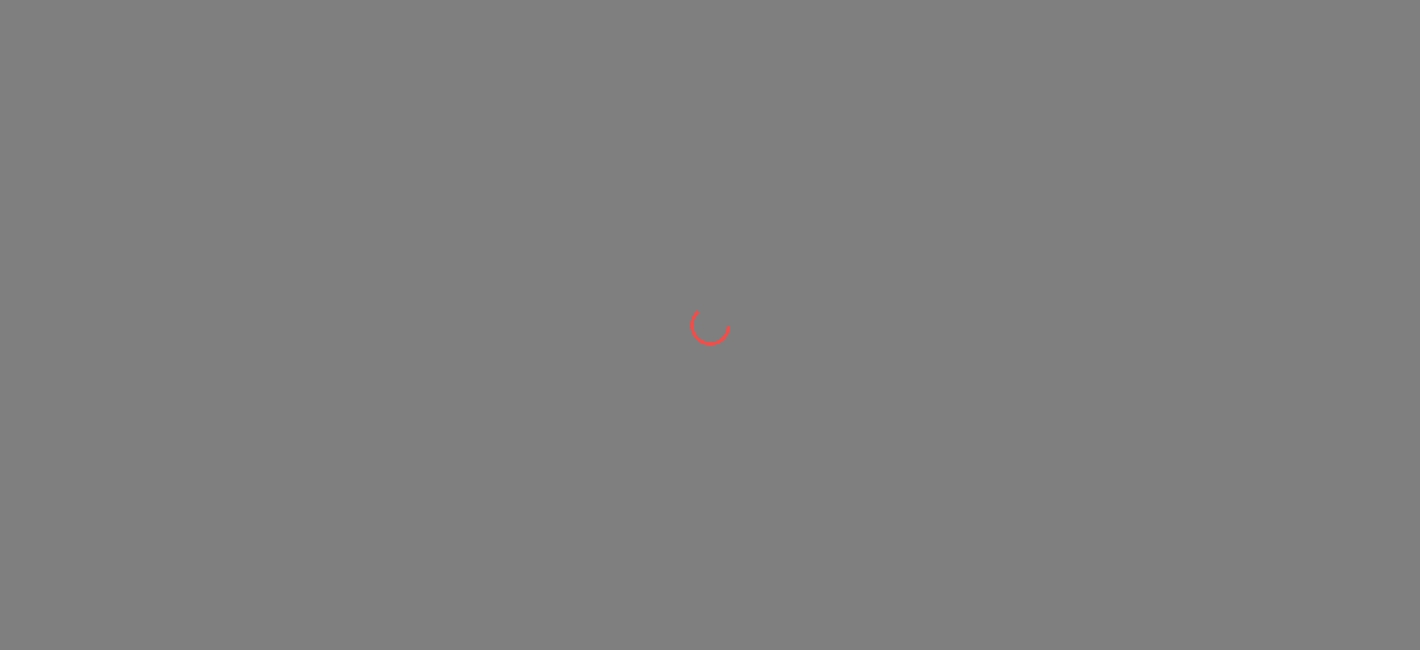 scroll, scrollTop: 0, scrollLeft: 0, axis: both 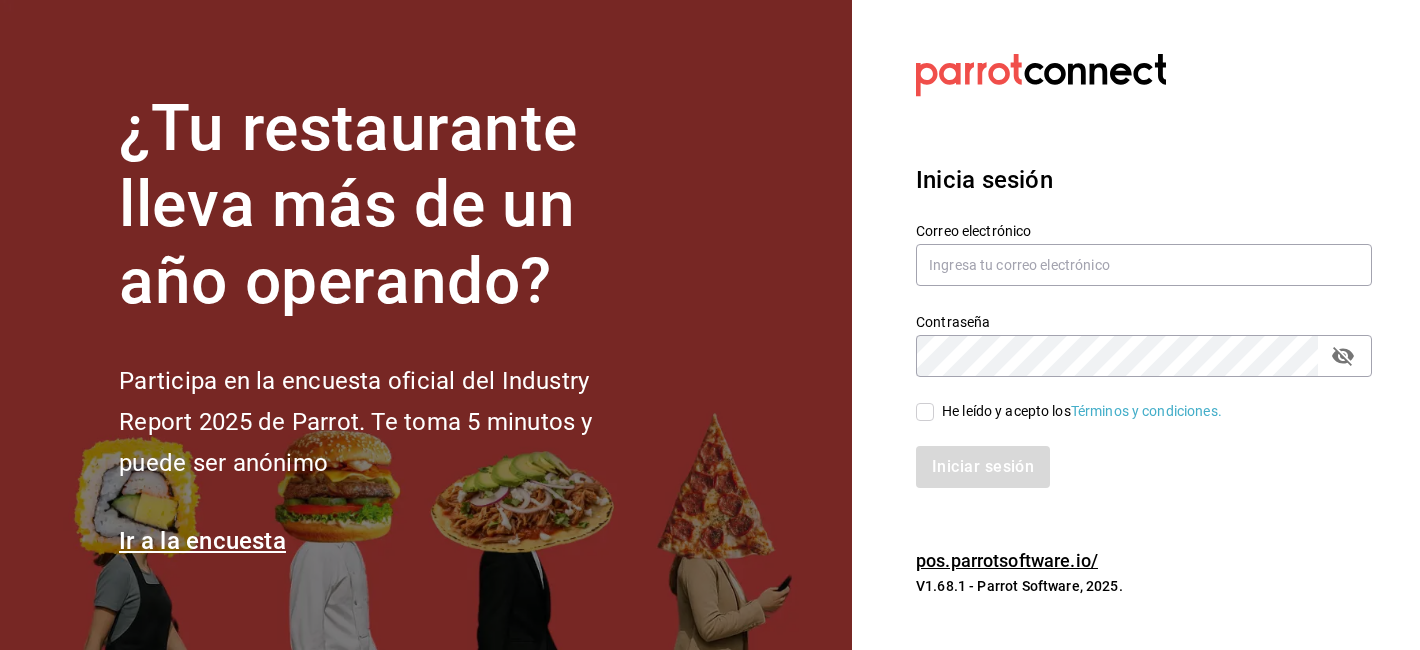click on "Correo electrónico" at bounding box center [1144, 255] 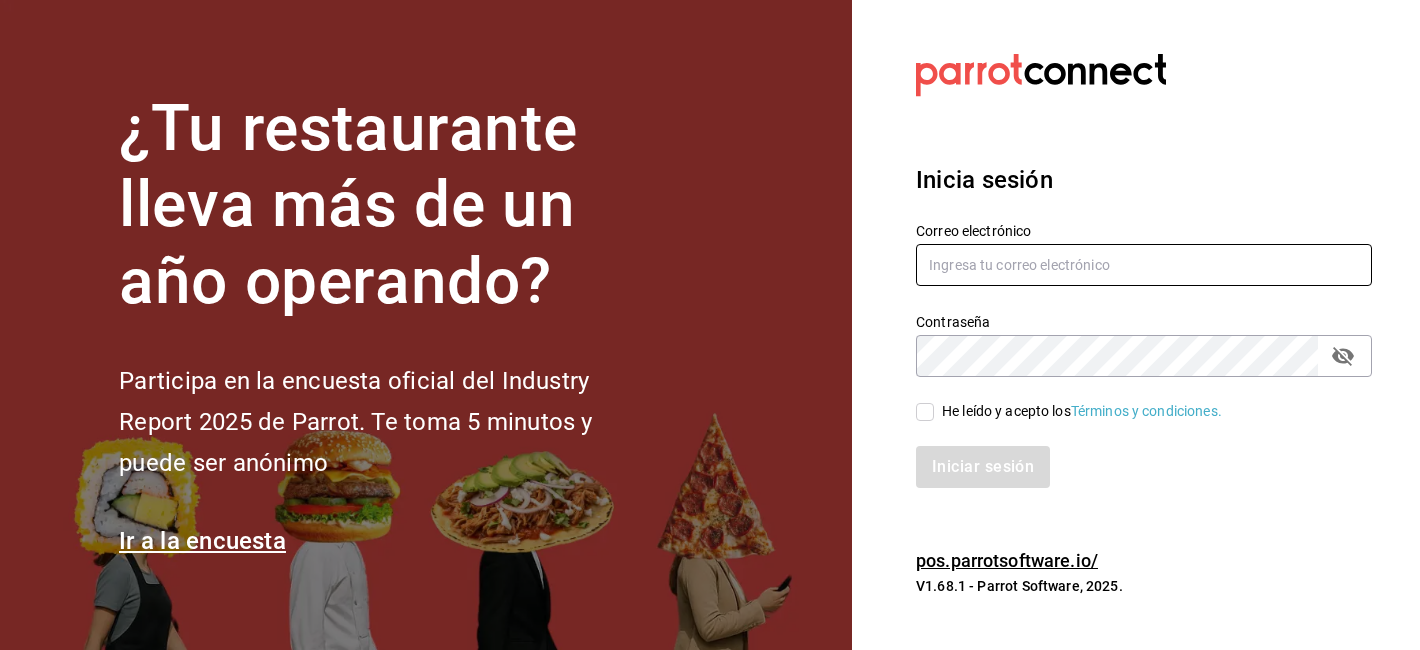 click at bounding box center (1144, 265) 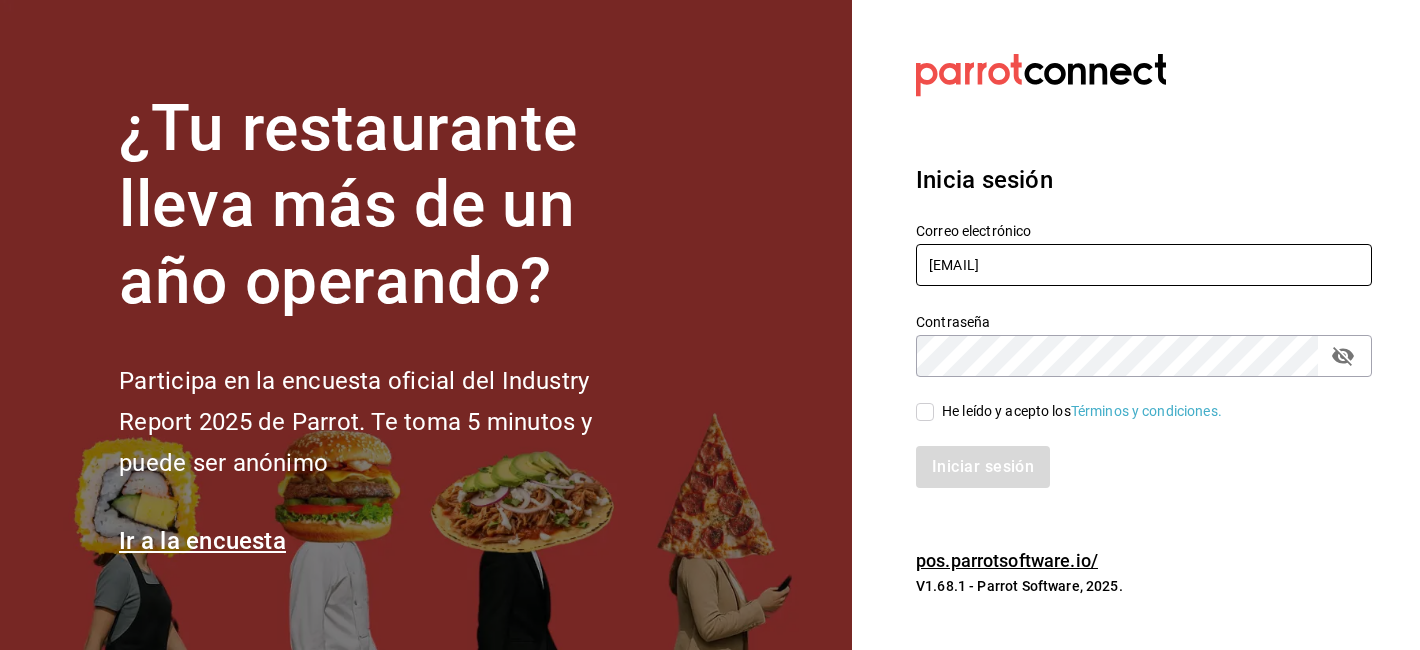 type on "[EMAIL]" 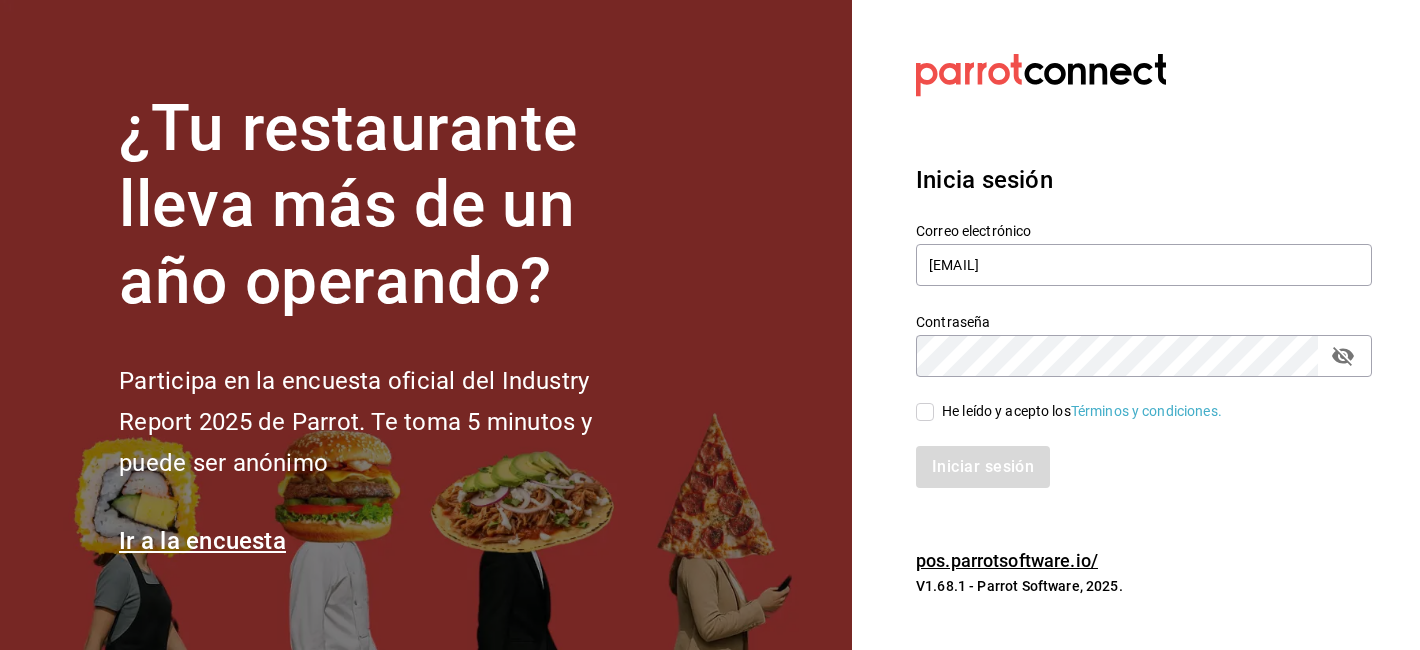 click on "Contraseña" at bounding box center (1144, 356) 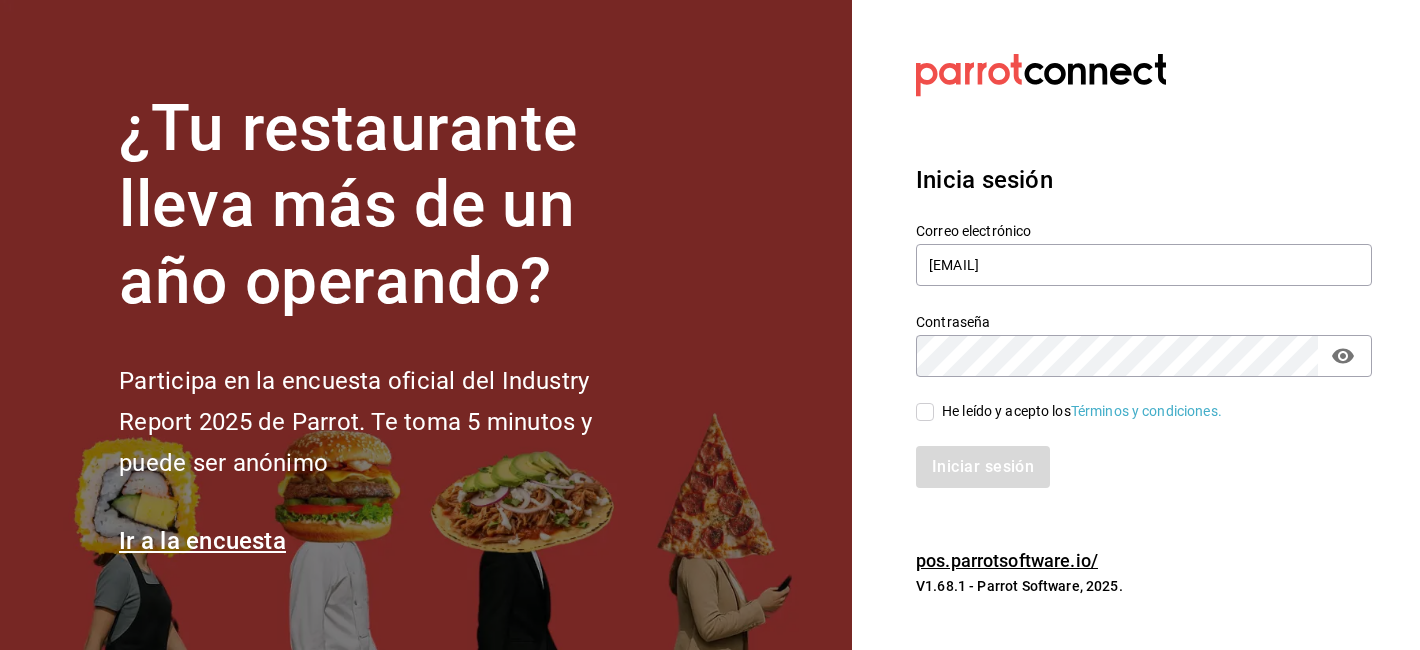 click on "He leído y acepto los  Términos y condiciones." at bounding box center [925, 412] 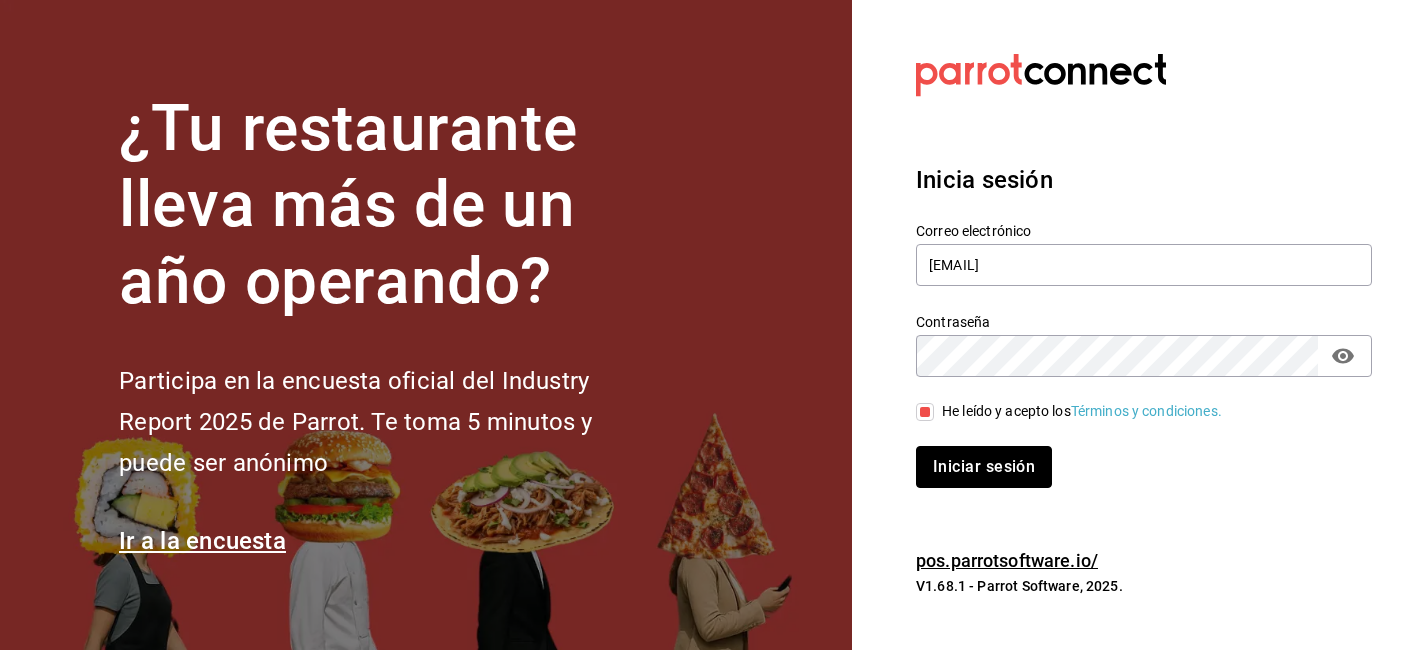 click on "Iniciar sesión" at bounding box center [984, 467] 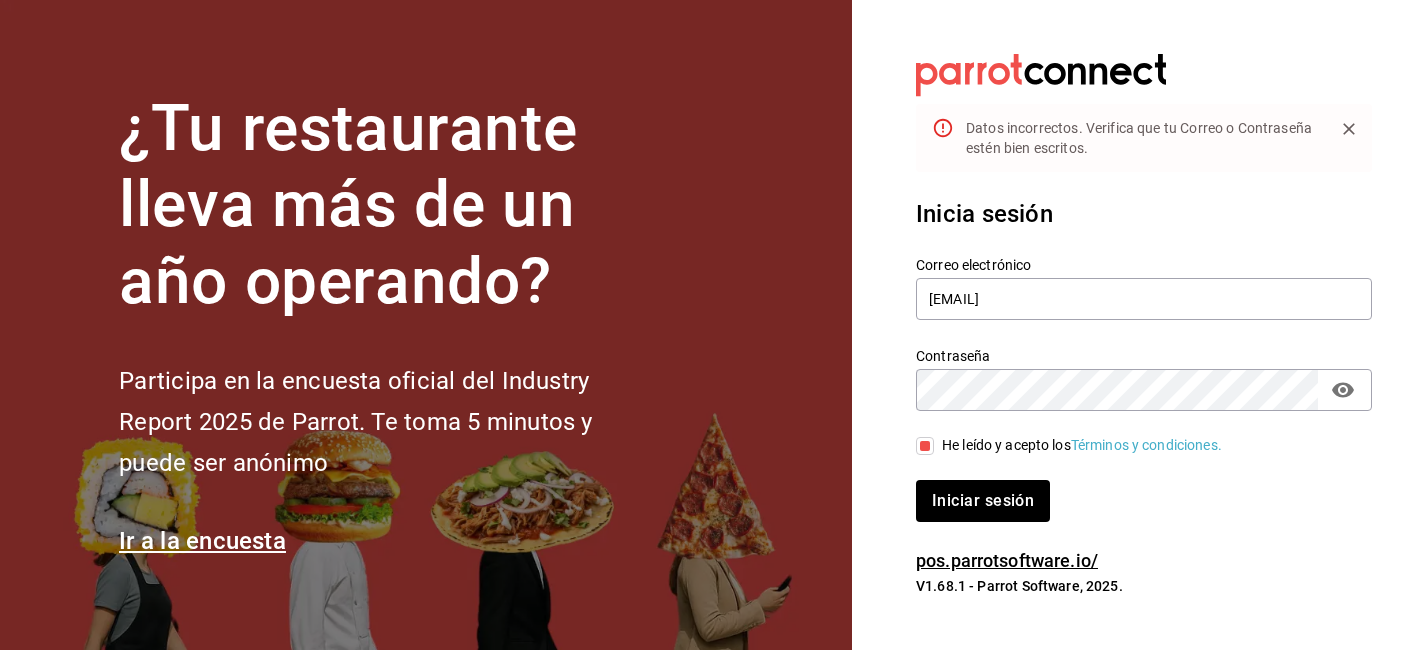 click on "Iniciar sesión" at bounding box center [983, 501] 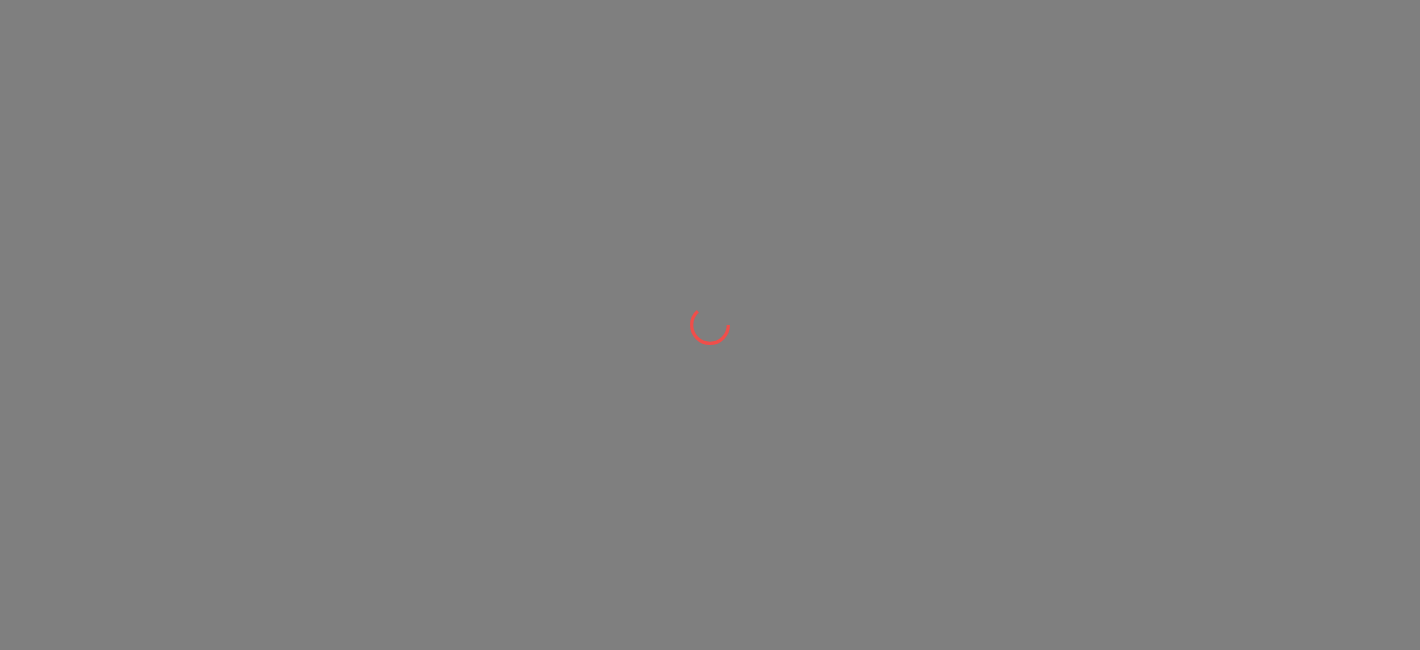 scroll, scrollTop: 0, scrollLeft: 0, axis: both 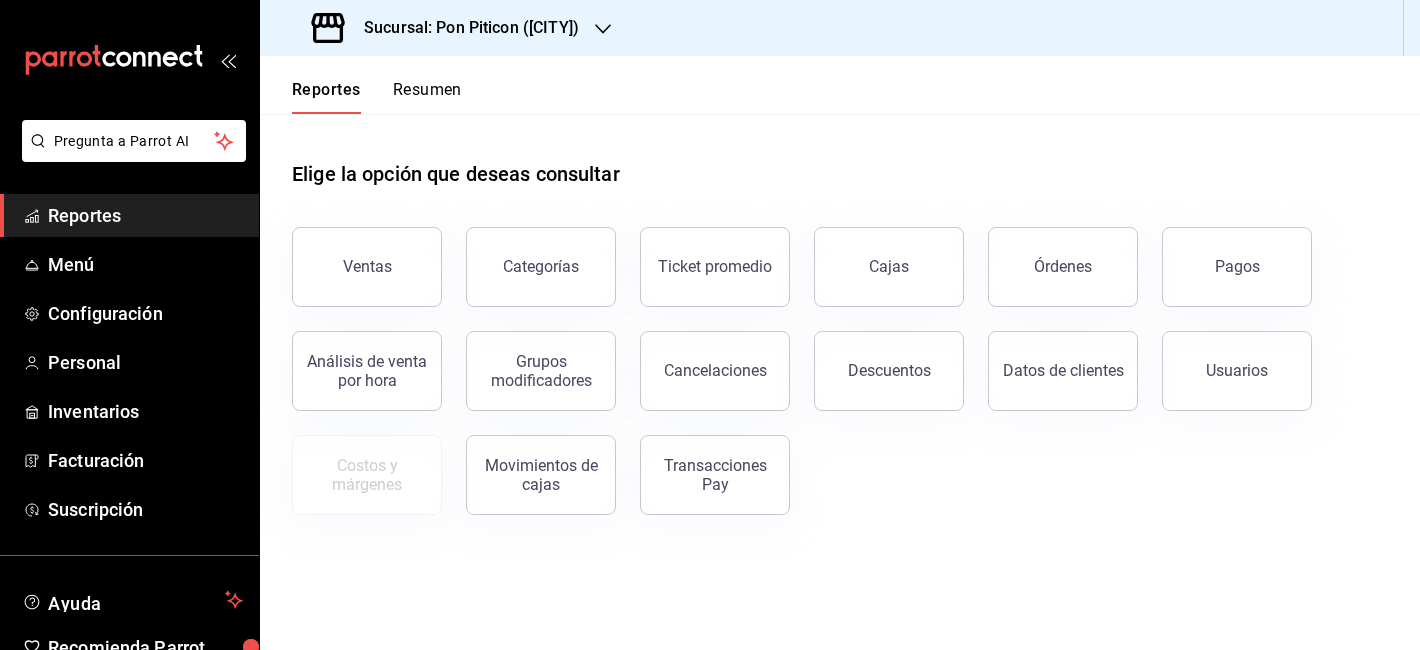 click on "Sucursal: Pon Piticon (QRO)" at bounding box center (447, 28) 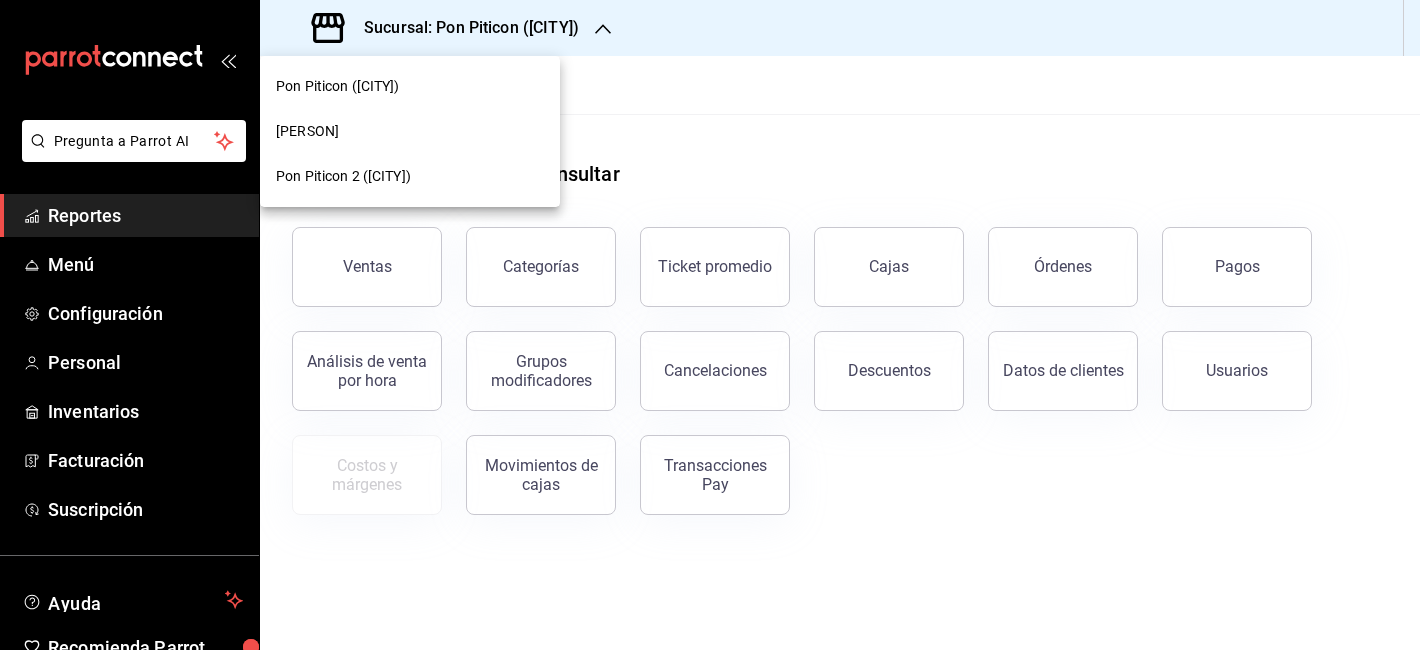 click on "Kokoro (QRO)" at bounding box center (410, 131) 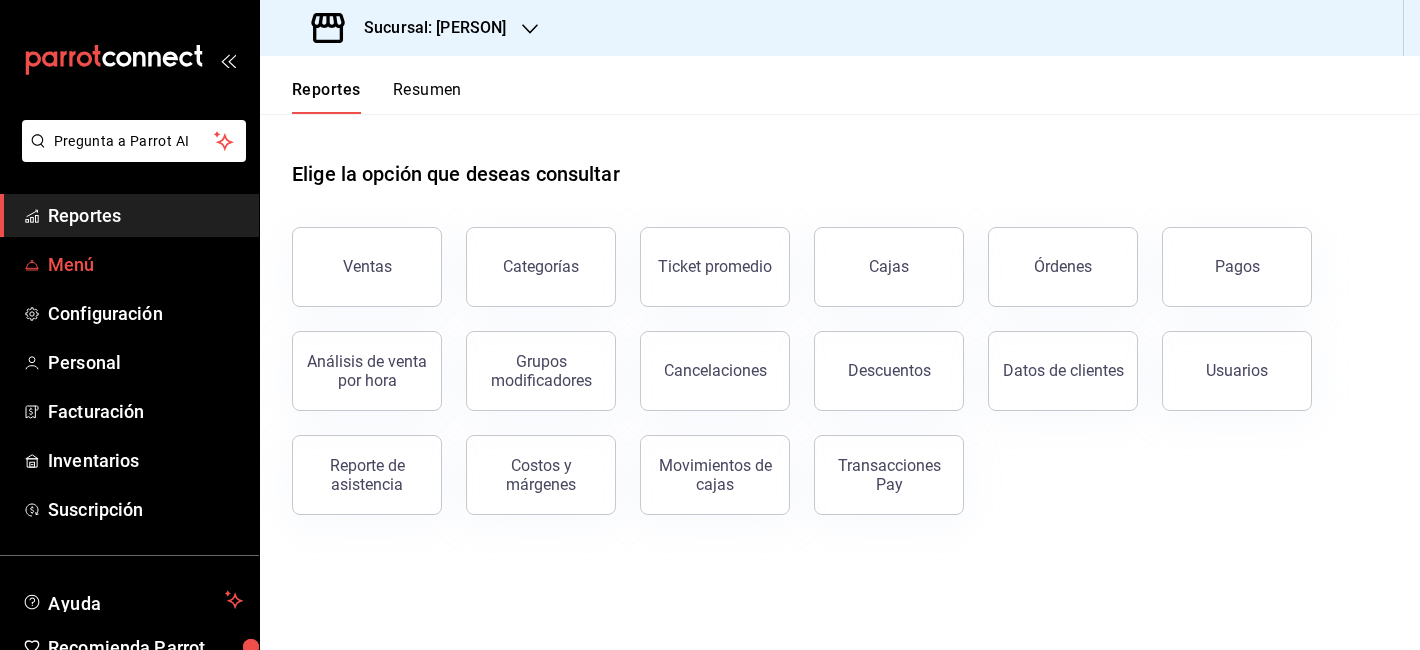 click on "Menú" at bounding box center (145, 264) 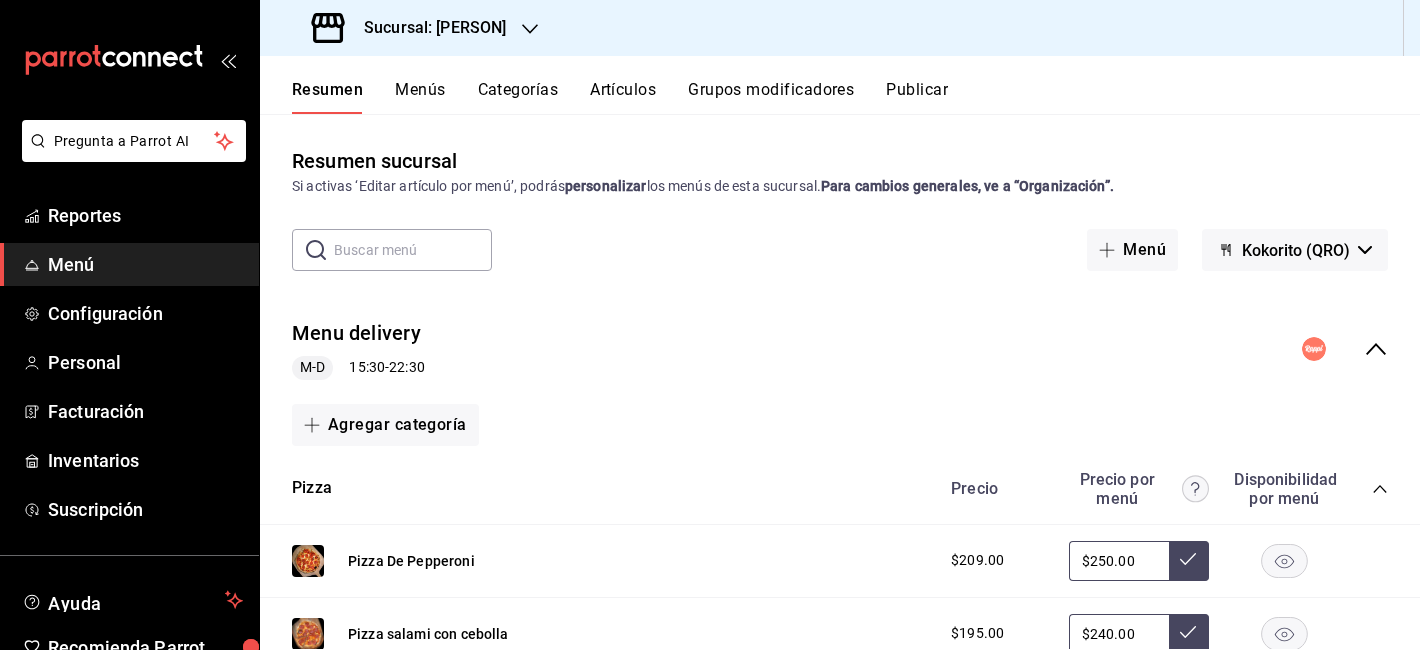 click on "Resumen Menús Categorías Artículos Grupos modificadores Publicar" at bounding box center [856, 97] 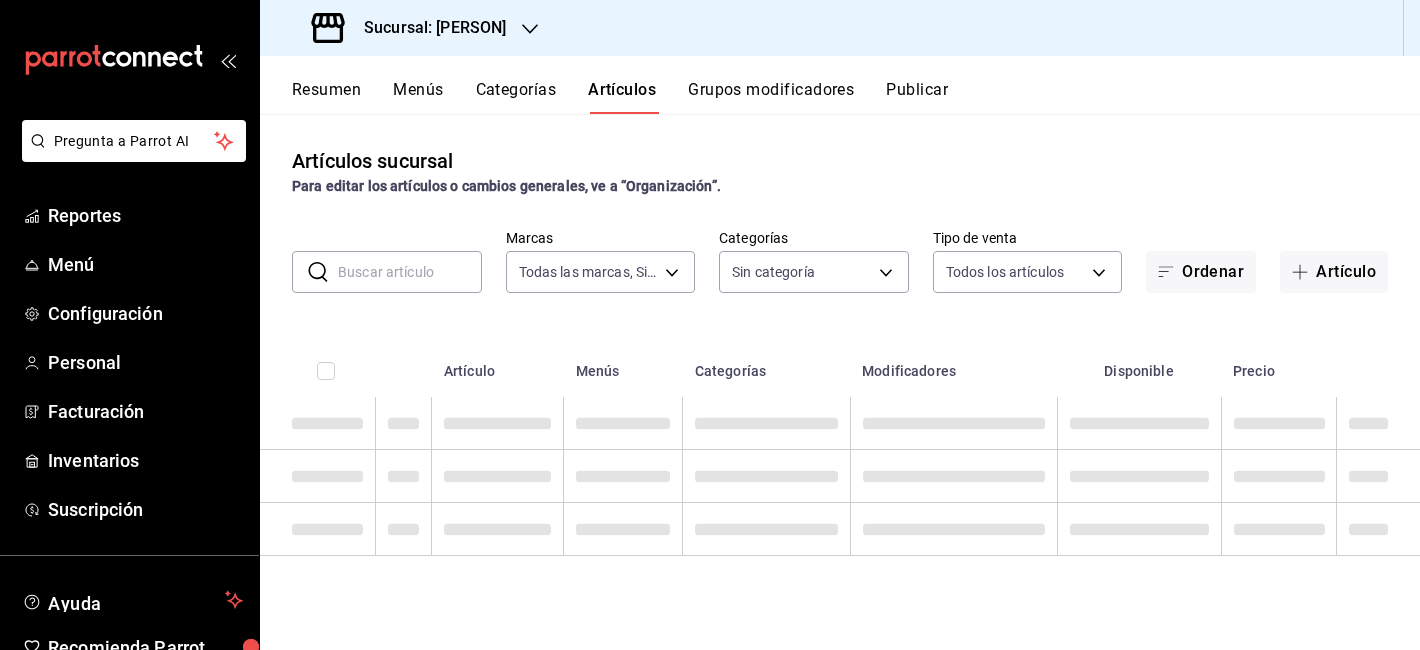 type on "5dd2431f-515e-47b5-ba9f-8586cfd3a091" 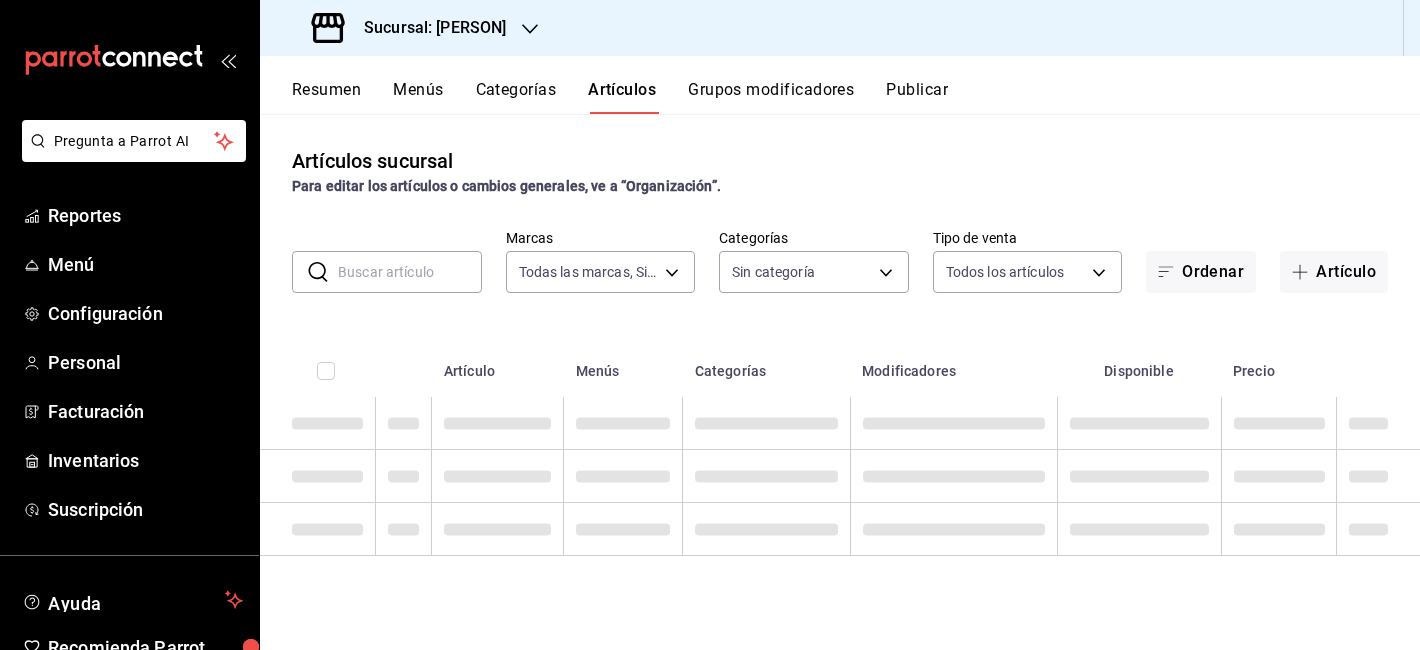 type on "[UUID],[UUID],[UUID],[UUID],[UUID],[UUID],[UUID],[UUID],[UUID]" 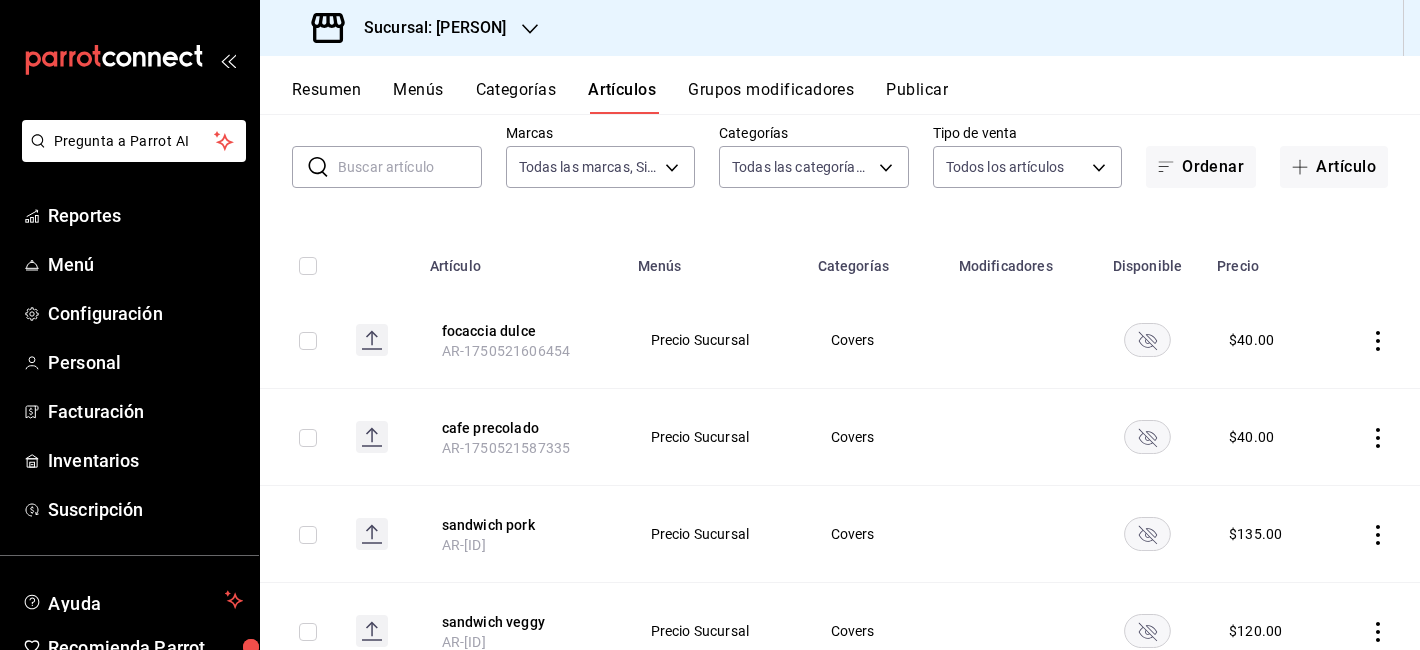 scroll, scrollTop: 106, scrollLeft: 0, axis: vertical 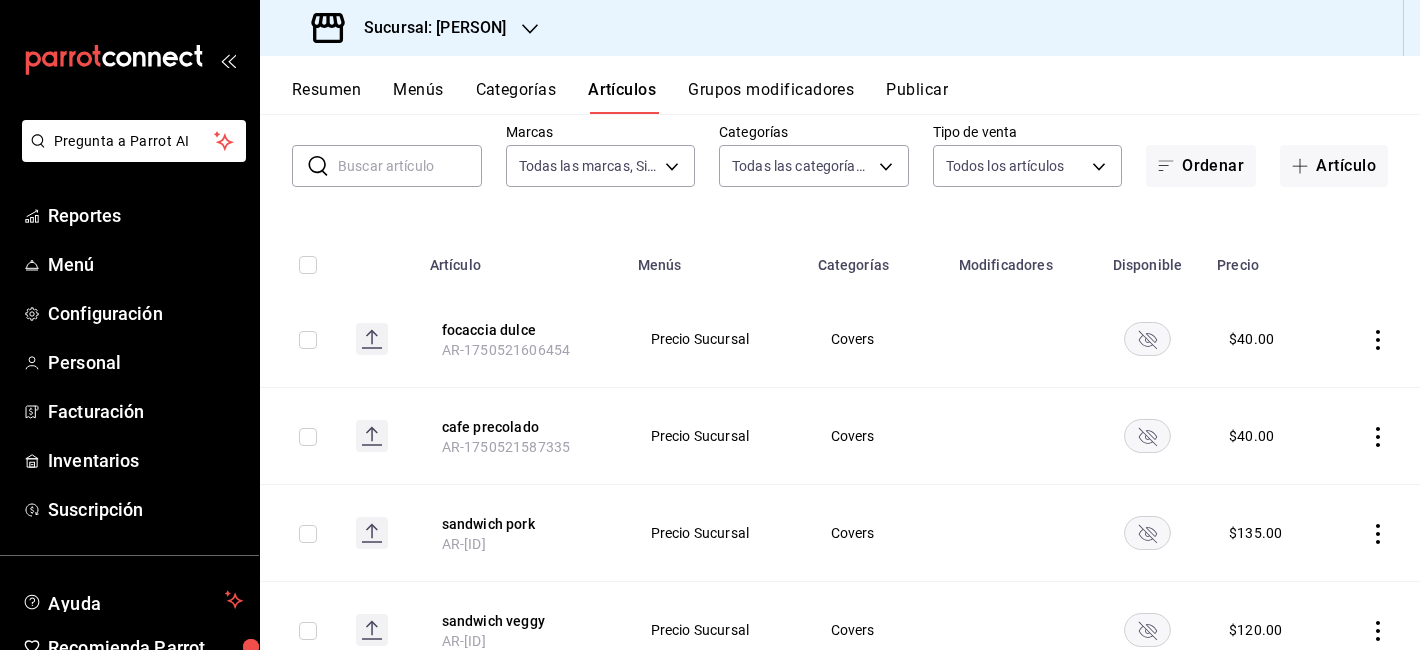 click 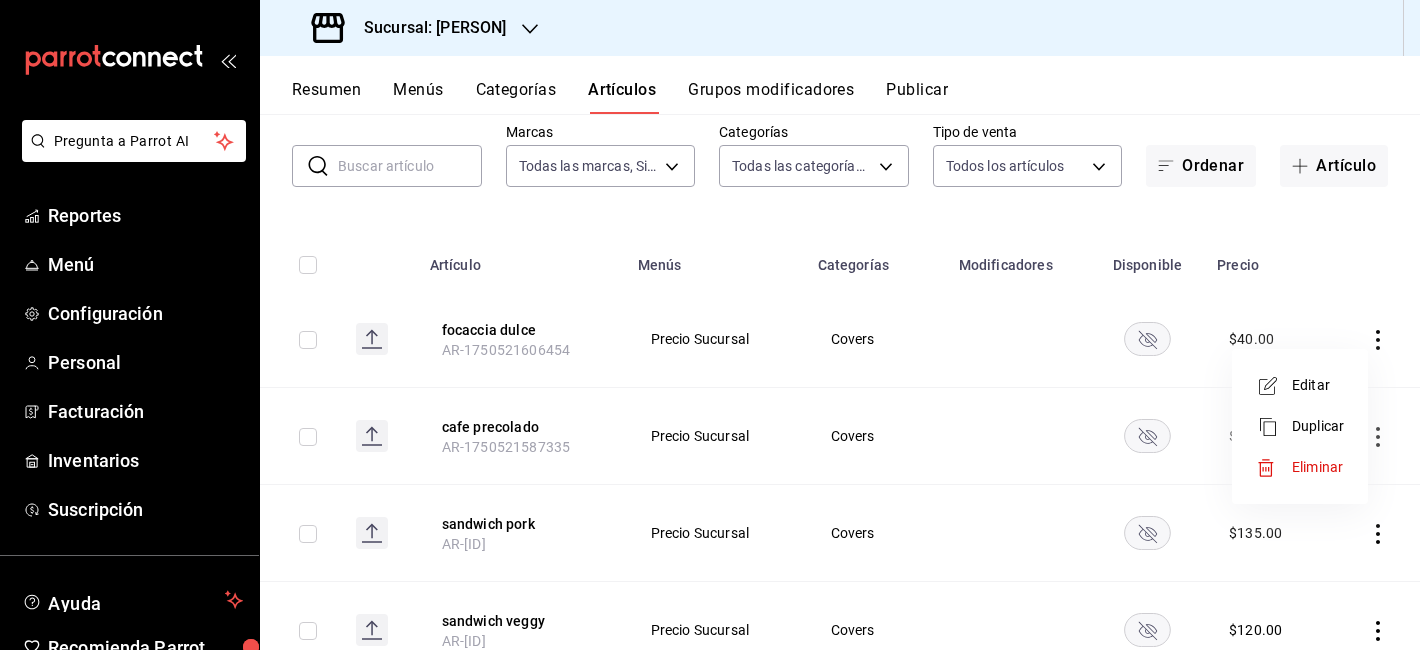 click on "Eliminar" at bounding box center [1317, 467] 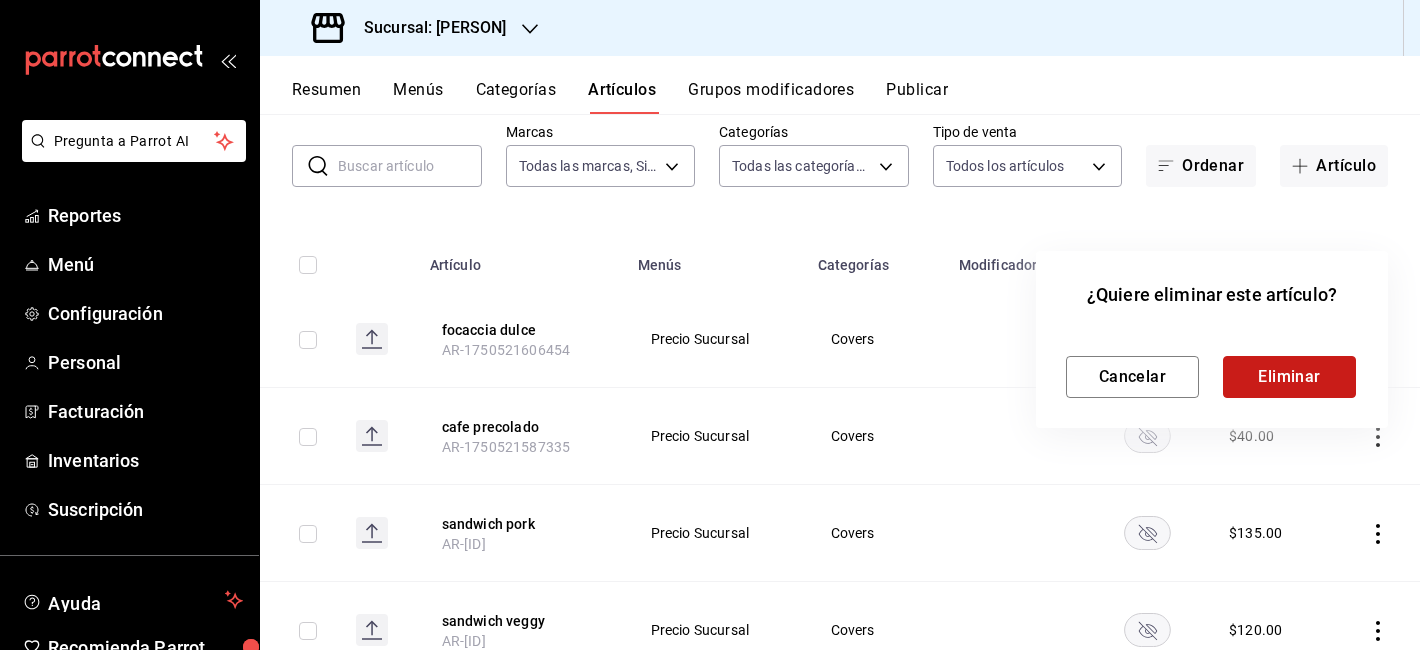 click on "Eliminar" at bounding box center [1289, 377] 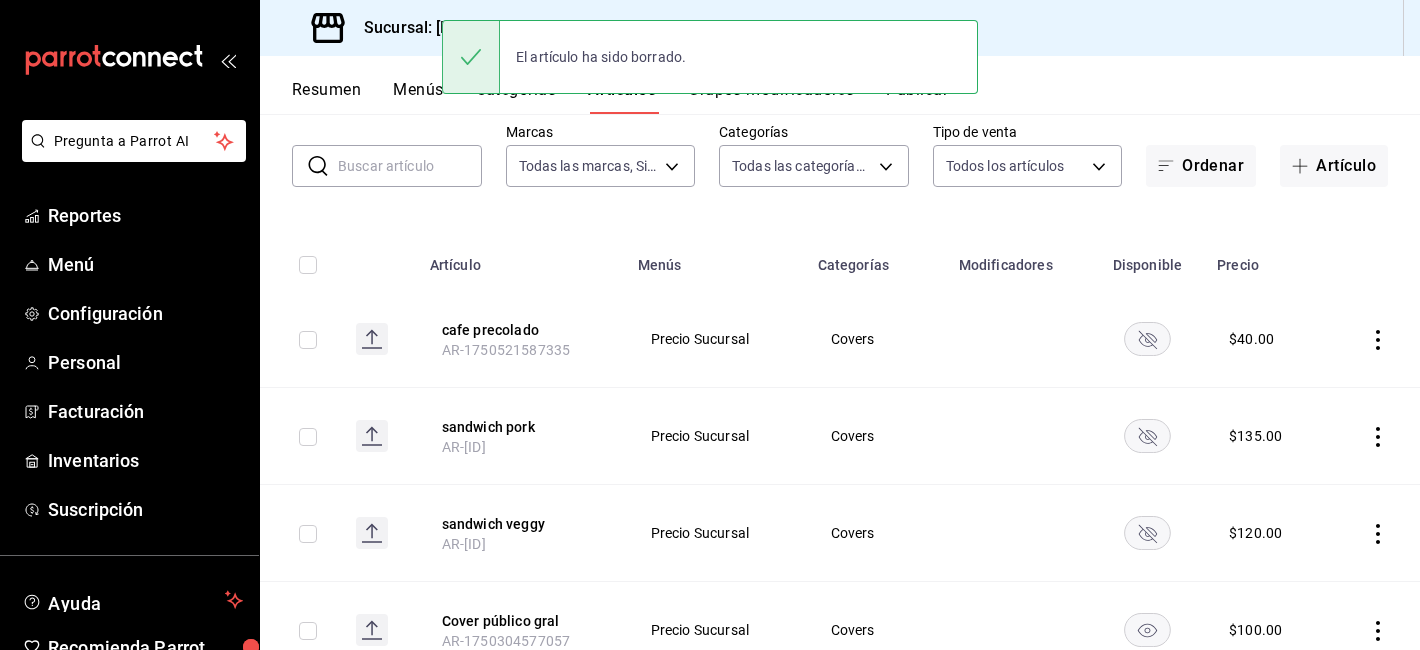 click 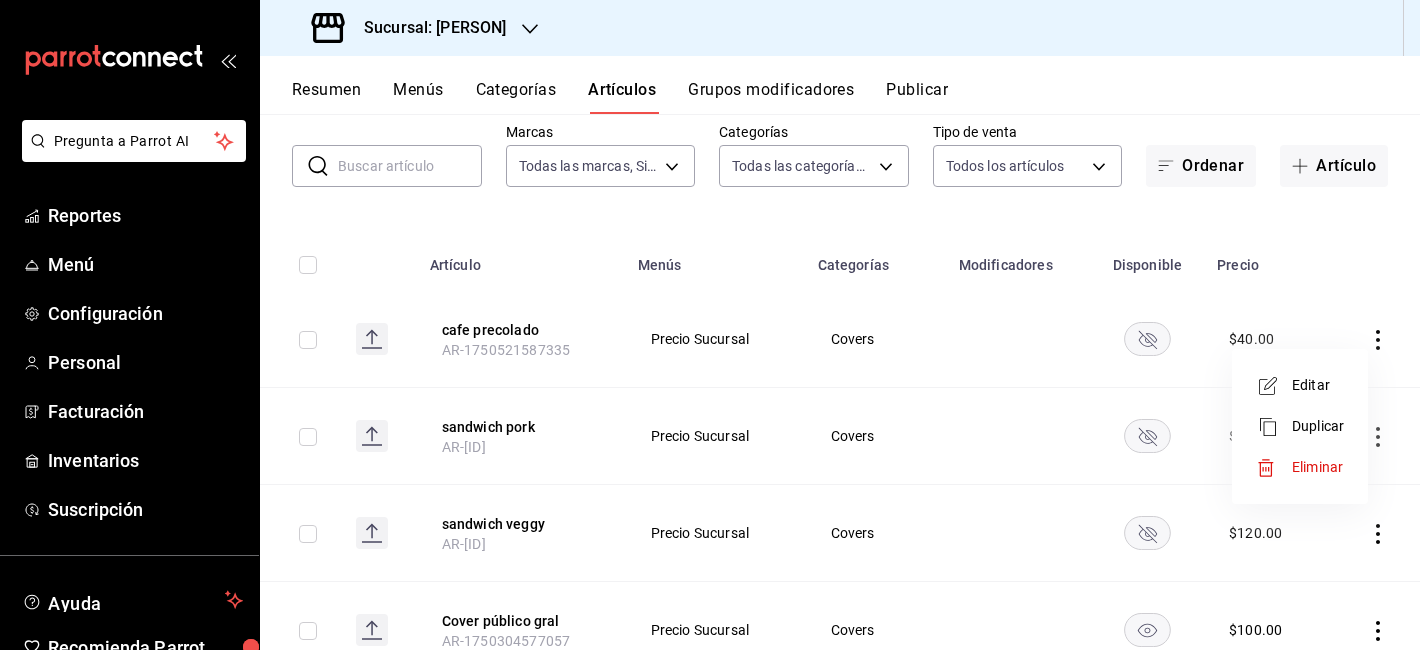 click on "Eliminar" at bounding box center [1317, 467] 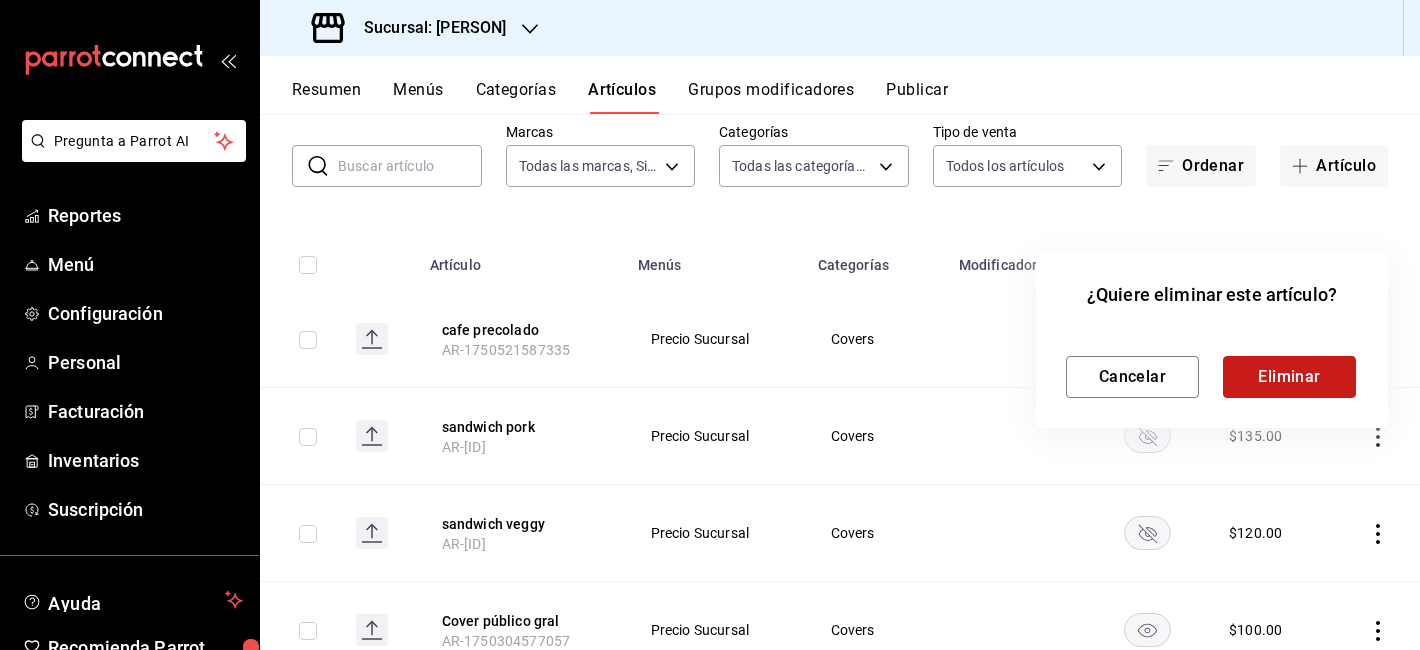 click on "Eliminar" at bounding box center (1289, 377) 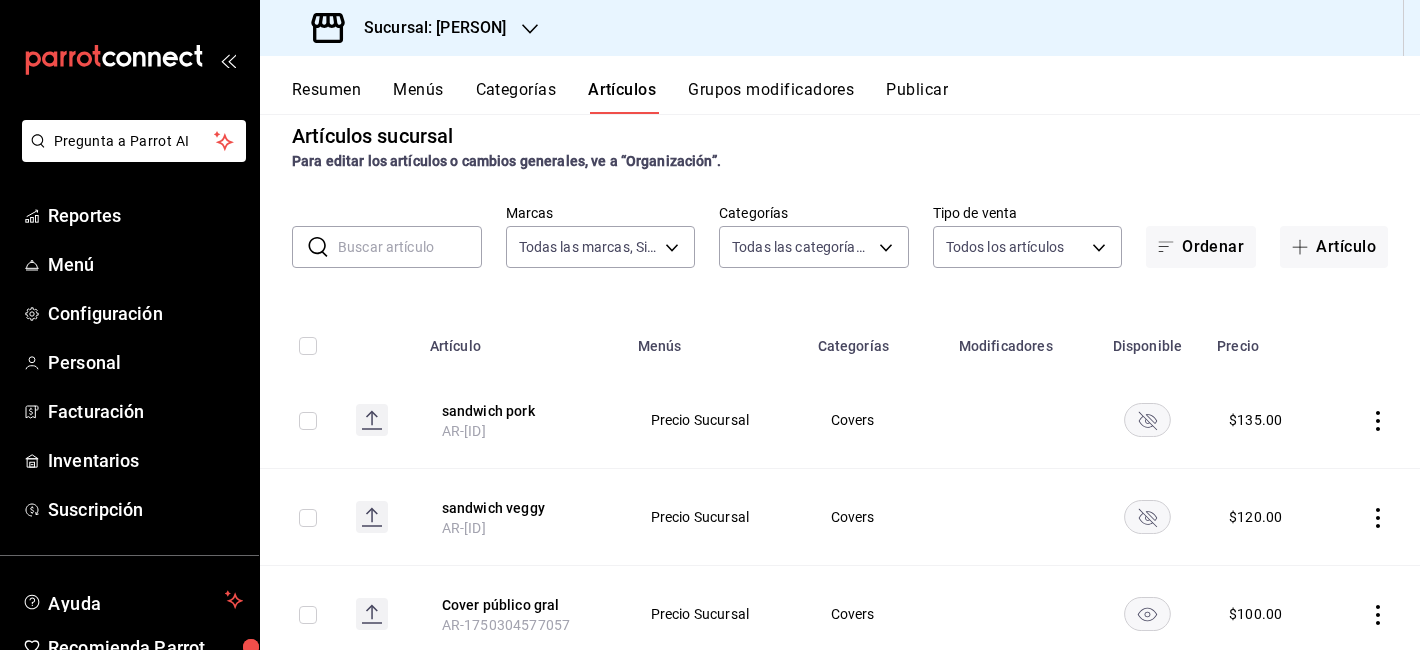 scroll, scrollTop: 0, scrollLeft: 0, axis: both 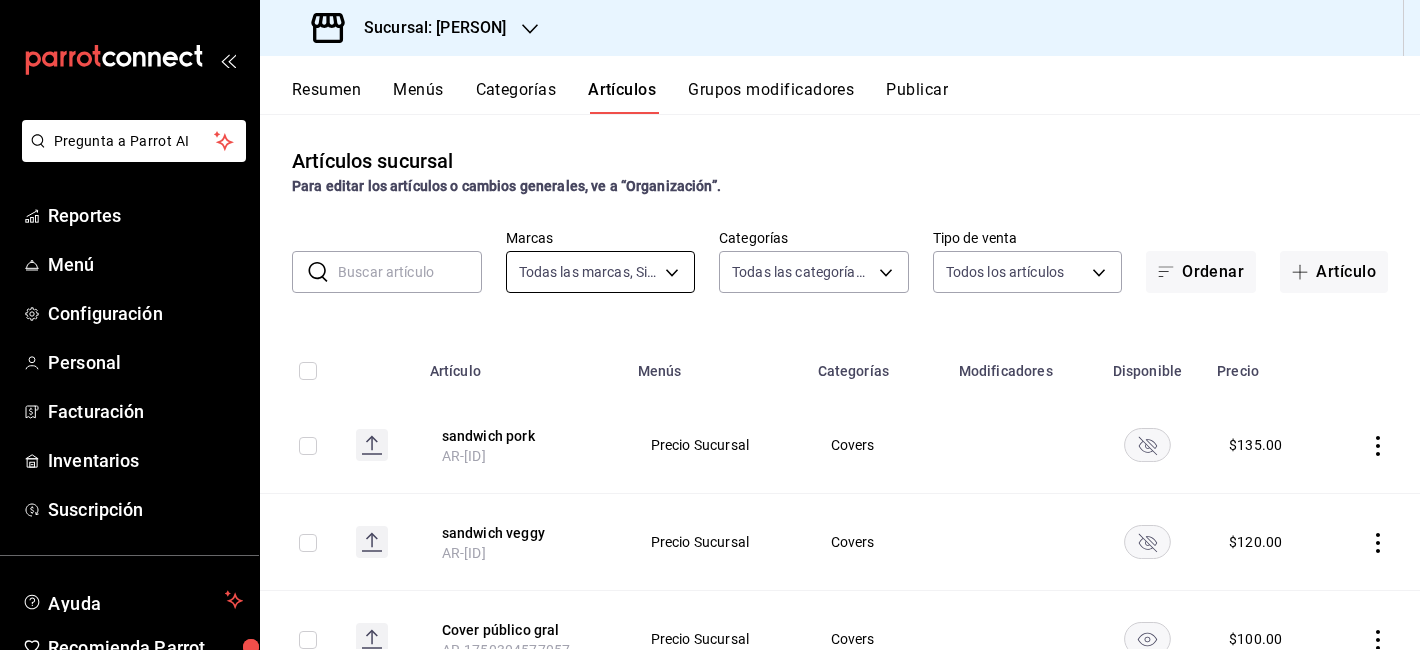 click on "Pregunta a Parrot AI Reportes   Menú   Configuración   Personal   Facturación   Inventarios   Suscripción   Ayuda Recomienda Parrot   Moises Villalobos   Sugerir nueva función   Sucursal: Kokoro (QRO) Resumen Menús Categorías Artículos Grupos modificadores Publicar Artículos sucursal Para editar los artículos o cambios generales, ve a “Organización”. ​ ​ Marcas Todas las marcas, Sin marca 5dd2431f-515e-47b5-ba9f-8586cfd3a091 Categorías Todas las categorías, Sin categoría d27f57db-5b5d-4b64-958c-fe74e73cb8be,d6ed5f11-bdf9-413f-a6e3-c44361e5a335,e8f918d2-0b5b-4f1d-9b14-127d8eb6af5e,0452ff23-1605-4acf-add3-9ca3f63bedc7,757c1961-d86d-452c-891e-7f34faa120a8,941a789b-14f7-4360-b452-56a60136c2af,9f033581-1b94-4888-9fee-0f95c6b931b4,08fda51b-dfb7-437c-b2e1-1a093fe71fcc,b9d7f510-d573-4313-95dd-f755c36d07ff Tipo de venta Todos los artículos ALL Ordenar Artículo Artículo Menús Categorías Modificadores Disponible Precio sandwich pork AR-1750521563328 Precio Sucursal Covers $ 135.00 Covers $ $ $" at bounding box center [710, 325] 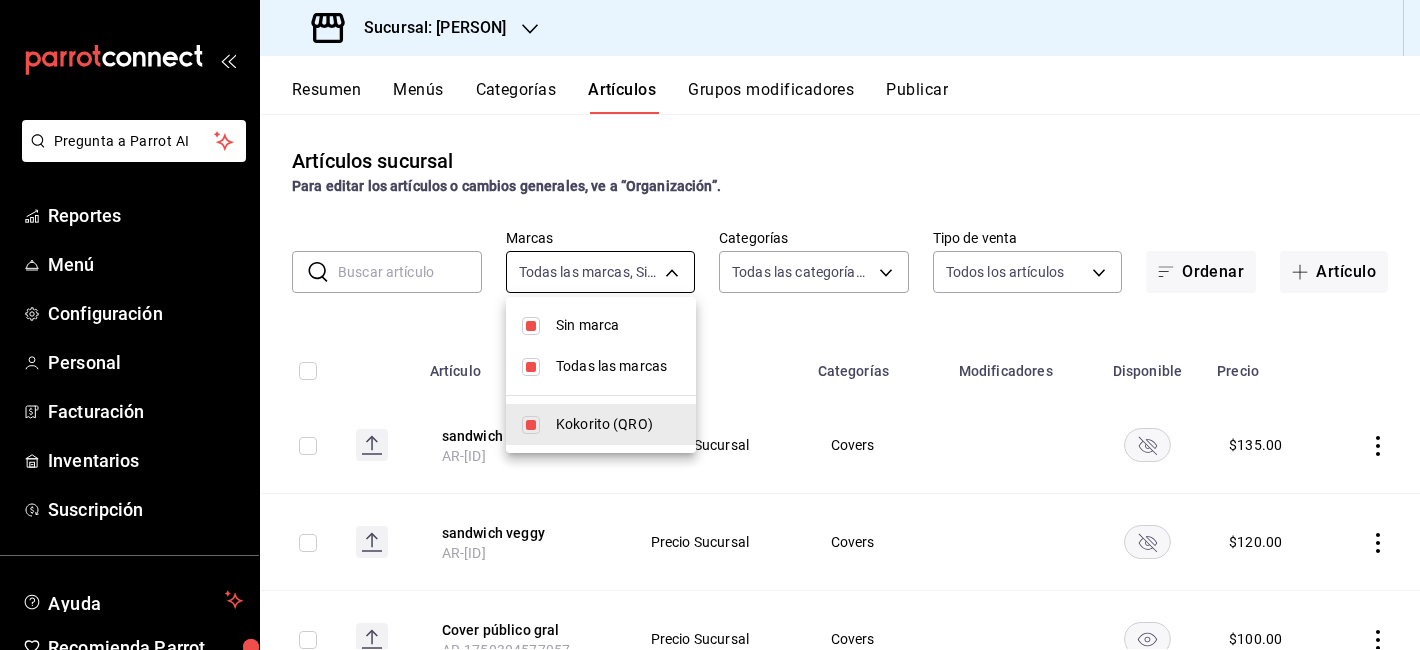 click at bounding box center [710, 325] 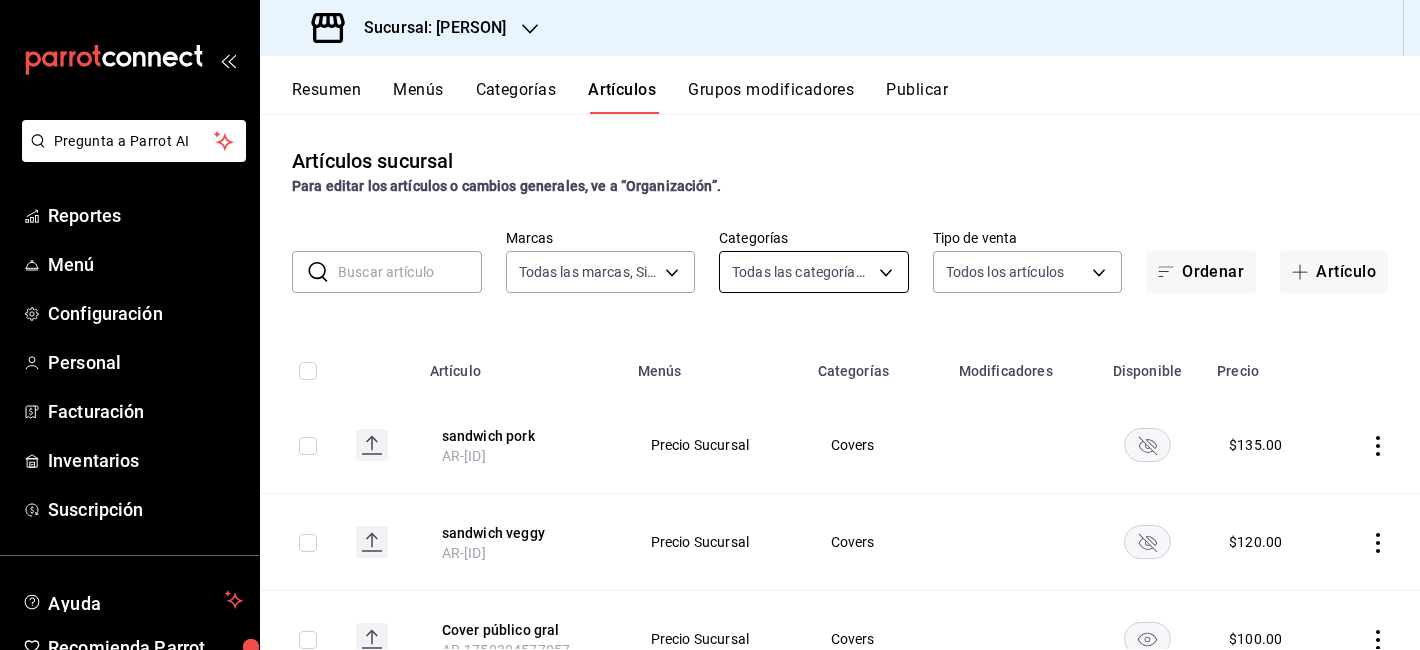 click on "Pregunta a Parrot AI Reportes   Menú   Configuración   Personal   Facturación   Inventarios   Suscripción   Ayuda Recomienda Parrot   Moises Villalobos   Sugerir nueva función   Sucursal: Kokoro (QRO) Resumen Menús Categorías Artículos Grupos modificadores Publicar Artículos sucursal Para editar los artículos o cambios generales, ve a “Organización”. ​ ​ Marcas Todas las marcas, Sin marca 5dd2431f-515e-47b5-ba9f-8586cfd3a091 Categorías Todas las categorías, Sin categoría d27f57db-5b5d-4b64-958c-fe74e73cb8be,d6ed5f11-bdf9-413f-a6e3-c44361e5a335,e8f918d2-0b5b-4f1d-9b14-127d8eb6af5e,0452ff23-1605-4acf-add3-9ca3f63bedc7,757c1961-d86d-452c-891e-7f34faa120a8,941a789b-14f7-4360-b452-56a60136c2af,9f033581-1b94-4888-9fee-0f95c6b931b4,08fda51b-dfb7-437c-b2e1-1a093fe71fcc,b9d7f510-d573-4313-95dd-f755c36d07ff Tipo de venta Todos los artículos ALL Ordenar Artículo Artículo Menús Categorías Modificadores Disponible Precio sandwich pork AR-1750521563328 Precio Sucursal Covers $ 135.00 Covers $ $ $" at bounding box center [710, 325] 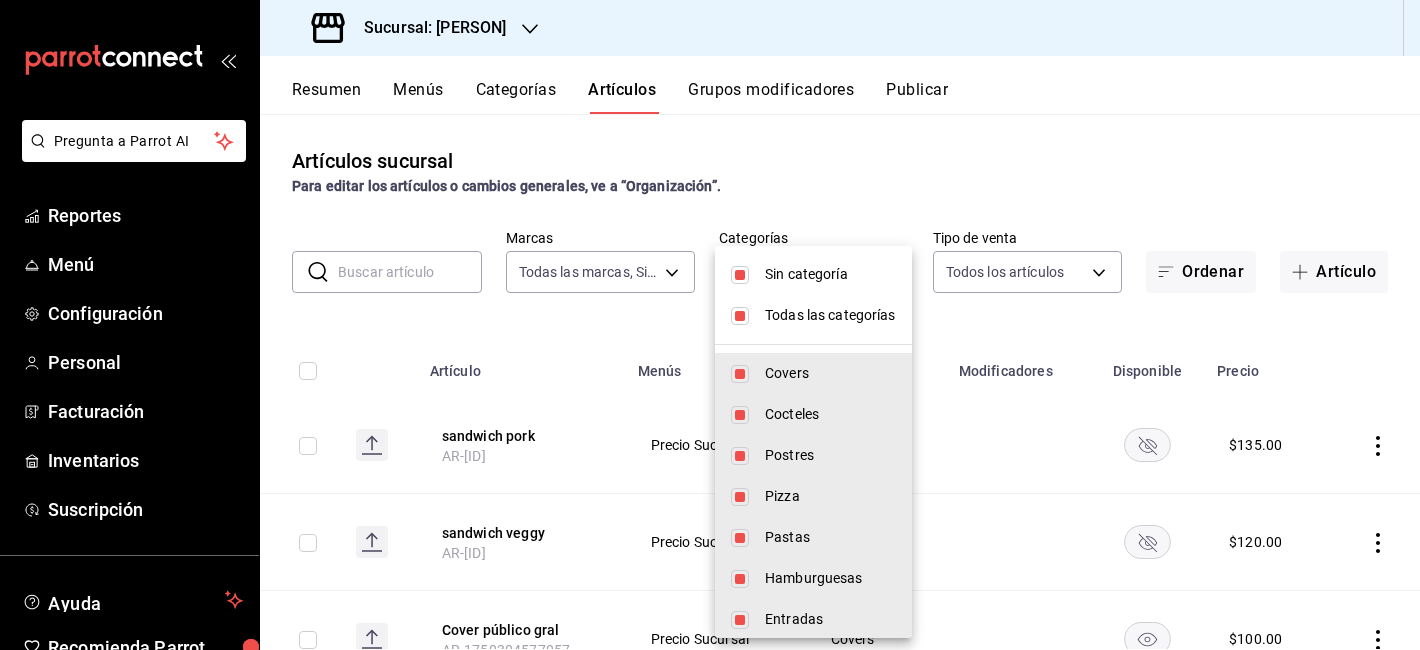 click on "Sin categoría" at bounding box center (830, 274) 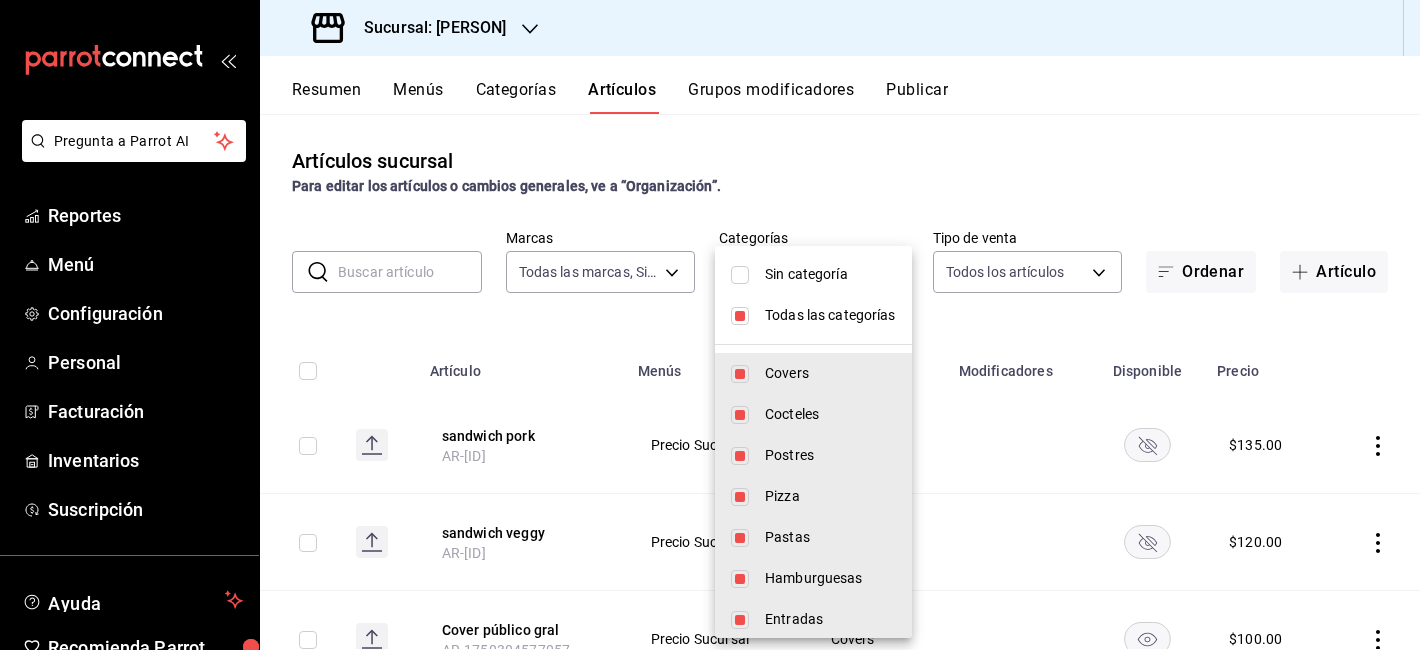 click on "Todas las categorías" at bounding box center (830, 315) 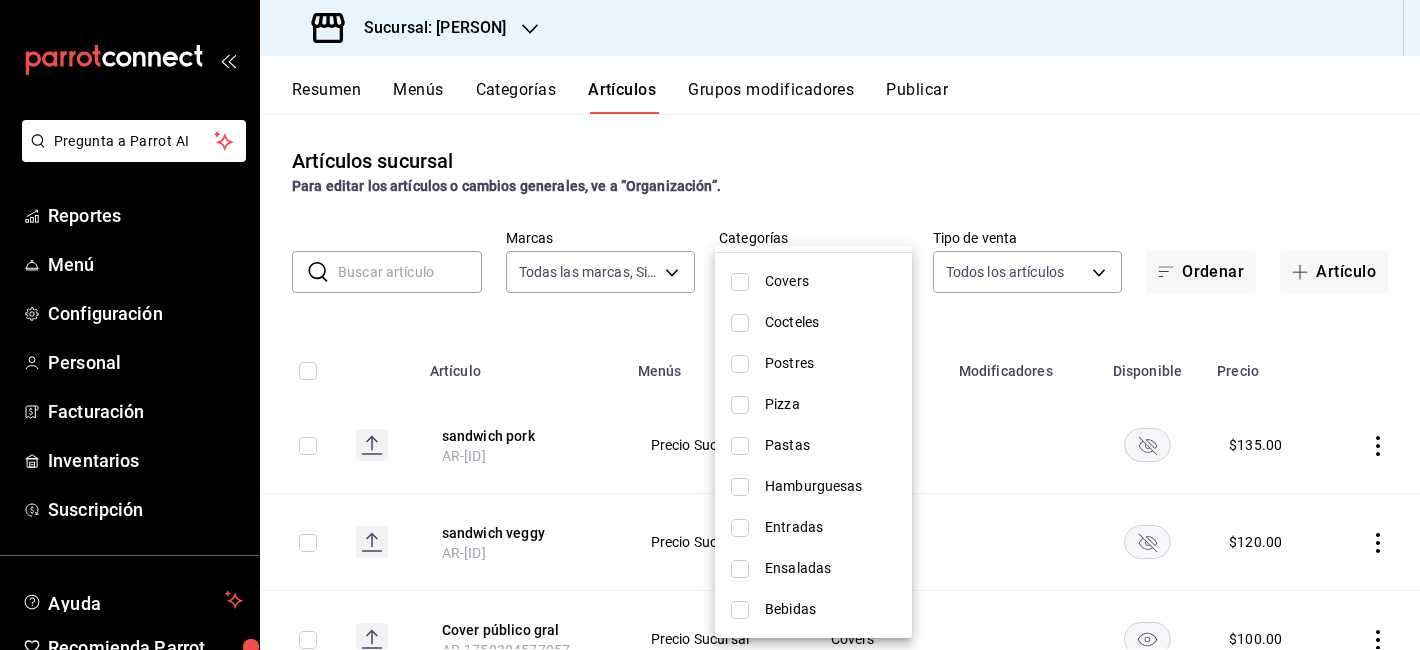 scroll, scrollTop: 92, scrollLeft: 0, axis: vertical 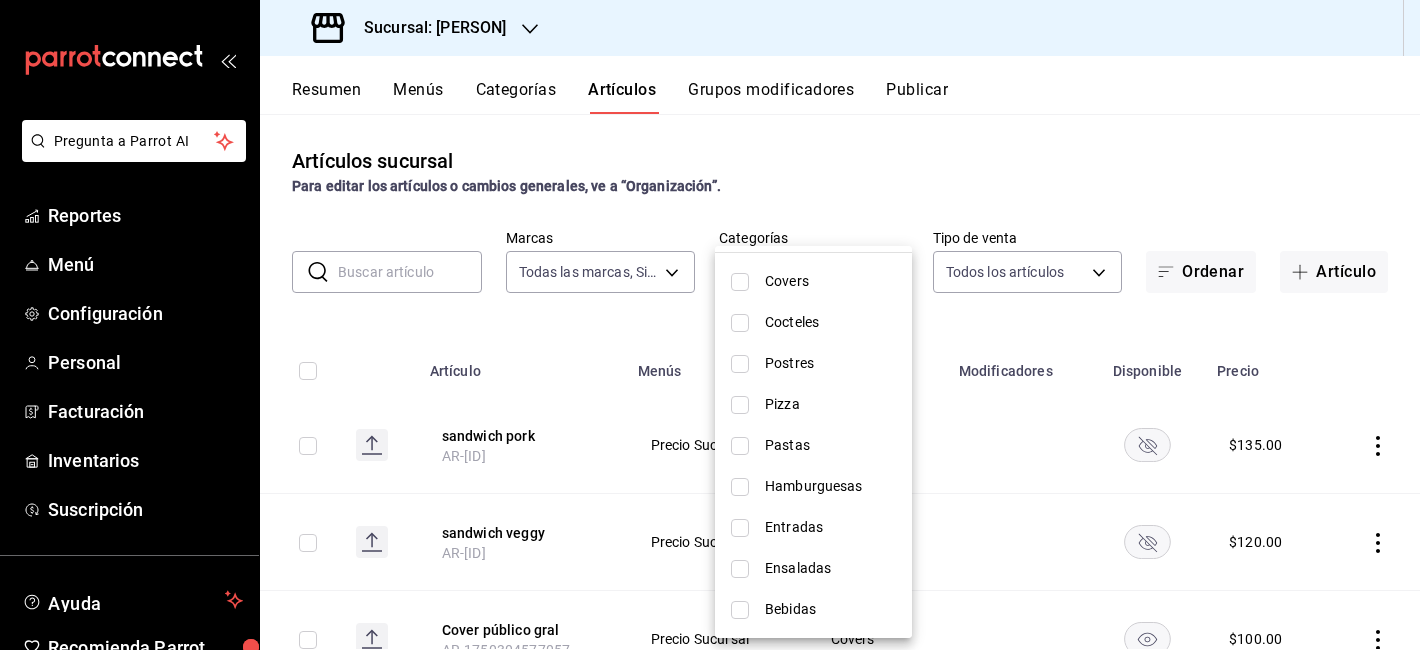 click on "Entradas" at bounding box center [830, 527] 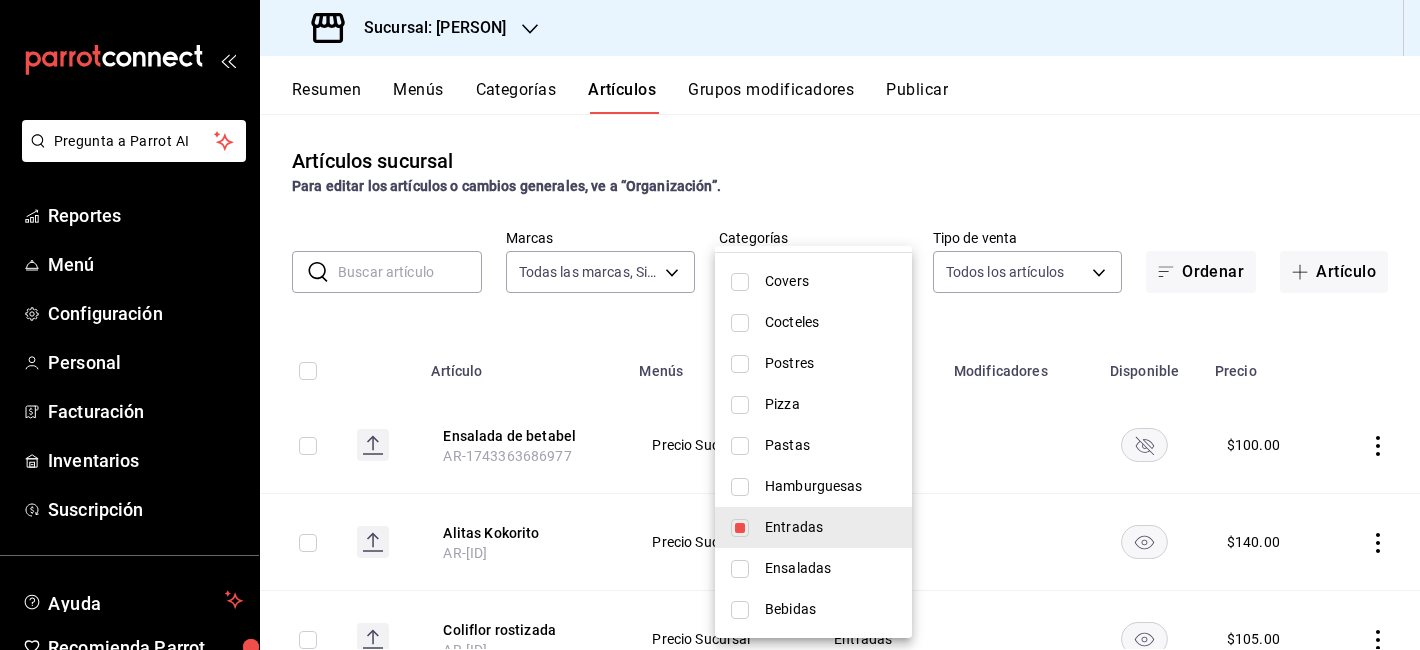 click at bounding box center [710, 325] 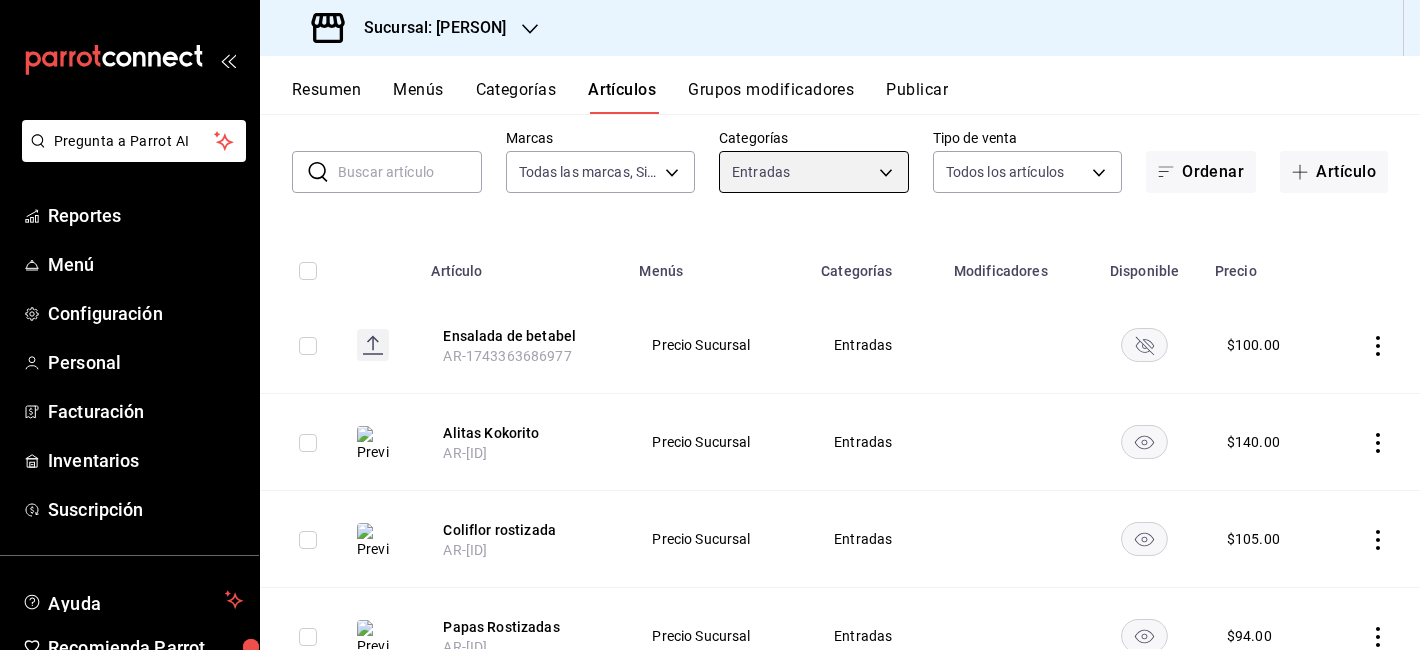 scroll, scrollTop: 101, scrollLeft: 0, axis: vertical 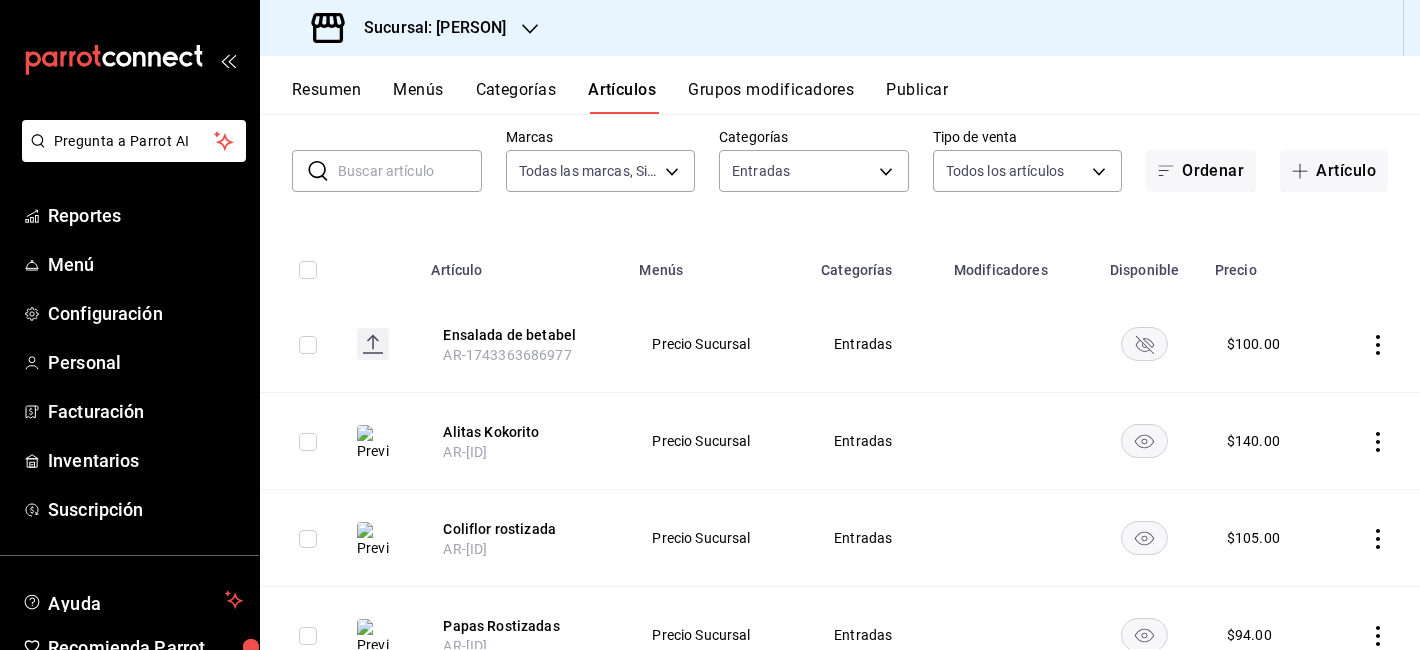 click at bounding box center (1373, 344) 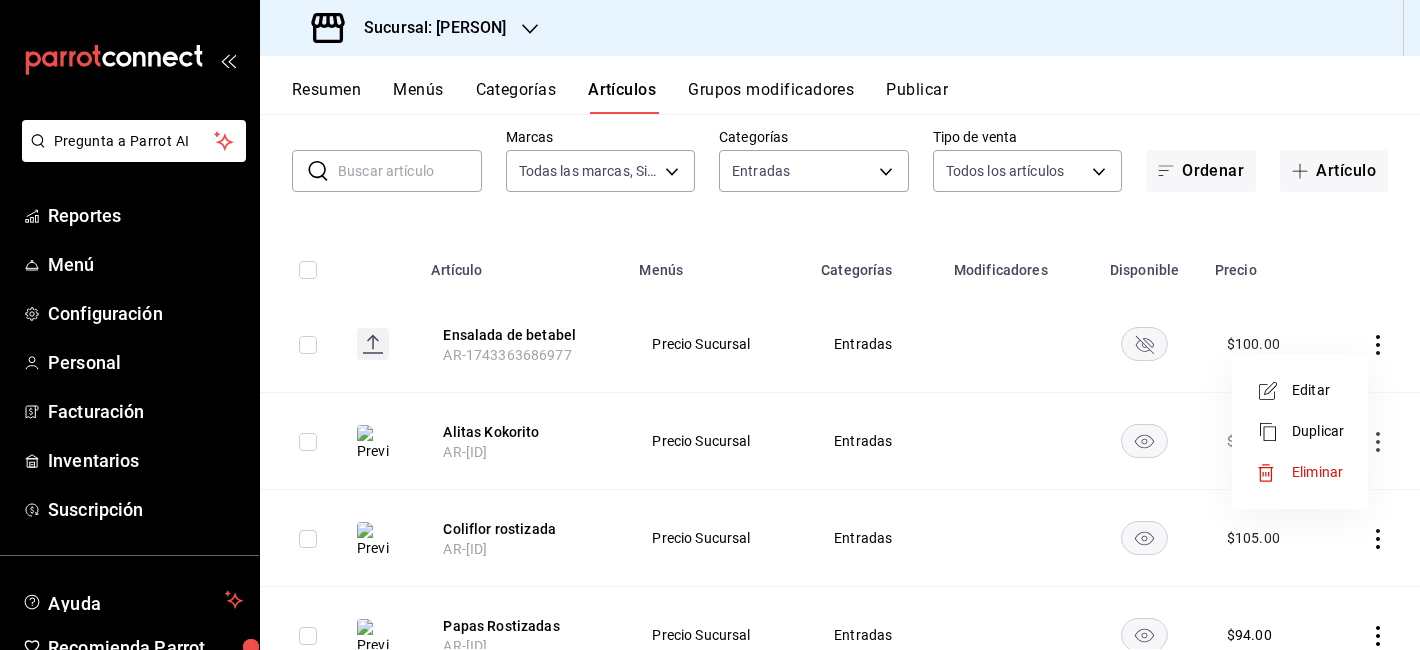 click on "Eliminar" at bounding box center (1318, 472) 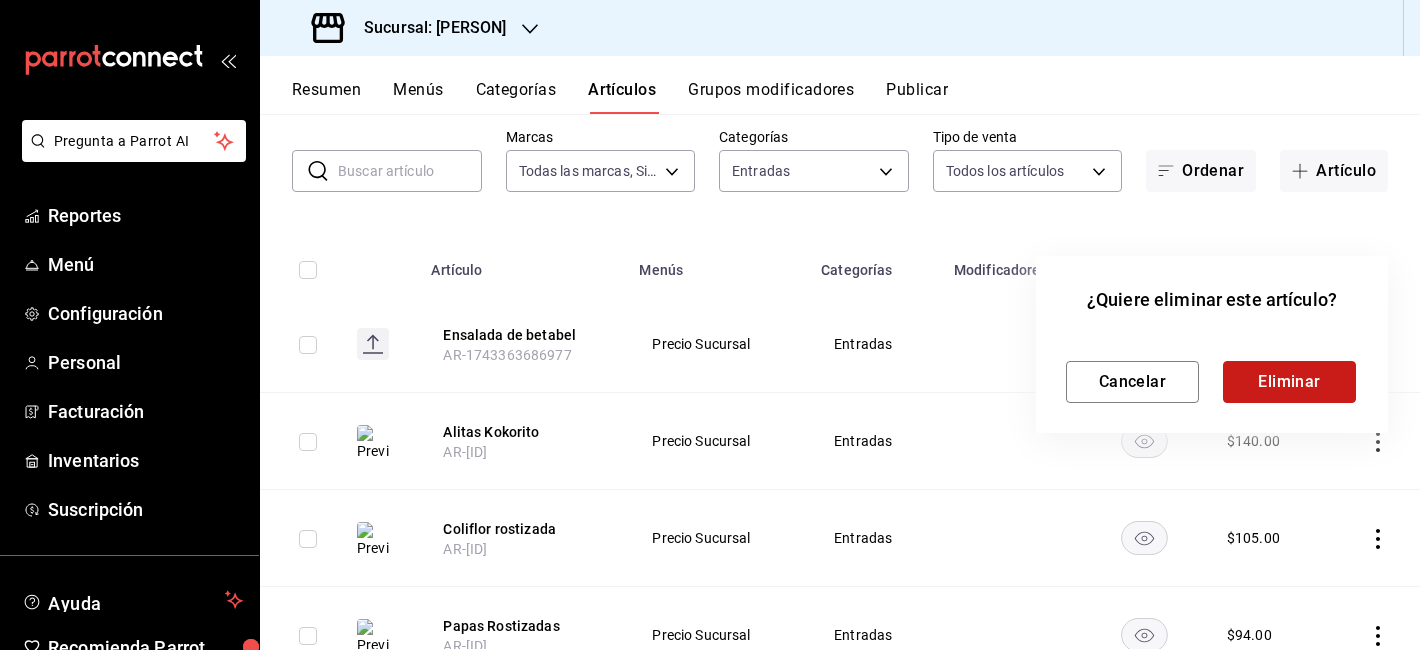 click on "Eliminar" at bounding box center (1289, 382) 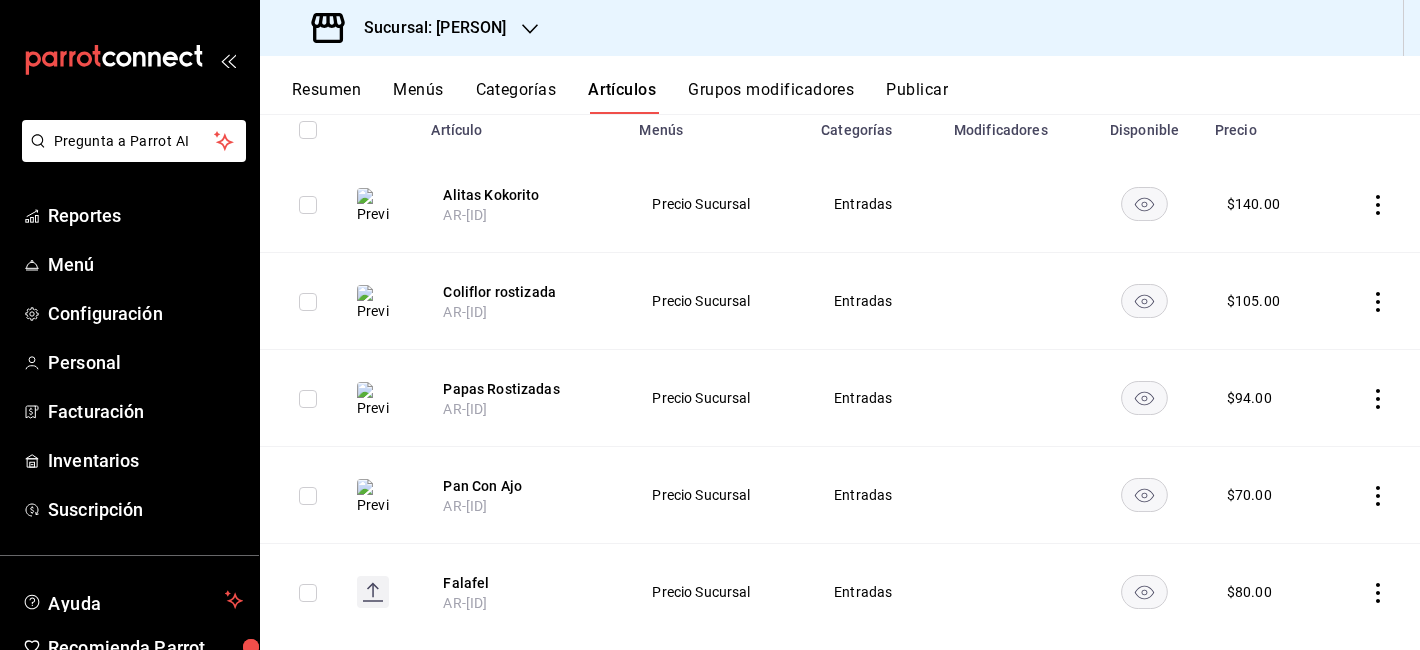 scroll, scrollTop: 280, scrollLeft: 0, axis: vertical 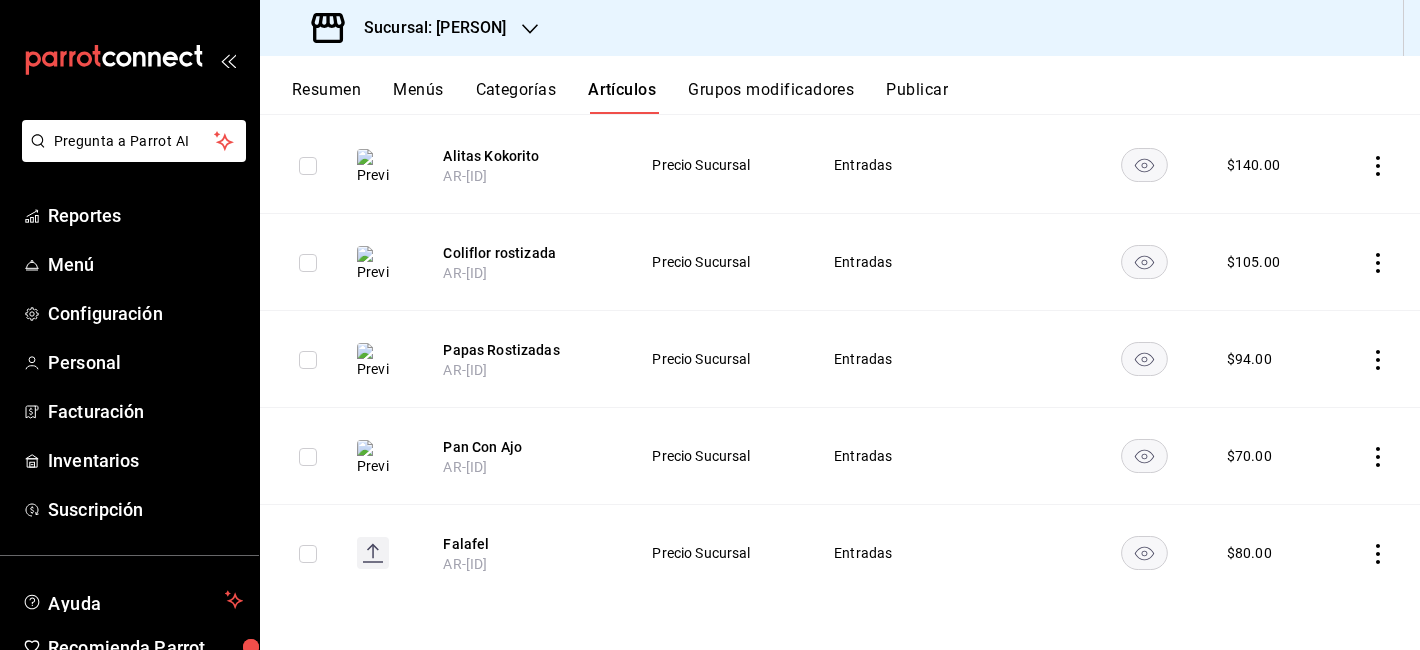 click 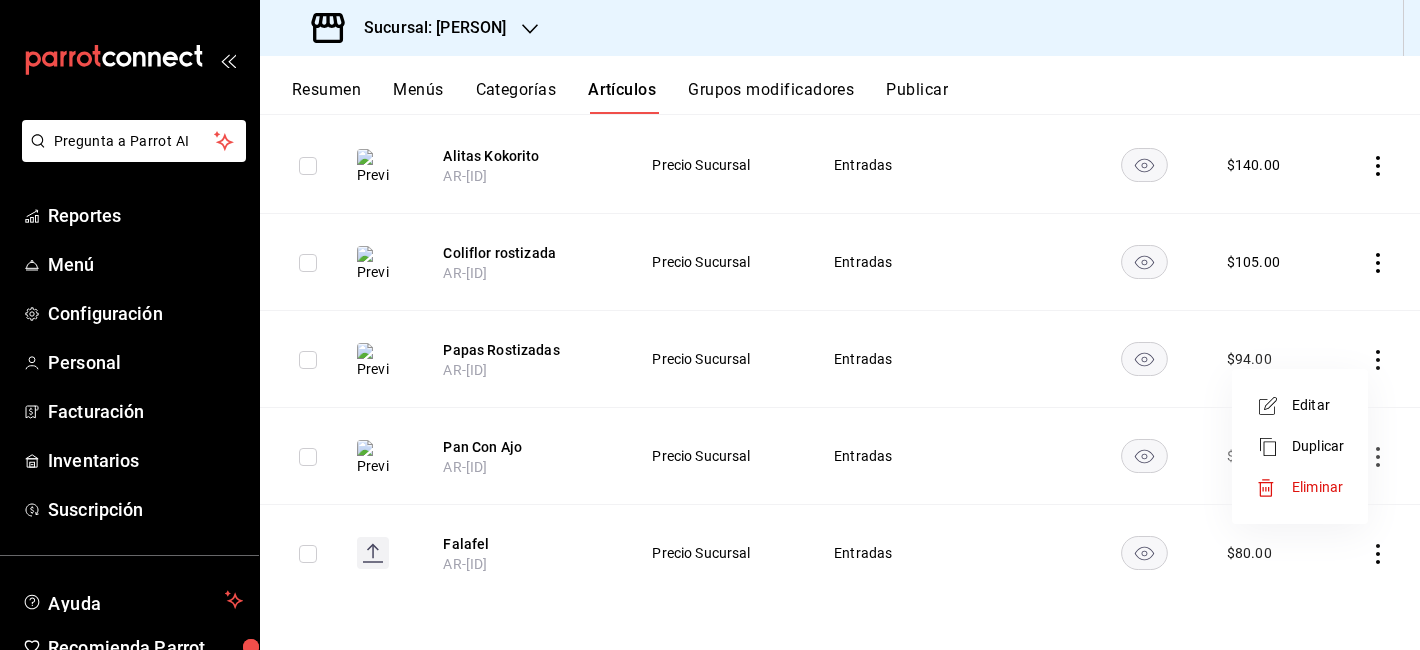 click on "Editar" at bounding box center [1300, 405] 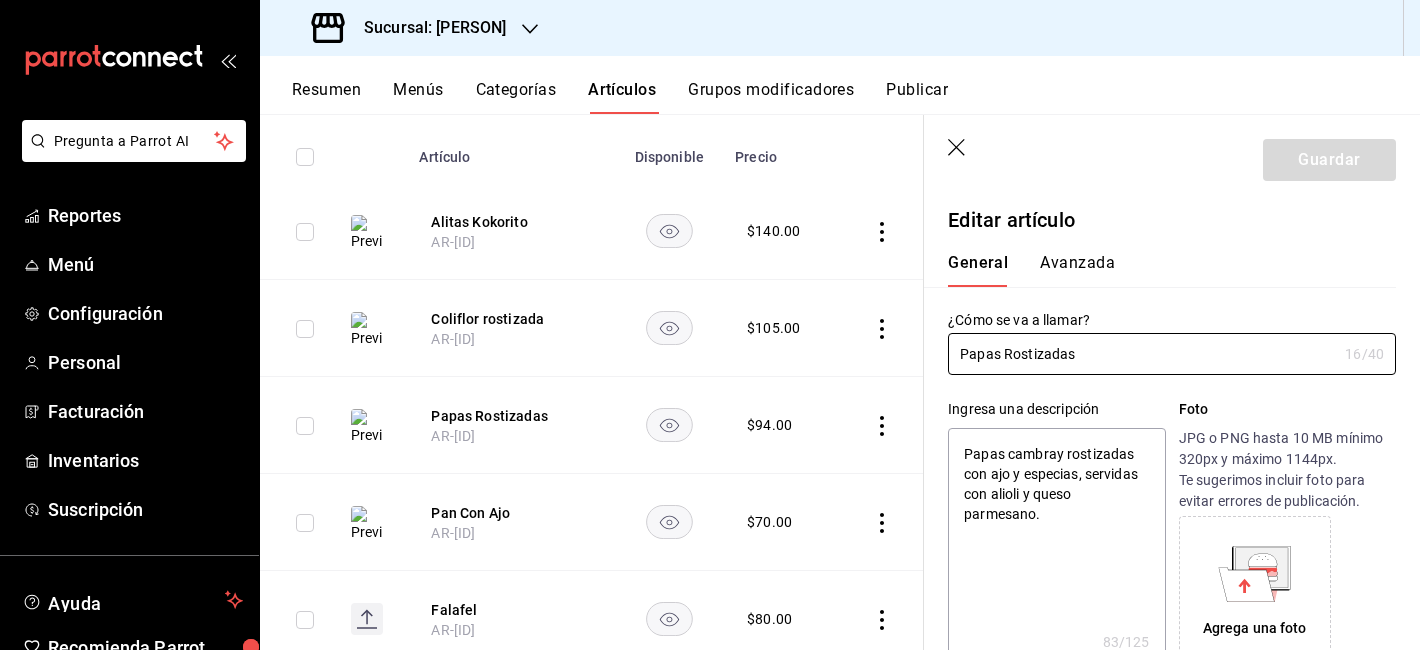 type on "x" 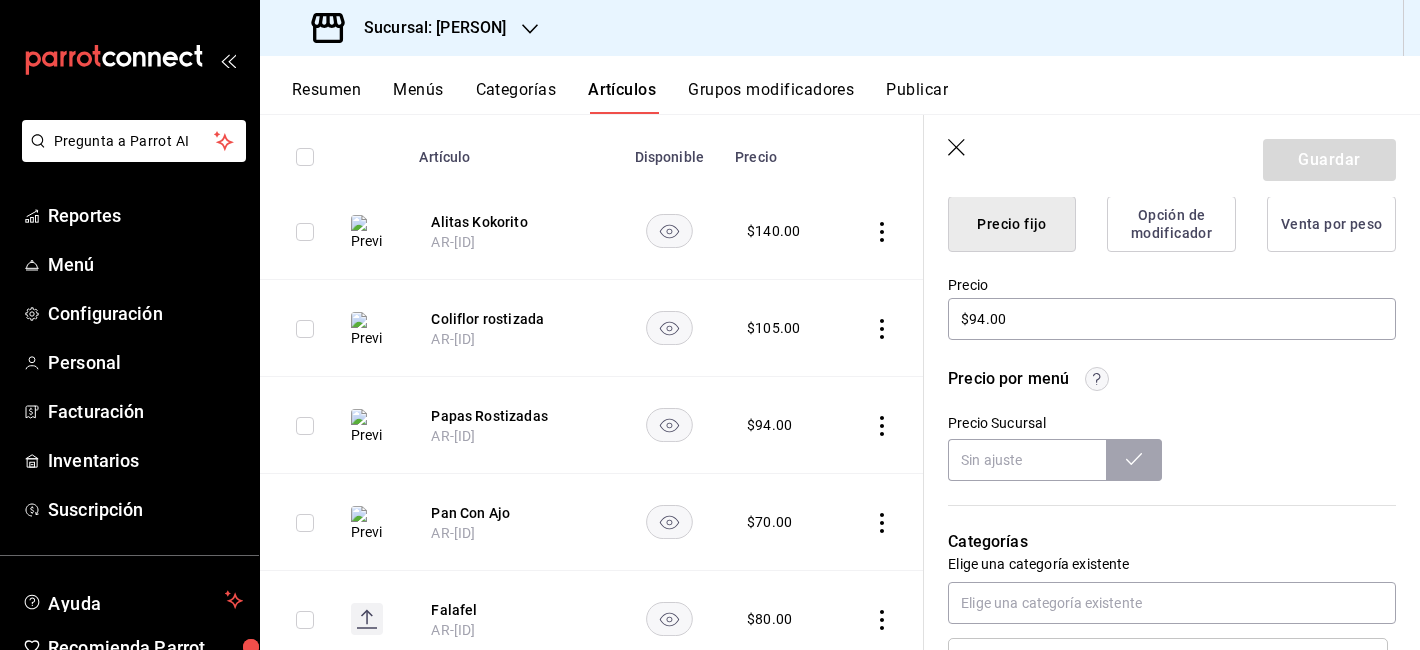 scroll, scrollTop: 540, scrollLeft: 0, axis: vertical 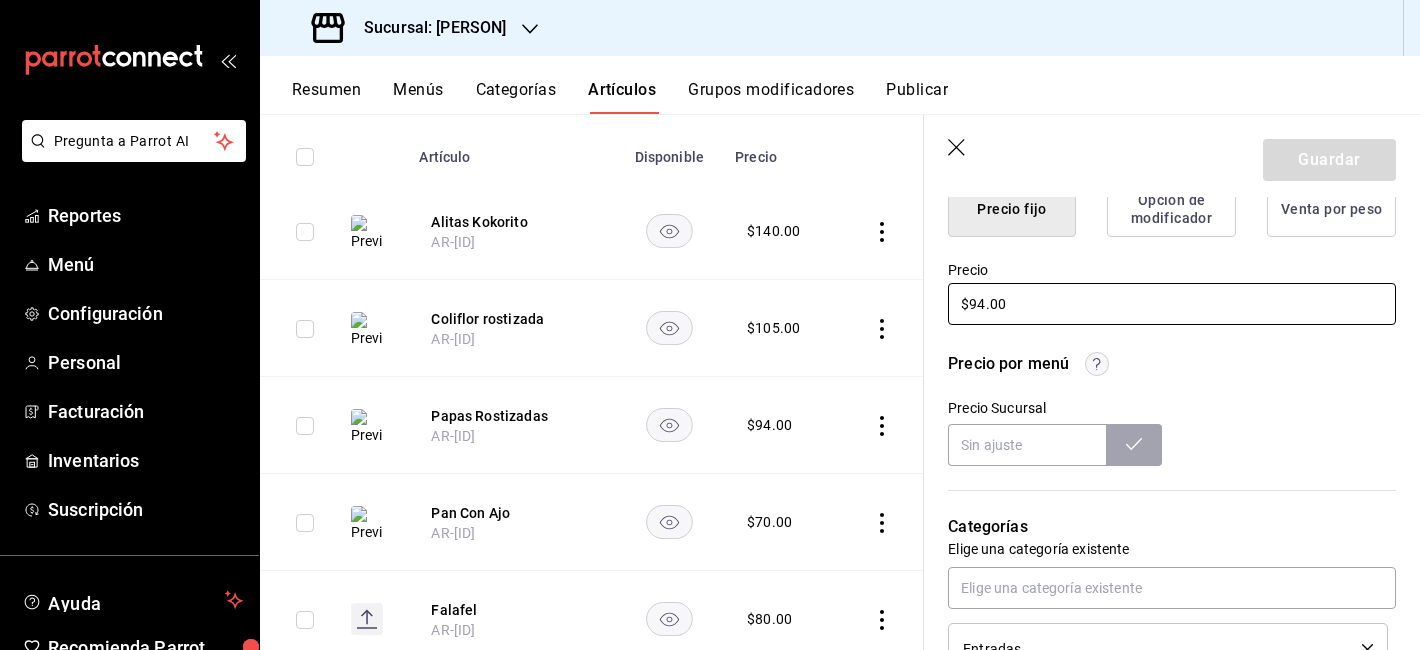 click on "$94.00" at bounding box center [1172, 304] 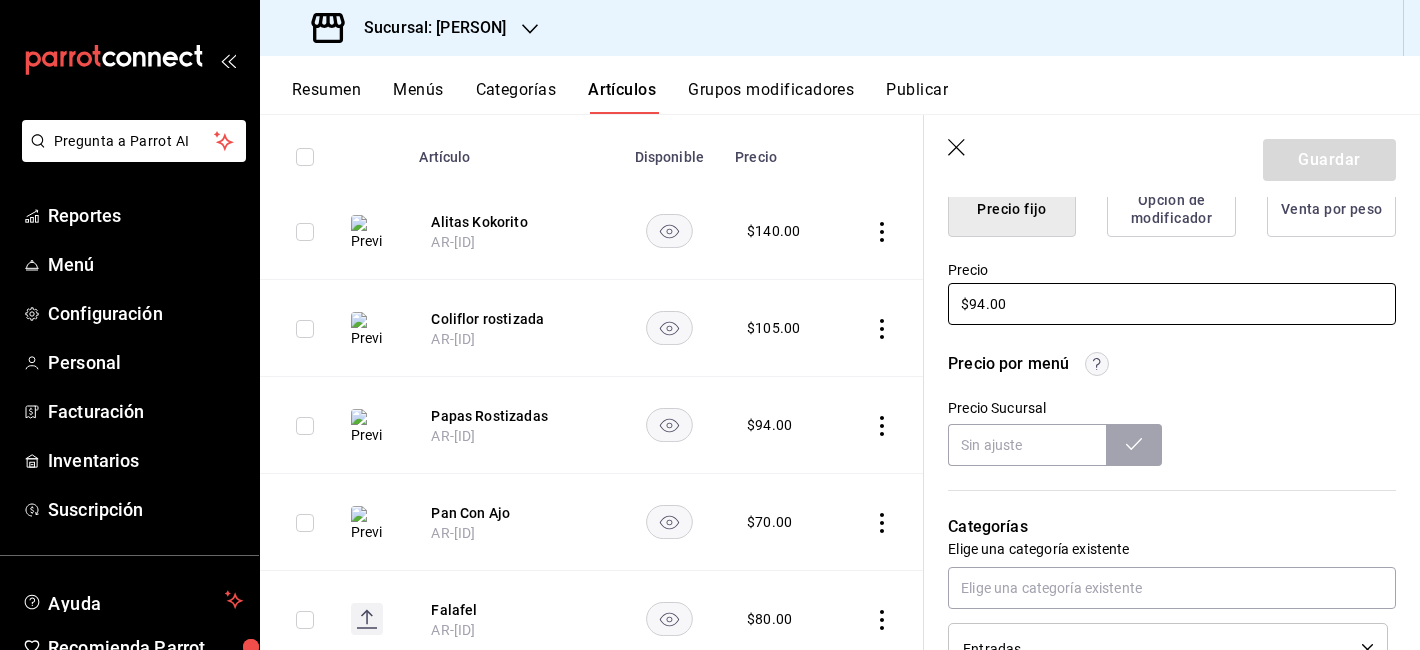 drag, startPoint x: 1035, startPoint y: 306, endPoint x: 819, endPoint y: 287, distance: 216.83405 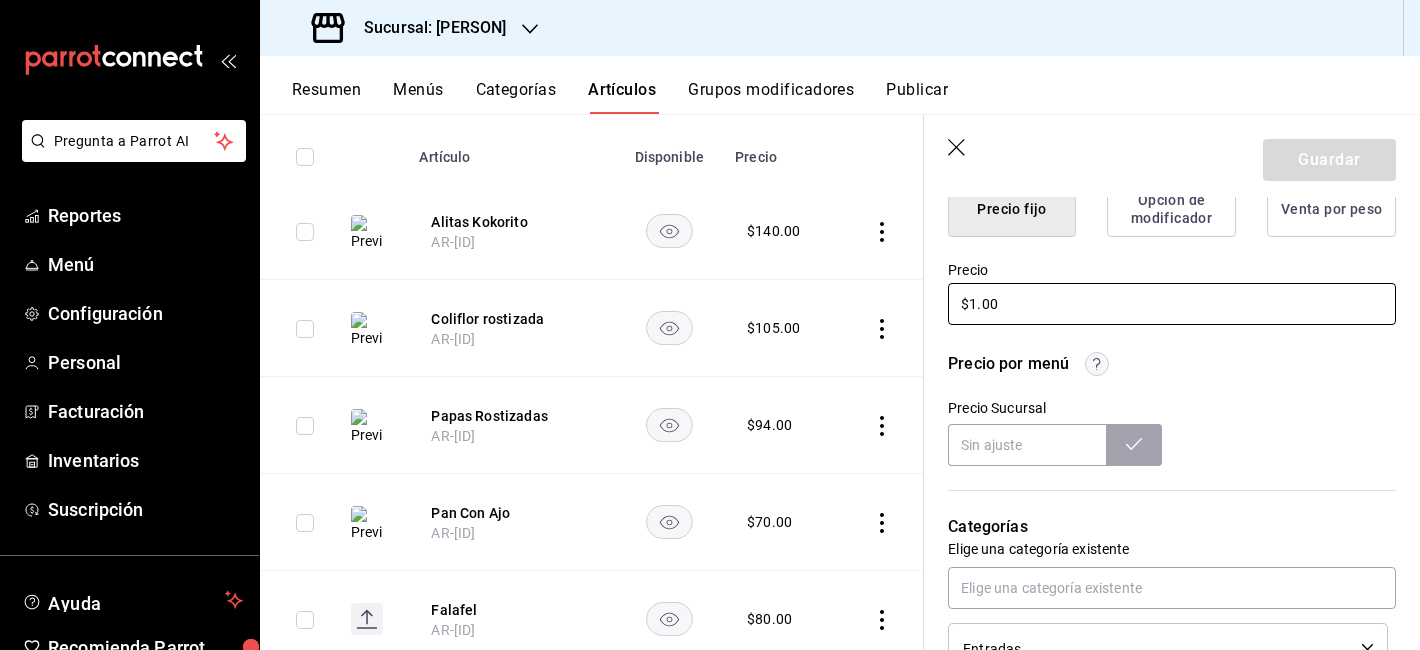 type on "x" 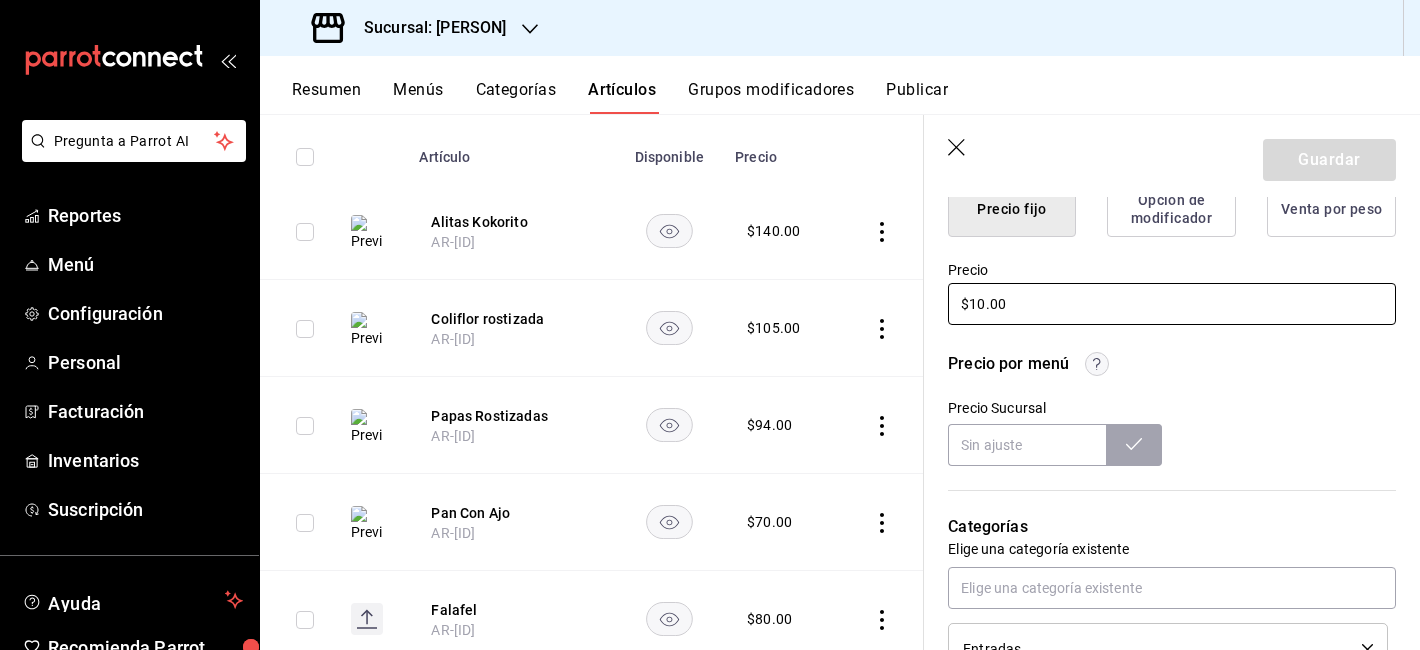 type on "x" 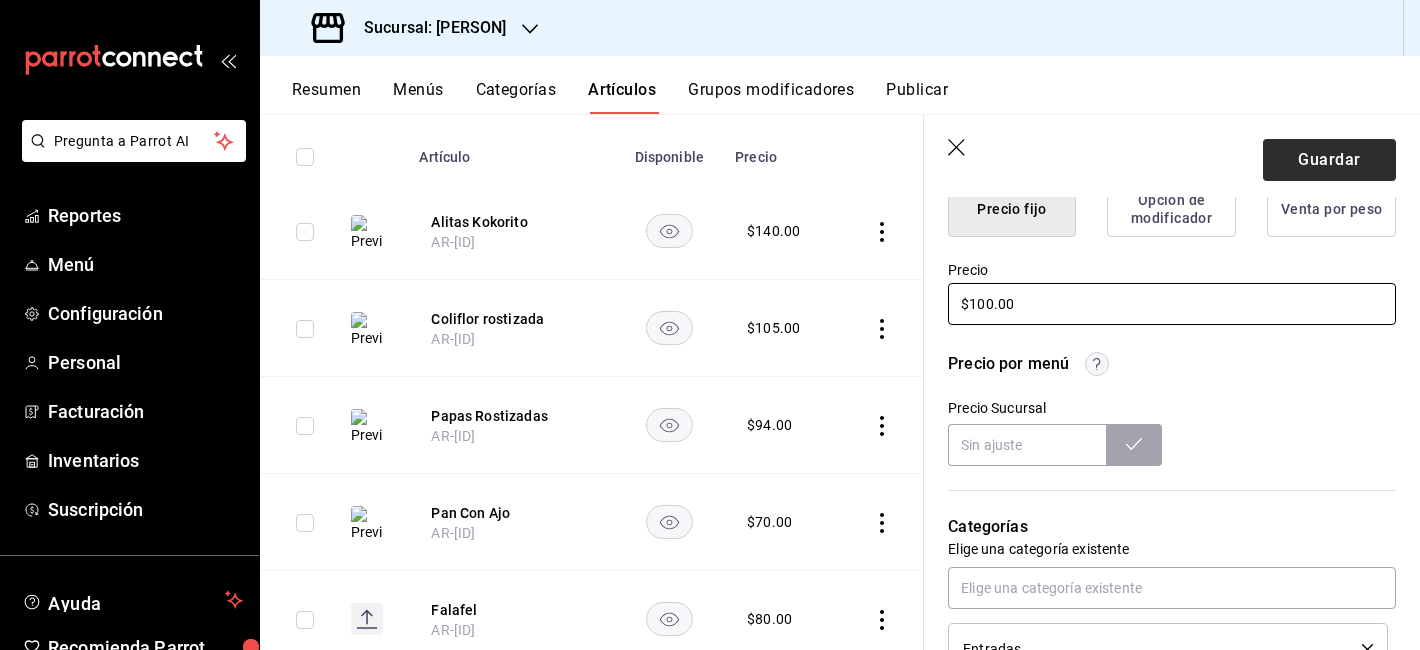 type on "$100.00" 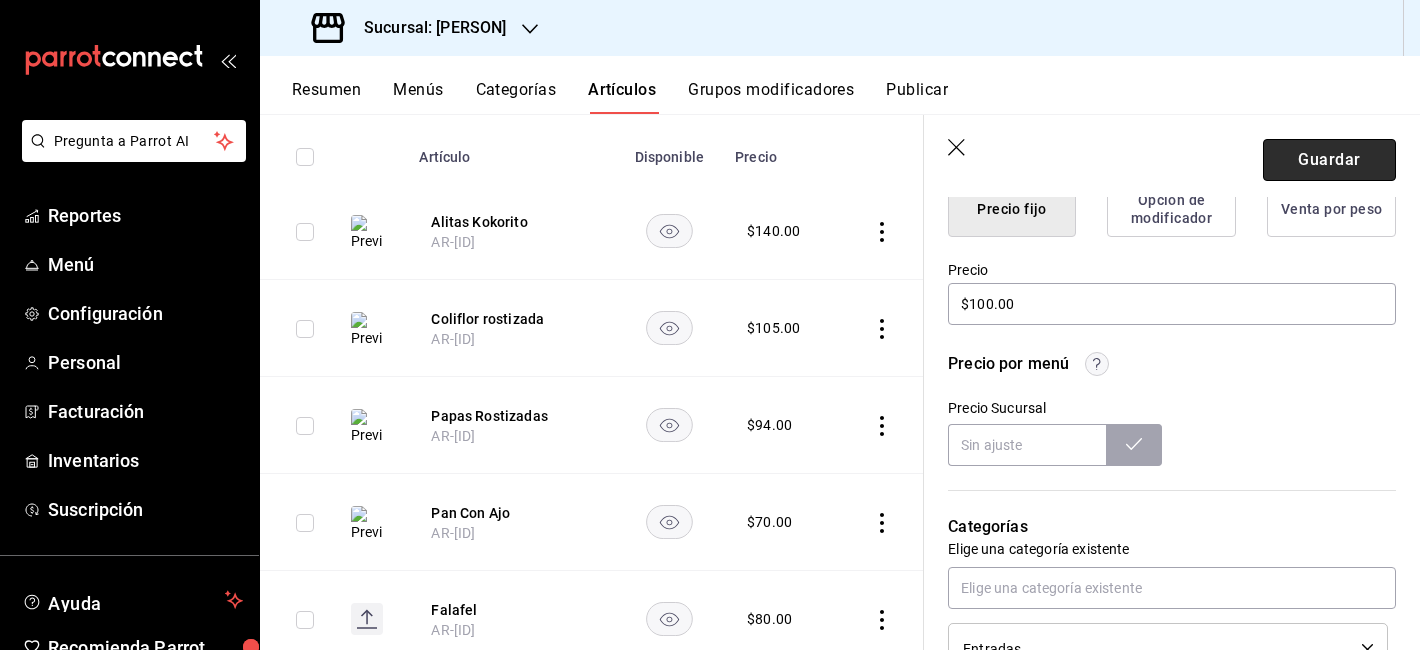 click on "Guardar" at bounding box center (1329, 160) 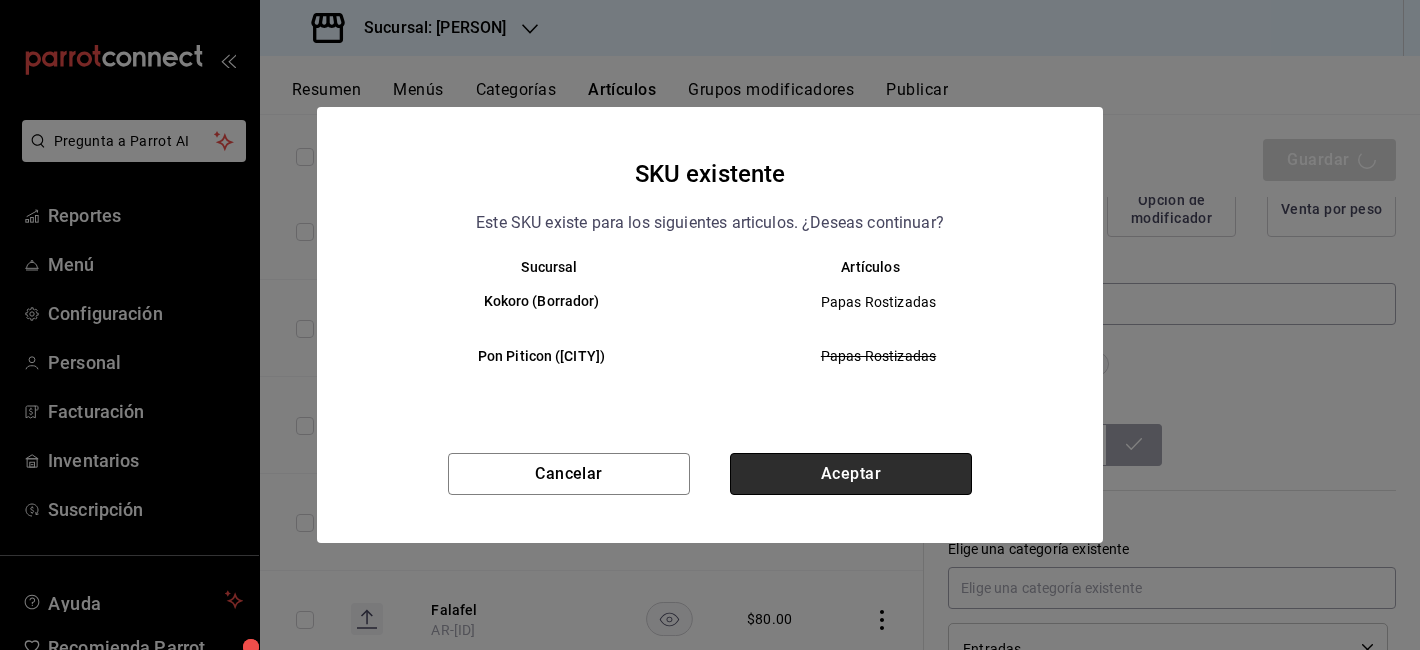 click on "Aceptar" at bounding box center (851, 474) 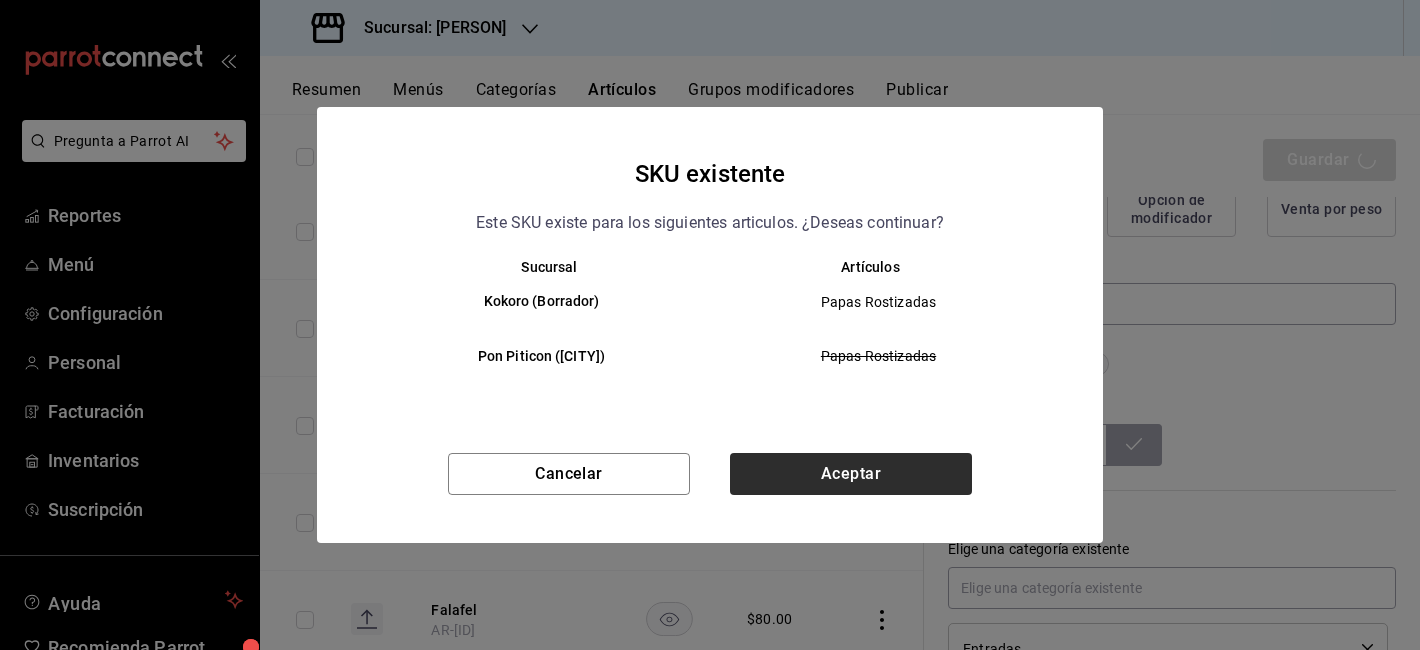 type on "x" 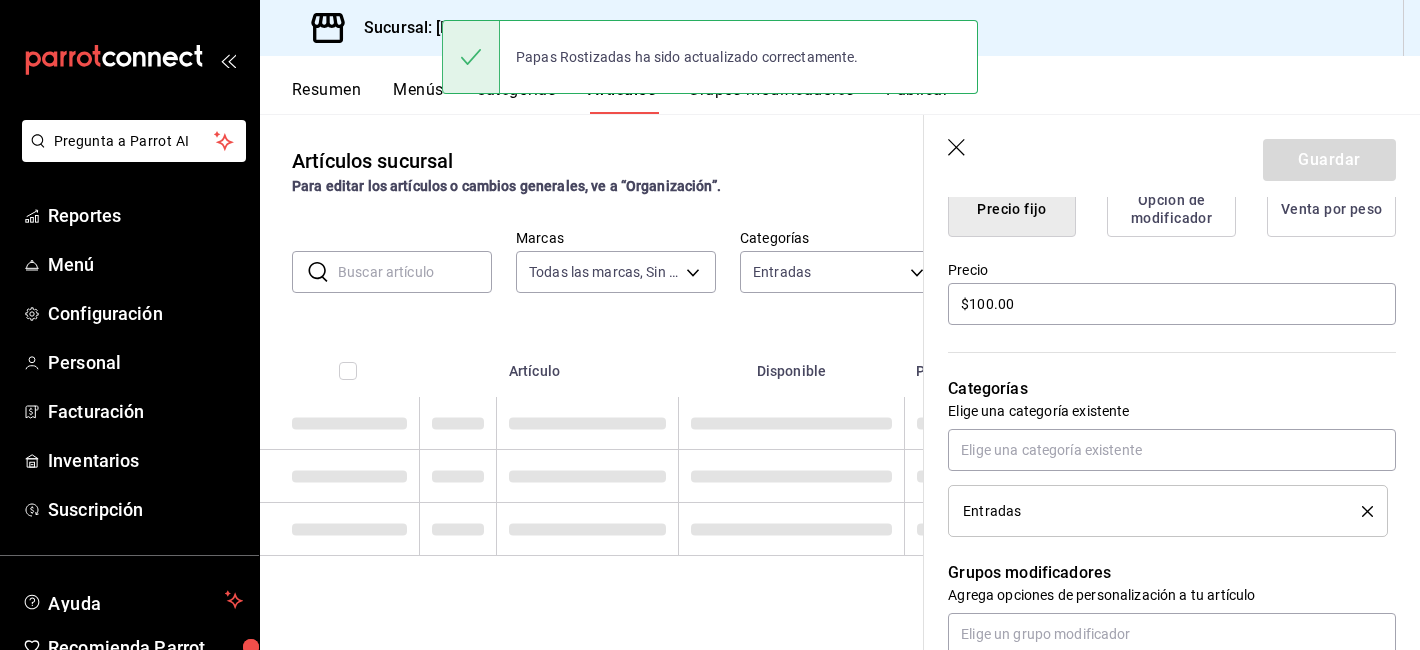 scroll, scrollTop: 0, scrollLeft: 0, axis: both 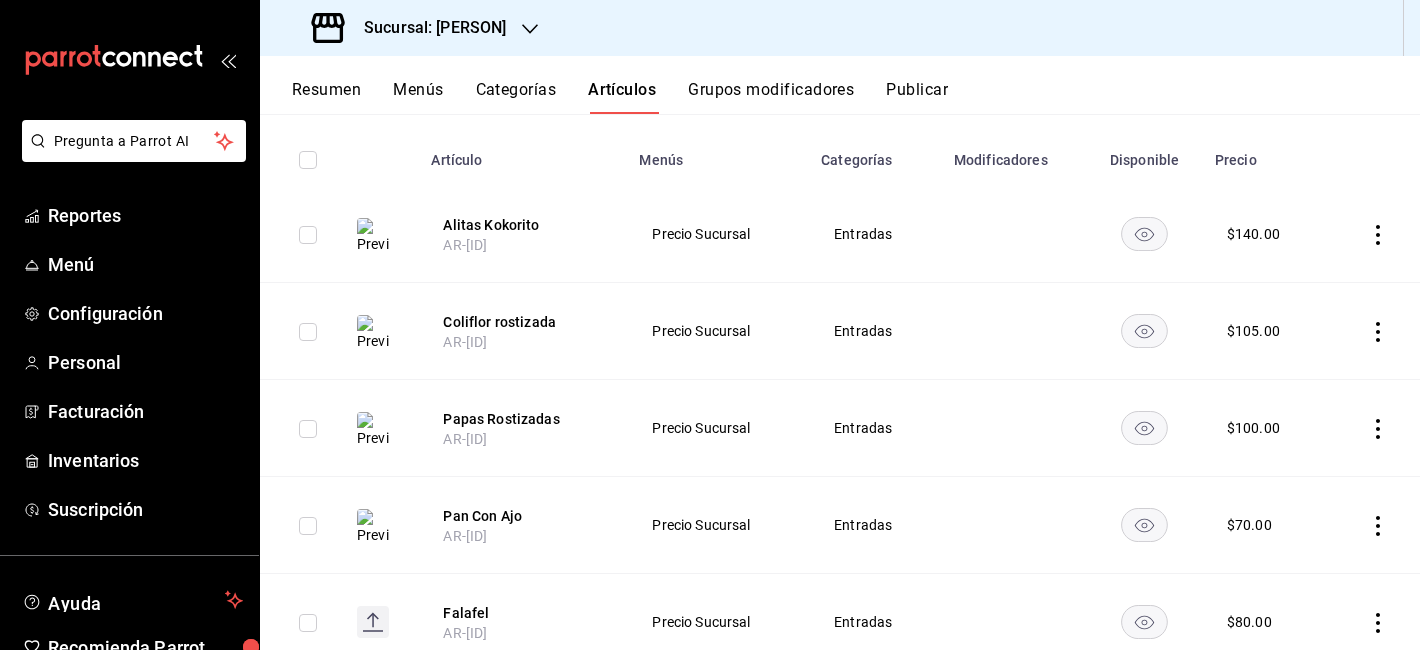 click 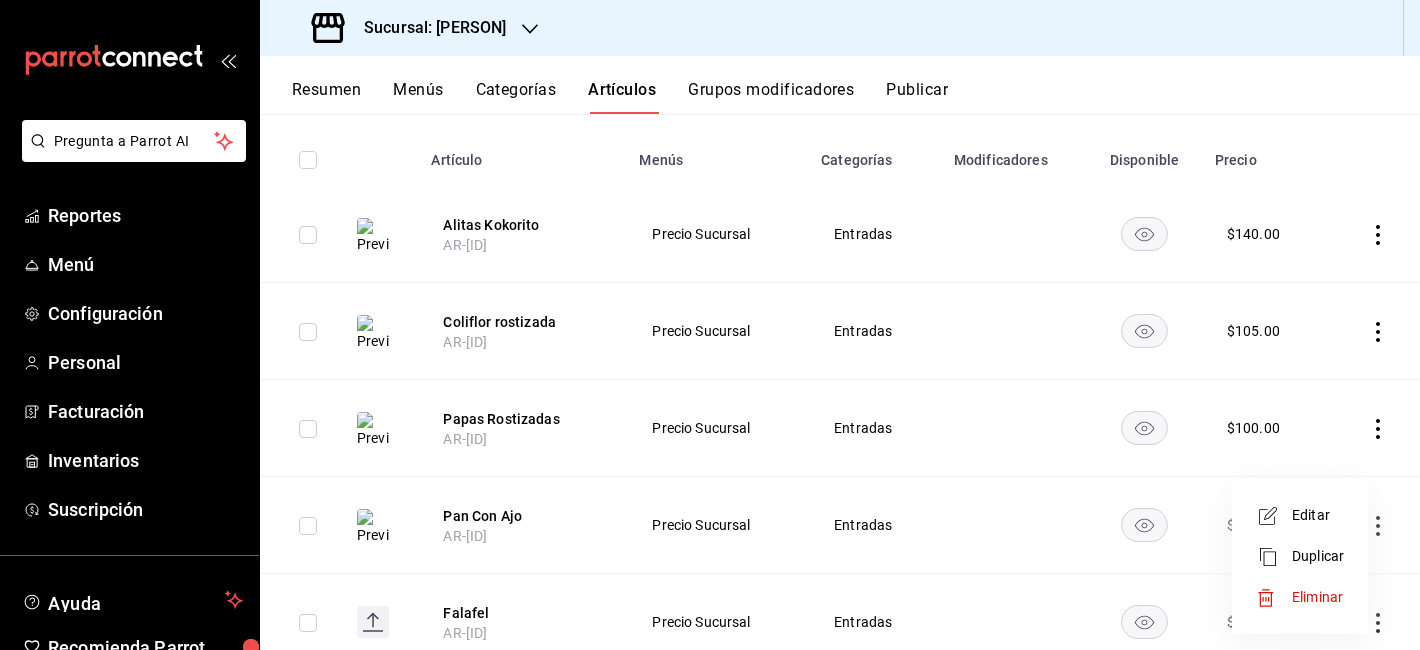 click on "Editar" at bounding box center (1300, 515) 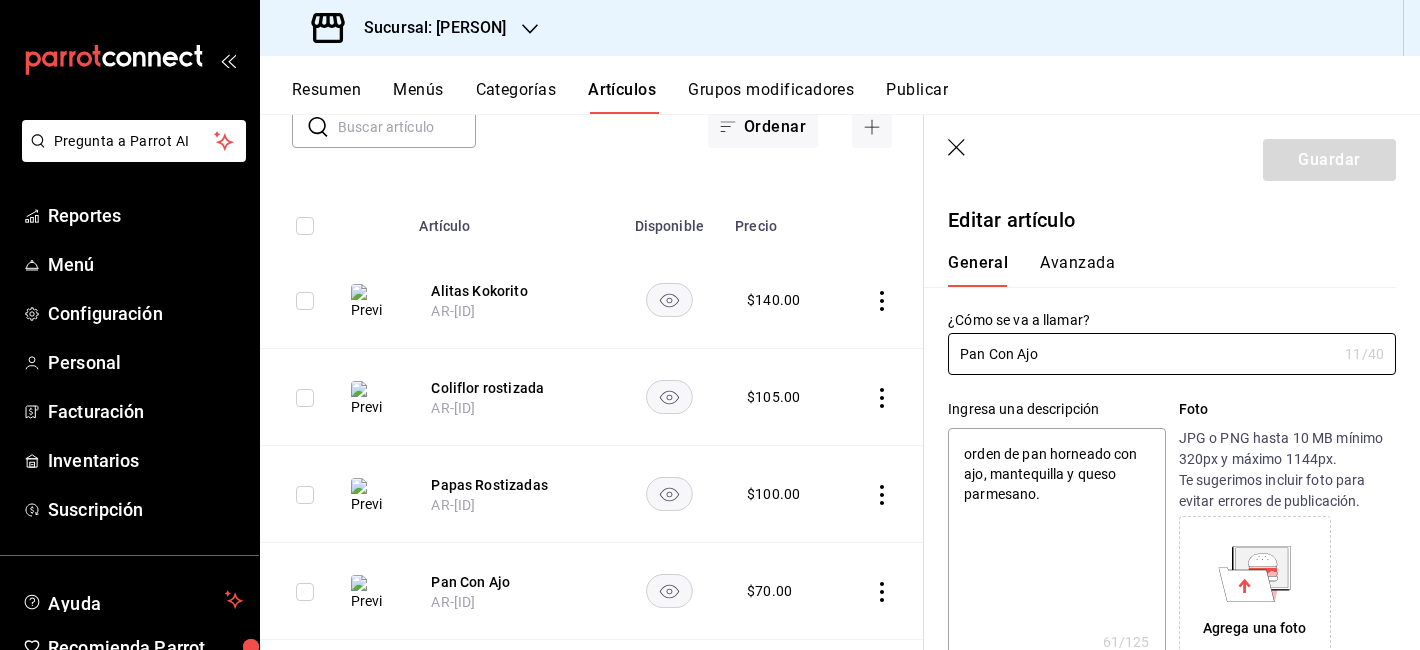 type on "x" 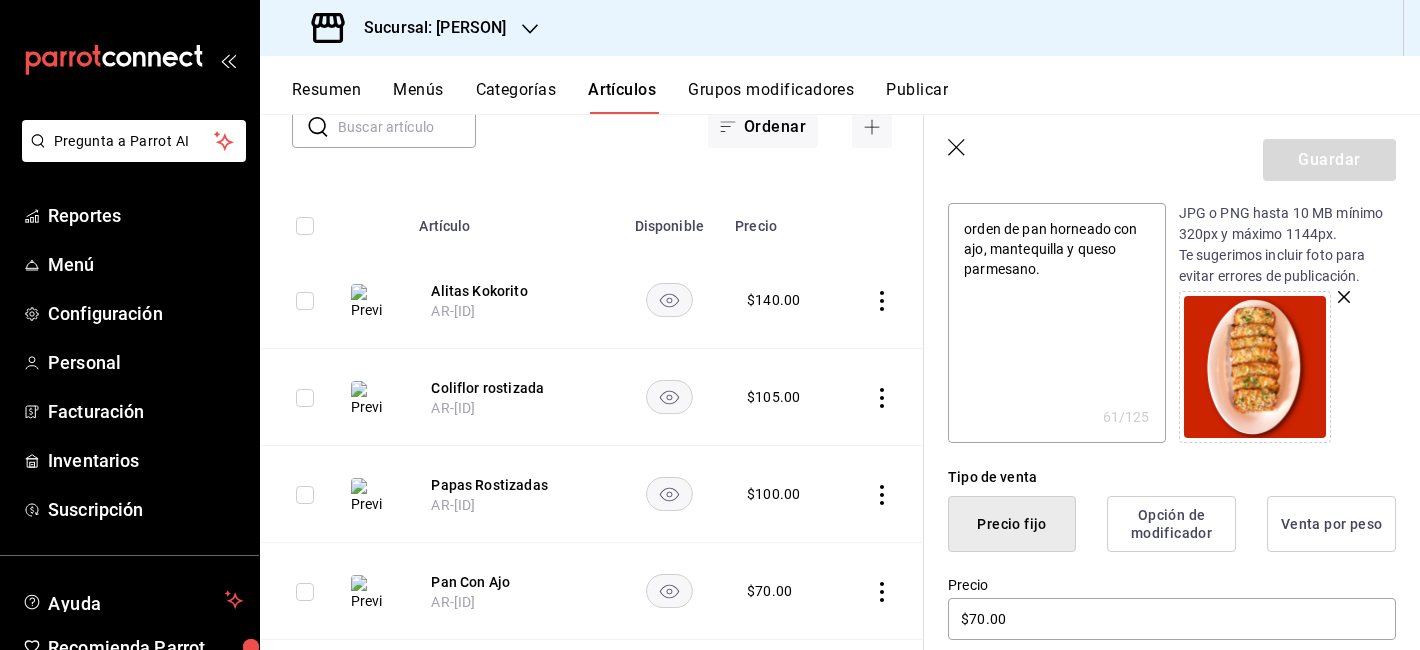 scroll, scrollTop: 328, scrollLeft: 0, axis: vertical 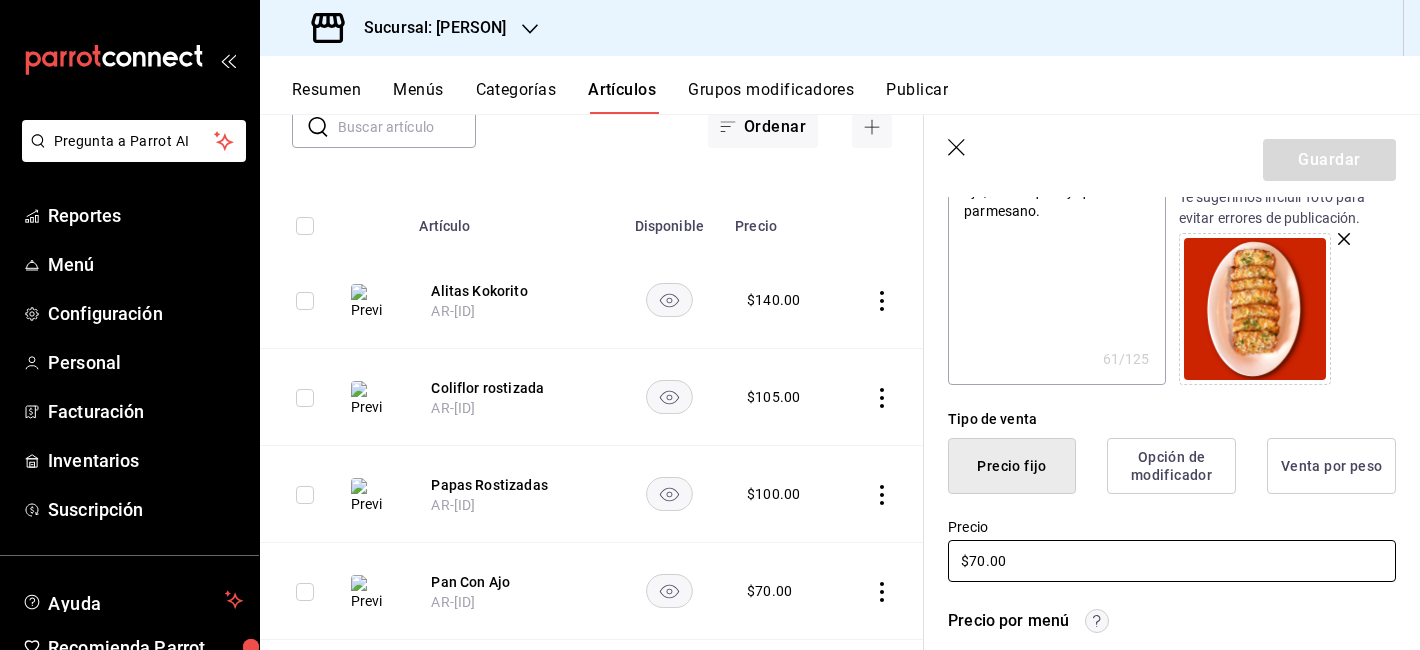 drag, startPoint x: 1029, startPoint y: 552, endPoint x: 887, endPoint y: 550, distance: 142.01408 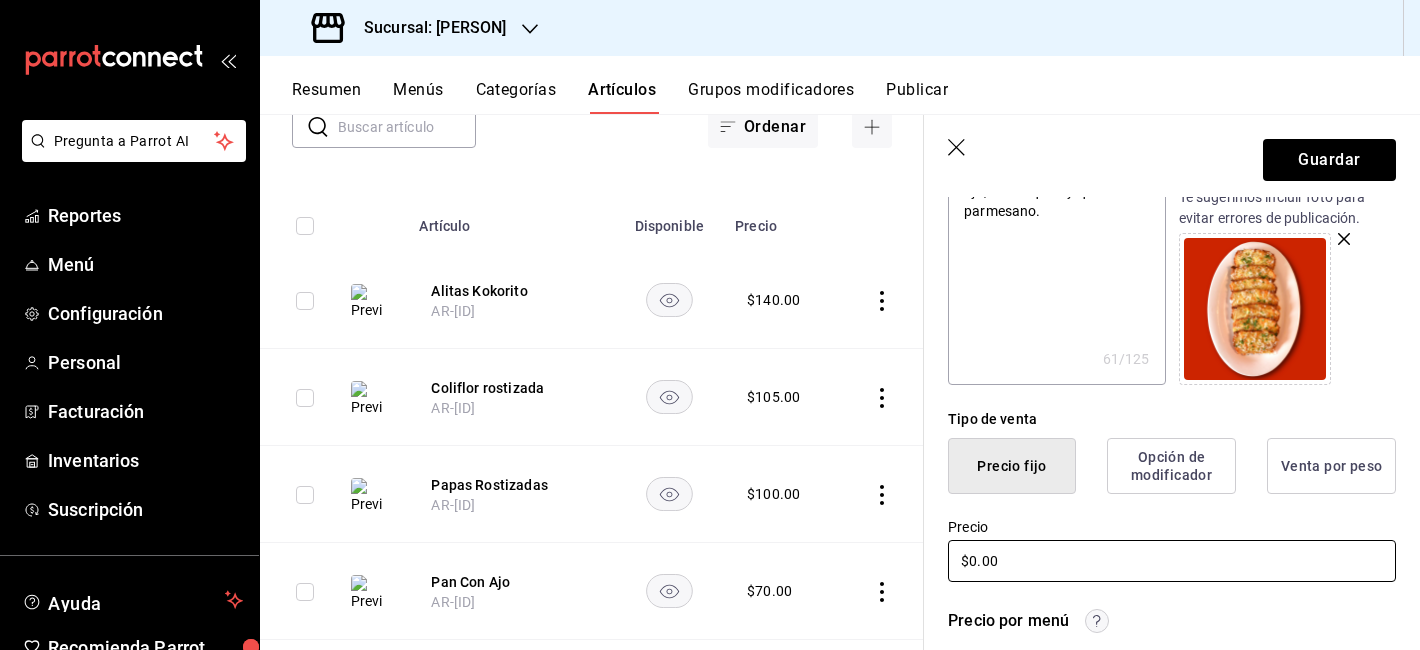 type on "x" 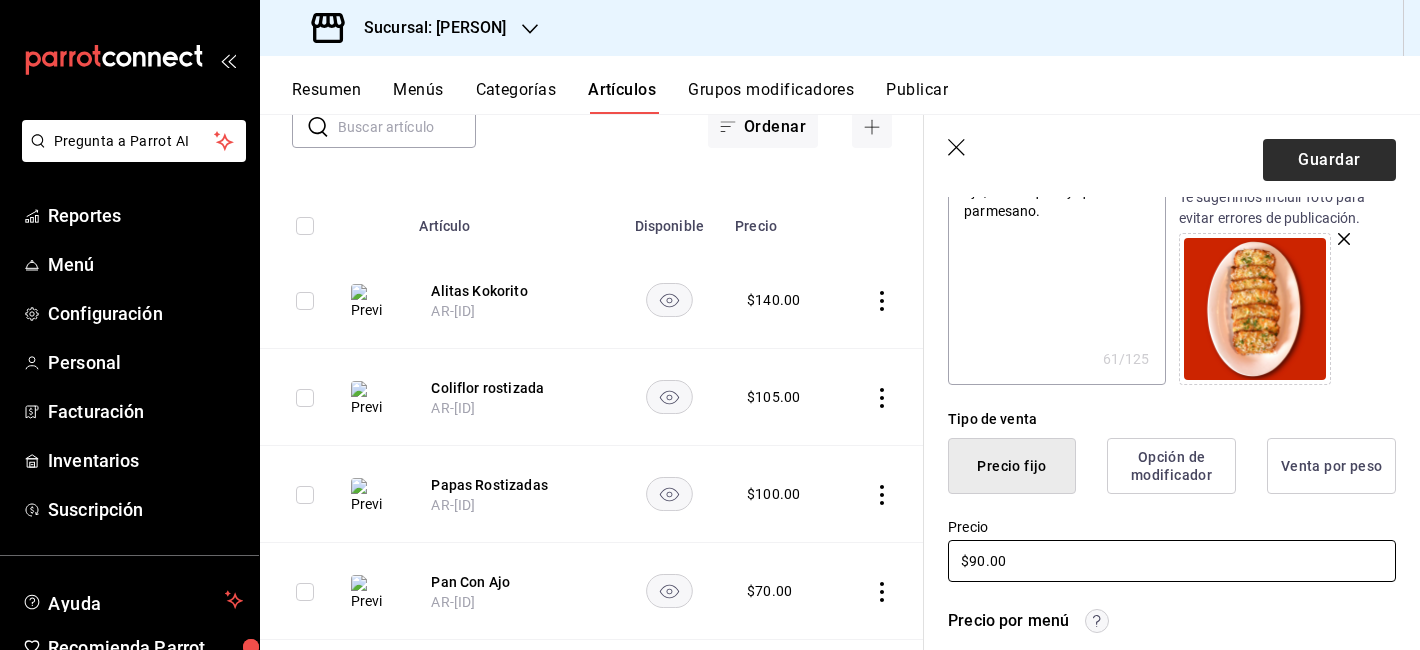 type on "$90.00" 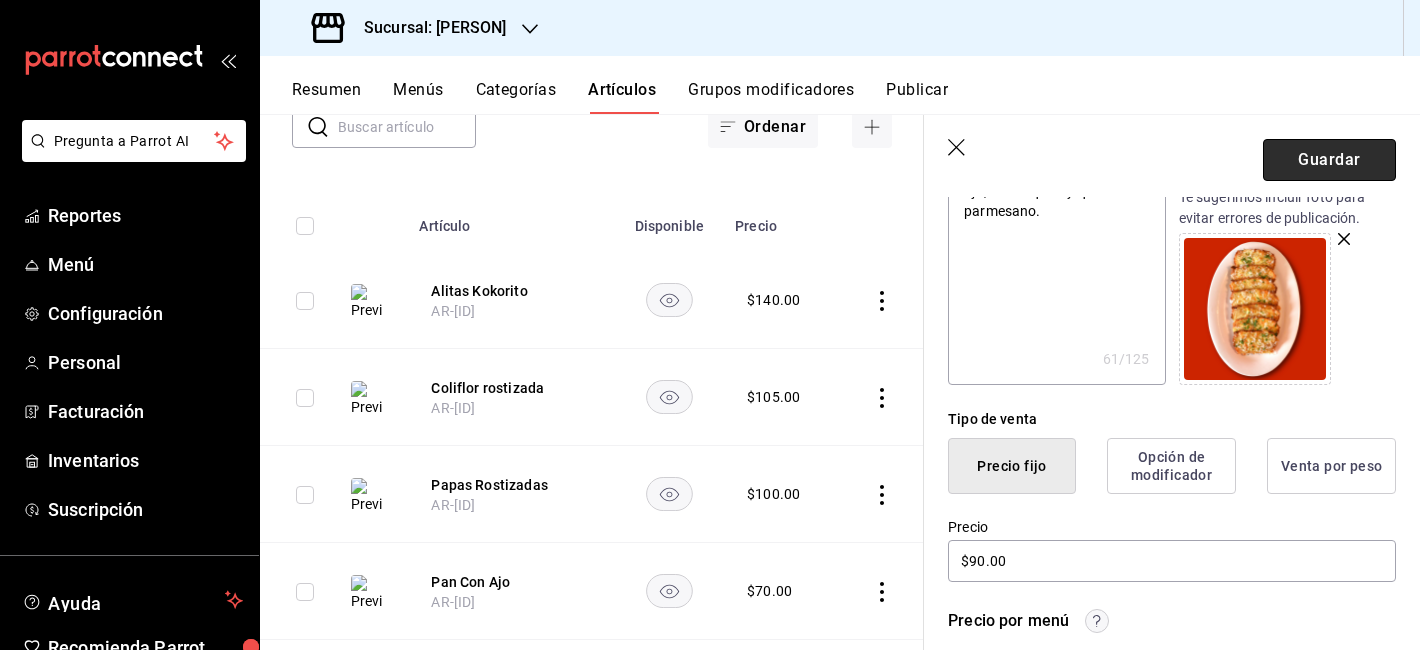 click on "Guardar" at bounding box center [1329, 160] 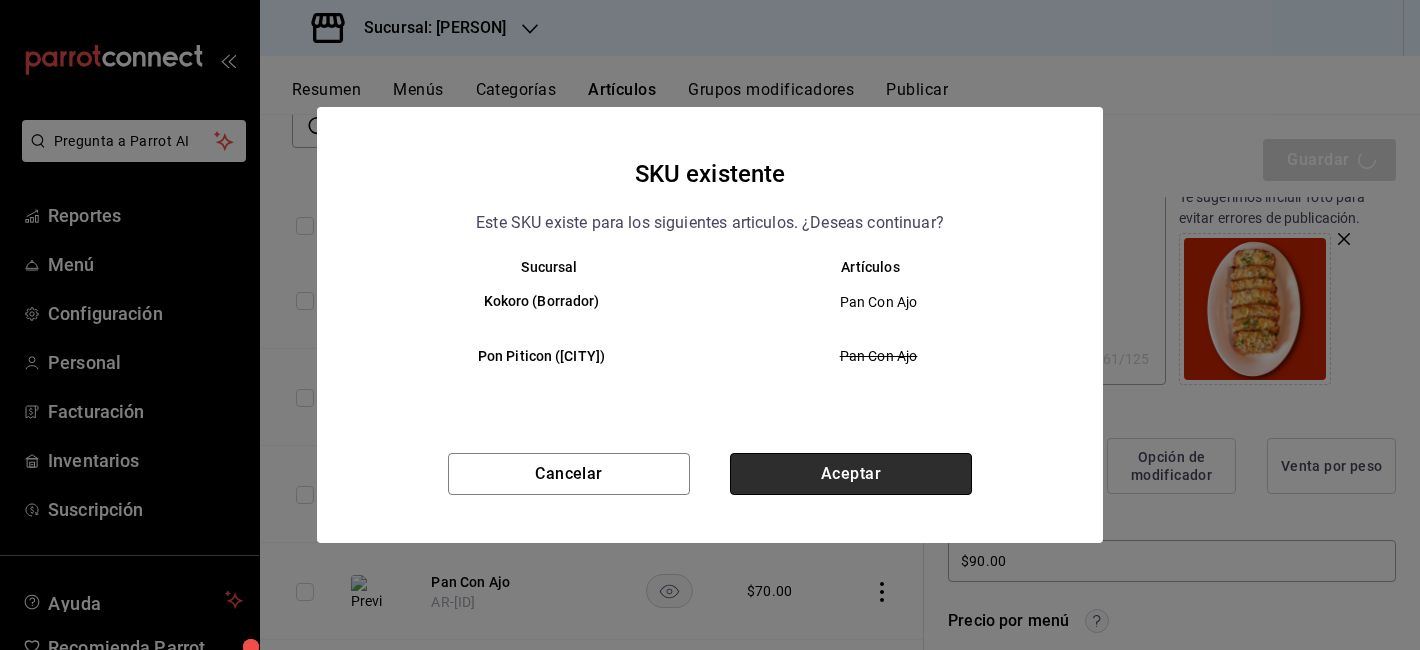 click on "Aceptar" at bounding box center (851, 474) 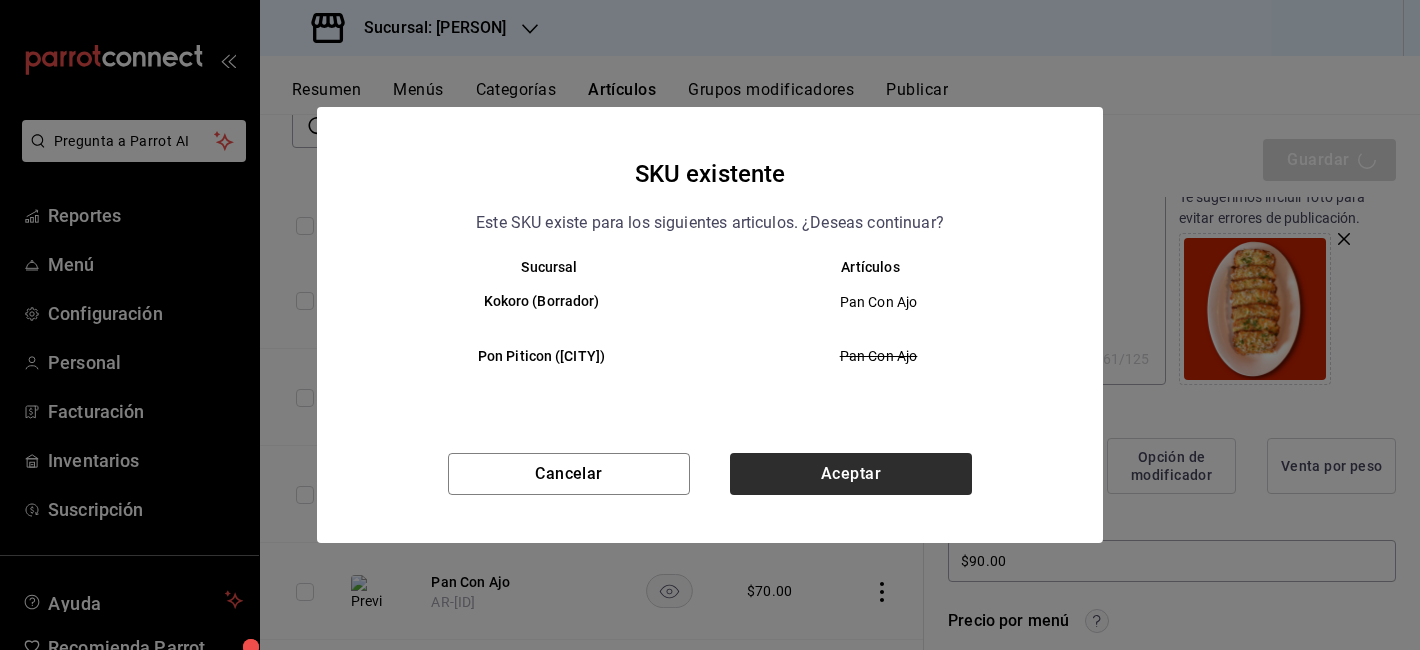 type on "x" 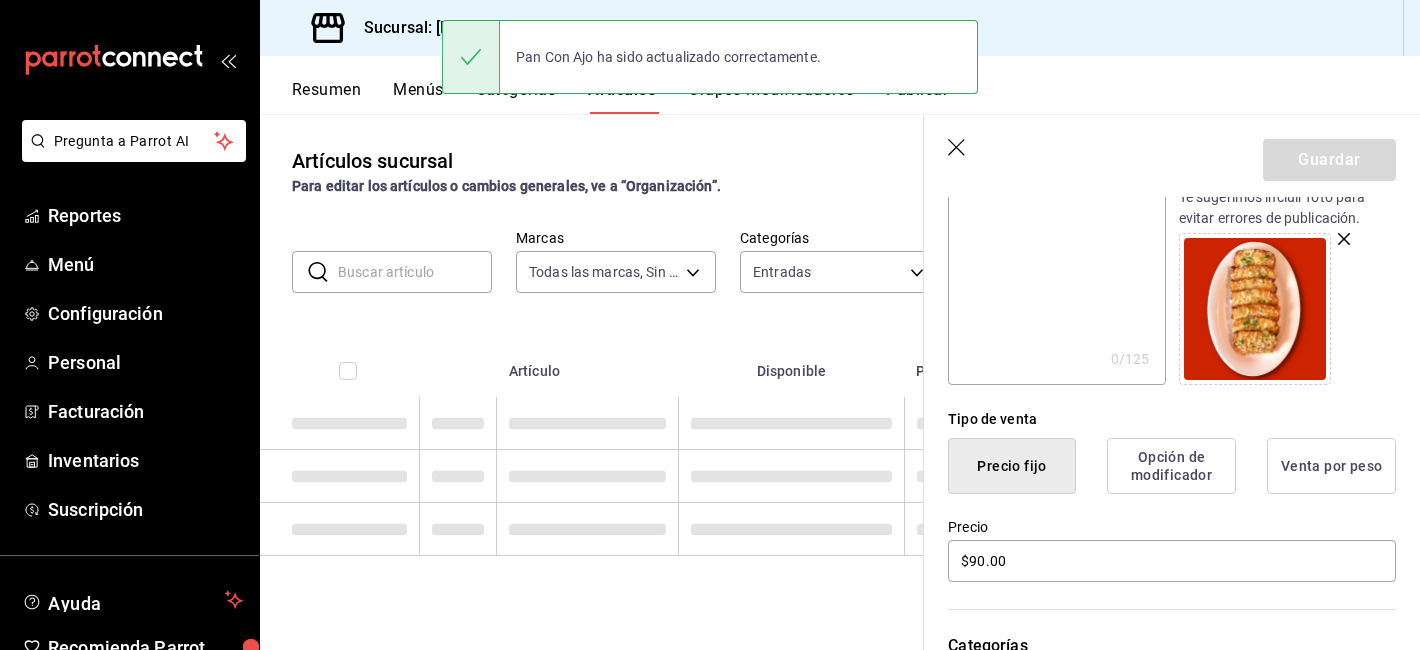 scroll, scrollTop: 0, scrollLeft: 0, axis: both 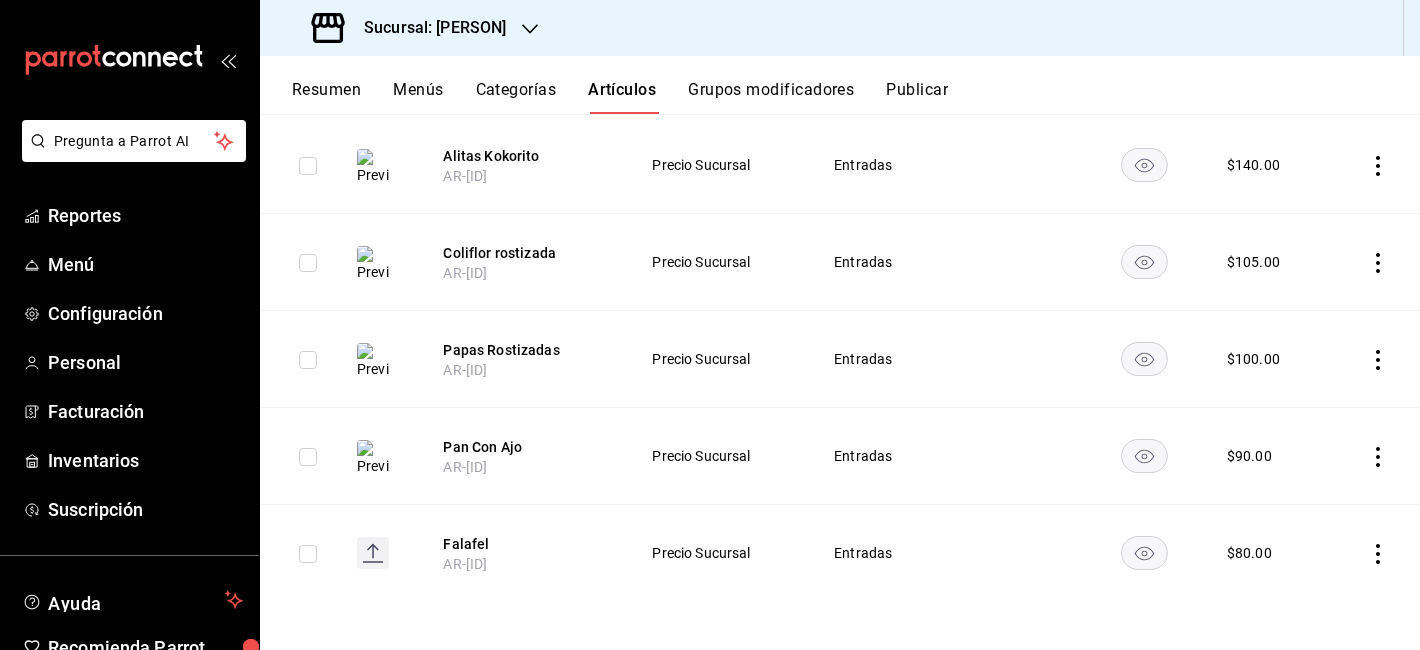 click 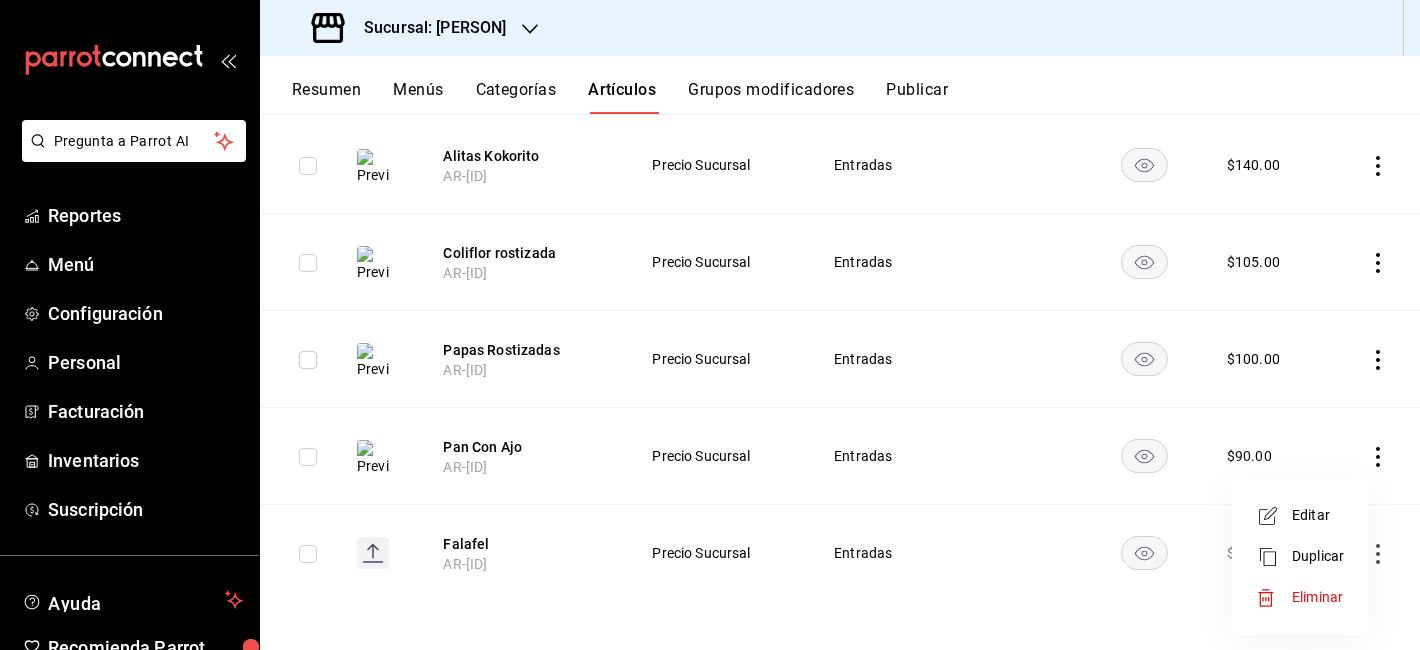 click on "Eliminar" at bounding box center [1317, 597] 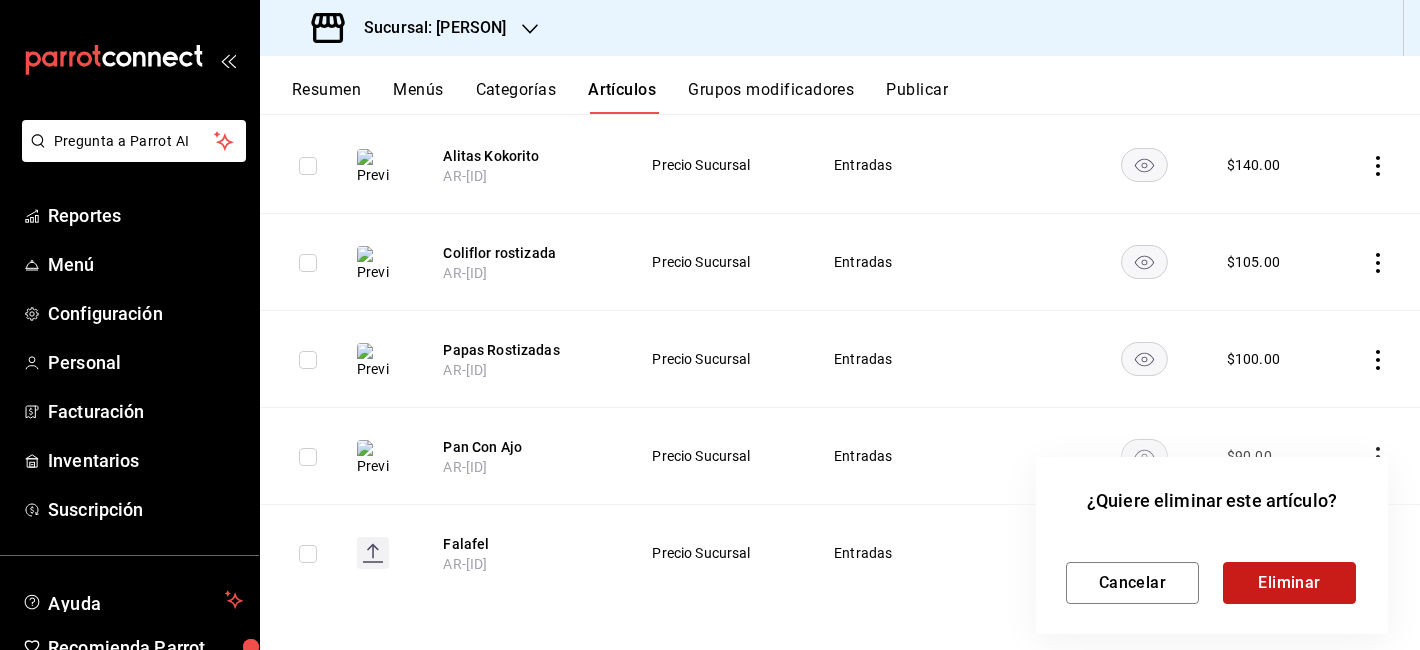 click on "Eliminar" at bounding box center (1289, 583) 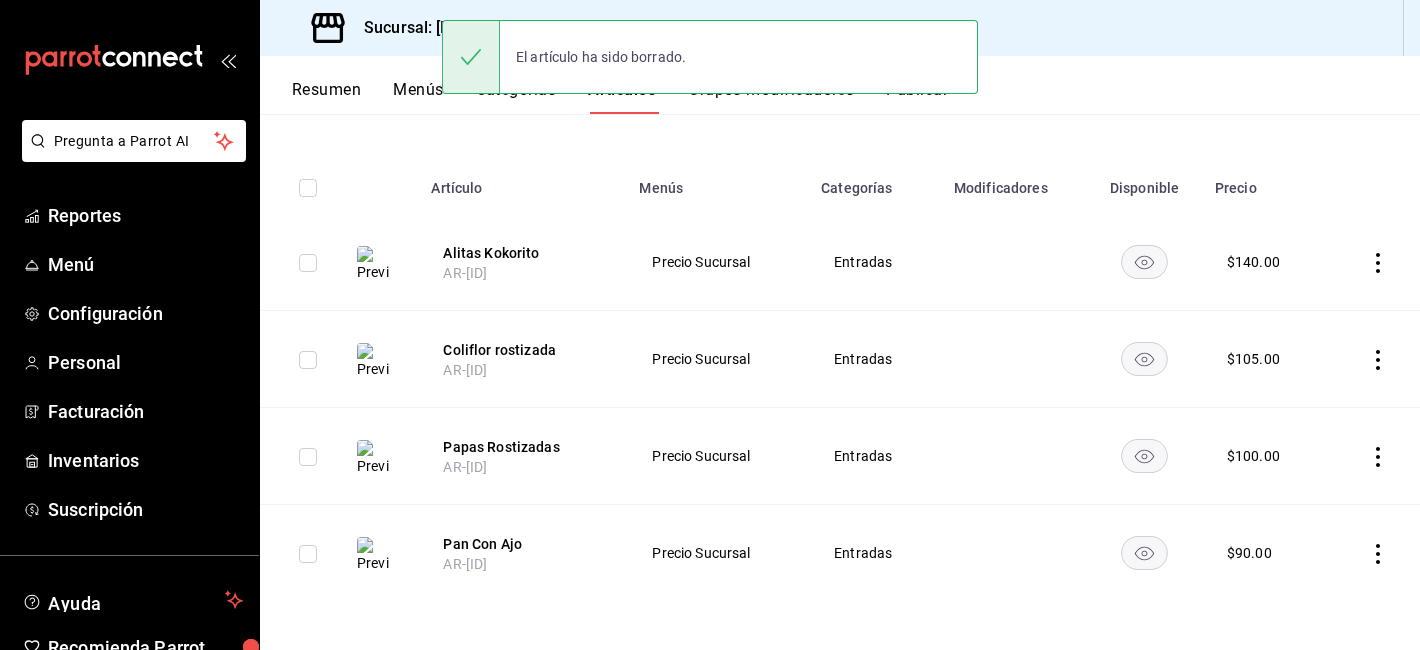 scroll, scrollTop: 183, scrollLeft: 0, axis: vertical 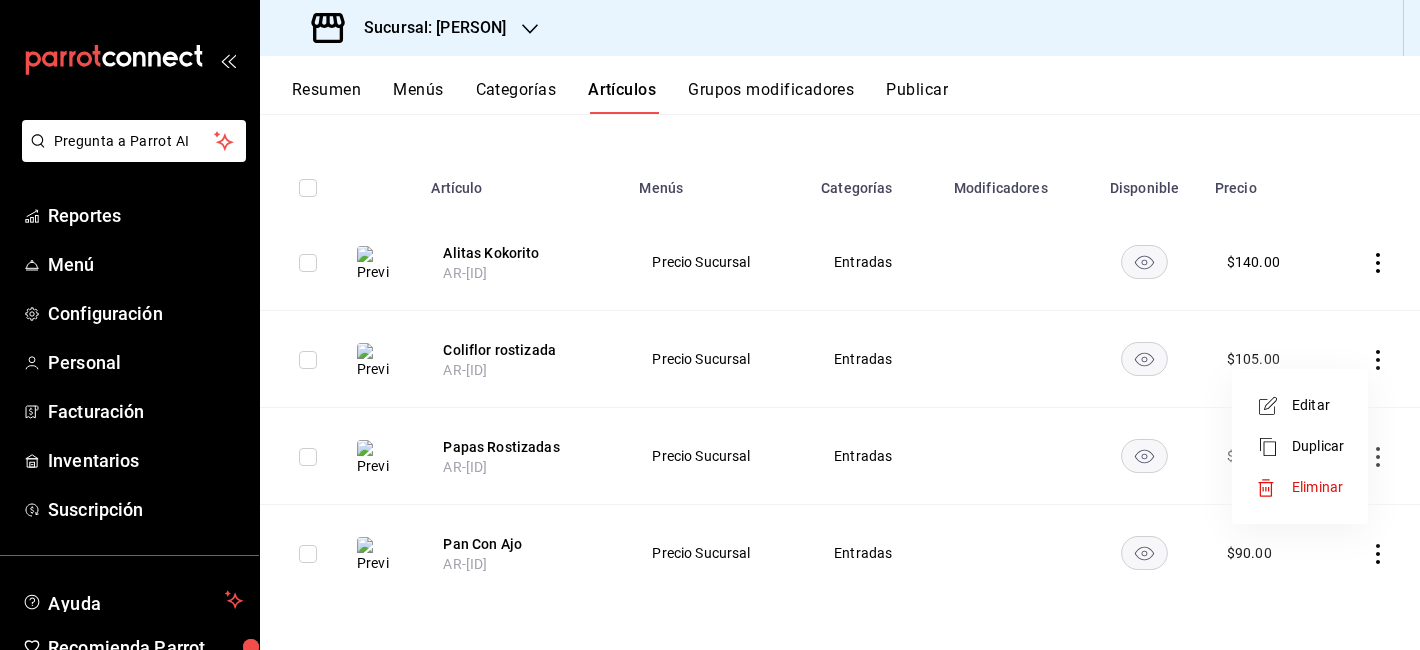 click on "Editar" at bounding box center [1300, 405] 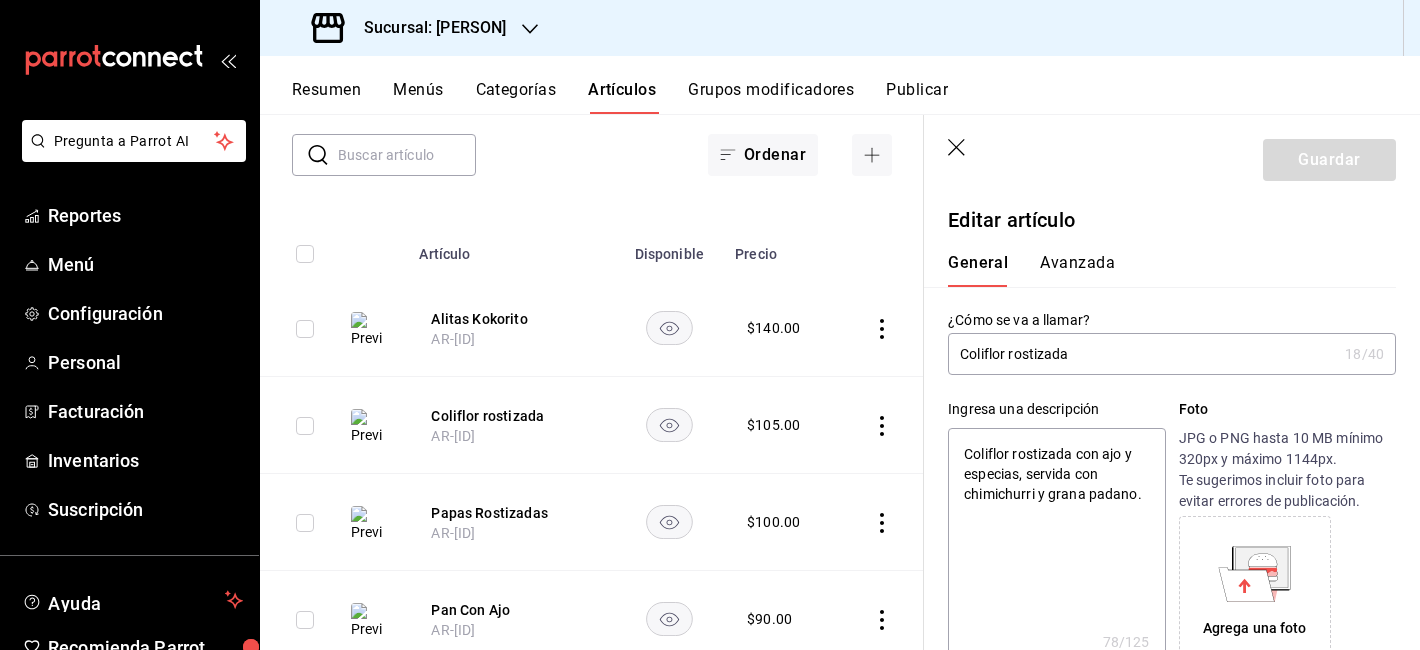 type on "x" 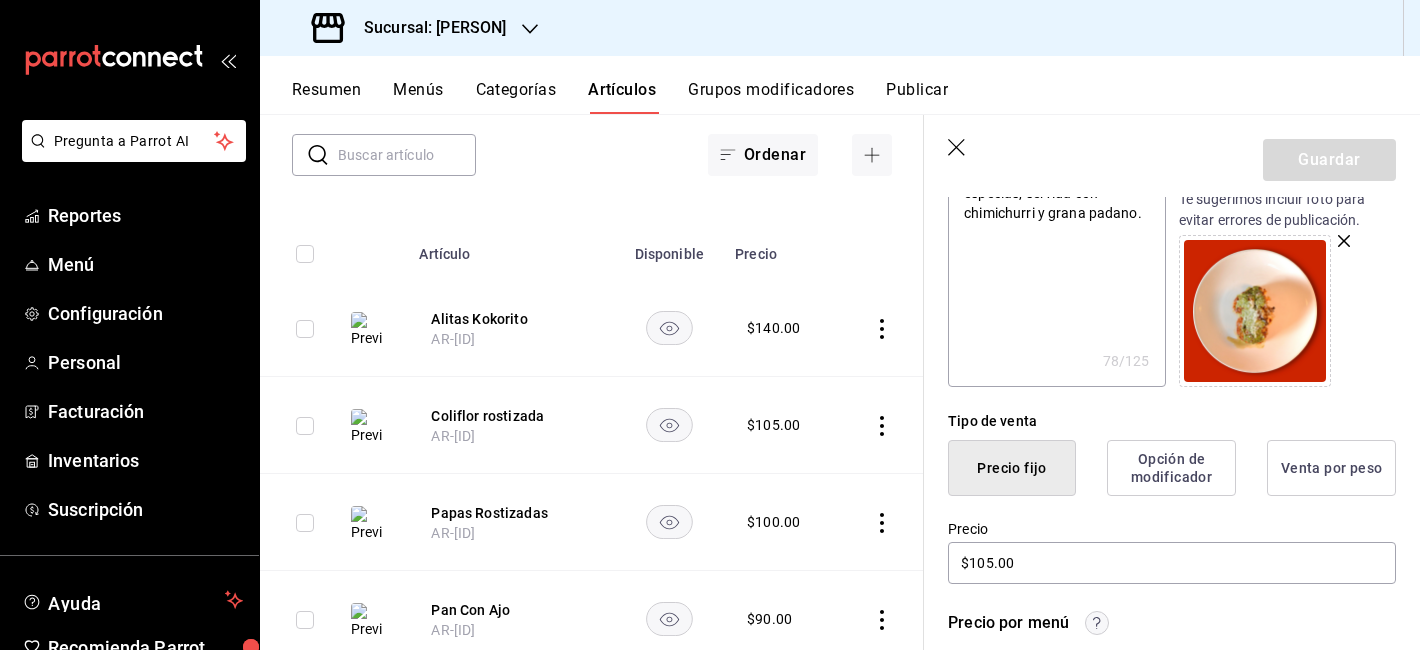 scroll, scrollTop: 430, scrollLeft: 0, axis: vertical 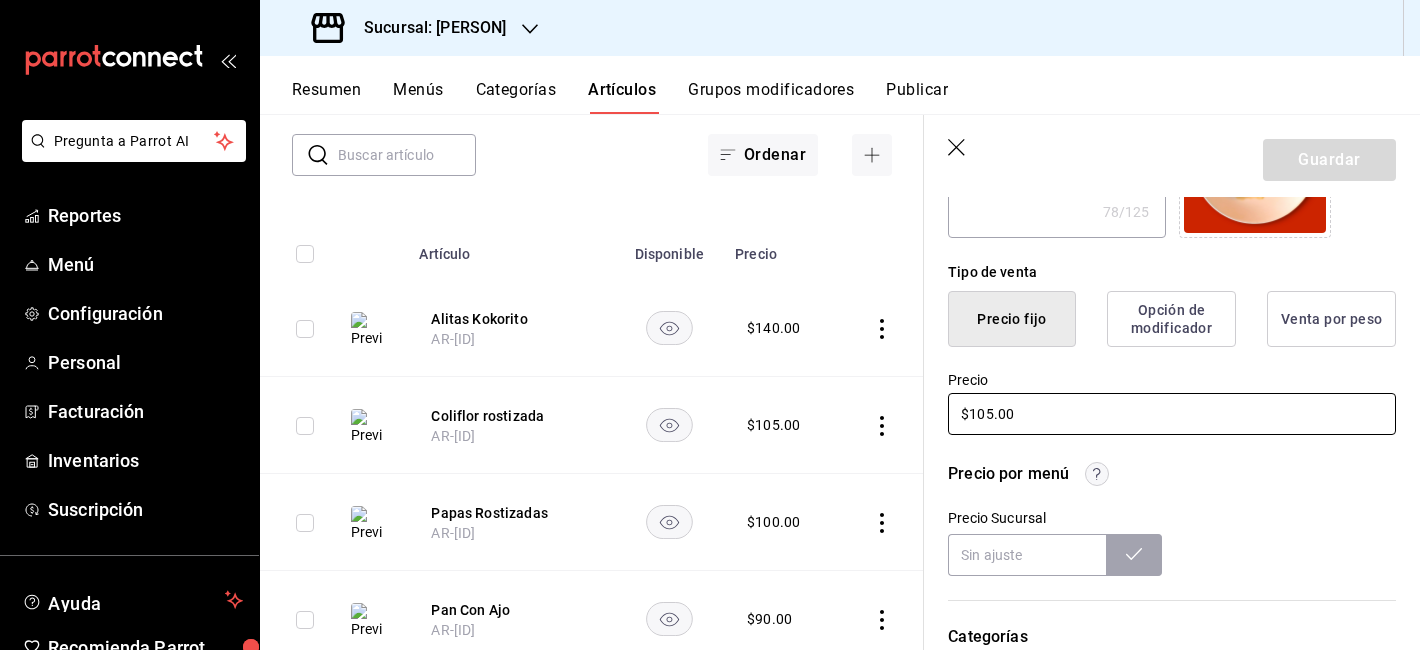 click on "$105.00" at bounding box center [1172, 414] 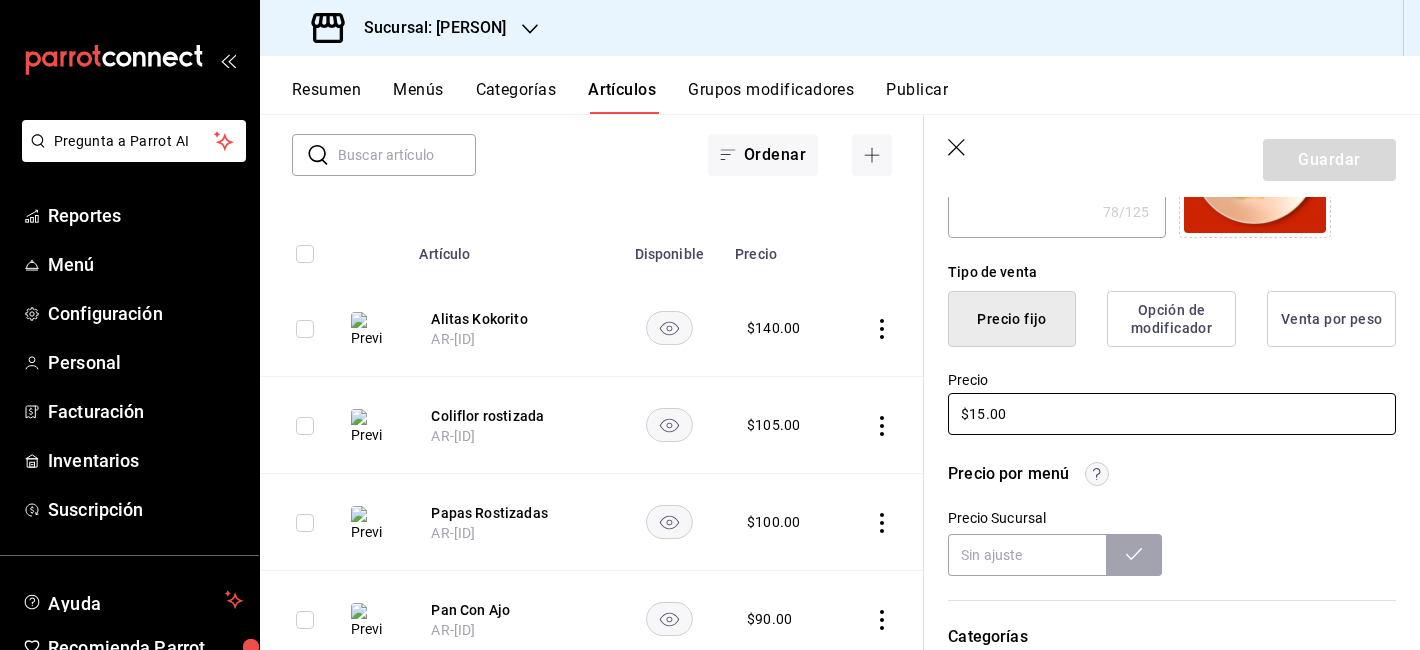 type on "$125.00" 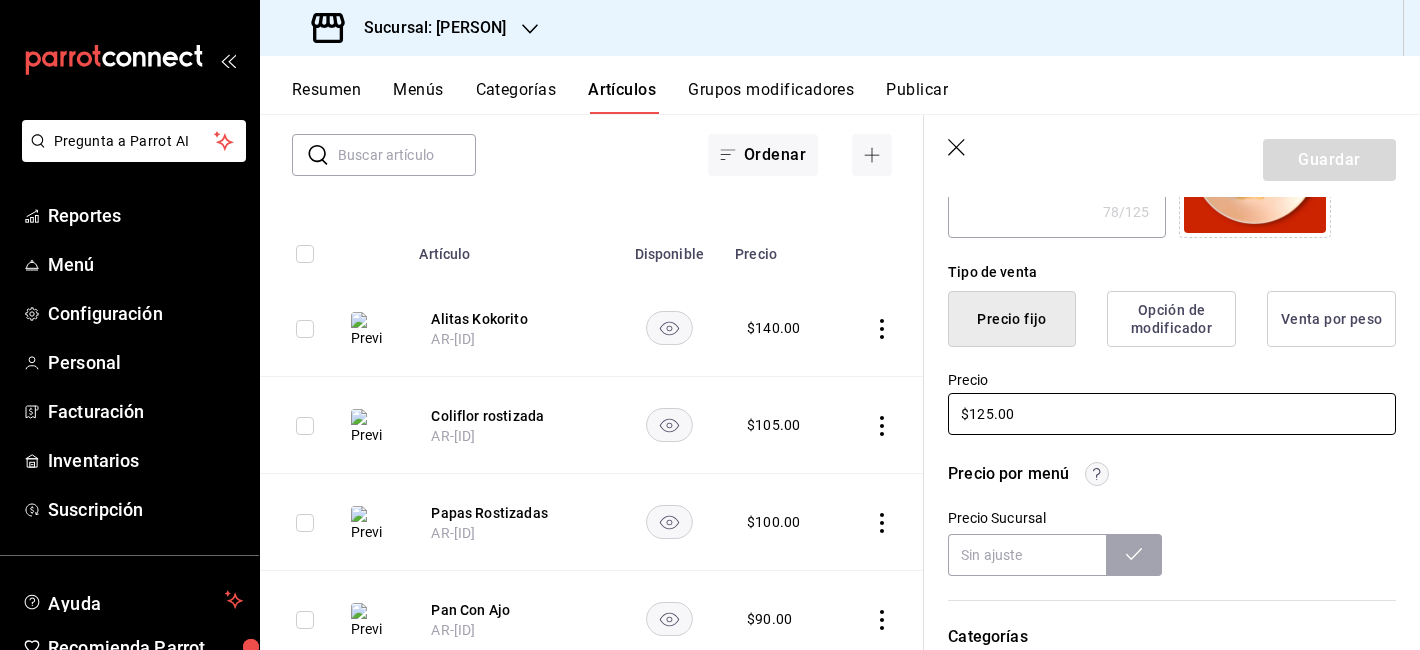 type on "x" 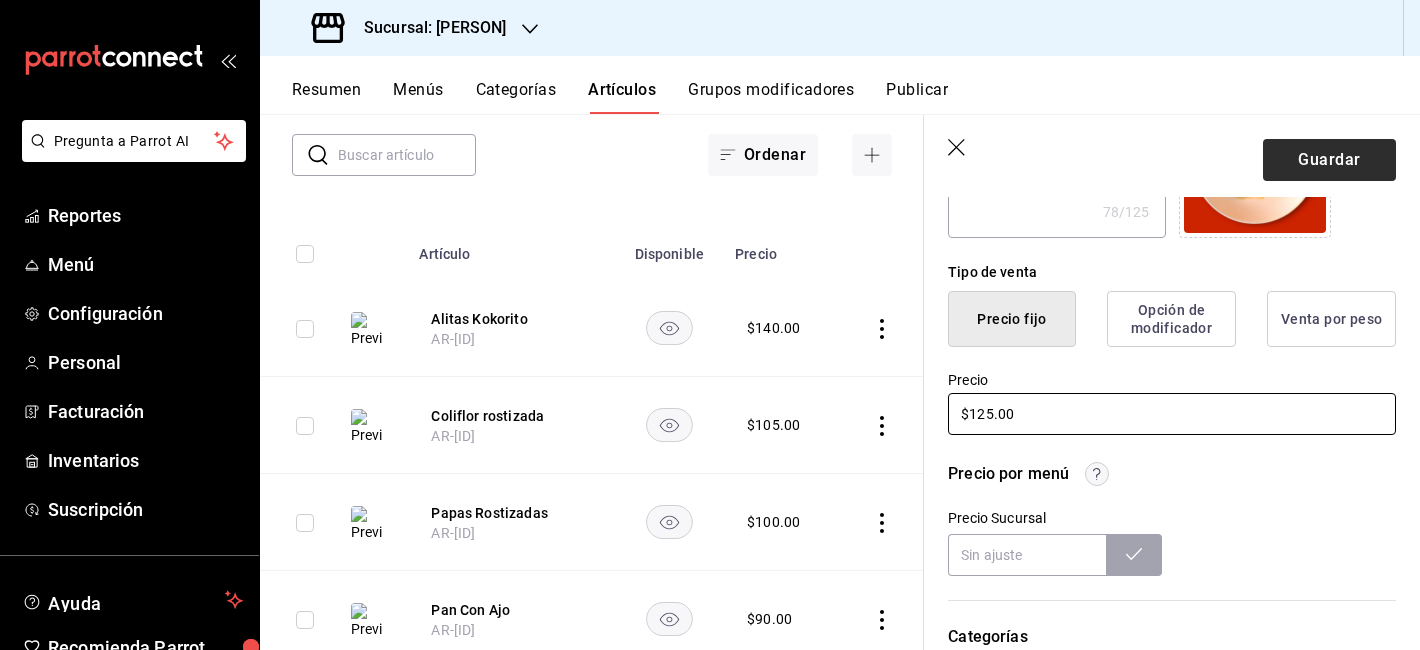 type on "$125.00" 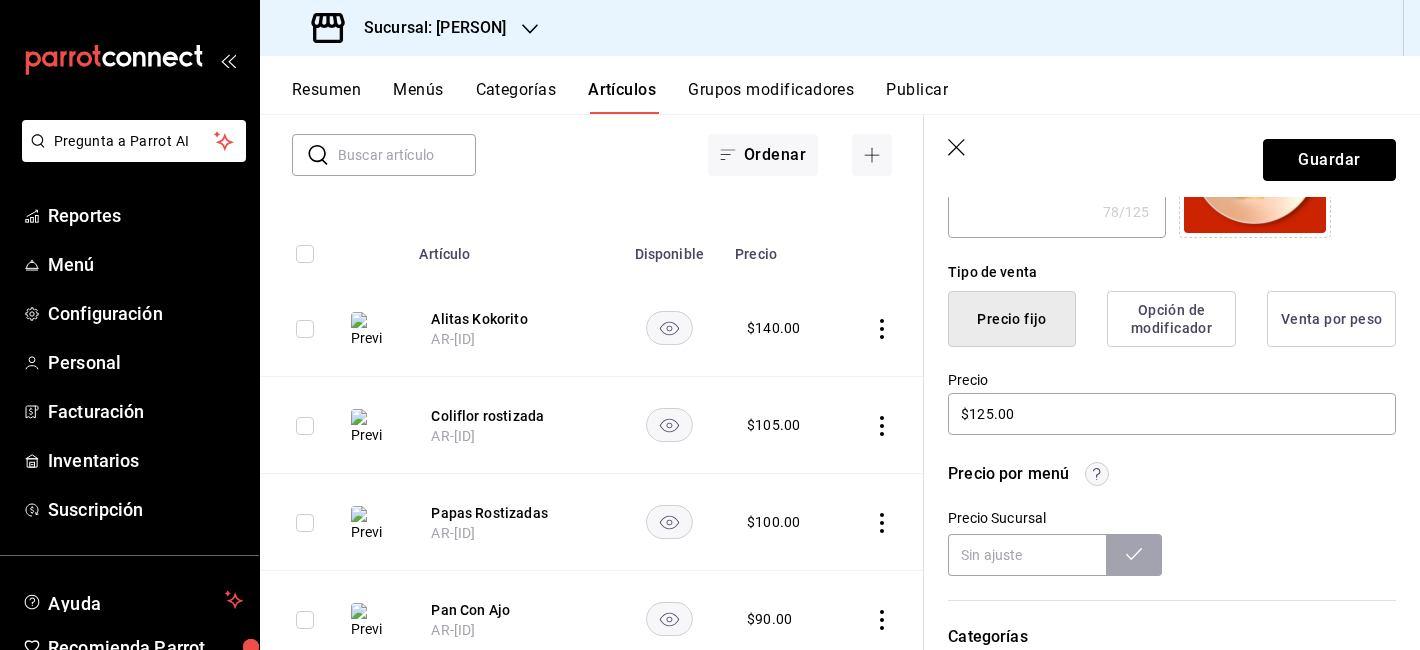 click on "Guardar" at bounding box center (1329, 160) 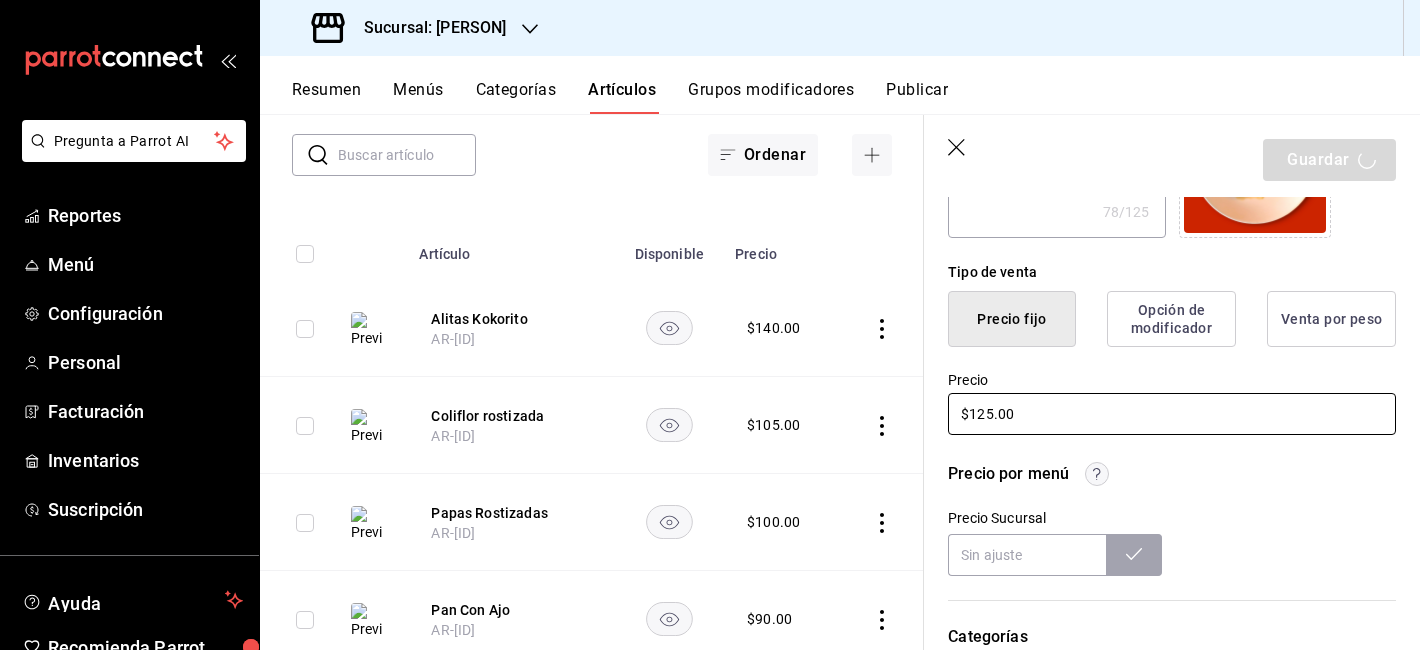 type on "x" 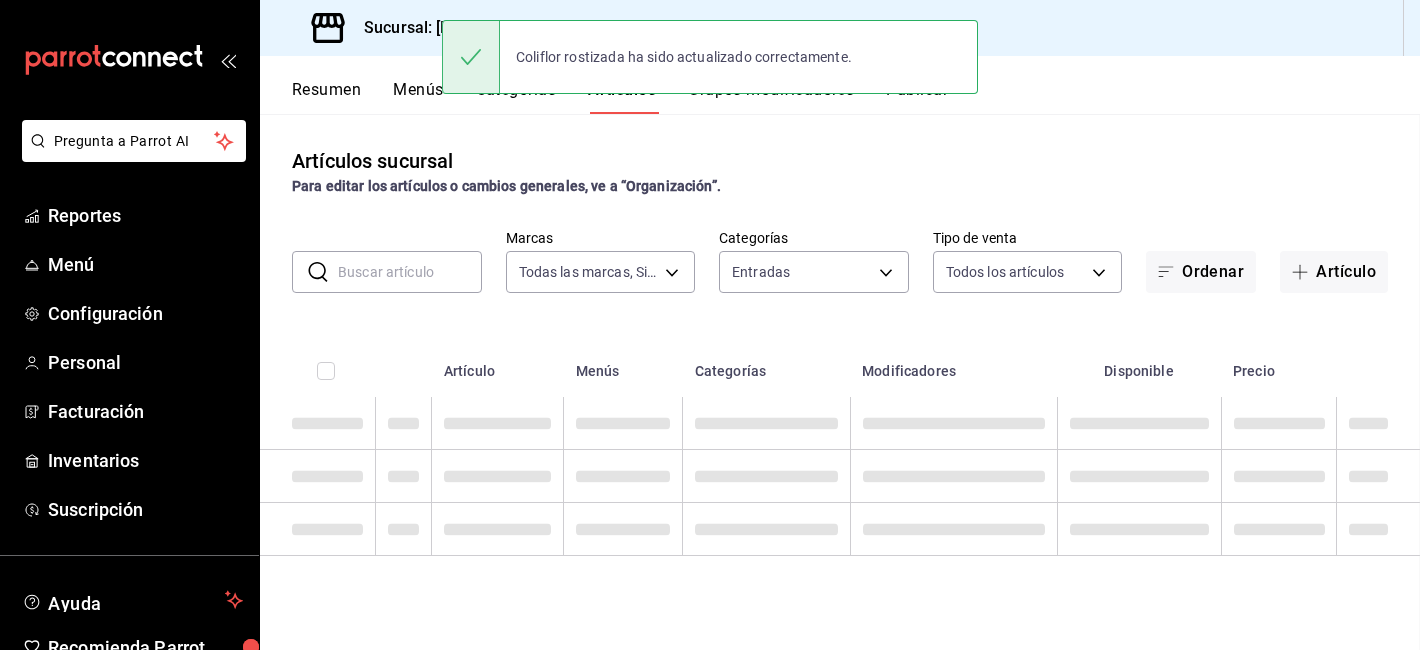 scroll, scrollTop: 0, scrollLeft: 0, axis: both 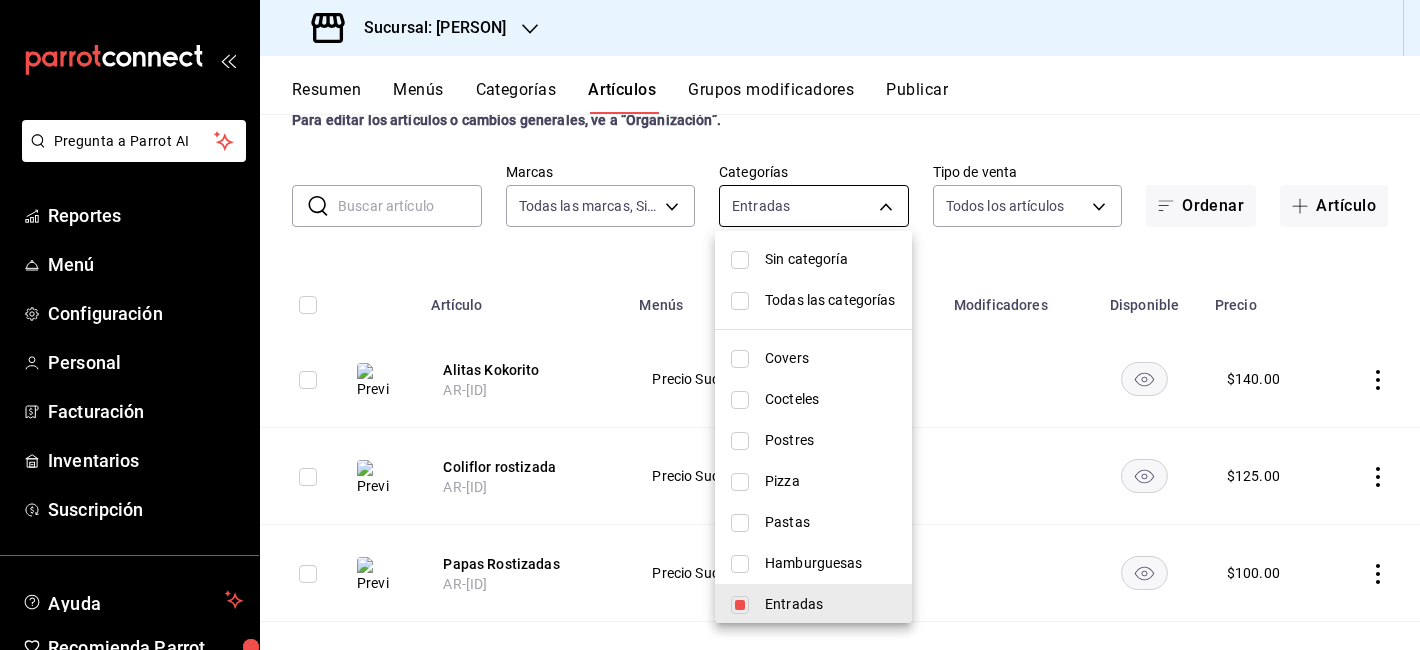 click on "Pregunta a Parrot AI Reportes   Menú   Configuración   Personal   Facturación   Inventarios   Suscripción   Ayuda Recomienda Parrot   Moises Villalobos   Sugerir nueva función   Sucursal: Kokoro (QRO) Resumen Menús Categorías Artículos Grupos modificadores Publicar Artículos sucursal Para editar los artículos o cambios generales, ve a “Organización”. ​ ​ Marcas Todas las marcas, Sin marca 5dd2431f-515e-47b5-ba9f-8586cfd3a091 Categorías Entradas 9f033581-1b94-4888-9fee-0f95c6b931b4 Tipo de venta Todos los artículos ALL Ordenar Artículo Artículo Menús Categorías Modificadores Disponible Precio Alitas Kokorito AR-1718937821869 Precio Sucursal Entradas $ 140.00 Coliflor rostizada AR-1706307834483 Precio Sucursal Entradas $ 125.00 Papas Rostizadas AR-1705353076557 Precio Sucursal Entradas $ 100.00 Pan Con Ajo AR-1705353076558 Precio Sucursal Entradas $ 90.00 Guardar GANA 1 MES GRATIS EN TU SUSCRIPCIÓN AQUÍ Ver video tutorial Ir a video Pregunta a Parrot AI Reportes   Menú     Personal" at bounding box center (710, 325) 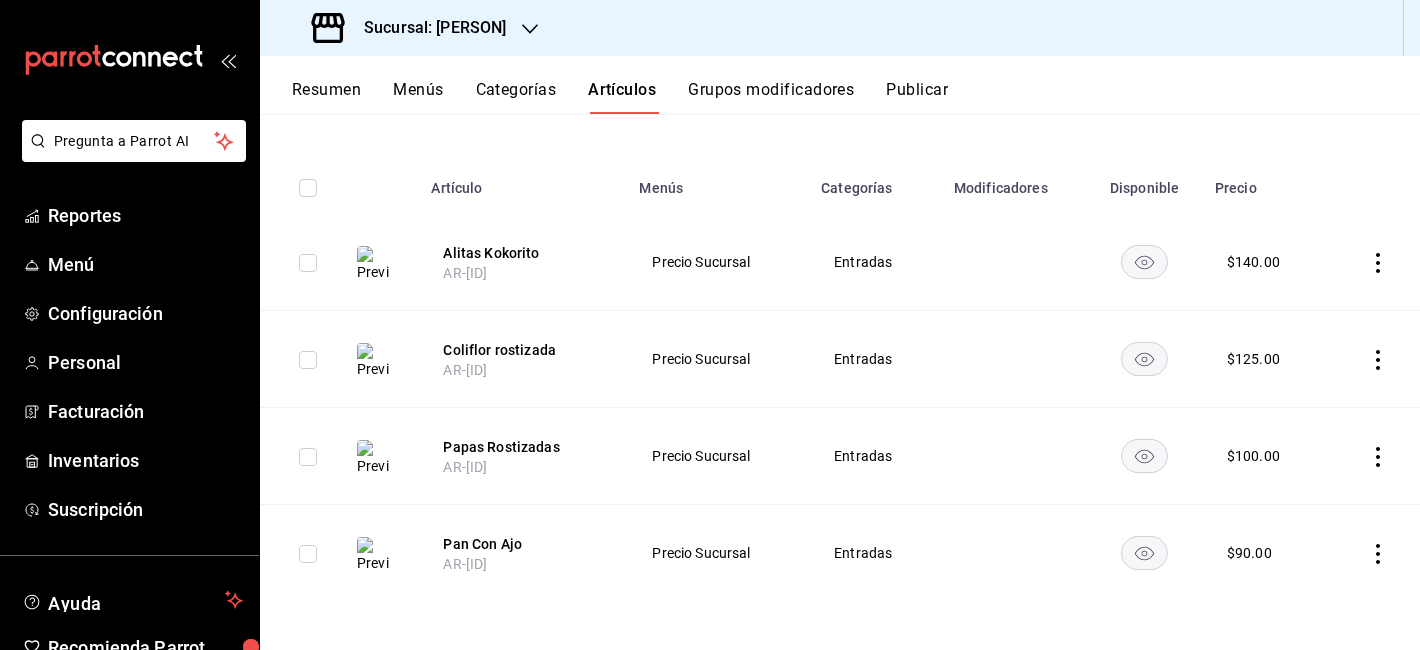 scroll, scrollTop: 0, scrollLeft: 0, axis: both 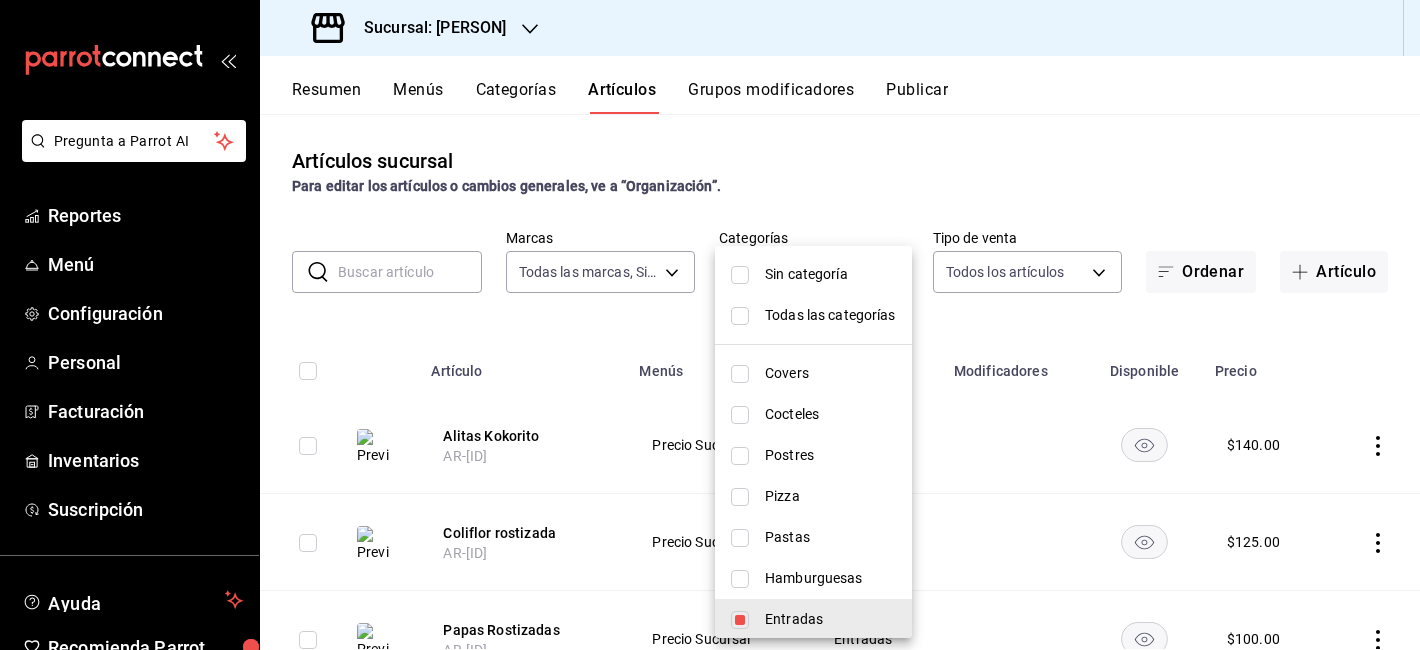click on "Pregunta a Parrot AI Reportes   Menú   Configuración   Personal   Facturación   Inventarios   Suscripción   Ayuda Recomienda Parrot   Moises Villalobos   Sugerir nueva función   Sucursal: Kokoro (QRO) Resumen Menús Categorías Artículos Grupos modificadores Publicar Artículos sucursal Para editar los artículos o cambios generales, ve a “Organización”. ​ ​ Marcas Todas las marcas, Sin marca 5dd2431f-515e-47b5-ba9f-8586cfd3a091 Categorías Entradas 9f033581-1b94-4888-9fee-0f95c6b931b4 Tipo de venta Todos los artículos ALL Ordenar Artículo Artículo Menús Categorías Modificadores Disponible Precio Alitas Kokorito AR-1718937821869 Precio Sucursal Entradas $ 140.00 Coliflor rostizada AR-1706307834483 Precio Sucursal Entradas $ 125.00 Papas Rostizadas AR-1705353076557 Precio Sucursal Entradas $ 100.00 Pan Con Ajo AR-1705353076558 Precio Sucursal Entradas $ 90.00 Guardar GANA 1 MES GRATIS EN TU SUSCRIPCIÓN AQUÍ Ver video tutorial Ir a video Pregunta a Parrot AI Reportes   Menú     Personal" at bounding box center [710, 325] 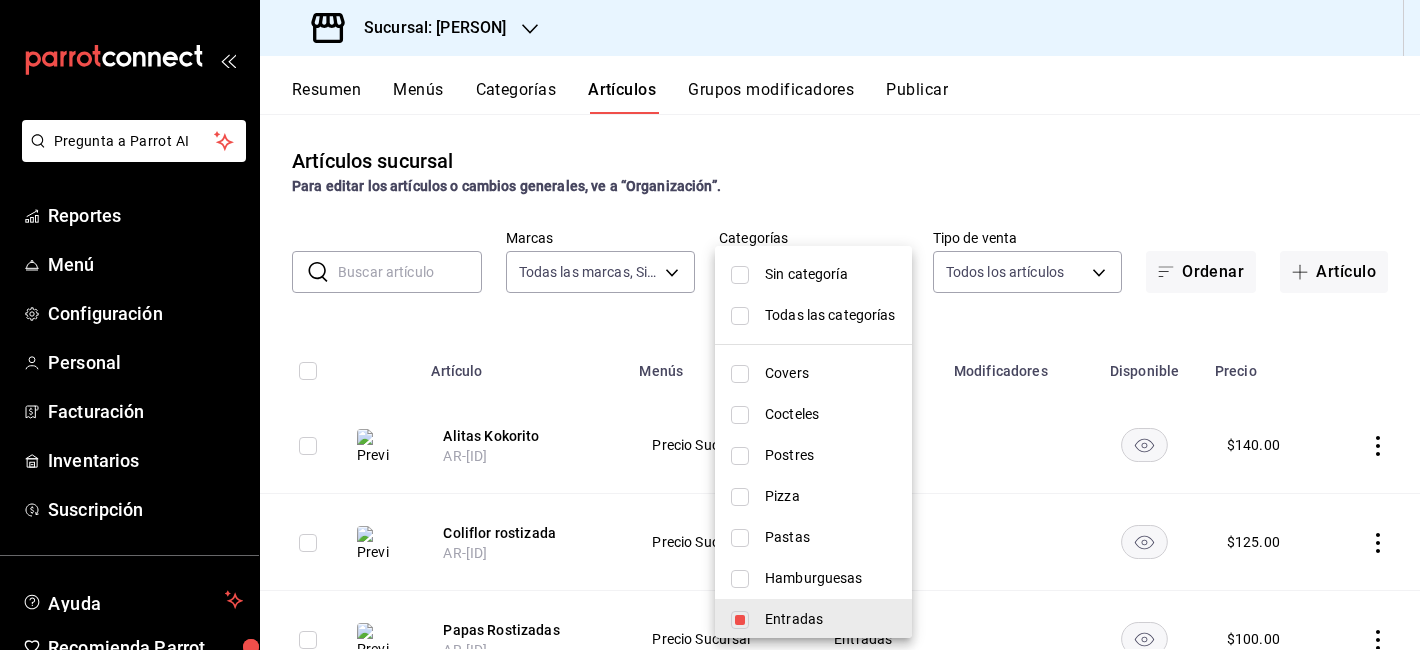 scroll, scrollTop: 92, scrollLeft: 0, axis: vertical 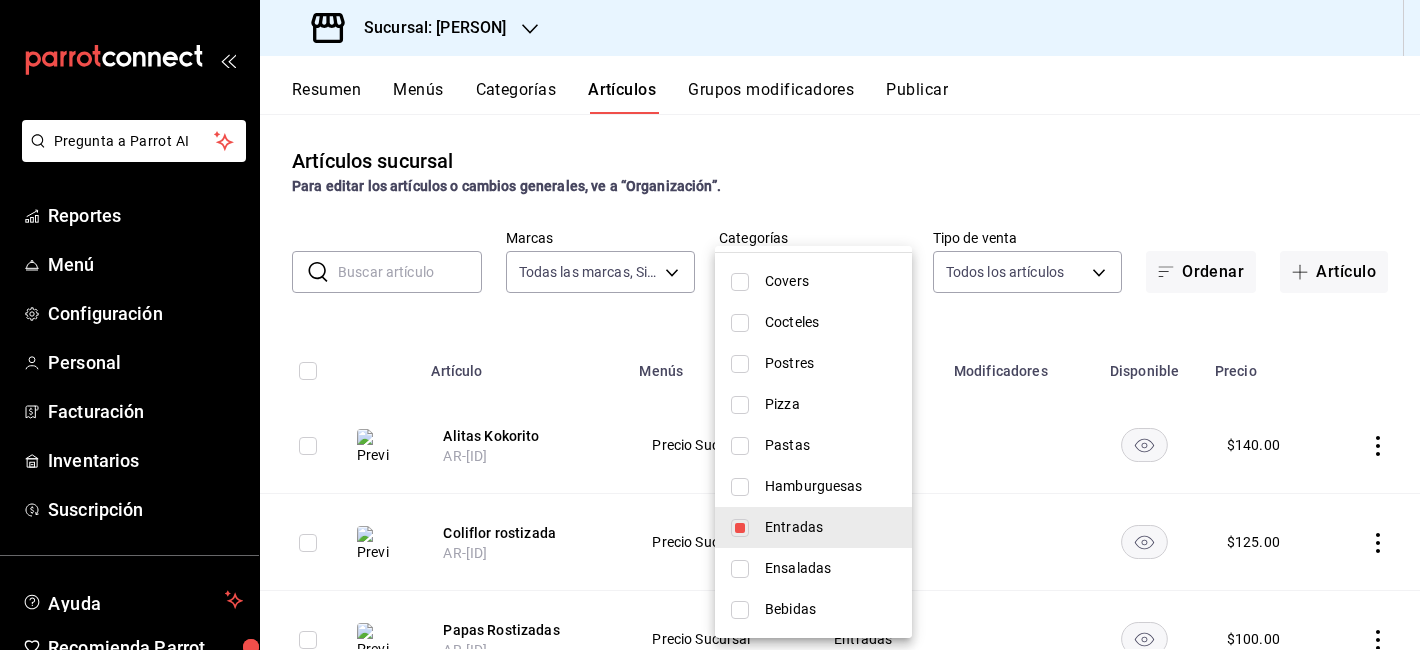 click on "Ensaladas" at bounding box center (830, 568) 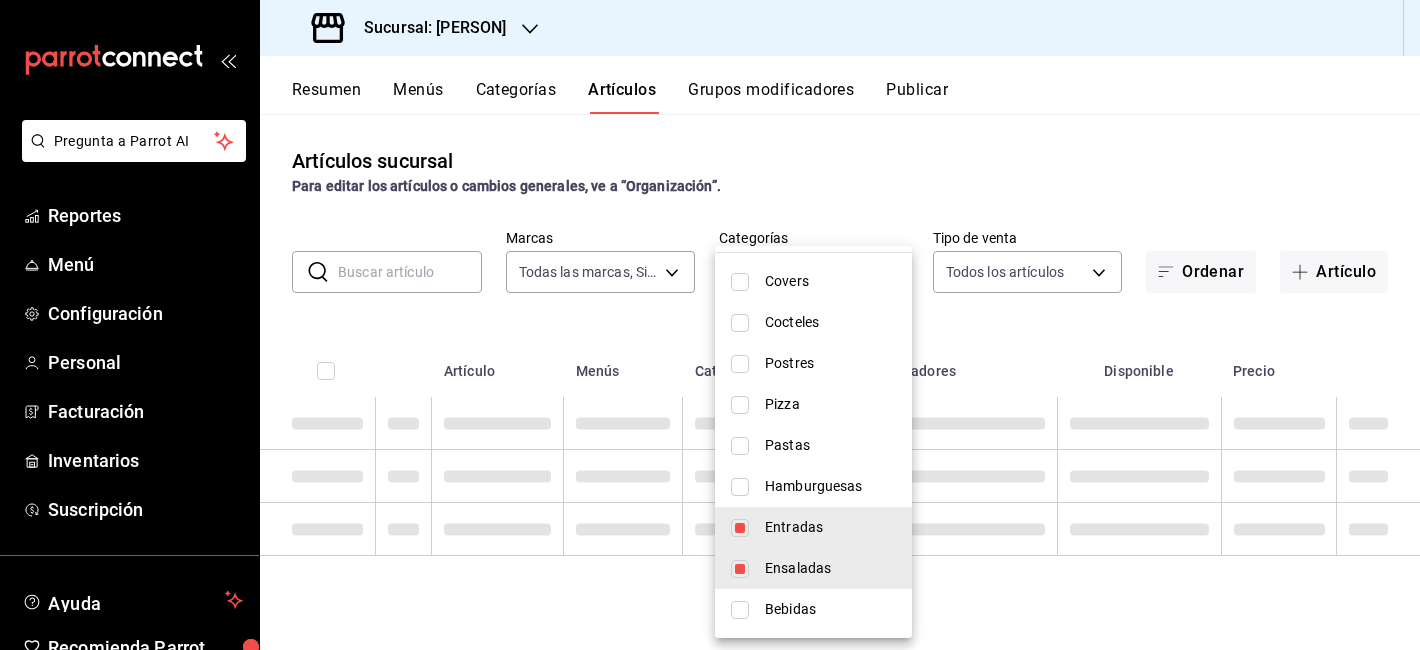 click on "Entradas" at bounding box center [813, 527] 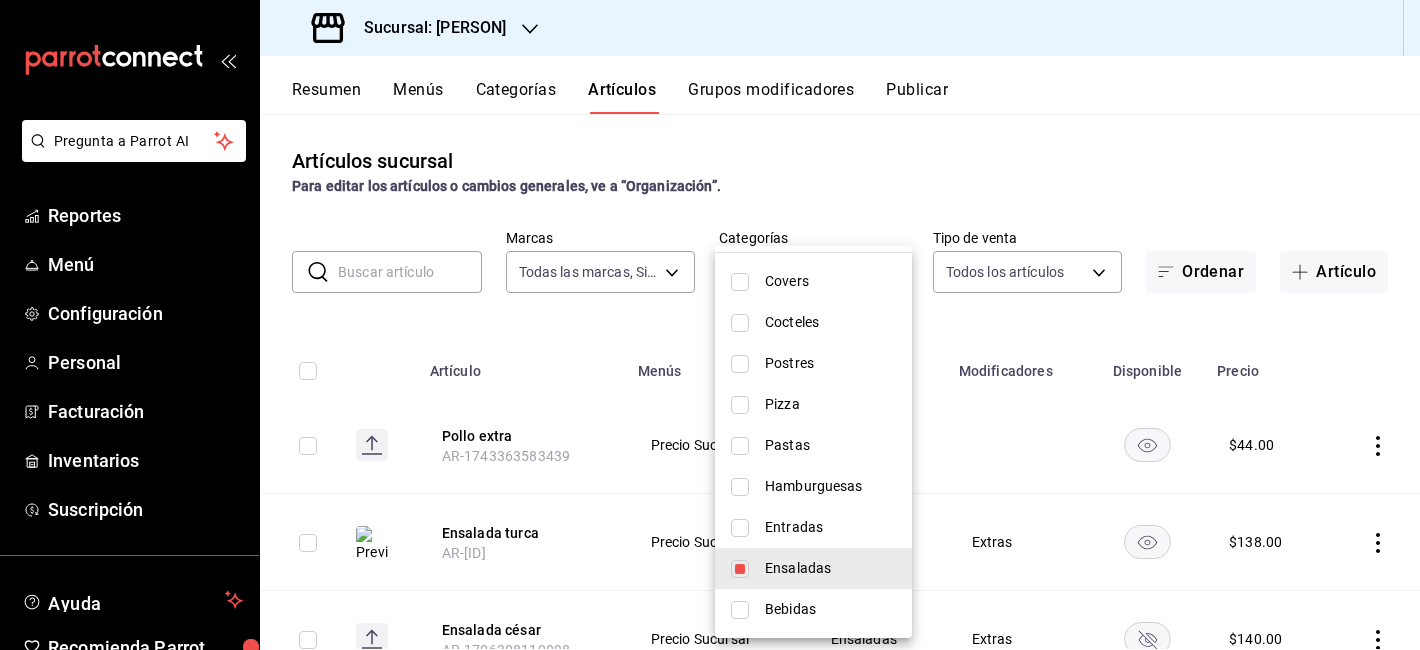 click at bounding box center (710, 325) 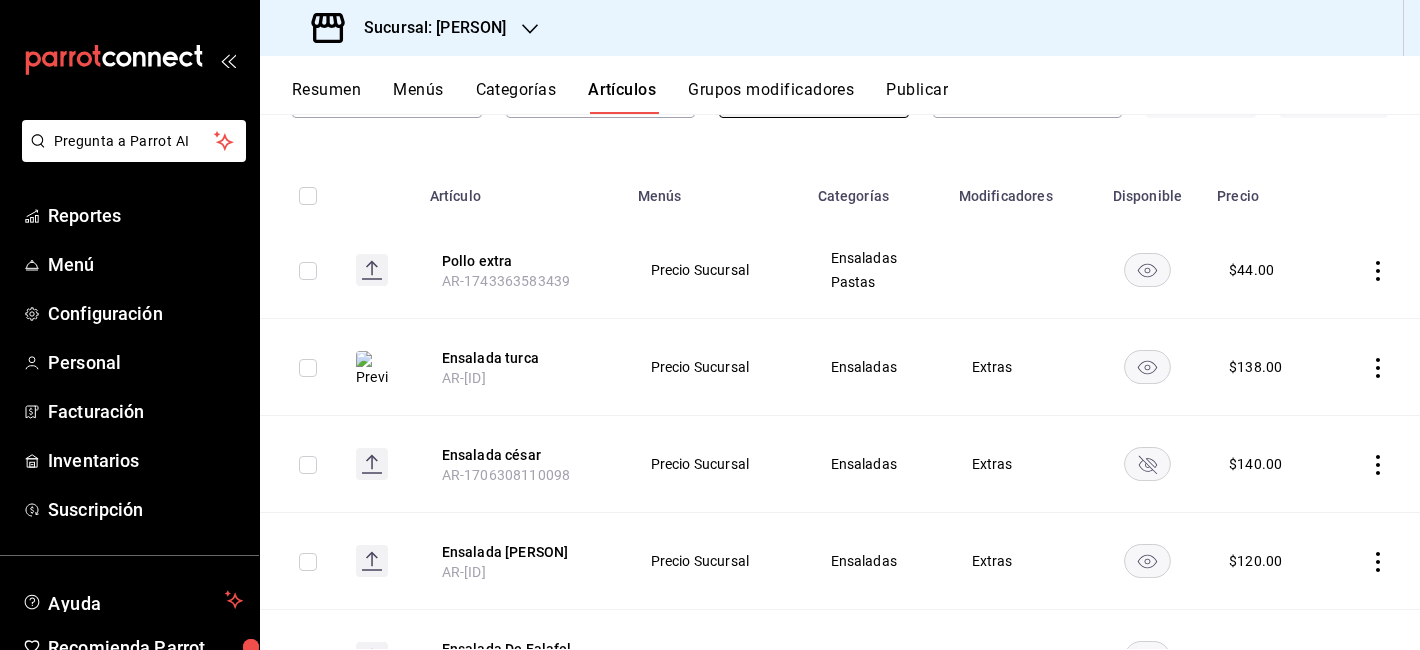 scroll, scrollTop: 173, scrollLeft: 0, axis: vertical 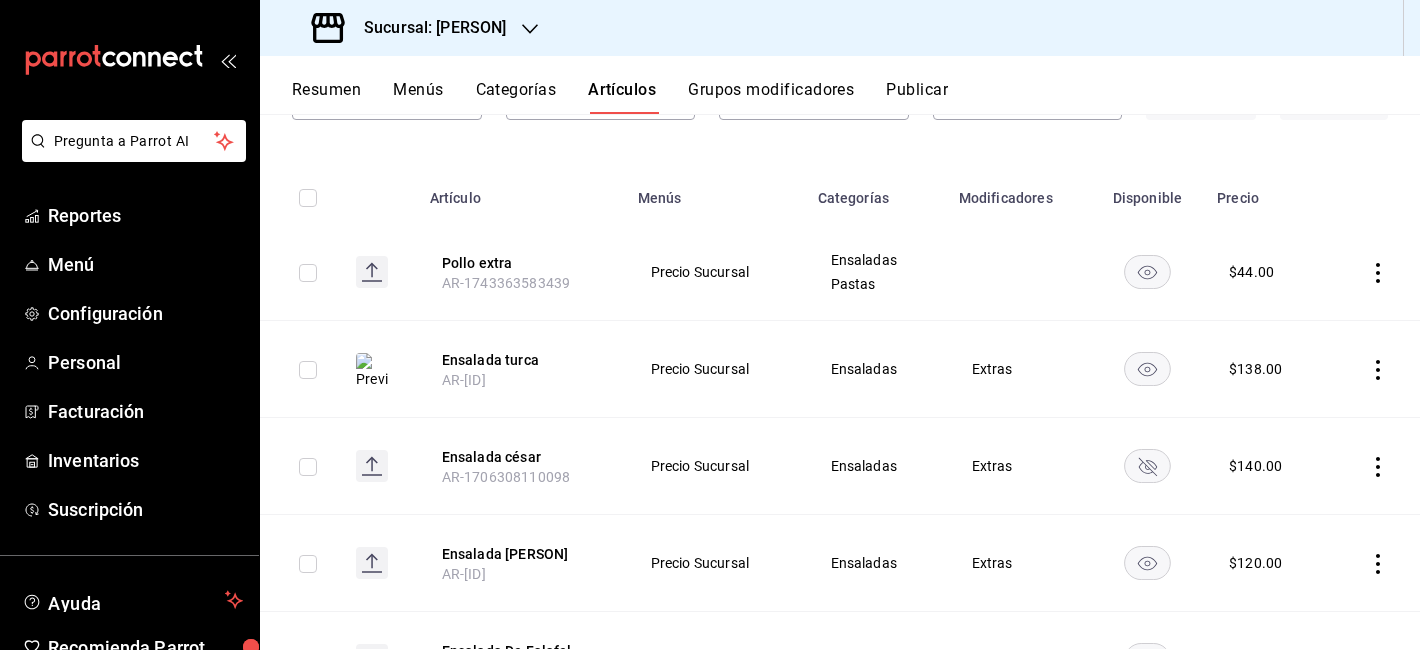 click at bounding box center (1374, 369) 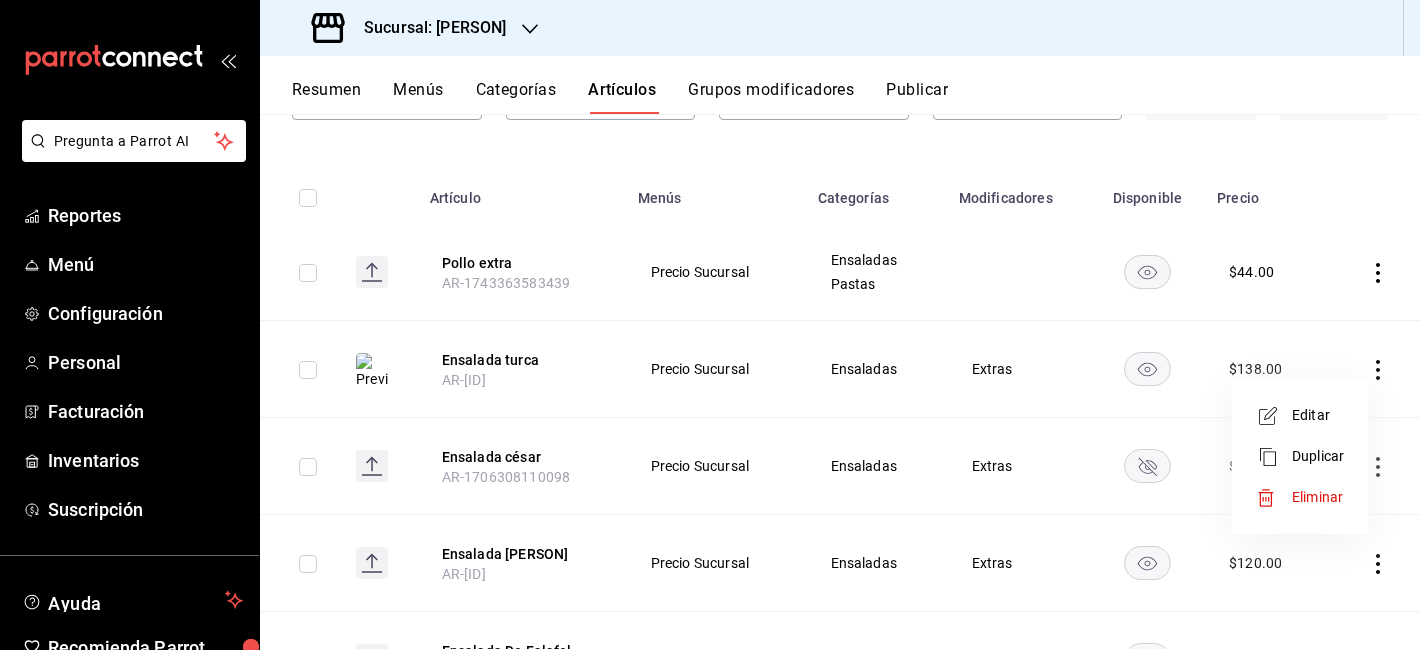 click on "Editar" at bounding box center [1318, 415] 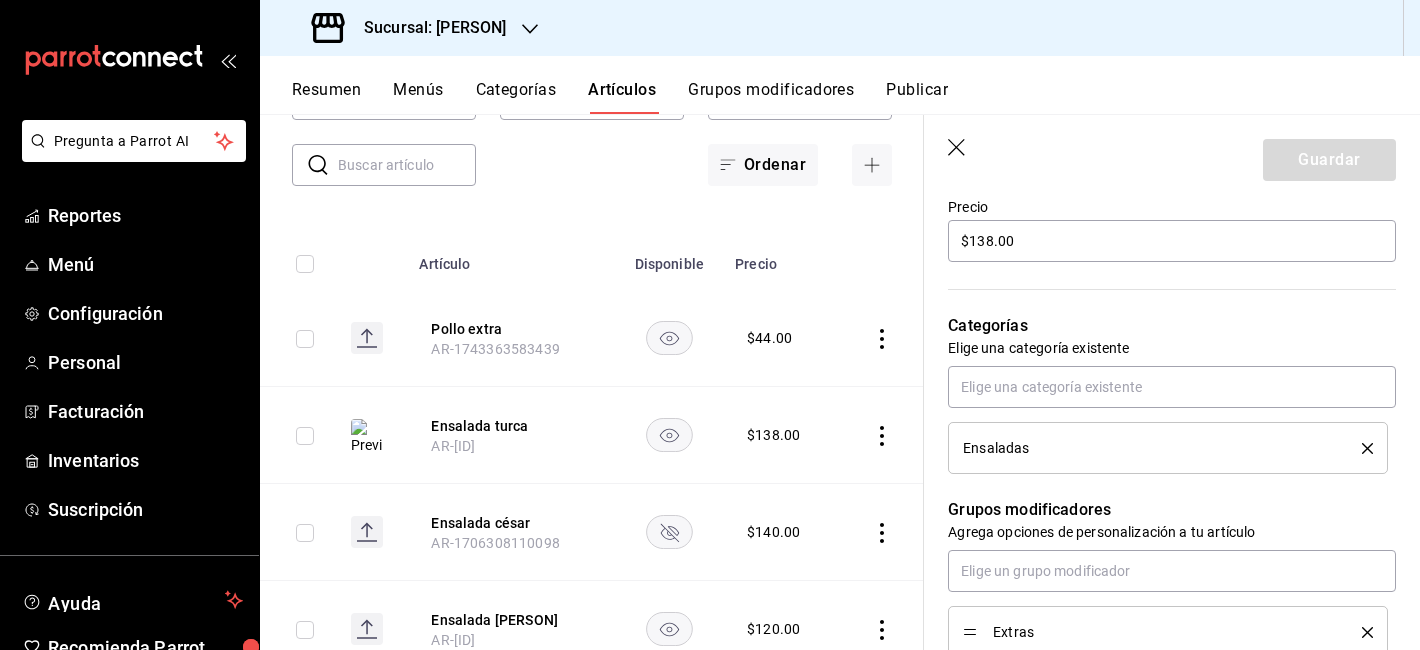 scroll, scrollTop: 608, scrollLeft: 0, axis: vertical 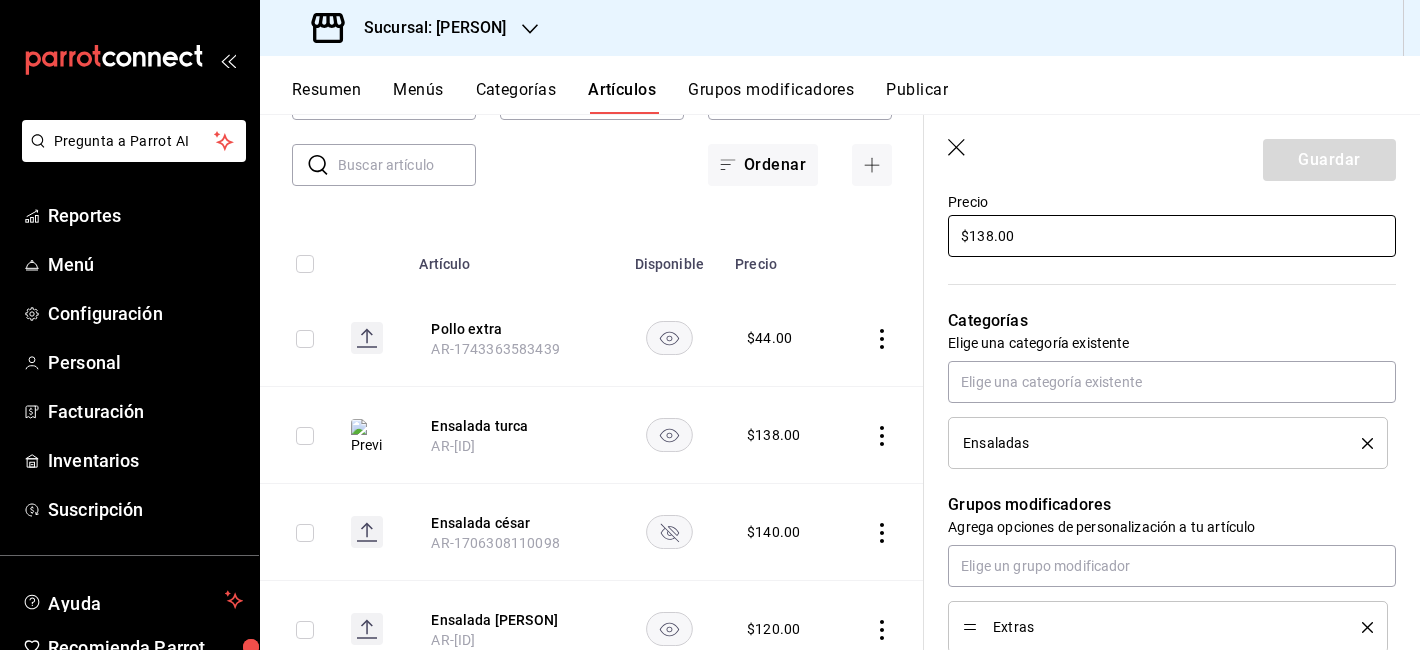 click on "$138.00" at bounding box center [1172, 236] 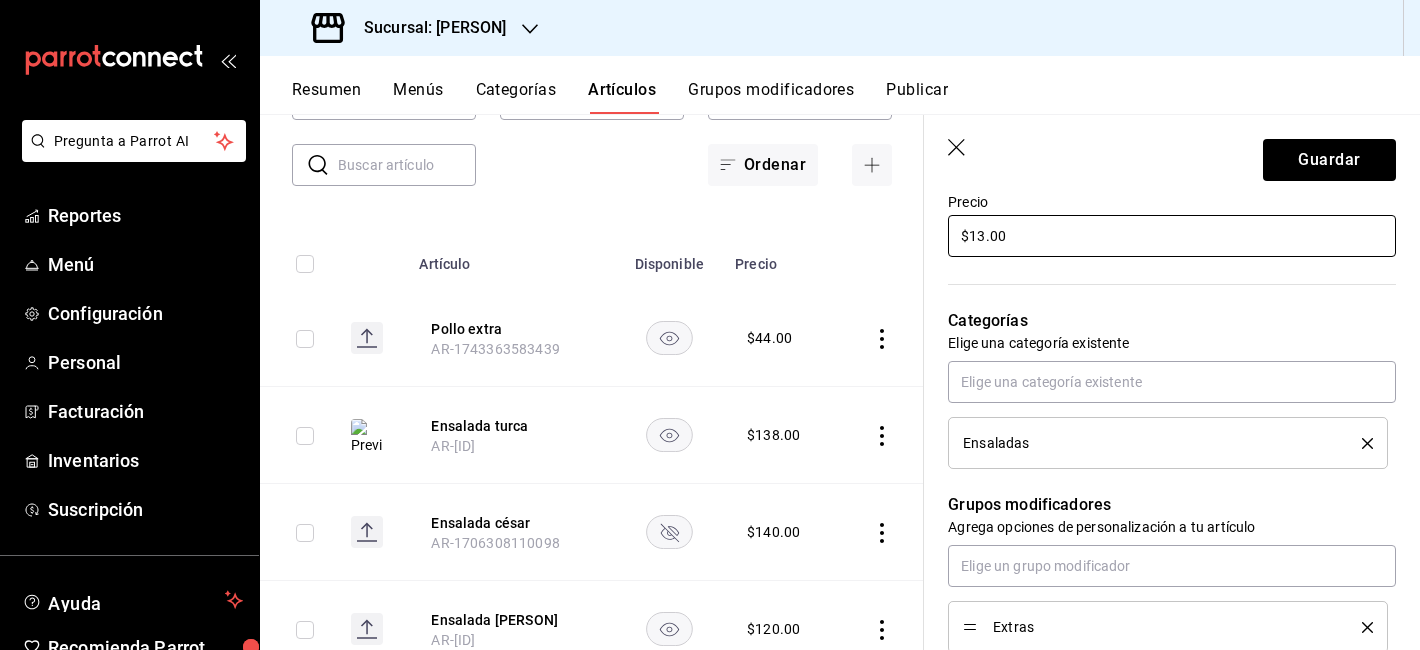 type on "x" 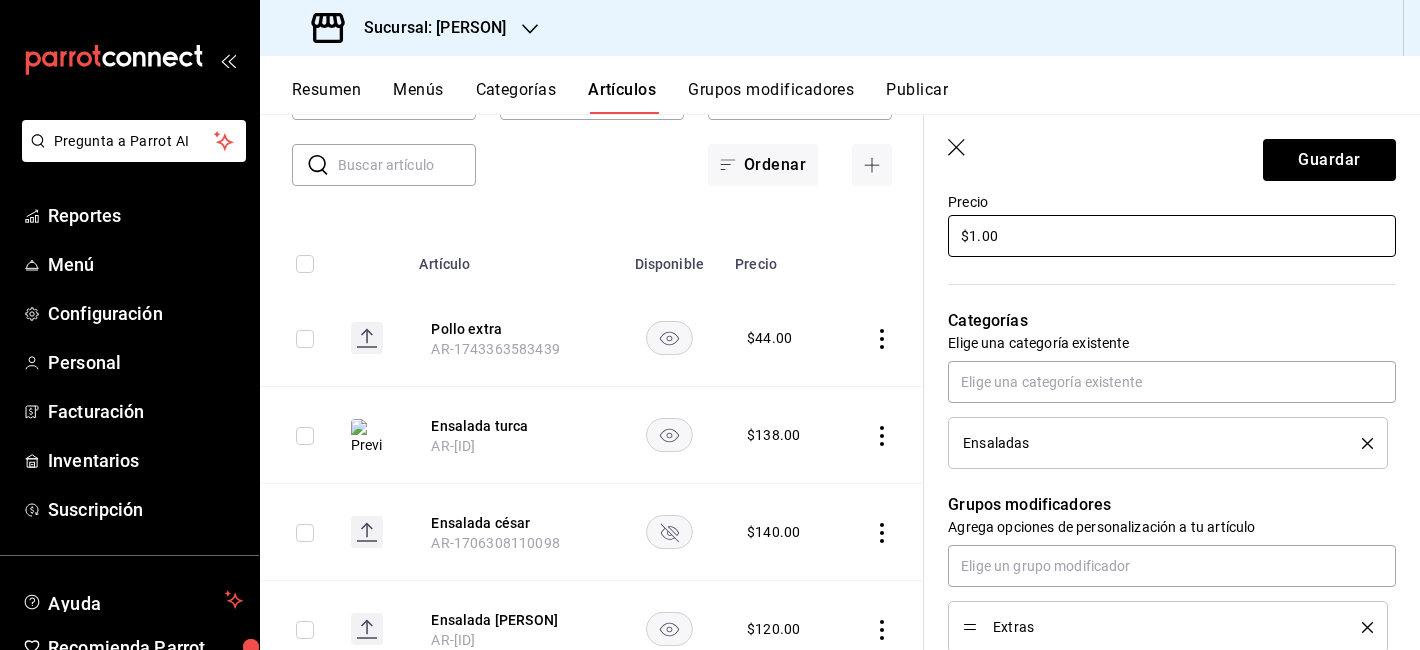 type on "x" 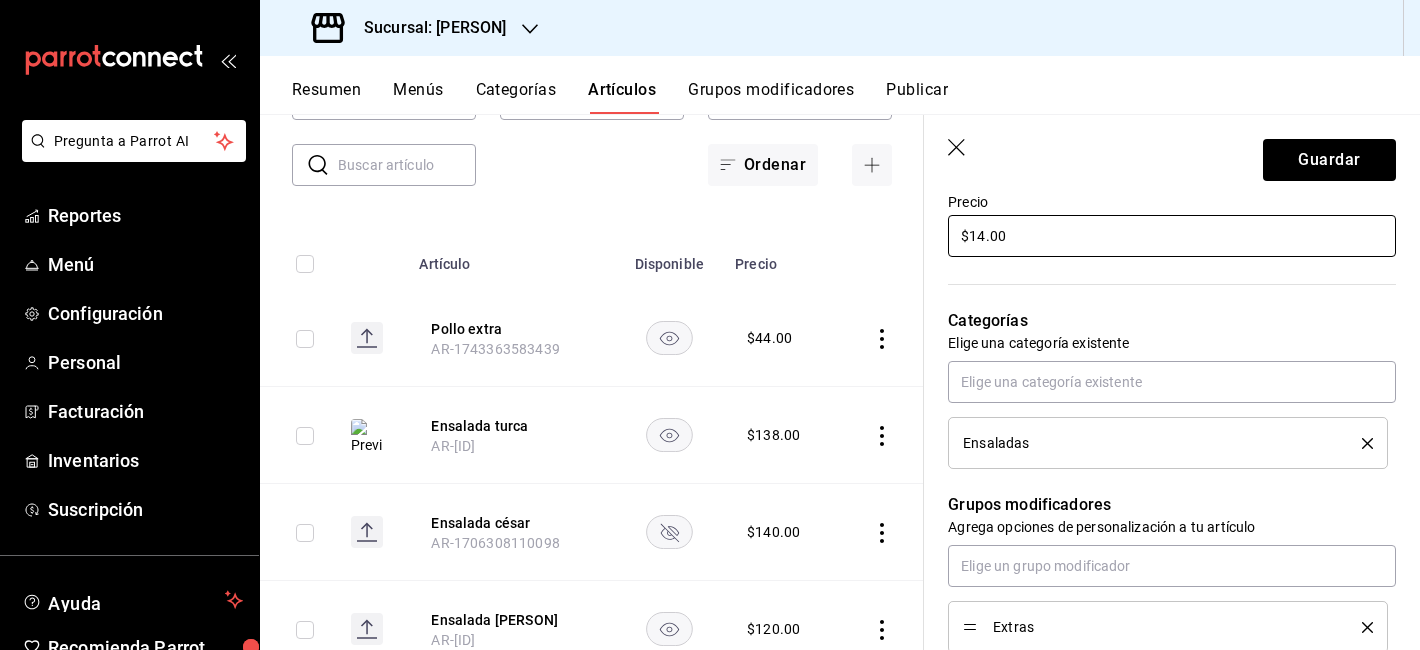 type on "$140.00" 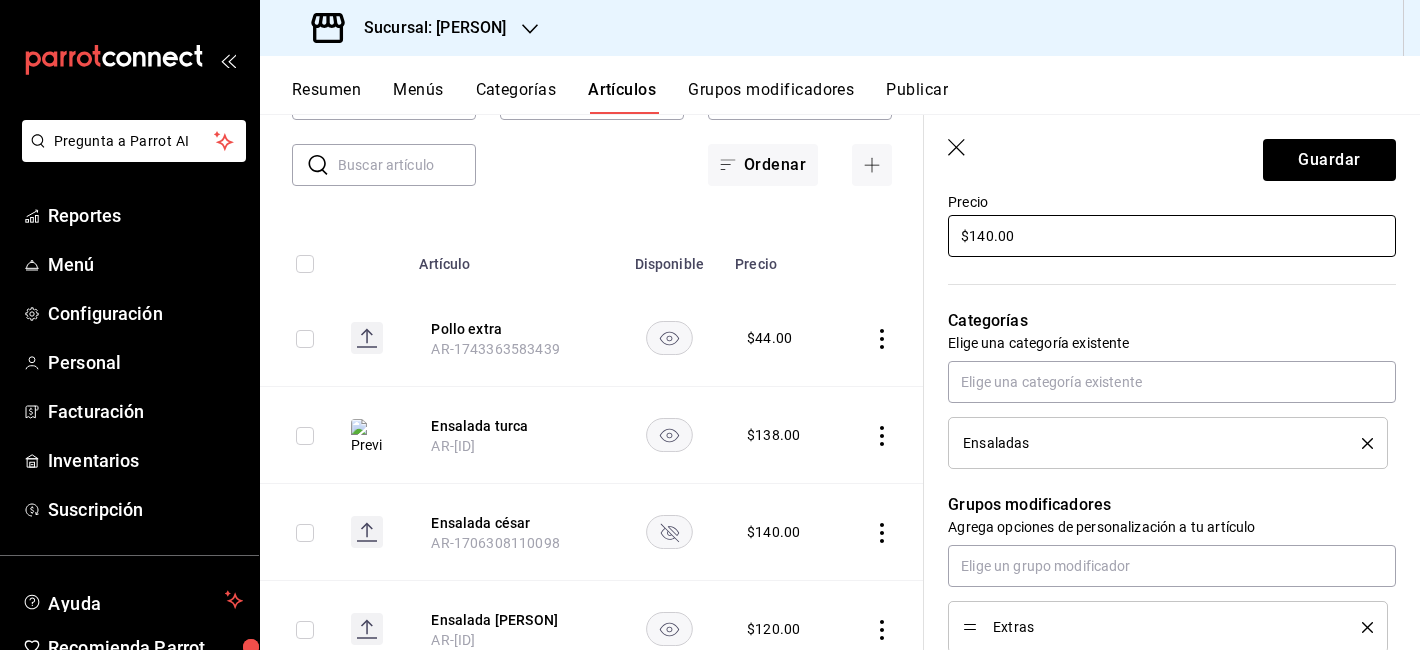 type on "x" 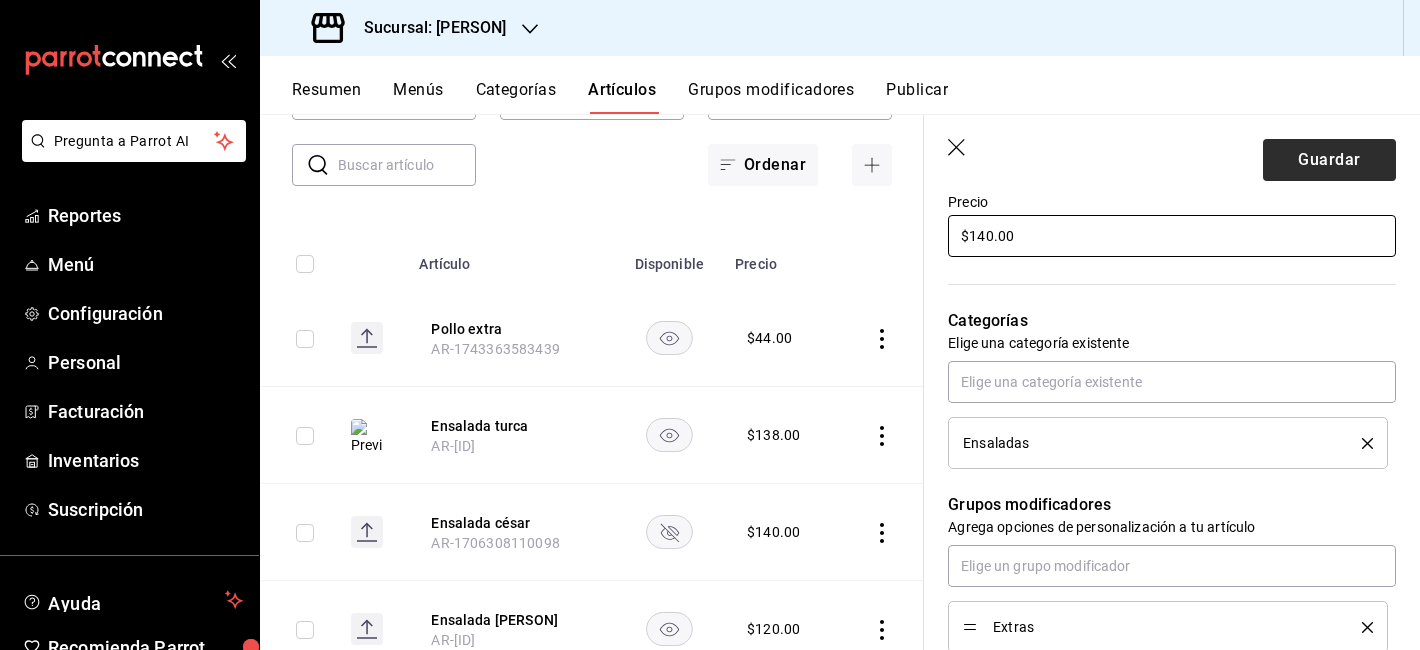 type on "$140.00" 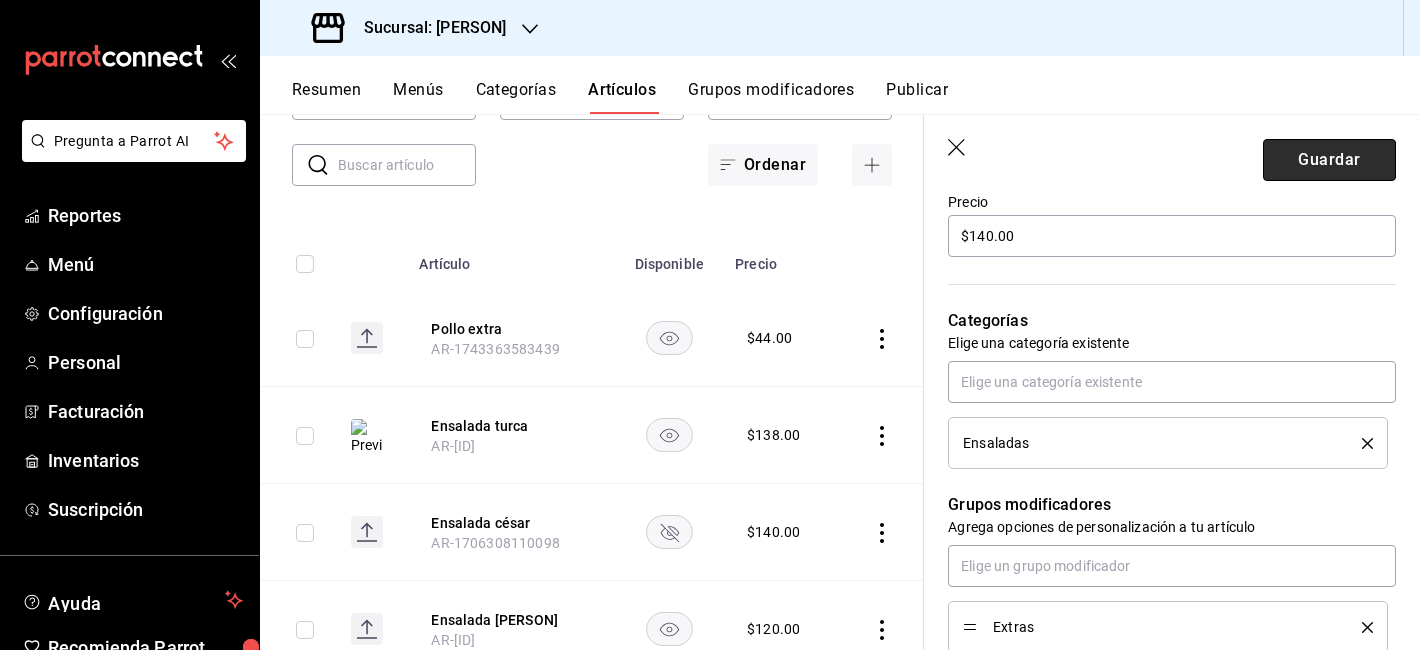 click on "Guardar" at bounding box center [1329, 160] 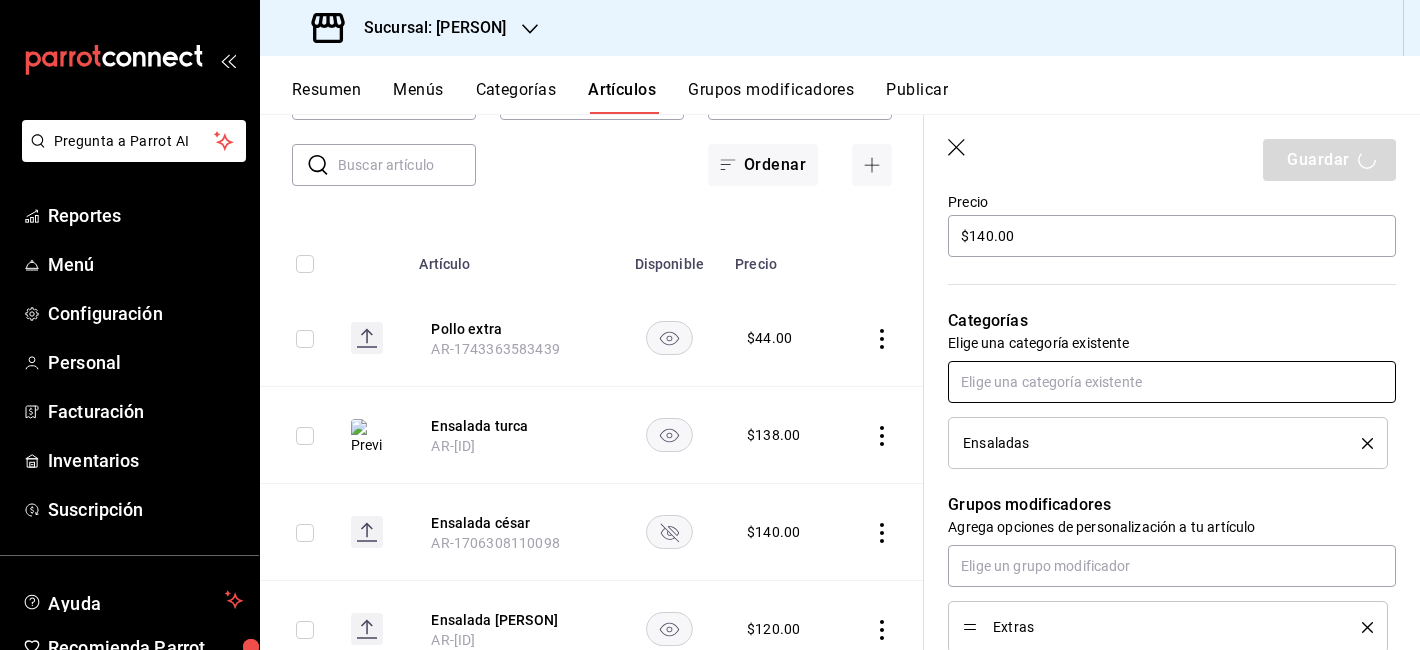 type on "x" 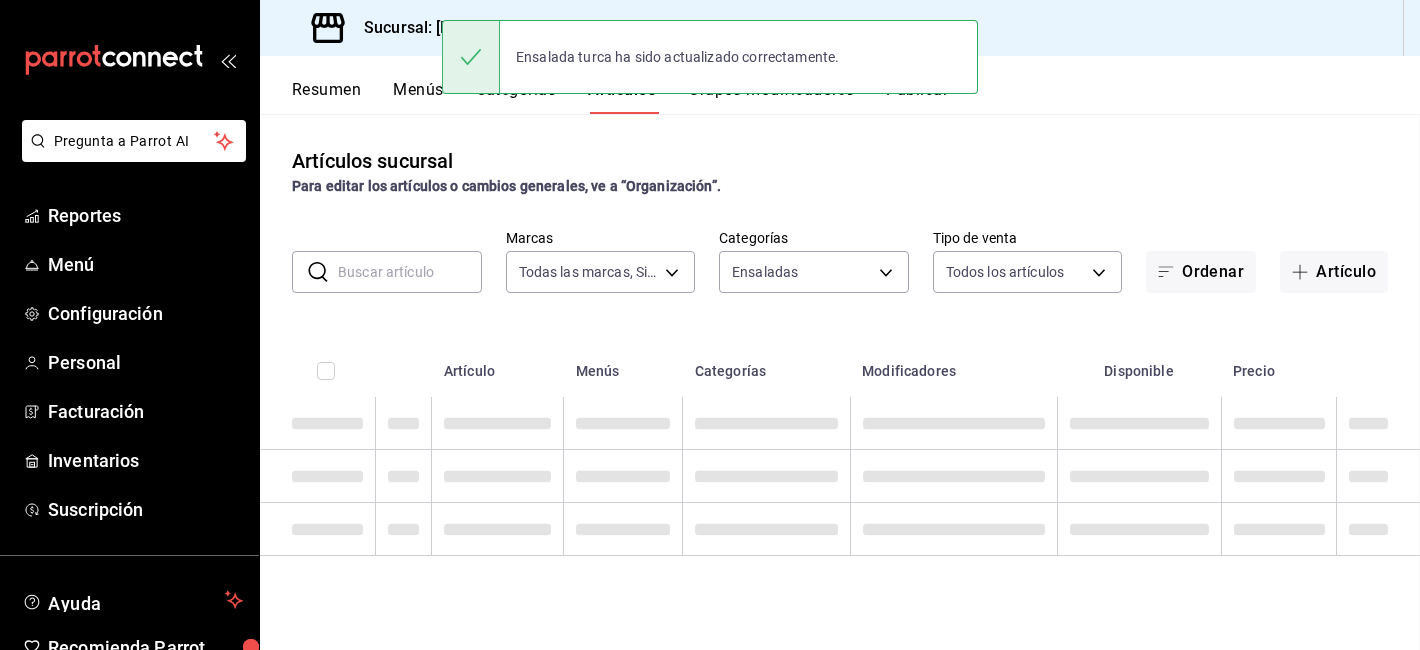 scroll, scrollTop: 0, scrollLeft: 0, axis: both 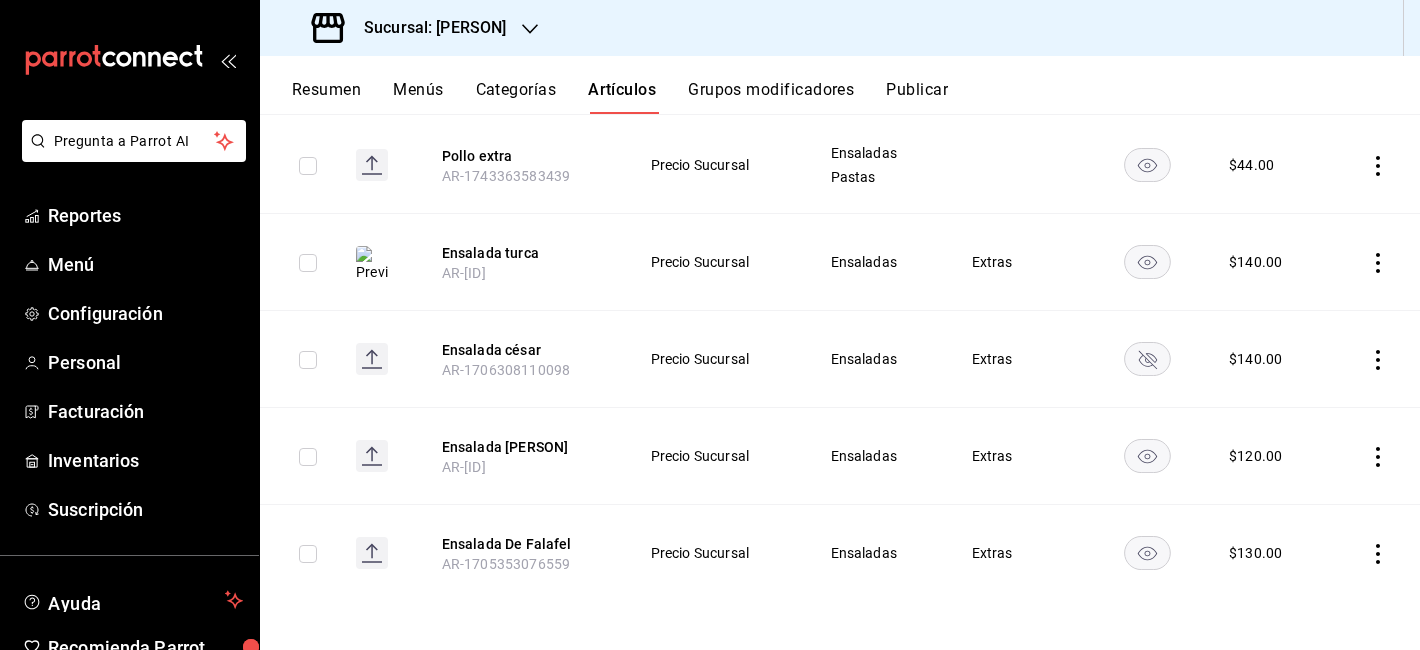 click at bounding box center [1374, 359] 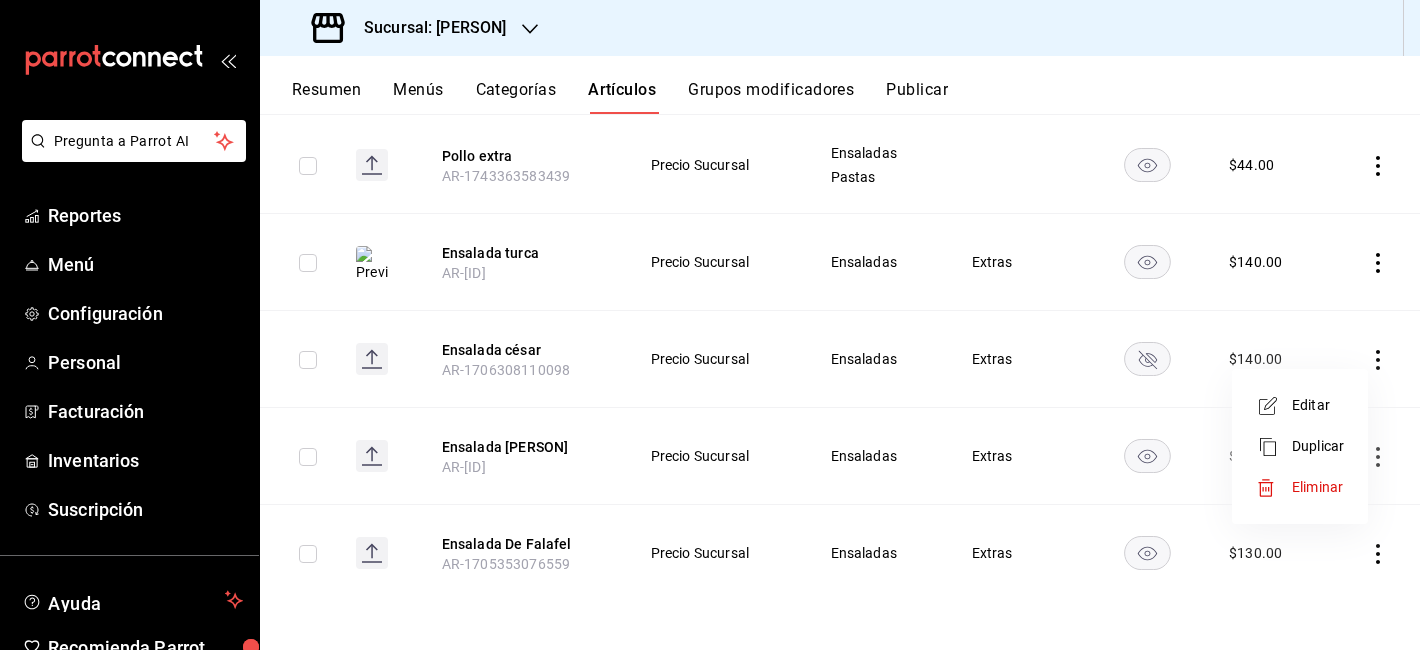 click on "Eliminar" at bounding box center [1300, 487] 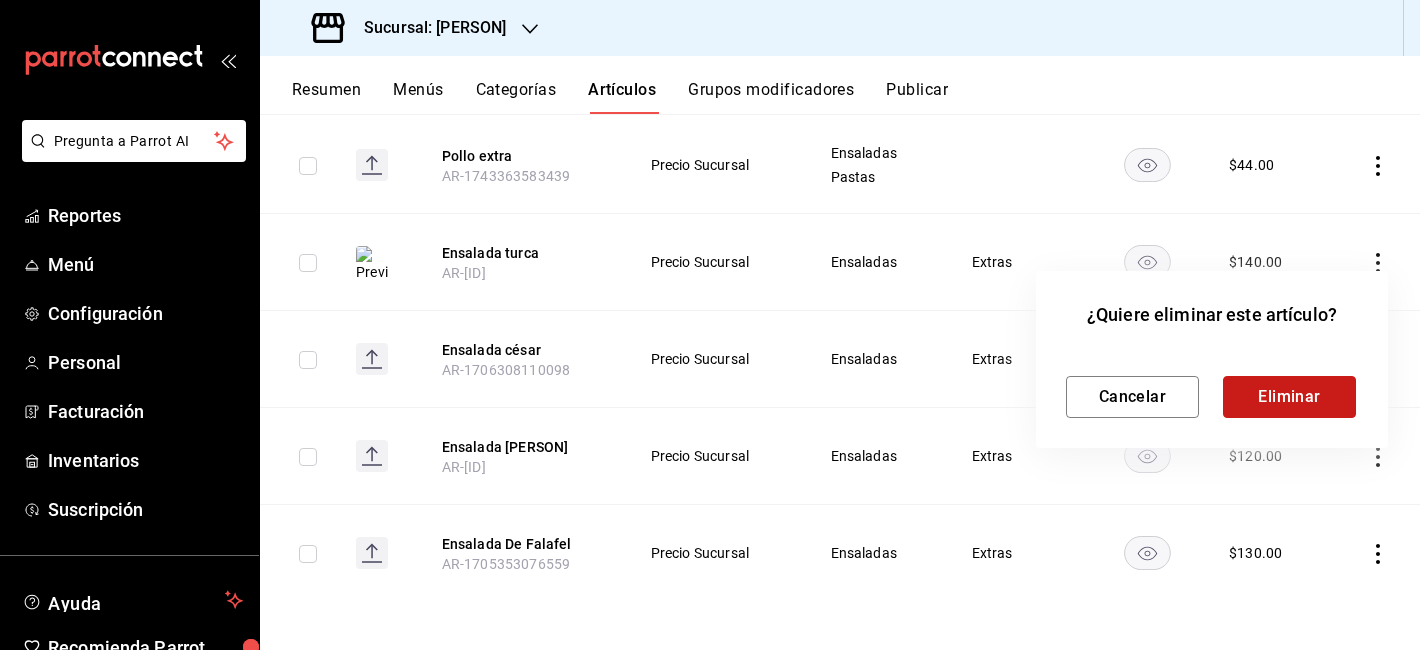 click on "Eliminar" at bounding box center [1289, 397] 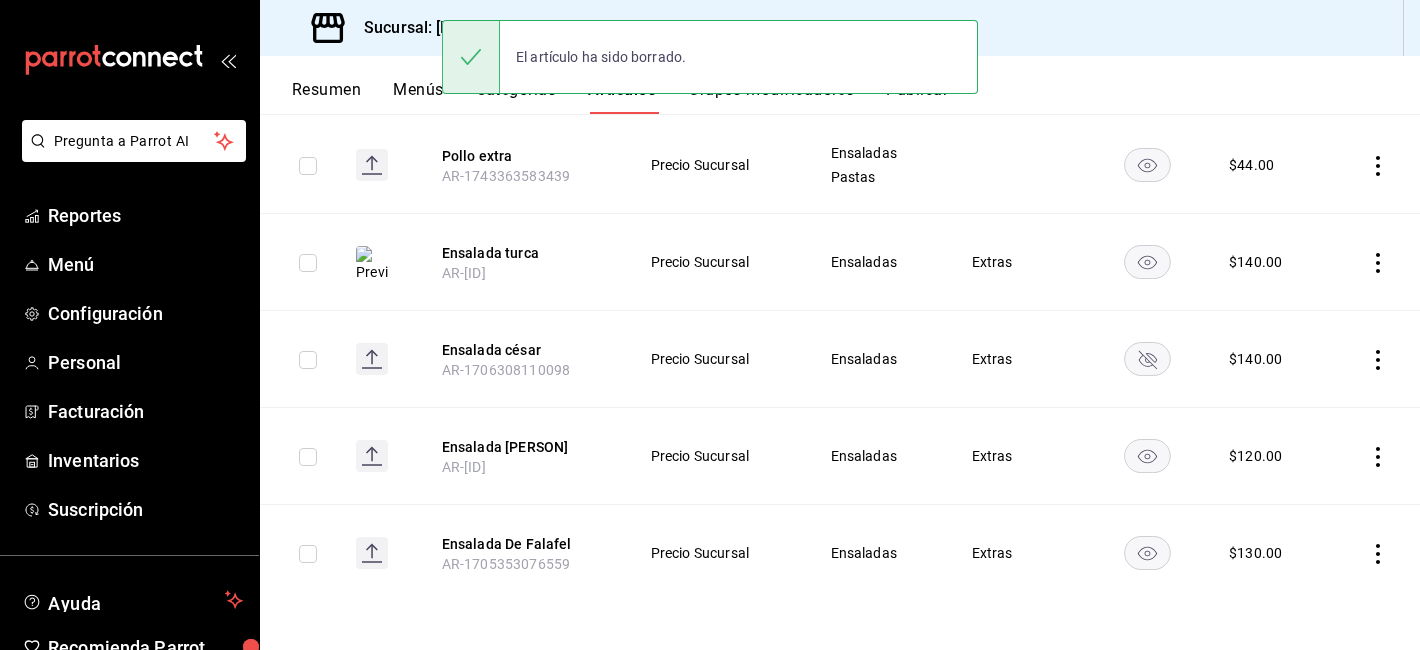 scroll, scrollTop: 183, scrollLeft: 0, axis: vertical 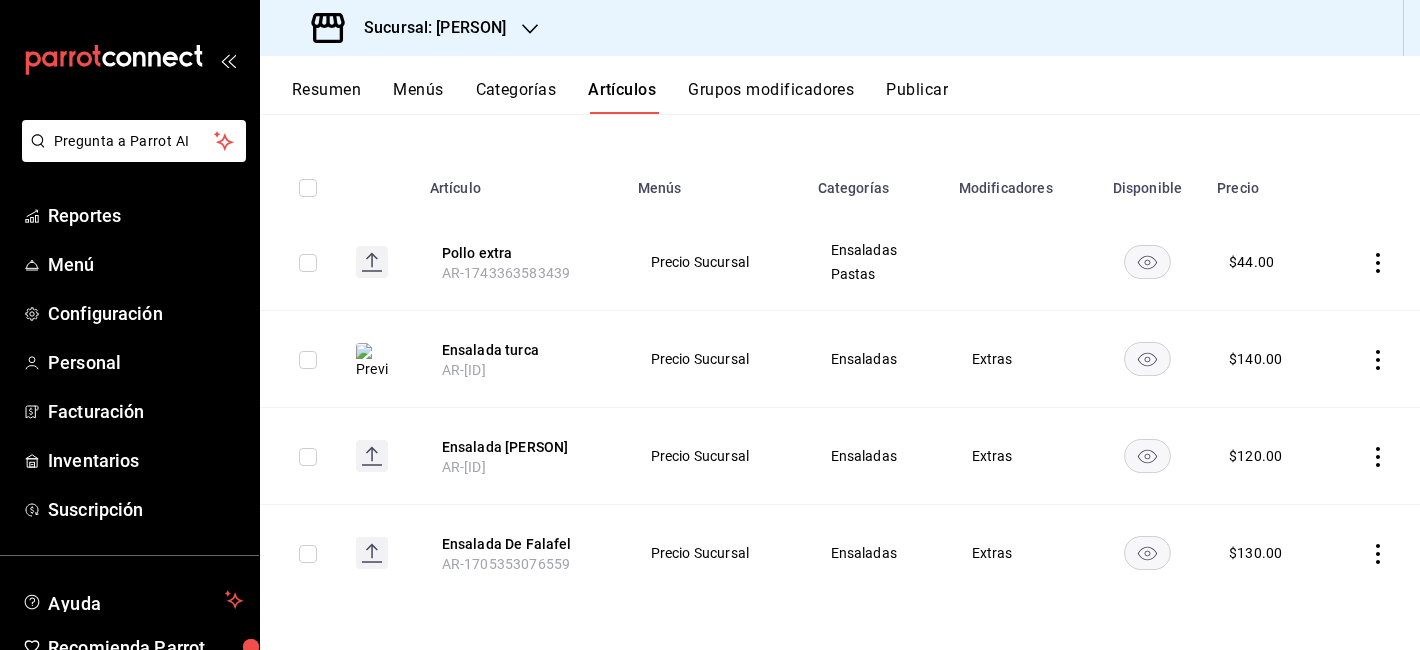 click 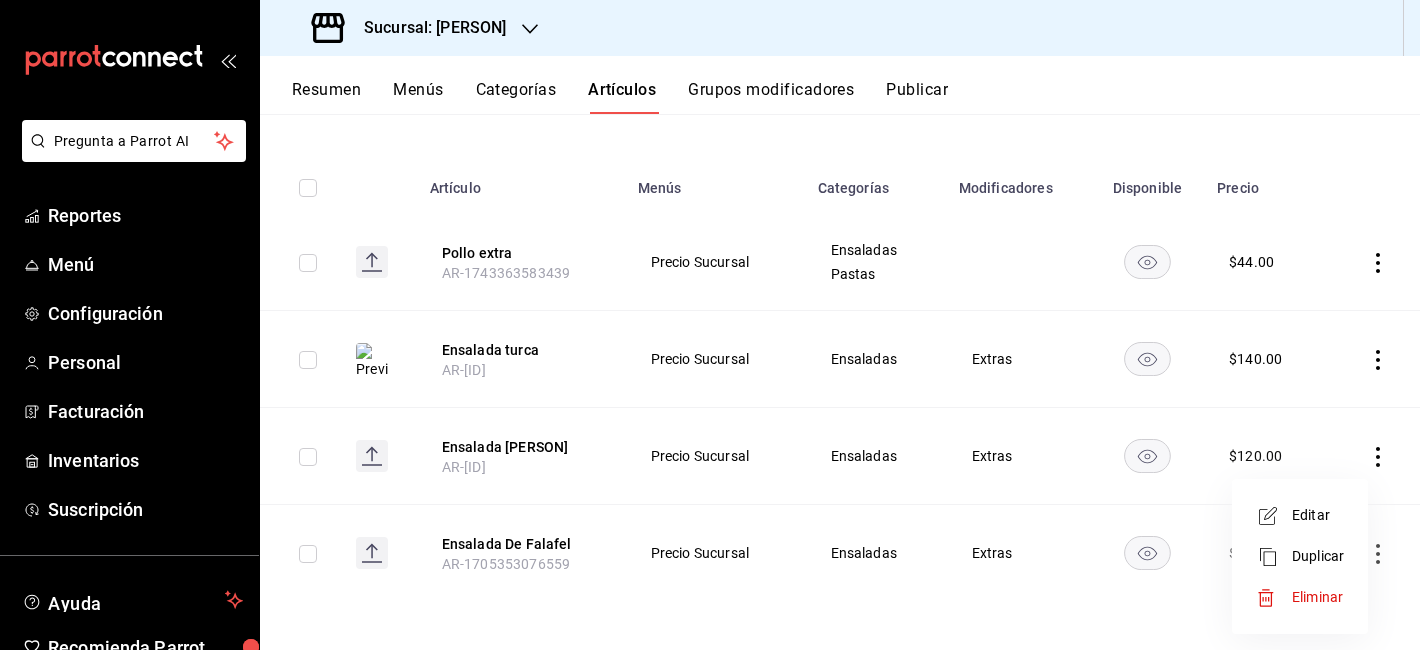 click on "Eliminar" at bounding box center (1317, 597) 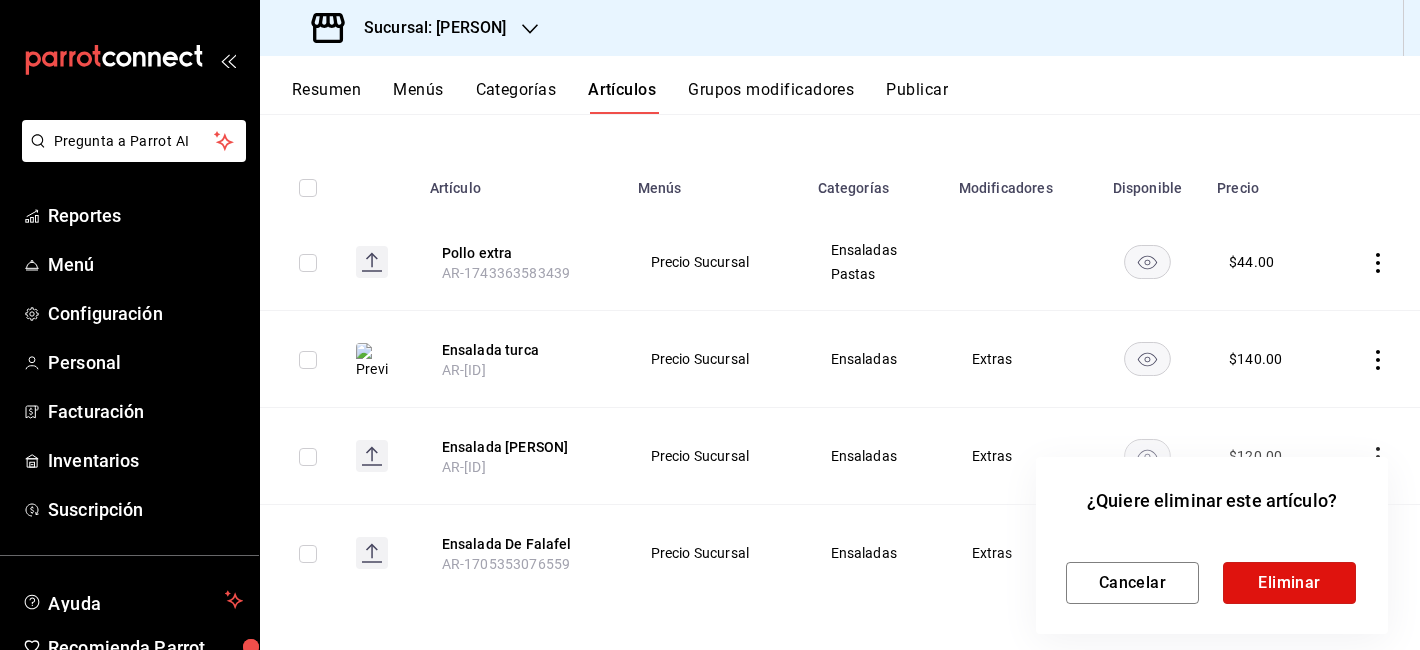click on "Eliminar" at bounding box center (1289, 583) 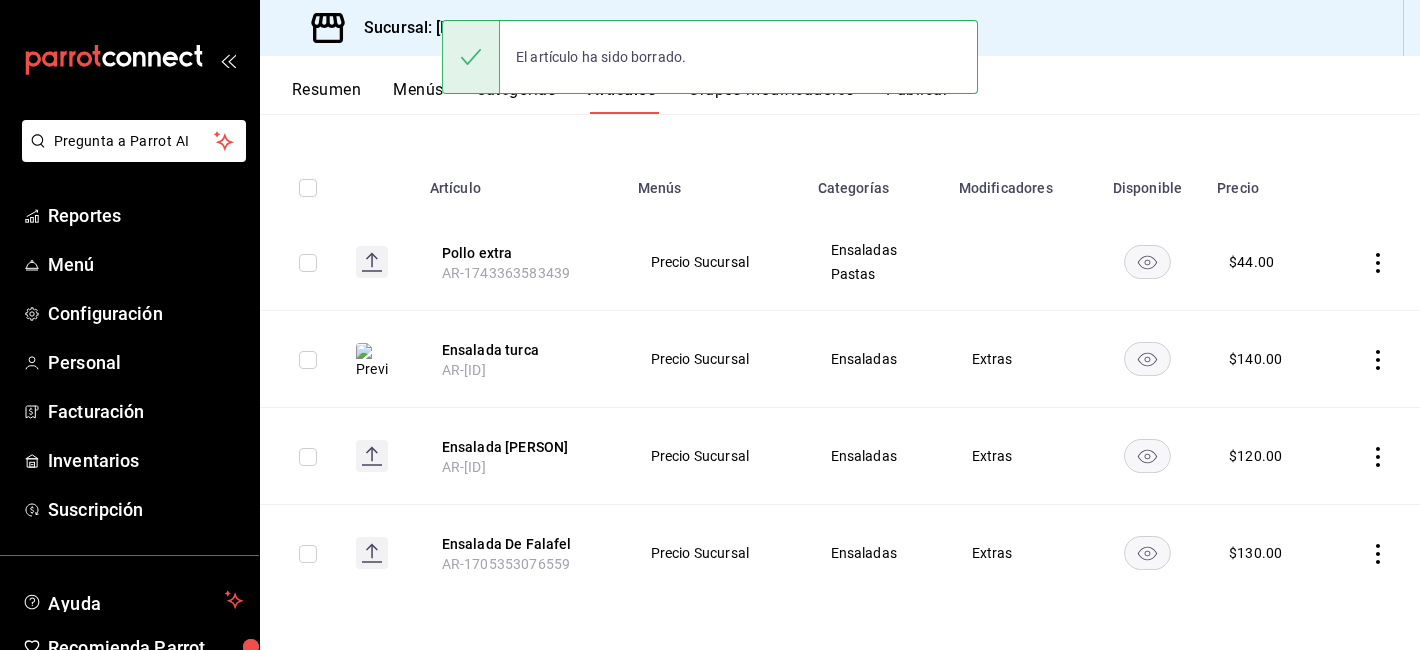 type 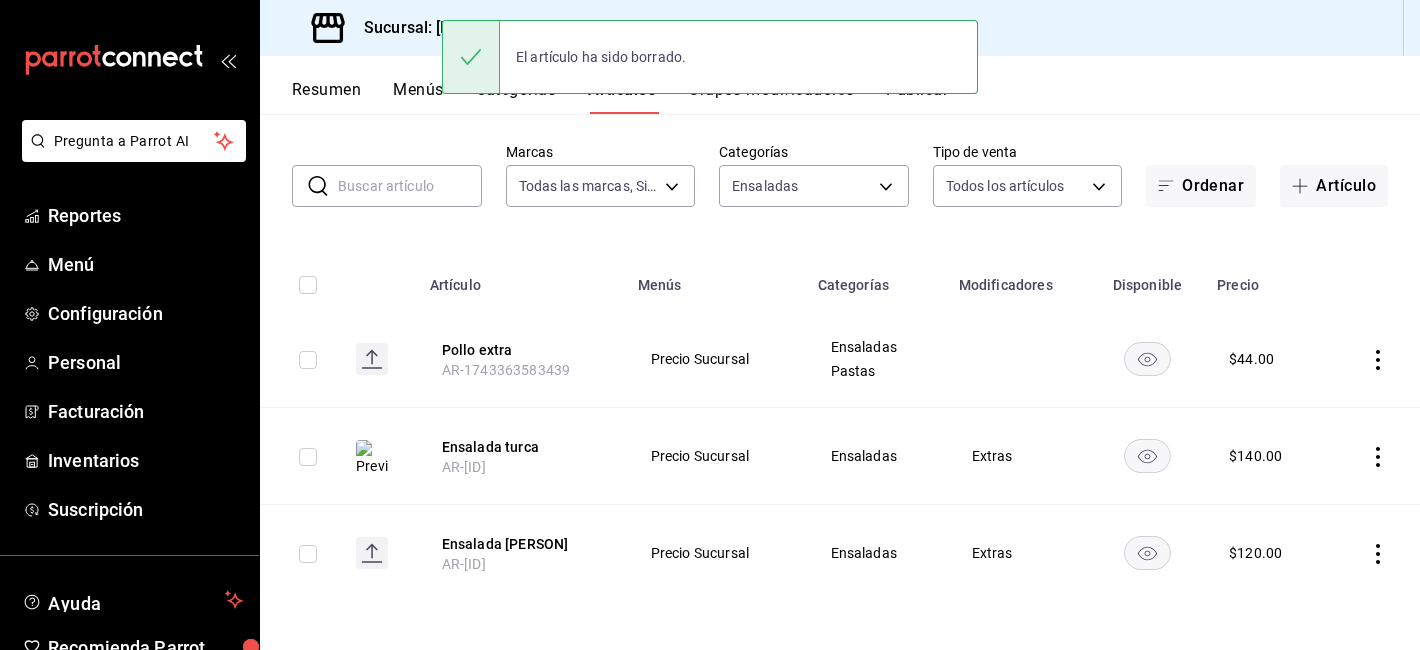 scroll, scrollTop: 86, scrollLeft: 0, axis: vertical 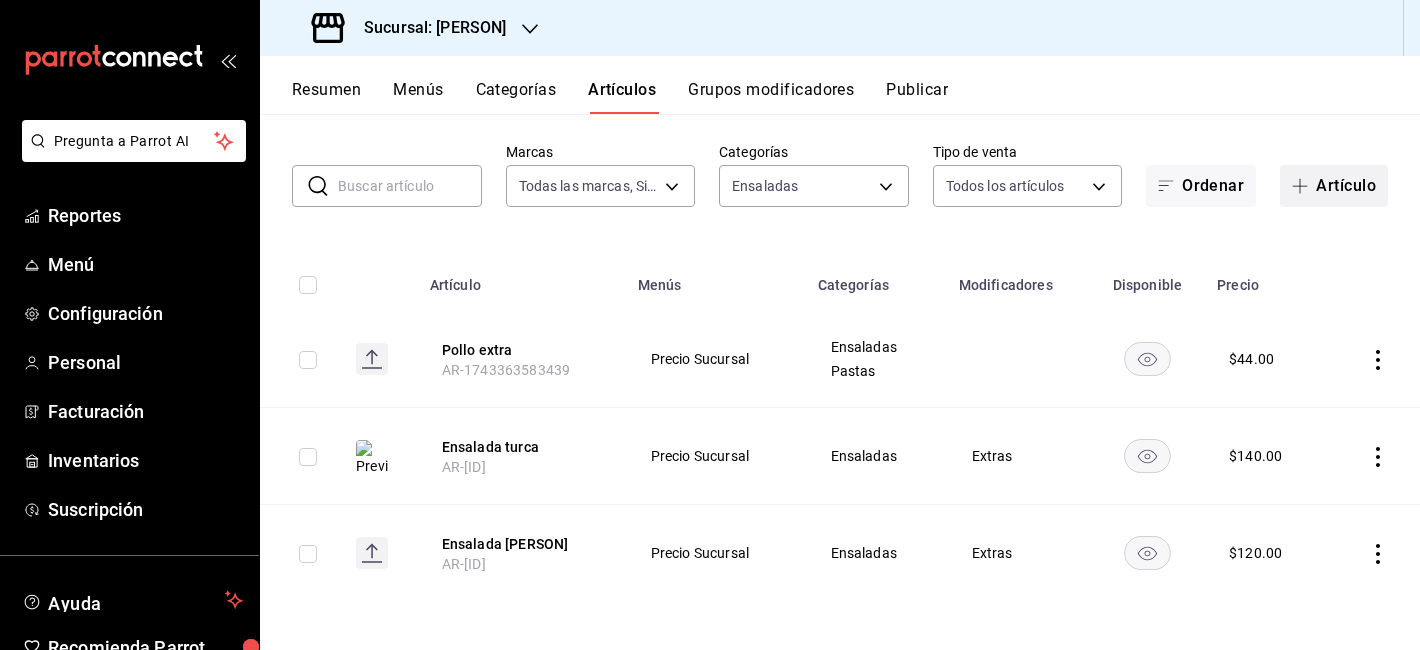 click at bounding box center (1304, 186) 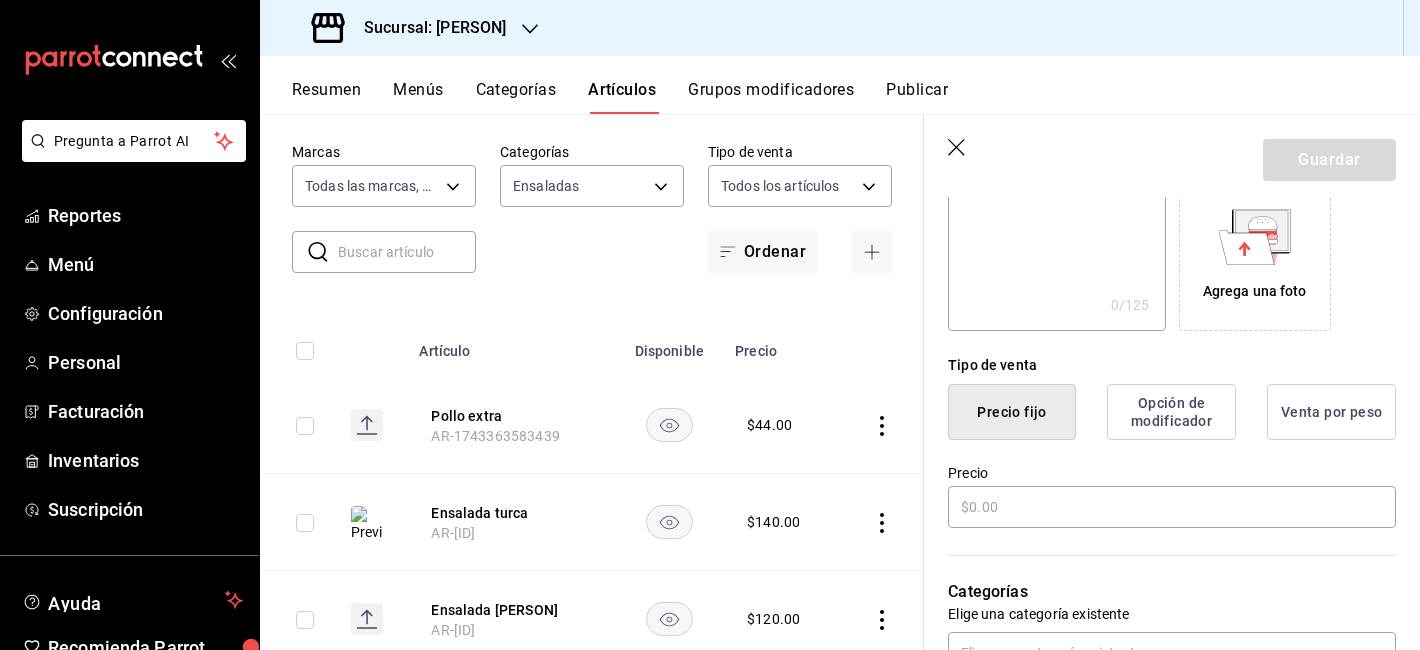 scroll, scrollTop: 482, scrollLeft: 0, axis: vertical 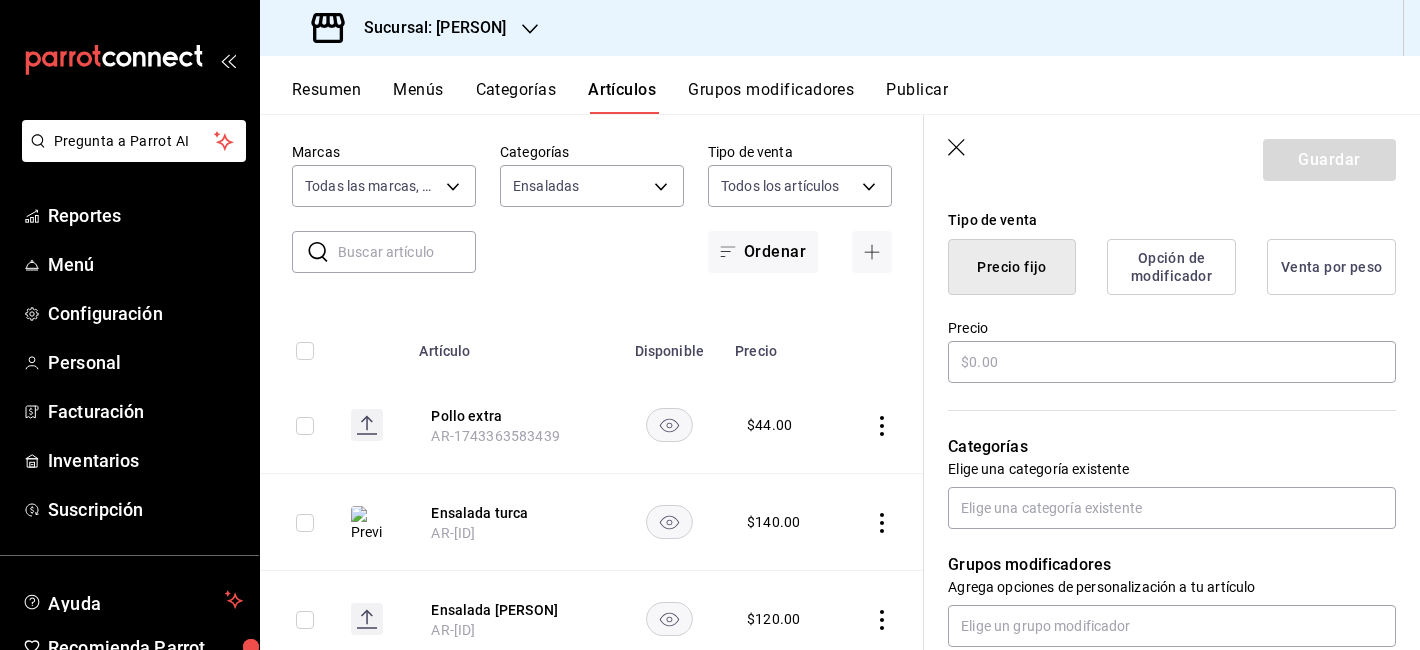 type on "Ensalada Kokorito" 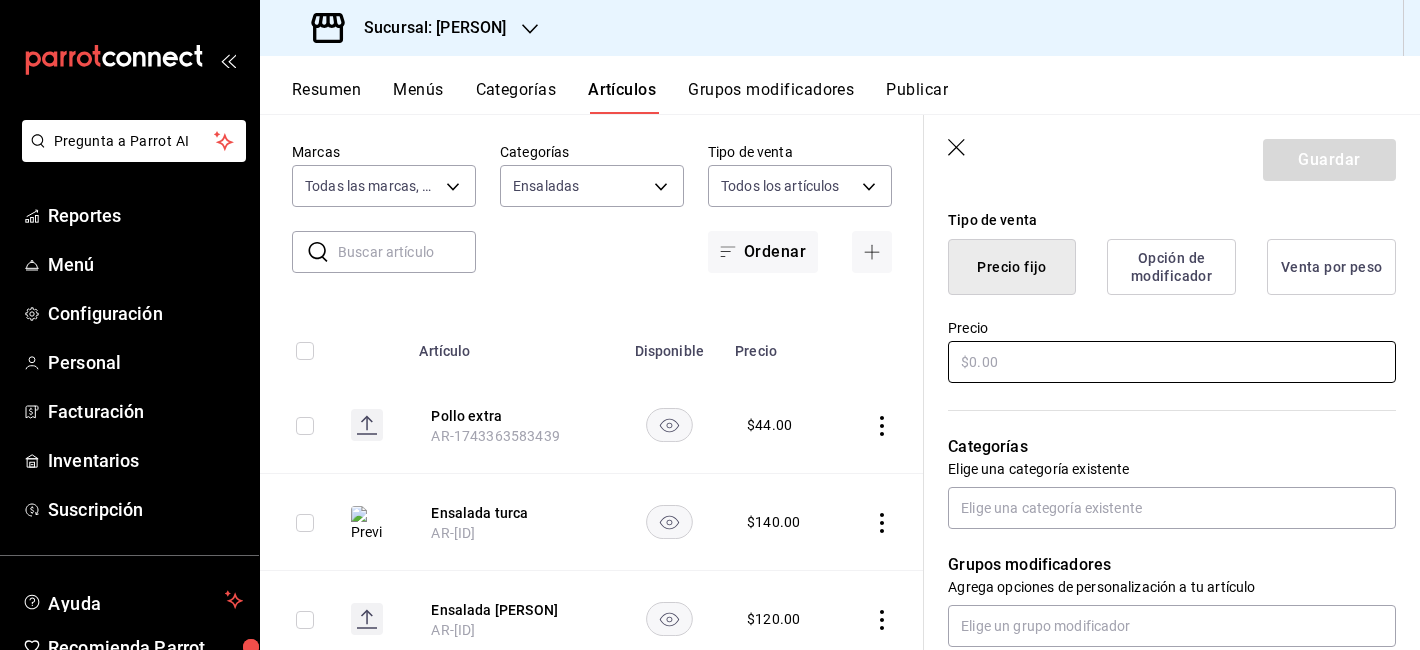 click at bounding box center (1172, 362) 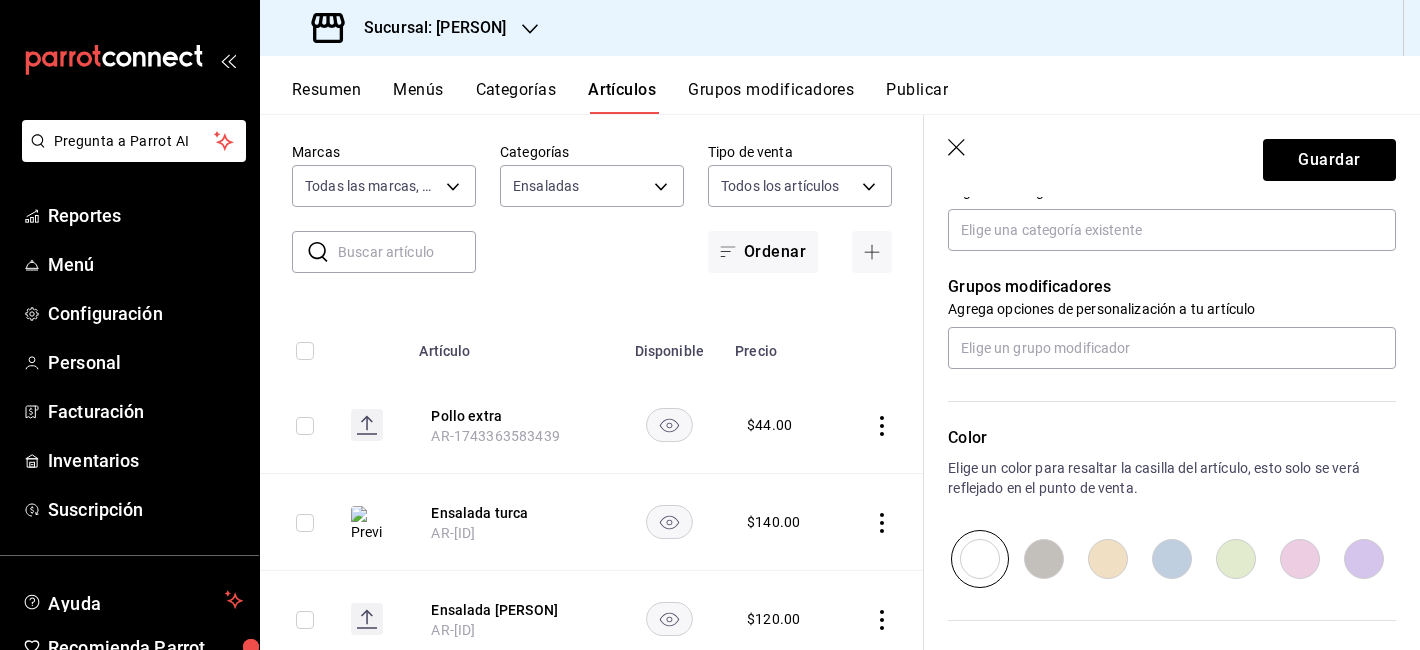 scroll, scrollTop: 701, scrollLeft: 0, axis: vertical 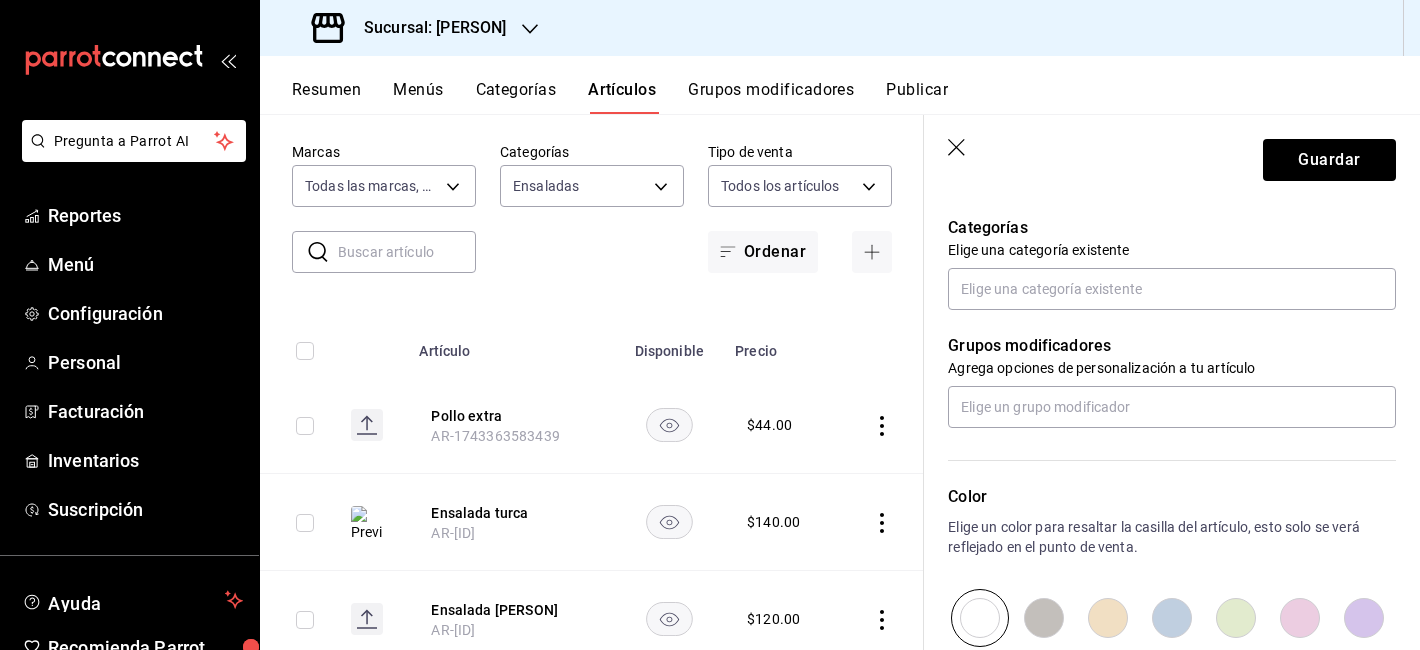 type on "$230.00" 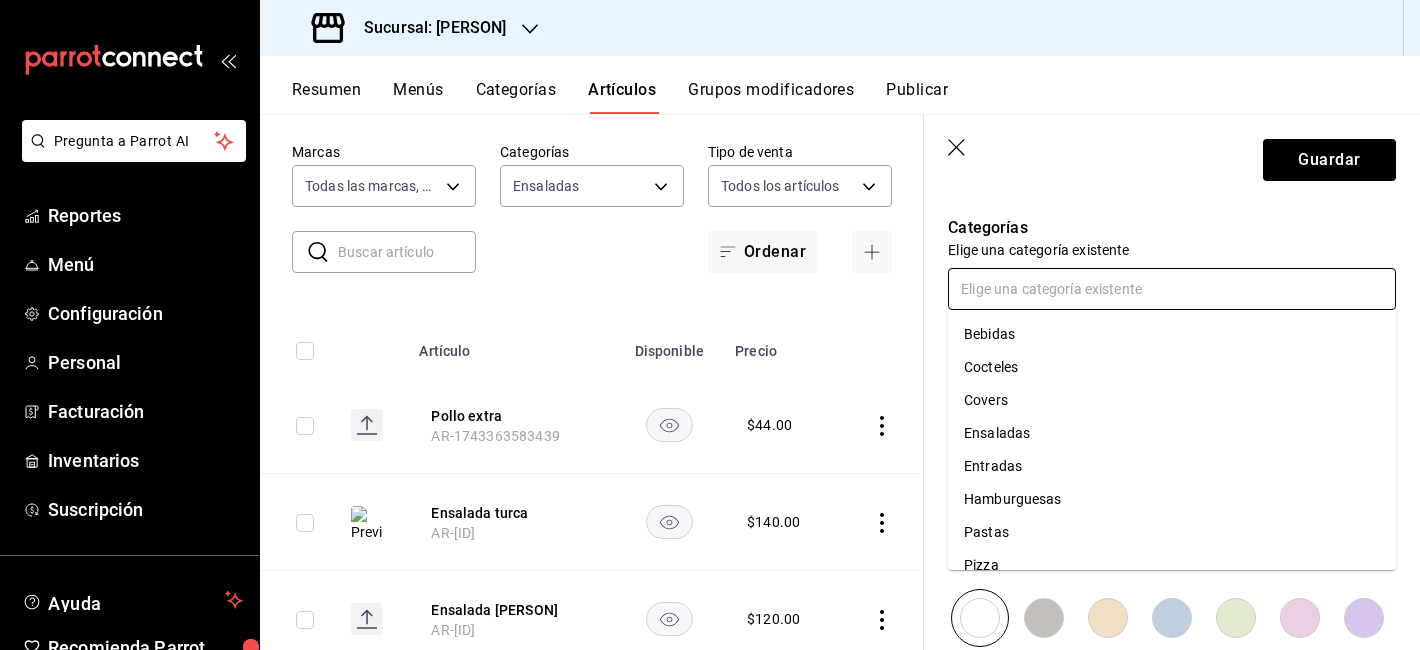 click at bounding box center (1172, 289) 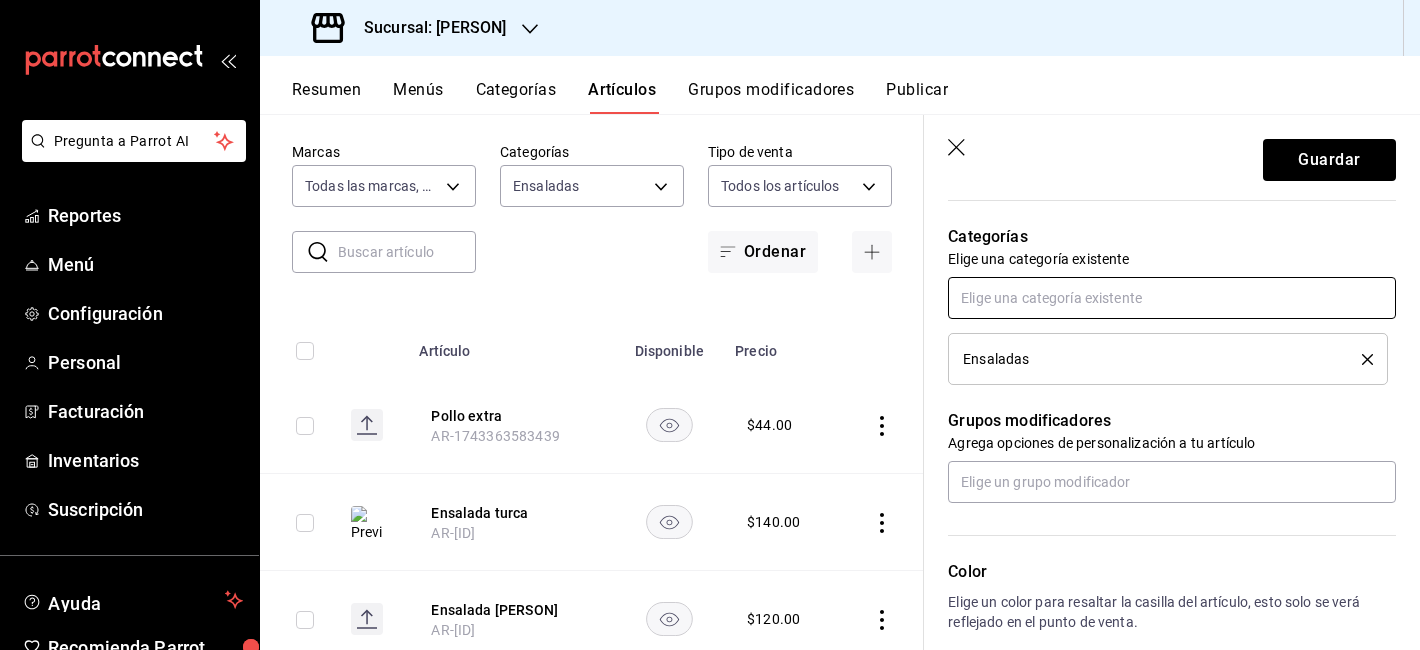 scroll, scrollTop: 693, scrollLeft: 0, axis: vertical 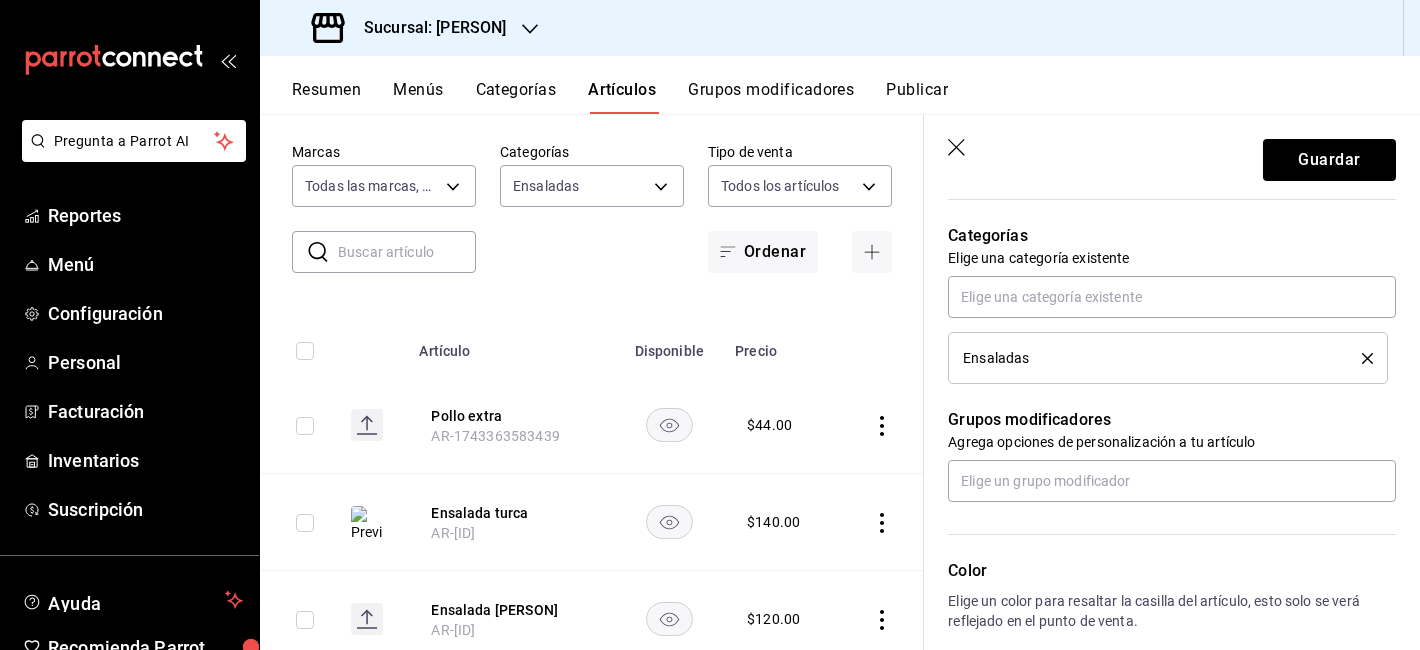 click on "Color Elige un color para resaltar la casilla del artículo, esto solo se verá reflejado en el punto de venta." at bounding box center [1160, 611] 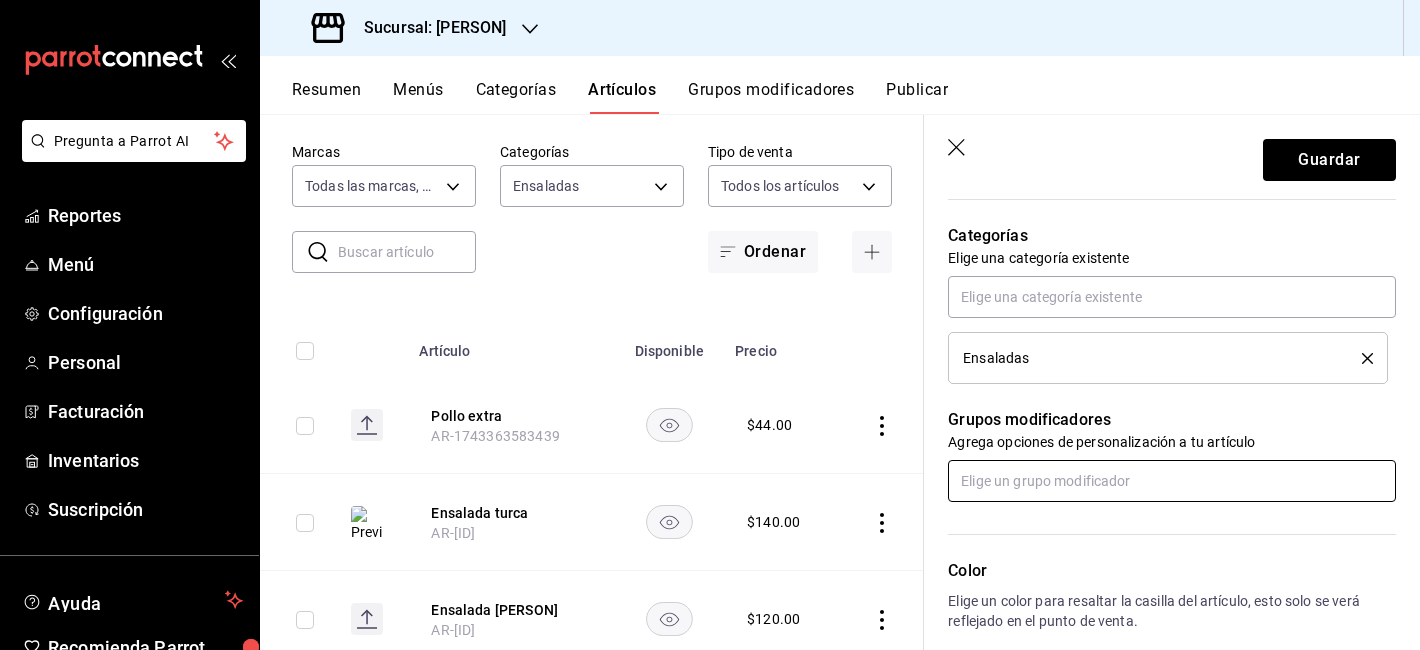 click at bounding box center [1172, 481] 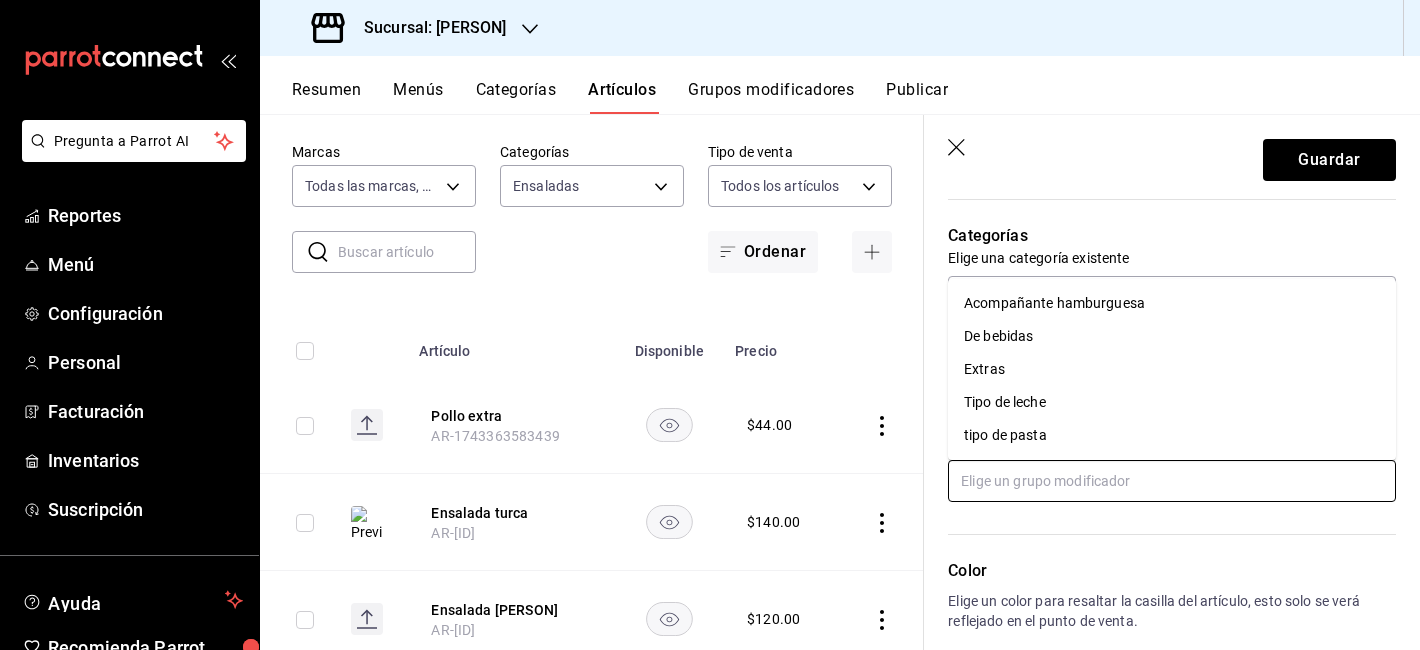 click on "Extras" at bounding box center [1172, 369] 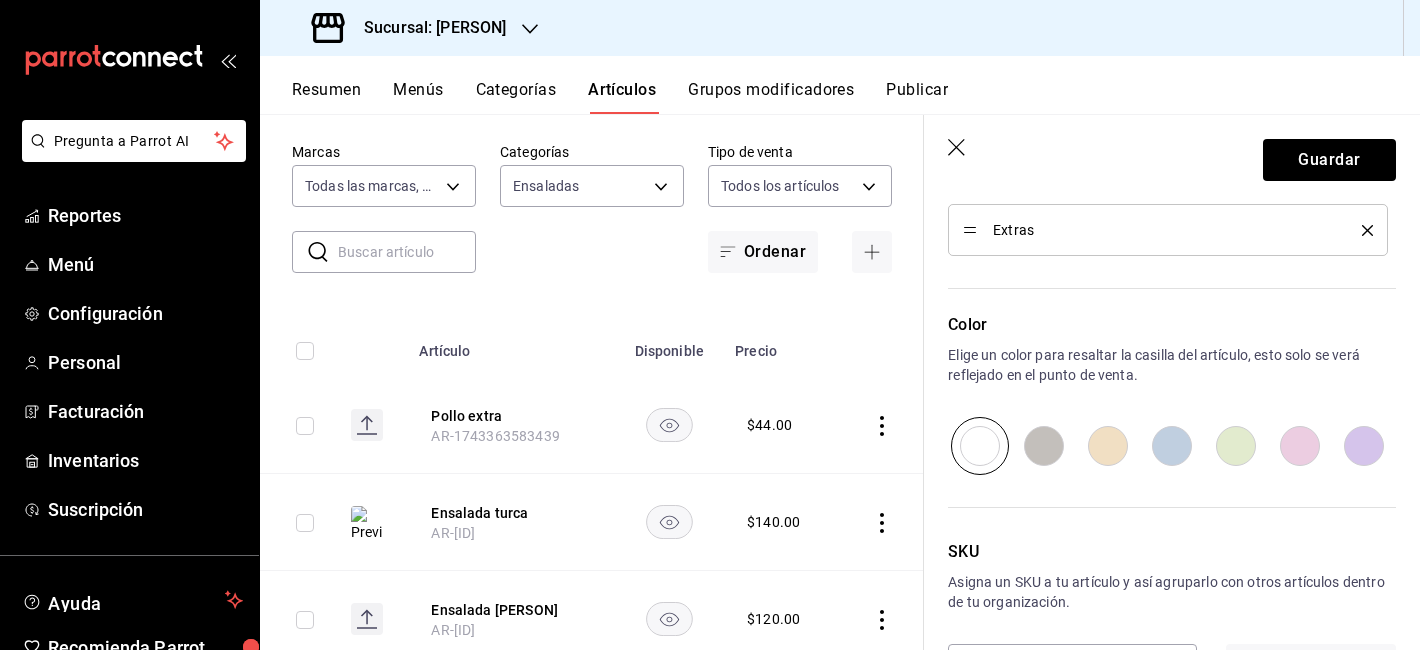 scroll, scrollTop: 1081, scrollLeft: 0, axis: vertical 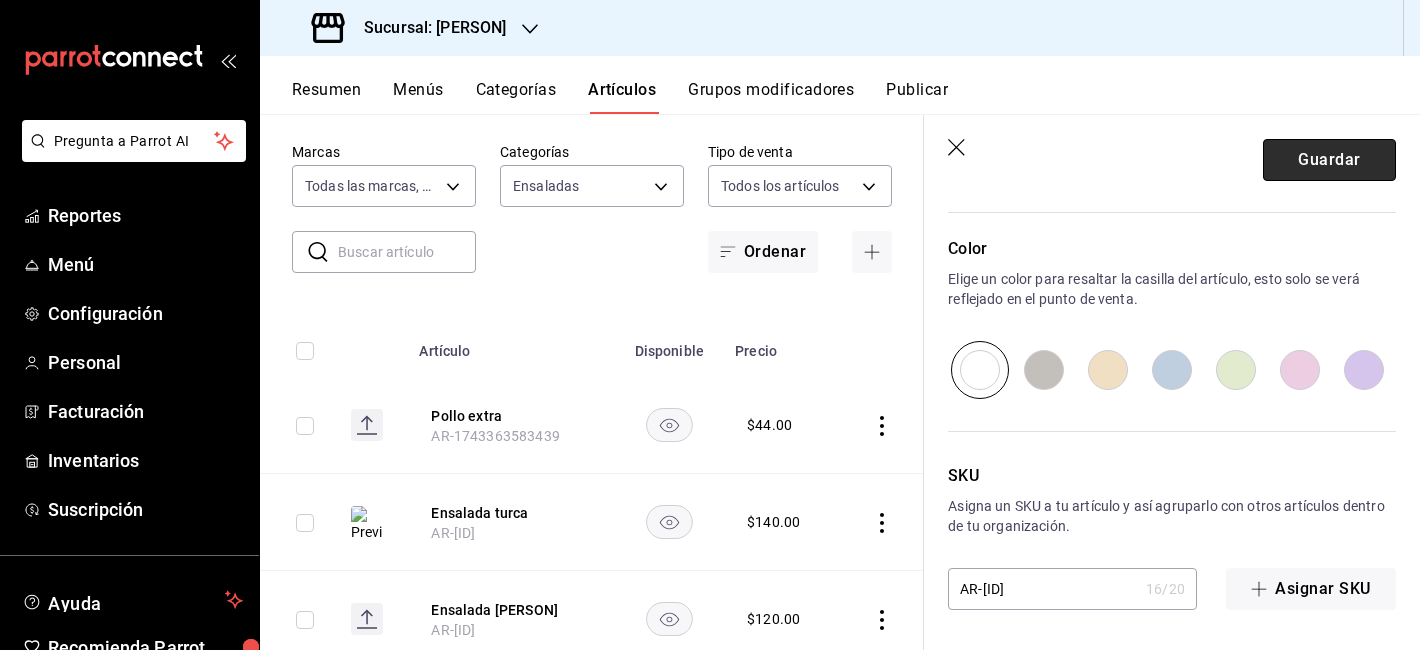 click on "Guardar" at bounding box center (1329, 160) 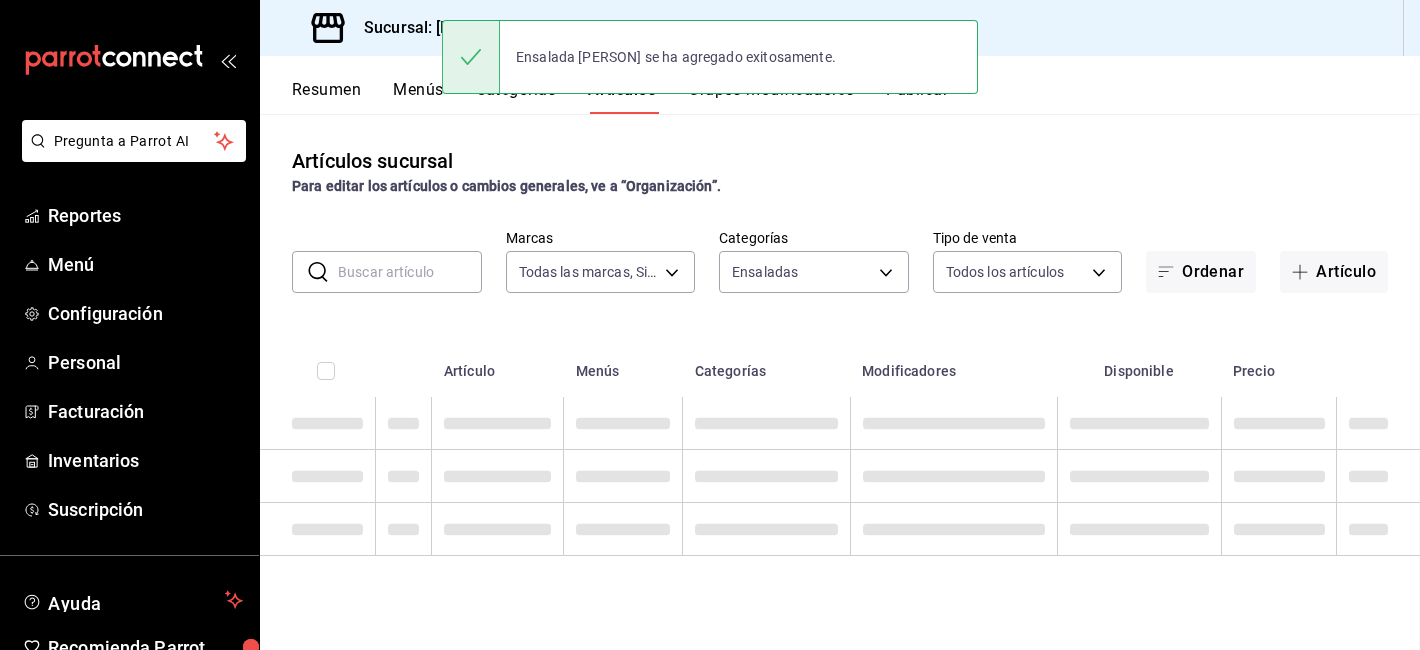 scroll, scrollTop: 0, scrollLeft: 0, axis: both 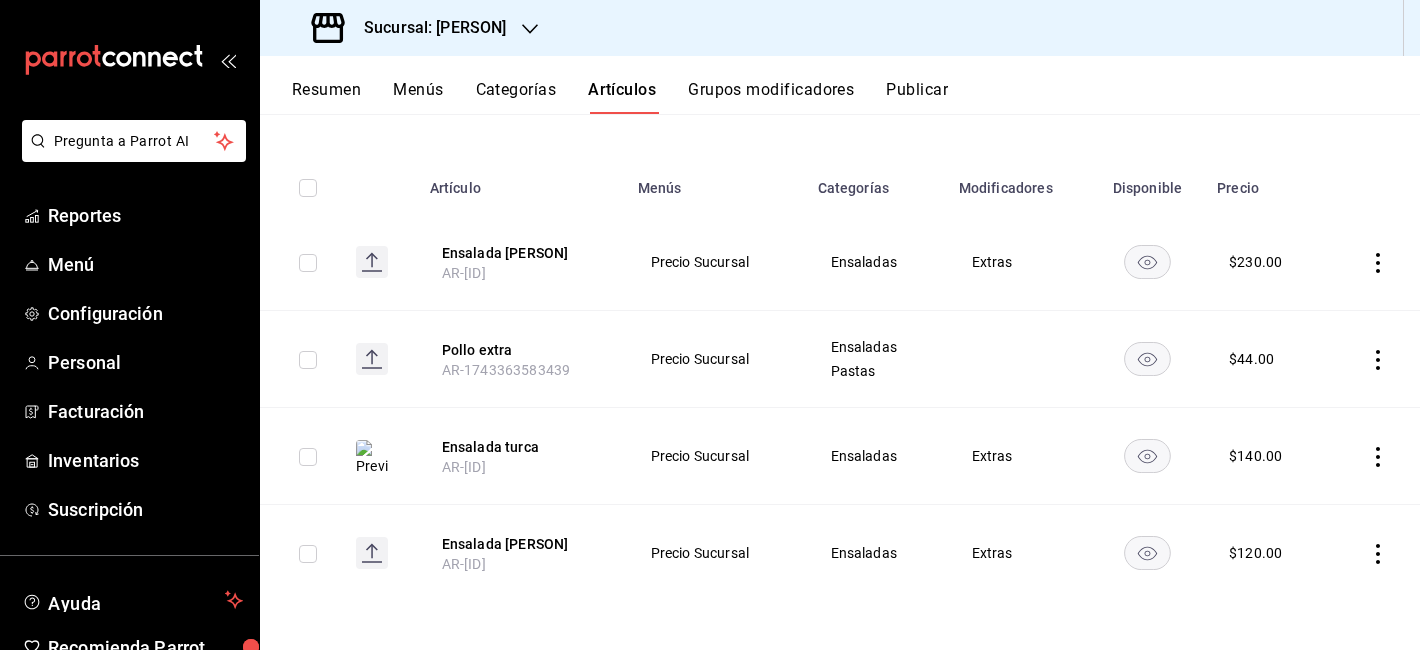 click 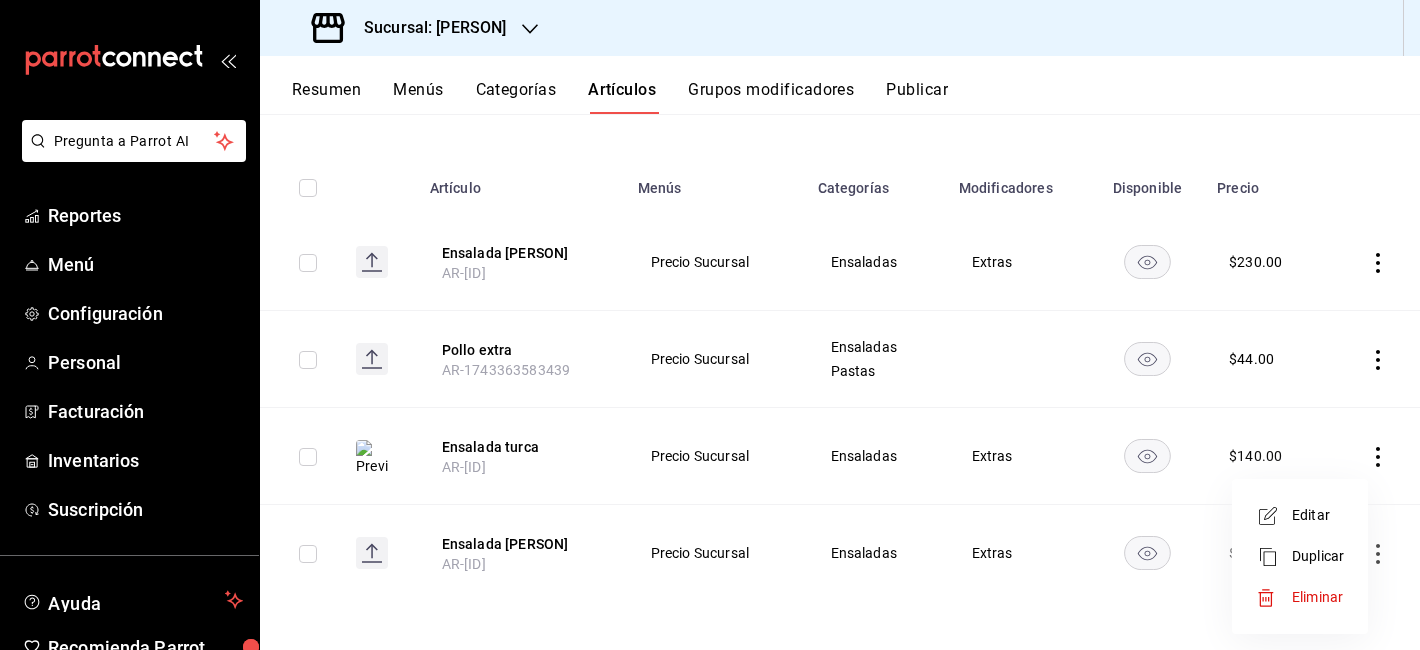 click on "Eliminar" at bounding box center (1300, 597) 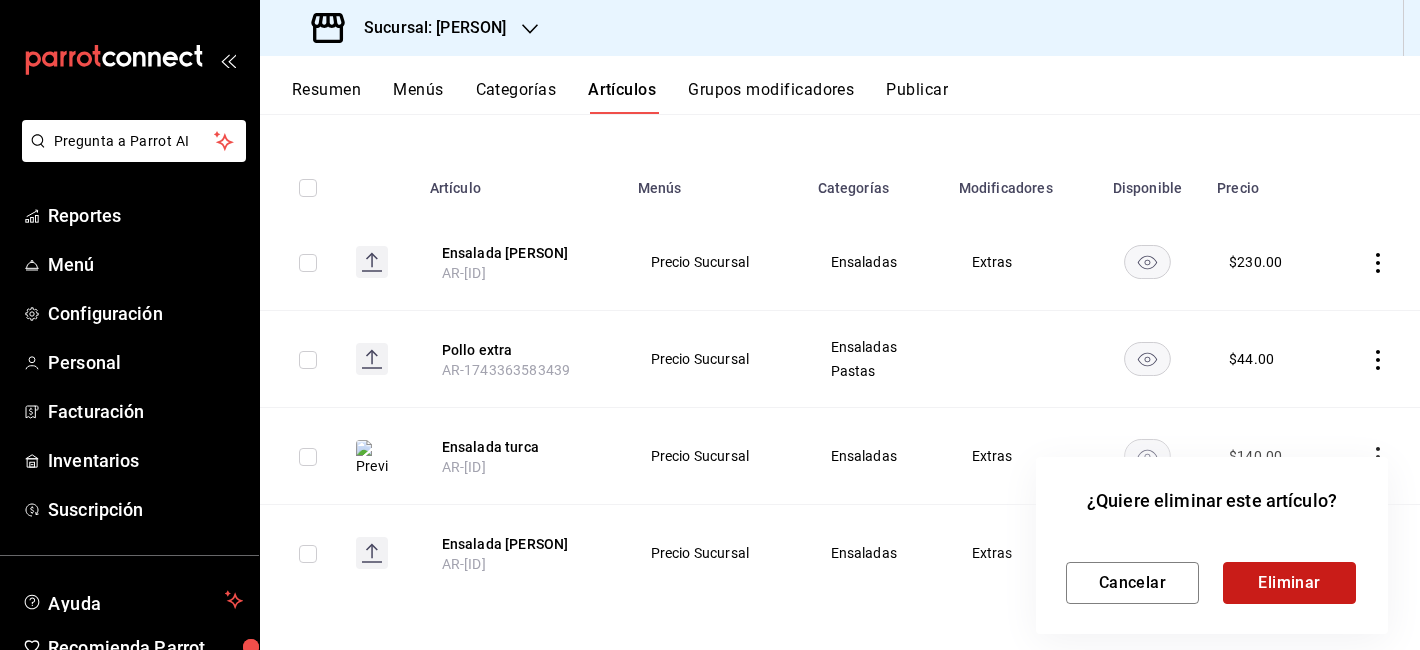 click on "Eliminar" at bounding box center (1289, 583) 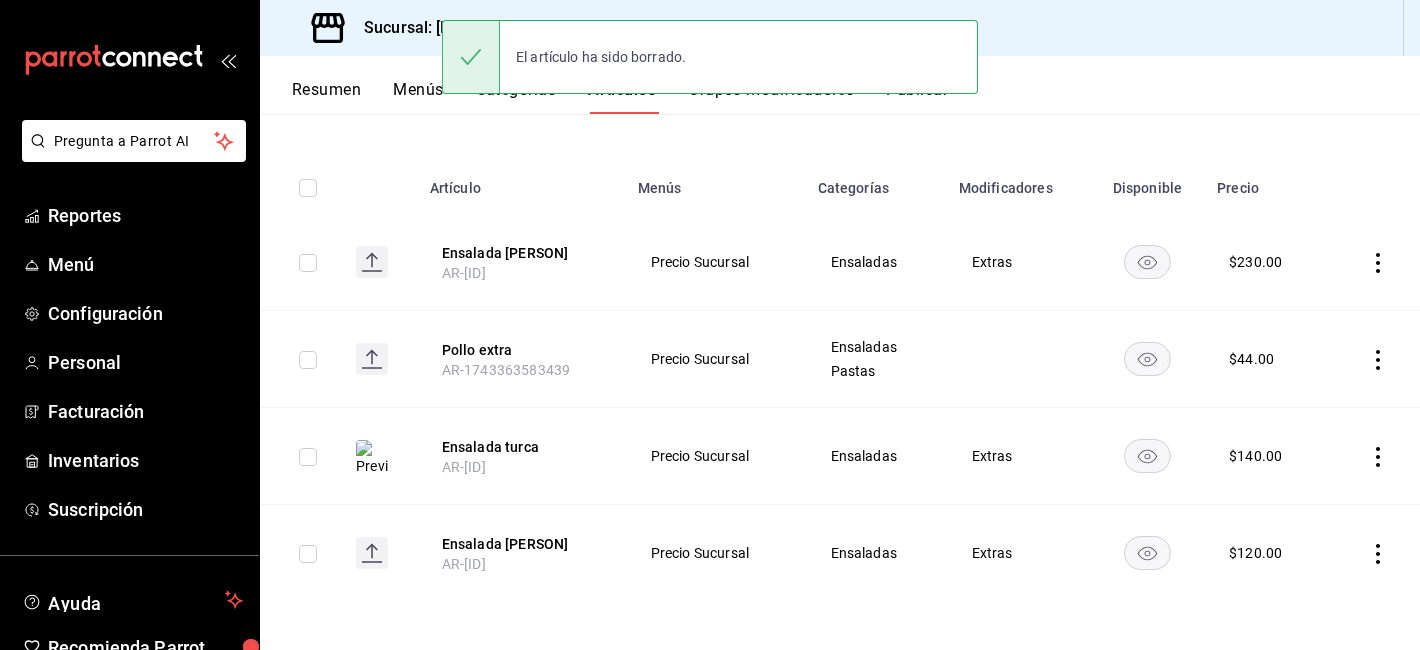scroll, scrollTop: 86, scrollLeft: 0, axis: vertical 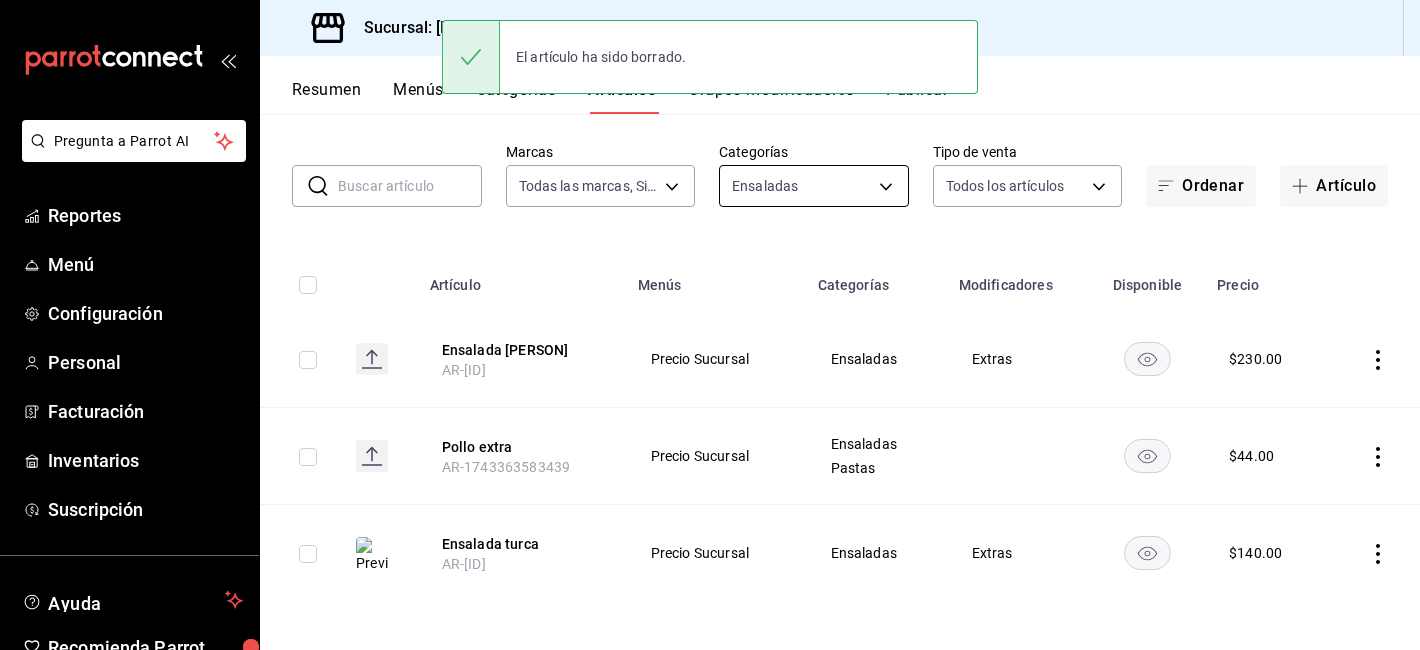 click on "Pregunta a Parrot AI Reportes   Menú   Configuración   Personal   Facturación   Inventarios   Suscripción   Ayuda Recomienda Parrot   Moises Villalobos   Sugerir nueva función   Sucursal: Kokoro (QRO) Resumen Menús Categorías Artículos Grupos modificadores Publicar Artículos sucursal Para editar los artículos o cambios generales, ve a “Organización”. ​ ​ Marcas Todas las marcas, Sin marca 5dd2431f-515e-47b5-ba9f-8586cfd3a091 Categorías Ensaladas 08fda51b-dfb7-437c-b2e1-1a093fe71fcc Tipo de venta Todos los artículos ALL Ordenar Artículo Artículo Menús Categorías Modificadores Disponible Precio Ensalada Kokorito AR-1754594360148 Precio Sucursal Ensaladas Extras $ 230.00 Pollo extra AR-1743363583439 Precio Sucursal Ensaladas Pastas $ 44.00 Ensalada turca AR-1706308161398 Precio Sucursal Ensaladas Extras $ 140.00 Guardar El artículo ha sido borrado. GANA 1 MES GRATIS EN TU SUSCRIPCIÓN AQUÍ Ver video tutorial Ir a video Pregunta a Parrot AI Reportes   Menú   Configuración   Personal" at bounding box center [710, 325] 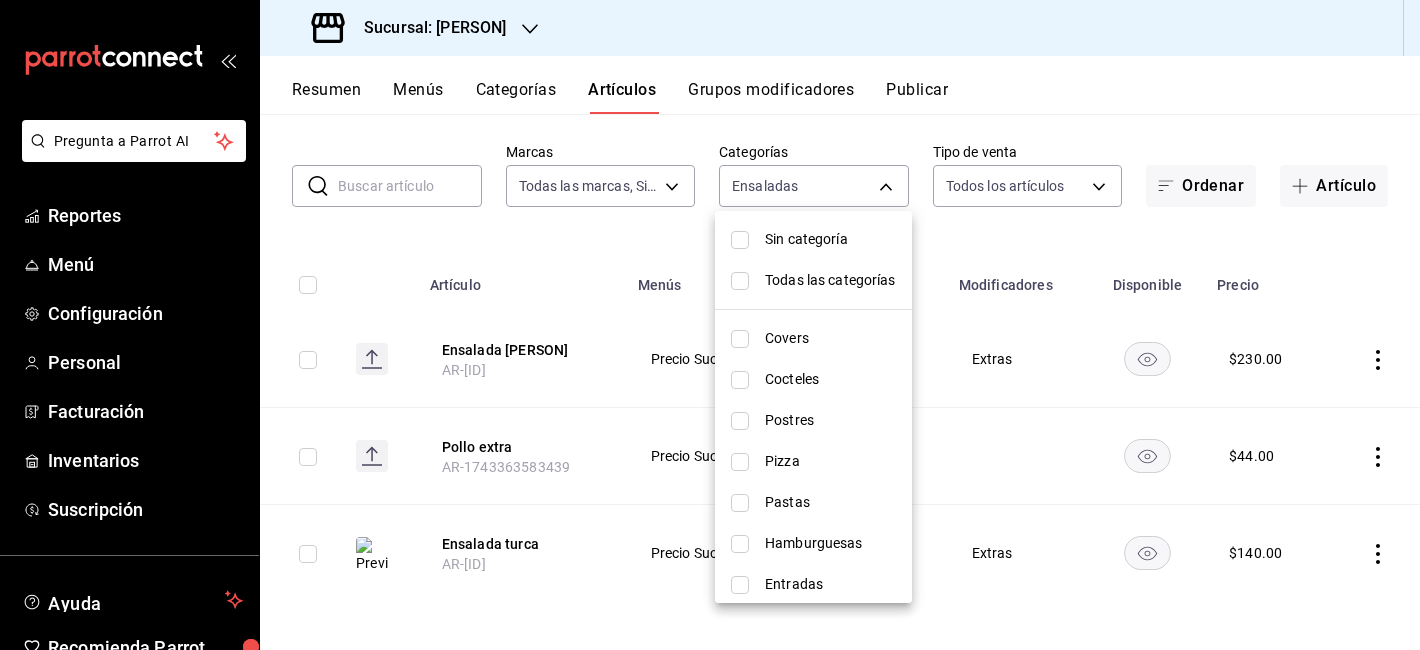 scroll, scrollTop: 92, scrollLeft: 0, axis: vertical 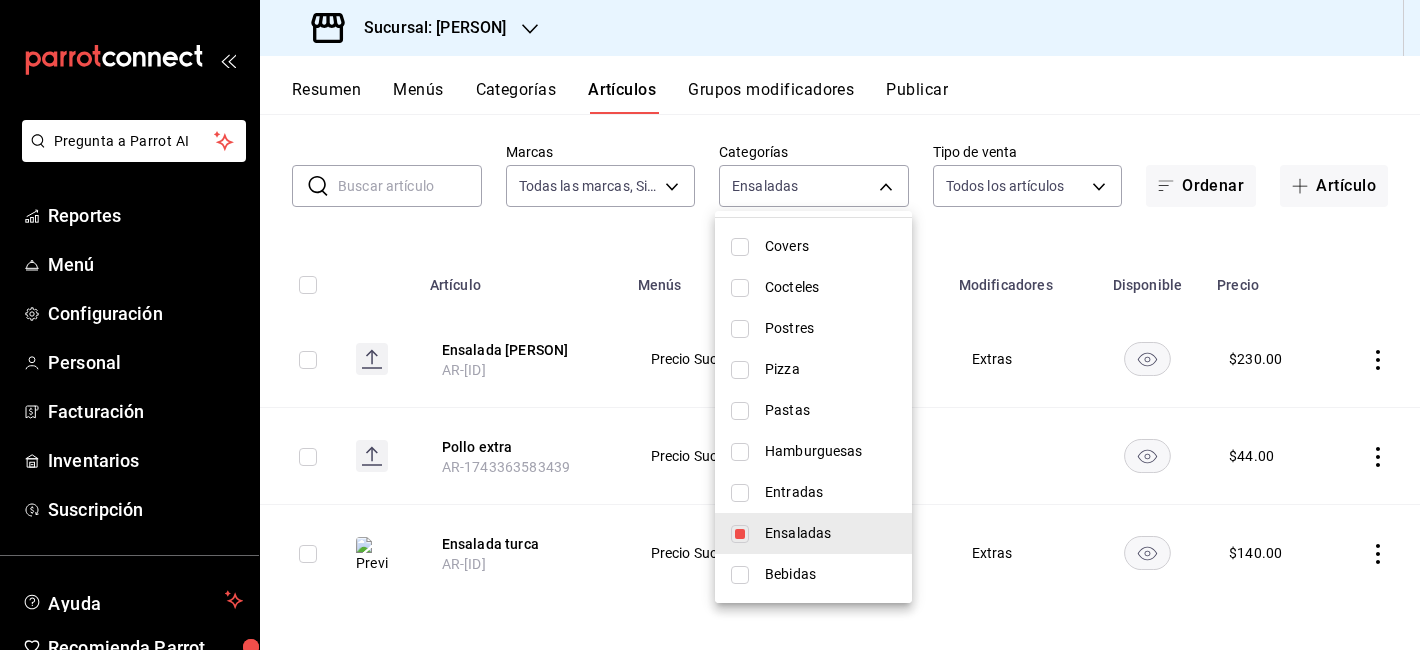 click on "Entradas" at bounding box center [830, 492] 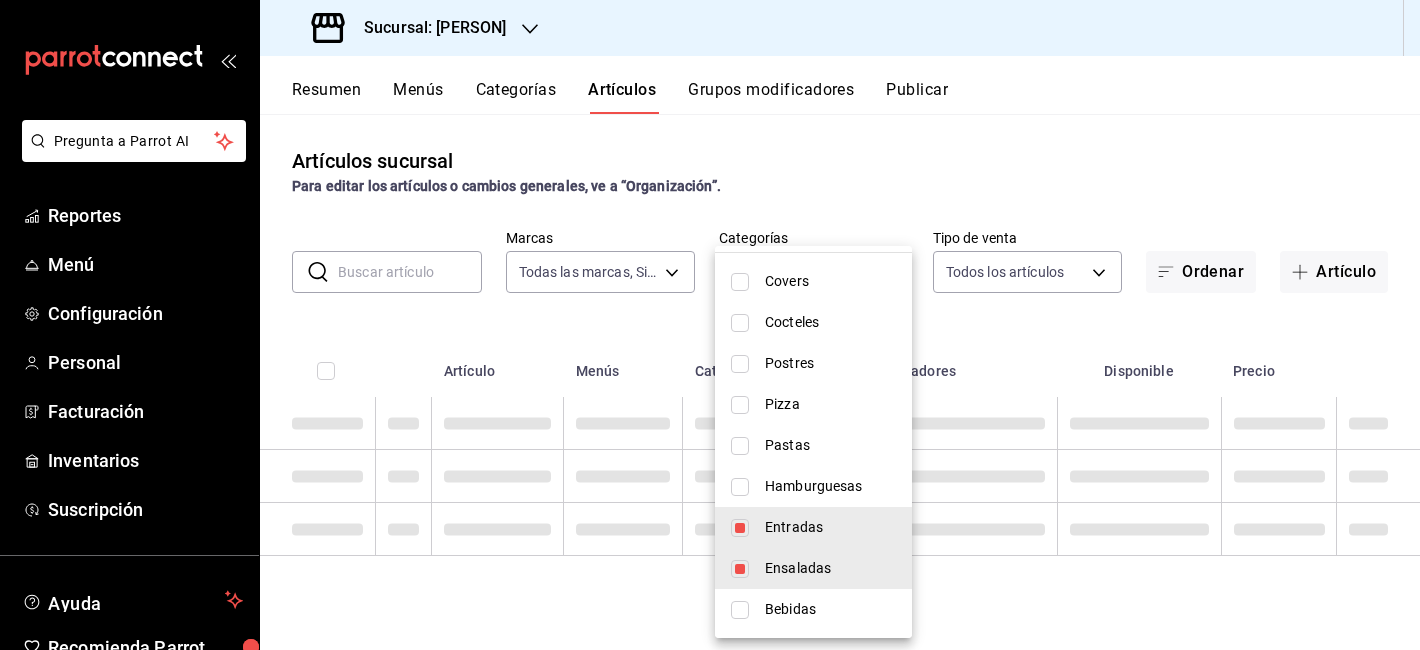 click on "Ensaladas" at bounding box center [830, 568] 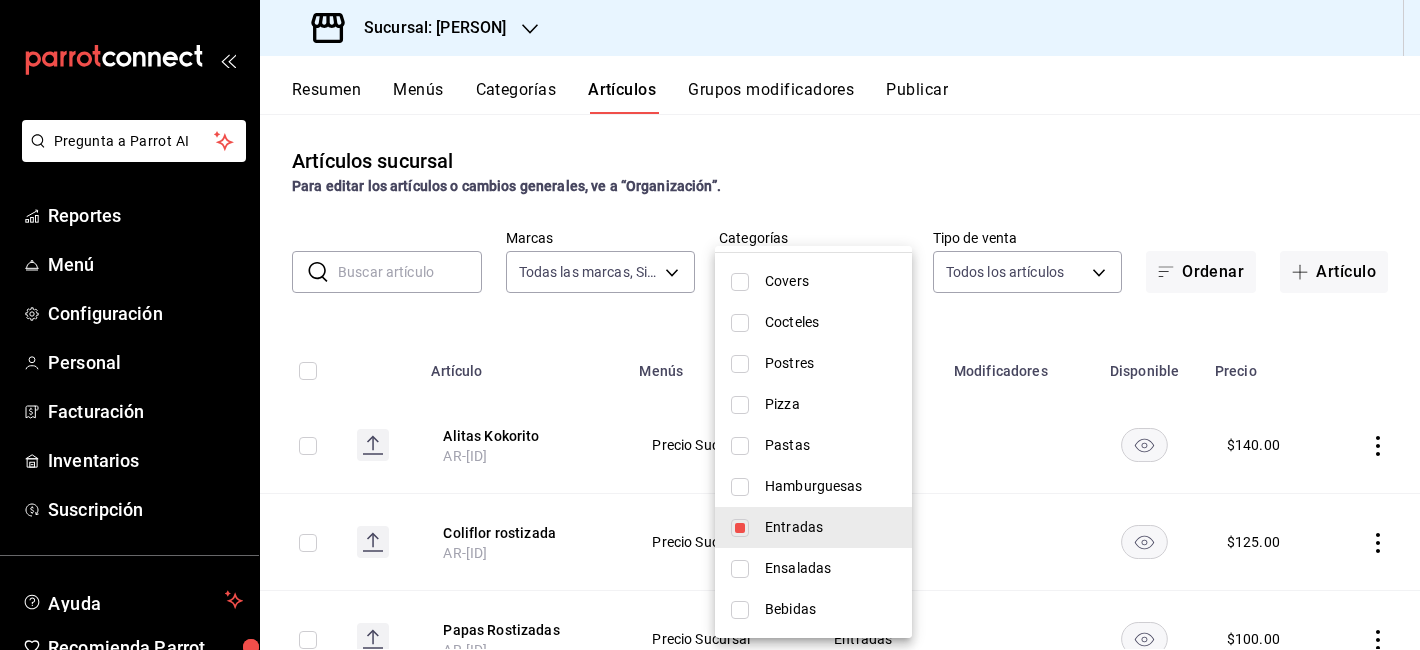 click at bounding box center [710, 325] 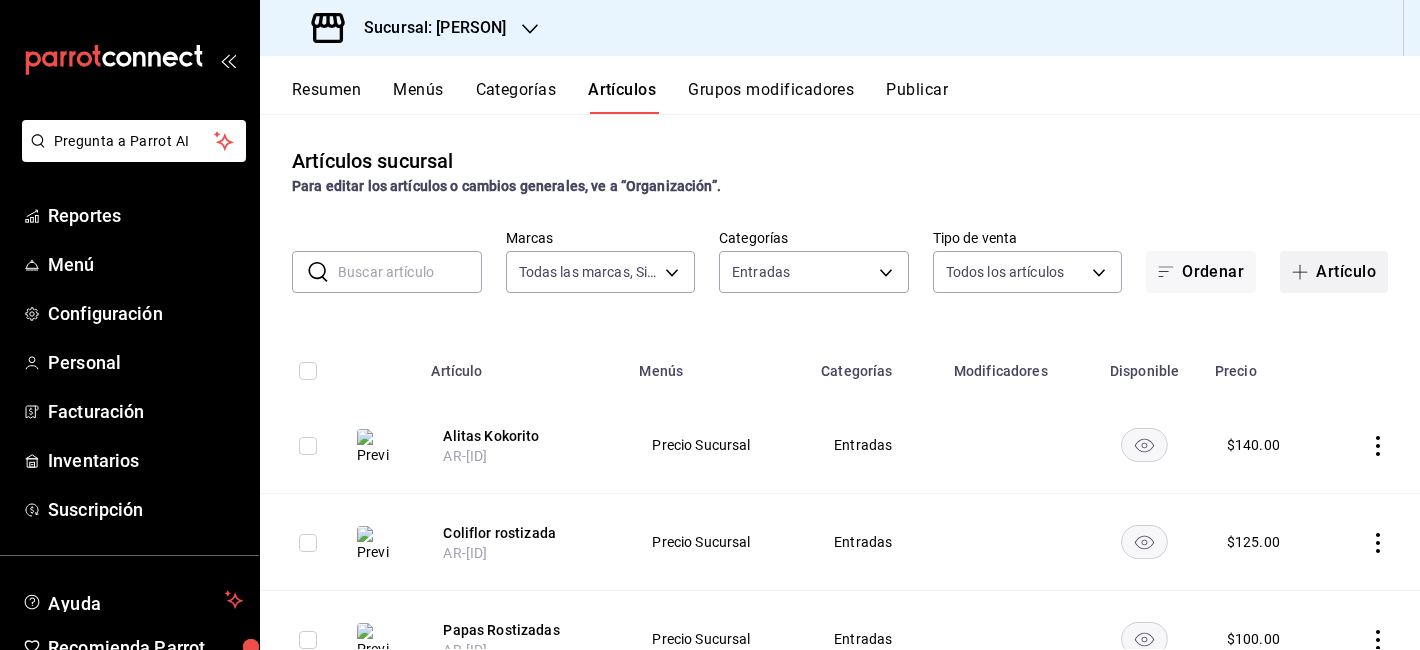 click on "Artículo" at bounding box center [1334, 272] 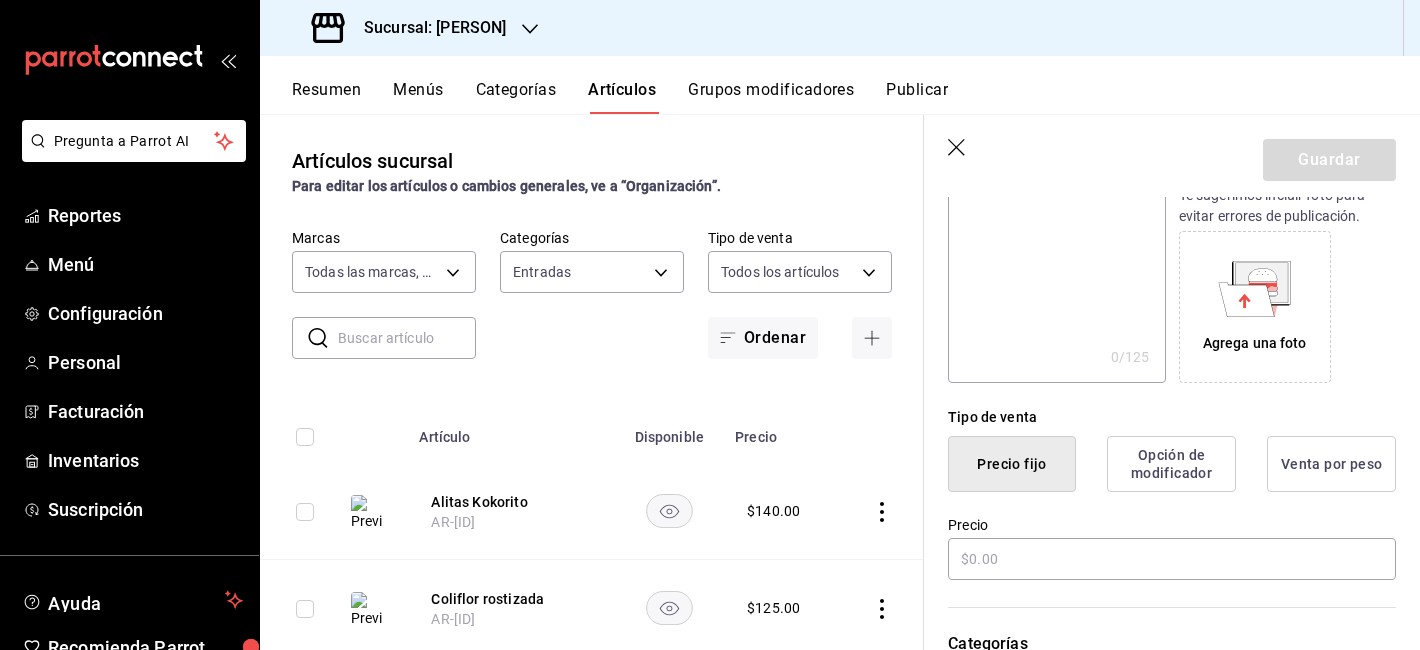scroll, scrollTop: 459, scrollLeft: 0, axis: vertical 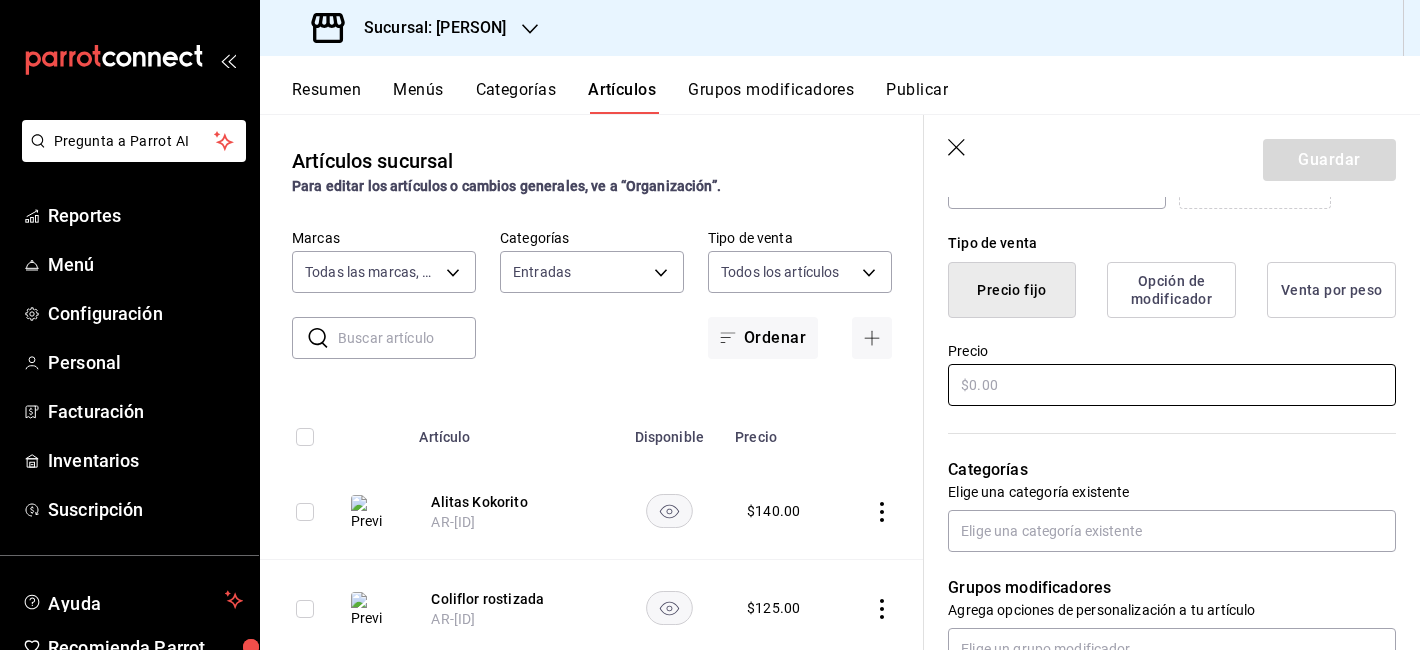 type on "Papas Animal Style" 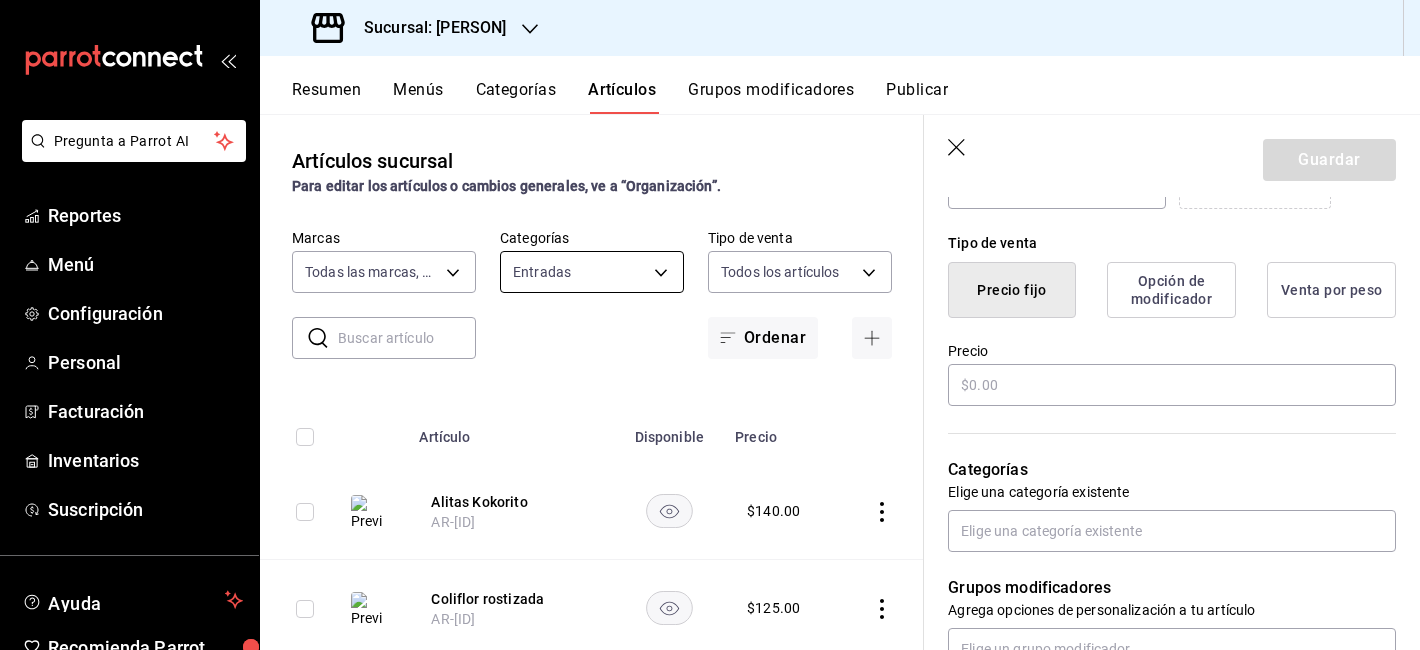 click on "Pregunta a Parrot AI Reportes   Menú   Configuración   Personal   Facturación   Inventarios   Suscripción   Ayuda Recomienda Parrot   Moises Villalobos   Sugerir nueva función   Sucursal: Kokoro (QRO) Resumen Menús Categorías Artículos Grupos modificadores Publicar Artículos sucursal Para editar los artículos o cambios generales, ve a “Organización”. ​ ​ Marcas Todas las marcas, Sin marca 5dd2431f-515e-47b5-ba9f-8586cfd3a091 Categorías Entradas 9f033581-1b94-4888-9fee-0f95c6b931b4 Tipo de venta Todos los artículos ALL Ordenar Artículo Disponible Precio Alitas Kokorito AR-1718937821869 $ 140.00 Coliflor rostizada AR-1706307834483 $ 125.00 Papas Rostizadas AR-1705353076557 $ 100.00 Pan Con Ajo AR-1705353076558 $ 90.00 Guardar Nuevo artículo General Avanzada ¿Cómo se va a llamar? Papas Animal Style 19 /40 ¿Cómo se va a llamar? Ingresa una descripción x 0 /125 ​ Foto JPG o PNG hasta 10 MB mínimo 320px y máximo 1144px. Te sugerimos incluir foto para evitar errores de publicación. /" at bounding box center (710, 325) 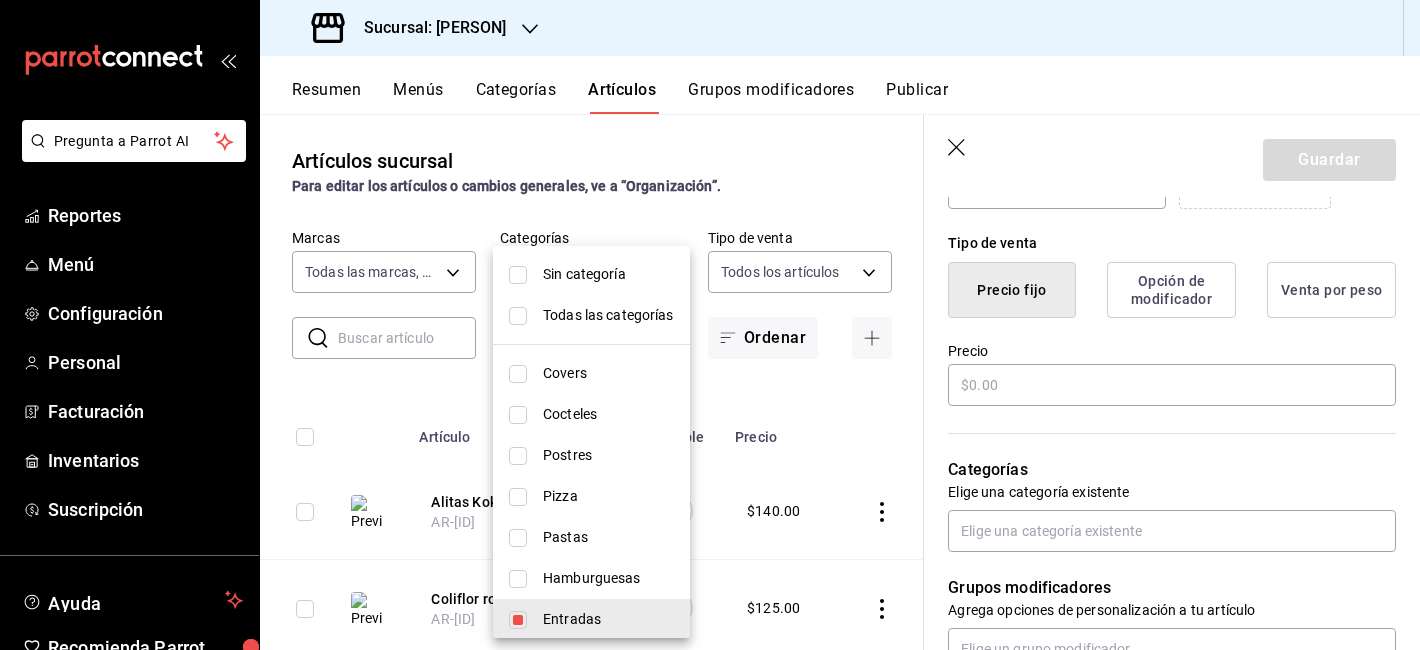 click on "Pastas" at bounding box center [608, 537] 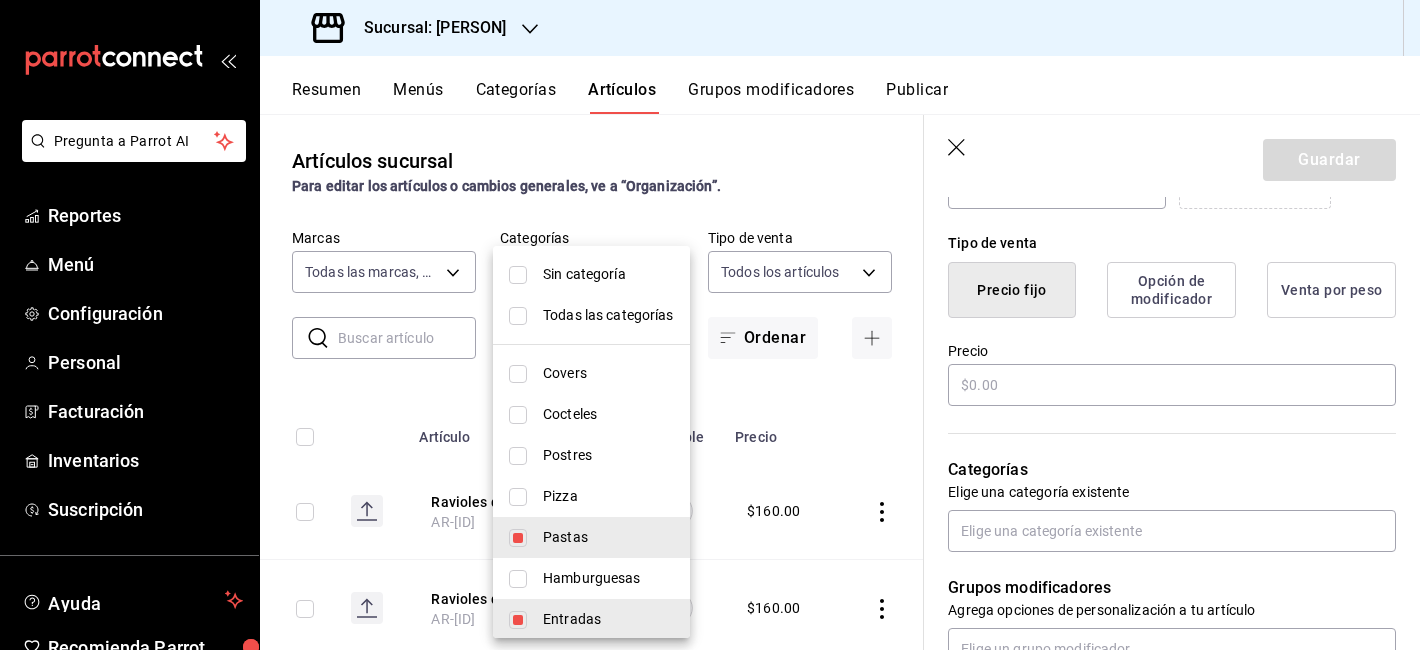 click on "Entradas" at bounding box center (608, 619) 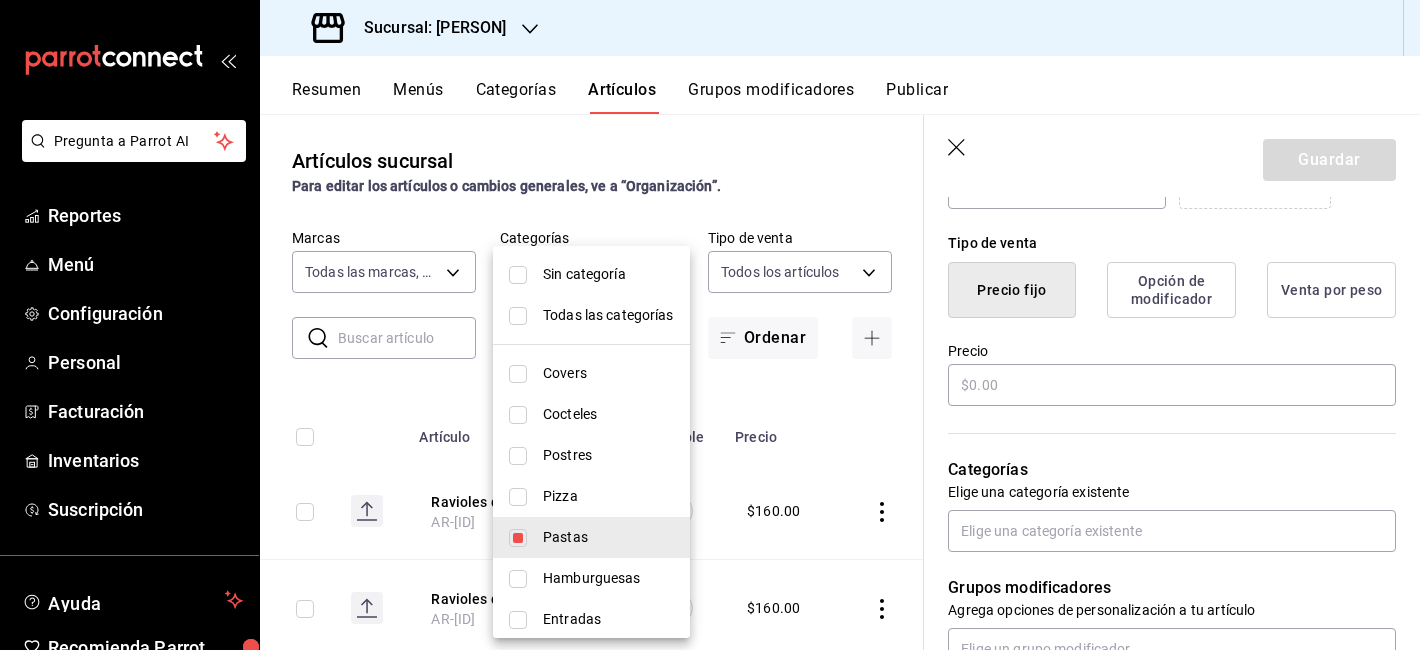 click at bounding box center [710, 325] 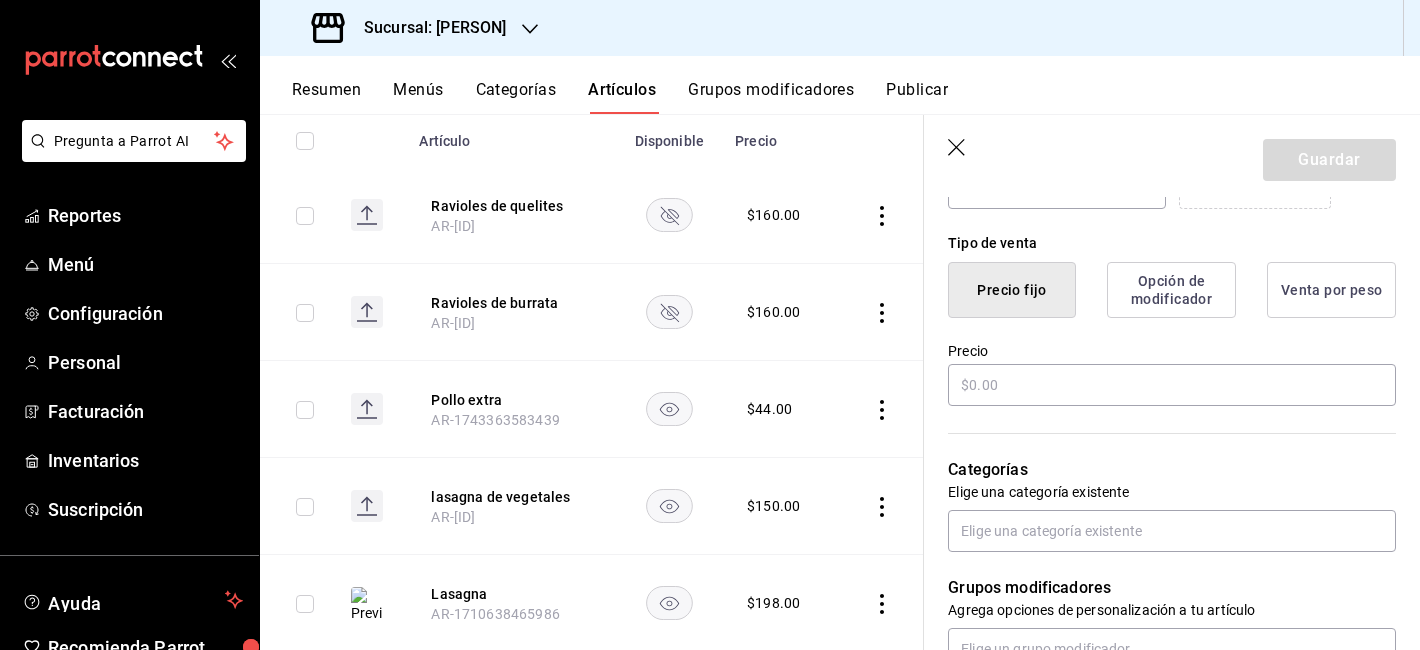 scroll, scrollTop: 294, scrollLeft: 0, axis: vertical 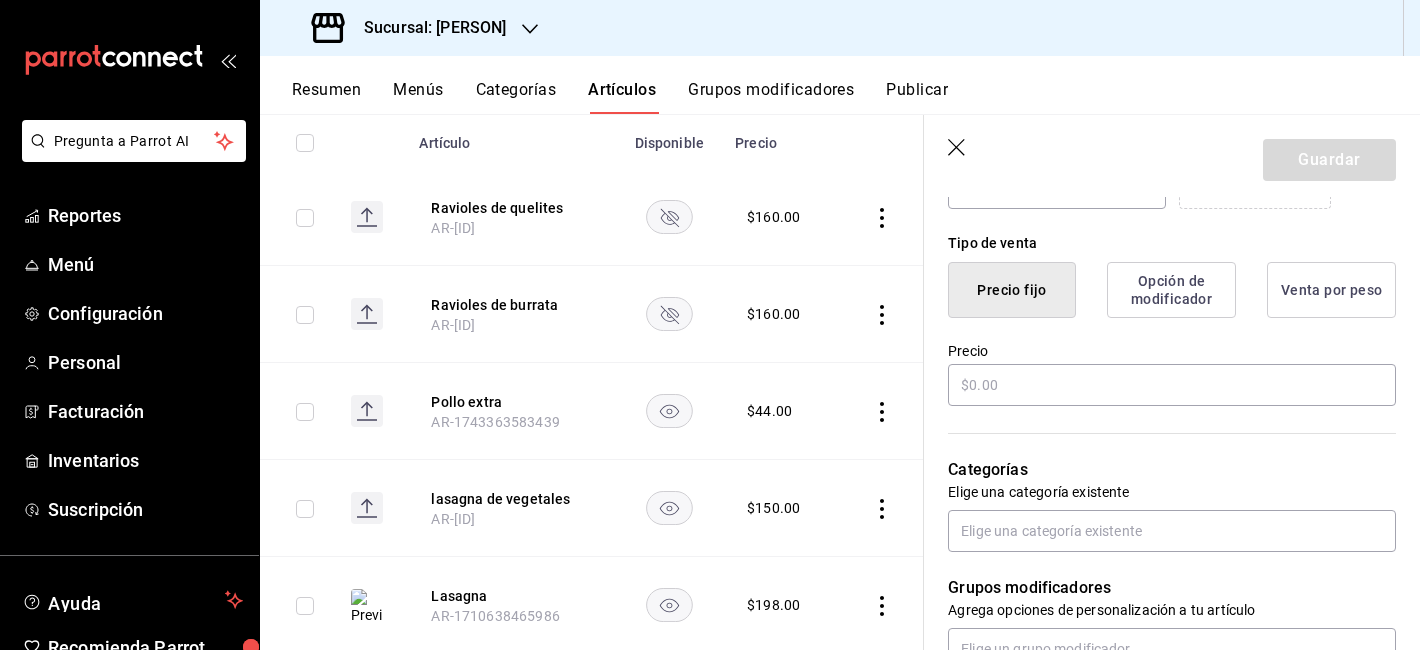click 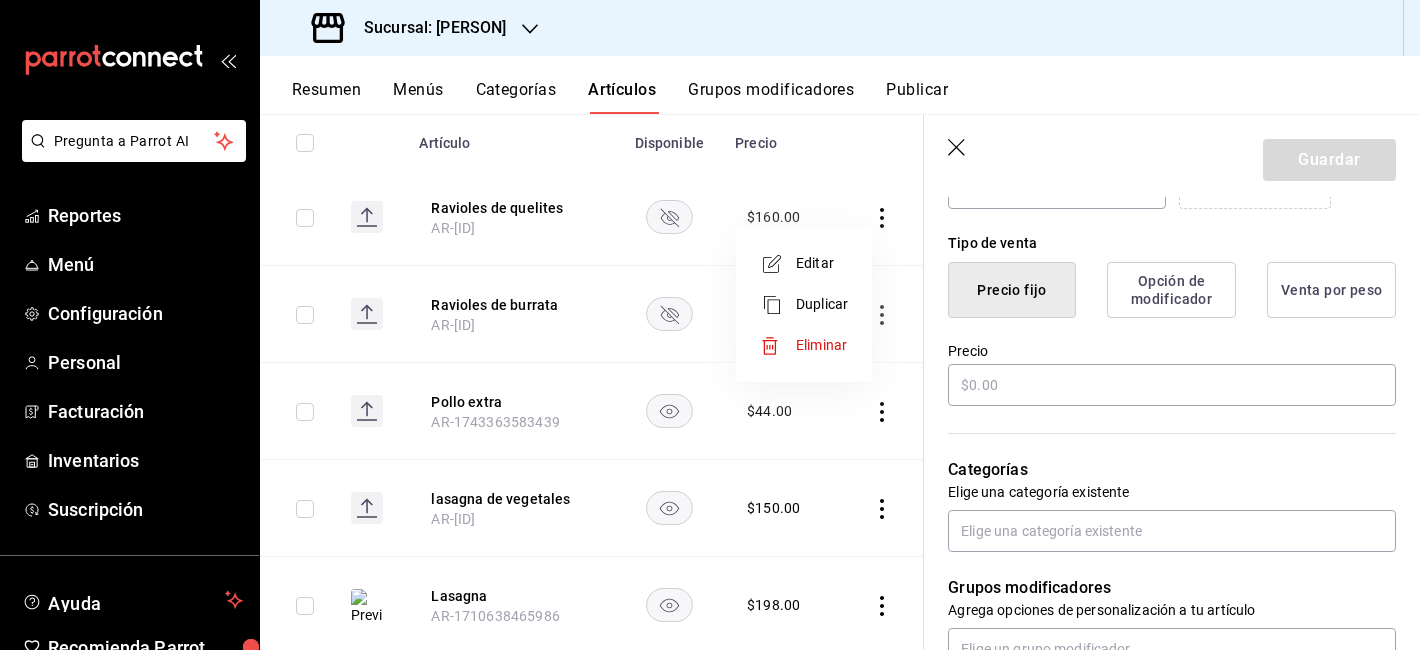 click on "Eliminar" at bounding box center [804, 345] 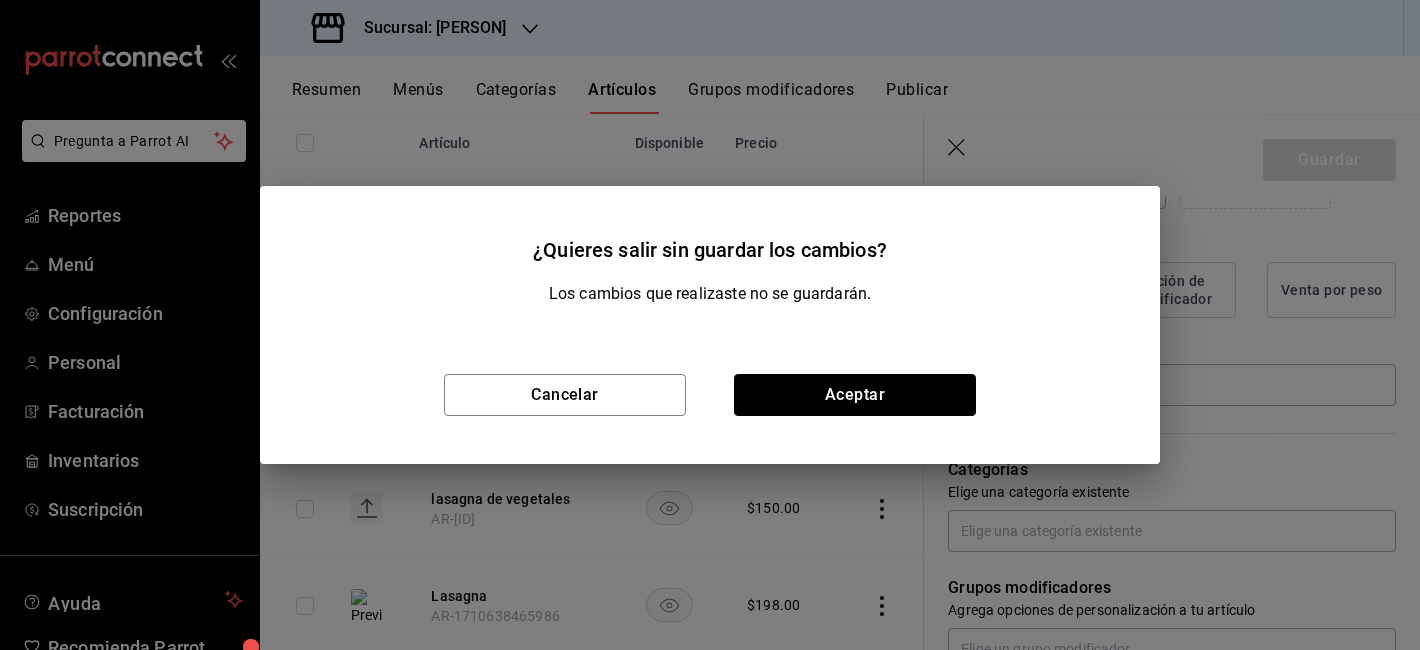click on "Aceptar" at bounding box center (855, 395) 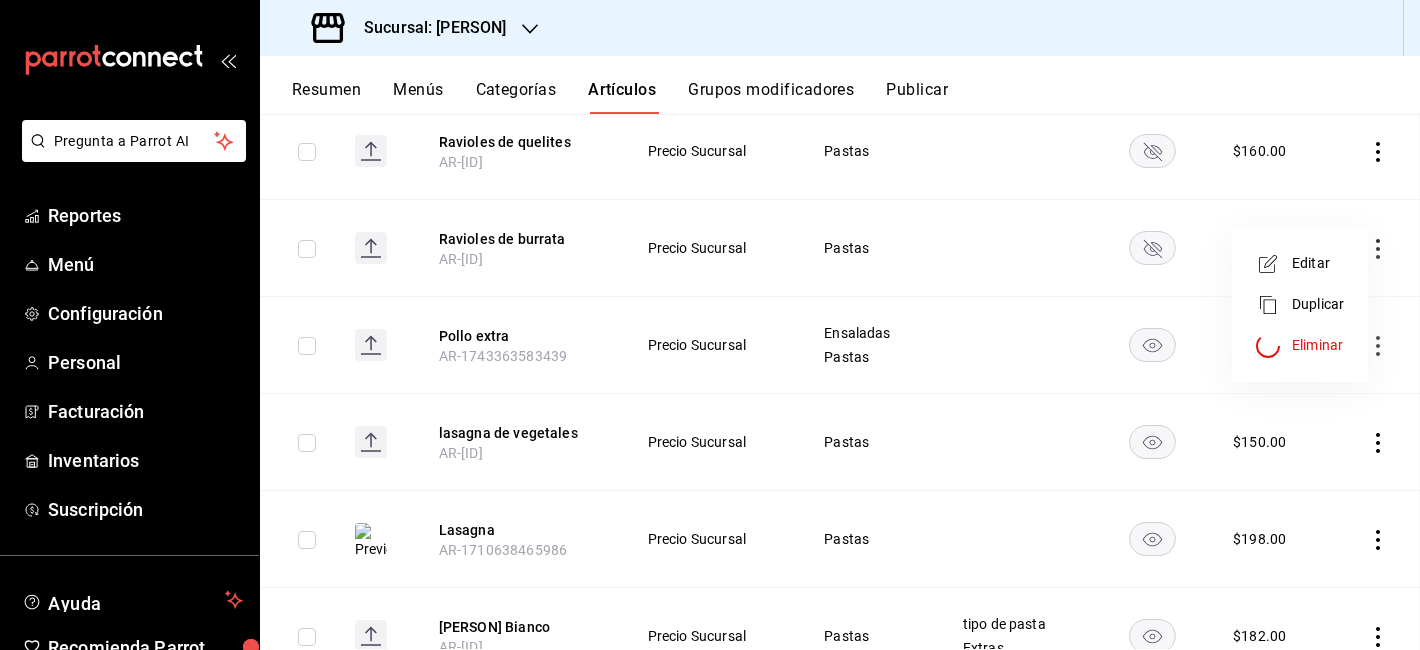 scroll, scrollTop: 228, scrollLeft: 0, axis: vertical 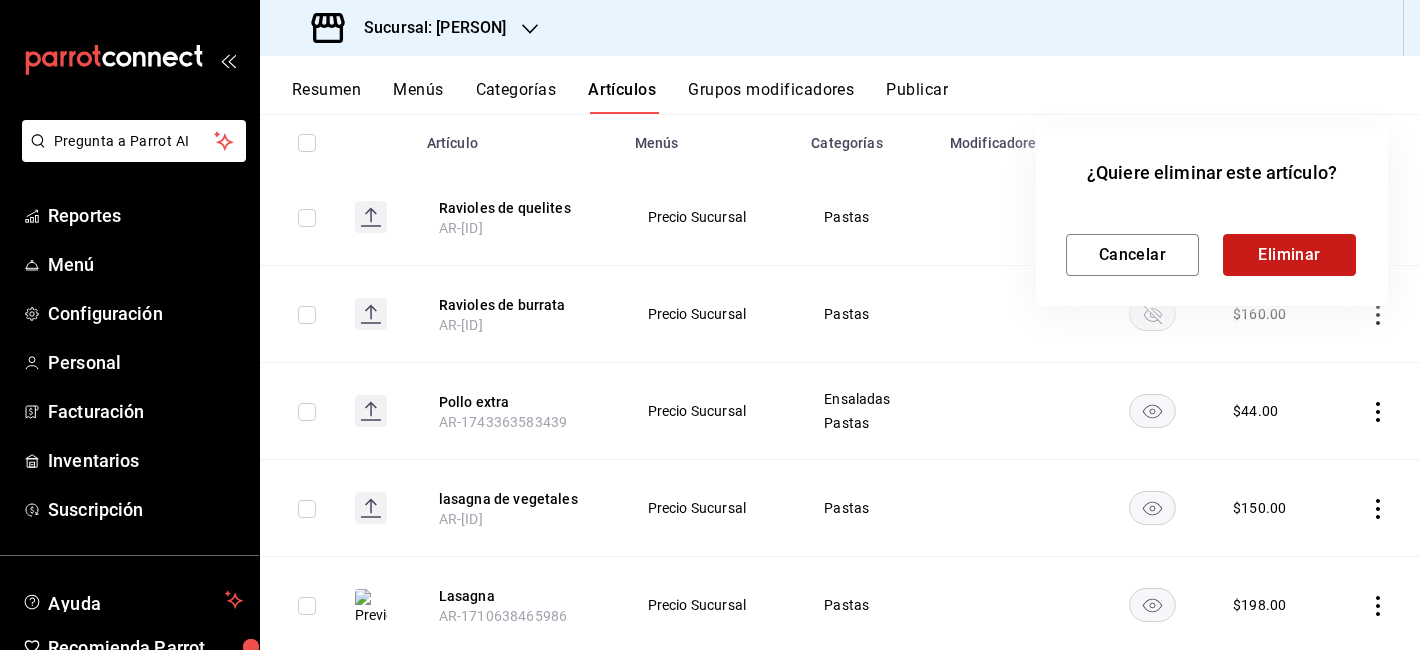 click on "Eliminar" at bounding box center [1289, 255] 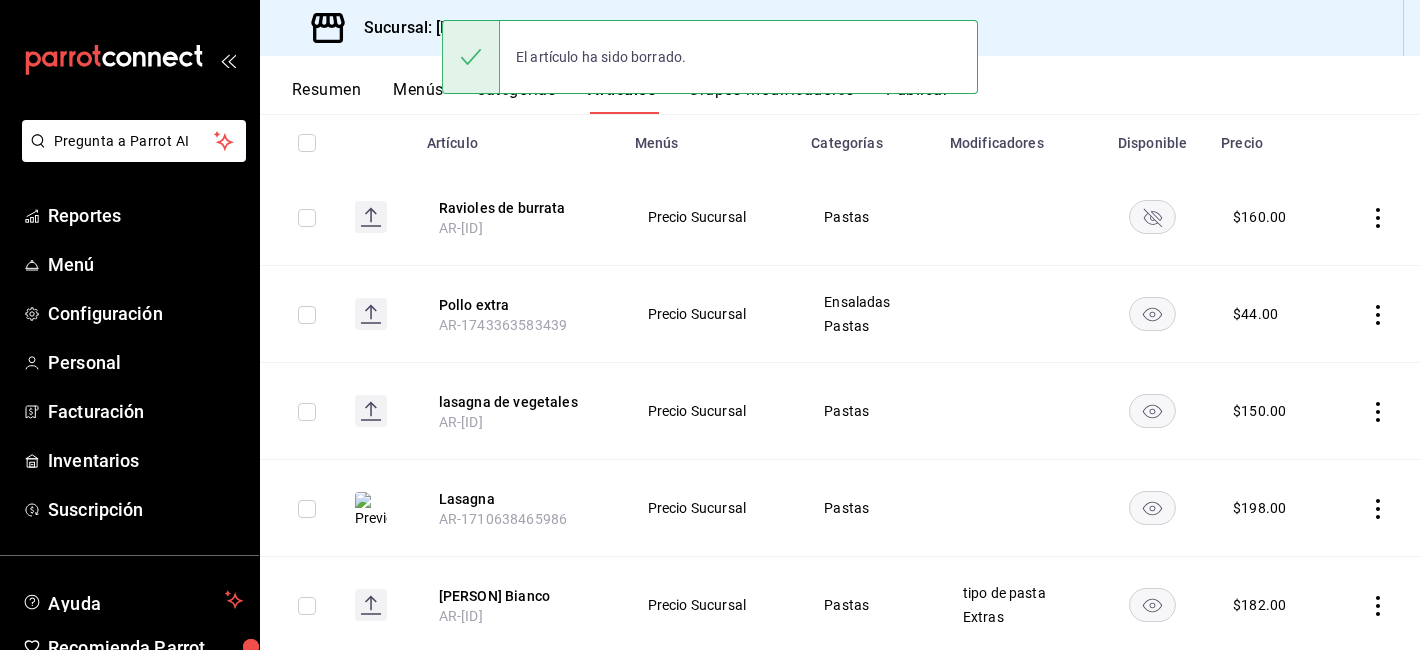 click 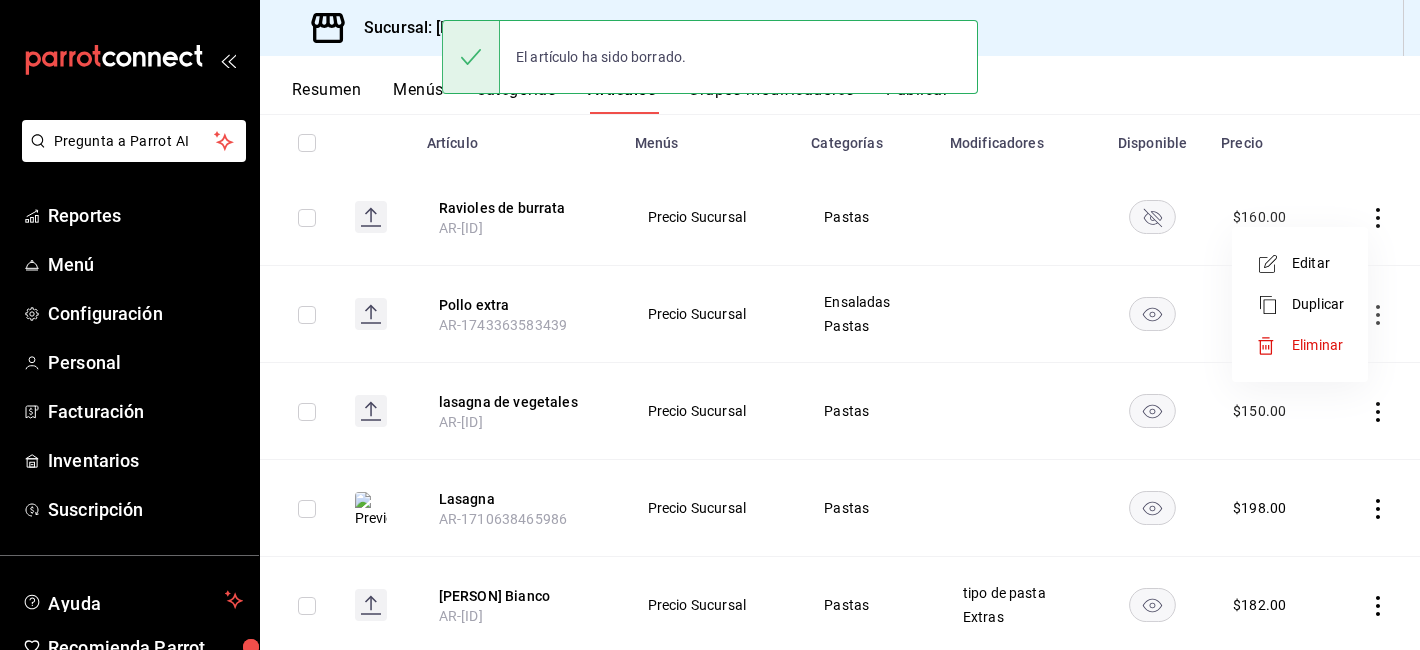 click on "Eliminar" at bounding box center (1300, 345) 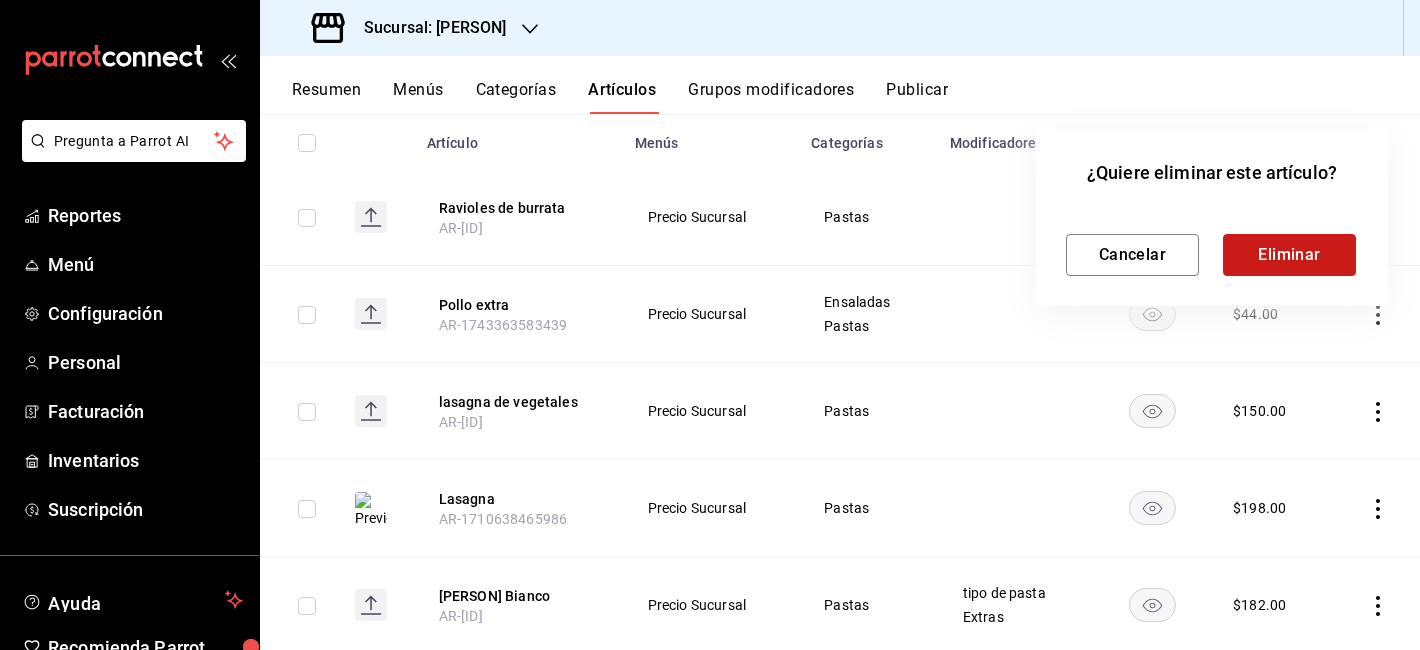 click on "Eliminar" at bounding box center (1289, 255) 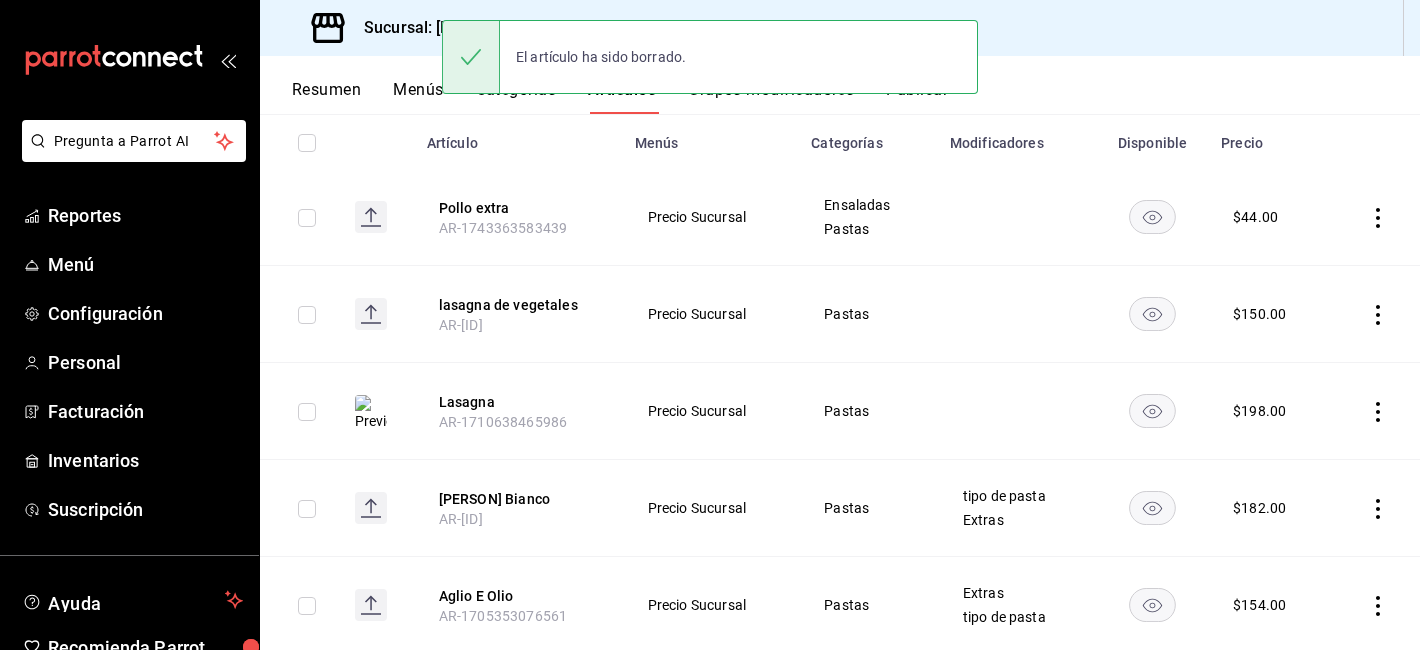 click 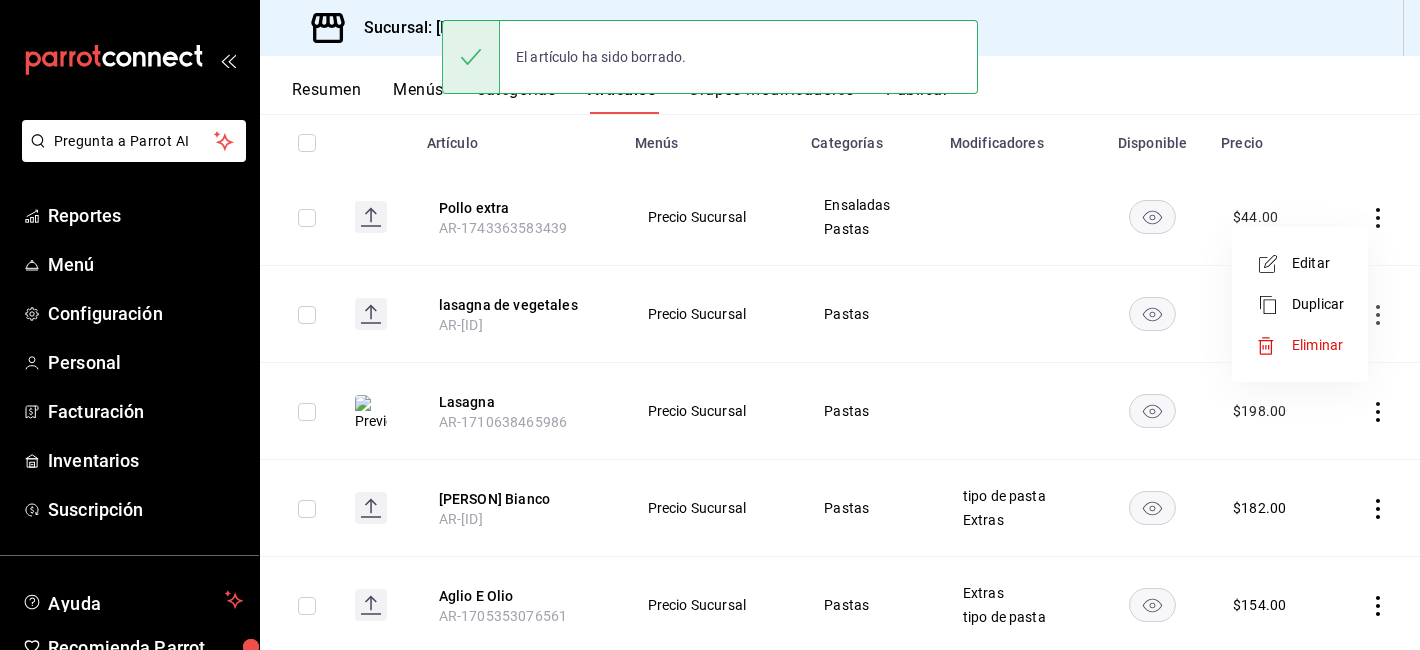 click at bounding box center [710, 325] 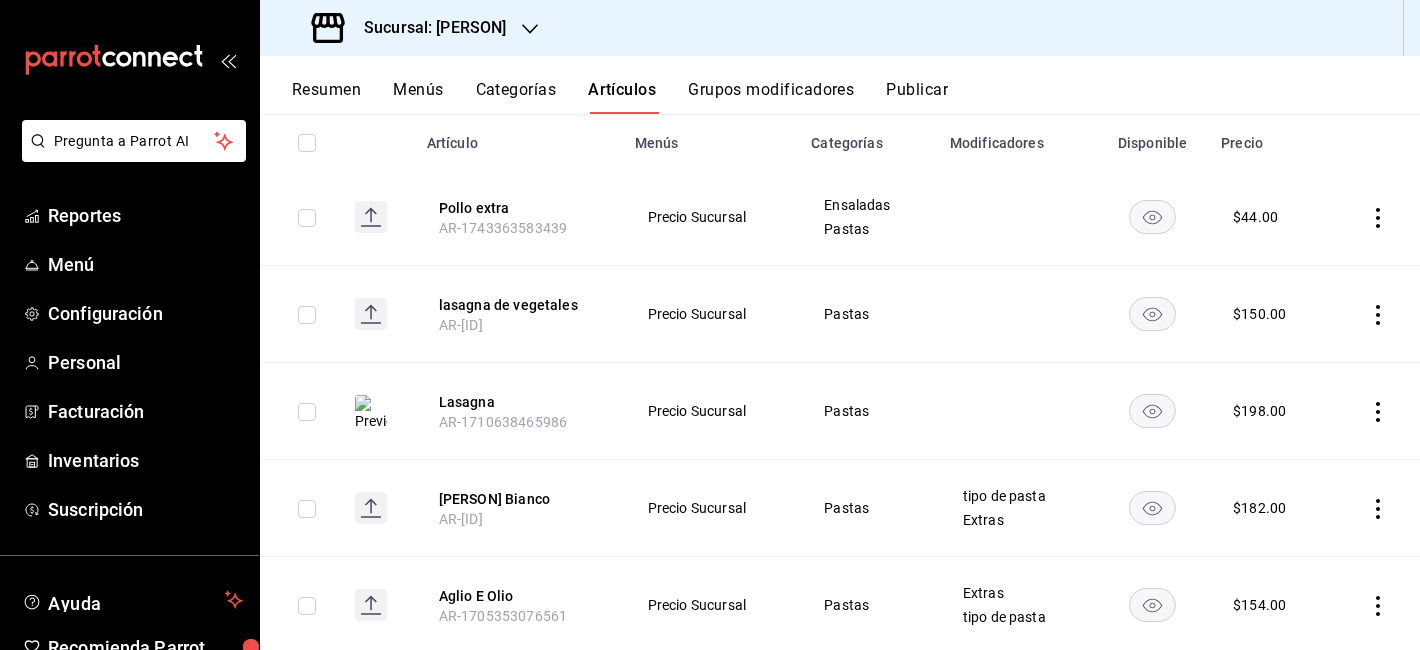 click 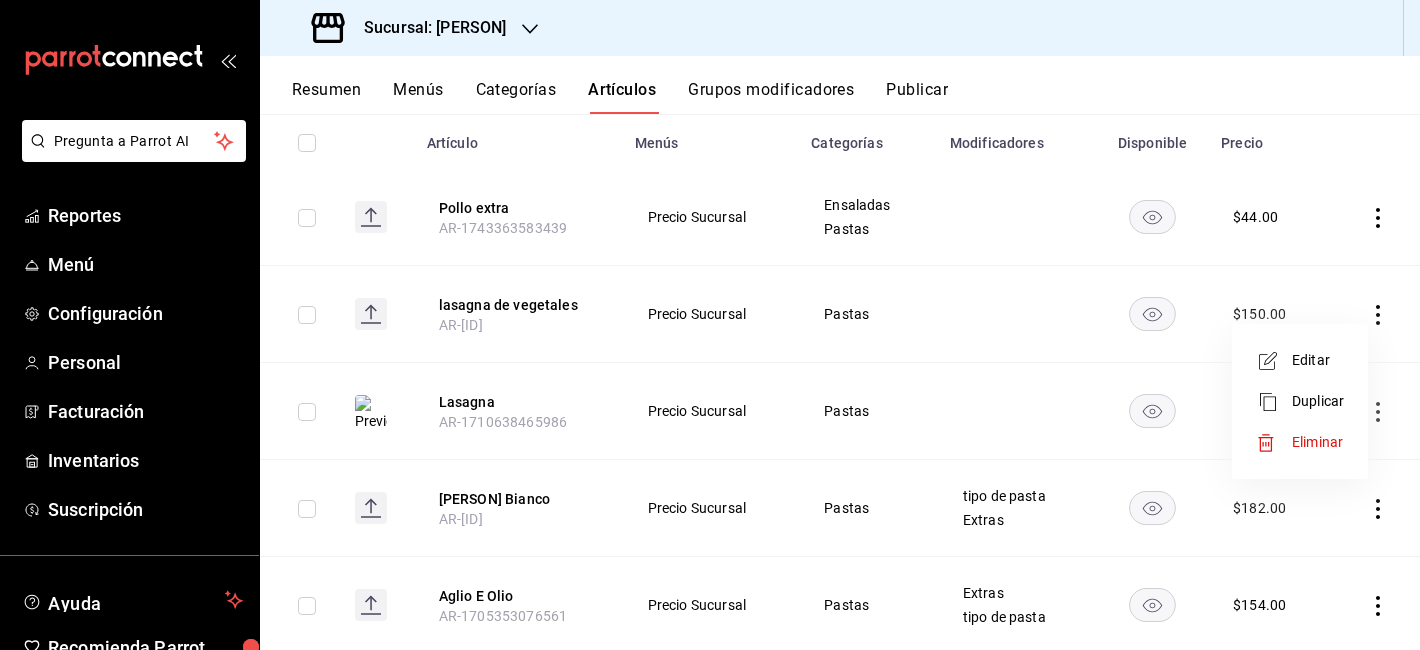 click on "Eliminar" at bounding box center [1317, 442] 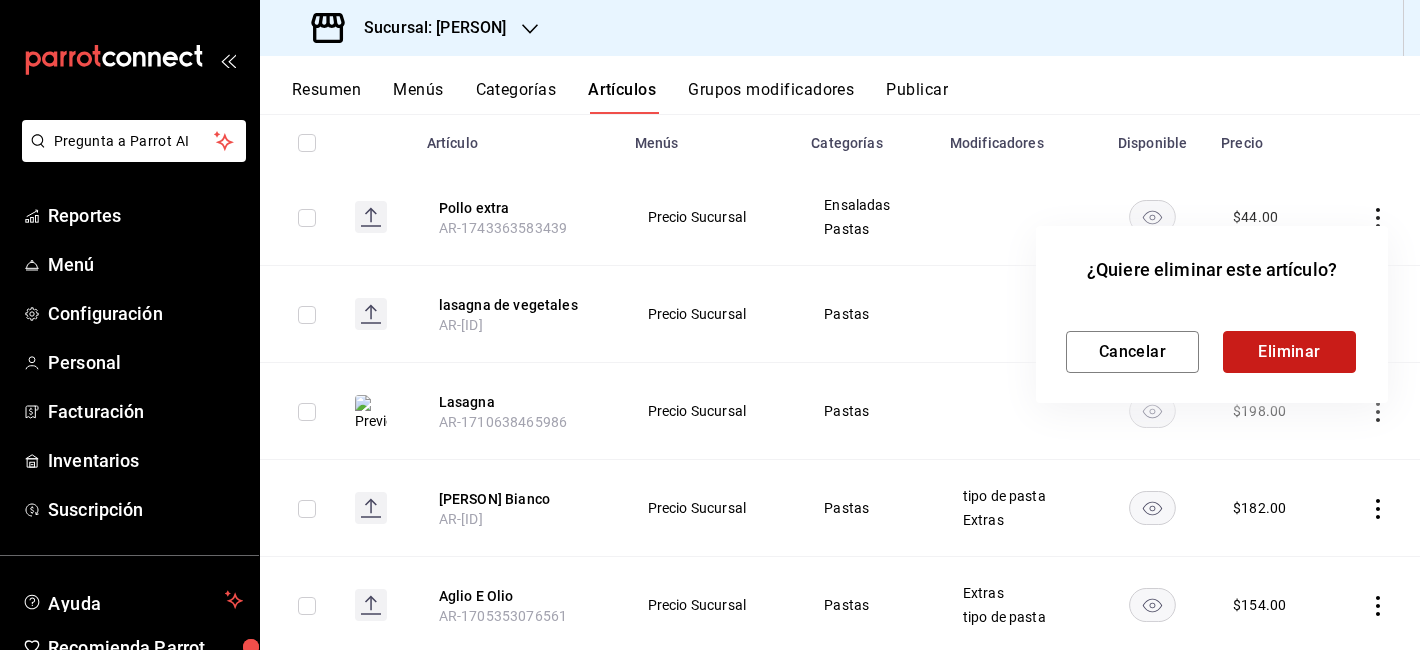 click on "Eliminar" at bounding box center [1289, 352] 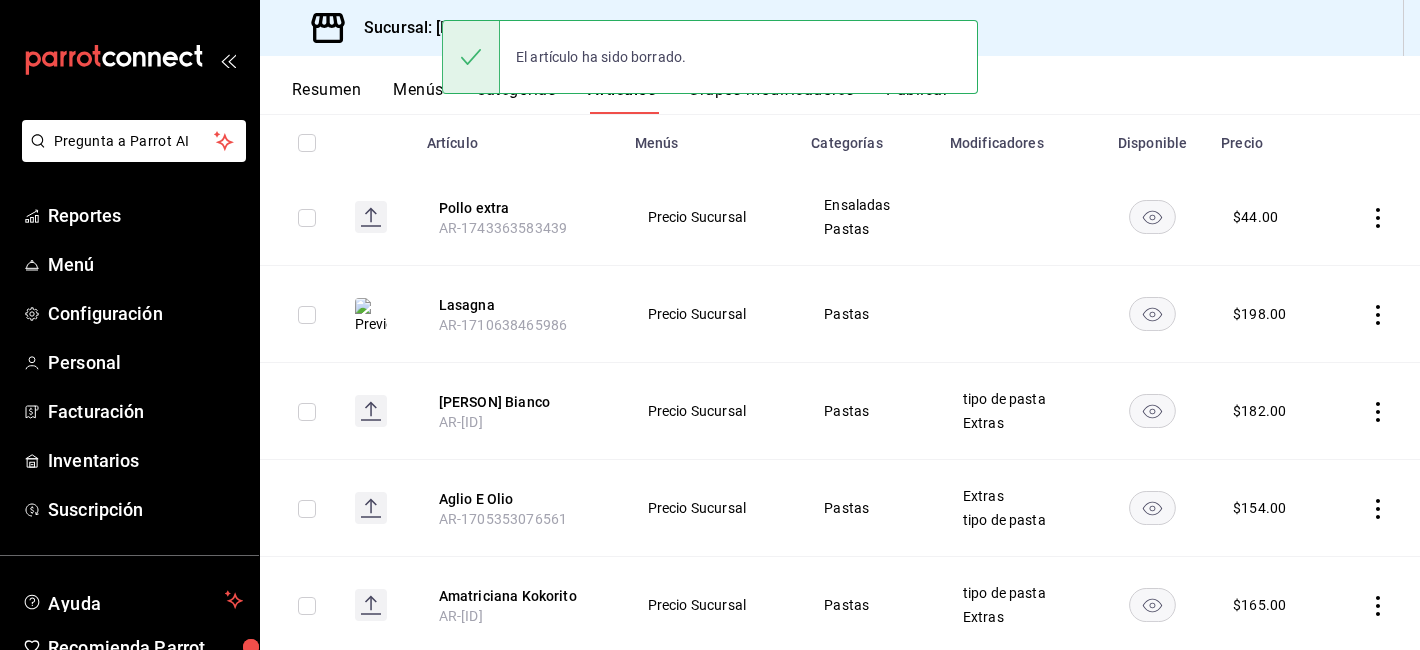click 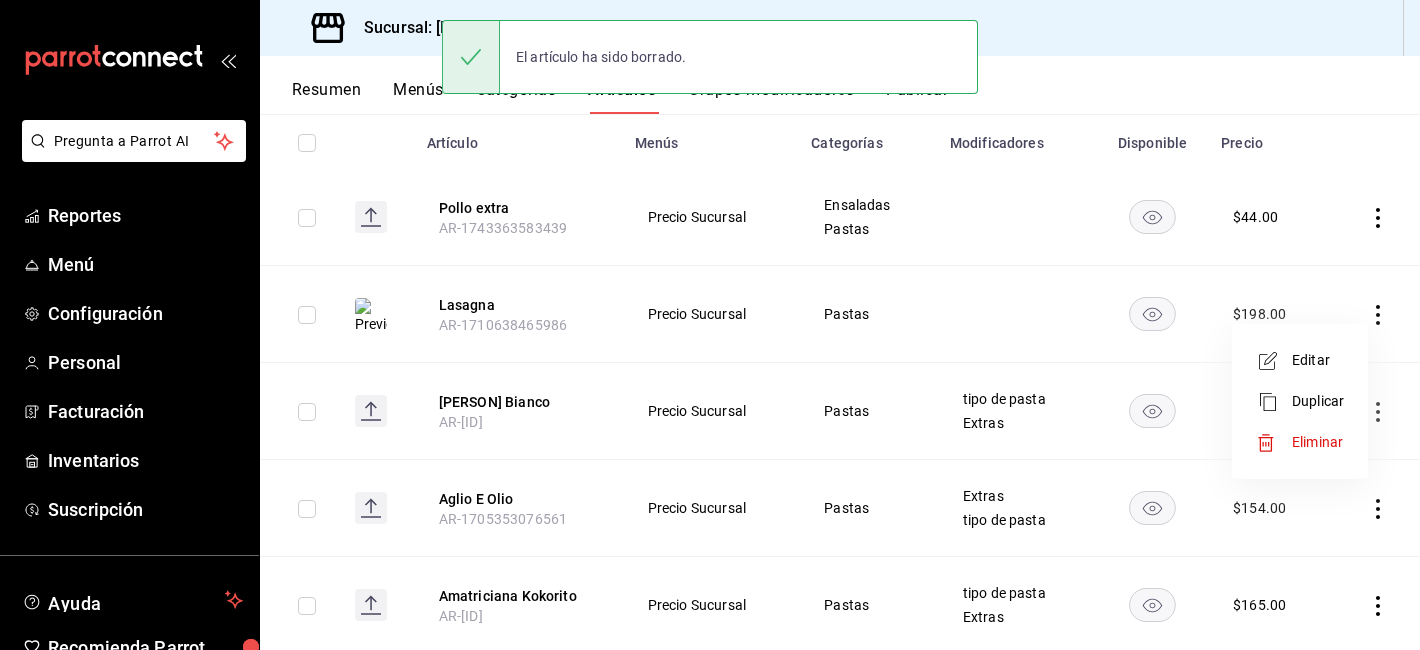 click on "Editar" at bounding box center [1318, 360] 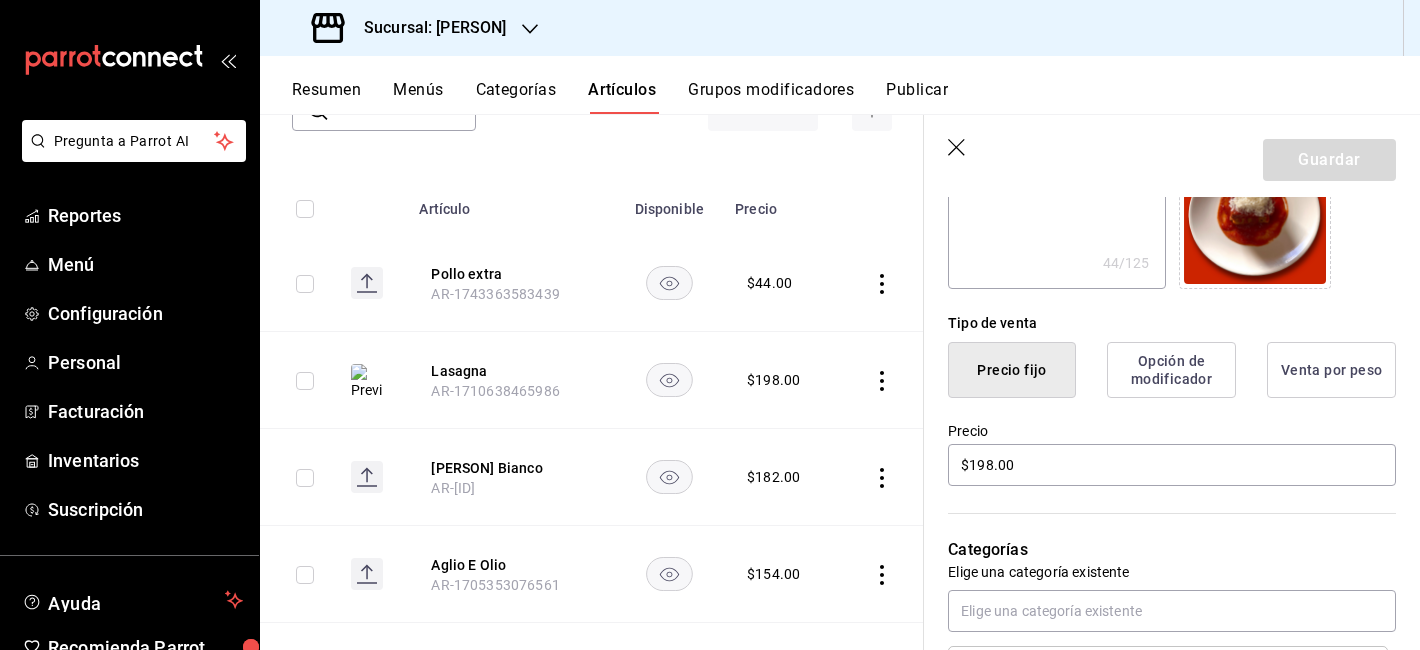 scroll, scrollTop: 381, scrollLeft: 0, axis: vertical 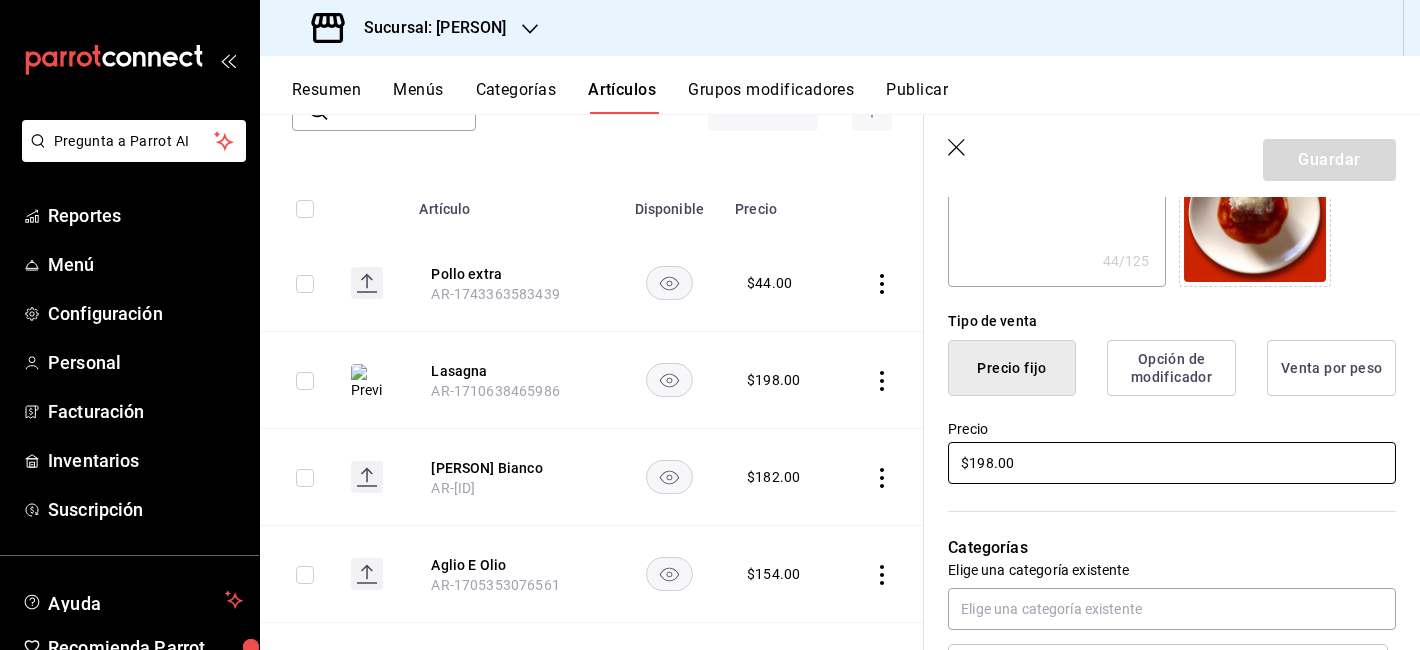 click on "$198.00" at bounding box center (1172, 463) 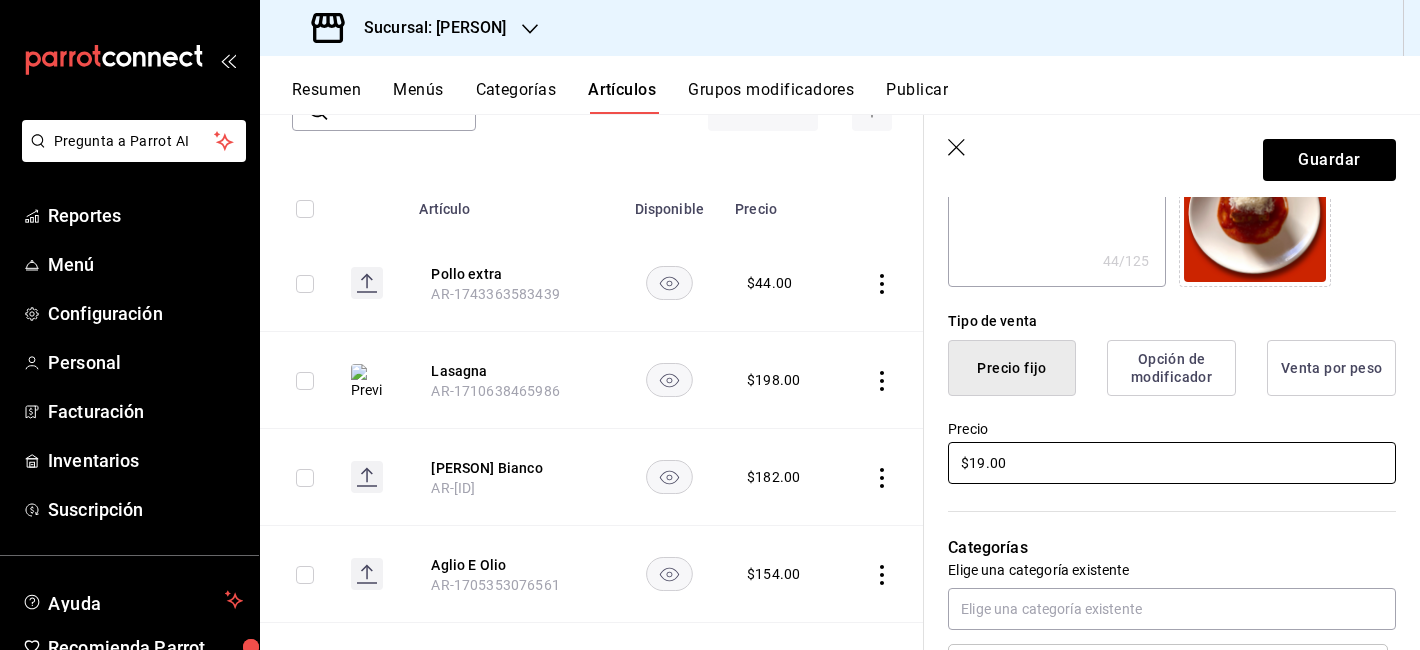 type on "x" 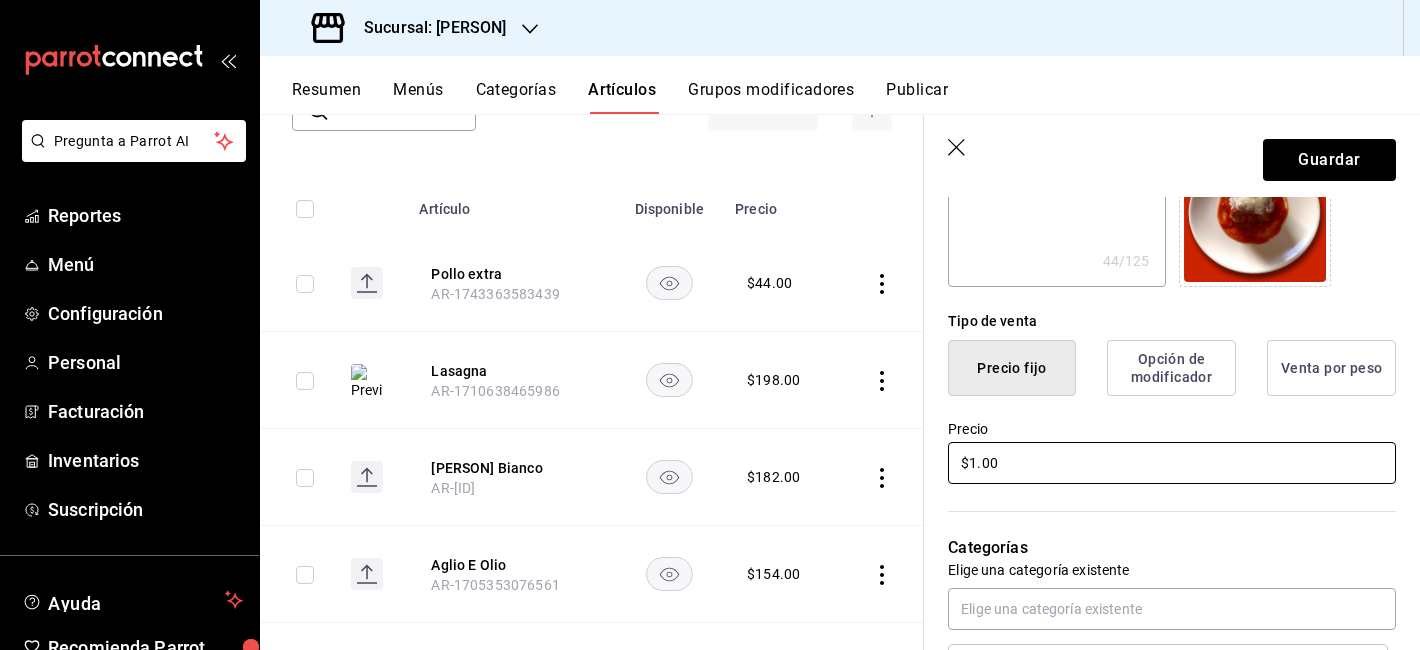 type on "x" 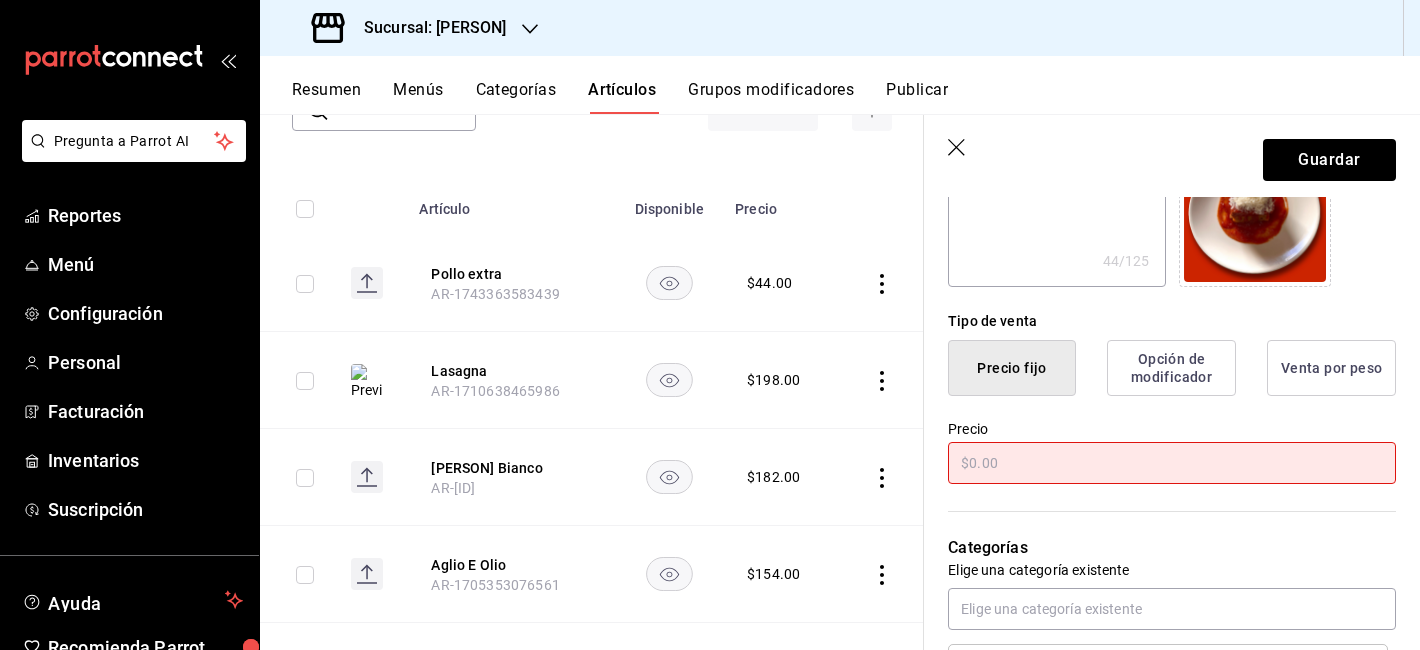 type on "$2.00" 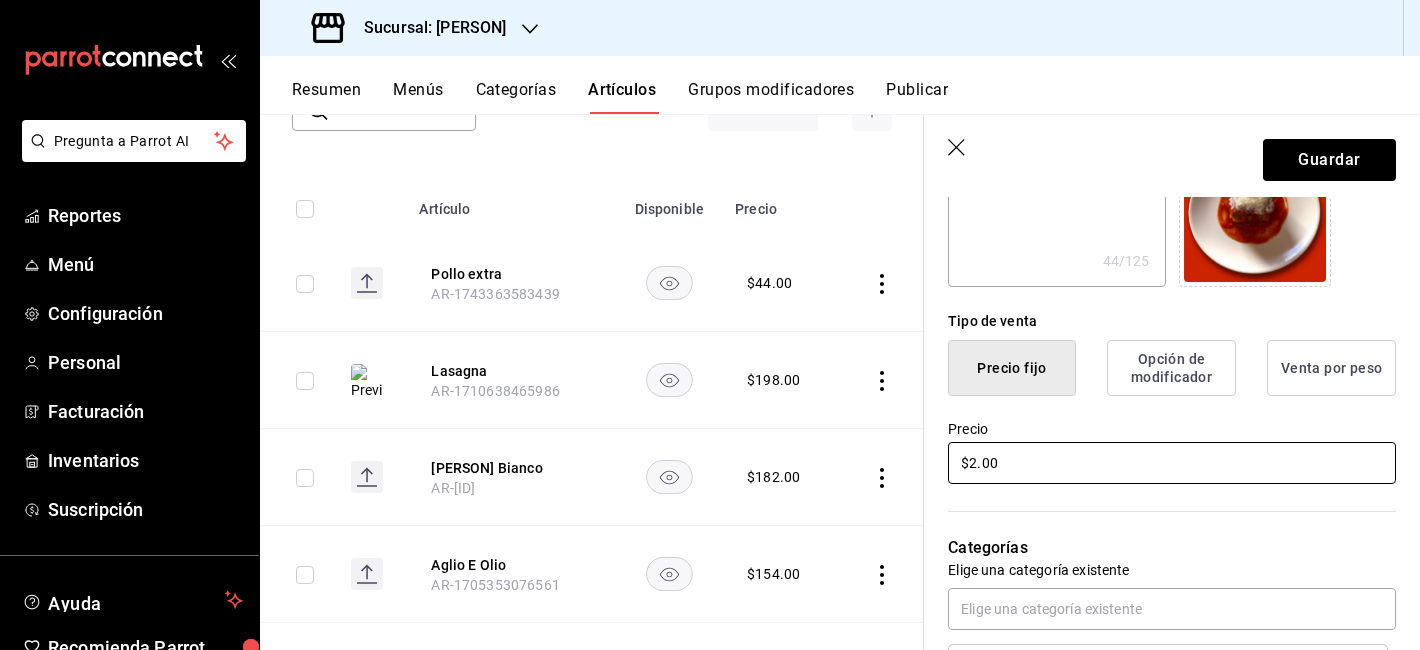 type on "x" 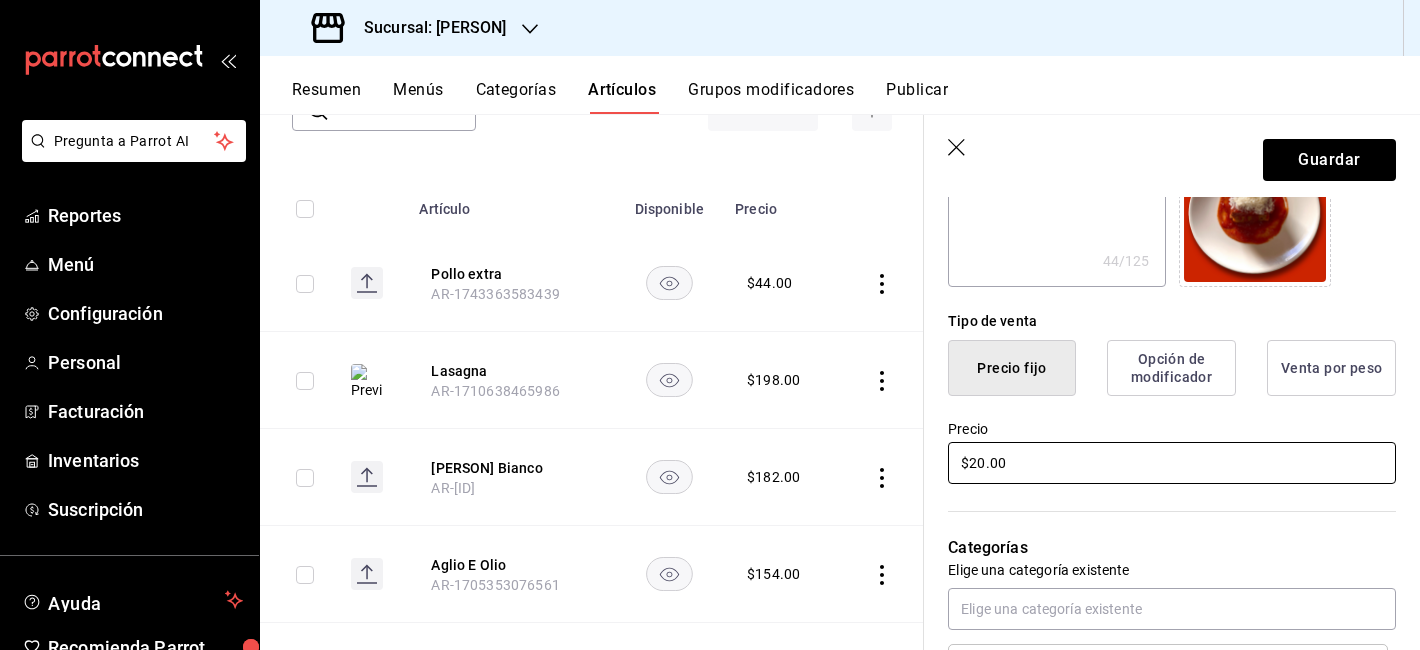 type on "x" 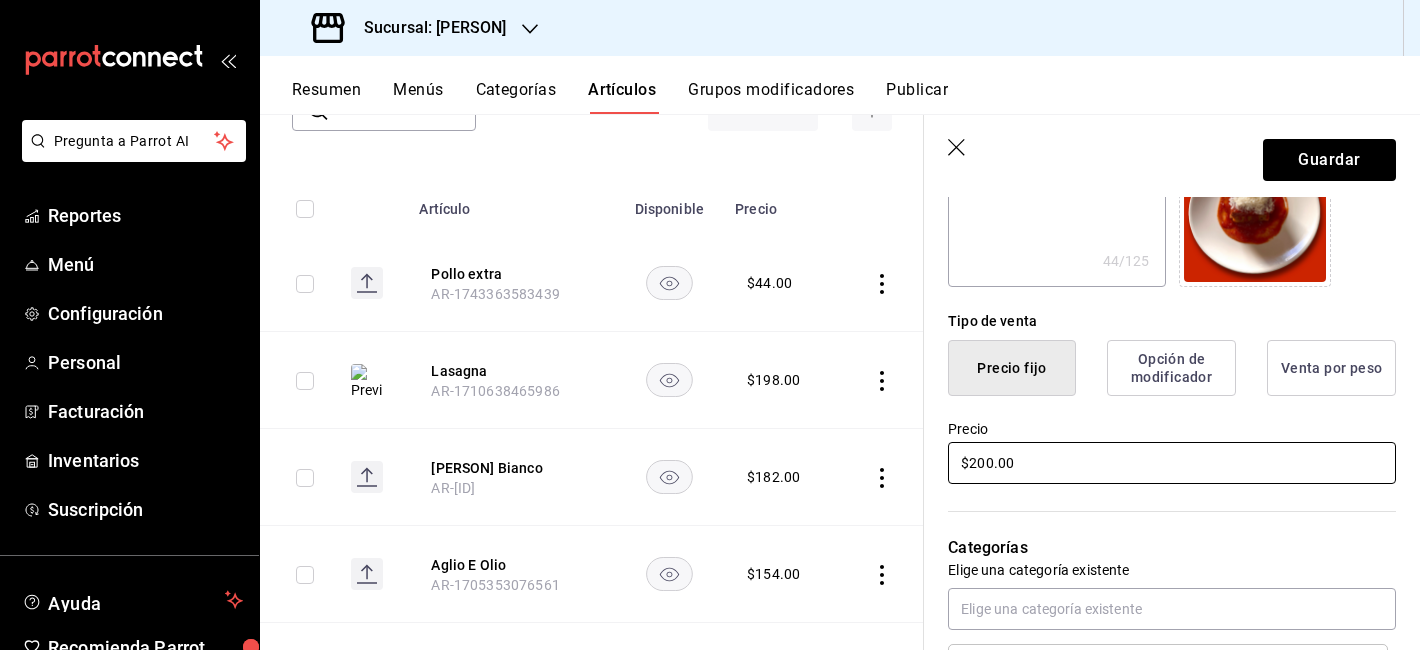 type on "$200.00" 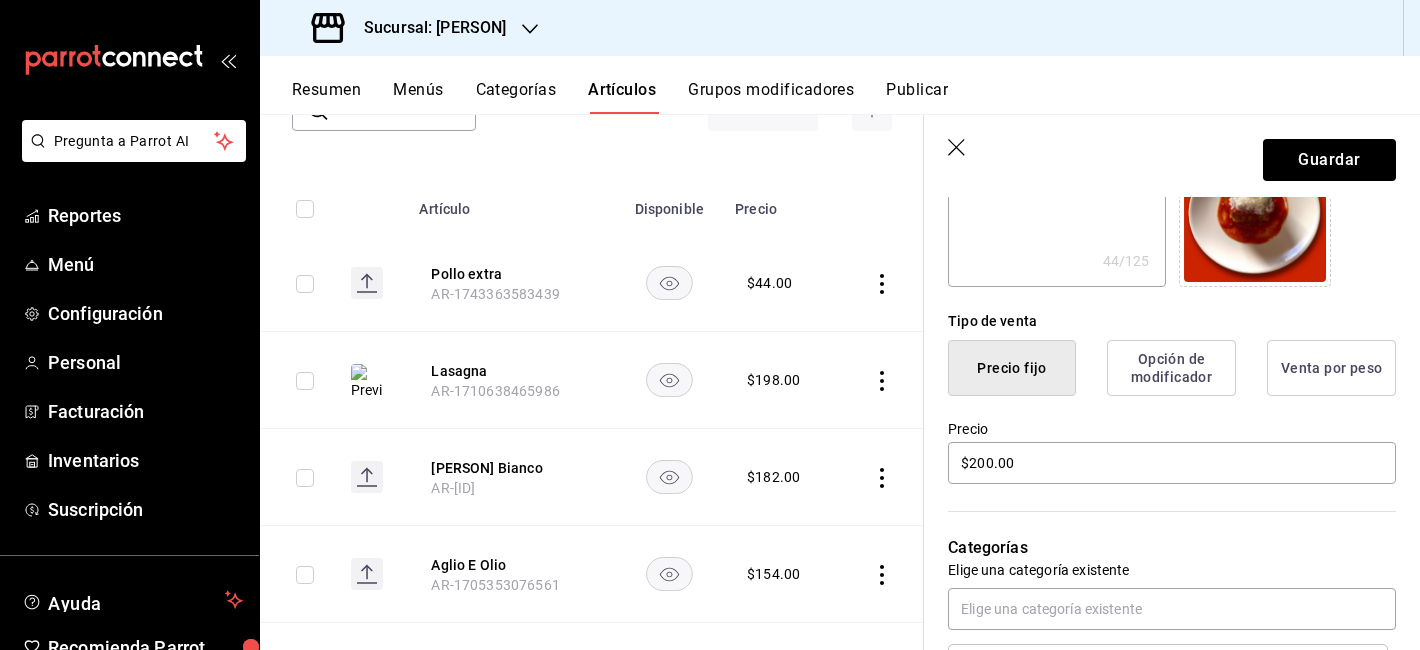 click on "Guardar" at bounding box center [1172, 156] 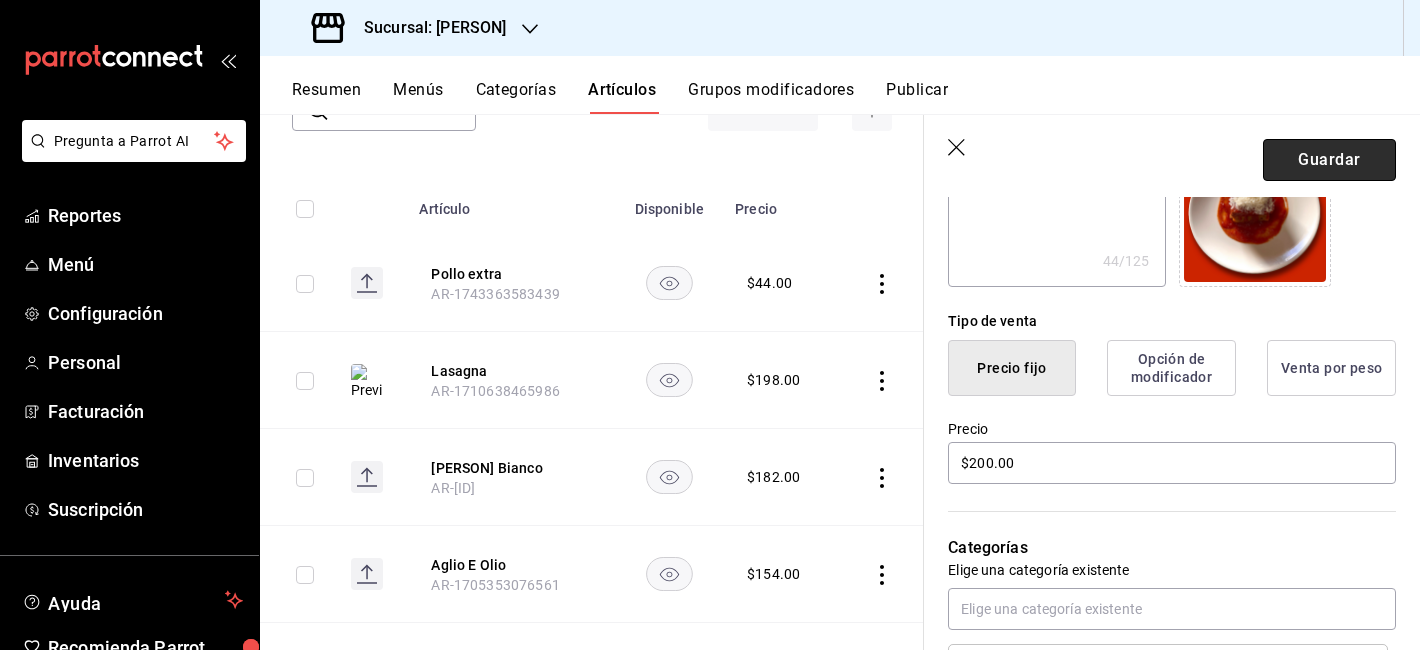 click on "Guardar" at bounding box center (1329, 160) 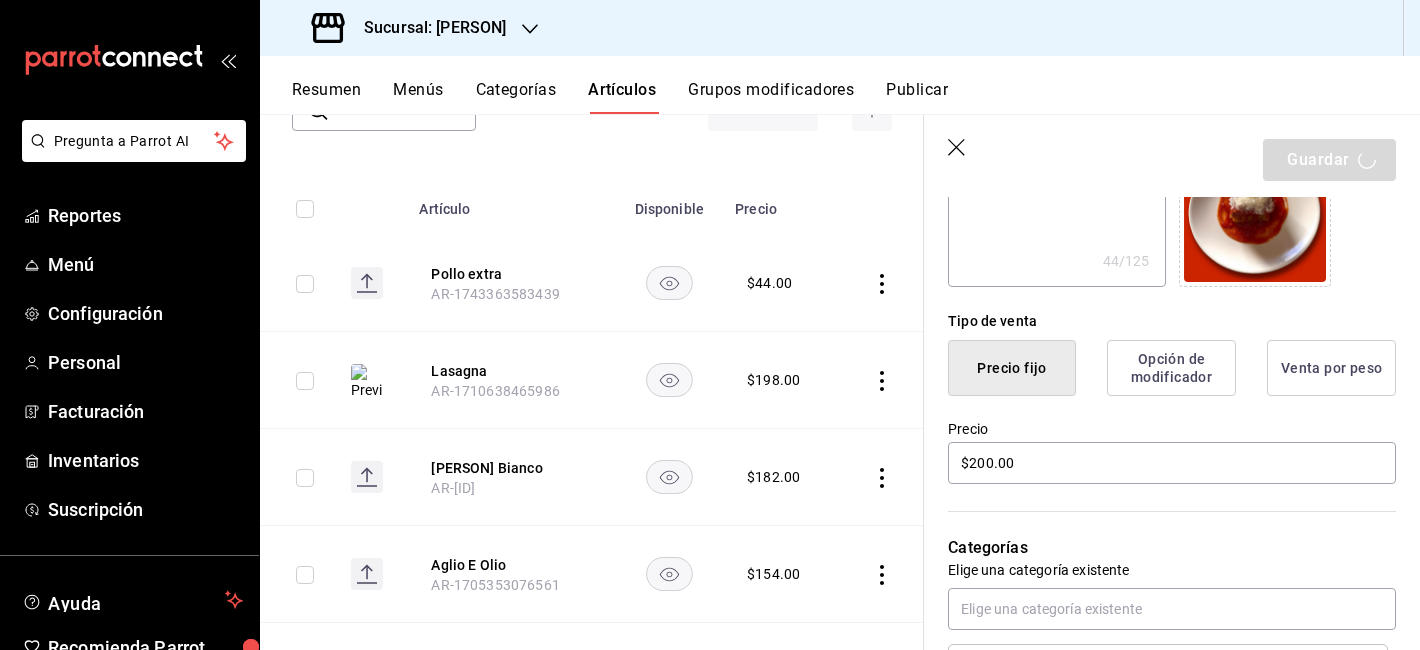 type on "x" 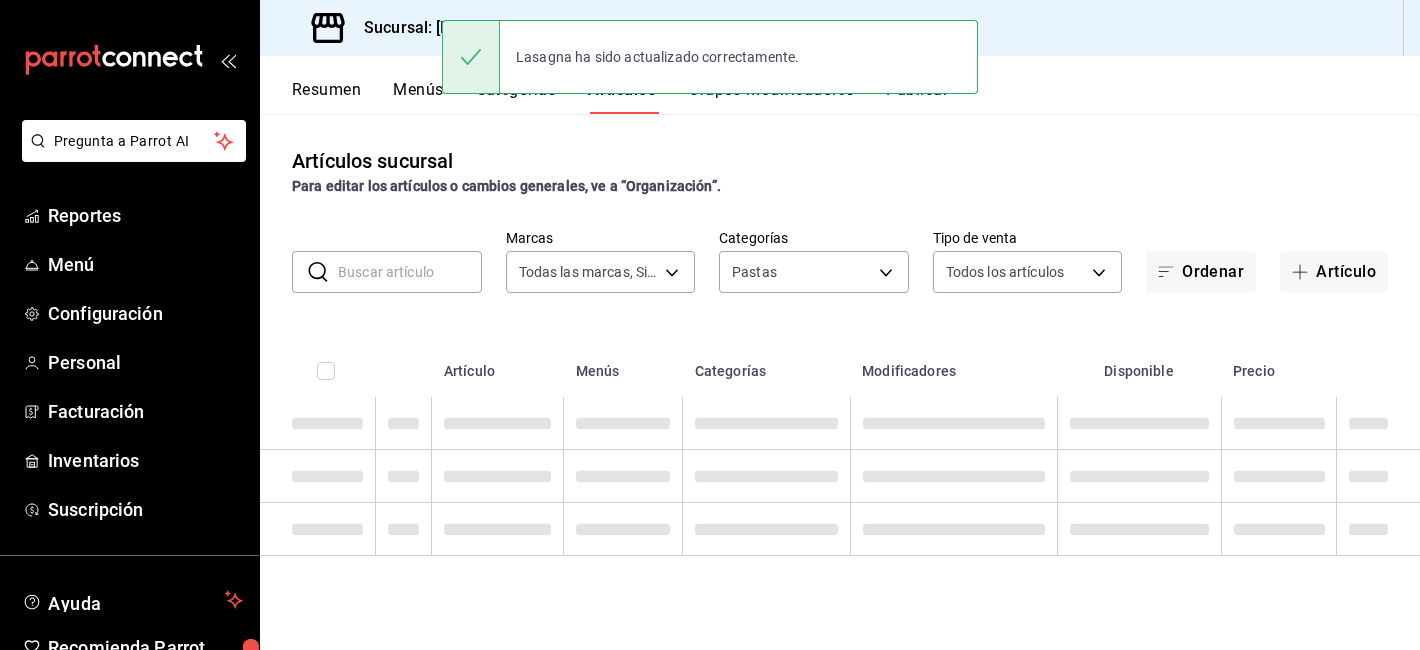 scroll, scrollTop: 0, scrollLeft: 0, axis: both 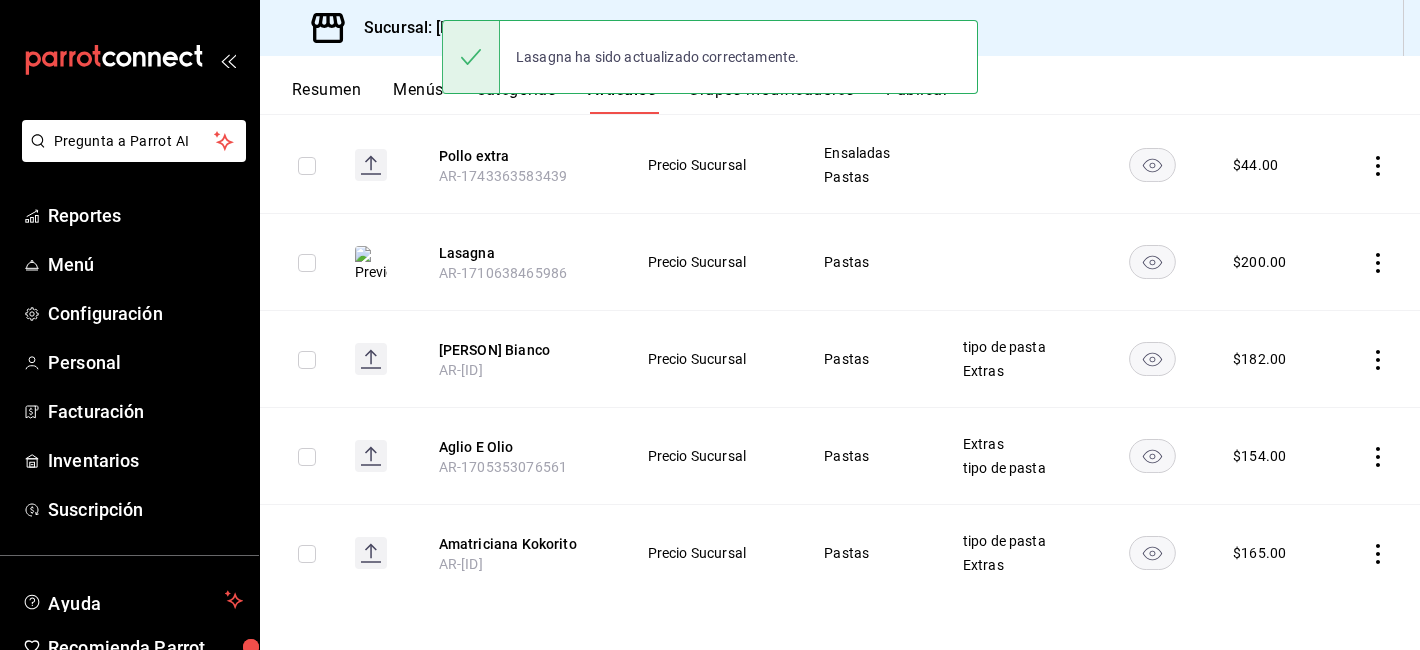 click 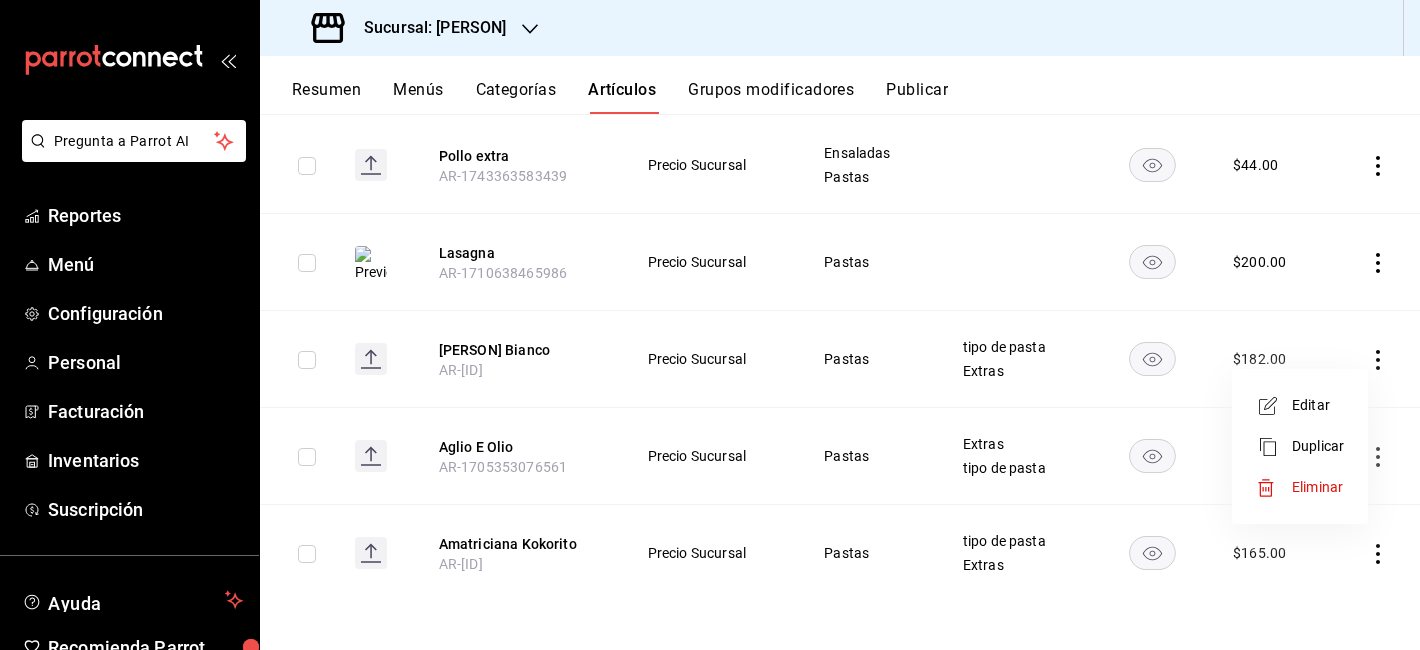 click 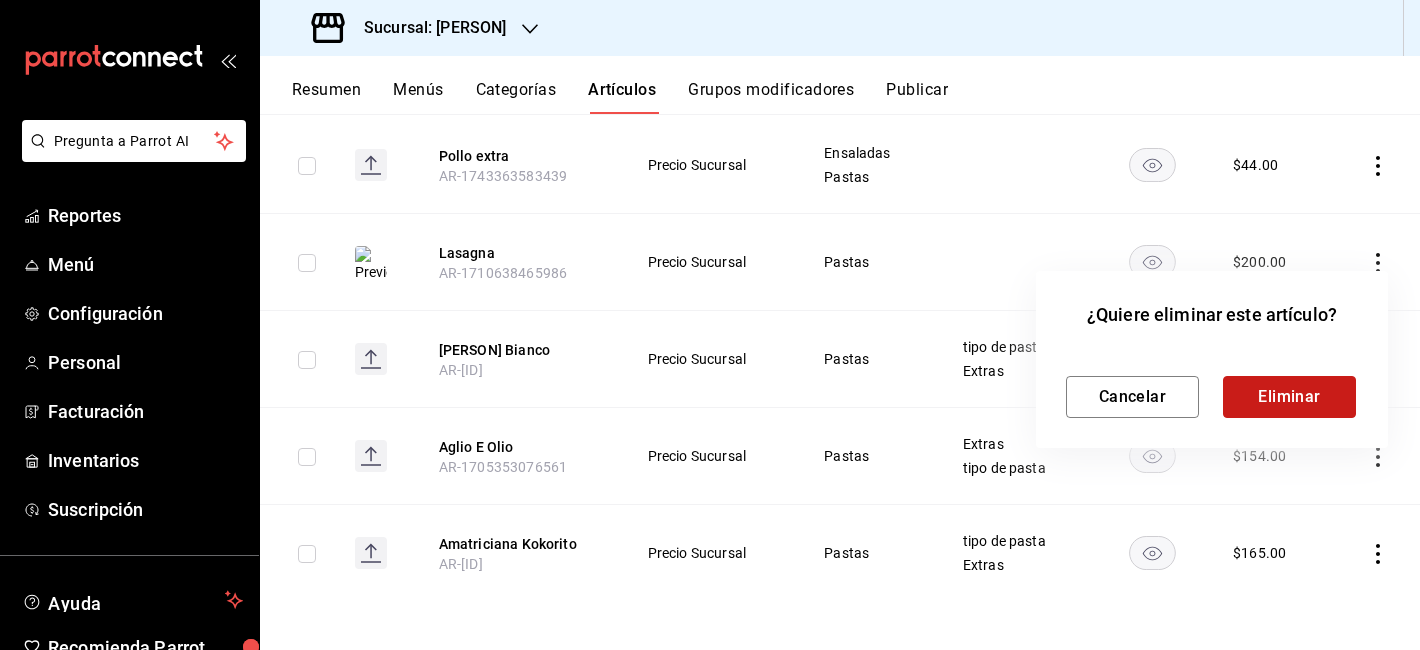 click on "Eliminar" at bounding box center [1289, 397] 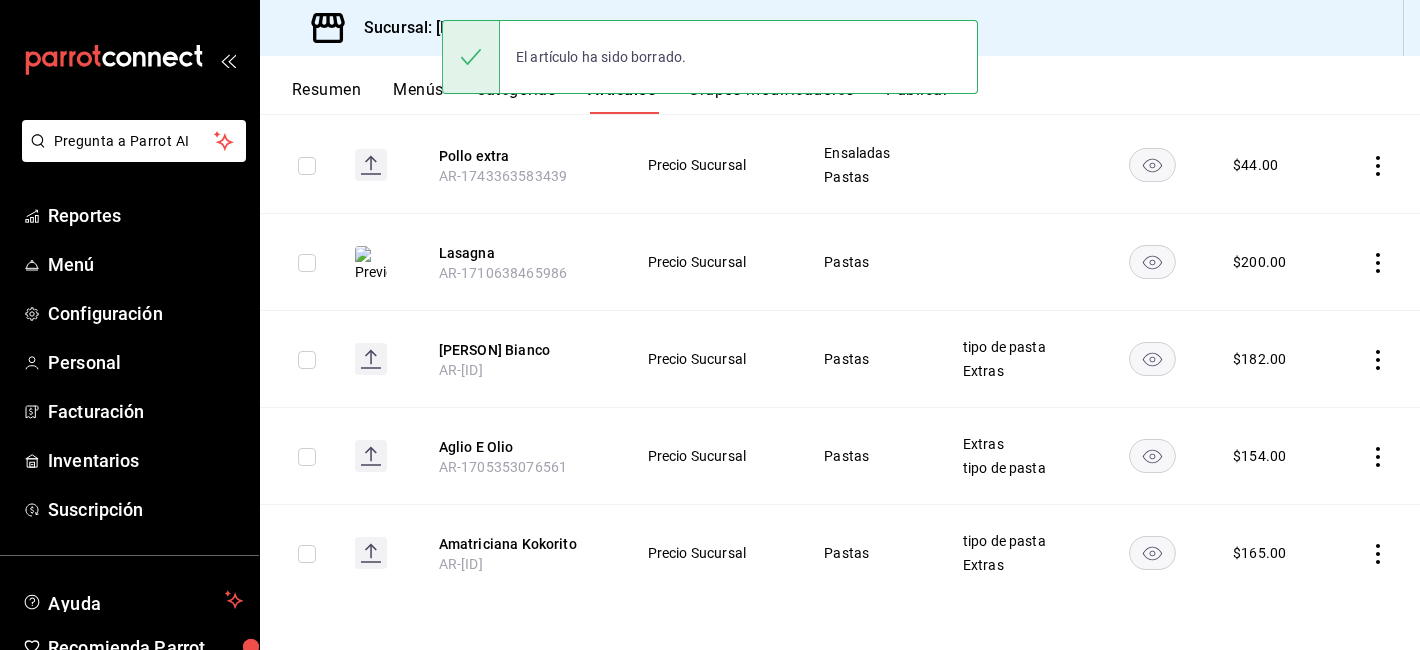 scroll, scrollTop: 183, scrollLeft: 0, axis: vertical 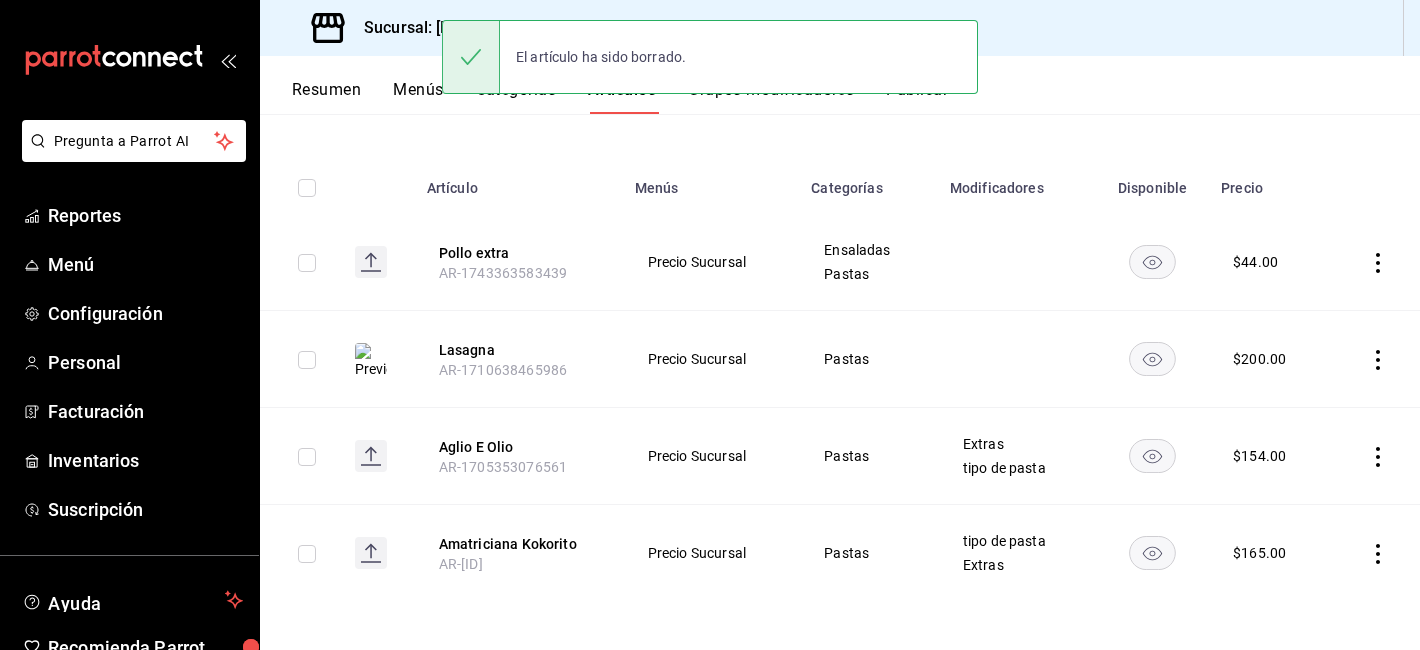 click 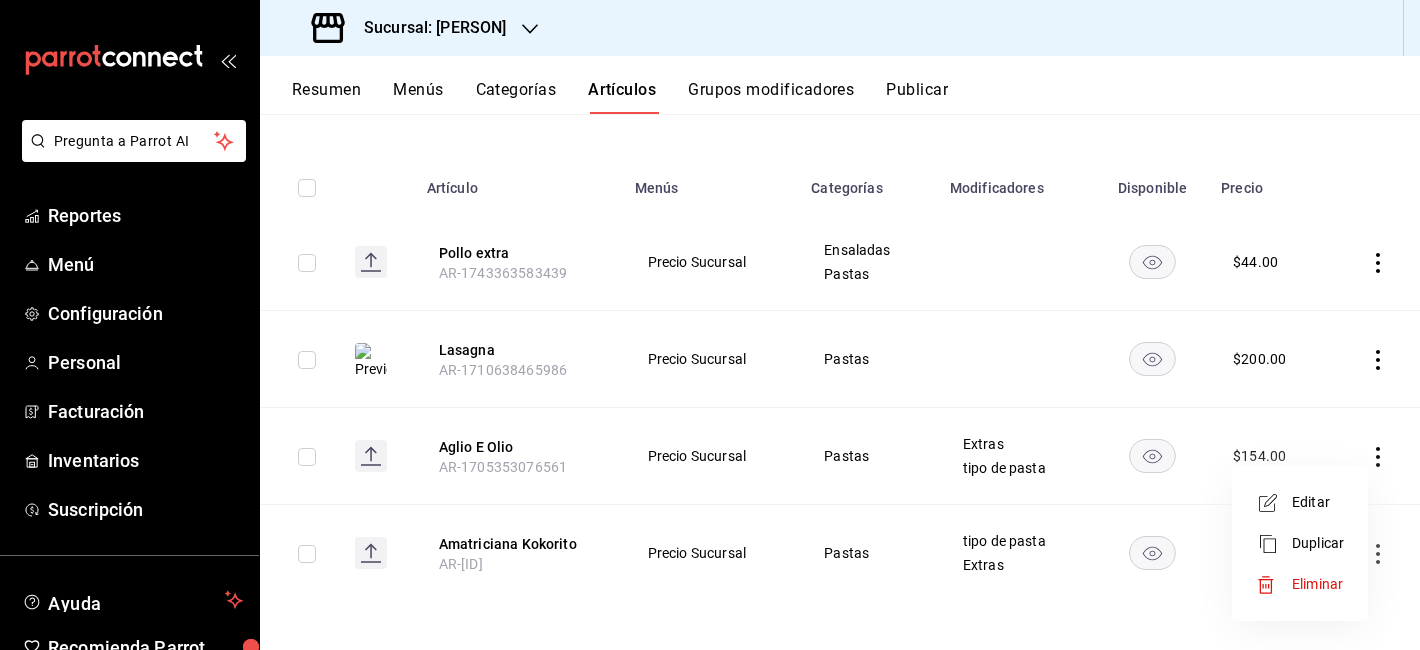 click on "Eliminar" at bounding box center (1300, 584) 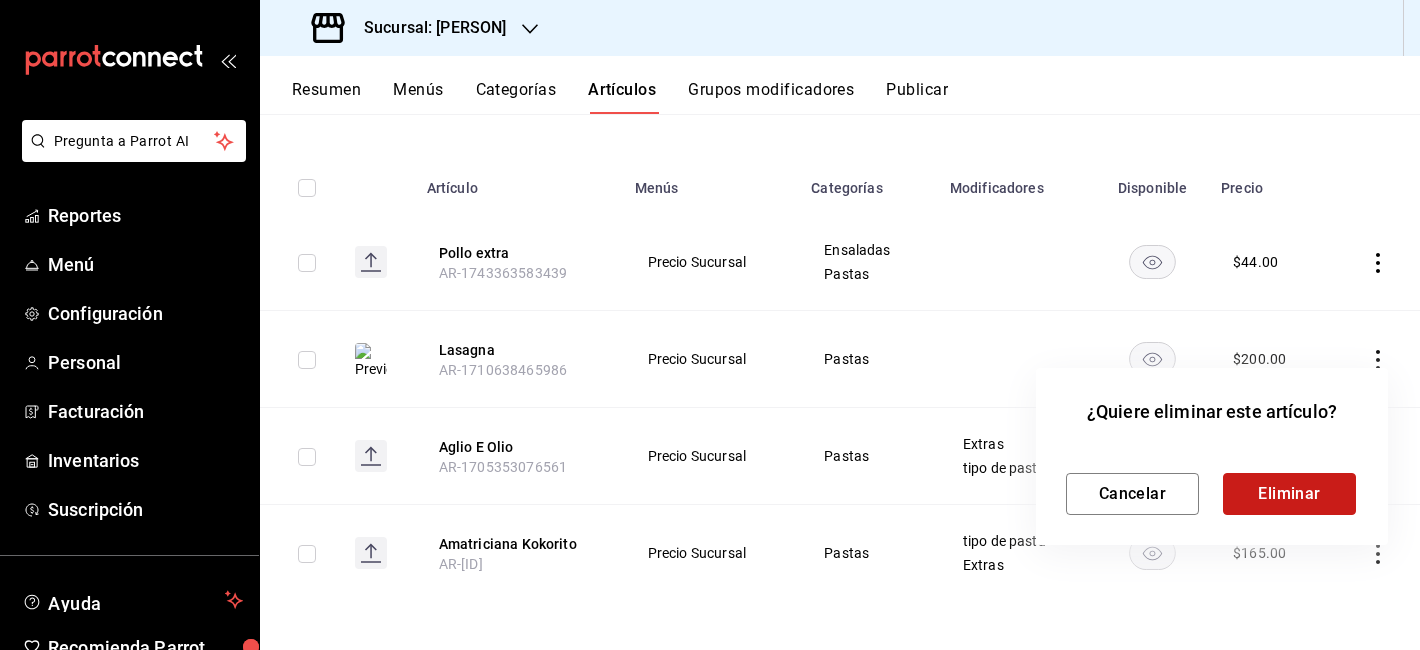 click on "Eliminar" at bounding box center (1289, 494) 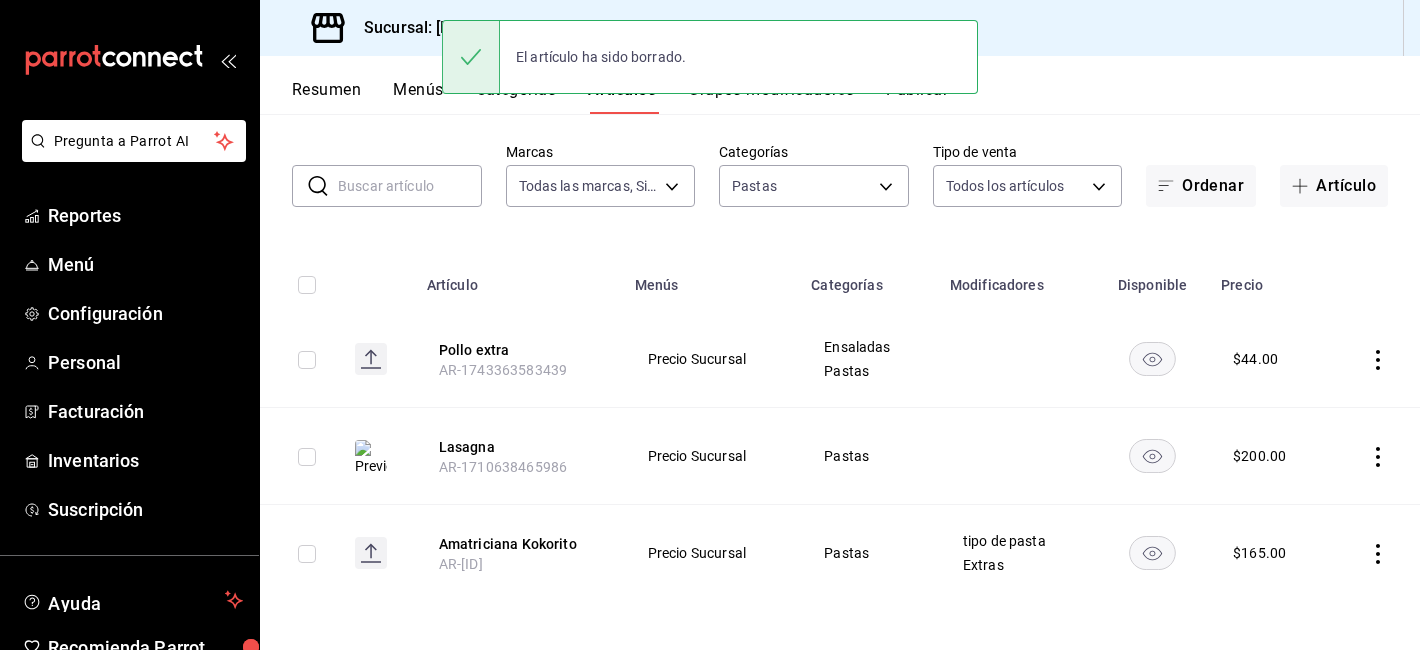 scroll, scrollTop: 86, scrollLeft: 0, axis: vertical 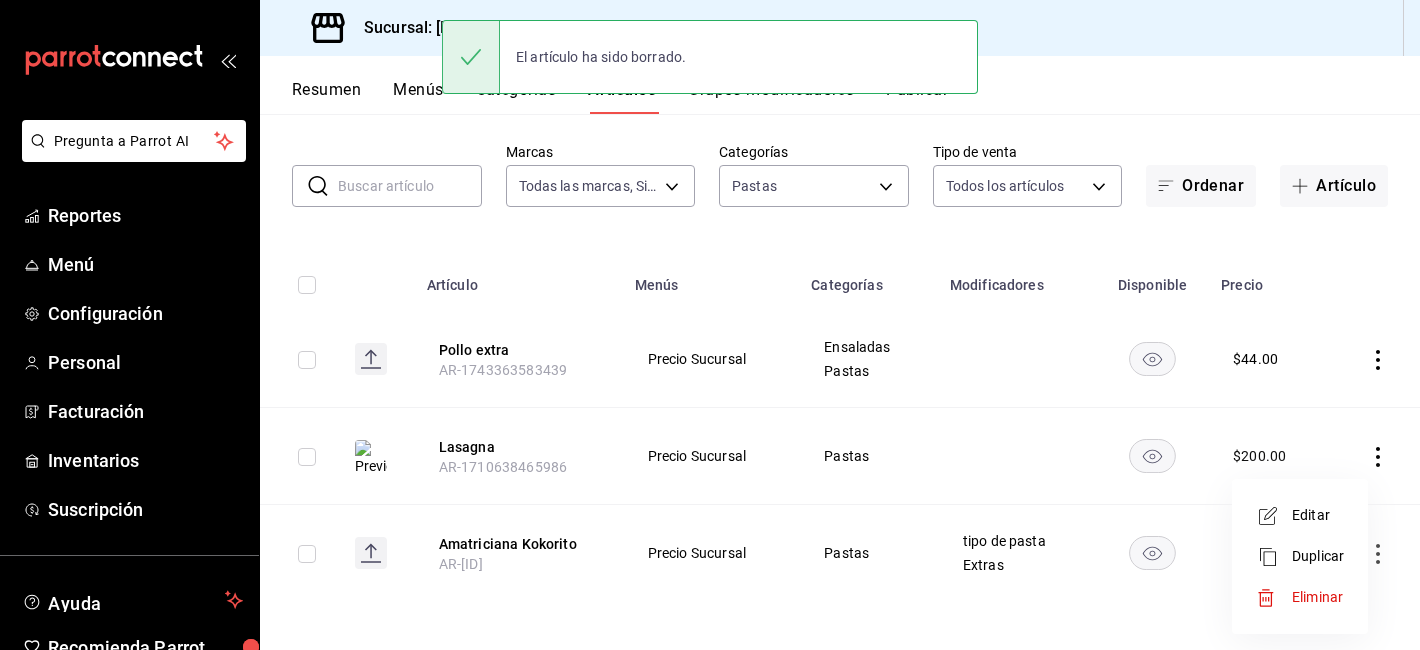 click at bounding box center [1274, 598] 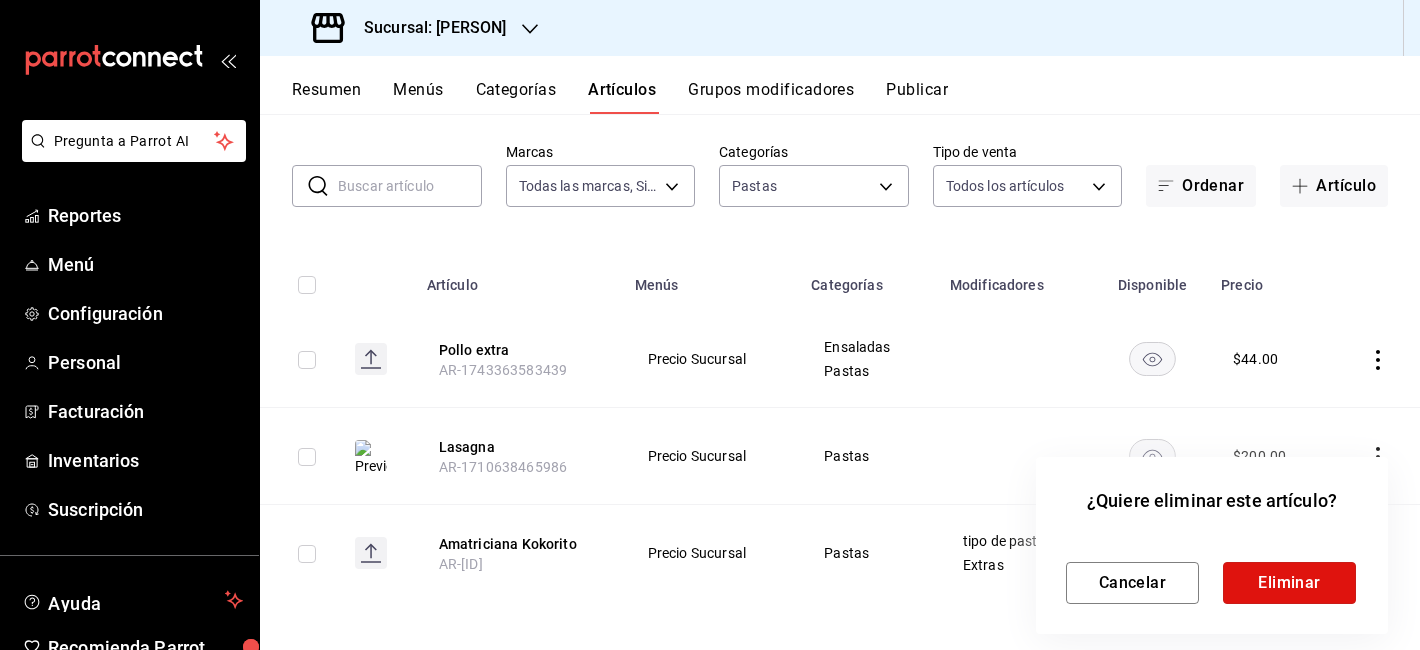 click on "Eliminar" at bounding box center [1289, 583] 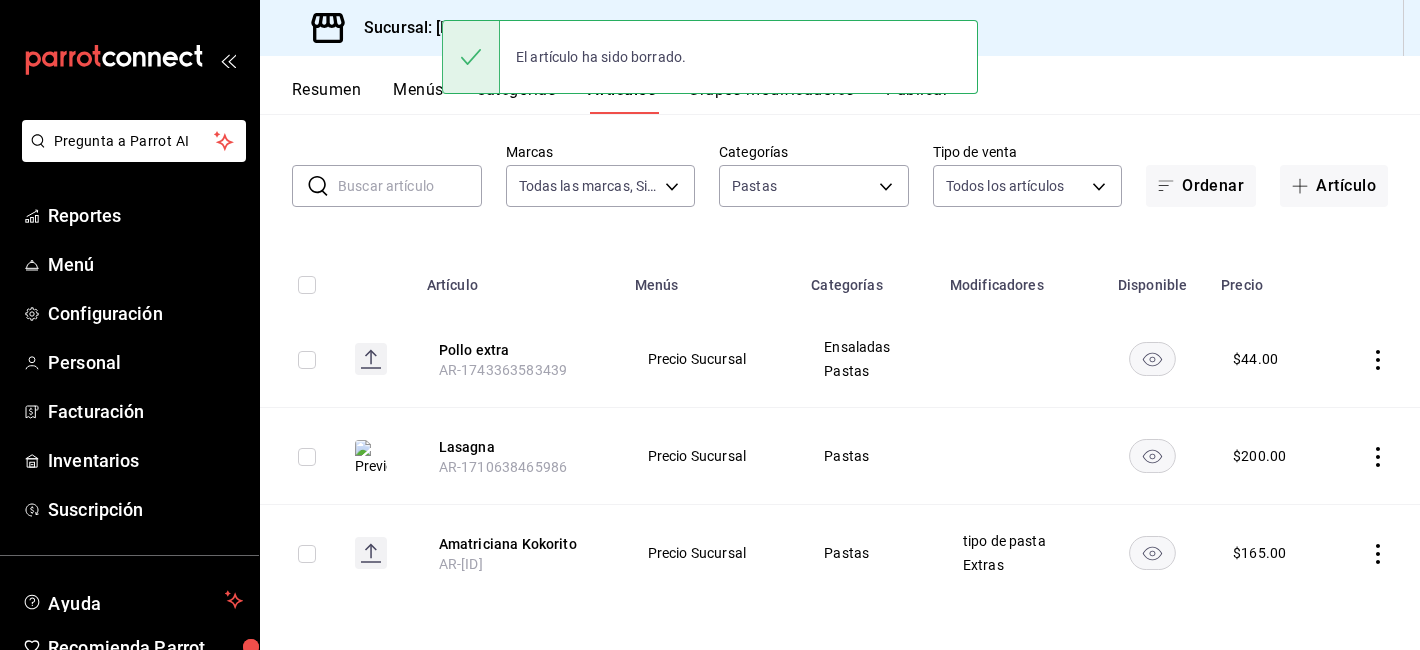 scroll, scrollTop: 0, scrollLeft: 0, axis: both 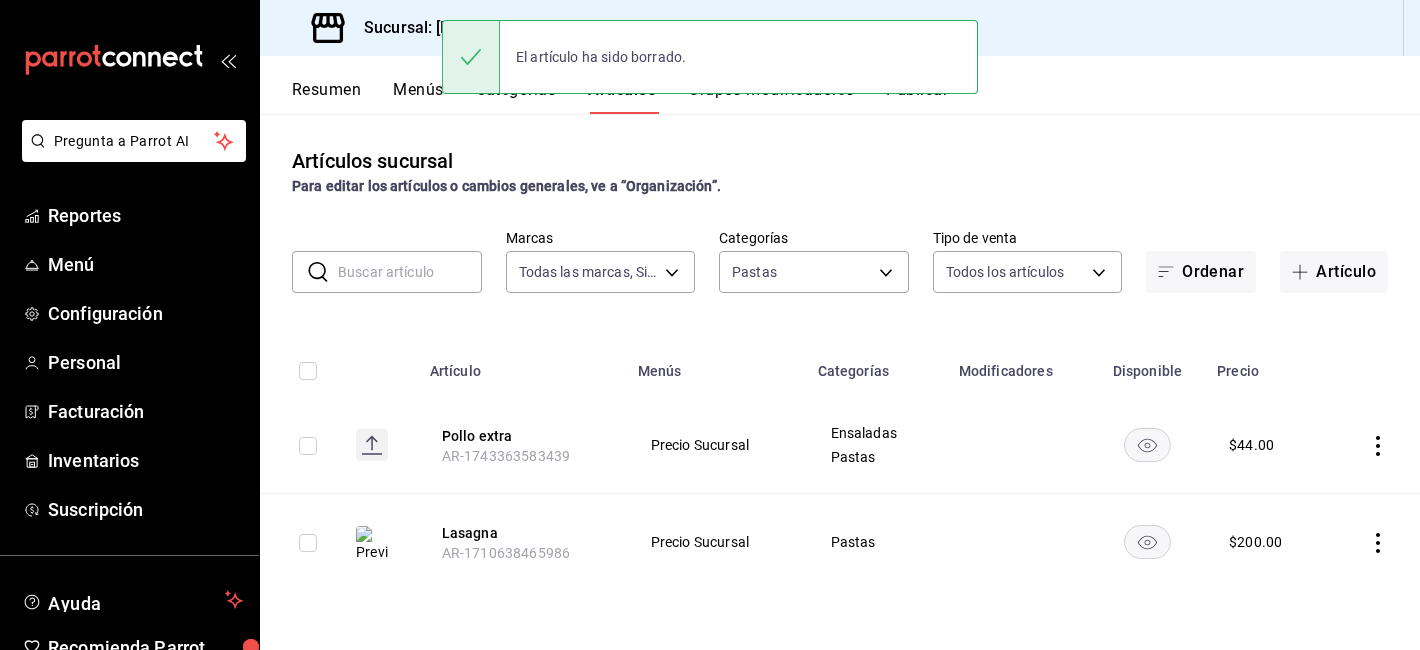 click on "Artículos sucursal Para editar los artículos o cambios generales, ve a “Organización”. ​ ​ Marcas Todas las marcas, Sin marca 5dd2431f-515e-47b5-ba9f-8586cfd3a091 Categorías Pastas 757c1961-d86d-452c-891e-7f34faa120a8 Tipo de venta Todos los artículos ALL Ordenar Artículo Artículo Menús Categorías Modificadores Disponible Precio Pollo extra AR-1743363583439 Precio Sucursal Ensaladas Pastas $ 44.00 Lasagna AR-1710638465986 Precio Sucursal Pastas $ 200.00" at bounding box center (840, 381) 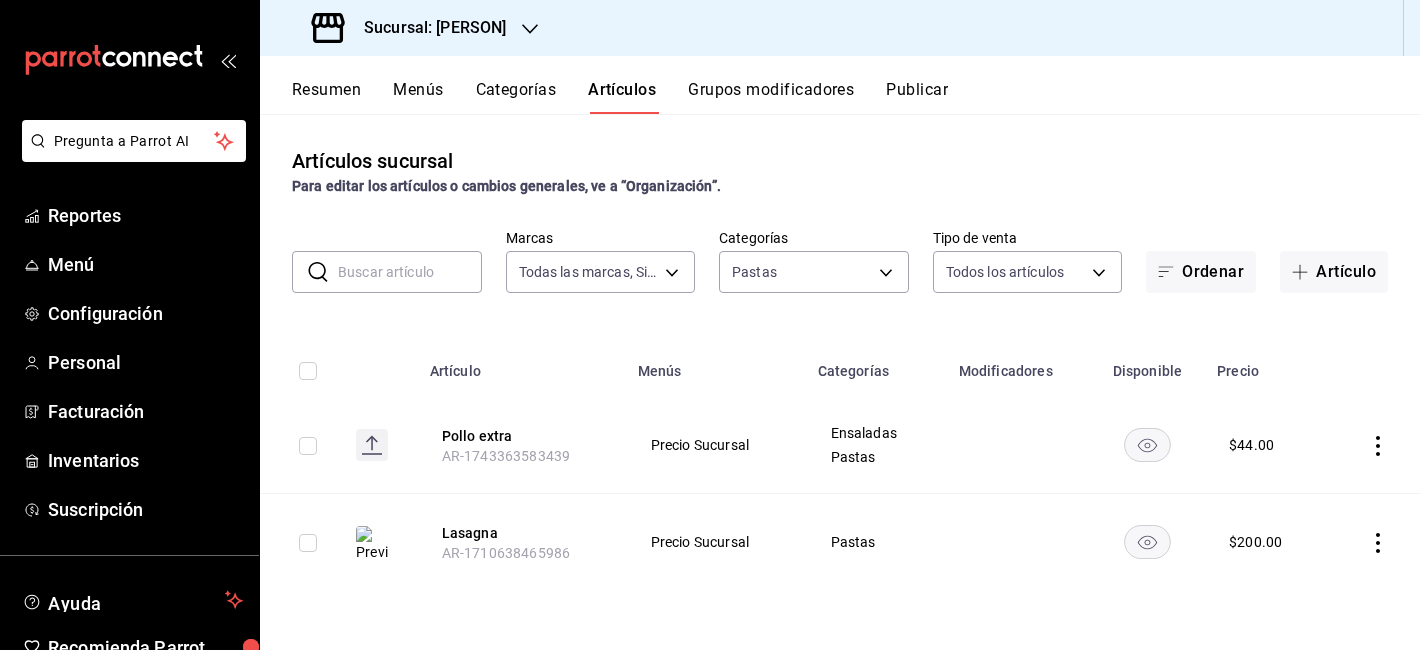 click on "Categorías" at bounding box center [814, 238] 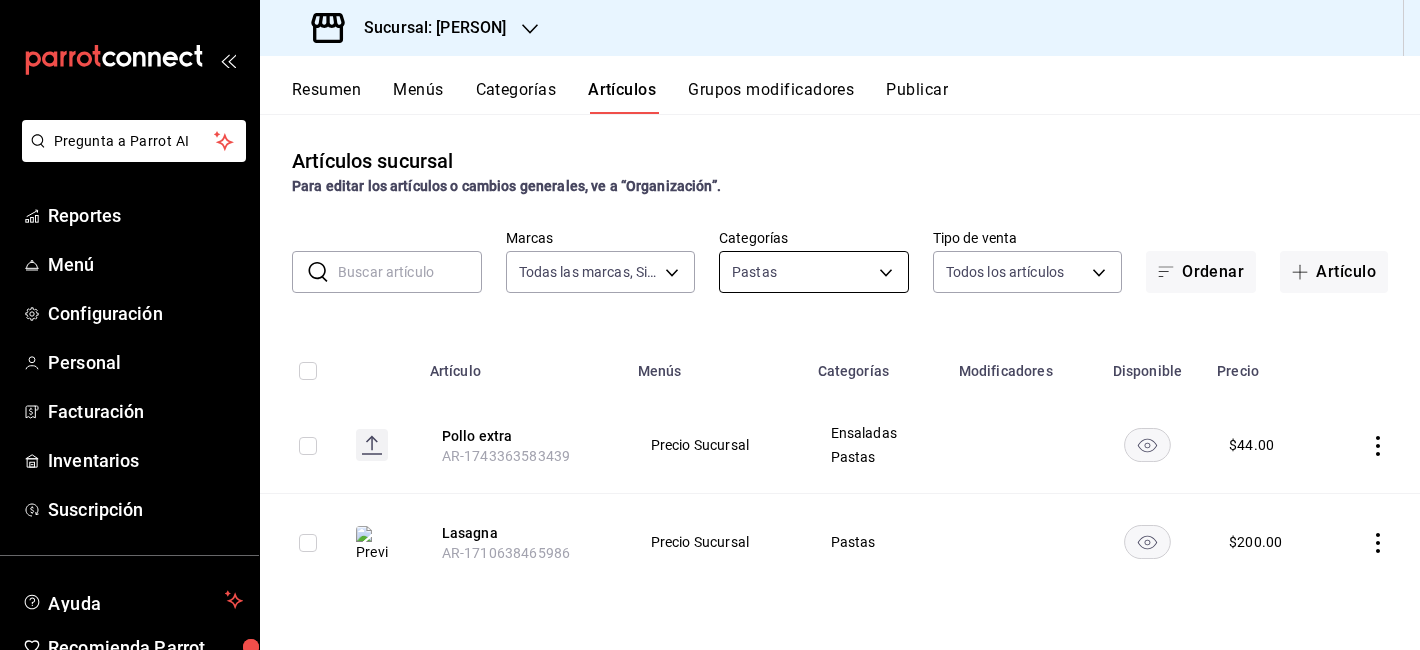 click on "Pregunta a Parrot AI Reportes   Menú   Configuración   Personal   Facturación   Inventarios   Suscripción   Ayuda Recomienda Parrot   Moises Villalobos   Sugerir nueva función   Sucursal: Kokoro (QRO) Resumen Menús Categorías Artículos Grupos modificadores Publicar Artículos sucursal Para editar los artículos o cambios generales, ve a “Organización”. ​ ​ Marcas Todas las marcas, Sin marca 5dd2431f-515e-47b5-ba9f-8586cfd3a091 Categorías Pastas 757c1961-d86d-452c-891e-7f34faa120a8 Tipo de venta Todos los artículos ALL Ordenar Artículo Artículo Menús Categorías Modificadores Disponible Precio Pollo extra AR-1743363583439 Precio Sucursal Ensaladas Pastas $ 44.00 Lasagna AR-1710638465986 Precio Sucursal Pastas $ 200.00 Guardar GANA 1 MES GRATIS EN TU SUSCRIPCIÓN AQUÍ Ver video tutorial Ir a video Pregunta a Parrot AI Reportes   Menú   Configuración   Personal   Facturación   Inventarios   Suscripción   Ayuda Recomienda Parrot   Moises Villalobos   Sugerir nueva función   Editar" at bounding box center [710, 325] 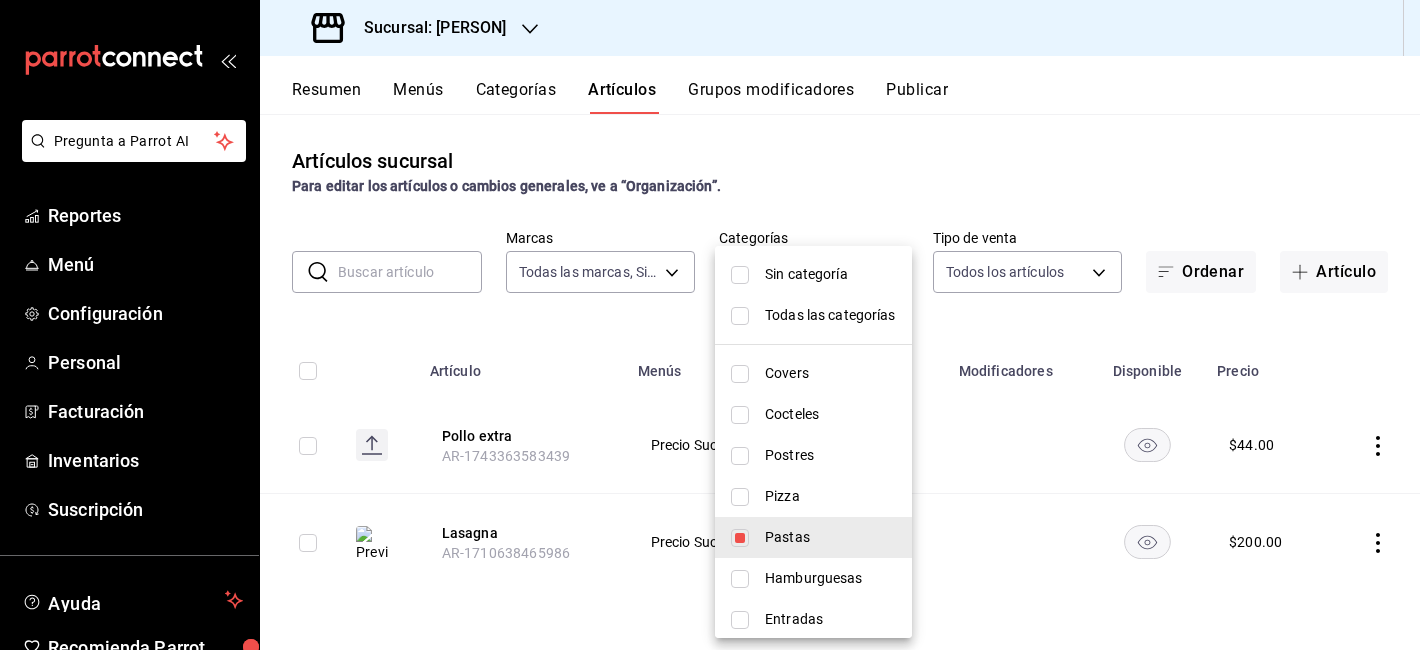 click on "Cocteles" at bounding box center (830, 414) 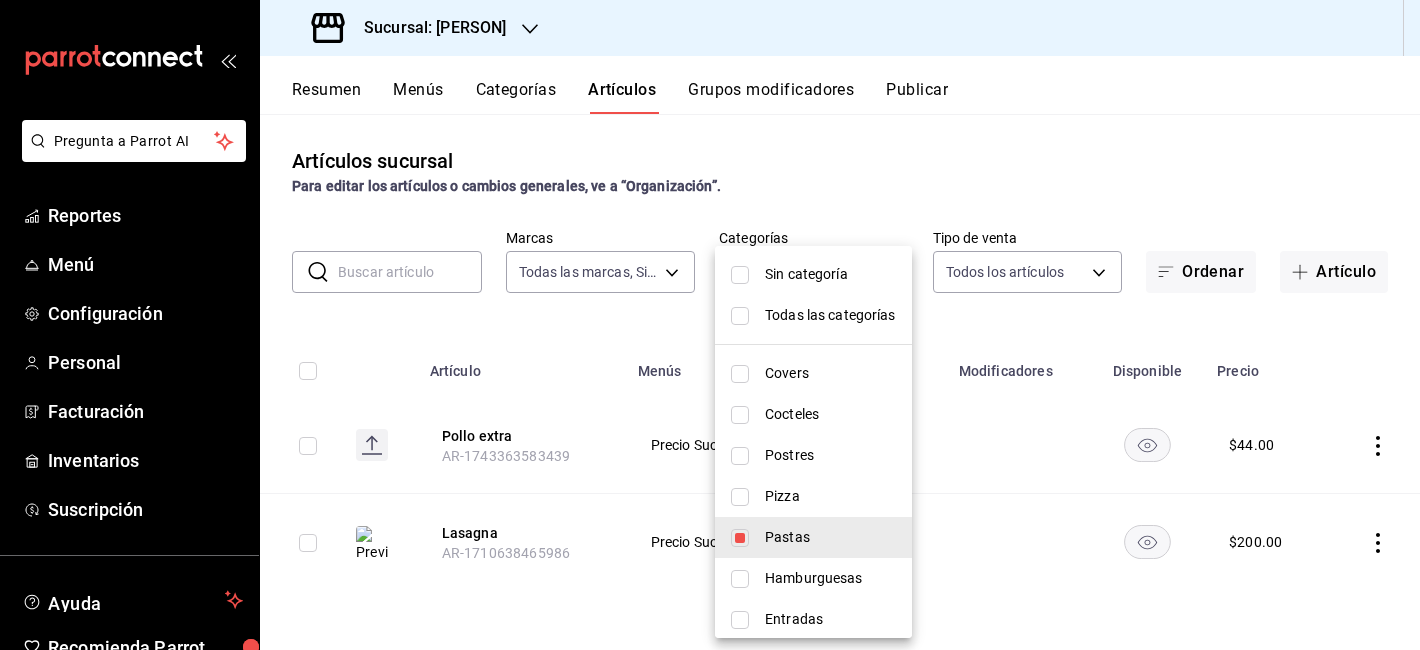 type on "757c1961-d86d-452c-891e-7f34faa120a8,d6ed5f11-bdf9-413f-a6e3-c44361e5a335" 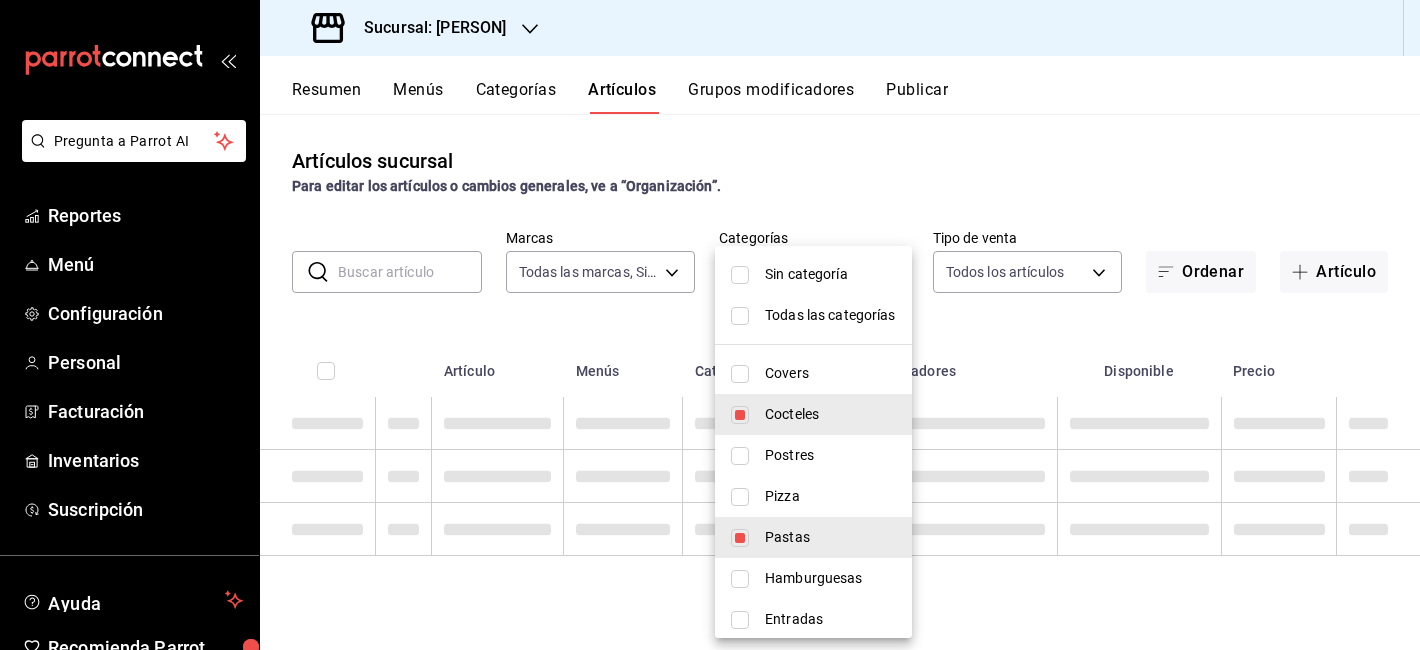 click on "Pastas" at bounding box center (830, 537) 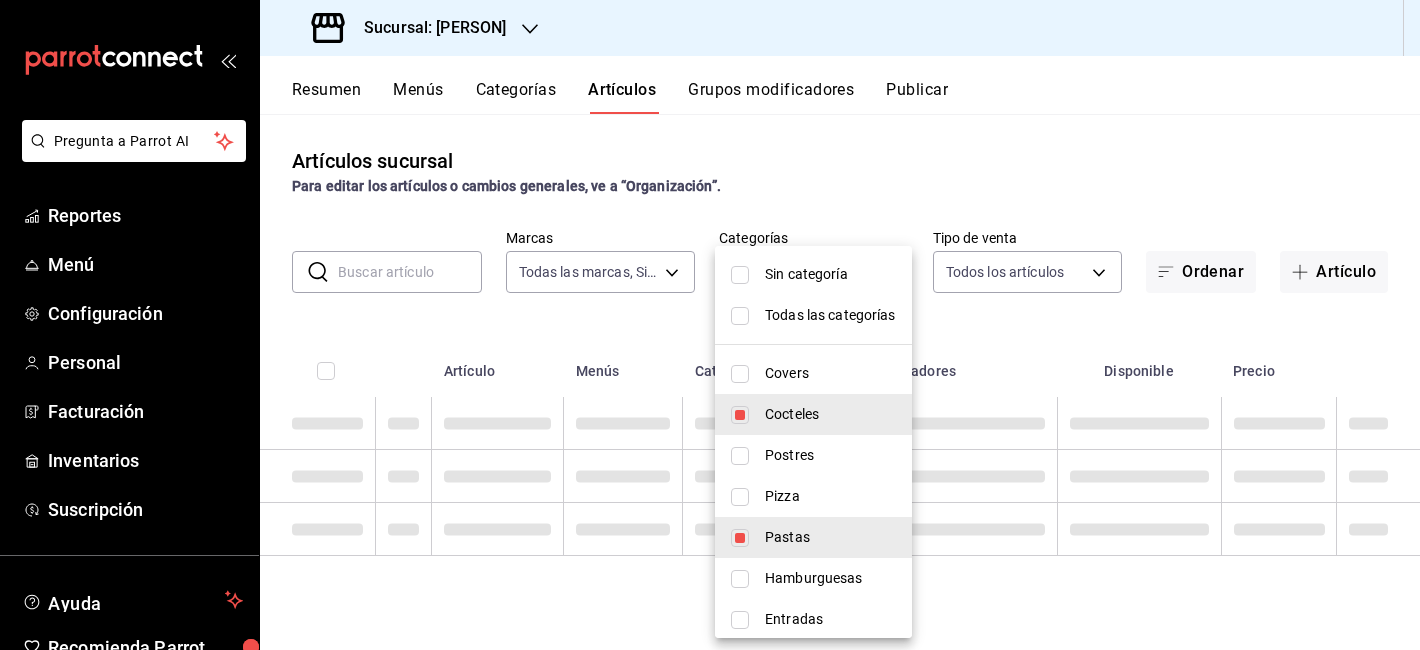 type on "[UUID]" 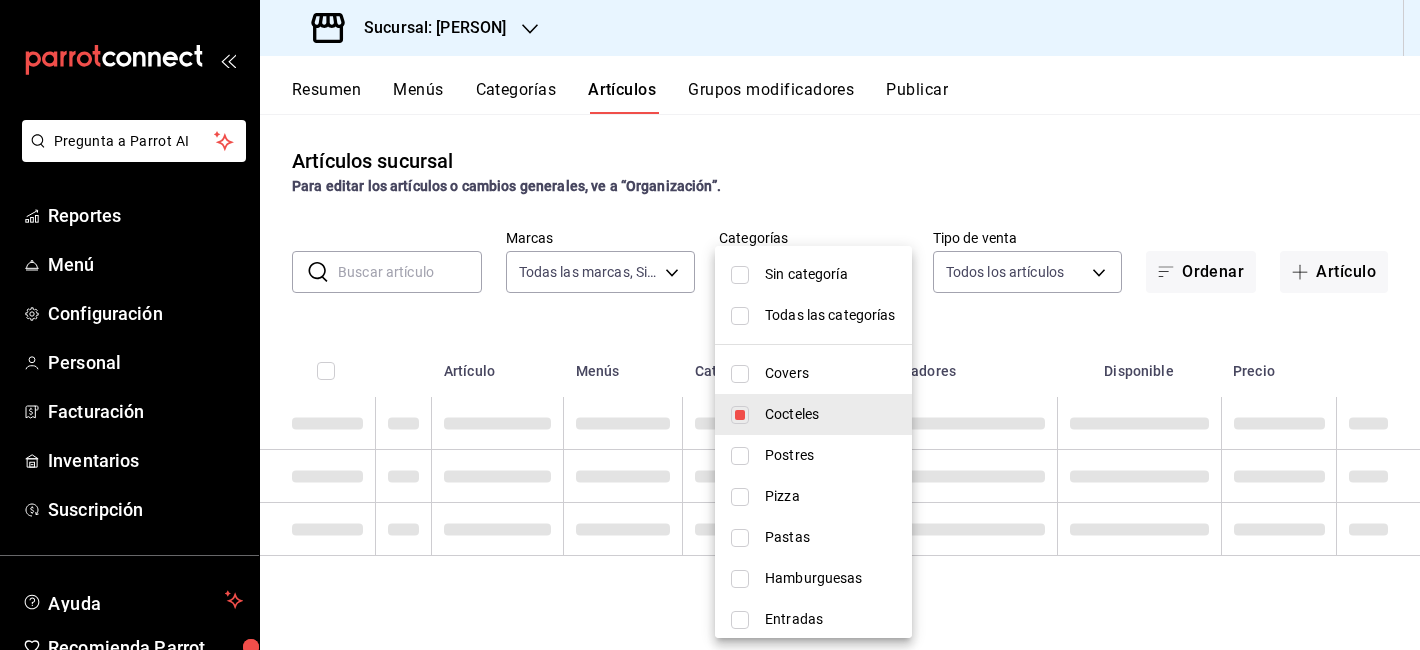 click at bounding box center (710, 325) 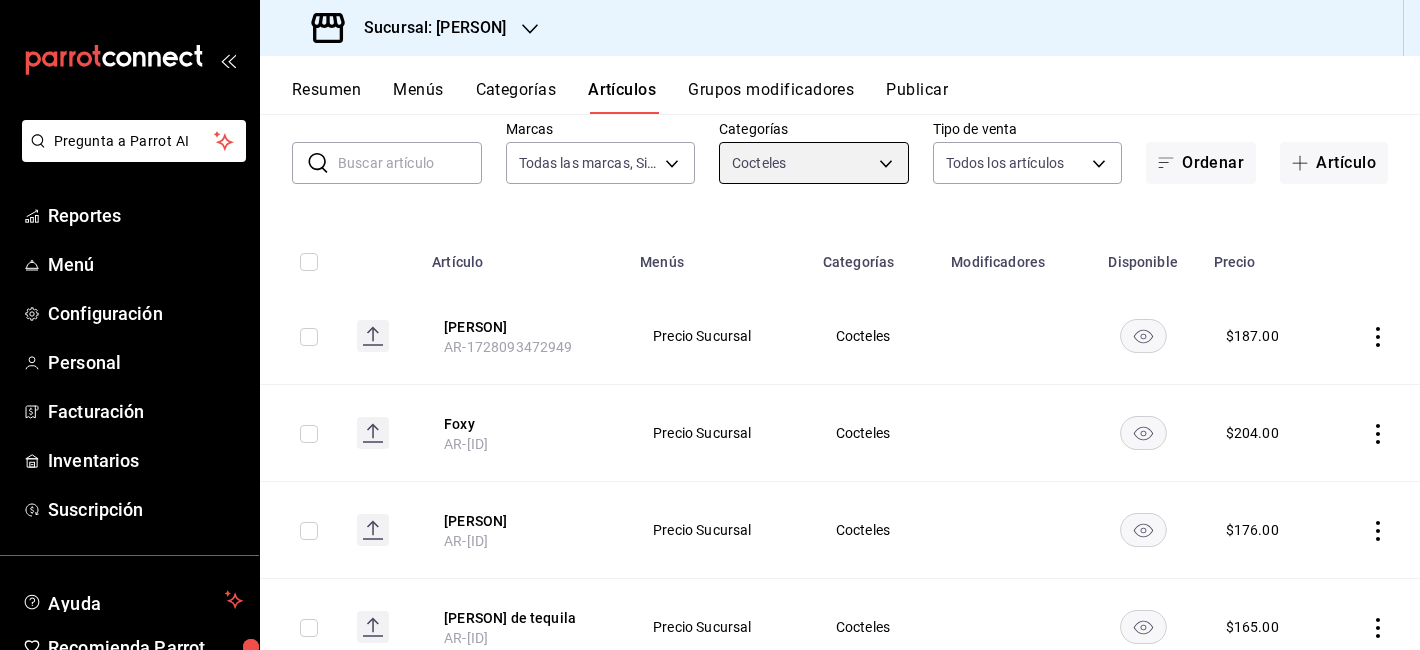 scroll, scrollTop: 133, scrollLeft: 0, axis: vertical 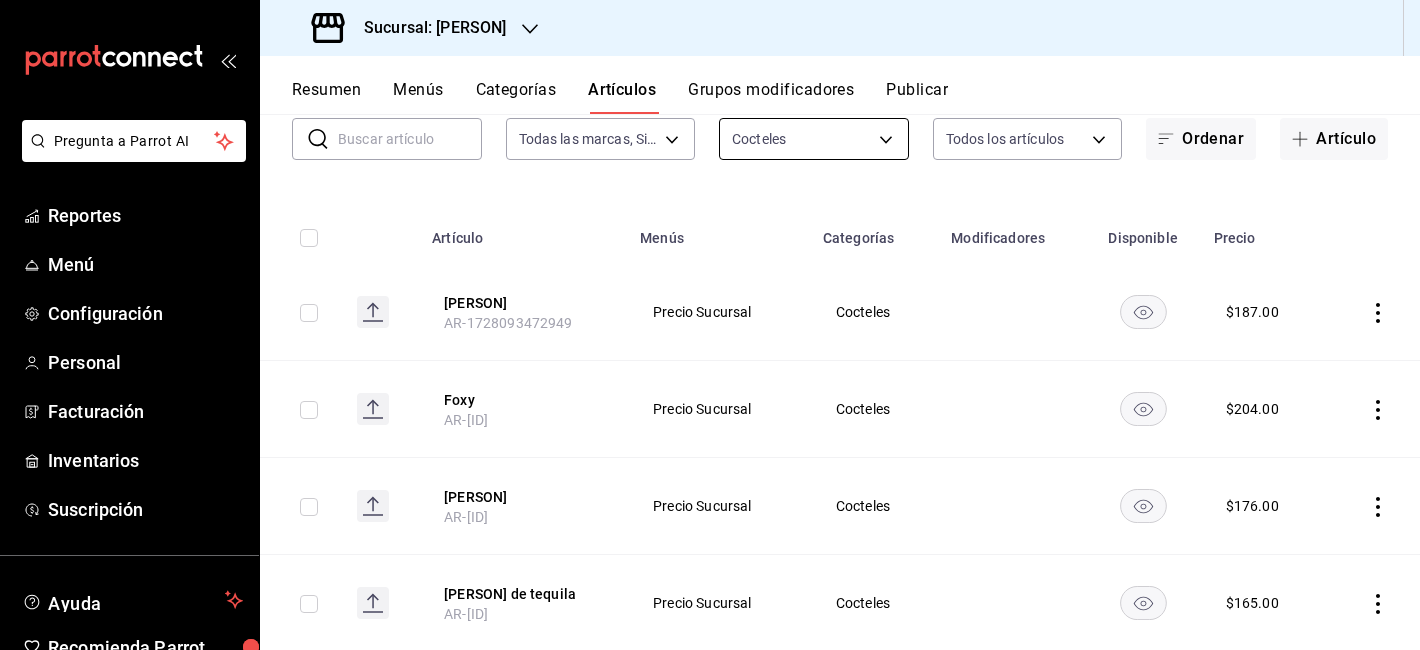 click on "Pregunta a Parrot AI Reportes   Menú   Configuración   Personal   Facturación   Inventarios   Suscripción   Ayuda Recomienda Parrot   Moises Villalobos   Sugerir nueva función   Sucursal: Kokoro (QRO) Resumen Menús Categorías Artículos Grupos modificadores Publicar Artículos sucursal Para editar los artículos o cambios generales, ve a “Organización”. ​ ​ Marcas Todas las marcas, Sin marca 5dd2431f-515e-47b5-ba9f-8586cfd3a091 Categorías Cocteles d6ed5f11-bdf9-413f-a6e3-c44361e5a335 Tipo de venta Todos los artículos ALL Ordenar Artículo Artículo Menús Categorías Modificadores Disponible Precio Jean harlow AR-1728093472949 Precio Sucursal Cocteles $ 187.00 Foxy AR-1728093447311 Precio Sucursal Cocteles $ 204.00 Arcangel AR-1728093409786 Precio Sucursal Cocteles $ 176.00 Gimlet de tequila AR-1728093375619 Precio Sucursal Cocteles $ 165.00 Gin n tonic AR-1727919326775 Precio Sucursal Cocteles $ 165.00 Espresso martini AR-1727919269125 Precio Sucursal Cocteles $ 176.00 Negroni clasico $ $" at bounding box center (710, 325) 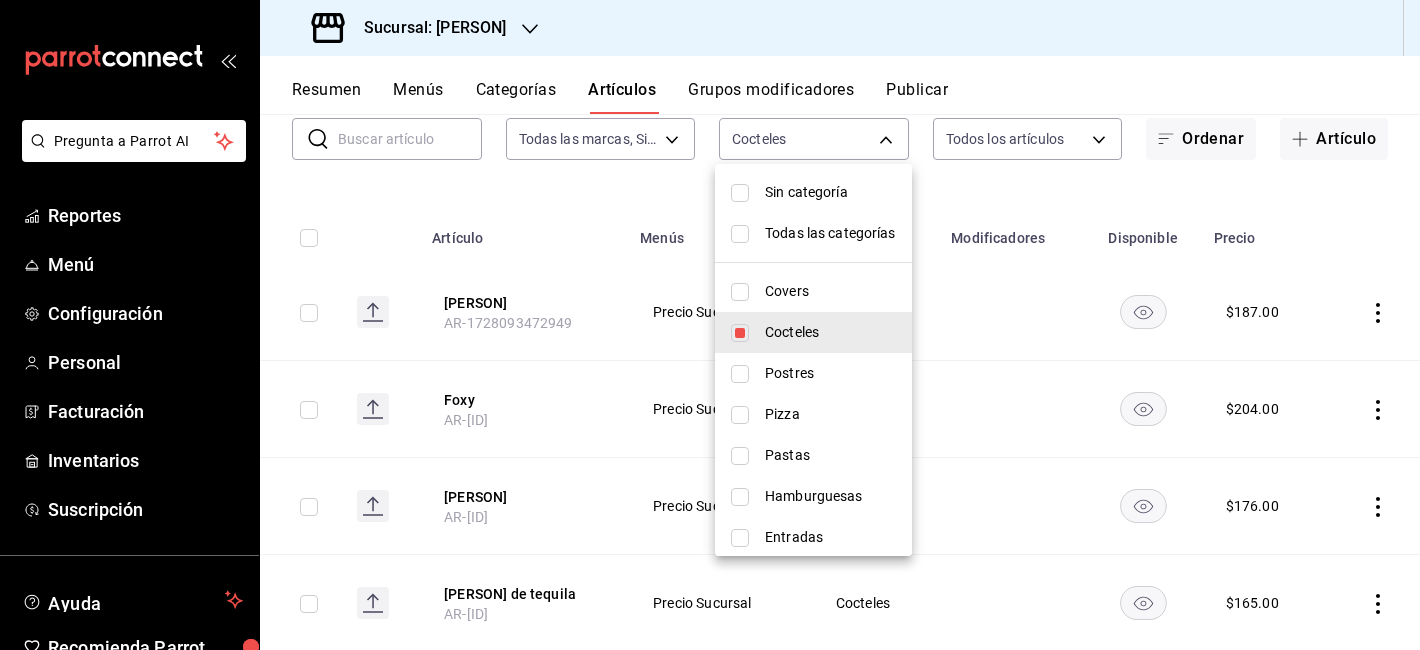 click on "Pizza" at bounding box center [830, 414] 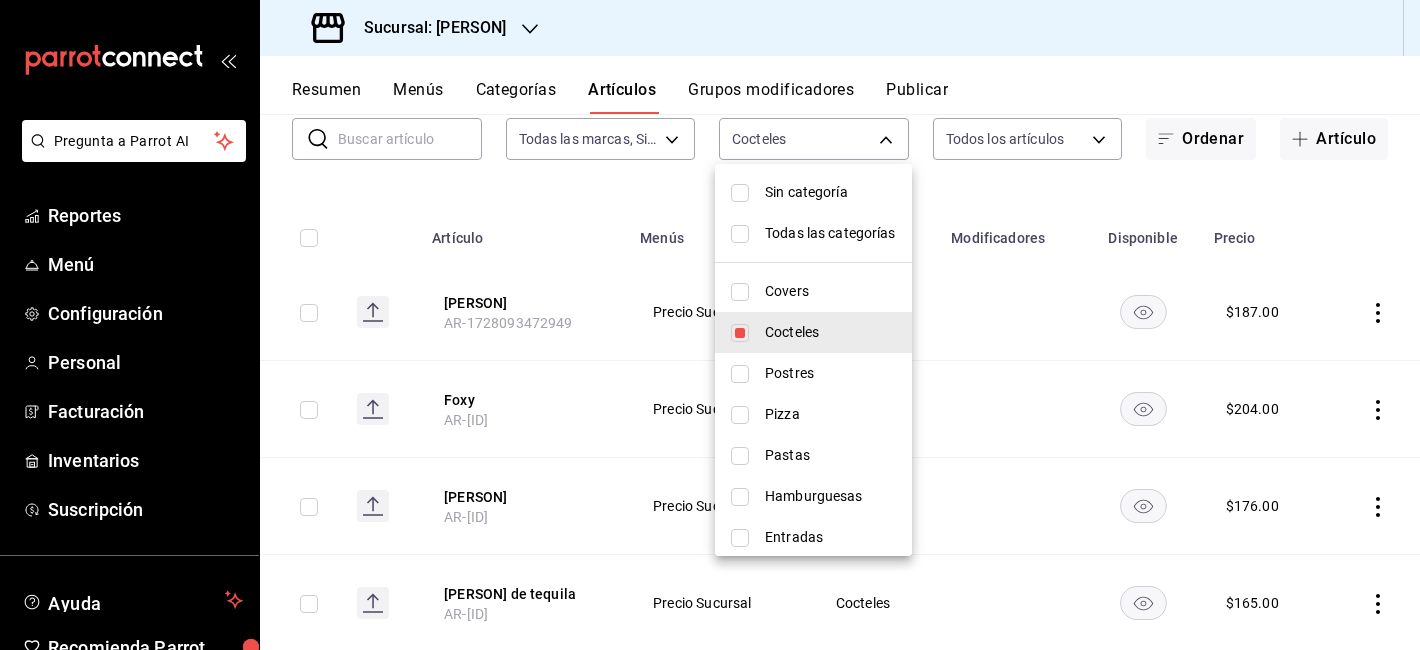 type on "d6ed5f11-bdf9-413f-a6e3-c44361e5a335,0452ff23-1605-4acf-add3-9ca3f63bedc7" 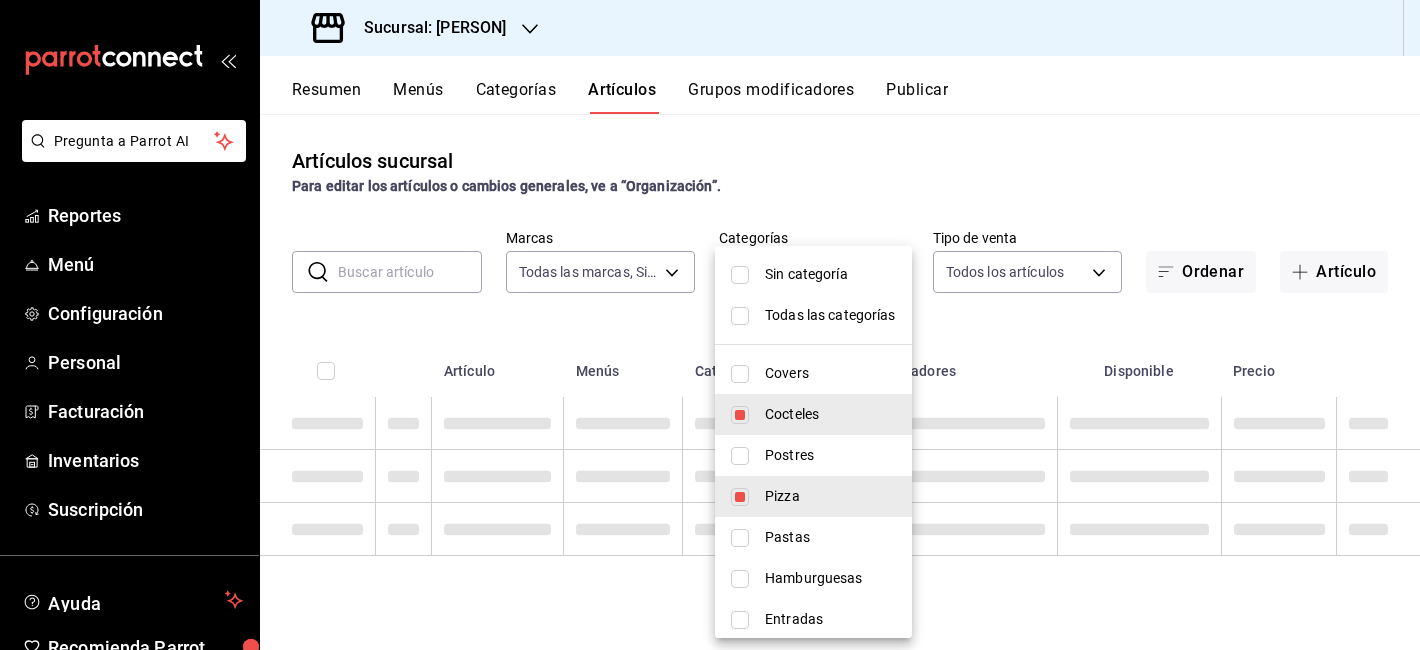 click on "Cocteles" at bounding box center [830, 414] 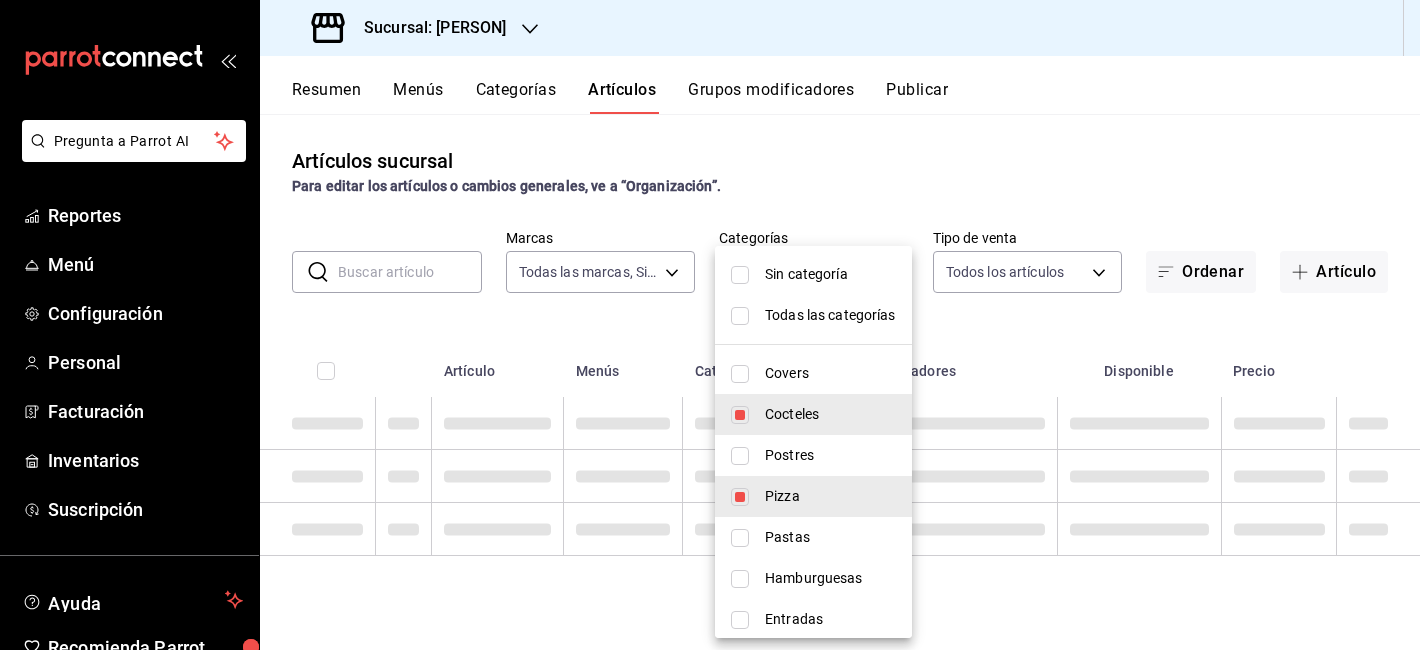 type on "[UUID]" 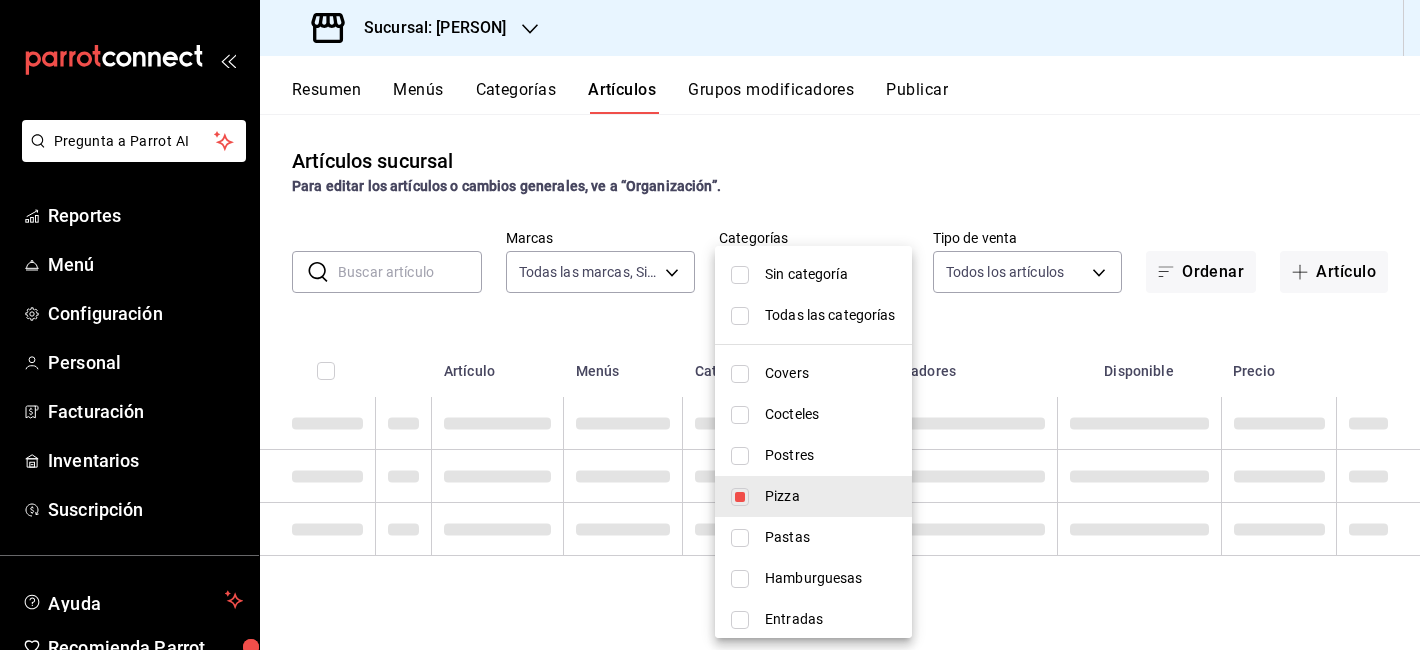 click at bounding box center [710, 325] 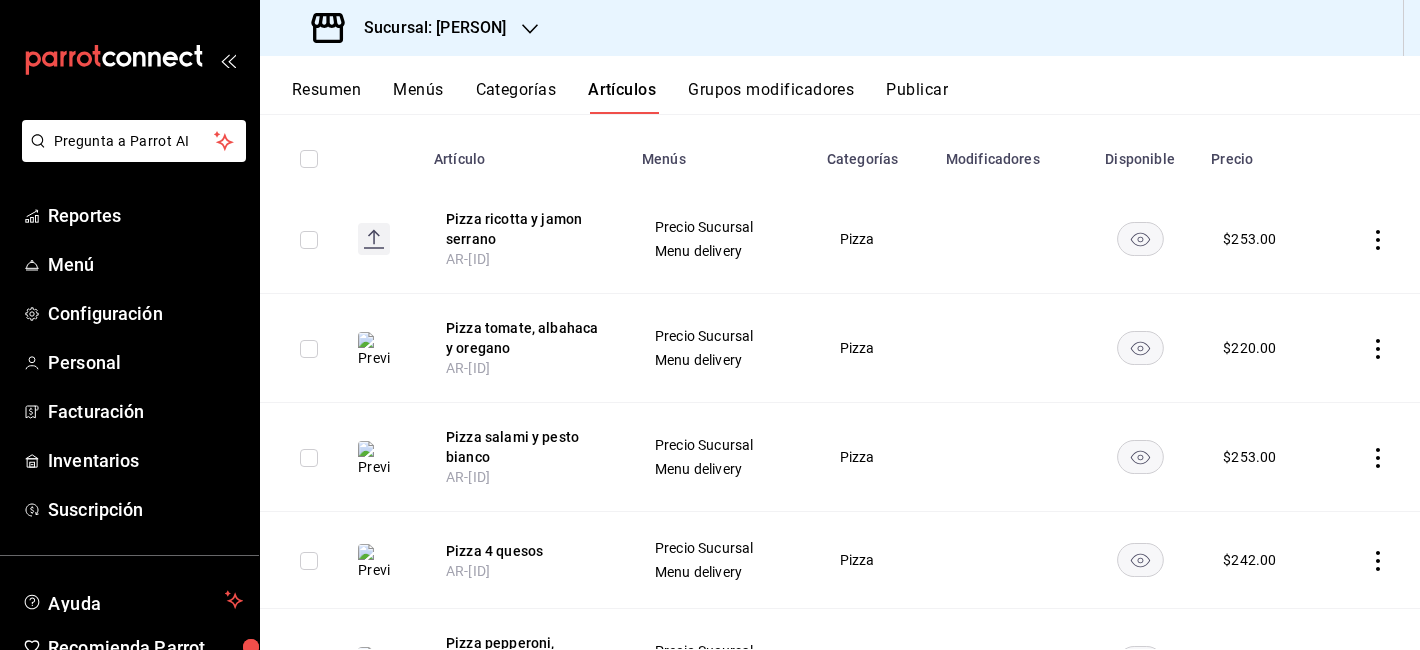 scroll, scrollTop: 309, scrollLeft: 0, axis: vertical 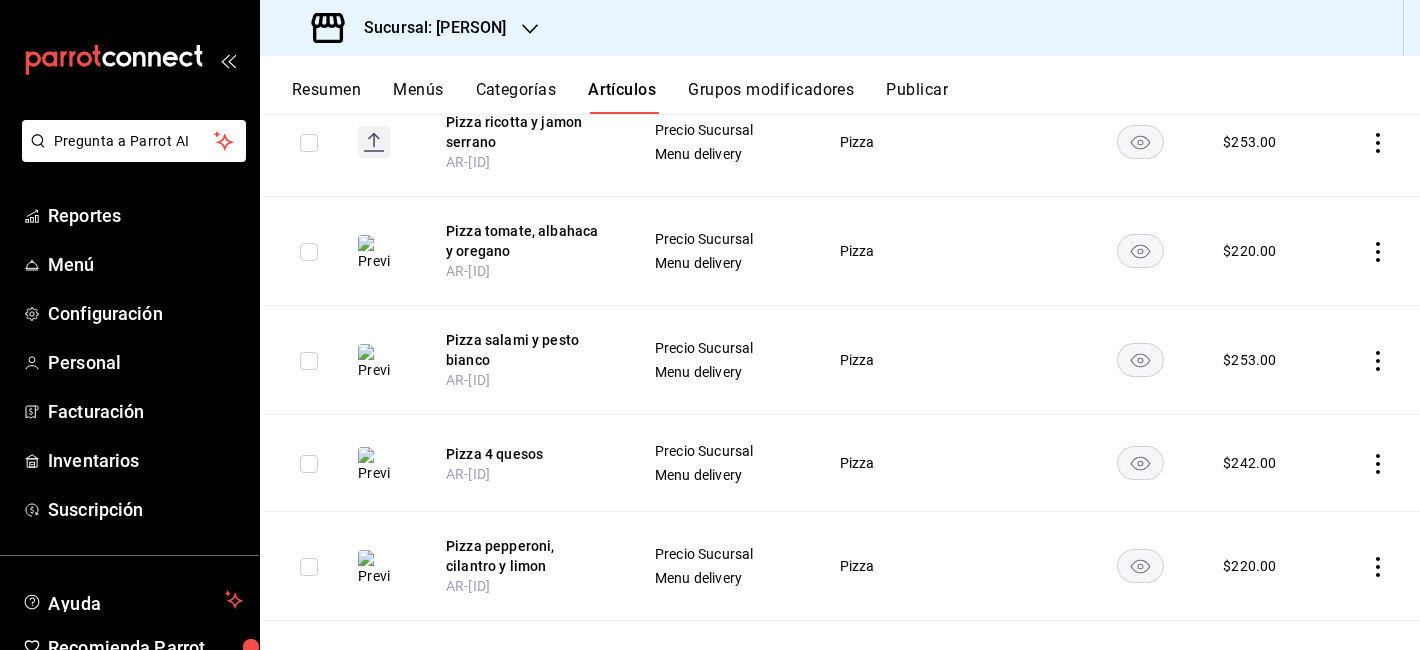 click 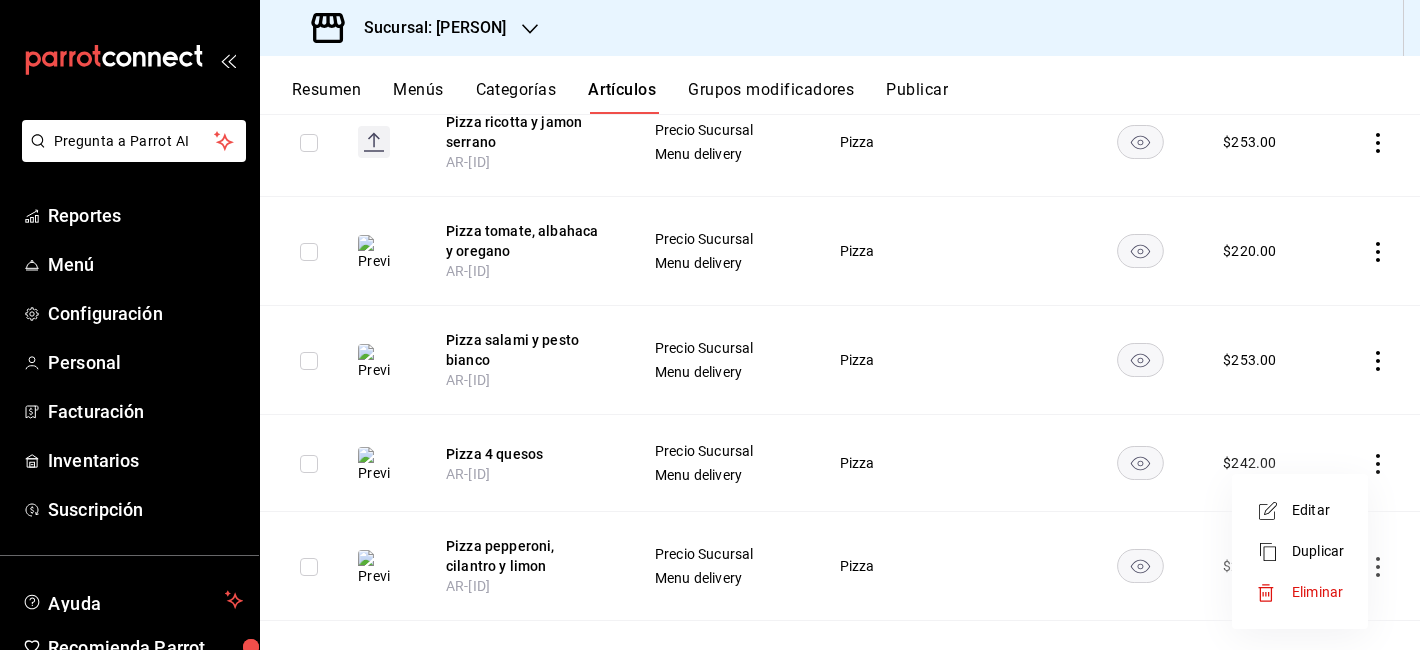 click on "Editar" at bounding box center (1318, 510) 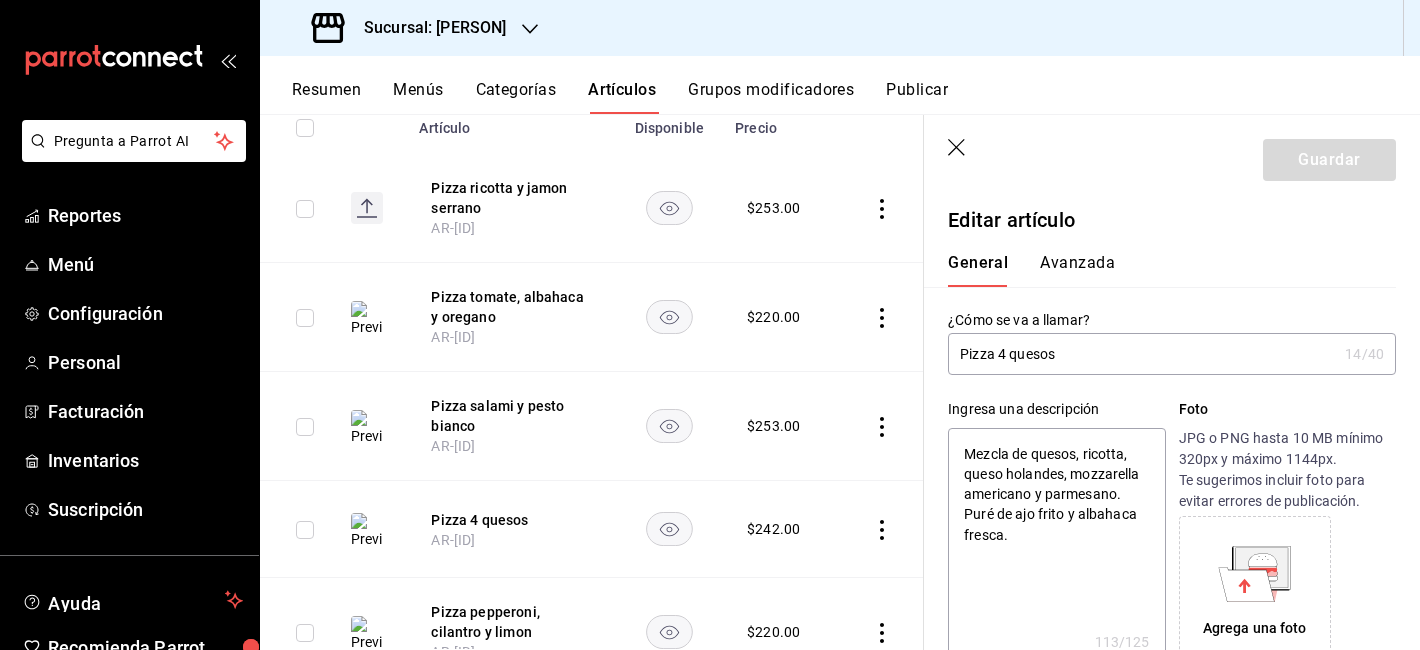 type on "x" 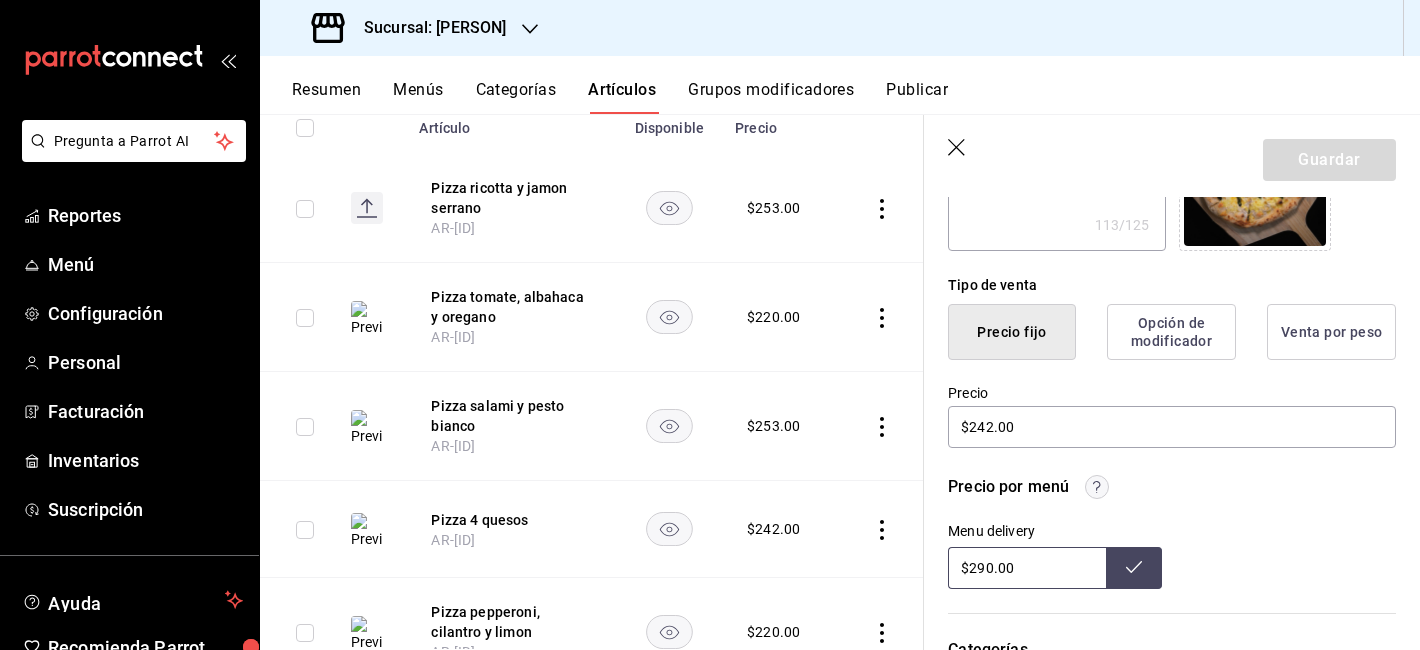 scroll, scrollTop: 477, scrollLeft: 0, axis: vertical 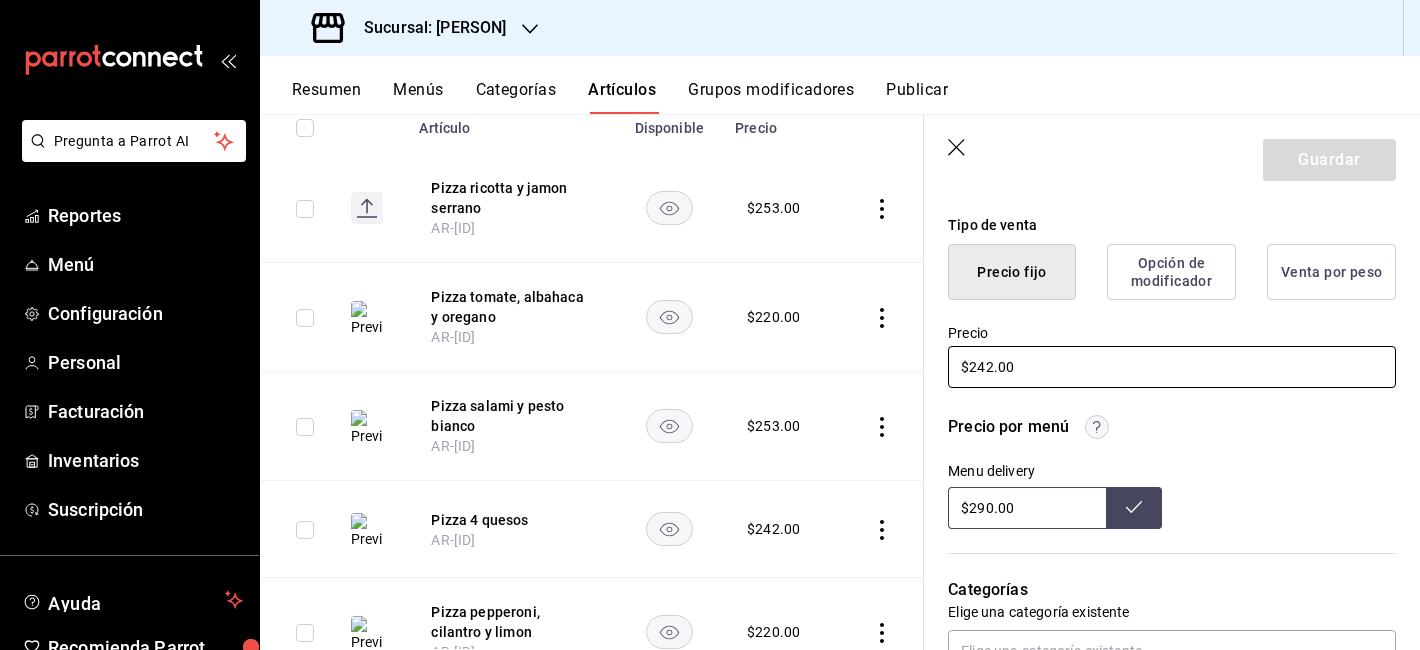 click on "$242.00" at bounding box center (1172, 367) 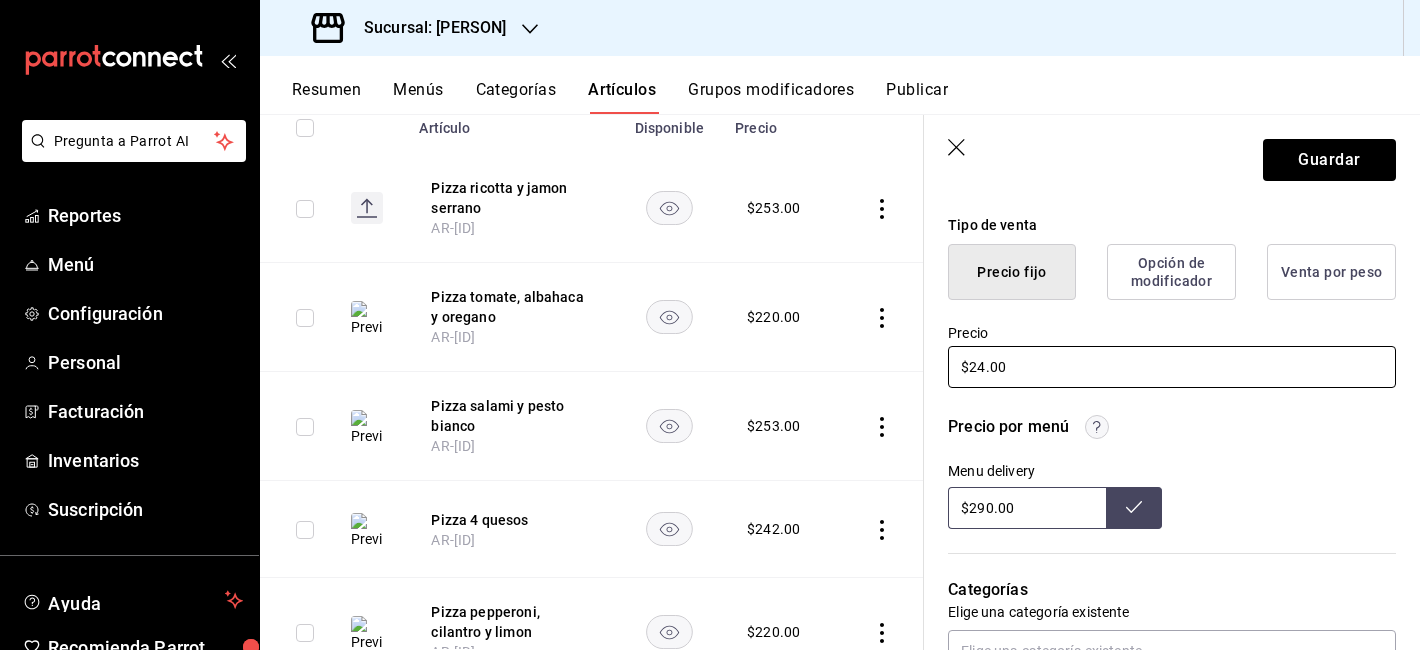 type on "x" 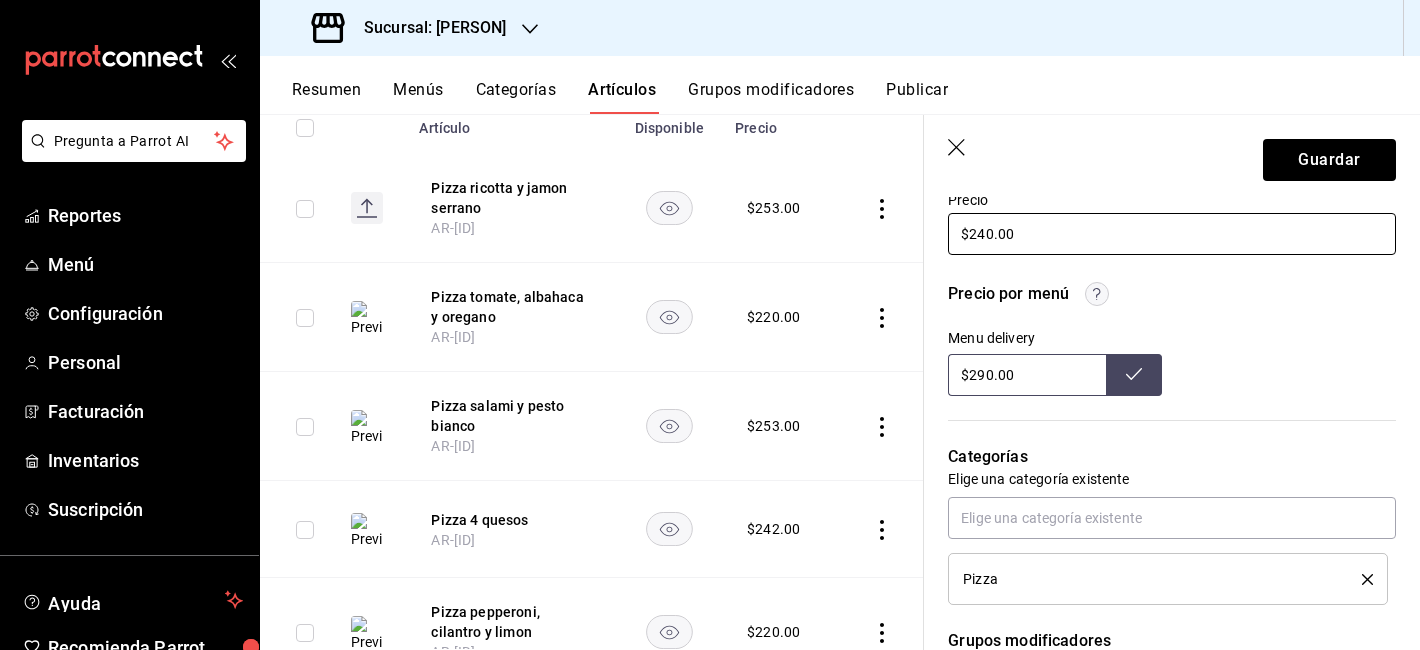 scroll, scrollTop: 612, scrollLeft: 0, axis: vertical 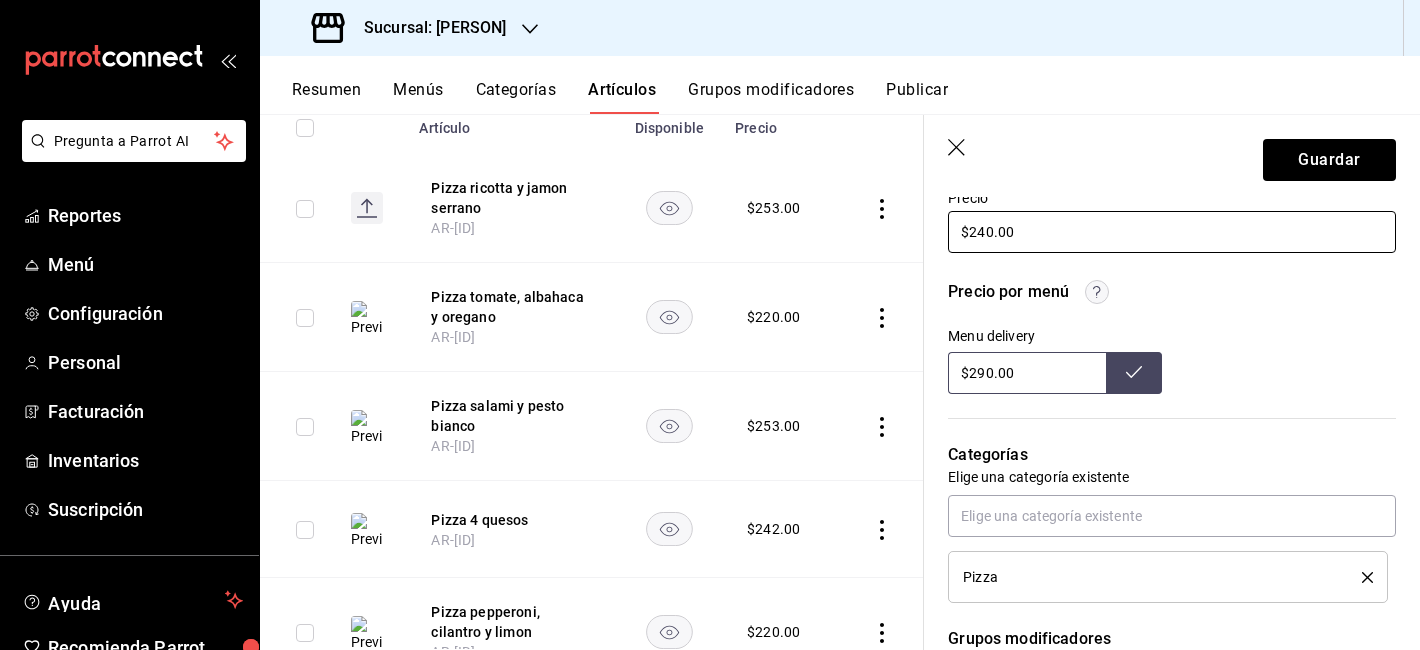 type on "$240.00" 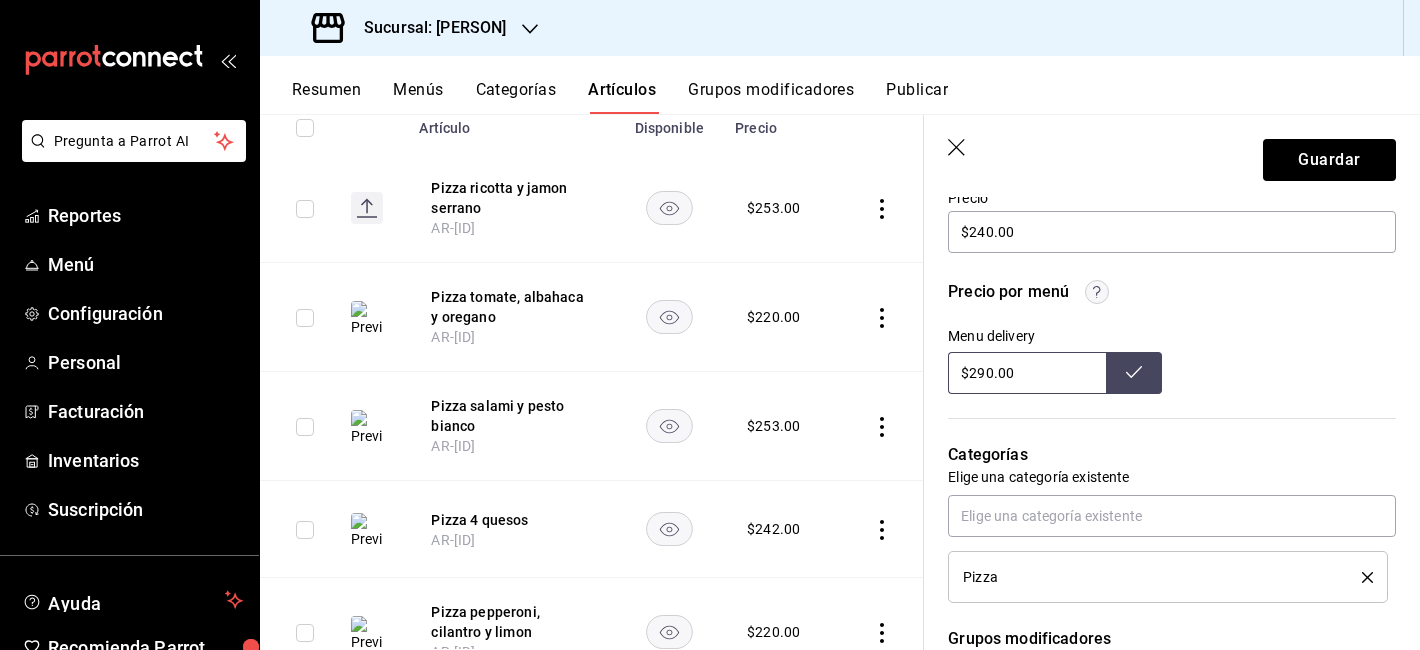 click on "$290.00" at bounding box center (1027, 373) 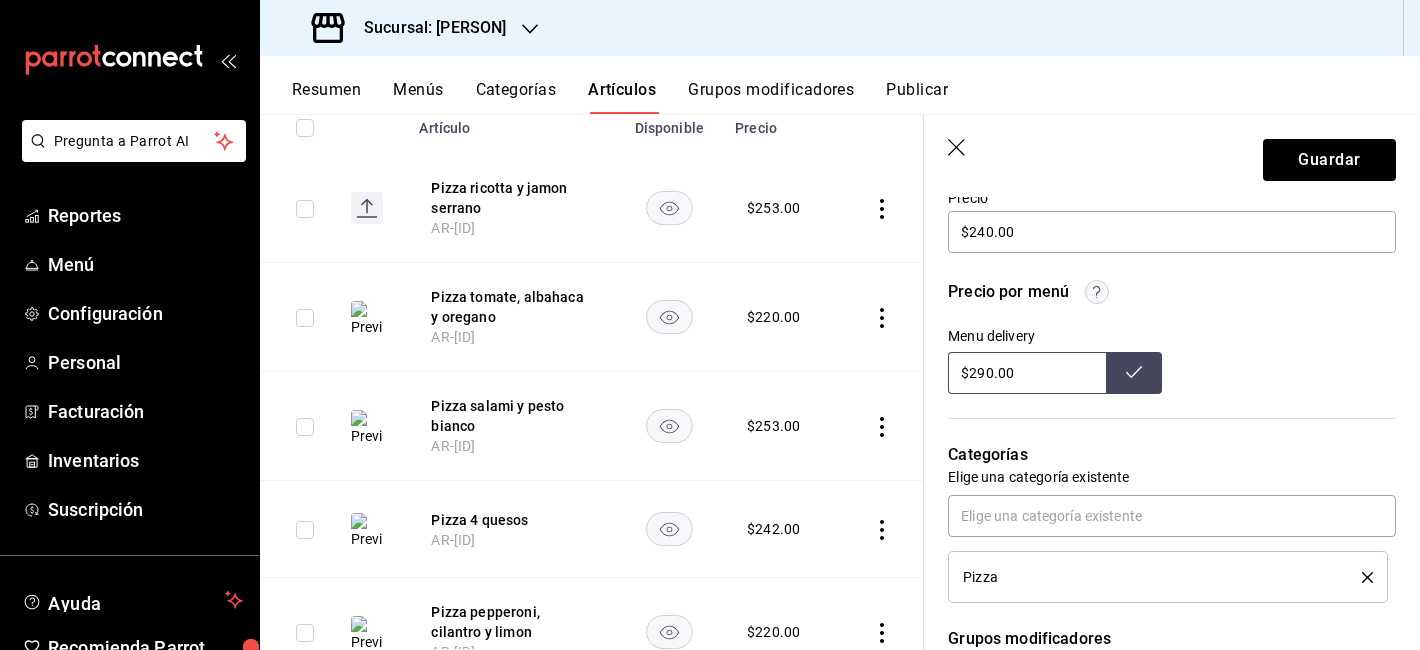 click 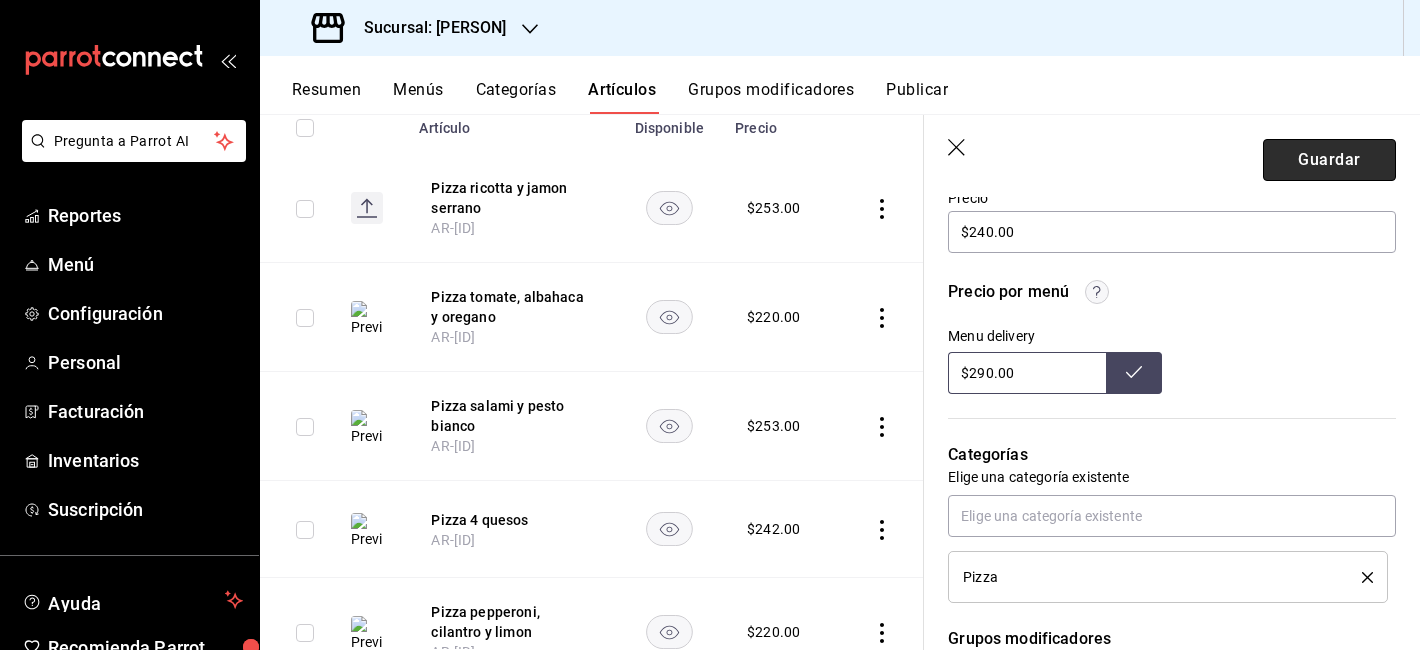 click on "Guardar" at bounding box center [1329, 160] 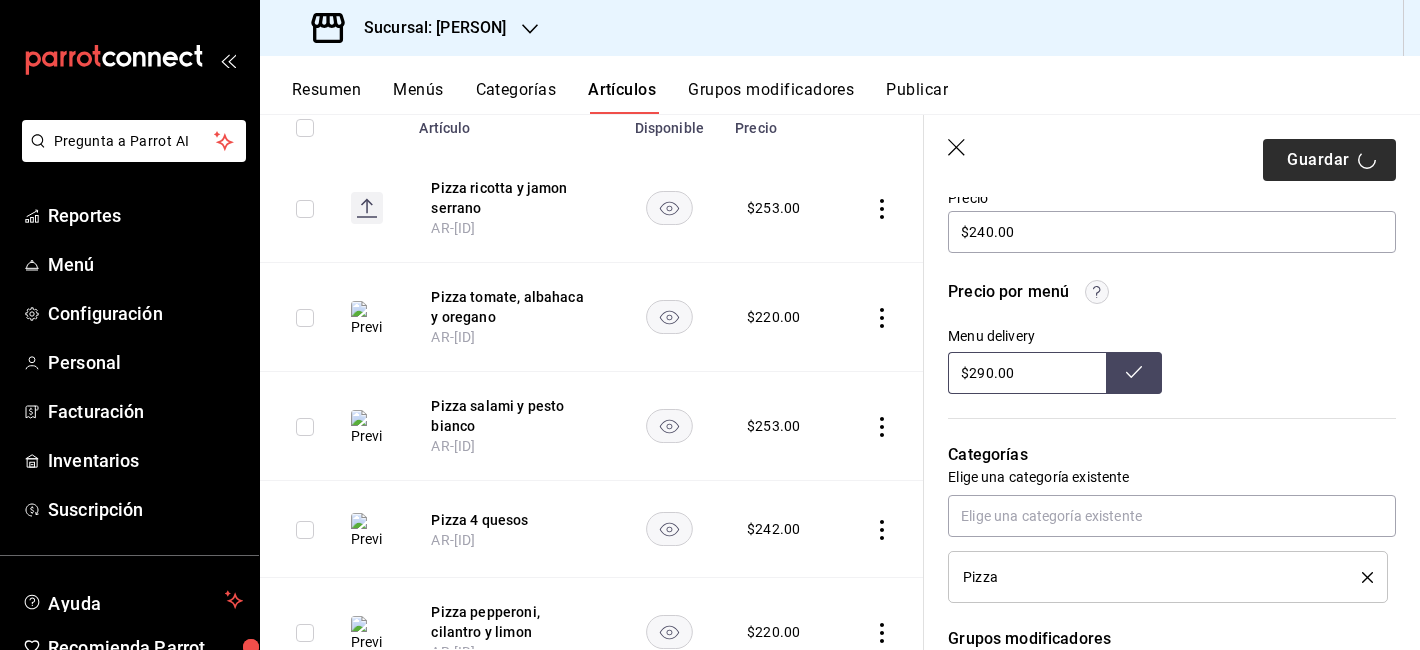 type on "x" 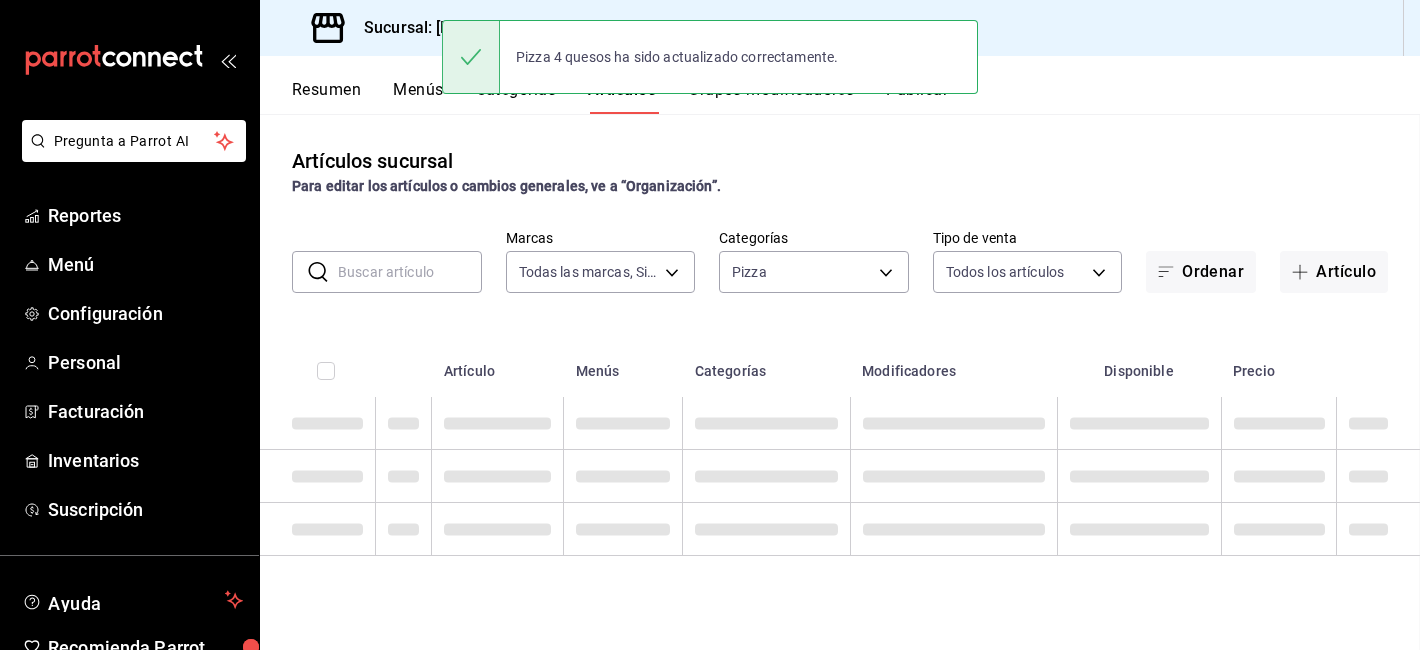 scroll, scrollTop: 0, scrollLeft: 0, axis: both 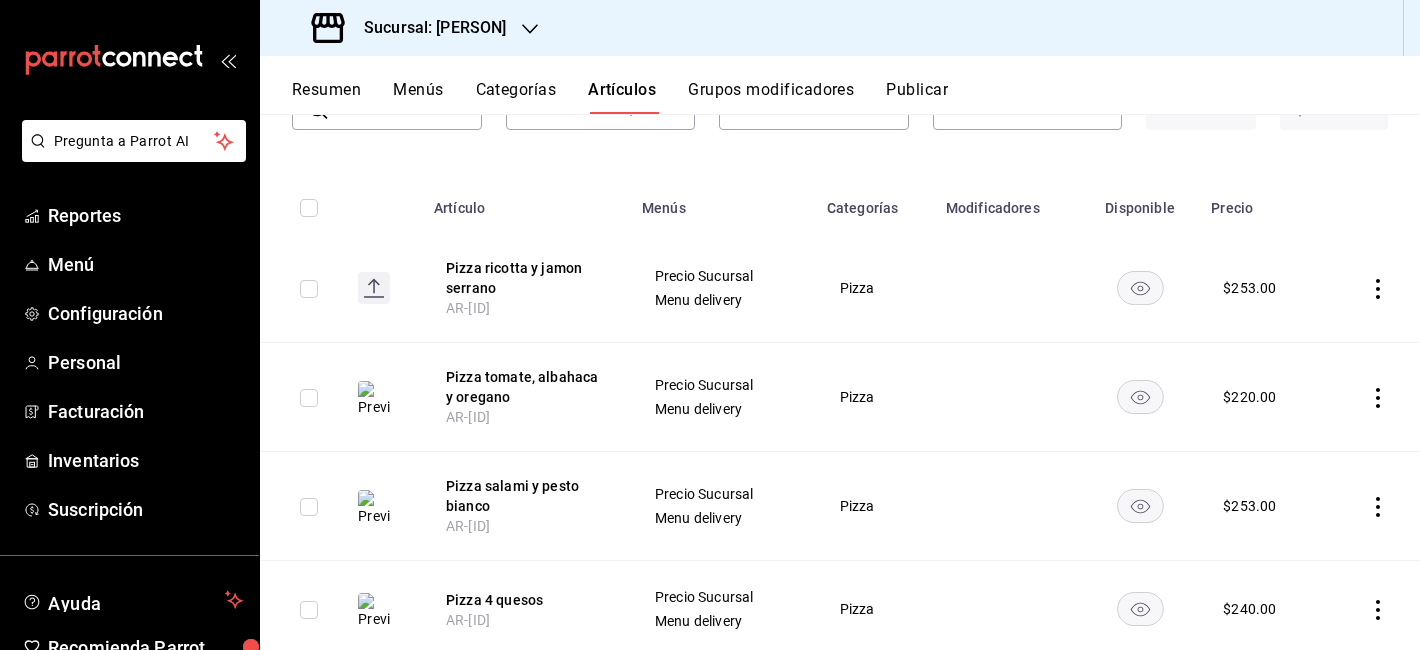 click at bounding box center (1372, 288) 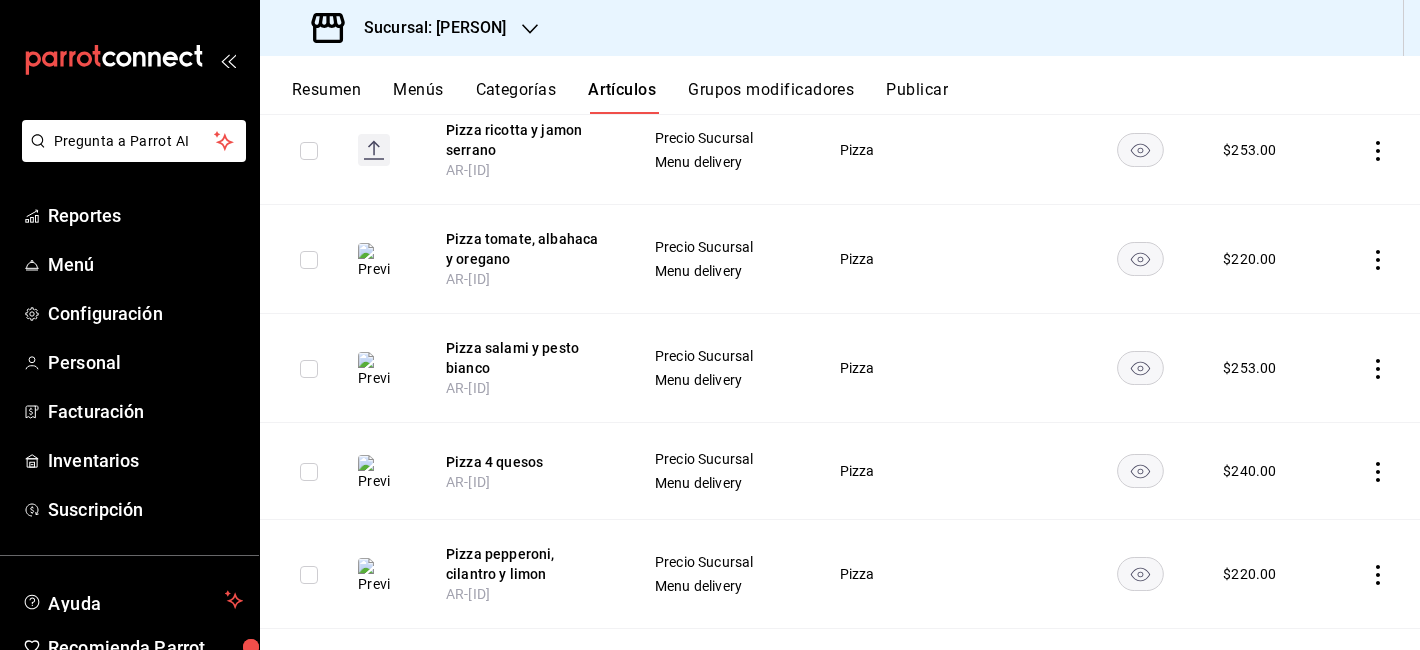 scroll, scrollTop: 318, scrollLeft: 0, axis: vertical 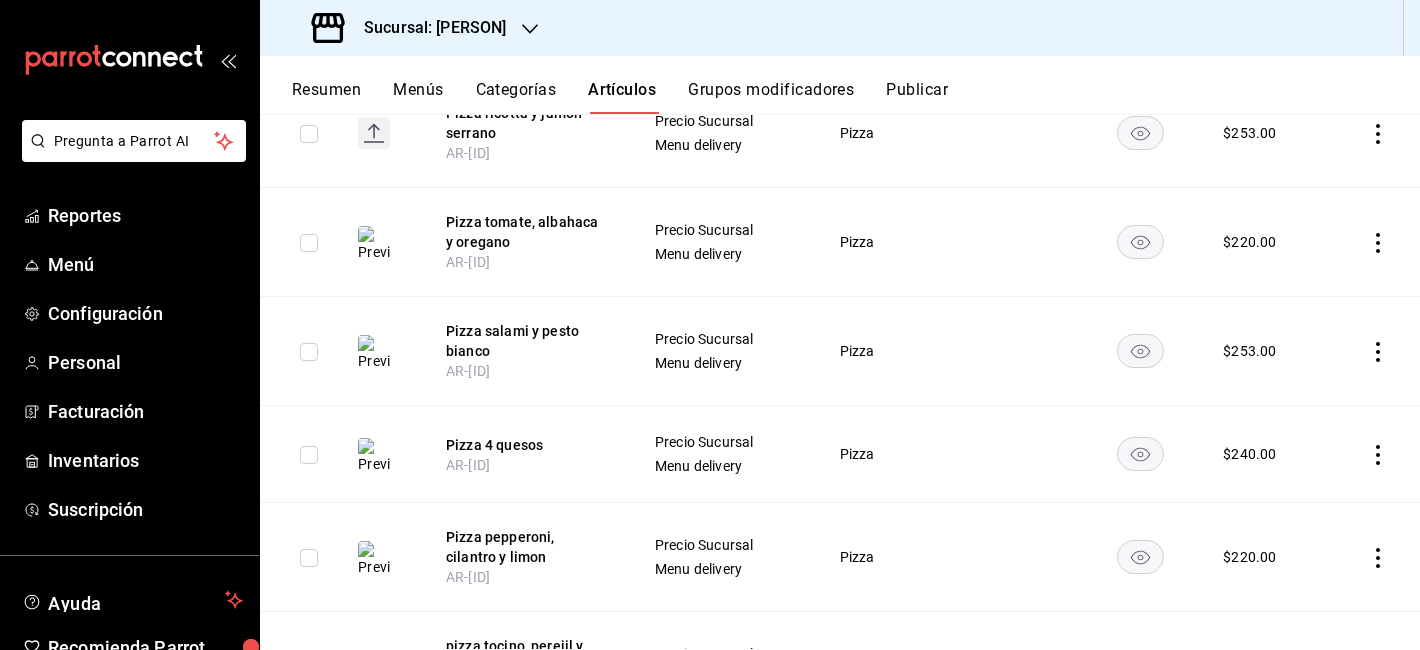 click 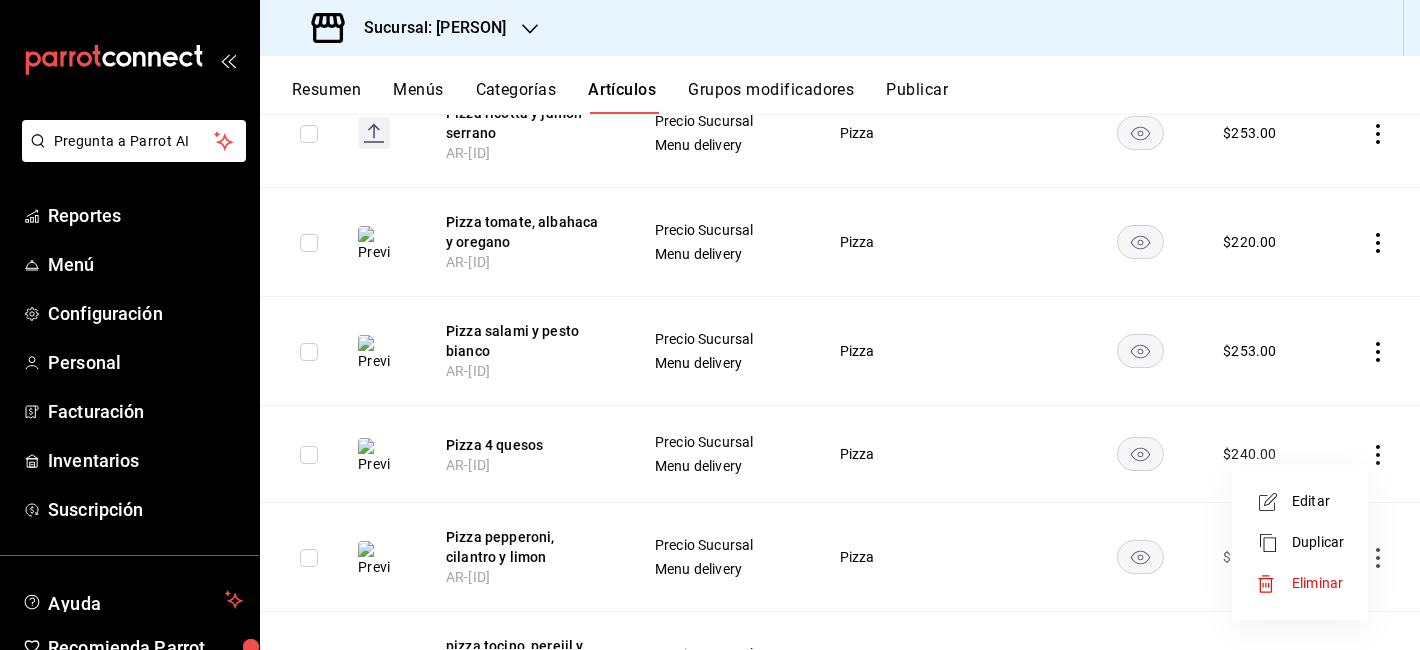 click on "Editar" at bounding box center [1300, 501] 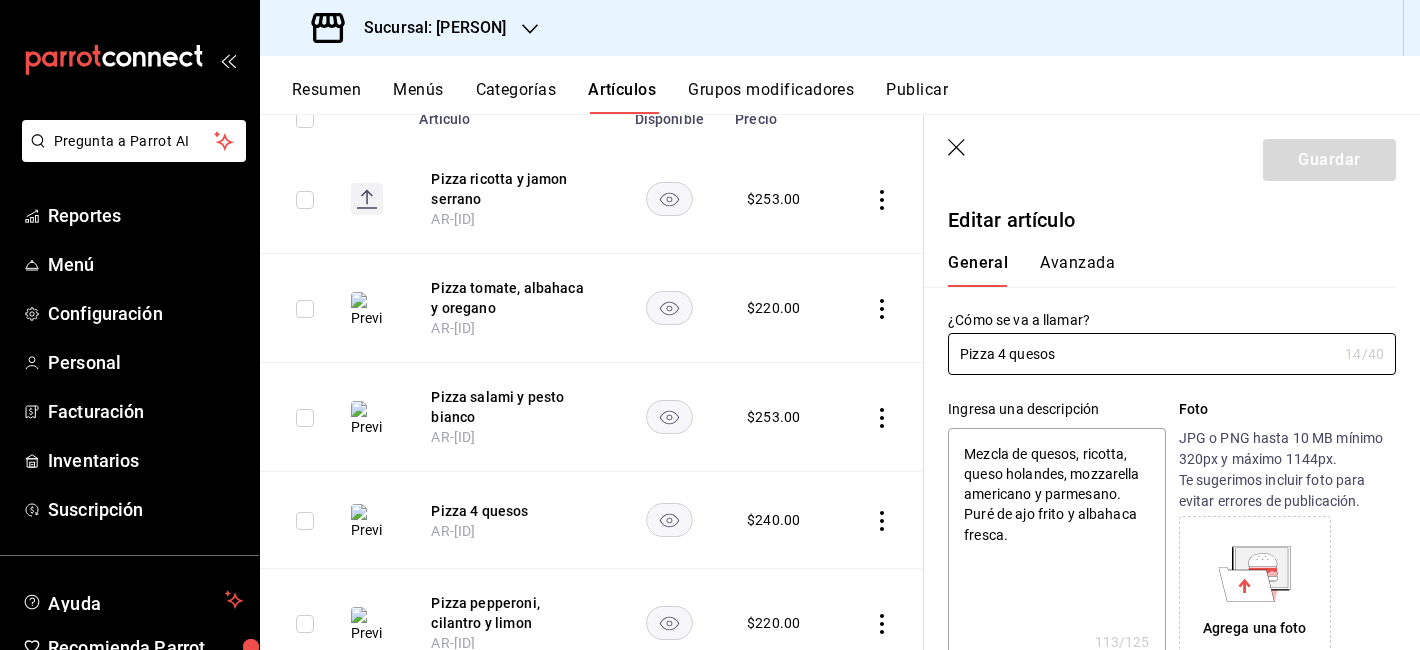 type on "x" 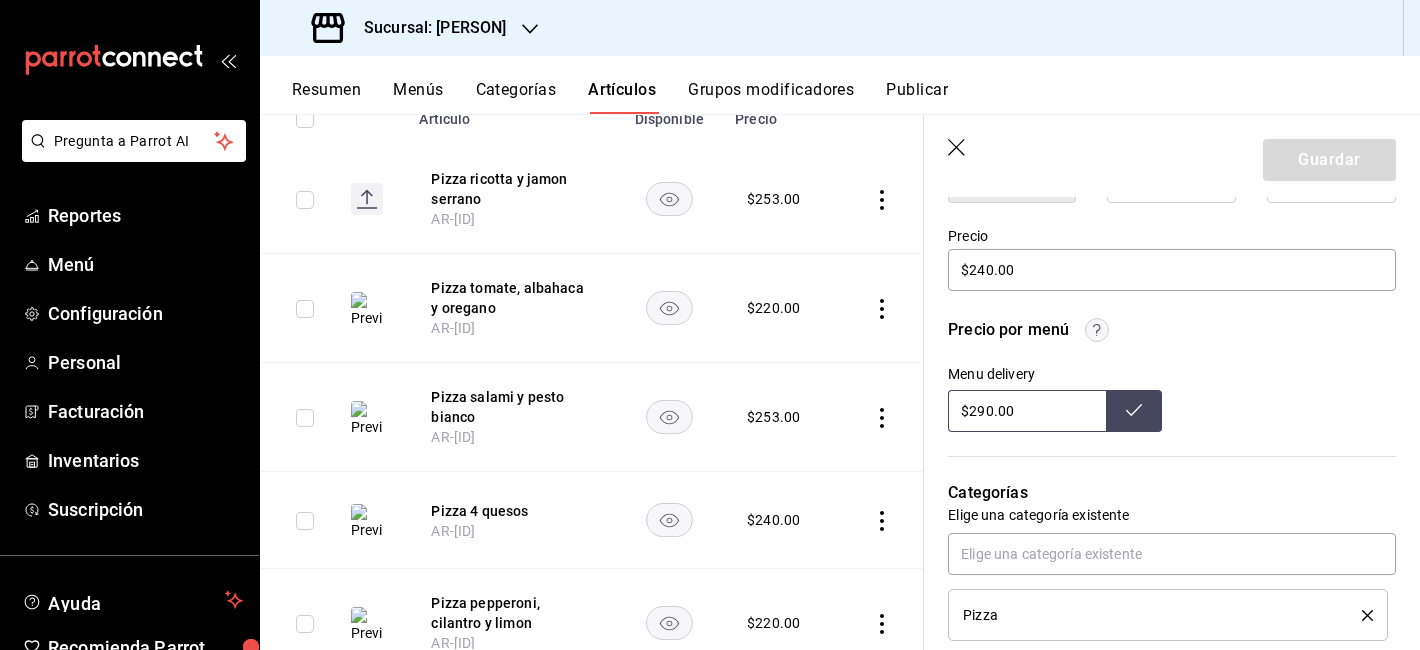 scroll, scrollTop: 629, scrollLeft: 0, axis: vertical 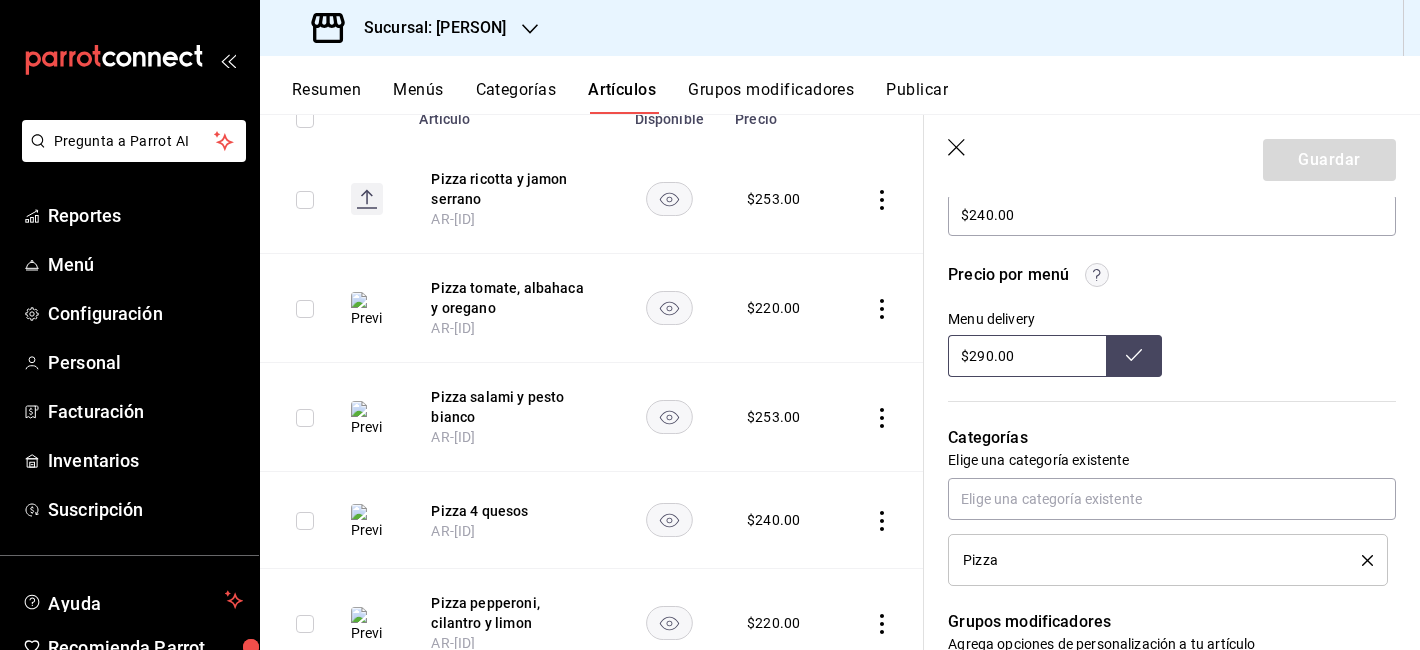 click on "$290.00" at bounding box center [1027, 356] 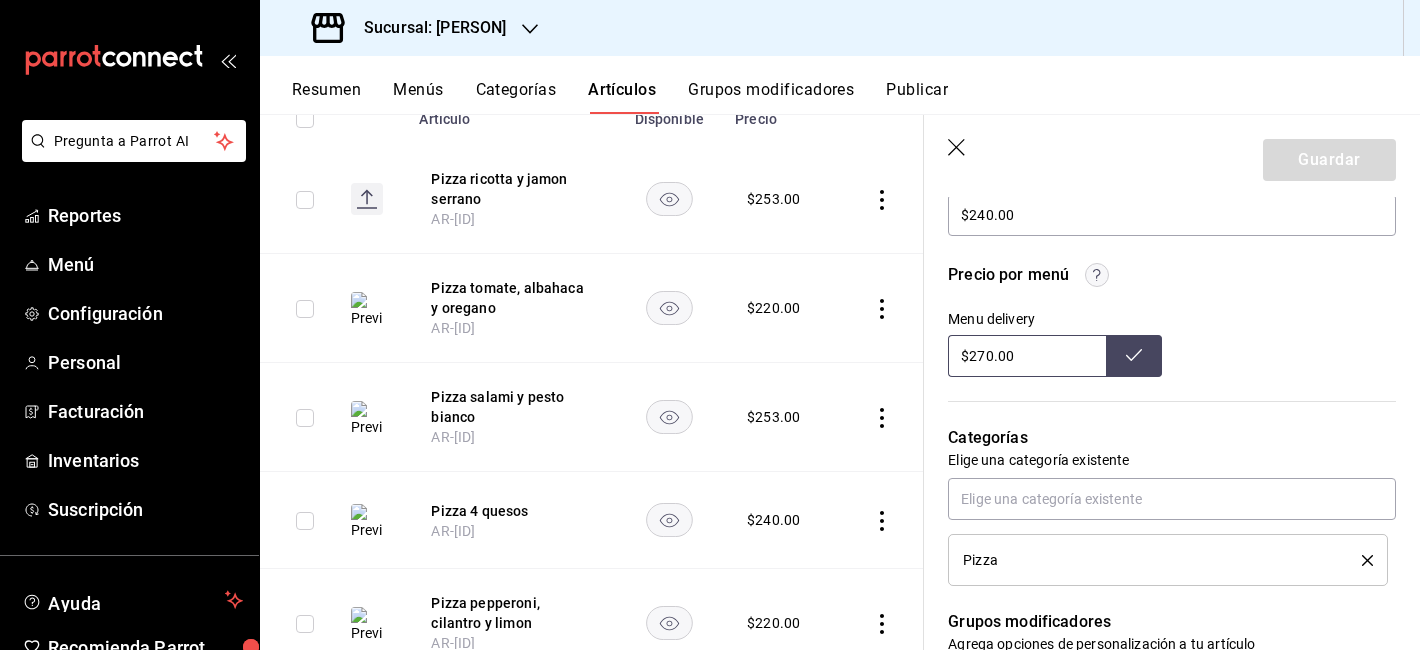 type on "$270.00" 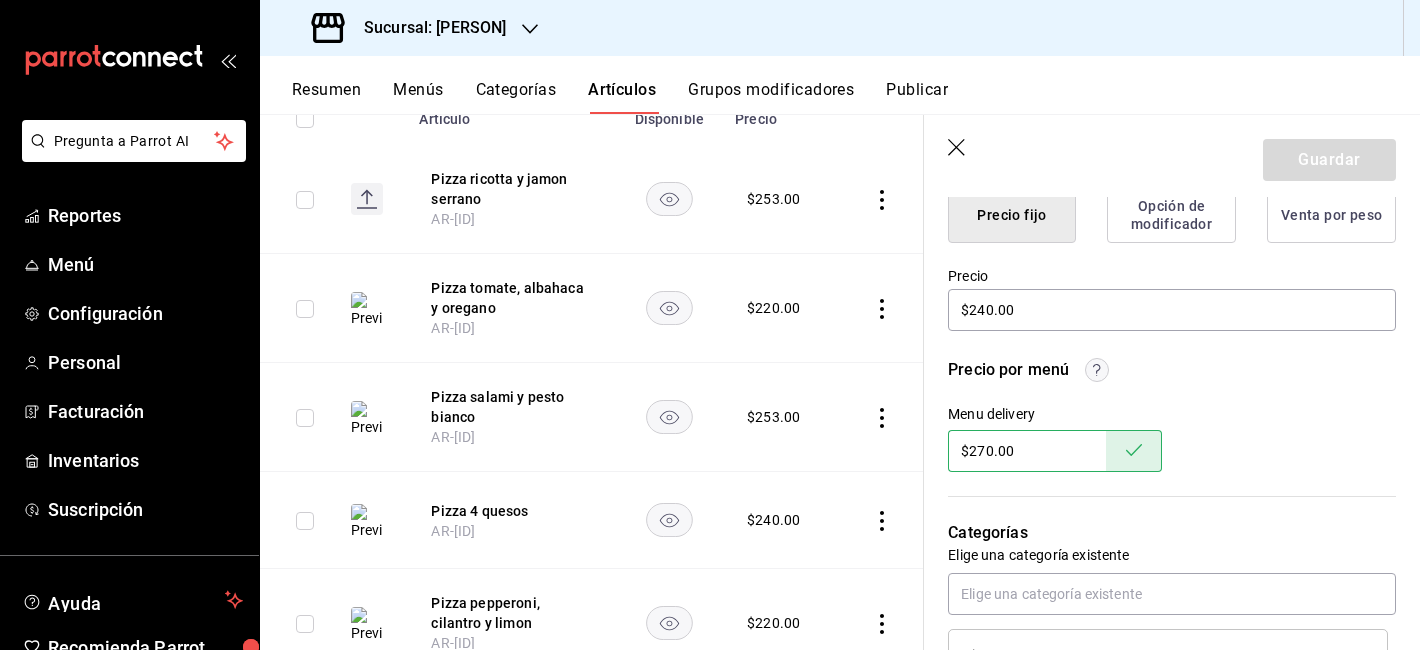 scroll, scrollTop: 0, scrollLeft: 0, axis: both 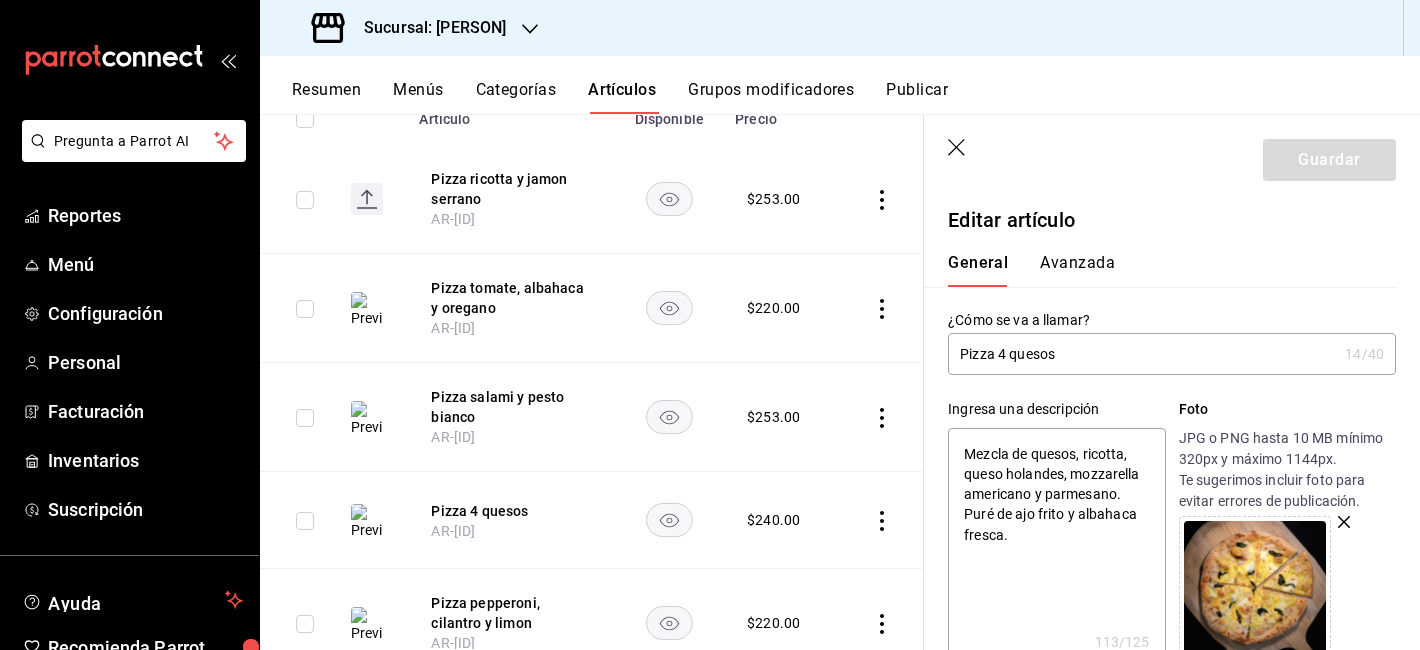 click on "Pizza 4 quesos" at bounding box center (1142, 354) 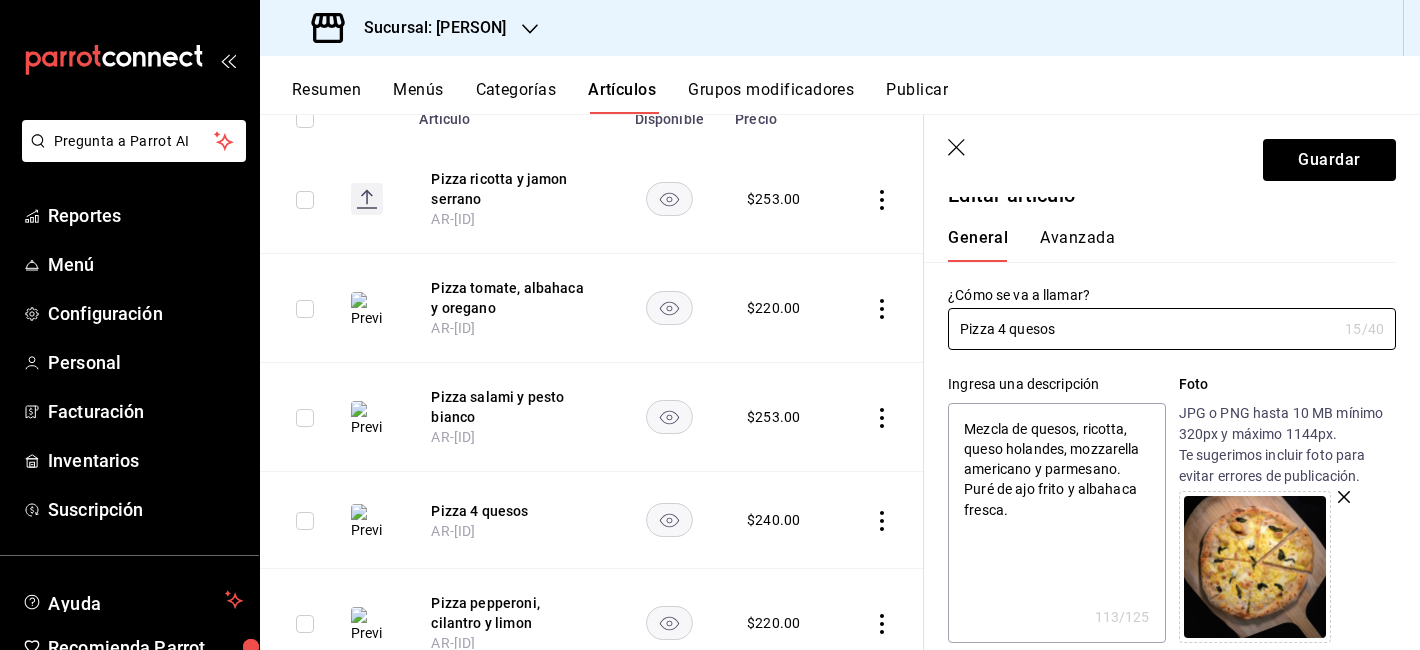 scroll, scrollTop: 28, scrollLeft: 0, axis: vertical 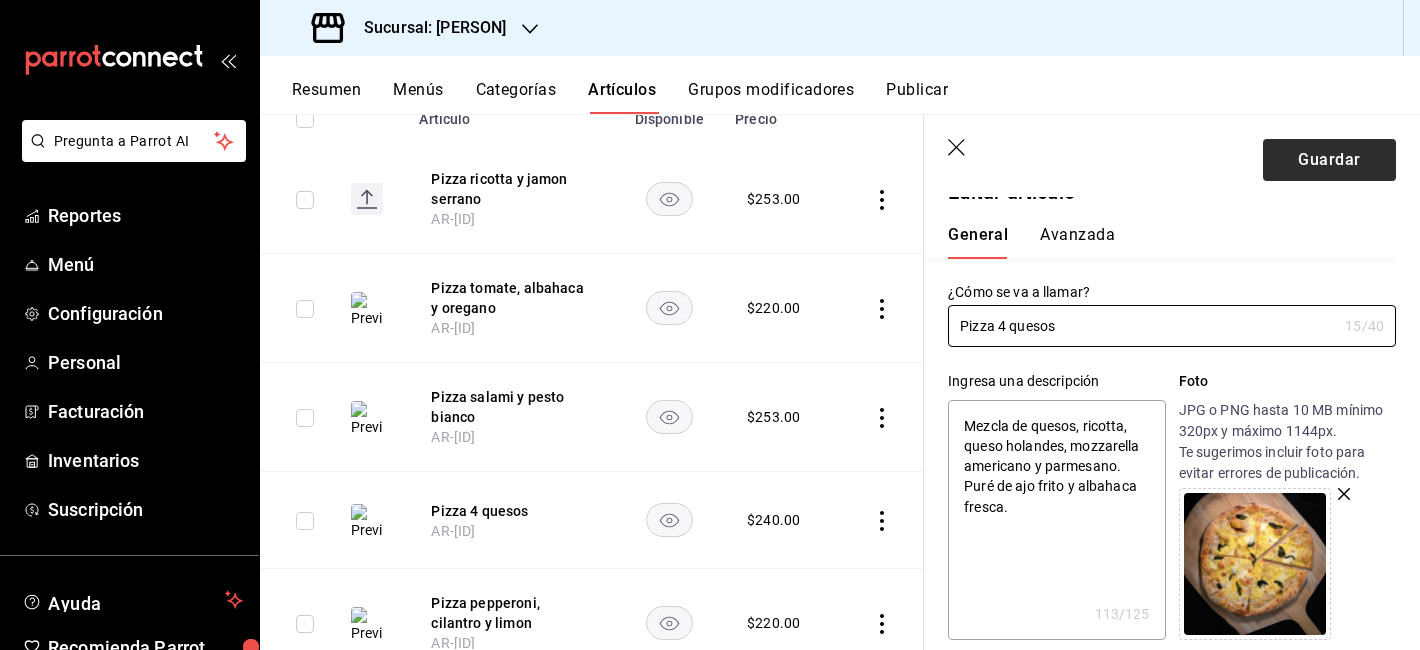 type on "Pizza 4 quesos" 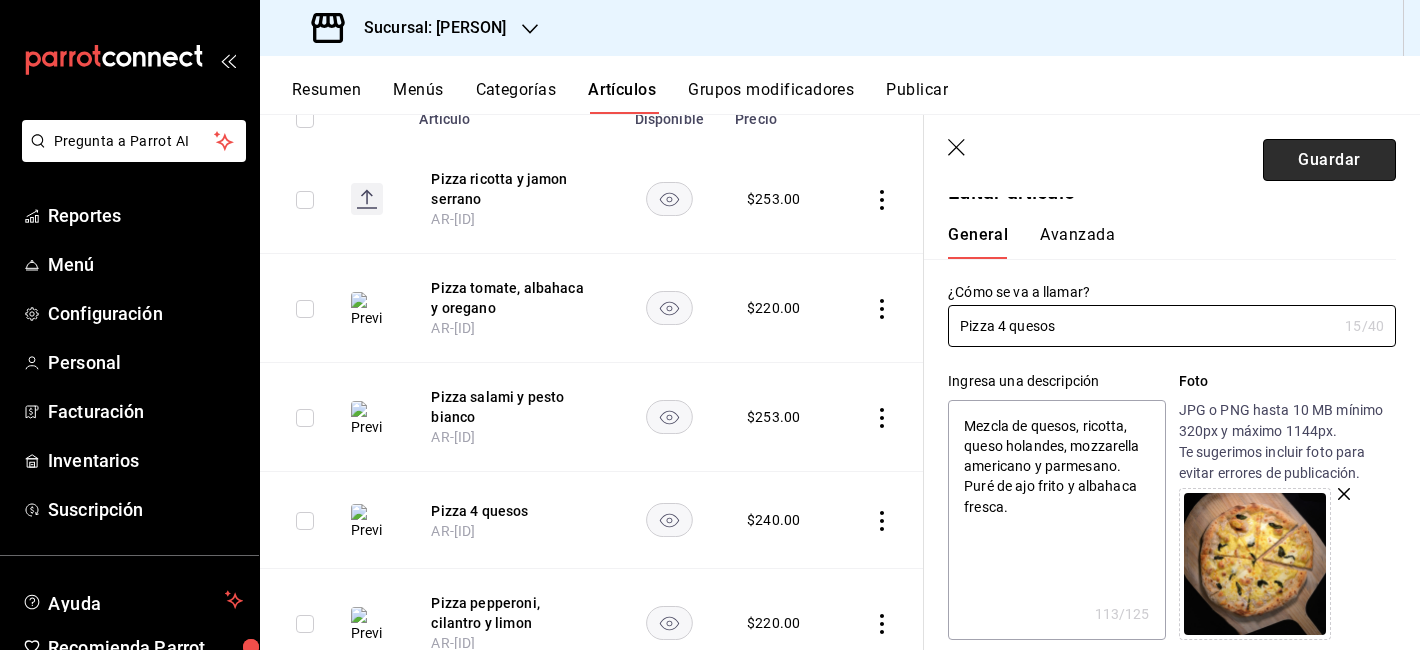 click on "Guardar" at bounding box center (1329, 160) 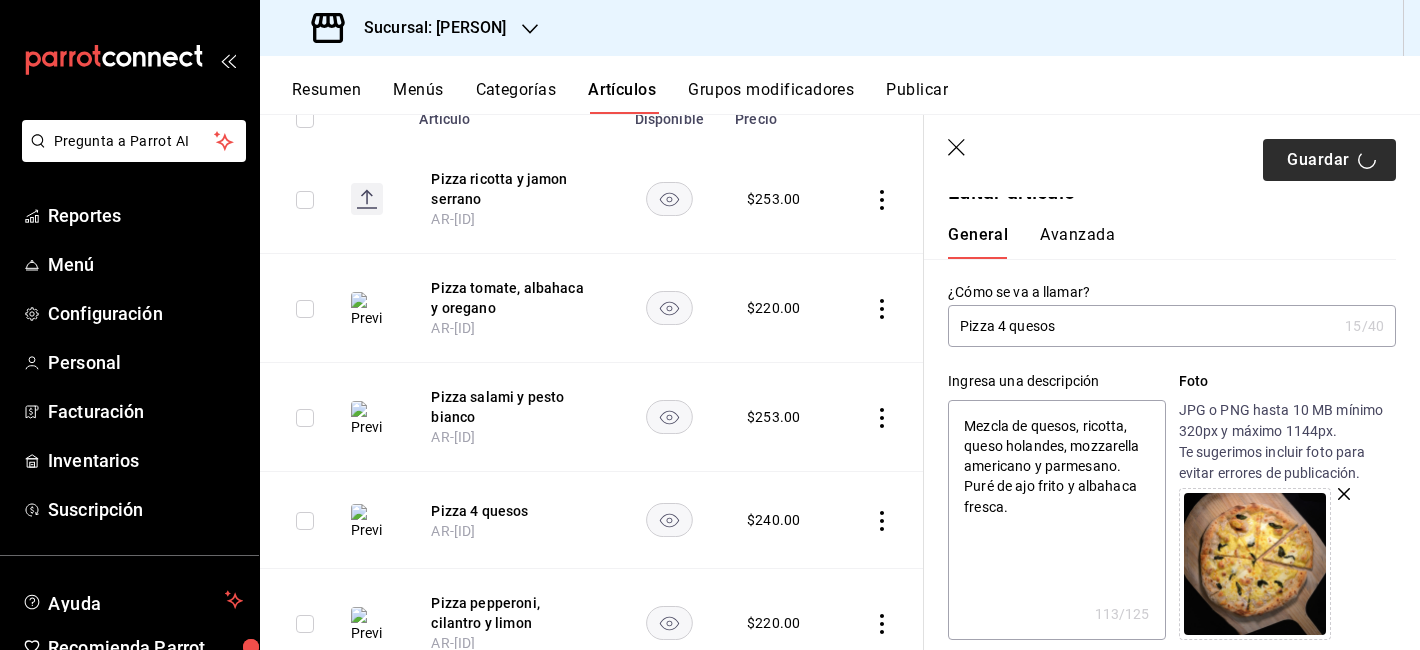 type on "x" 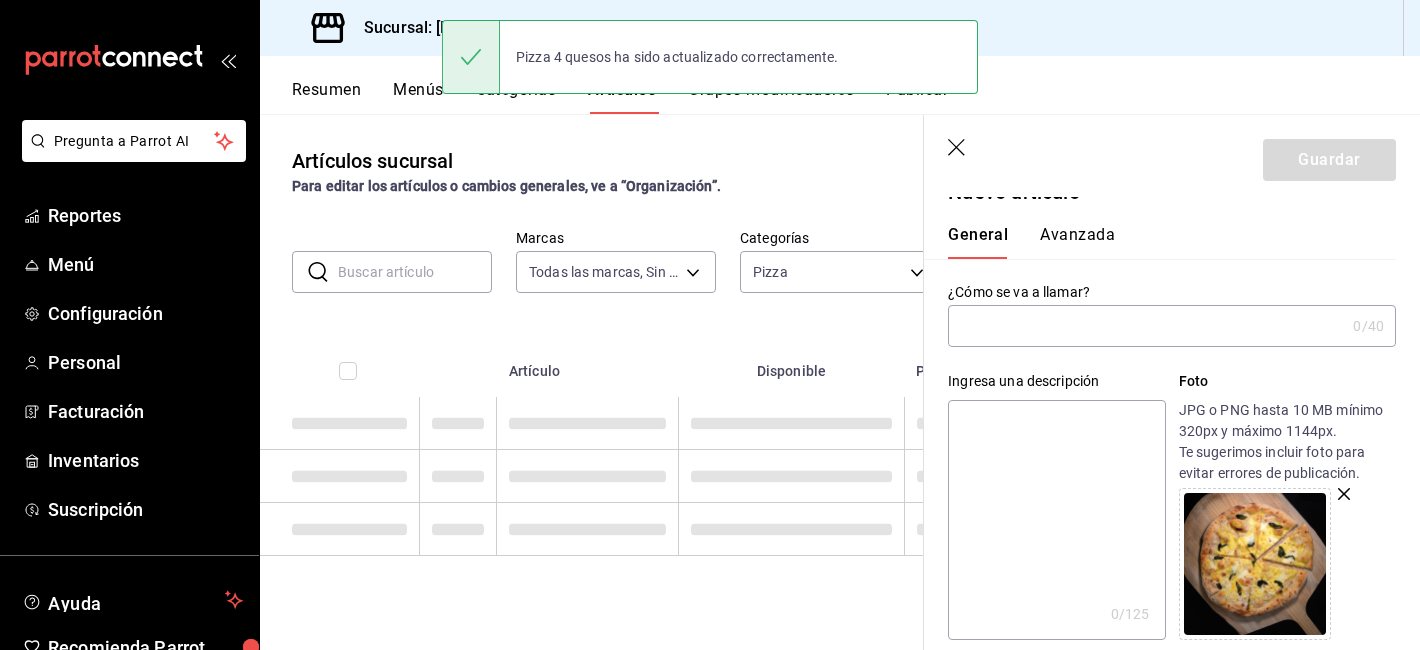 scroll, scrollTop: 0, scrollLeft: 0, axis: both 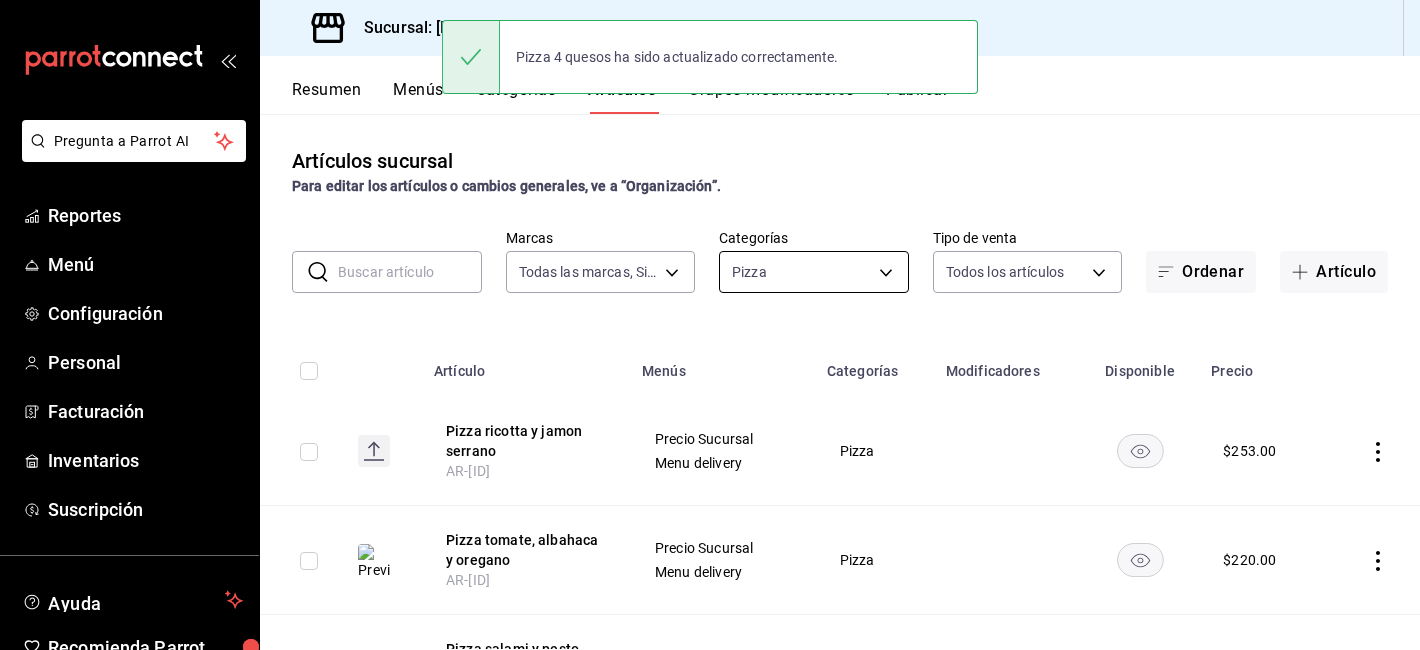 click on "Pregunta a Parrot AI Reportes   Menú   Configuración   Personal   Facturación   Inventarios   Suscripción   Ayuda Recomienda Parrot   [PERSON]   Sugerir nueva función   Sucursal: Kokoro (QRO) Resumen Menús Categorías Artículos Grupos modificadores Publicar Artículos sucursal Para editar los artículos o cambios generales, ve a “Organización”. ​ pizza ​ Marcas Todas las marcas, Sin marca [UUID] Categorías Pizza [UUID] Tipo de venta Todos los artículos ALL Ordenar Artículo Artículo Menús Categorías Modificadores Disponible Precio Pizza ricotta y jamon serrano AR-[NUMBER] Precio Sucursal Menu delivery Pizza $[PRICE] Pizza tomate, albahaca y oregano AR-[NUMBER] Precio Sucursal Menu delivery Pizza $[PRICE] Pizza salami y pesto bianco AR-[NUMBER] Precio Sucursal Menu delivery Pizza $[PRICE] Pizza 4 quesos AR-[NUMBER] Precio Sucursal Menu delivery Pizza $[PRICE] Pizza pepperoni, cilantro y limon Precio Sucursal" at bounding box center [710, 325] 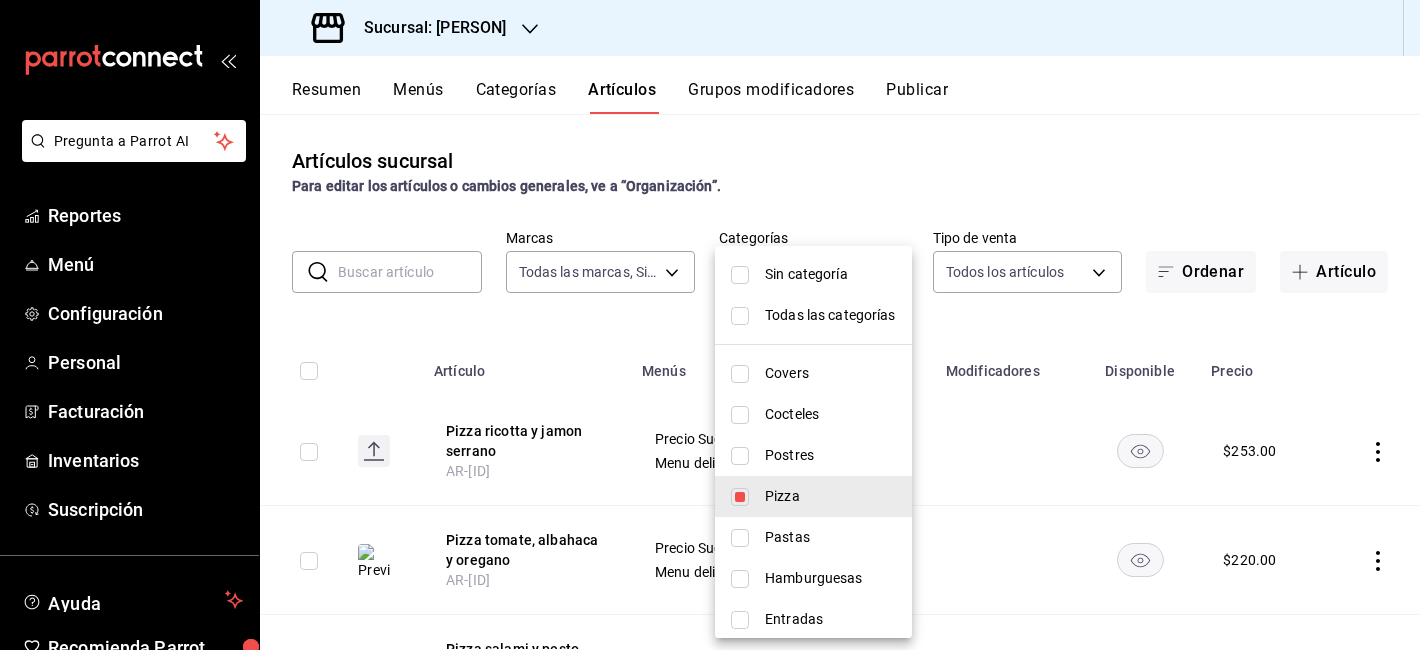 scroll, scrollTop: 92, scrollLeft: 0, axis: vertical 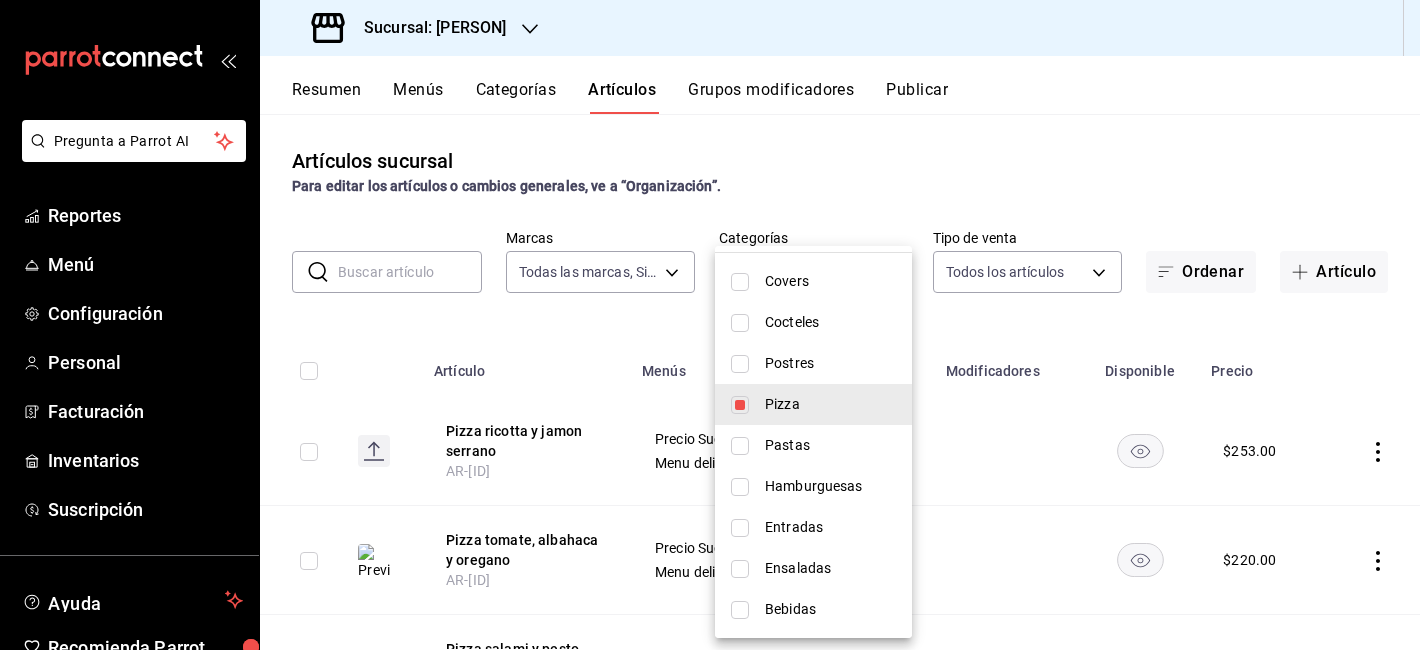 click on "Ensaladas" at bounding box center [830, 568] 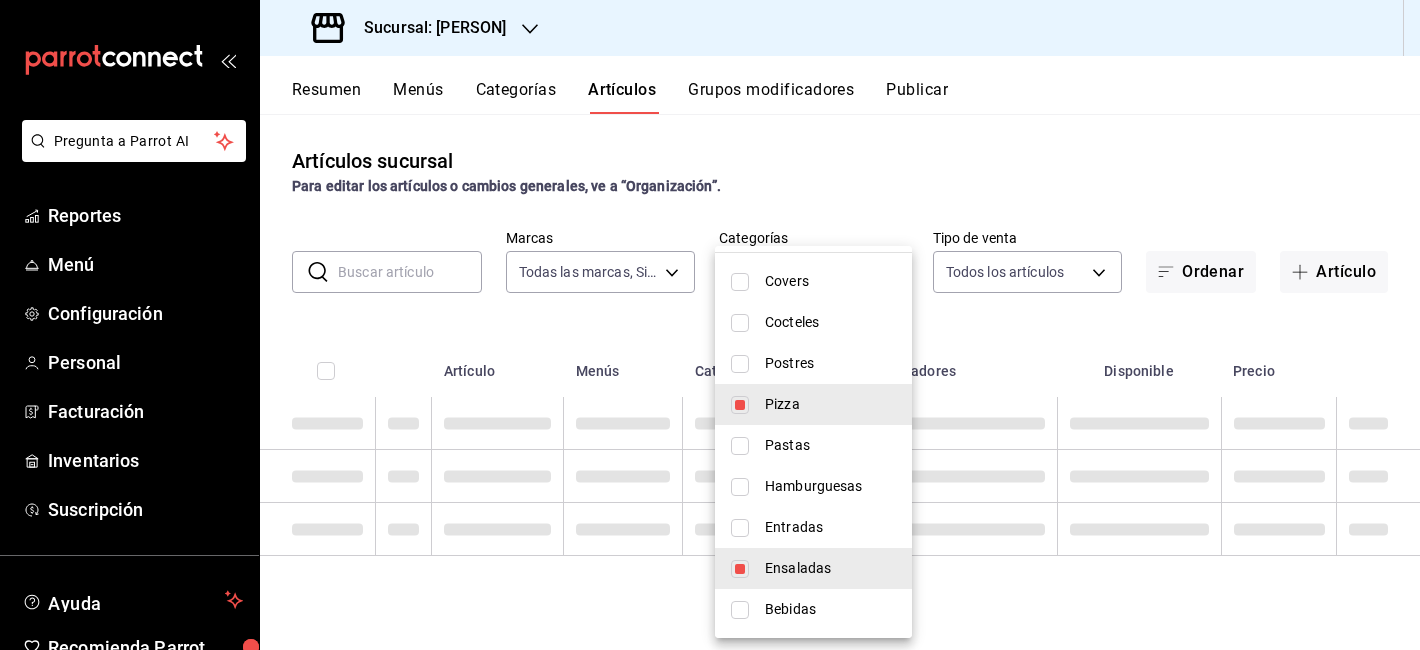 click on "Pizza" at bounding box center (830, 404) 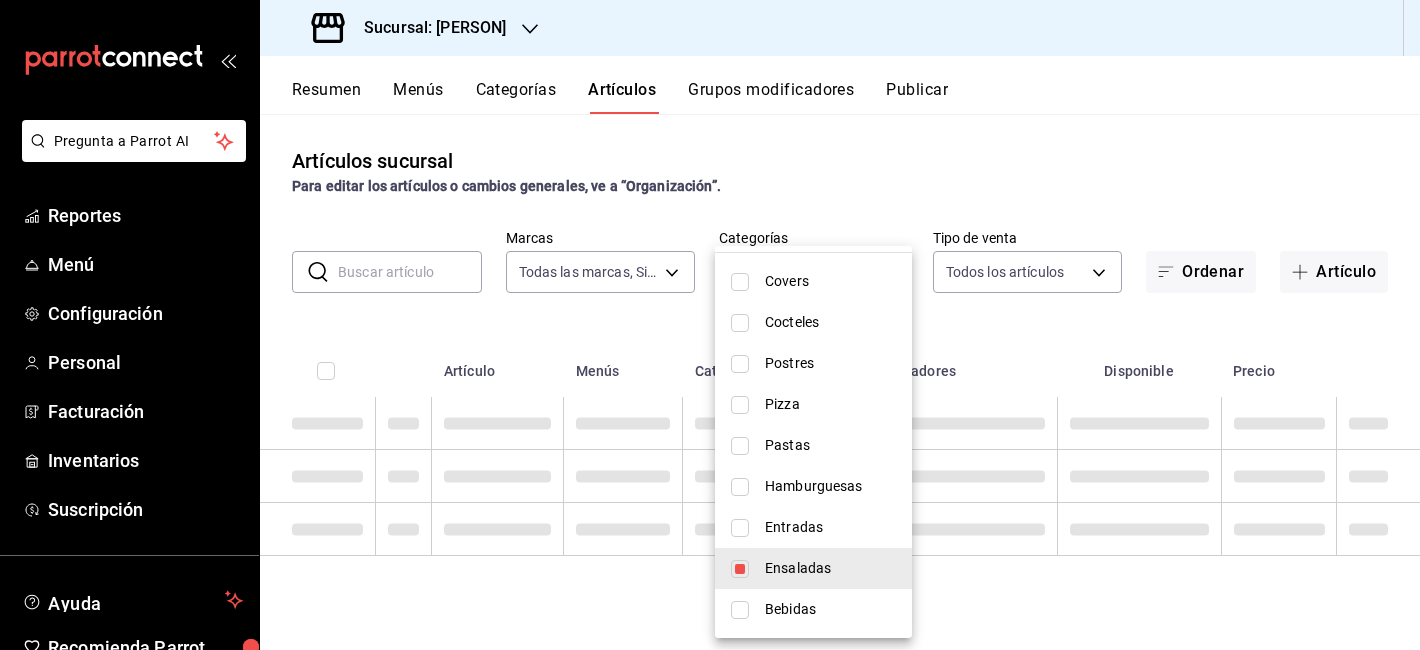 click on "Pastas" at bounding box center [830, 445] 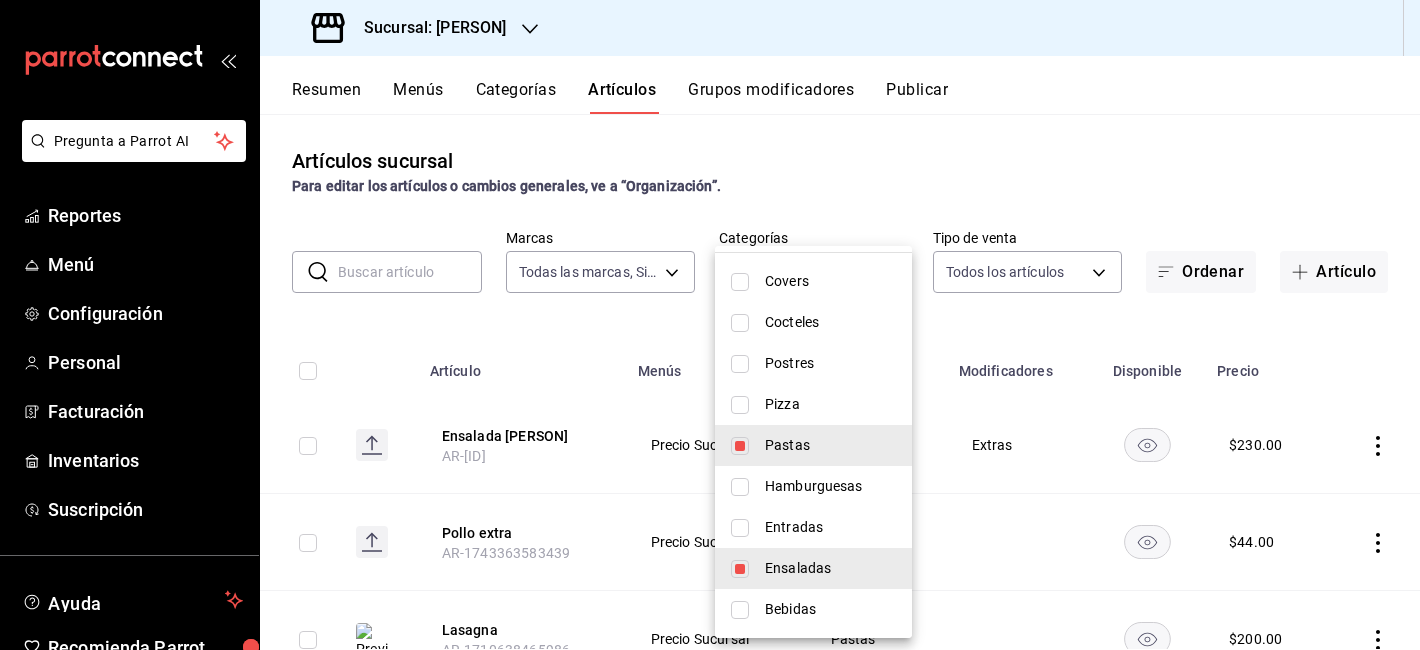 click on "Entradas" at bounding box center [830, 527] 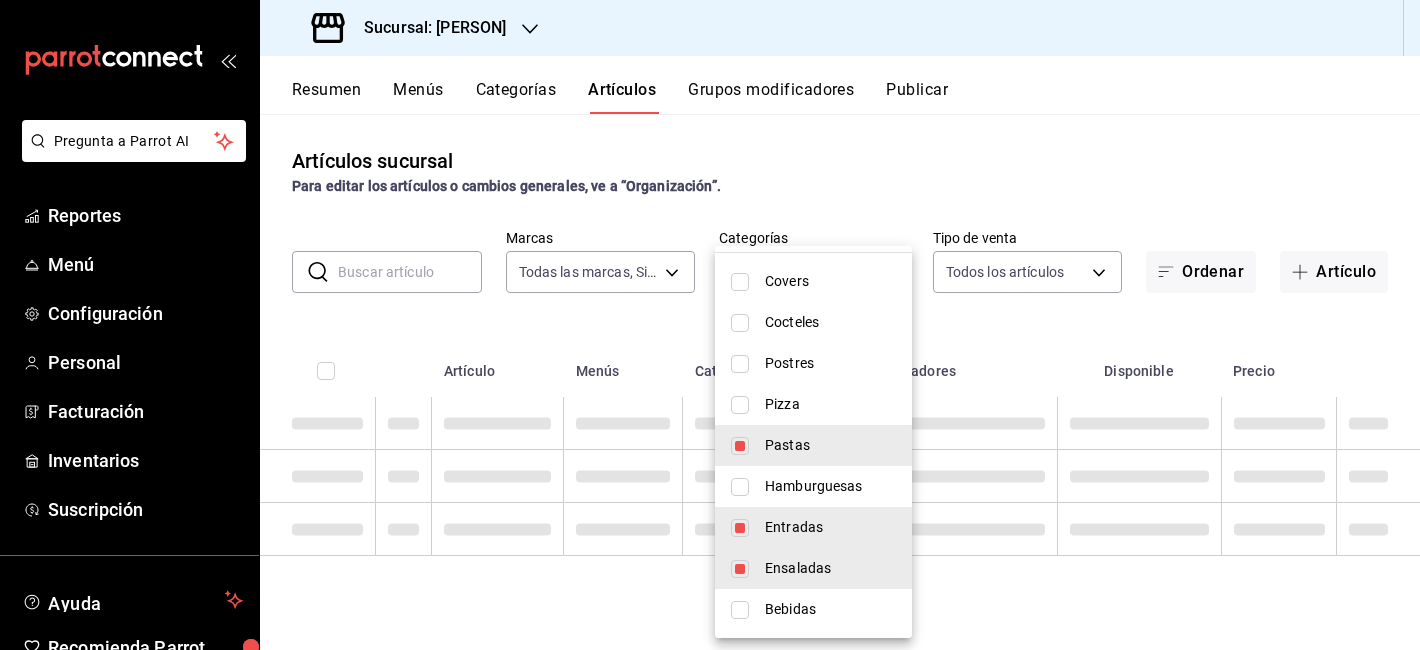 click at bounding box center [710, 325] 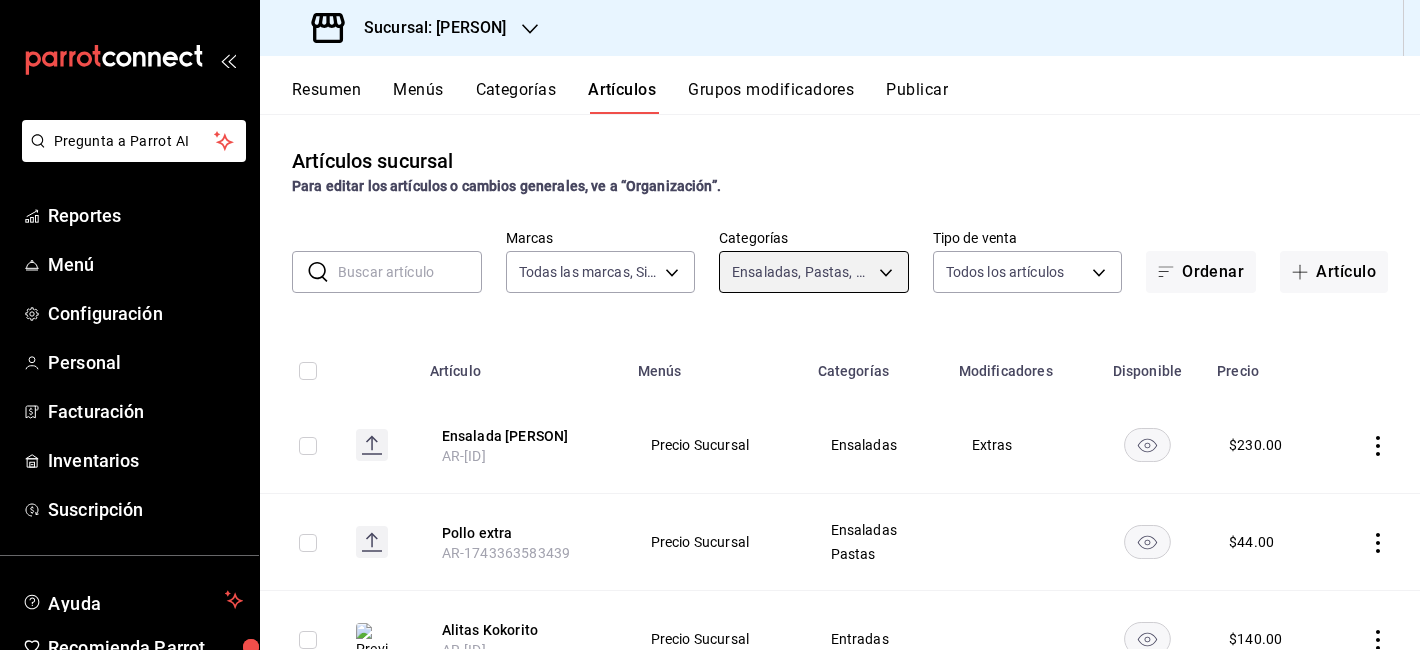 scroll, scrollTop: 197, scrollLeft: 0, axis: vertical 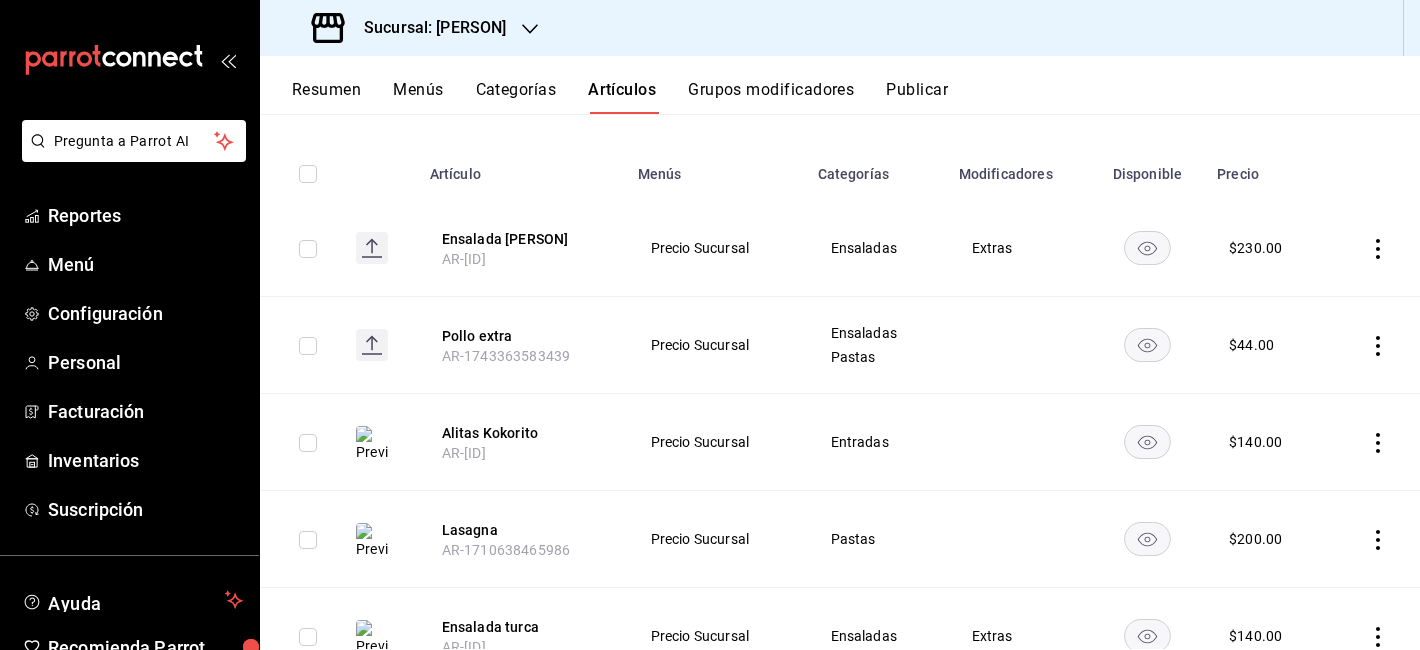 click 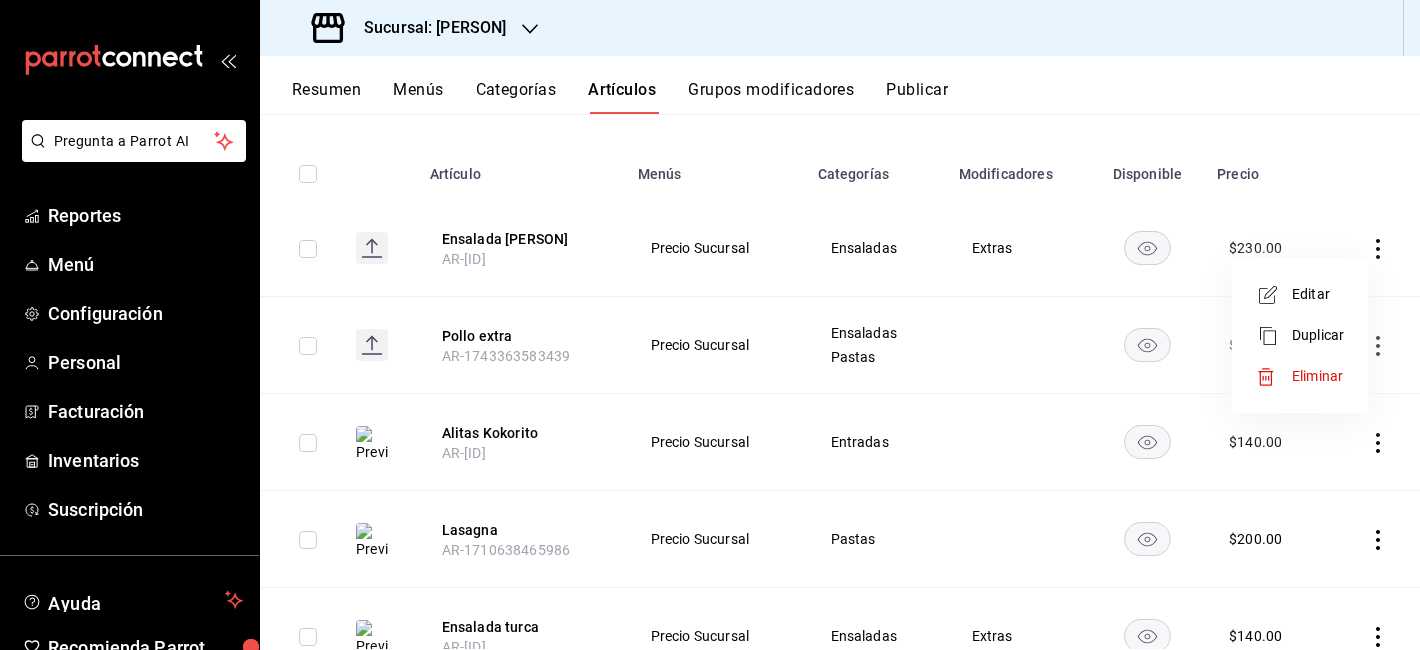 click on "Editar" at bounding box center (1318, 294) 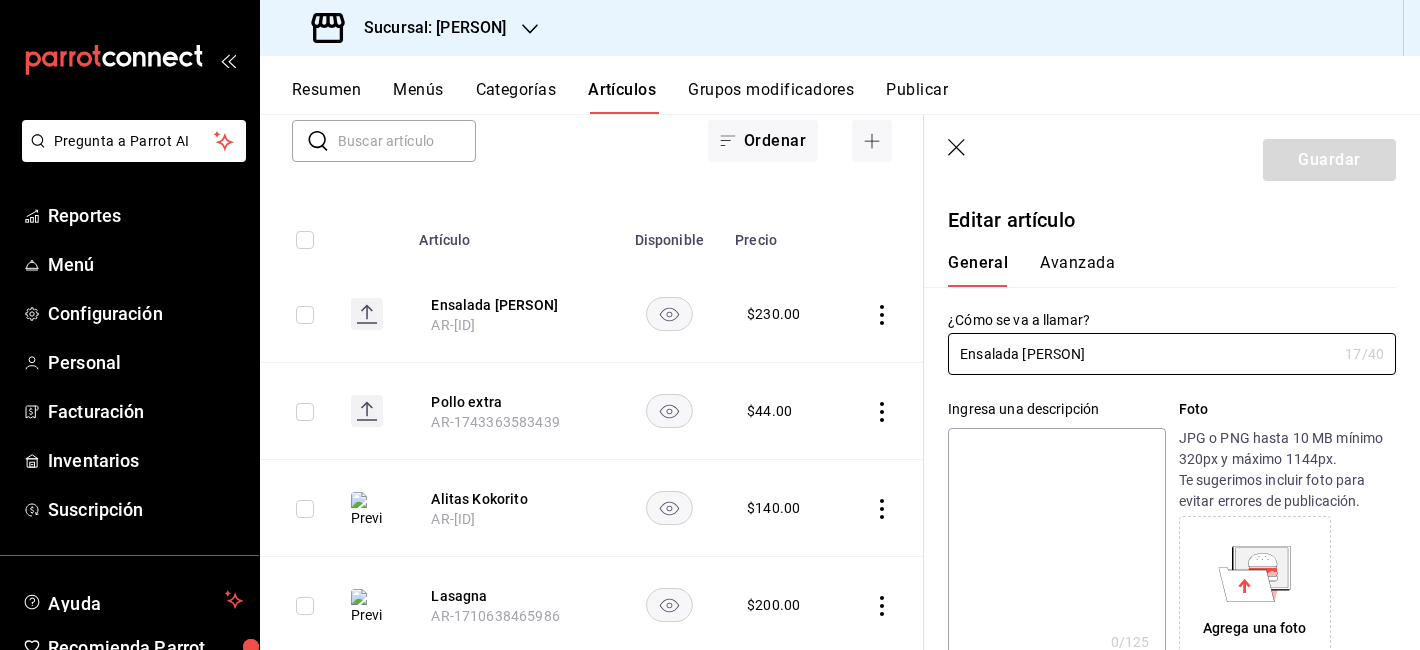 type on "$230.00" 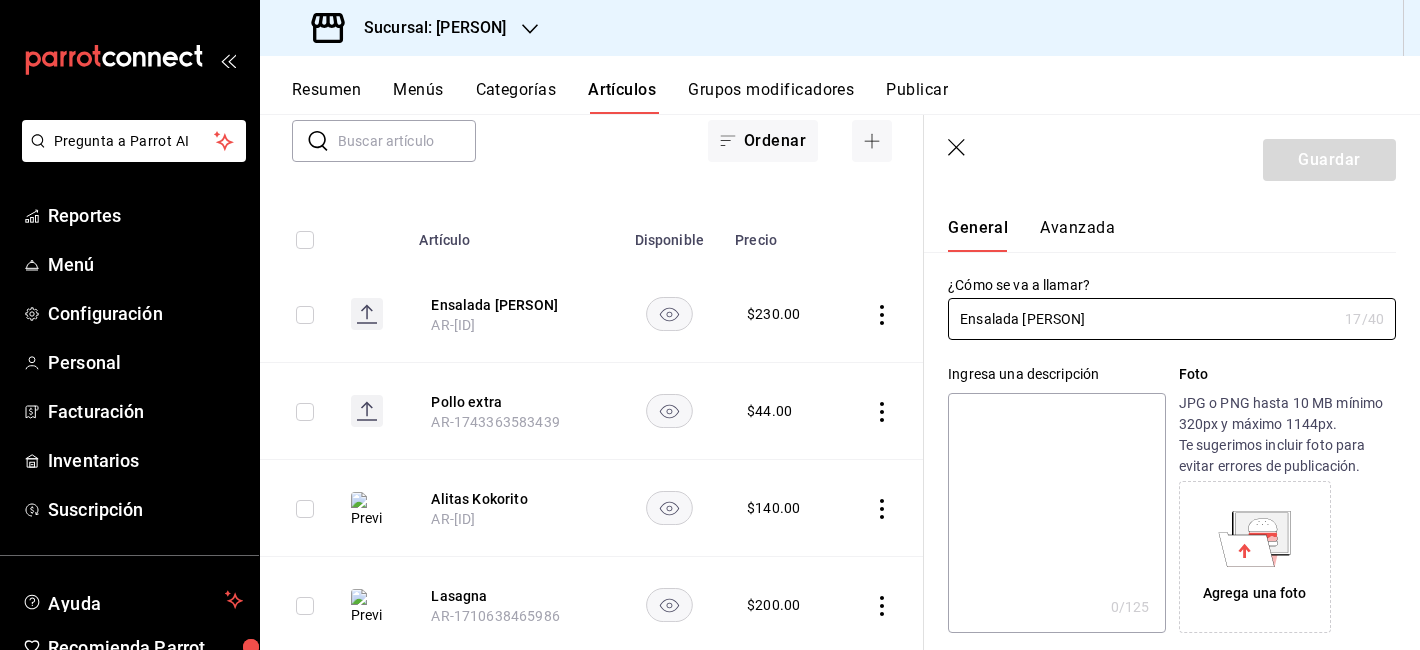 scroll, scrollTop: 0, scrollLeft: 0, axis: both 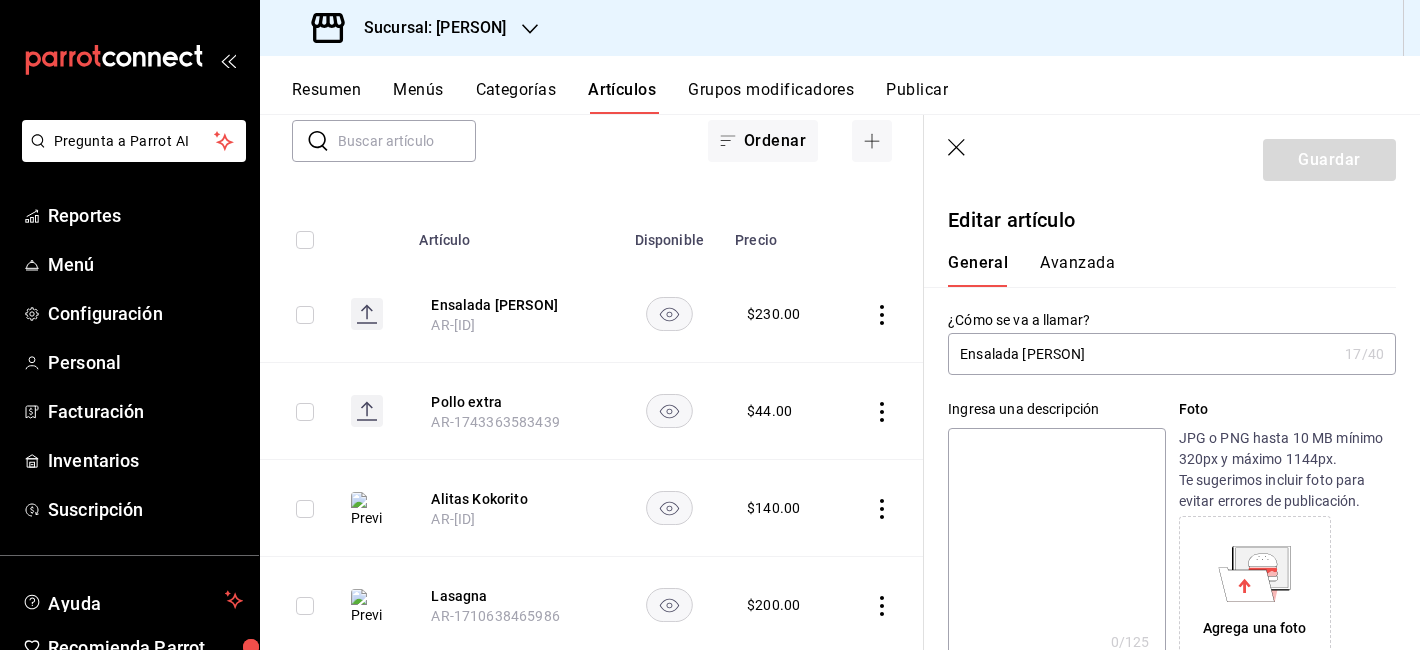 click 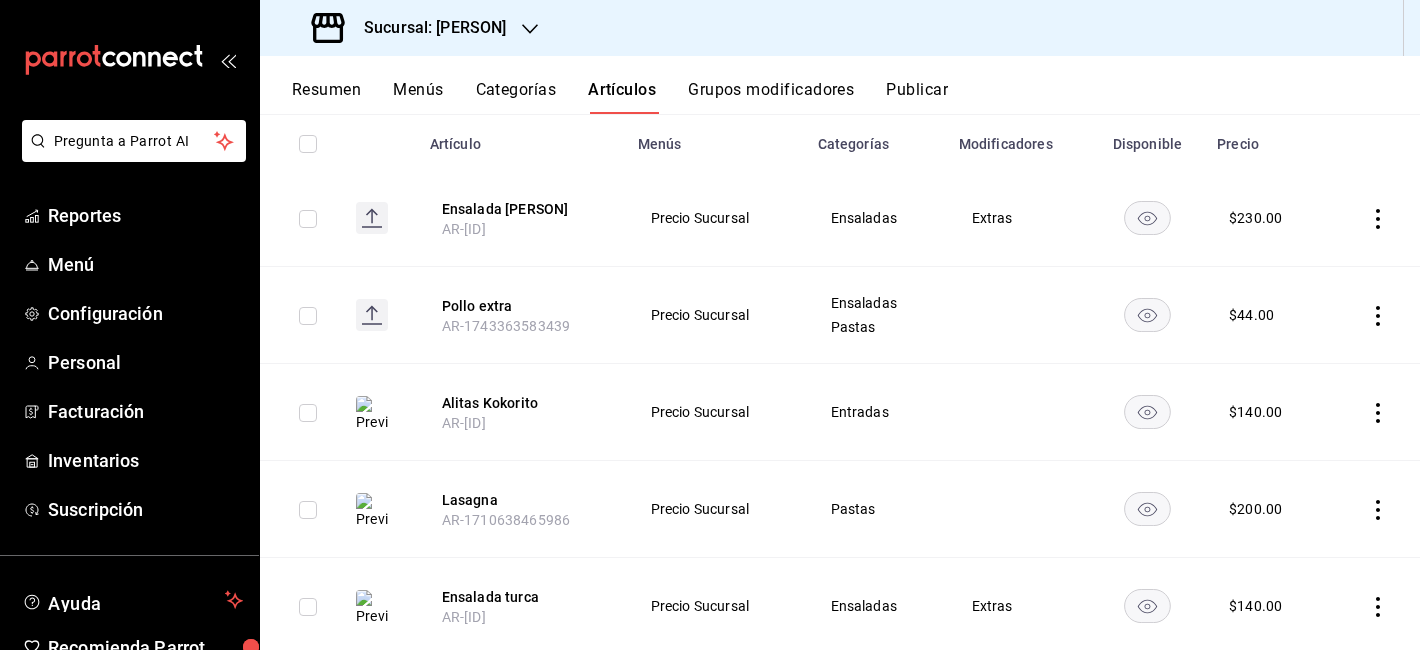 scroll, scrollTop: 247, scrollLeft: 0, axis: vertical 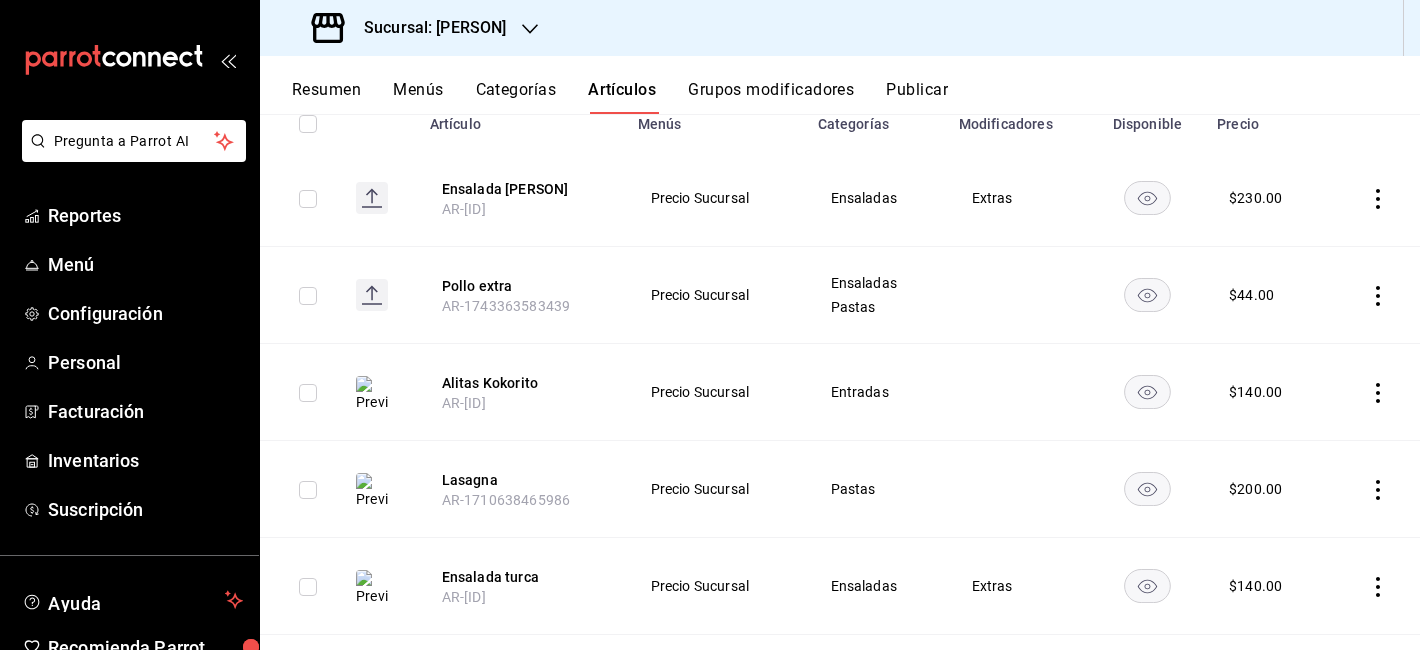 click 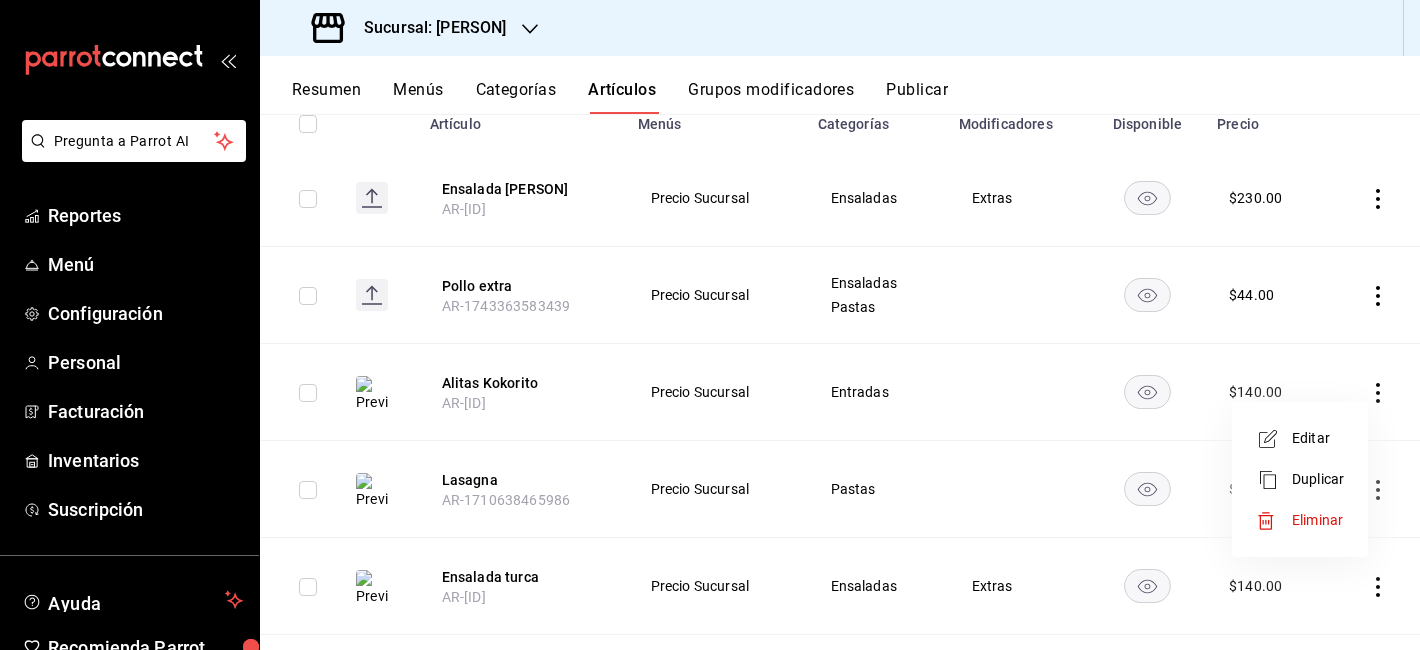 click on "Editar" at bounding box center (1300, 438) 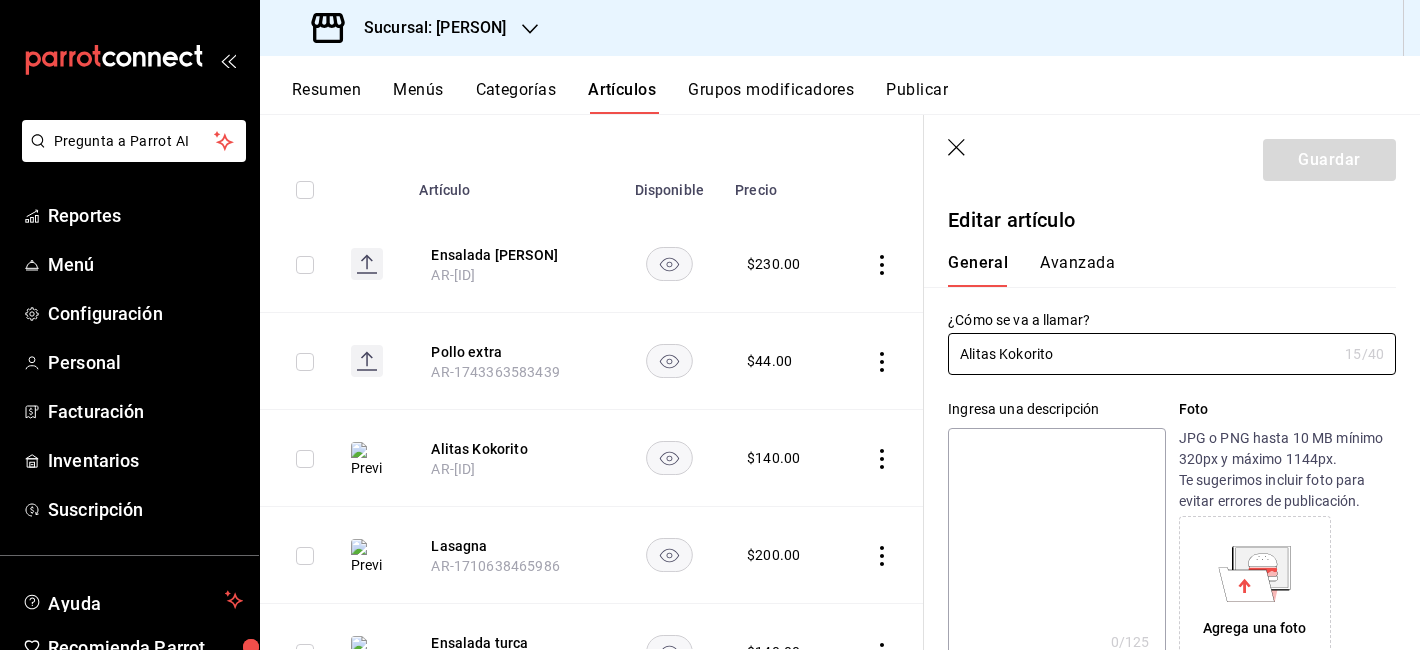 type on "$140.00" 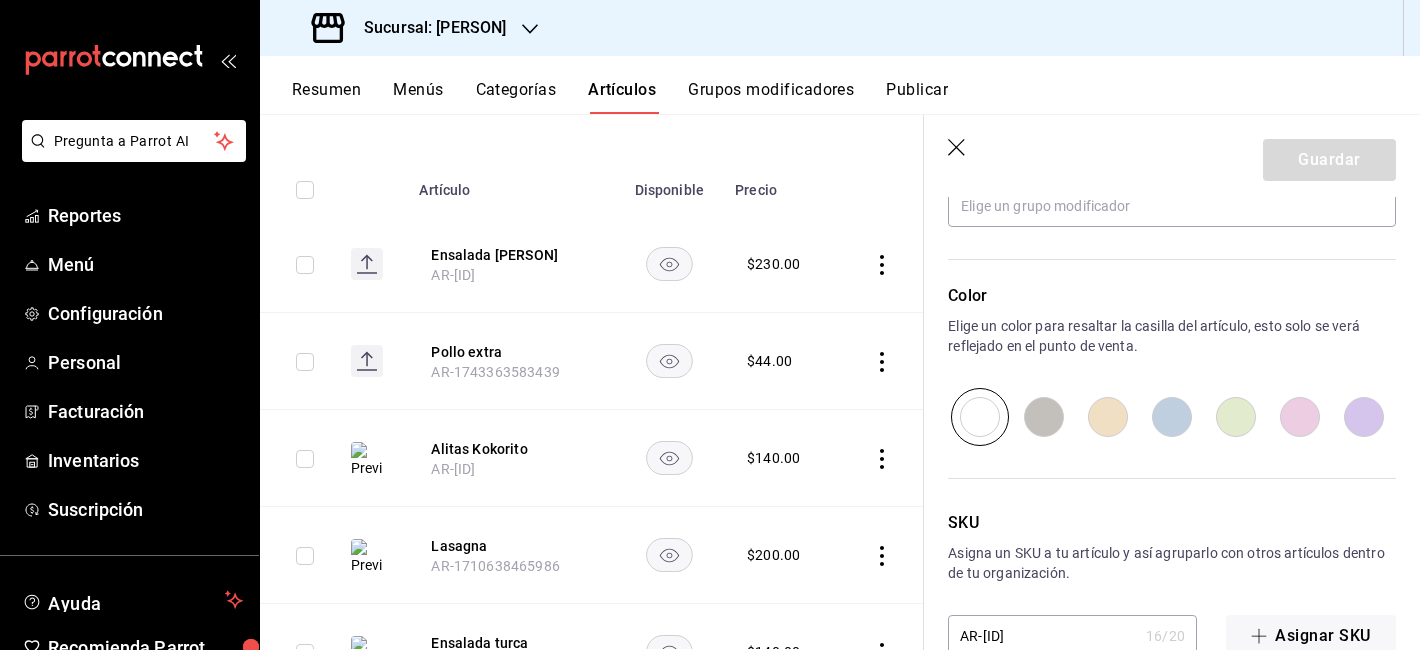 scroll, scrollTop: 1015, scrollLeft: 0, axis: vertical 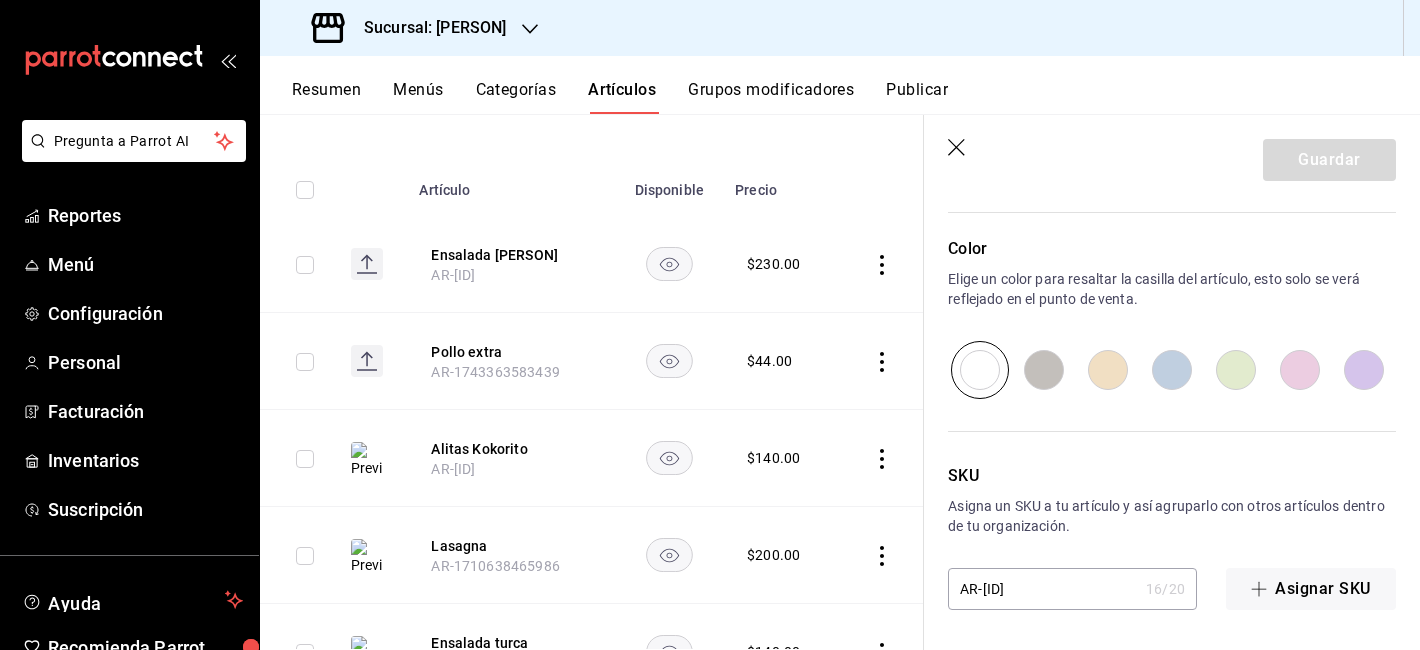click on "Guardar" at bounding box center (1172, 156) 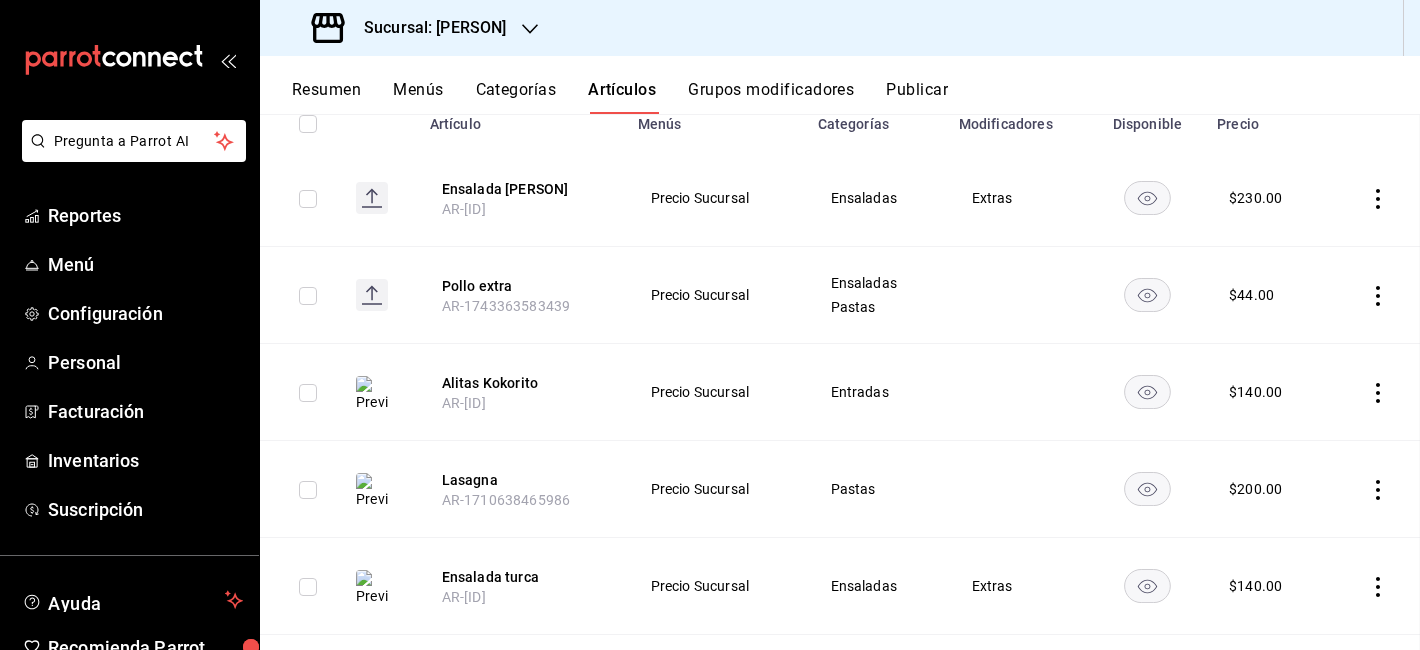 scroll, scrollTop: 0, scrollLeft: 0, axis: both 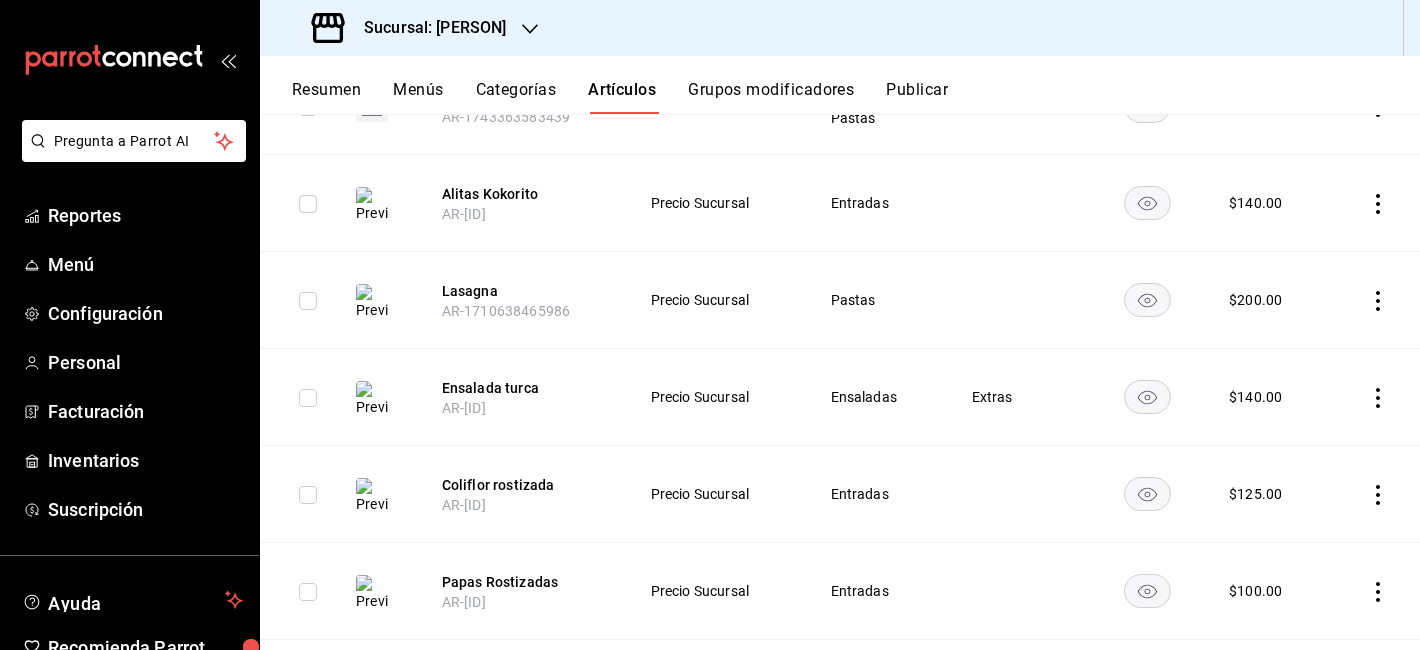 click 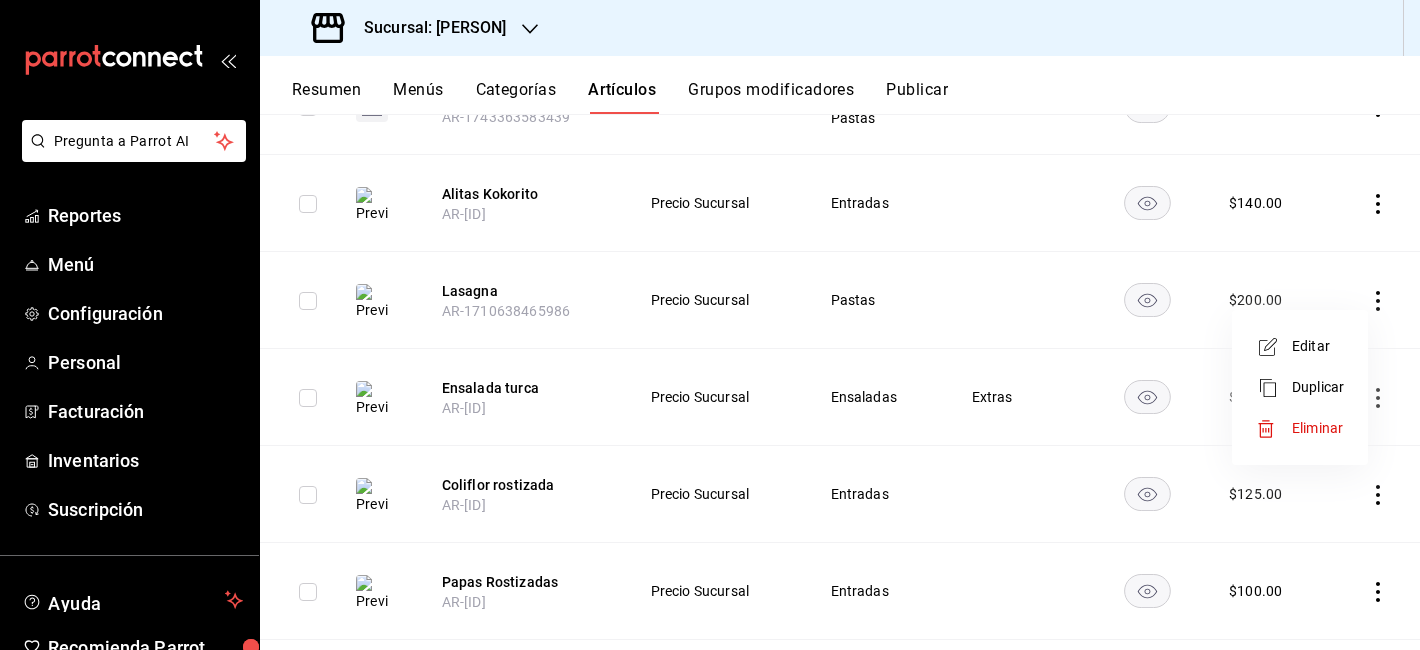 click on "Editar" at bounding box center [1300, 346] 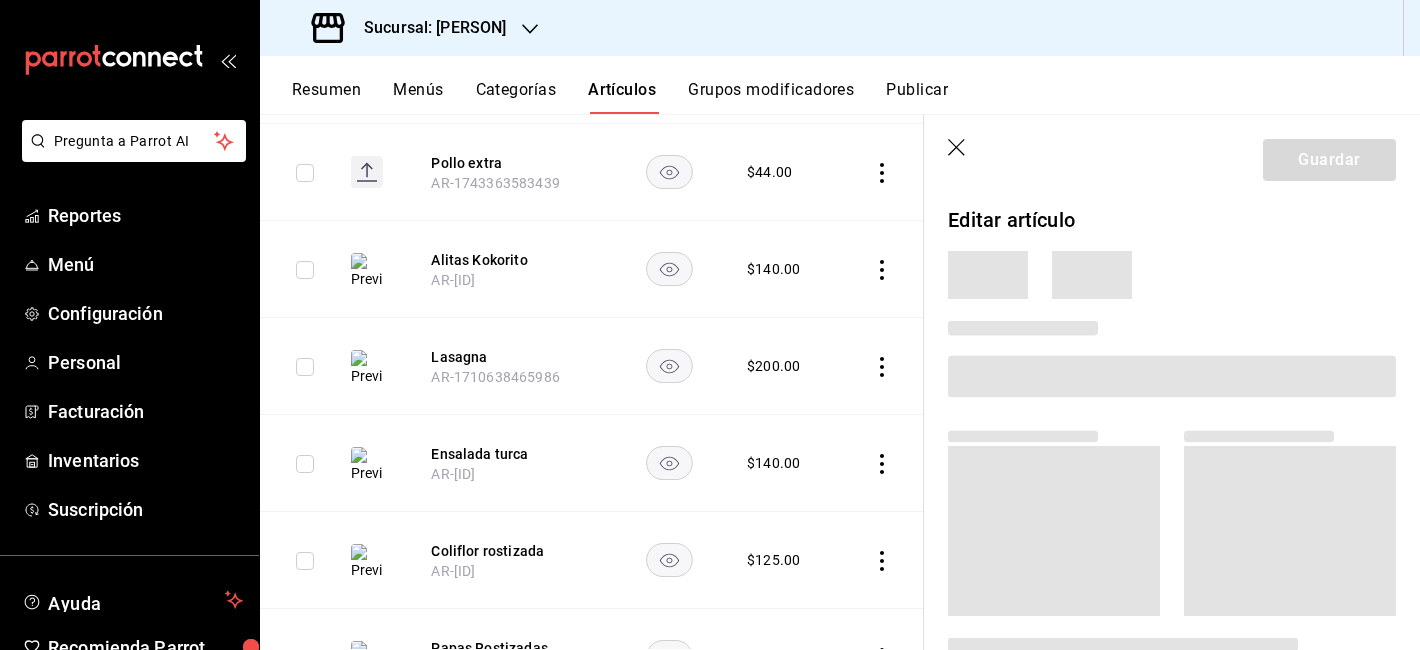 type 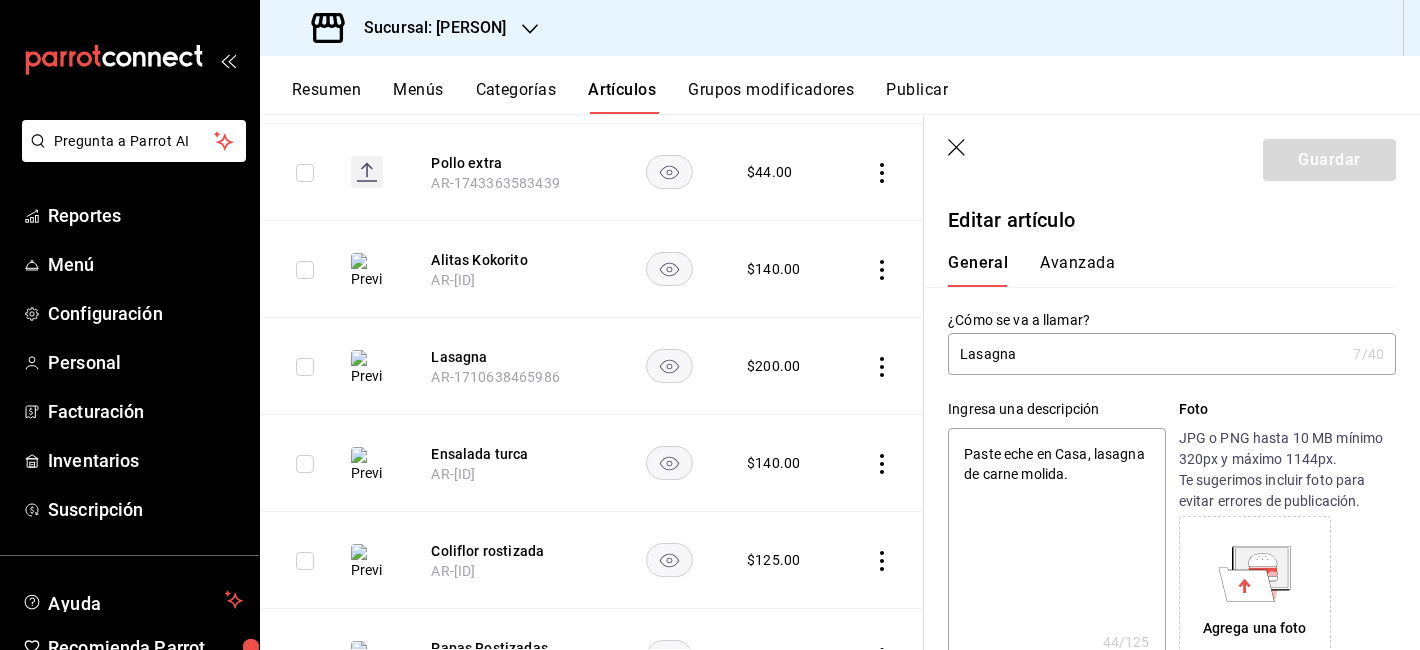 type on "x" 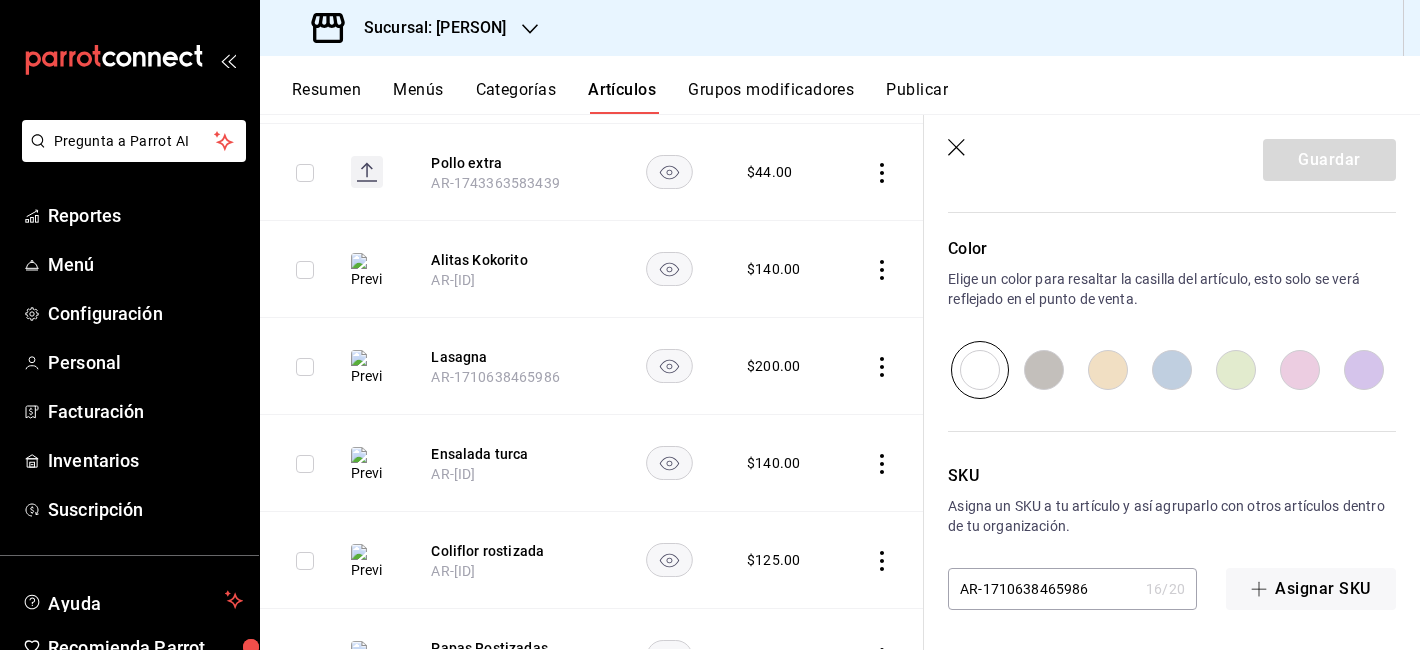 scroll, scrollTop: 24, scrollLeft: 0, axis: vertical 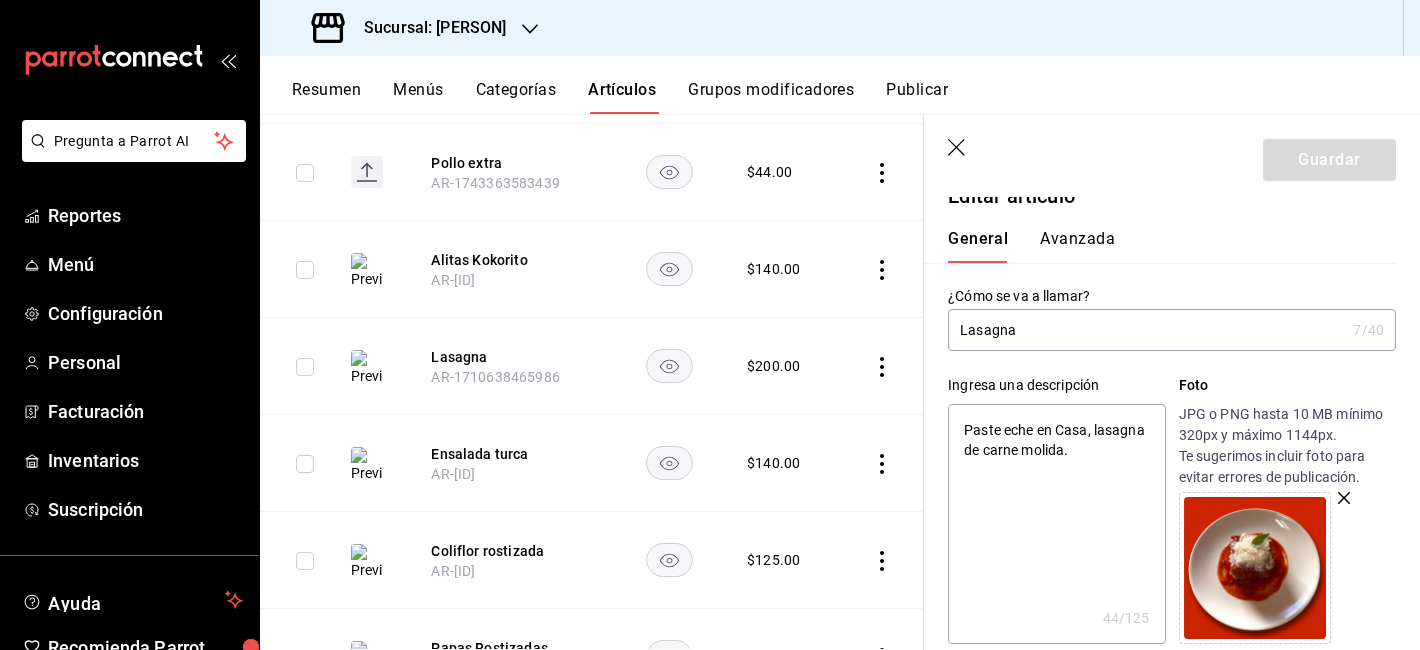 click 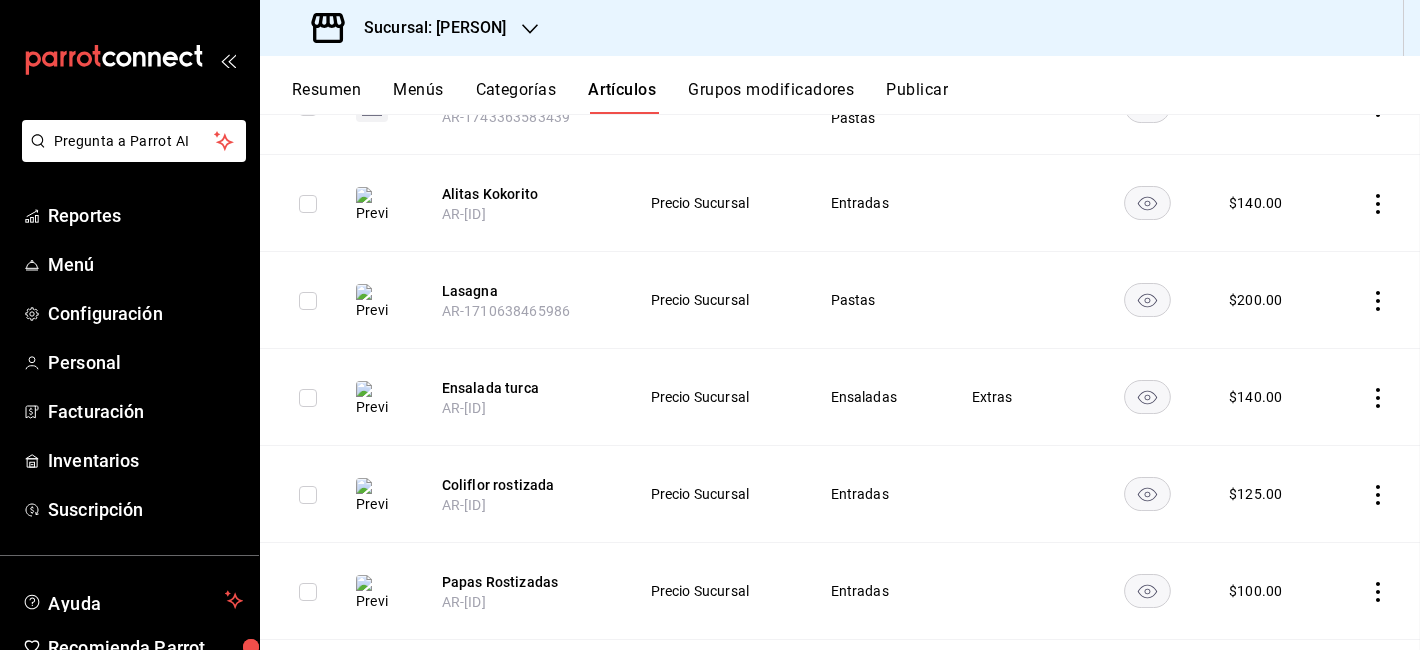 scroll, scrollTop: 370, scrollLeft: 0, axis: vertical 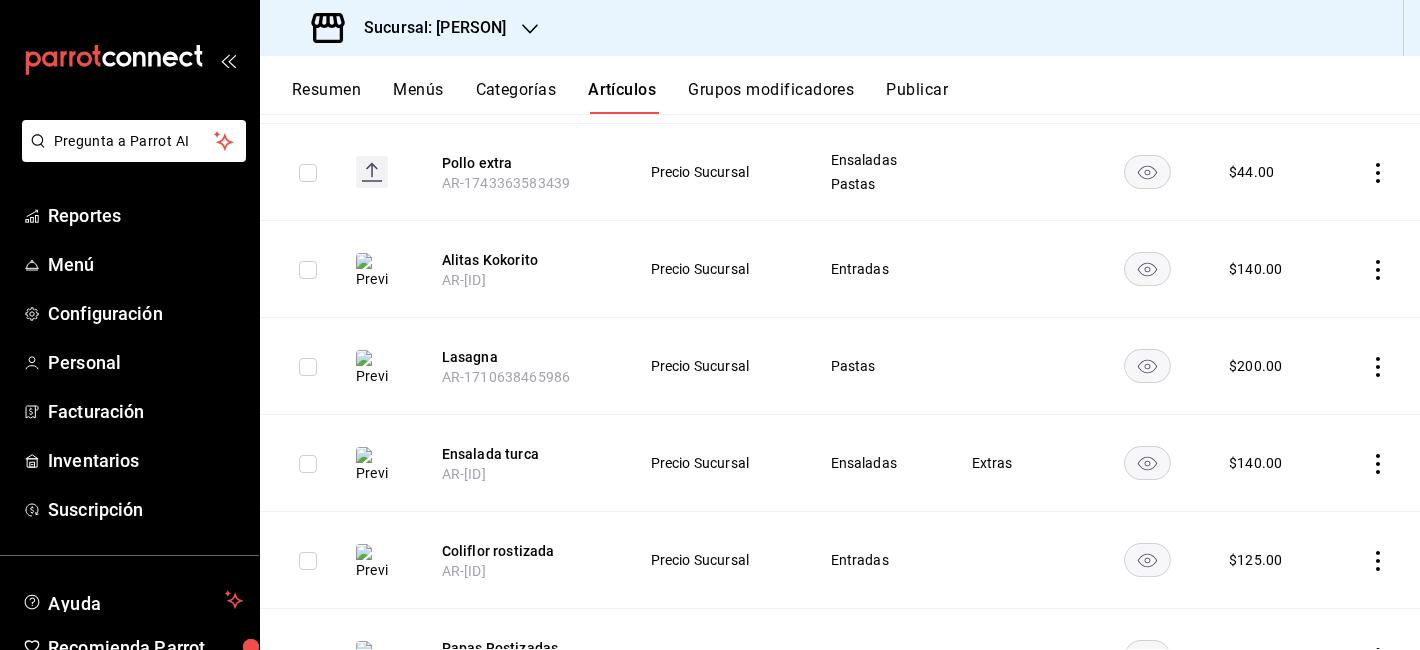 click at bounding box center (1018, 172) 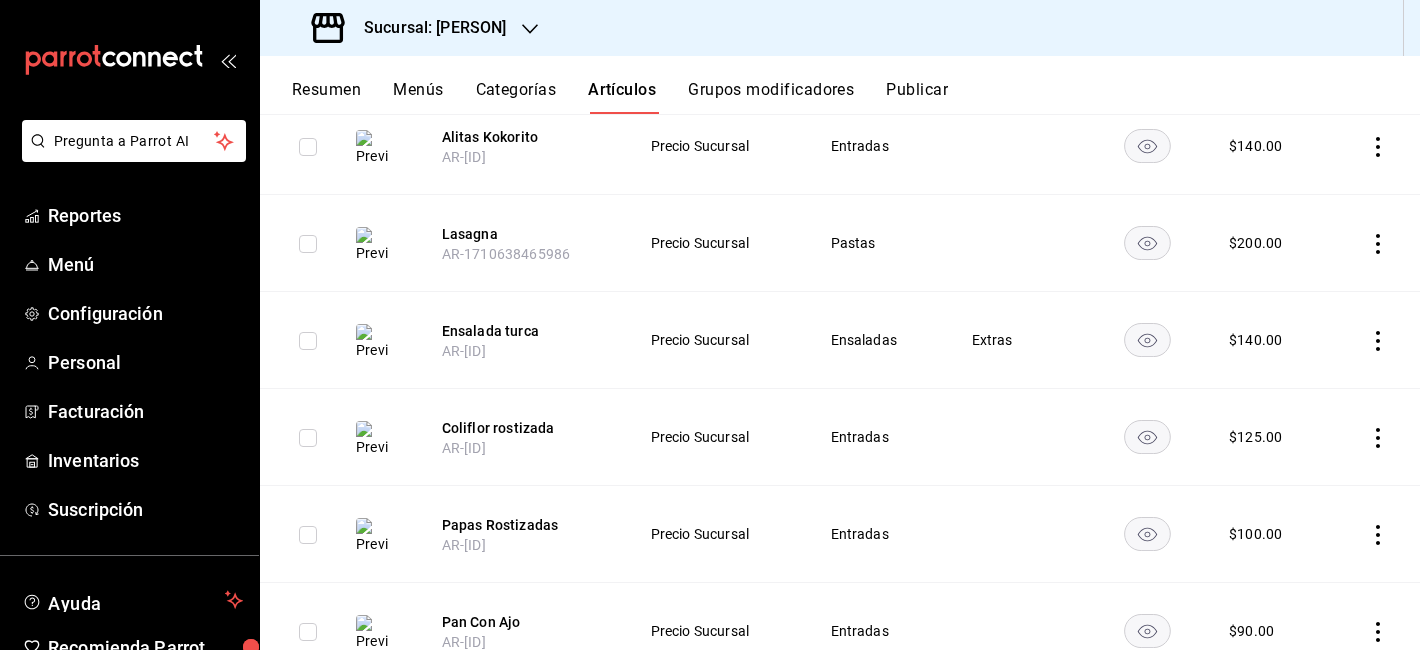scroll, scrollTop: 499, scrollLeft: 0, axis: vertical 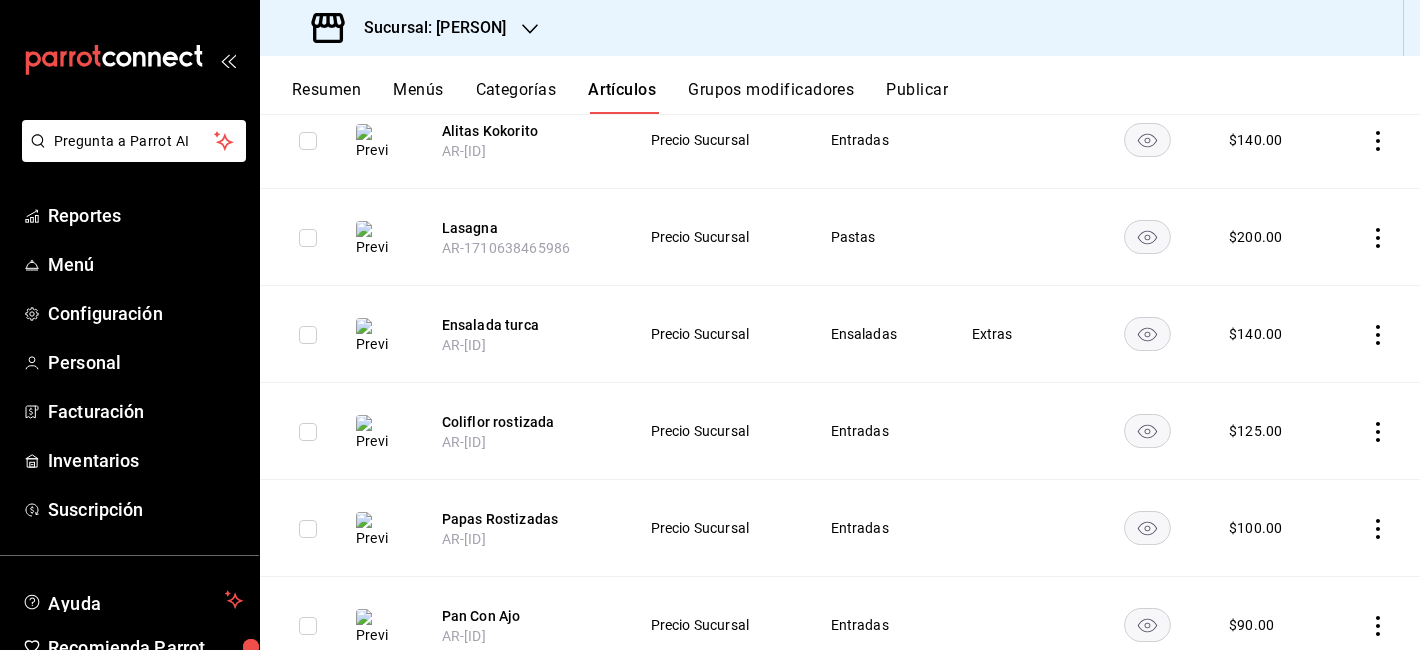 click 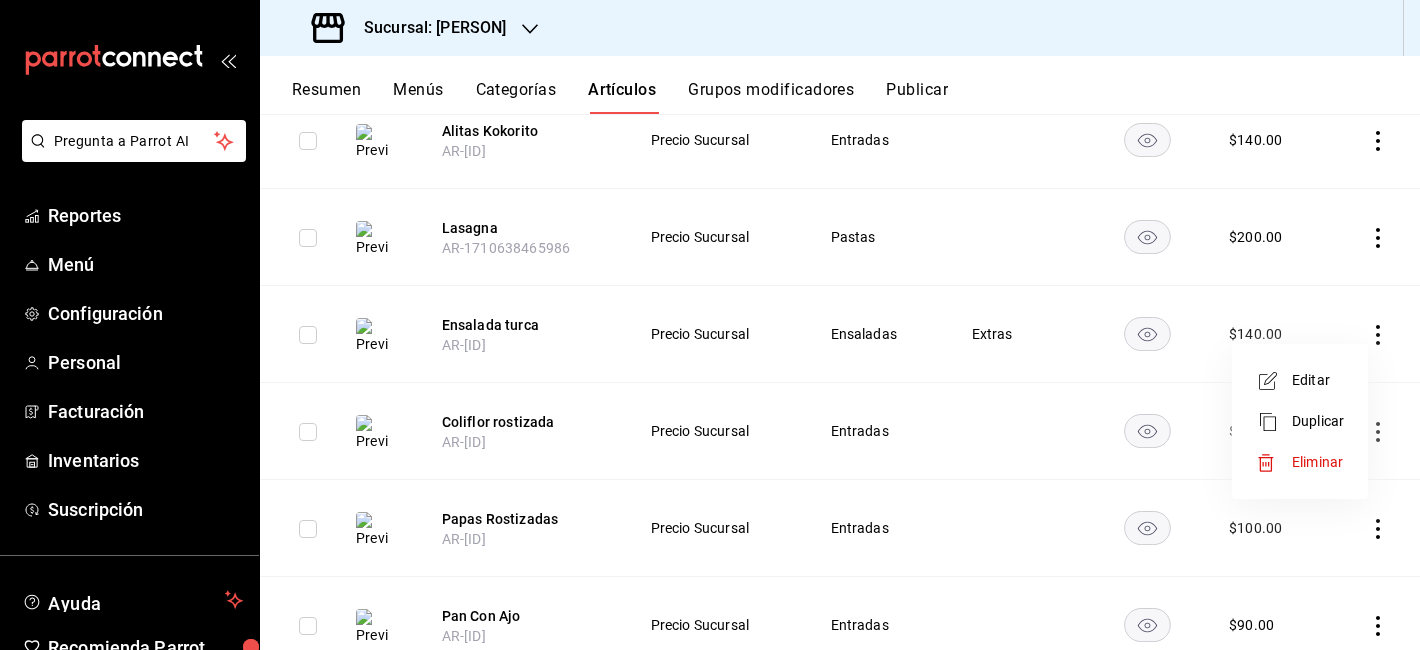 click on "Editar" at bounding box center [1318, 380] 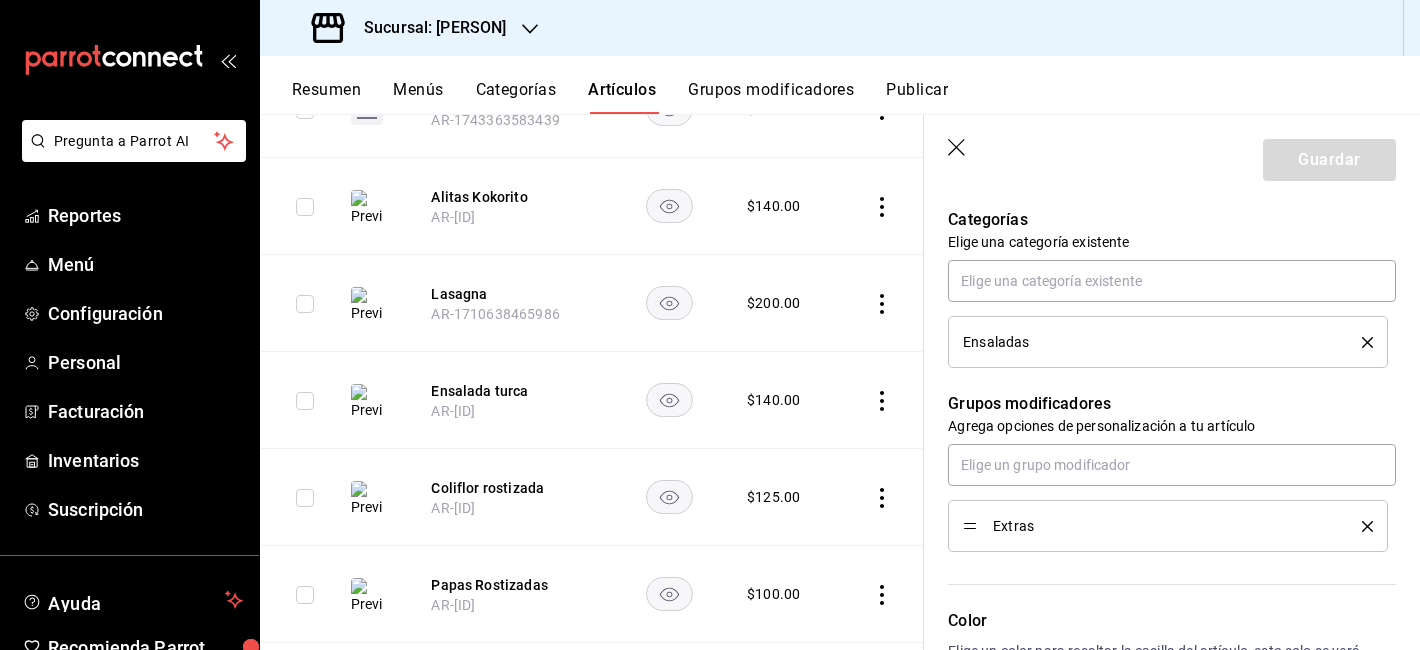 scroll, scrollTop: 705, scrollLeft: 0, axis: vertical 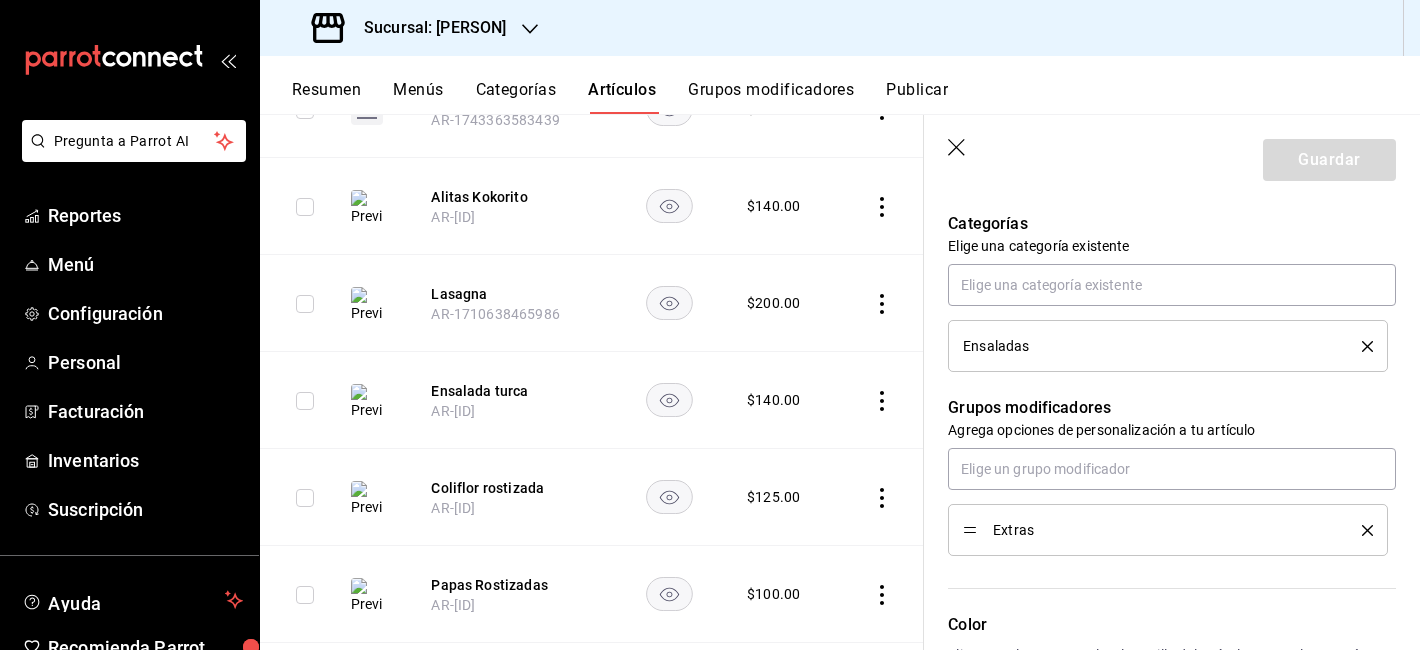 click 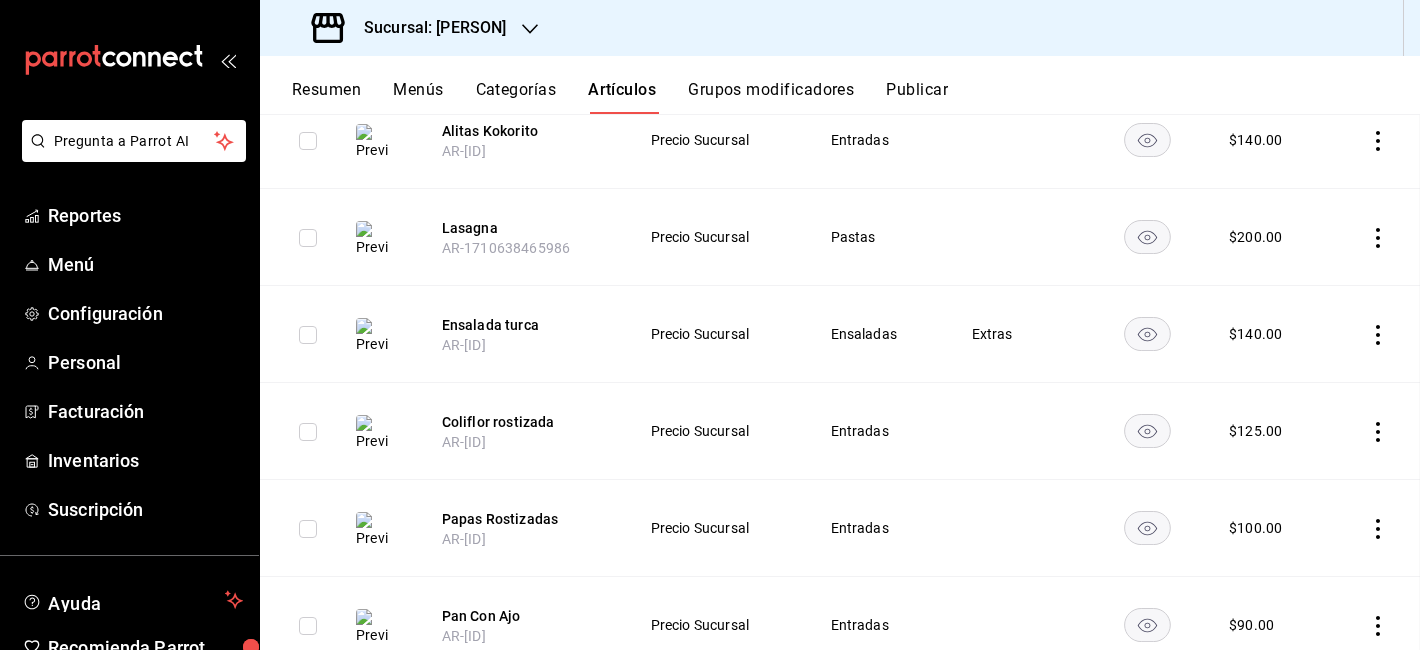 scroll, scrollTop: 486, scrollLeft: 0, axis: vertical 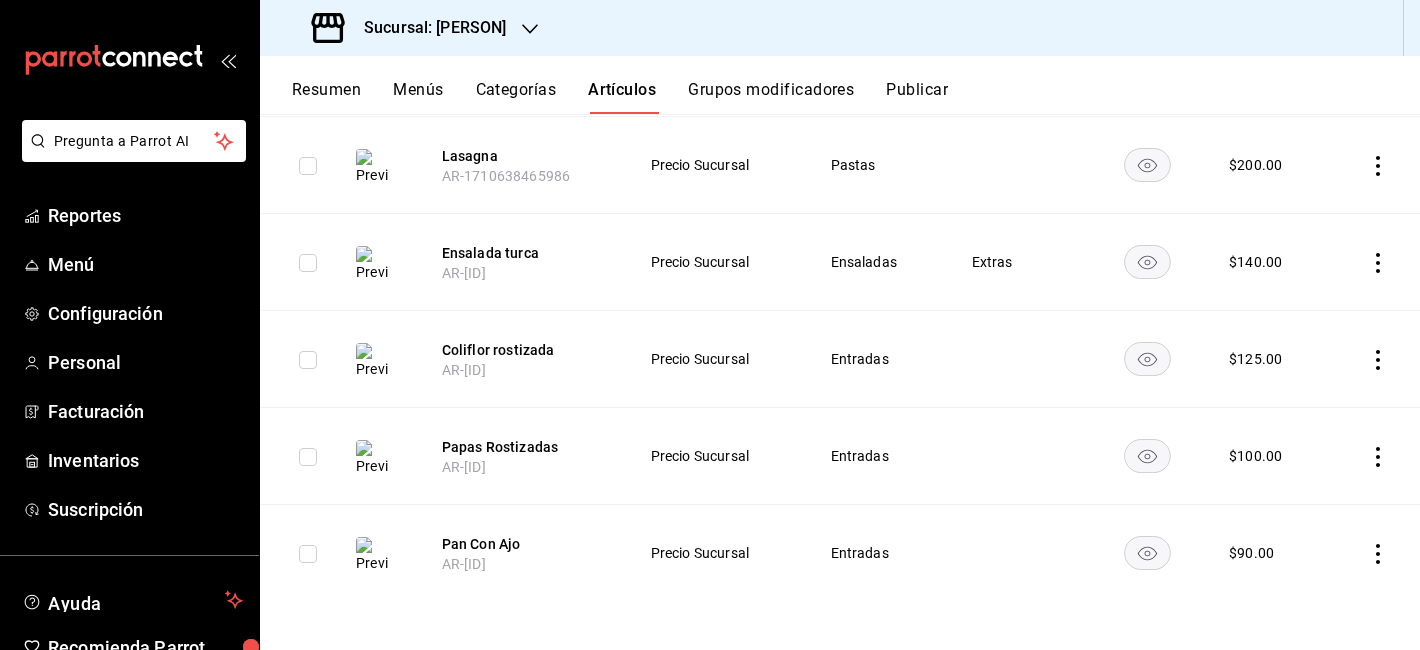 click 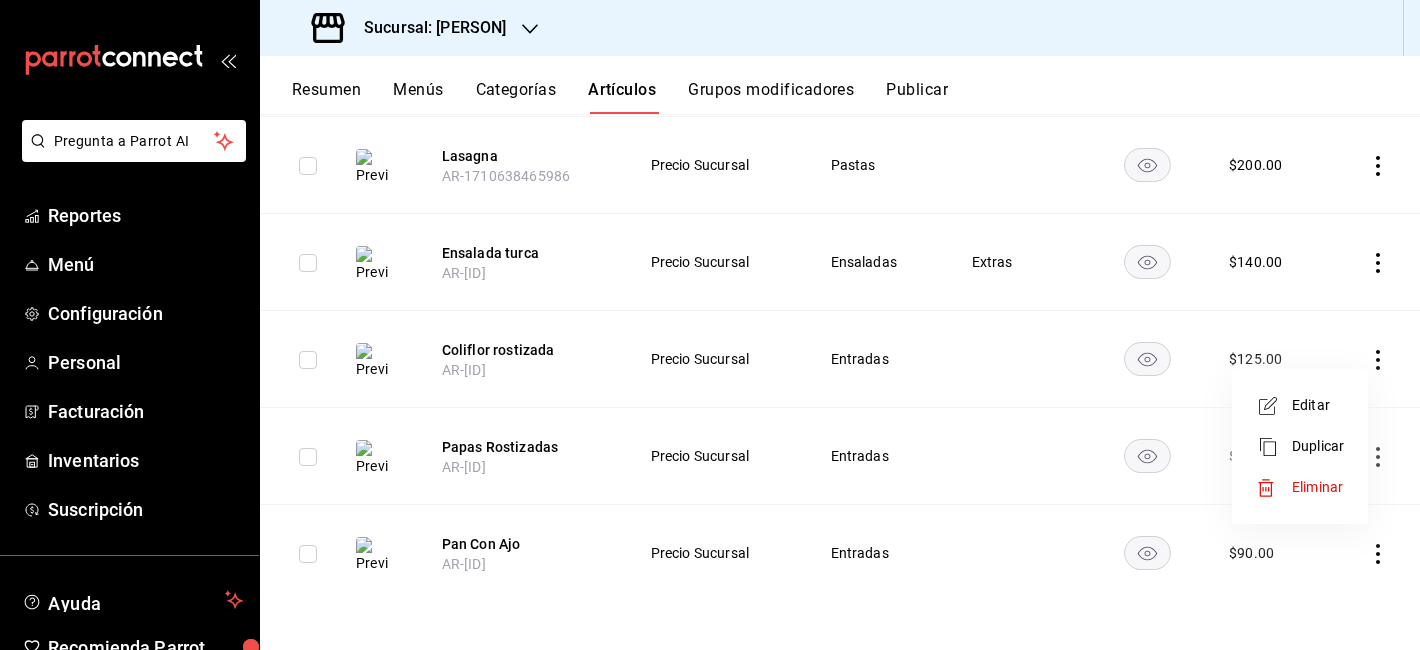 click on "Editar" at bounding box center (1300, 405) 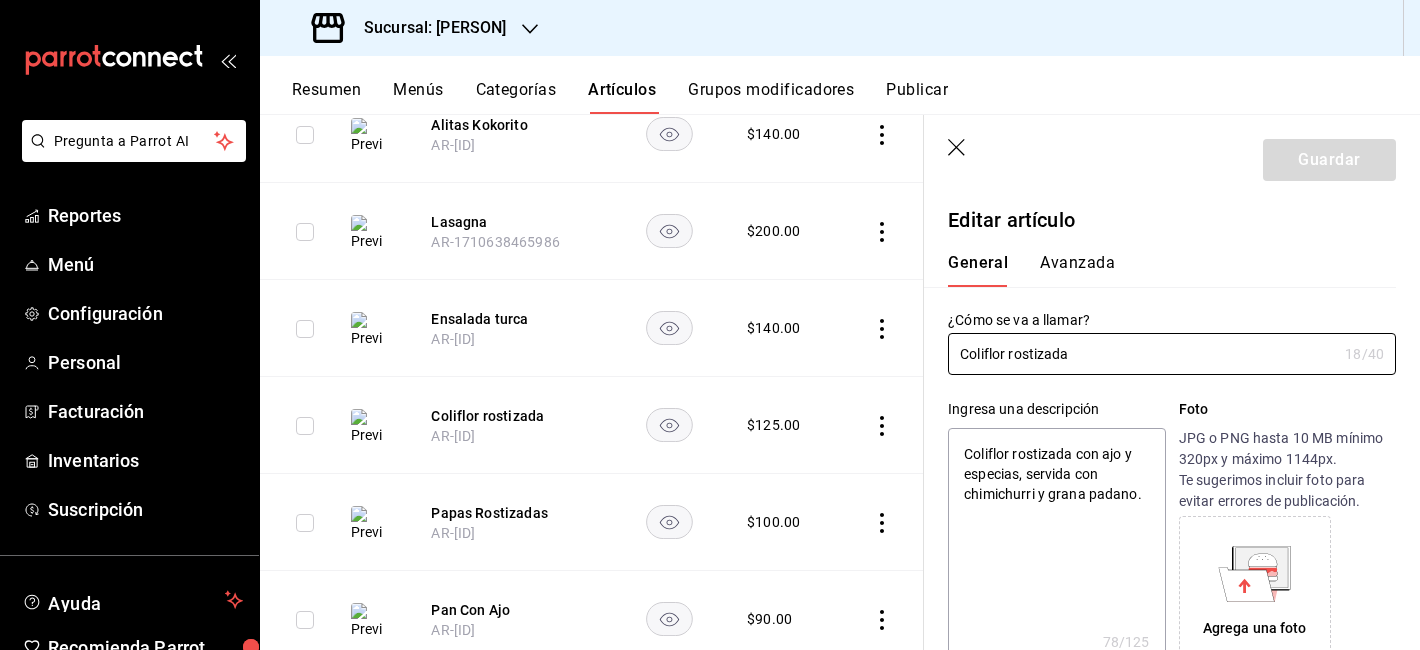 type on "x" 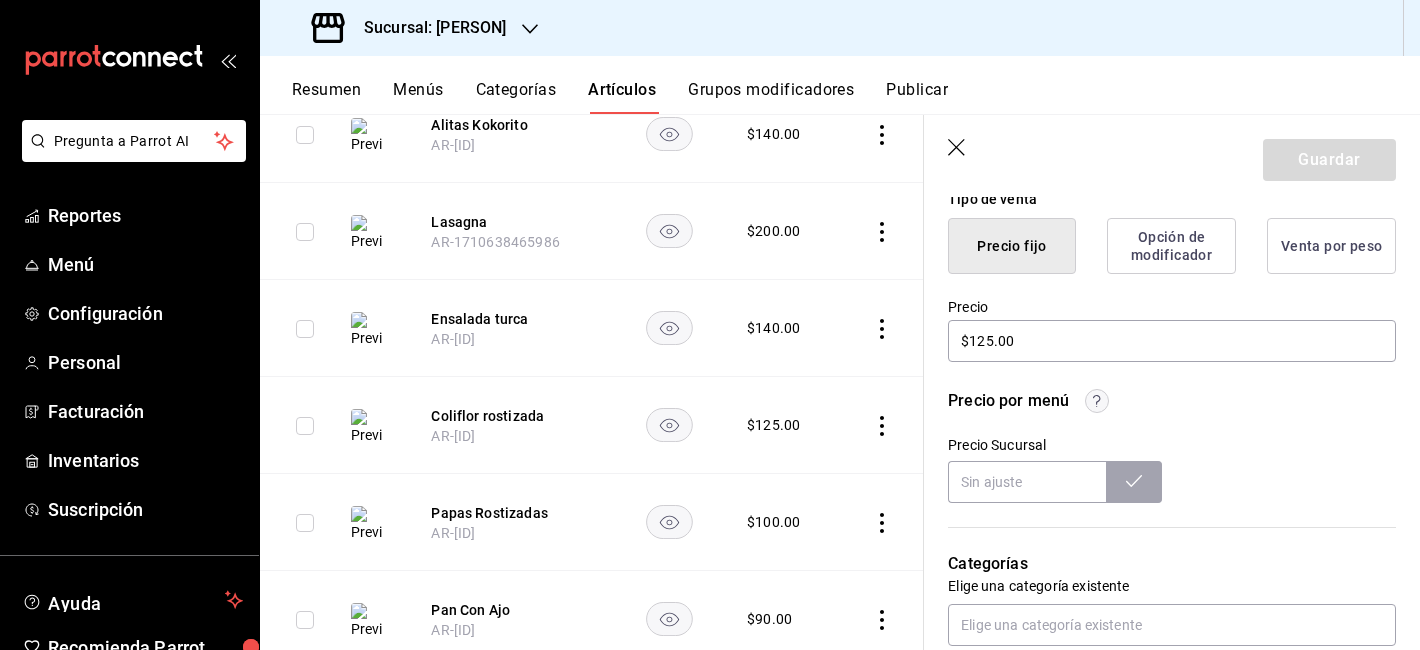 scroll, scrollTop: 412, scrollLeft: 0, axis: vertical 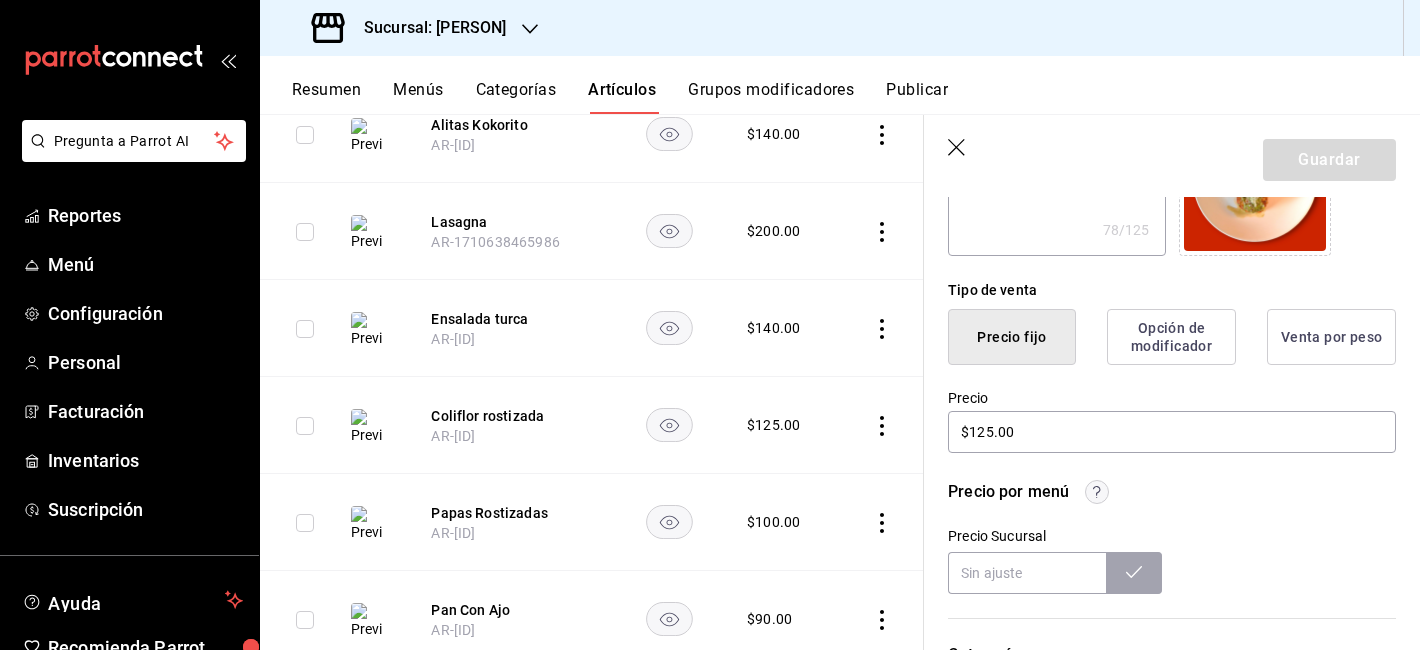 click 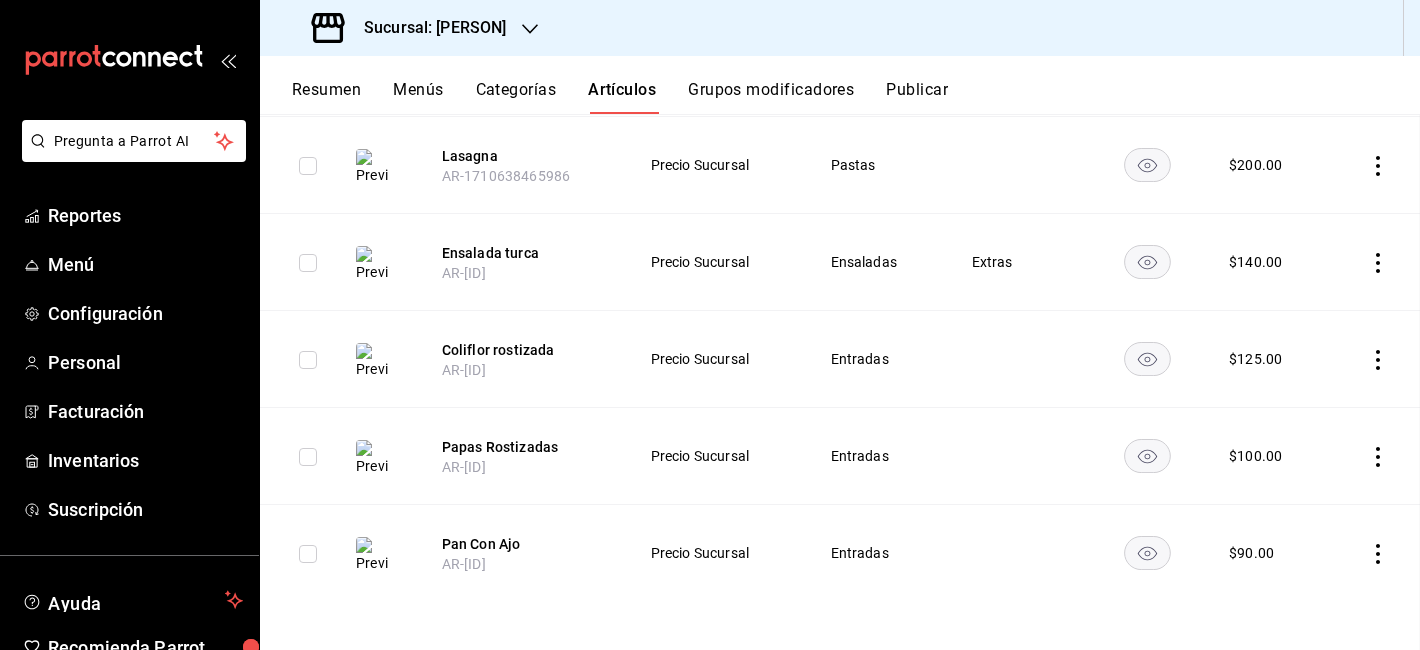scroll, scrollTop: 505, scrollLeft: 0, axis: vertical 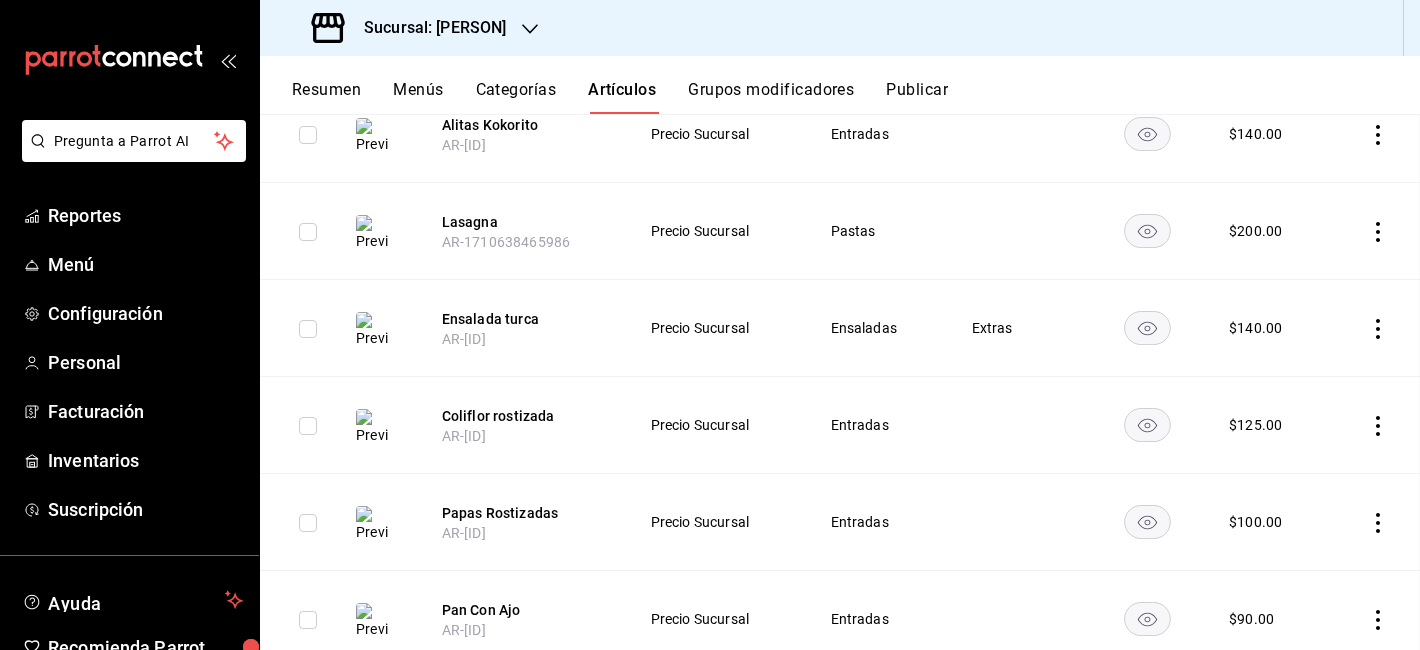 click on "Artículos sucursal Para editar los artículos o cambios generales, ve a “Organización”. ​ ​ Marcas Todas las marcas, Sin marca 5dd2431f-515e-47b5-ba9f-8586cfd3a091 Categorías Ensaladas, Pastas, Entradas 08fda51b-dfb7-437c-b2e1-1a093fe71fcc,757c1961-d86d-452c-891e-7f34faa120a8,9f033581-1b94-4888-9fee-0f95c6b931b4 Tipo de venta Todos los artículos ALL Ordenar Artículo Artículo Menús Categorías Modificadores Disponible Precio Ensalada Kokorito AR-1754594360148 Precio Sucursal Ensaladas Extras $ 230.00 Pollo extra AR-1743363583439 Precio Sucursal Ensaladas Pastas $ 44.00 Alitas Kokorito AR-1718937821869 Precio Sucursal Entradas $ 140.00 Lasagna AR-1710638465986 Precio Sucursal Pastas $ 200.00 Ensalada turca AR-1706308161398 Precio Sucursal Ensaladas Extras $ 140.00 Coliflor rostizada AR-1706307834483 Precio Sucursal Entradas $ 125.00 Papas Rostizadas AR-1705353076557 Precio Sucursal Entradas $ 100.00 Pan Con Ajo AR-1705353076558 Precio Sucursal Entradas $ 90.00 Guardar" at bounding box center [840, 382] 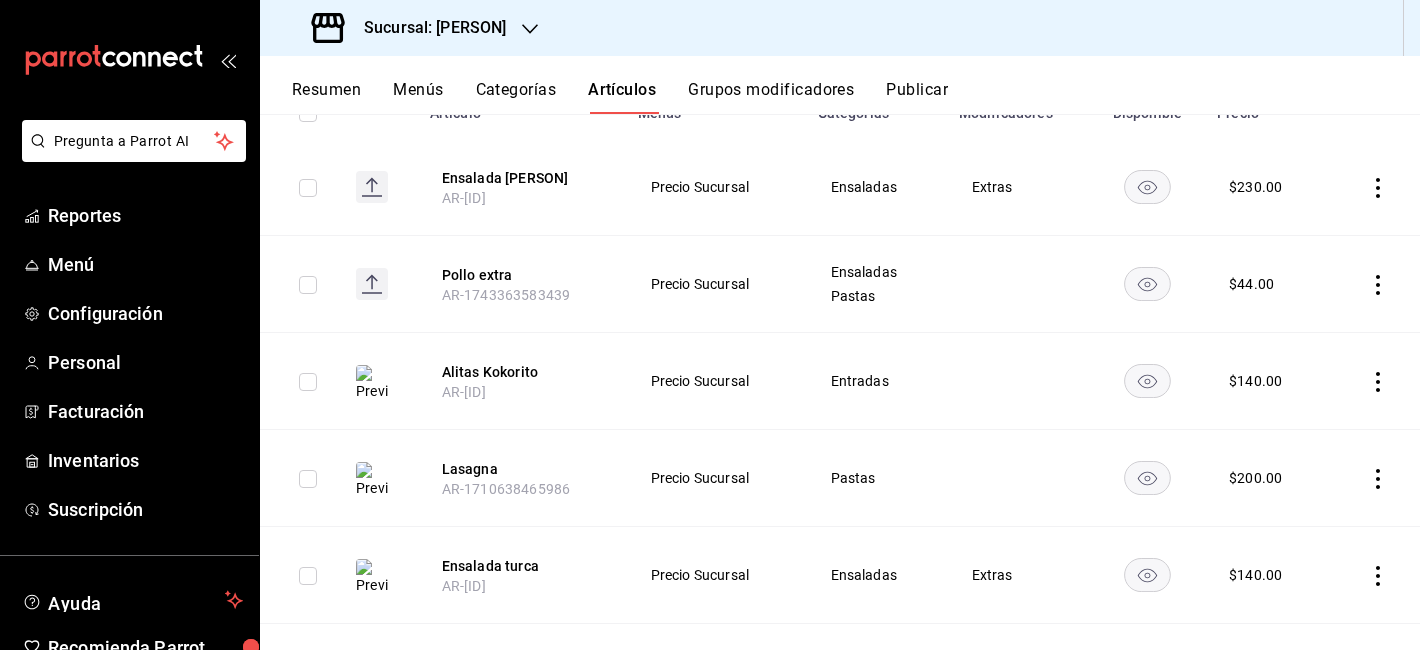 scroll, scrollTop: 571, scrollLeft: 0, axis: vertical 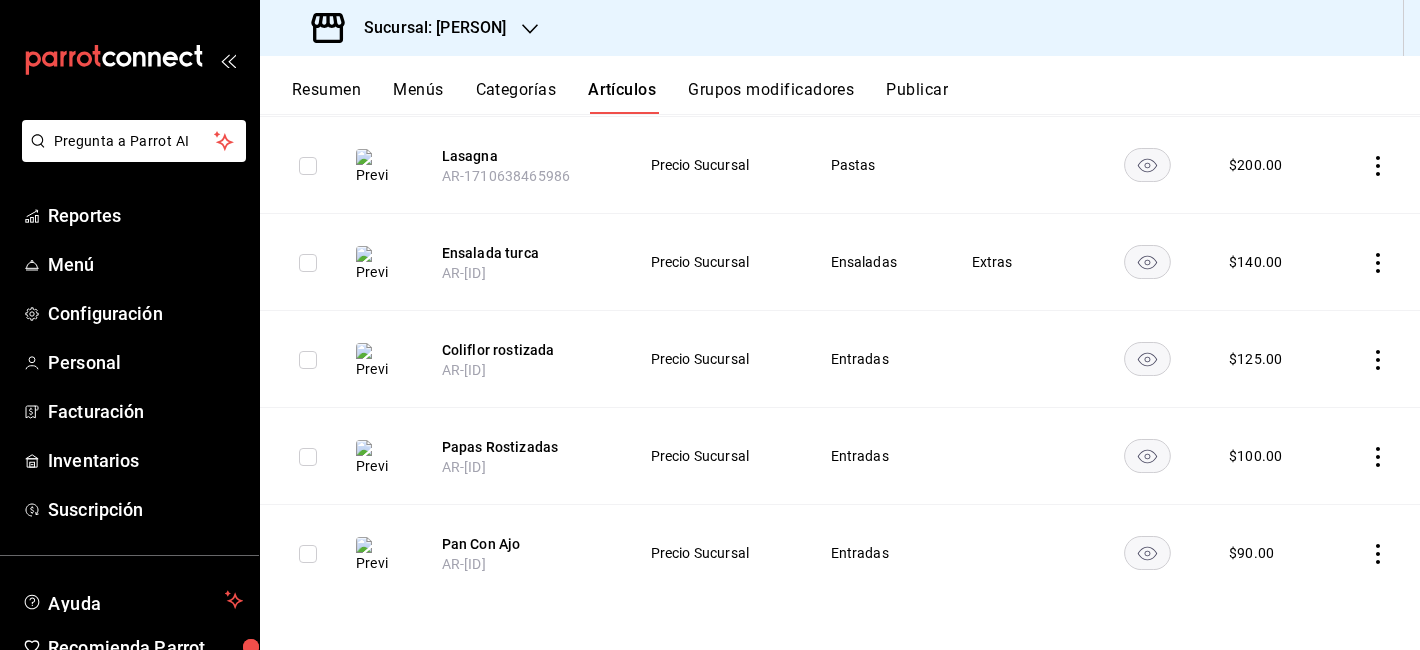 click 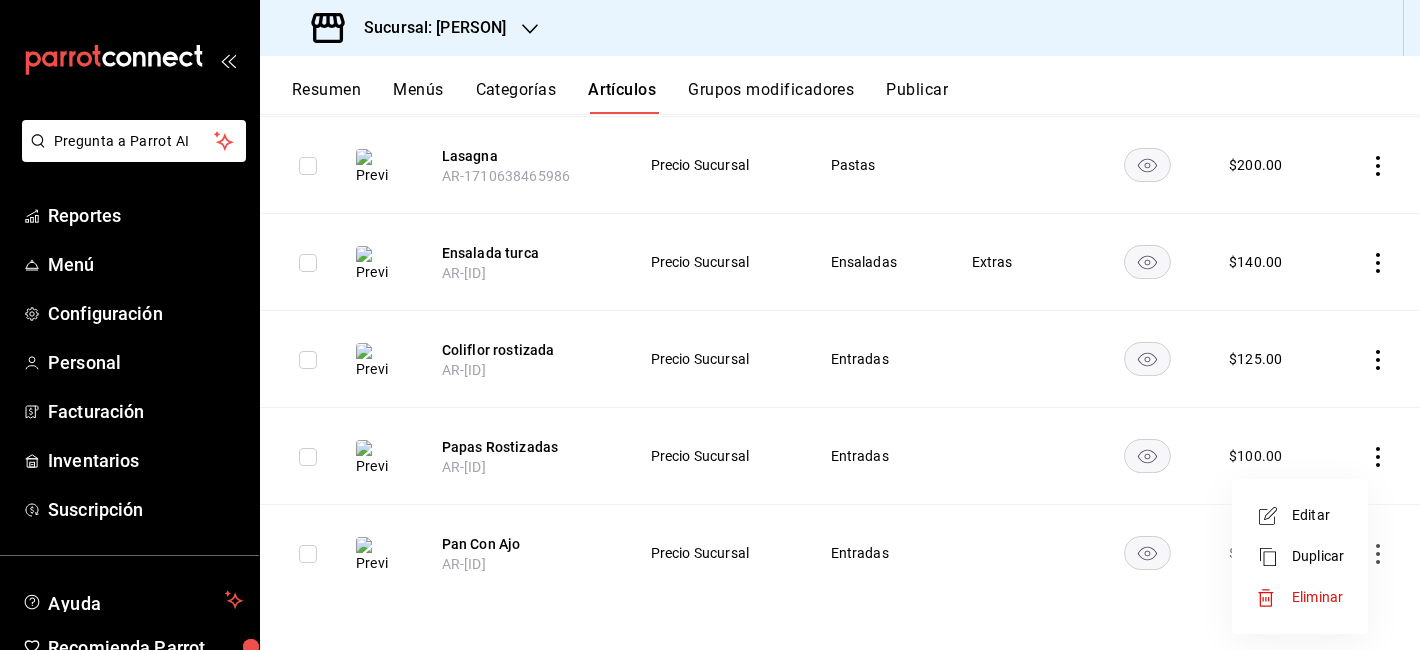 click on "Editar" at bounding box center [1318, 515] 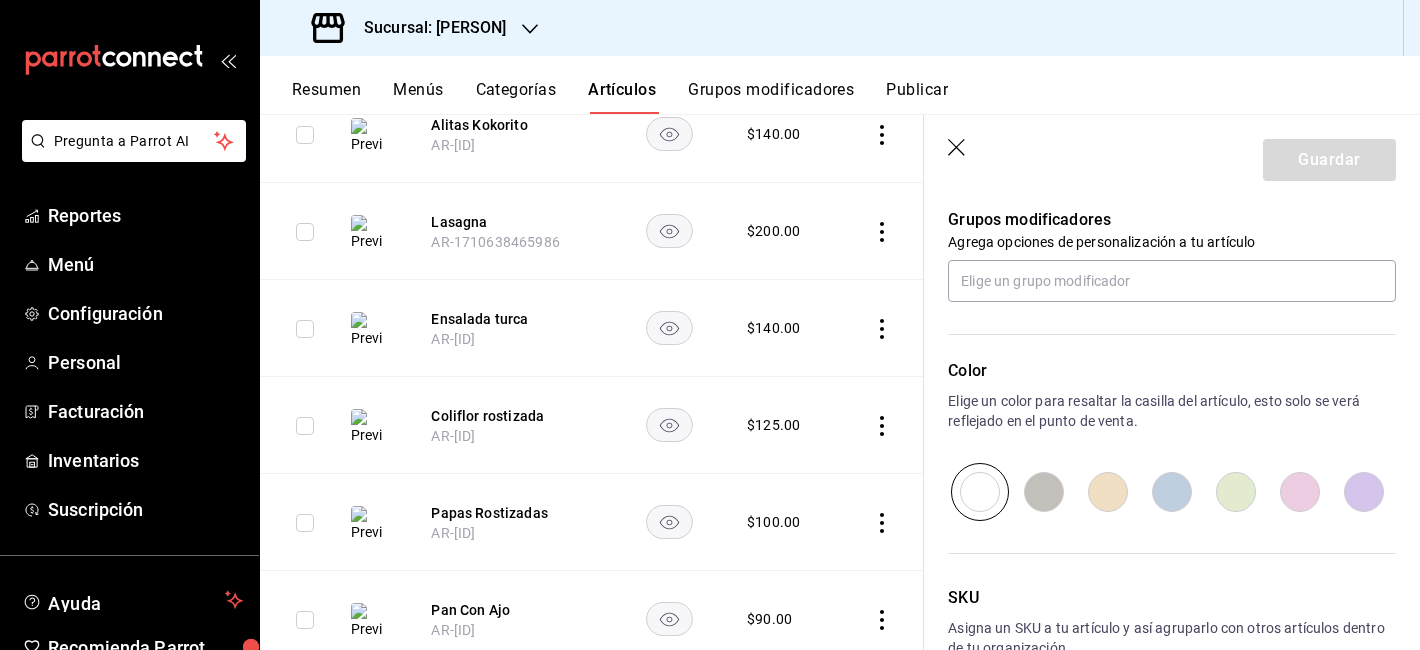 scroll, scrollTop: 1153, scrollLeft: 0, axis: vertical 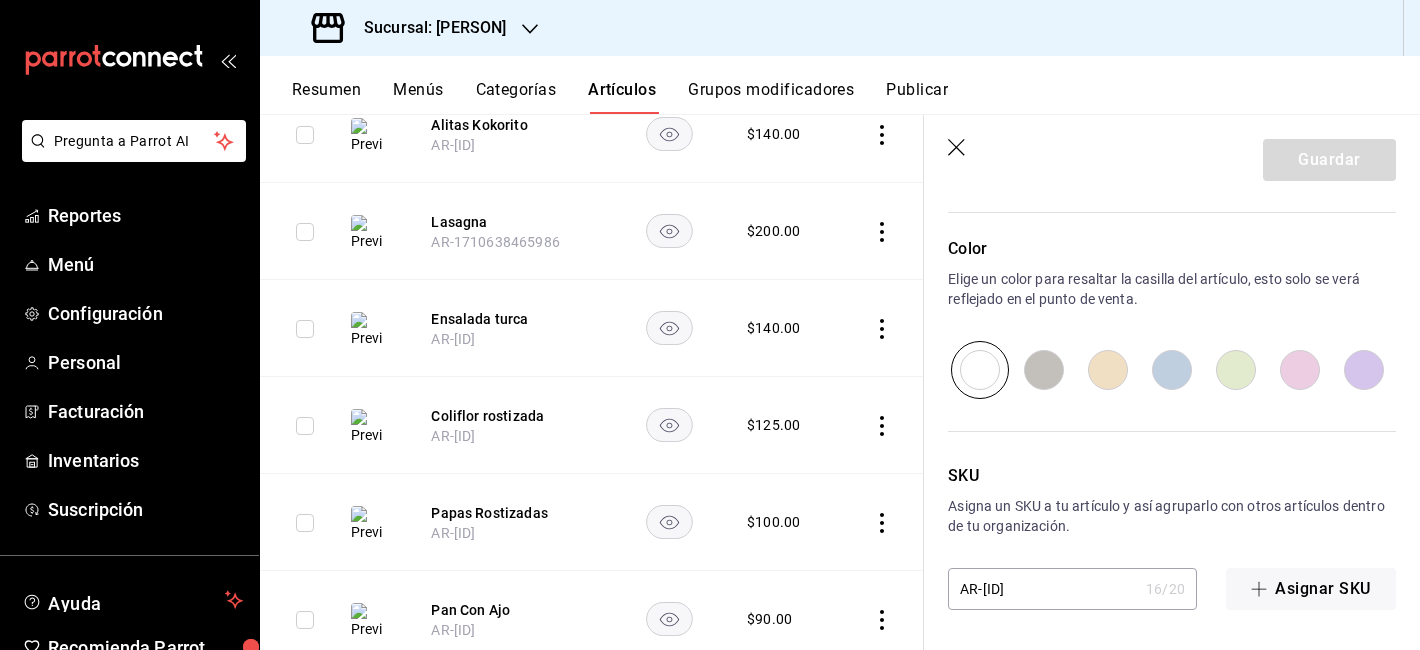 click 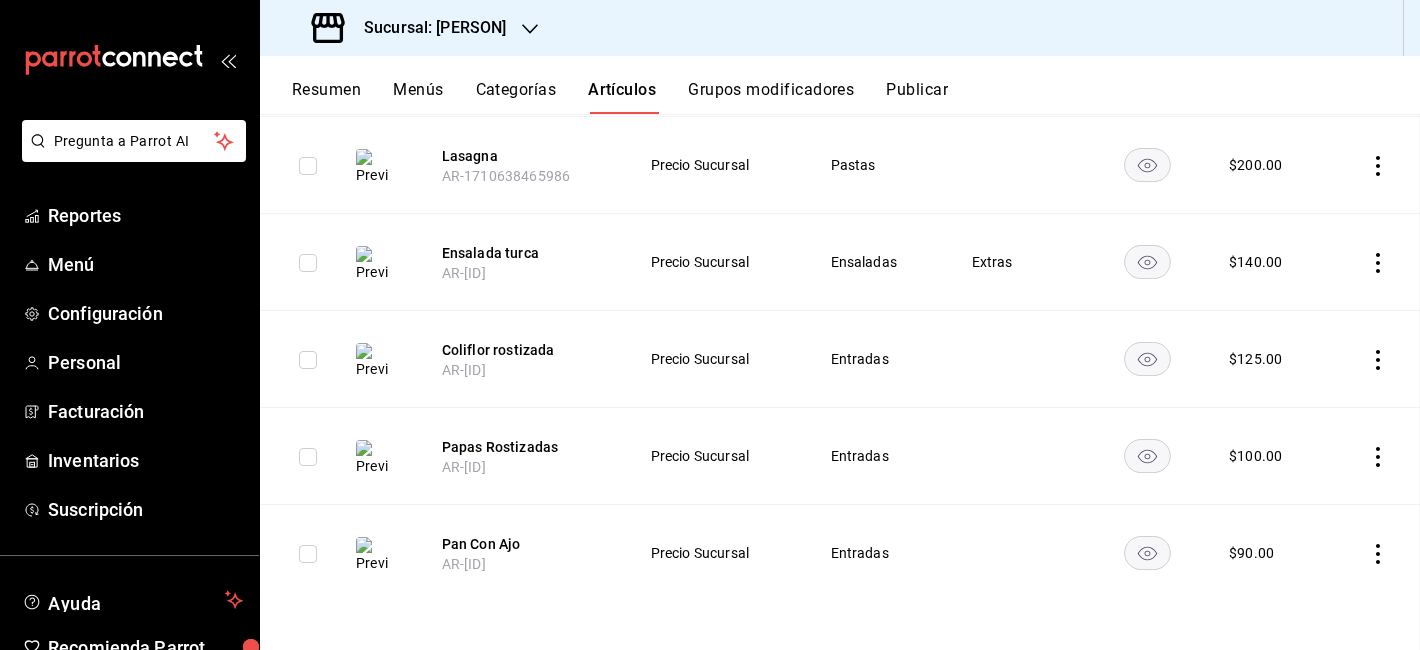 scroll, scrollTop: 0, scrollLeft: 0, axis: both 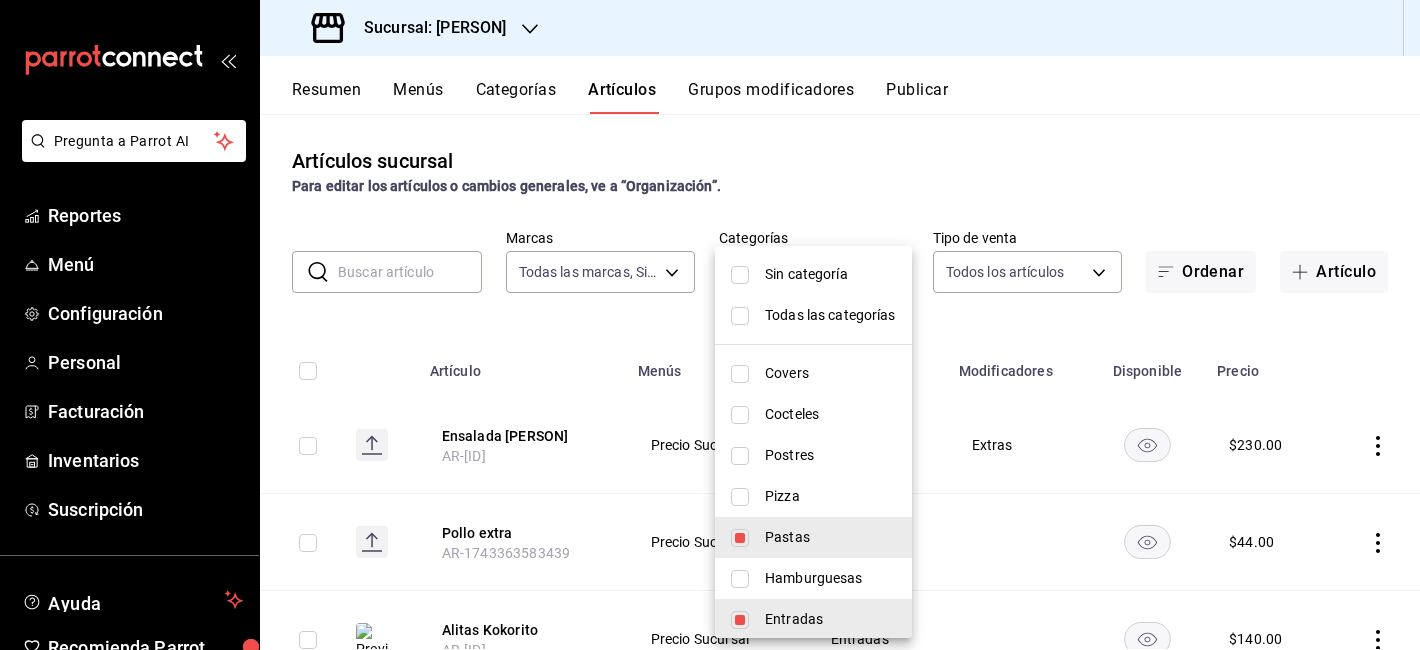 click on "Pregunta a Parrot AI Reportes   Menú   Configuración   Personal   Facturación   Inventarios   Suscripción   Ayuda Recomienda Parrot   Moises Villalobos   Sugerir nueva función   Sucursal: Kokoro (QRO) Resumen Menús Categorías Artículos Grupos modificadores Publicar Artículos sucursal Para editar los artículos o cambios generales, ve a “Organización”. ​ ​ Marcas Todas las marcas, Sin marca 5dd2431f-515e-47b5-ba9f-8586cfd3a091 Categorías Ensaladas, Pastas, Entradas 08fda51b-dfb7-437c-b2e1-1a093fe71fcc,757c1961-d86d-452c-891e-7f34faa120a8,9f033581-1b94-4888-9fee-0f95c6b931b4 Tipo de venta Todos los artículos ALL Ordenar Artículo Artículo Menús Categorías Modificadores Disponible Precio Ensalada Kokorito AR-1754594360148 Precio Sucursal Ensaladas Extras $ 230.00 Pollo extra AR-1743363583439 Precio Sucursal Ensaladas Pastas $ 44.00 Alitas Kokorito AR-1718937821869 Precio Sucursal Entradas $ 140.00 Lasagna AR-1710638465986 Precio Sucursal Pastas $ 200.00 Ensalada turca AR-1706308161398 $ $" at bounding box center (710, 325) 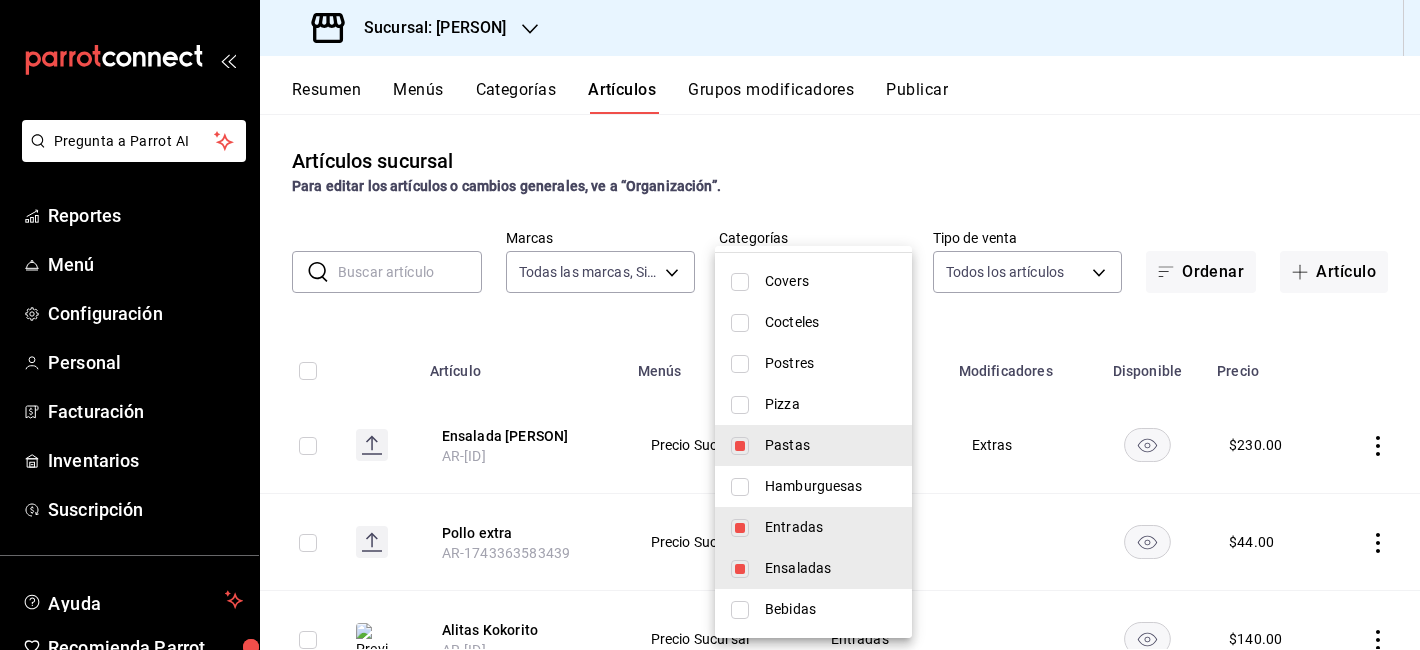 click on "Pastas" at bounding box center [830, 445] 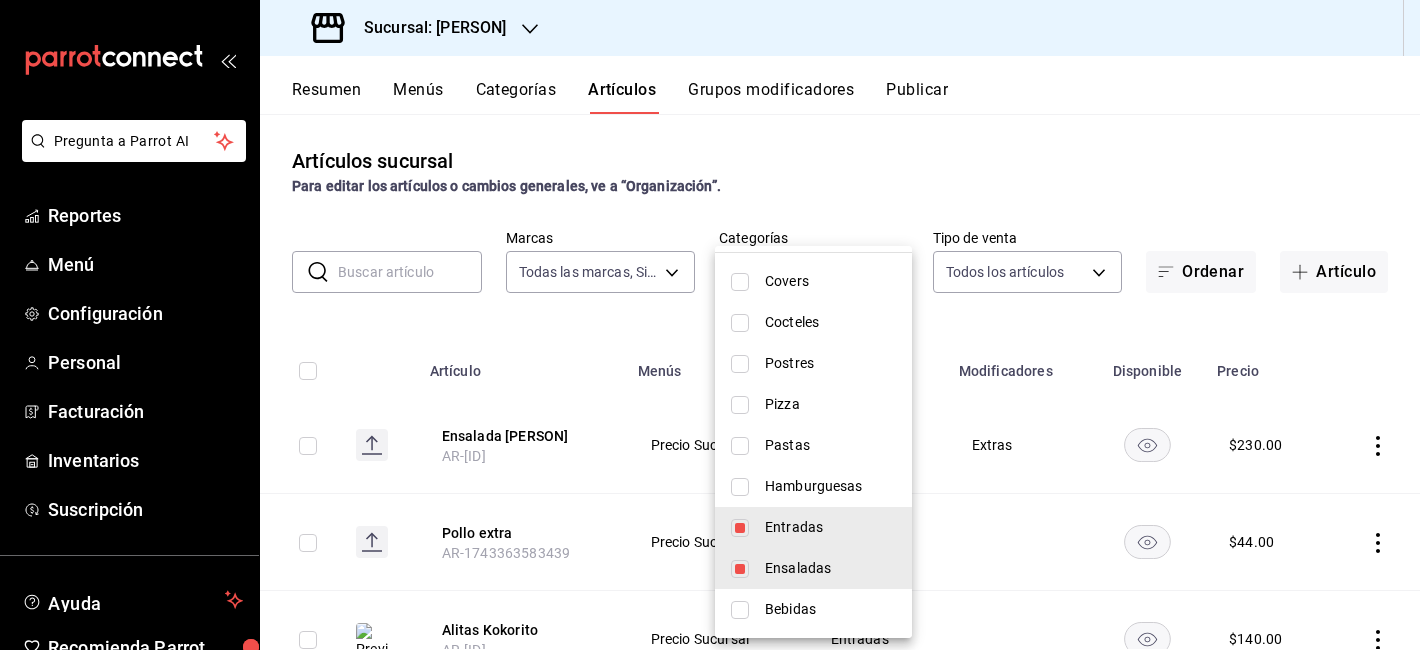 click at bounding box center (710, 325) 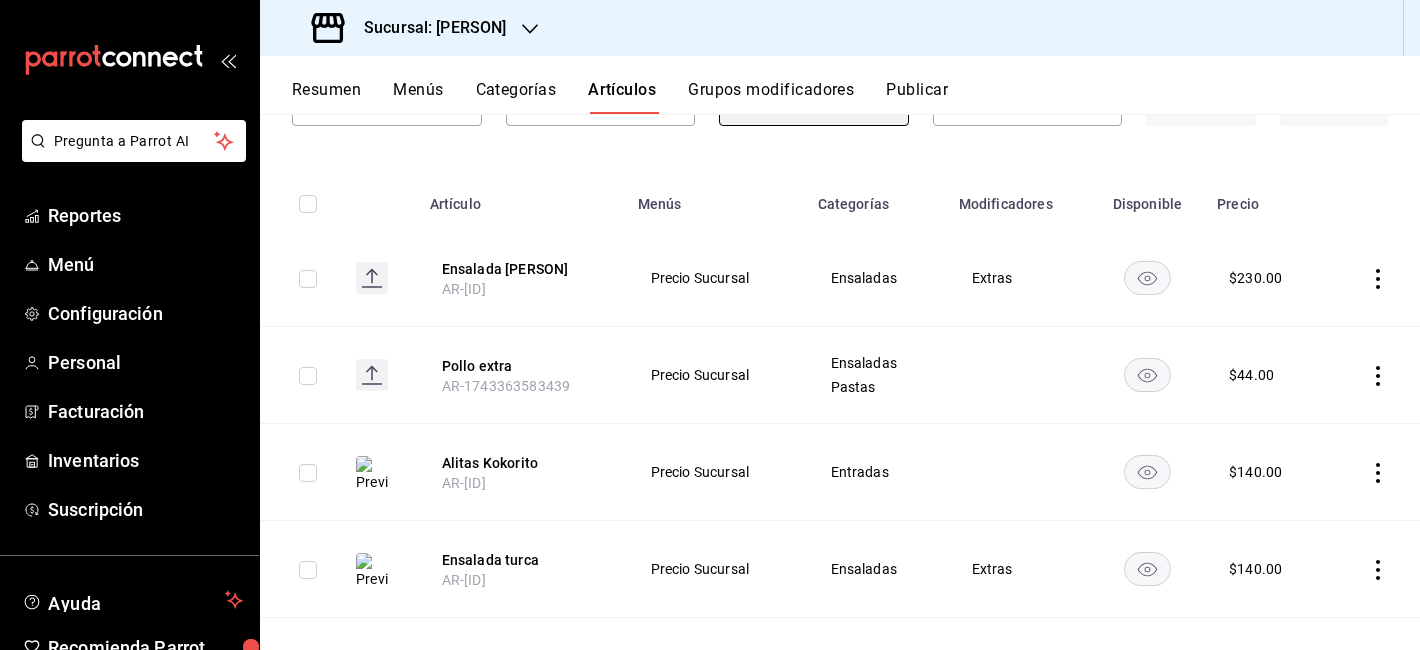 scroll, scrollTop: 128, scrollLeft: 0, axis: vertical 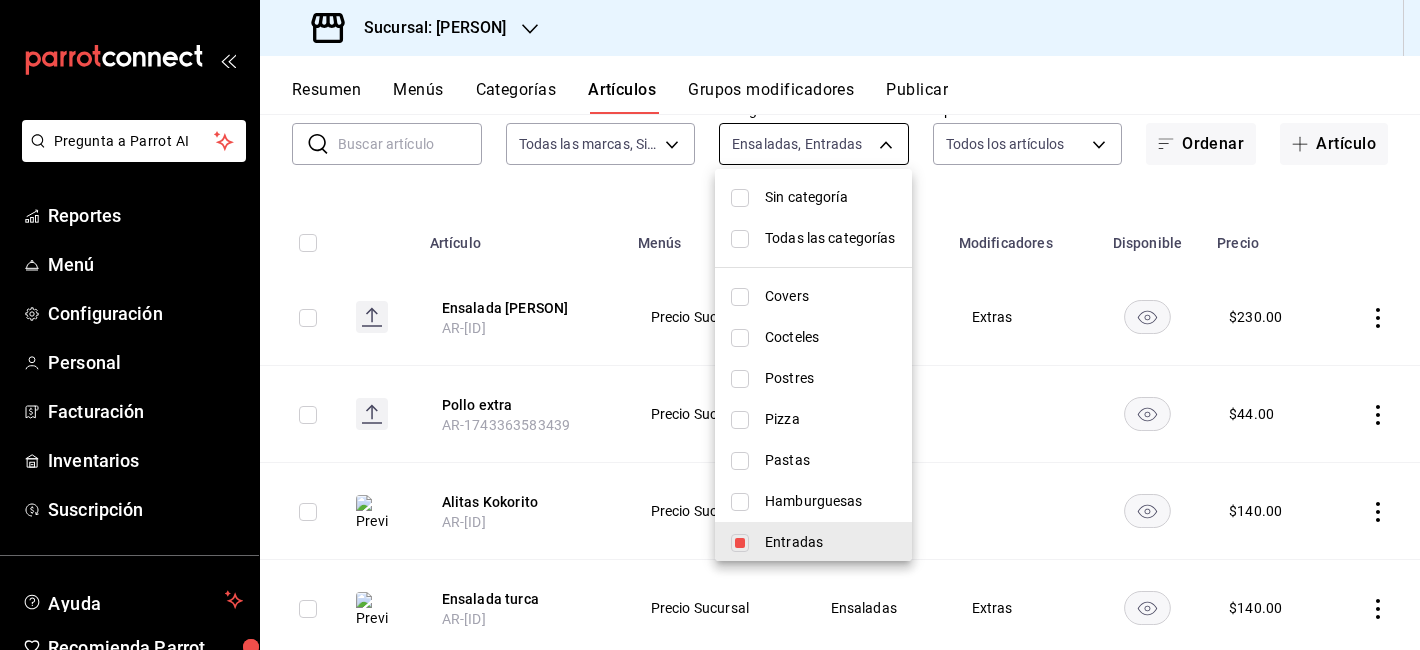 click on "Pregunta a Parrot AI Reportes   Menú   Configuración   Personal   Facturación   Inventarios   Suscripción   Ayuda Recomienda Parrot   Moises Villalobos   Sugerir nueva función   Sucursal: Kokoro (QRO) Resumen Menús Categorías Artículos Grupos modificadores Publicar Artículos sucursal Para editar los artículos o cambios generales, ve a “Organización”. ​ ​ Marcas Todas las marcas, Sin marca 5dd2431f-515e-47b5-ba9f-8586cfd3a091 Categorías Ensaladas, Entradas 08fda51b-dfb7-437c-b2e1-1a093fe71fcc,9f033581-1b94-4888-9fee-0f95c6b931b4 Tipo de venta Todos los artículos ALL Ordenar Artículo Artículo Menús Categorías Modificadores Disponible Precio Ensalada Kokorito AR-1754594360148 Precio Sucursal Ensaladas Extras $ 230.00 Pollo extra AR-1743363583439 Precio Sucursal Ensaladas Pastas $ 44.00 Alitas Kokorito AR-1718937821869 Precio Sucursal Entradas $ 140.00 Ensalada turca AR-1706308161398 Precio Sucursal Ensaladas Extras $ 140.00 Coliflor rostizada AR-1706307834483 Precio Sucursal Entradas $ $" at bounding box center (710, 325) 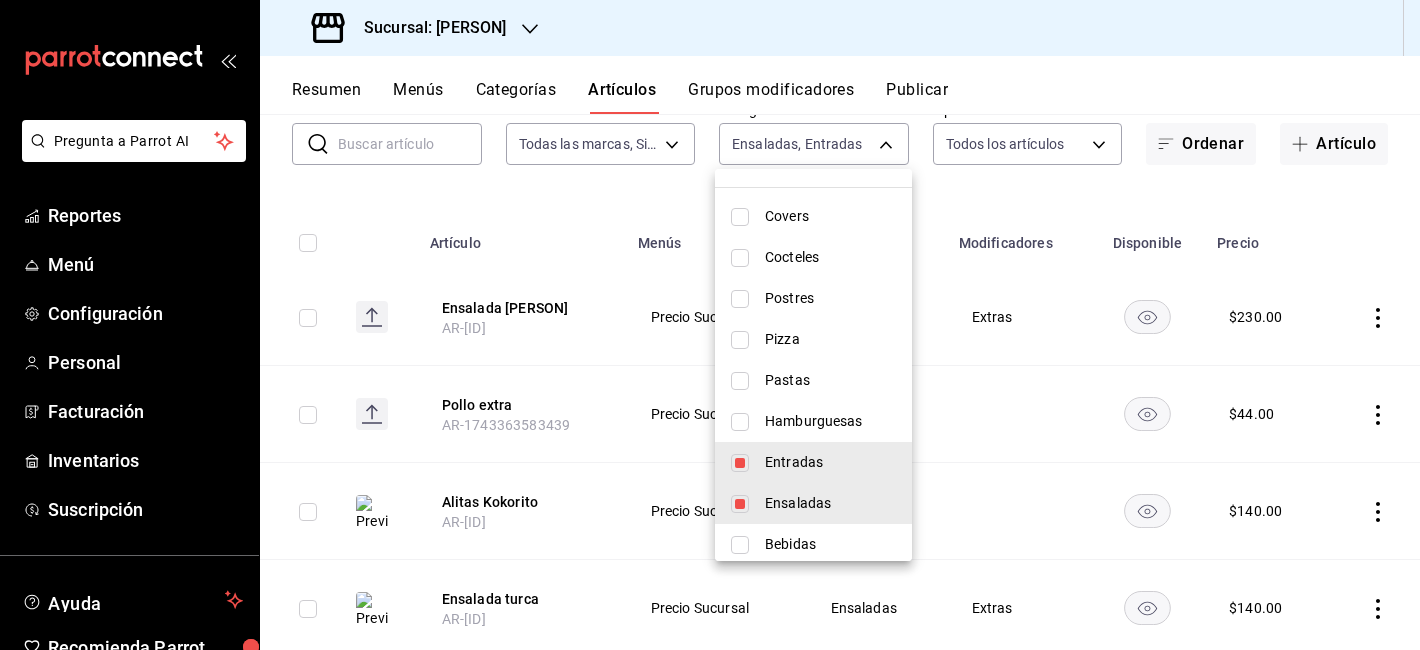 scroll, scrollTop: 92, scrollLeft: 0, axis: vertical 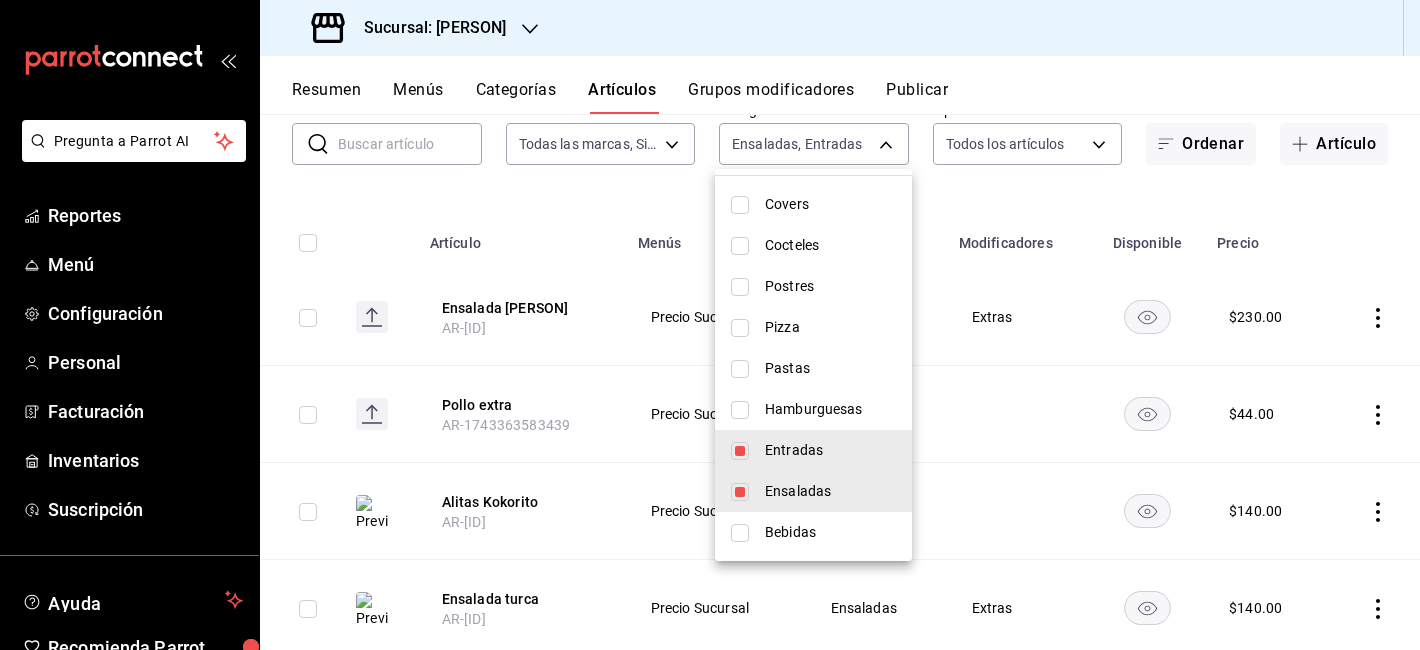 click on "Ensaladas" at bounding box center (830, 491) 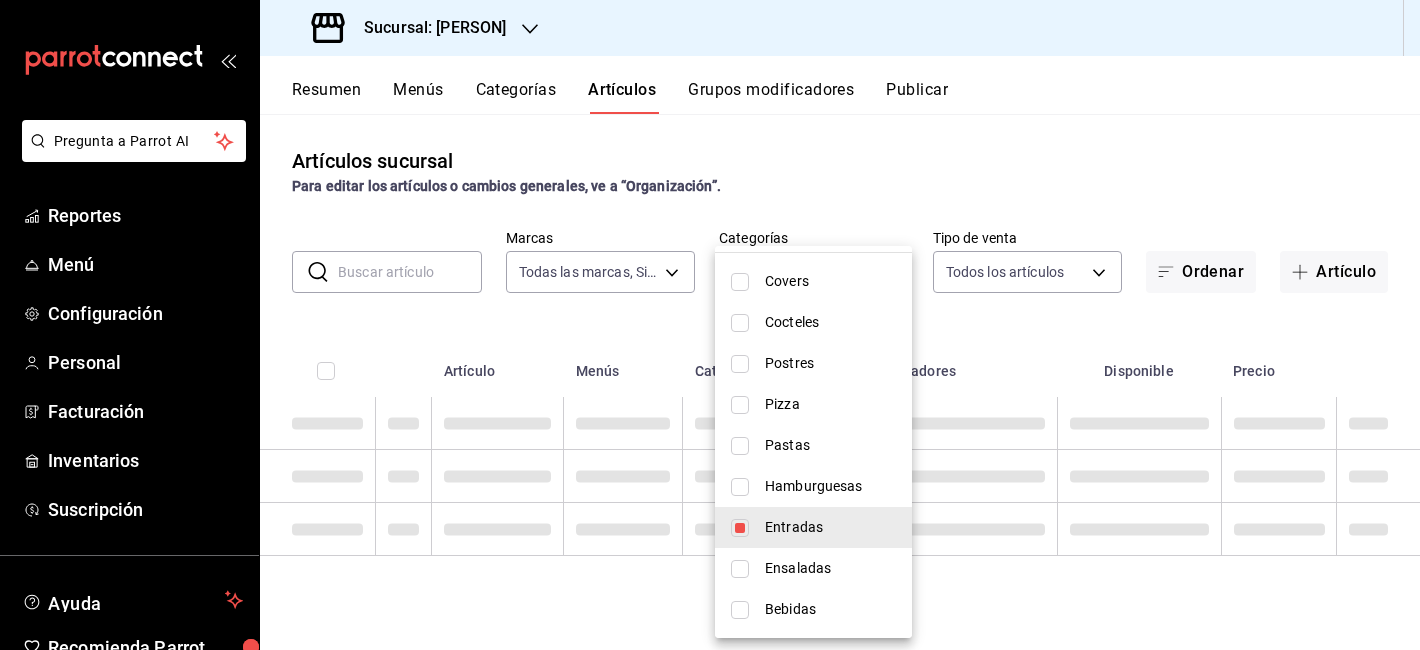 click on "Entradas" at bounding box center [830, 527] 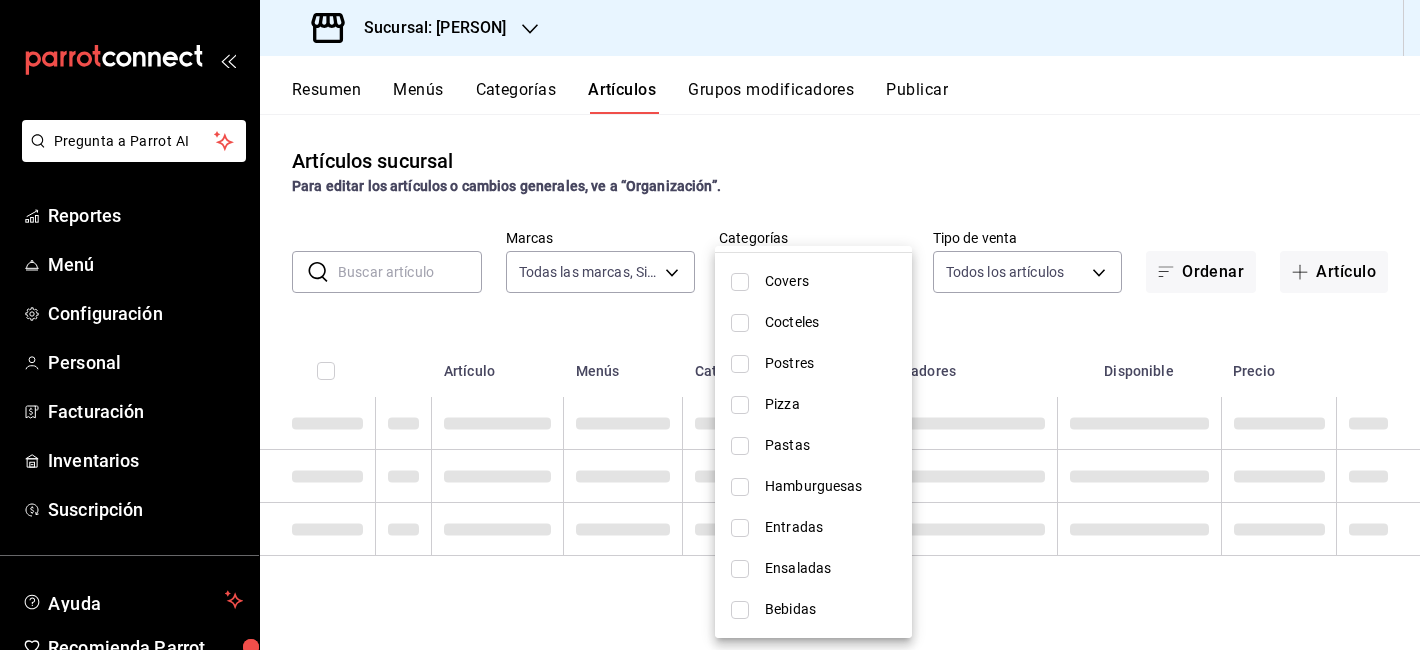 click at bounding box center (710, 325) 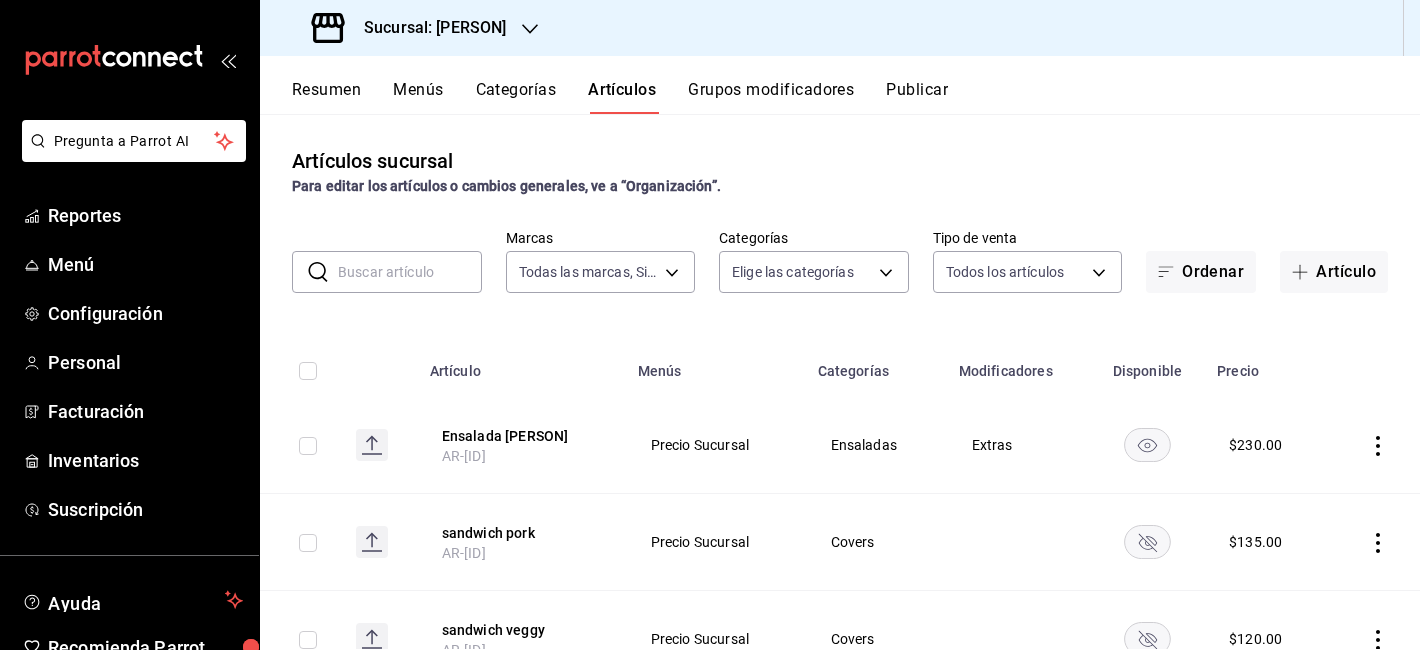 click at bounding box center (410, 272) 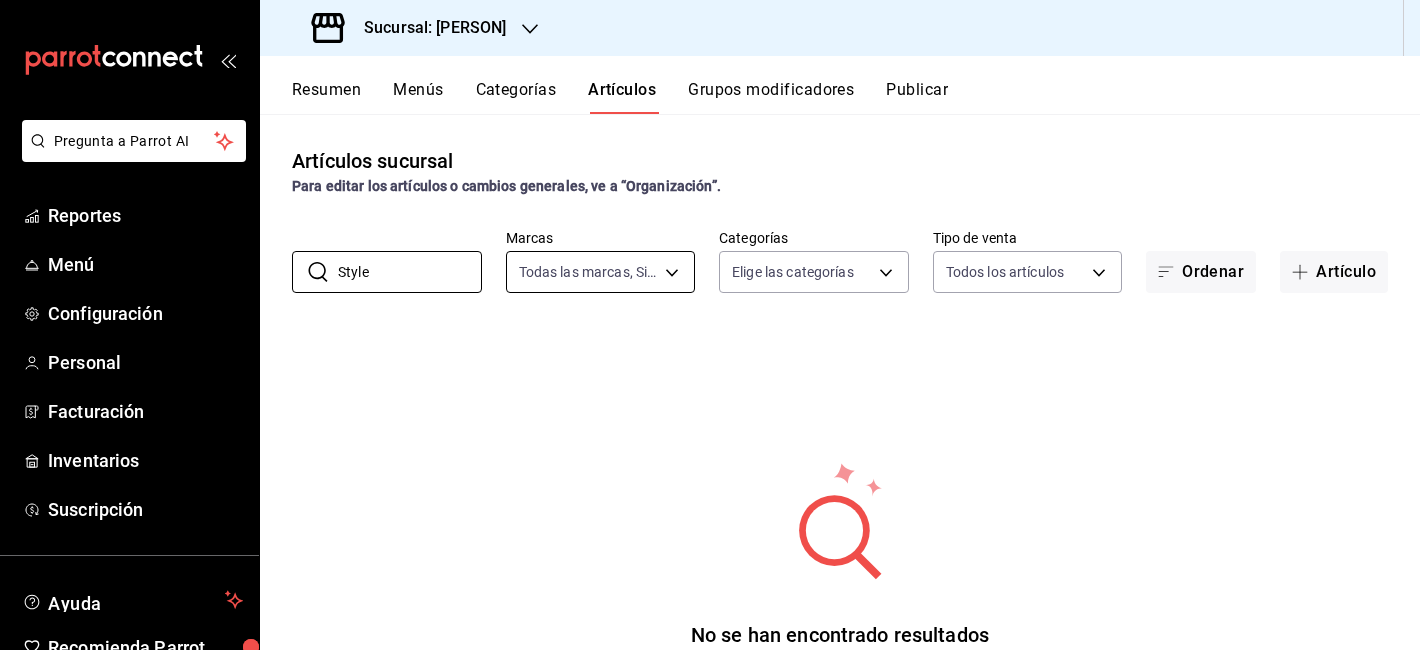 type on "Style" 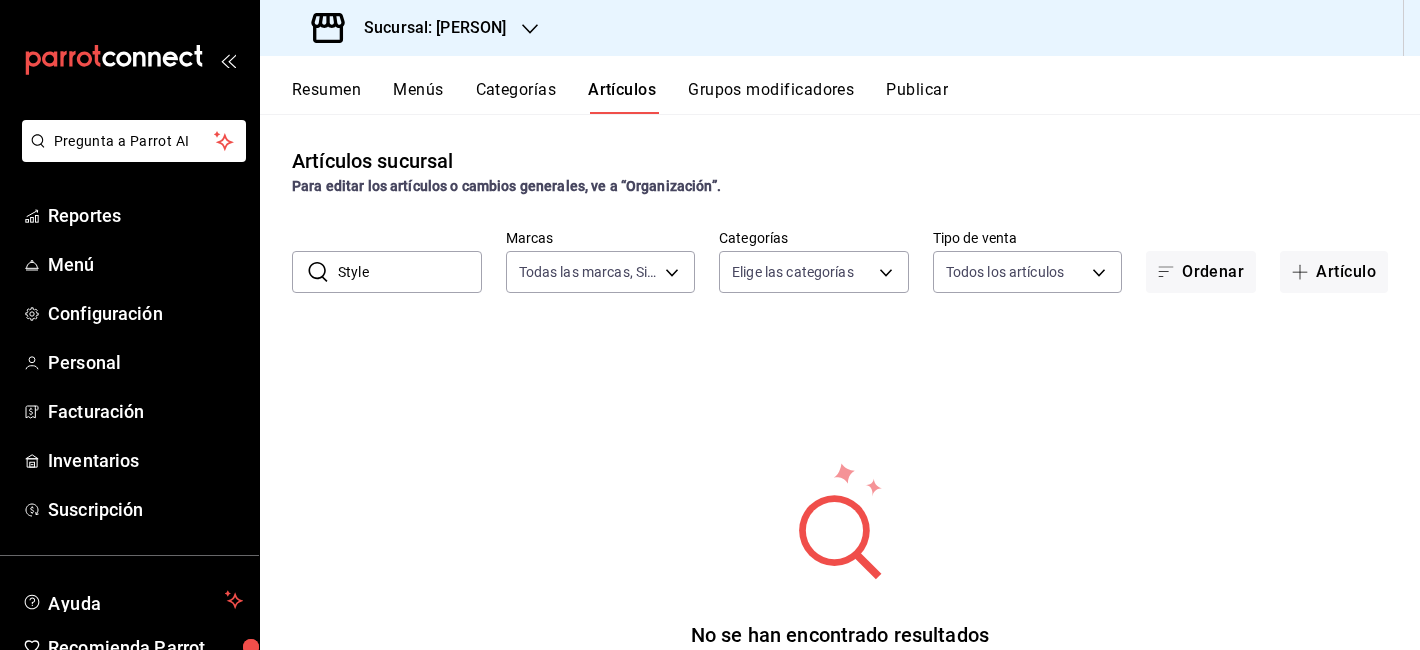 click on "Style" at bounding box center [410, 272] 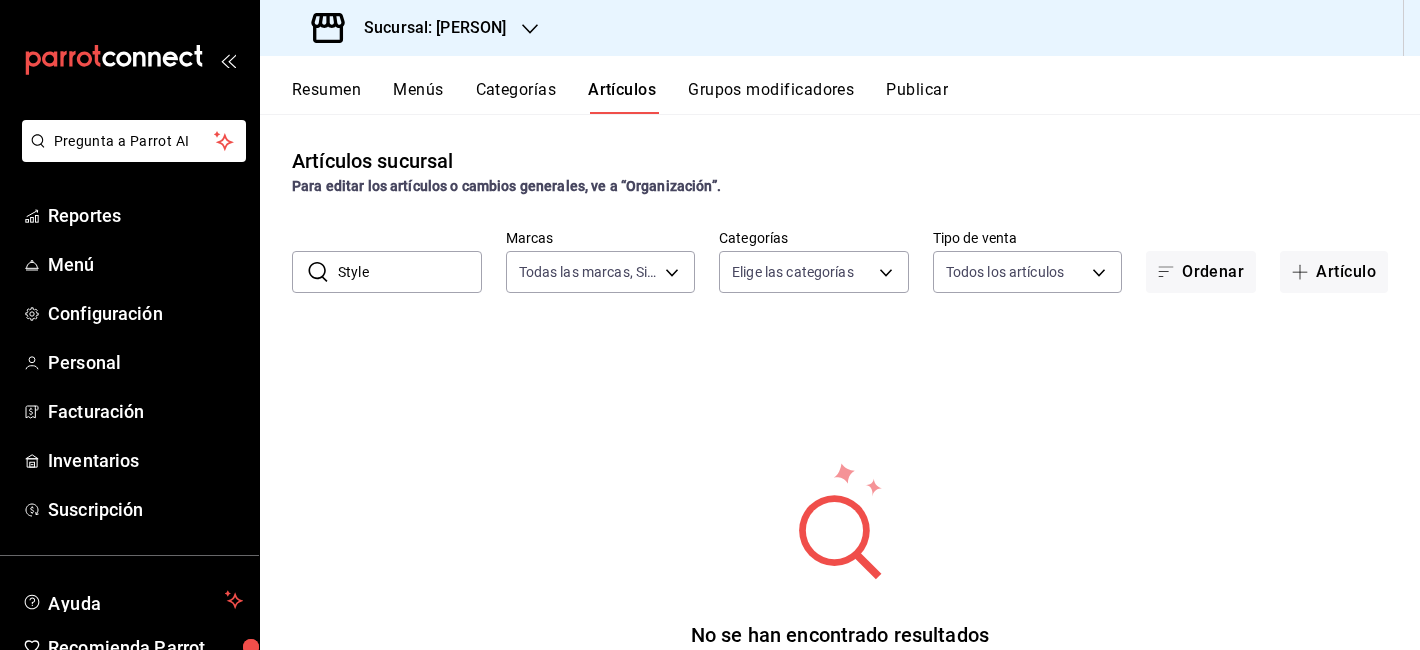 click on "Style" at bounding box center [410, 272] 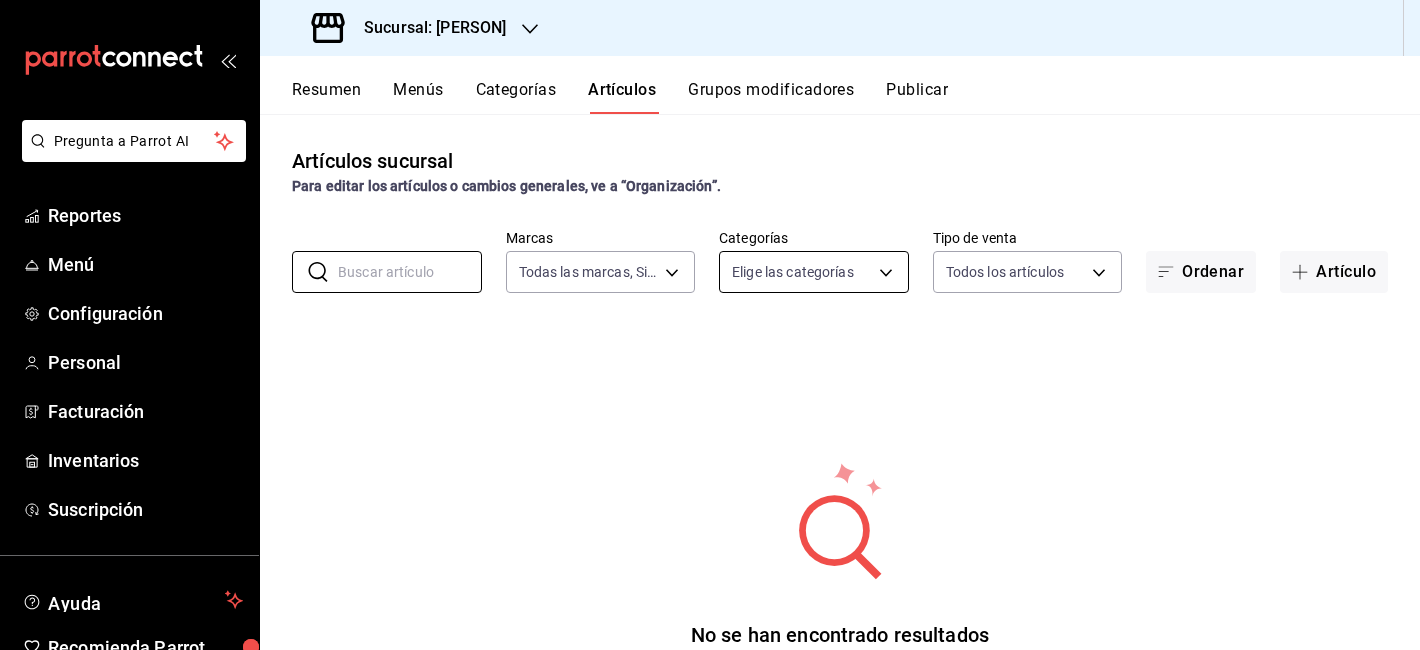 type 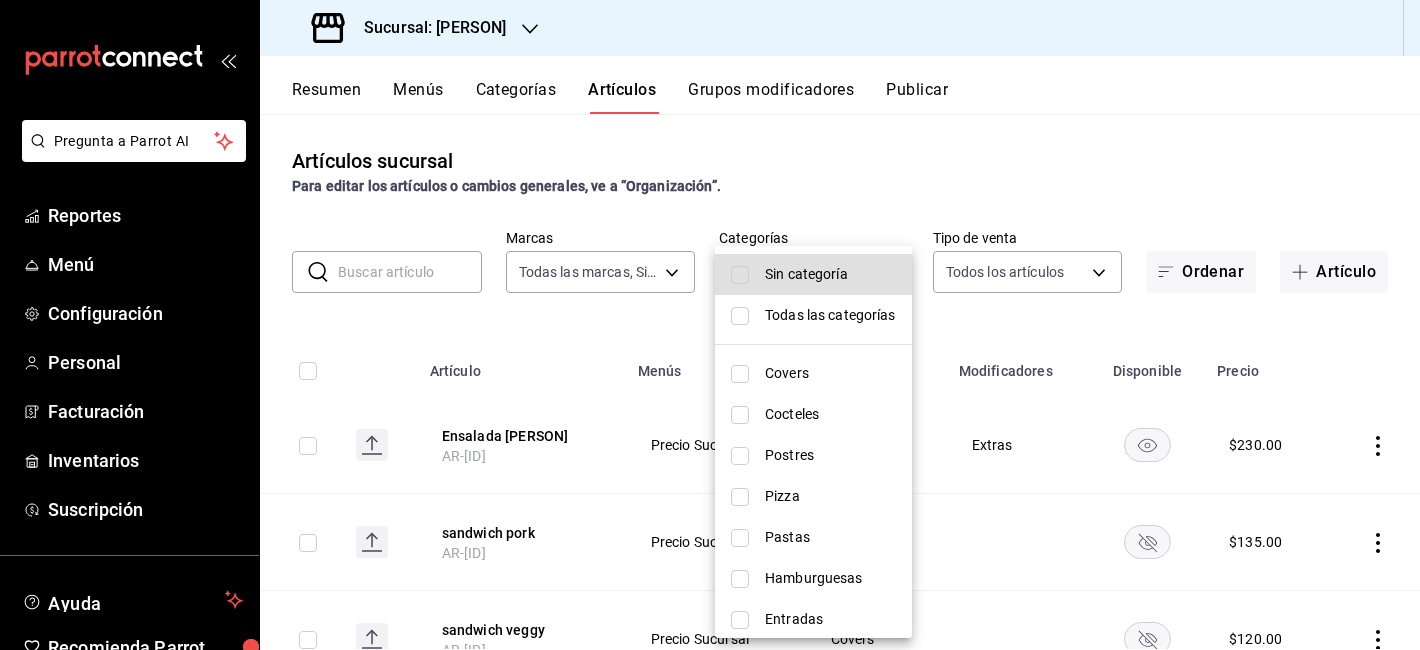 scroll, scrollTop: 92, scrollLeft: 0, axis: vertical 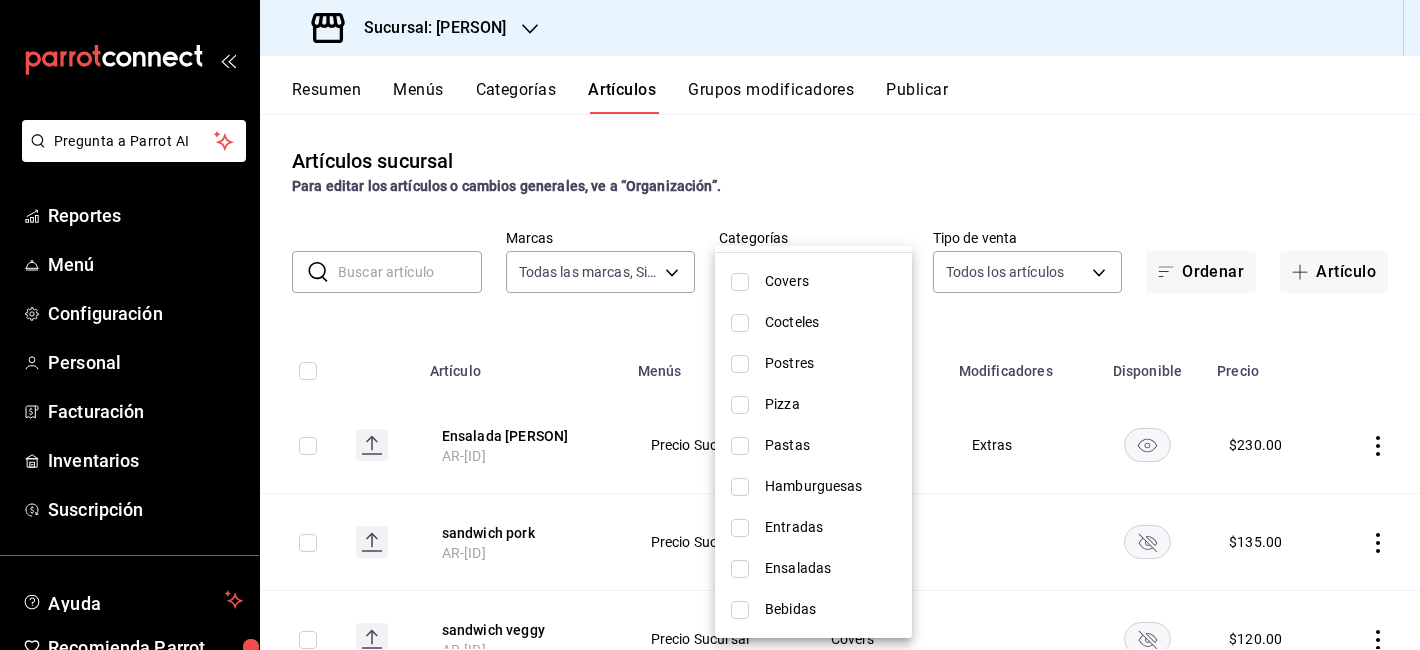 click on "Entradas" at bounding box center [830, 527] 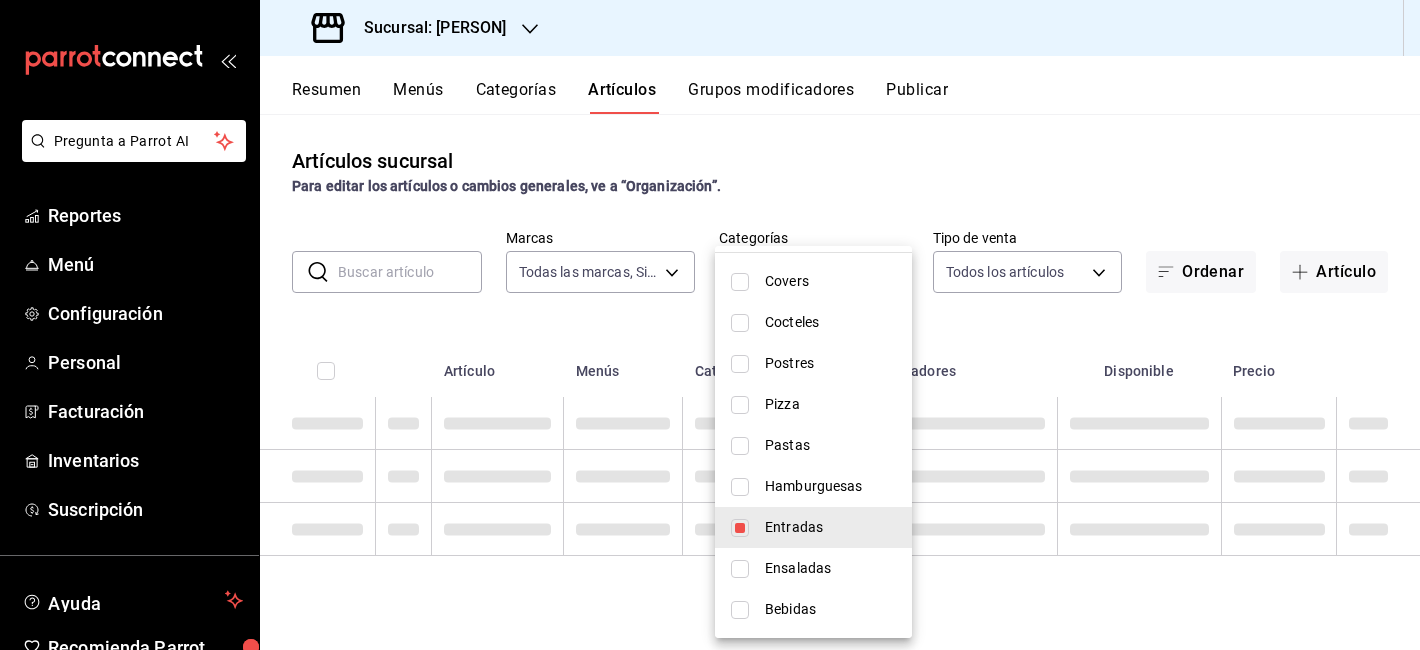 click at bounding box center (710, 325) 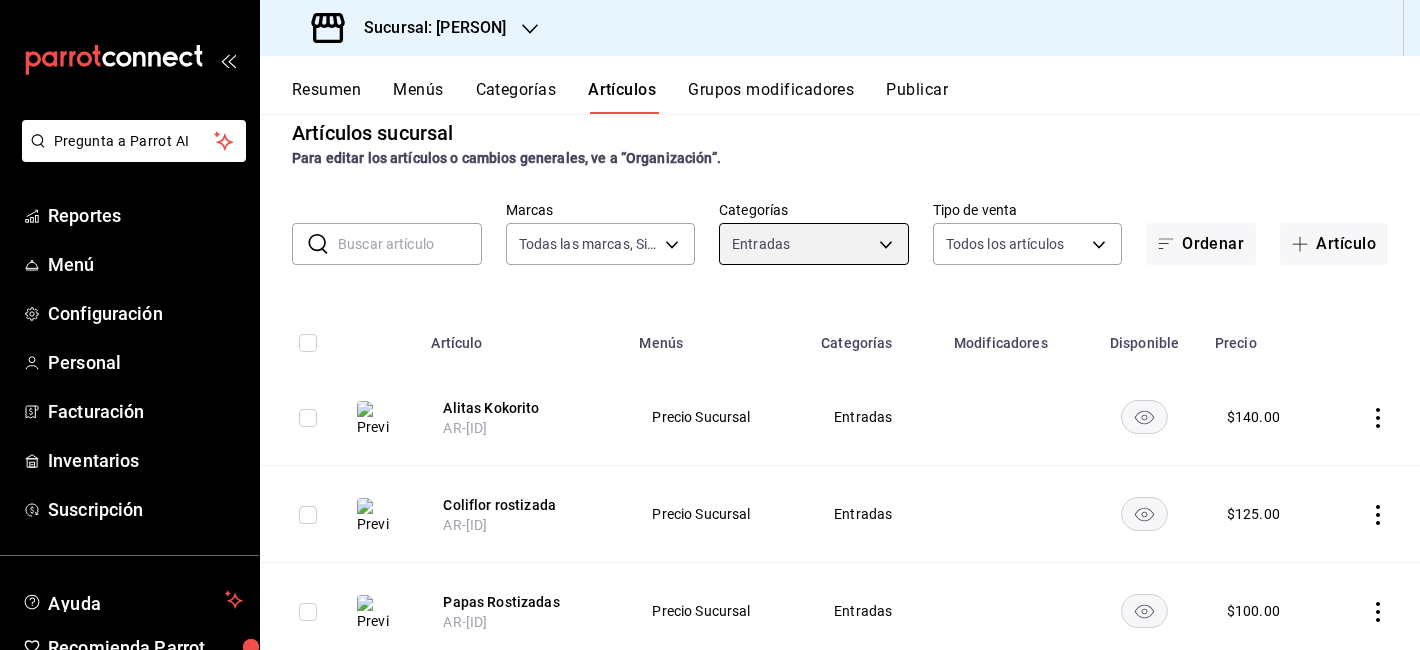 scroll, scrollTop: 0, scrollLeft: 0, axis: both 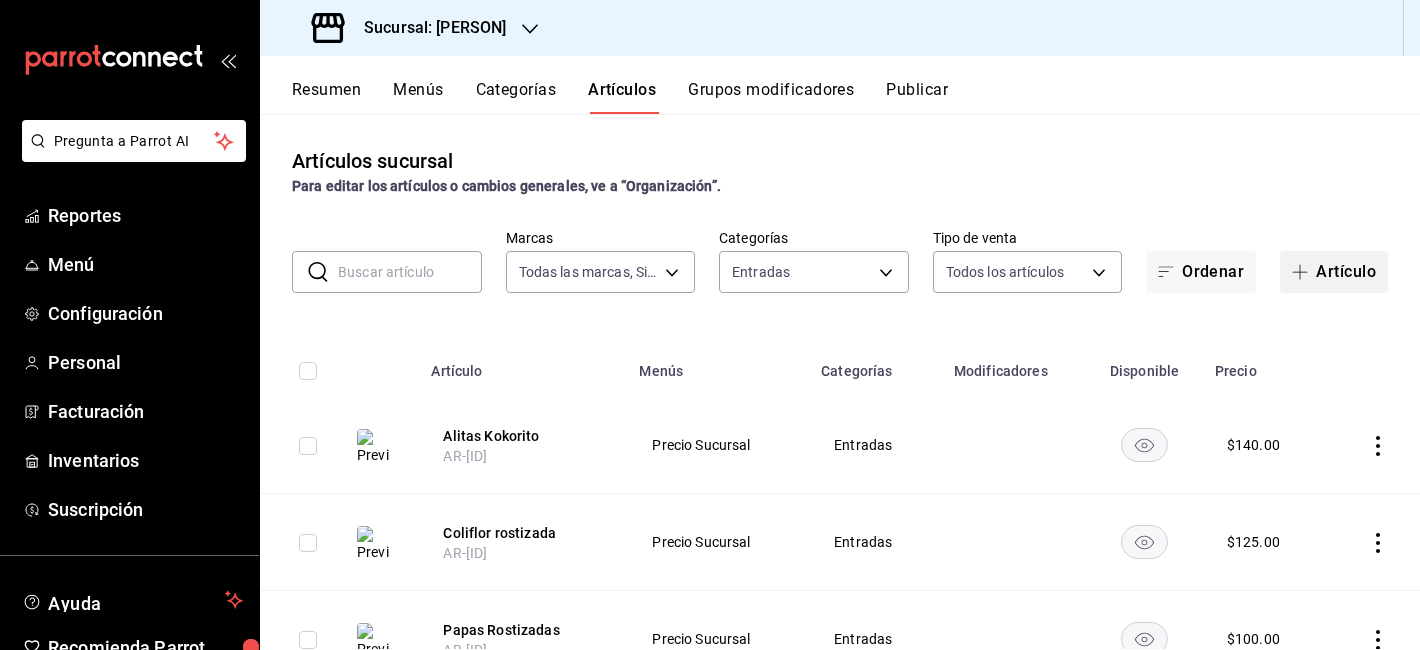 click 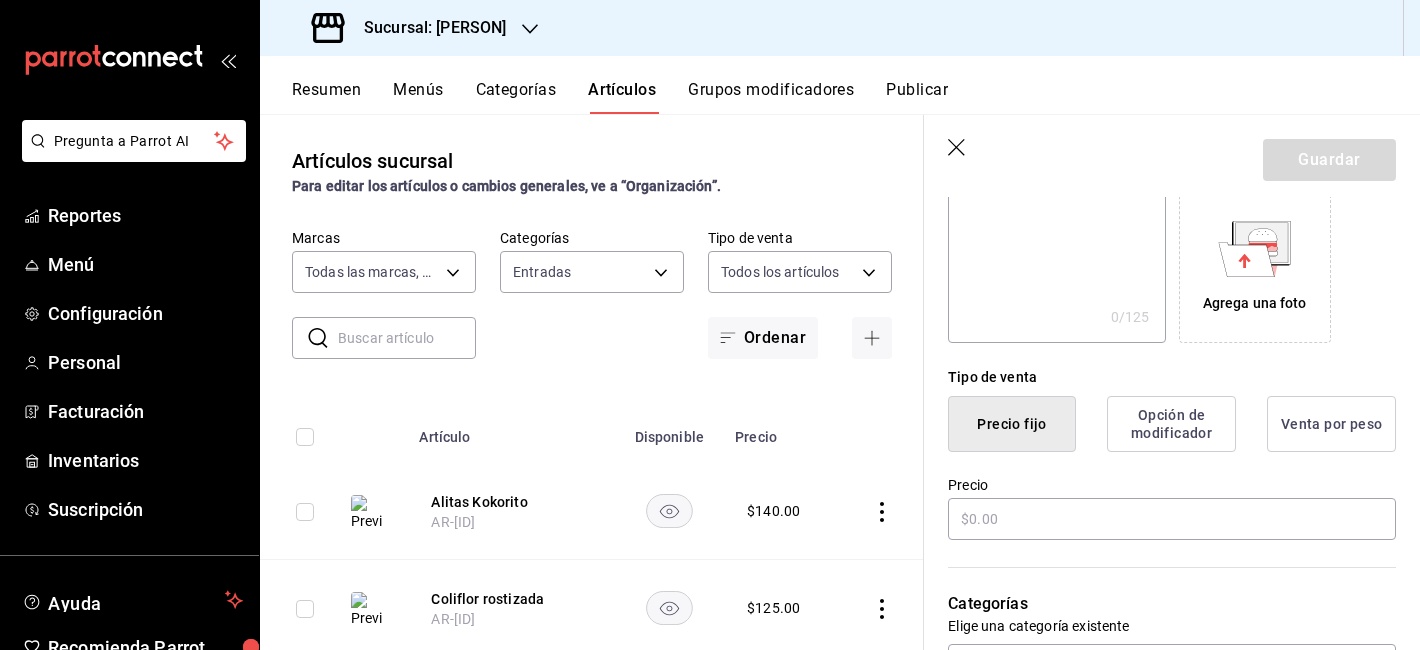scroll, scrollTop: 393, scrollLeft: 0, axis: vertical 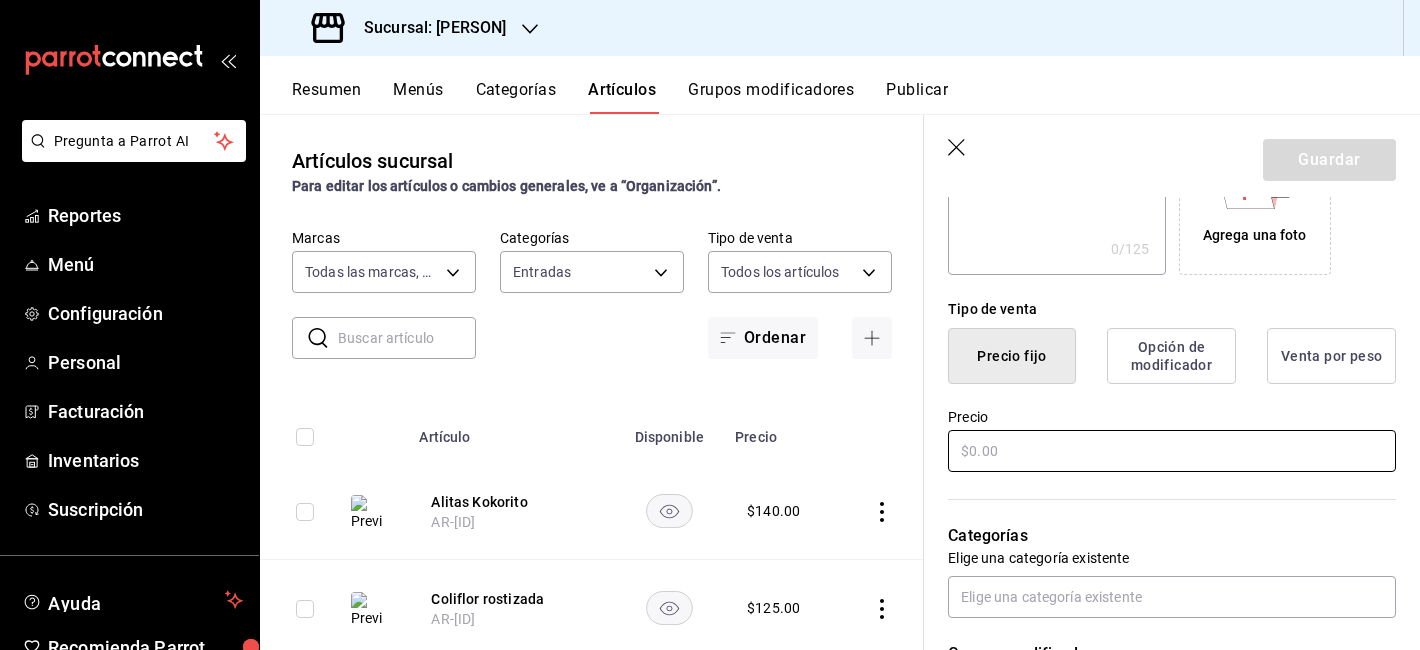 type on "Papas Animal Style" 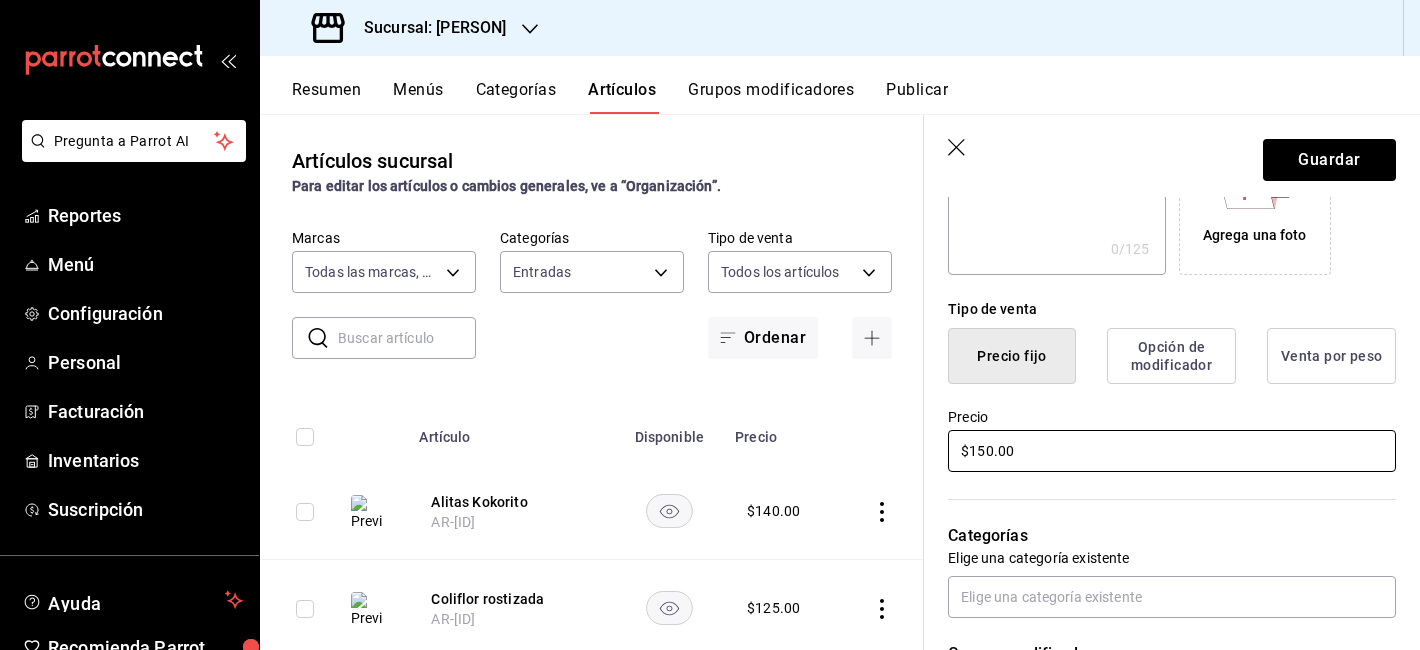type on "$150.00" 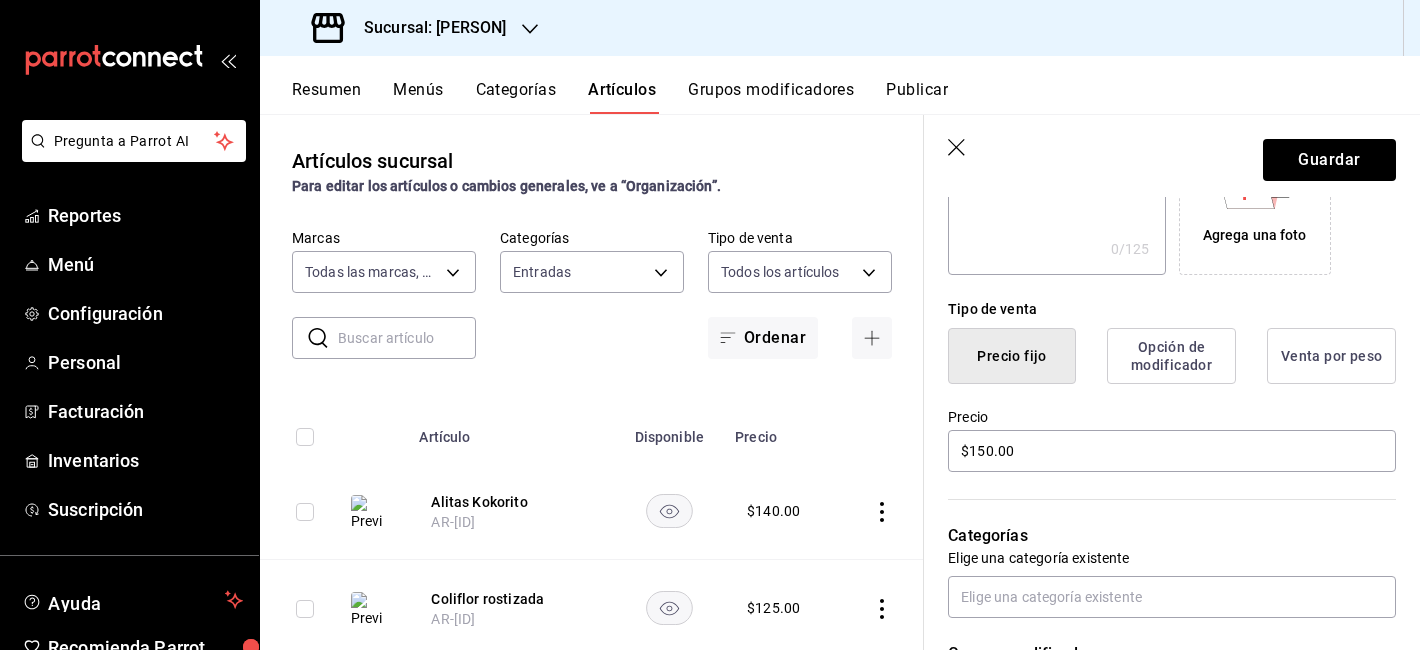 click on "Categorías Elige una categoría existente" at bounding box center [1160, 546] 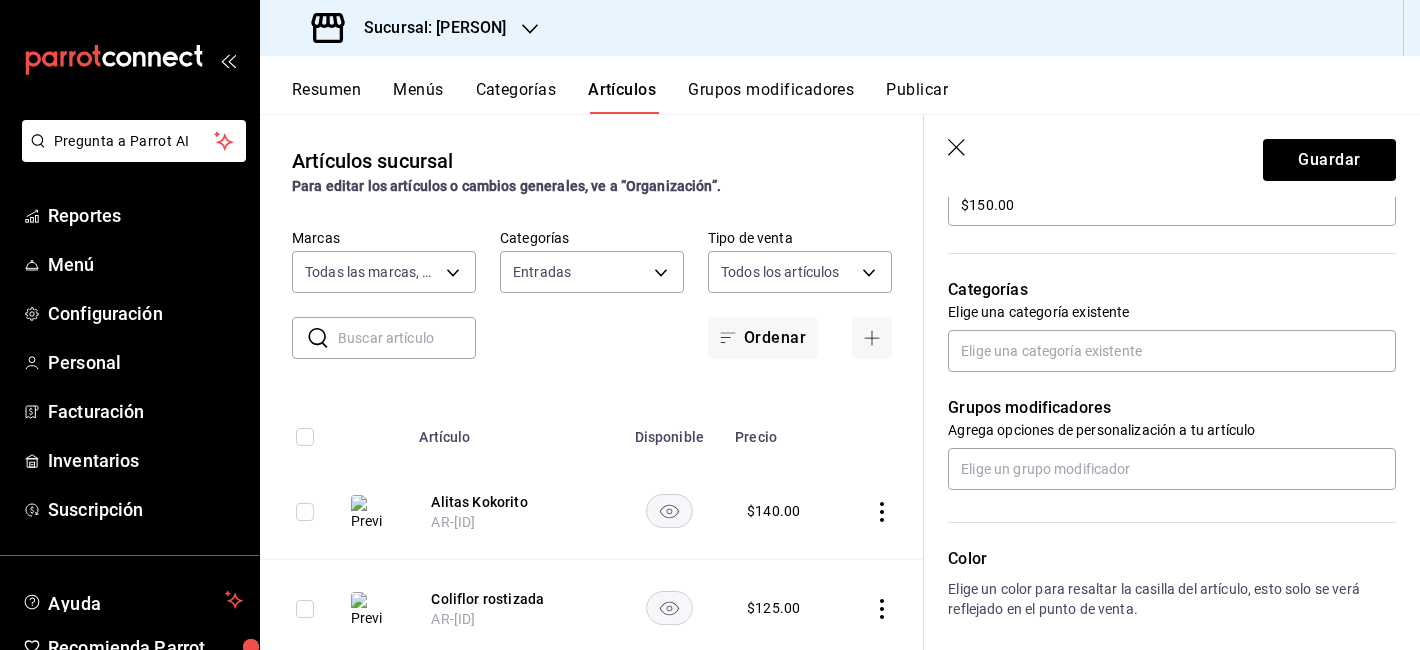 scroll, scrollTop: 643, scrollLeft: 0, axis: vertical 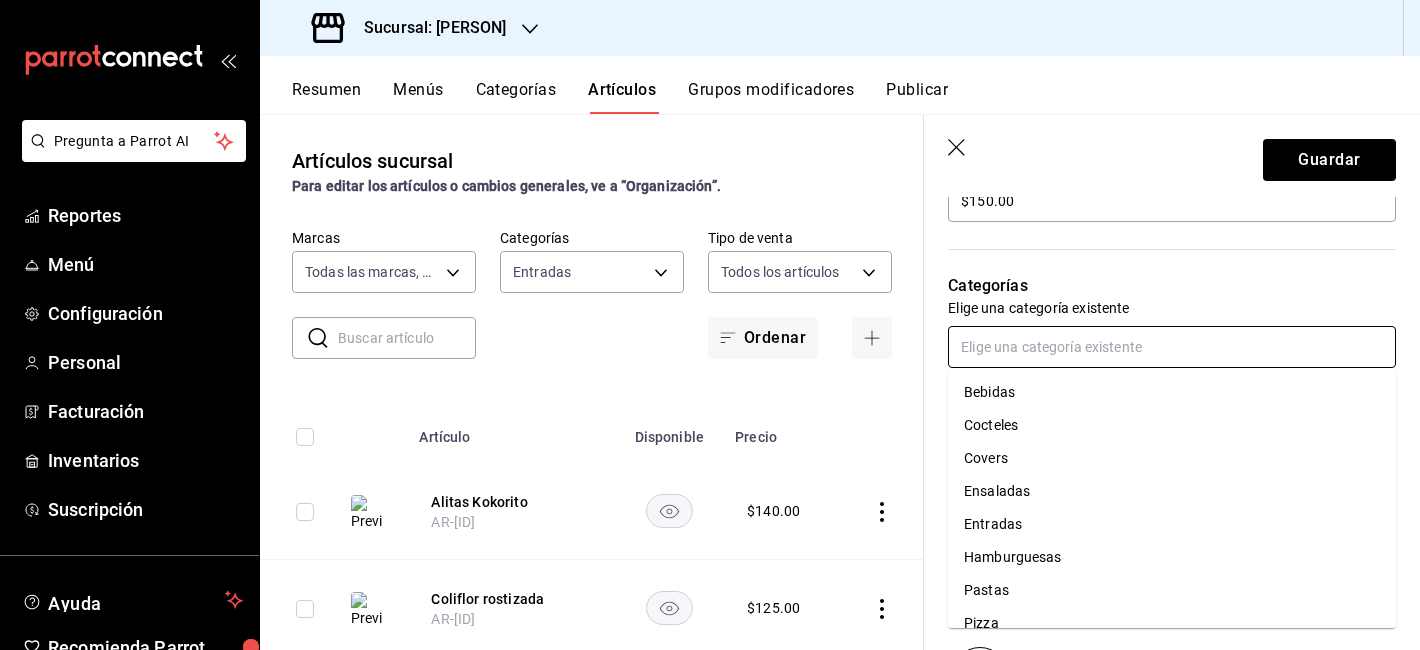 click at bounding box center [1172, 347] 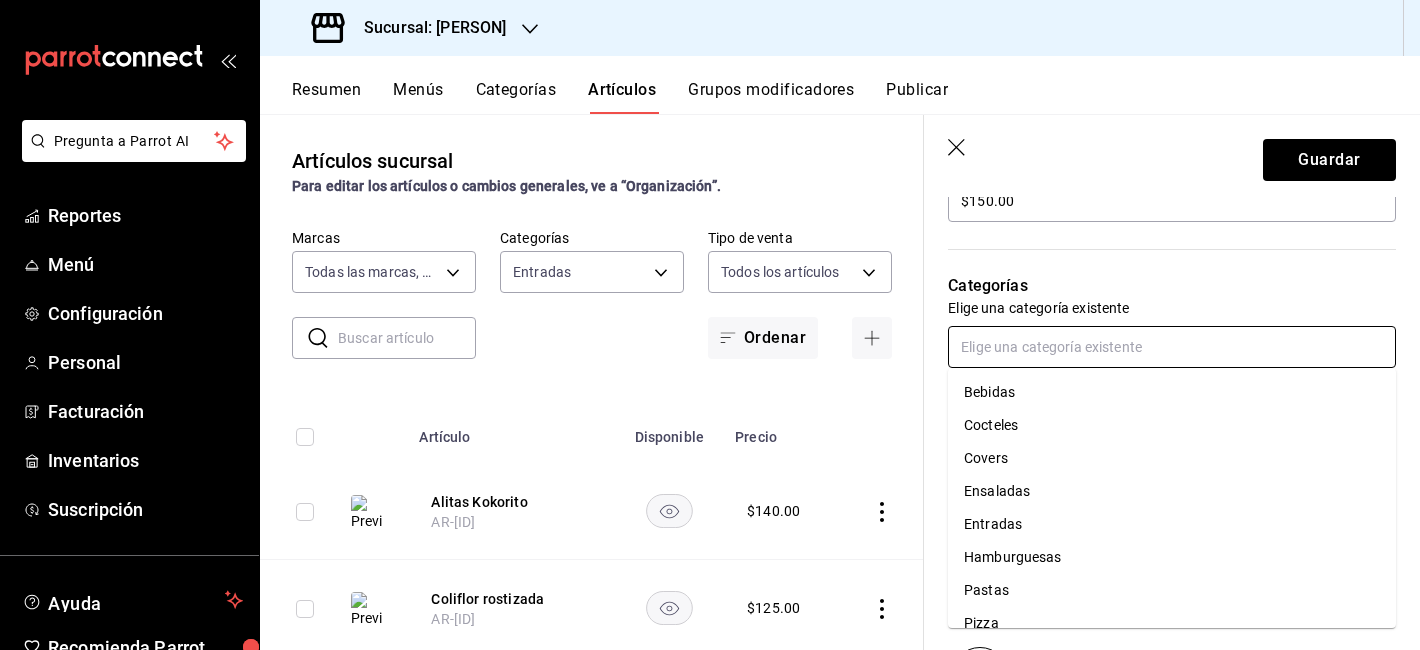 click on "Entradas" at bounding box center (1172, 524) 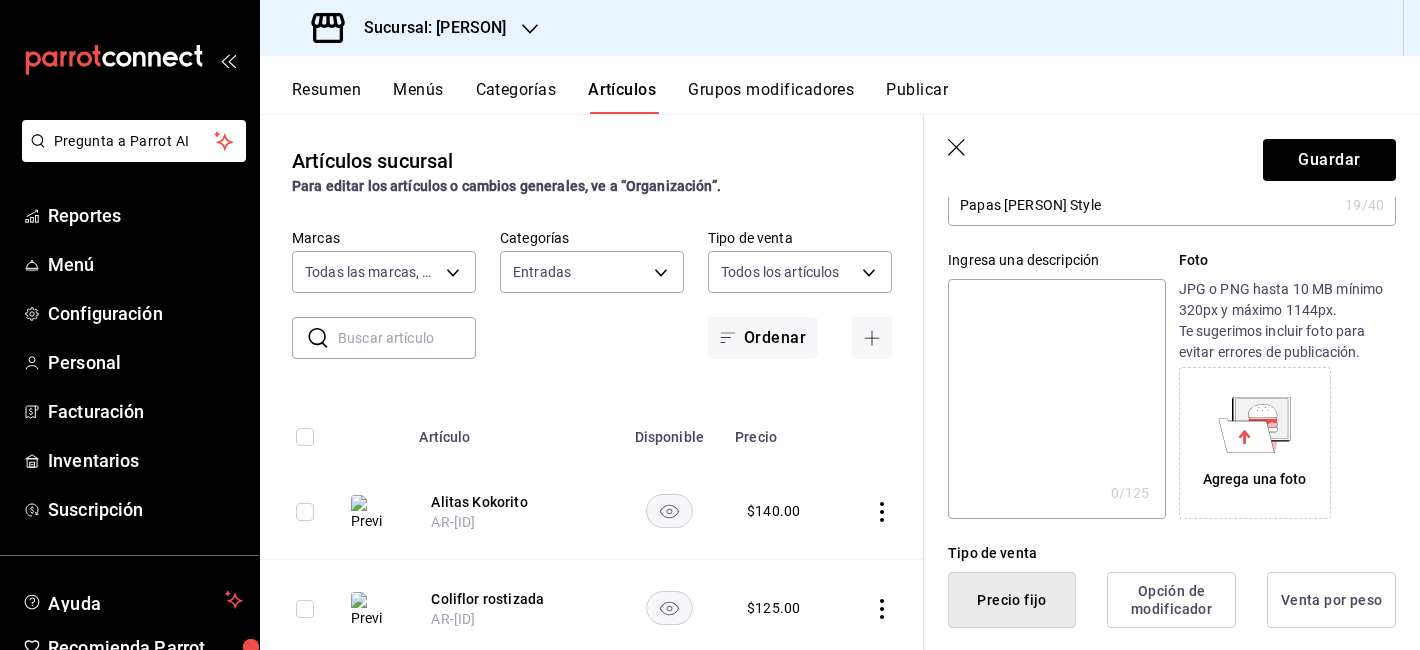 scroll, scrollTop: 123, scrollLeft: 0, axis: vertical 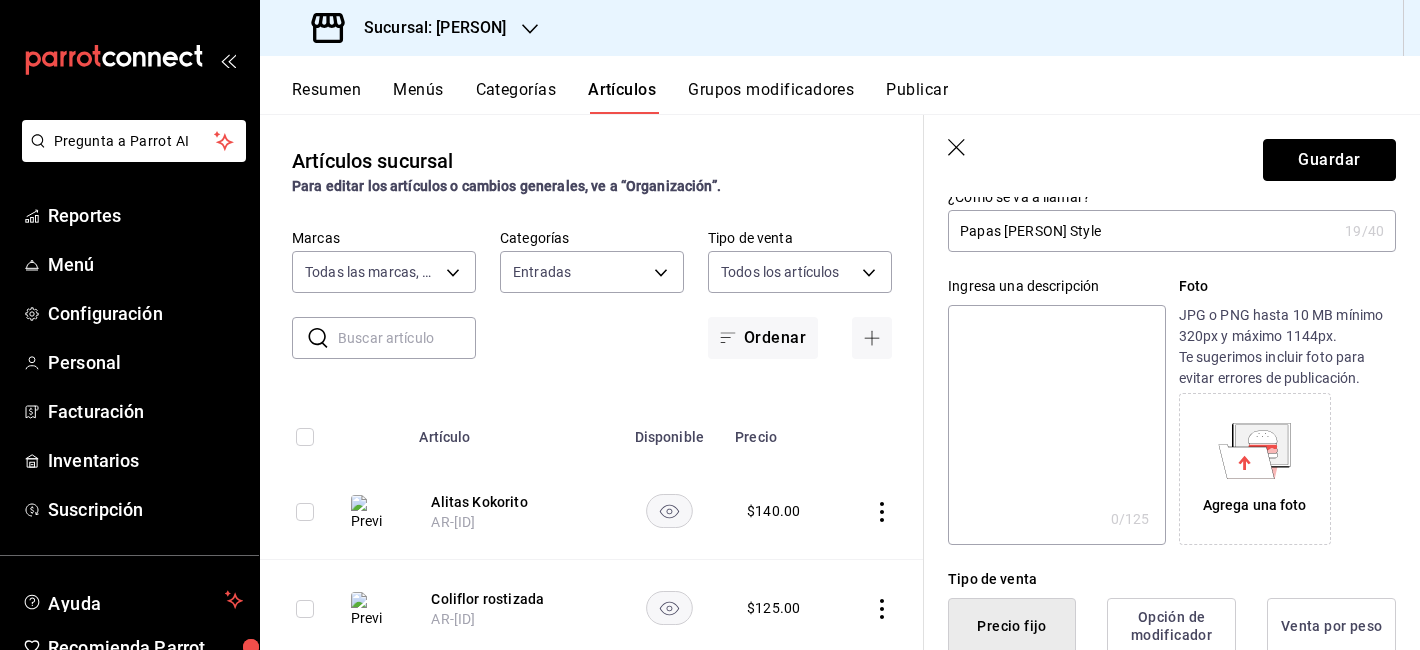 click on "Guardar" at bounding box center (1329, 160) 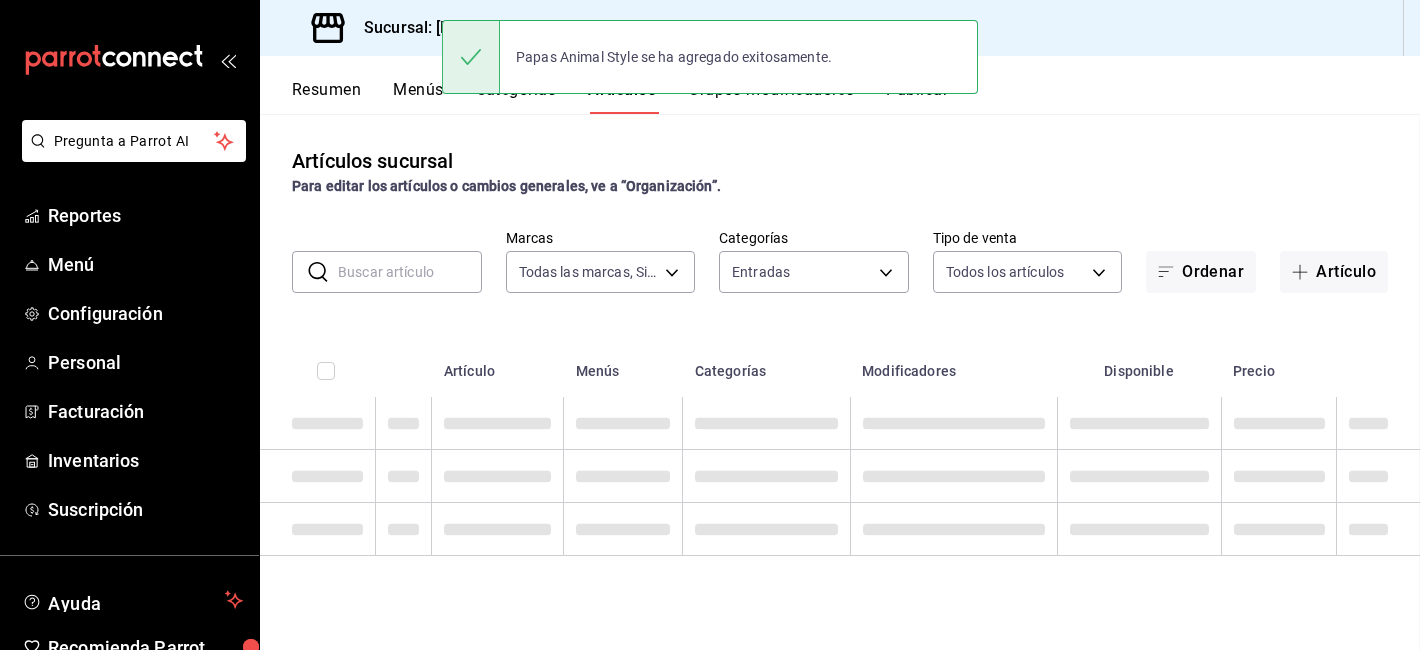 scroll, scrollTop: 0, scrollLeft: 0, axis: both 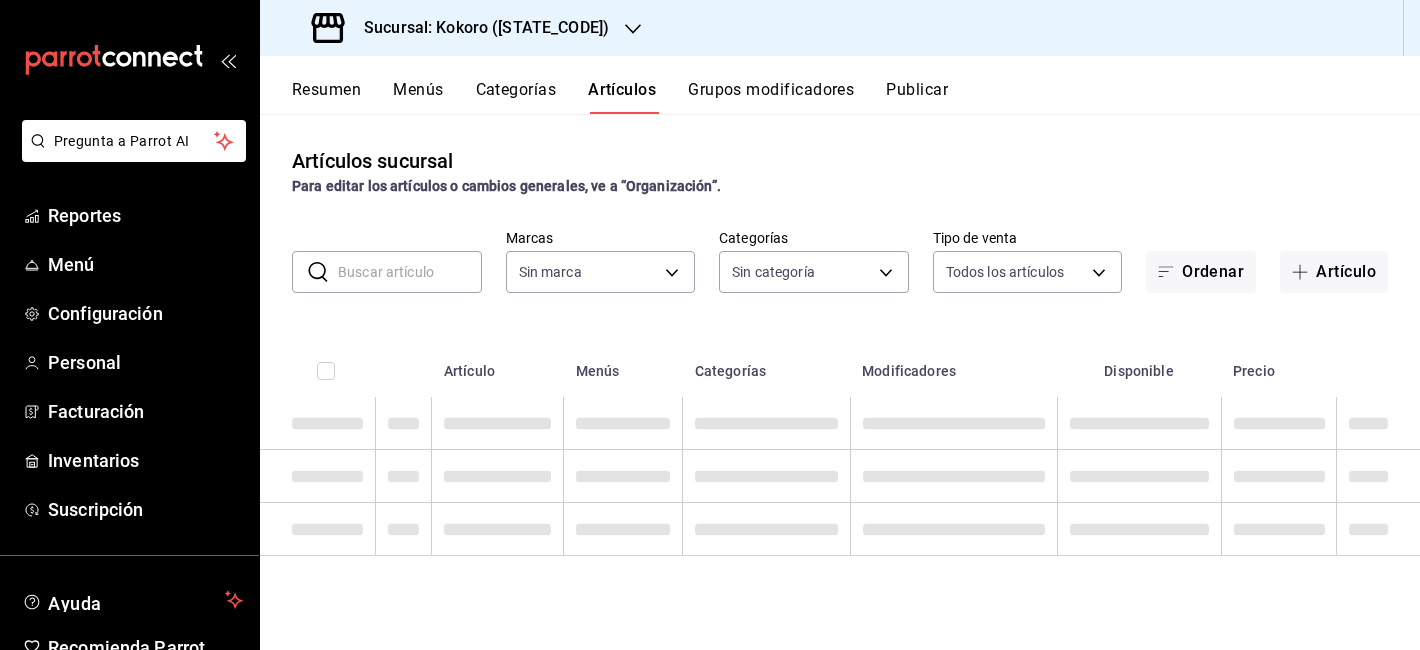 type on "[UUID],[UUID],[UUID],[UUID],[UUID],[UUID],[UUID],[UUID],[UUID]" 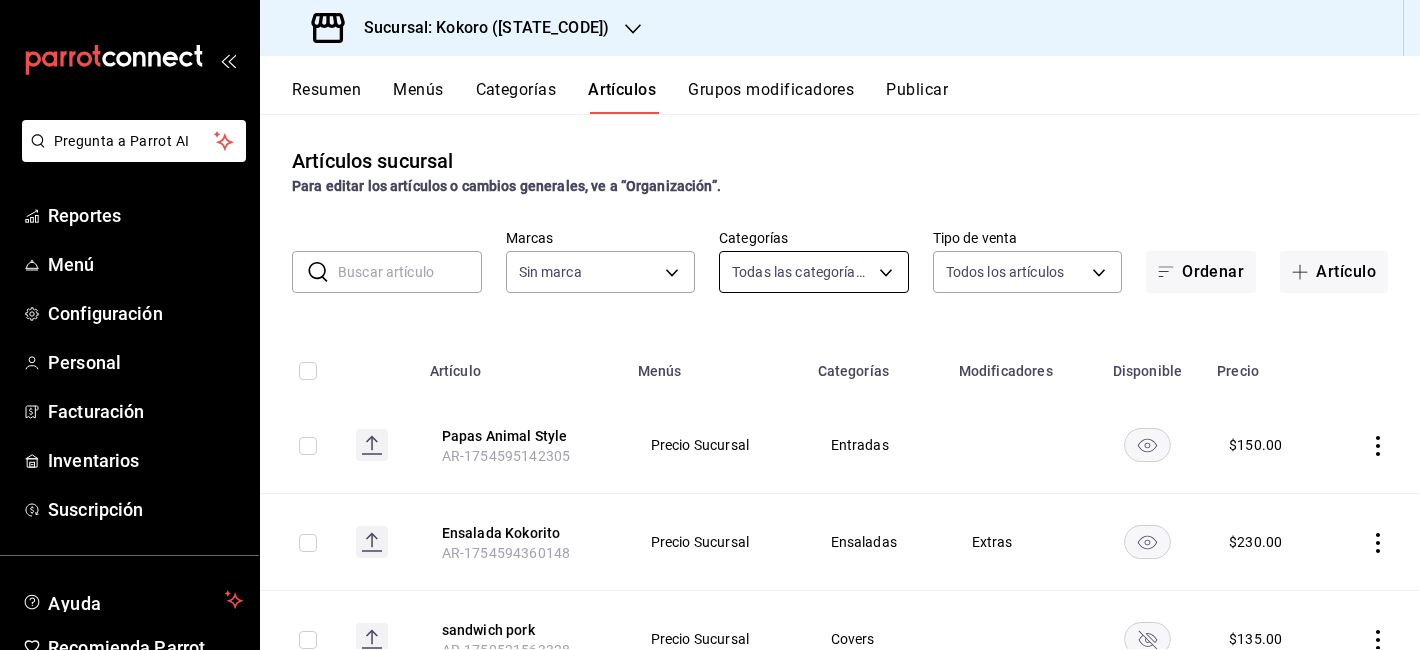 type on "5dd2431f-515e-47b5-ba9f-8586cfd3a091" 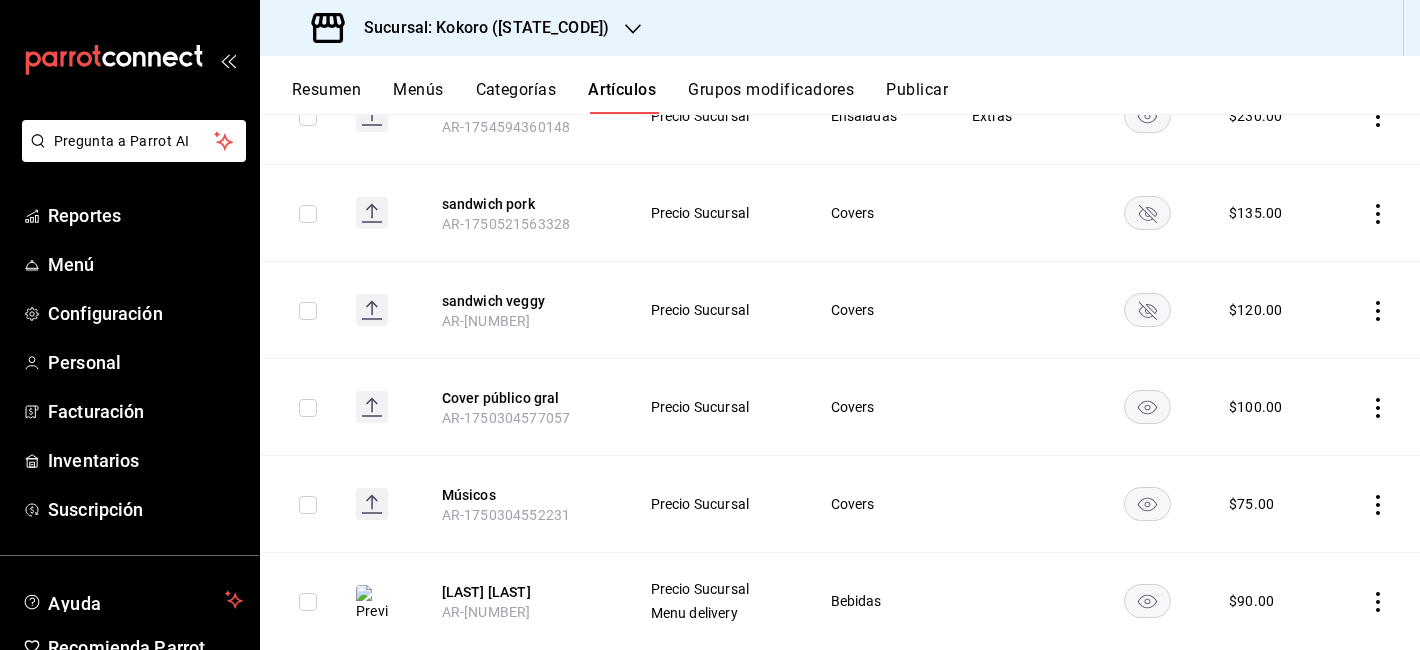 scroll, scrollTop: 0, scrollLeft: 0, axis: both 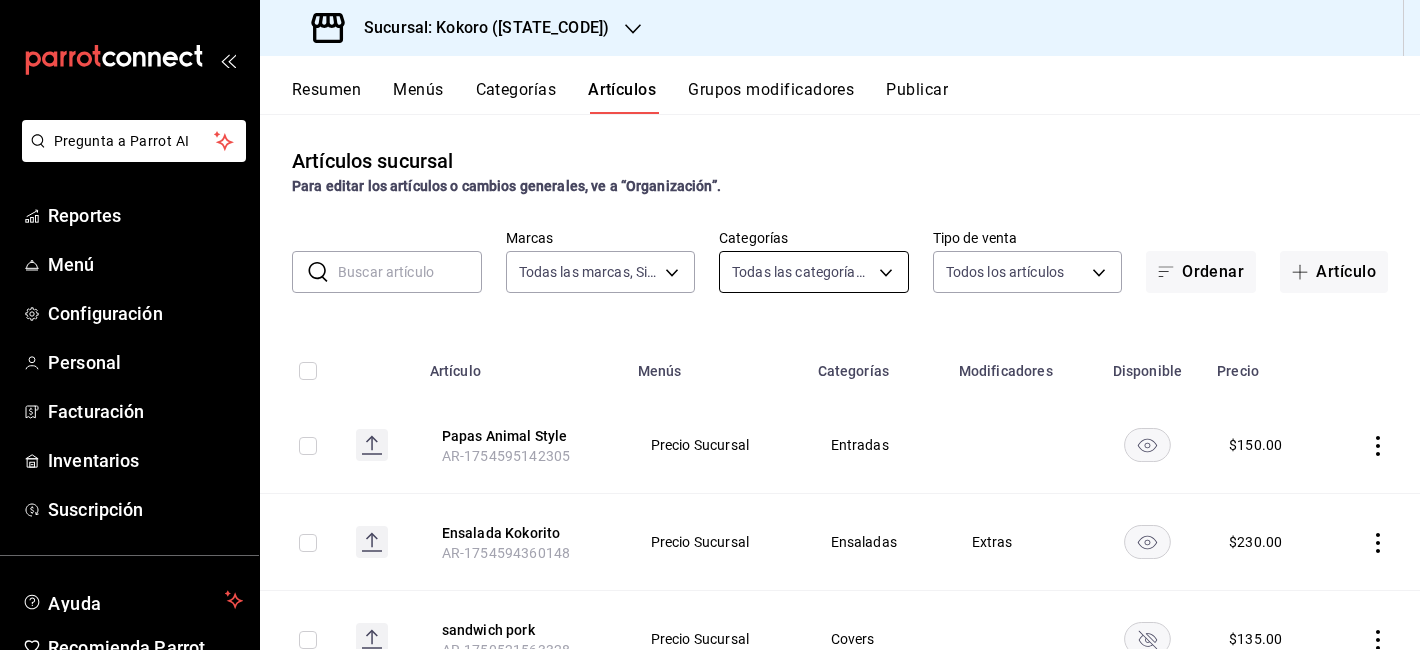 click on "Papas Animal Style AR-1754595142305 Precio Sucursal Entradas $ 150.00 $ $ $" at bounding box center [710, 325] 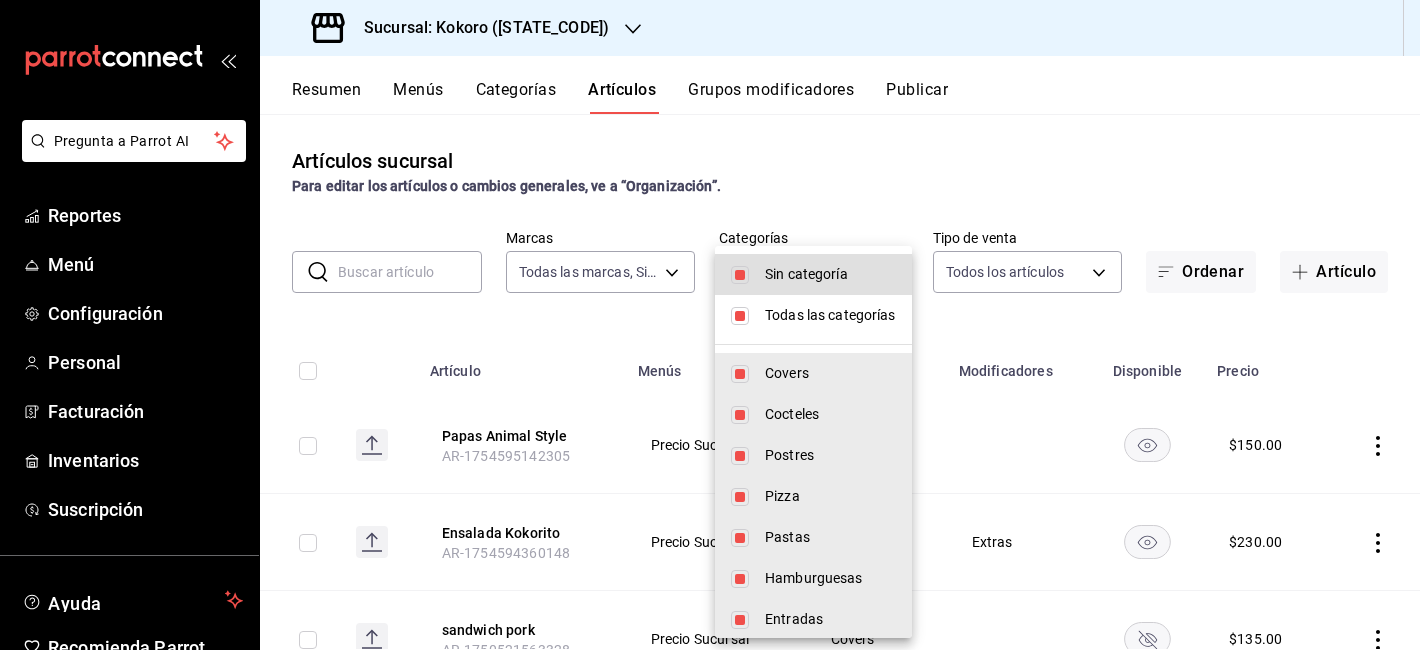 click on "Sin categoría" at bounding box center [813, 274] 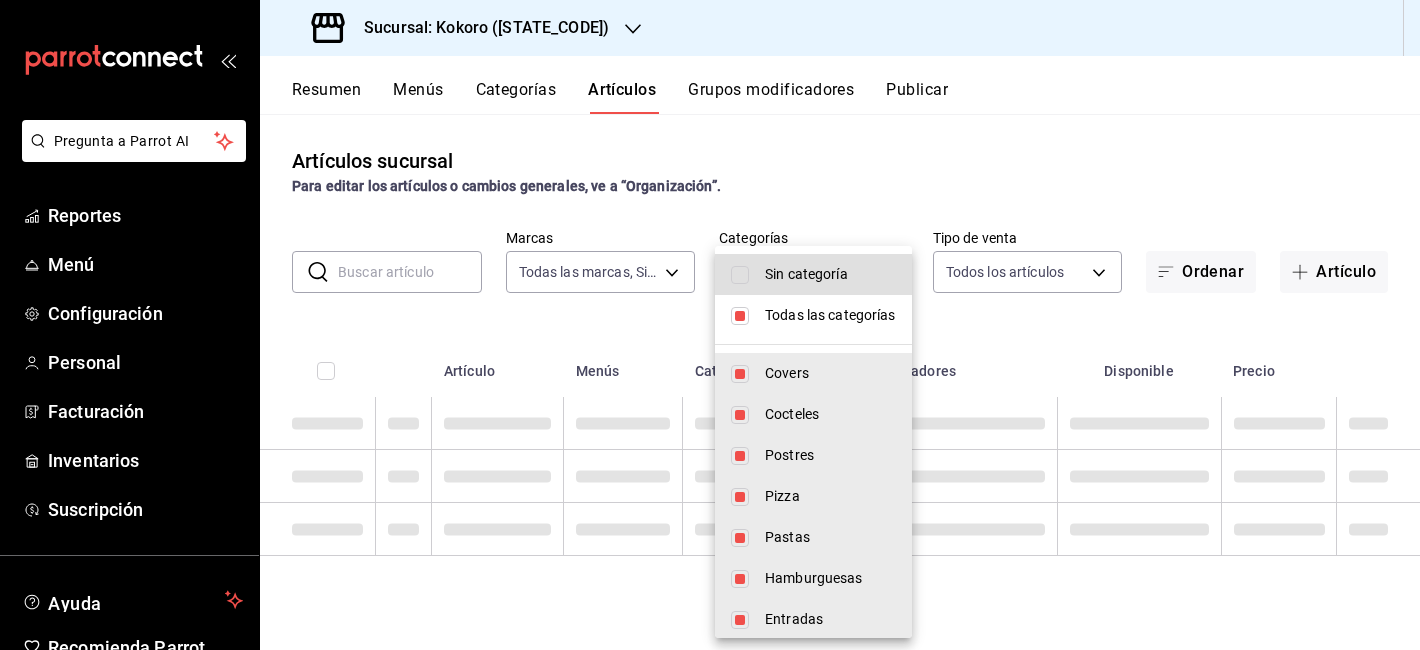 click on "Todas las categorías" at bounding box center [830, 315] 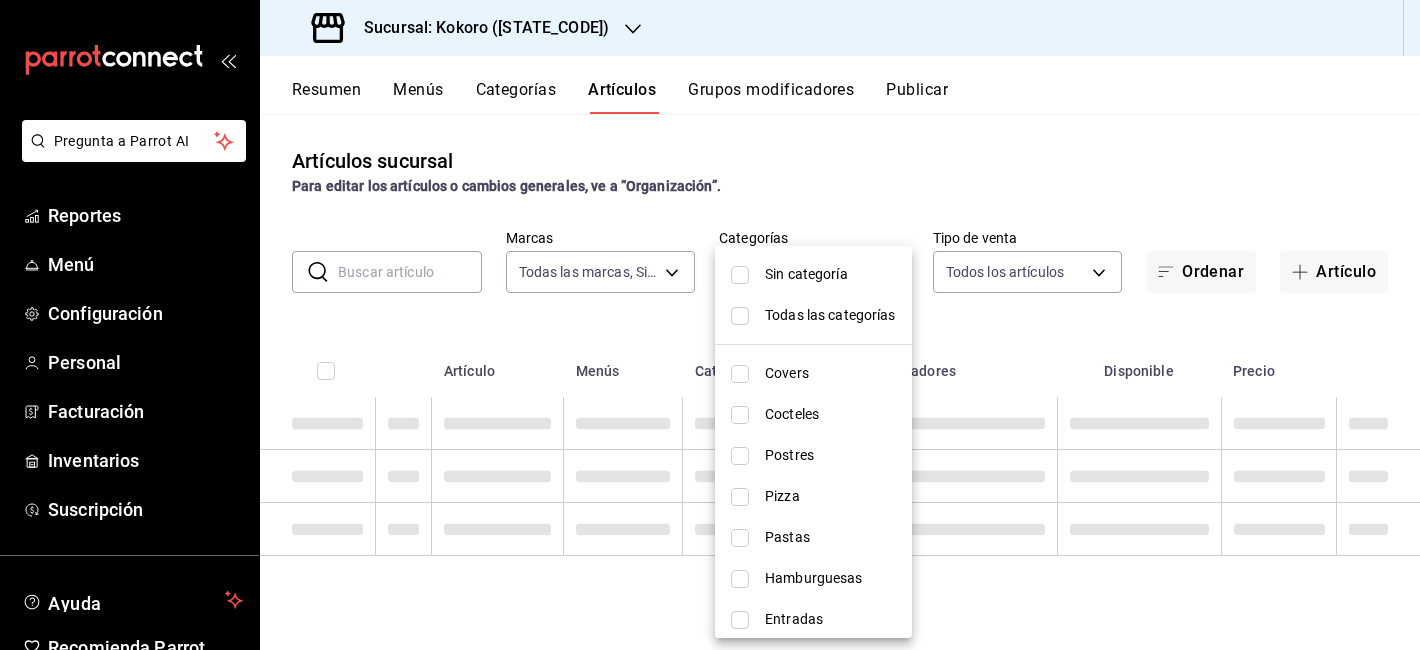 type 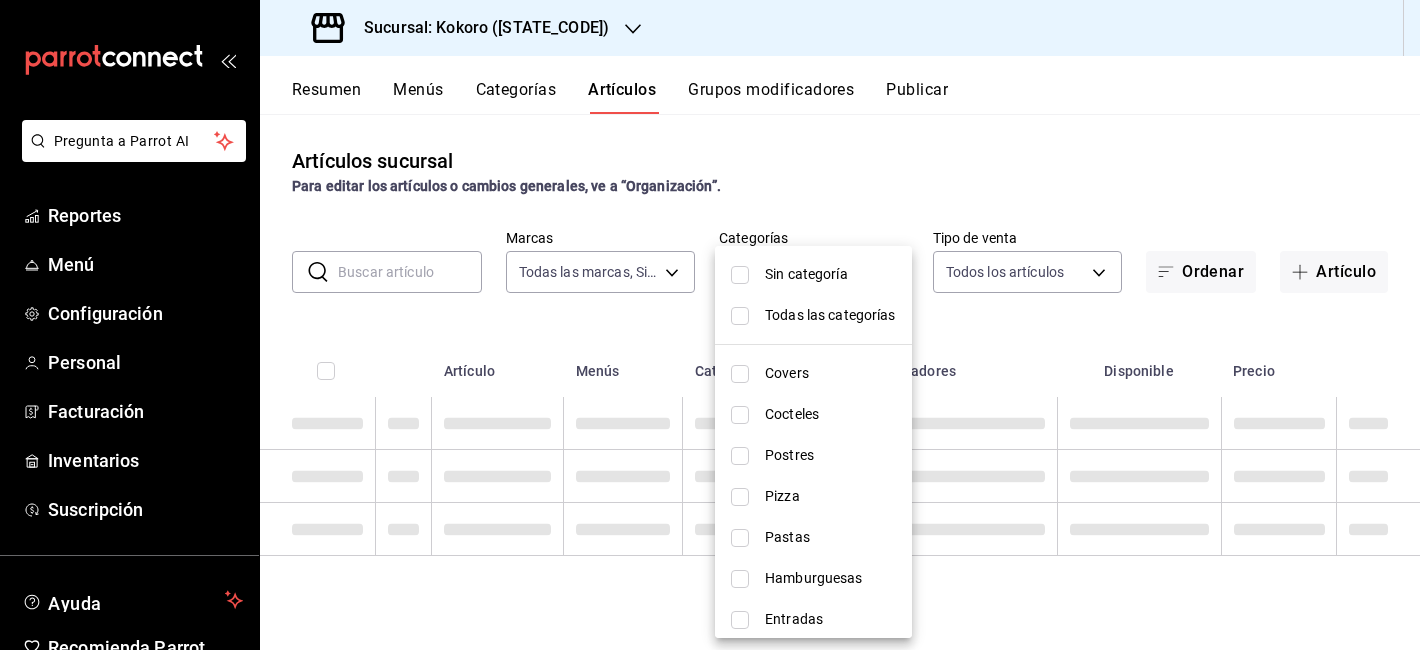 checkbox on "false" 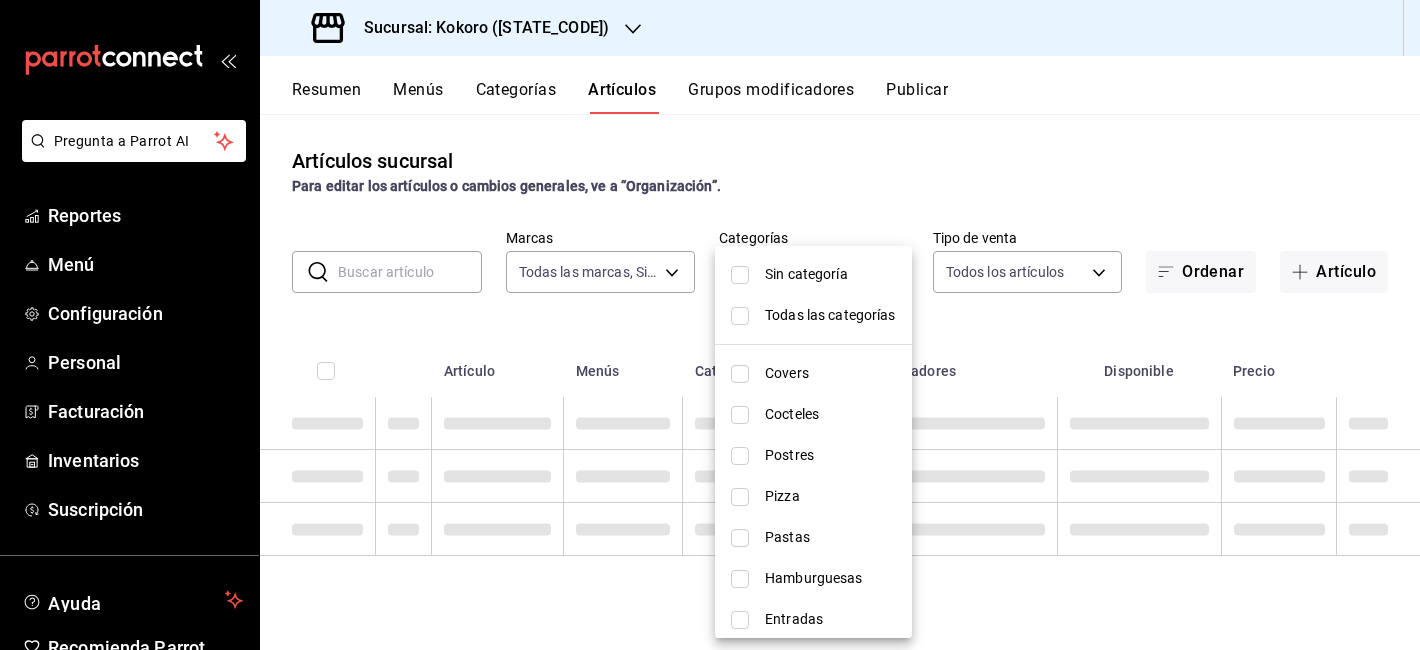 checkbox on "false" 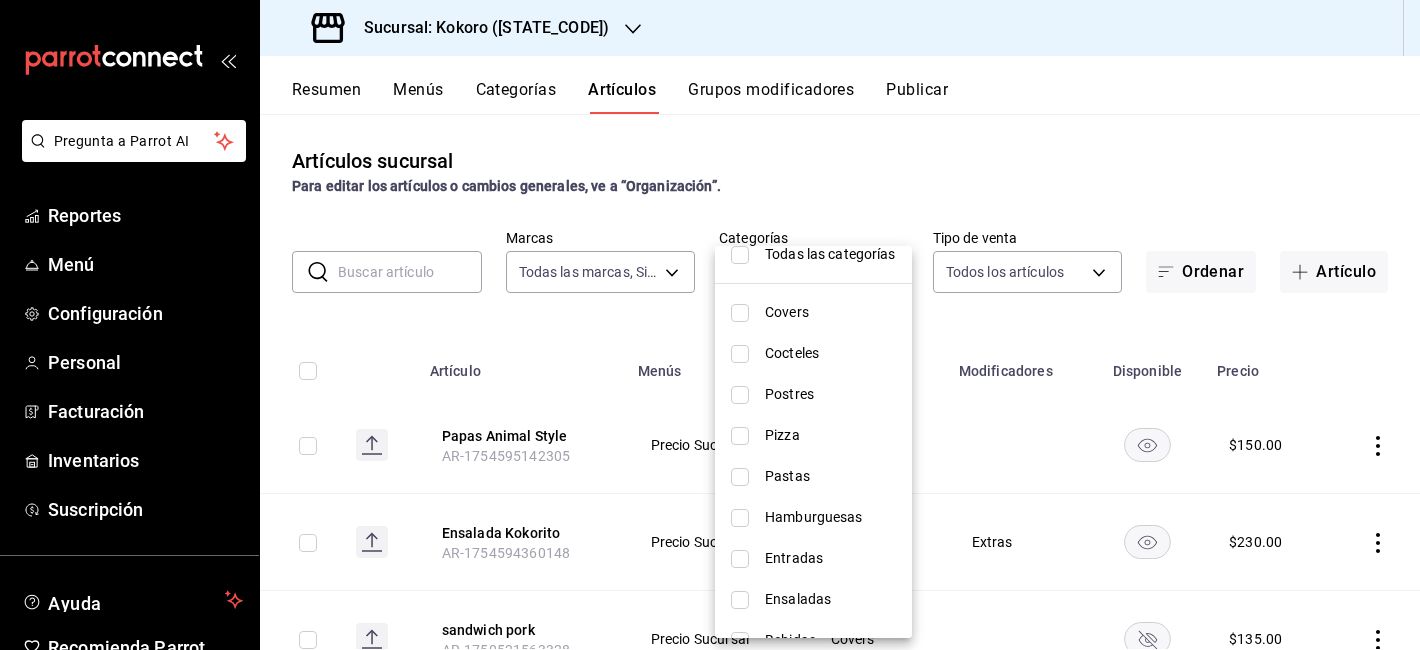 scroll, scrollTop: 92, scrollLeft: 0, axis: vertical 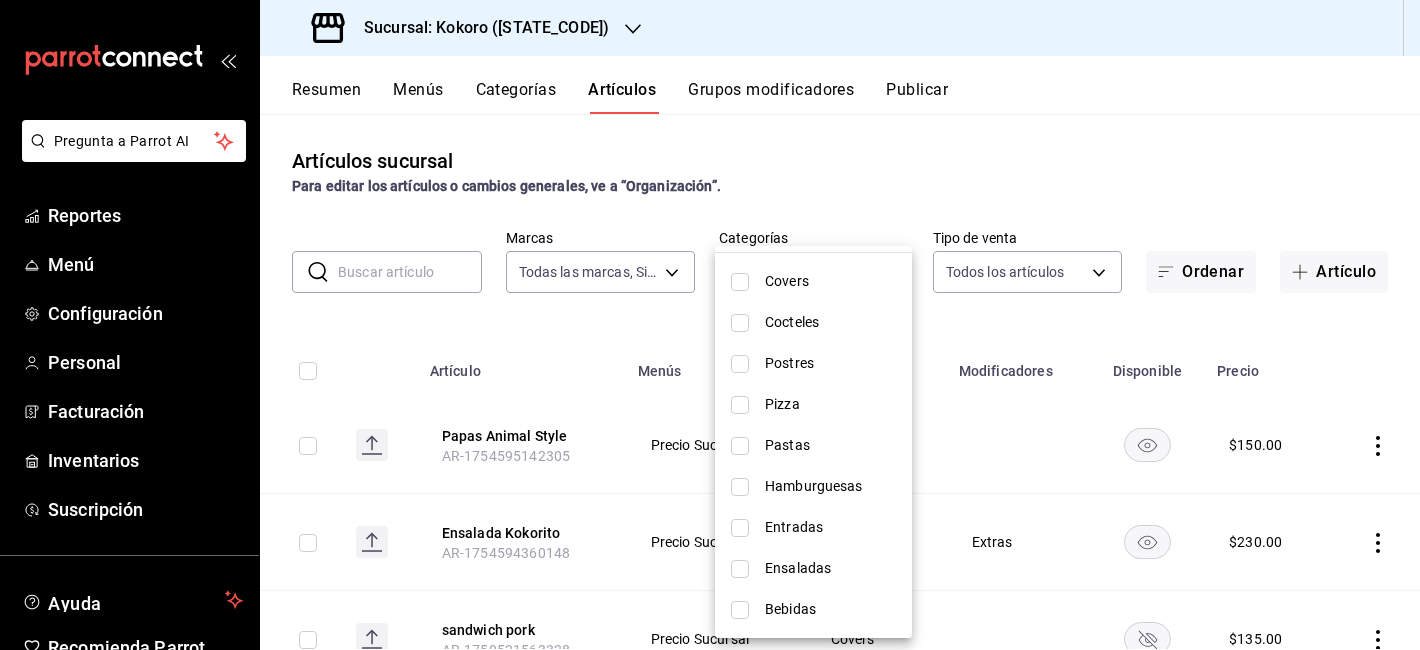 click on "Entradas" at bounding box center [830, 527] 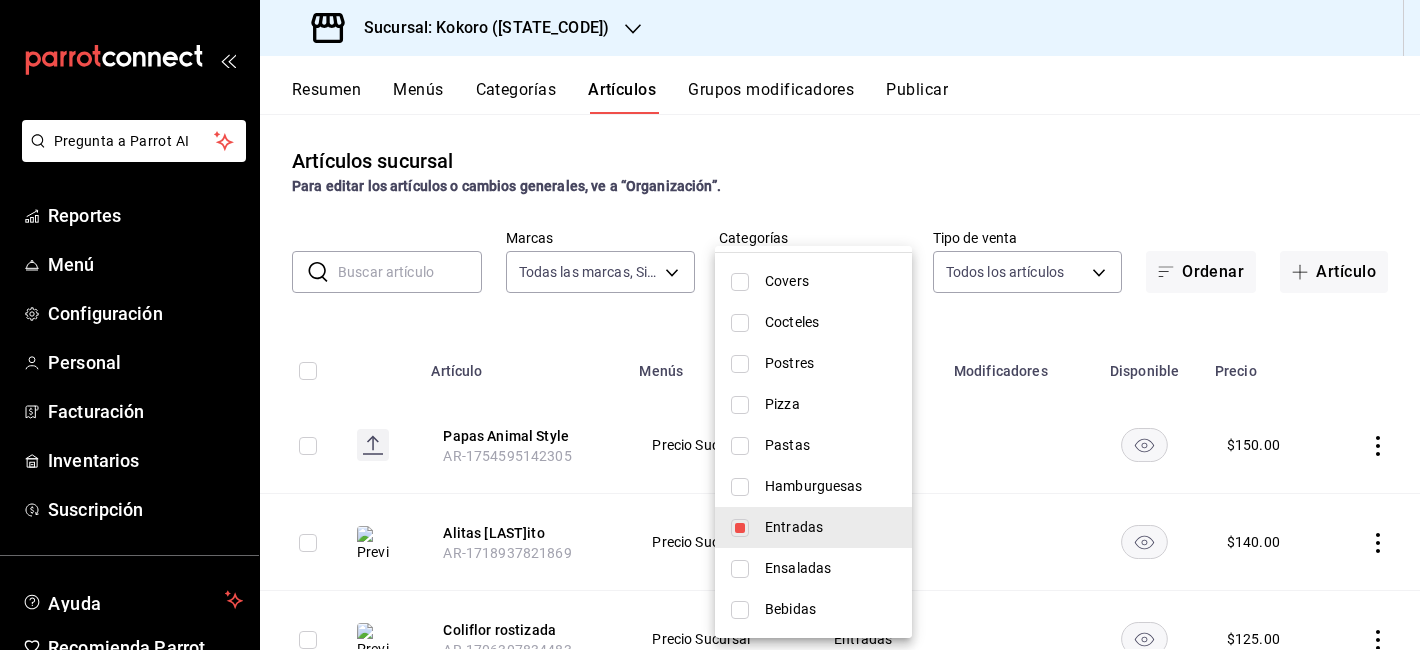 click at bounding box center [710, 325] 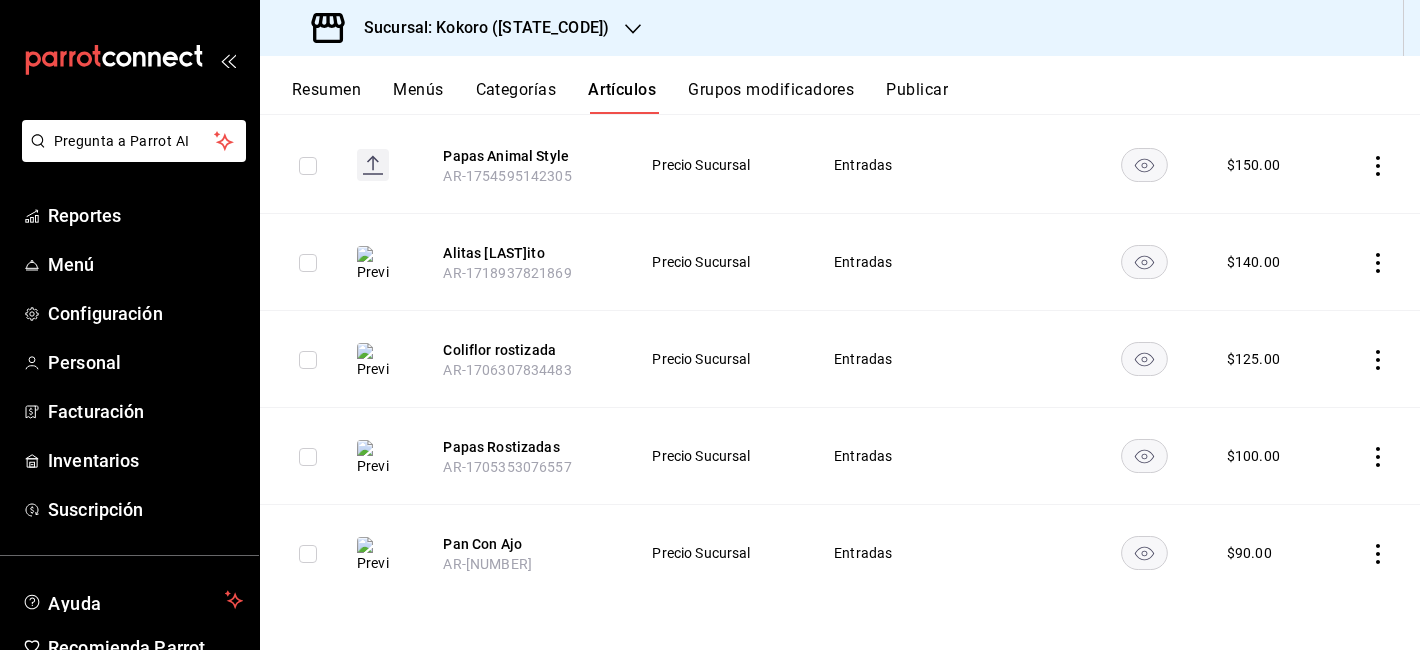 scroll, scrollTop: 0, scrollLeft: 0, axis: both 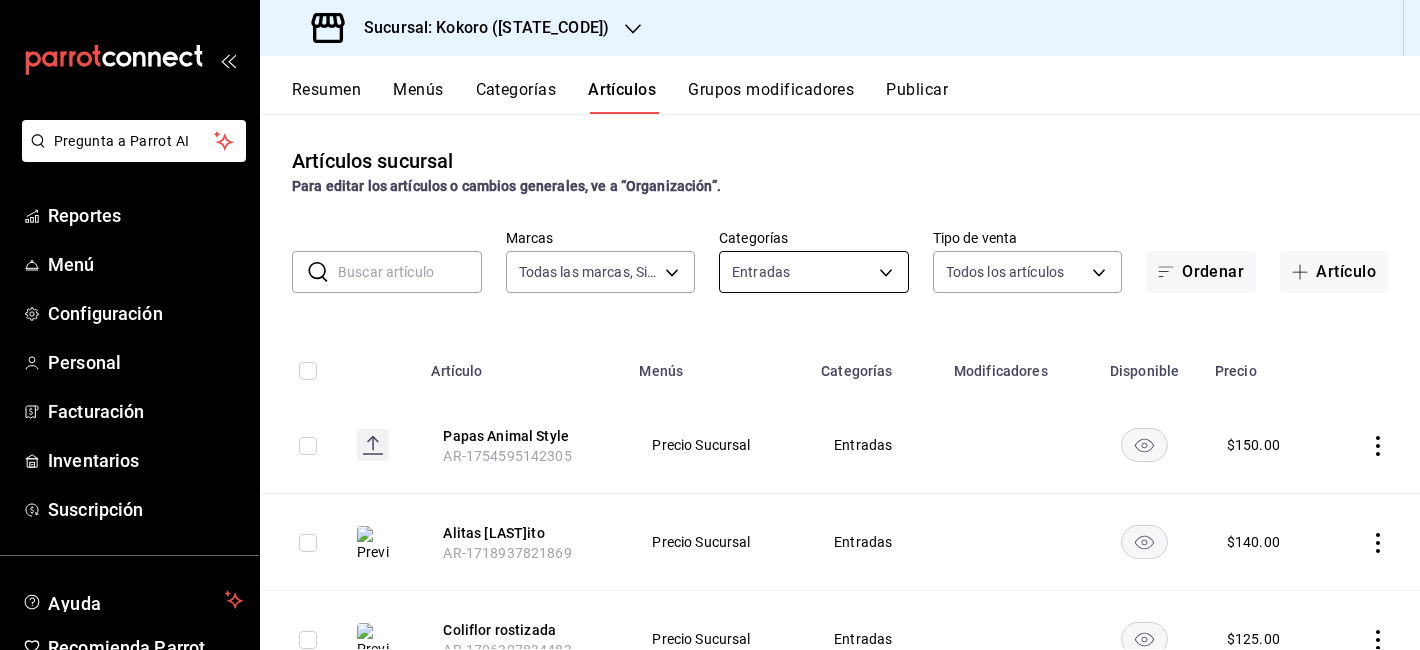 click on "Pregunta a Parrot AI Reportes   Menú   Configuración   Personal   Facturación   Inventarios   Suscripción   Ayuda Recomienda Parrot   [PERSON]   Sugerir nueva función   Sucursal: Kokoro (QRO) Resumen Menús Categorías Artículos Grupos modificadores Publicar Artículos sucursal Para editar los artículos o cambios generales, ve a “Organización”. ​ ​ Marcas Todas las marcas, Sin marca [UUID] Categorías Entradas [UUID] Tipo de venta Todos los artículos ALL Ordenar Artículo Artículo Menús Categorías Modificadores Disponible Precio Papas Animal Style AR-[NUMBER] Precio Sucursal Entradas $[PRICE] Alitas Kokorito AR-[NUMBER] Precio Sucursal Entradas $[PRICE] Coliflor rostizada AR-[NUMBER] Precio Sucursal Entradas $[PRICE] Papas Rostizadas AR-[NUMBER] Precio Sucursal Entradas $[PRICE] Pan Con Ajo AR-[NUMBER] Precio Sucursal Entradas $[PRICE] Guardar Pregunta a Parrot AI Reportes   Menú   Configuración" at bounding box center [710, 325] 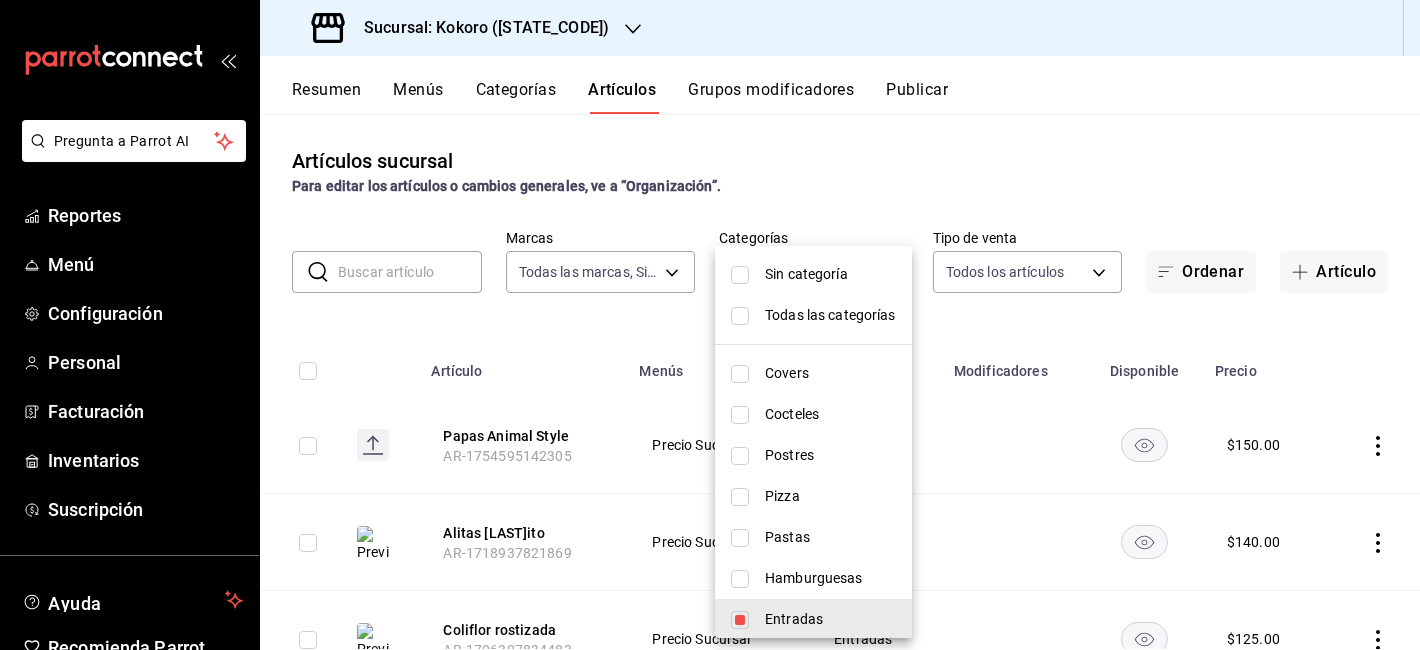 click on "Pizza" at bounding box center (830, 496) 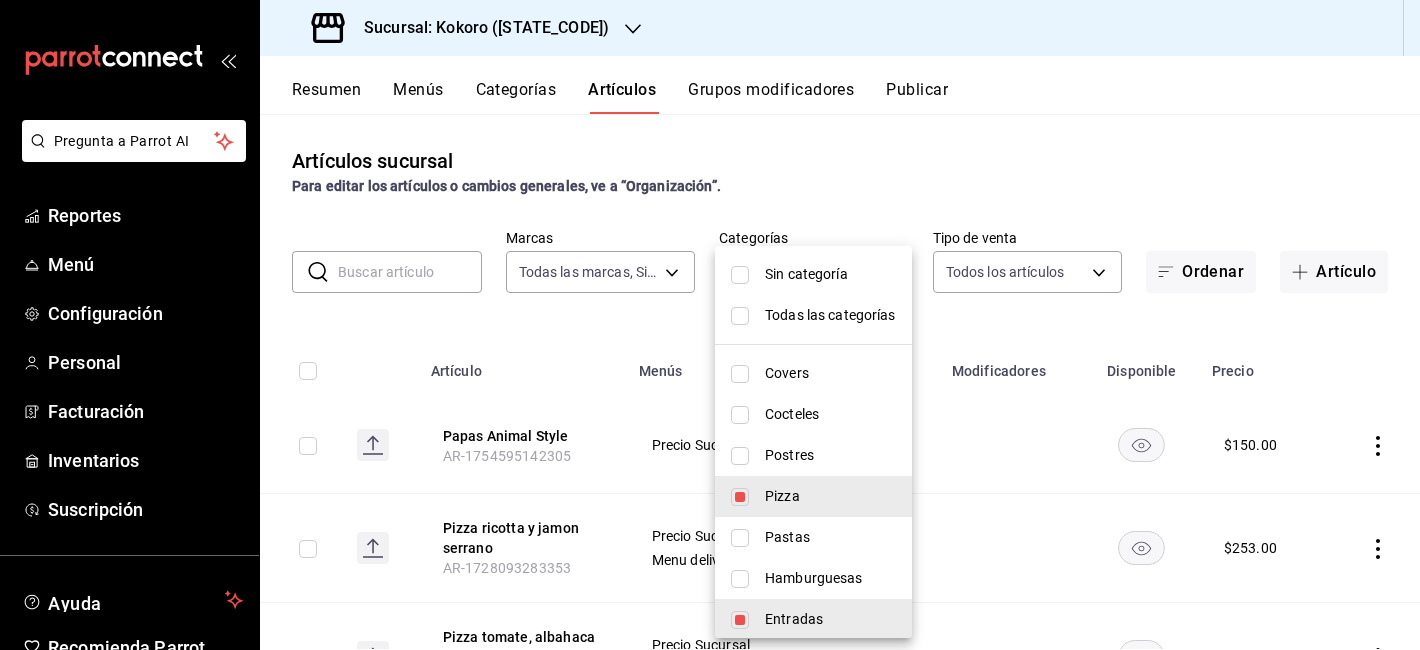 click on "Entradas" at bounding box center [830, 619] 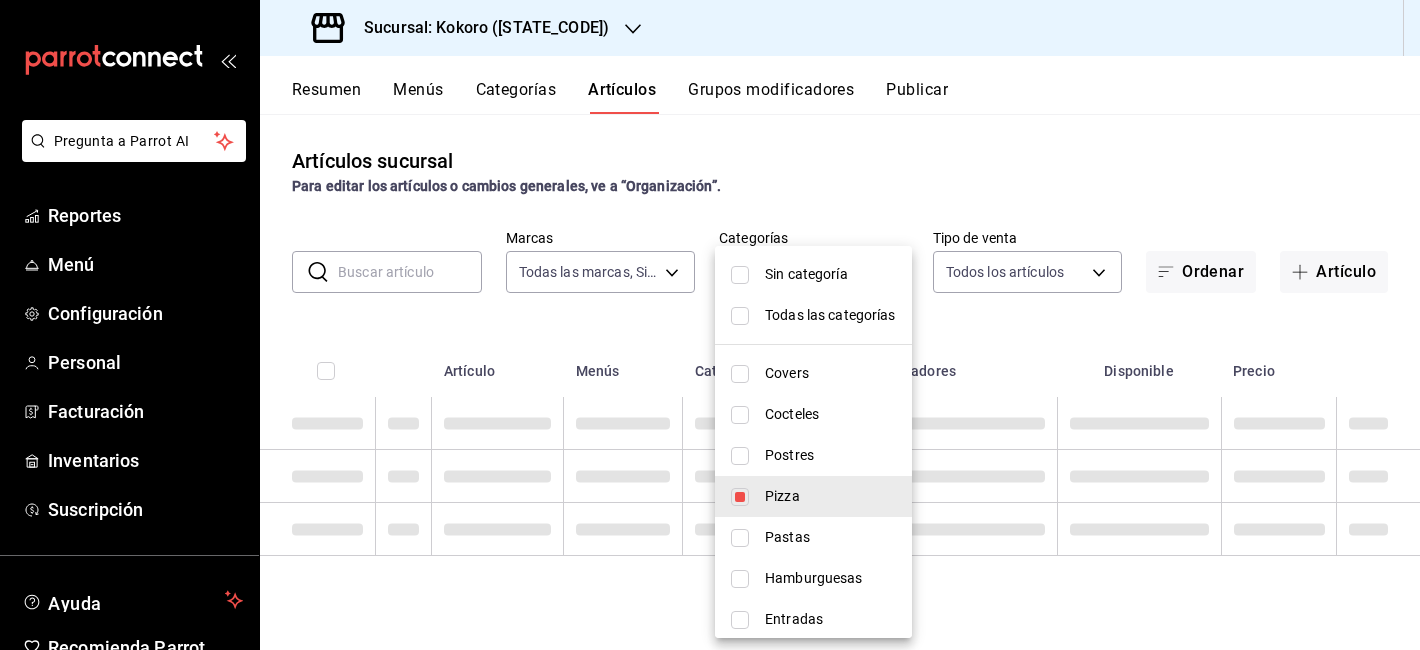 click at bounding box center [710, 325] 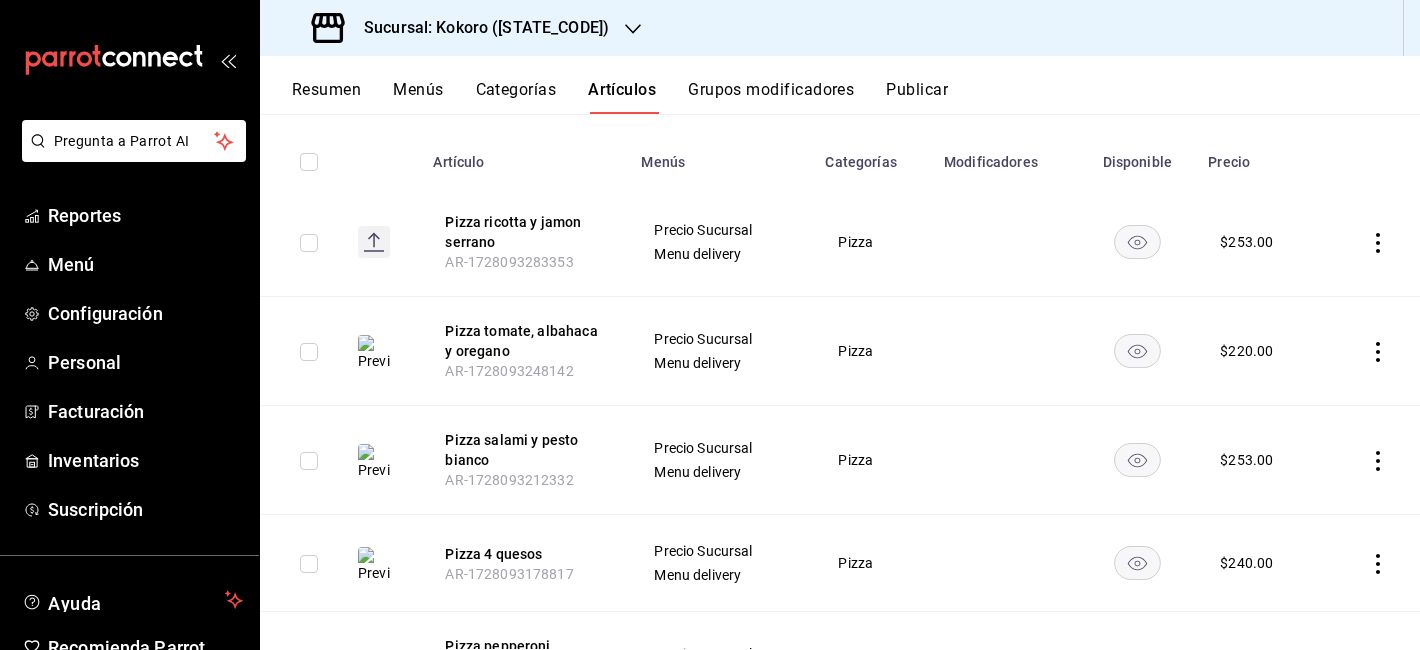 scroll, scrollTop: 221, scrollLeft: 0, axis: vertical 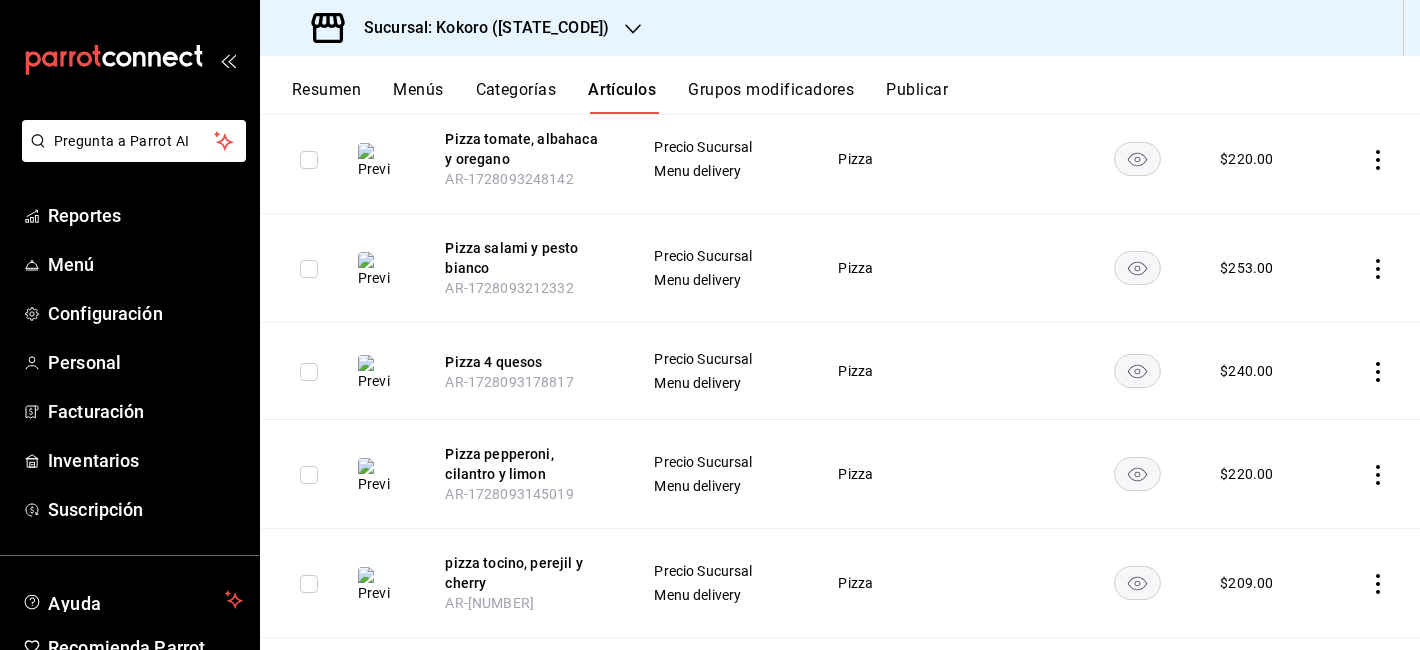 click 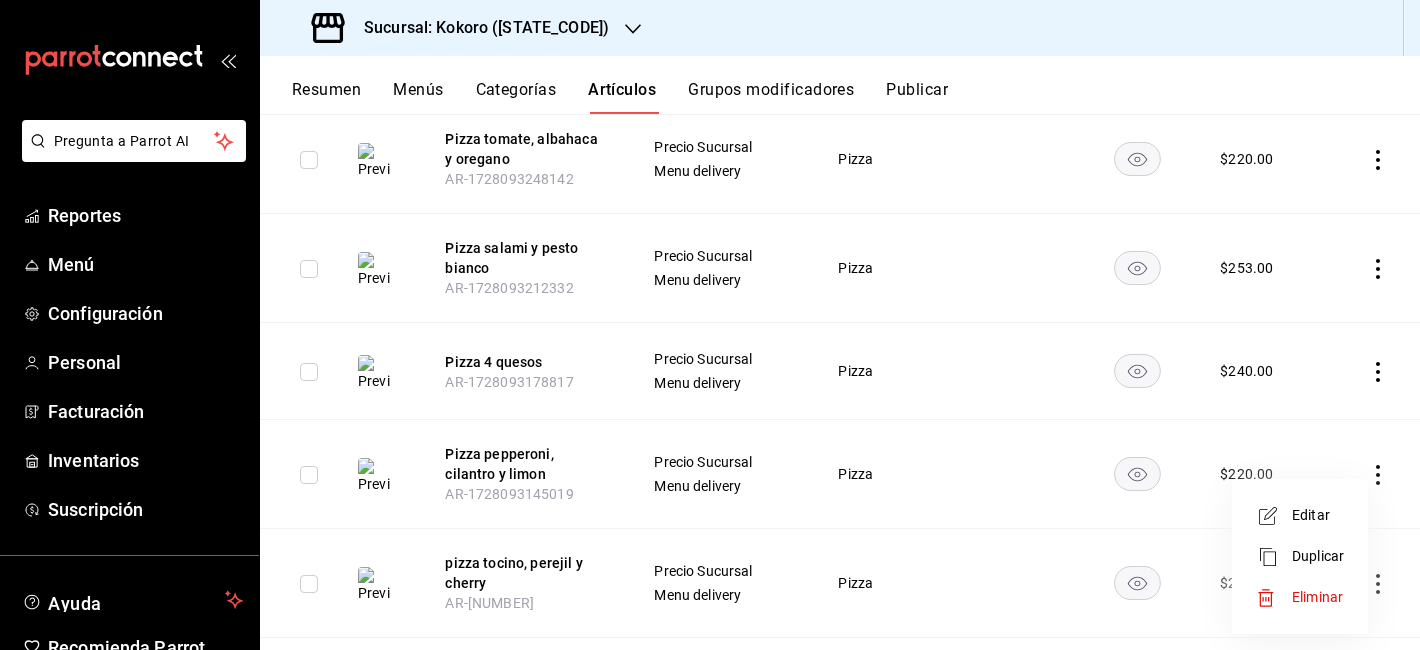 click on "Editar" at bounding box center [1318, 515] 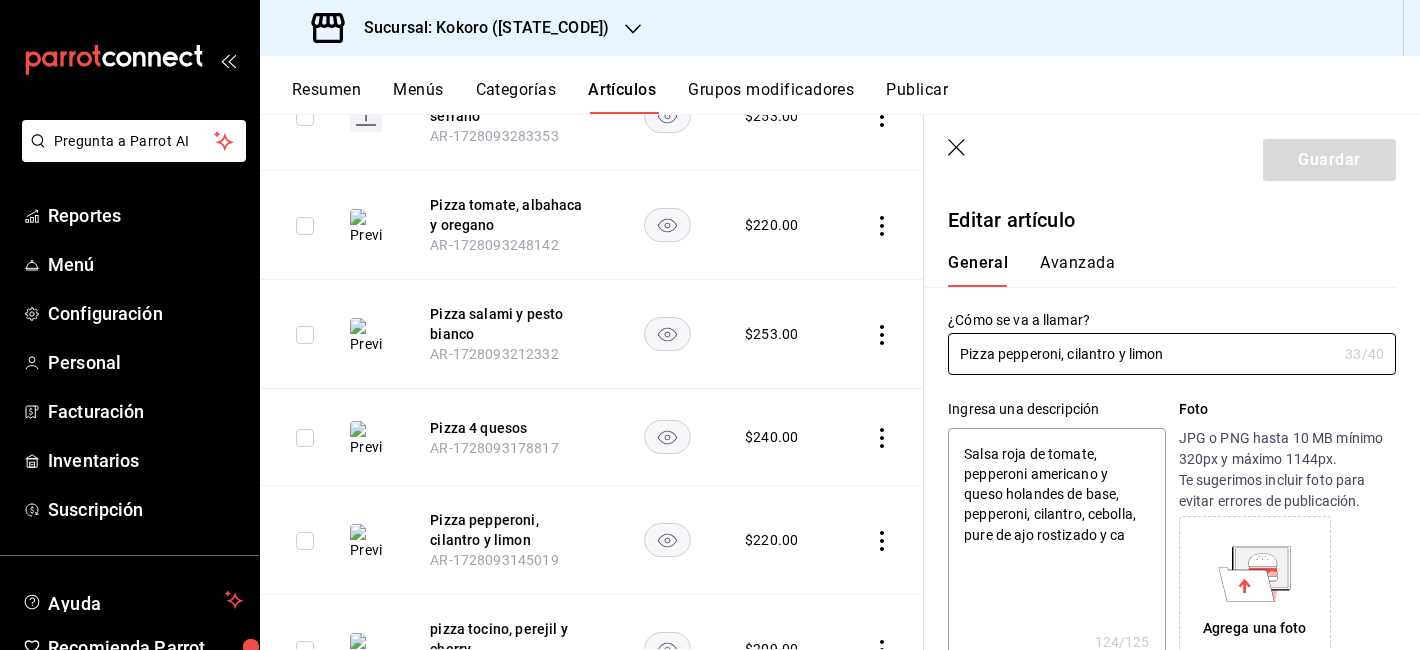 type on "x" 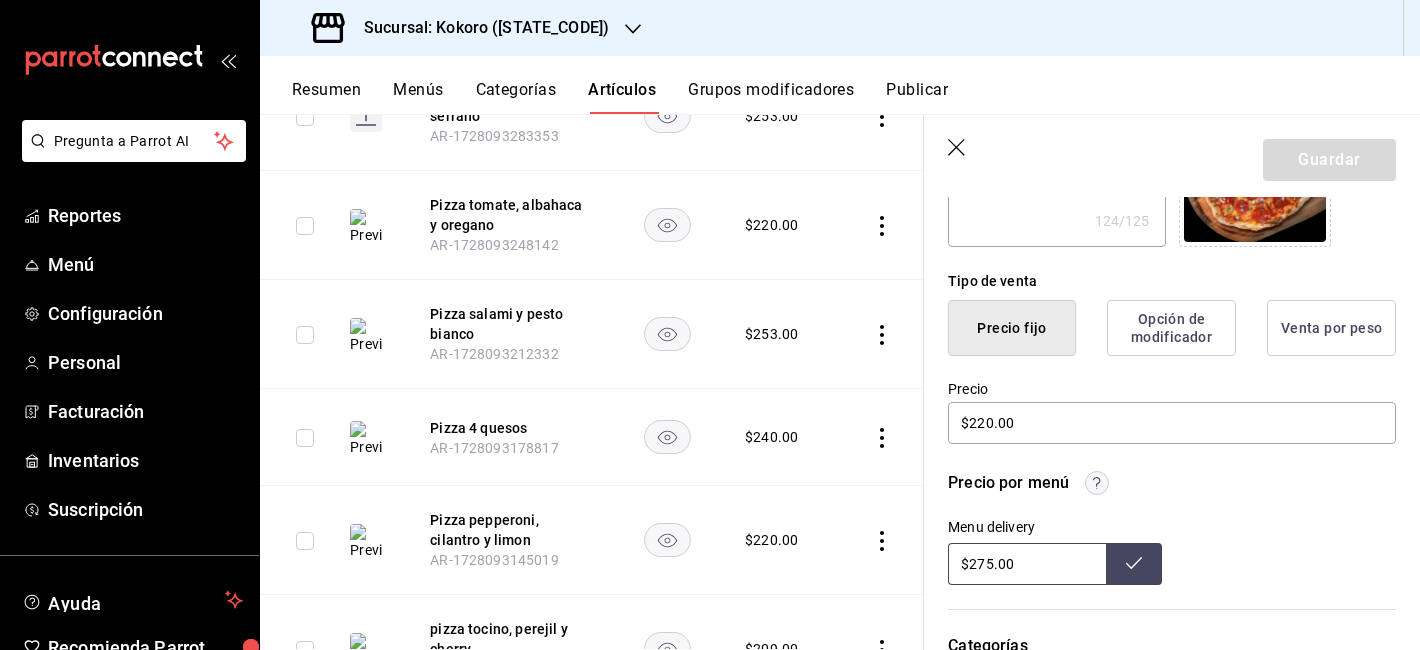 scroll, scrollTop: 483, scrollLeft: 0, axis: vertical 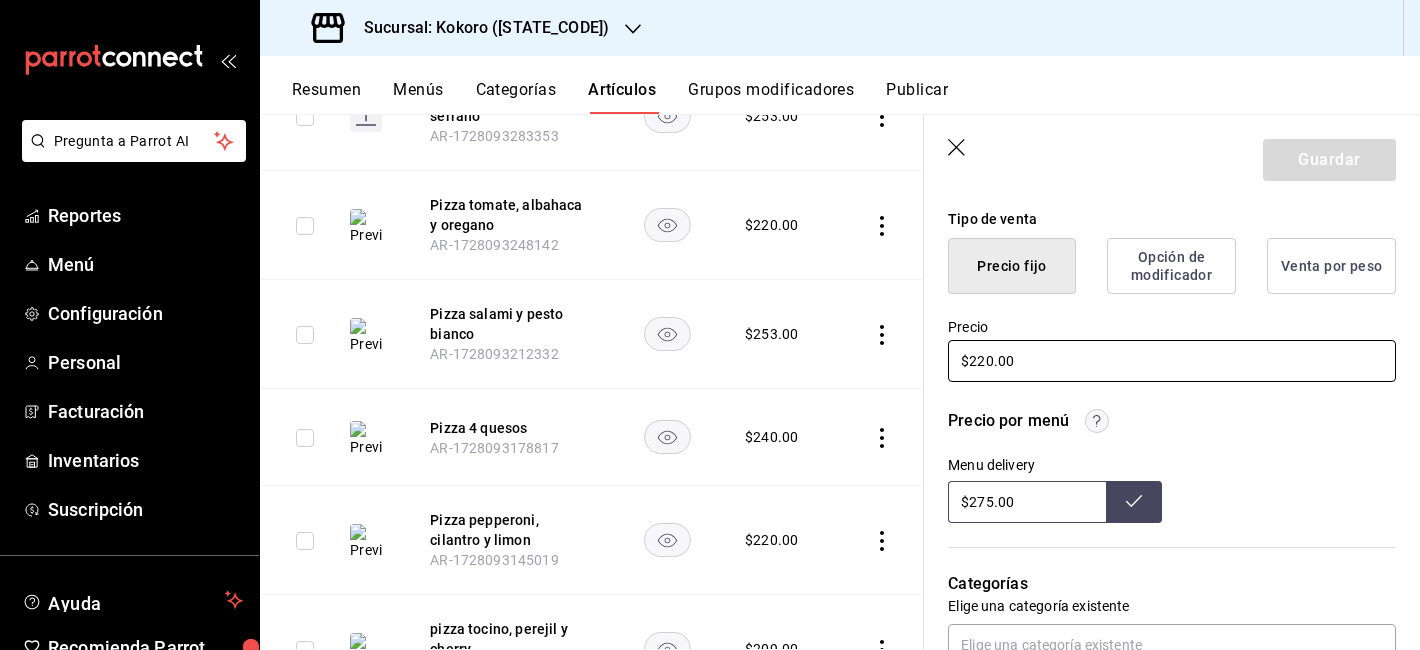 click on "$220.00" at bounding box center (1172, 361) 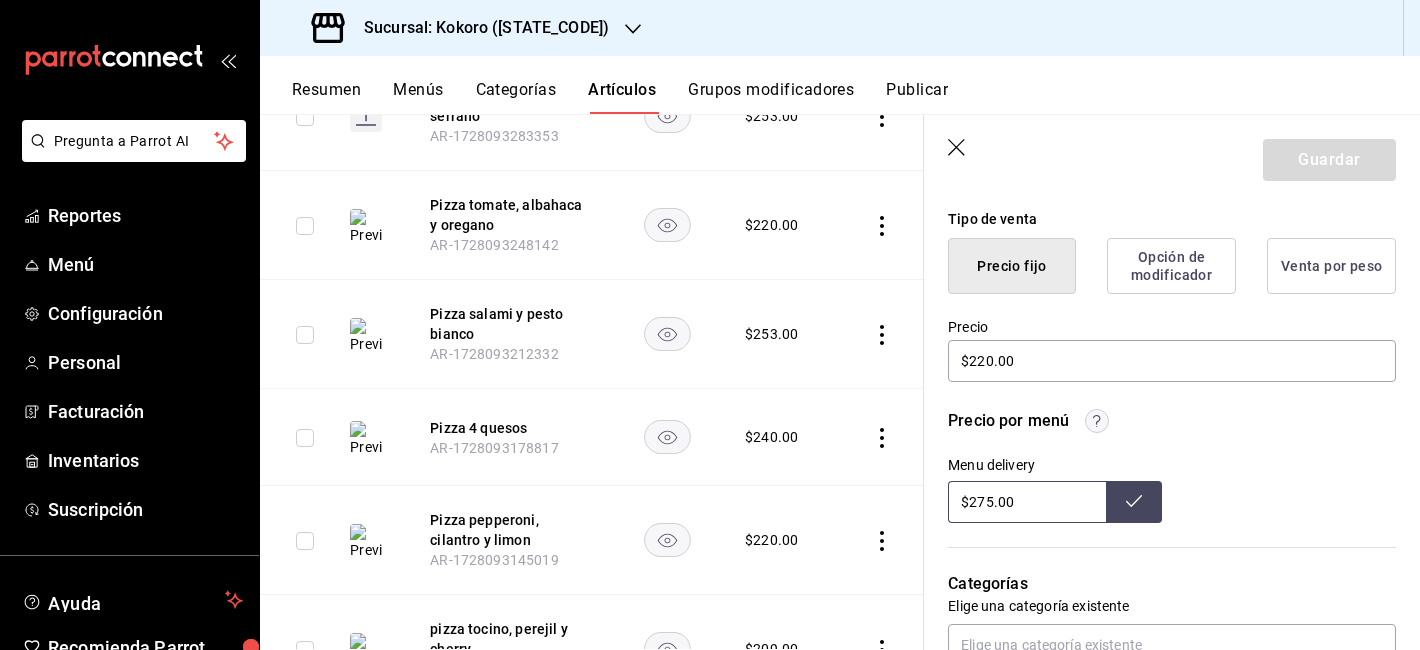 click on "$275.00" at bounding box center [1027, 502] 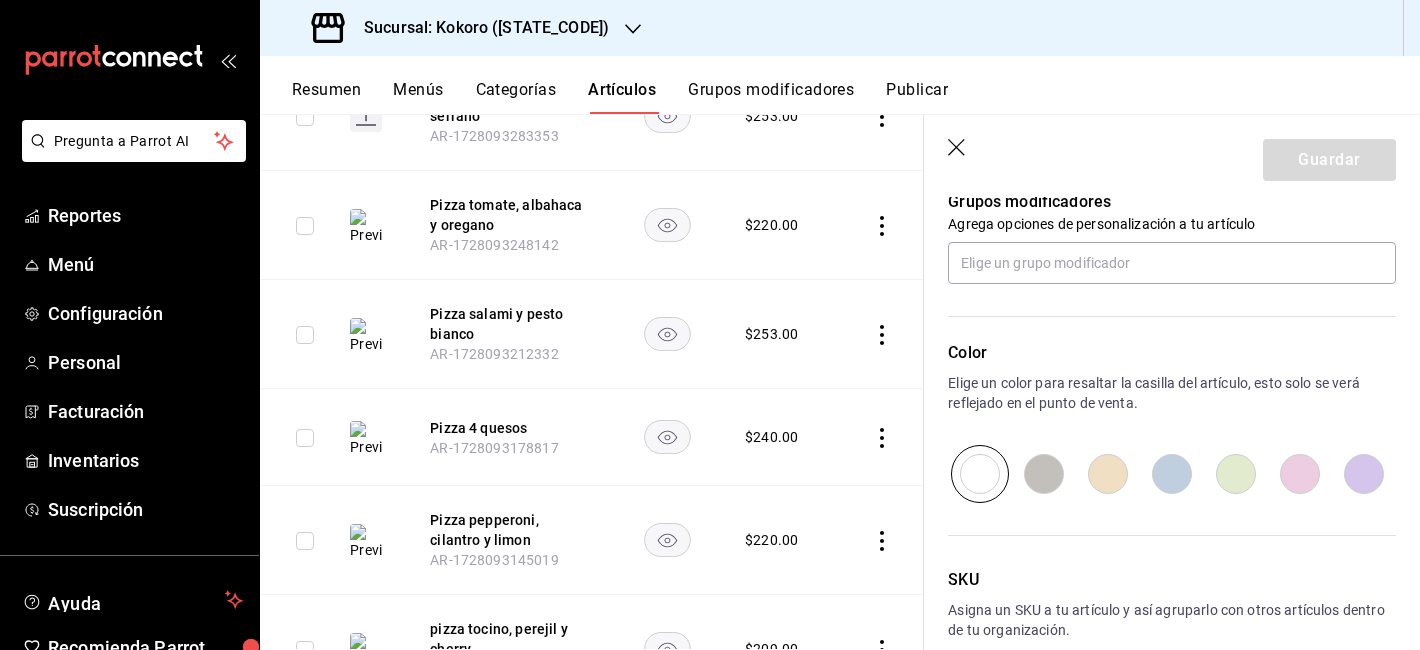 scroll, scrollTop: 0, scrollLeft: 0, axis: both 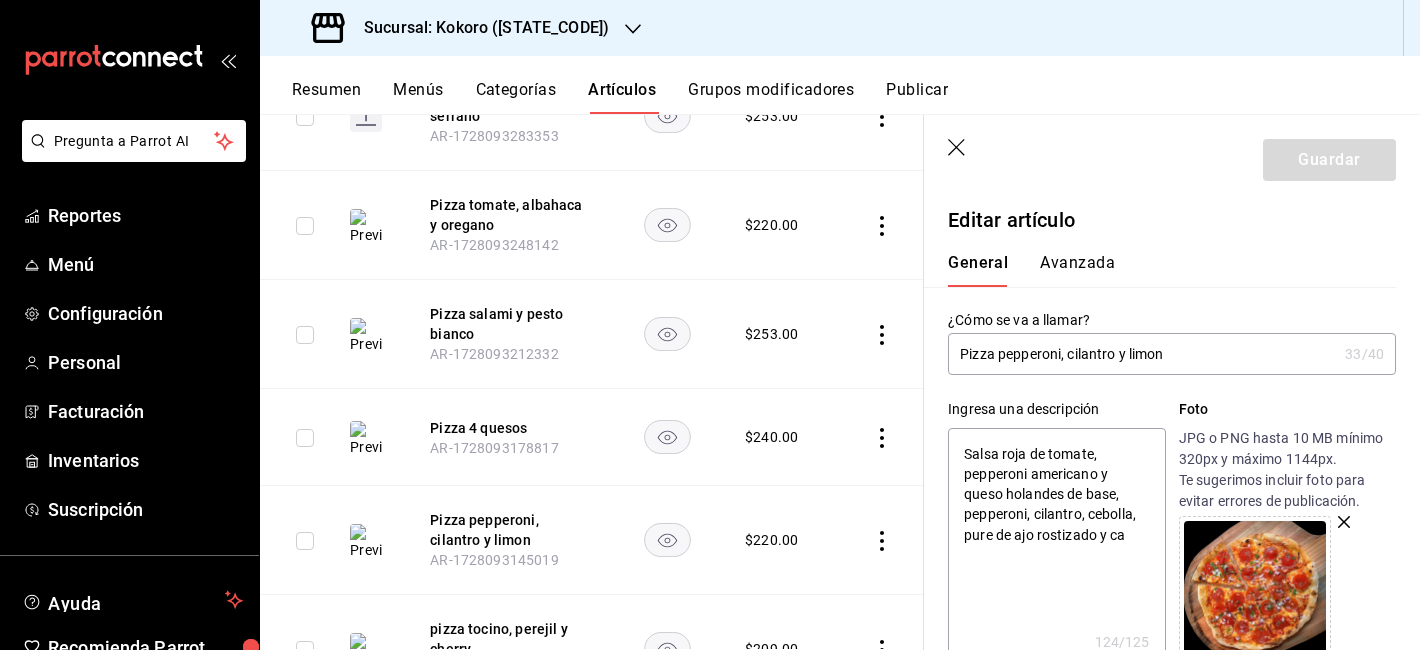 type on "$250.00" 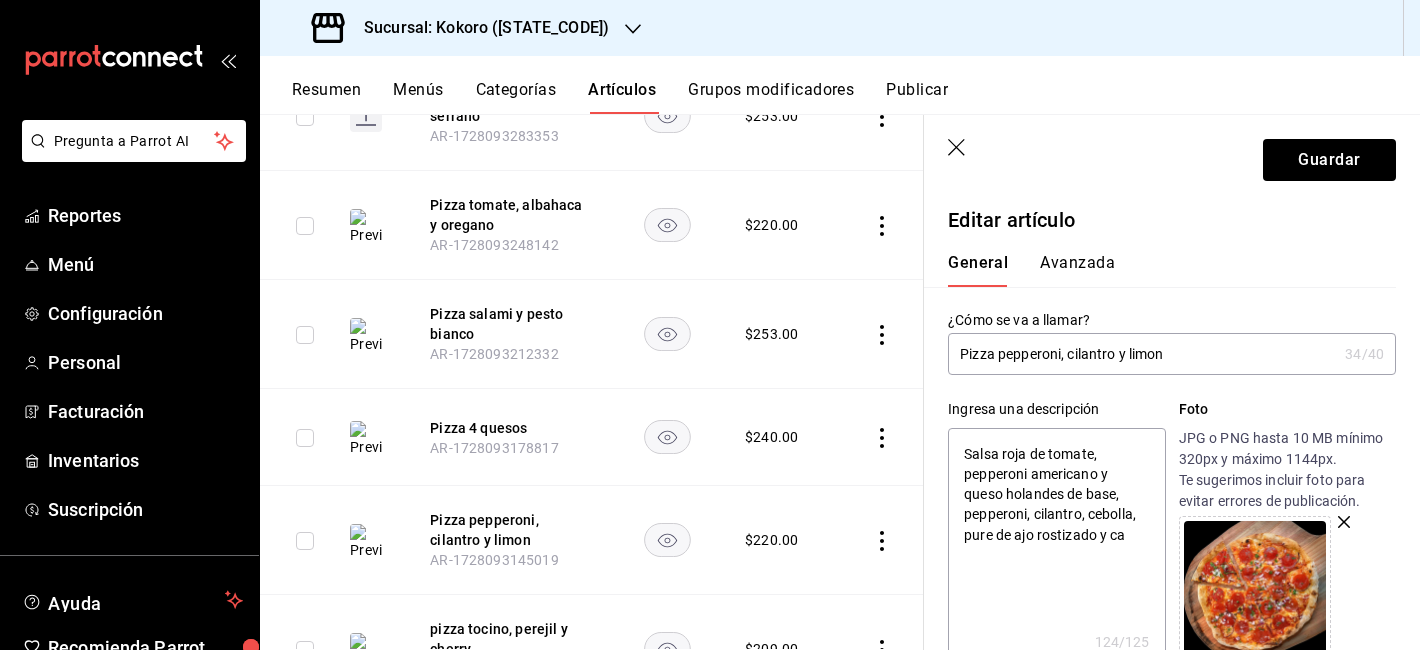 type on "x" 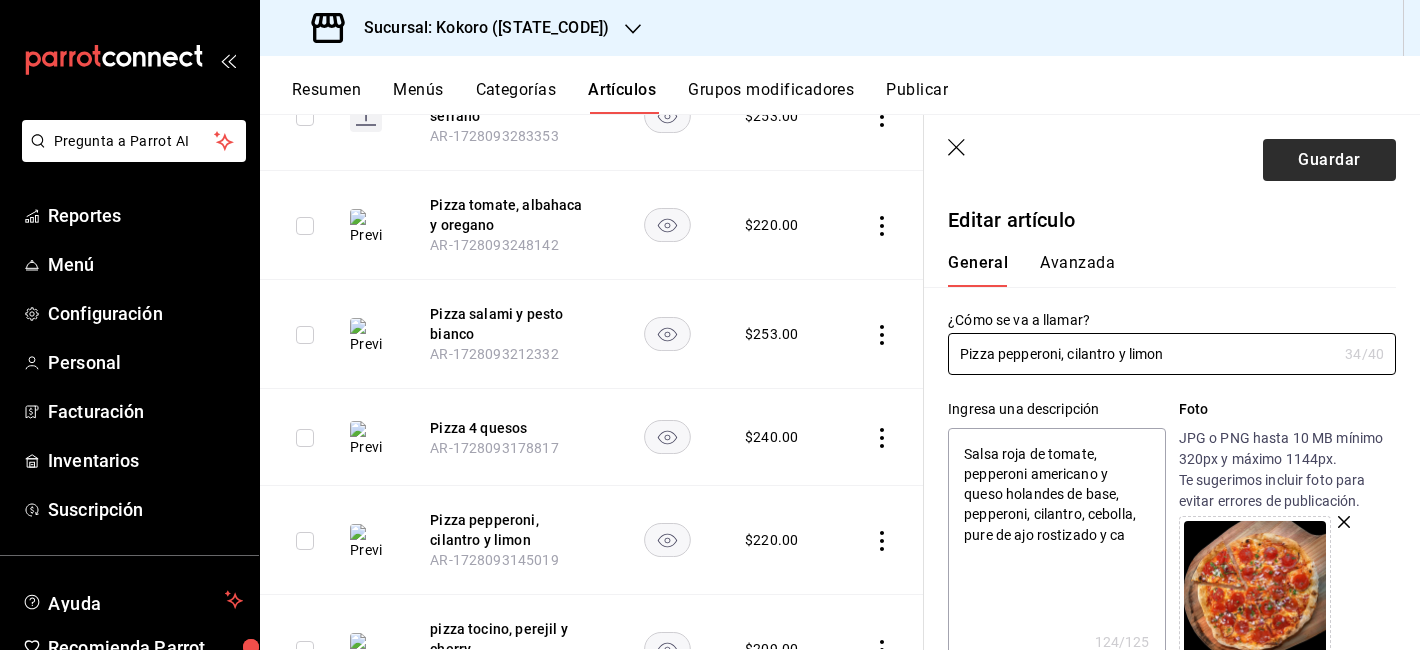 type on "Pizza pepperoni, cilantro y limon" 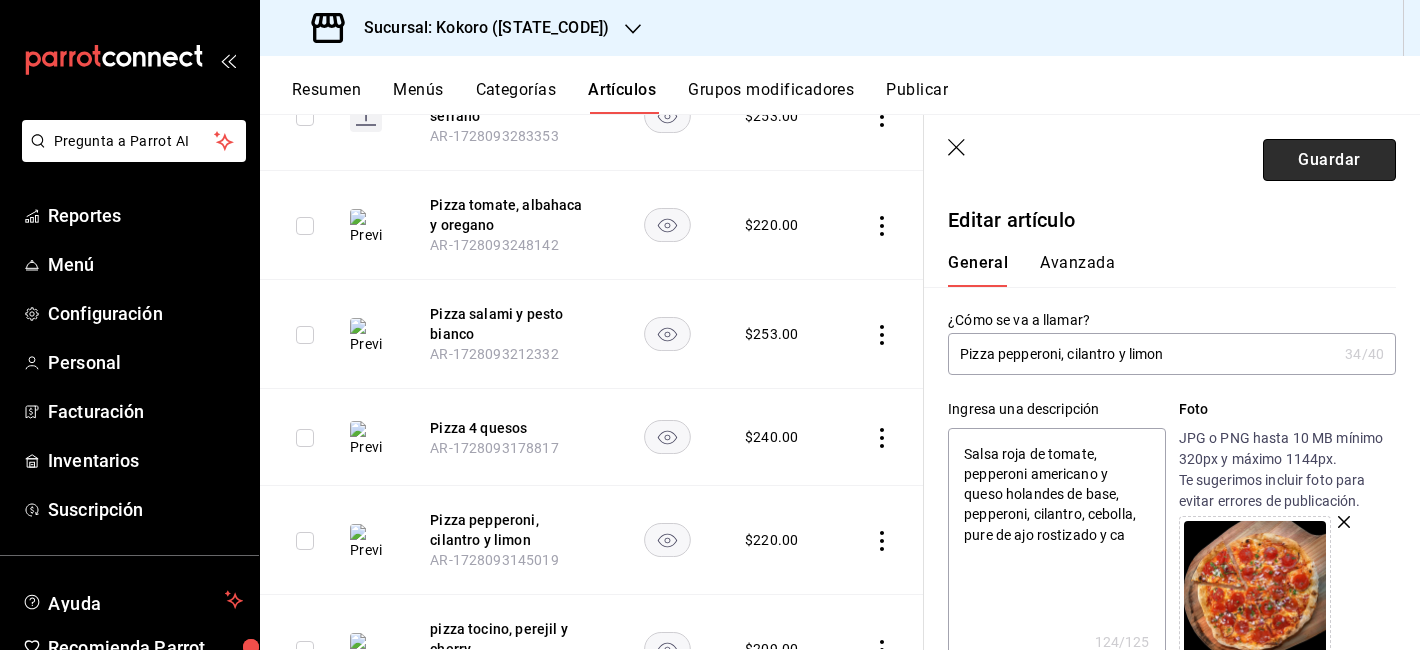 click on "Guardar" at bounding box center (1329, 160) 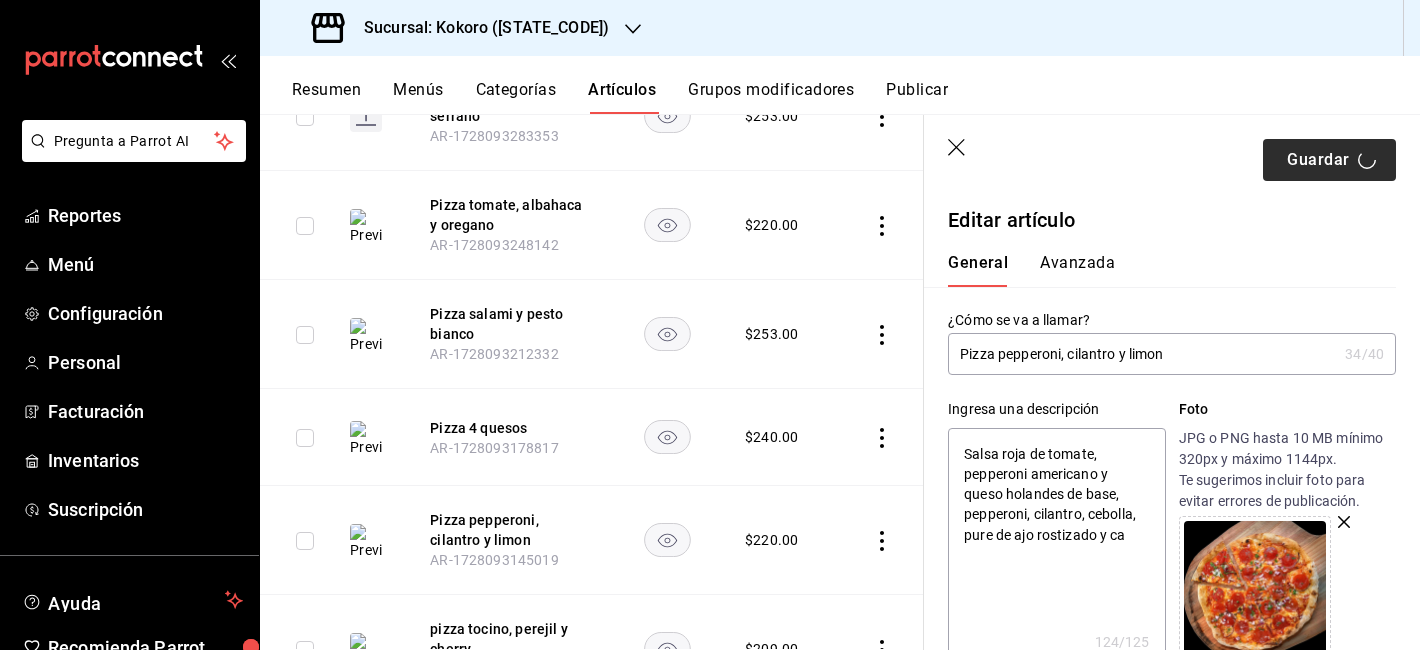 type on "x" 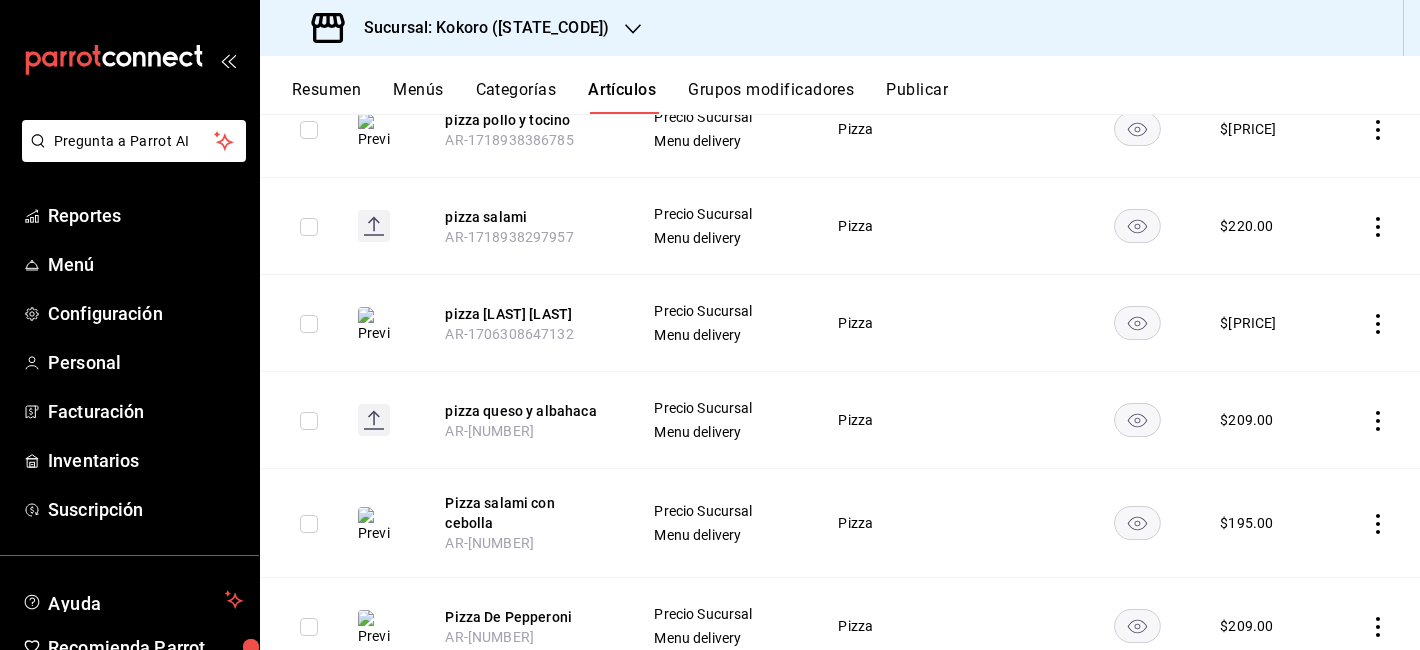 scroll, scrollTop: 1128, scrollLeft: 0, axis: vertical 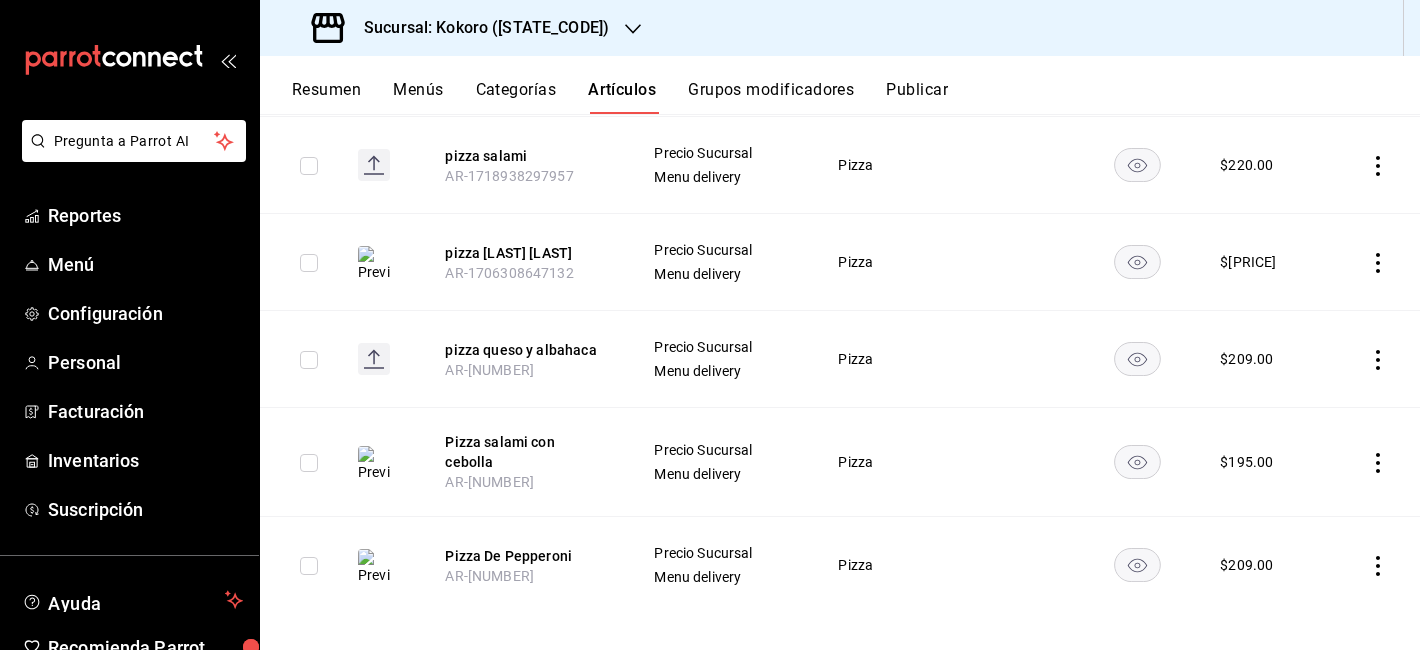 click 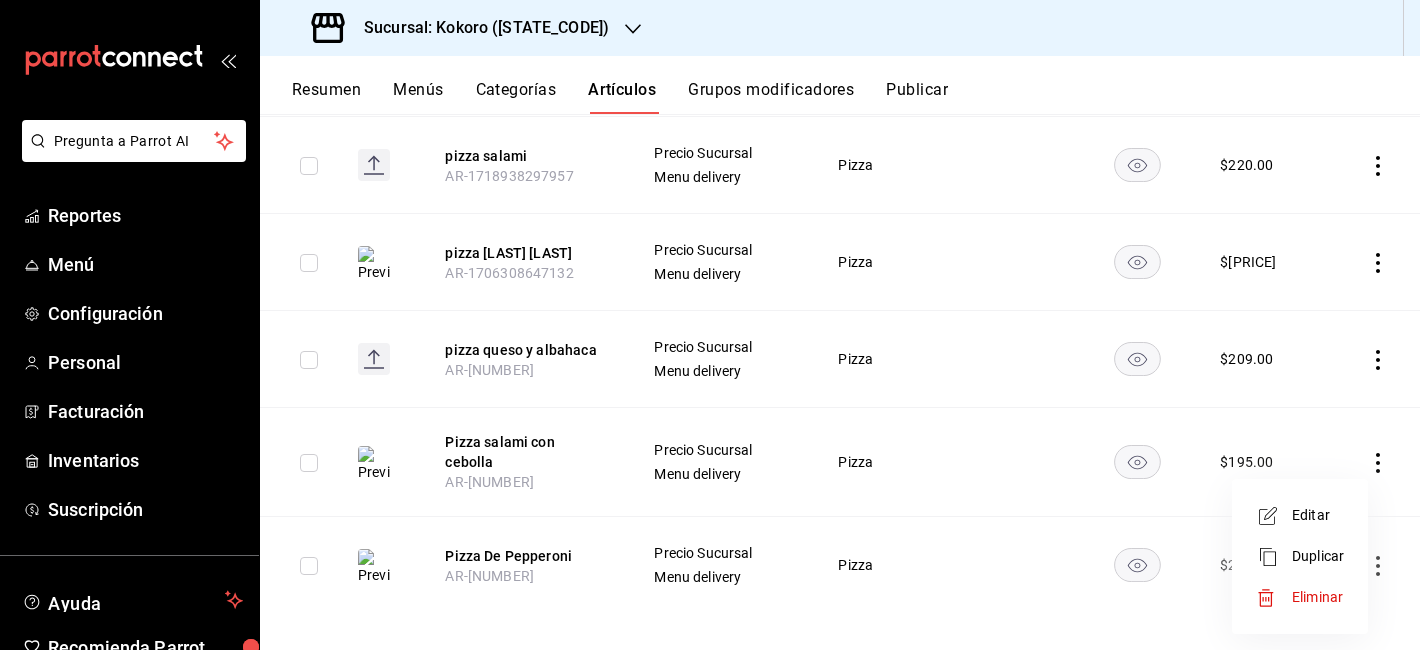 click on "Editar" at bounding box center (1318, 515) 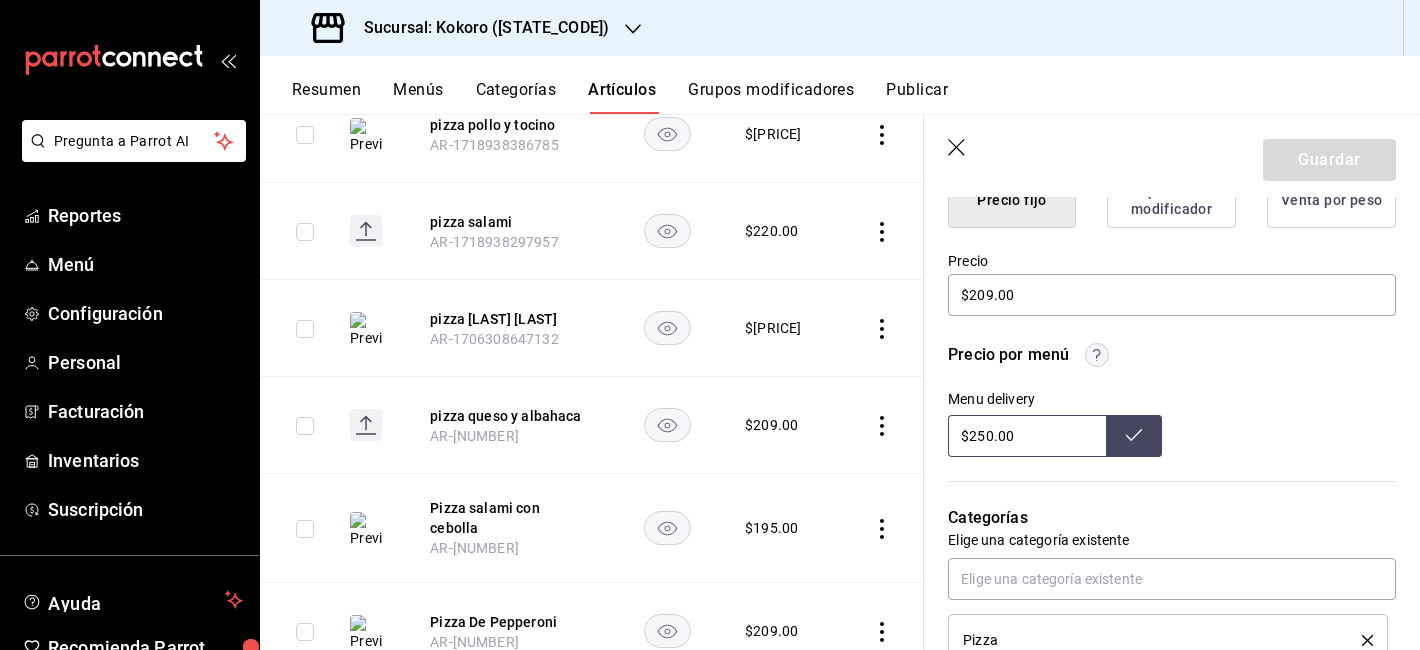 scroll, scrollTop: 566, scrollLeft: 0, axis: vertical 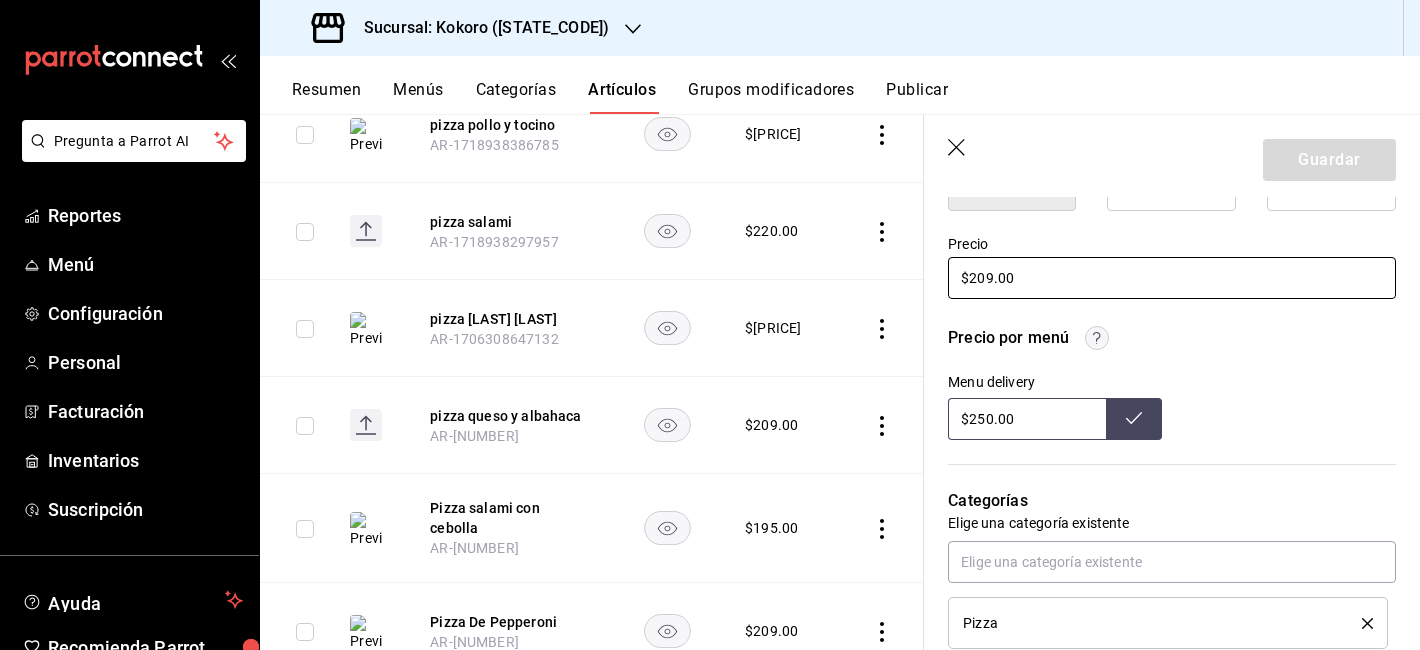 click on "$209.00" at bounding box center [1172, 278] 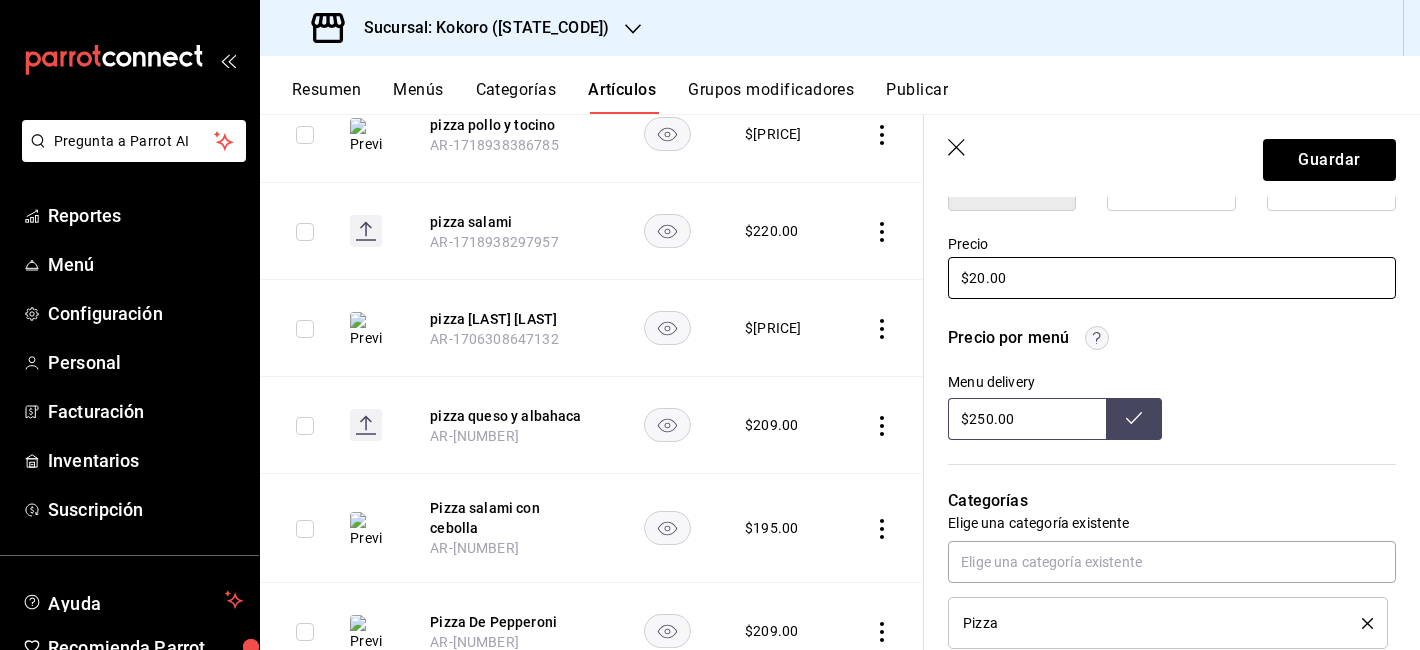 type on "x" 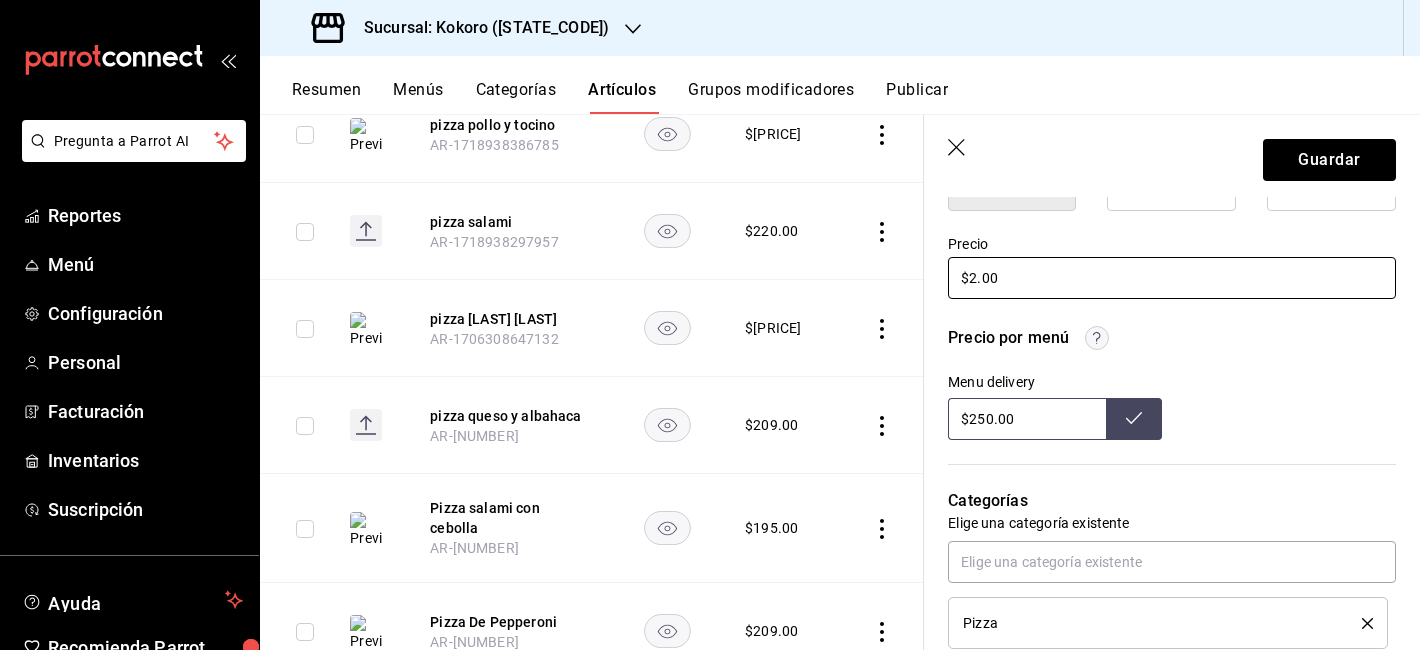 type on "x" 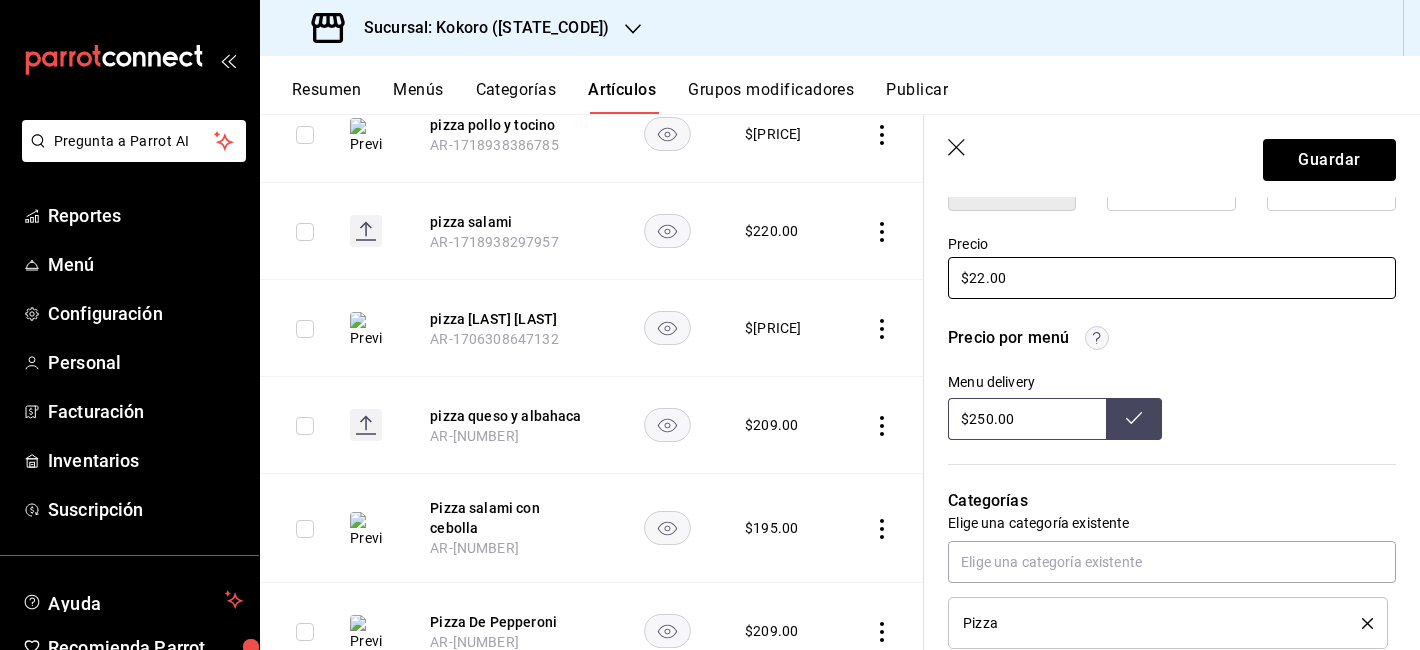 type on "x" 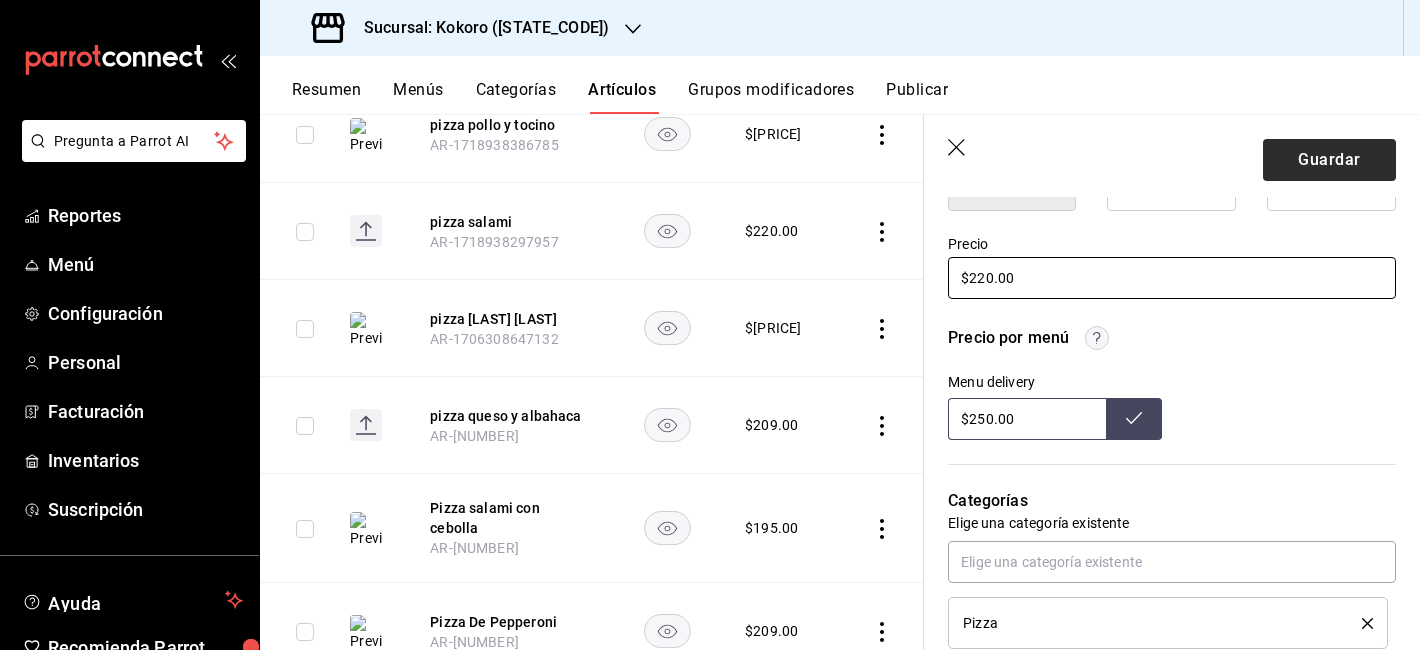 type on "$220.00" 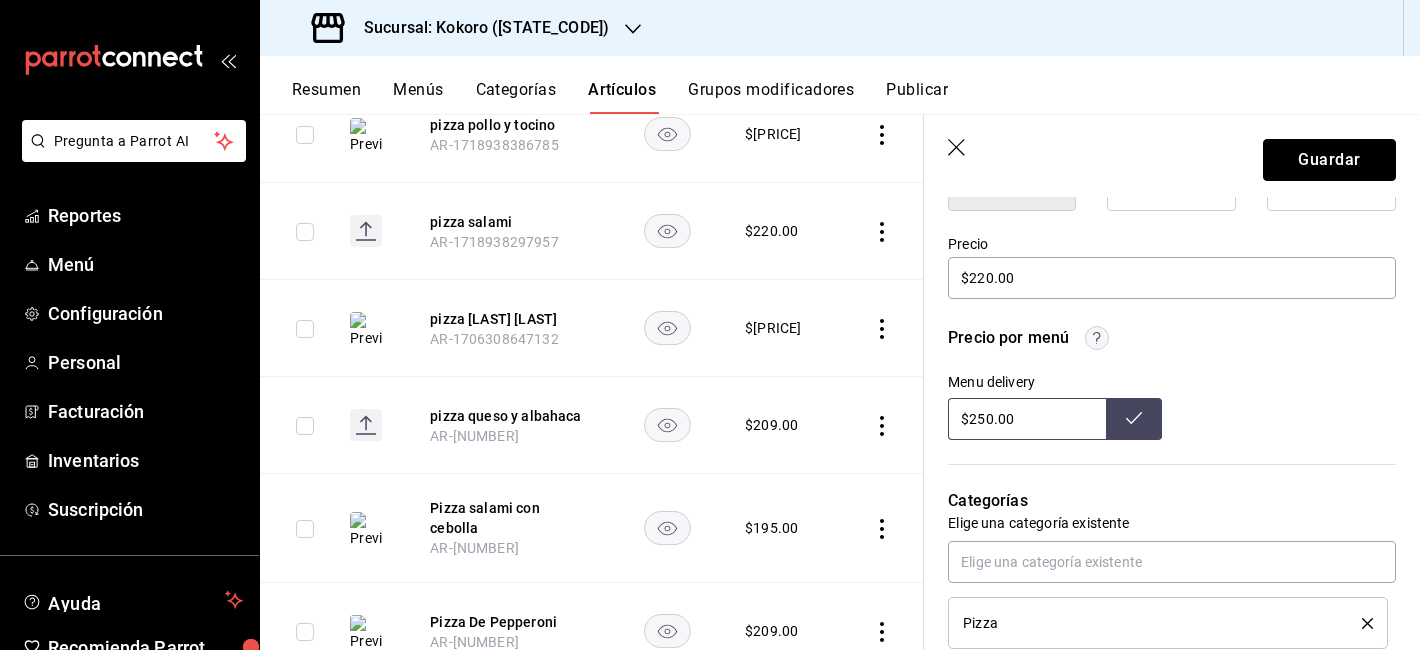 click on "Guardar" at bounding box center (1329, 160) 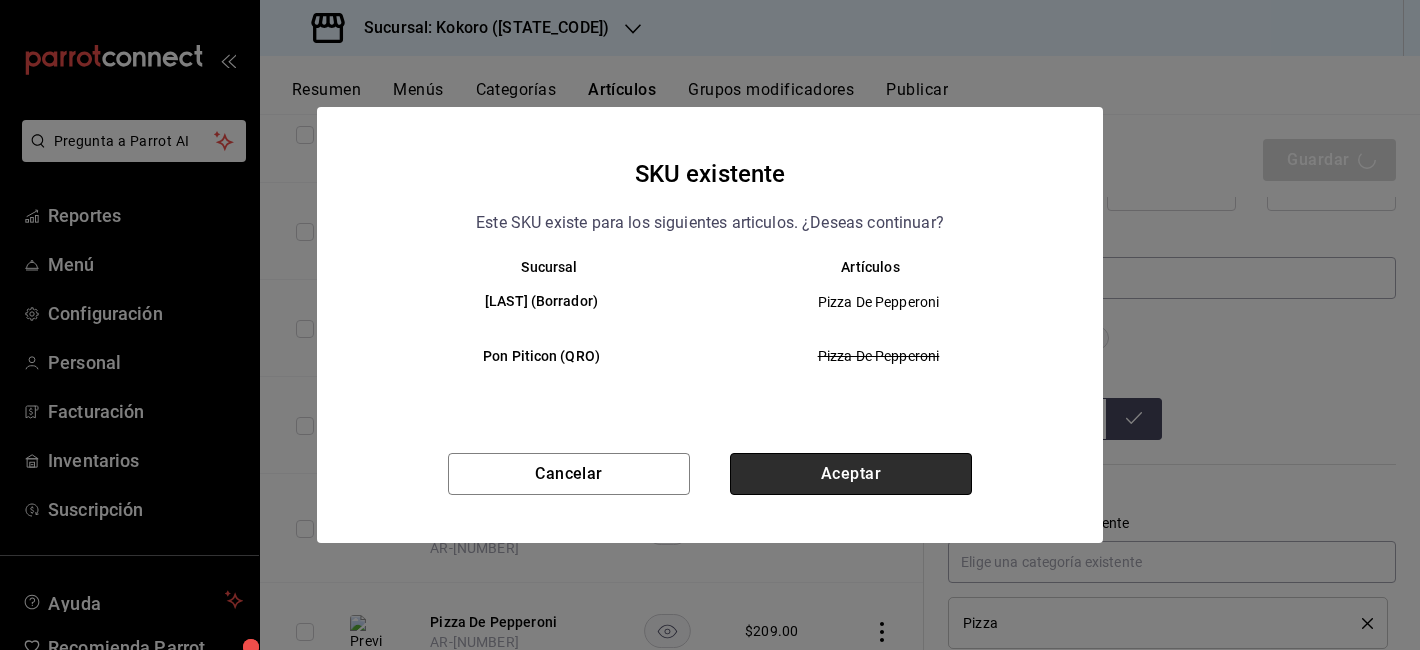 click on "Aceptar" at bounding box center (851, 474) 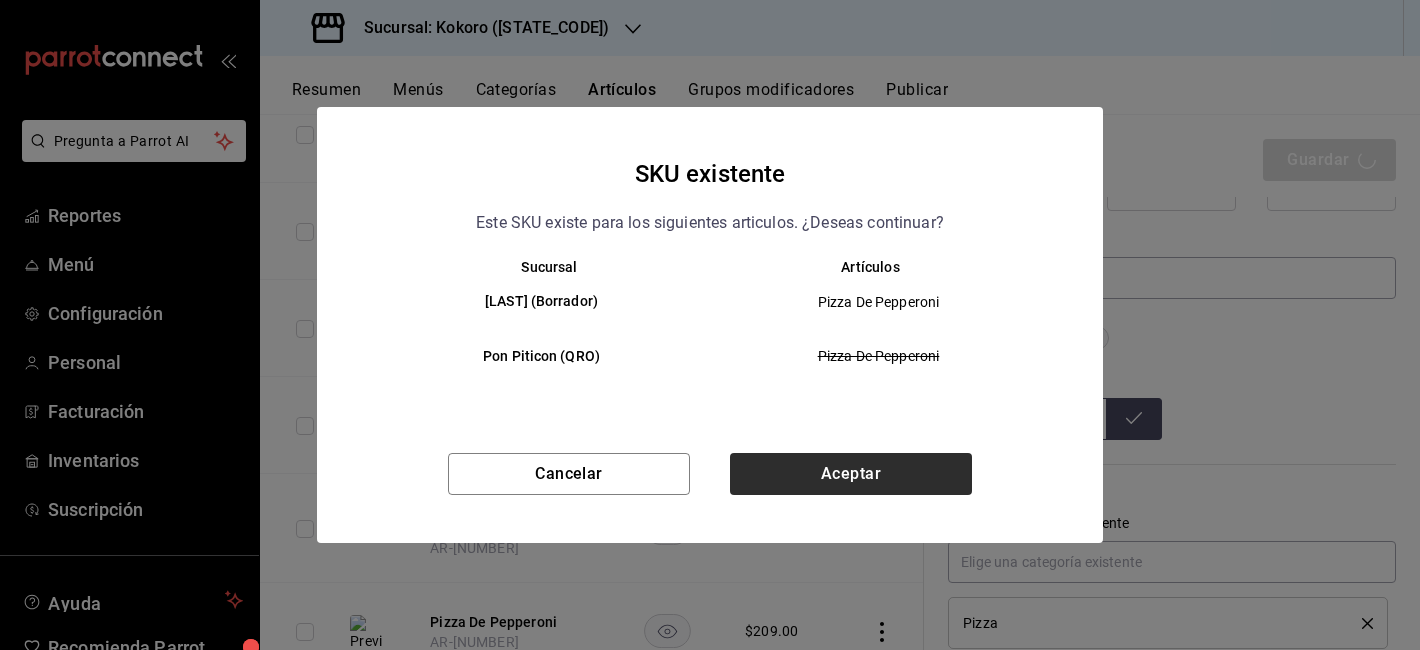 type on "x" 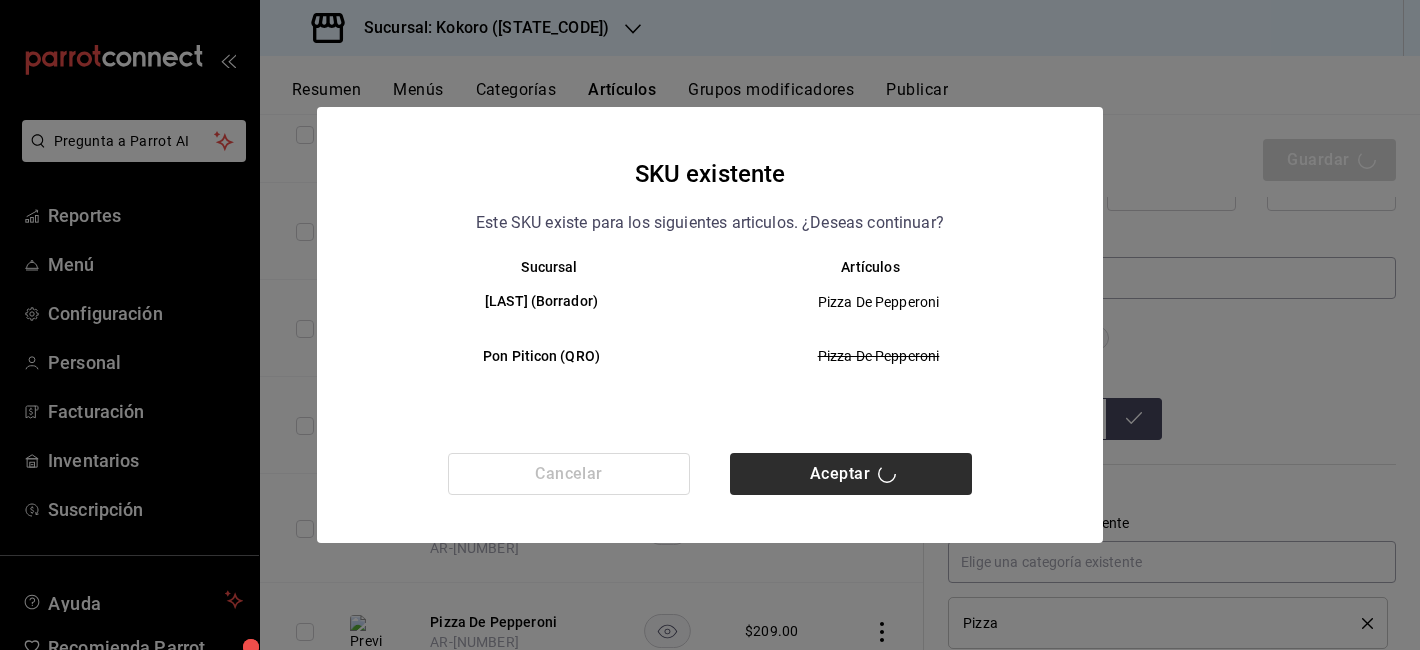 type 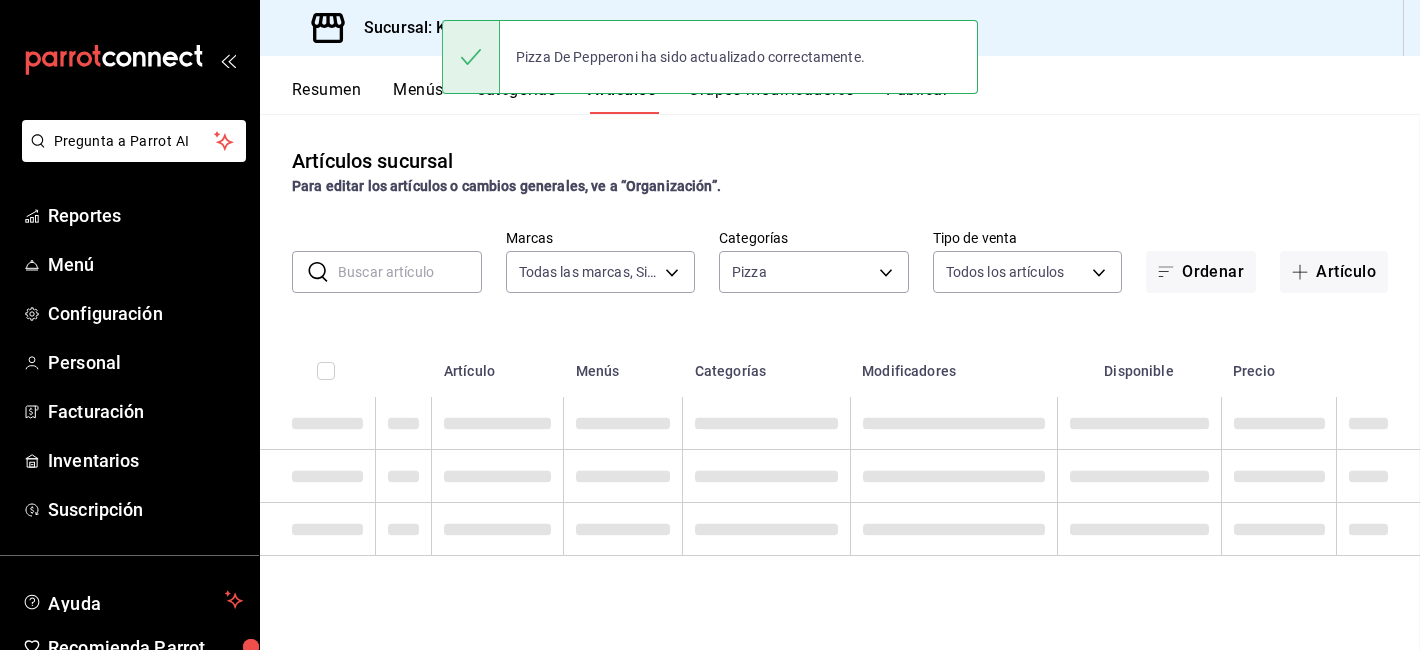 scroll, scrollTop: 0, scrollLeft: 0, axis: both 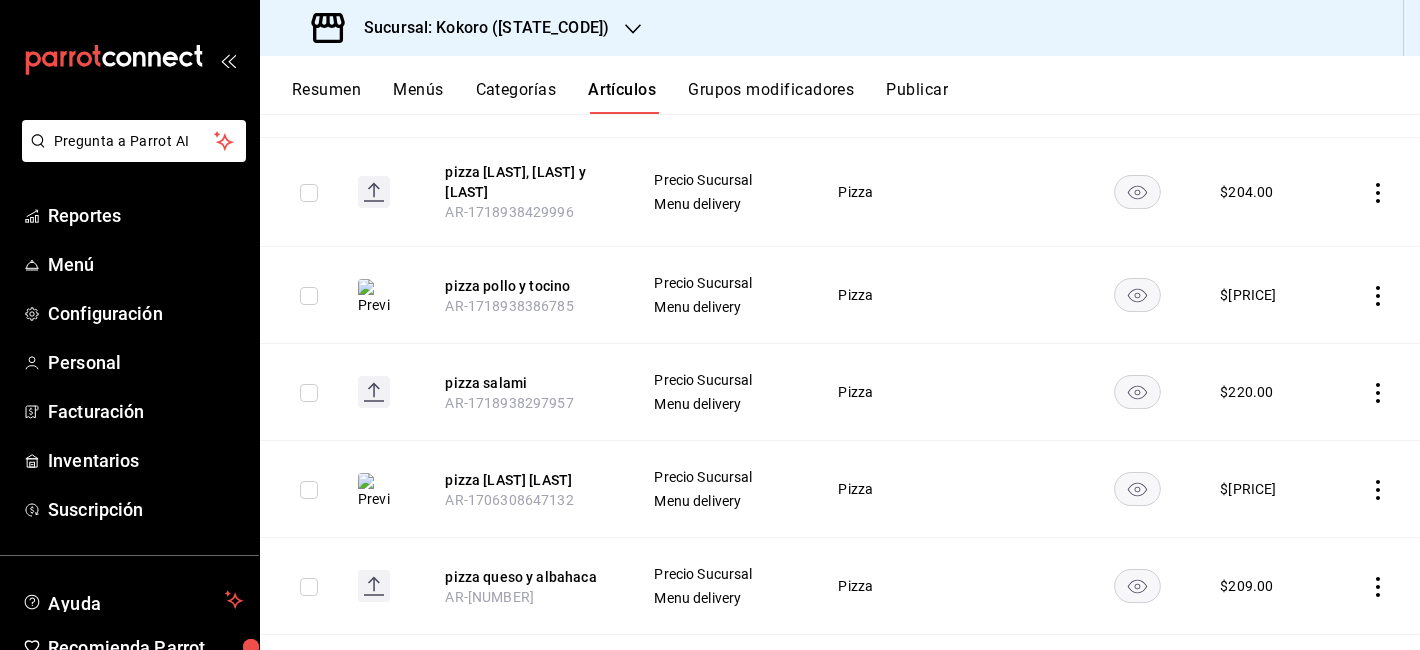 click 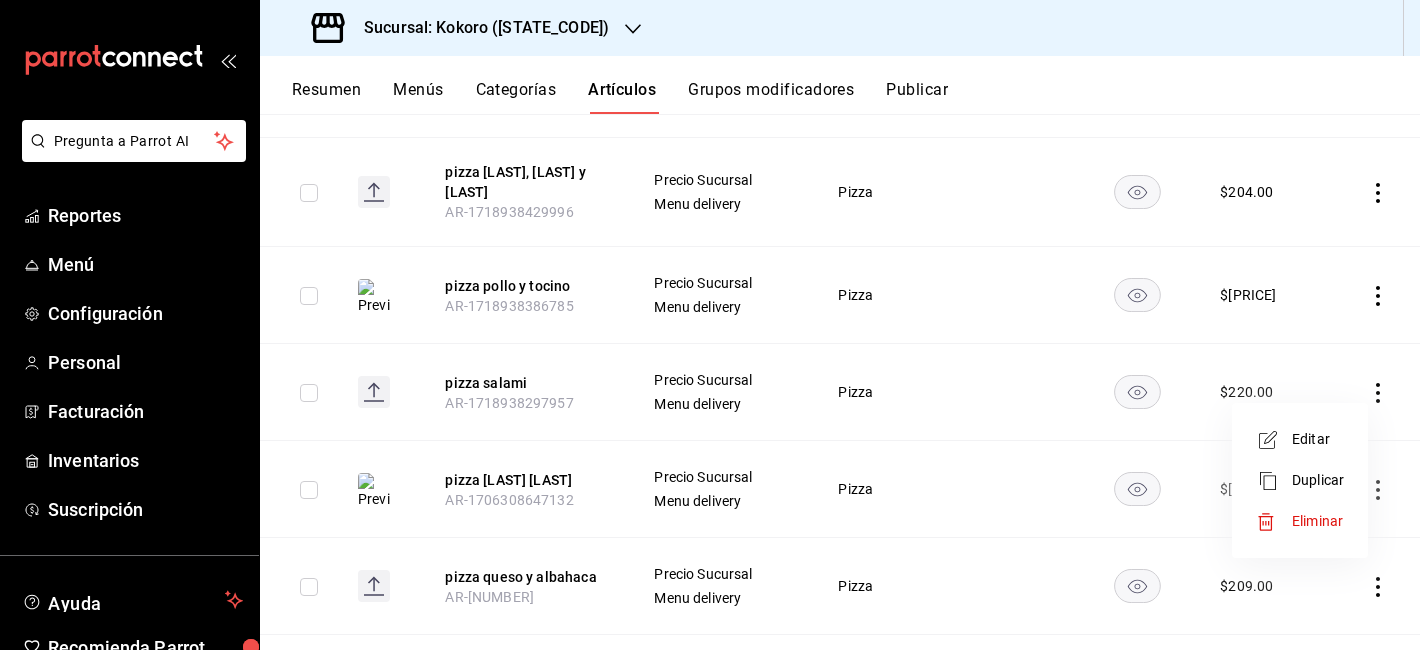 click on "Editar" at bounding box center (1318, 439) 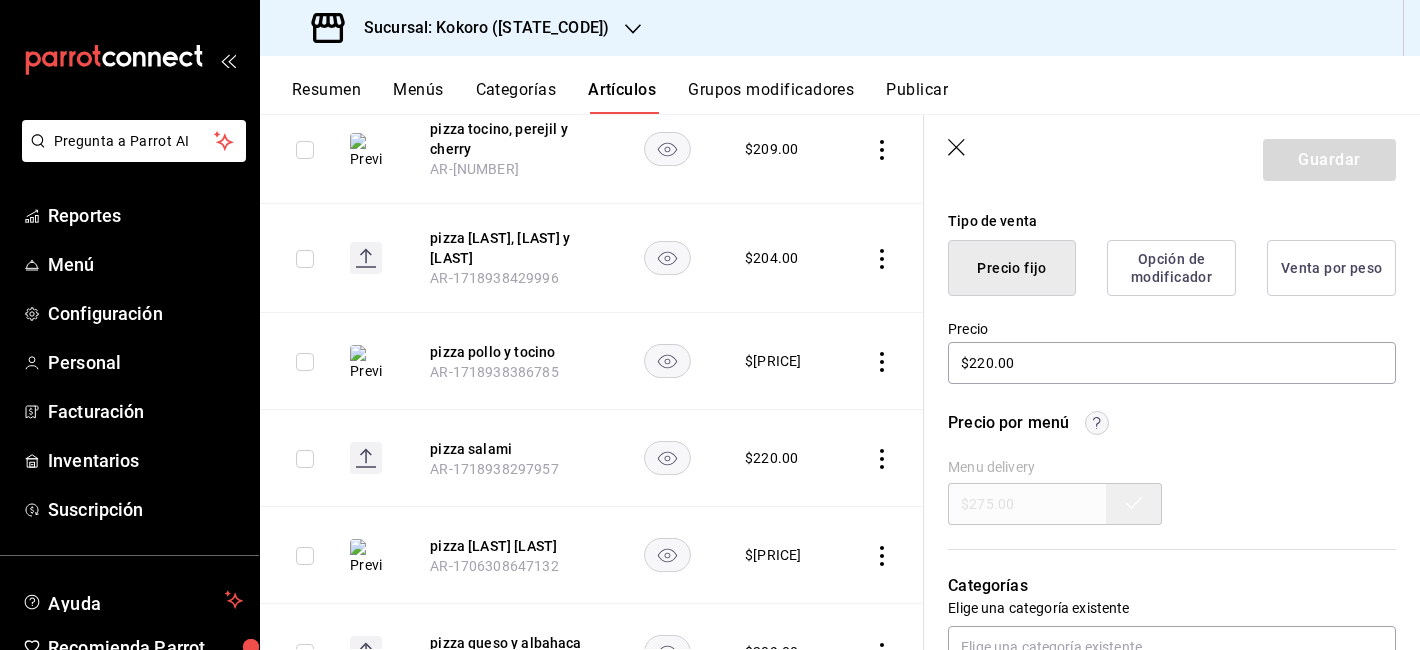 scroll, scrollTop: 480, scrollLeft: 0, axis: vertical 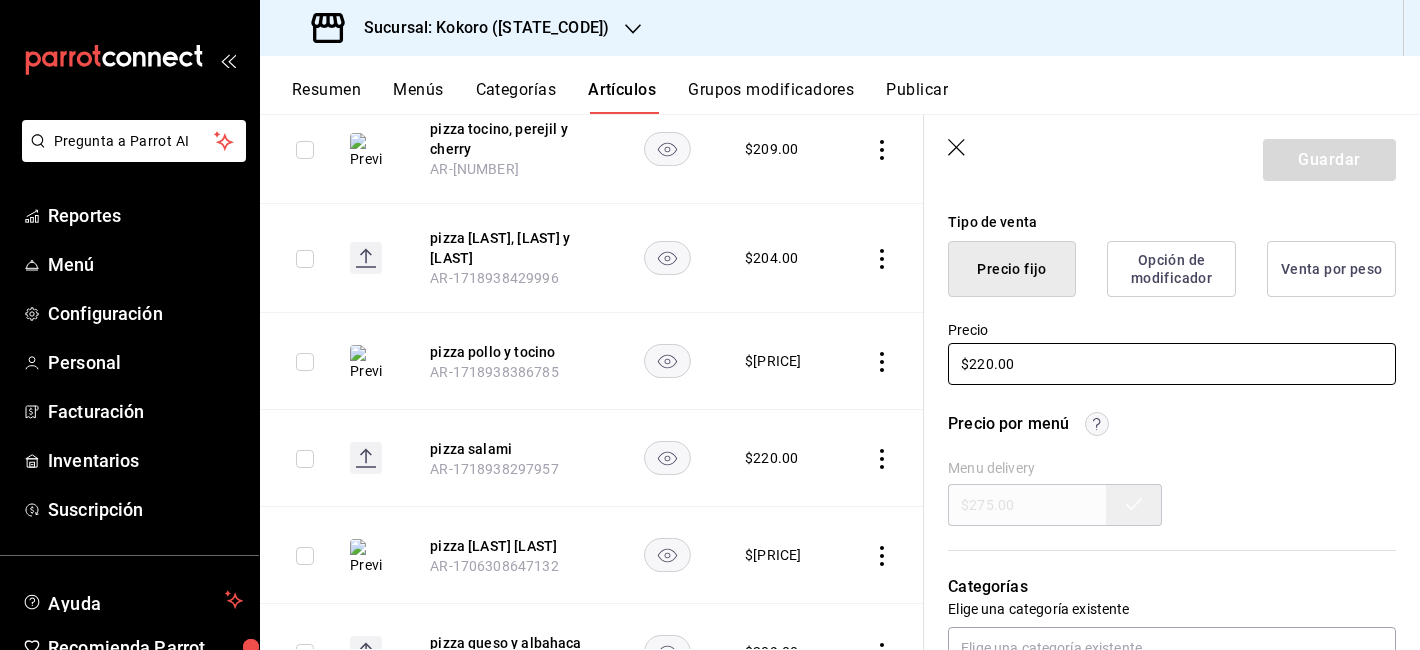 click on "$220.00" at bounding box center (1172, 364) 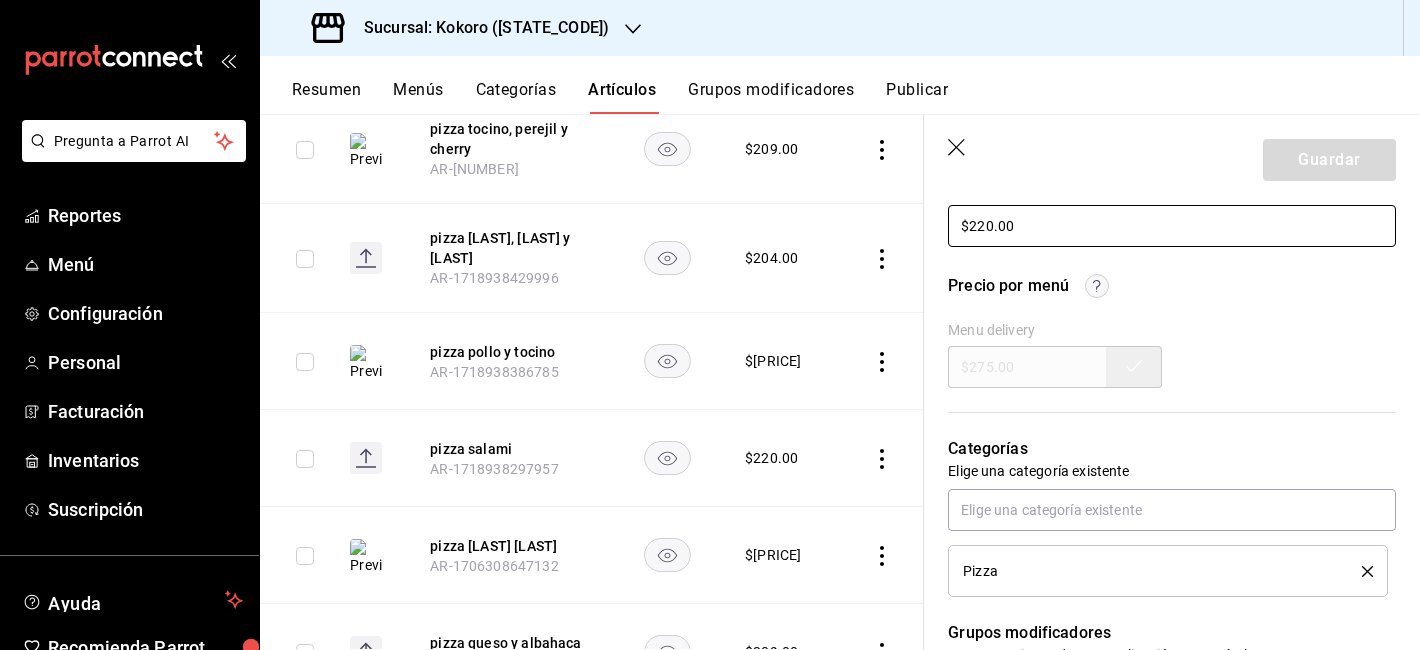 scroll, scrollTop: 619, scrollLeft: 0, axis: vertical 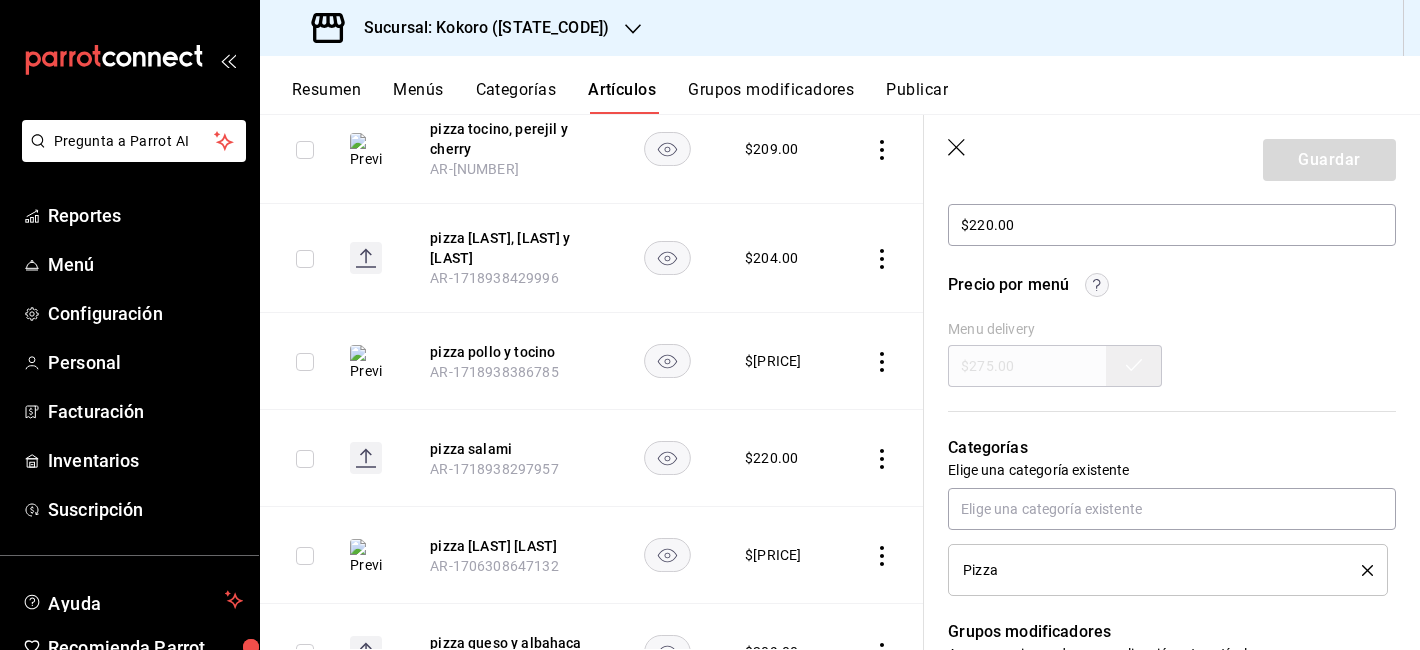 click on "Menu delivery $275.00" at bounding box center [1172, 354] 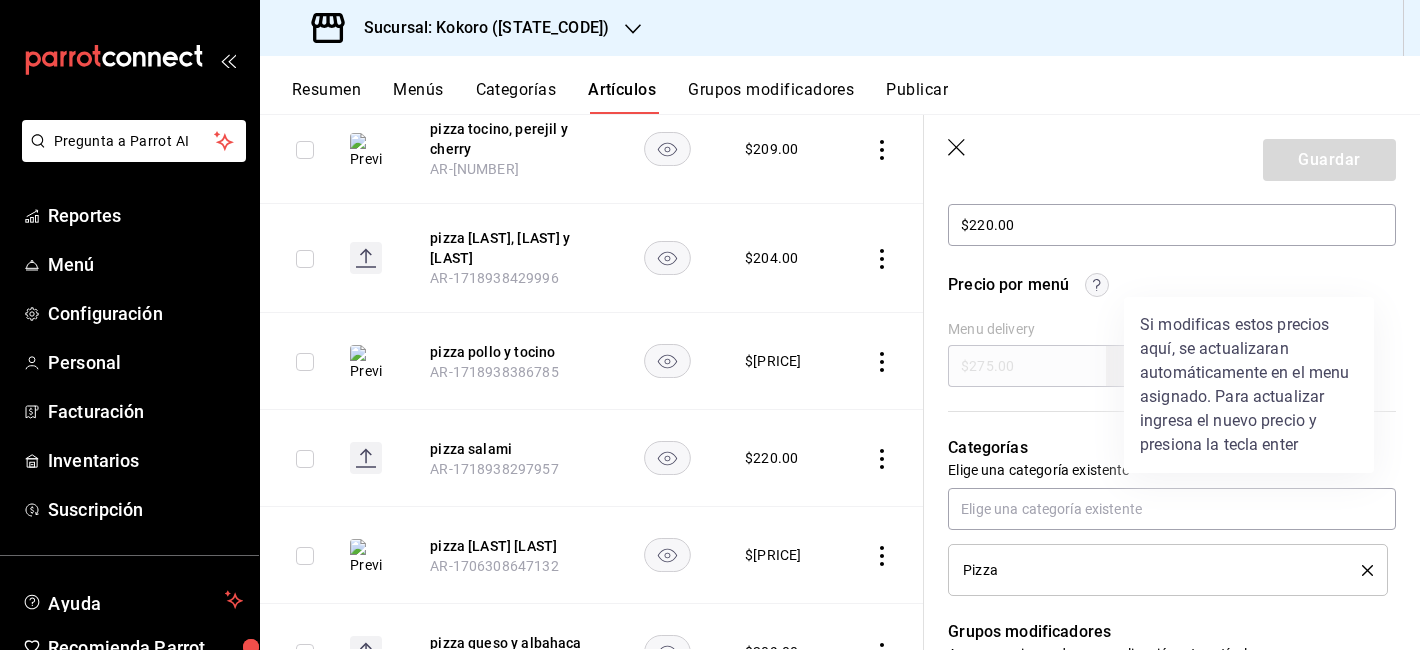click at bounding box center (710, 325) 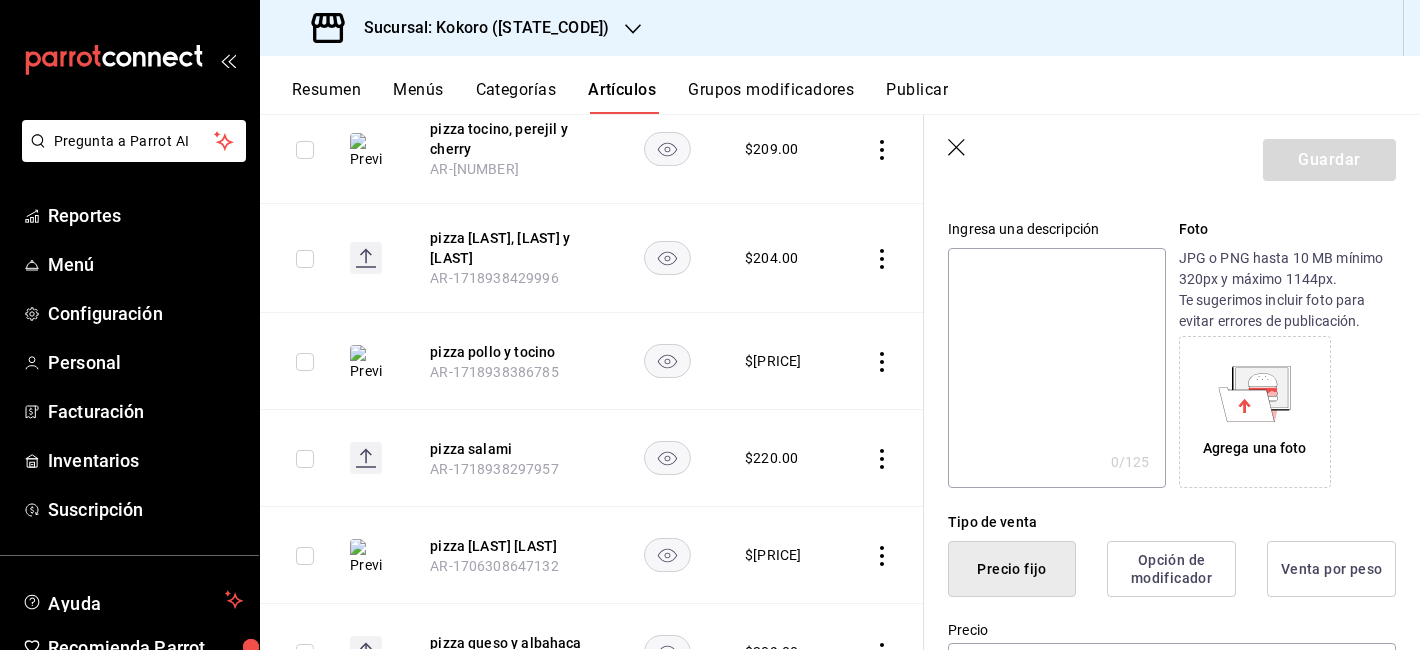 scroll, scrollTop: 0, scrollLeft: 0, axis: both 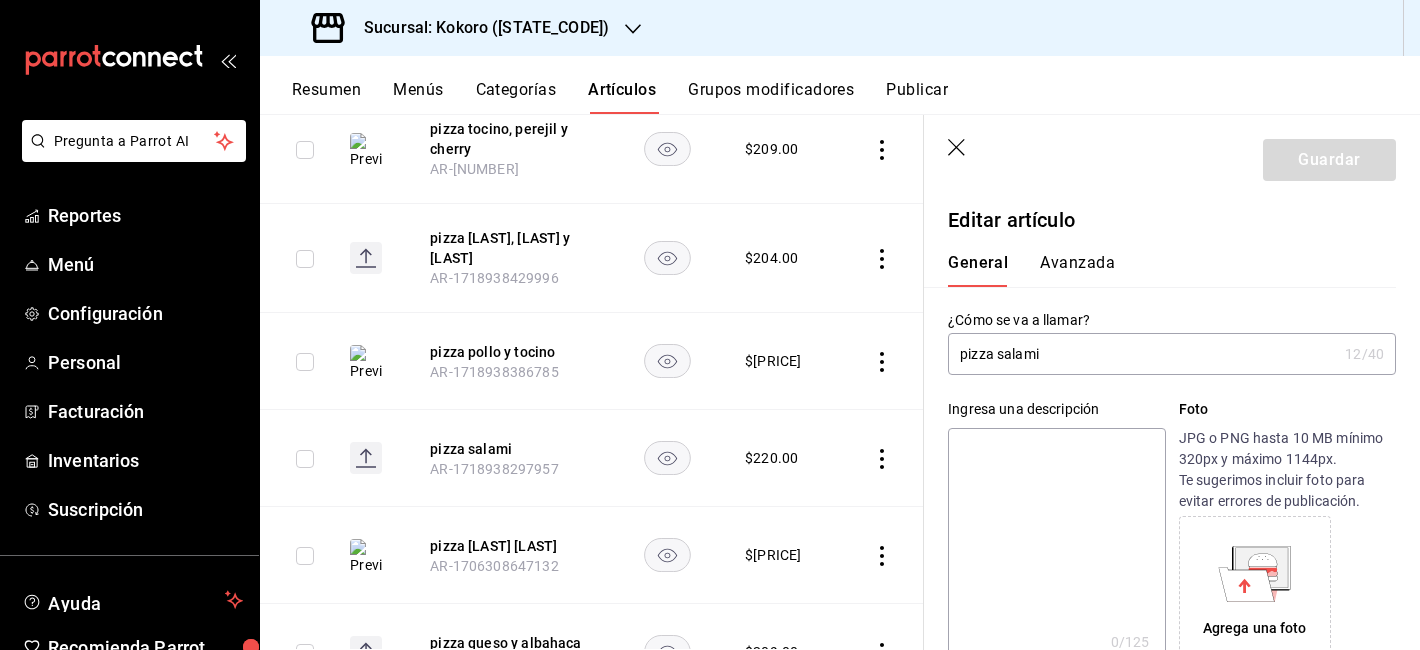 click on "pizza salami" at bounding box center [1142, 354] 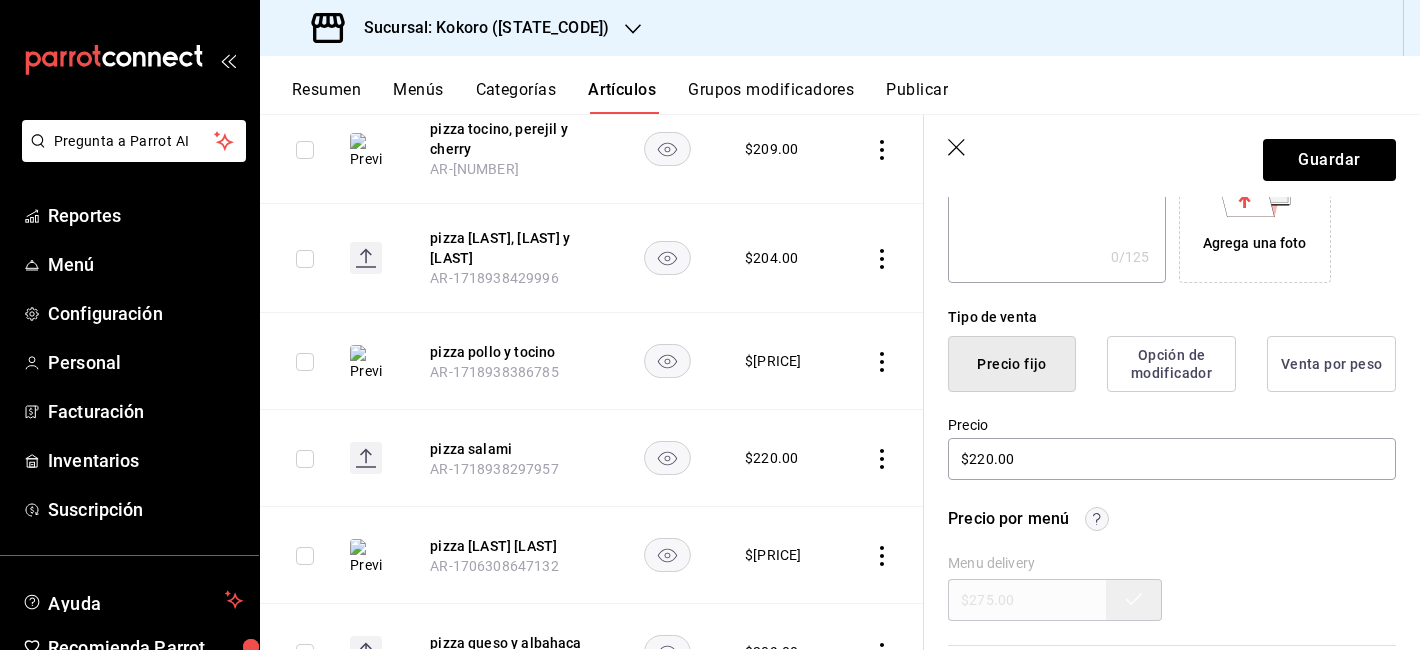 scroll, scrollTop: 401, scrollLeft: 0, axis: vertical 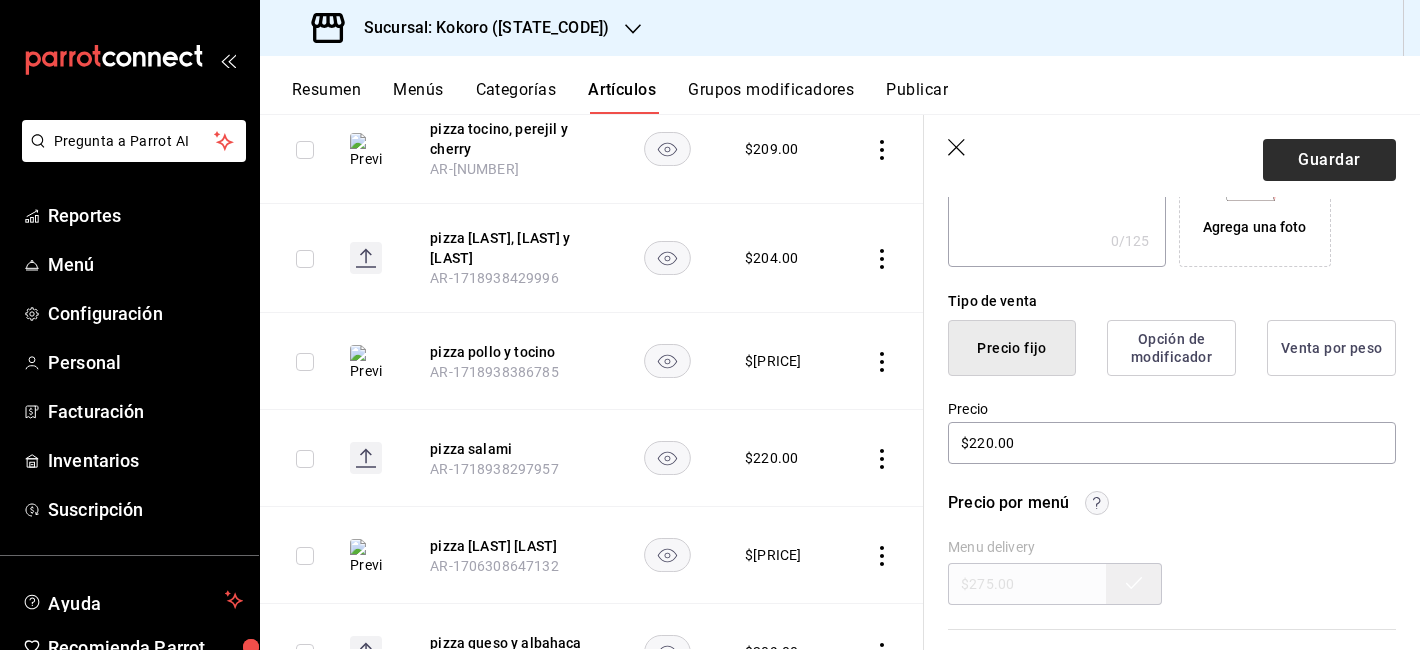 type on "pizza salami" 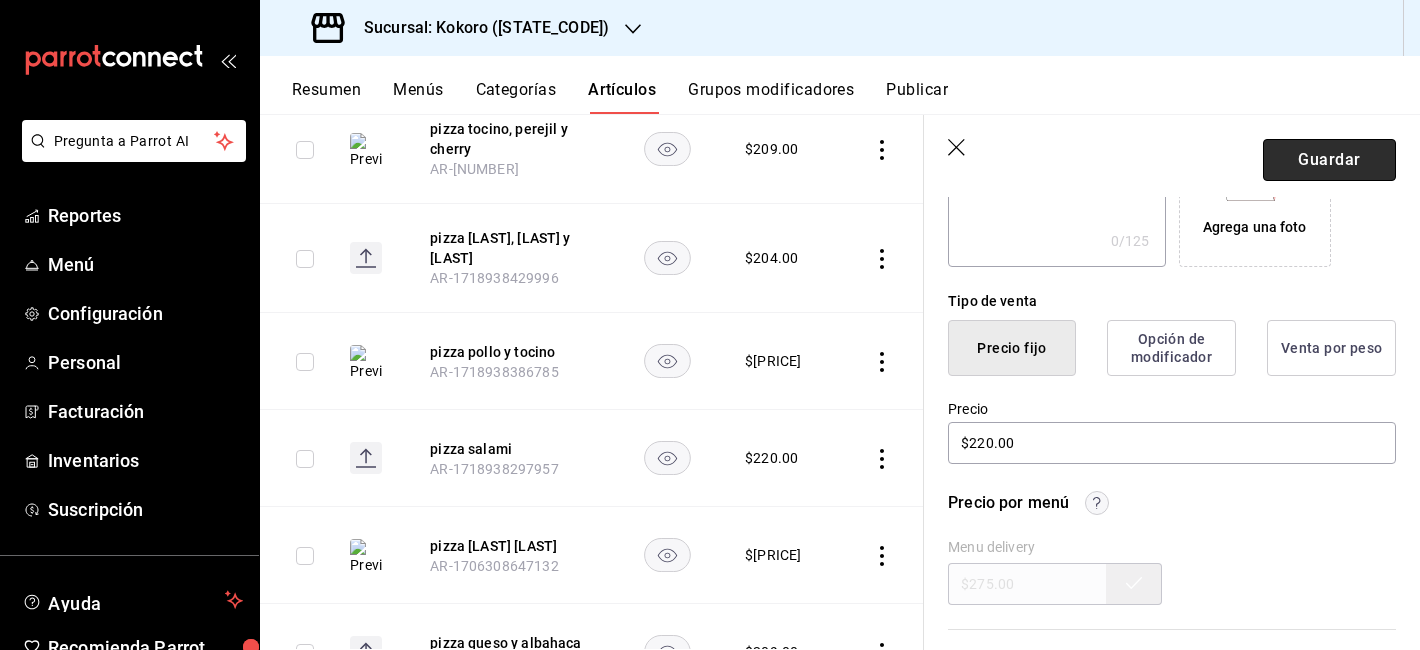click on "Guardar" at bounding box center (1329, 160) 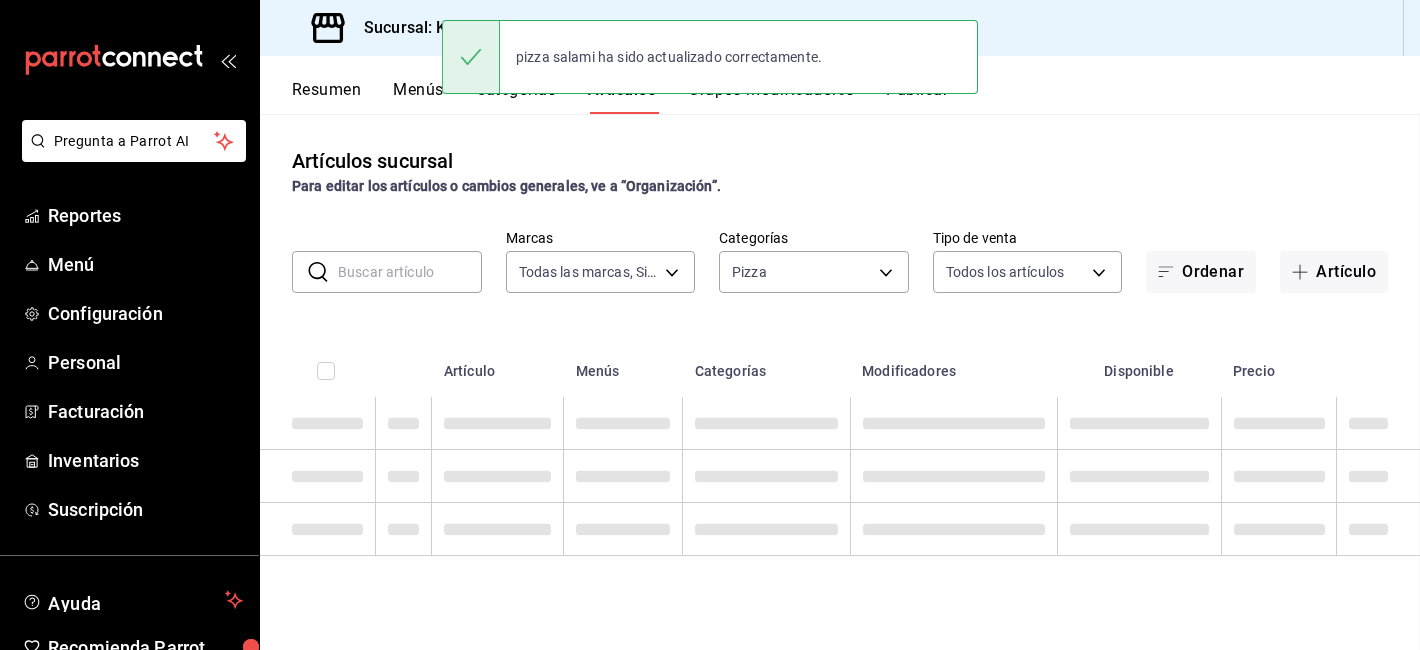scroll, scrollTop: 0, scrollLeft: 0, axis: both 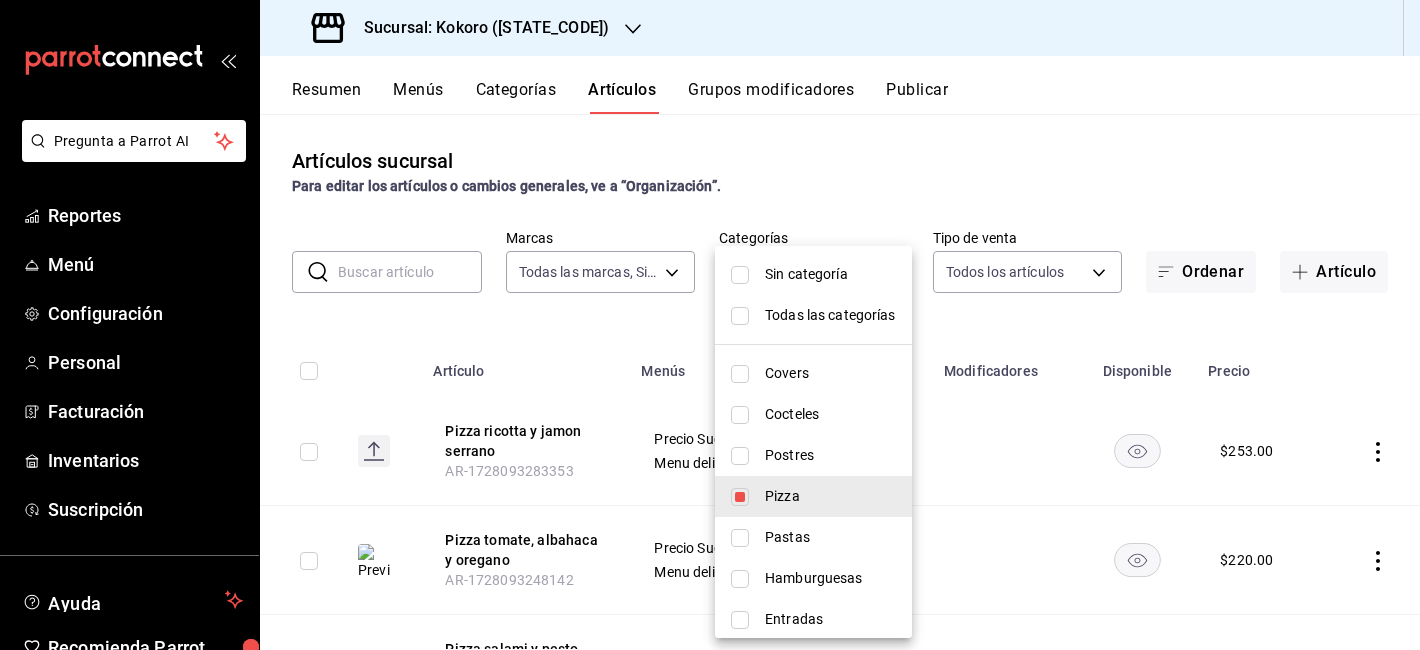 click on "Pregunta a Parrot AI Reportes   Menú   Configuración   Personal   Facturación   Inventarios   Suscripción   Ayuda Recomienda Parrot   [PERSON]   Sugerir nueva función   Sucursal: Kokoro (QRO) Resumen Menús Categorías Artículos Grupos modificadores Publicar Artículos sucursal Para editar los artículos o cambios generales, ve a “Organización”. ​ pizza ​ Marcas Todas las marcas, Sin marca [UUID] Categorías Pizza [UUID] Tipo de venta Todos los artículos ALL Ordenar Artículo Artículo Menús Categorías Modificadores Disponible Precio Pizza ricotta y jamon serrano AR-[NUMBER] Precio Sucursal Menu delivery Pizza $[PRICE] Pizza tomate, albahaca y oregano AR-[NUMBER] Precio Sucursal Menu delivery Pizza $[PRICE] Pizza salami y pesto bianco AR-[NUMBER] Precio Sucursal Menu delivery Pizza $[PRICE] Pizza 4 quesos AR-[NUMBER] Precio Sucursal Menu delivery Pizza $[PRICE] Pizza pepperoni, cilantro y limon Precio Sucursal" at bounding box center (710, 325) 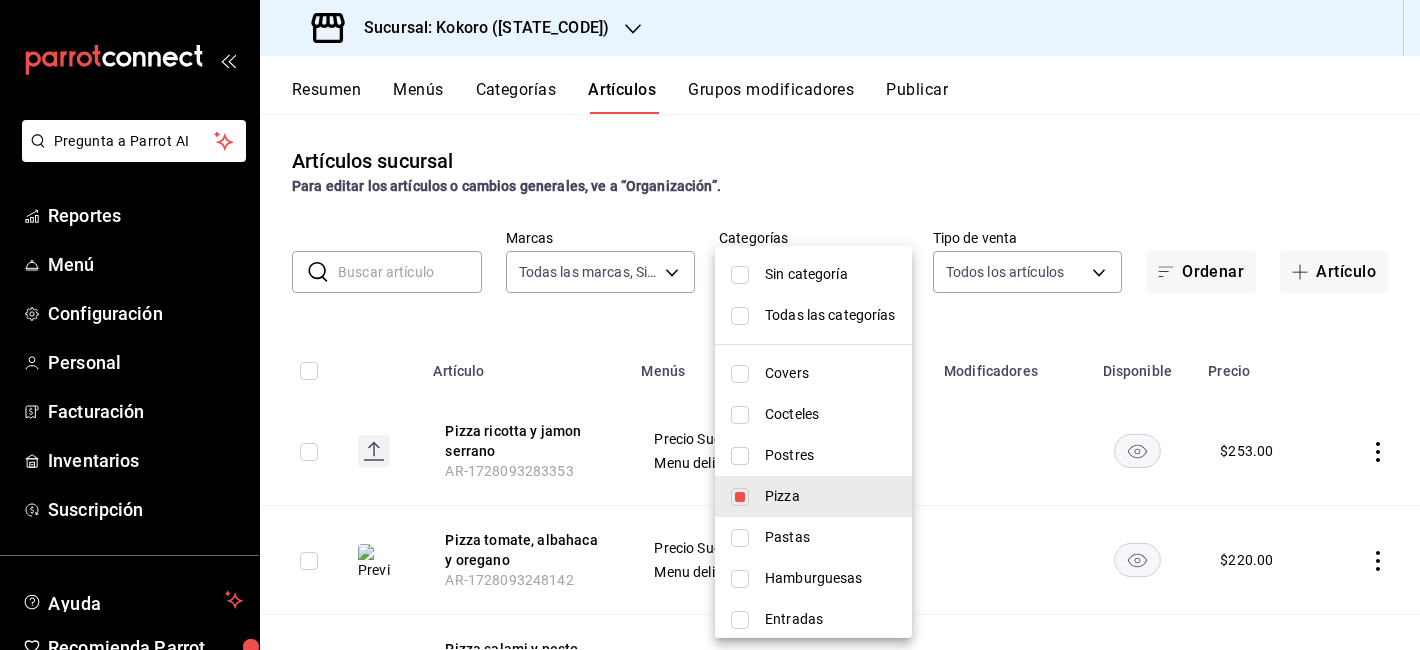 scroll, scrollTop: 92, scrollLeft: 0, axis: vertical 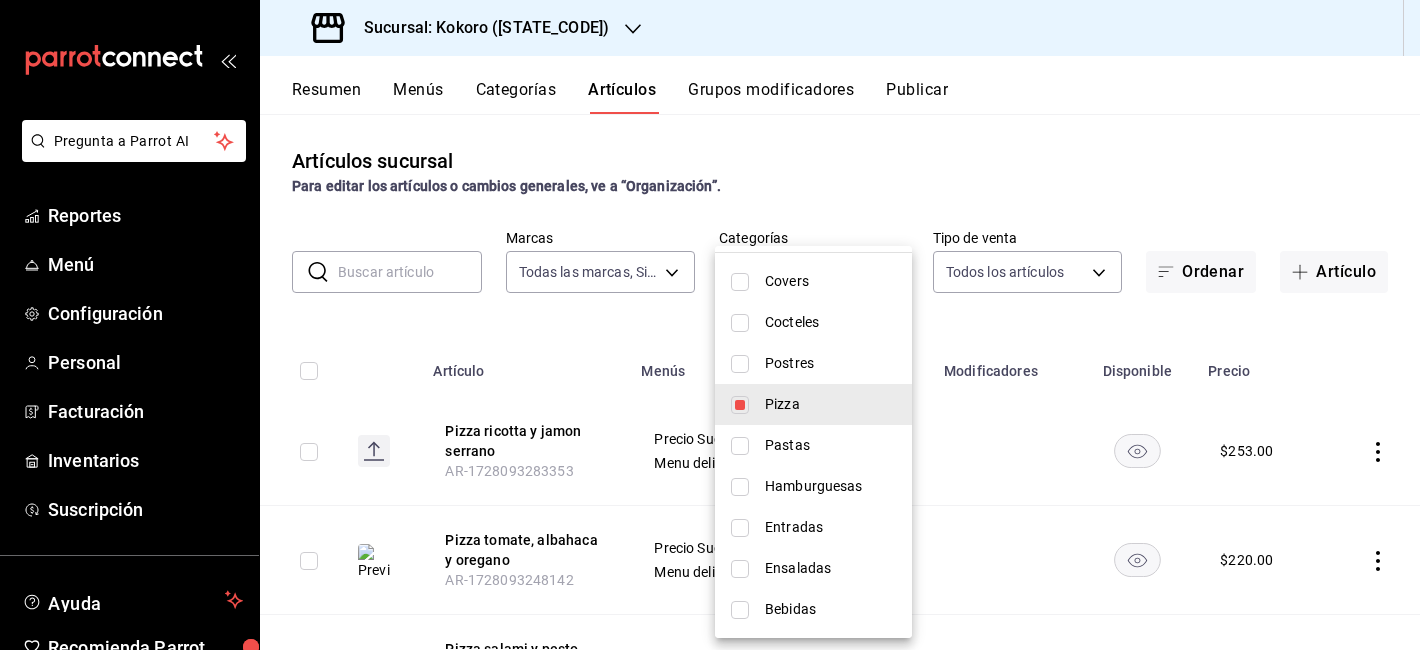 click at bounding box center [710, 325] 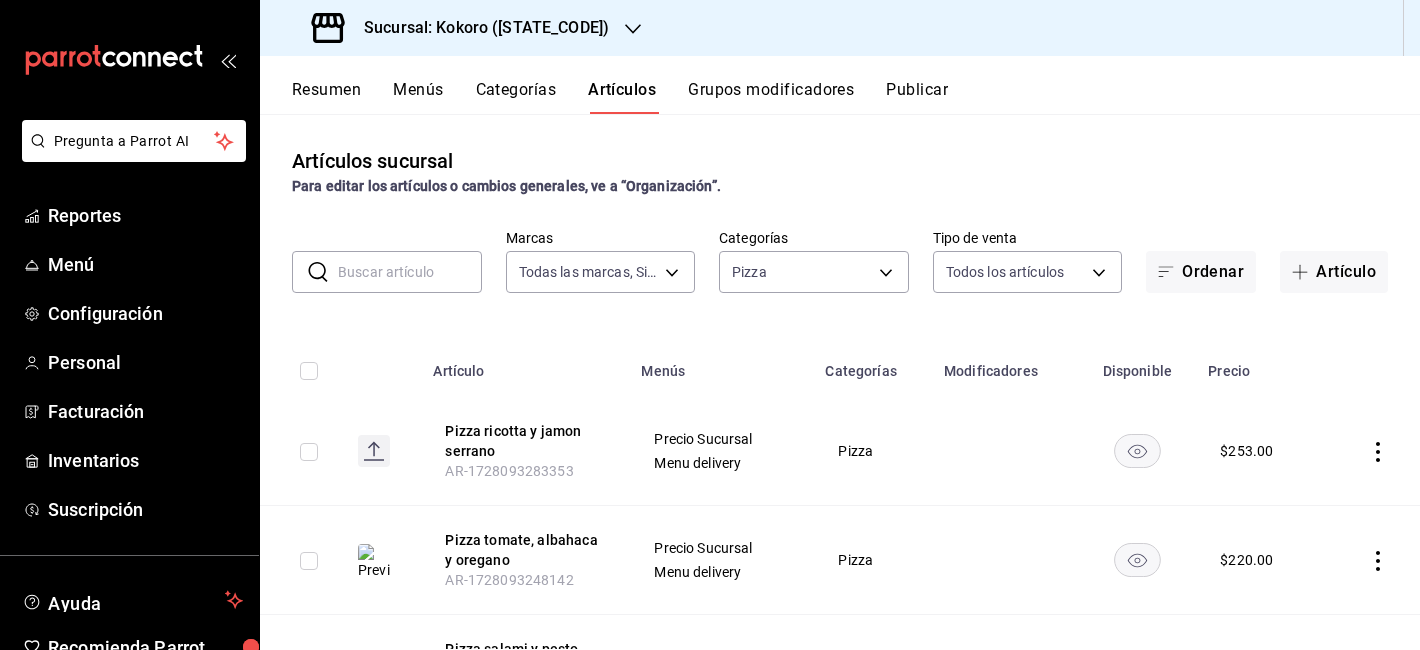 click at bounding box center (410, 272) 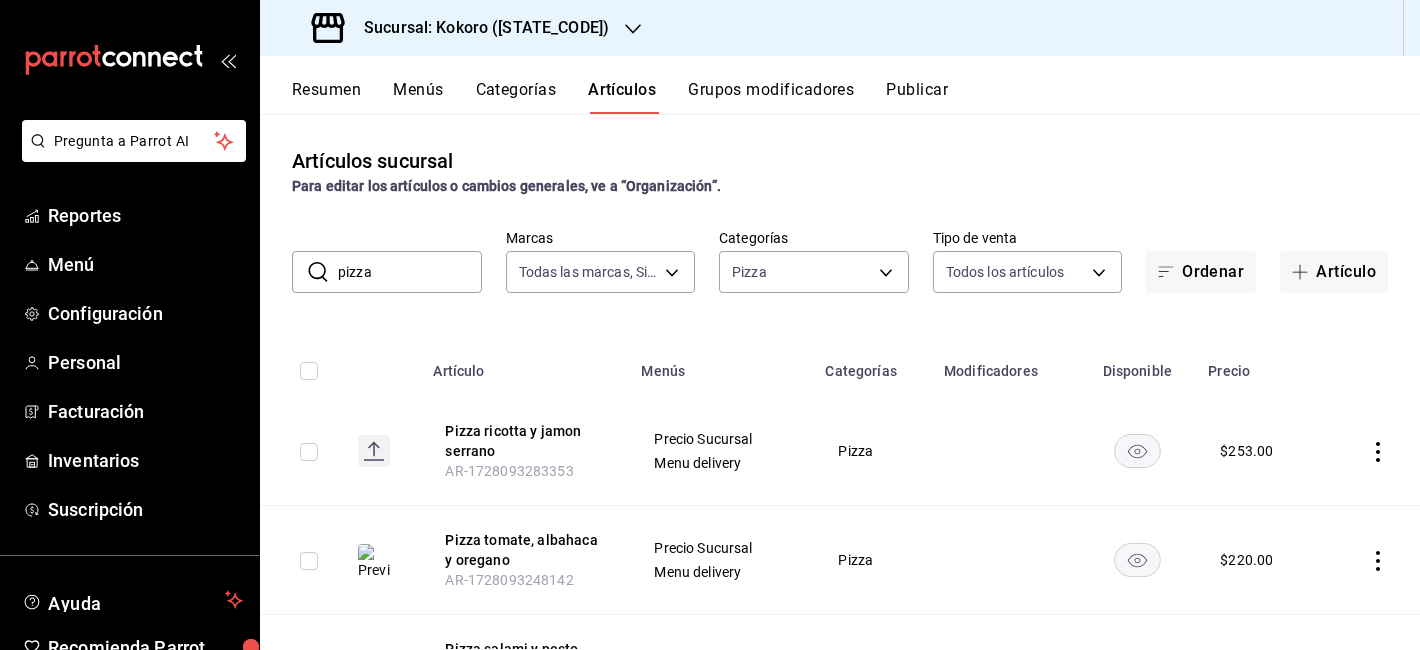 type on "pizza" 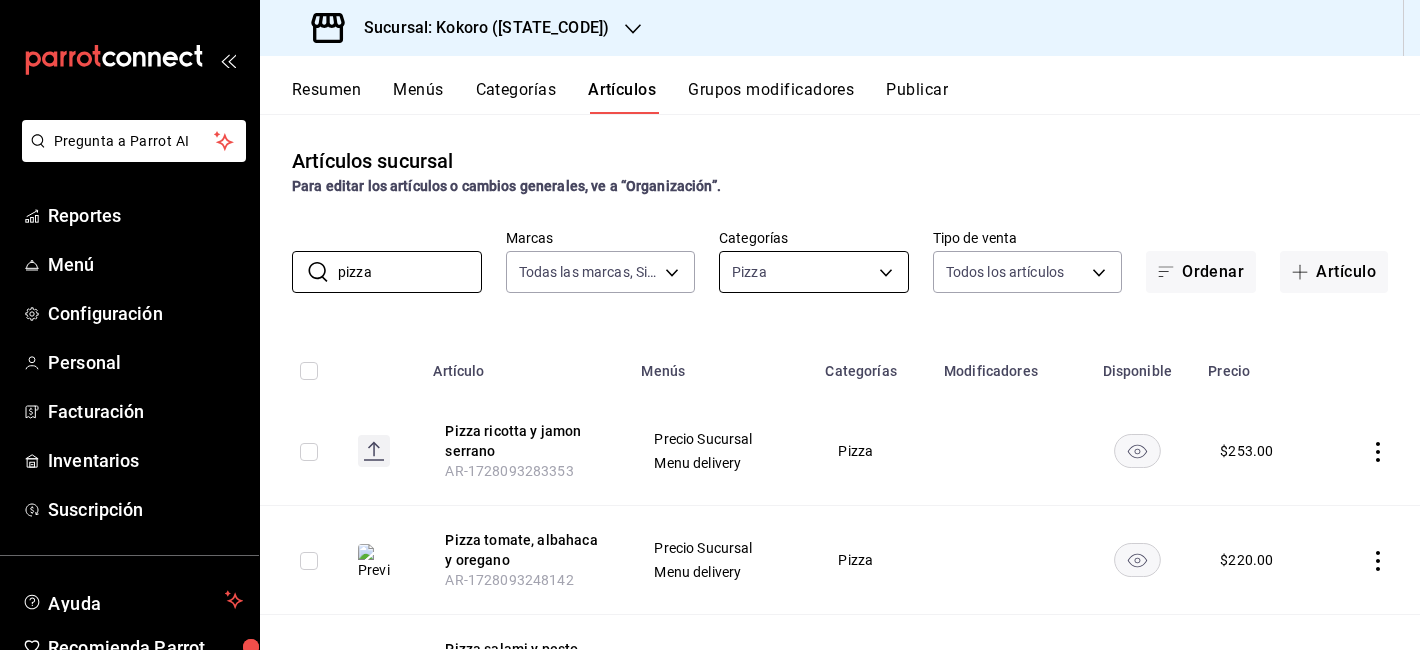click on "Pregunta a Parrot AI Reportes   Menú   Configuración   Personal   Facturación   Inventarios   Suscripción   Ayuda Recomienda Parrot   [FIRST] [LAST]   Sugerir nueva función   Sucursal: Kokoro ([STATE_CODE]) Resumen Menús Categorías Artículos Grupos modificadores Publicar Artículos sucursal Para editar los artículos o cambios generales, ve a “Organización”. ​ pizza ​ Marcas Todas las marcas, Sin marca [UUID] Categorías Pizza [UUID] Tipo de venta Todos los artículos ALL Ordenar Artículo Artículo Menús Categorías Modificadores Disponible Precio Pizza ricotta y jamon serrano [ID] Precio Sucursal Menu delivery Pizza $ 253.00 Pizza tomate, albahaca y oregano [ID] Precio Sucursal Menu delivery Pizza $ 220.00 Pizza salami y pesto bianco [ID] Precio Sucursal Menu delivery Pizza $ 253.00 Pizza 4 quesos [ID] Precio Sucursal Menu delivery Pizza $ 240.00 Pizza pepperoni, cilantro y limon Pizza $ $" at bounding box center (710, 325) 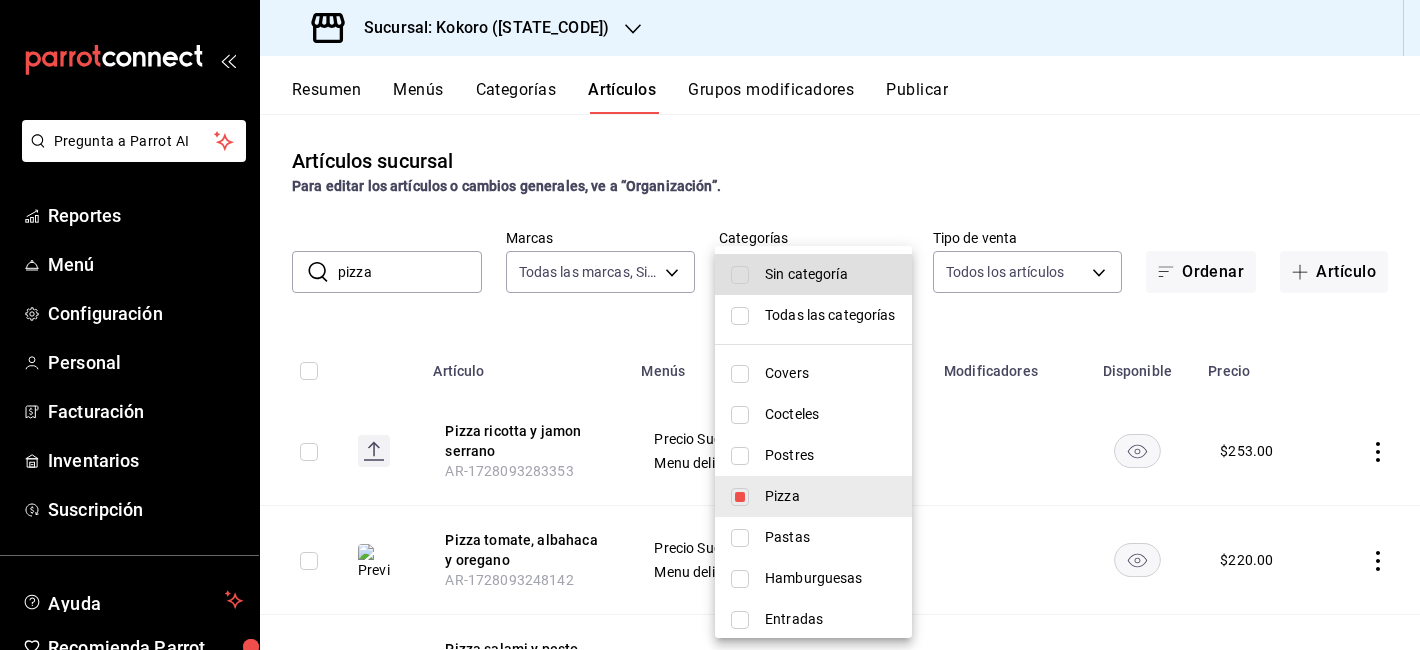 click on "Sin categoría" at bounding box center [830, 274] 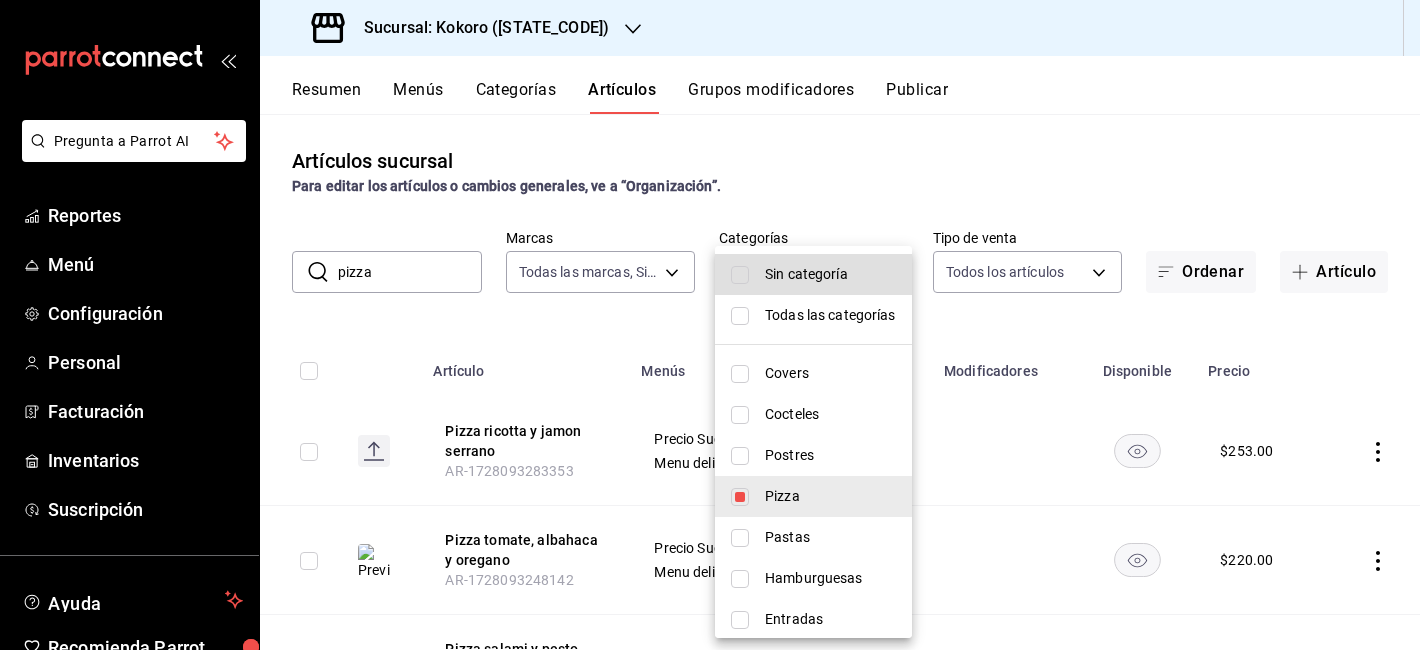 checkbox on "true" 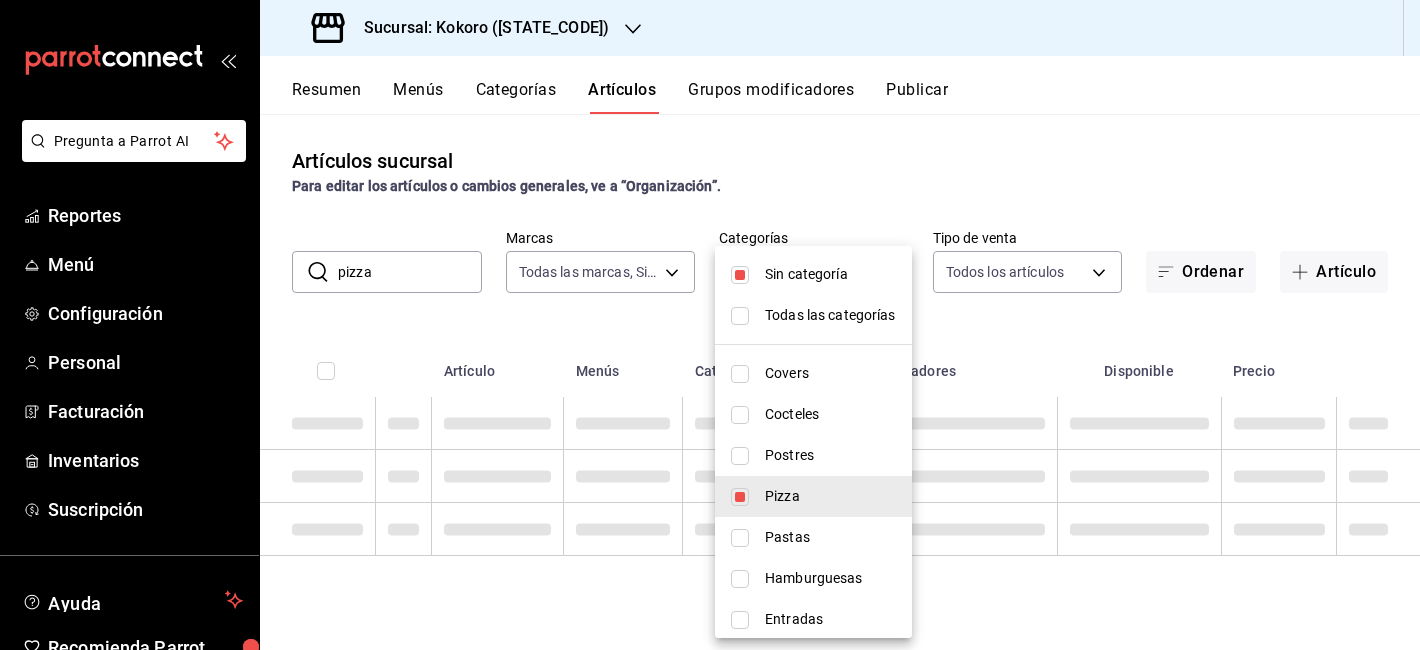 click at bounding box center [710, 325] 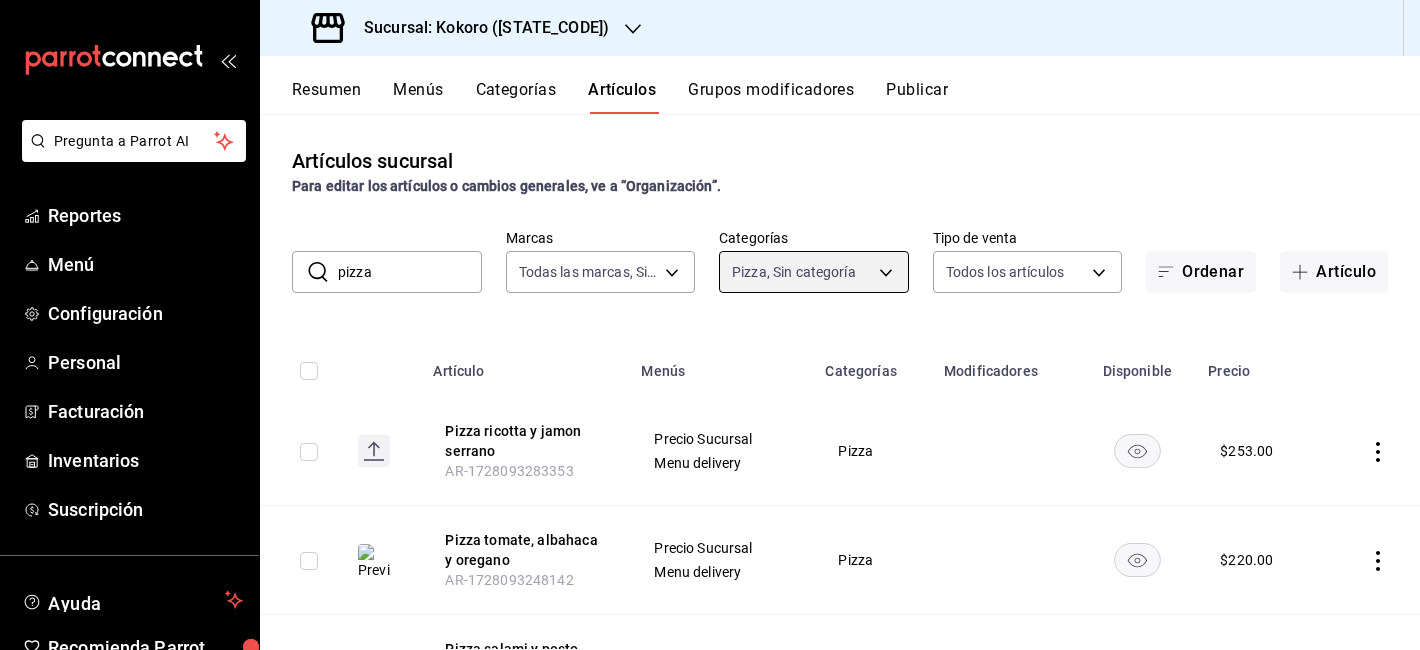 scroll, scrollTop: 59, scrollLeft: 0, axis: vertical 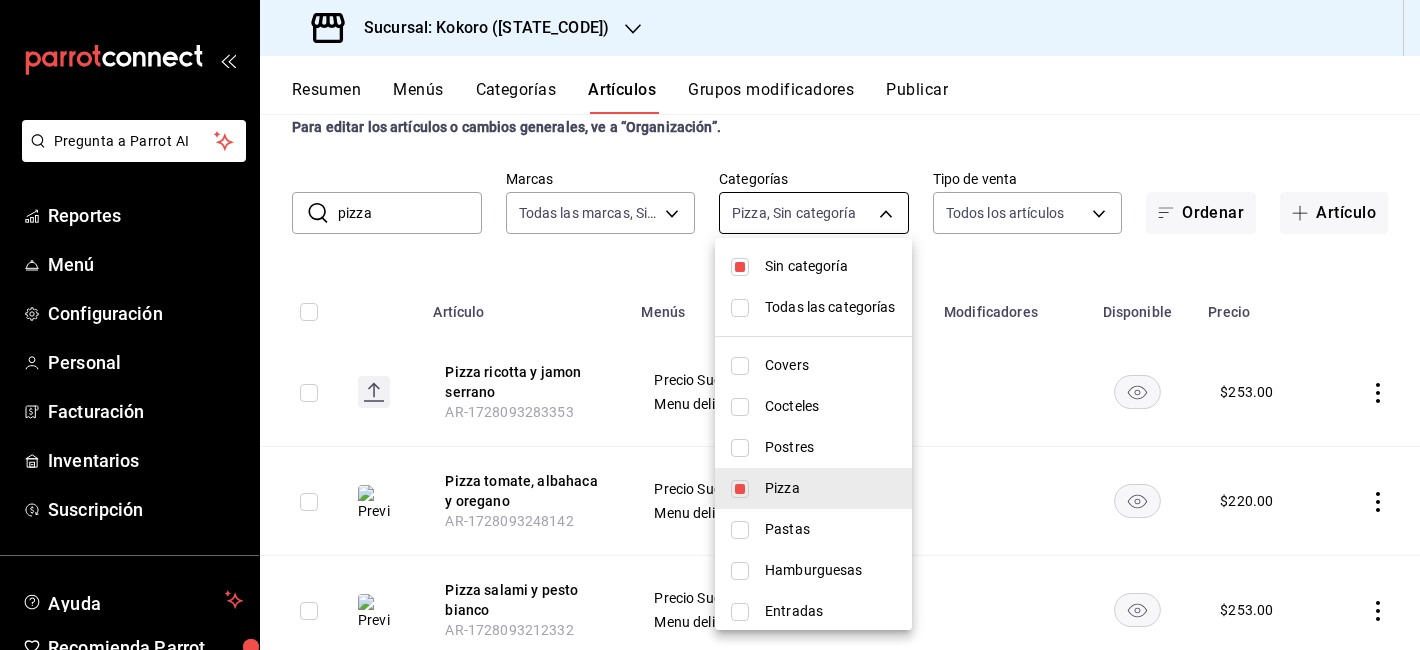 click on "Pregunta a Parrot AI Reportes   Menú   Configuración   Personal   Facturación   Inventarios   Suscripción   Ayuda Recomienda Parrot   [PERSON]   Sugerir nueva función   Sucursal: Kokoro (QRO) Resumen Menús Categorías Artículos Grupos modificadores Publicar Artículos sucursal Para editar los artículos o cambios generales, ve a “Organización”. ​ pizza ​ Marcas Todas las marcas, Sin marca [UUID] Categorías Pizza, Sin categoría [UUID] Tipo de venta Todos los artículos ALL Ordenar Artículo Artículo Menús Categorías Modificadores Disponible Precio Pizza ricotta y jamon serrano AR-[NUMBER] Precio Sucursal Menu delivery Pizza $[PRICE] Pizza tomate, albahaca y oregano AR-[NUMBER] Precio Sucursal Menu delivery Pizza $[PRICE] Pizza salami y pesto bianco AR-[NUMBER] Precio Sucursal Menu delivery Pizza $[PRICE] Pizza 4 quesos AR-[NUMBER] Precio Sucursal Menu delivery Pizza $[PRICE] AR-[NUMBER] Pizza $" at bounding box center [710, 325] 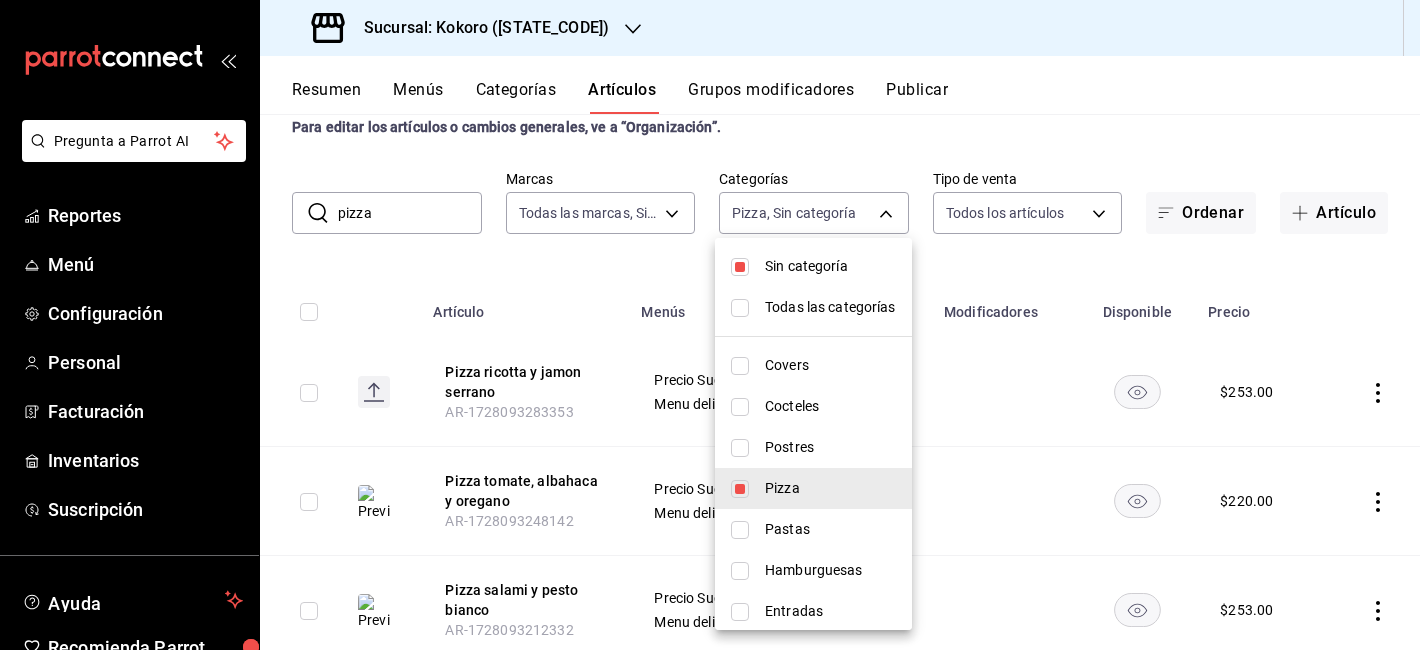 click on "Pizza" at bounding box center [813, 488] 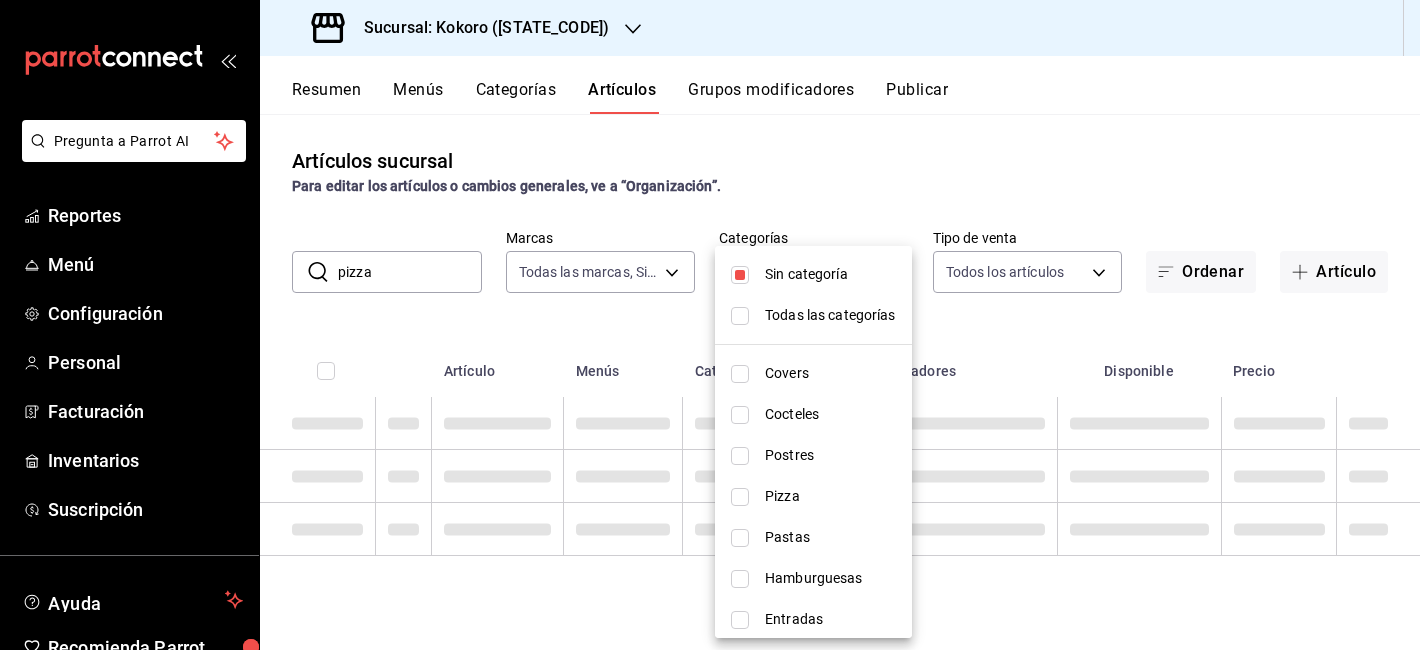 click at bounding box center (710, 325) 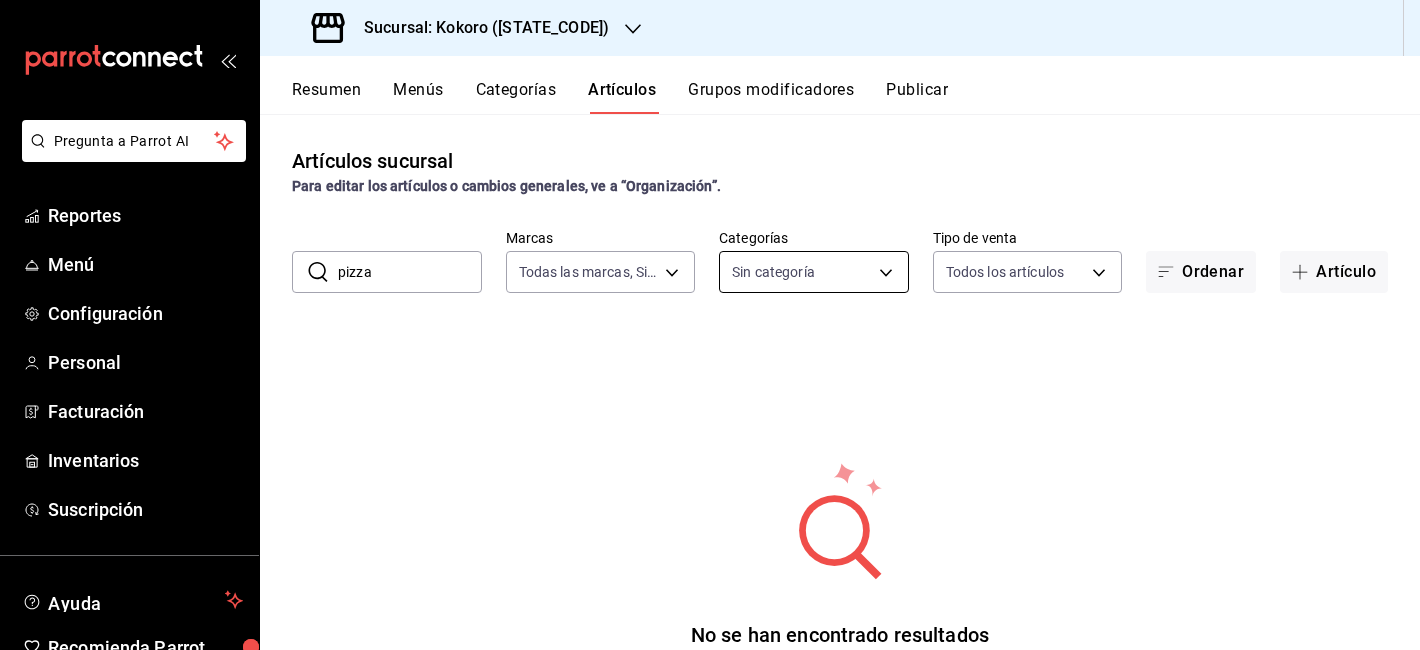 click on "Pregunta a Parrot AI Reportes   Menú   Configuración   Personal   Facturación   Inventarios   Suscripción   Ayuda Recomienda Parrot   [PERSON]   Sugerir nueva función   Sucursal: Kokoro (QRO) Resumen Menús Categorías Artículos Grupos modificadores Publicar Artículos sucursal Para editar los artículos o cambios generales, ve a “Organización”. ​ pizza ​ Marcas Todas las marcas, Sin marca [UUID] Categorías Sin categoría Tipo de venta Todos los artículos ALL Ordenar Artículo No se han encontrado resultados Parece que no podemos encontrar ningún resultado basado en tu búsqueda, intenta de nuevo. Guardar Pregunta a Parrot AI Reportes   Menú   Configuración   Personal   Facturación   Inventarios   Suscripción   Ayuda Recomienda Parrot   [PERSON]   Sugerir nueva función   GANA 1 MES GRATIS EN TU SUSCRIPCIÓN AQUÍ Ver video tutorial Ir a video Visitar centro de ayuda ([PHONE]) soporte@parrotsoftware.io Visitar centro de ayuda" at bounding box center (710, 325) 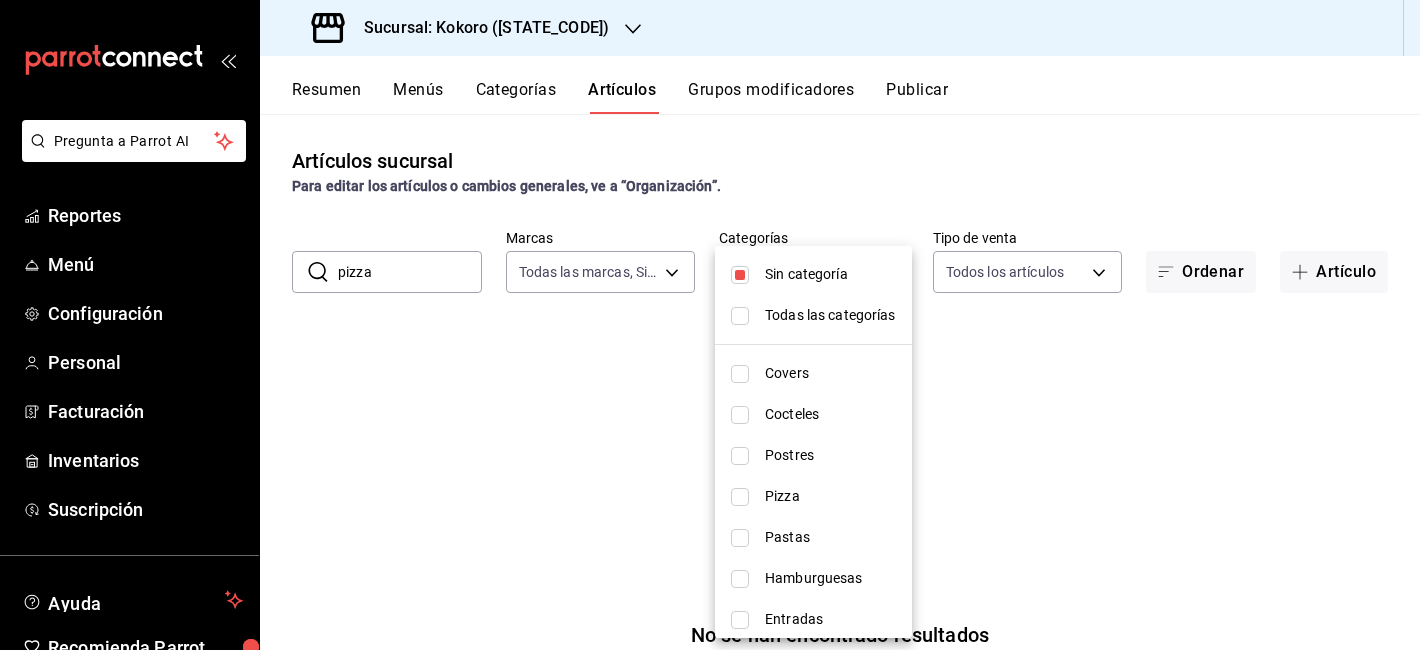 click on "Todas las categorías" at bounding box center (813, 315) 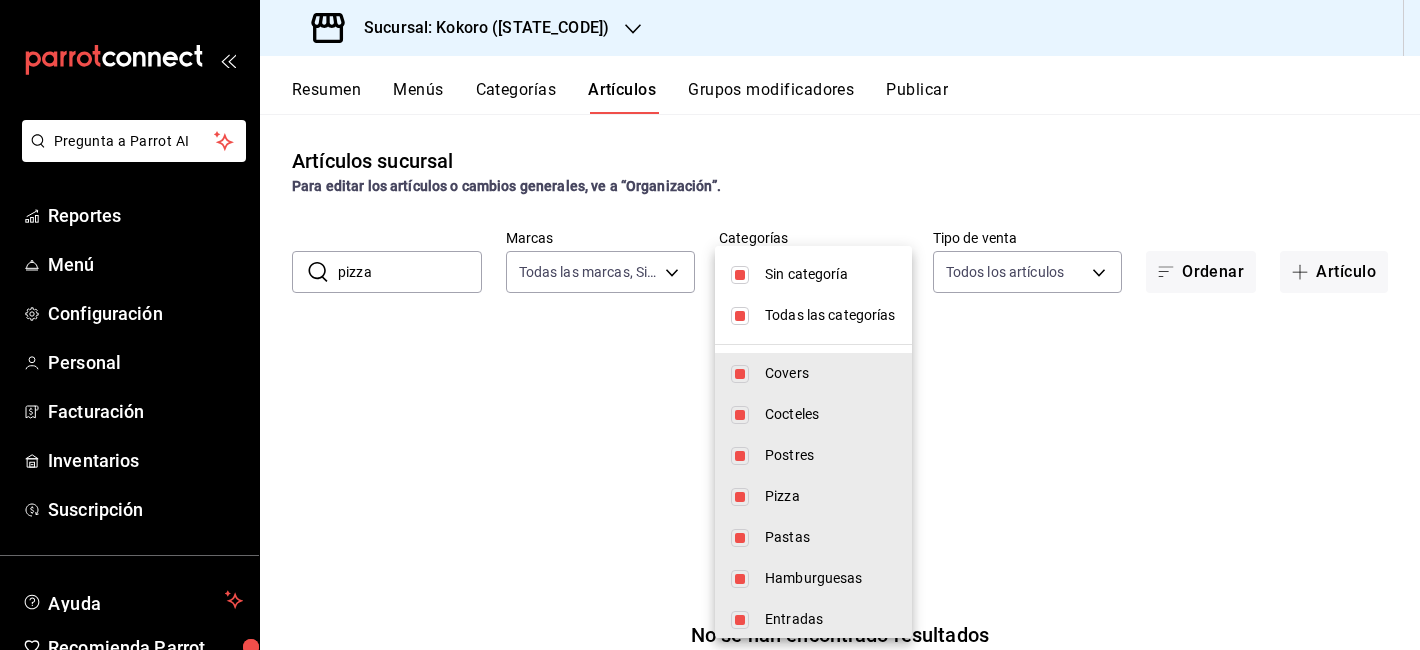 click at bounding box center [710, 325] 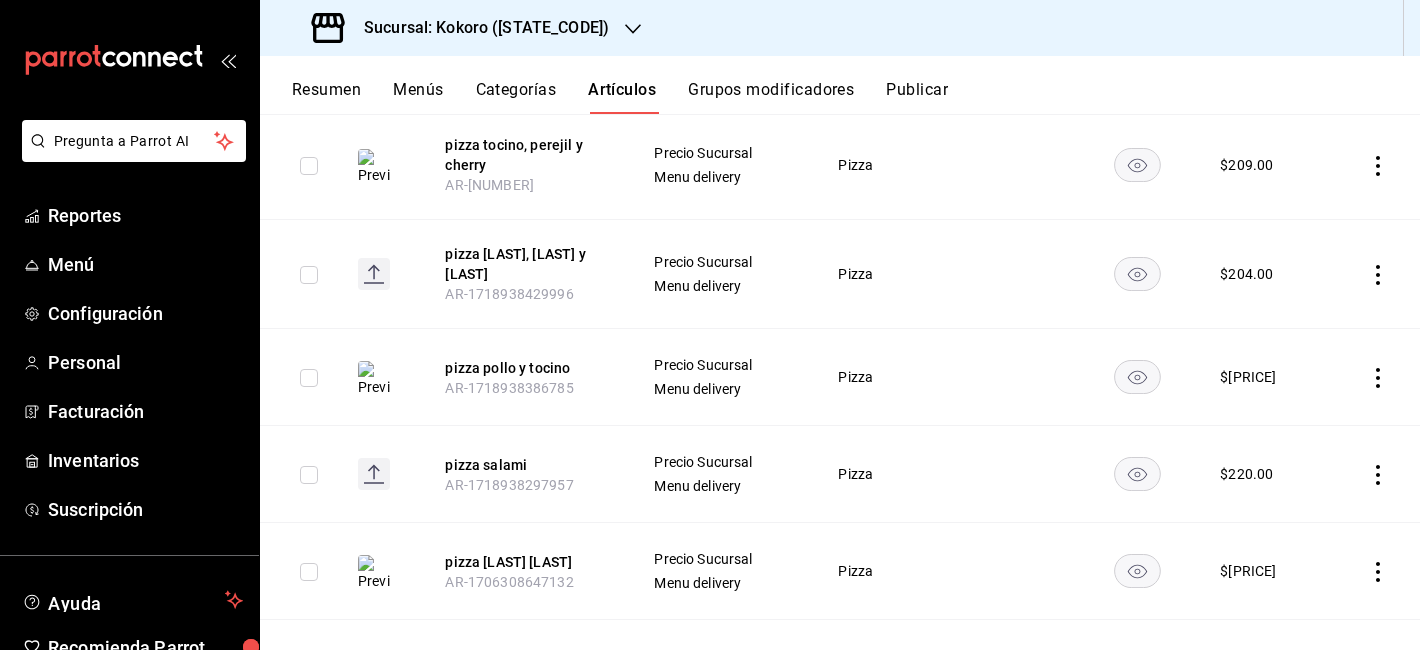 scroll, scrollTop: 820, scrollLeft: 0, axis: vertical 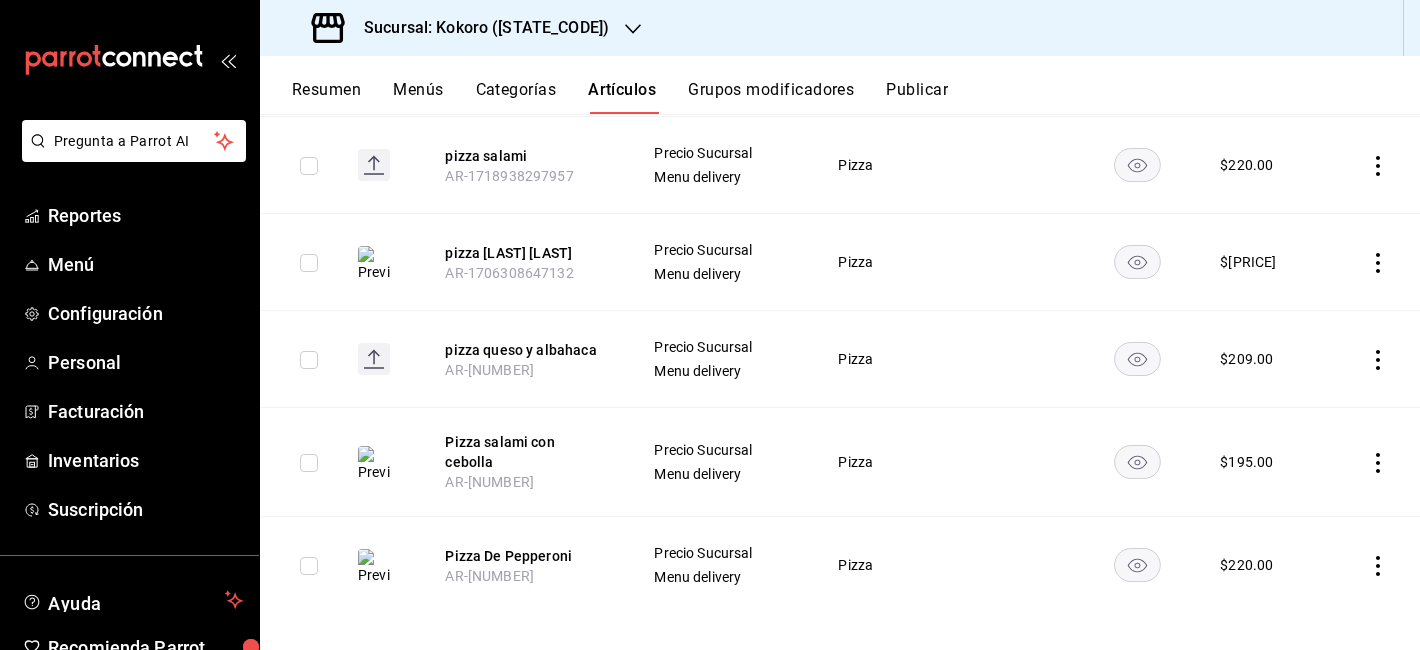 click 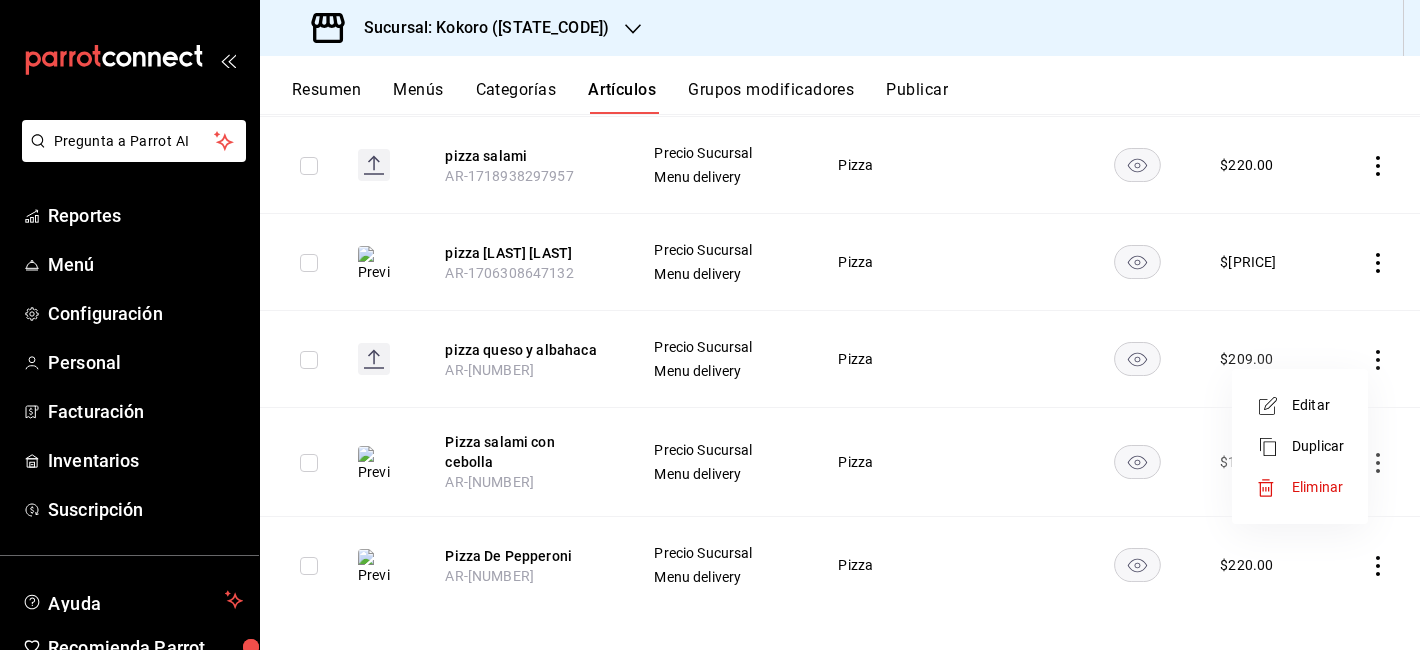click on "Editar" at bounding box center (1318, 405) 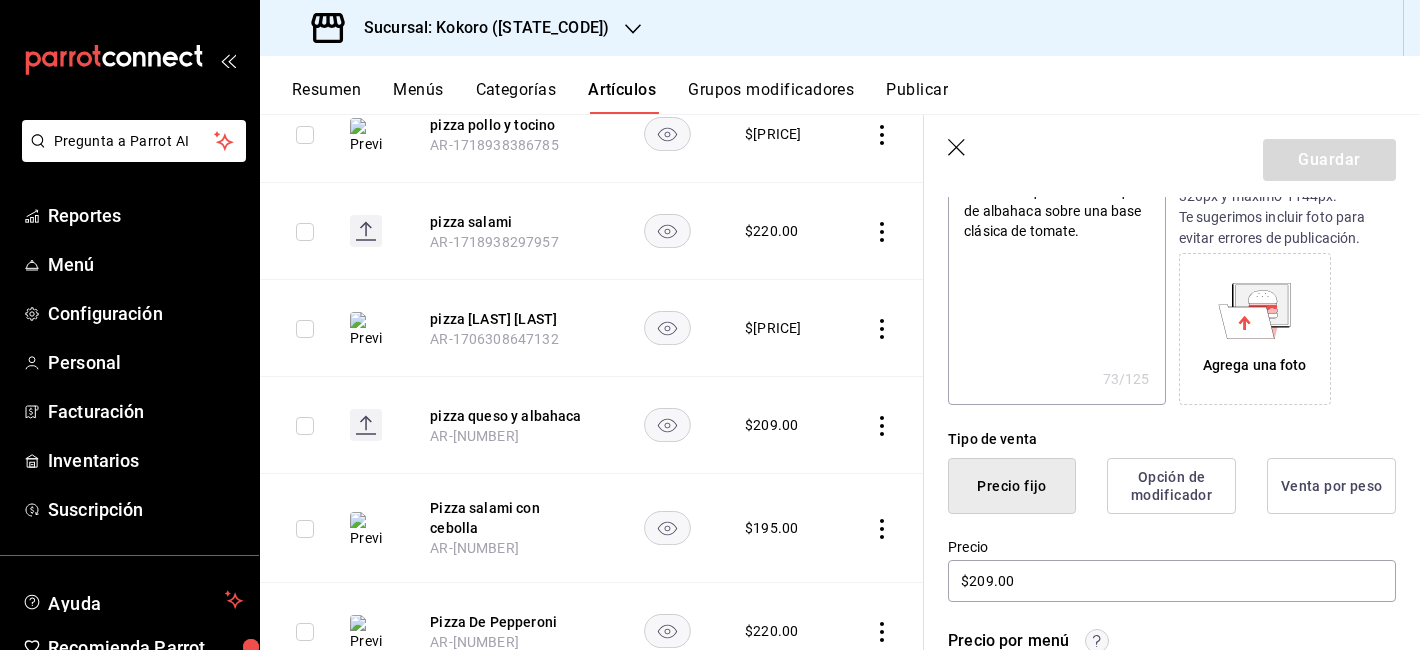 scroll, scrollTop: 381, scrollLeft: 0, axis: vertical 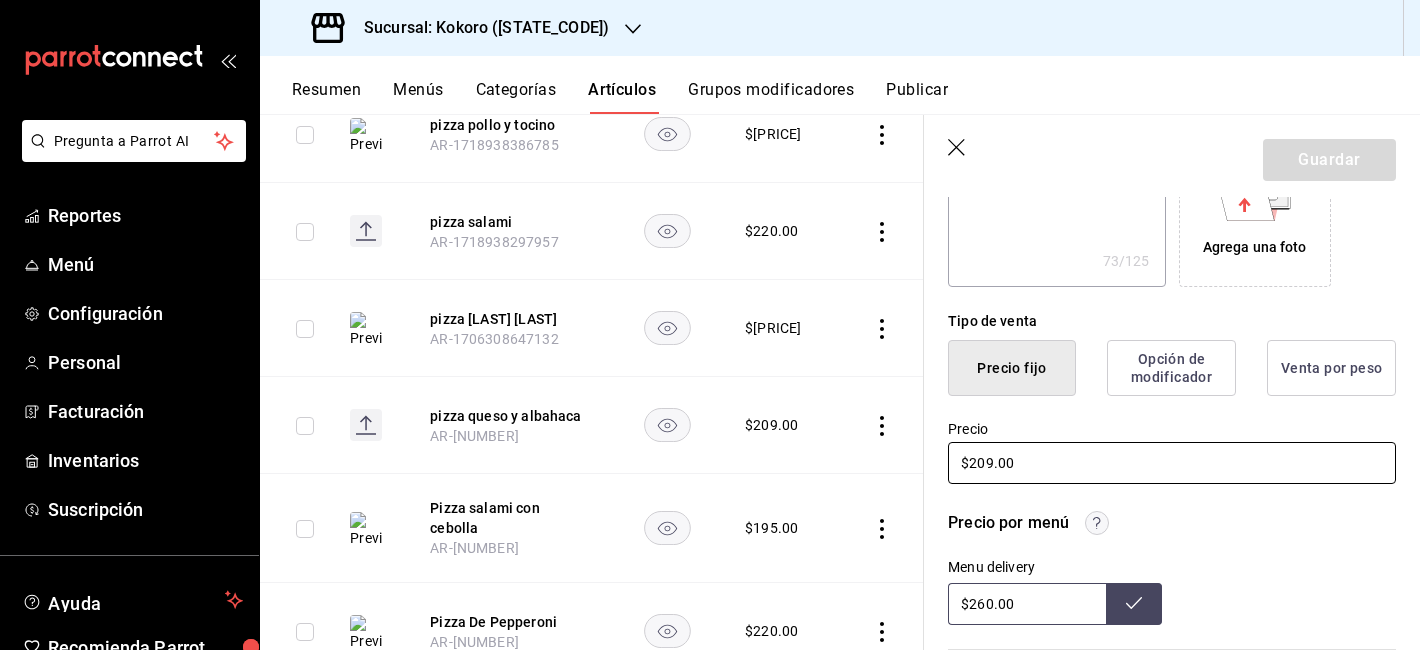 click on "$209.00" at bounding box center [1172, 463] 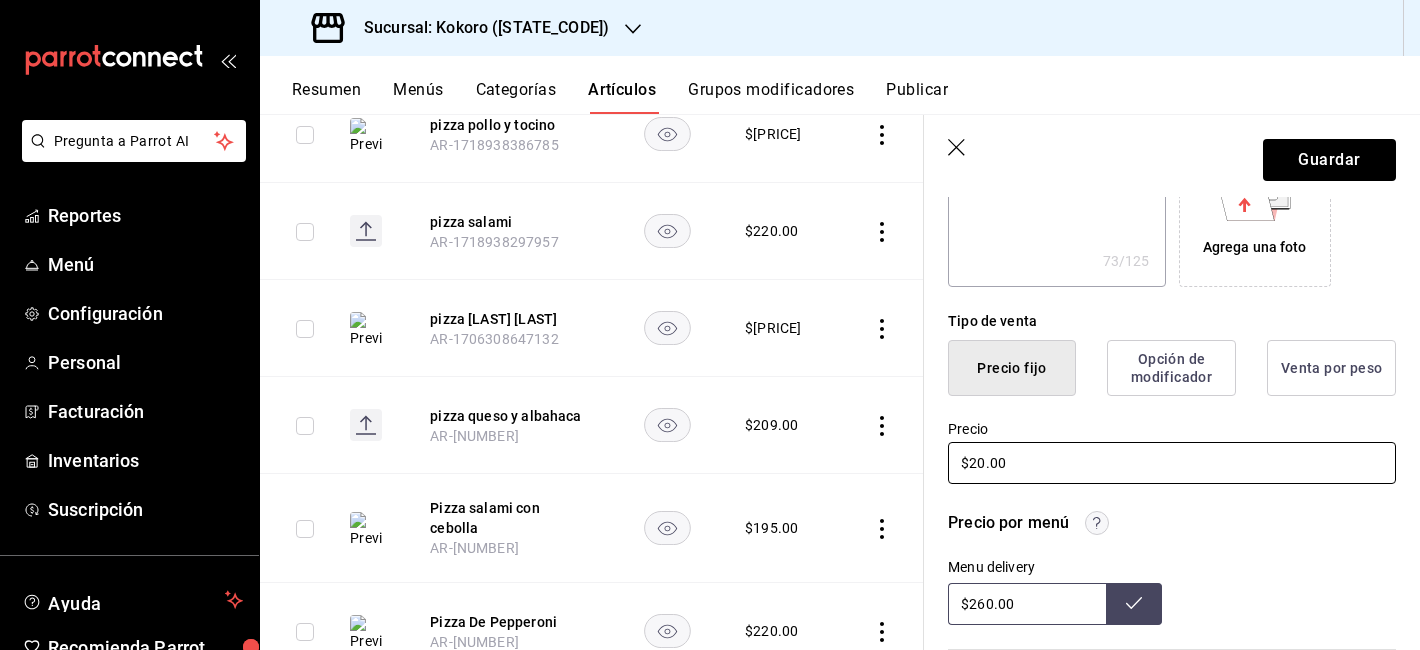 type on "x" 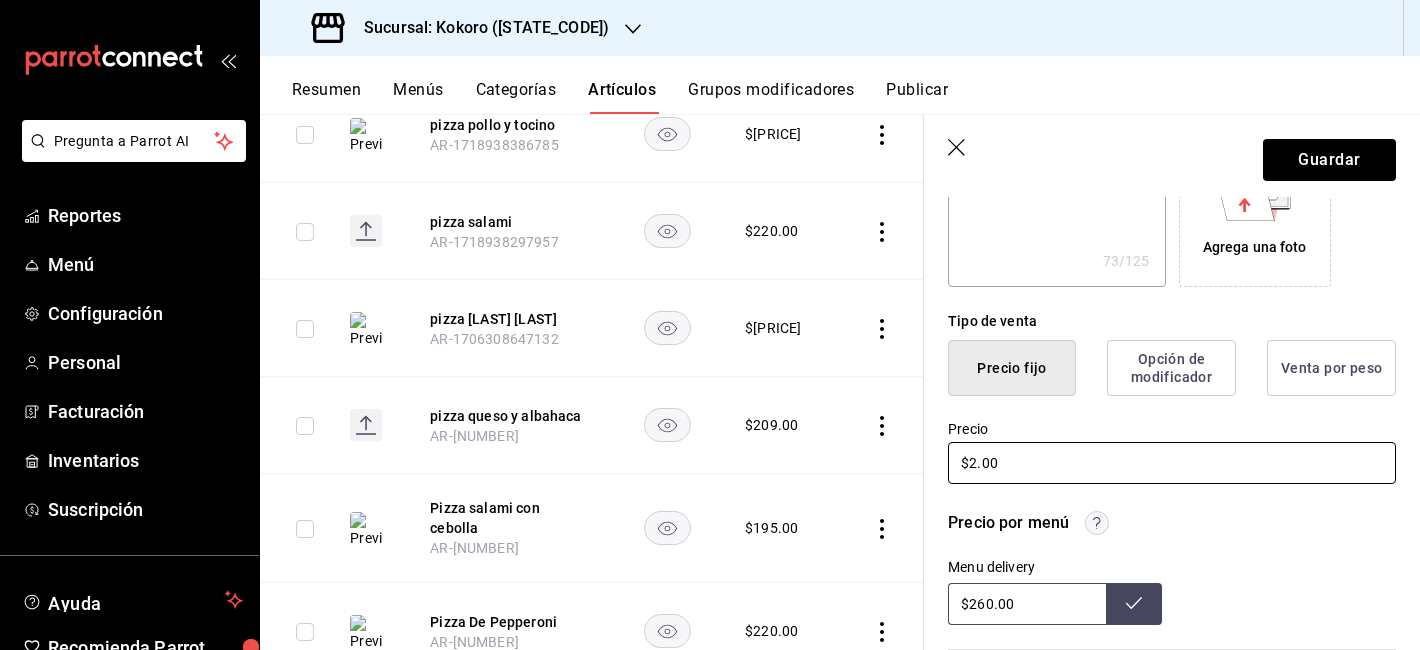 type on "x" 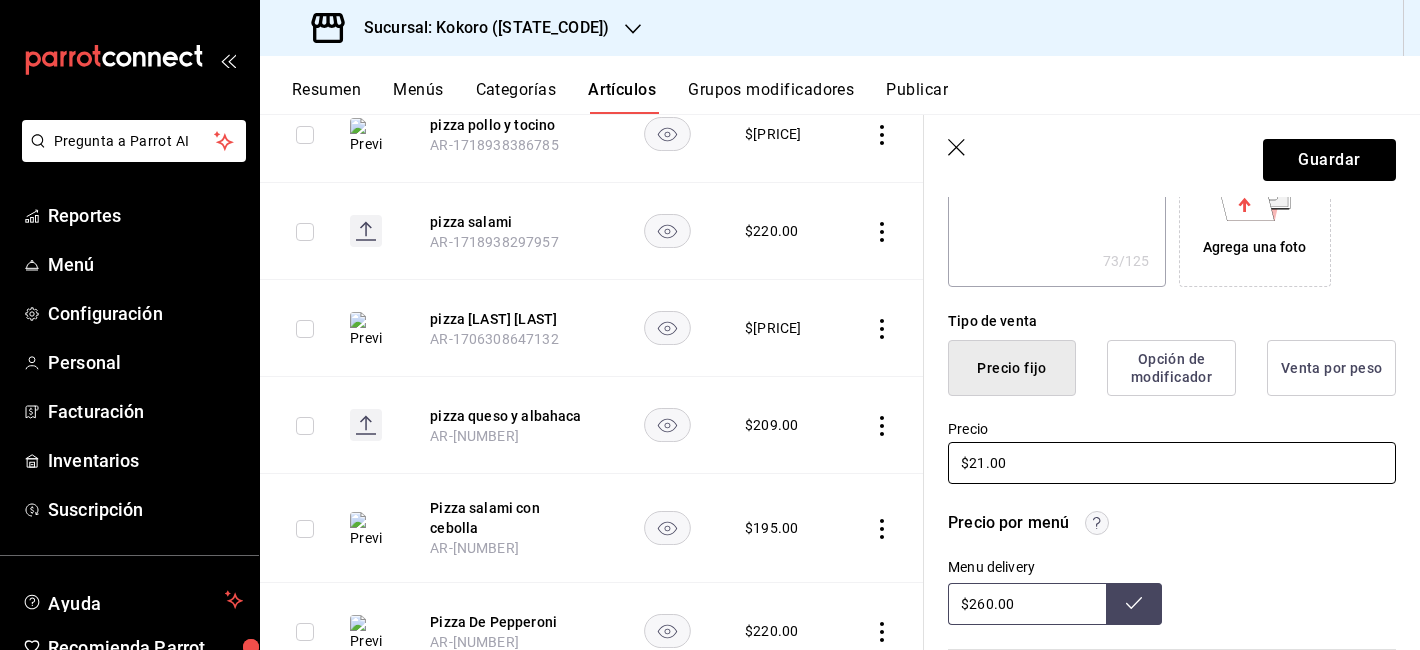 type on "$210.00" 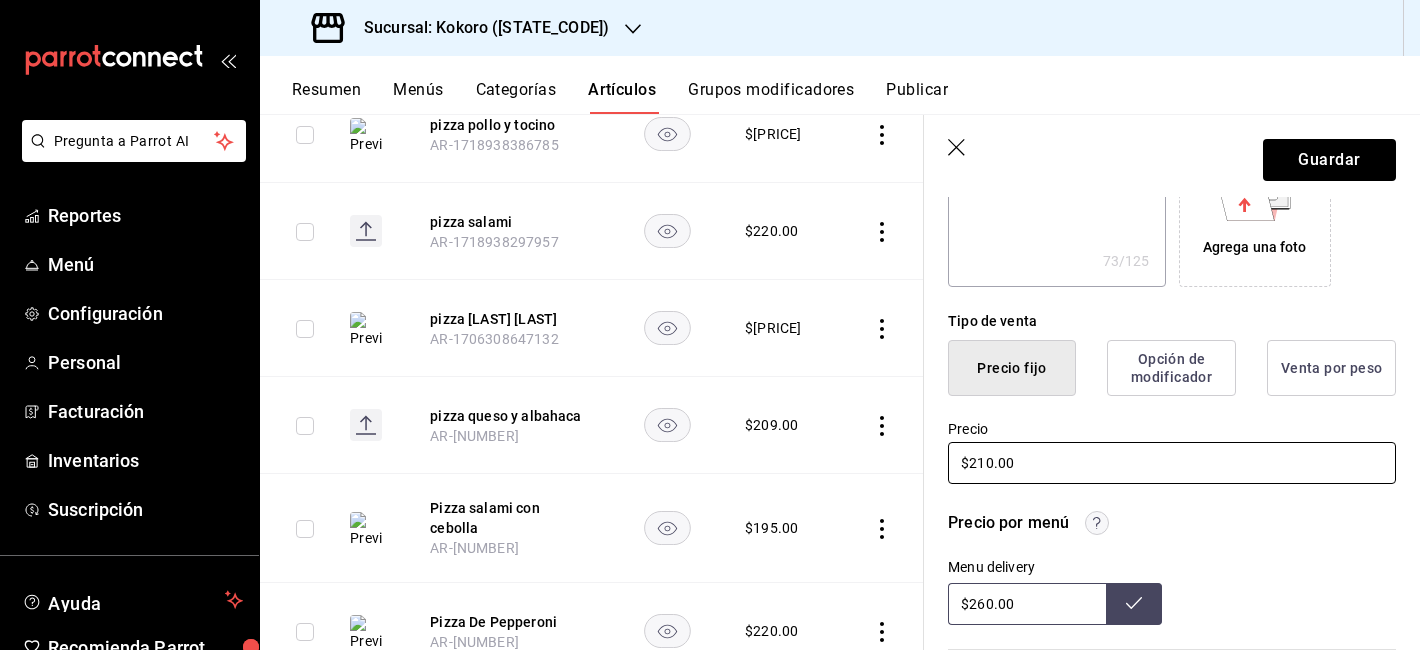 type on "x" 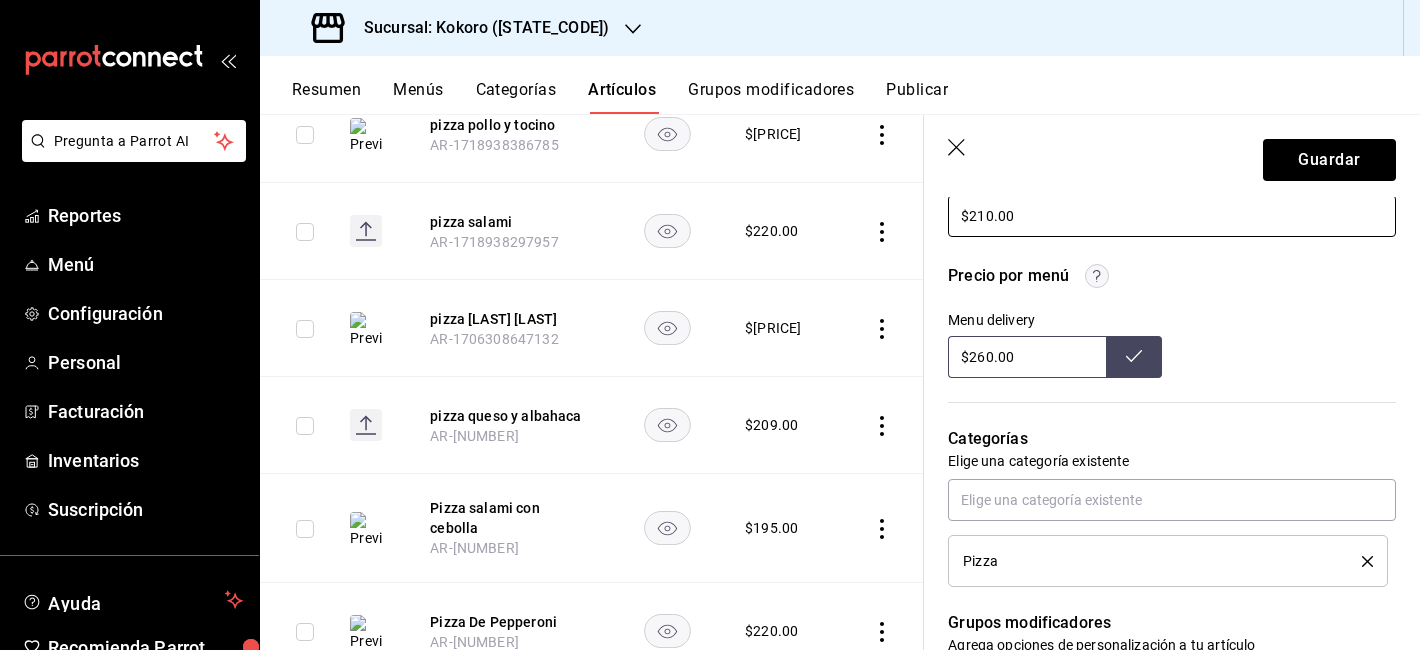 scroll, scrollTop: 629, scrollLeft: 0, axis: vertical 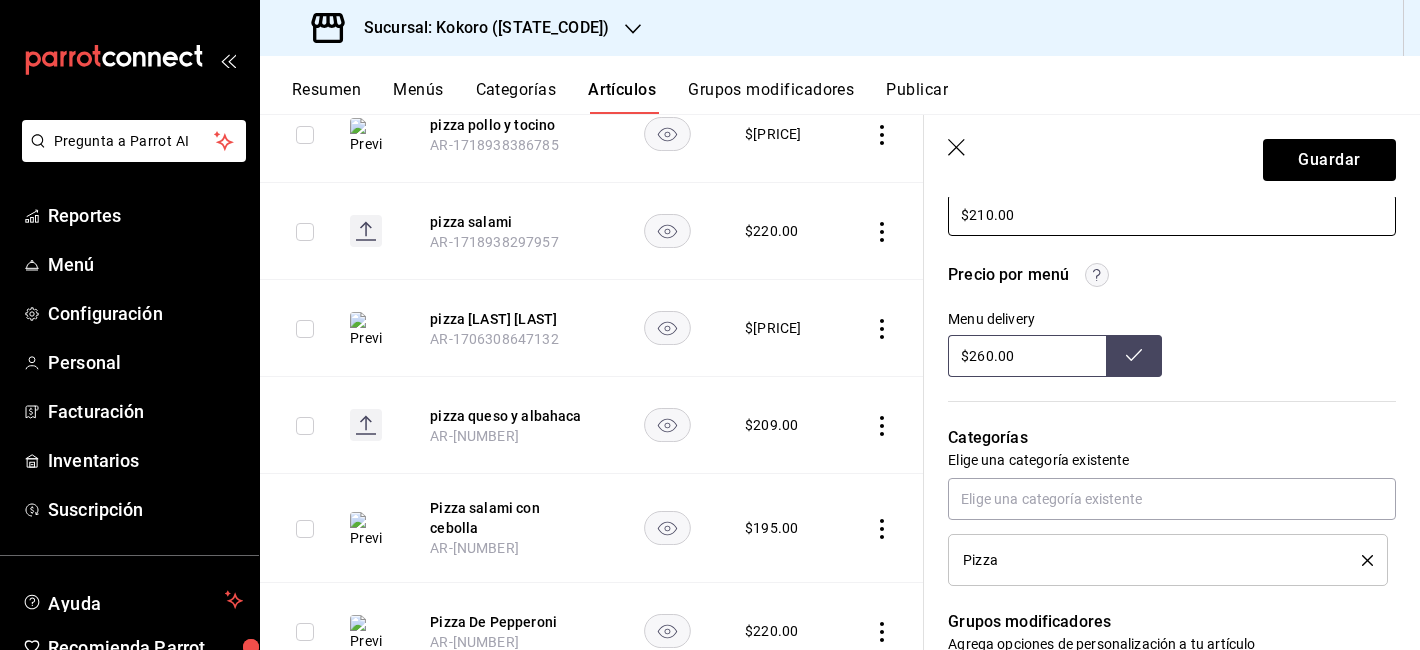 type on "$210.00" 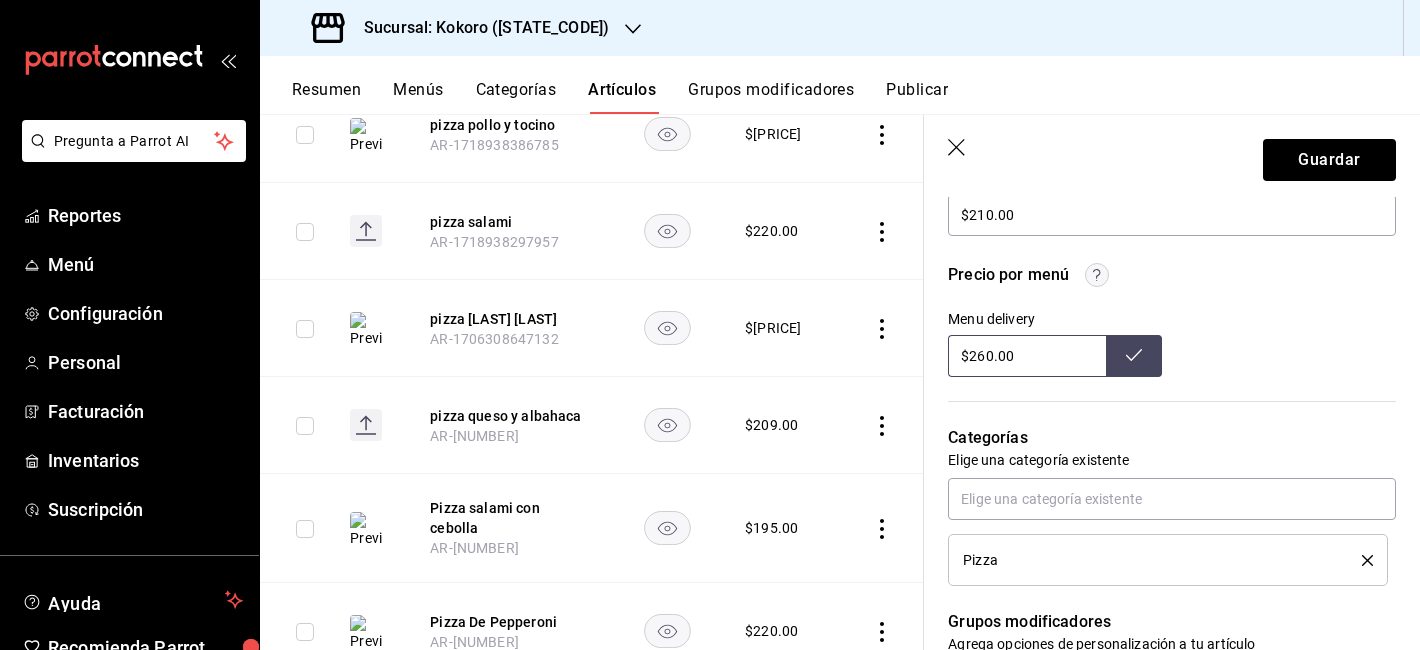 click on "$260.00" at bounding box center [1027, 356] 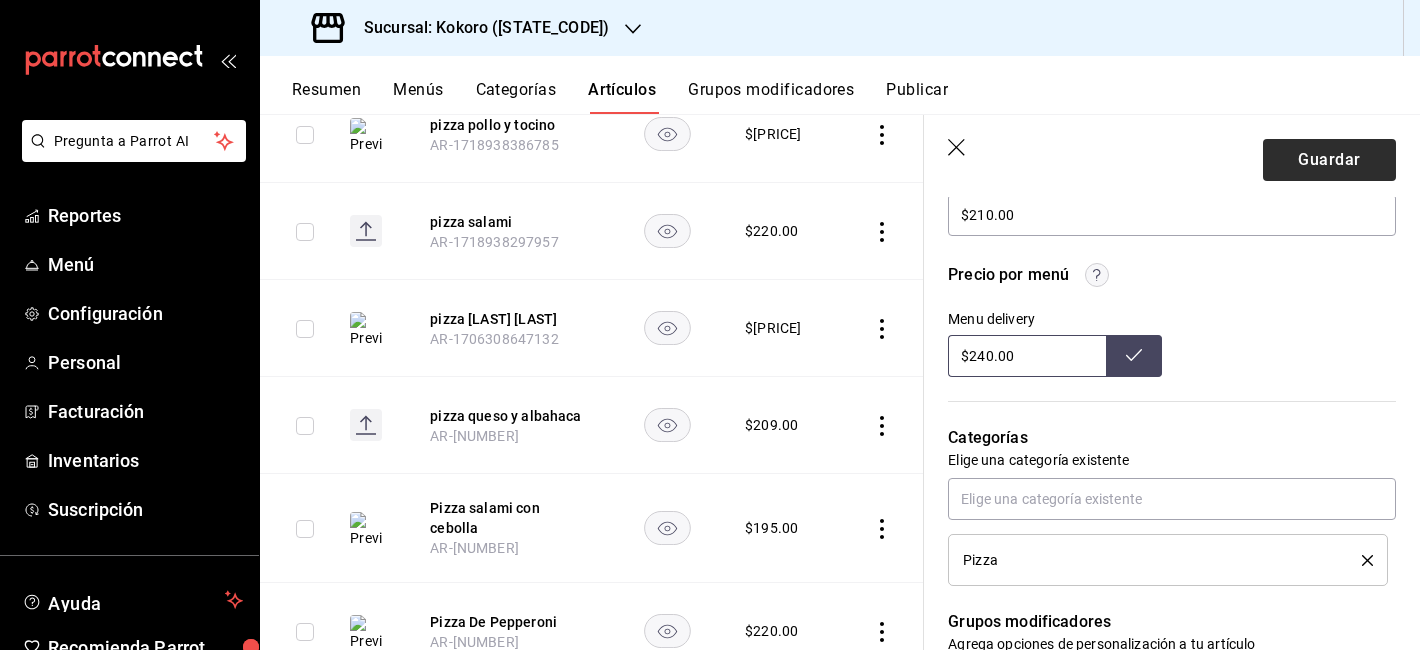 type on "$240.00" 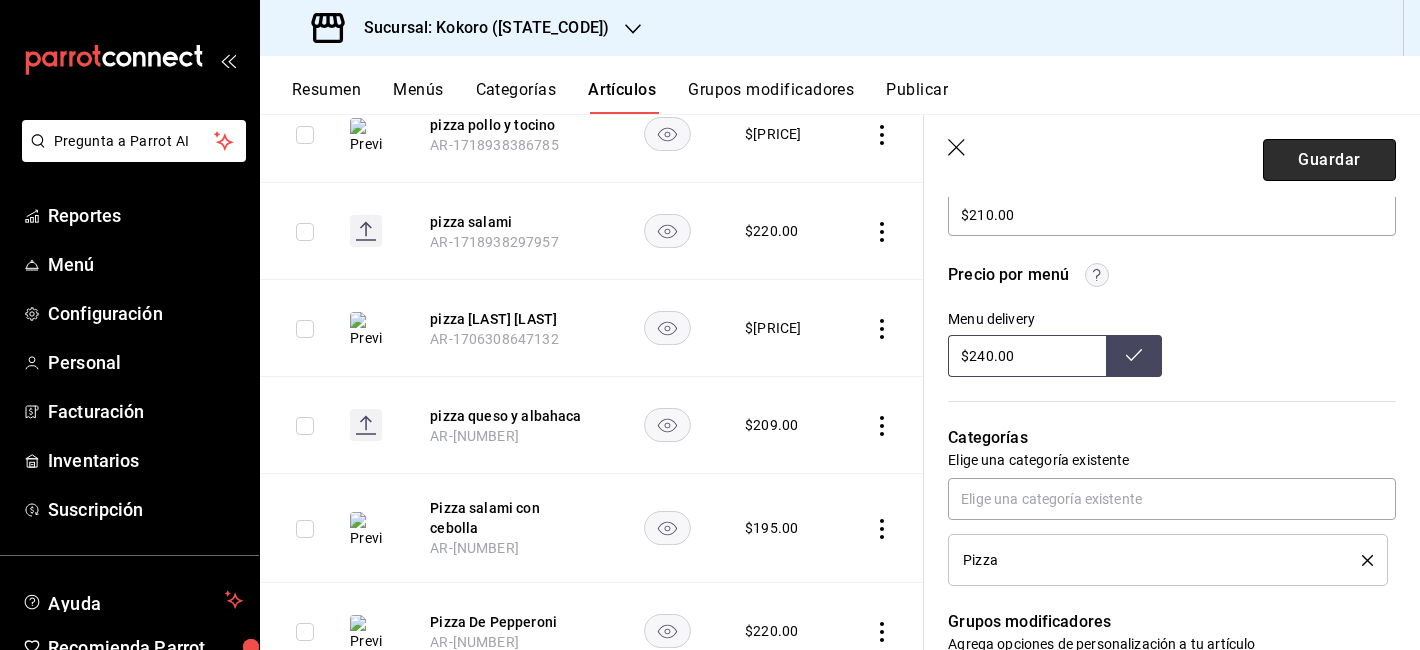 click on "Guardar" at bounding box center (1329, 160) 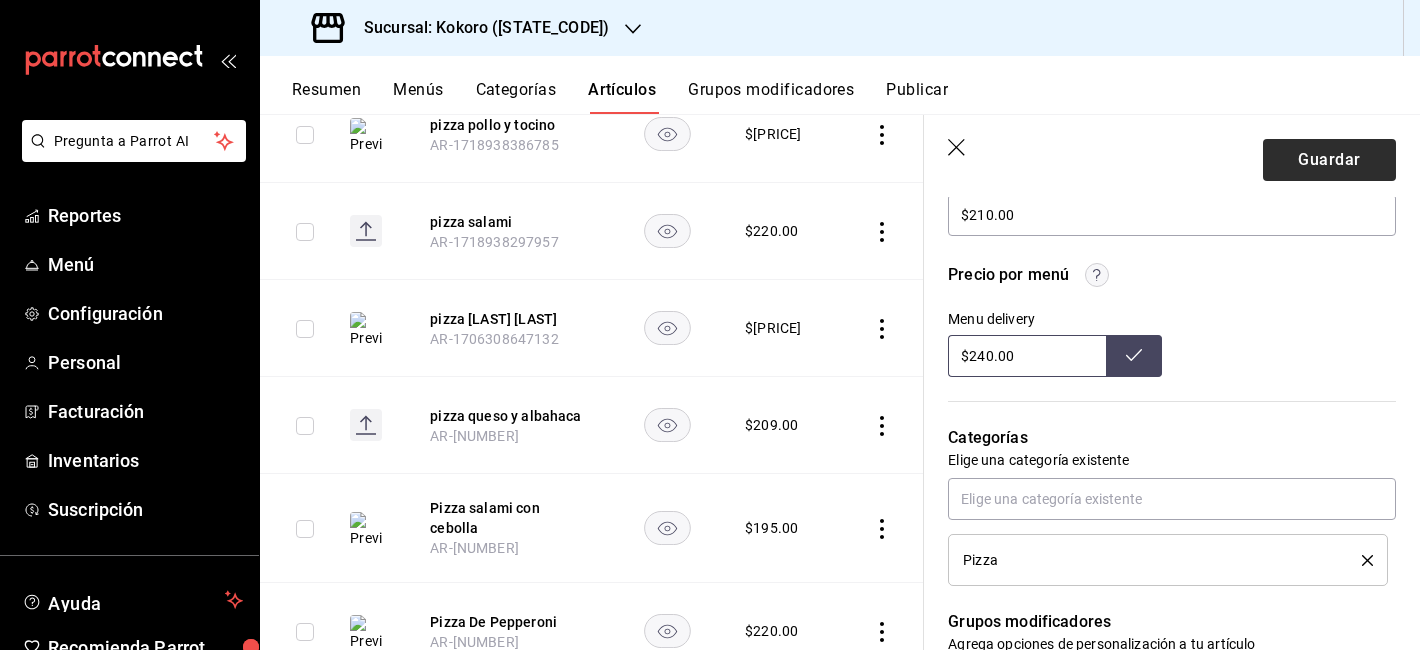 type on "x" 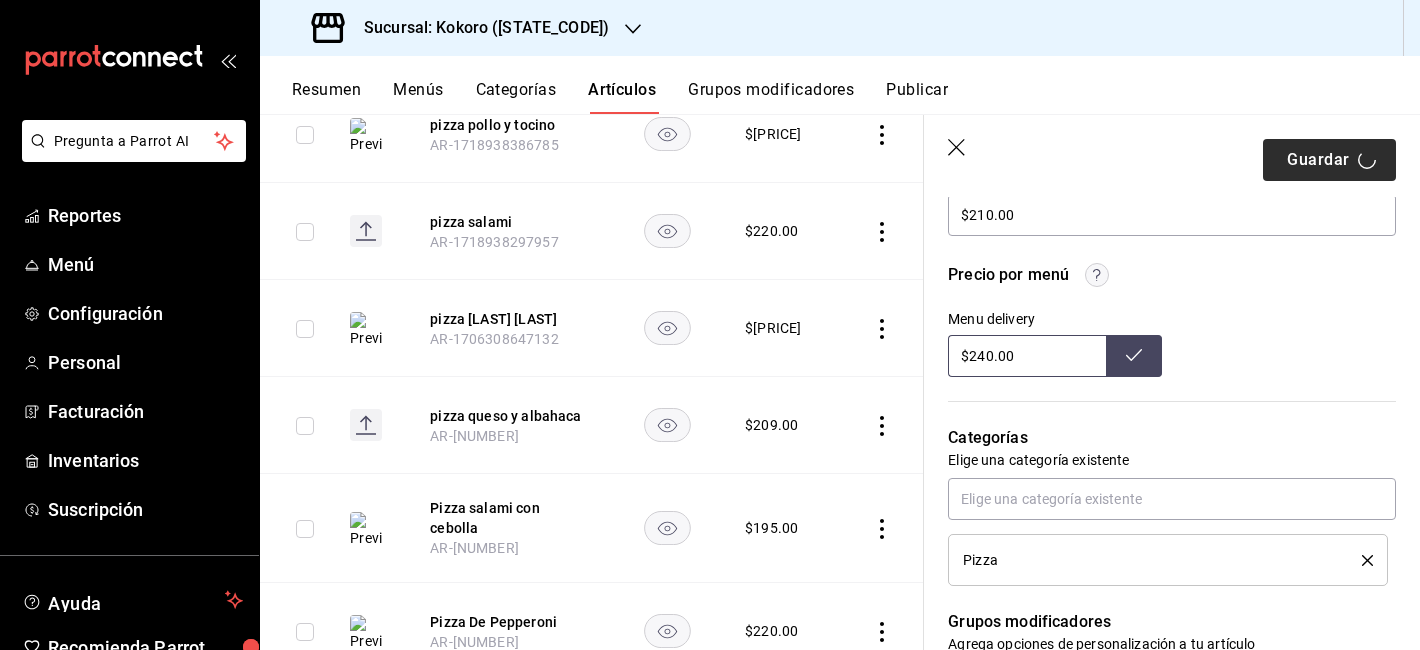 type on "$260.00" 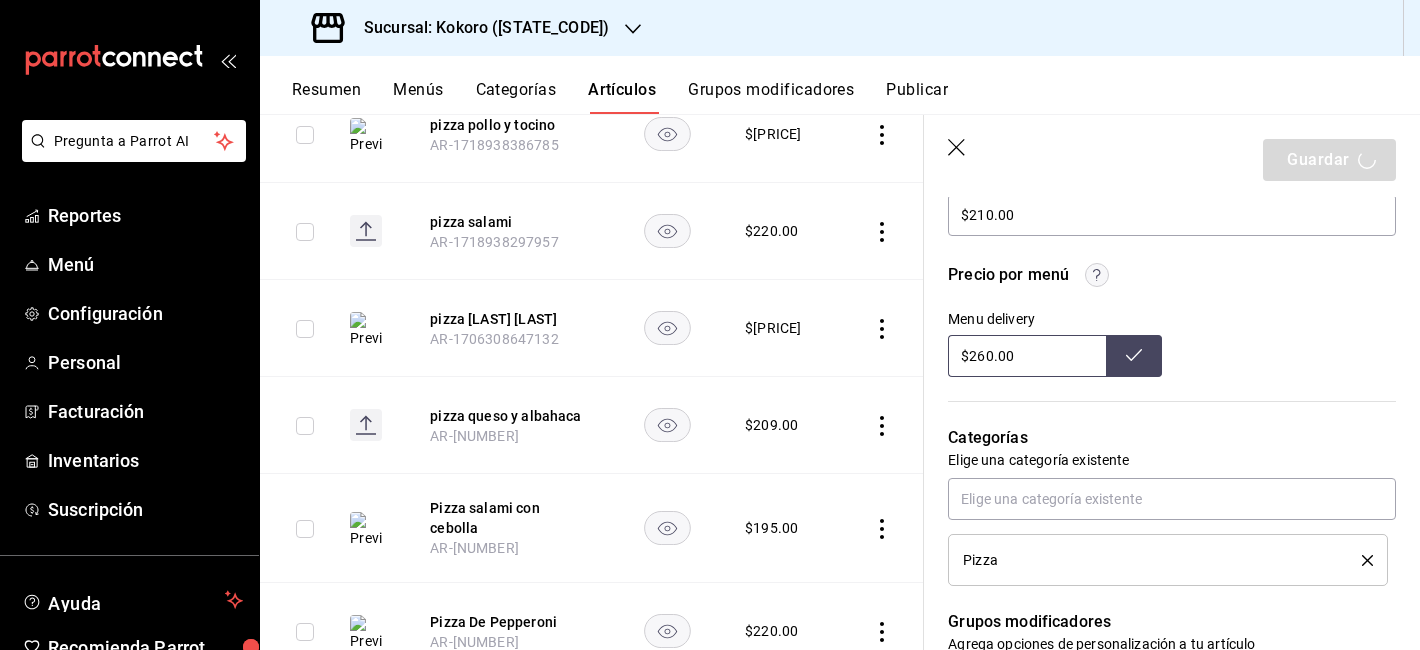 type on "x" 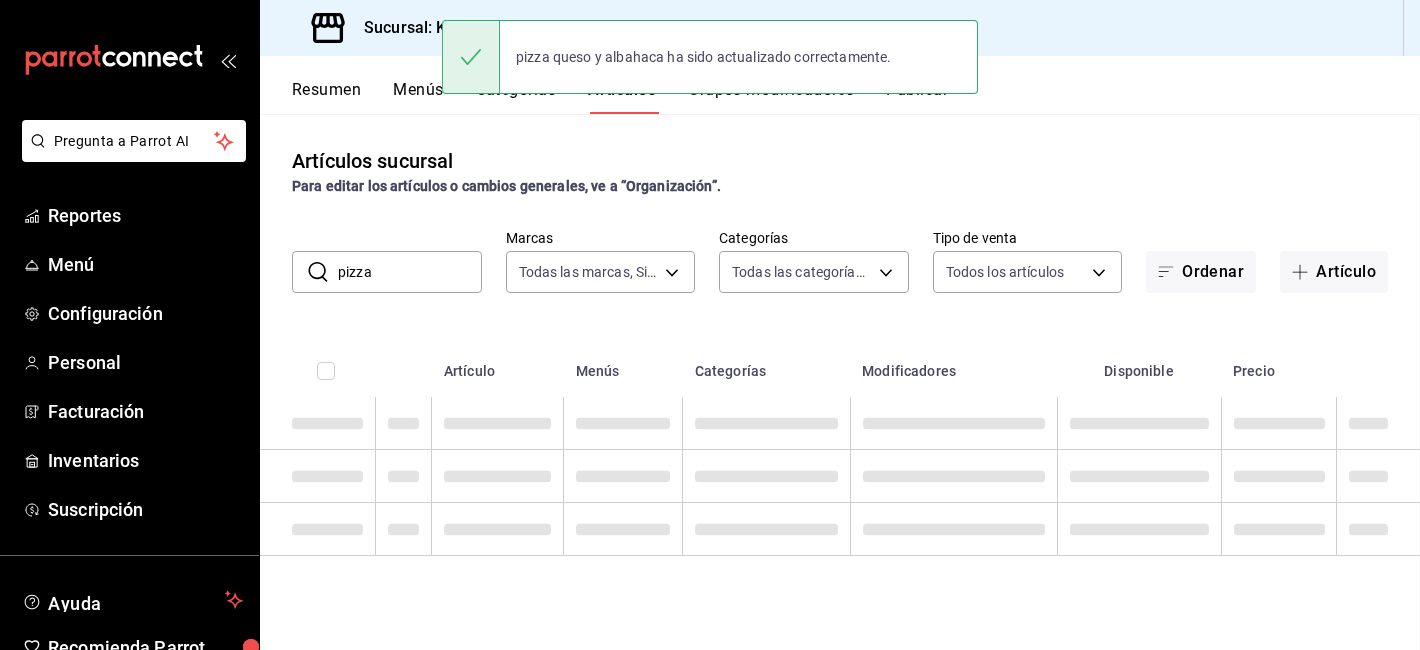 scroll, scrollTop: 0, scrollLeft: 0, axis: both 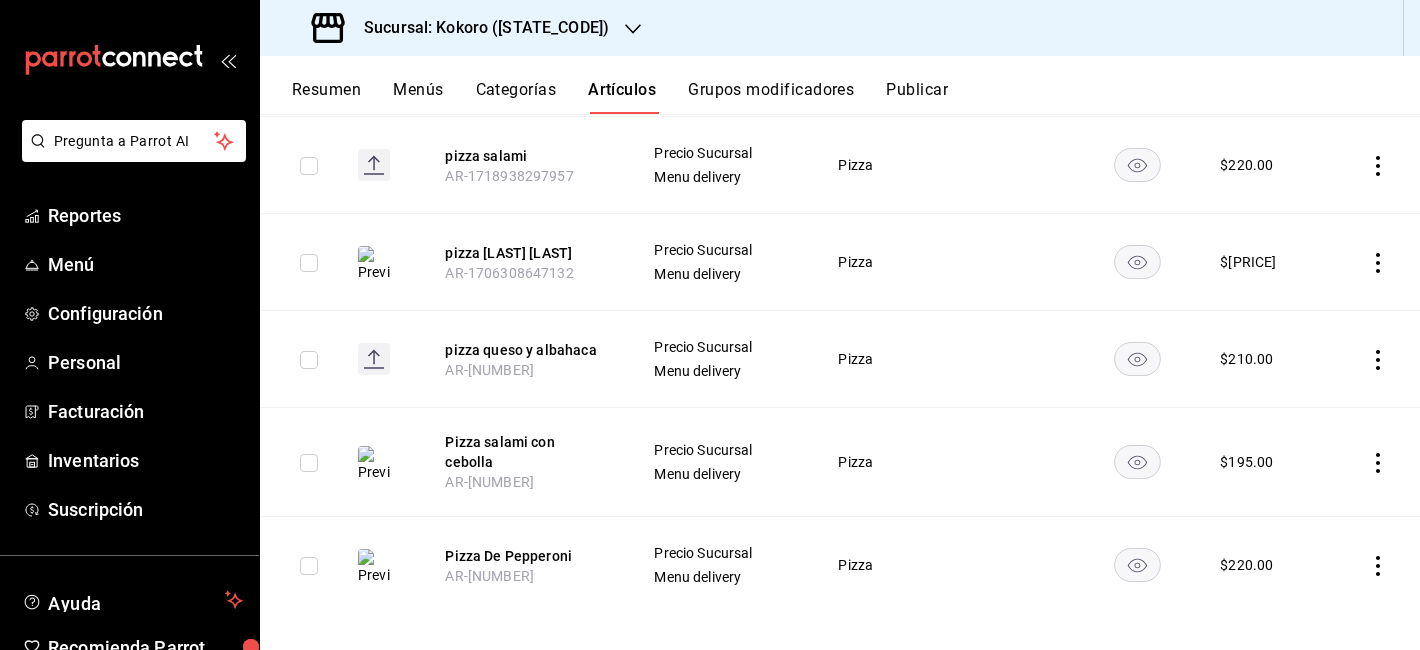 click 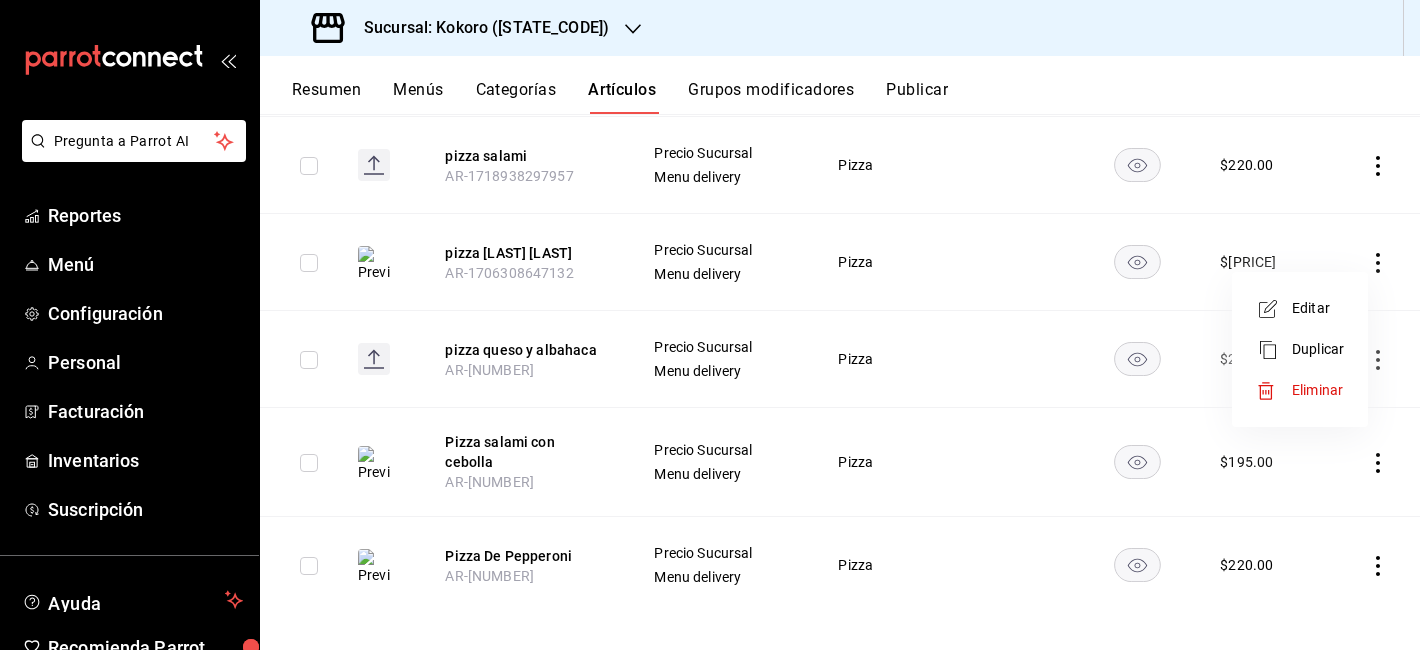 click on "Editar" at bounding box center [1300, 308] 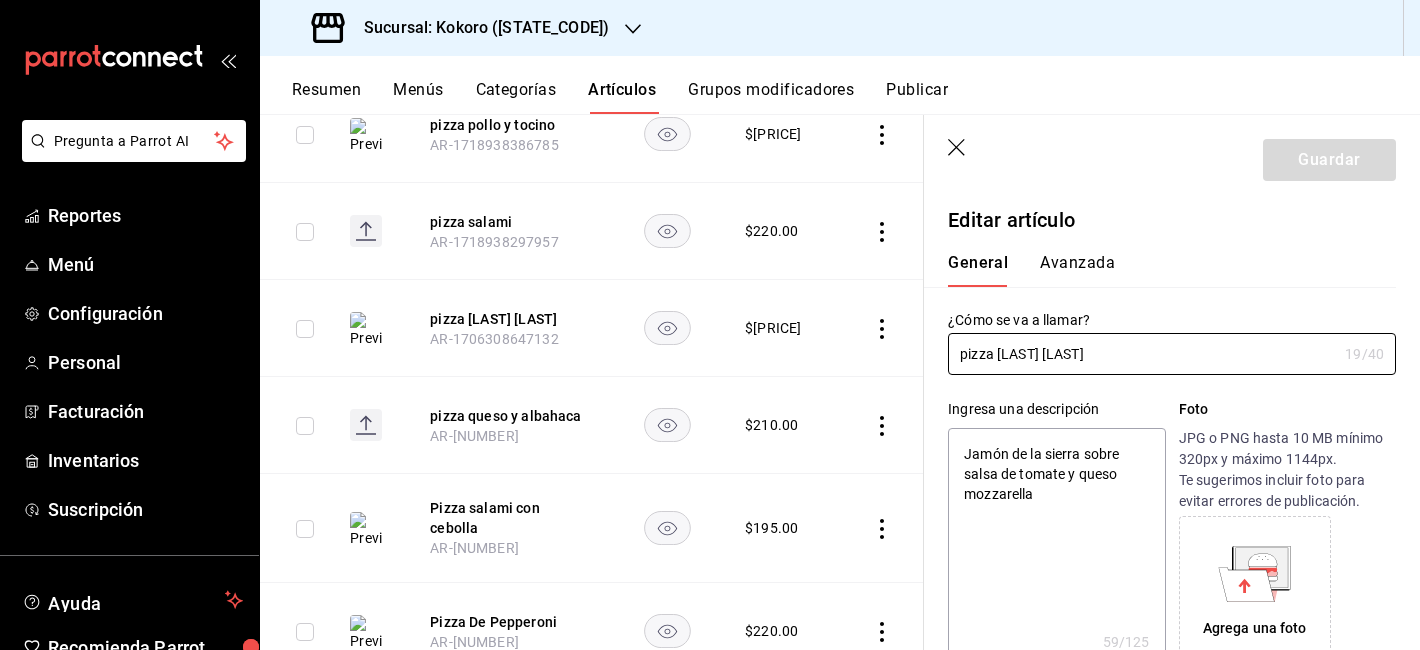 type on "x" 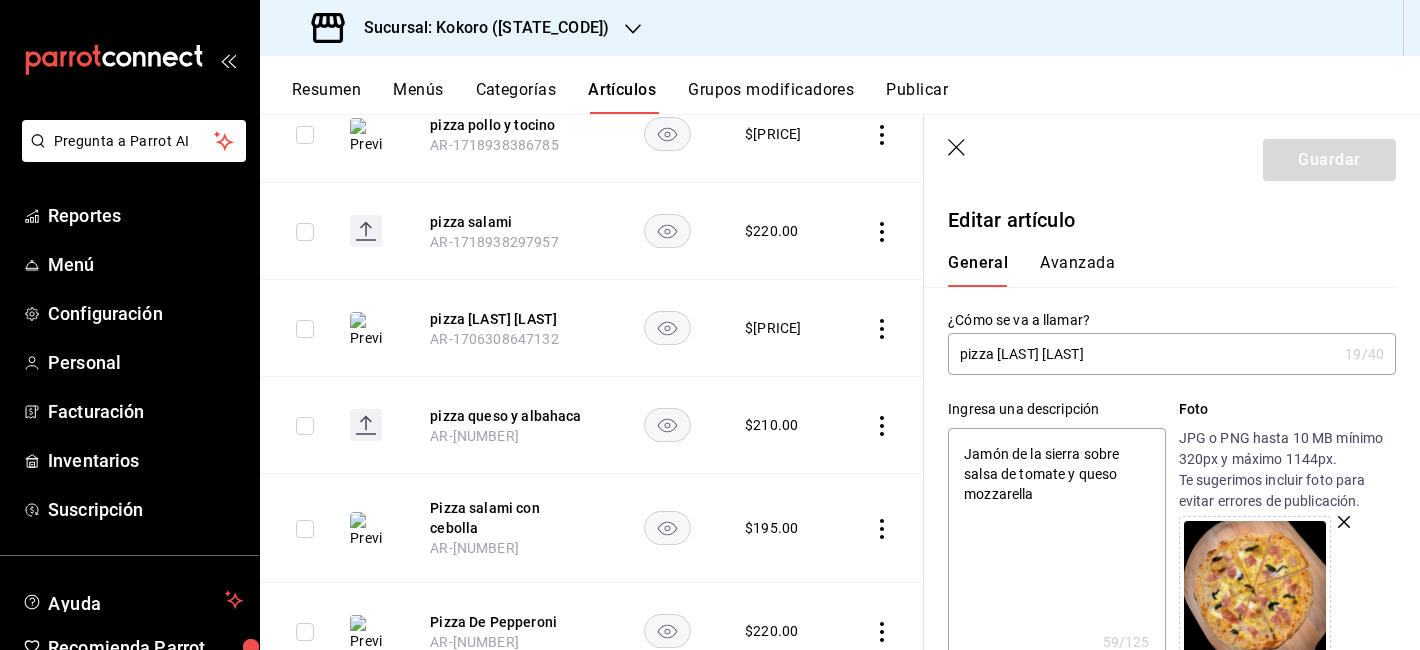 click on "pizza [LAST] [LAST]" at bounding box center (1142, 354) 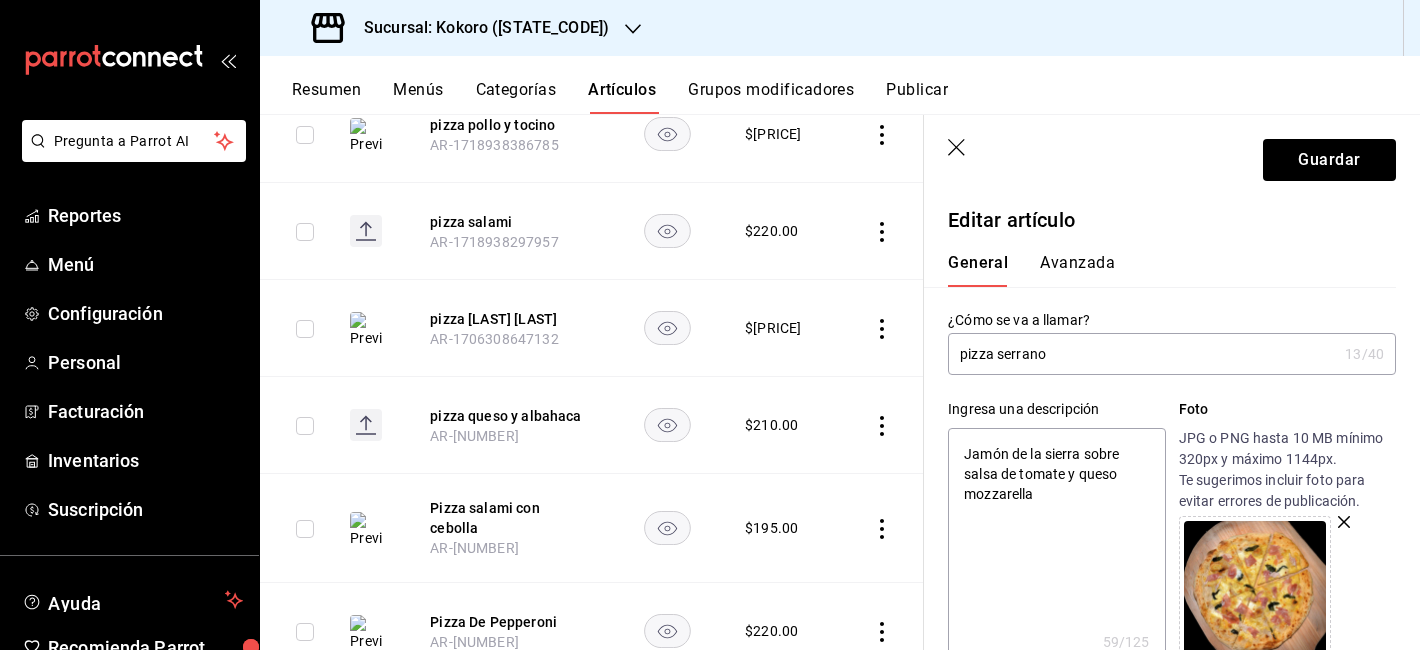 type on "x" 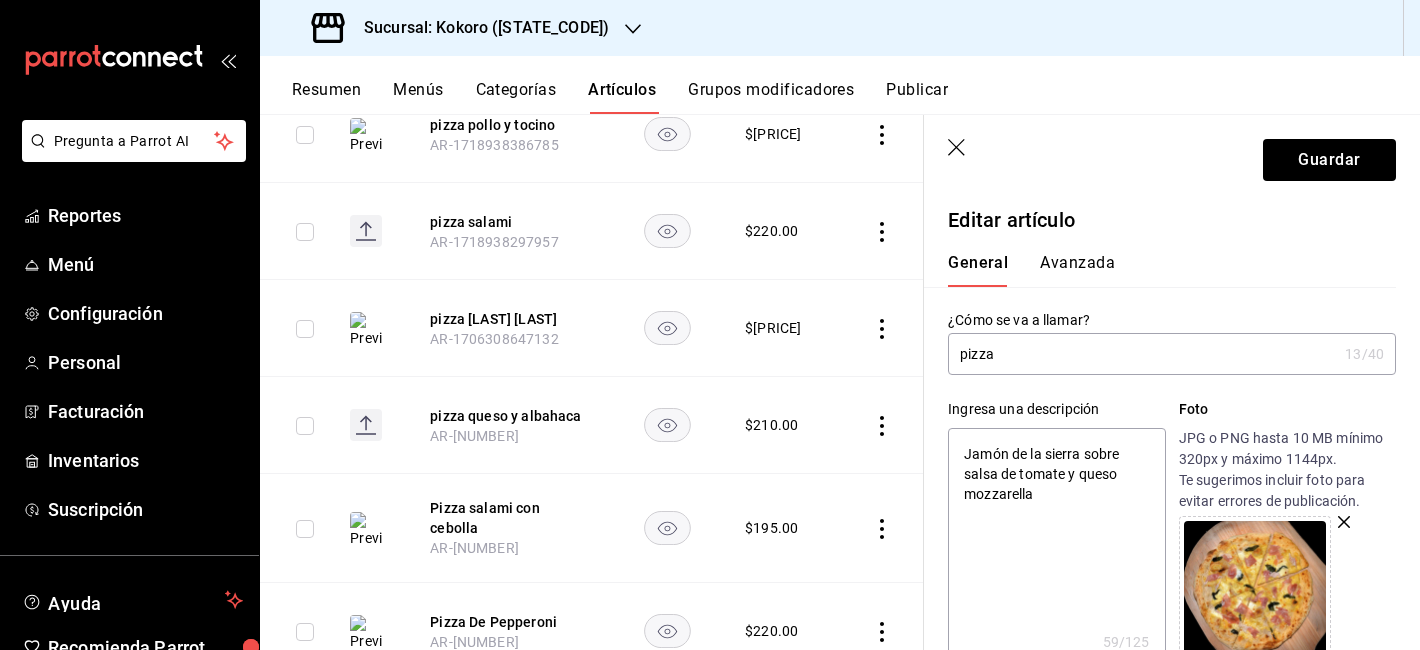 type on "x" 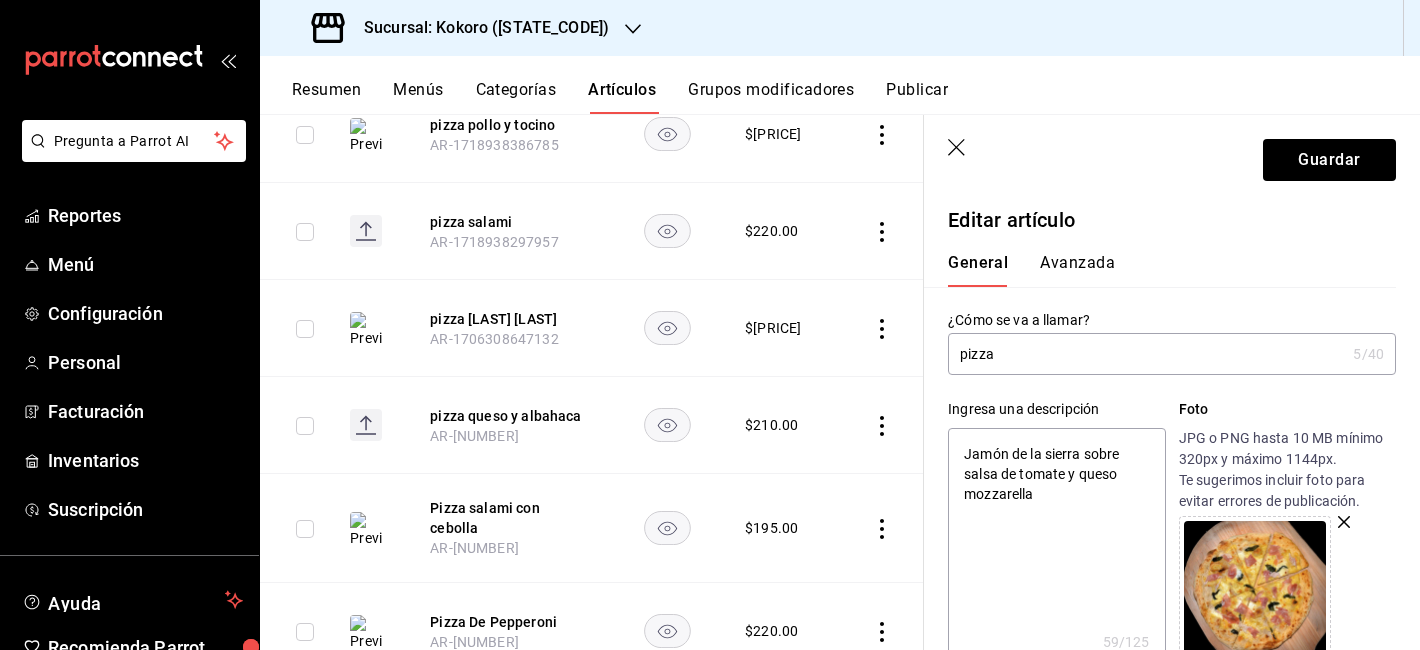 type on "pizza" 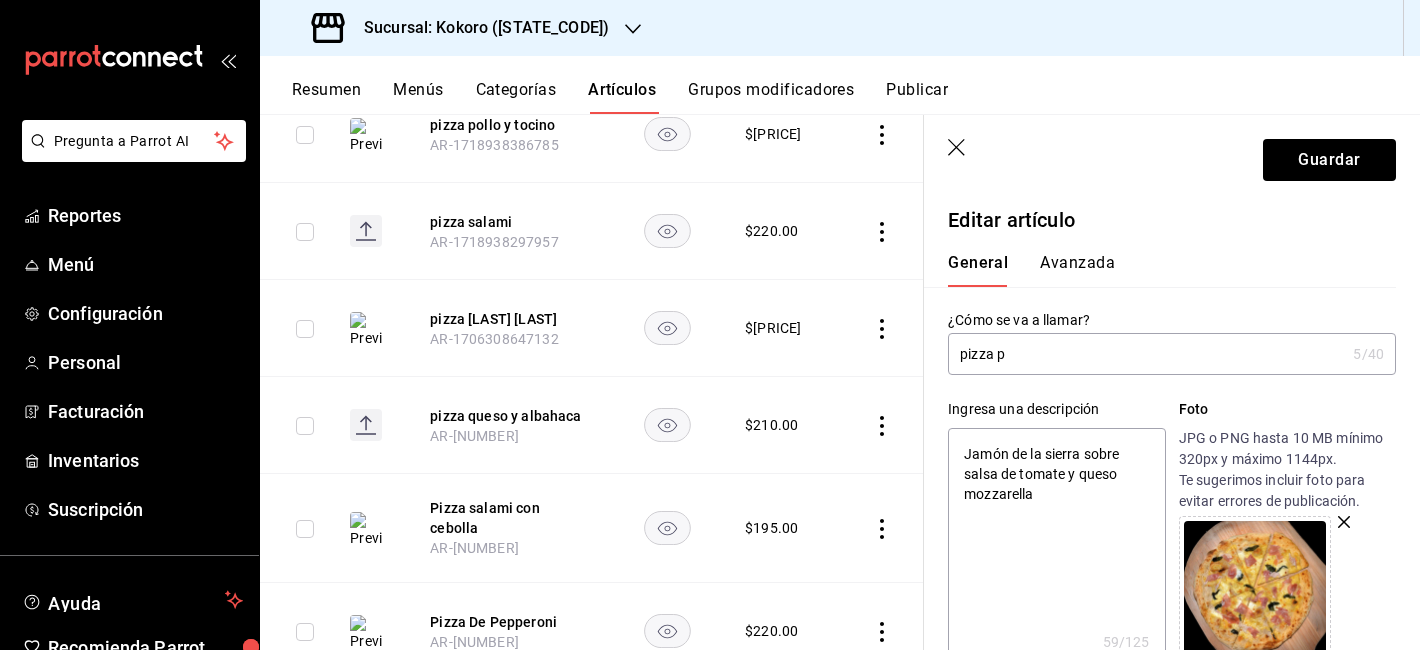 type on "pizza p" 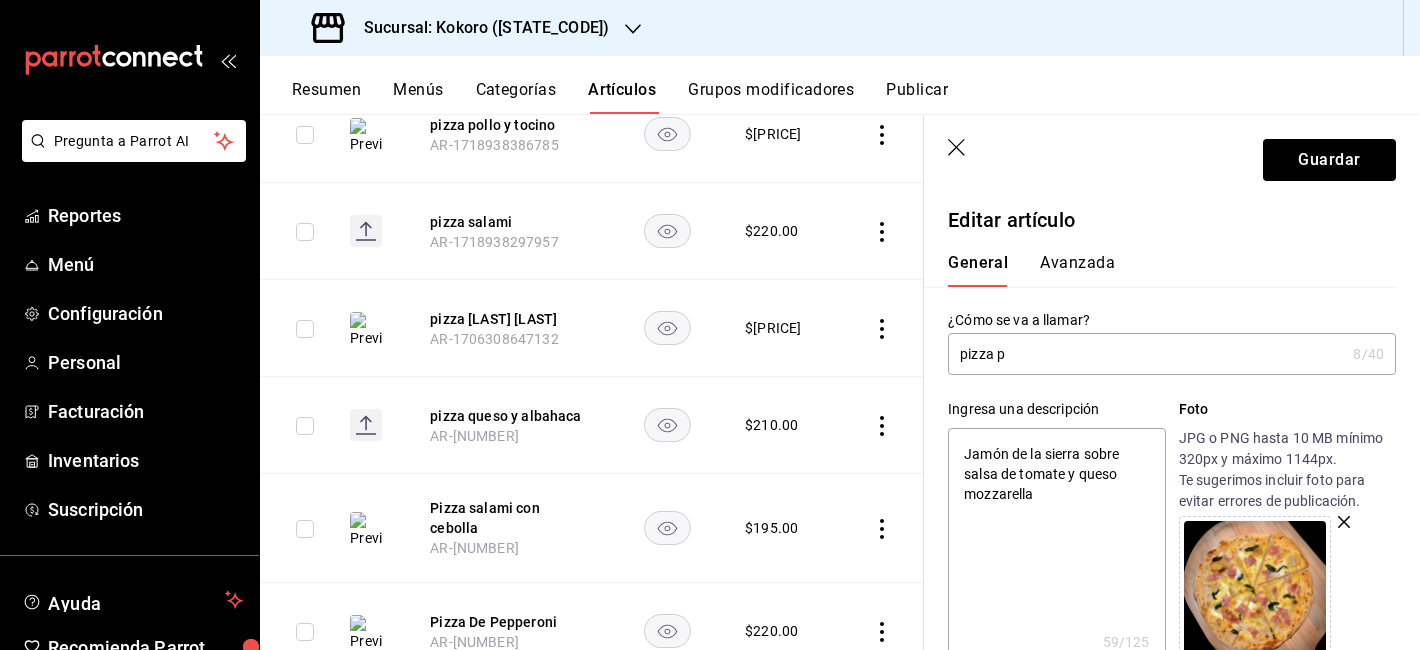 type on "pizza pr" 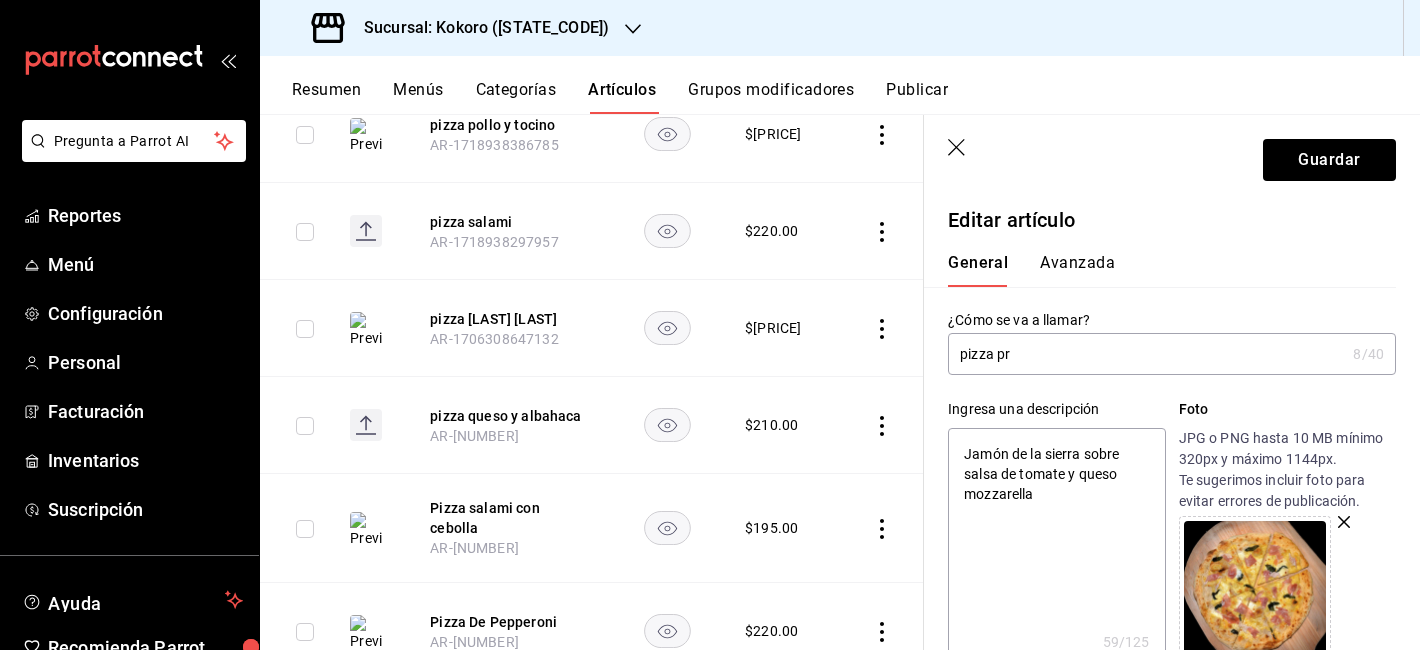type on "pizza pro" 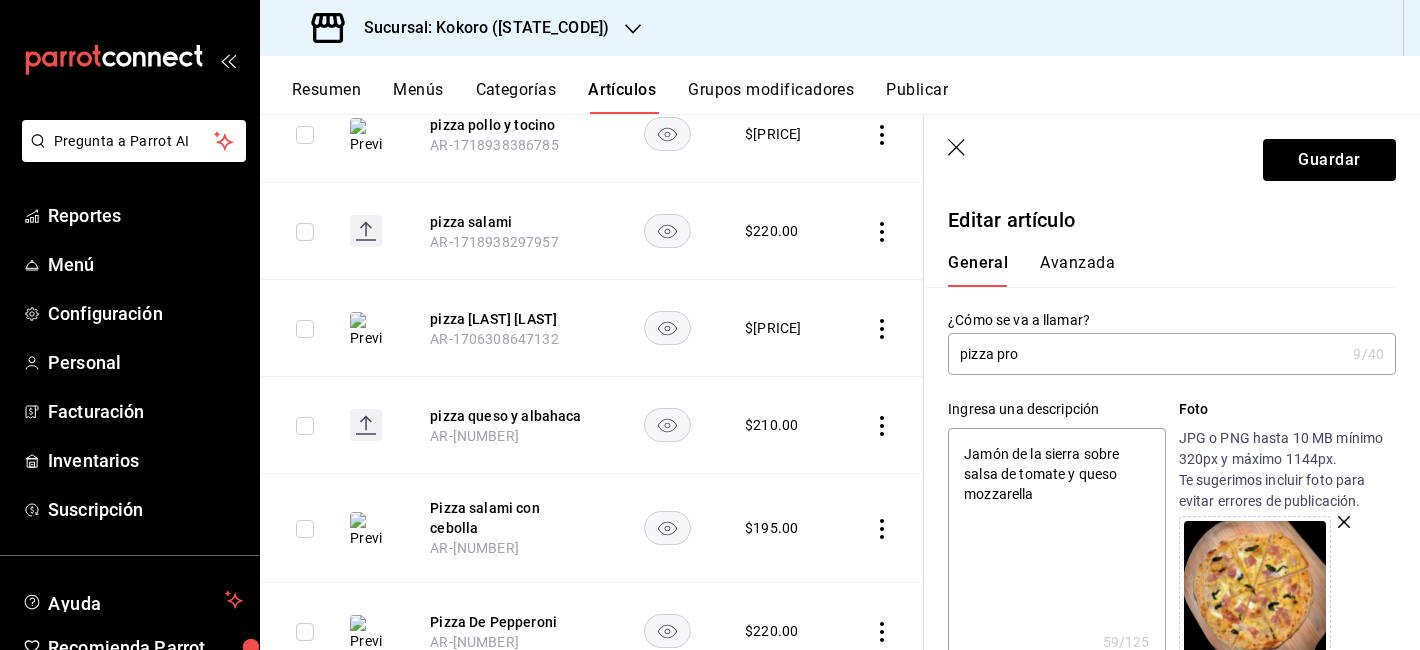 type on "pizza pros" 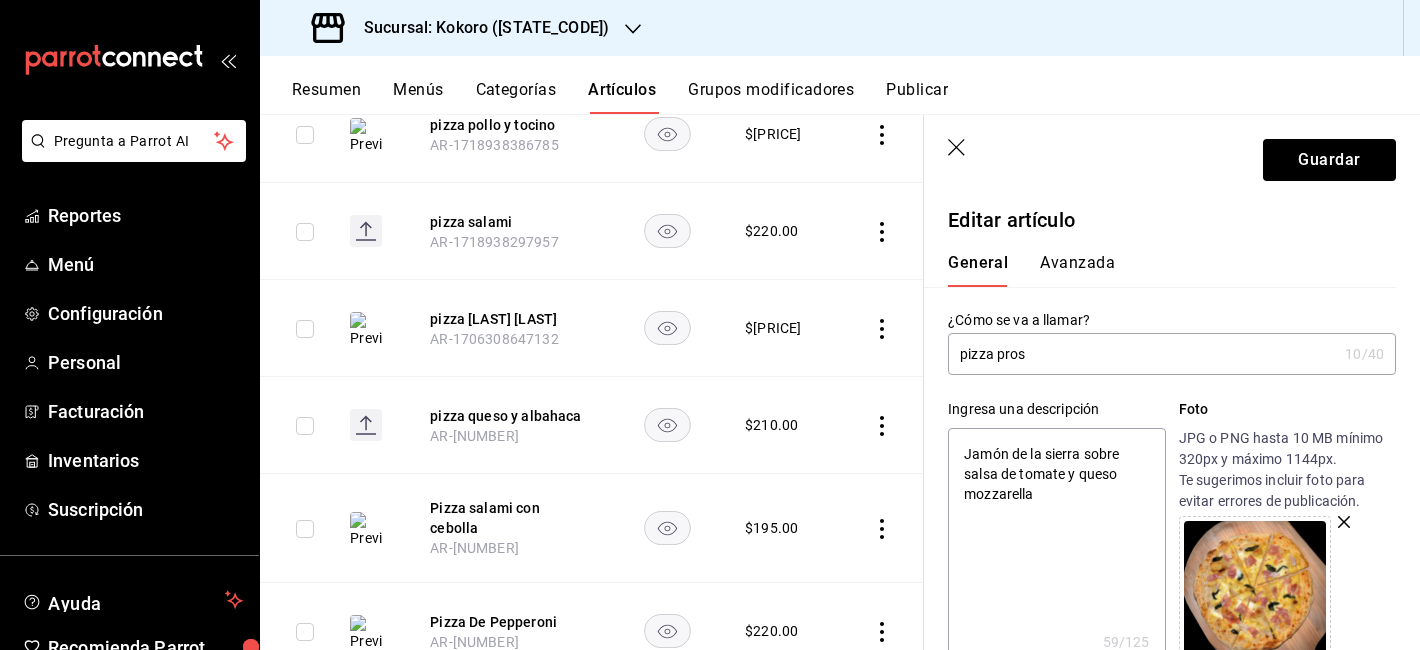 type on "pizza prosc" 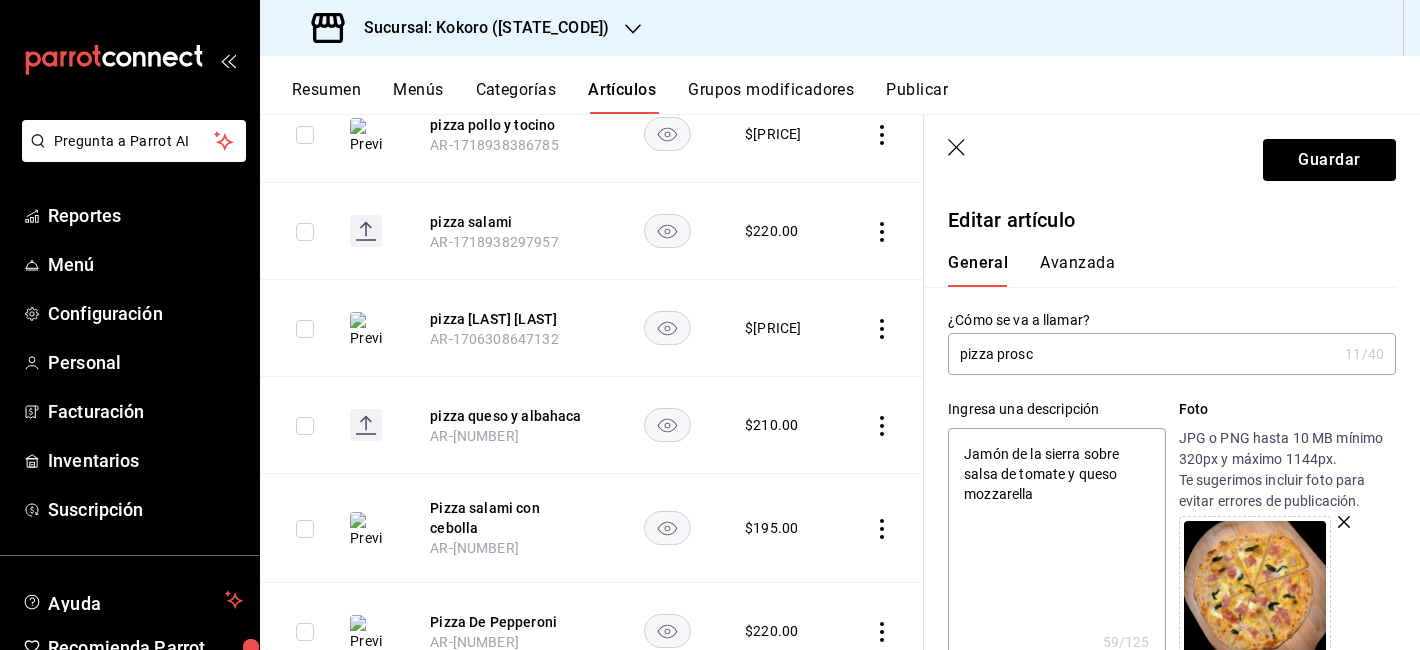 type on "pizza prosci" 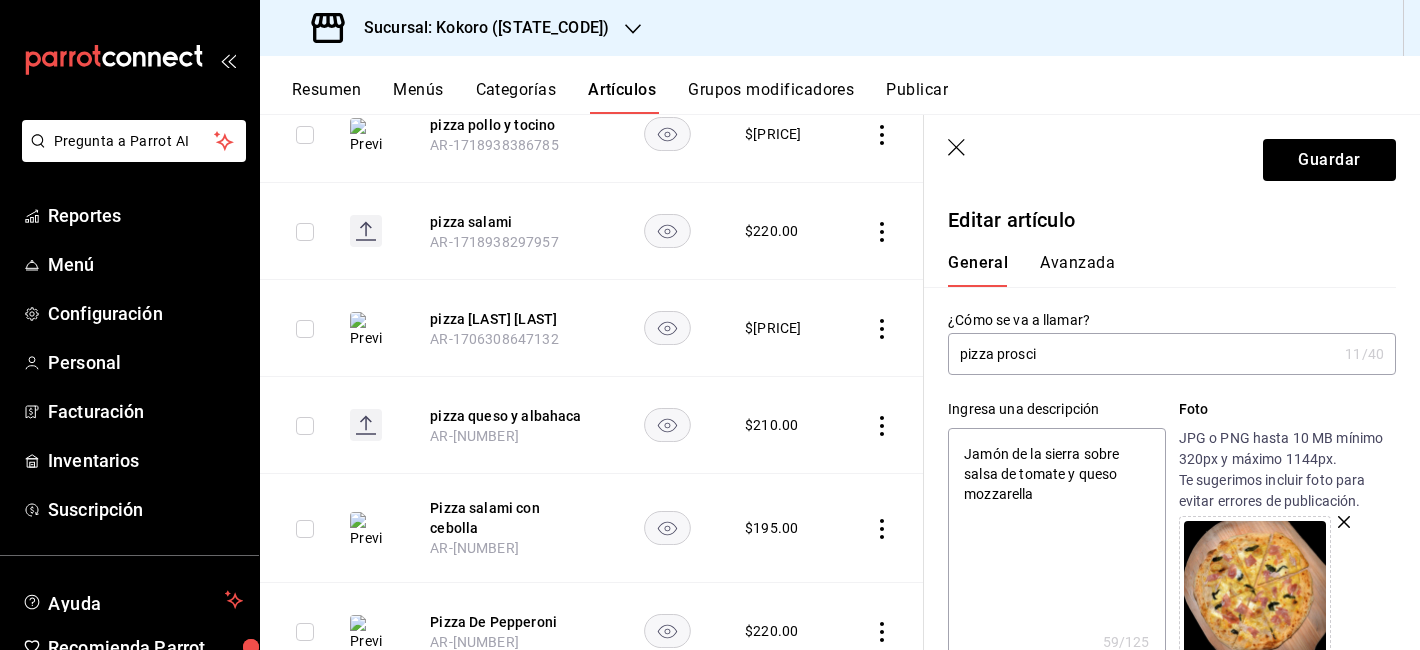 type on "x" 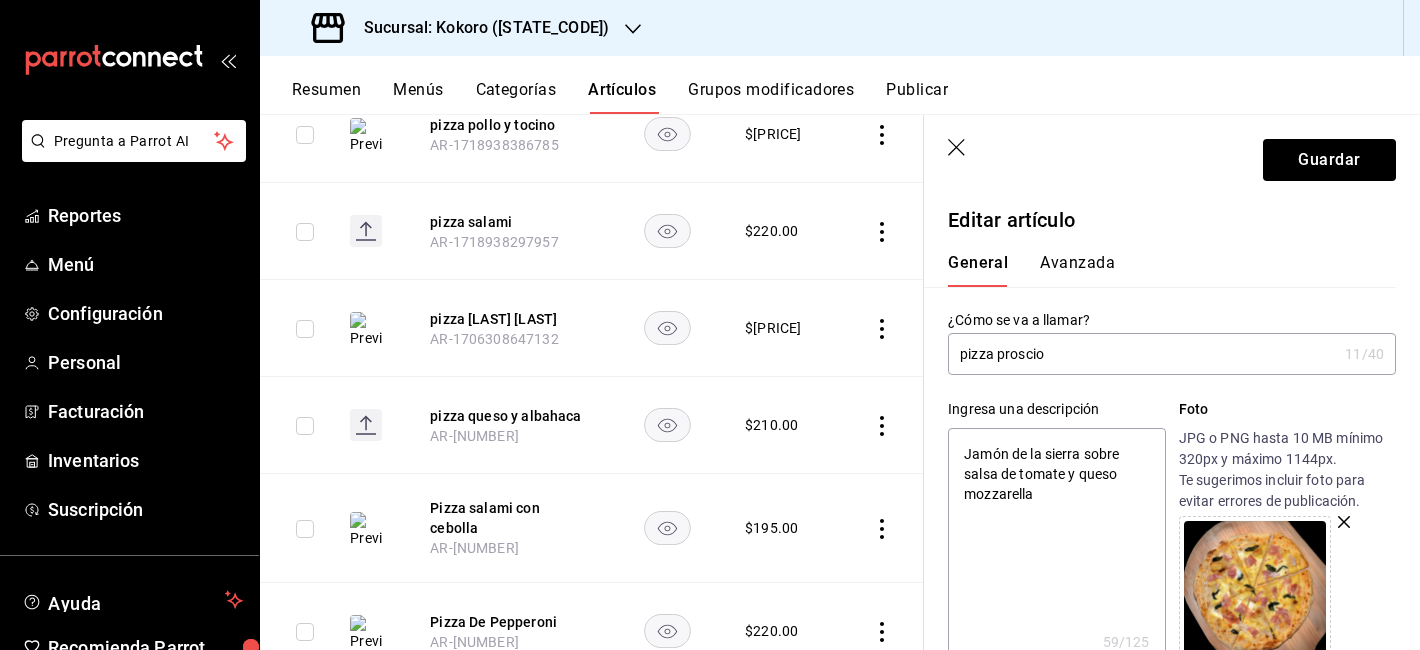 type on "x" 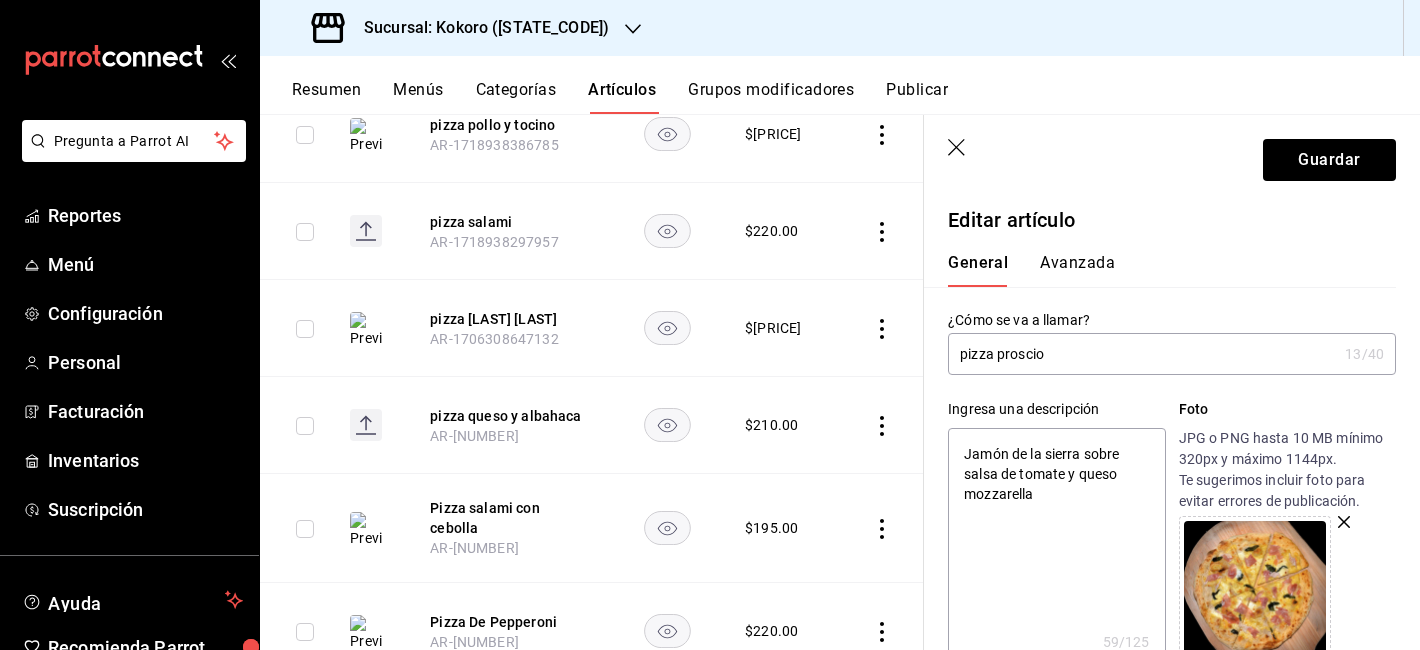 type on "pizza prosci" 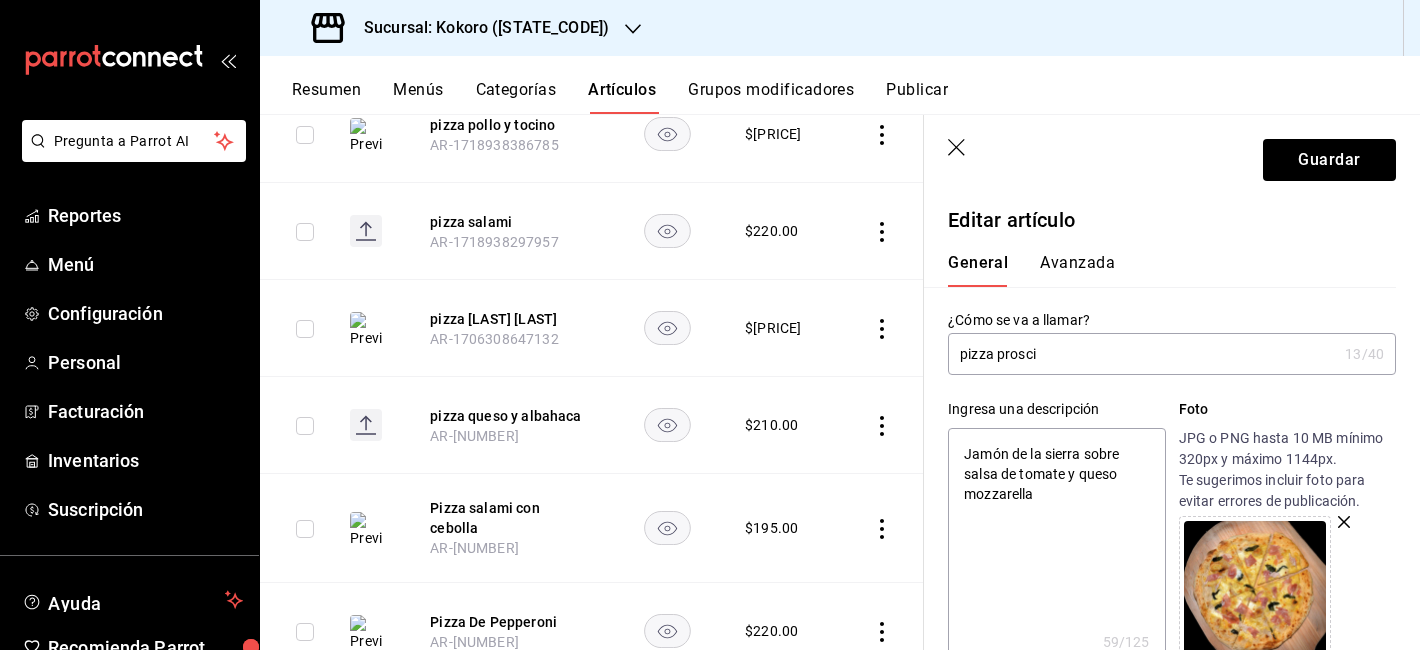 type on "x" 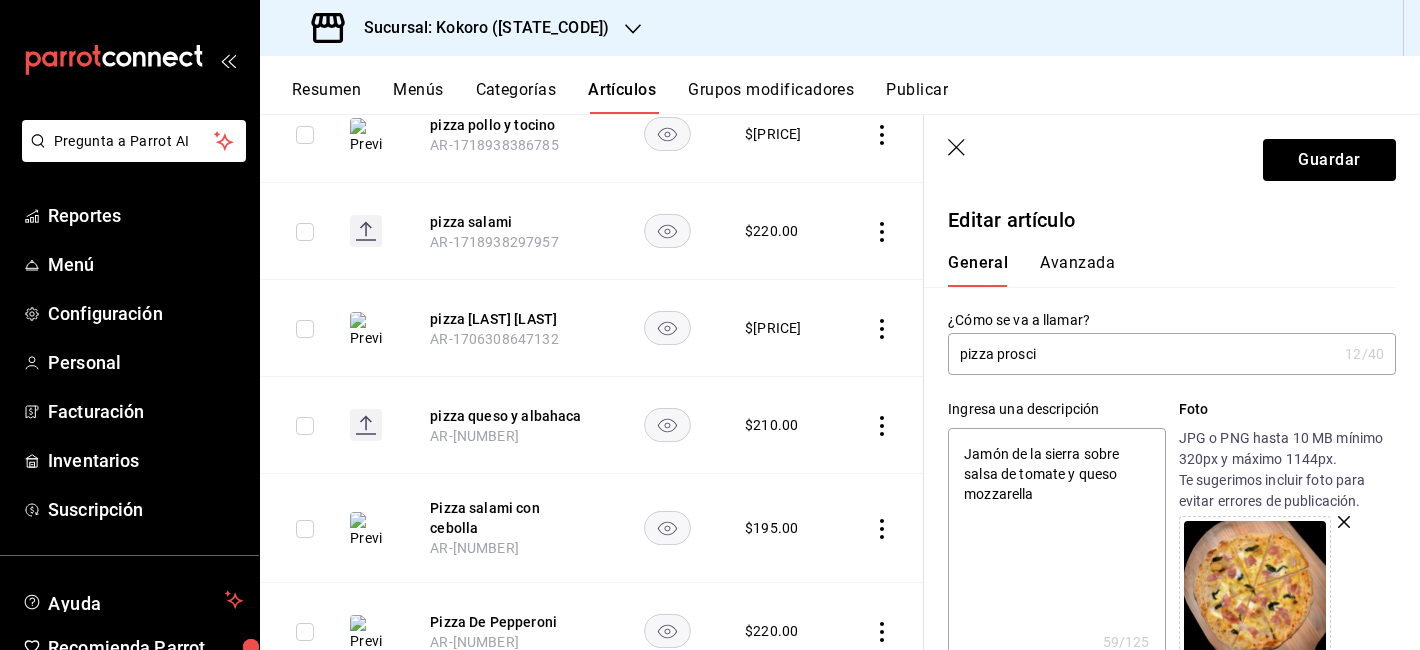type on "pizza prosciu" 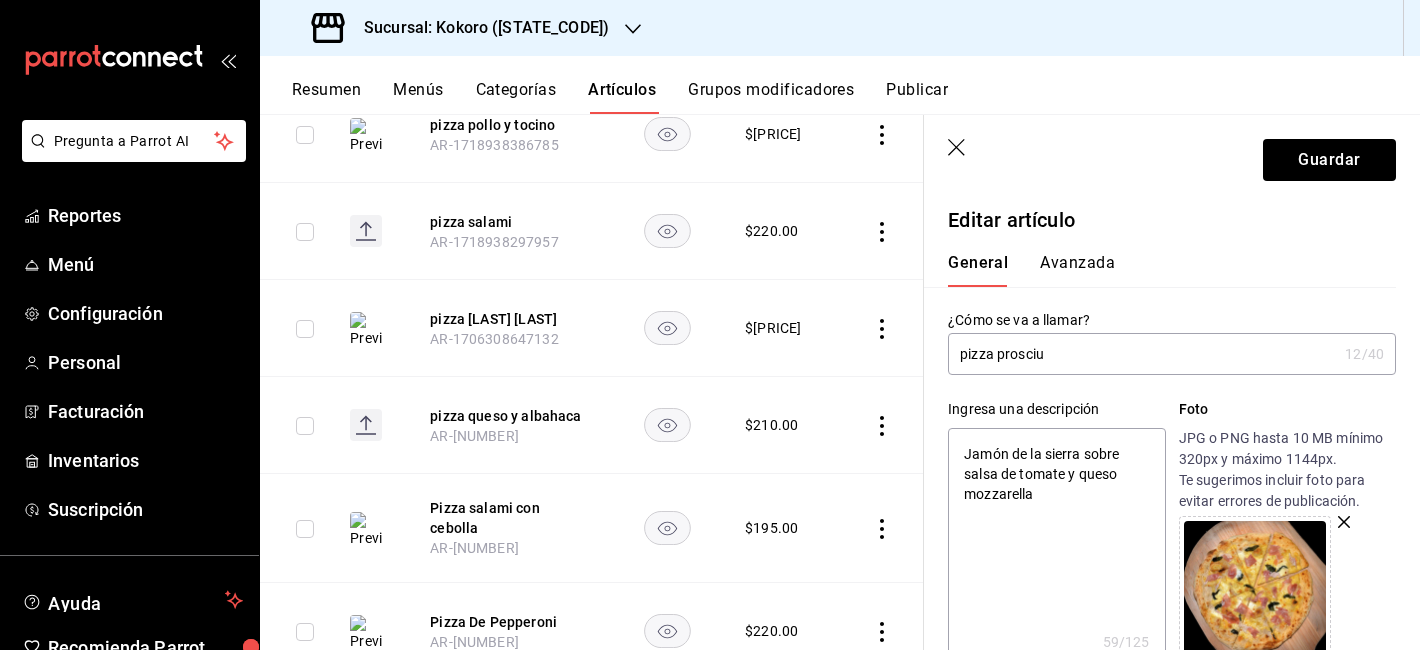 type on "x" 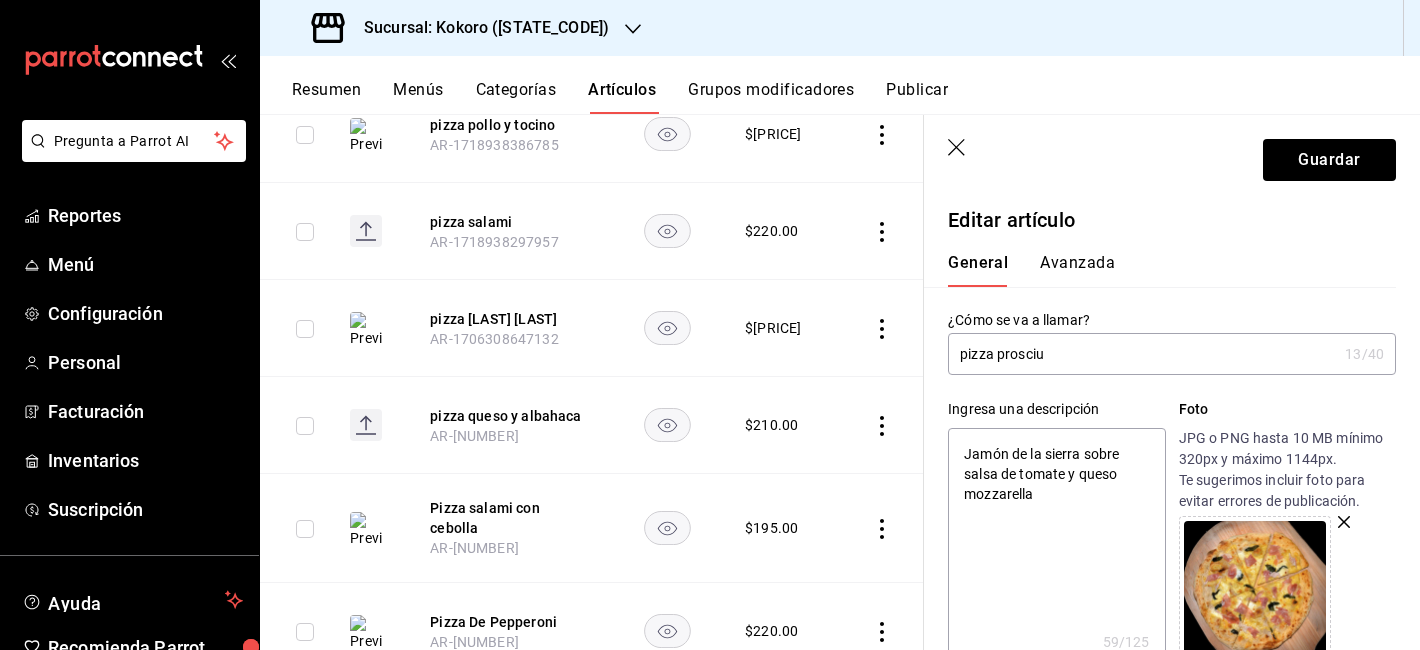type on "pizza prosciut" 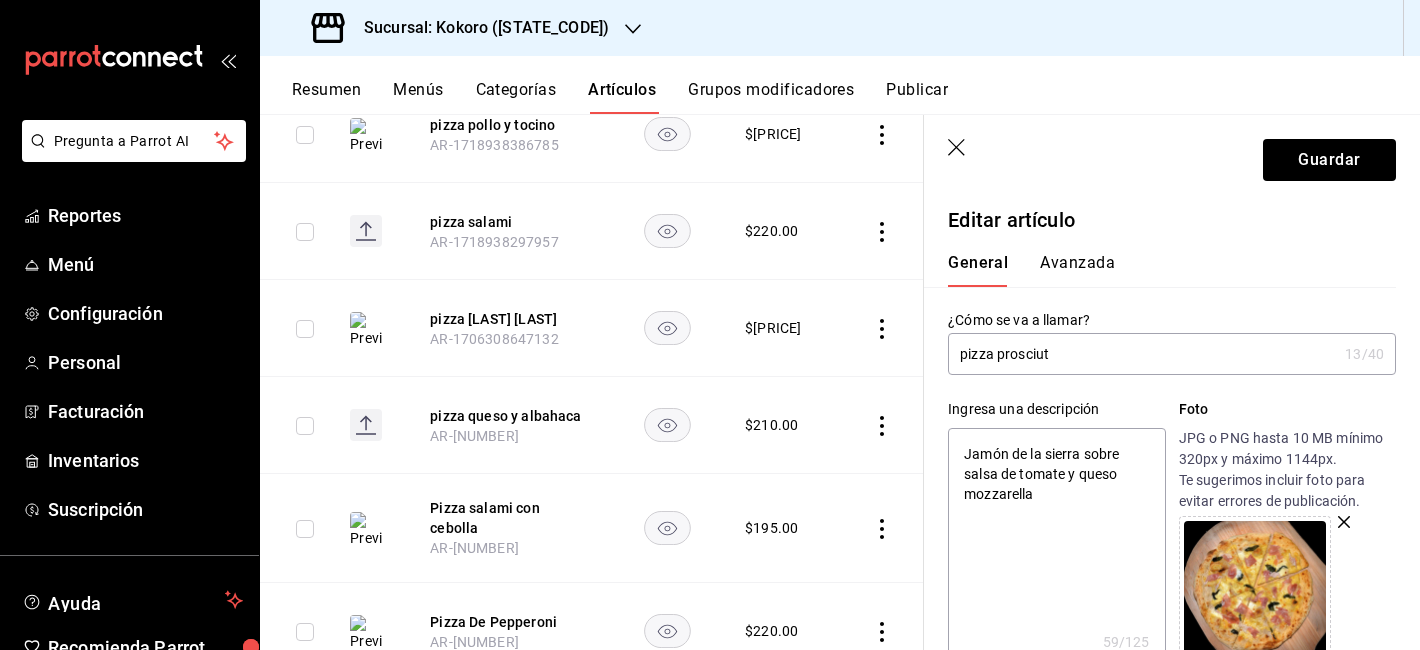type on "x" 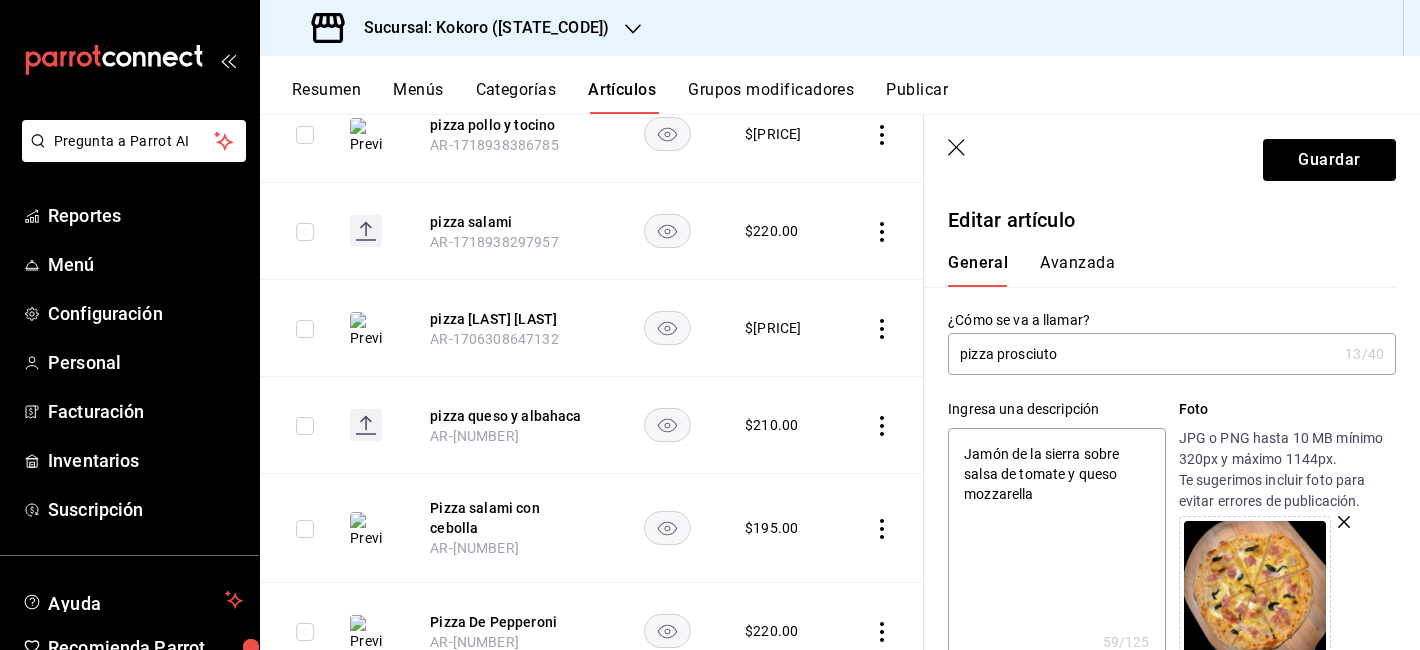 type on "x" 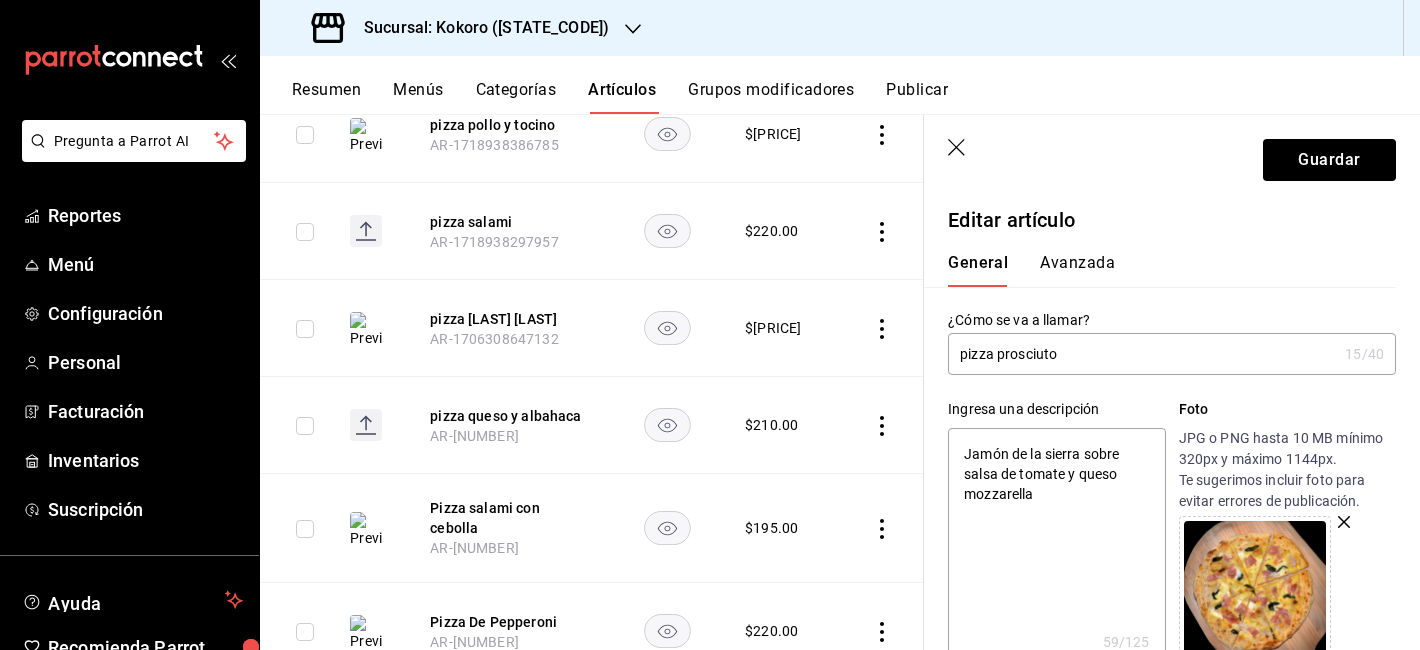 type on "pizza prosciutoo" 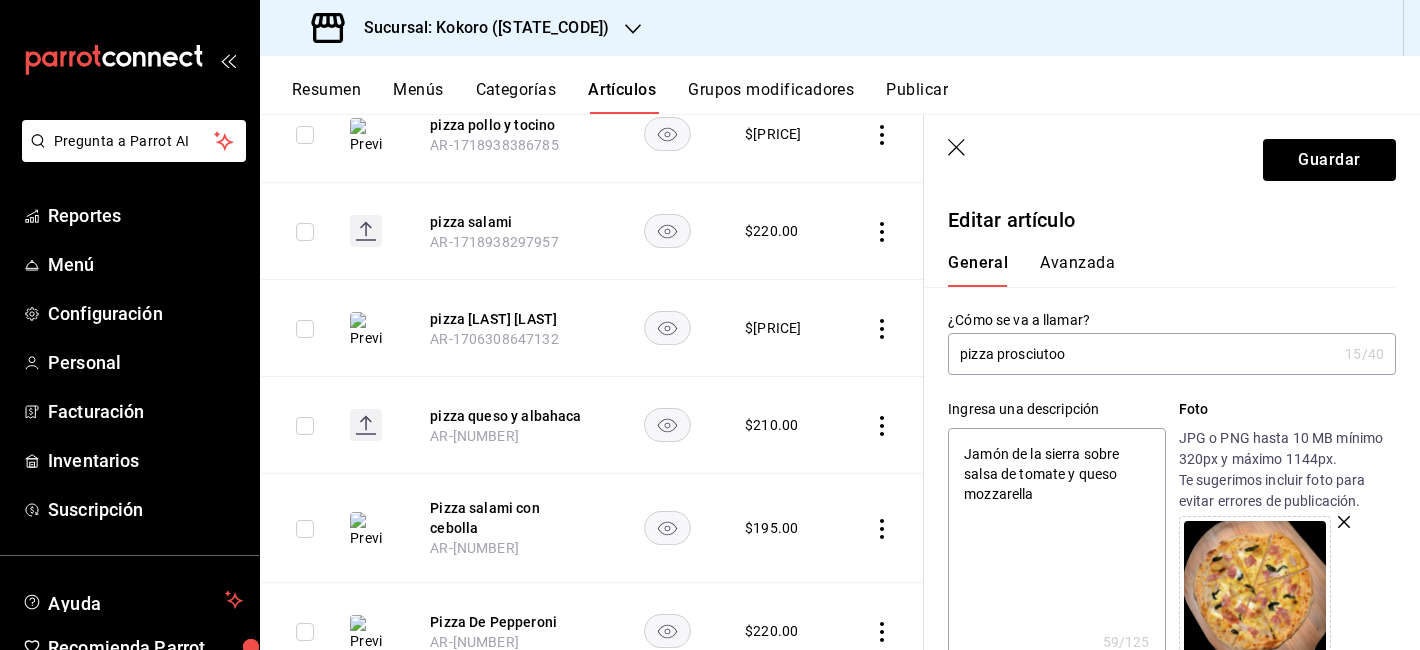 type on "pizza prosciutoo" 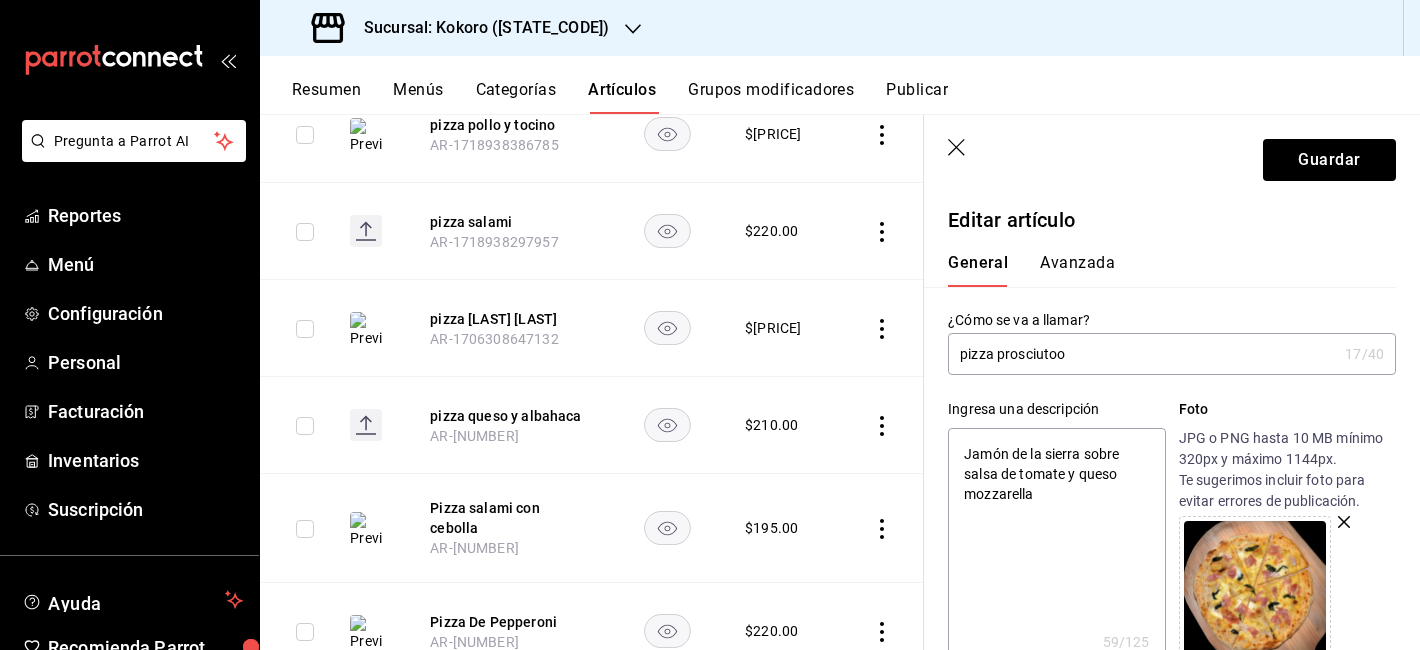 type on "pizza prosciutoo y" 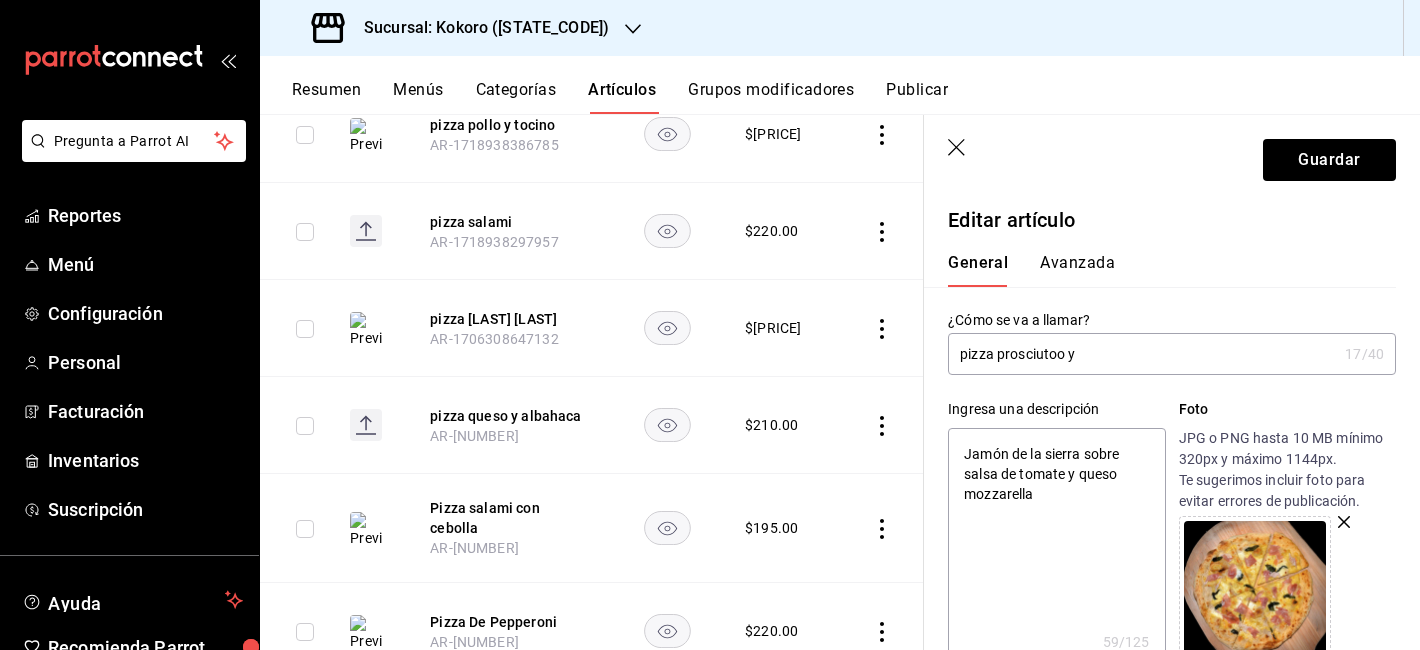 type on "x" 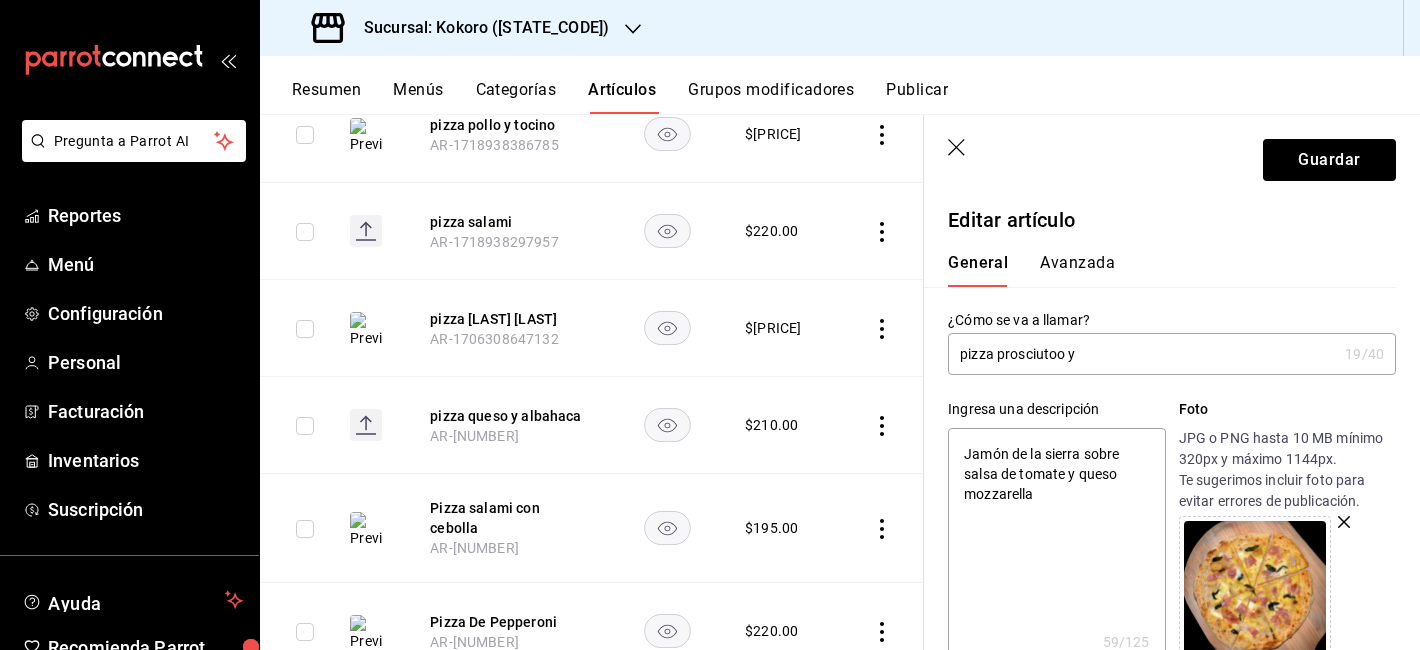 type on "pizza prosciutoo y" 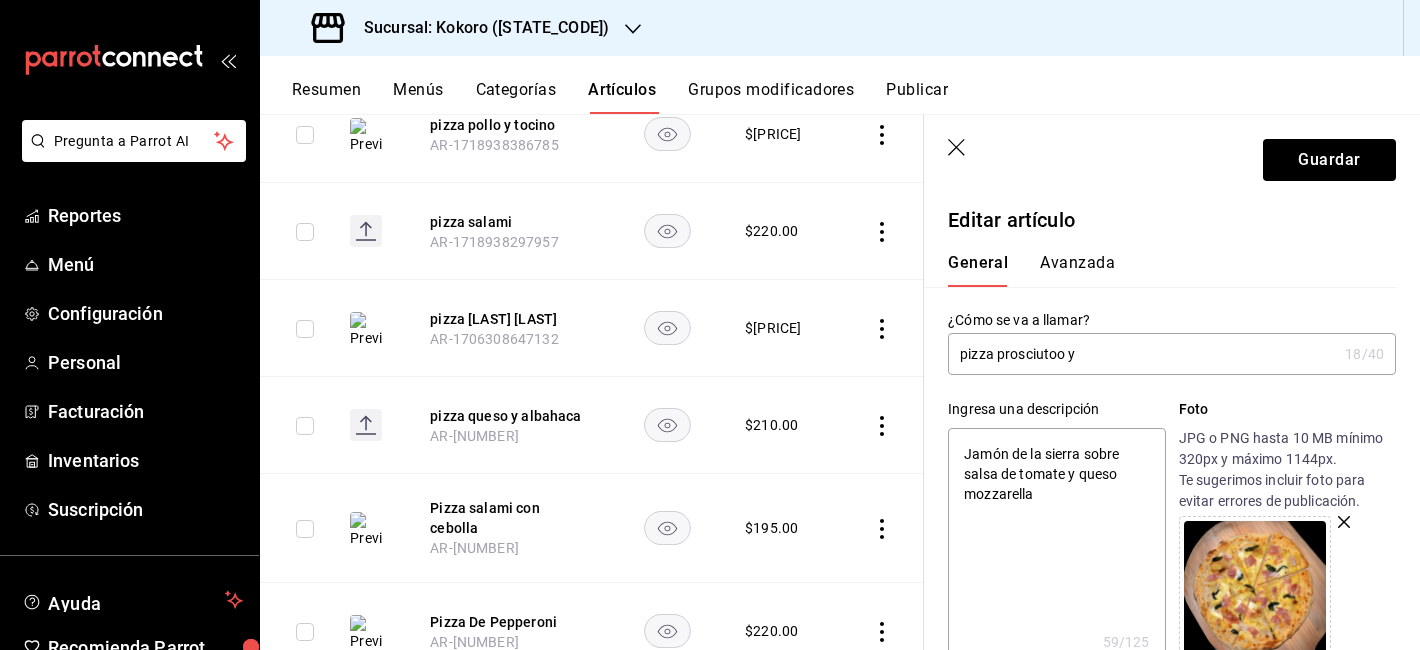 type on "pizza prosciutoo" 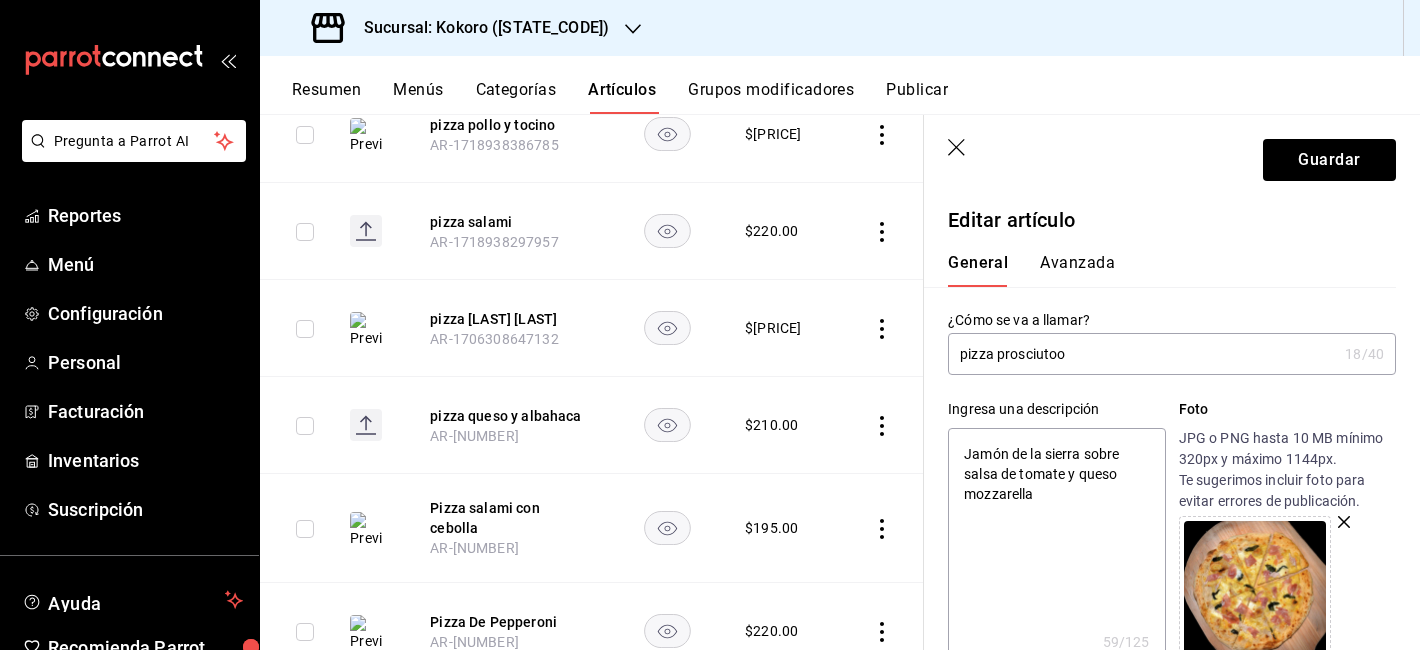 type on "pizza prosciutoo" 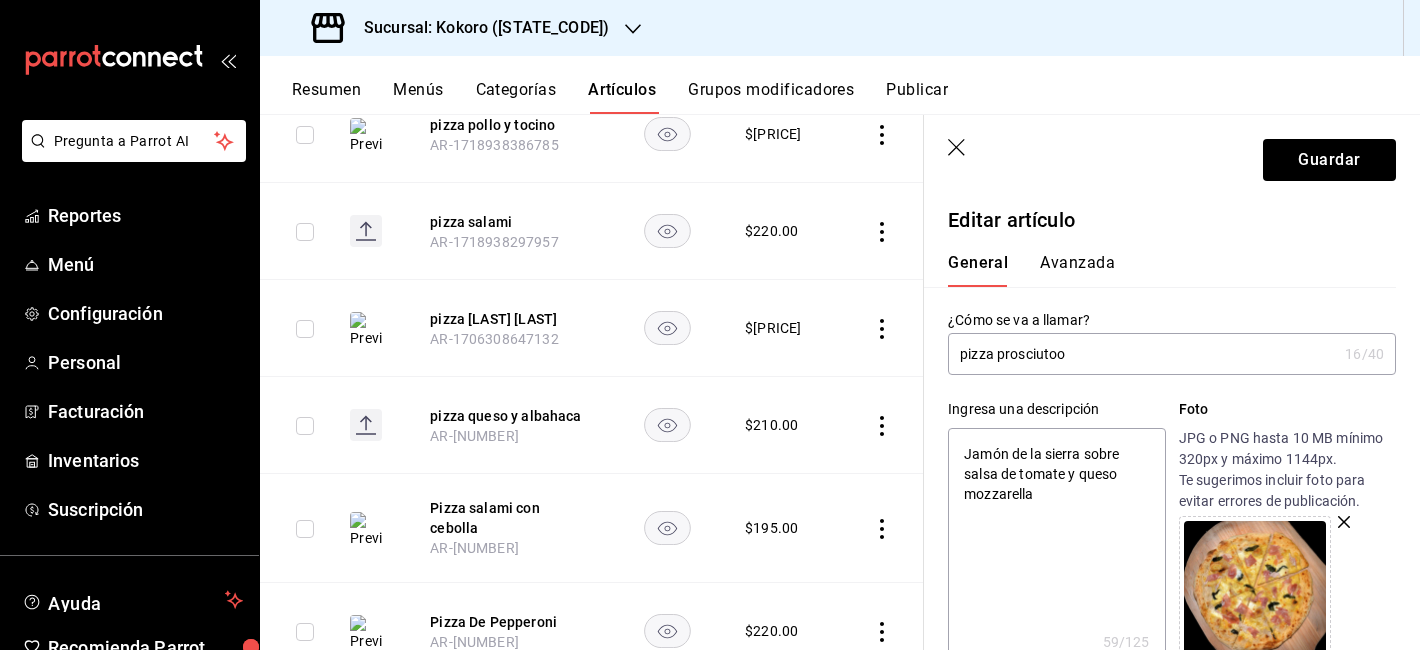 type on "pizza prosciuto" 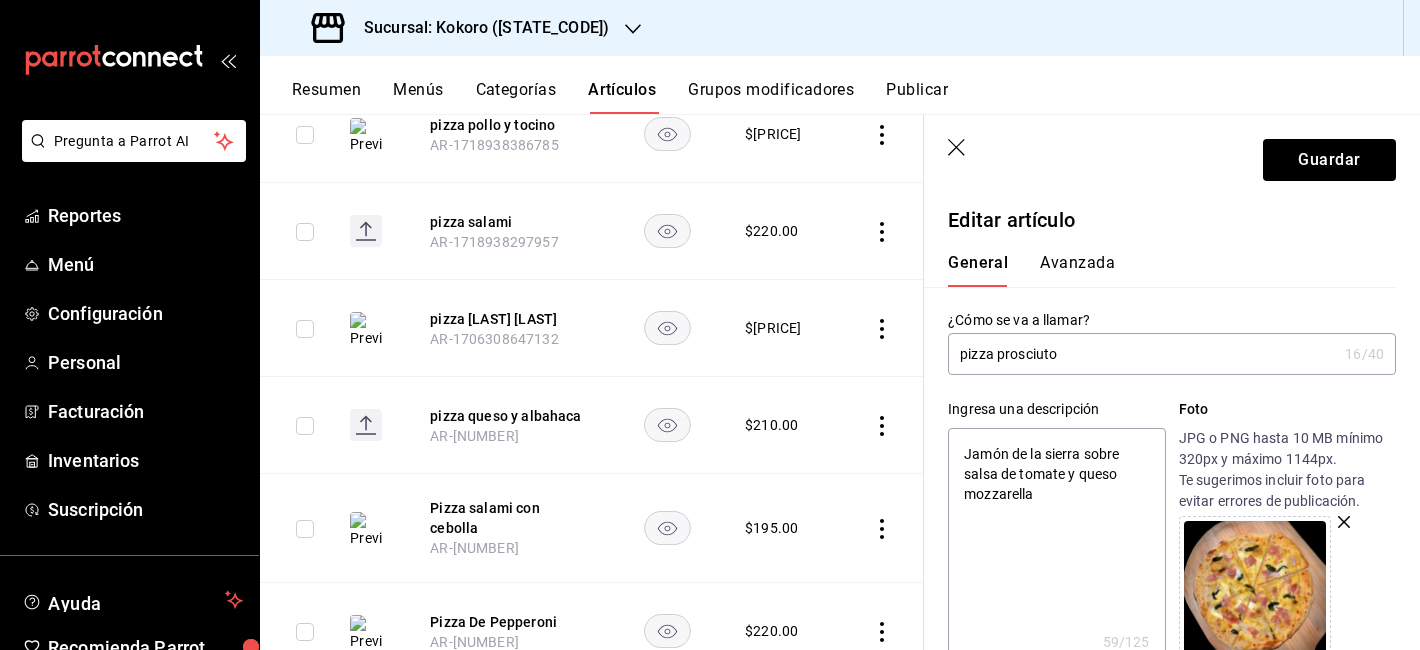 type on "x" 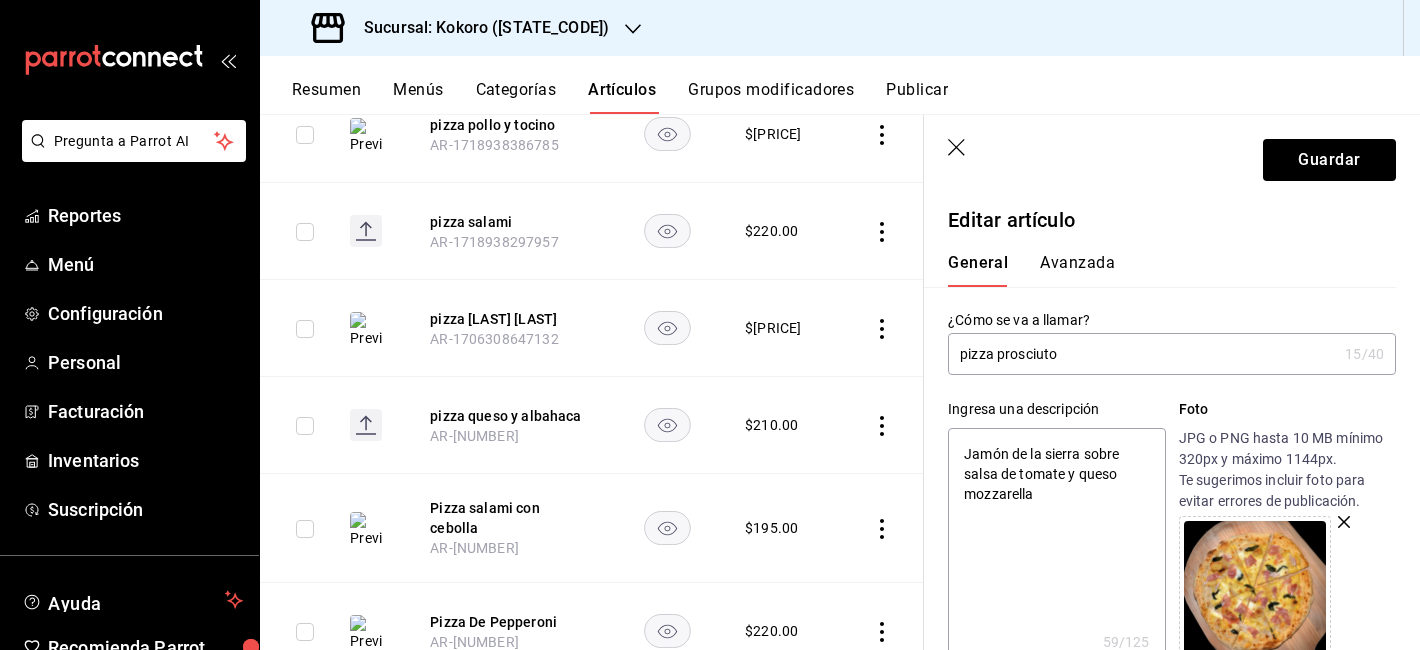 type on "pizza prosciuto" 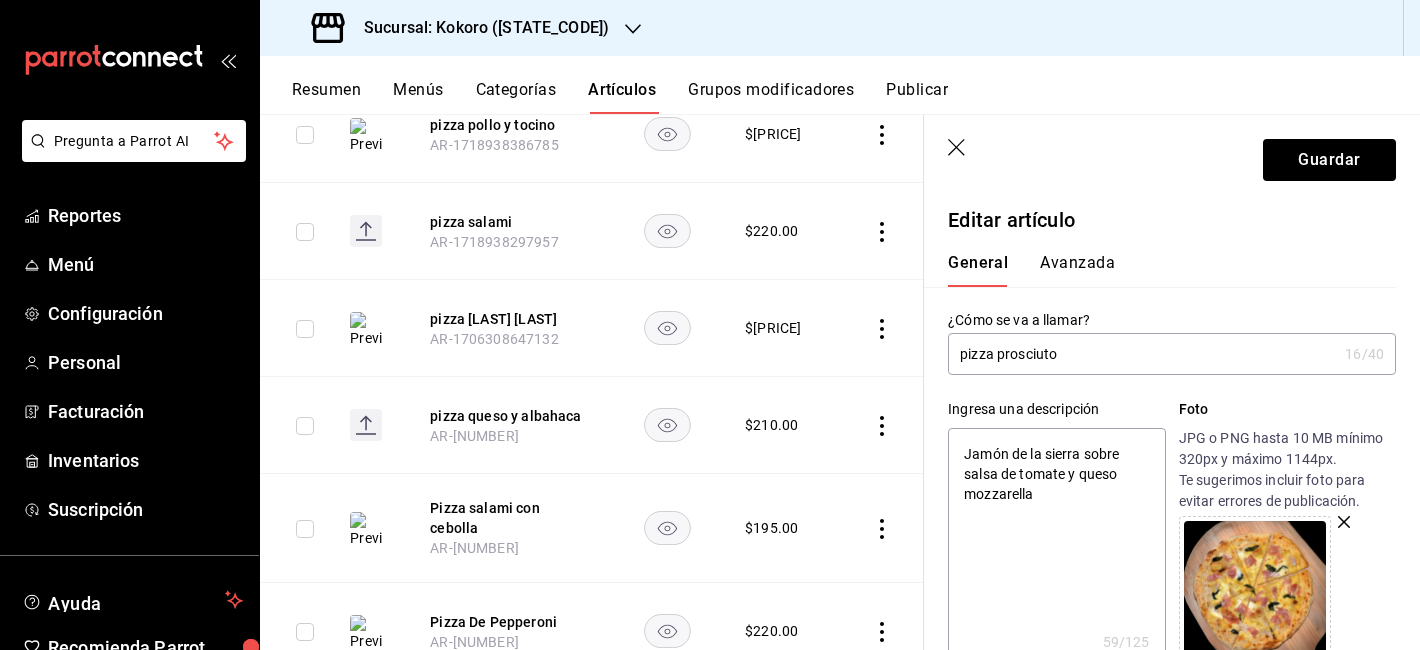 click on "pizza prosciuto" at bounding box center [1142, 354] 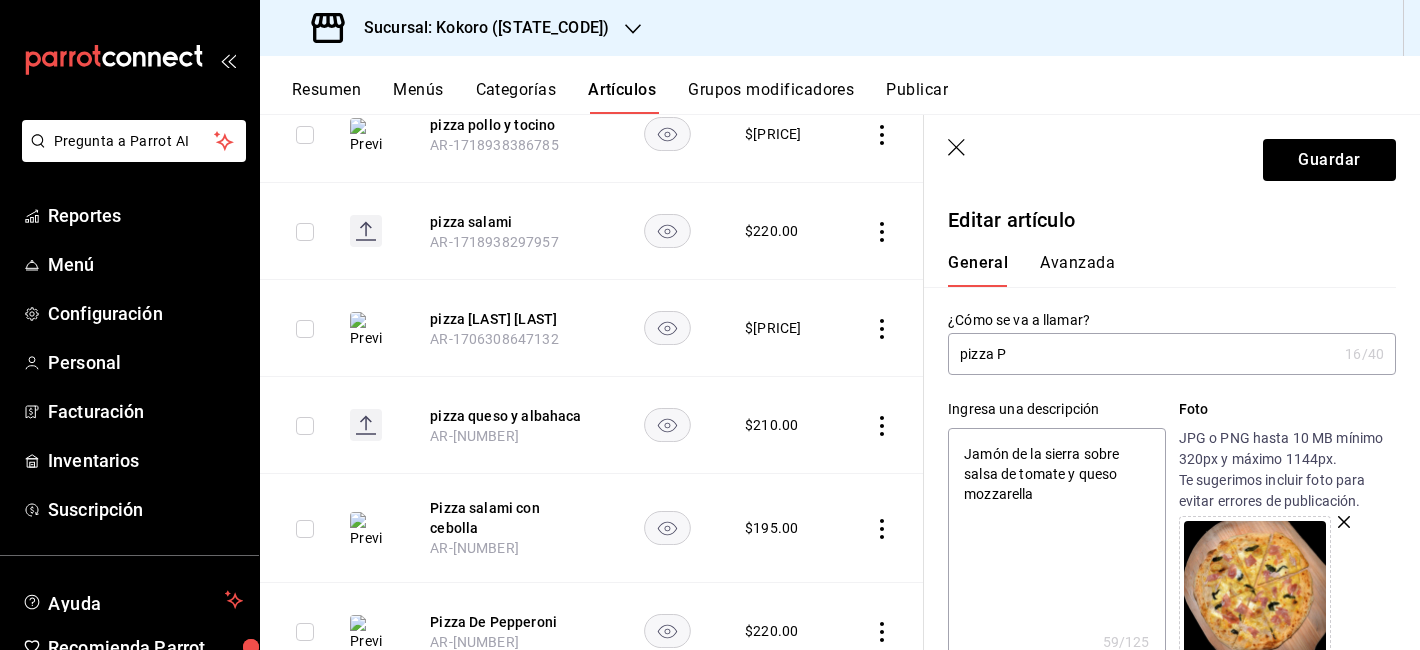 type on "x" 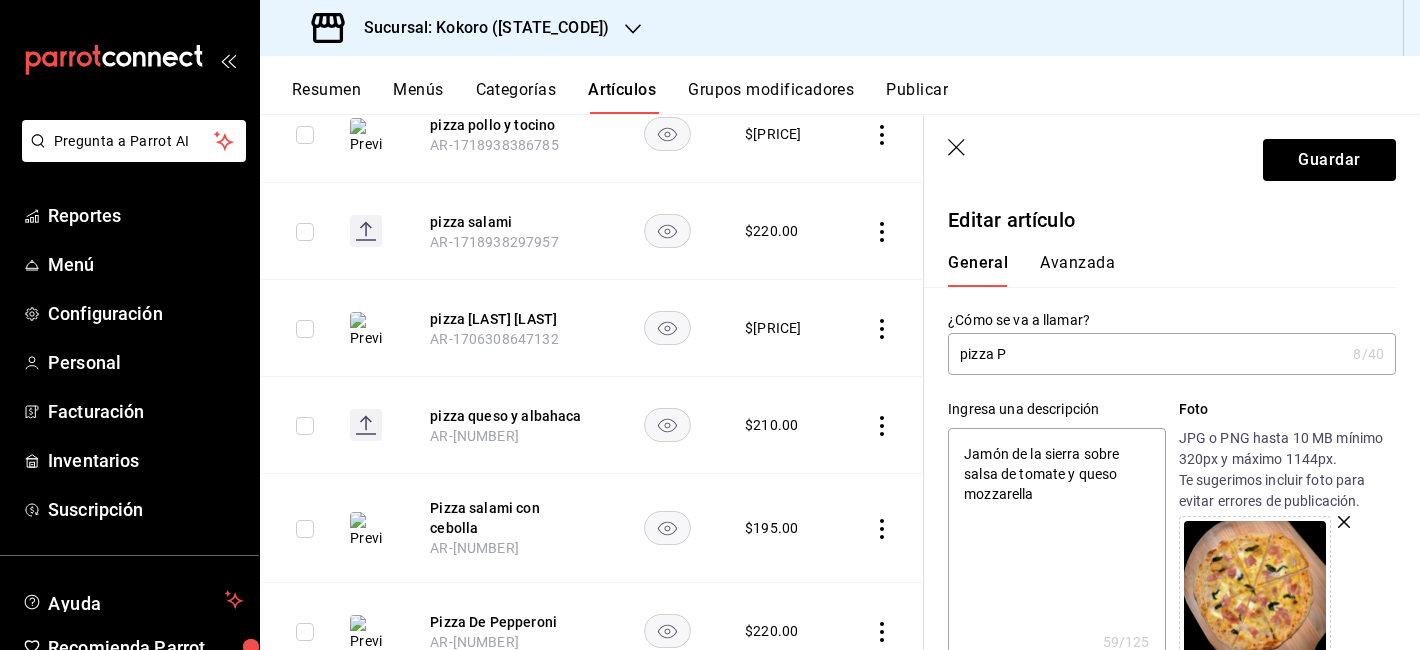type on "pizza Pr" 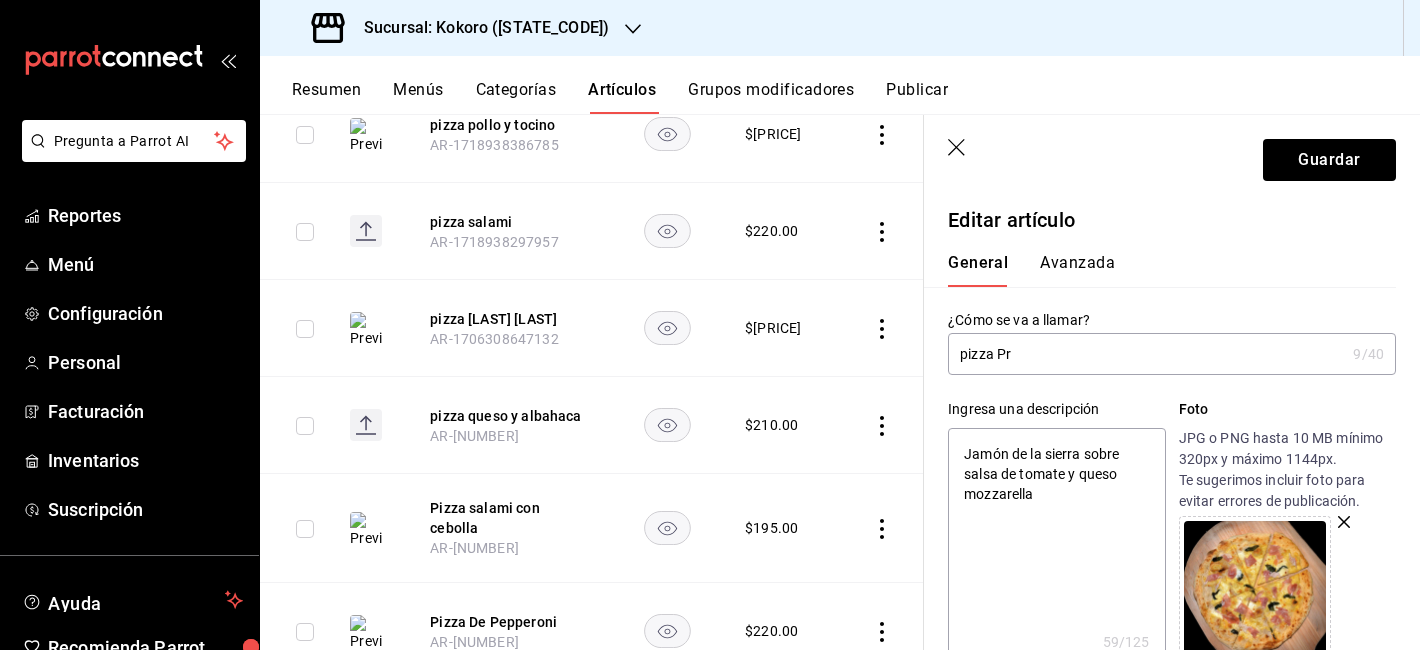 type on "pizza Pro" 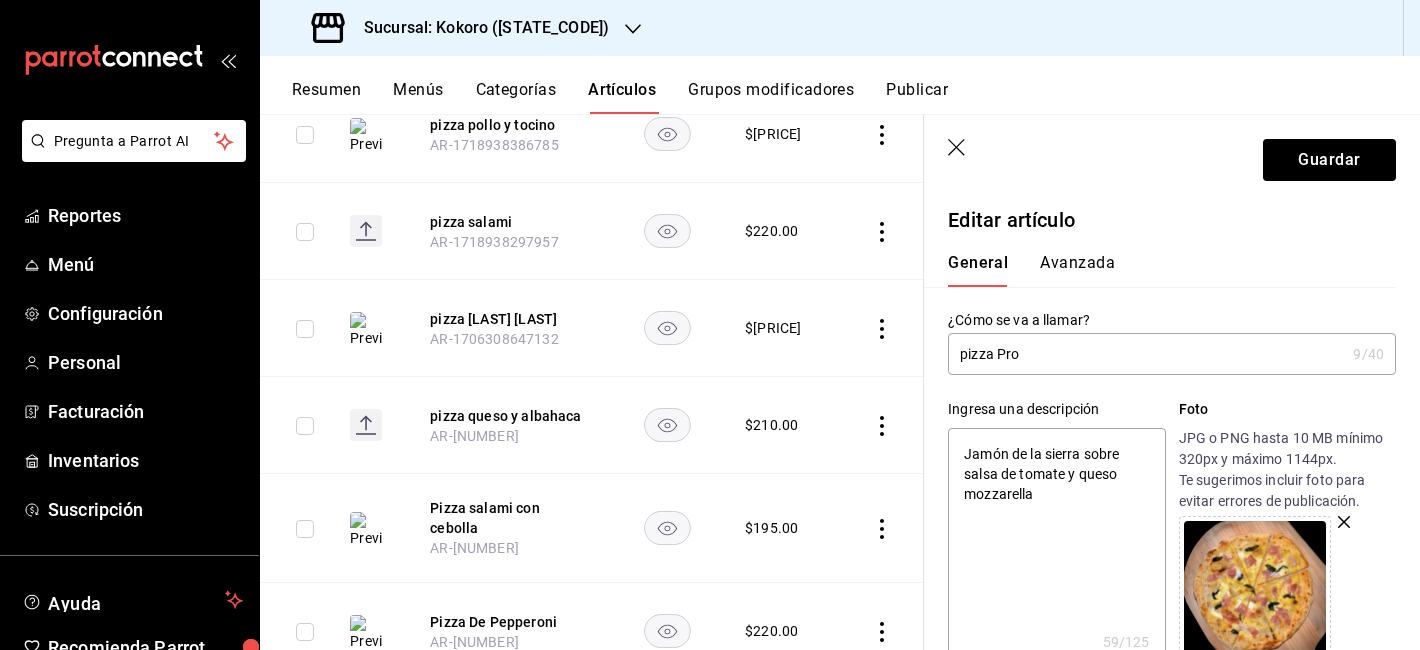 type on "x" 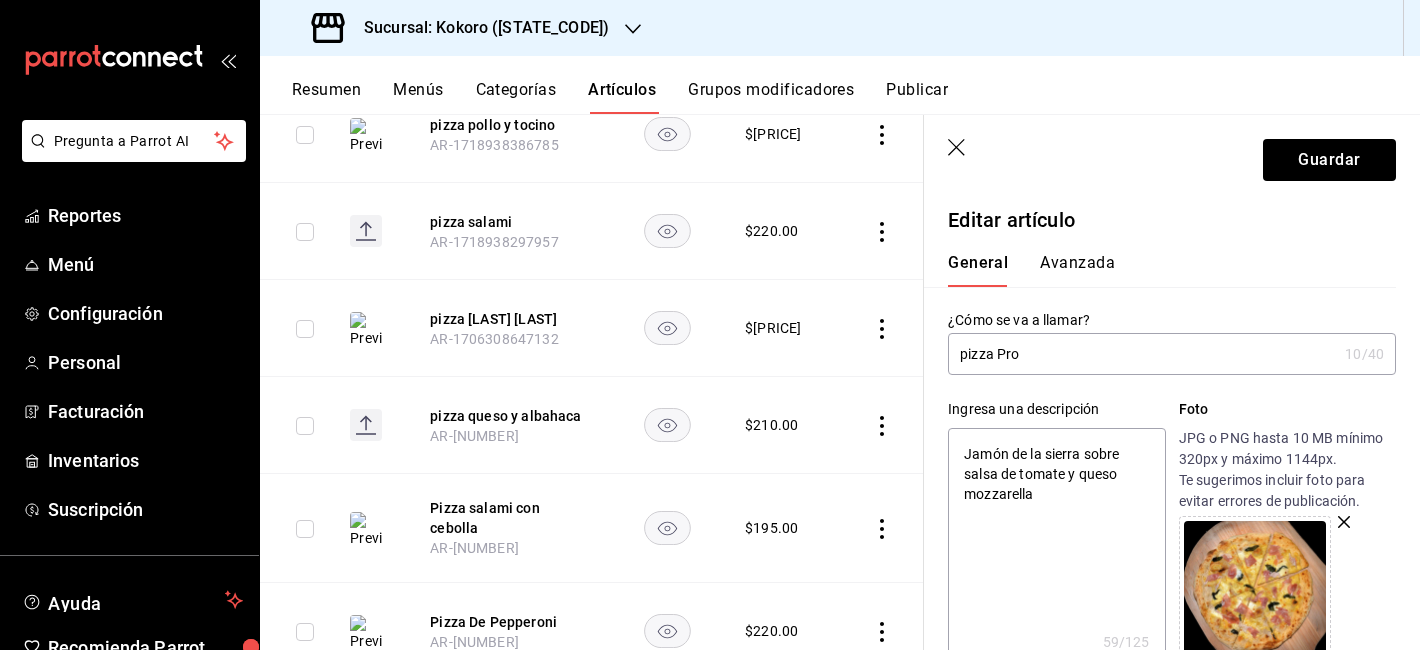 type on "pizza Pros" 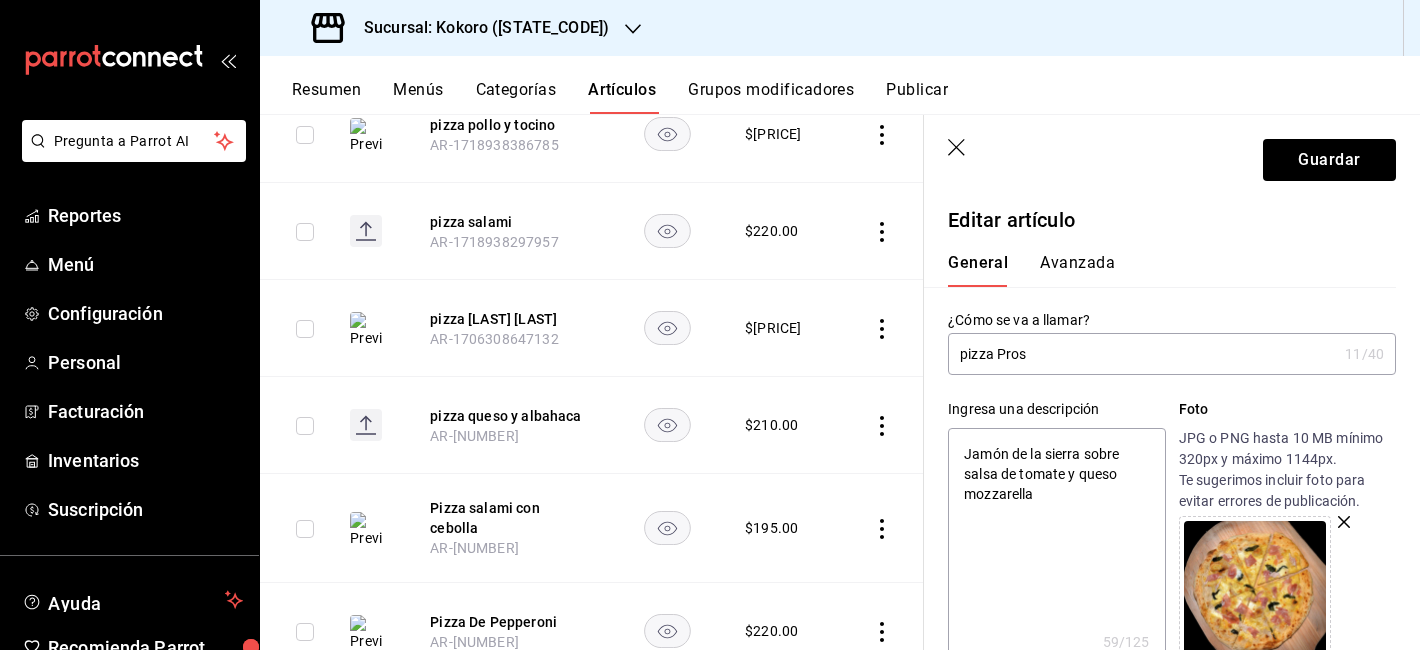 type on "pizza Prosc" 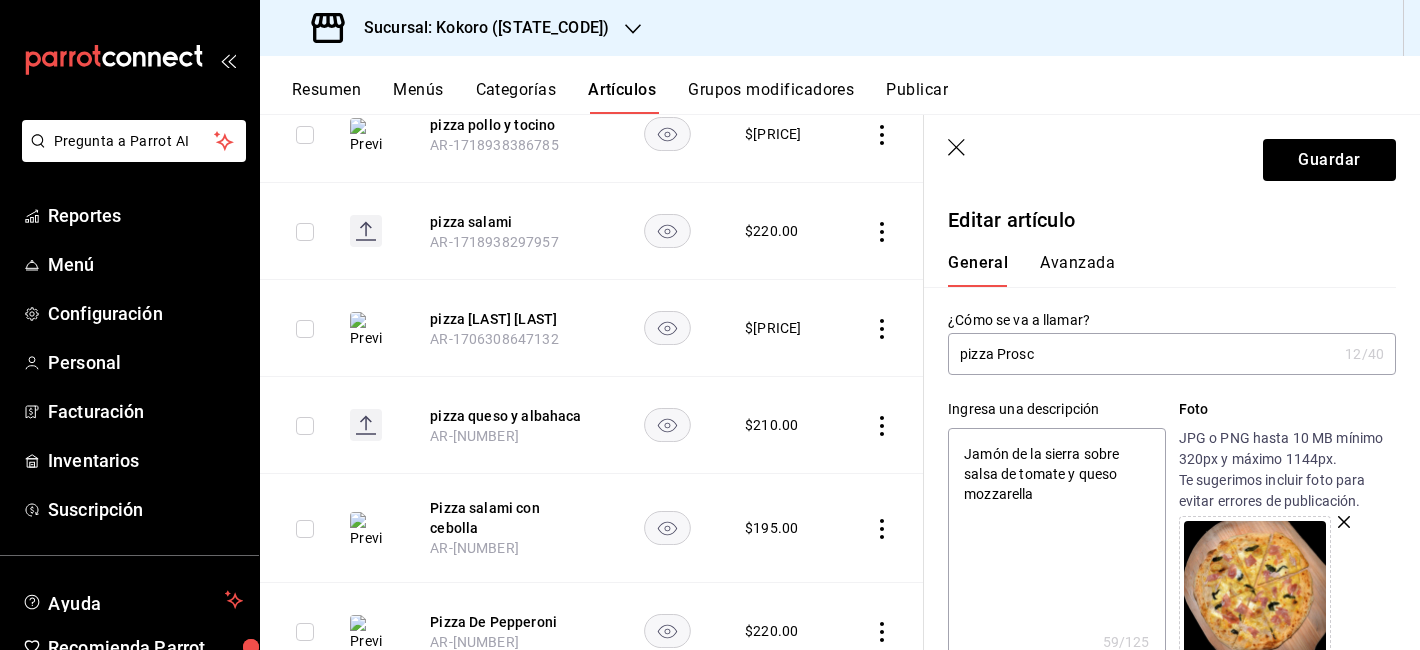 type on "pizza Proscc" 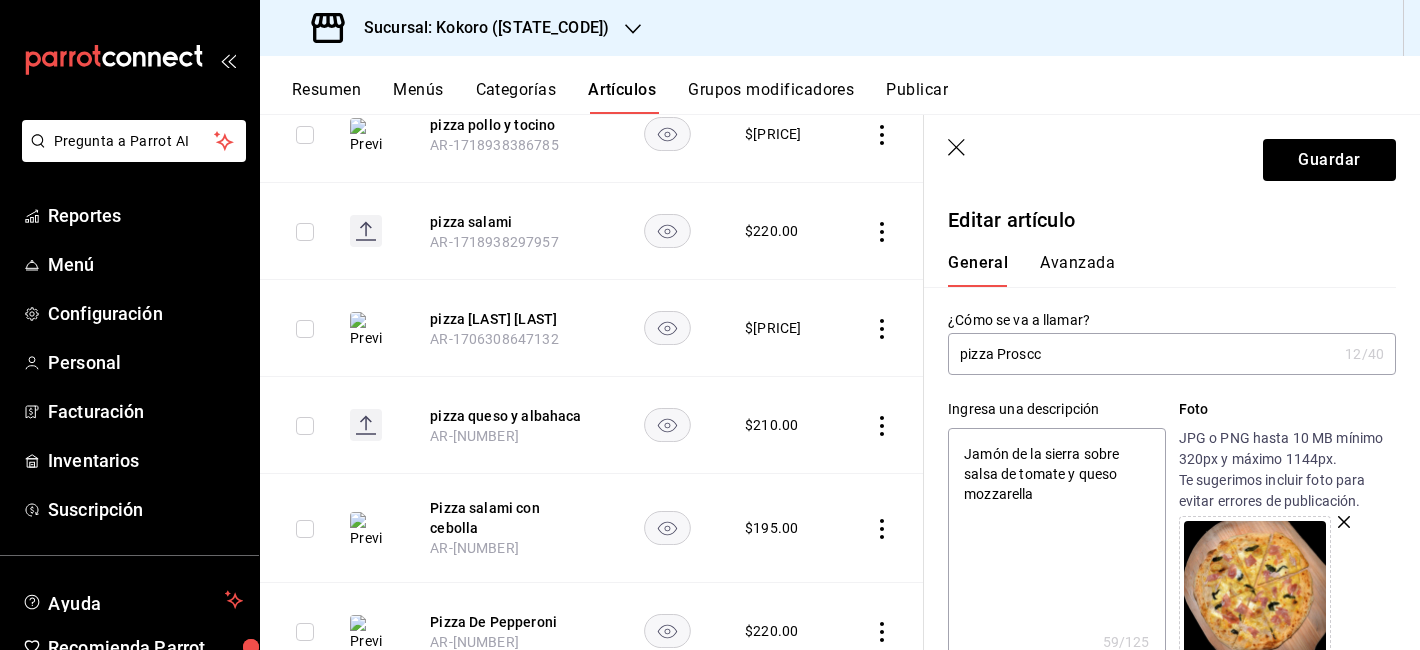 type on "pizza Proscci" 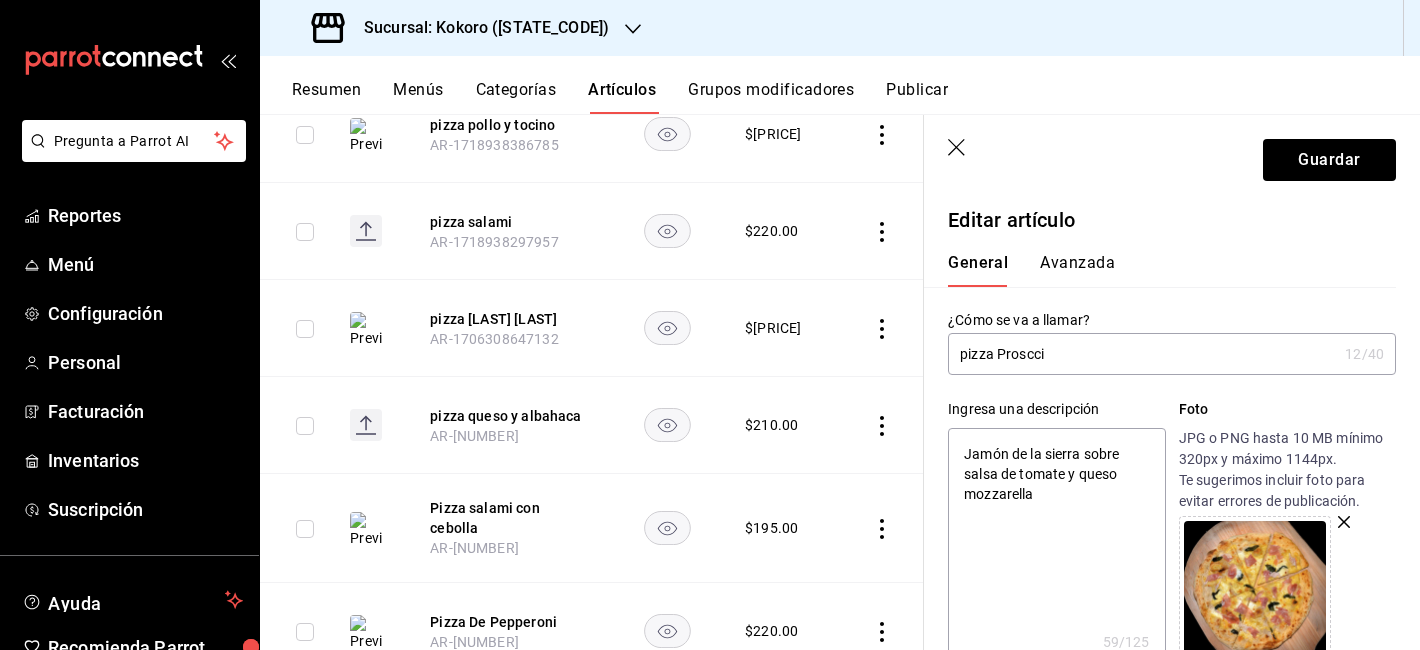 type on "x" 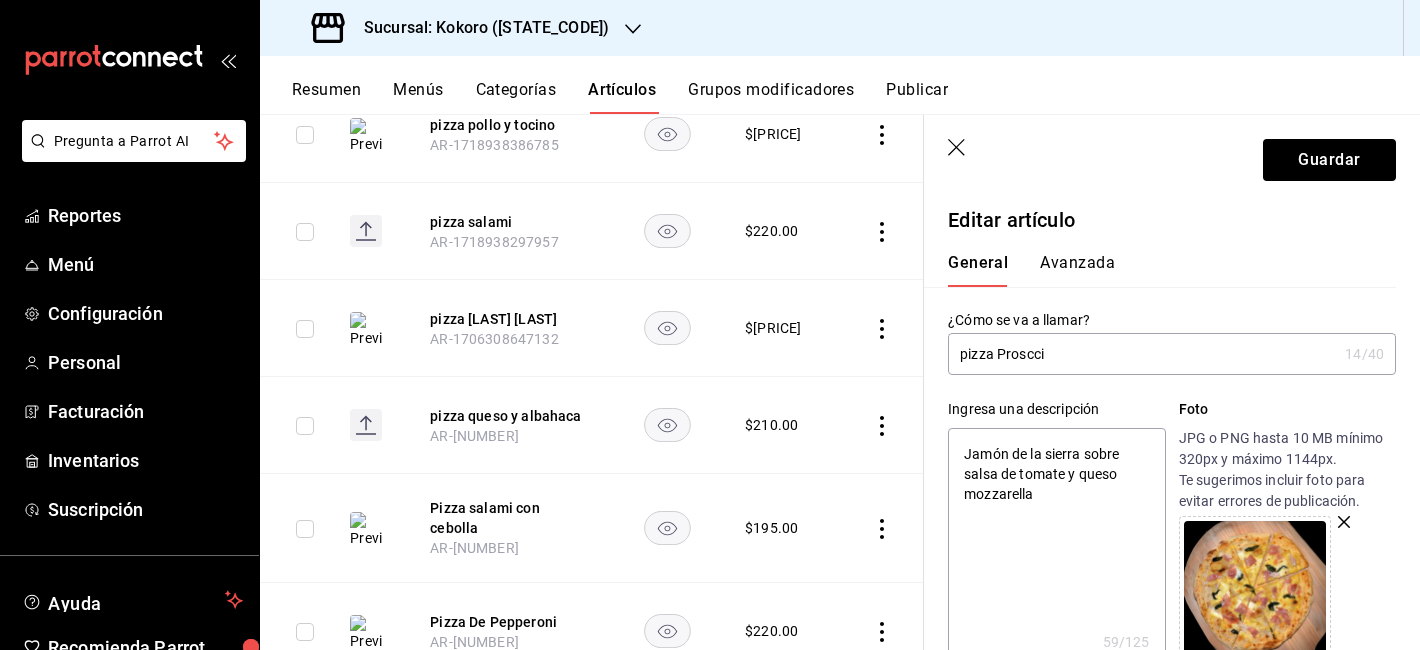 type on "pizza Proscciu" 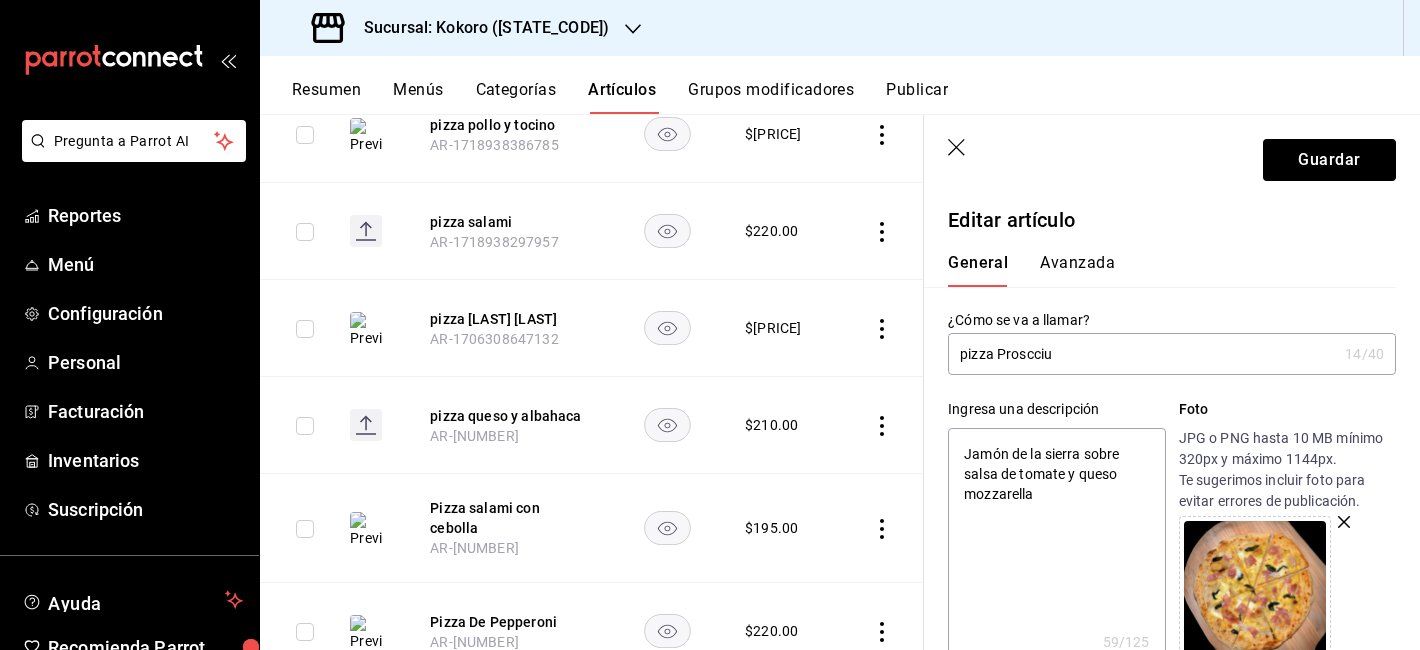type on "x" 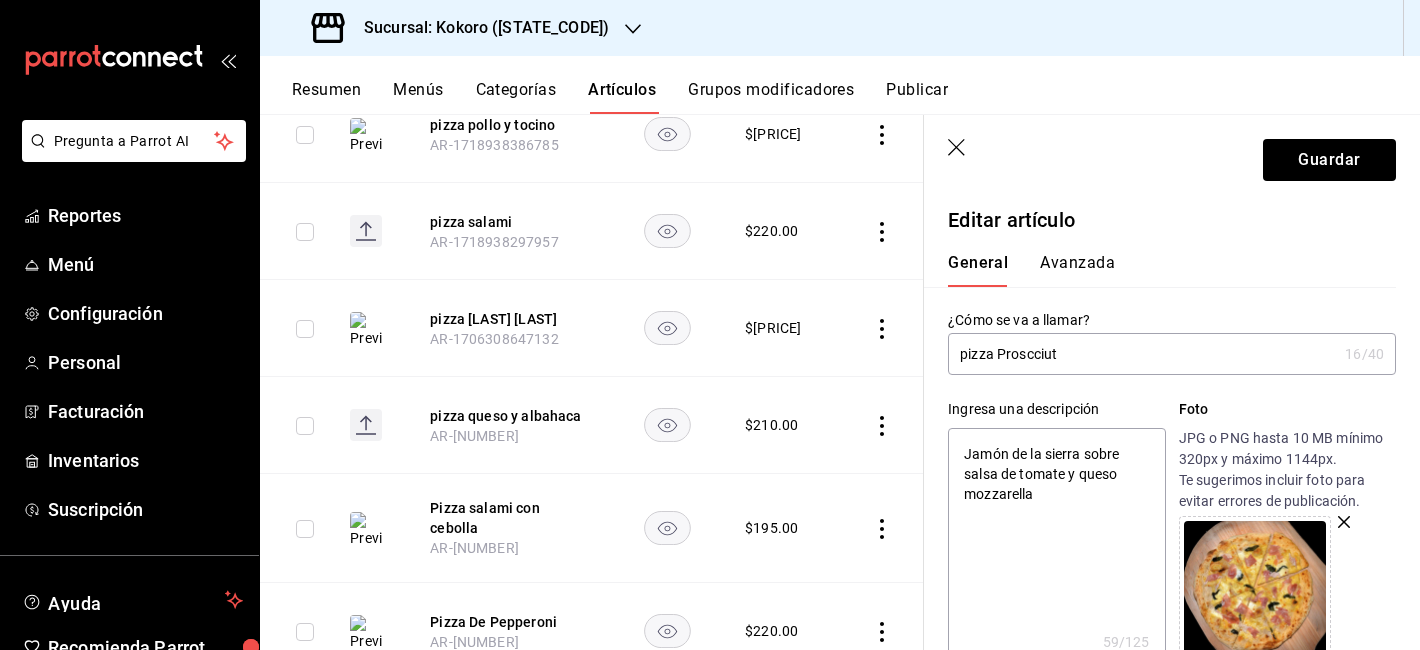 type on "pizza Proscciuto" 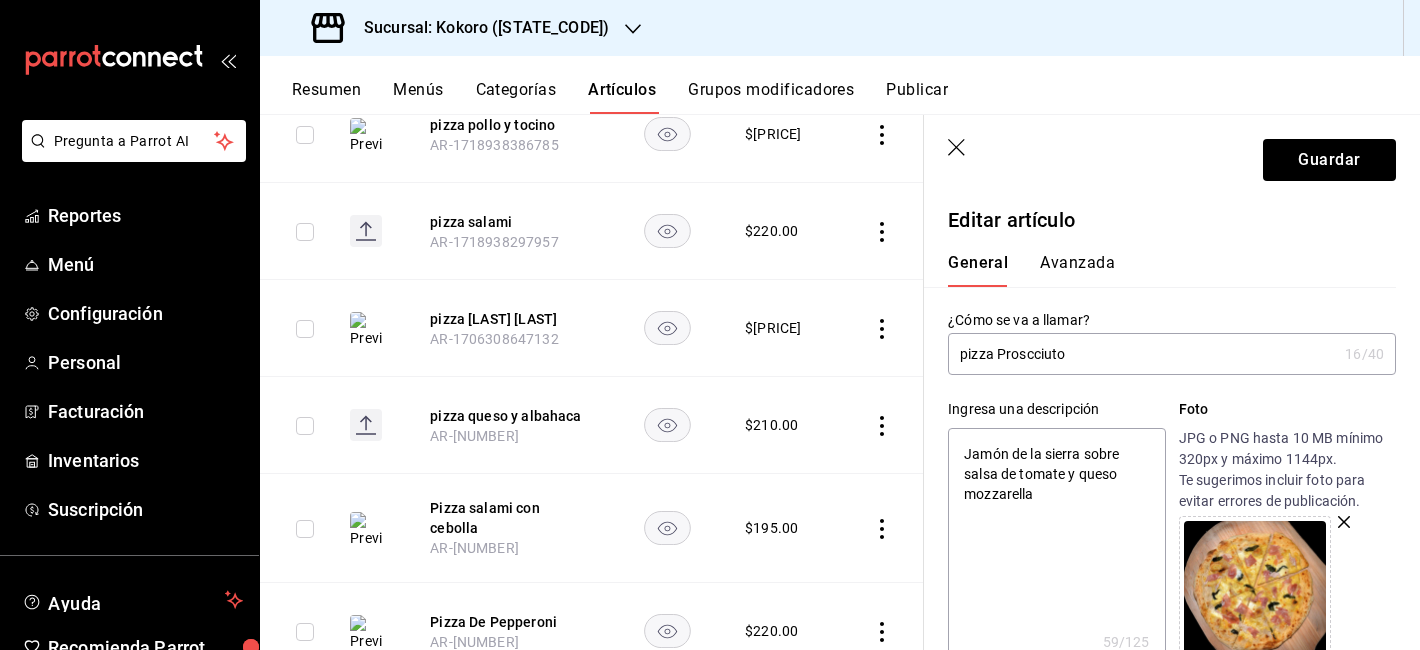 type on "x" 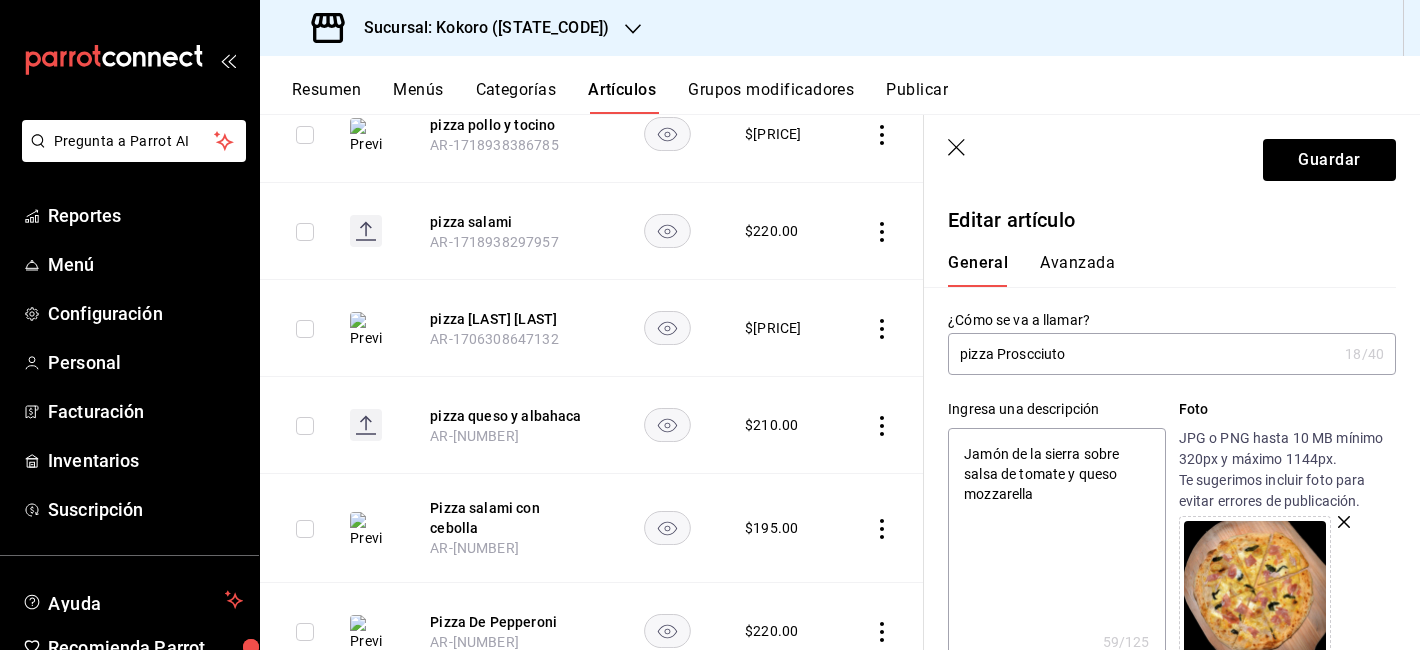 type on "pizza Proscciuto y" 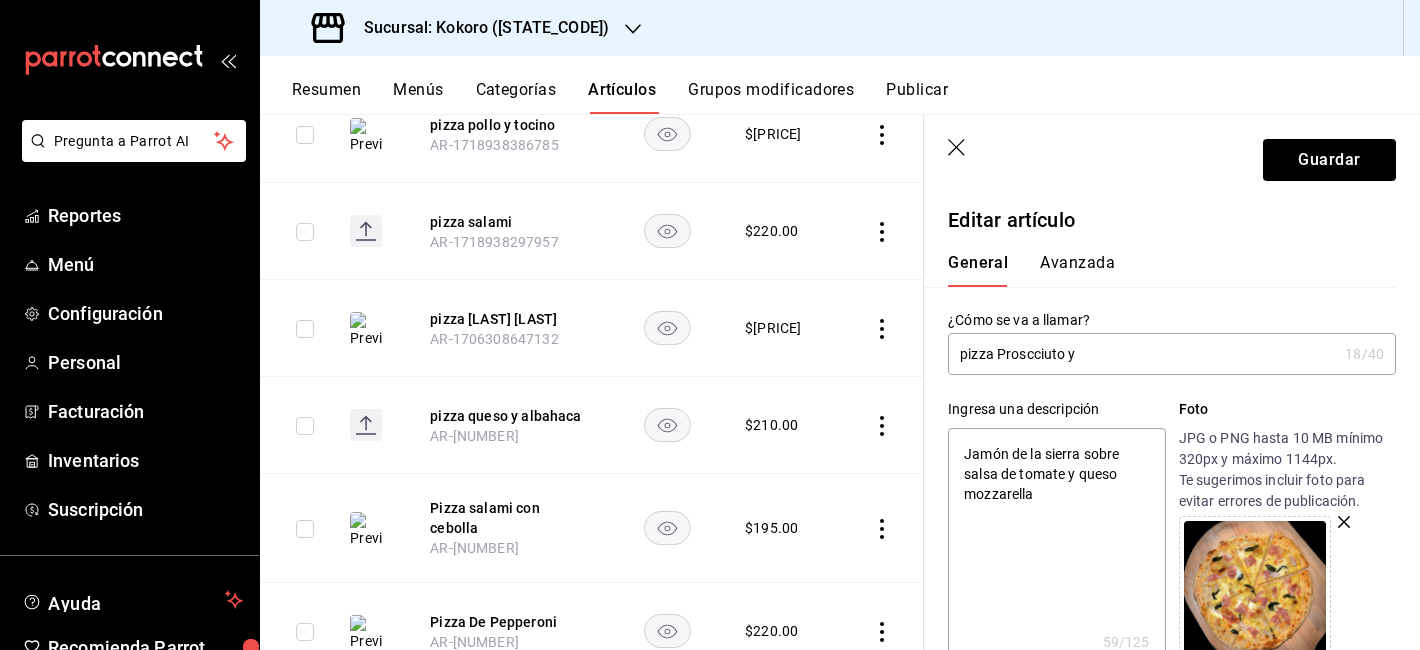 type on "x" 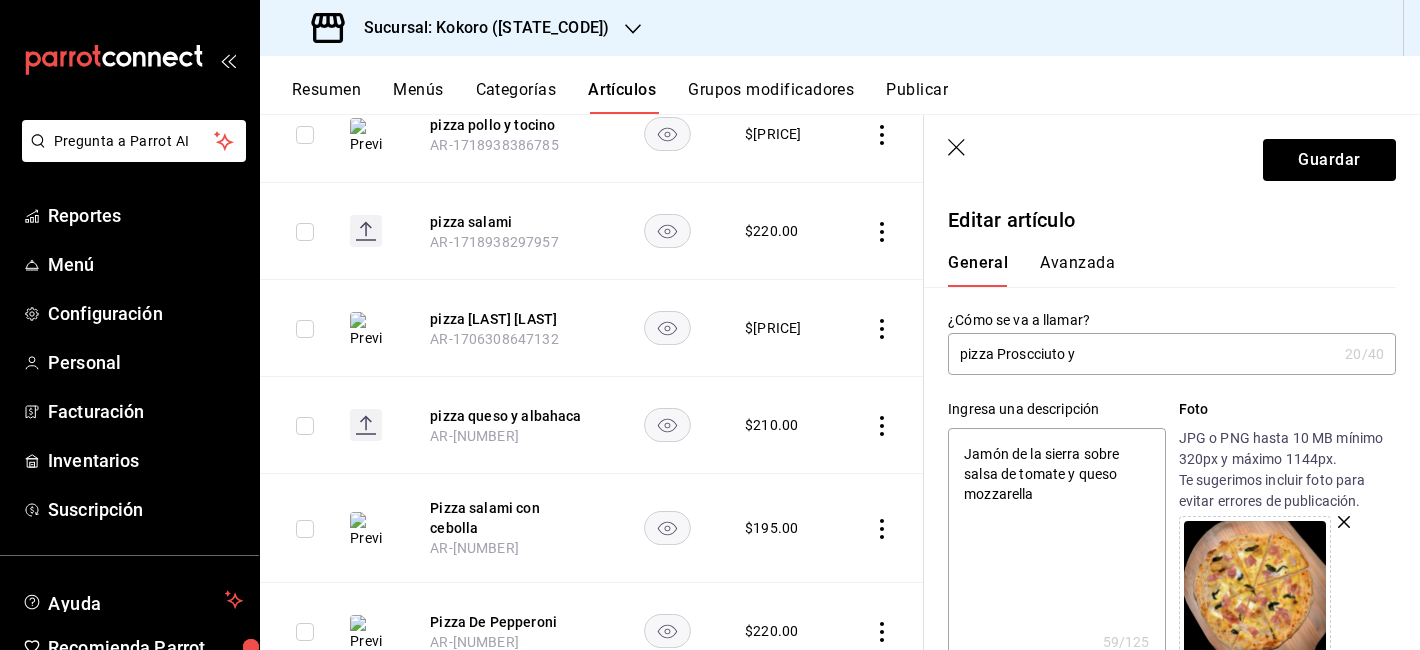 type on "pizza Proscciuto y A" 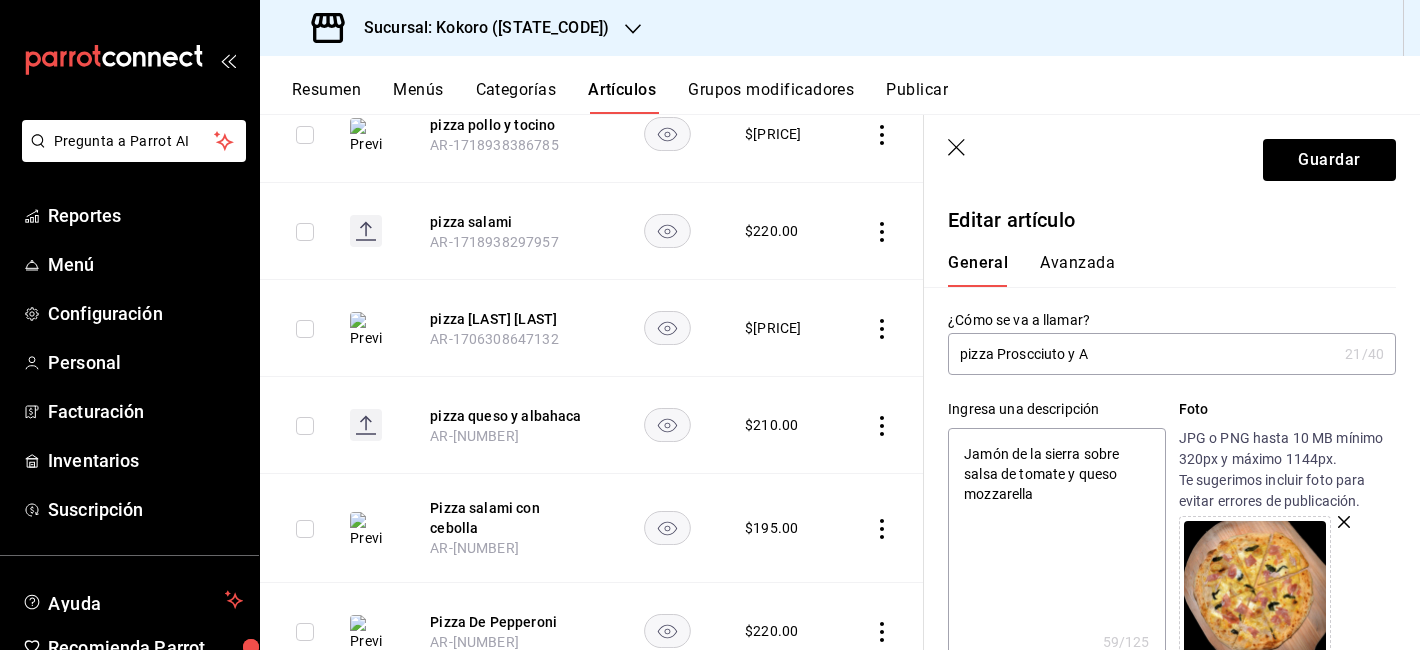 type on "pizza Proscciuto y Ar" 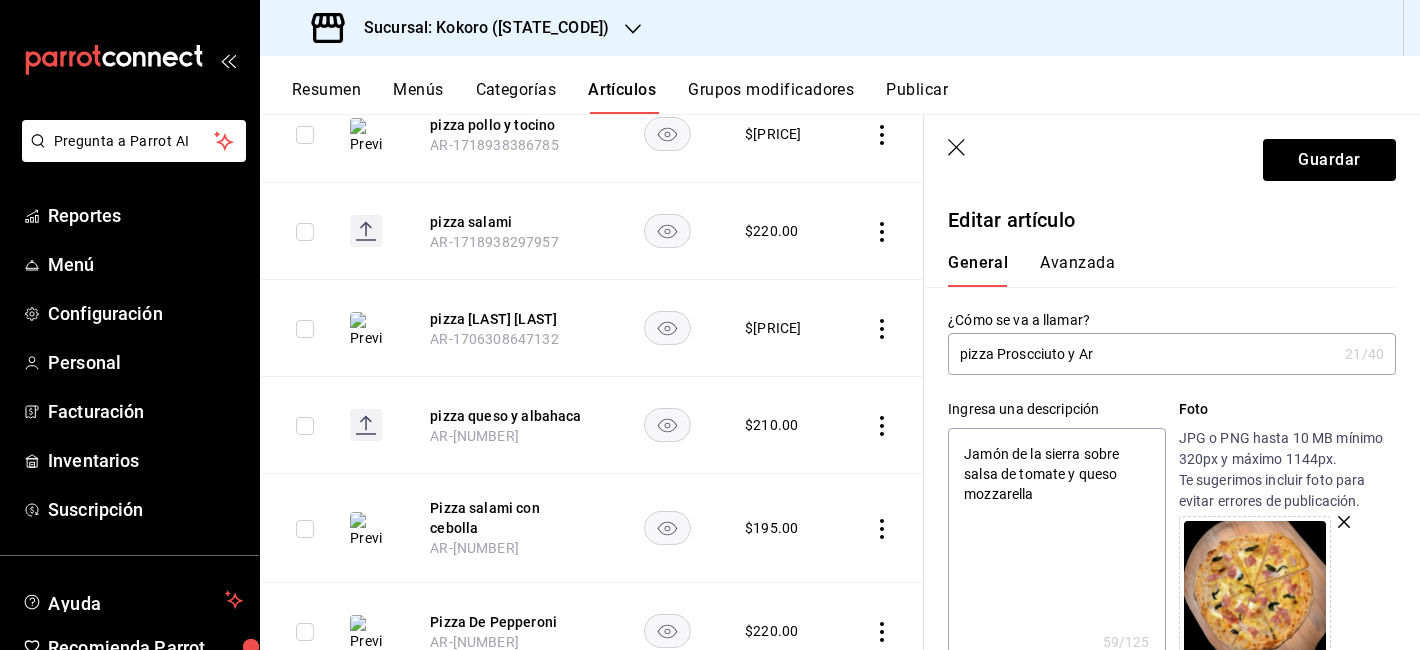 type on "pizza Proscciuto y Aru" 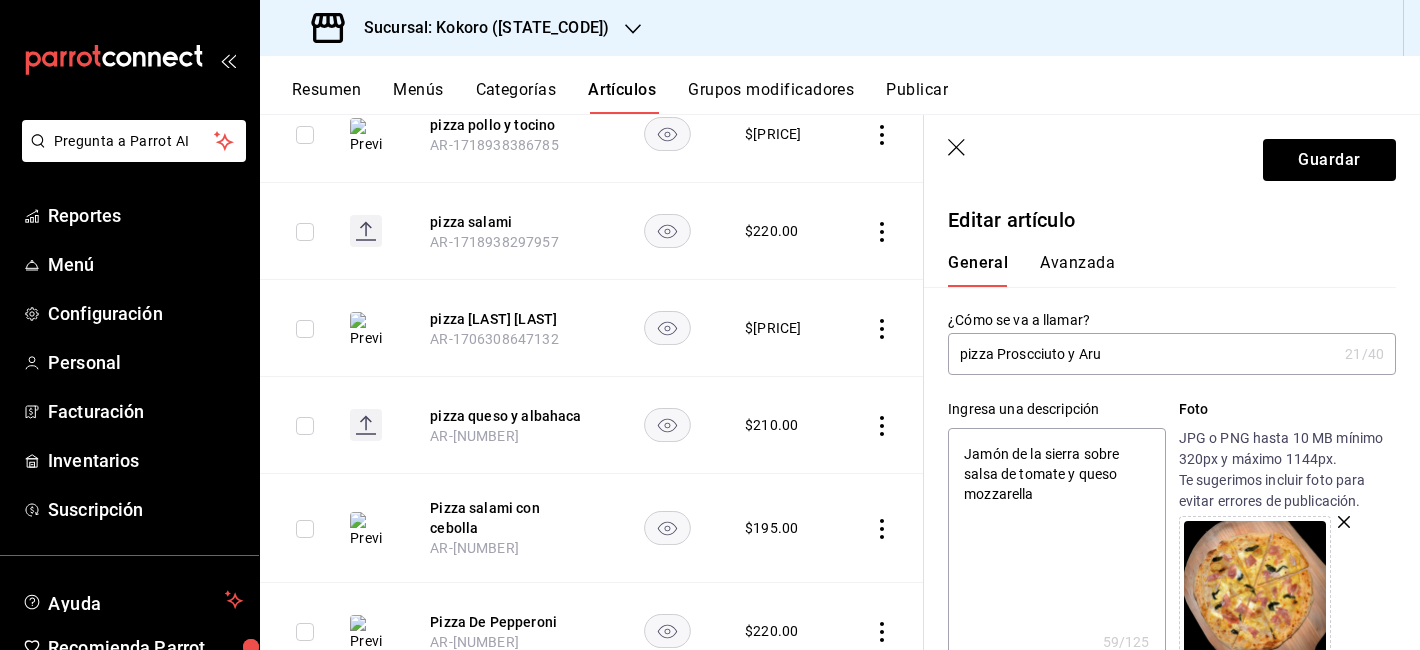 type on "x" 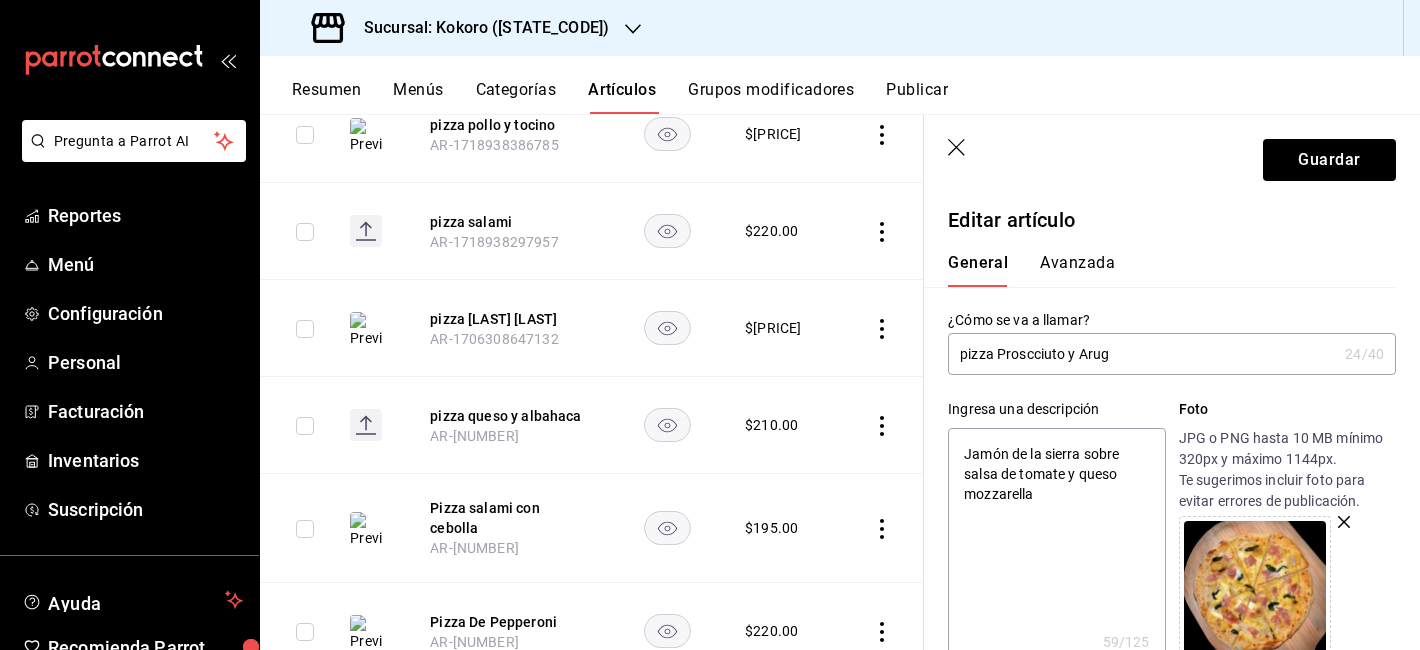 type on "pizza Proscciuto y Arugu" 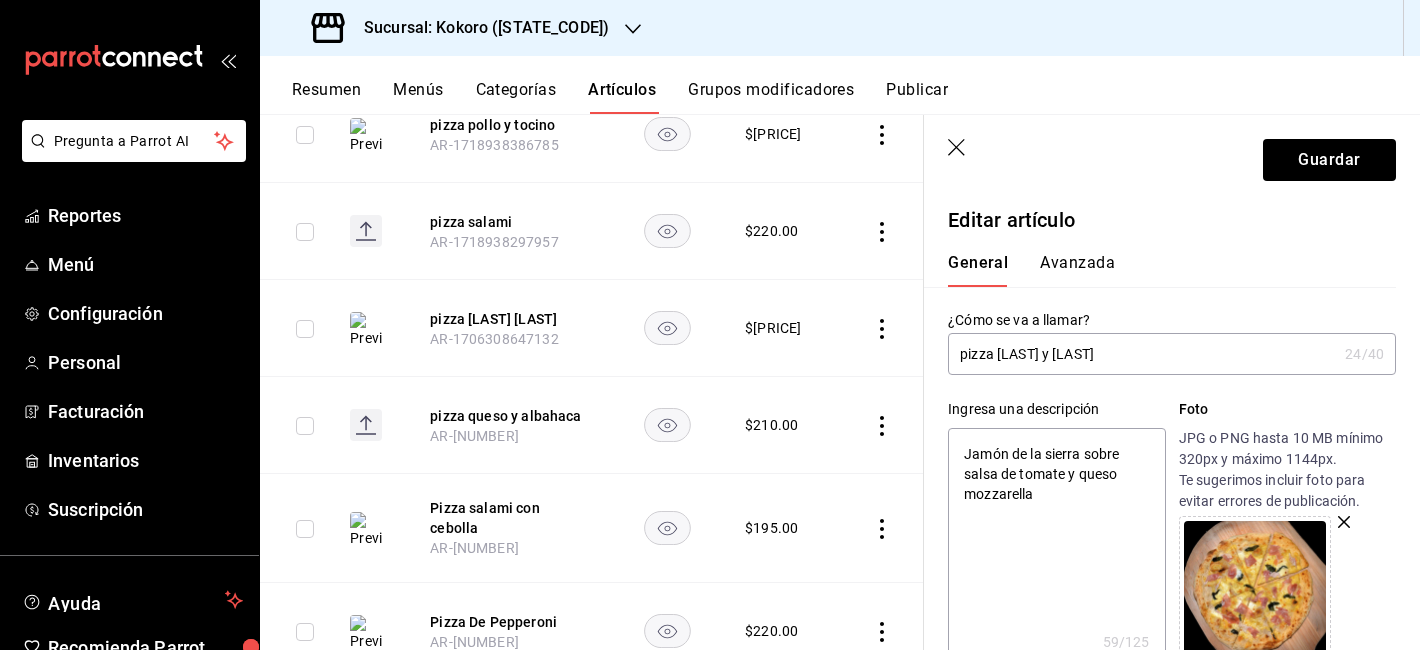 type on "pizza [LAST] y [LAST]" 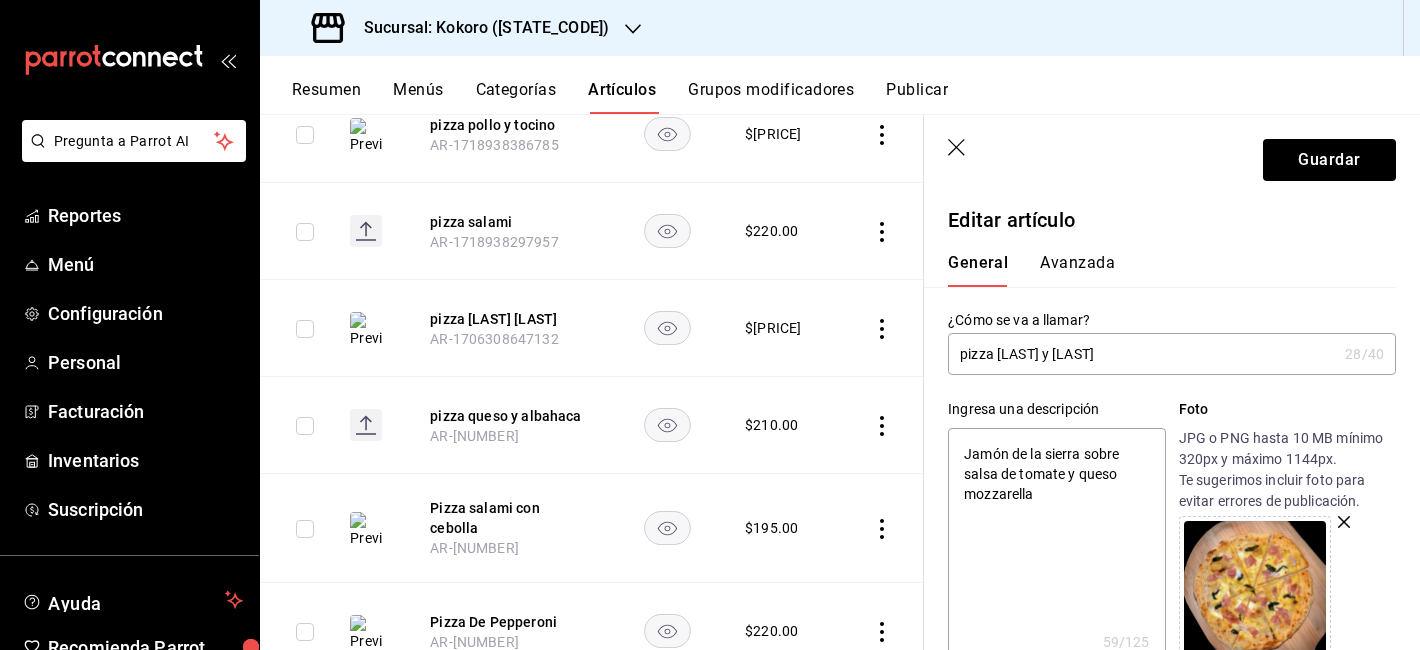 type on "x" 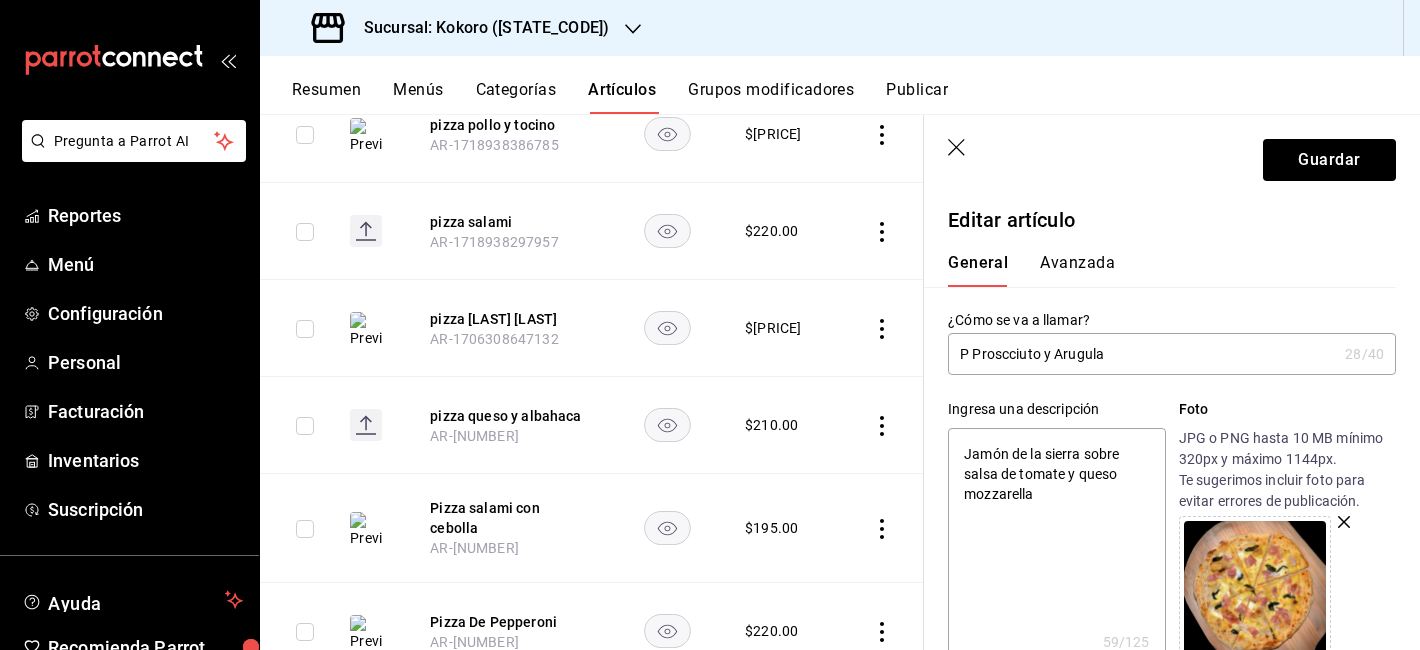 type on "x" 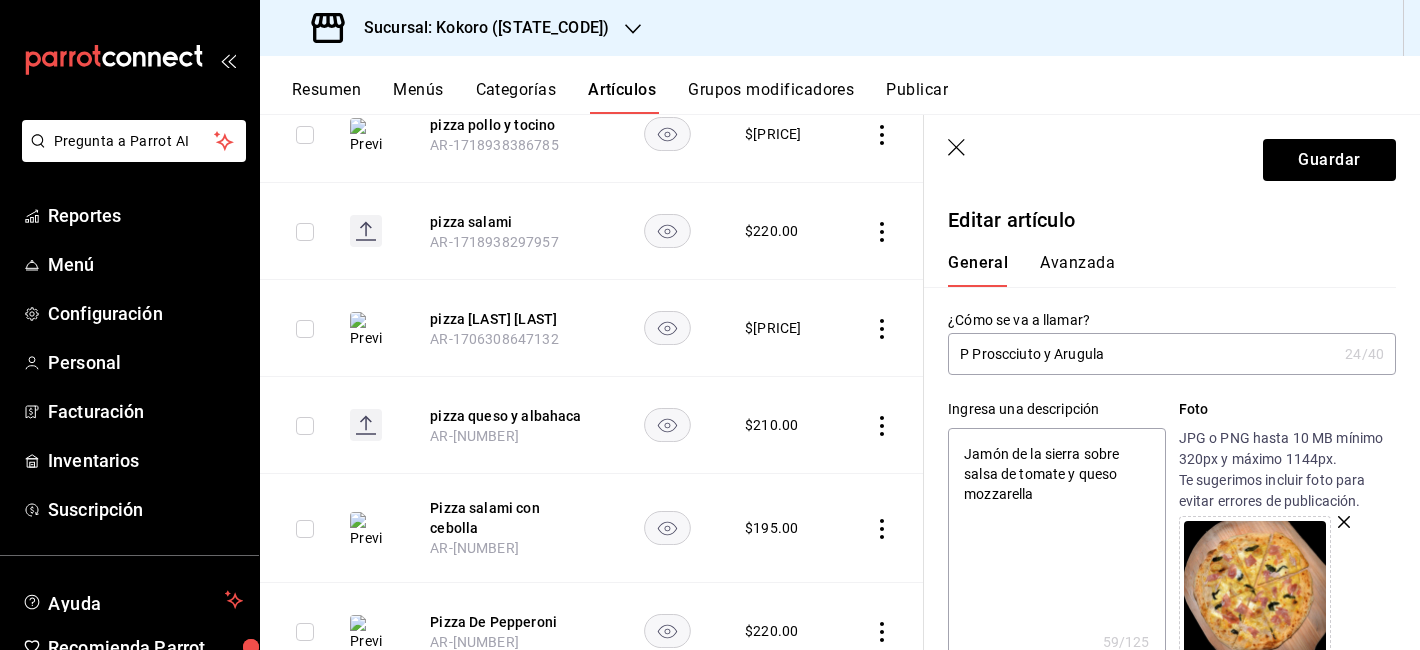 type on "Pi Proscciuto y Arugula" 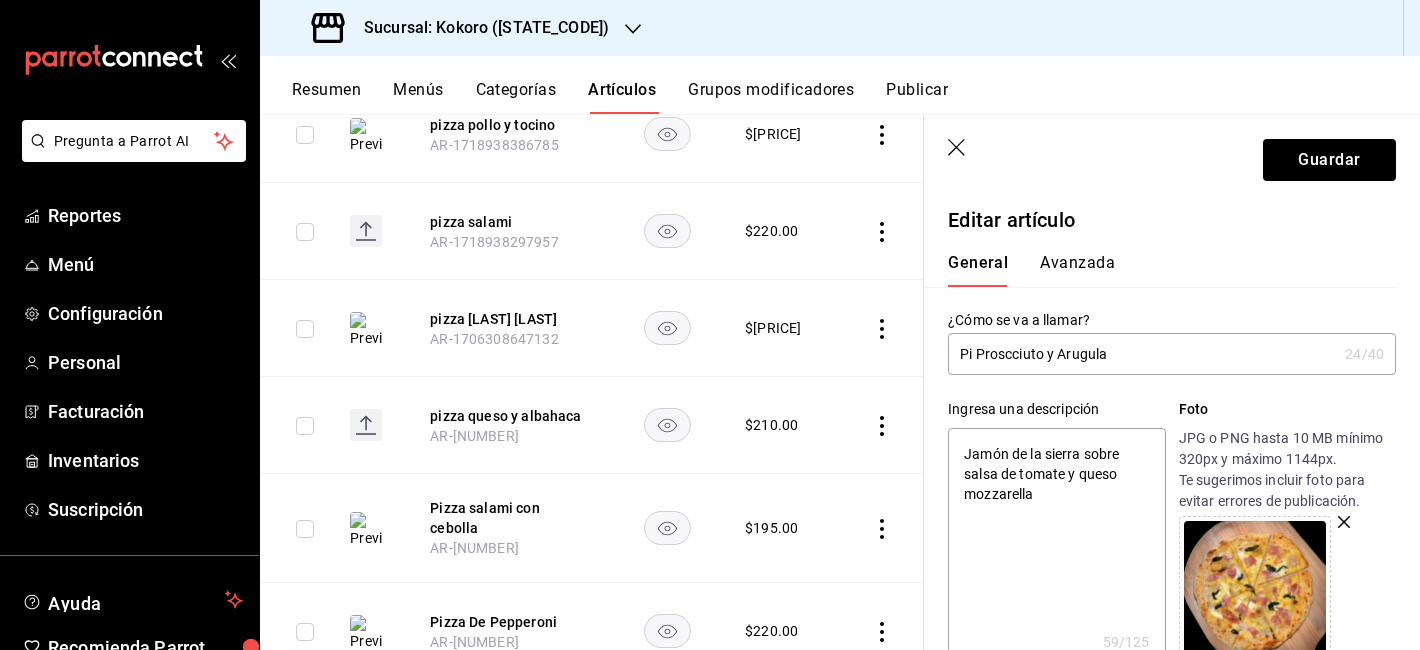 type on "x" 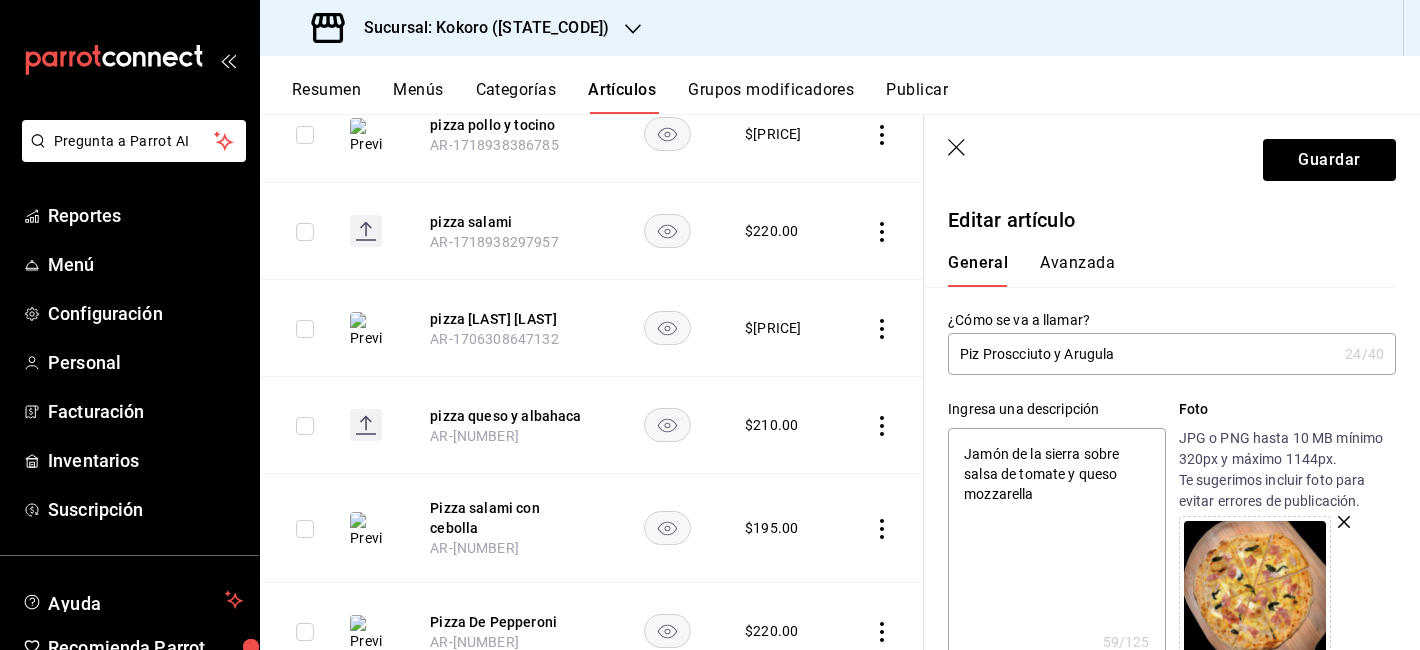 type on "x" 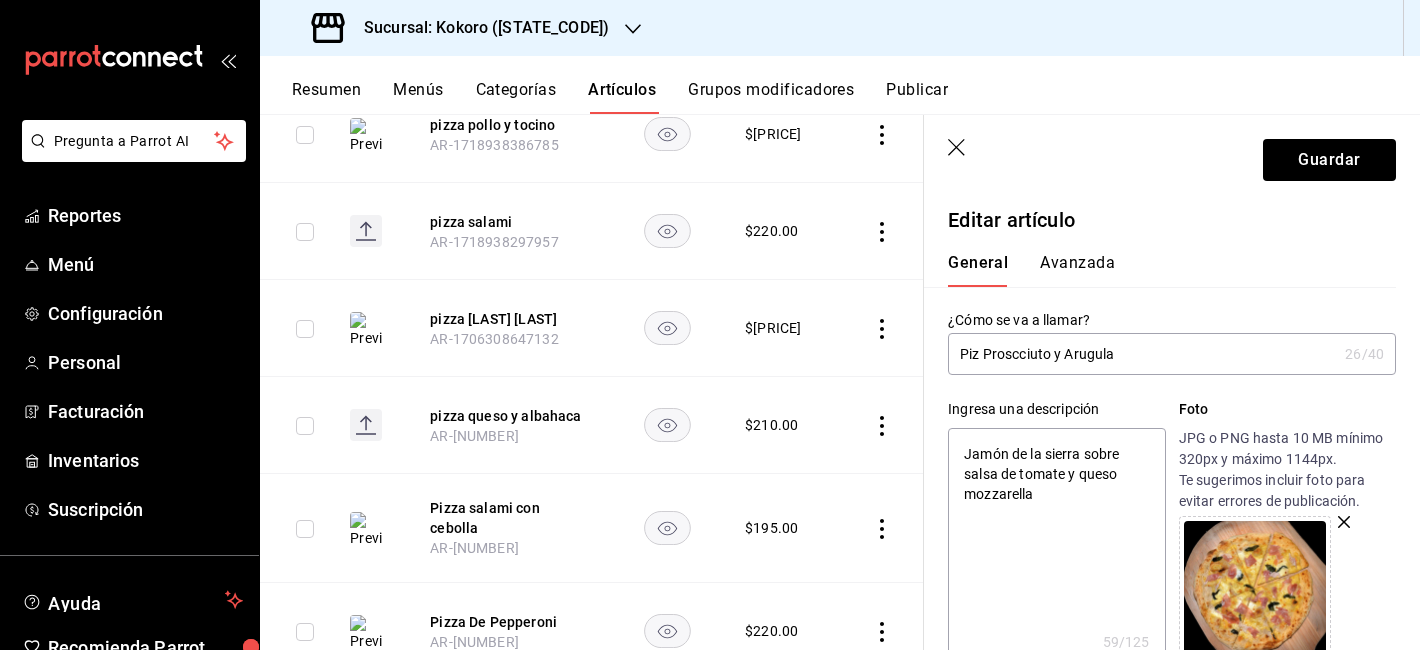 type on "Pizz Proscciuto y Arugula" 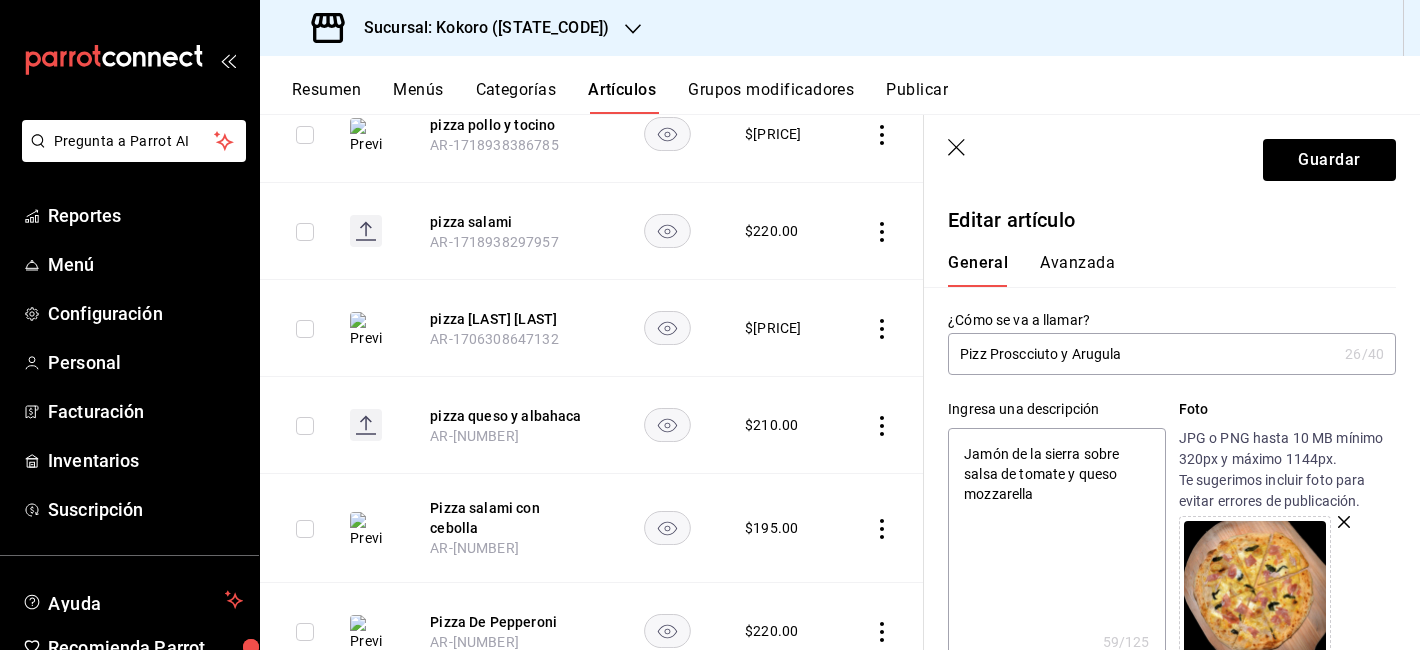 type on "x" 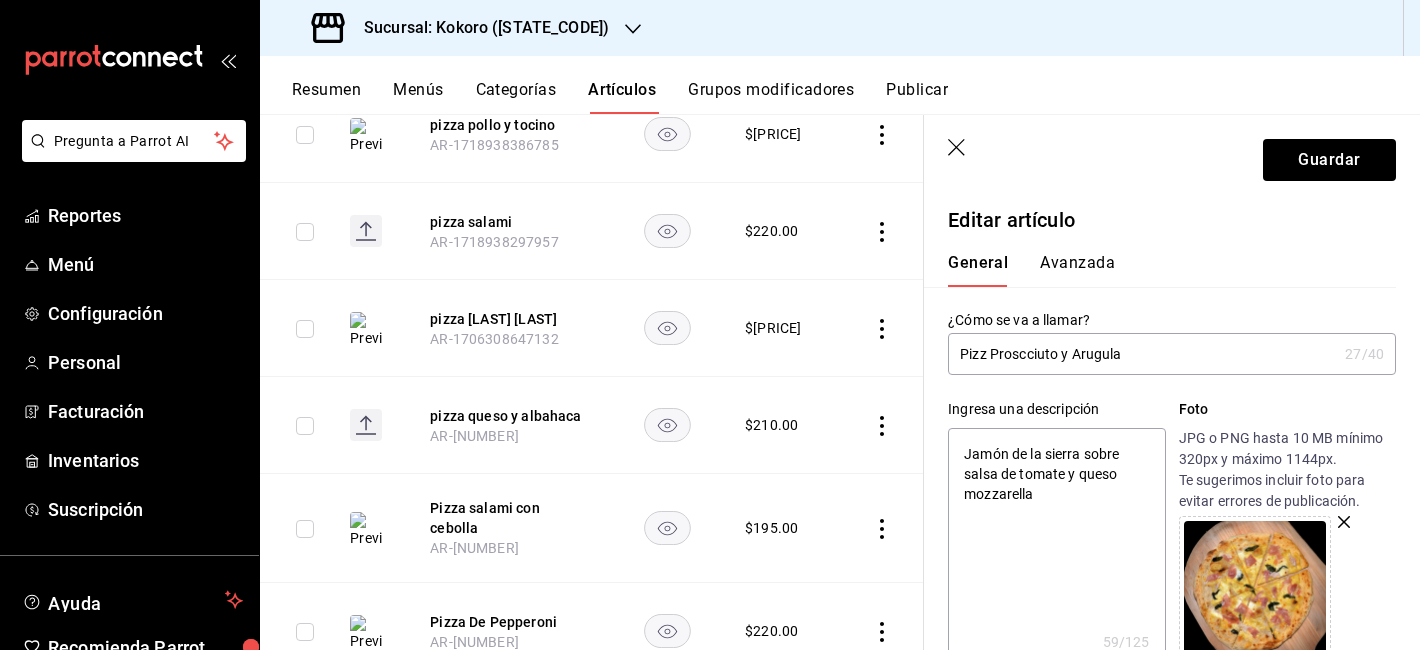 type on "Pizza Proscciuto y Arugula" 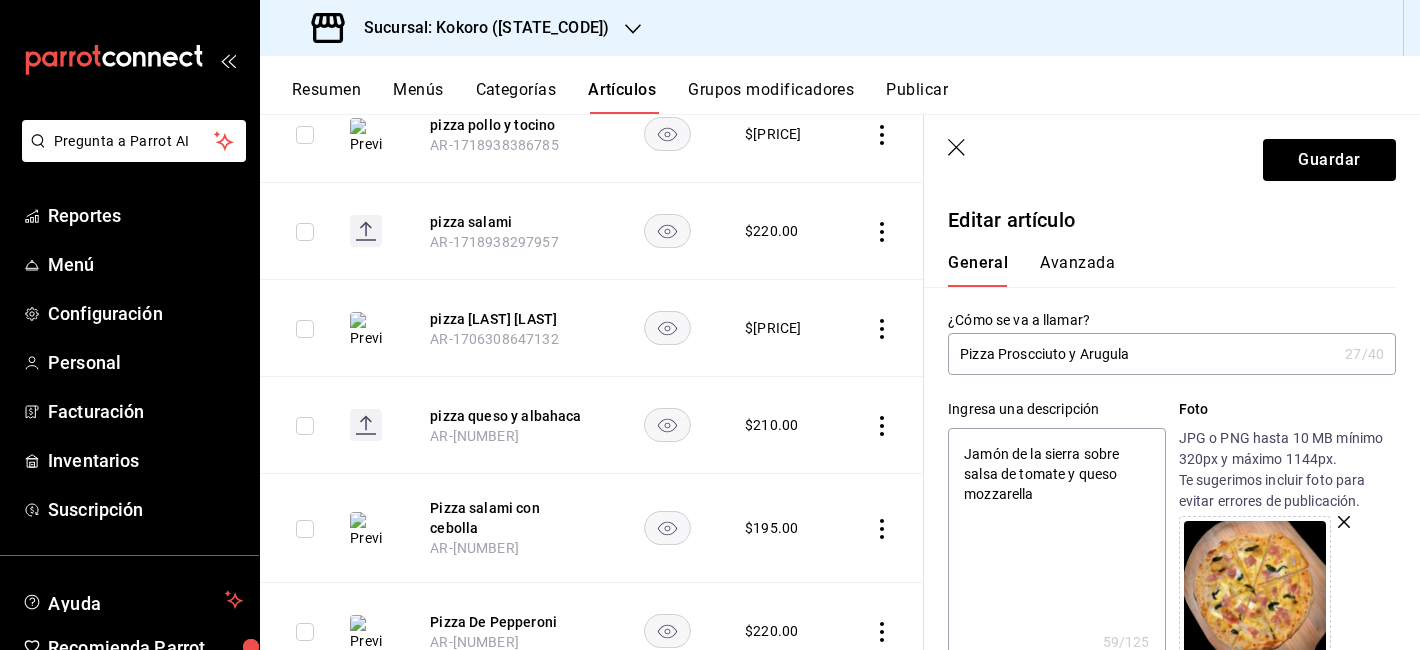 type on "x" 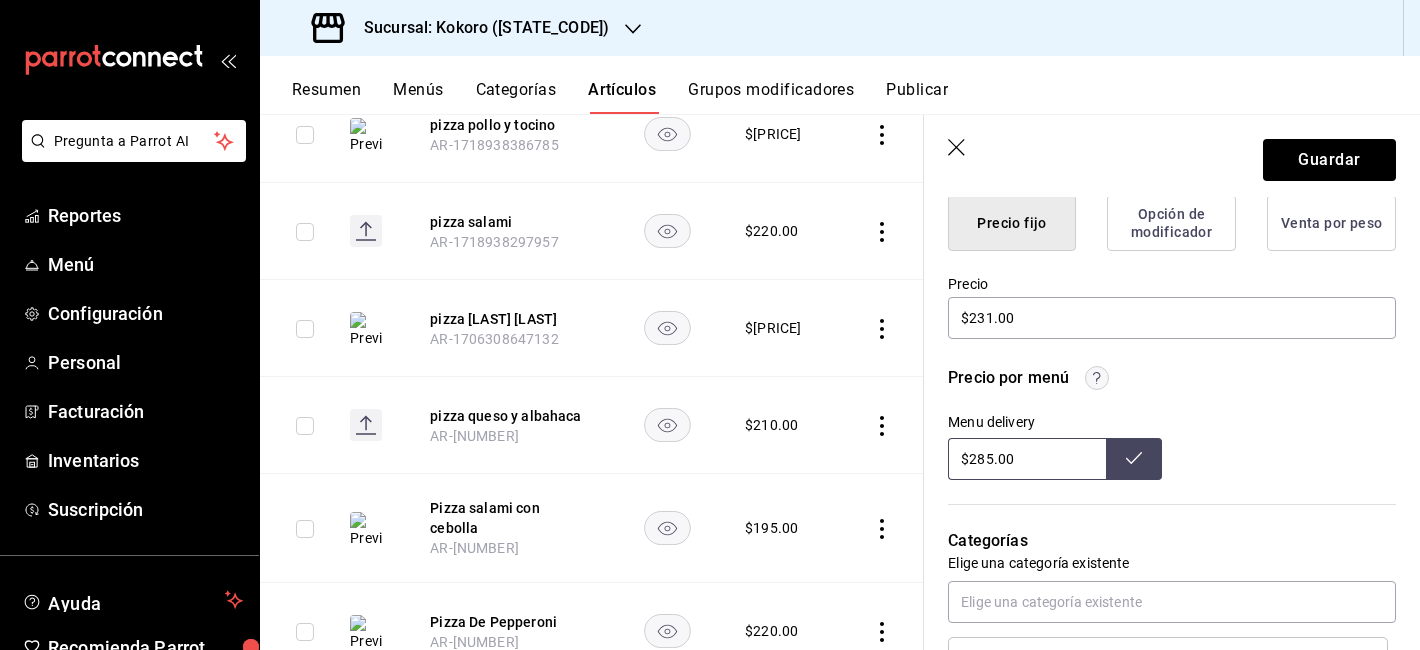 scroll, scrollTop: 547, scrollLeft: 0, axis: vertical 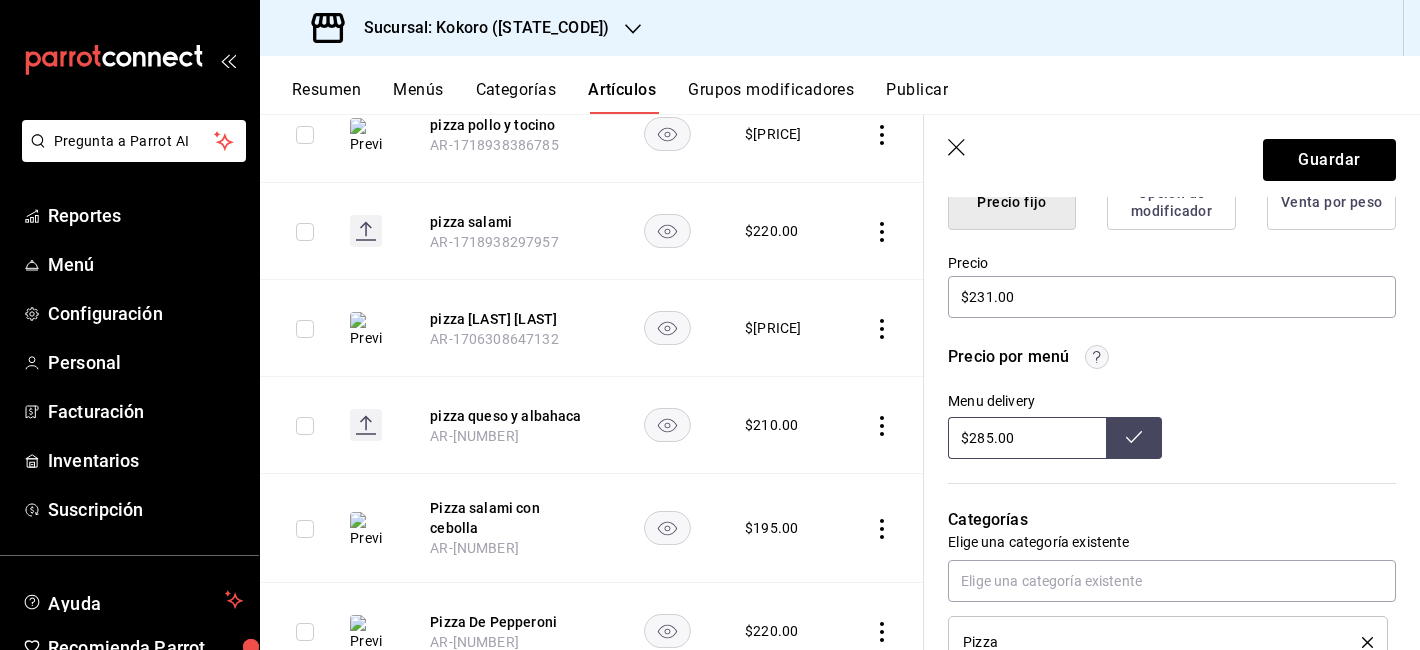 type on "Pizza Proscciuto y Arugula" 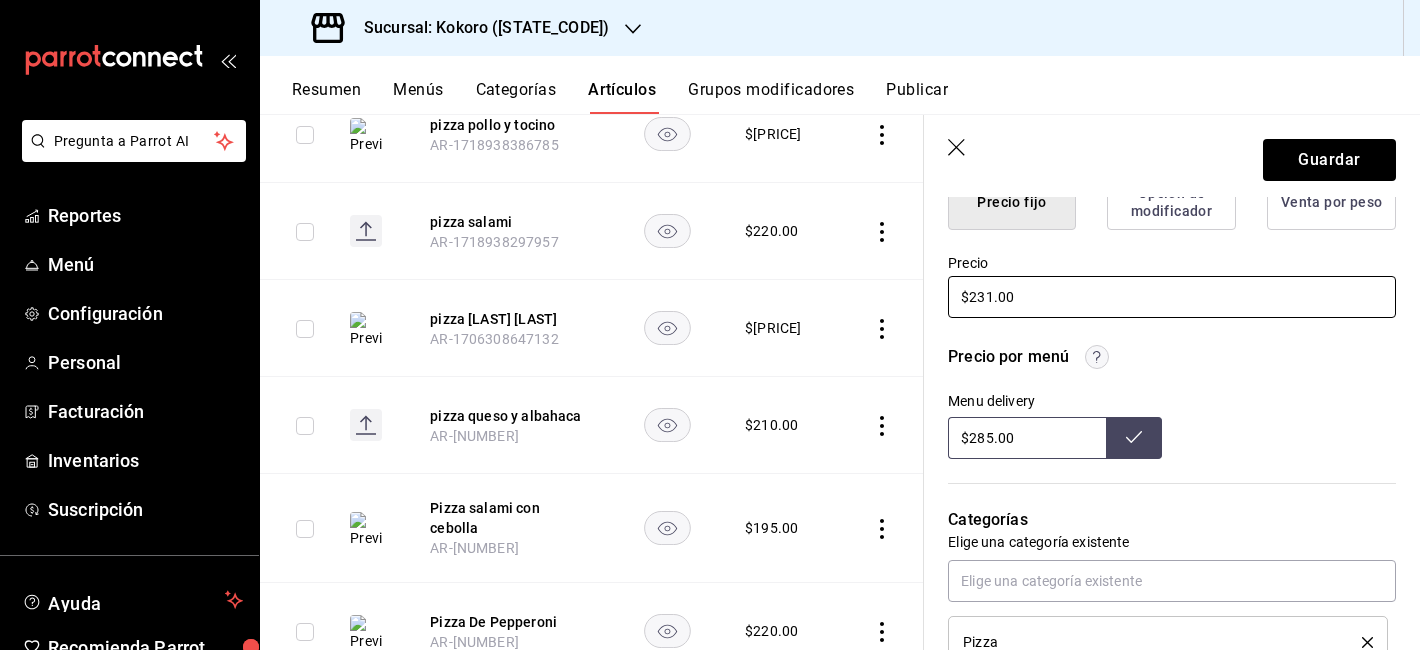 click on "$231.00" at bounding box center [1172, 297] 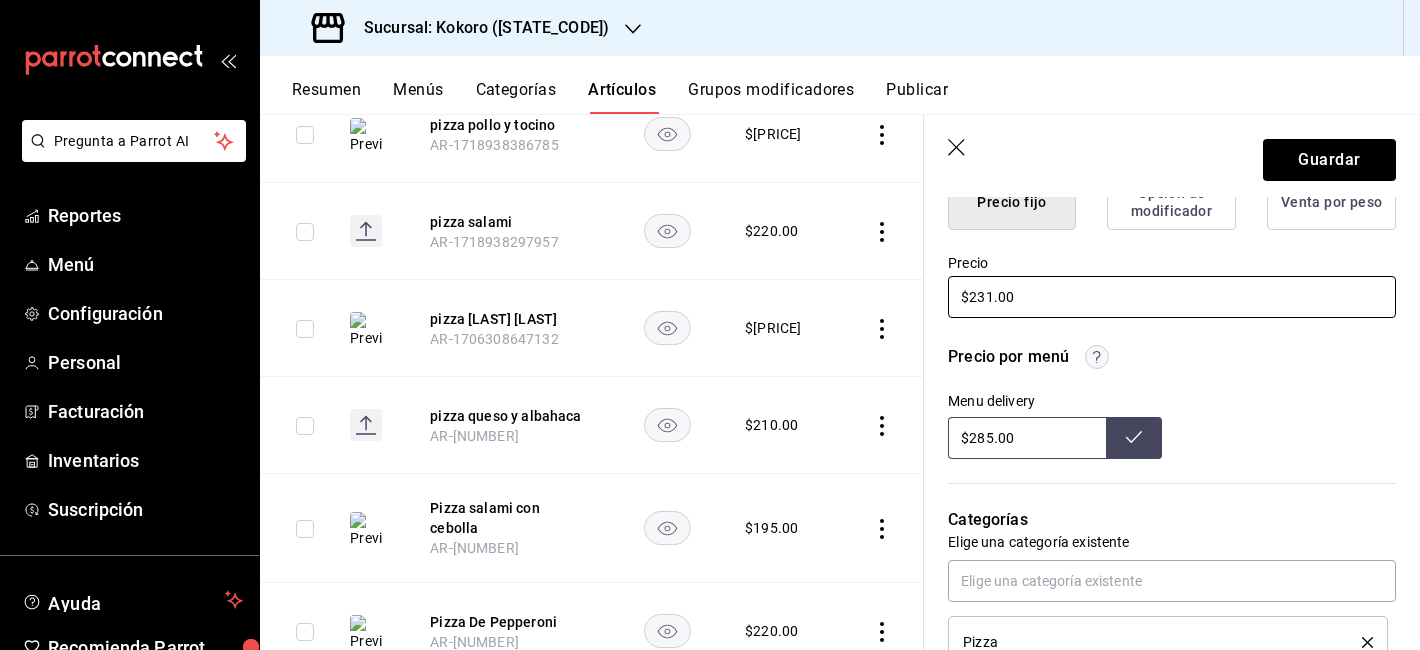 click on "$231.00" at bounding box center (1172, 297) 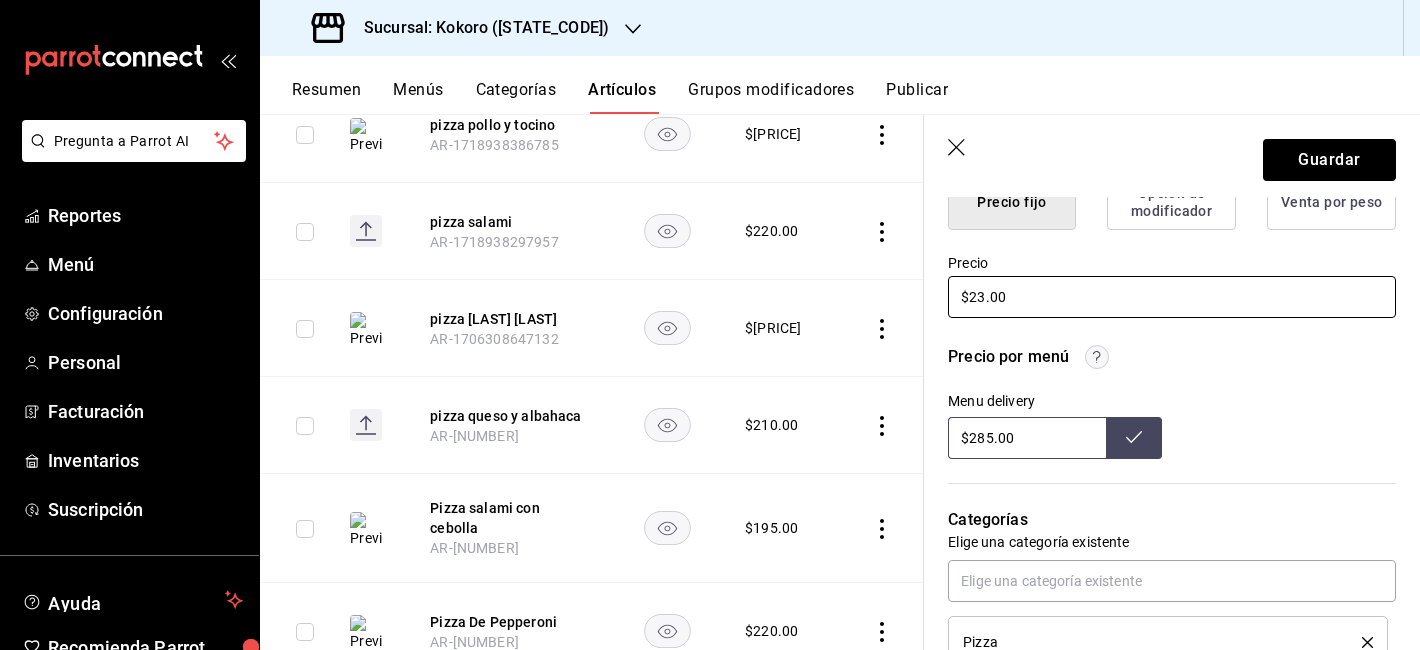 type on "x" 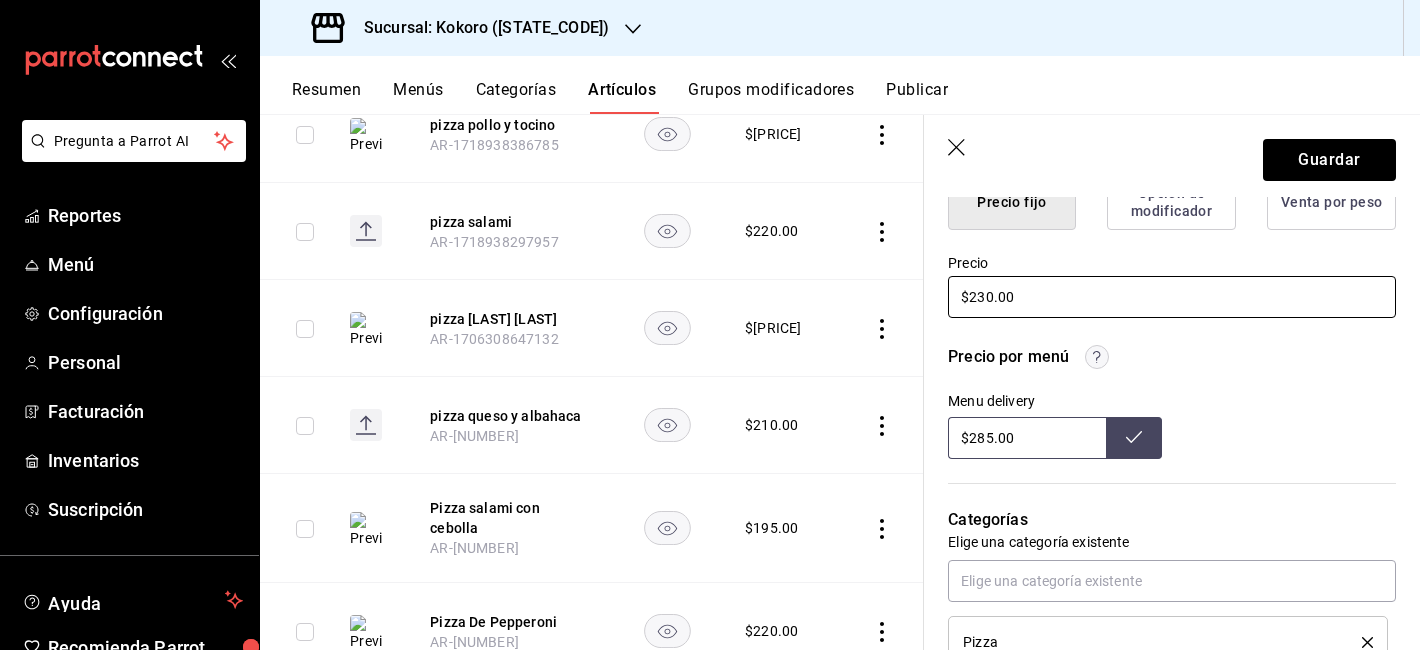 type on "$230.00" 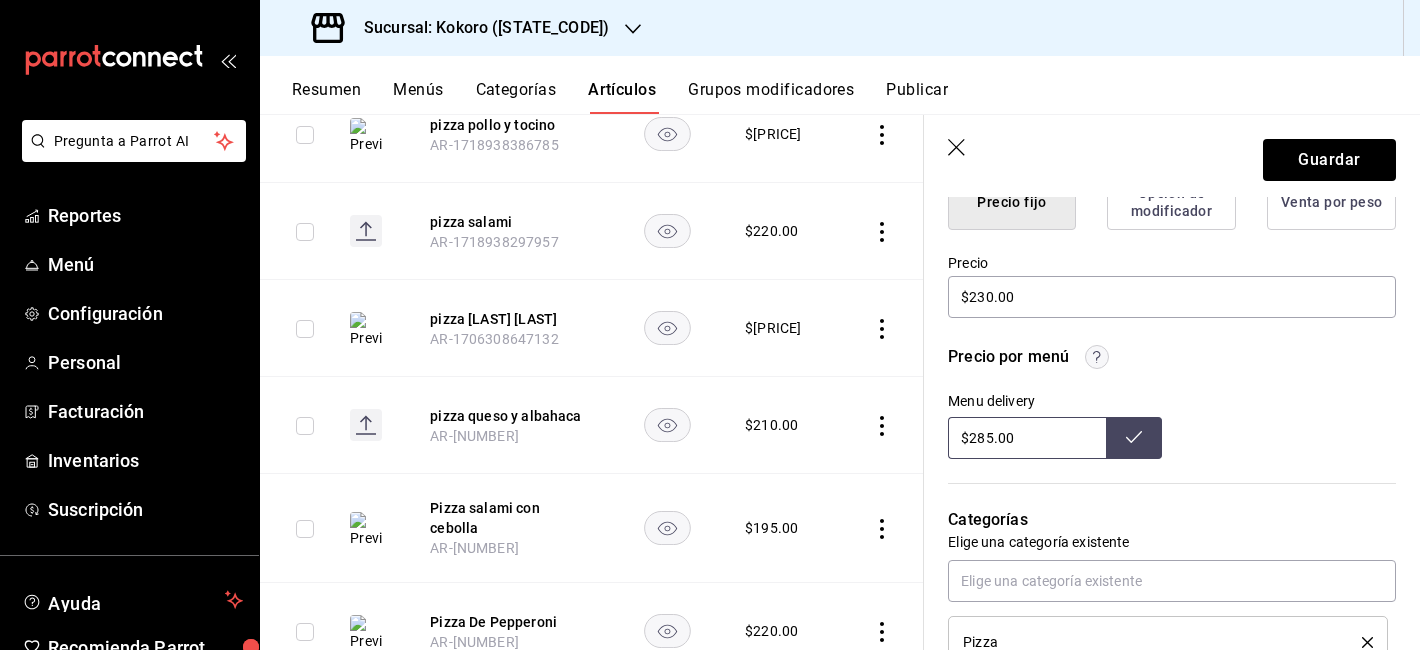 click on "$285.00" at bounding box center (1027, 438) 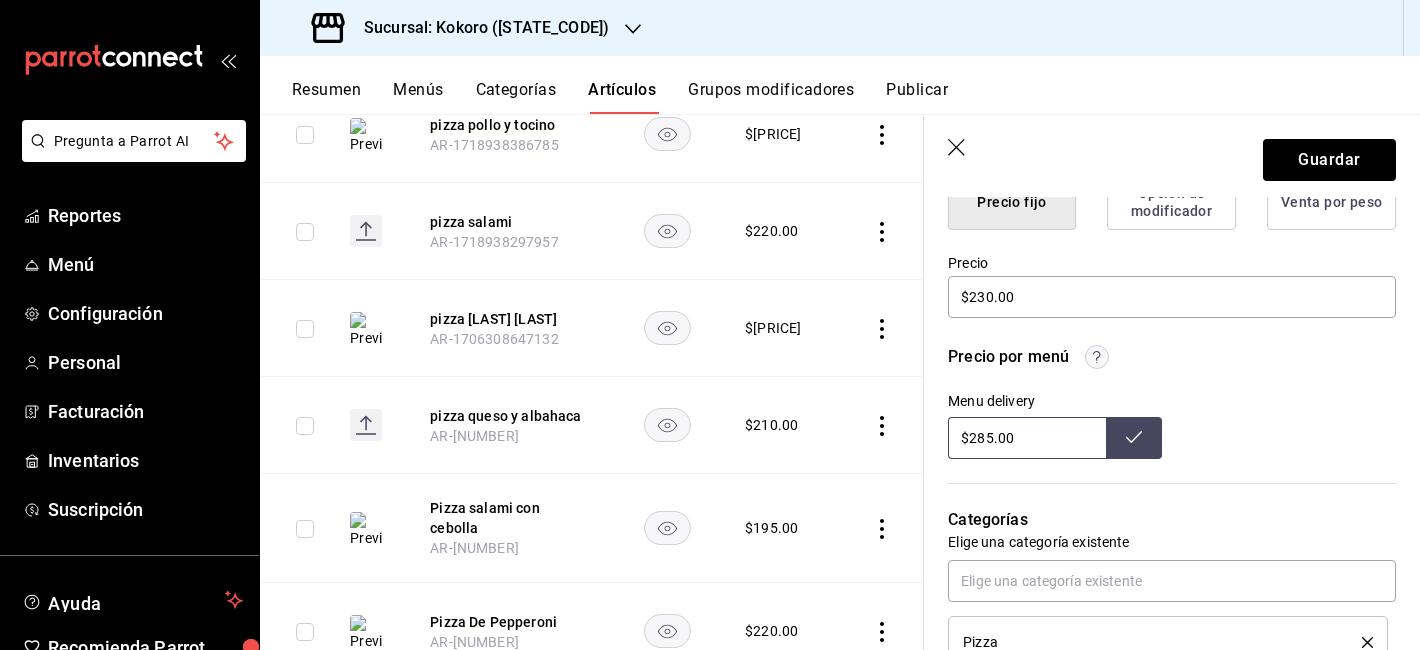 click on "$285.00" at bounding box center (1027, 438) 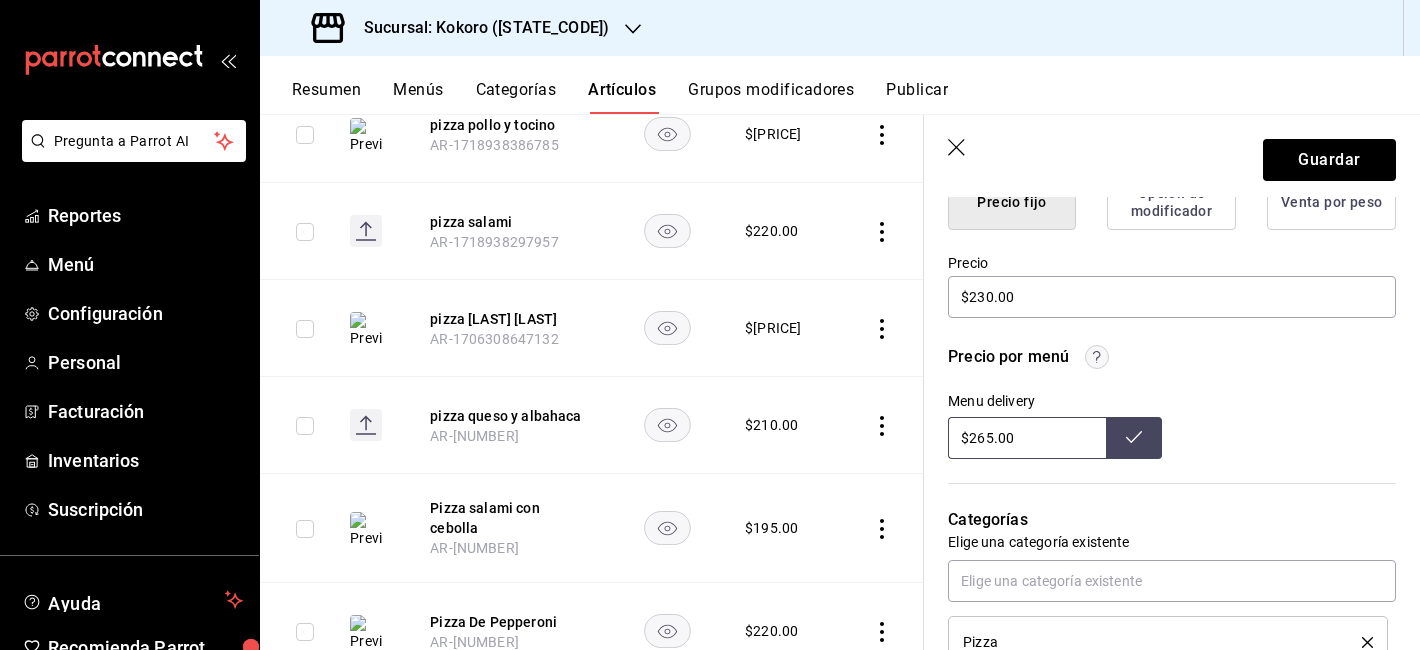 type on "$265.00" 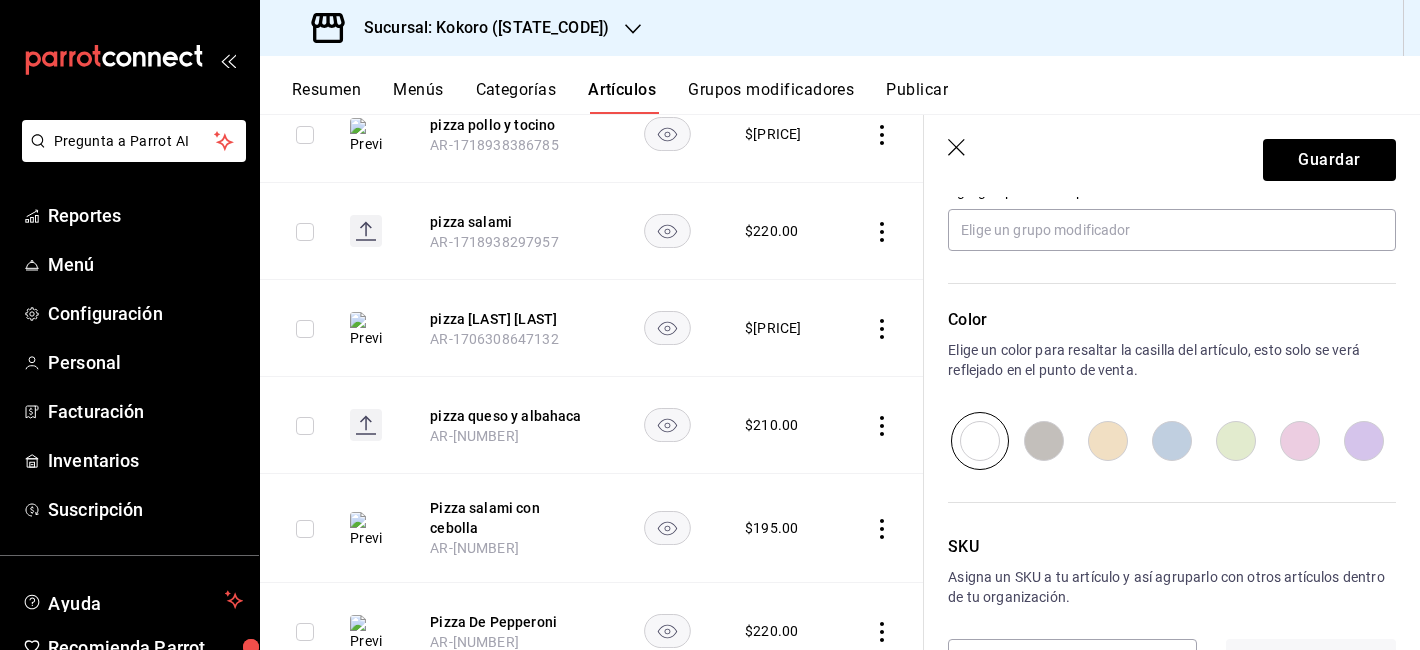 scroll, scrollTop: 1153, scrollLeft: 0, axis: vertical 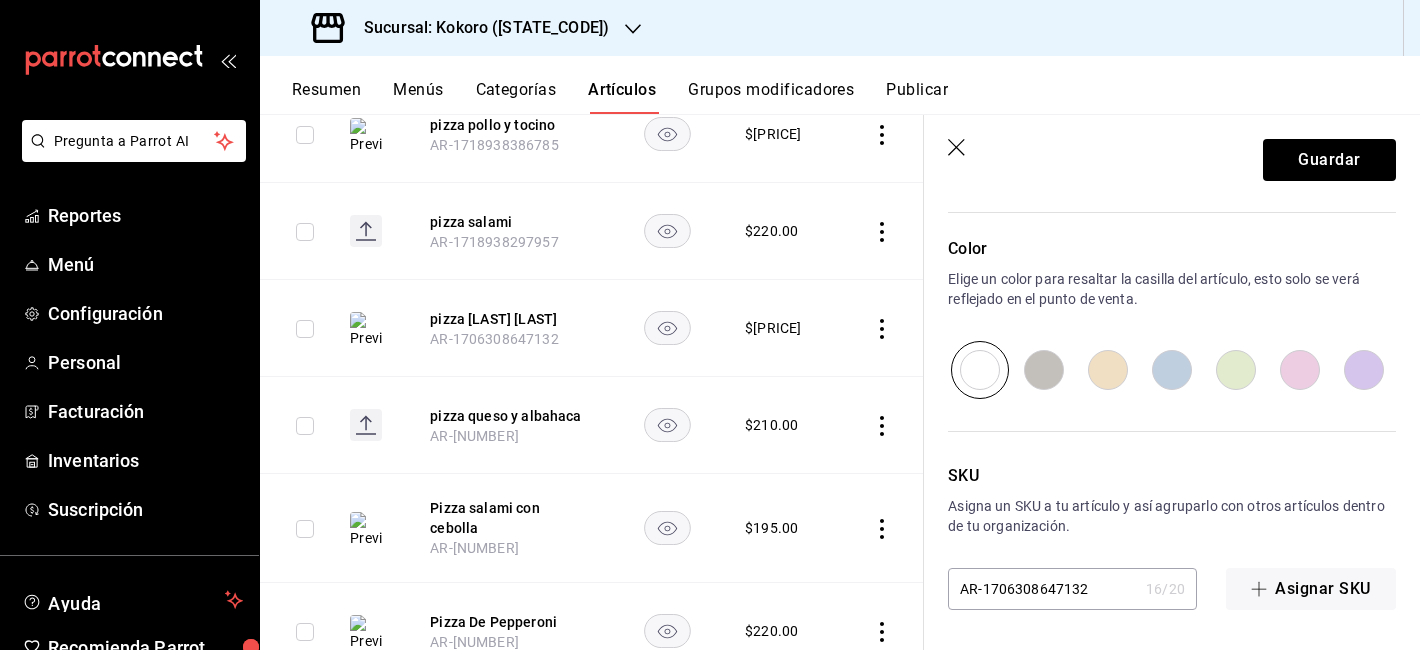 click at bounding box center (881, 328) 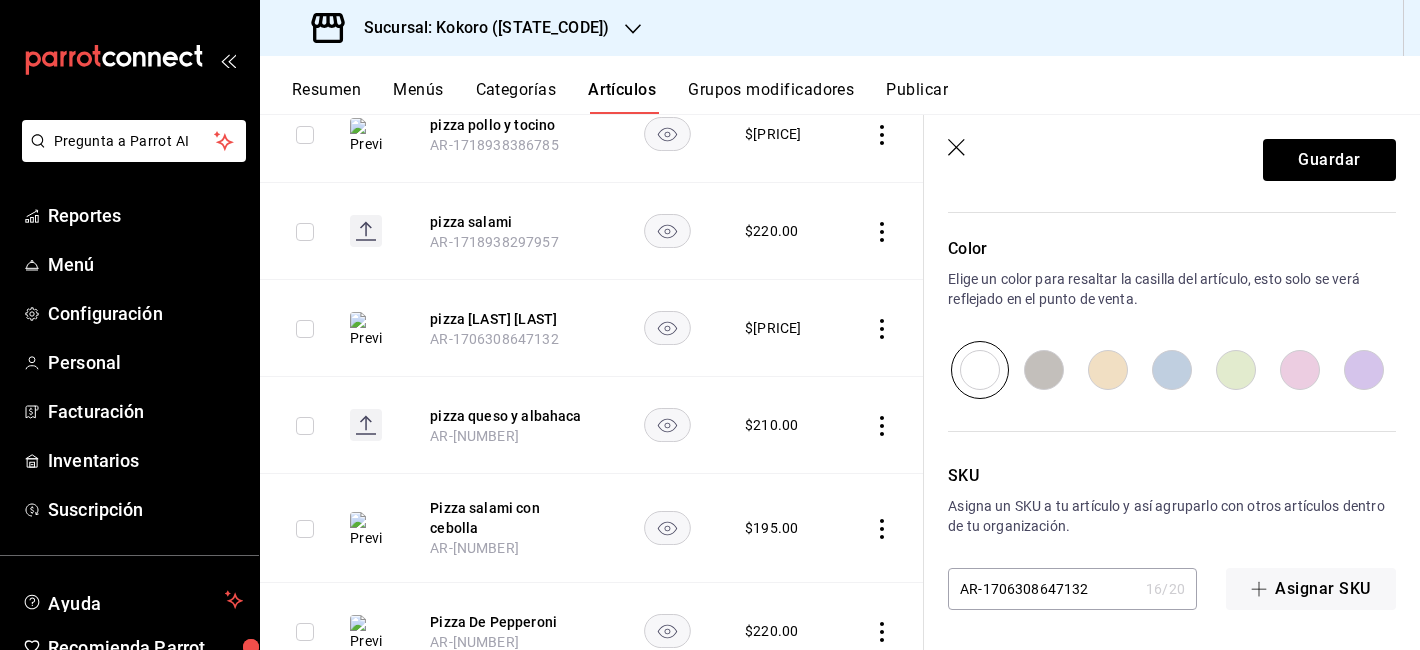 click on "Guardar" at bounding box center [1172, 156] 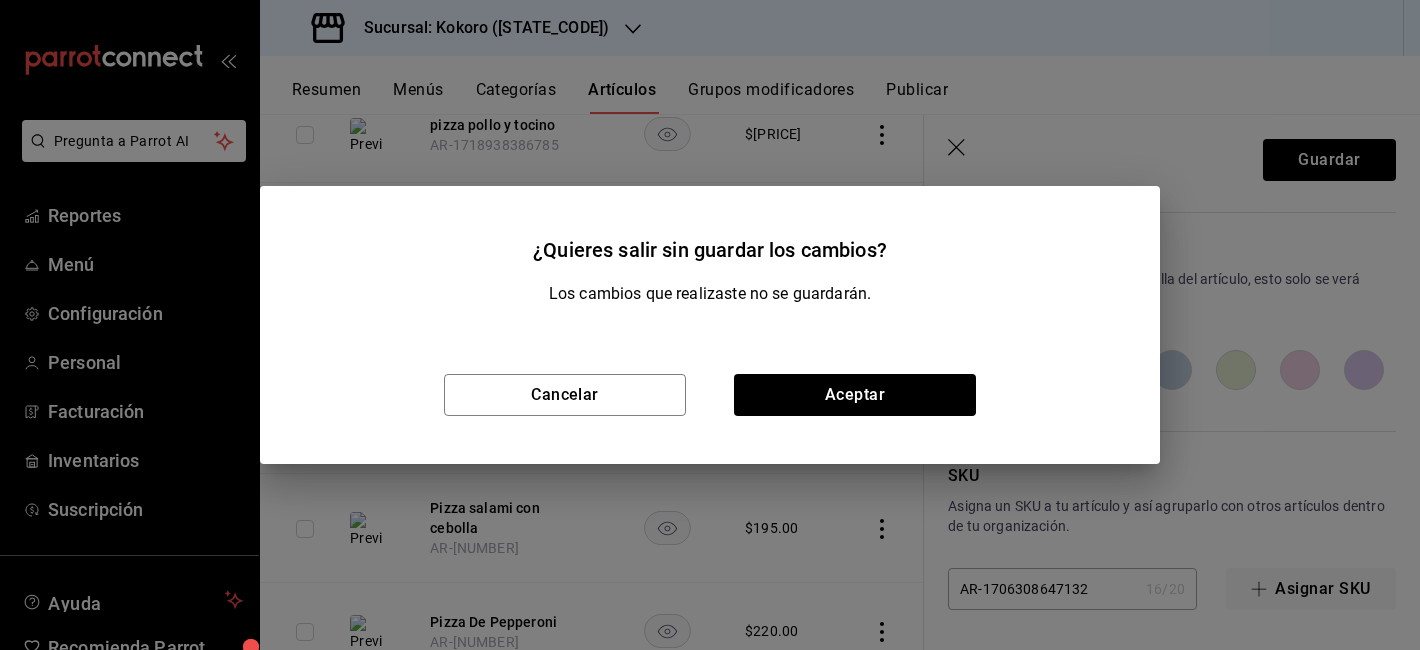 click on "¿Quieres salir sin guardar los cambios? Los cambios que realizaste no se guardarán. Cancelar Aceptar" at bounding box center (710, 325) 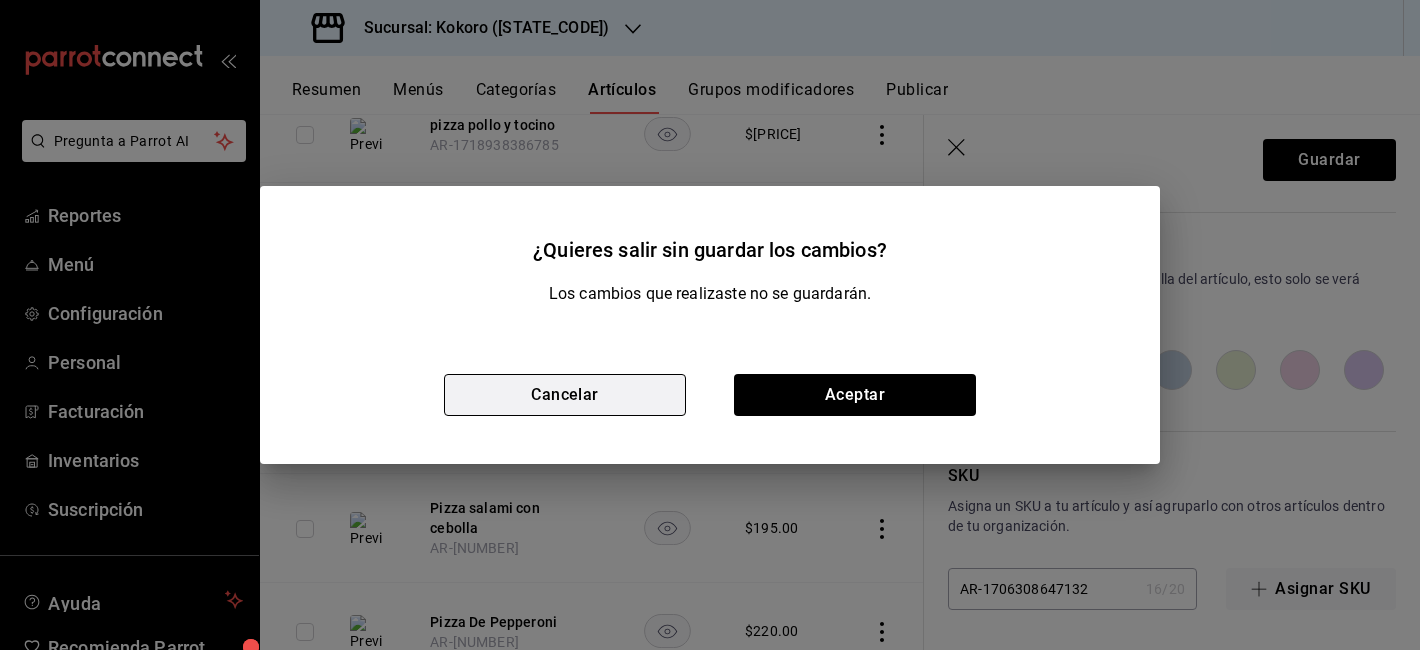 click on "Cancelar" at bounding box center (565, 395) 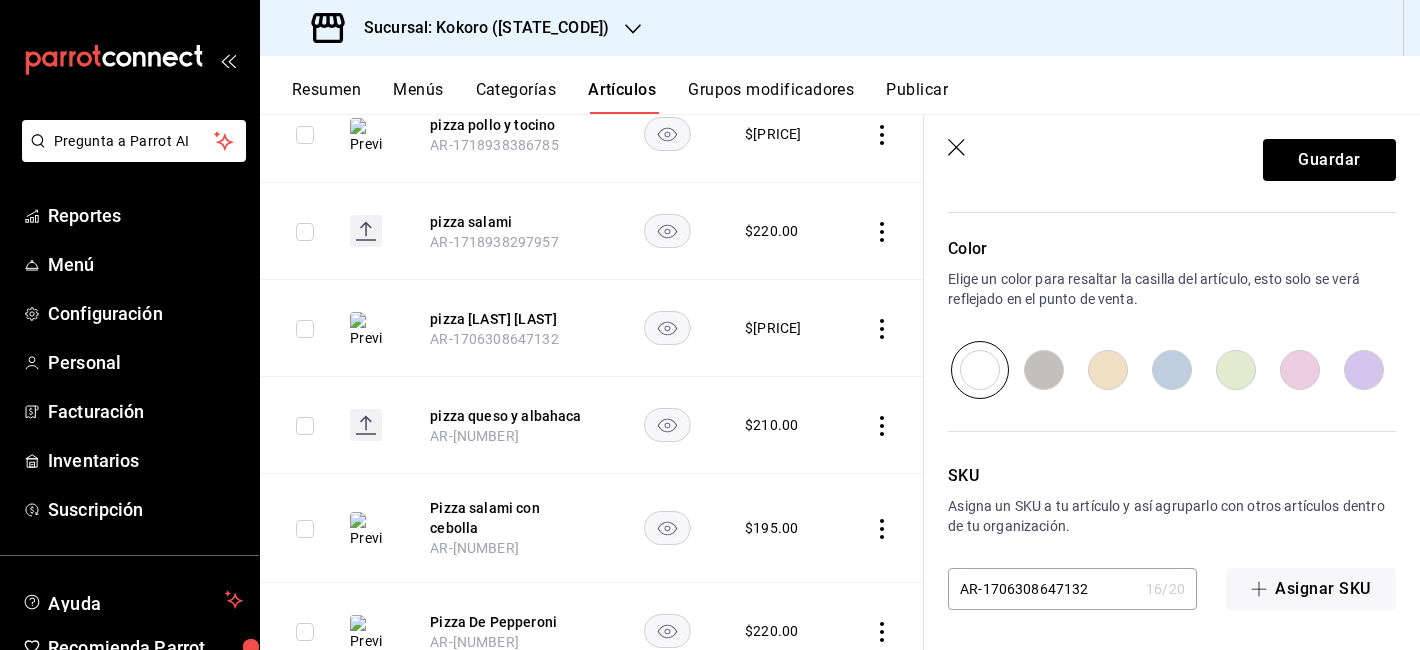 scroll, scrollTop: 0, scrollLeft: 0, axis: both 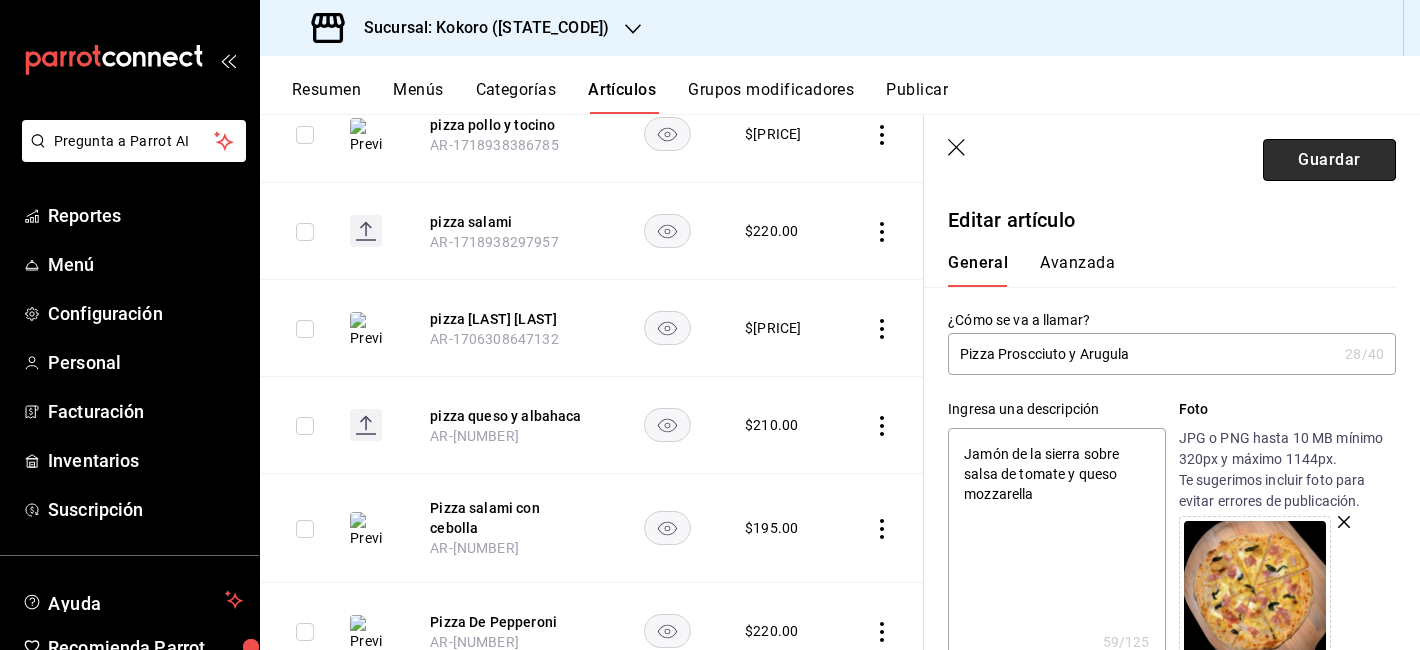 click on "Guardar" at bounding box center (1329, 160) 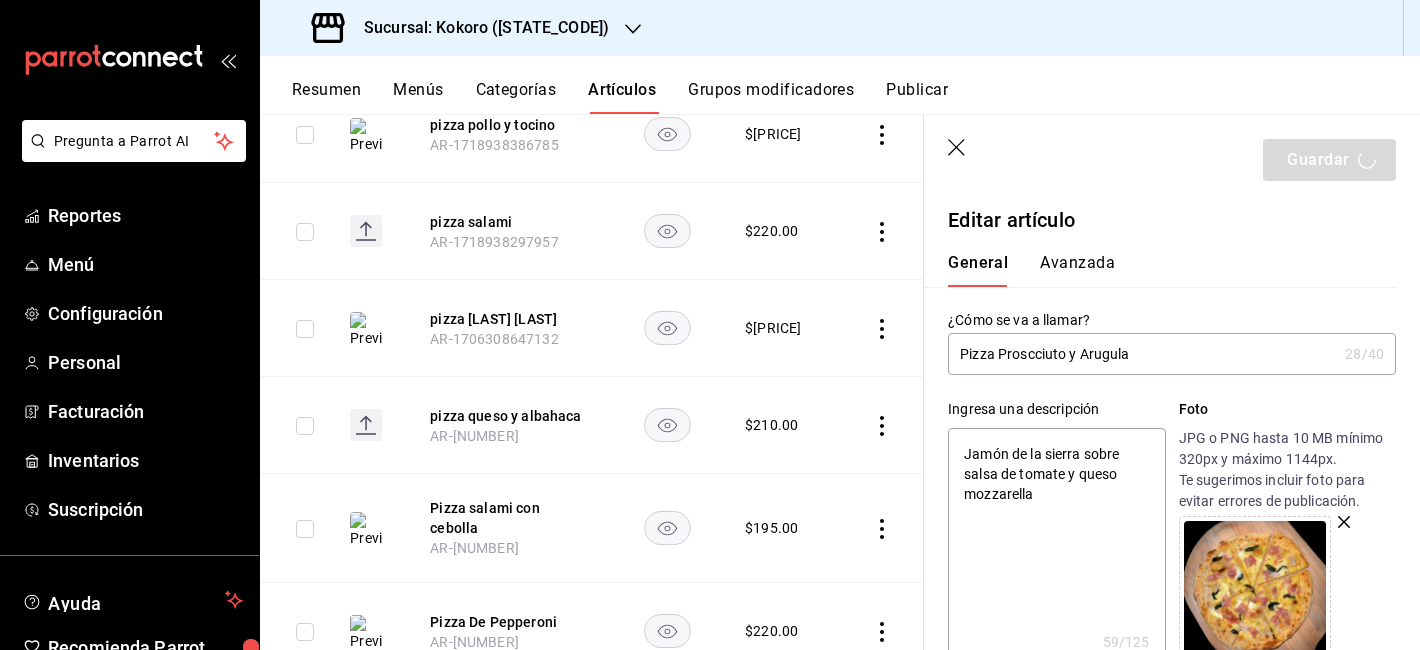 type on "x" 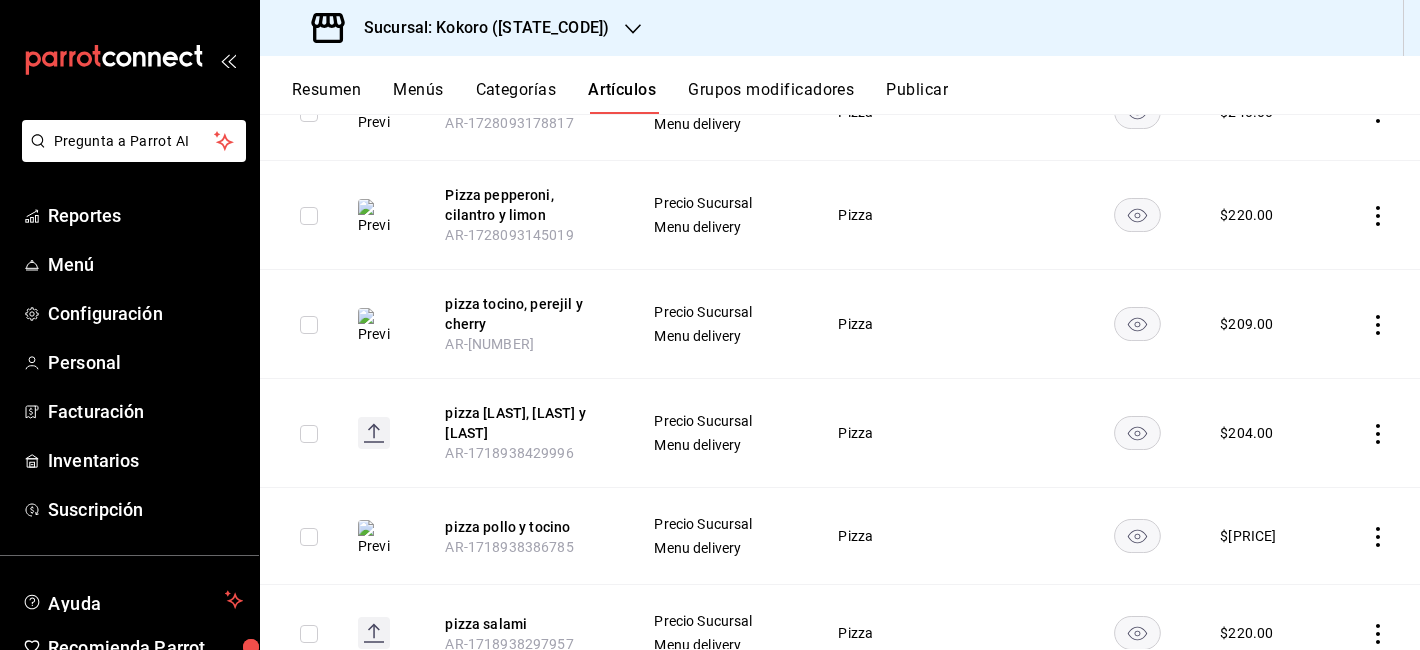 scroll, scrollTop: 613, scrollLeft: 0, axis: vertical 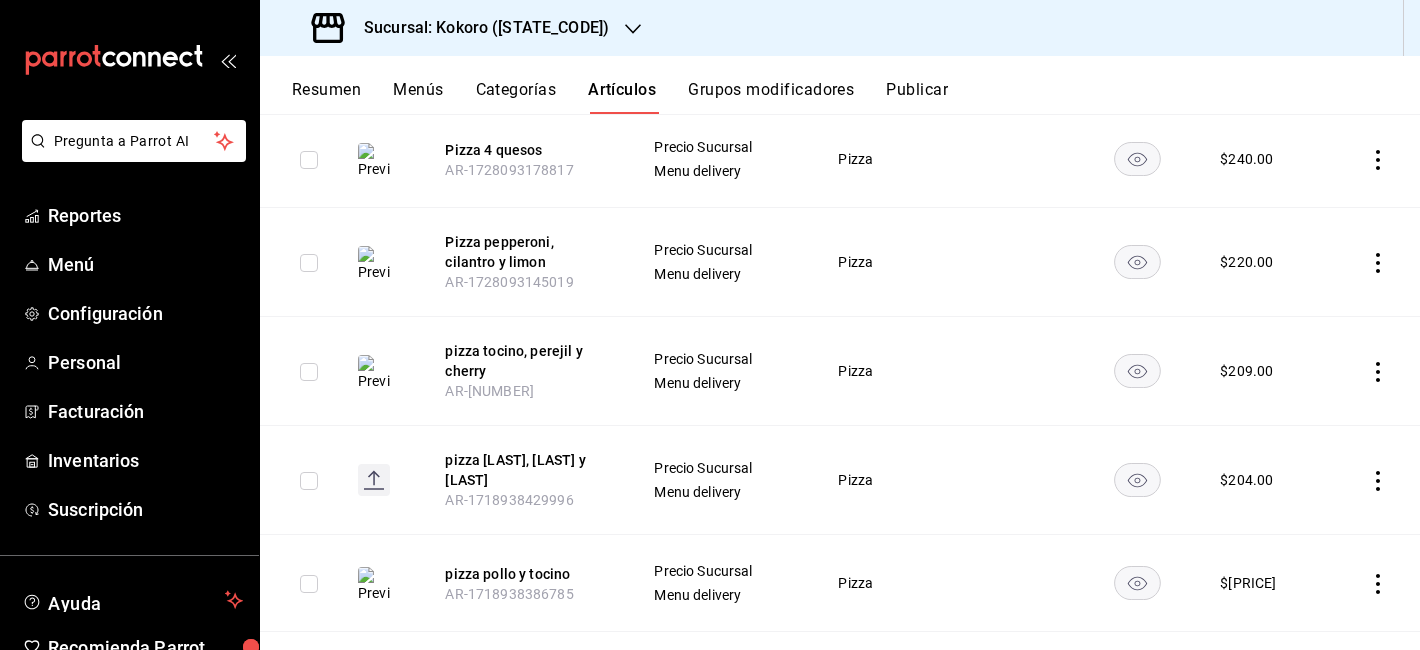 click 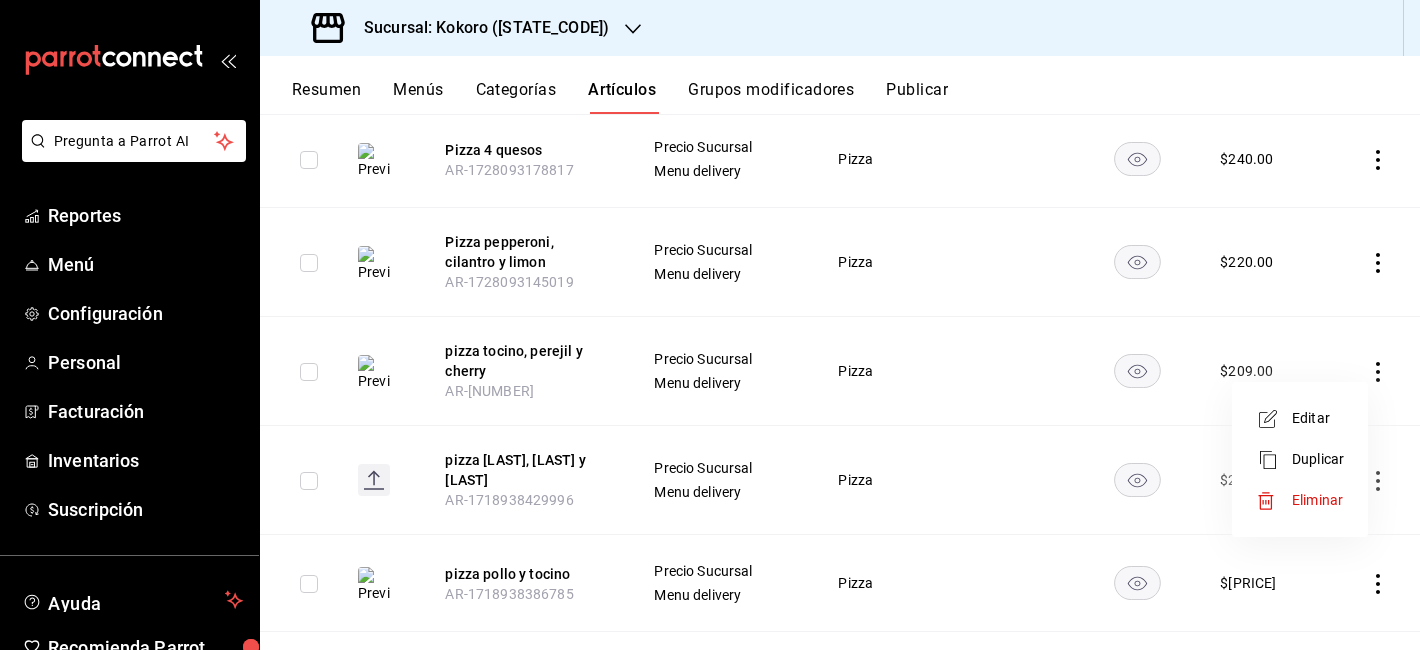 click on "Editar" at bounding box center (1300, 418) 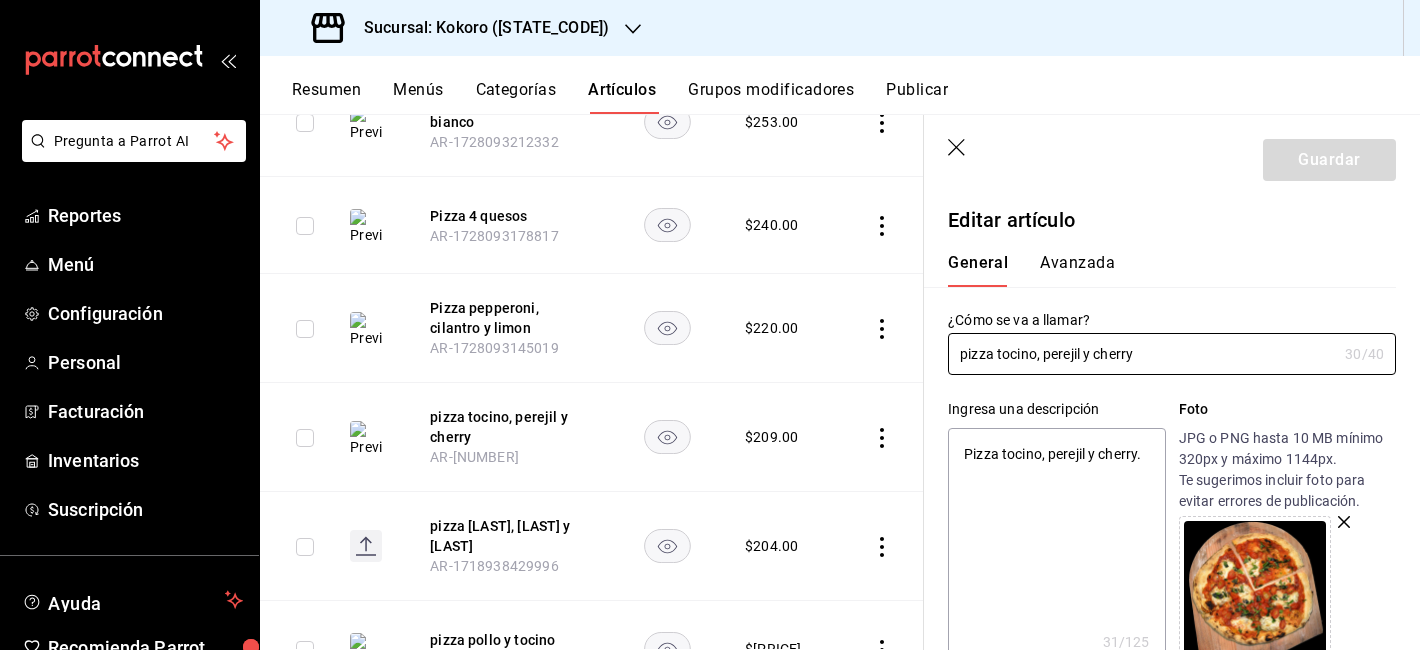 drag, startPoint x: 1197, startPoint y: 351, endPoint x: 828, endPoint y: 342, distance: 369.10974 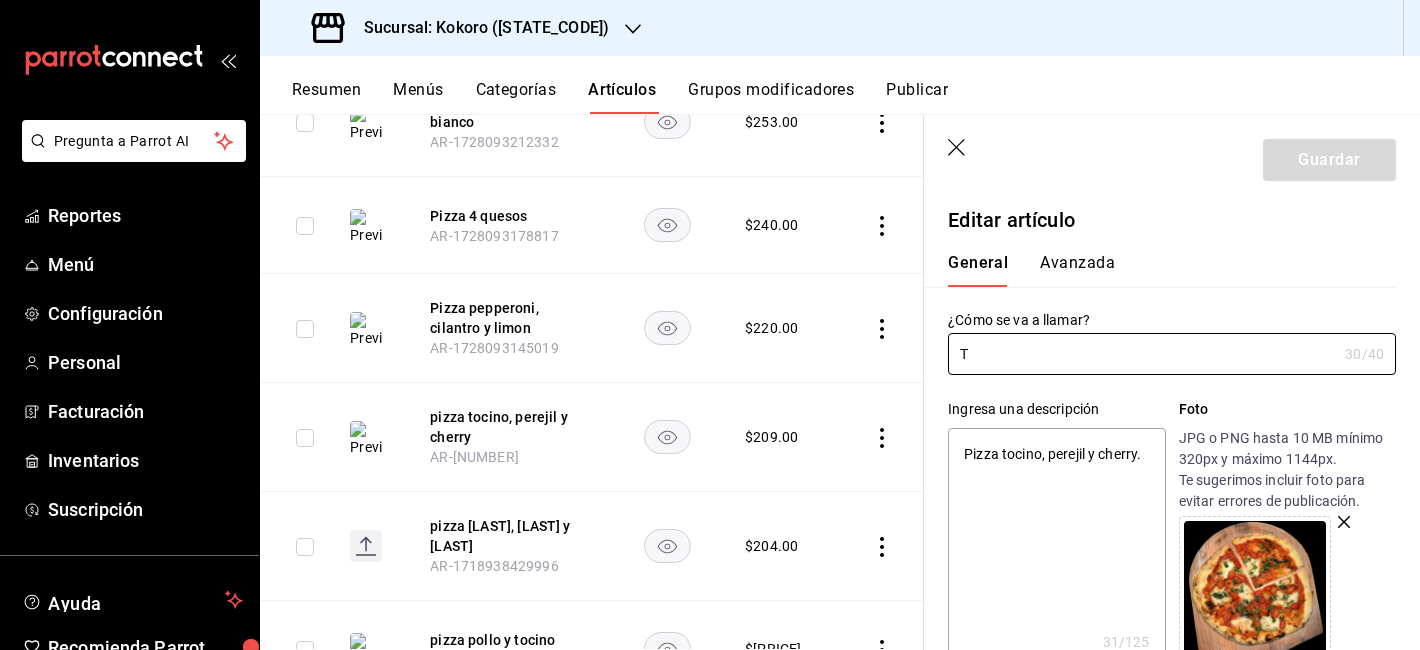 type on "x" 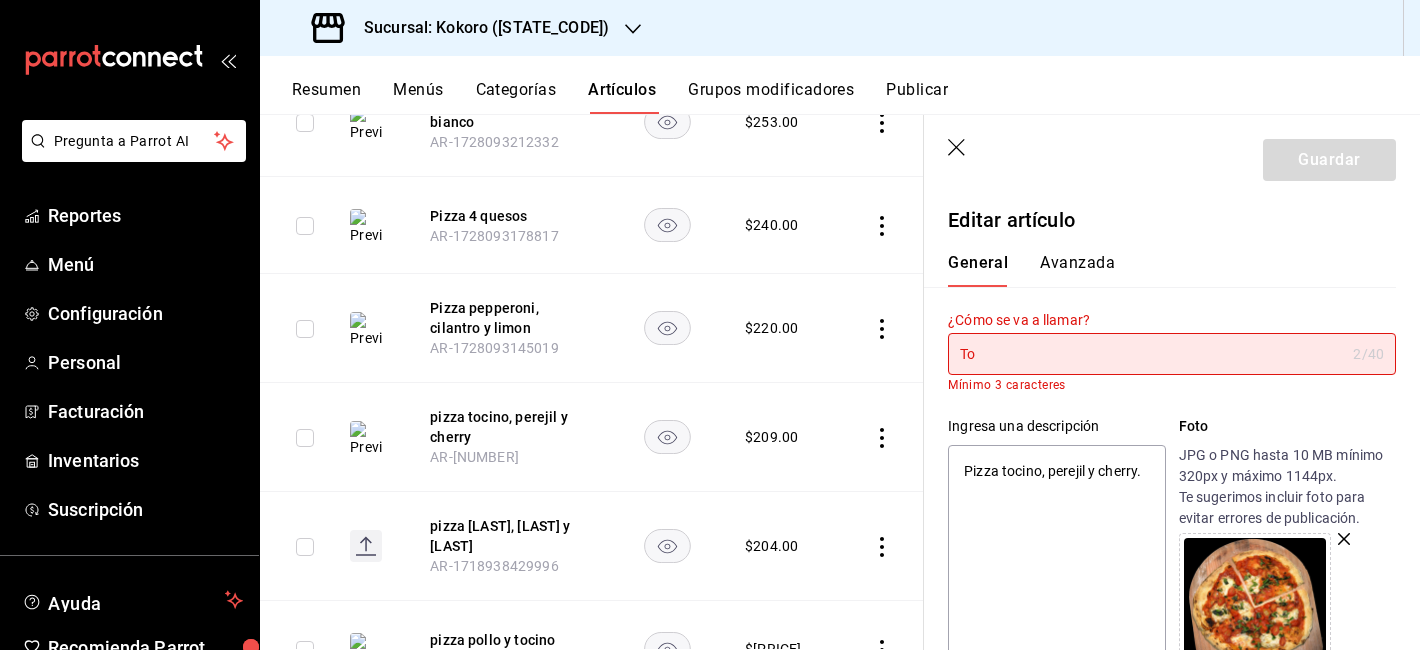 type on "Toc" 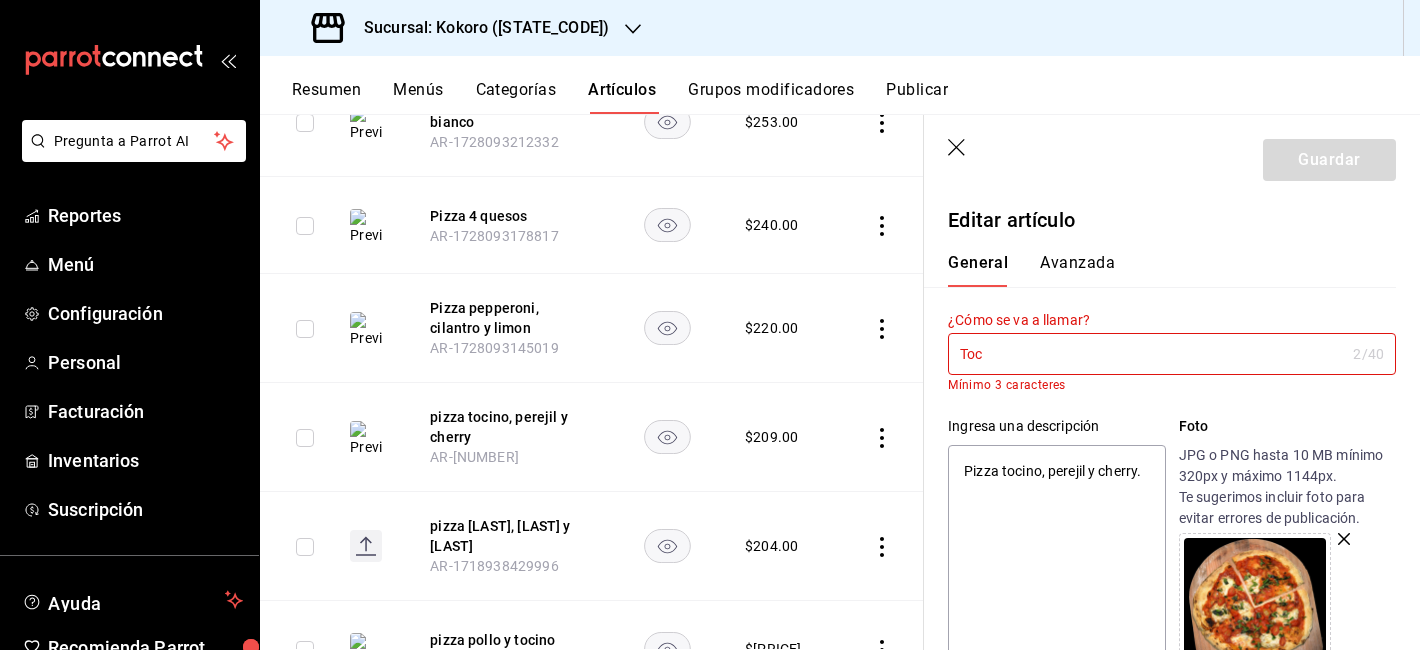 type on "Toci" 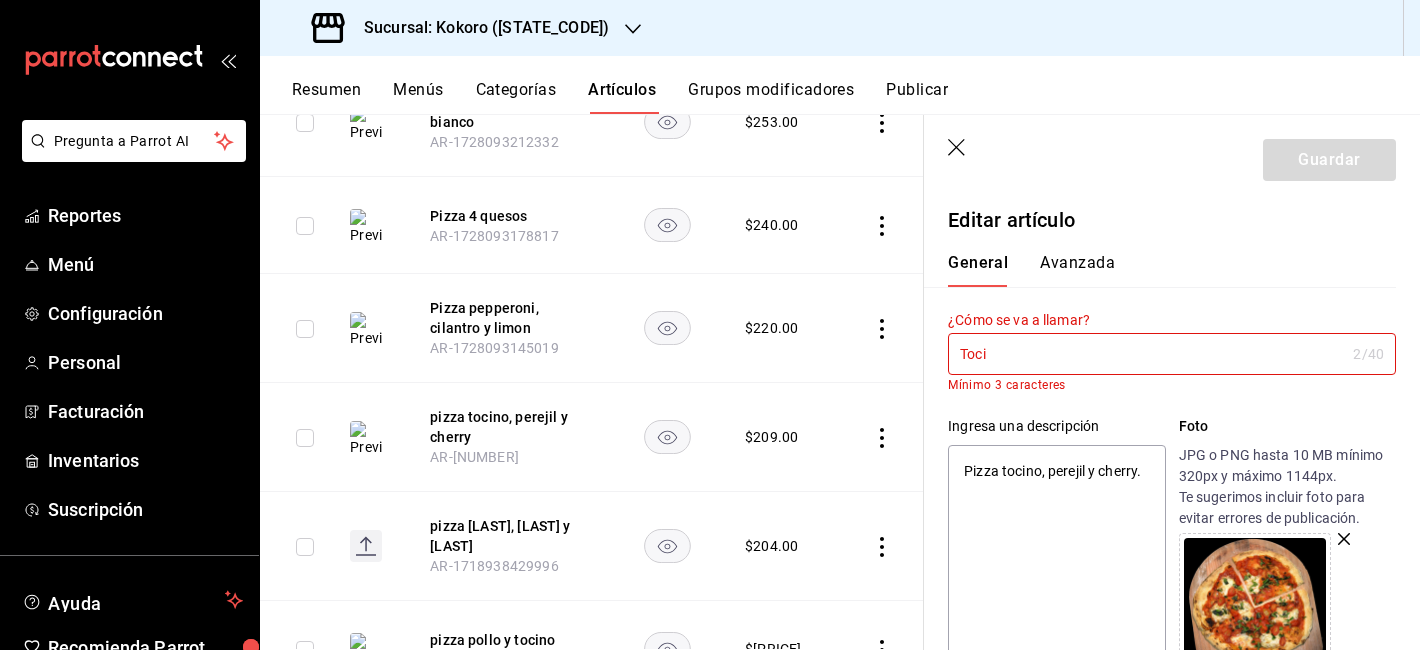 type on "x" 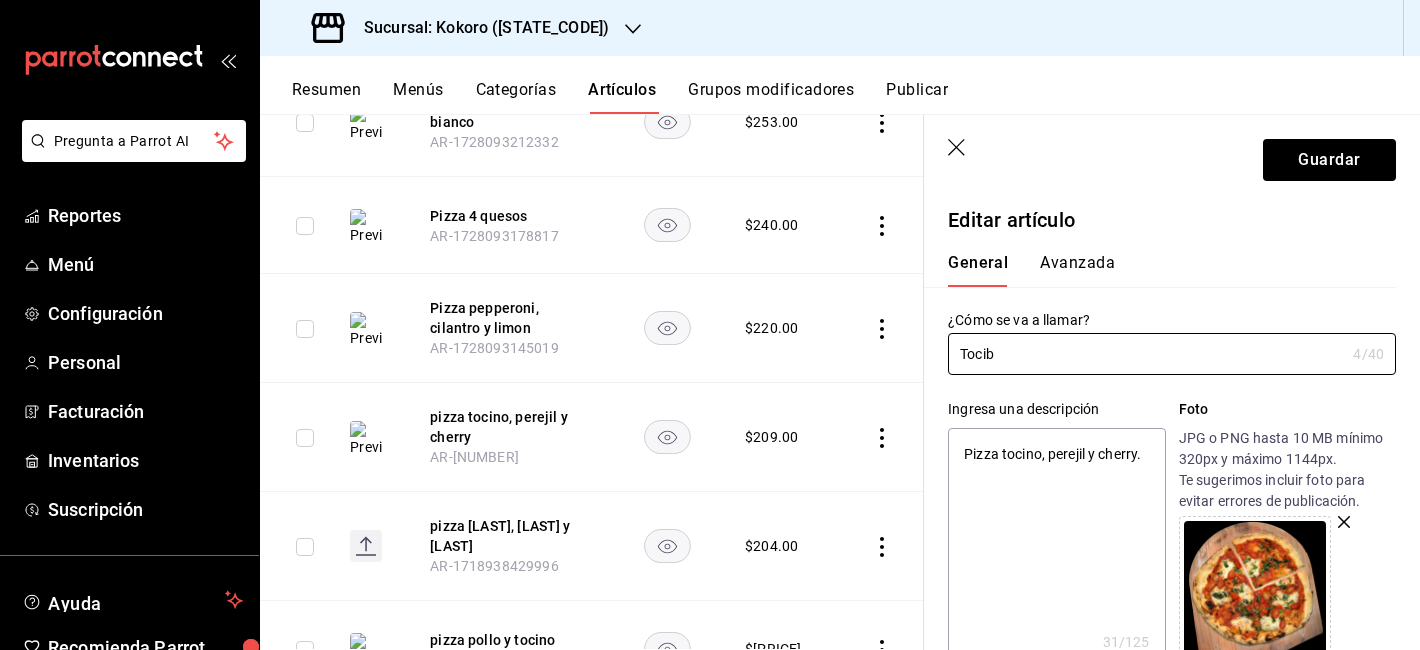 type on "Tocibn" 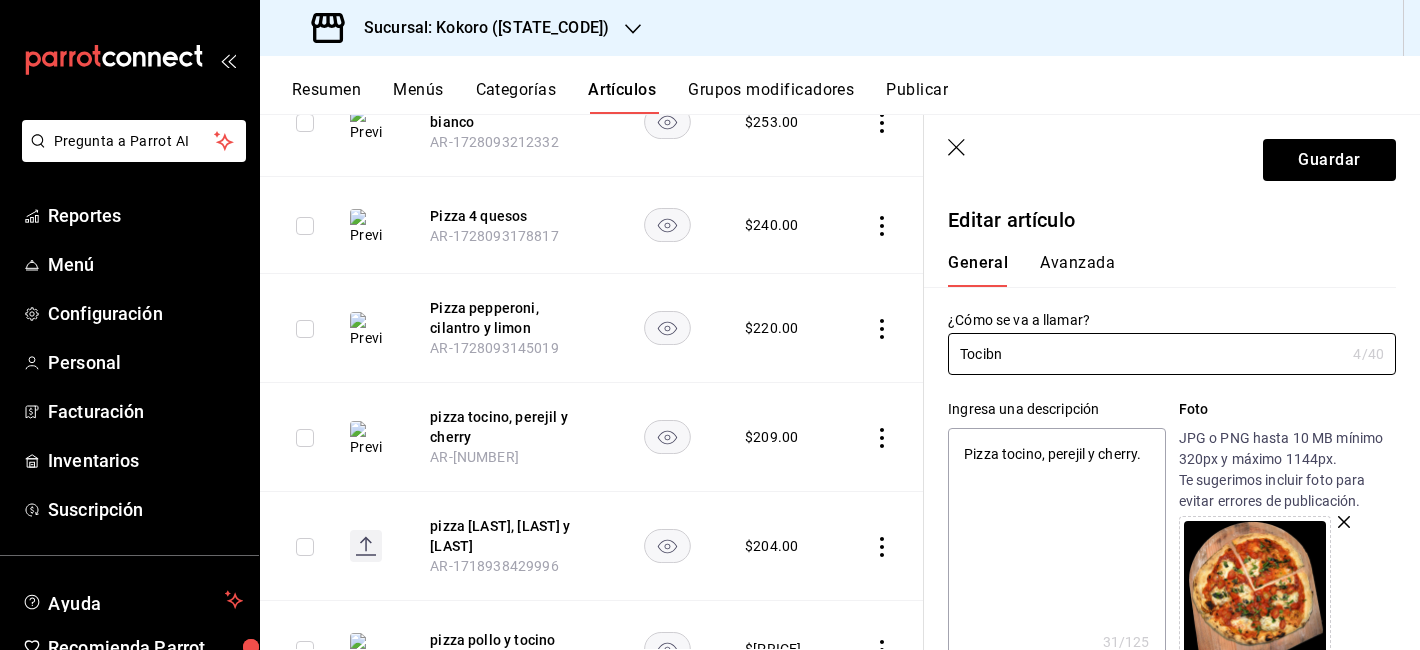 type on "x" 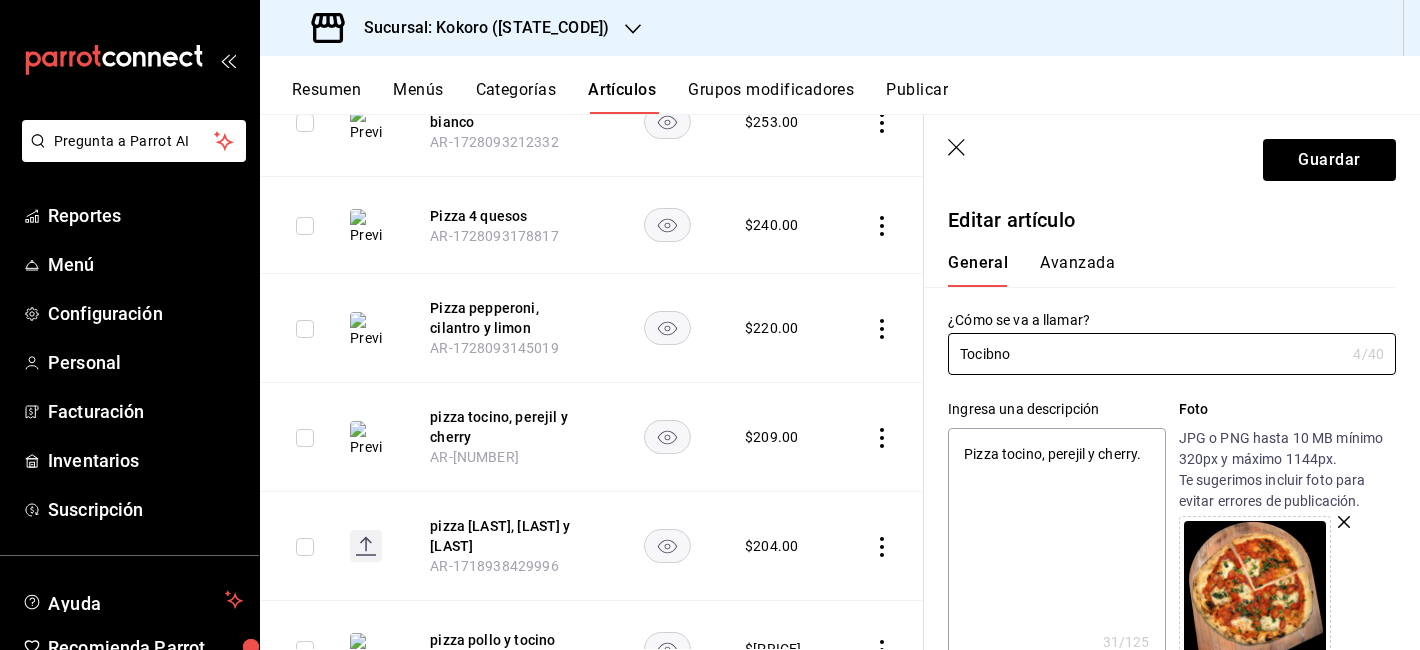 type on "x" 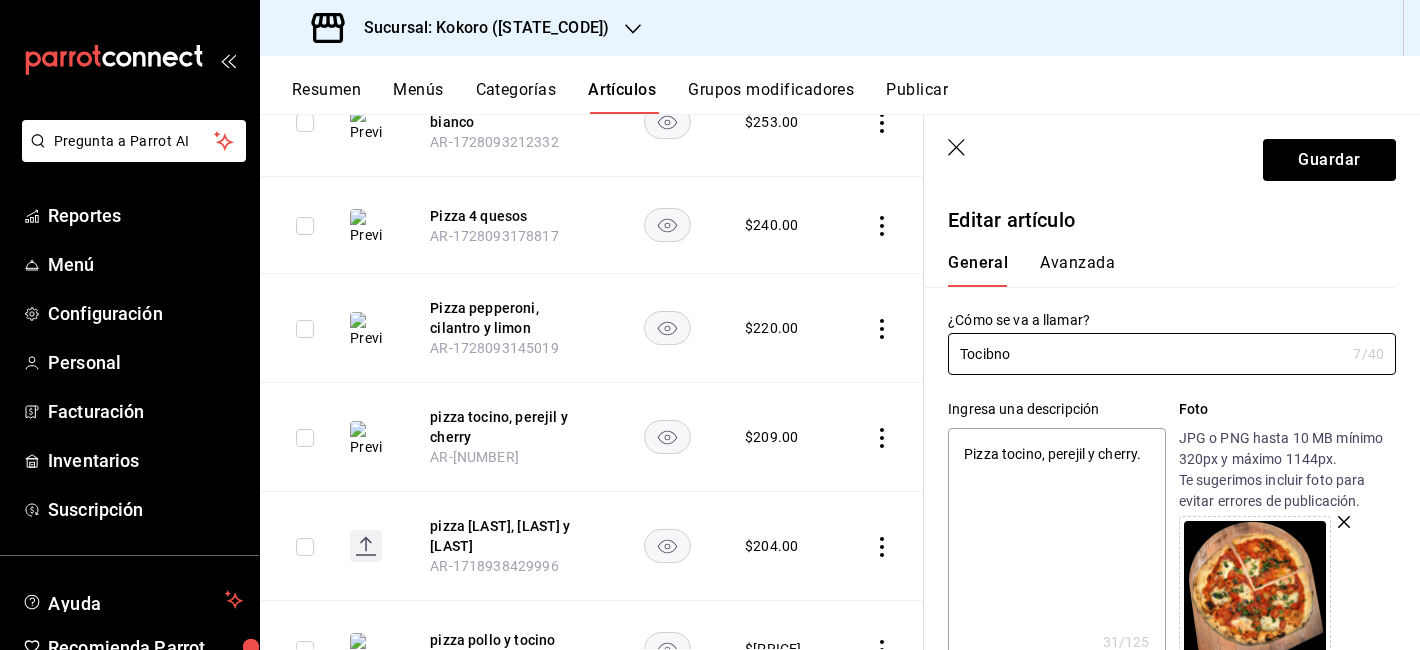 type on "Tocibno" 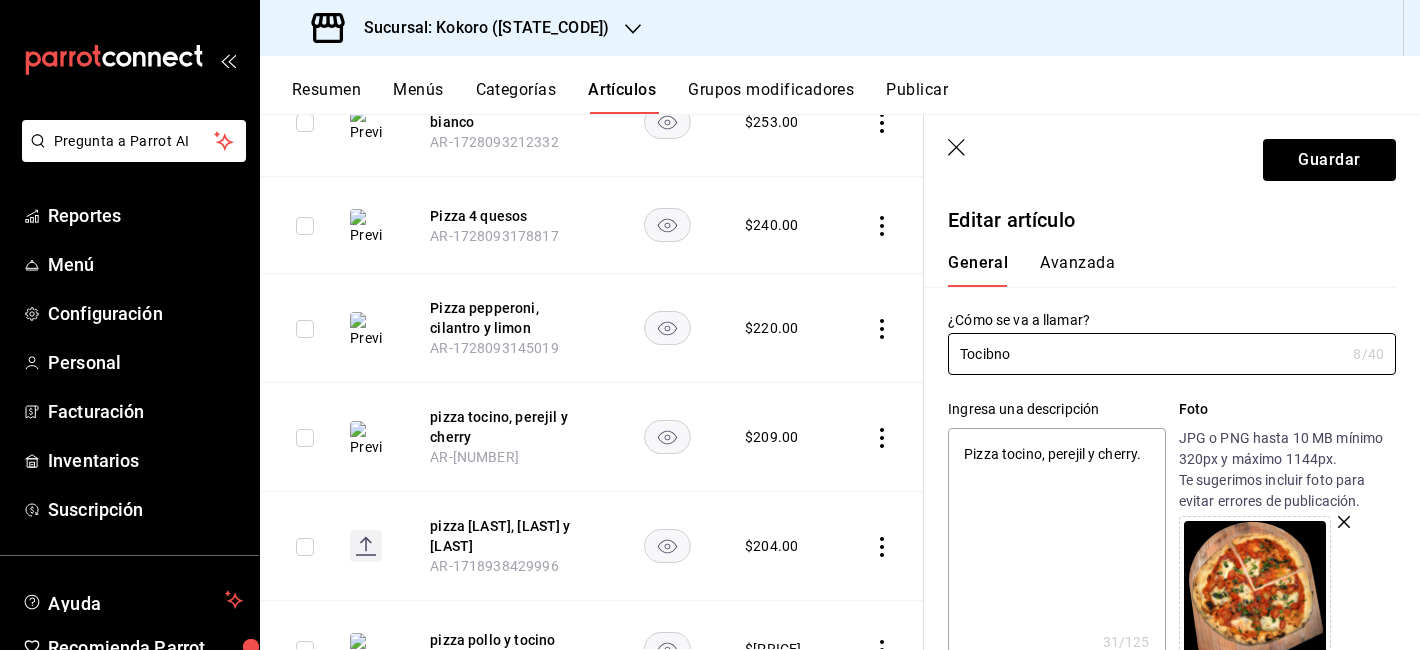 type on "Tocibno" 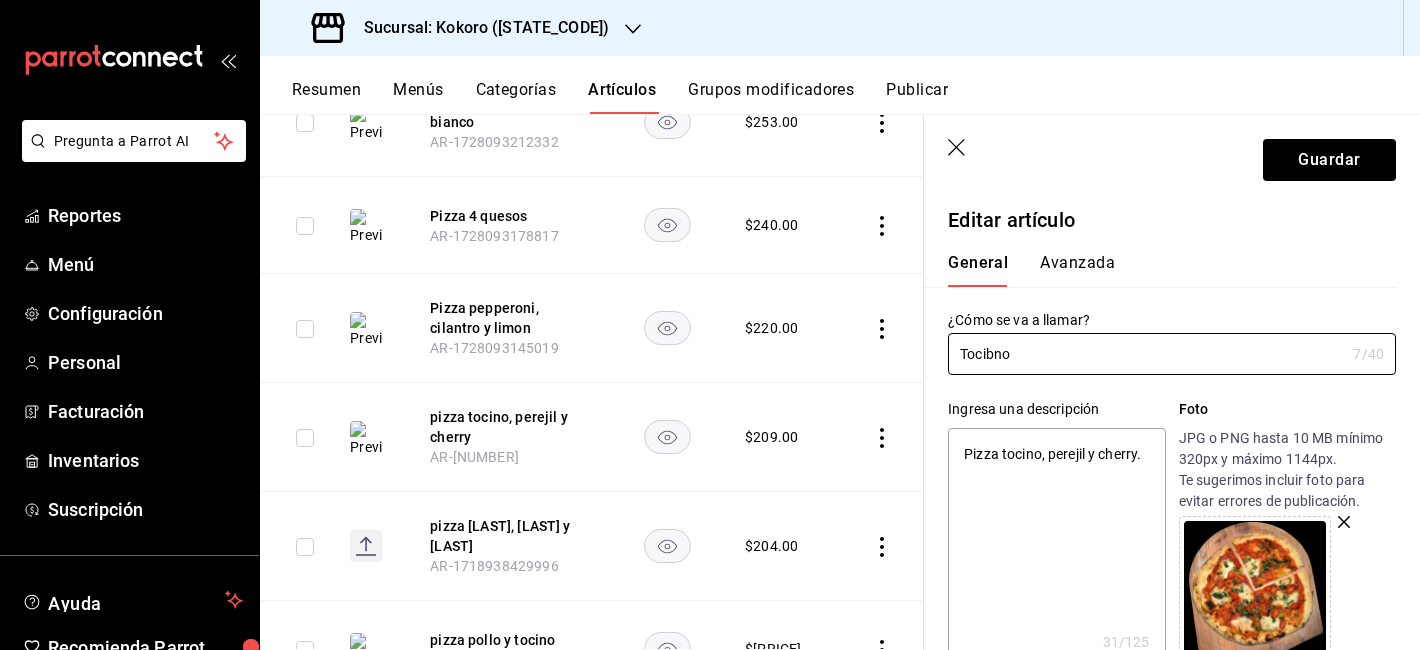 type on "Tocibn" 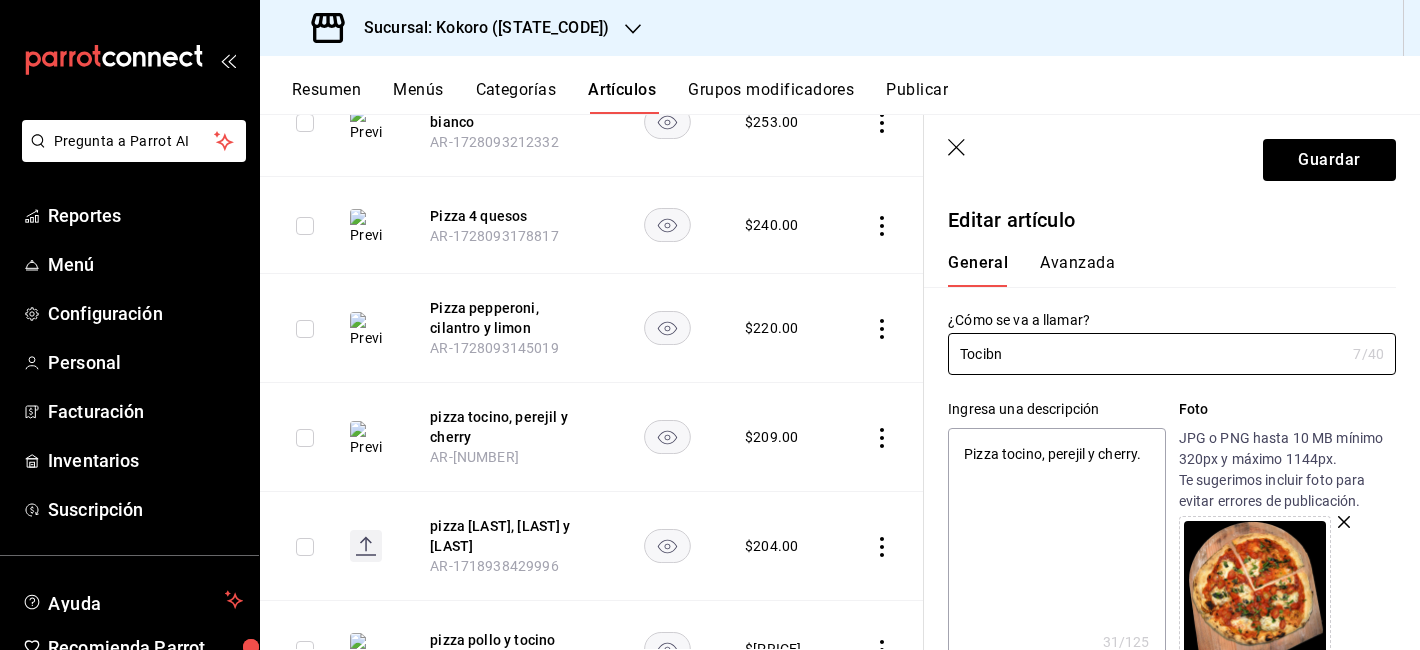 type on "x" 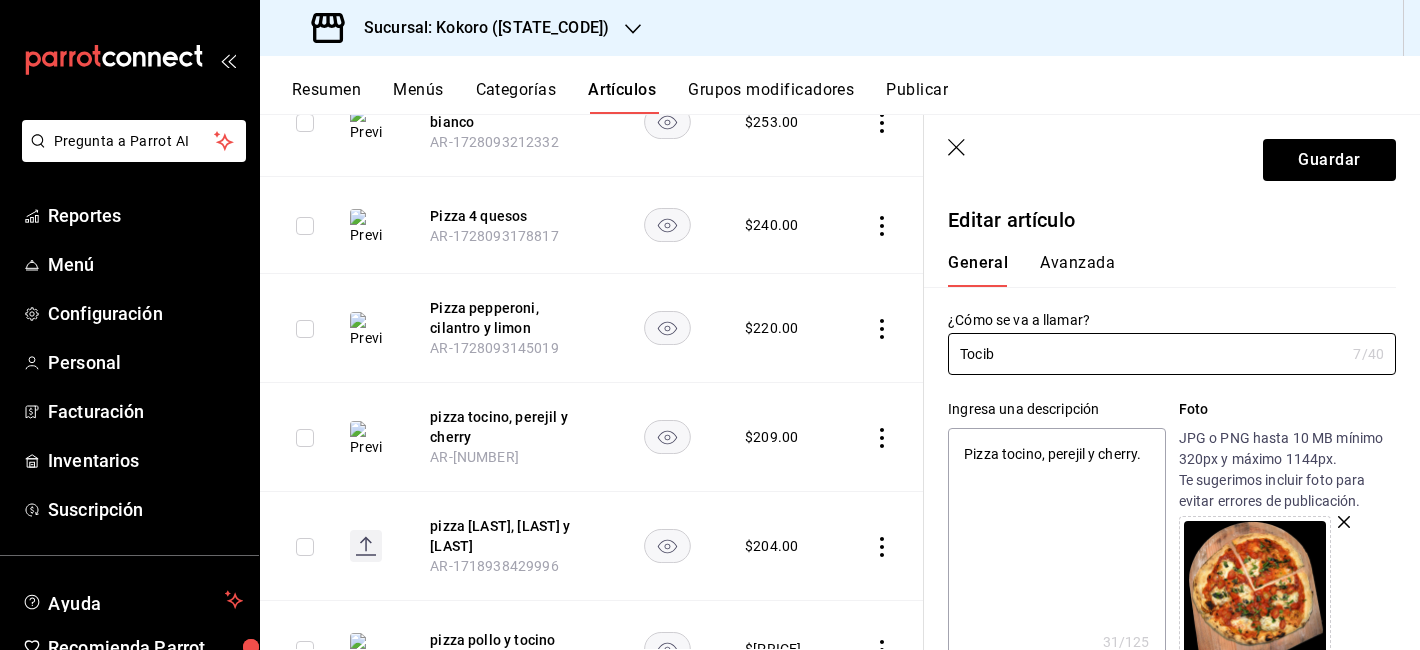 type on "x" 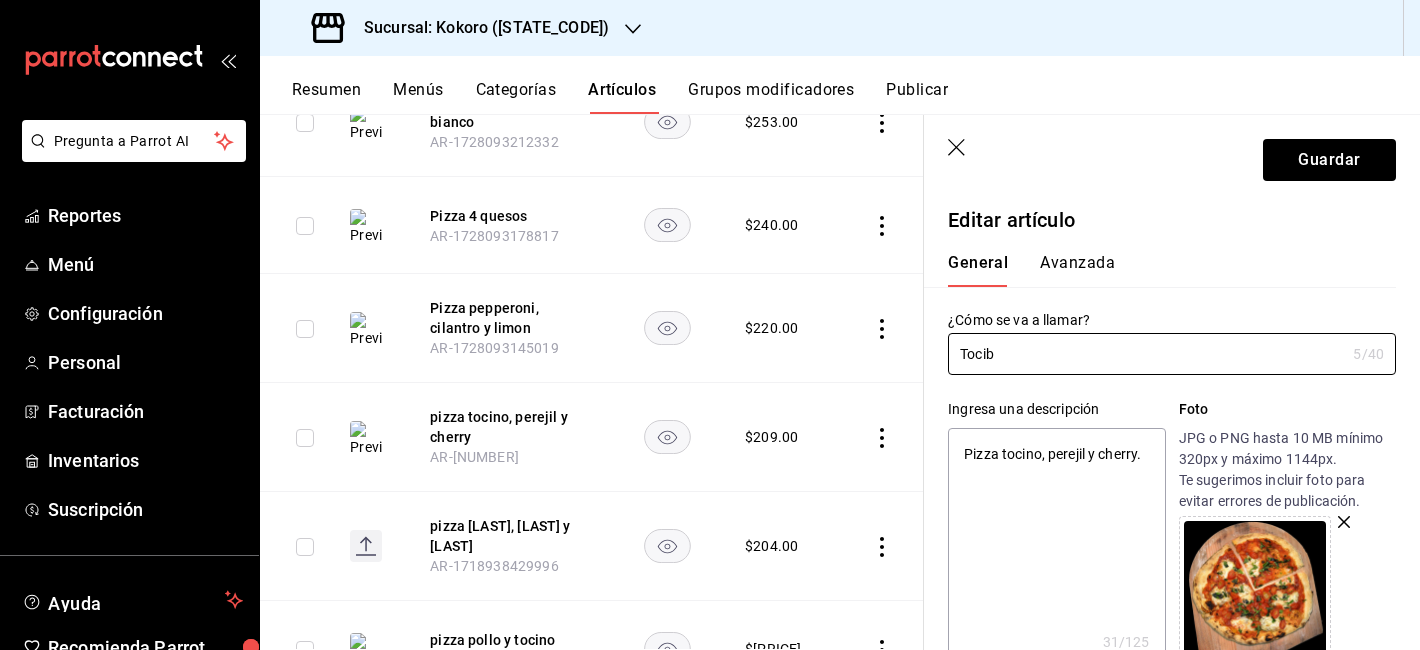 type on "Toci" 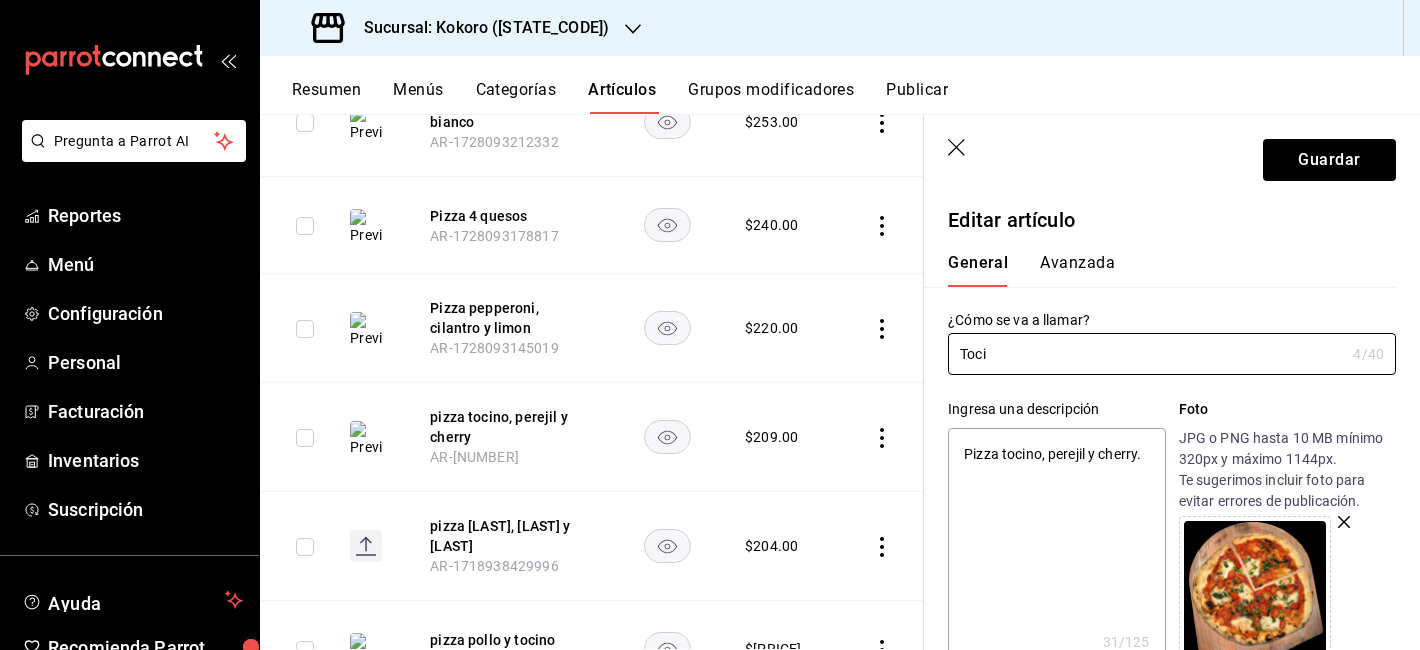 type on "Tocin" 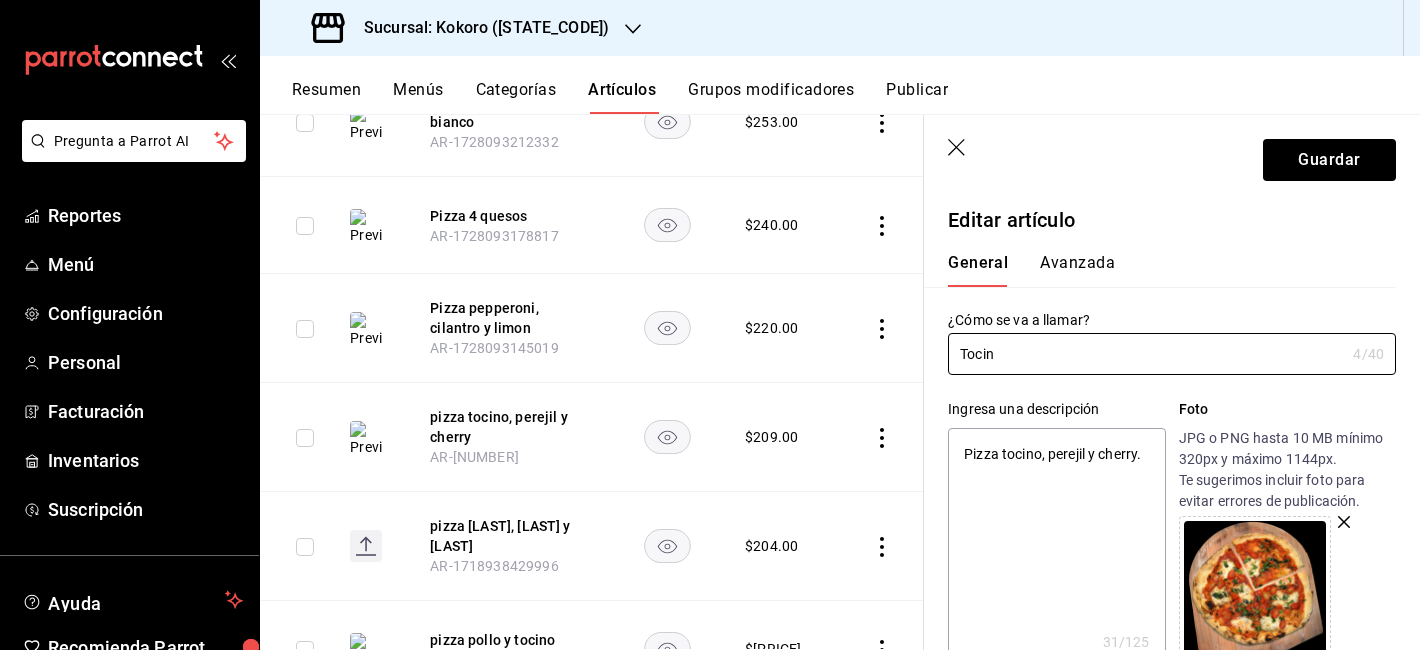 type on "x" 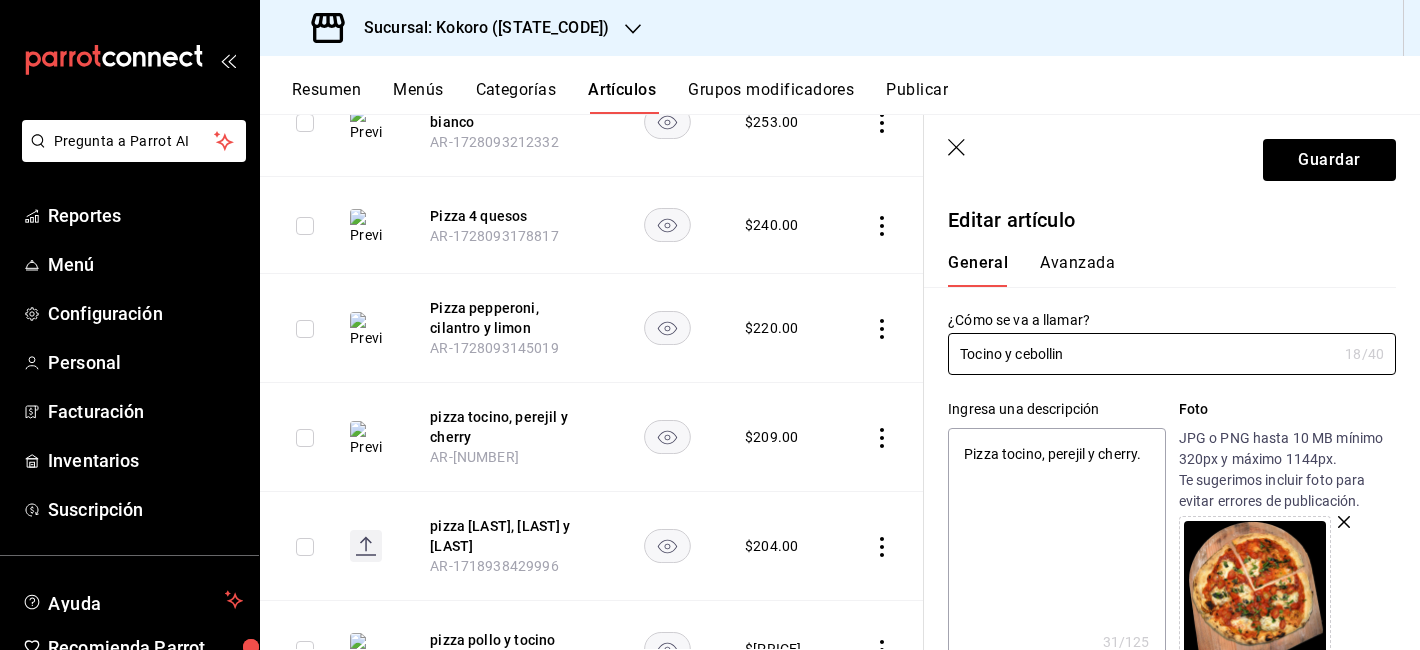 scroll, scrollTop: 149, scrollLeft: 0, axis: vertical 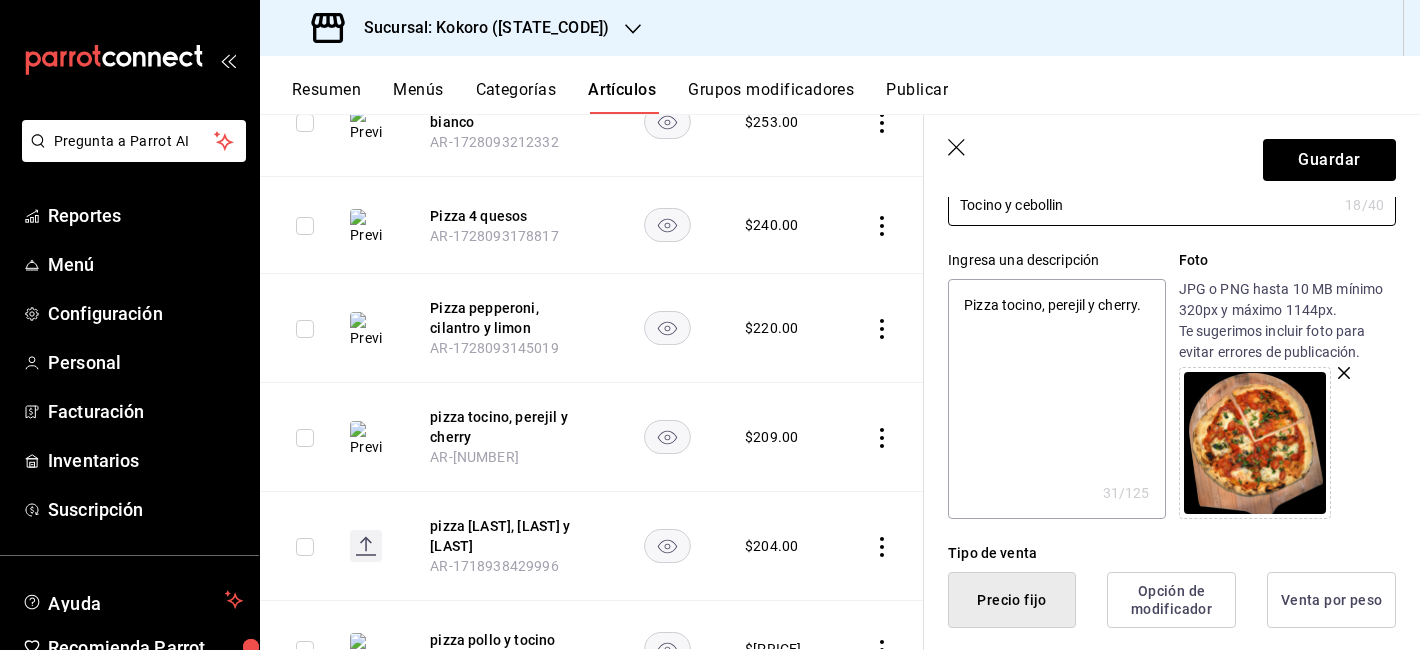 click on "Pizza tocino, perejil y cherry." at bounding box center (1056, 399) 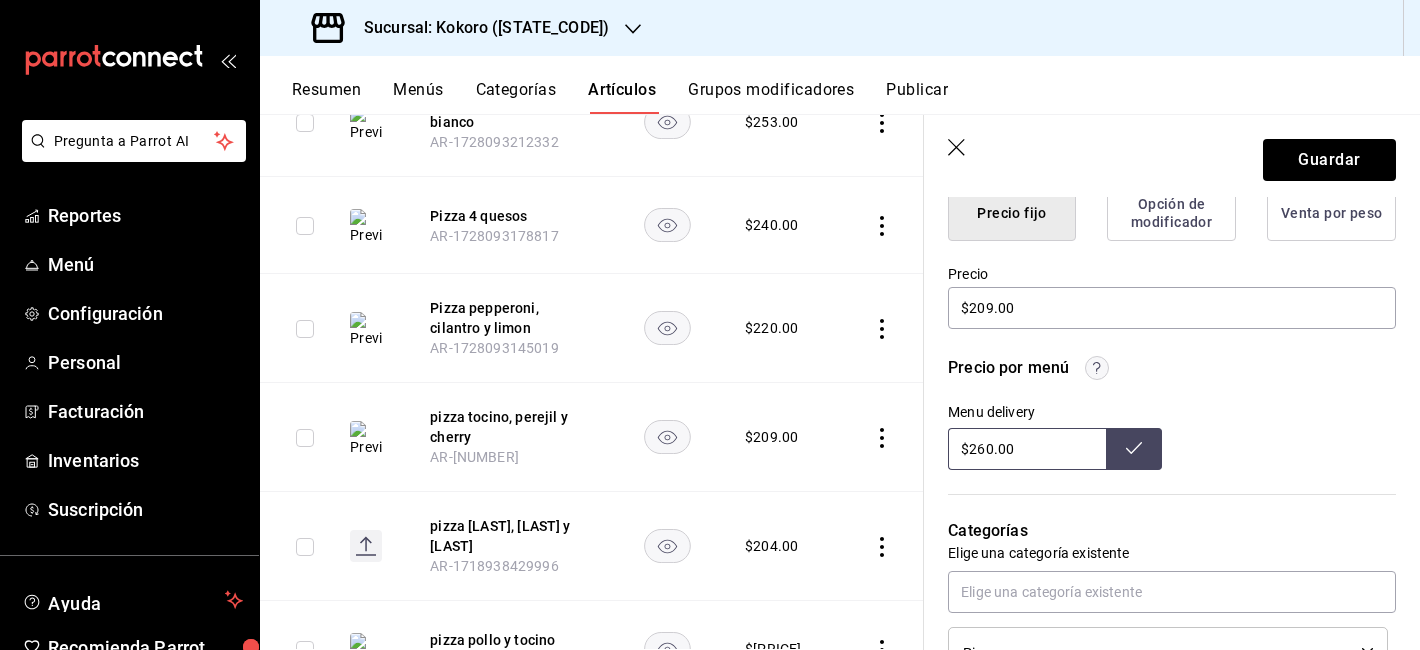 scroll, scrollTop: 574, scrollLeft: 0, axis: vertical 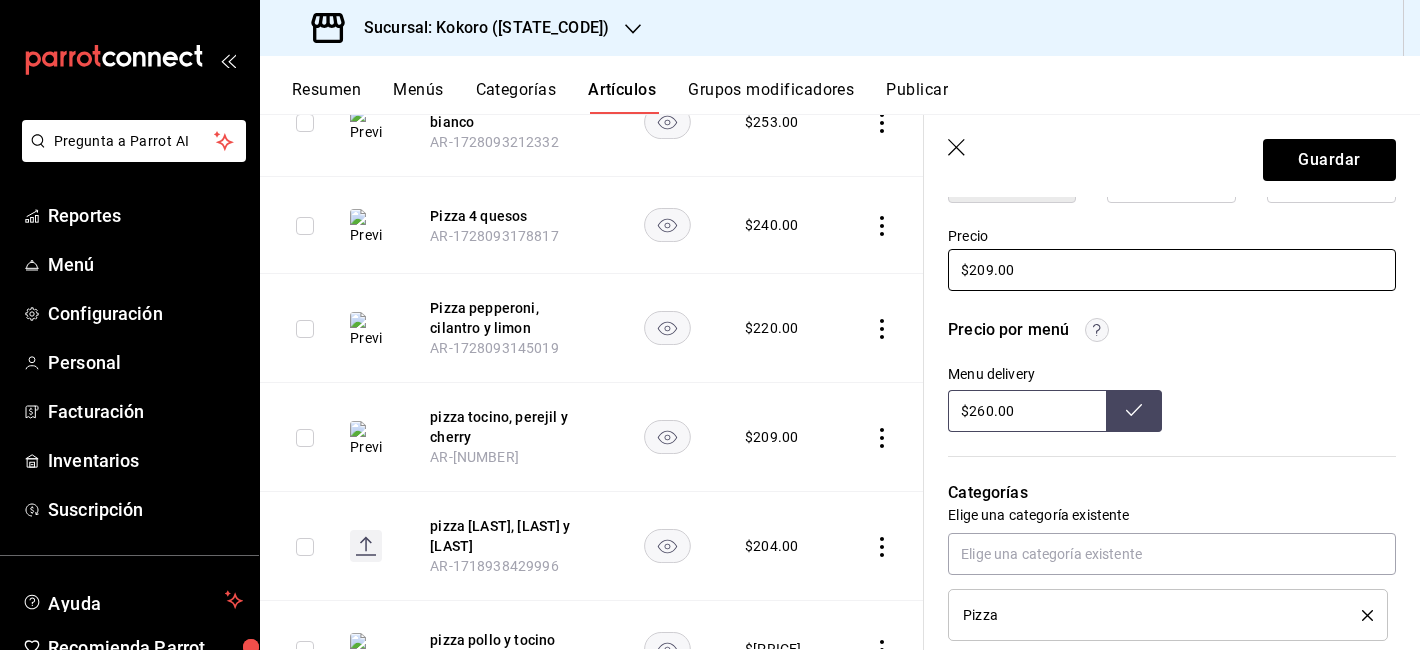 click on "$209.00" at bounding box center (1172, 270) 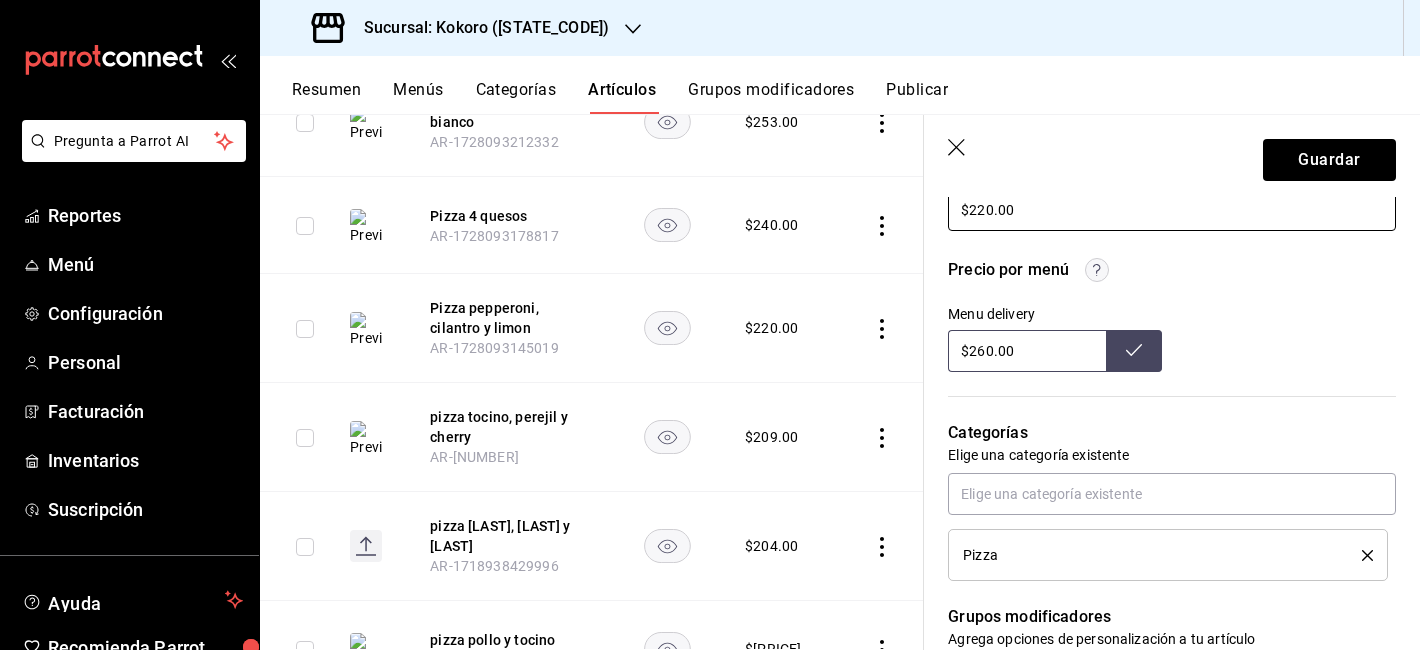 scroll, scrollTop: 646, scrollLeft: 0, axis: vertical 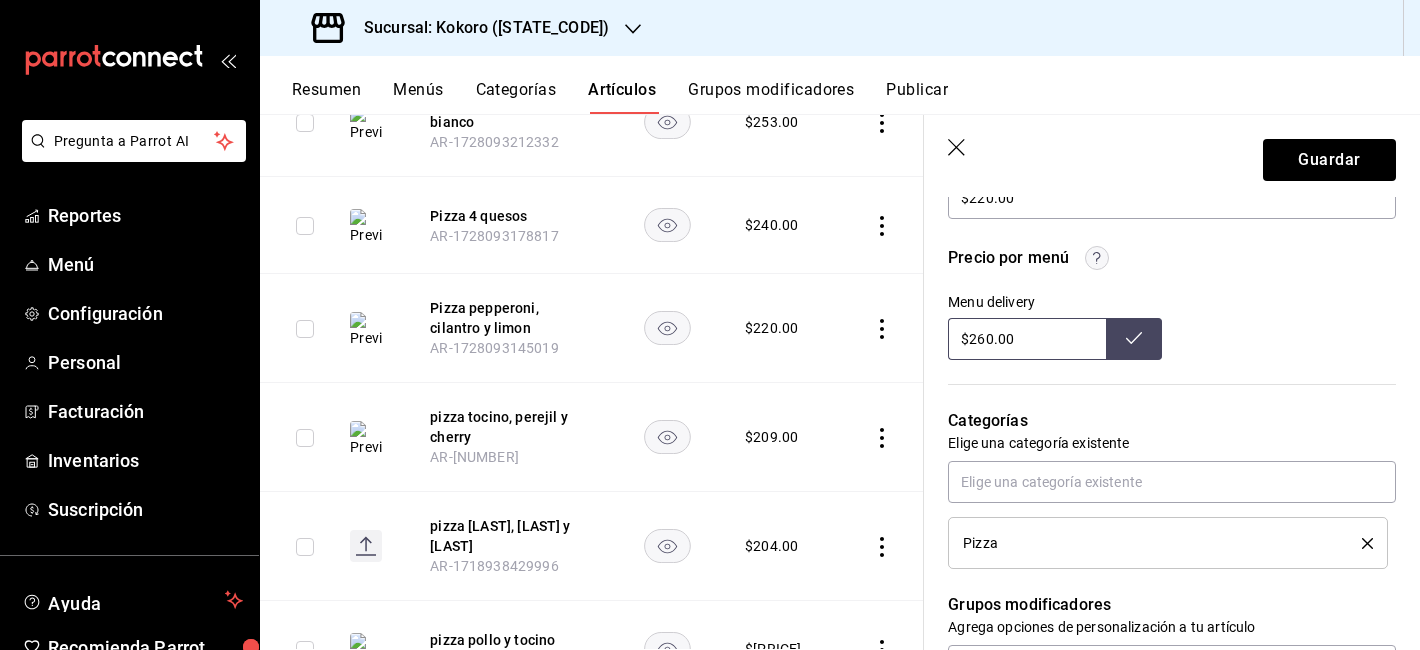 click on "$260.00" at bounding box center (1027, 339) 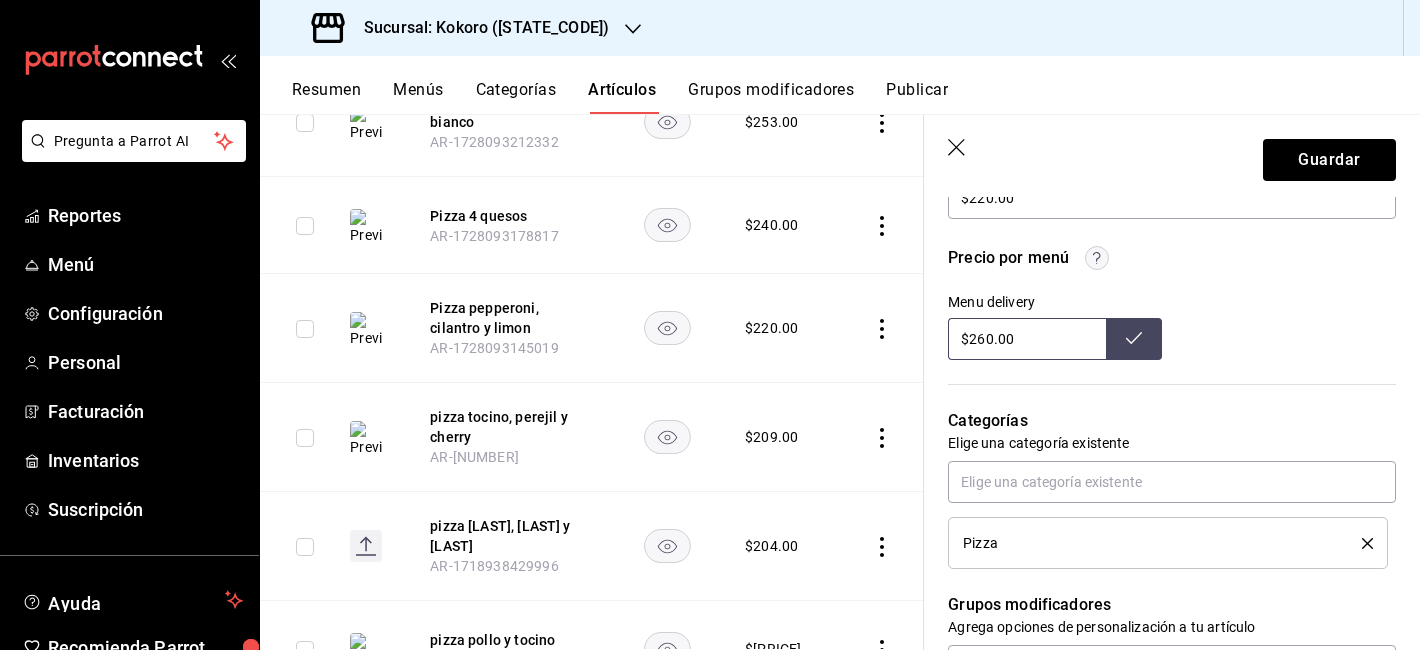 click on "$260.00" at bounding box center [1027, 339] 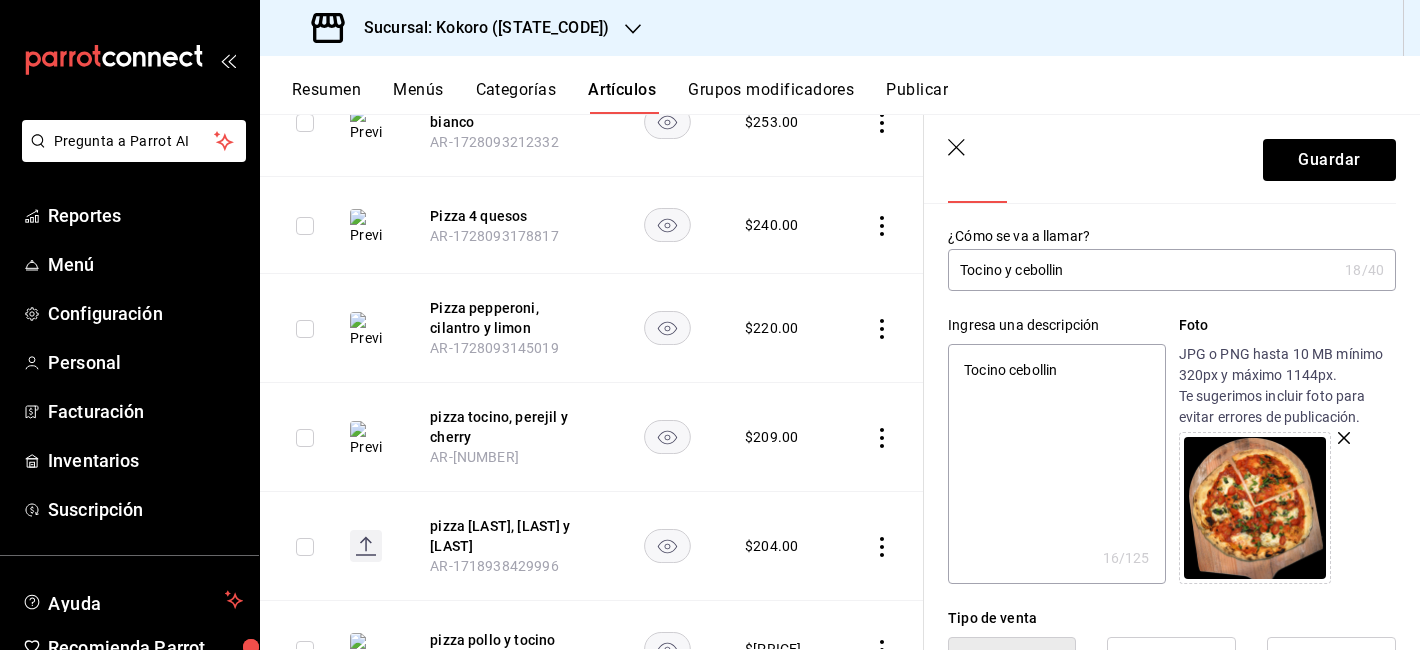 scroll, scrollTop: 327, scrollLeft: 0, axis: vertical 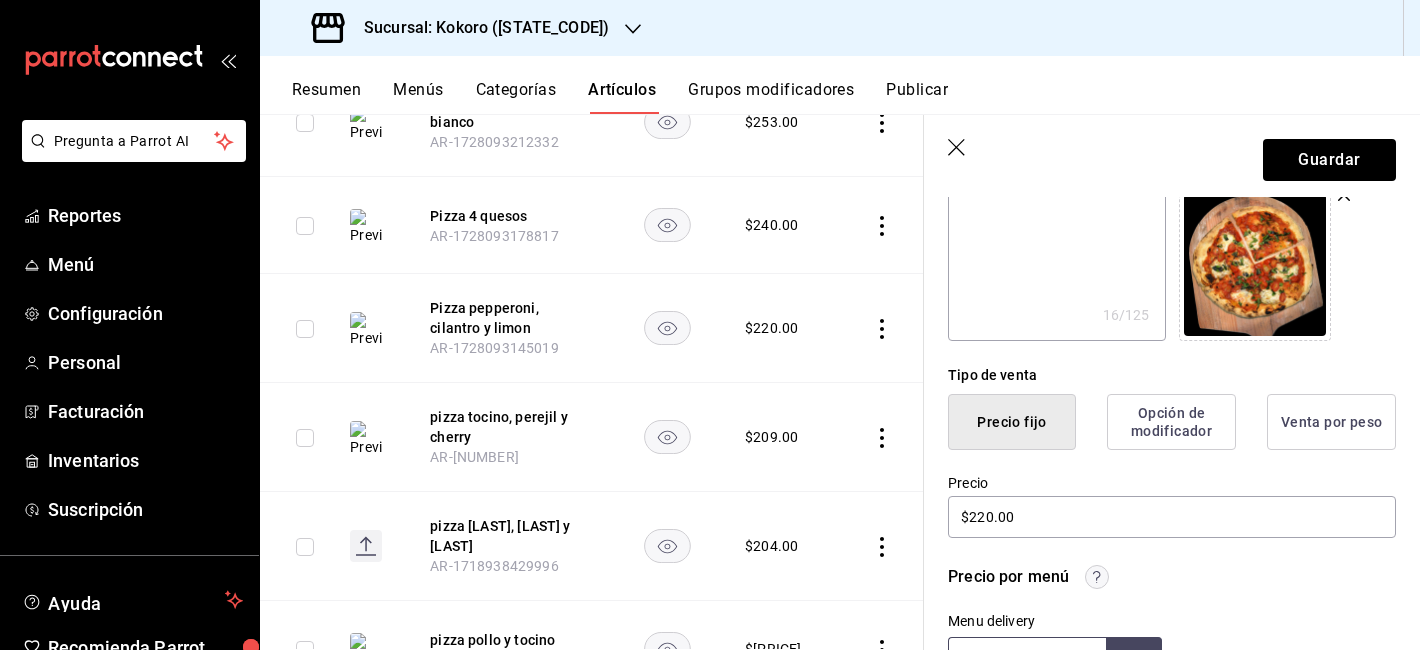 click on "Opción de modificador" at bounding box center [1171, 422] 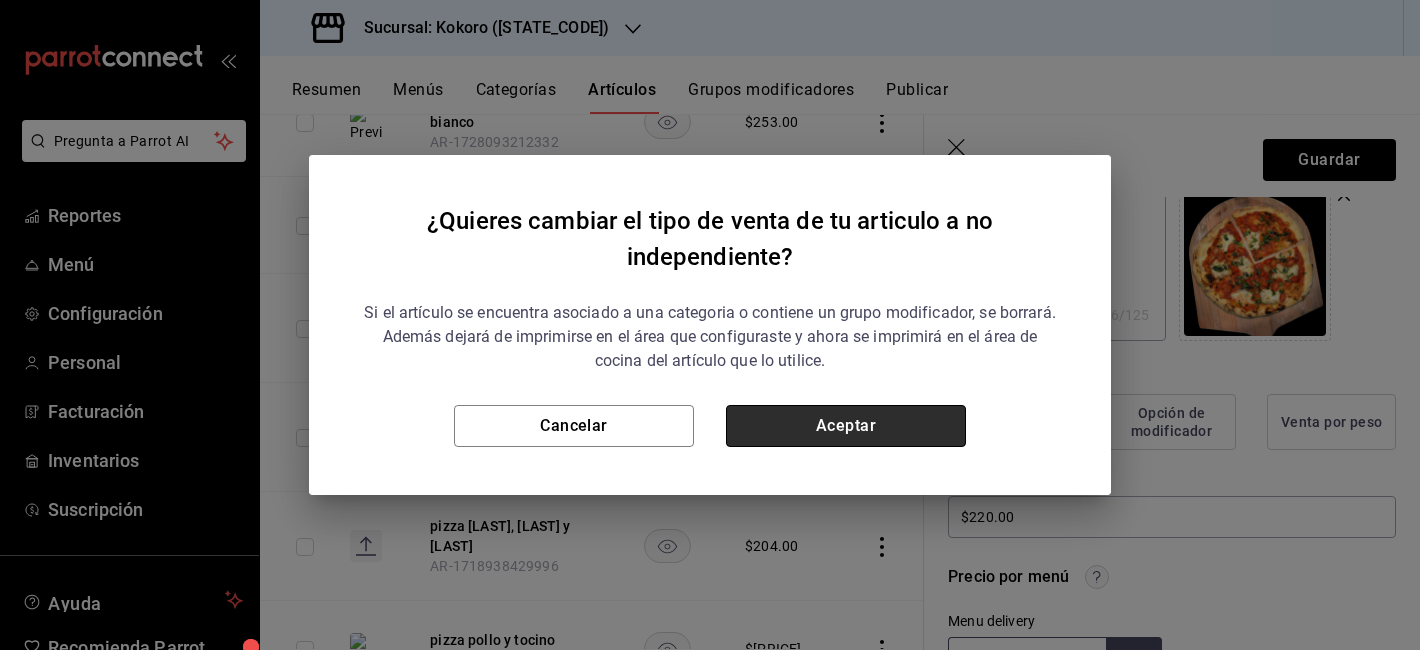 click on "Aceptar" at bounding box center (846, 426) 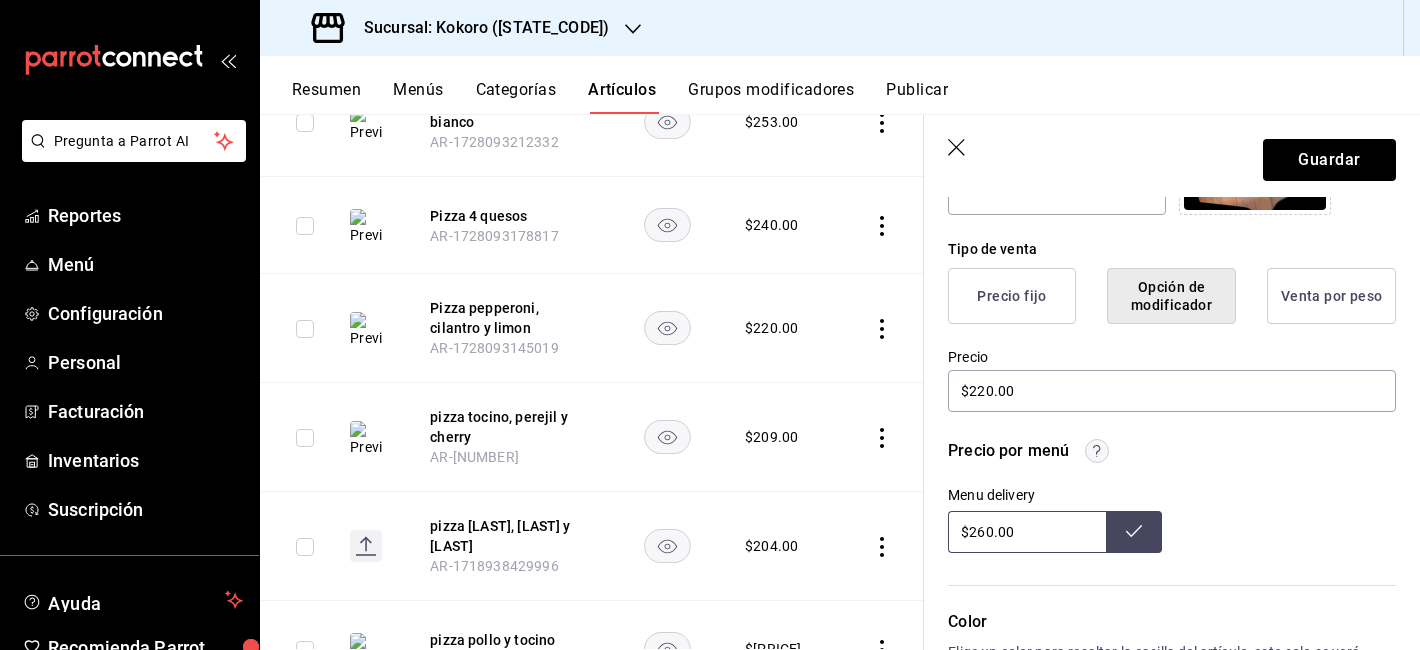 scroll, scrollTop: 454, scrollLeft: 0, axis: vertical 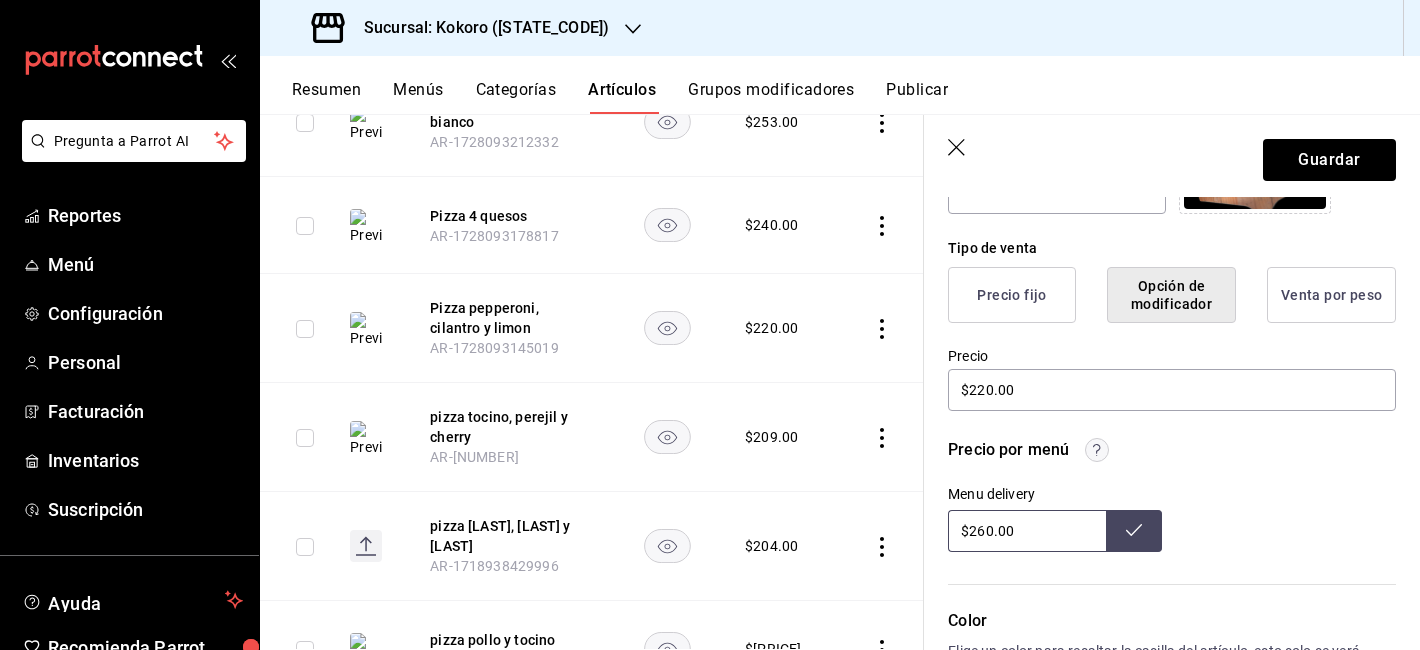 click at bounding box center [1134, 531] 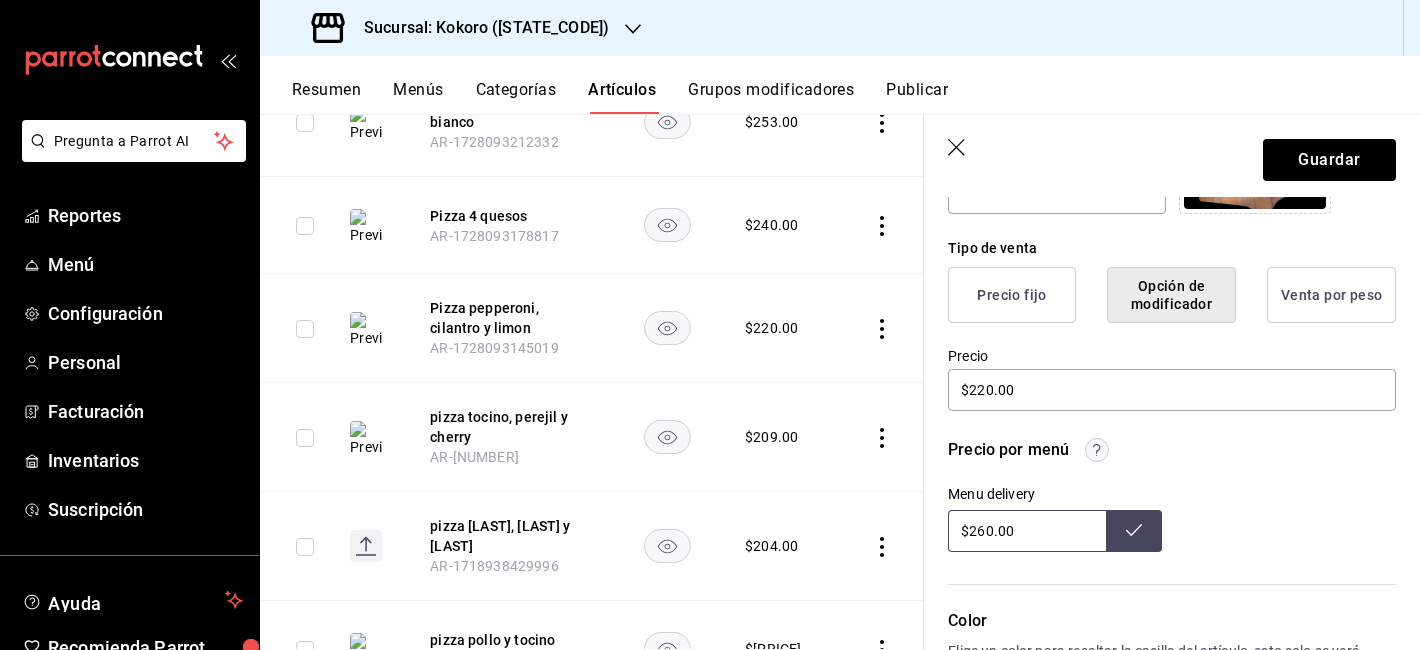 scroll, scrollTop: 0, scrollLeft: 0, axis: both 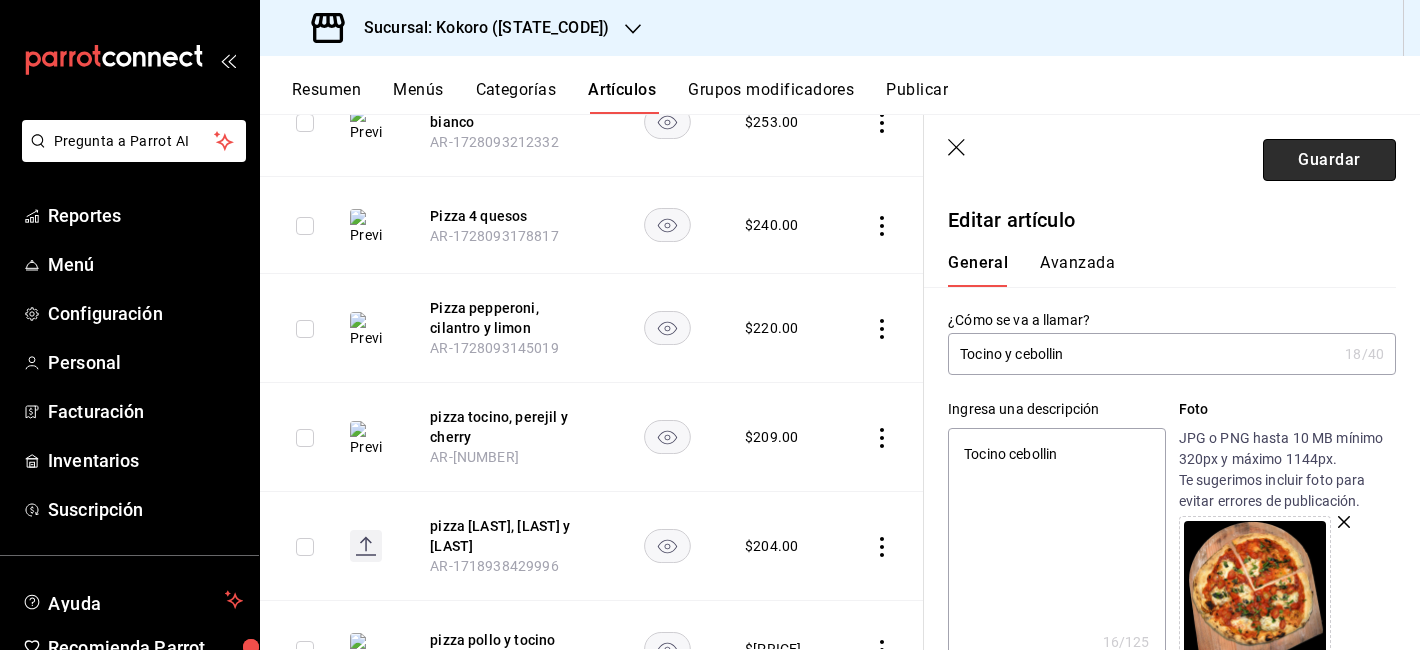 click on "Guardar" at bounding box center [1329, 160] 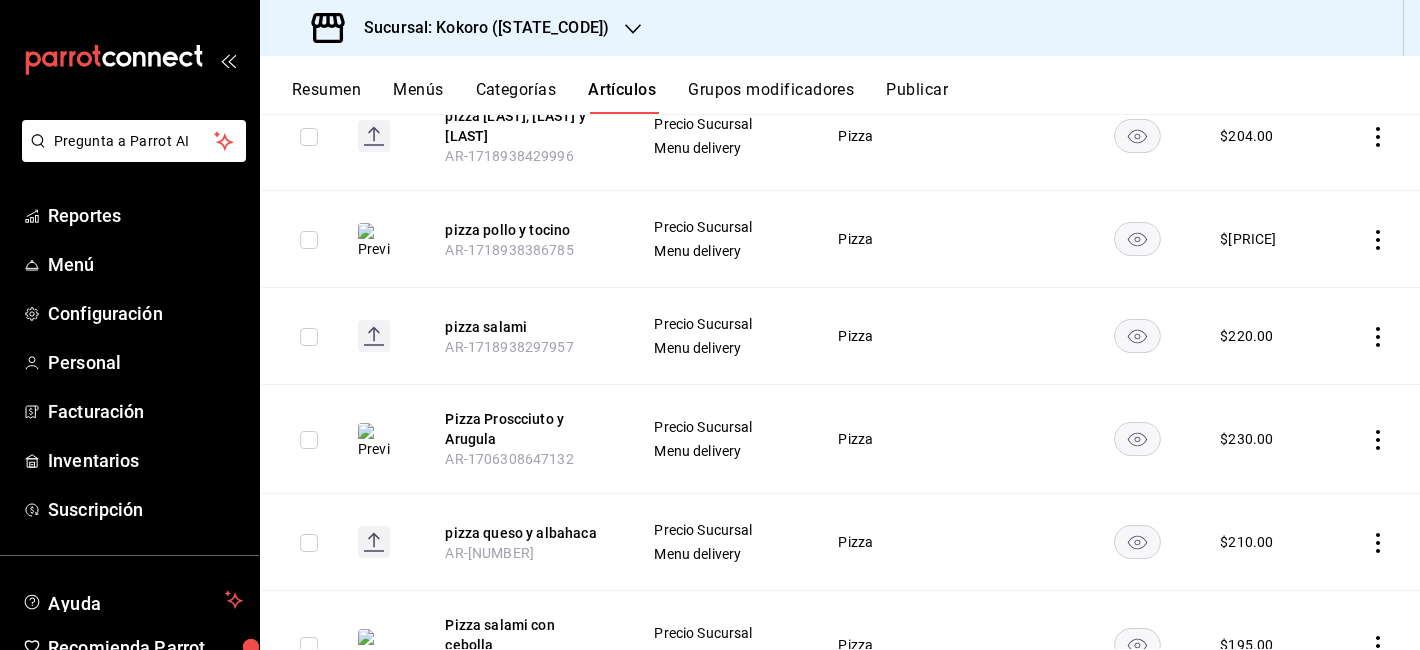 scroll, scrollTop: 798, scrollLeft: 0, axis: vertical 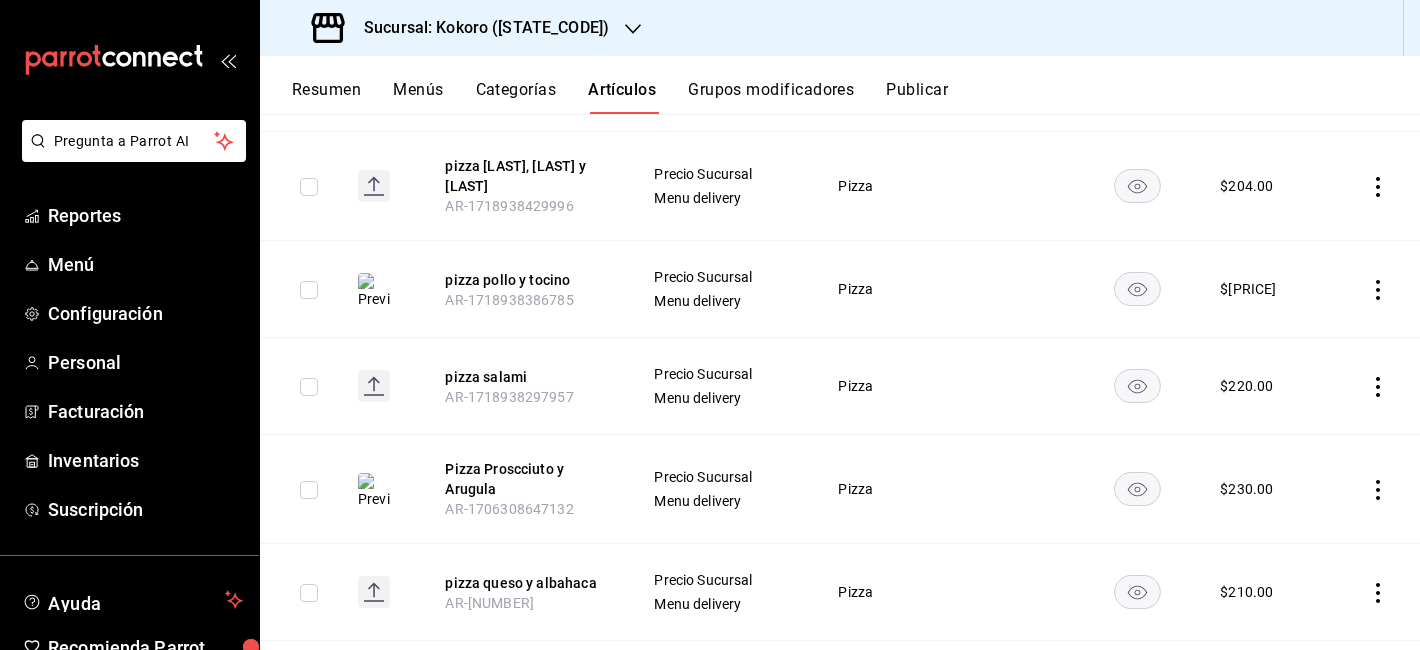 click 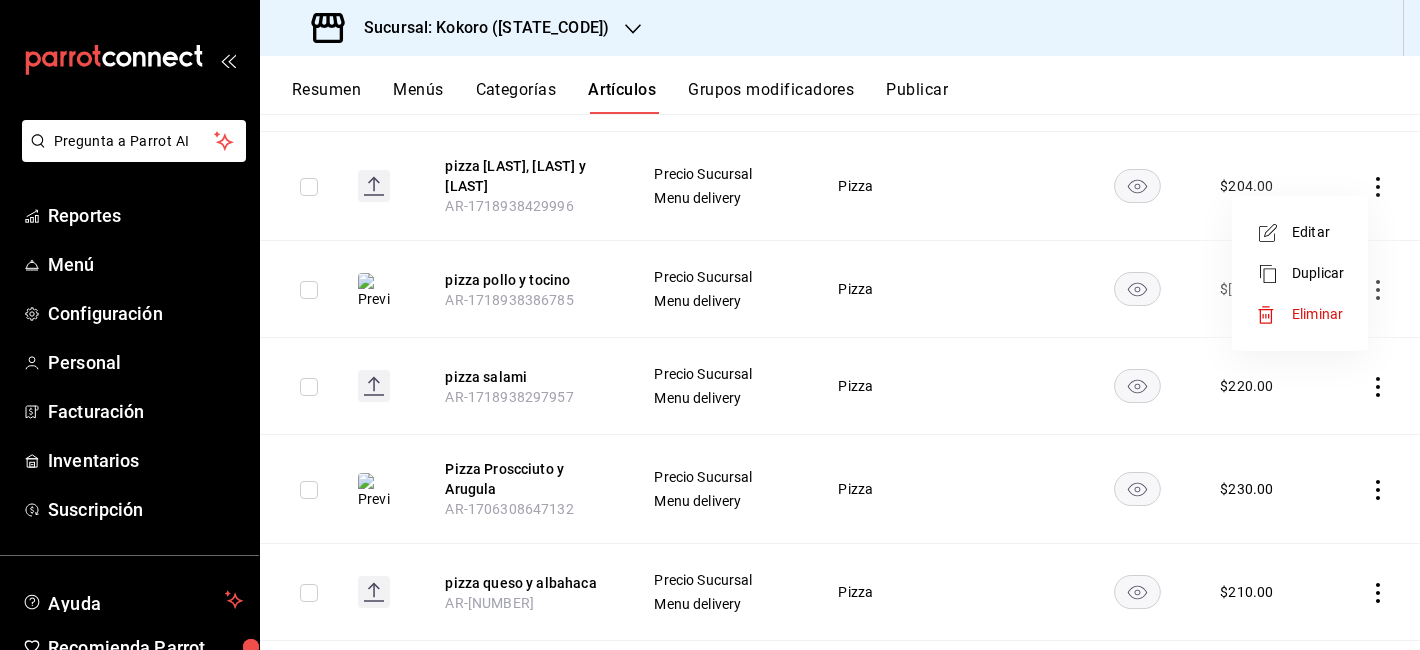 click on "Editar" at bounding box center [1318, 232] 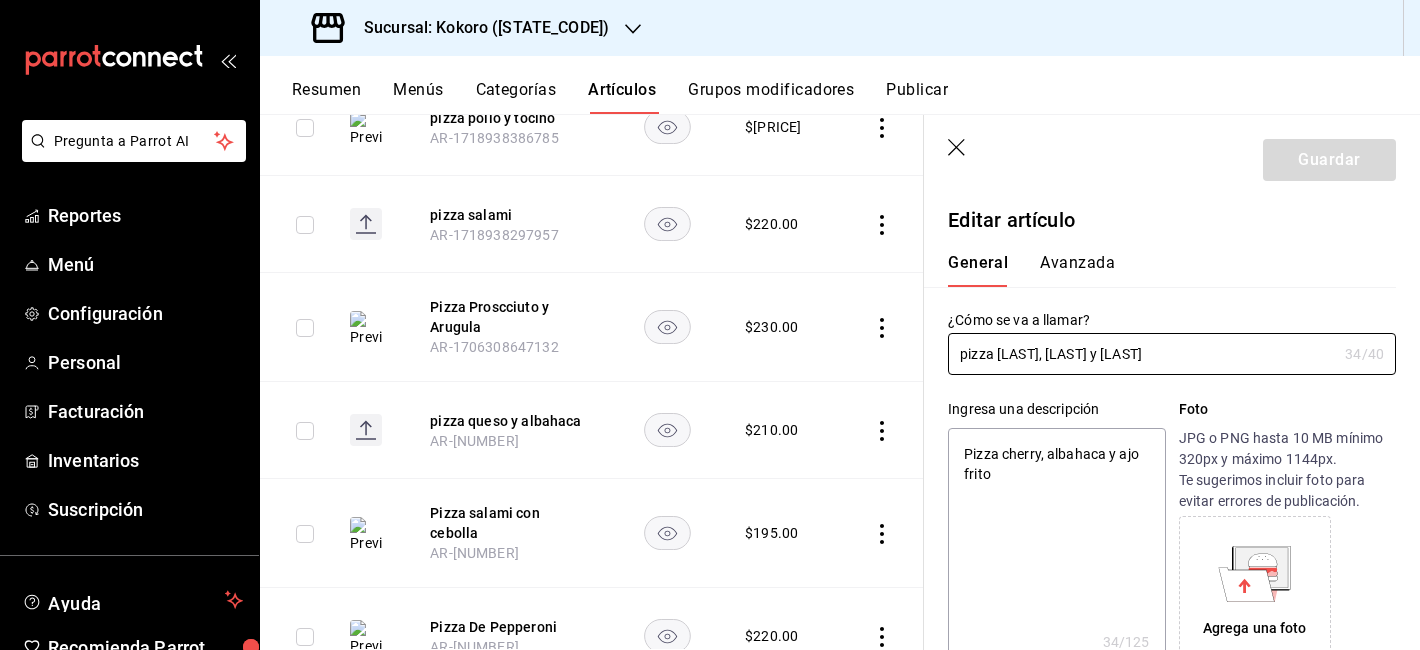 scroll, scrollTop: 1076, scrollLeft: 0, axis: vertical 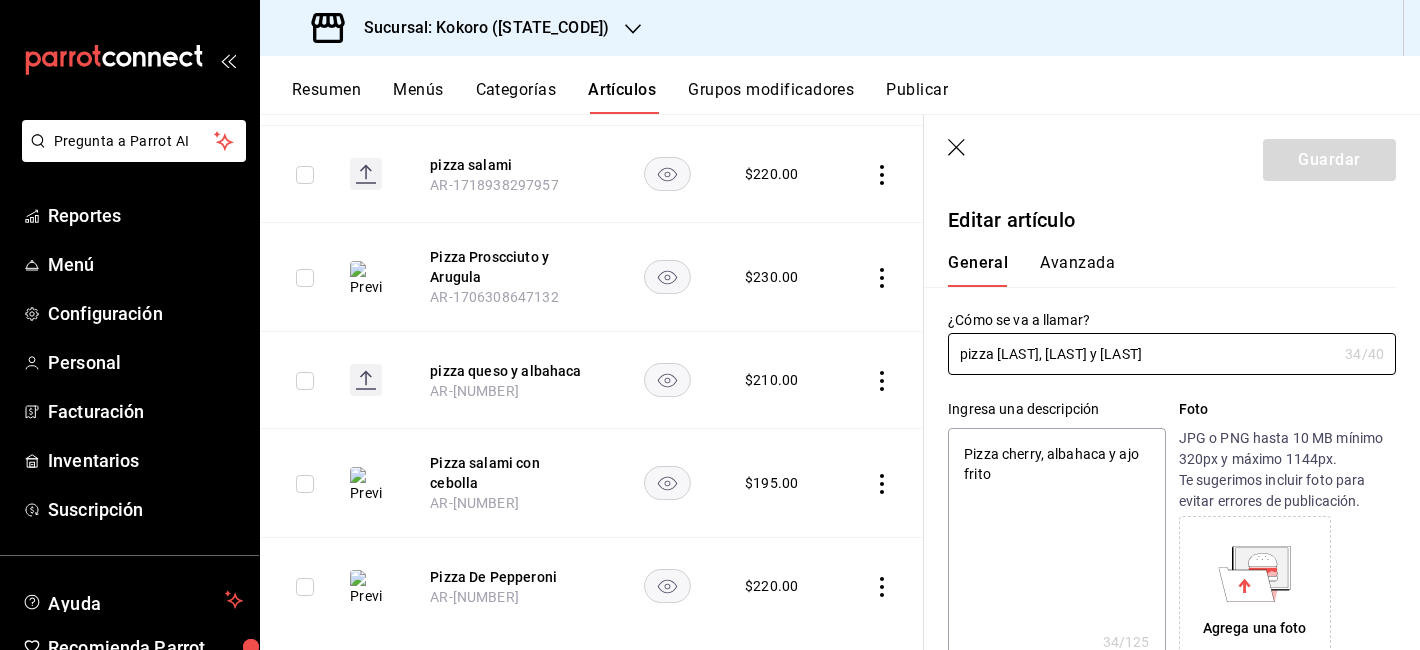 click 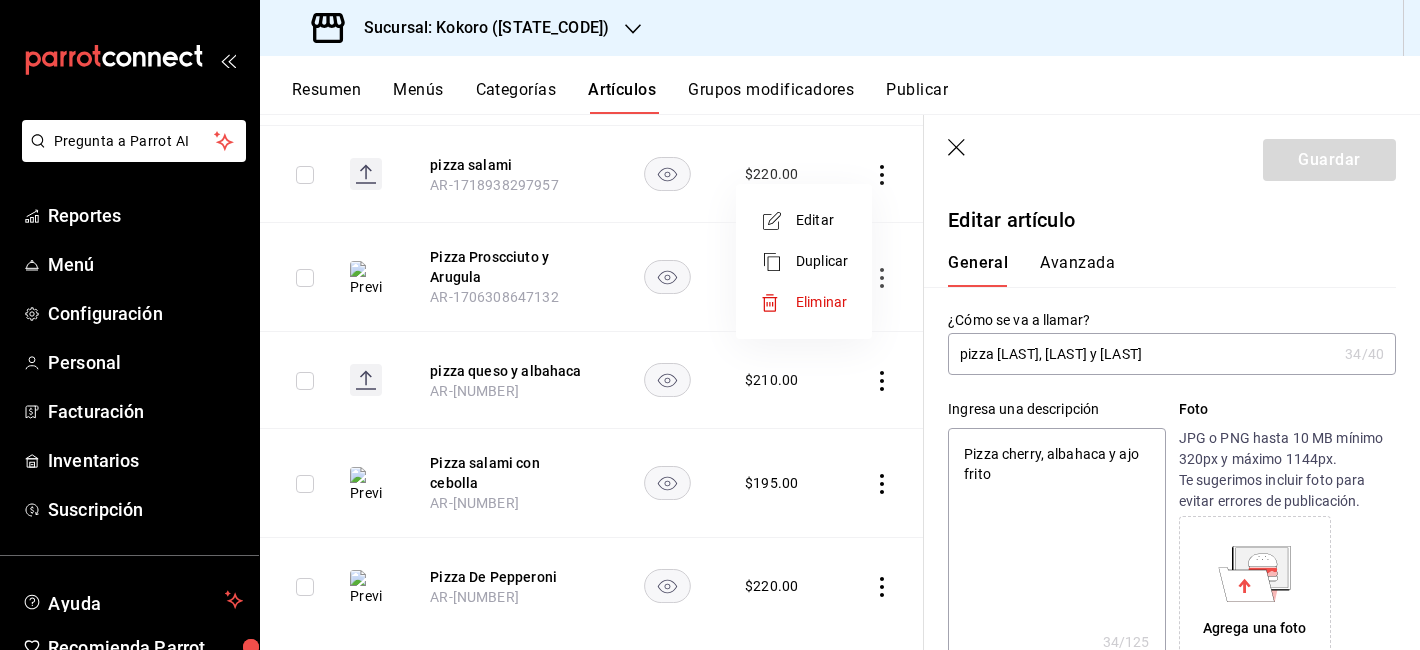 click on "Editar" at bounding box center [822, 220] 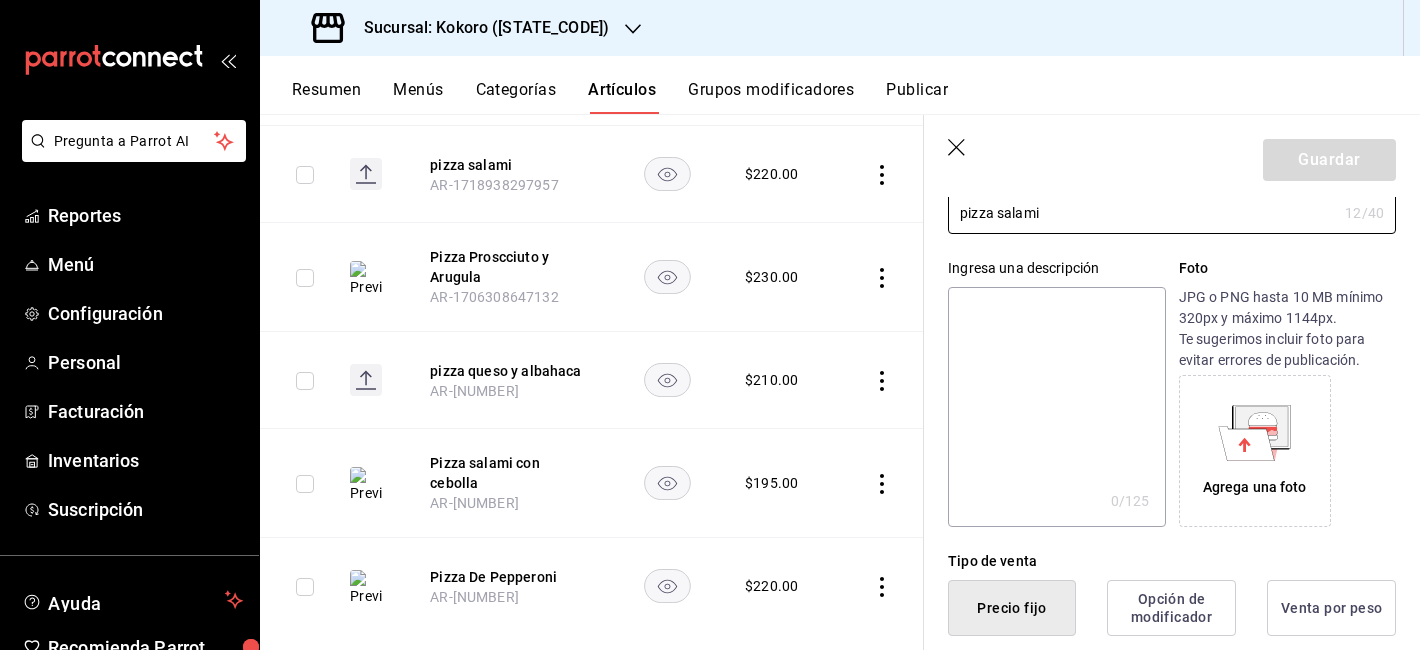 scroll, scrollTop: 0, scrollLeft: 0, axis: both 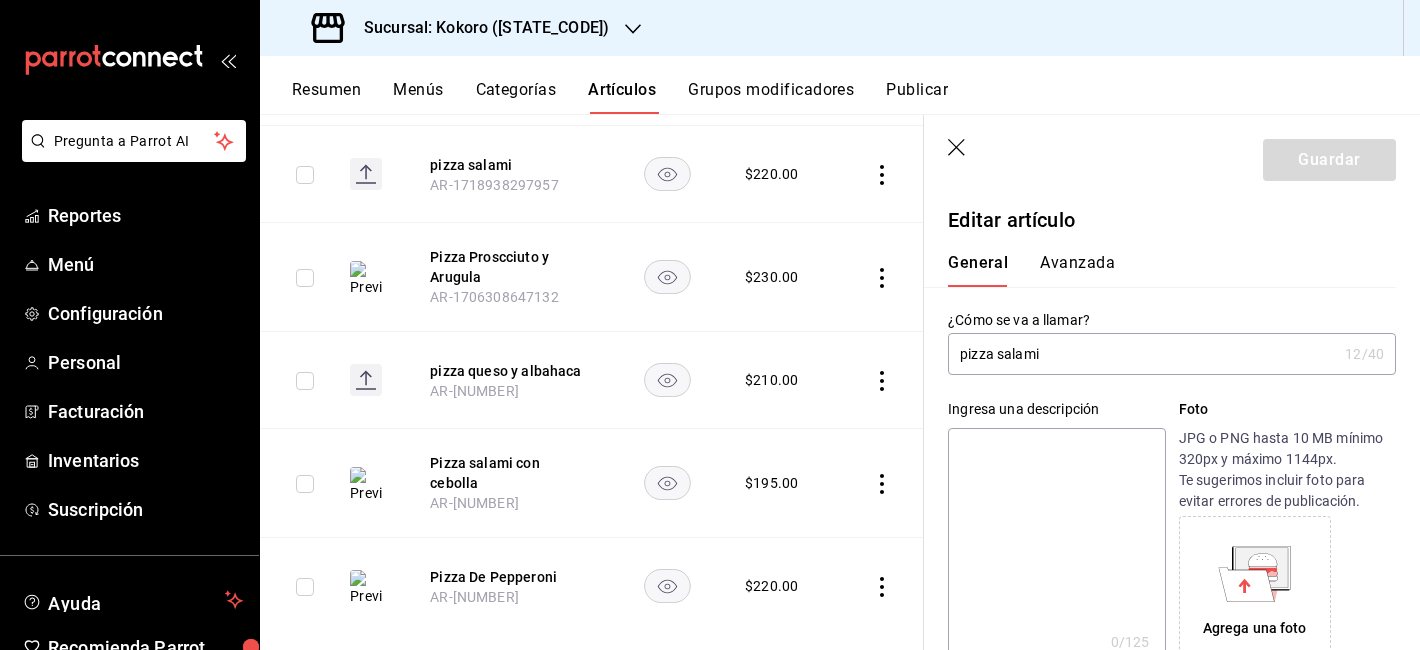 click on "pizza salami" at bounding box center (1142, 354) 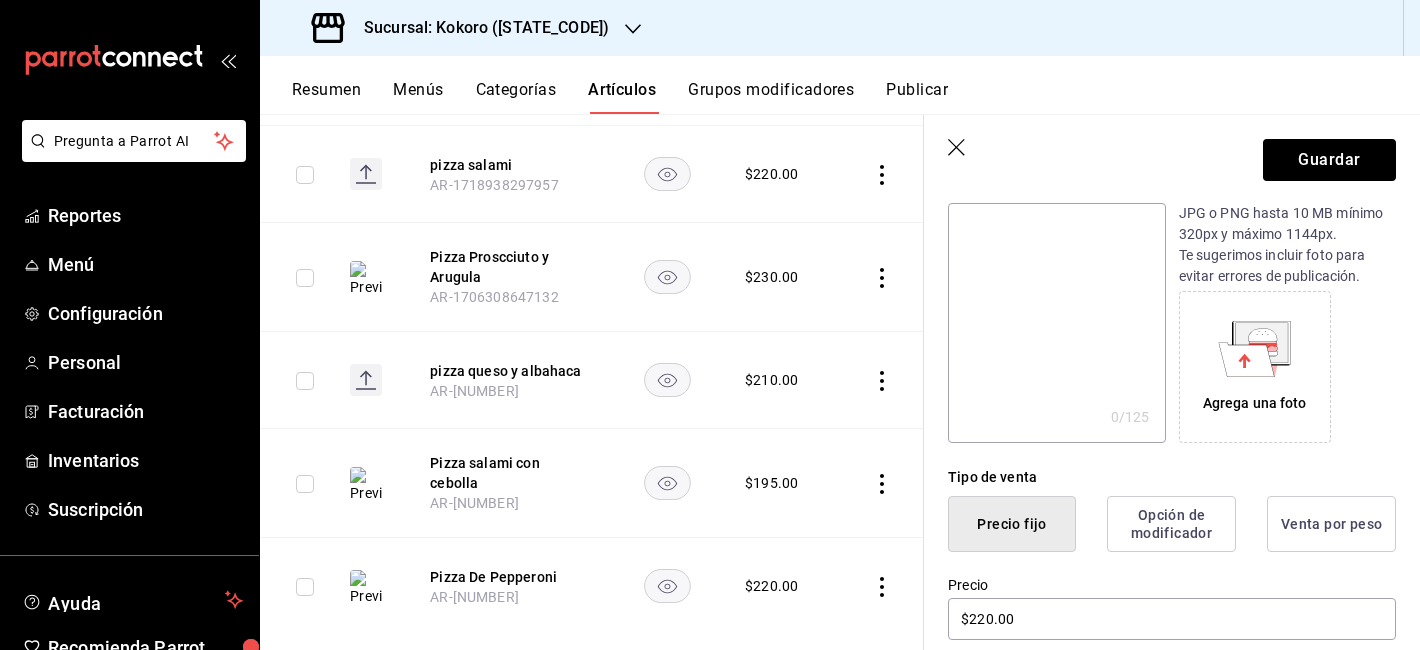 scroll, scrollTop: 467, scrollLeft: 0, axis: vertical 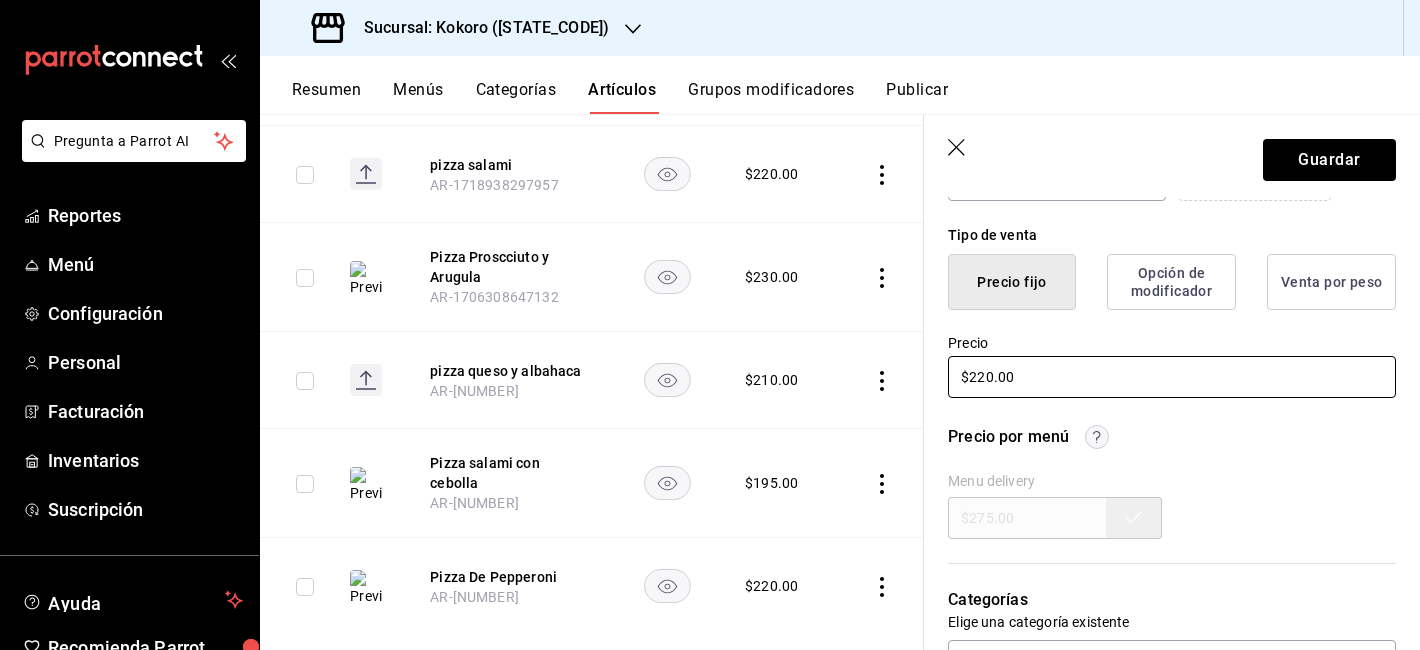 click on "$220.00" at bounding box center (1172, 377) 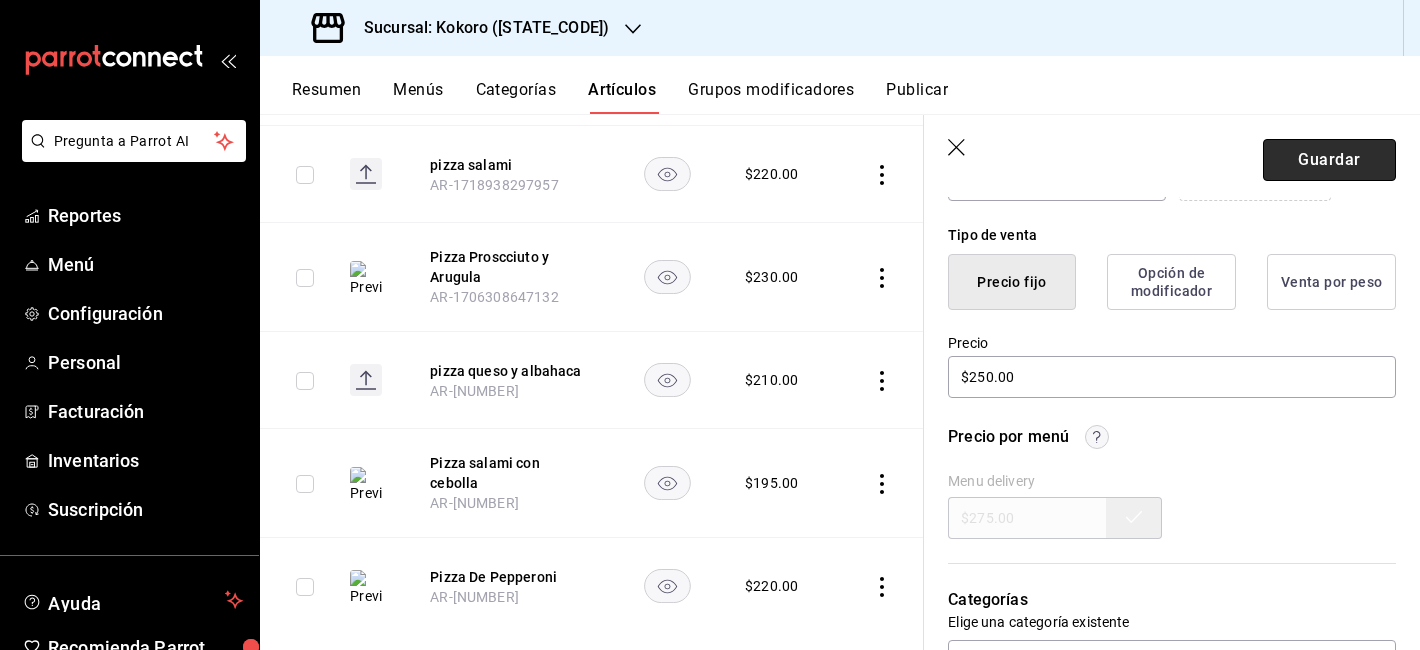 click on "Guardar" at bounding box center (1329, 160) 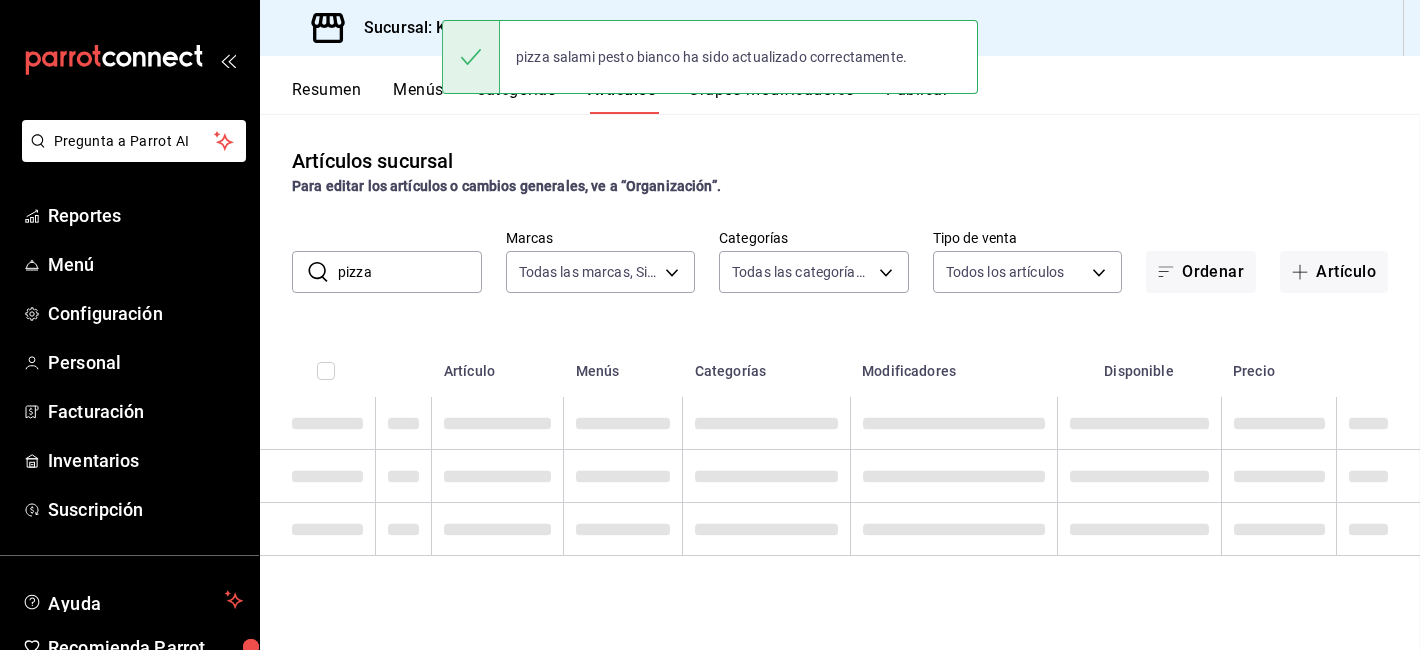 scroll, scrollTop: 0, scrollLeft: 0, axis: both 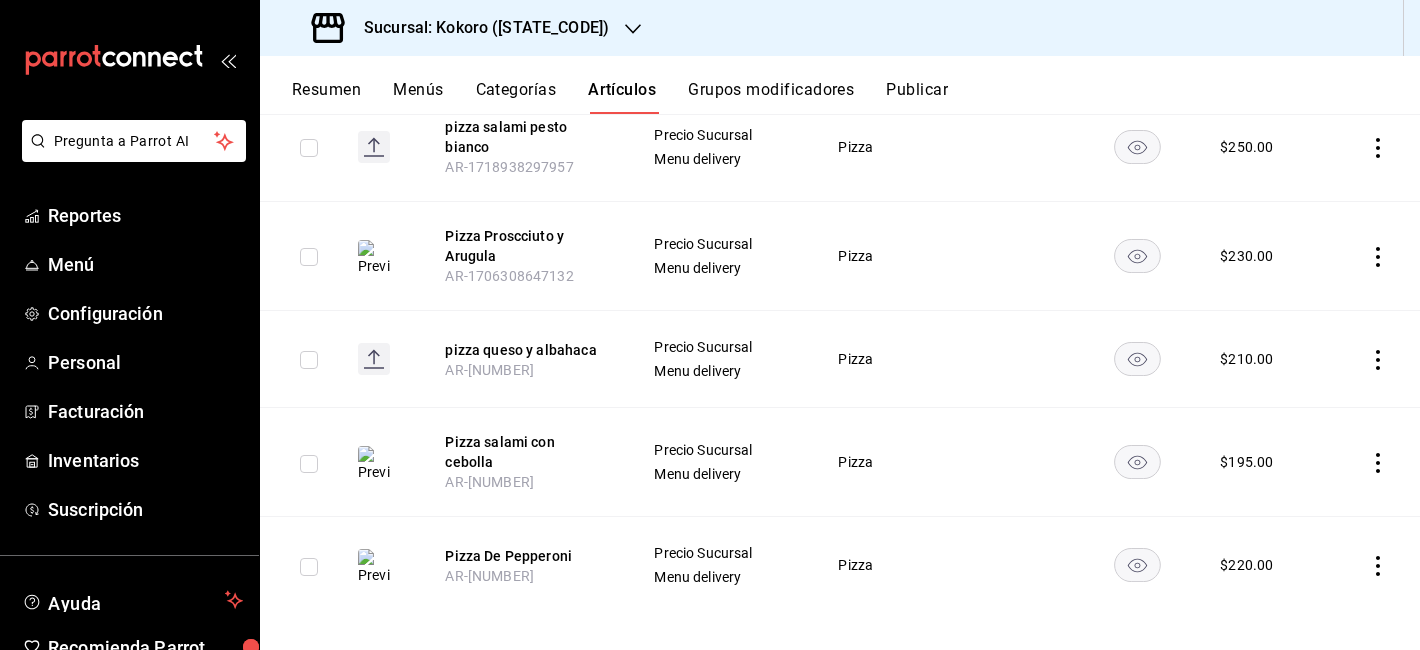 click at bounding box center [1373, 462] 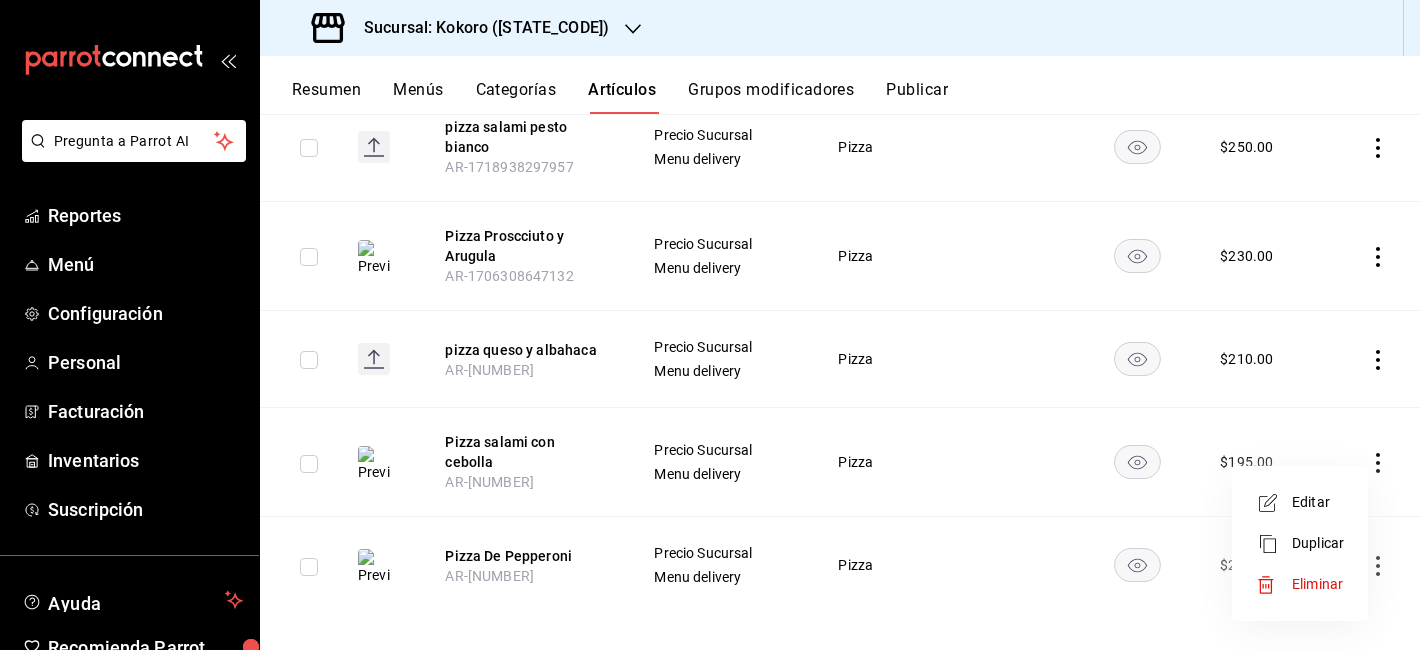 click on "Editar" at bounding box center [1318, 502] 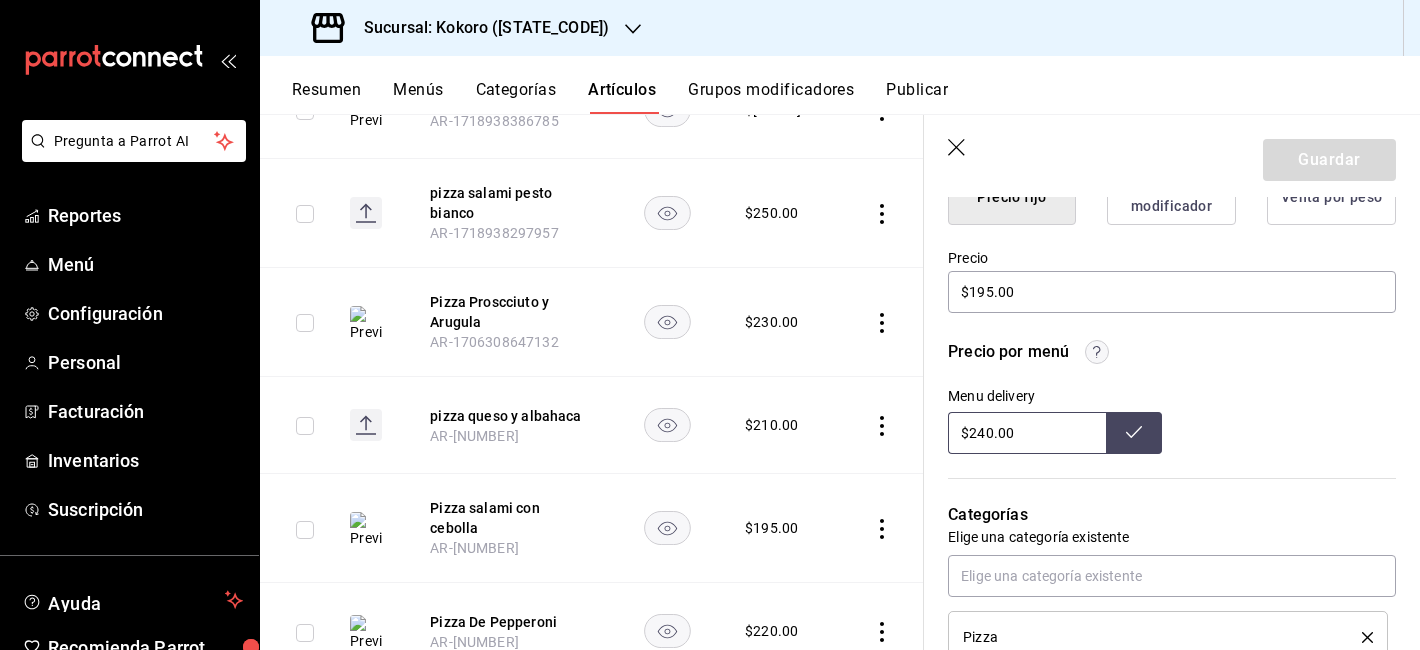 scroll, scrollTop: 530, scrollLeft: 0, axis: vertical 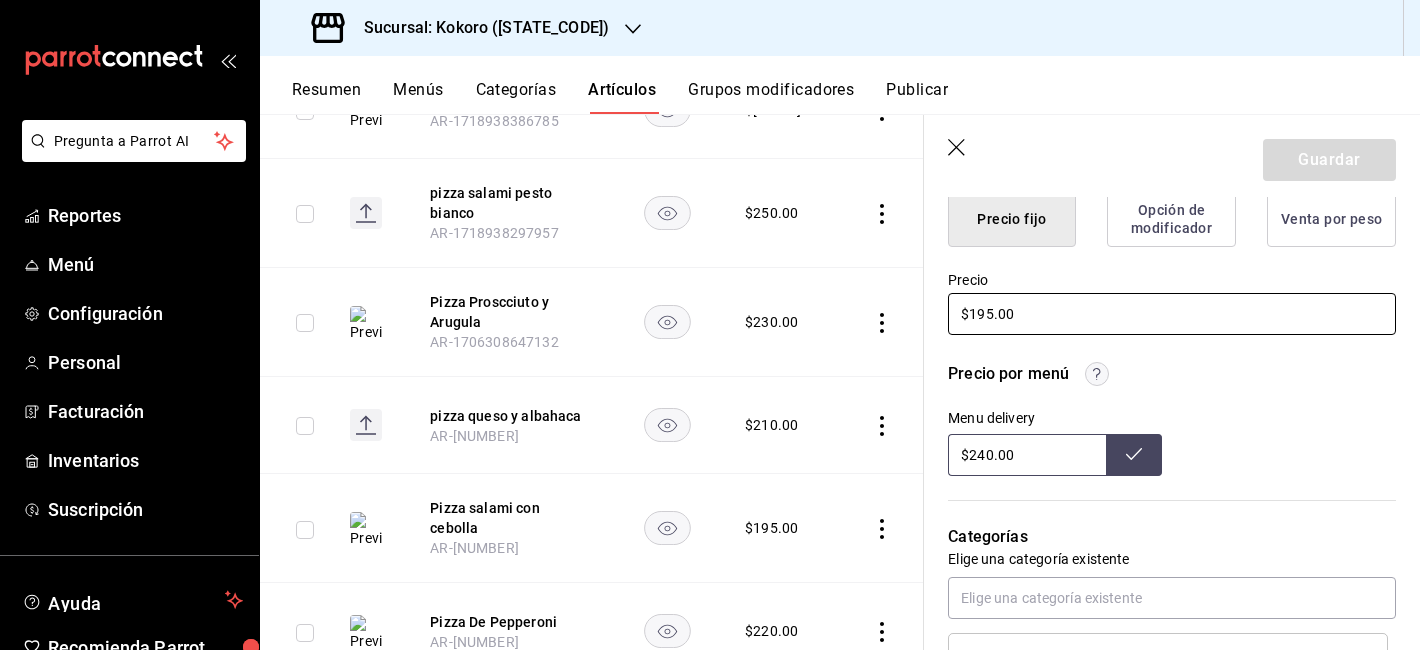 click on "$195.00" at bounding box center [1172, 314] 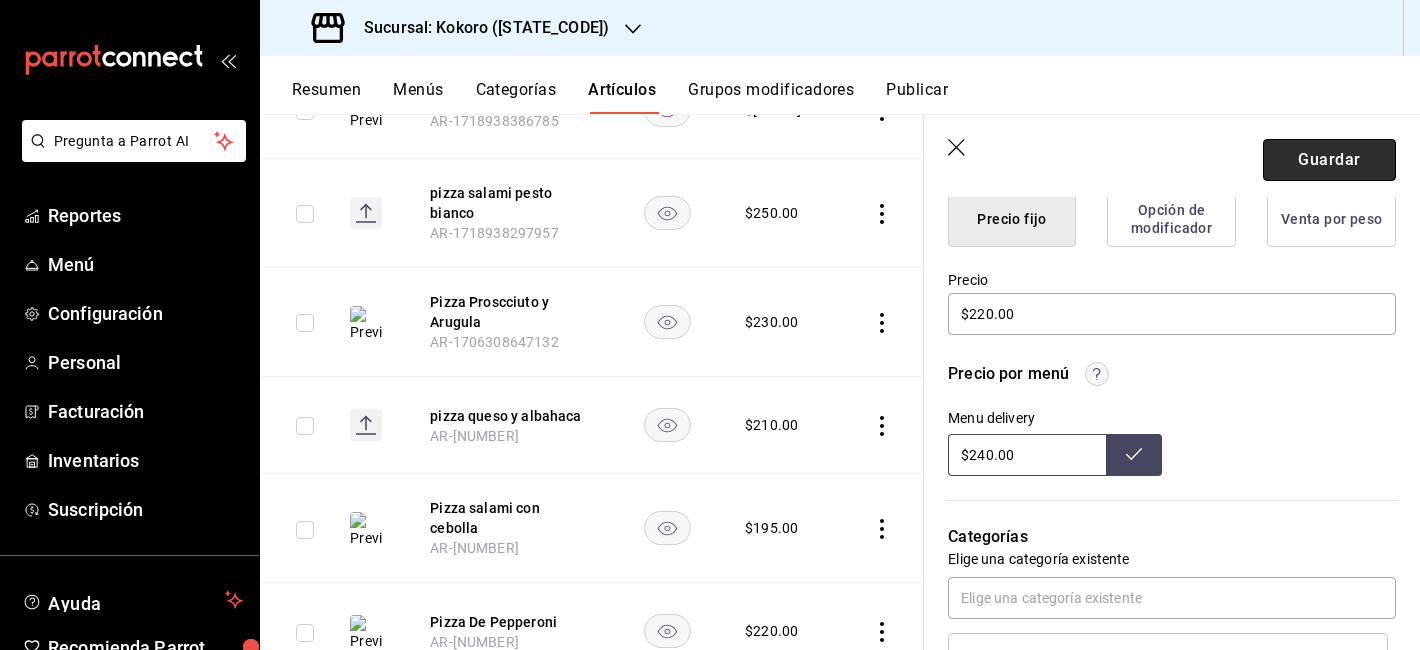 click on "Guardar" at bounding box center (1329, 160) 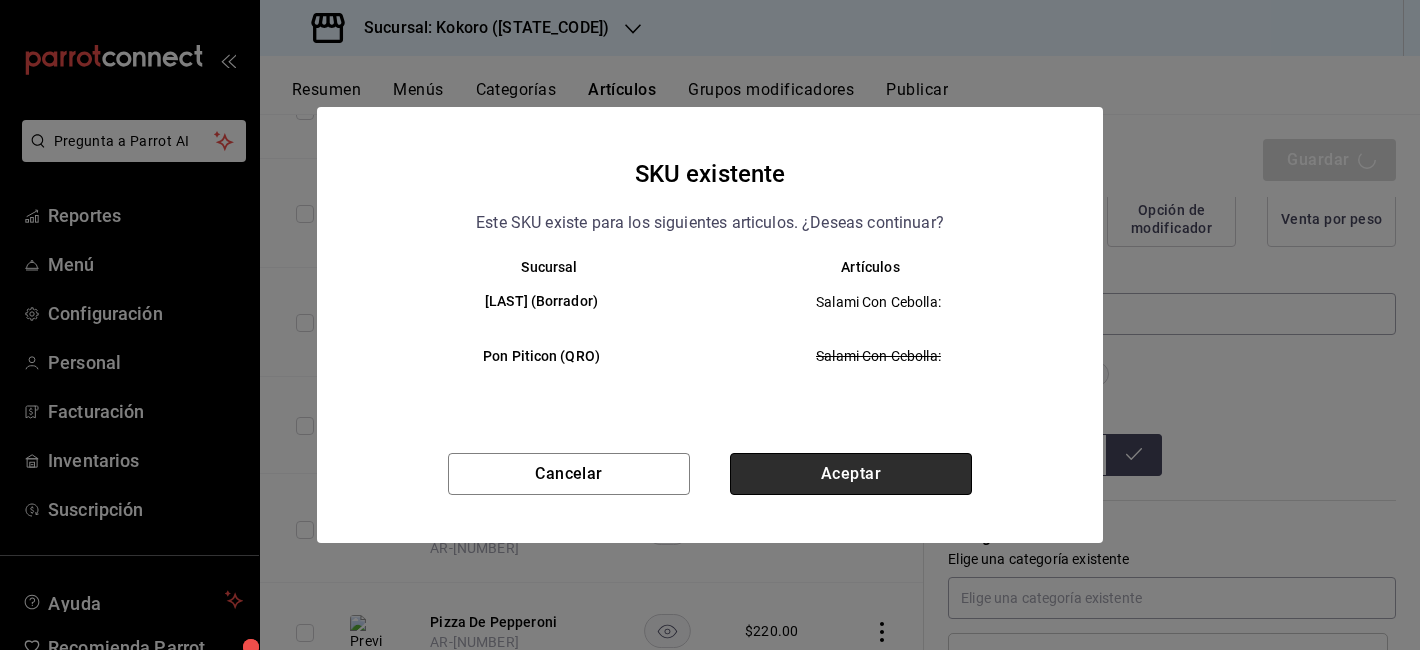 click on "Aceptar" at bounding box center [851, 474] 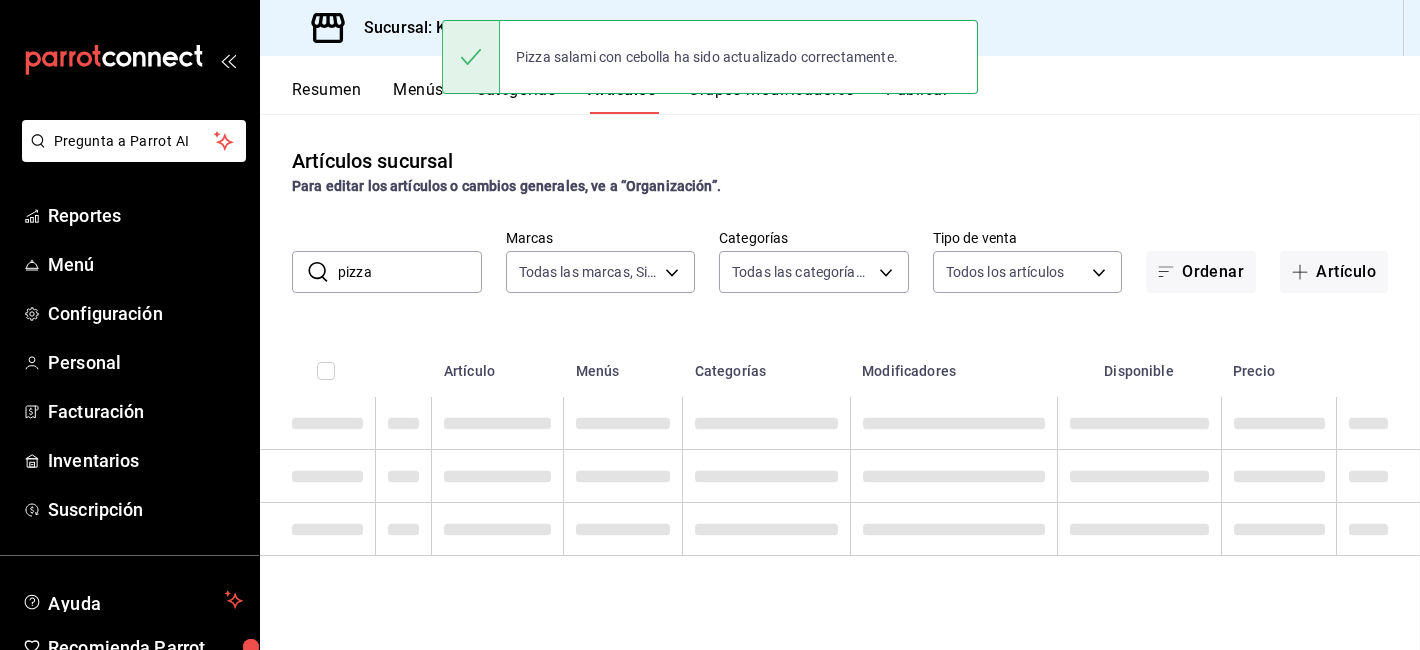 scroll, scrollTop: 0, scrollLeft: 0, axis: both 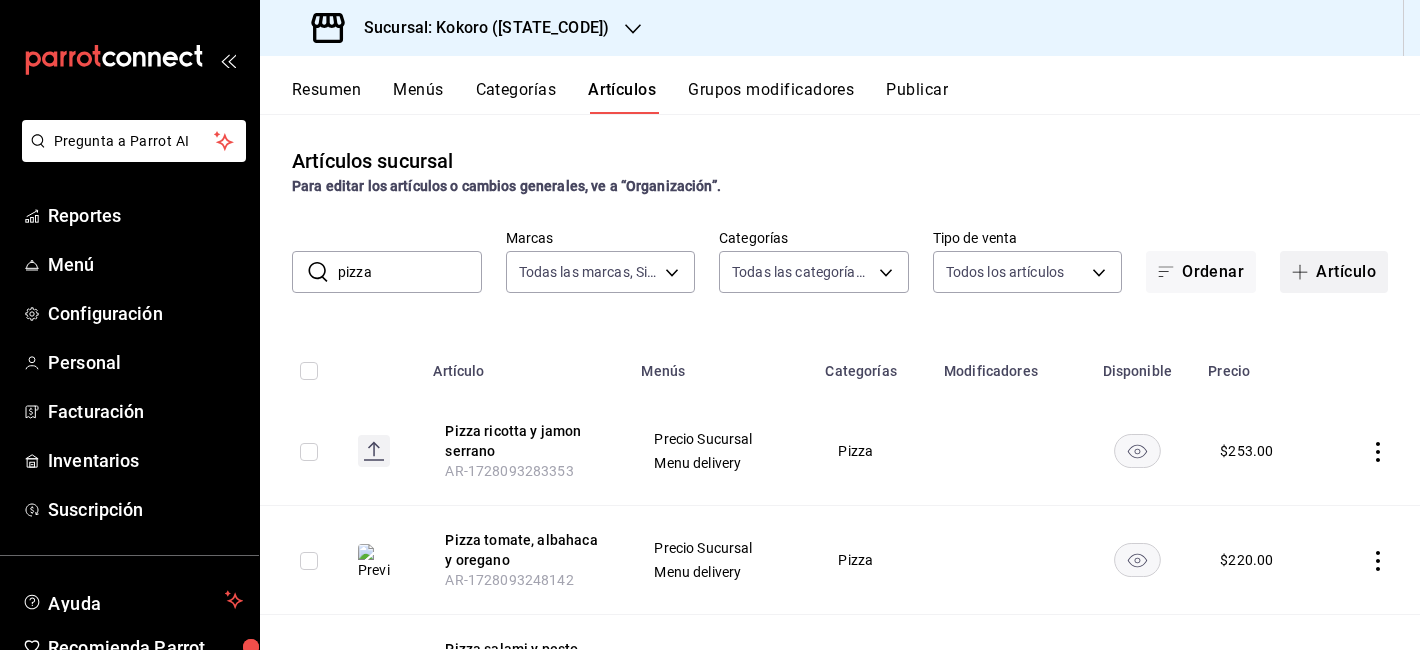 click on "Artículo" at bounding box center (1334, 272) 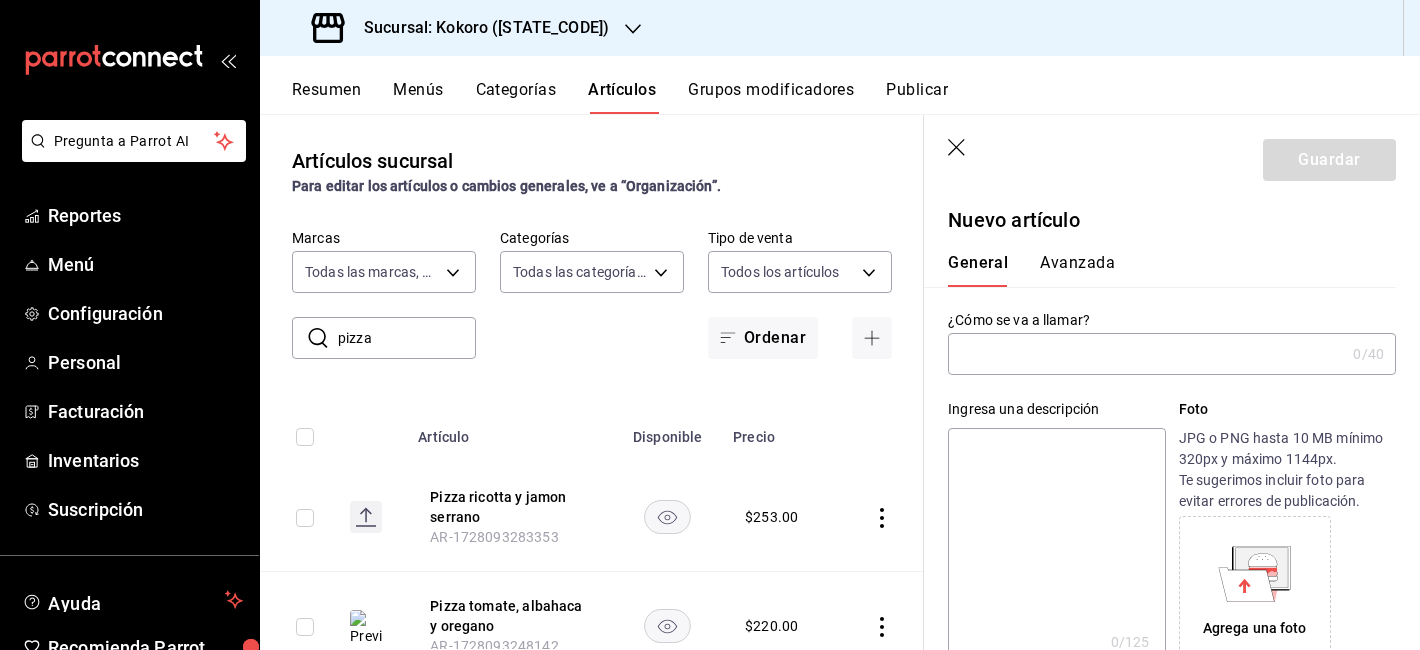 click at bounding box center (1146, 354) 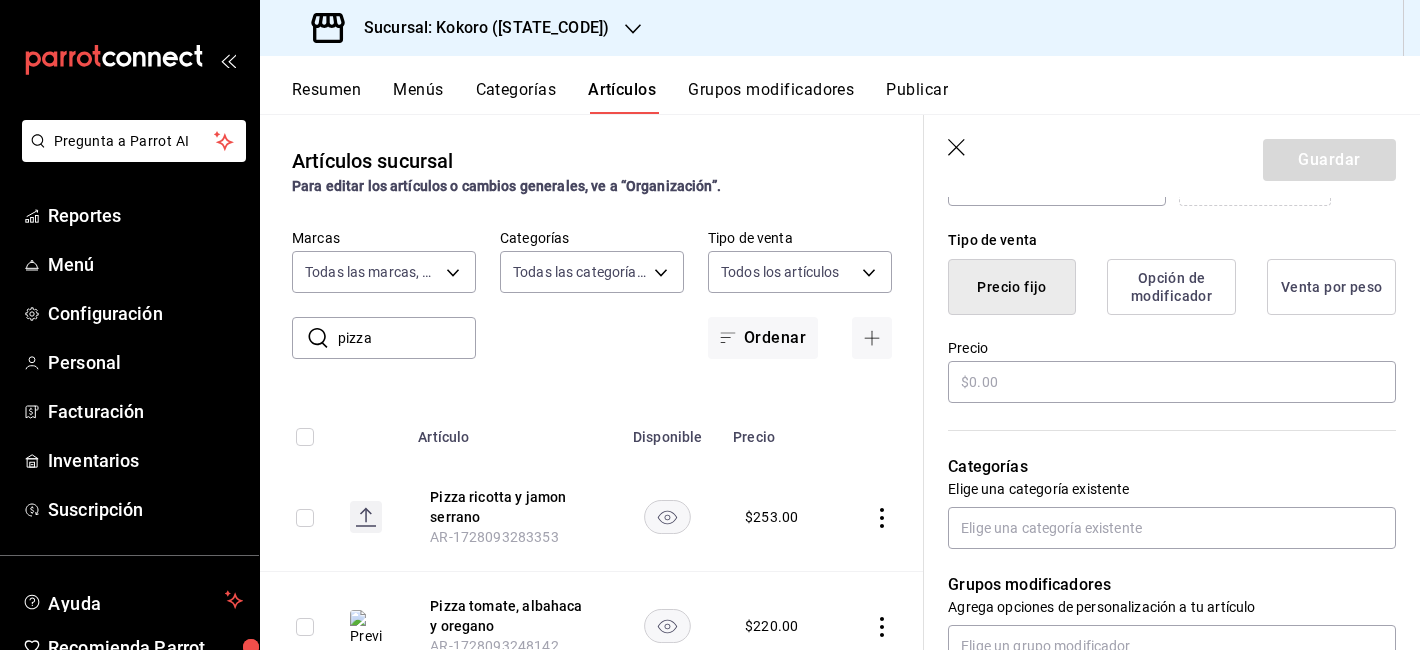 scroll, scrollTop: 478, scrollLeft: 0, axis: vertical 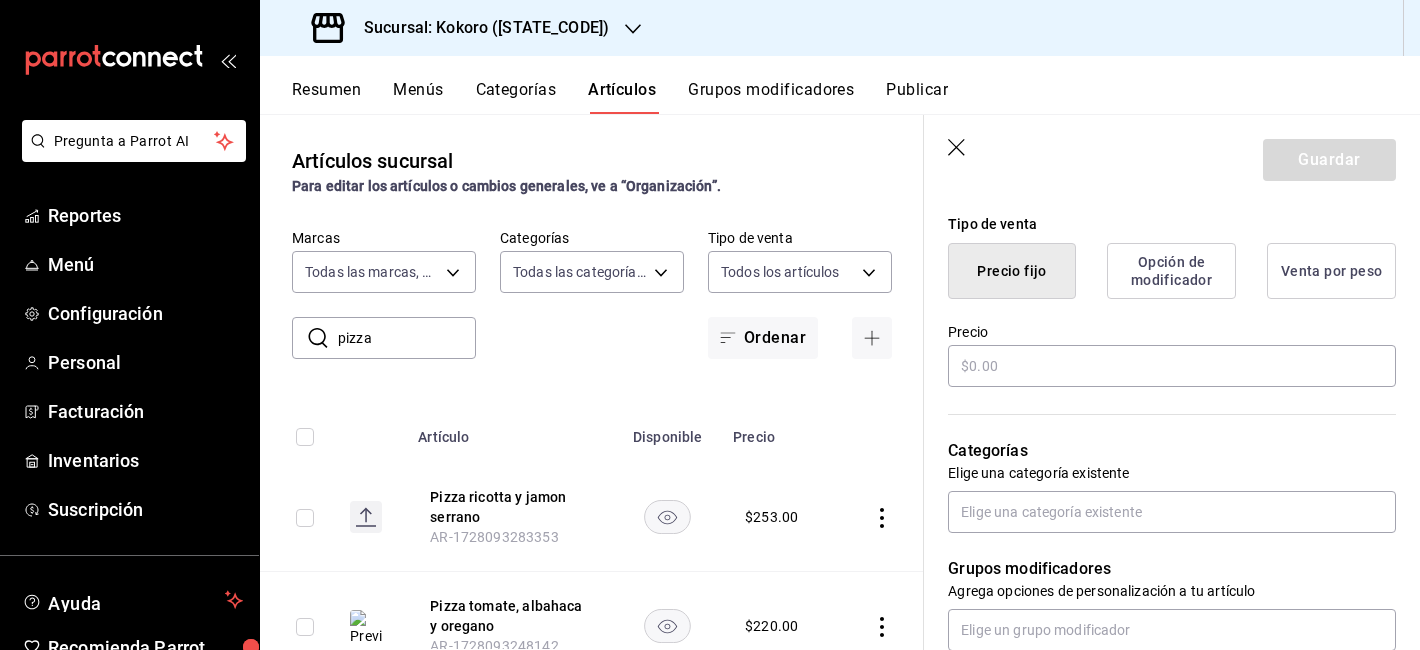 click on "Categorías Elige una categoría existente" at bounding box center (1160, 461) 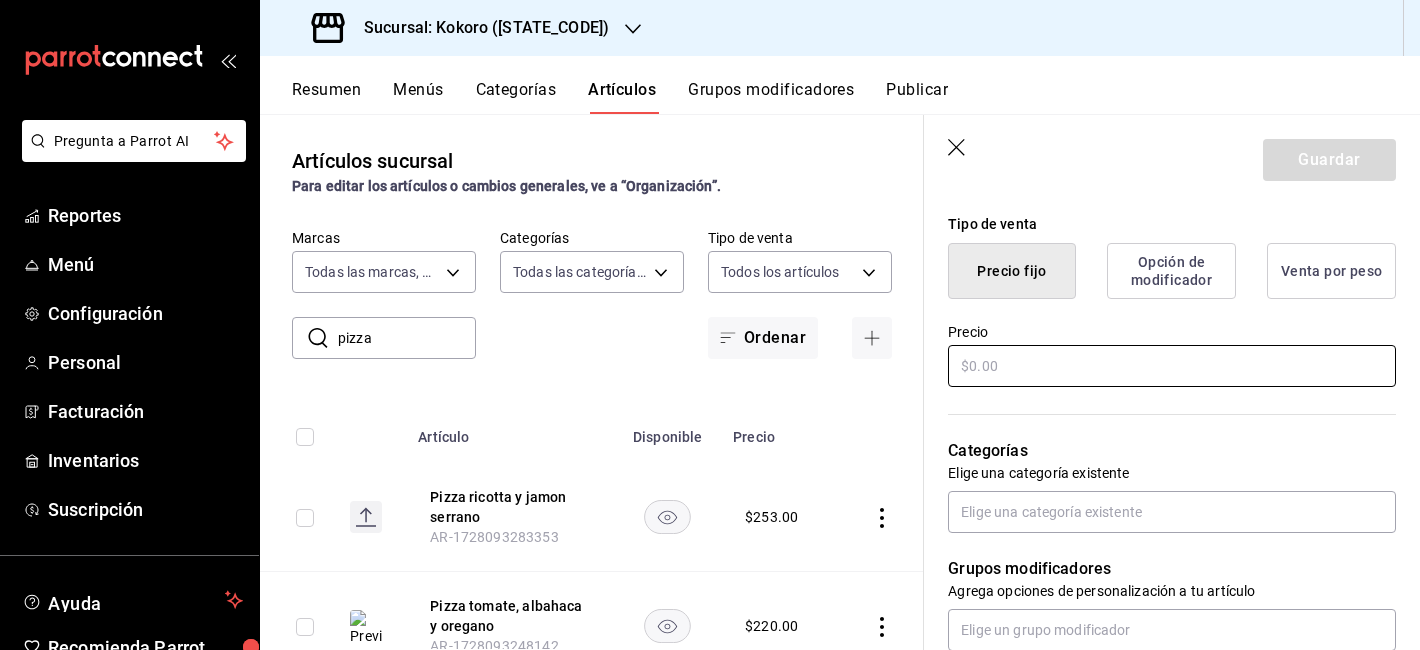 click at bounding box center [1172, 366] 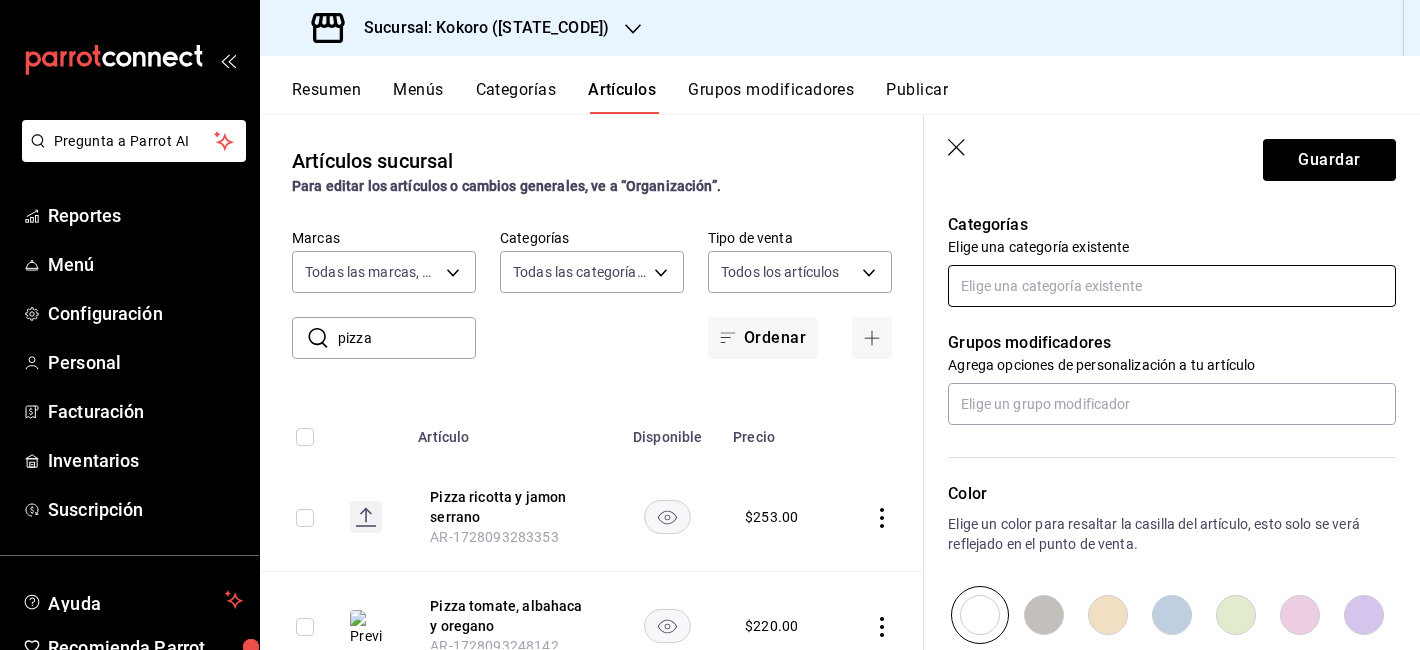 scroll, scrollTop: 677, scrollLeft: 0, axis: vertical 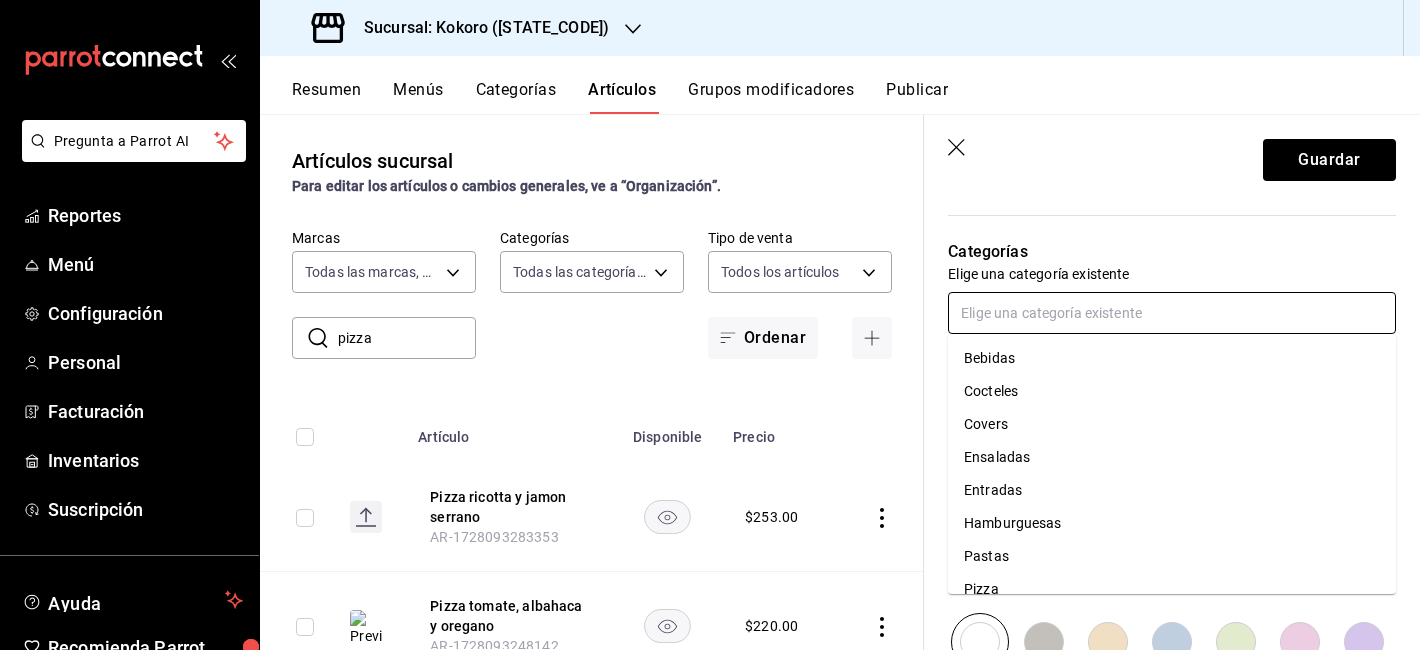 click at bounding box center [1172, 313] 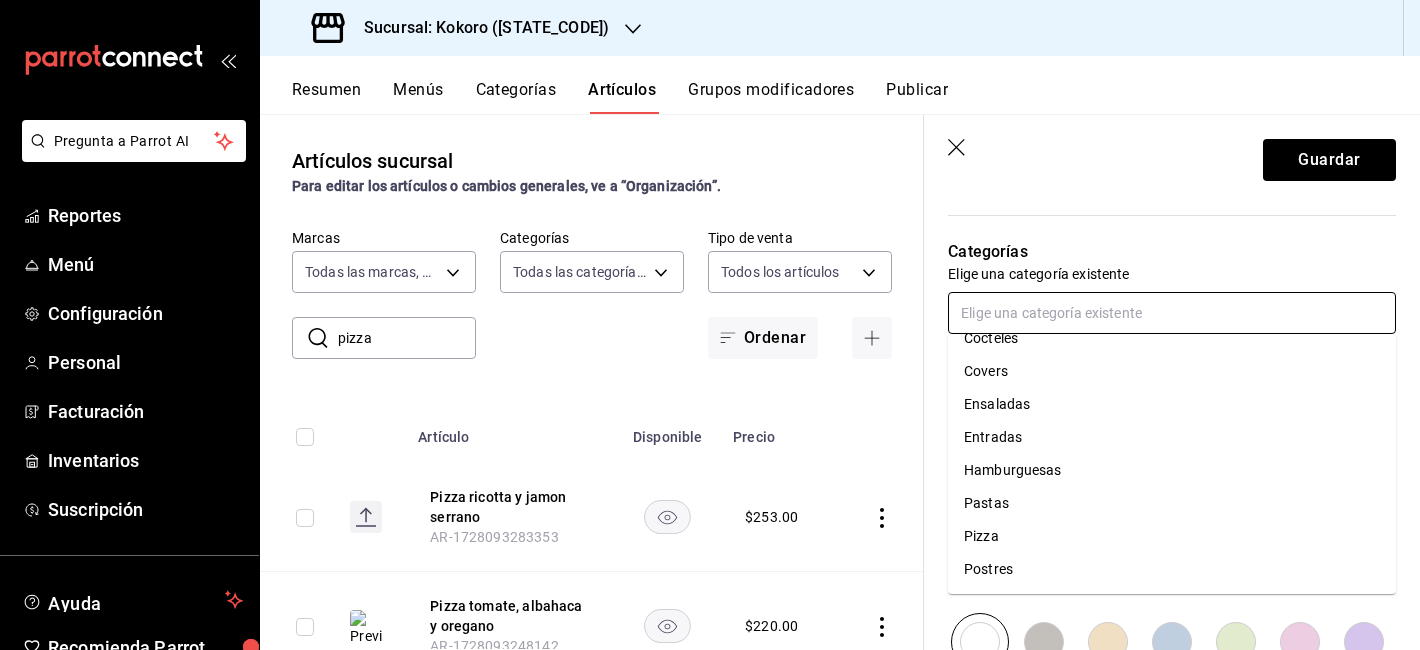 click on "Pizza" at bounding box center (1172, 536) 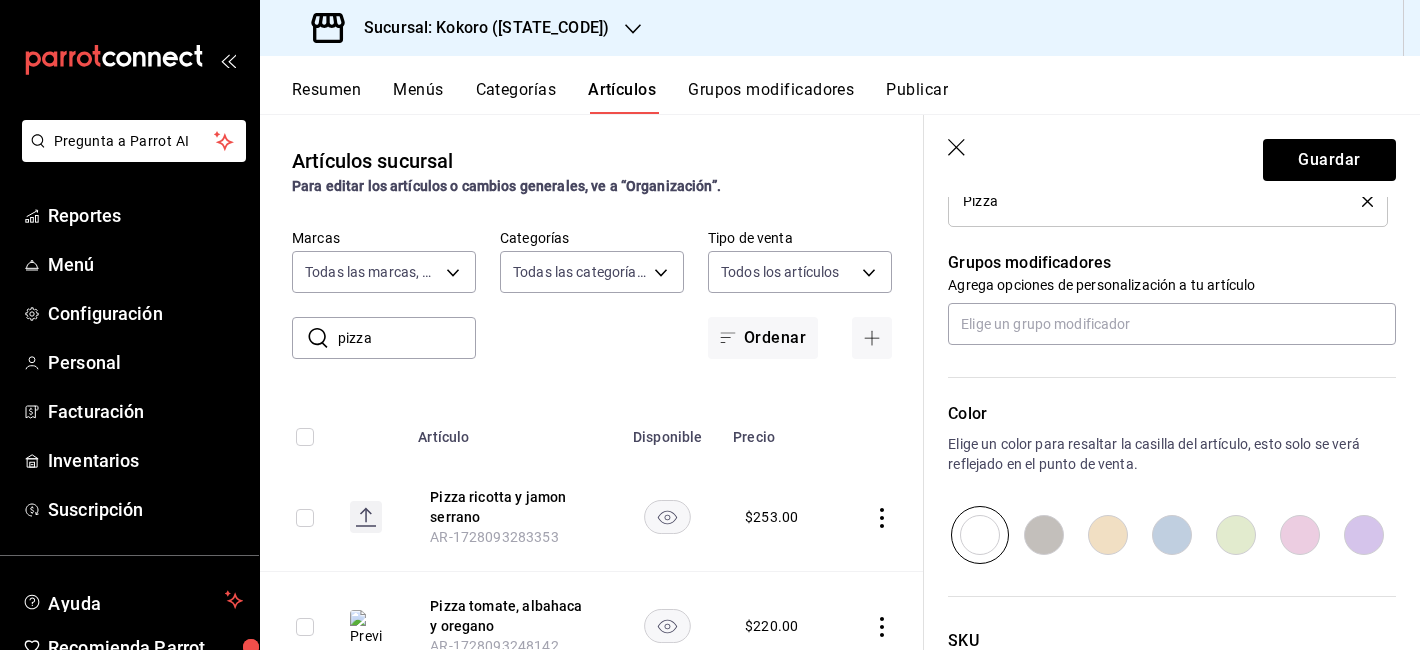 scroll, scrollTop: 1015, scrollLeft: 0, axis: vertical 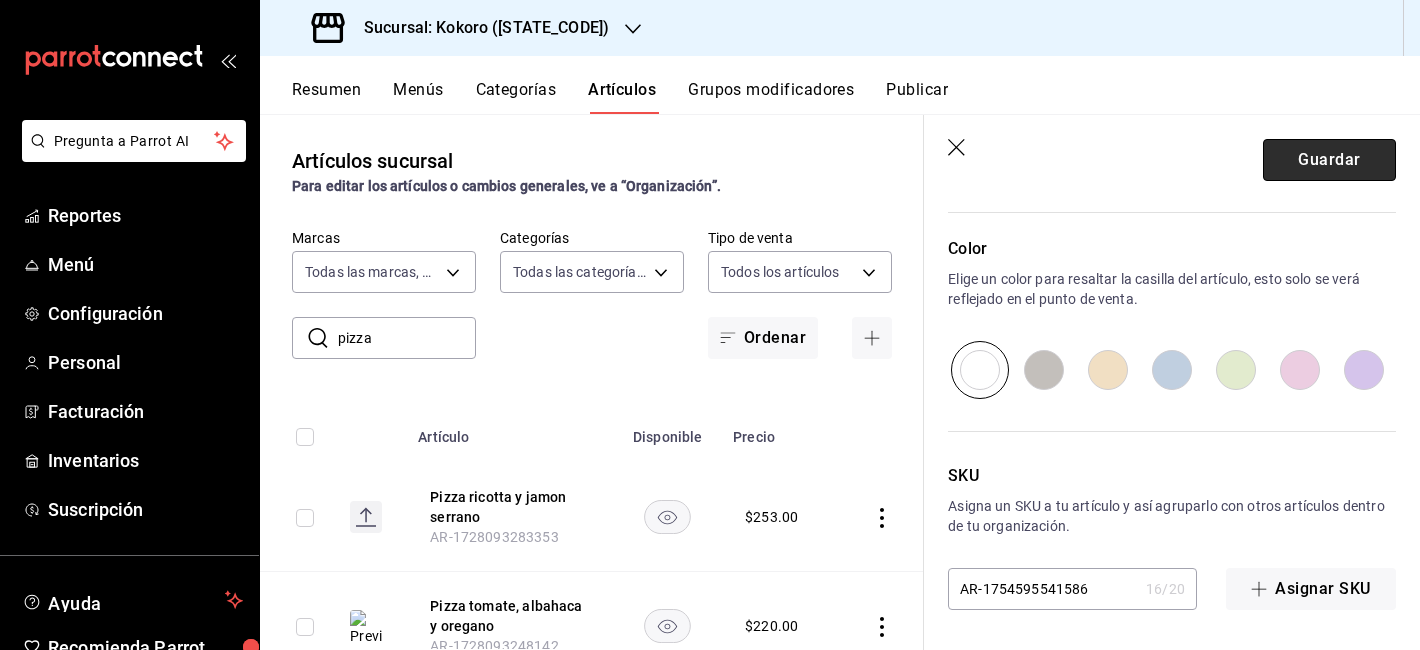 click on "Guardar" at bounding box center [1329, 160] 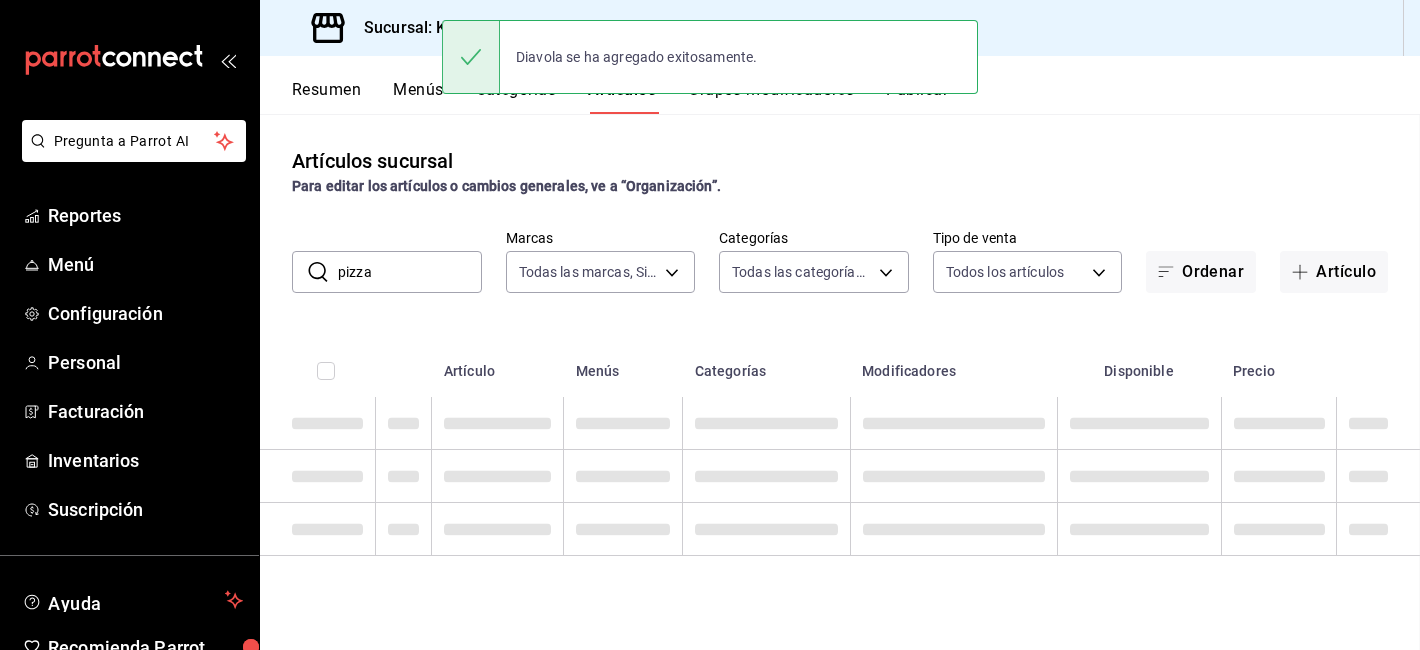 scroll, scrollTop: 0, scrollLeft: 0, axis: both 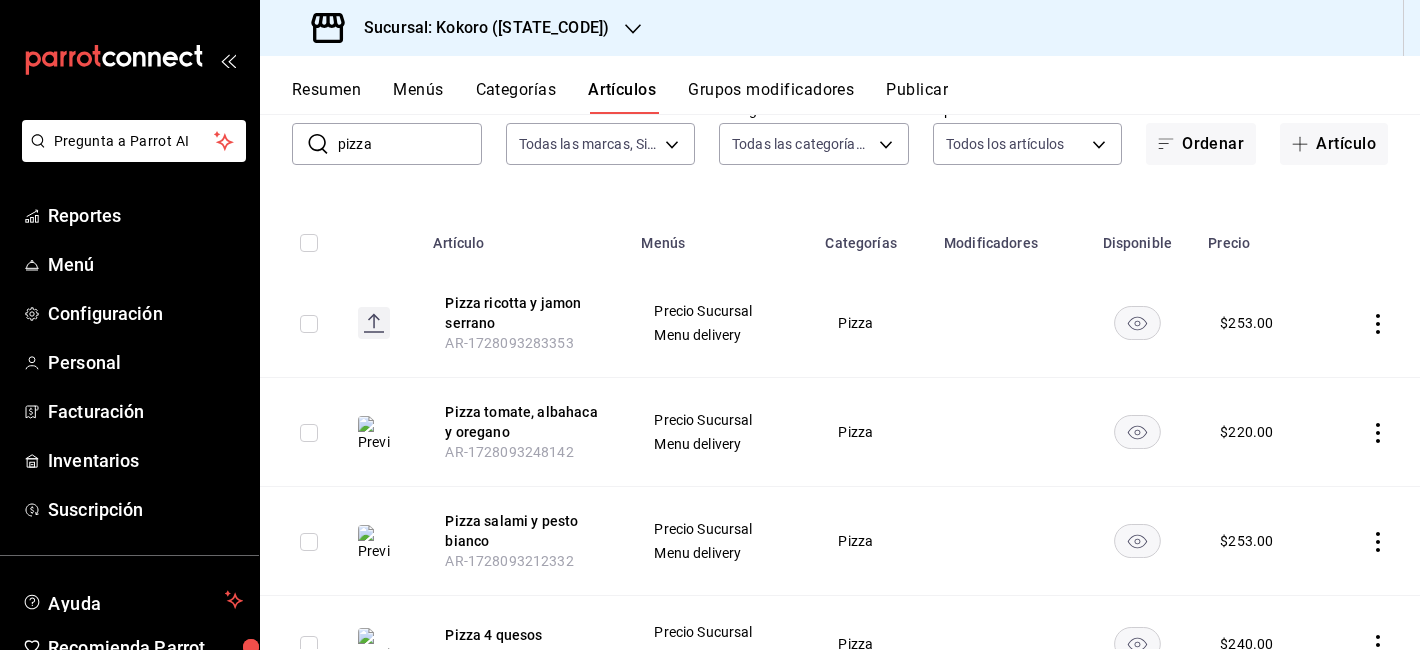 click 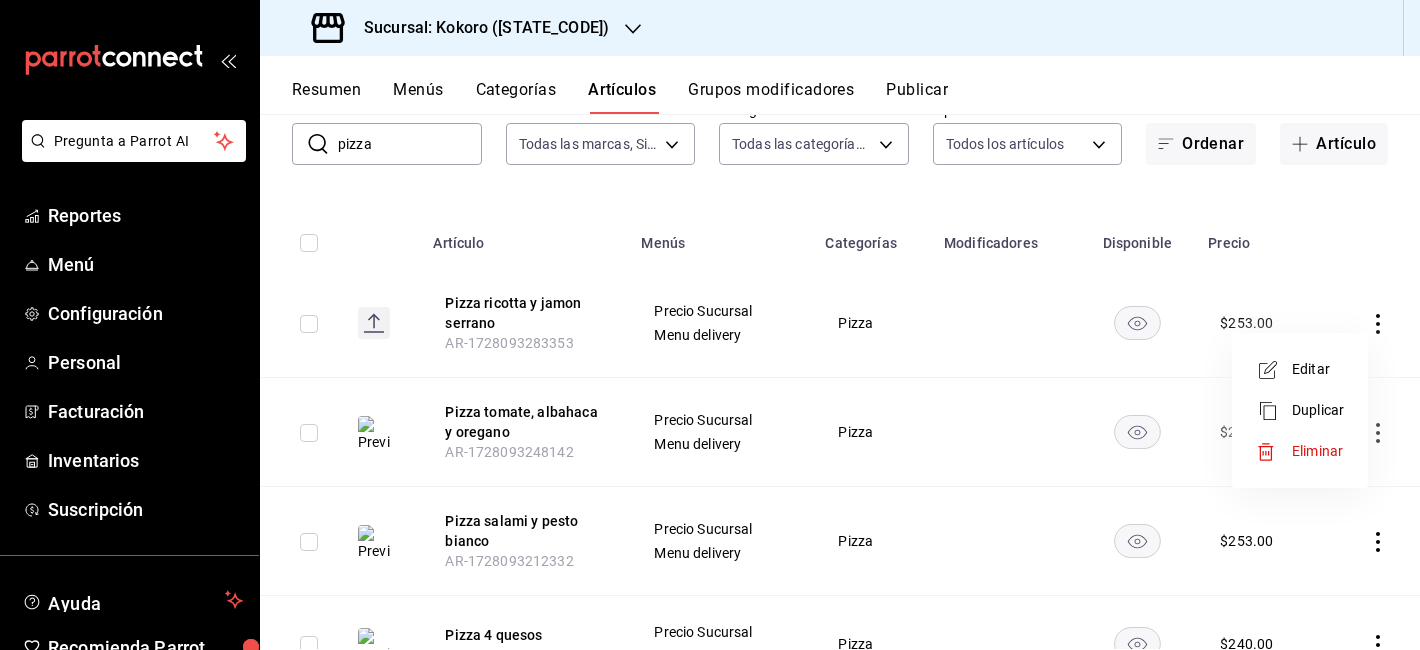 click on "Editar" at bounding box center (1318, 369) 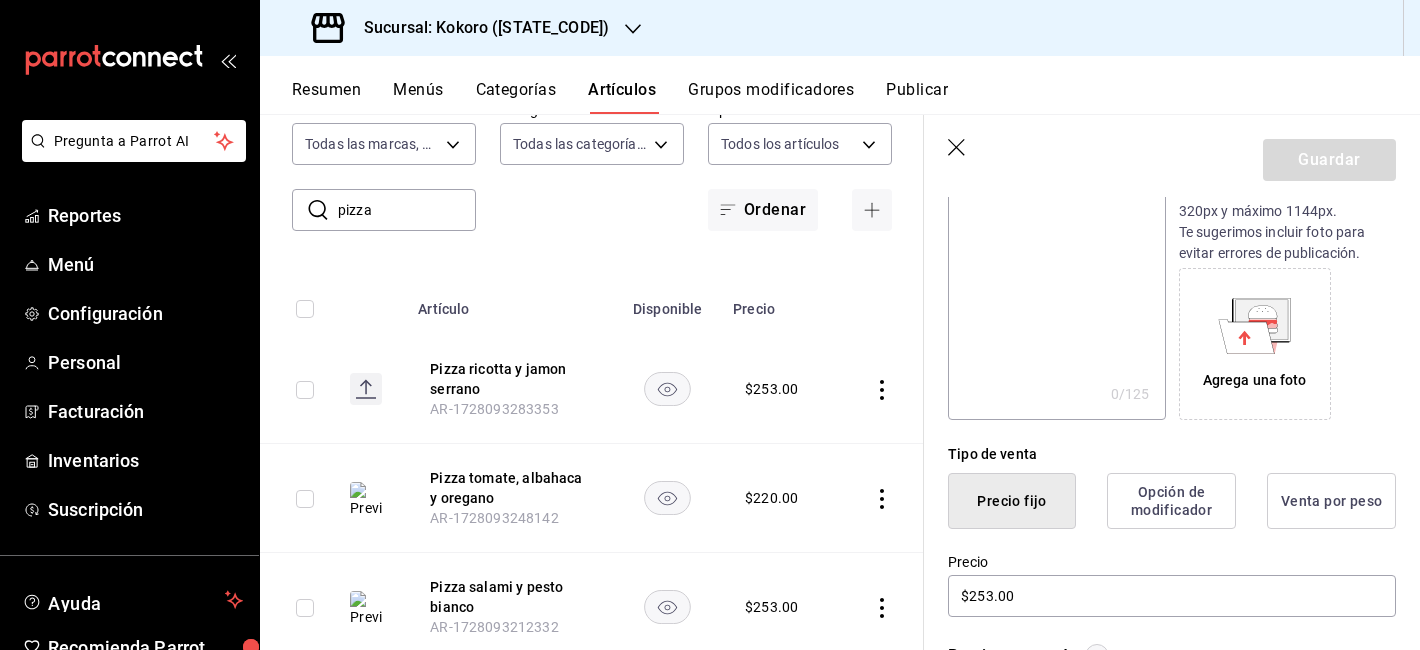 scroll, scrollTop: 578, scrollLeft: 0, axis: vertical 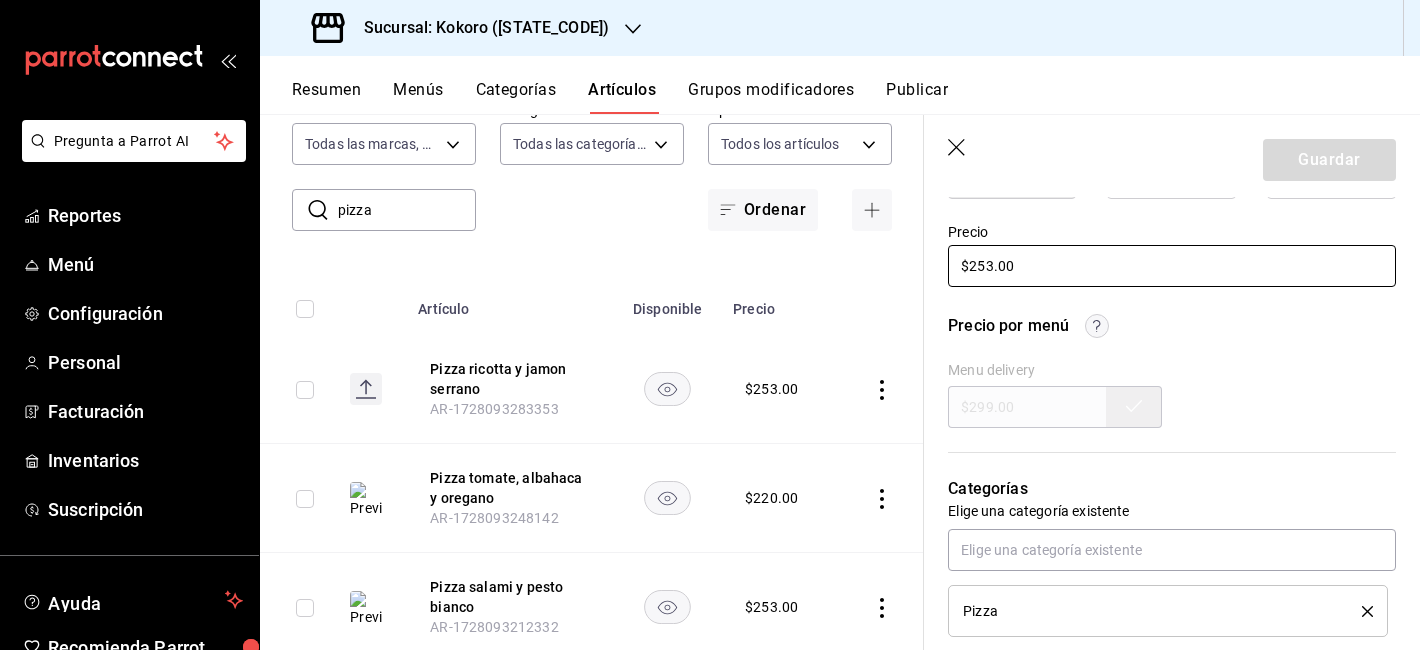 click on "$253.00" at bounding box center [1172, 266] 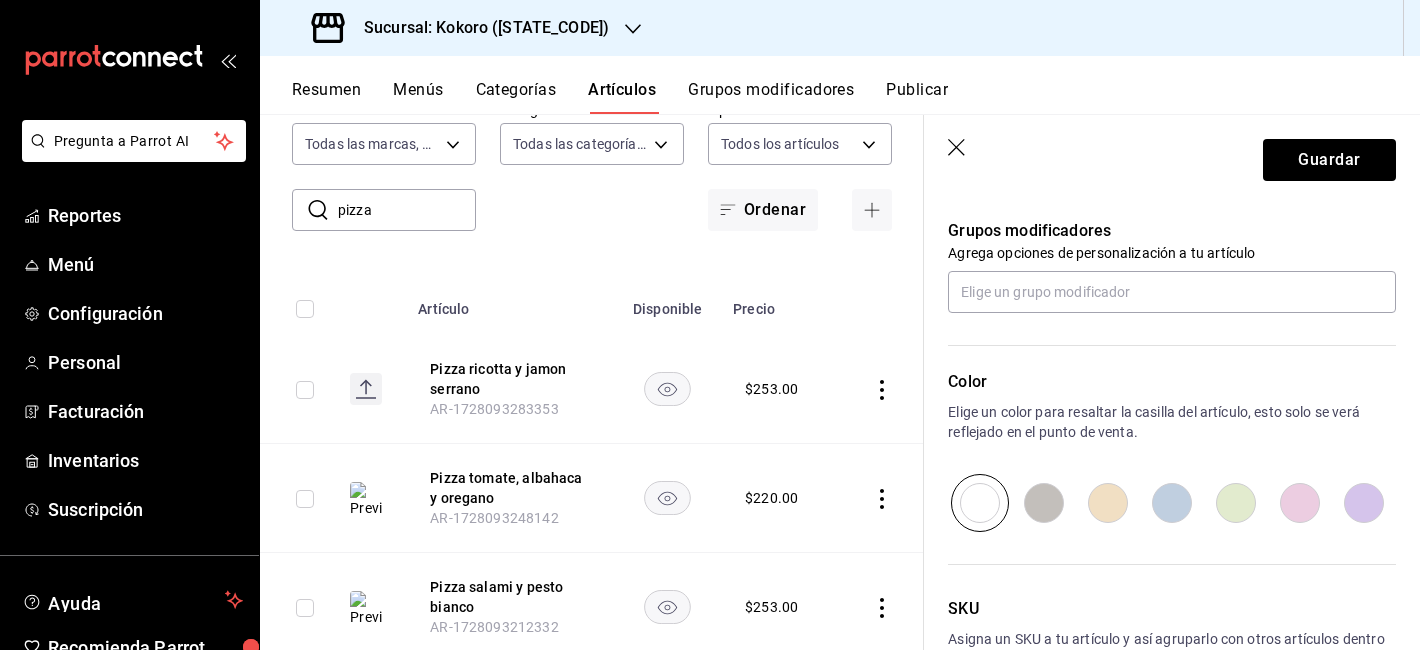 scroll, scrollTop: 1153, scrollLeft: 0, axis: vertical 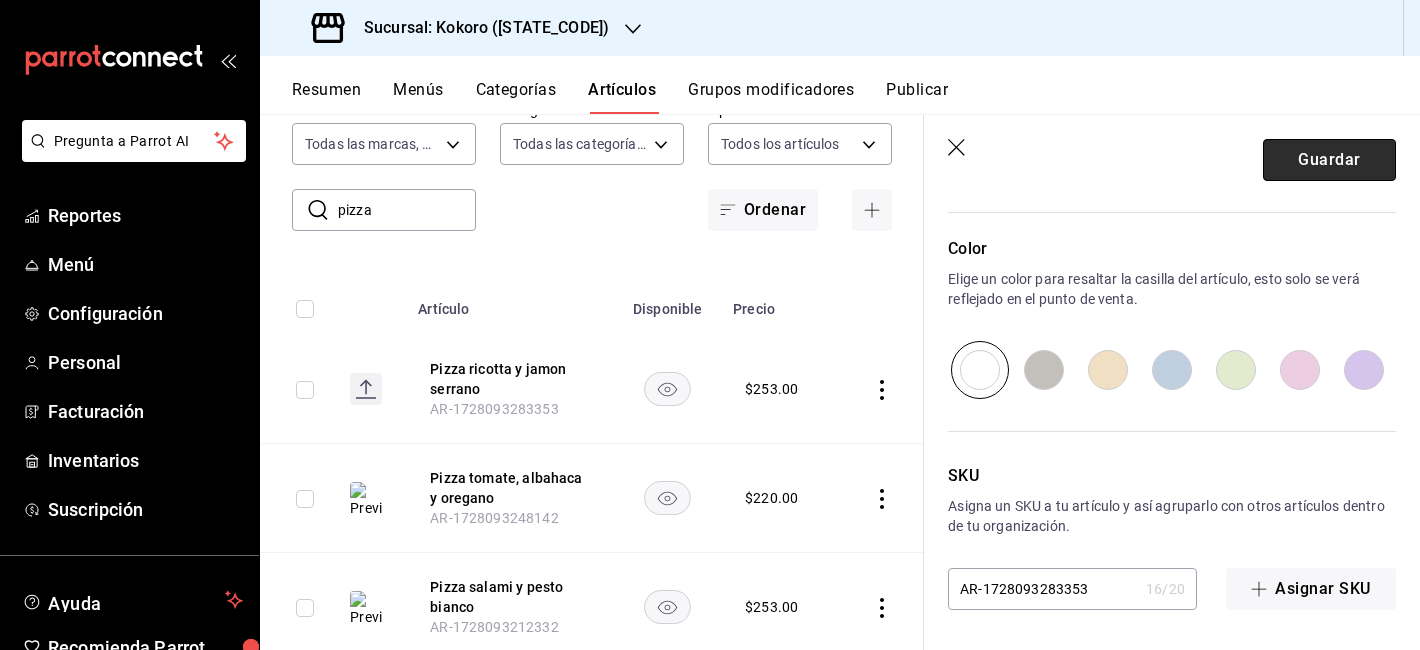 click on "Guardar" at bounding box center (1329, 160) 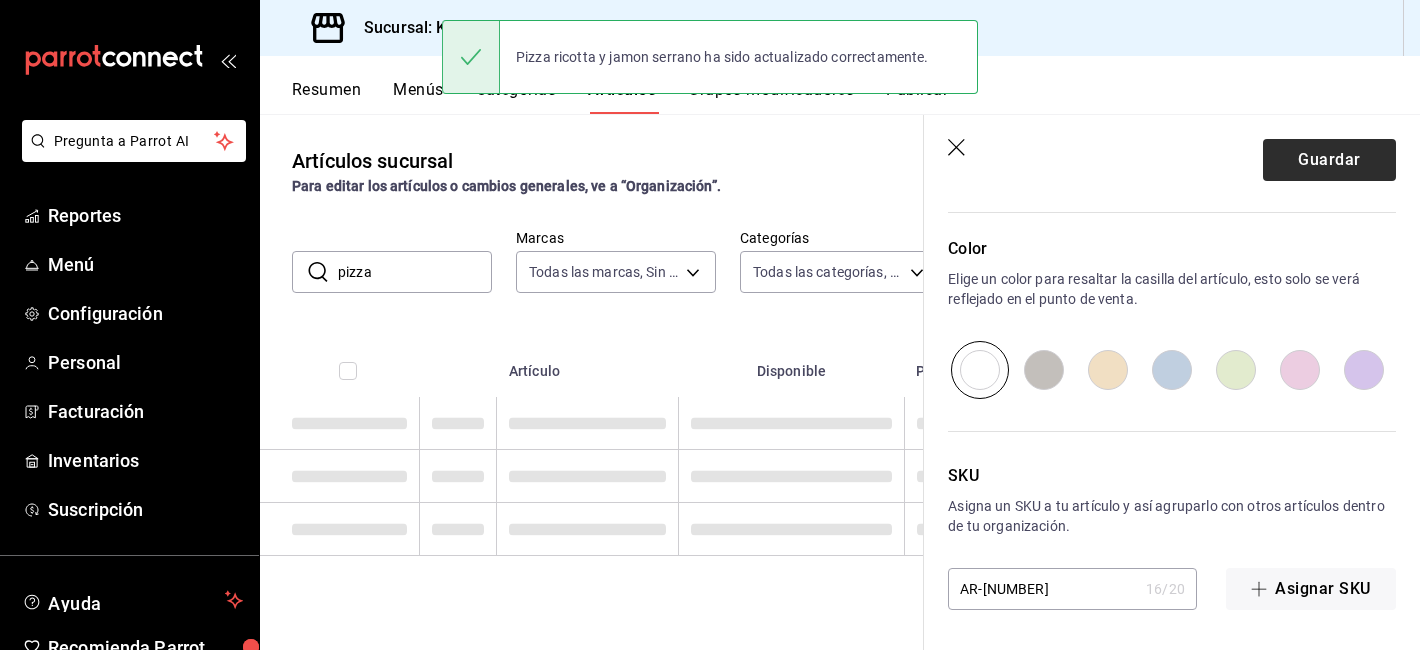 scroll, scrollTop: 0, scrollLeft: 0, axis: both 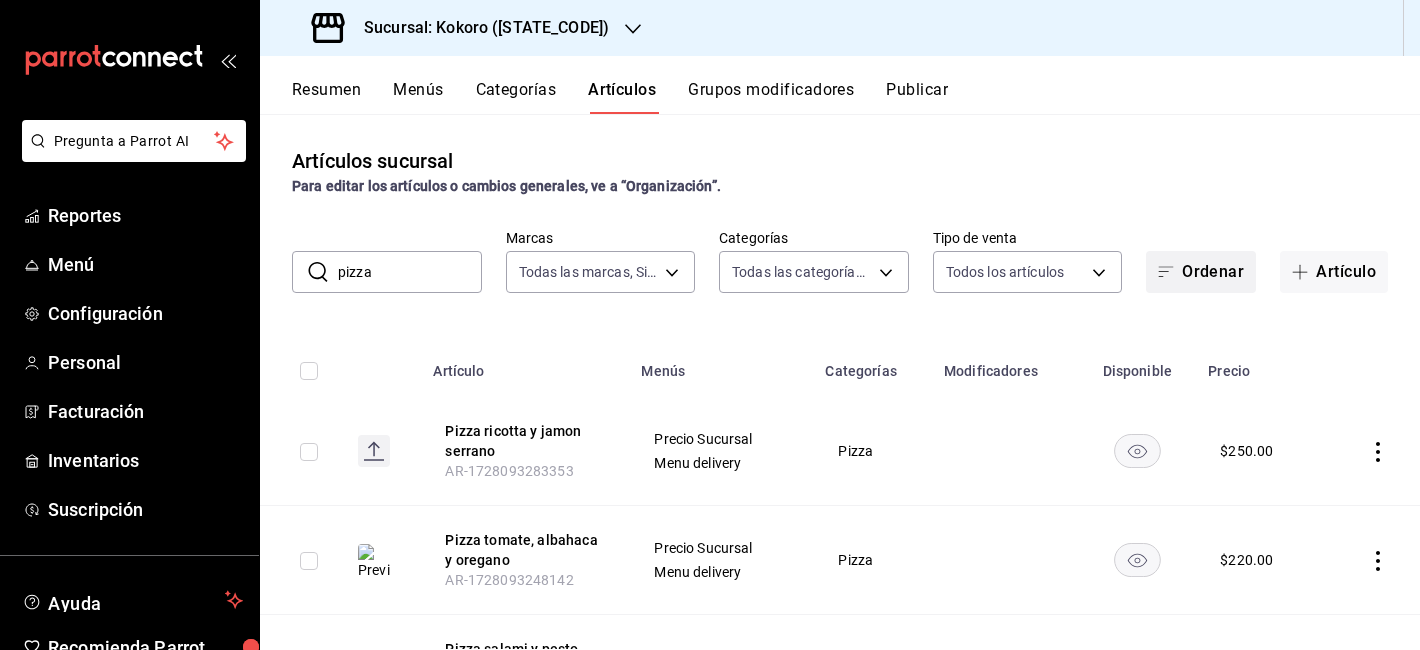 click on "Ordenar" at bounding box center [1201, 272] 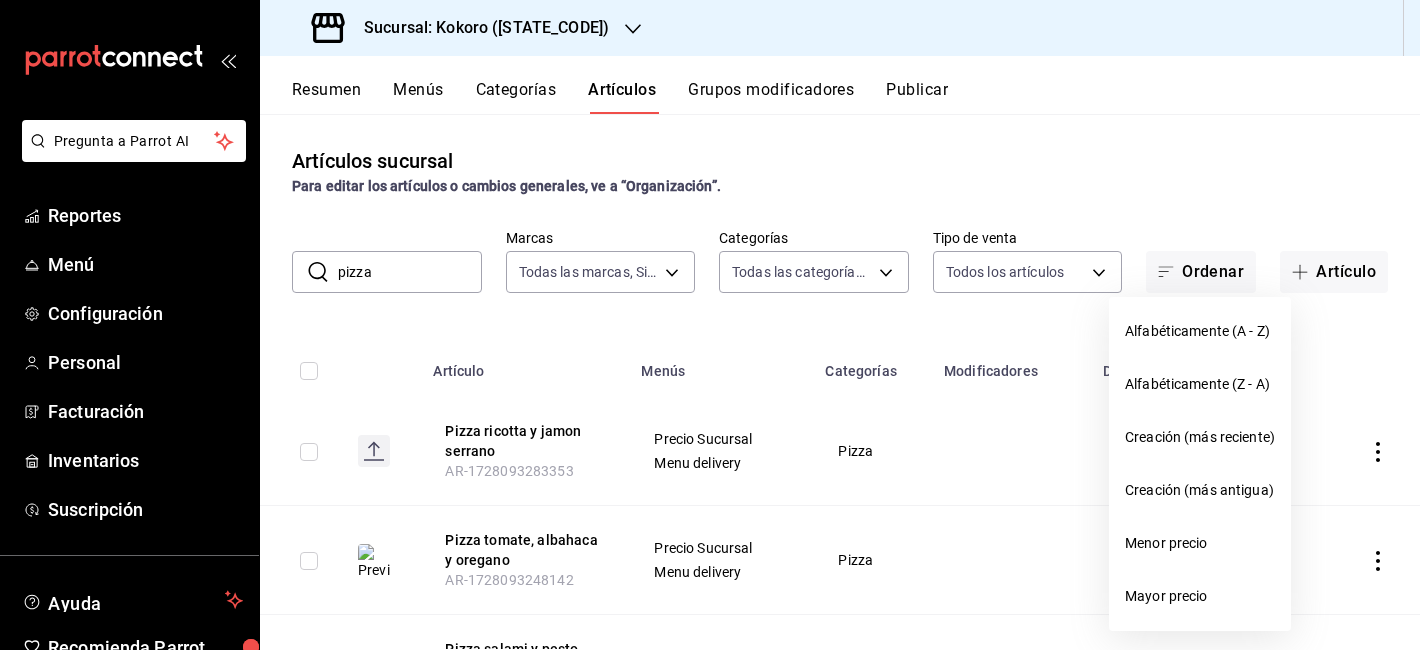 drag, startPoint x: 1249, startPoint y: 255, endPoint x: 1319, endPoint y: 255, distance: 70 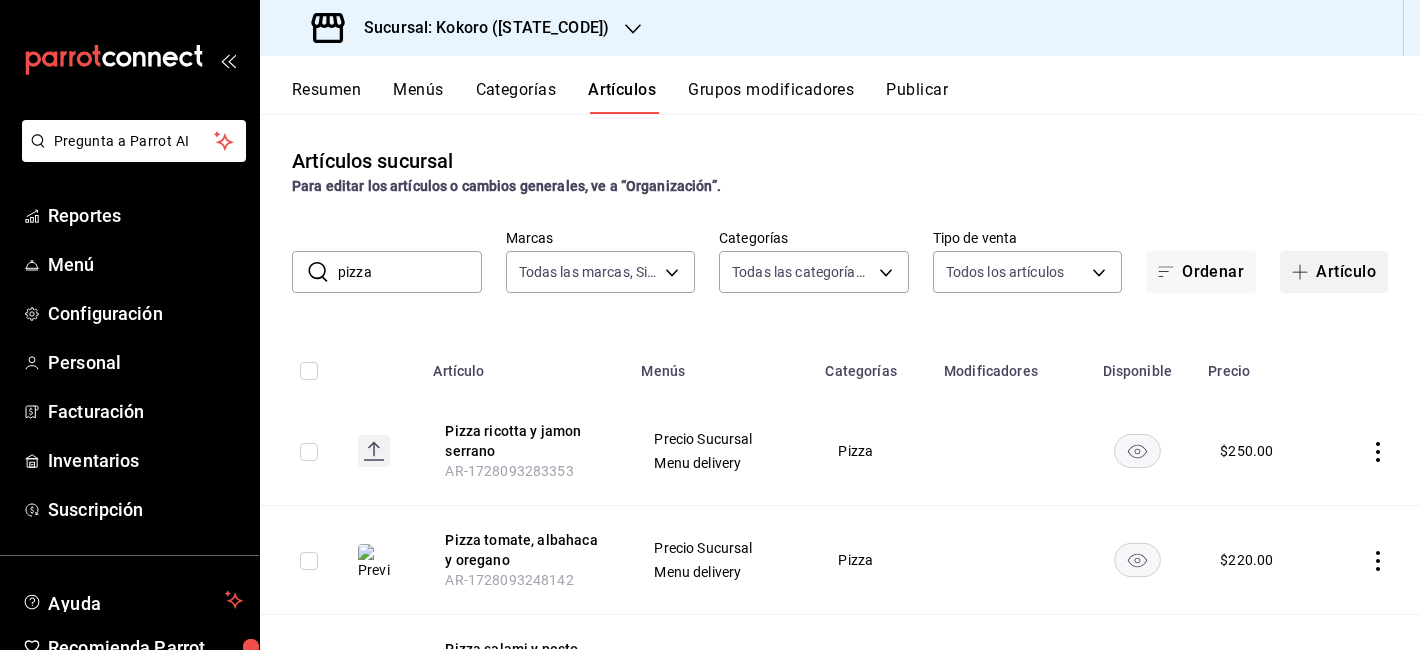 click on "Artículo" at bounding box center (1334, 272) 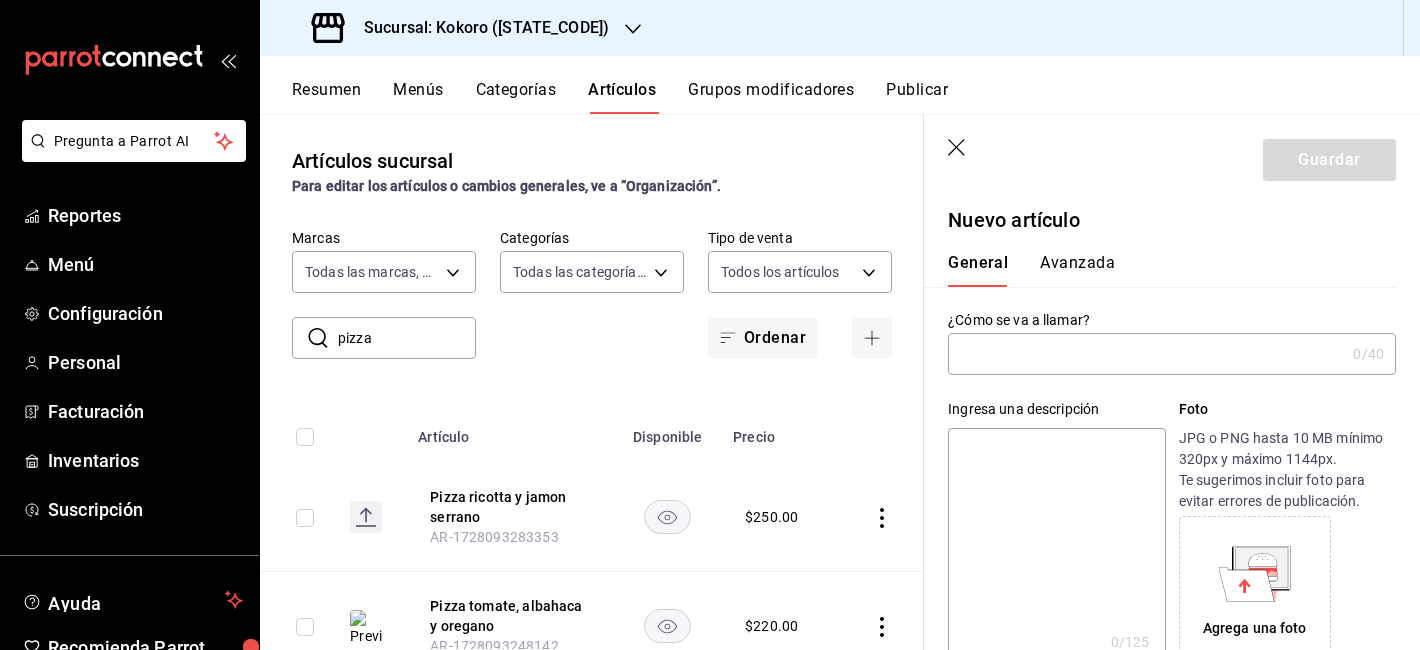 click at bounding box center [1146, 354] 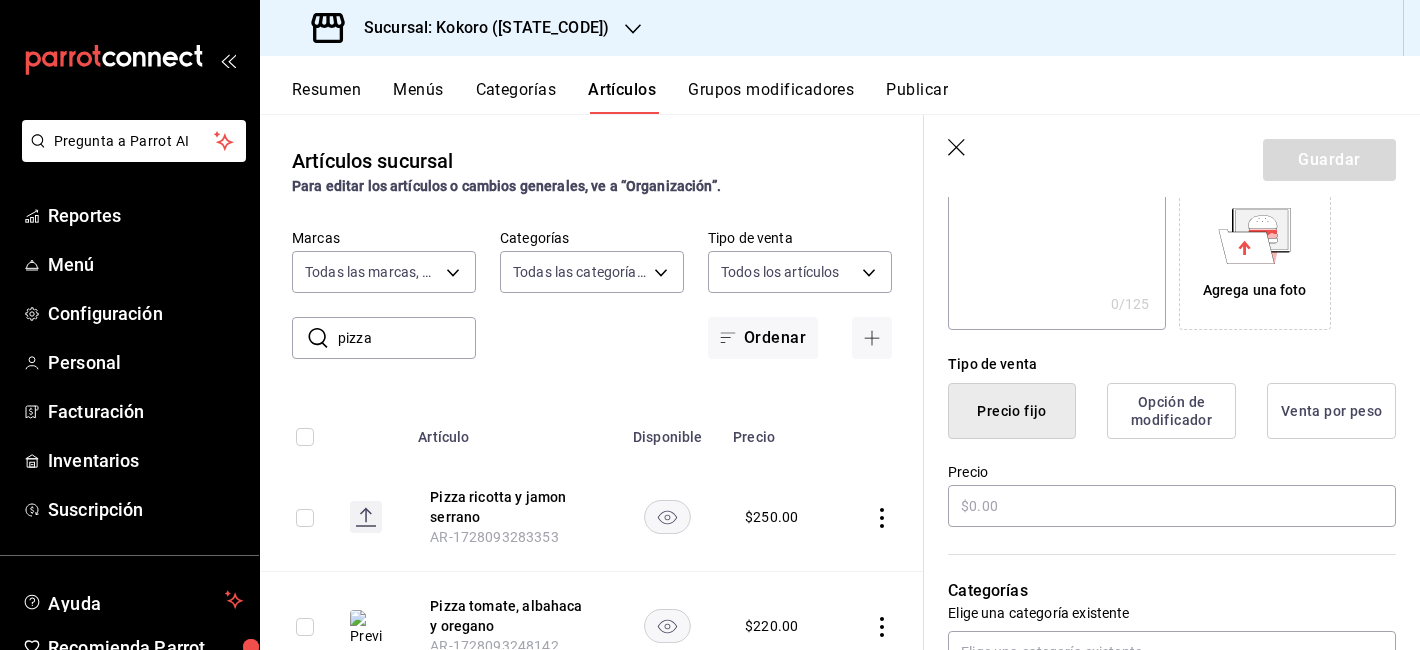 scroll, scrollTop: 339, scrollLeft: 0, axis: vertical 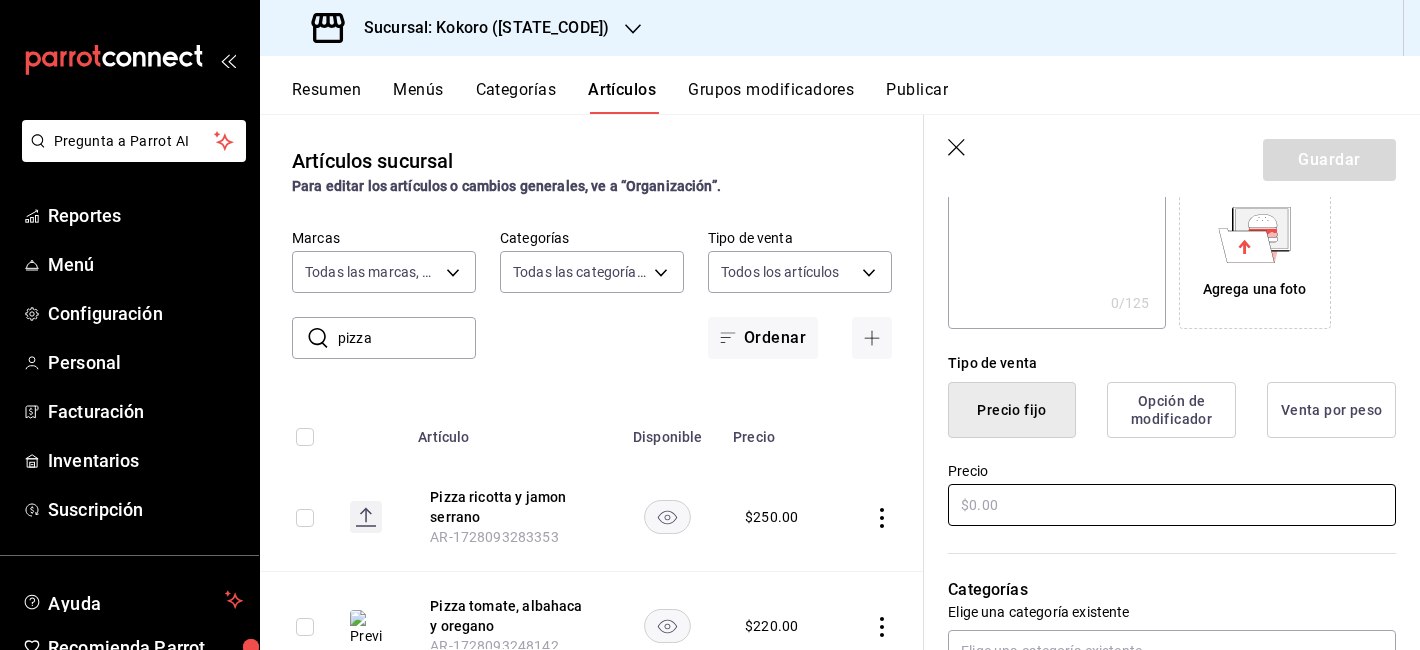 click at bounding box center [1172, 505] 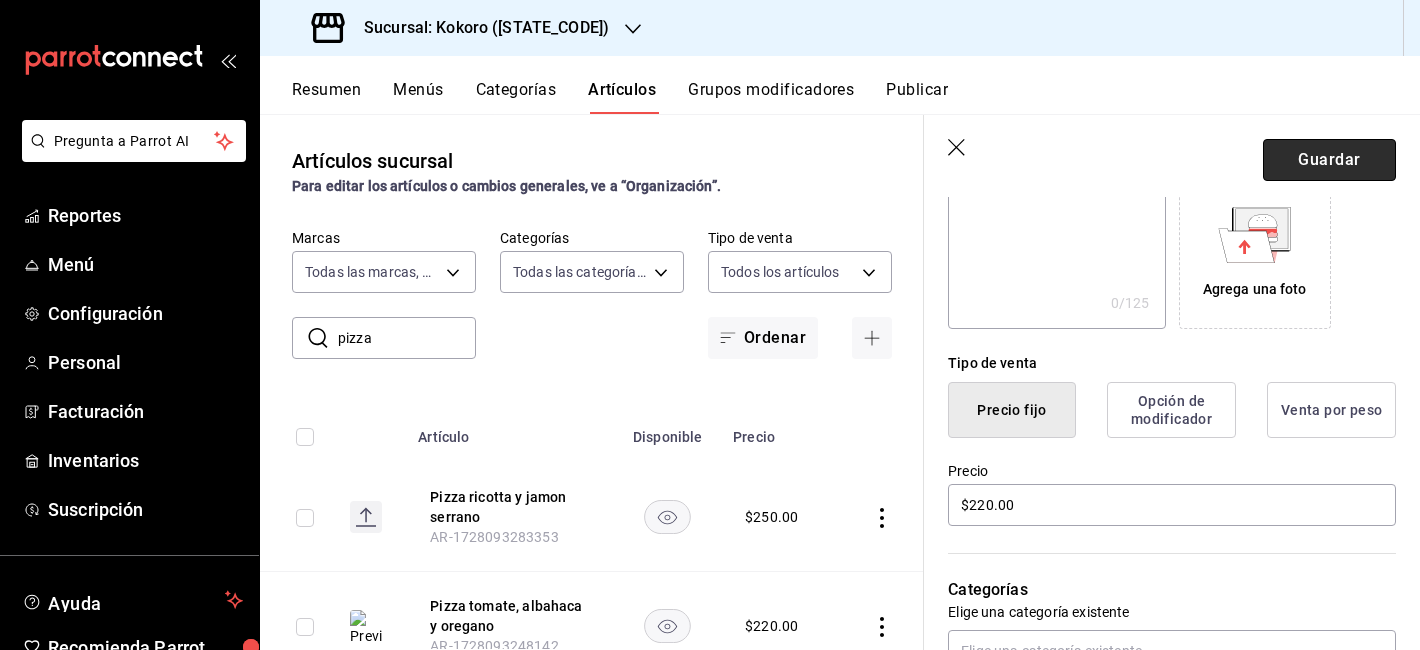 click on "Guardar" at bounding box center [1329, 160] 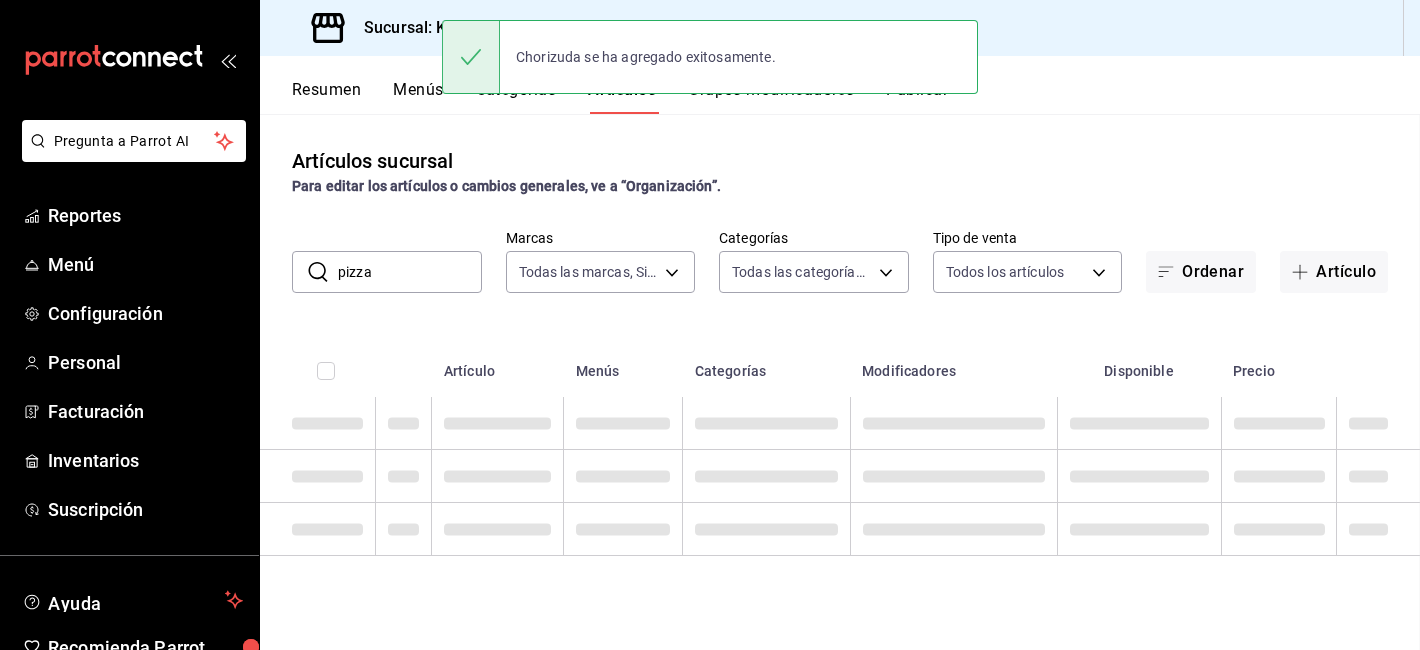 scroll, scrollTop: 0, scrollLeft: 0, axis: both 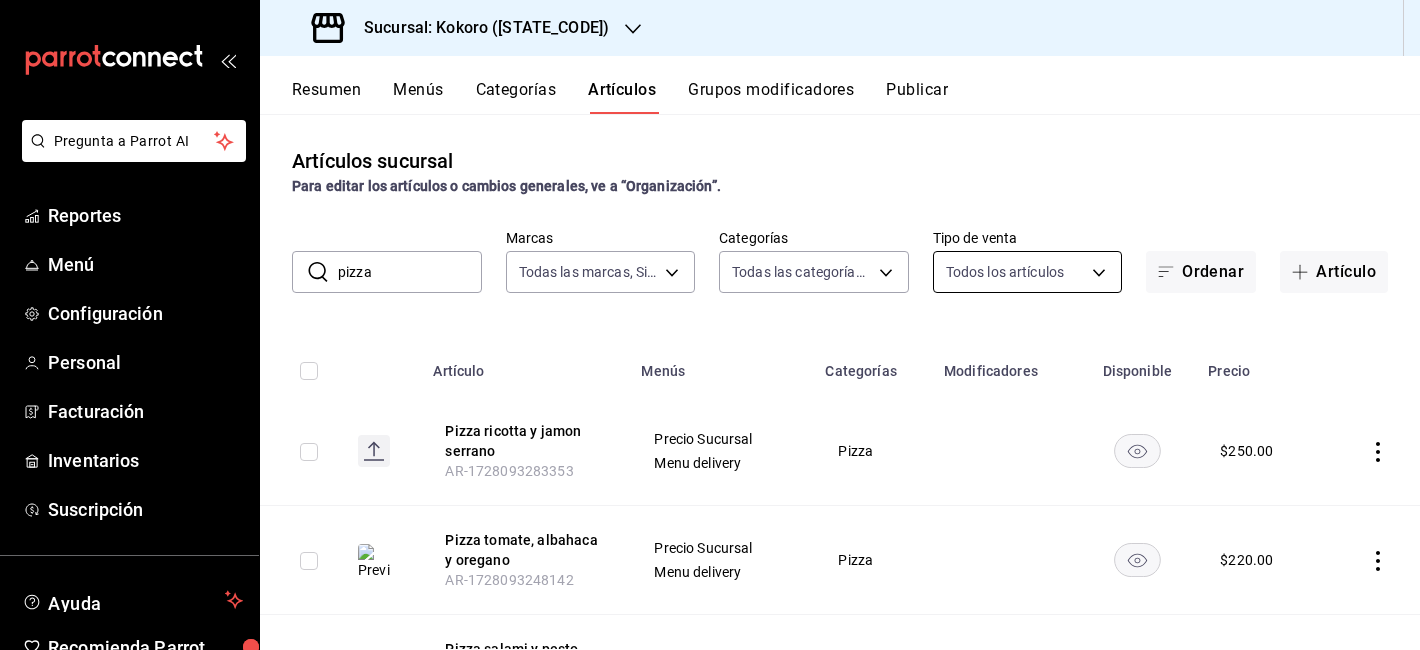 click on "Pregunta a Parrot AI Reportes   Menú   Configuración   Personal   Facturación   Inventarios   Suscripción   Ayuda Recomienda Parrot   [PERSON]   Sugerir nueva función   Sucursal: Kokoro (QRO) Resumen Menús Categorías Artículos Grupos modificadores Publicar Artículos sucursal Para editar los artículos o cambios generales, ve a “Organización”. ​ pizza ​ Marcas Todas las marcas, Sin marca [UUID] Categorías Todas las categorías, Sin categoría [UUID],[UUID],[UUID],[UUID],[UUID],[UUID],[UUID],[UUID],[UUID] Tipo de venta Todos los artículos ALL Ordenar Artículo Artículo Menús Categorías Modificadores Disponible Precio Pizza ricotta y jamon serrano AR-[NUMBER] Precio Sucursal Pizza" at bounding box center [710, 325] 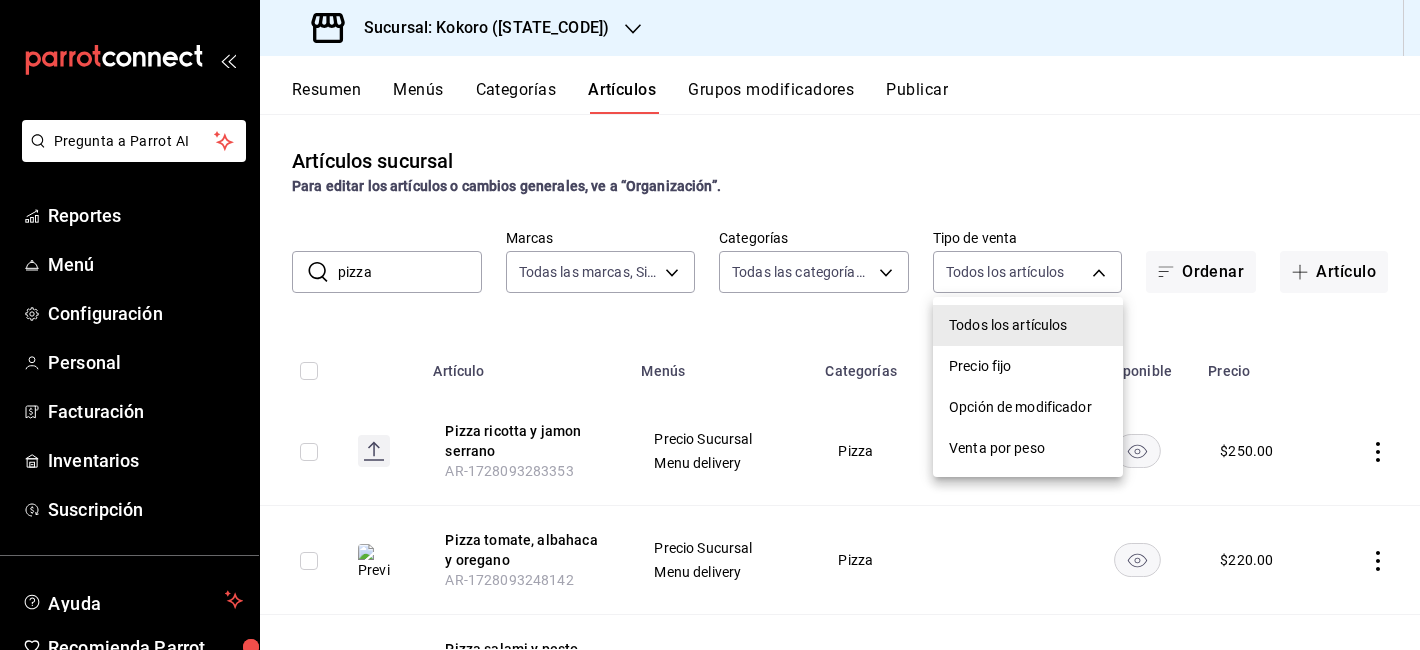 click at bounding box center (710, 325) 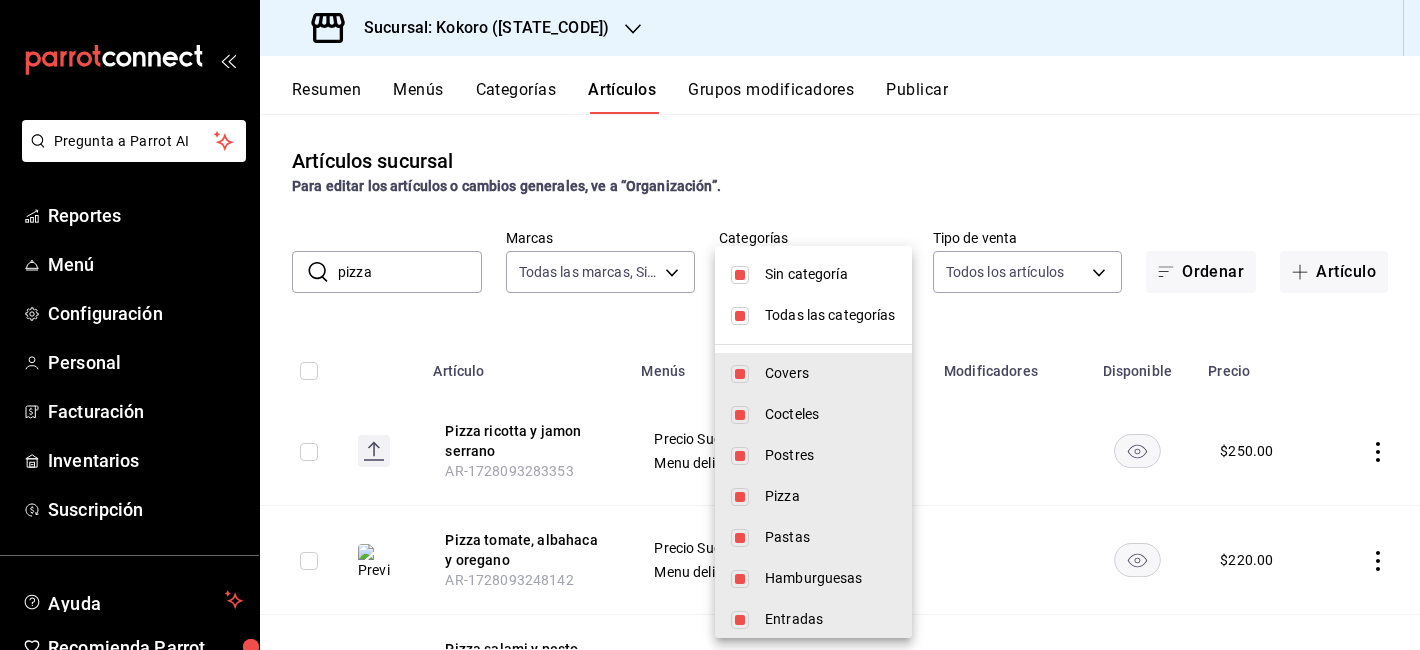 click on "Pregunta a Parrot AI Reportes   Menú   Configuración   Personal   Facturación   Inventarios   Suscripción   Ayuda Recomienda Parrot   [PERSON]   Sugerir nueva función   Sucursal: Kokoro (QRO) Resumen Menús Categorías Artículos Grupos modificadores Publicar Artículos sucursal Para editar los artículos o cambios generales, ve a “Organización”. ​ pizza ​ Marcas Todas las marcas, Sin marca [UUID] Categorías Todas las categorías, Sin categoría [UUID],[UUID],[UUID],[UUID],[UUID],[UUID],[UUID],[UUID],[UUID] Tipo de venta Todos los artículos ALL Ordenar Artículo Artículo Menús Categorías Modificadores Disponible Precio Pizza ricotta y jamon serrano AR-[NUMBER] Precio Sucursal Pizza" at bounding box center [710, 325] 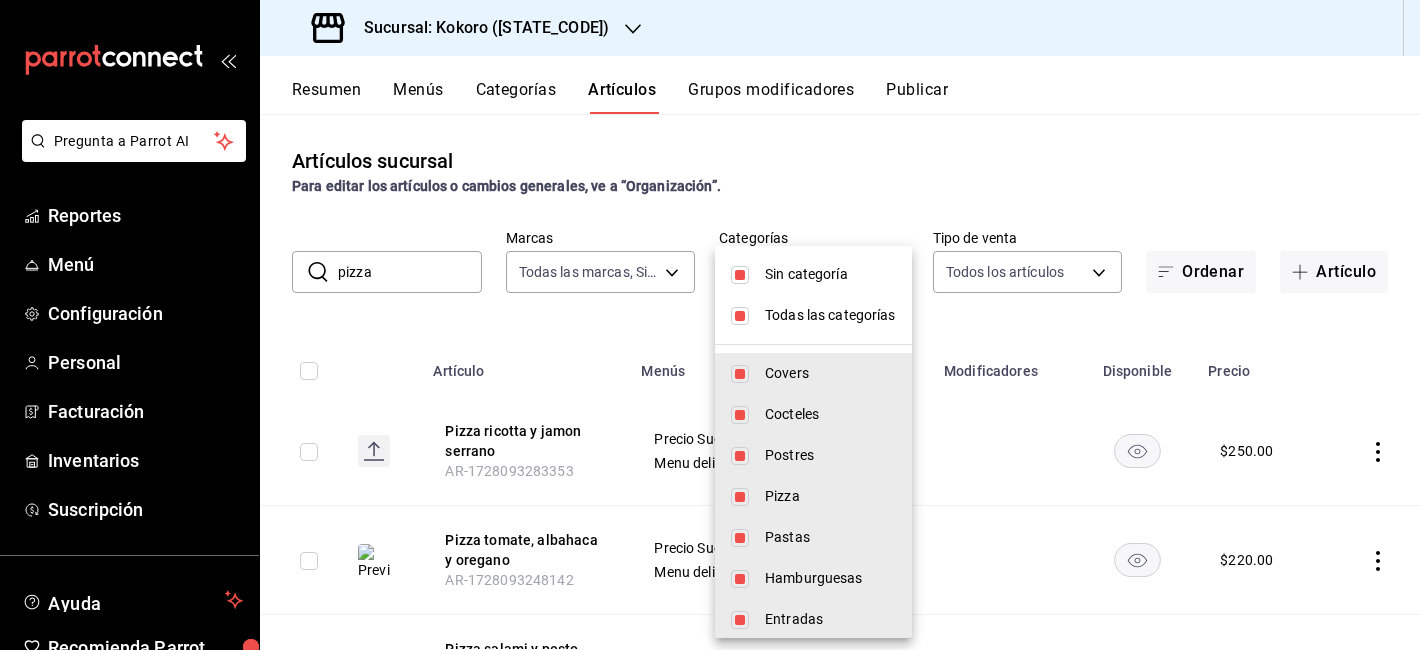 click on "Todas las categorías" at bounding box center [830, 315] 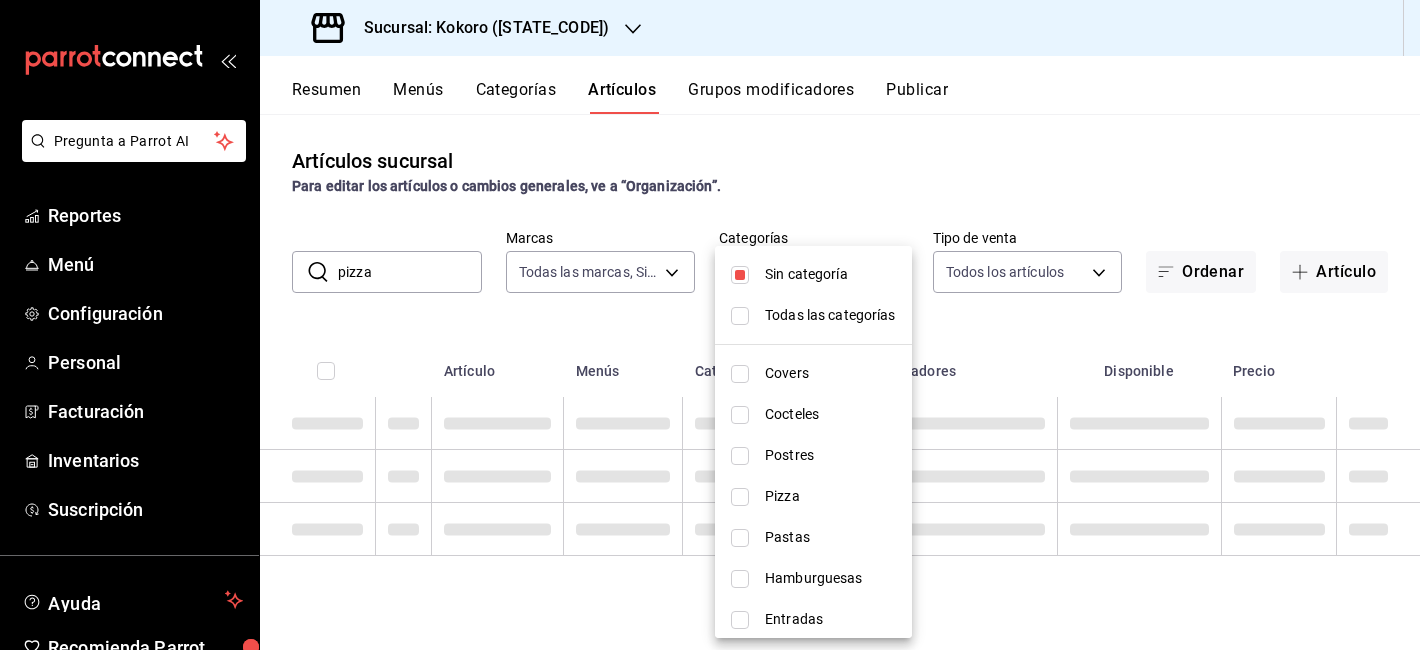 click on "Sin categoría" at bounding box center [830, 274] 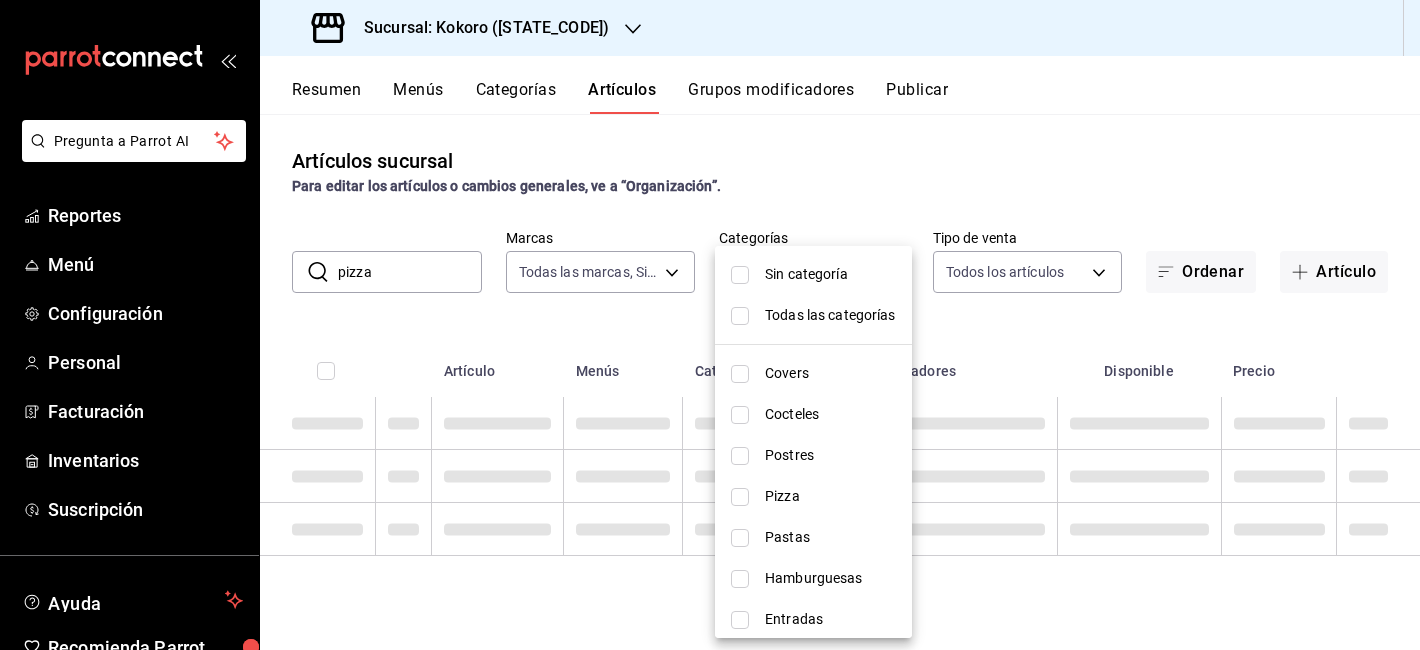 scroll, scrollTop: 92, scrollLeft: 0, axis: vertical 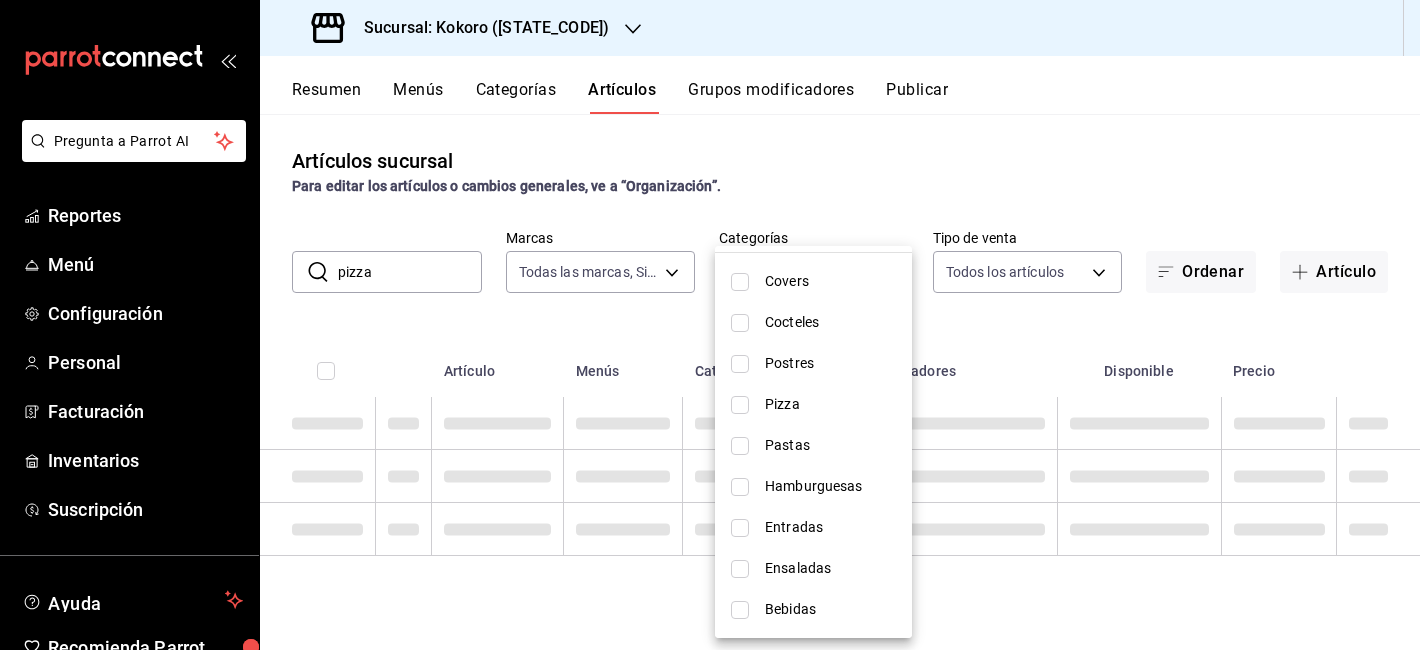 click on "Hamburguesas" at bounding box center (830, 486) 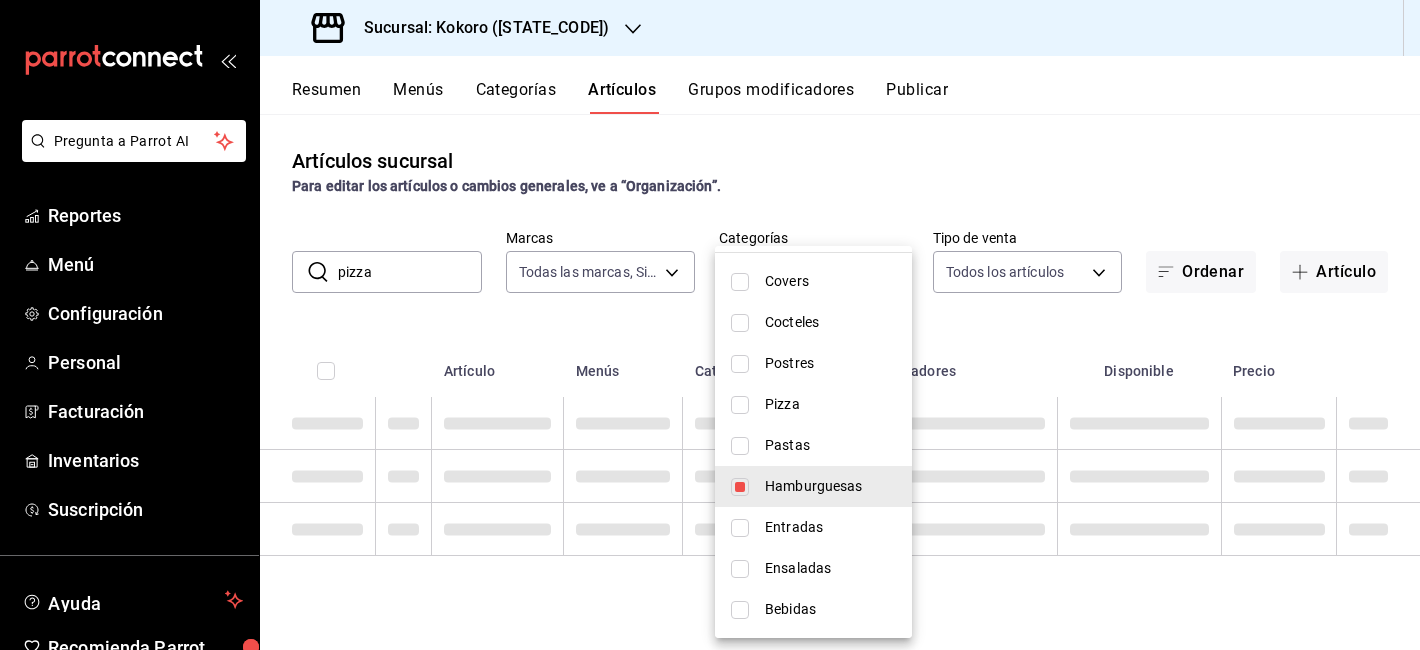 click at bounding box center (710, 325) 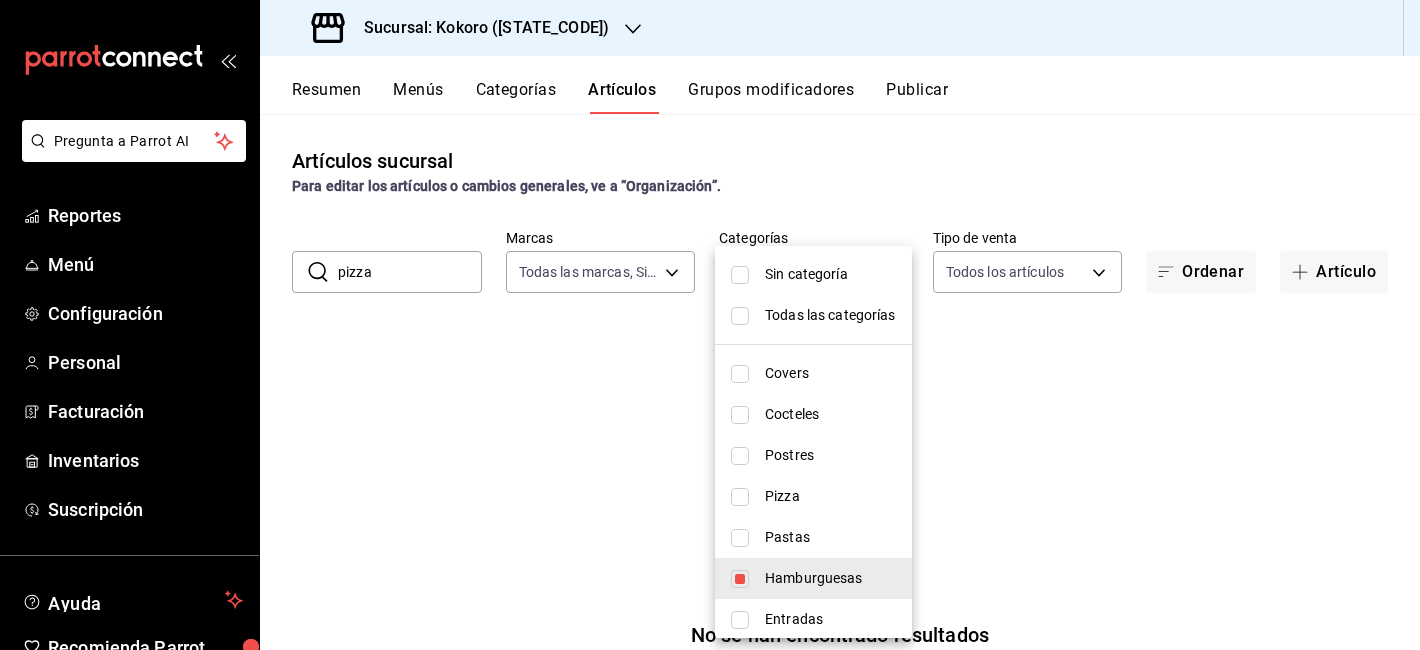 click on "Pregunta a Parrot AI Reportes   Menú   Configuración   Personal   Facturación   Inventarios   Suscripción   Ayuda Recomienda Parrot   [FIRST] [LAST]   Sugerir nueva función   Sucursal: Kokoro ([STATE_CODE]) Resumen Menús Categorías Artículos Grupos modificadores Publicar Artículos sucursal Para editar los artículos o cambios generales, ve a “Organización”. ​ pizza ​ Marcas Todas las marcas, Sin marca [UUID] Categorías Hamburguesas [UUID] Tipo de venta Todos los artículos ALL Ordenar Artículo No se han encontrado resultados Parece que no podemos encontrar ningún resultado basado en tu búsqueda, intenta de nuevo. Guardar Pregunta a Parrot AI Reportes   Menú   Configuración   Personal   Facturación   Inventarios   Suscripción   Ayuda Recomienda Parrot   [FIRST] [LAST]   Sugerir nueva función   GANA 1 MES GRATIS EN TU SUSCRIPCIÓN AQUÍ Ver video tutorial Ir a video Visitar centro de ayuda ([PHONE])" at bounding box center (710, 325) 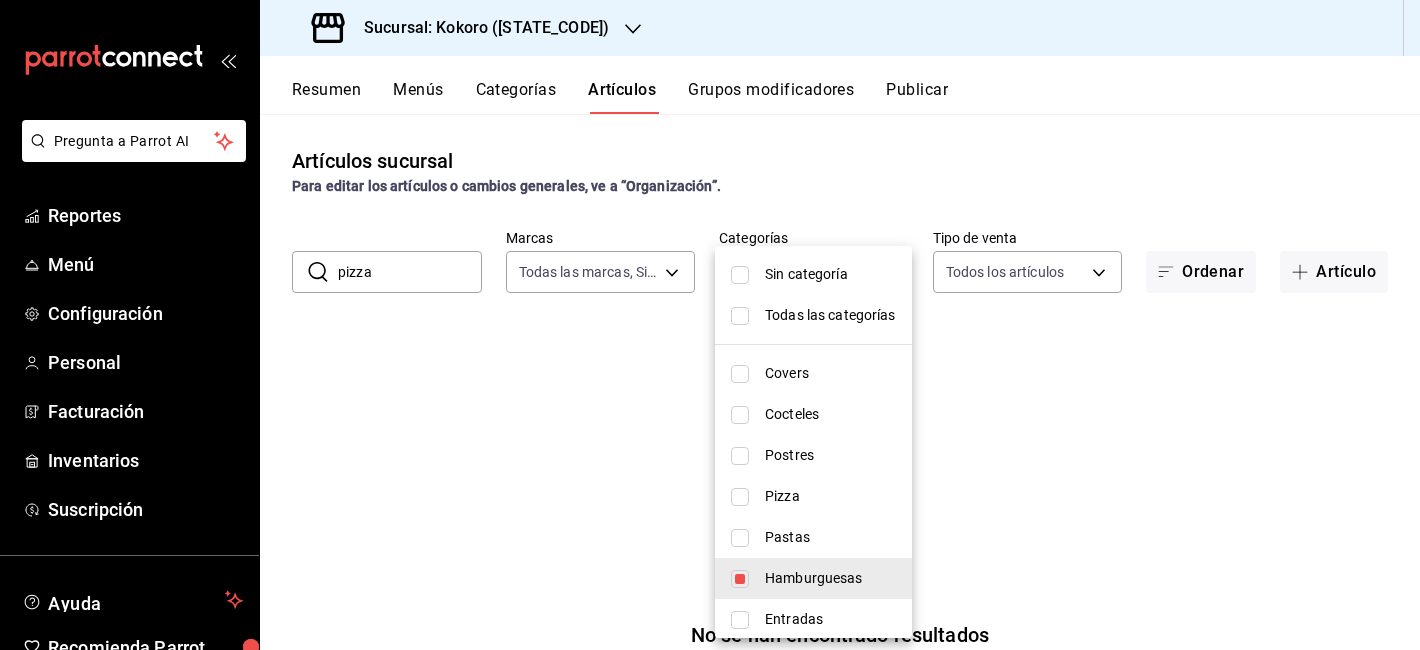 click at bounding box center [710, 325] 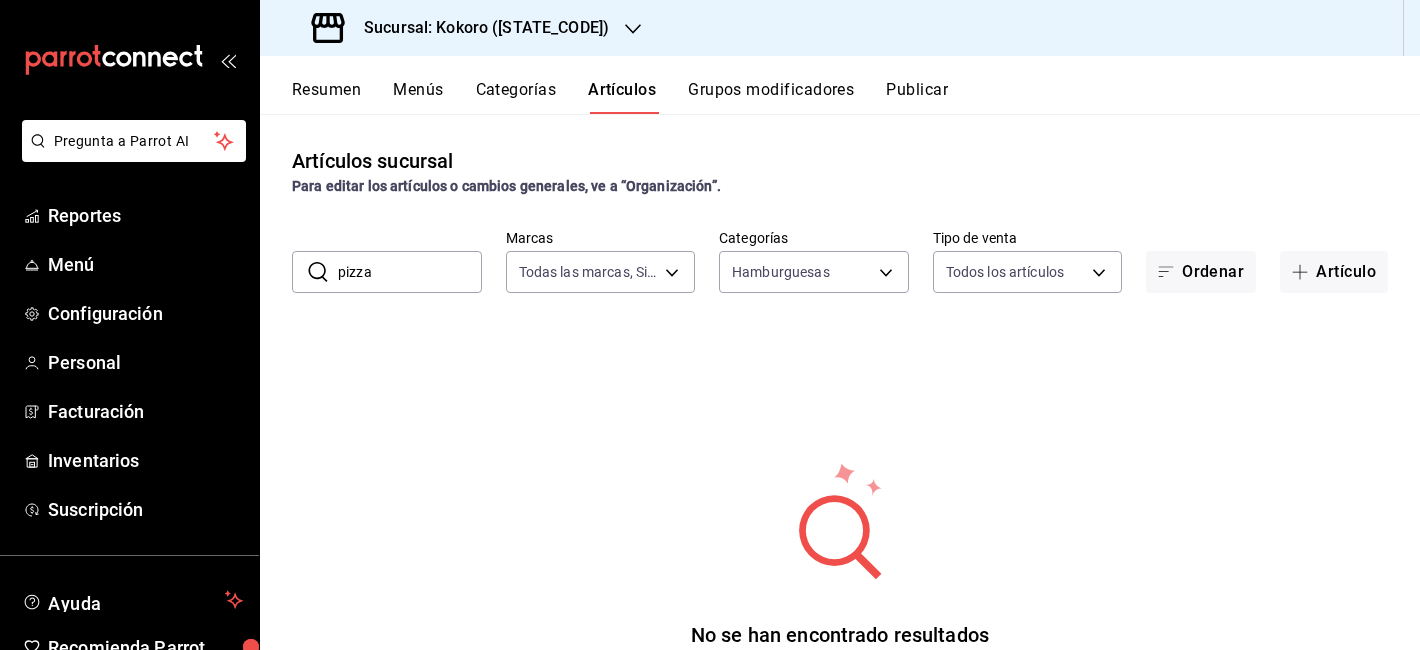 click on "pizza" at bounding box center (410, 272) 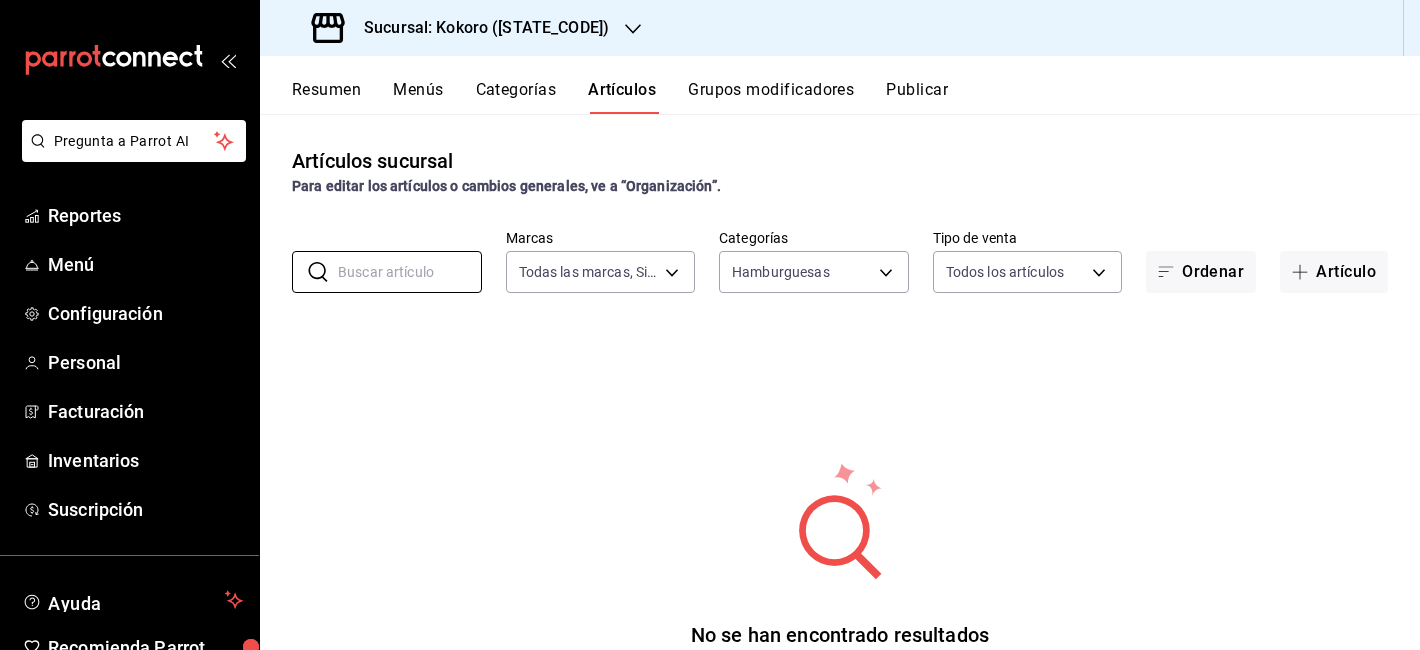 click on "No se han encontrado resultados Parece que no podemos encontrar ningún resultado basado en tu búsqueda, intenta de nuevo." at bounding box center (840, 583) 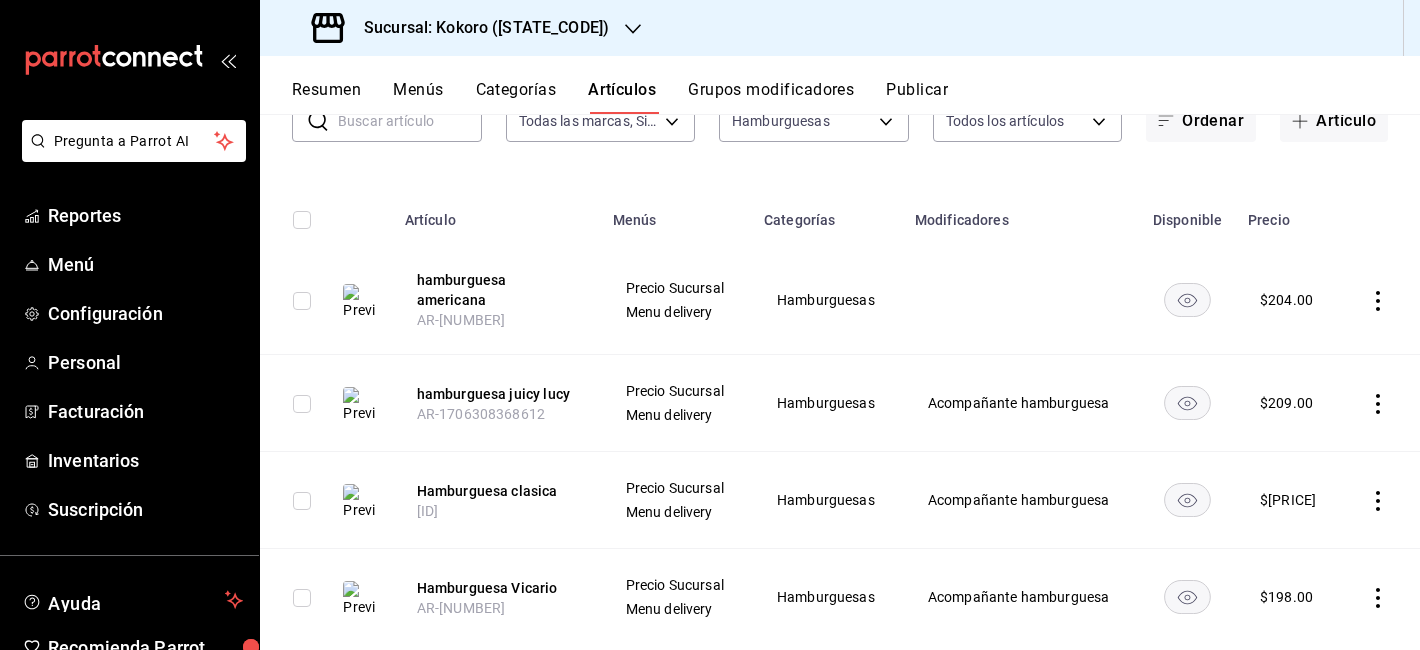 scroll, scrollTop: 183, scrollLeft: 0, axis: vertical 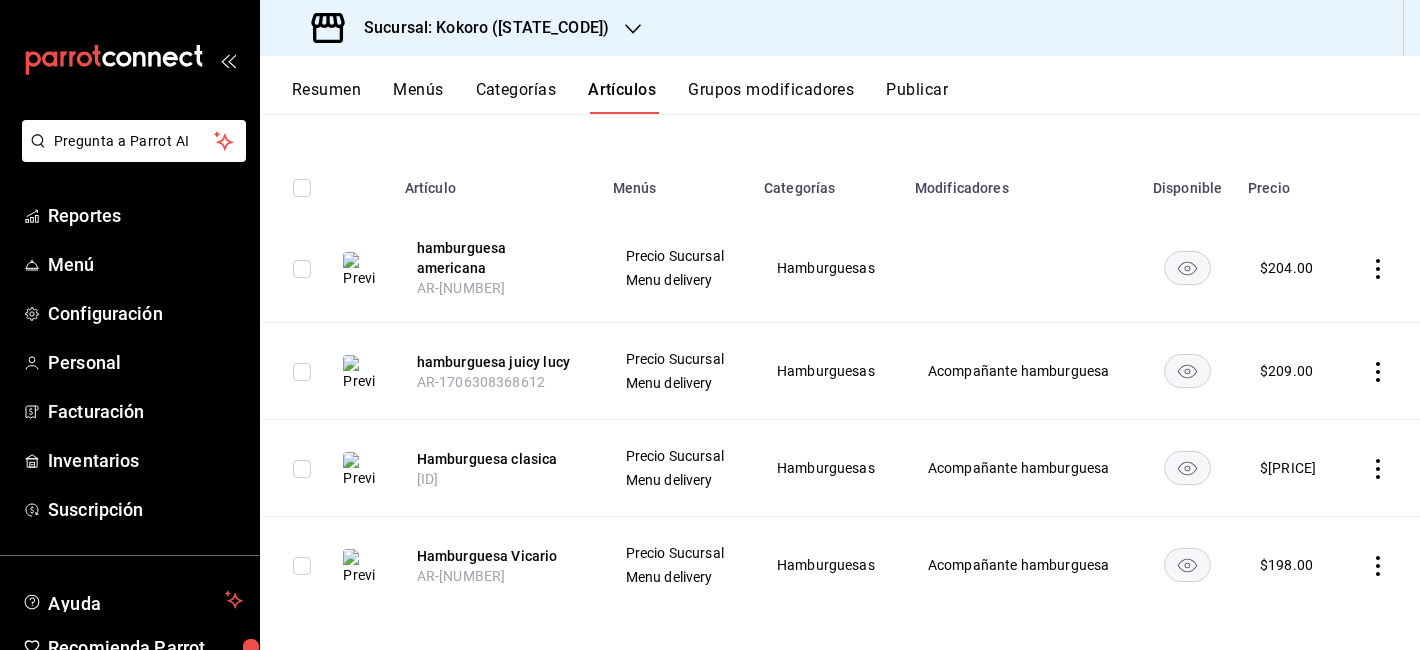 click 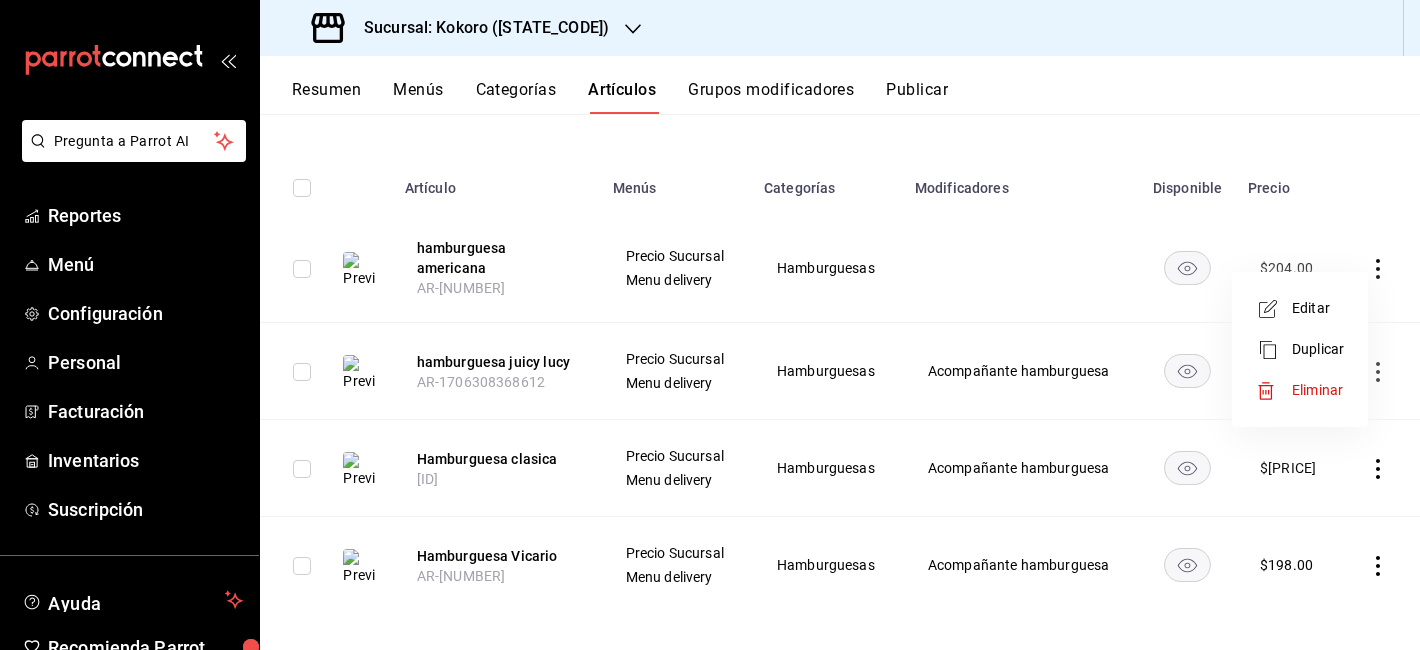 click on "Editar" at bounding box center [1300, 308] 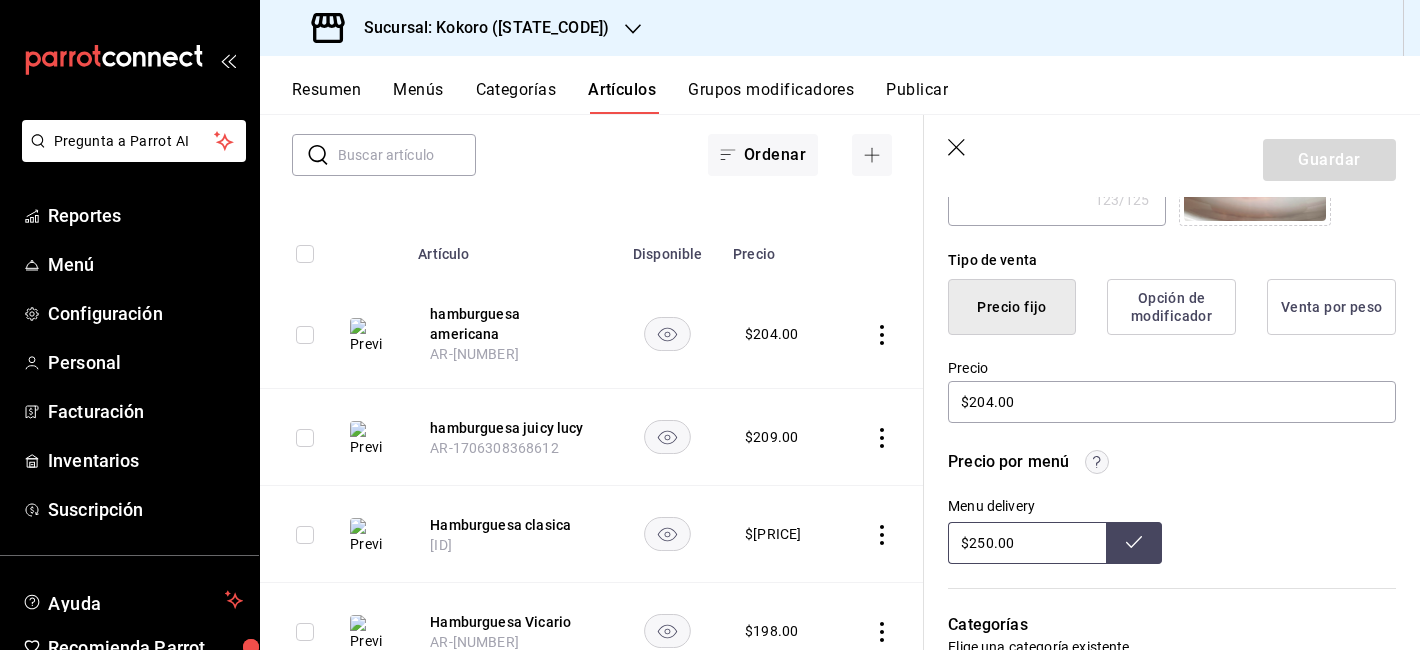 scroll, scrollTop: 472, scrollLeft: 0, axis: vertical 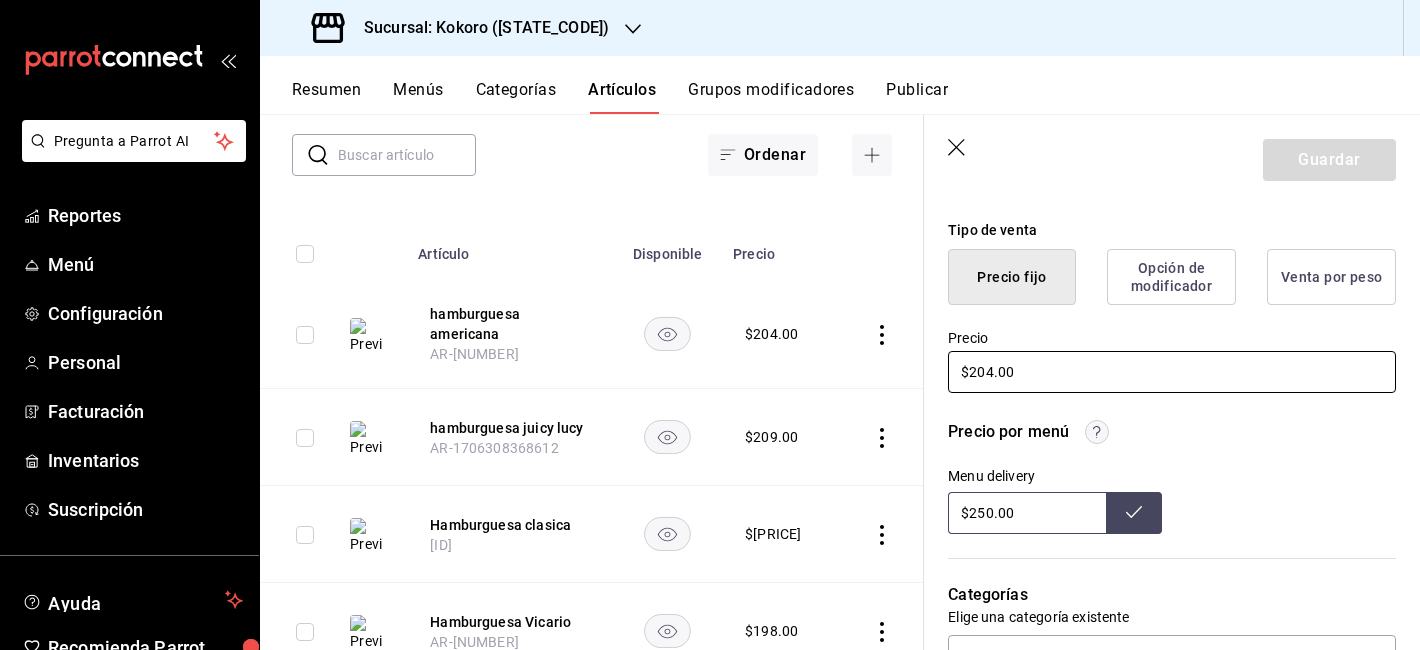 click on "$204.00" at bounding box center [1172, 372] 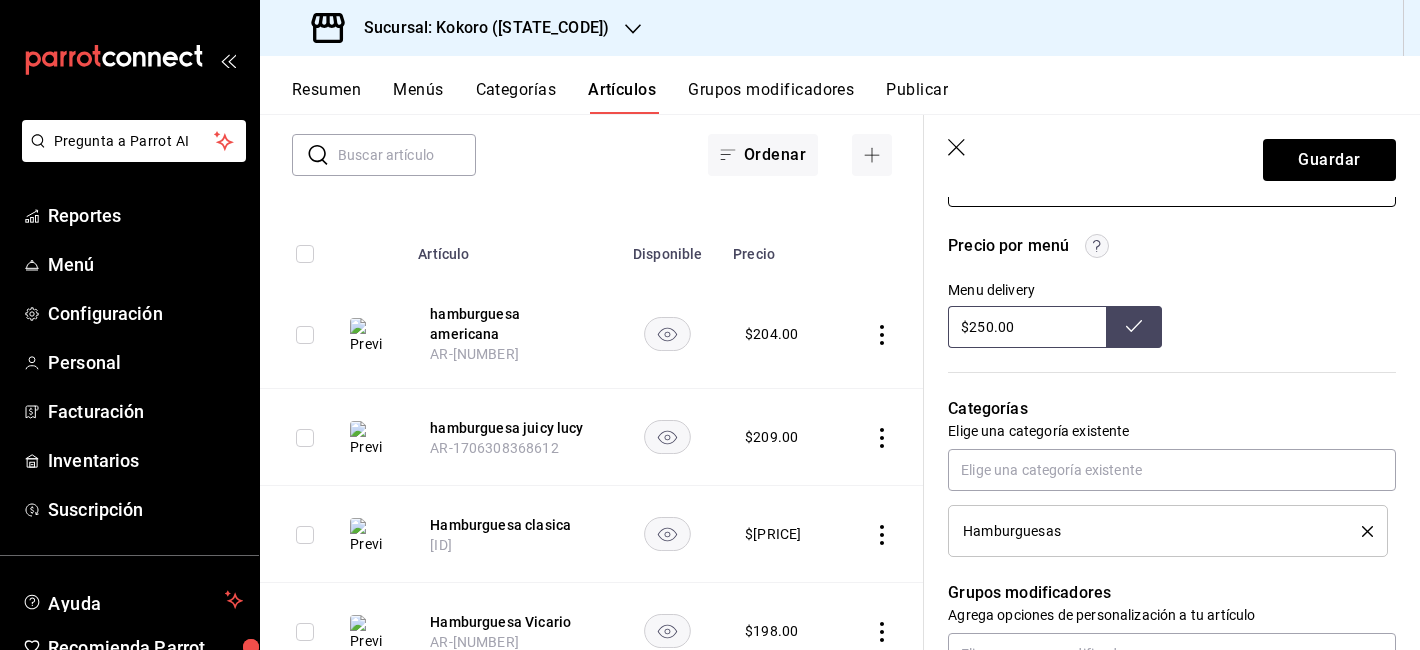 scroll, scrollTop: 662, scrollLeft: 0, axis: vertical 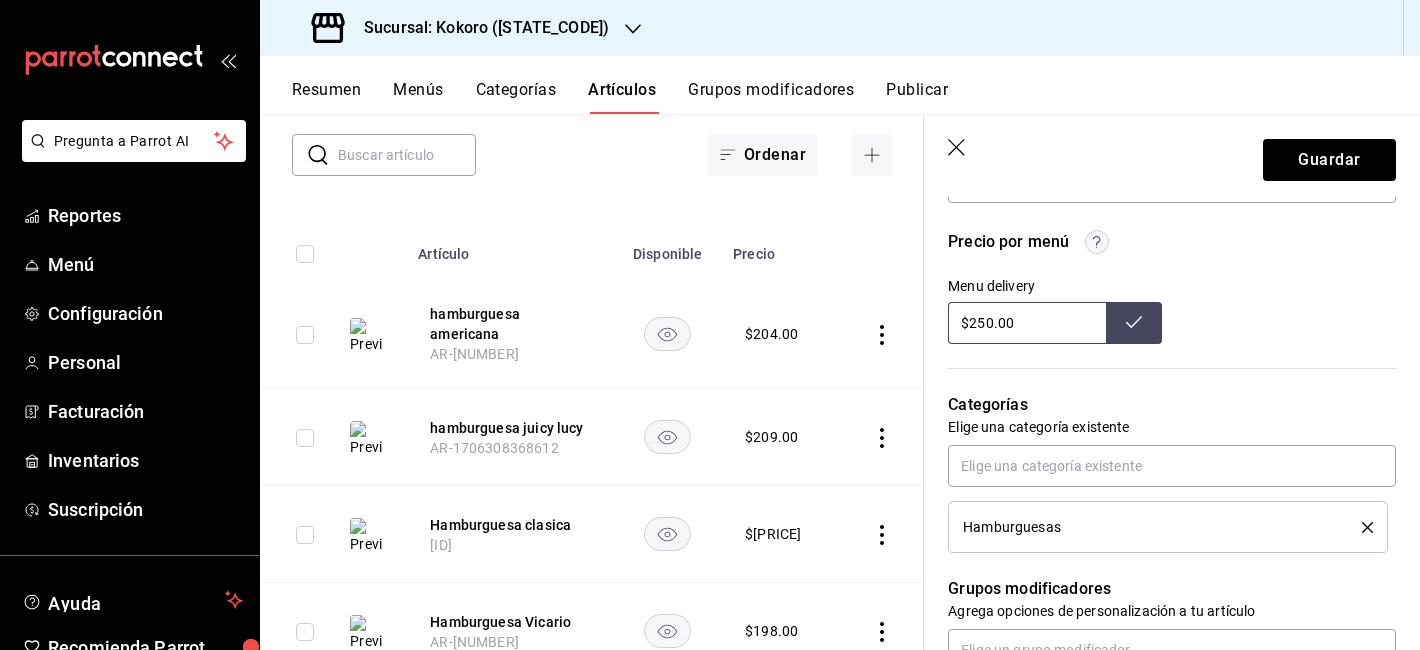 click on "$250.00" at bounding box center (1027, 323) 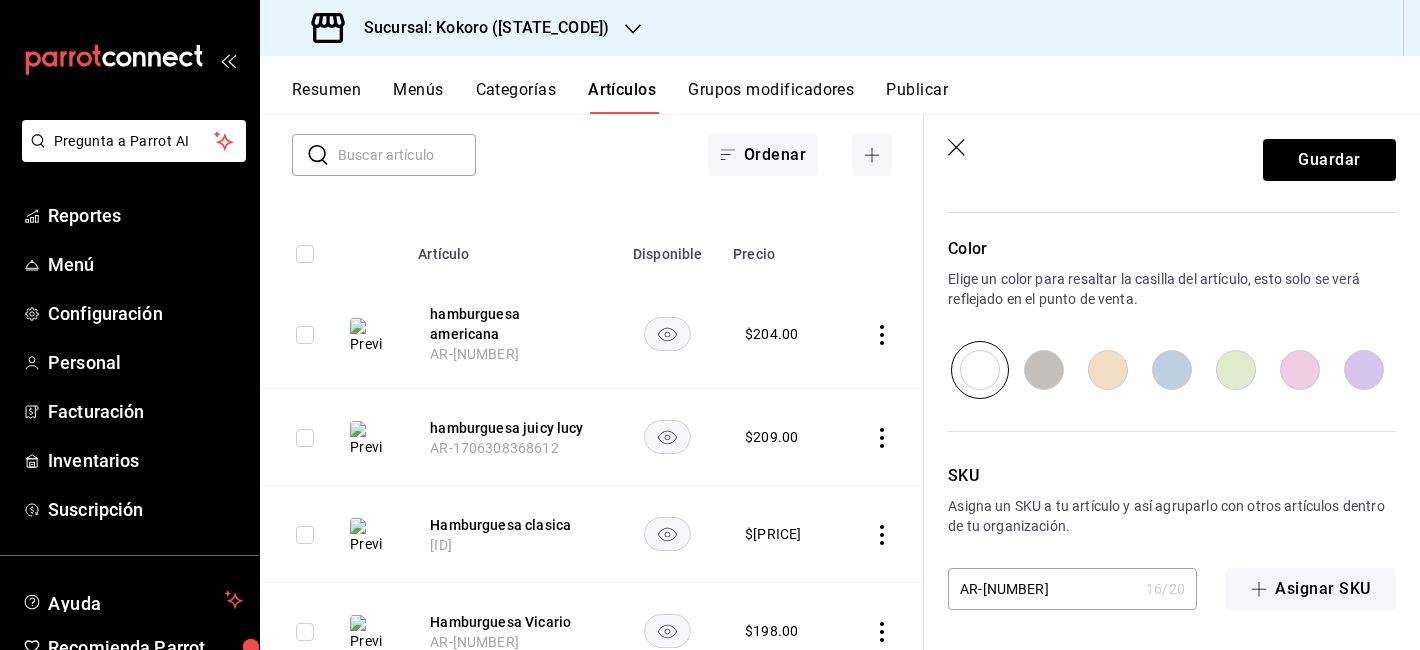 scroll, scrollTop: 0, scrollLeft: 0, axis: both 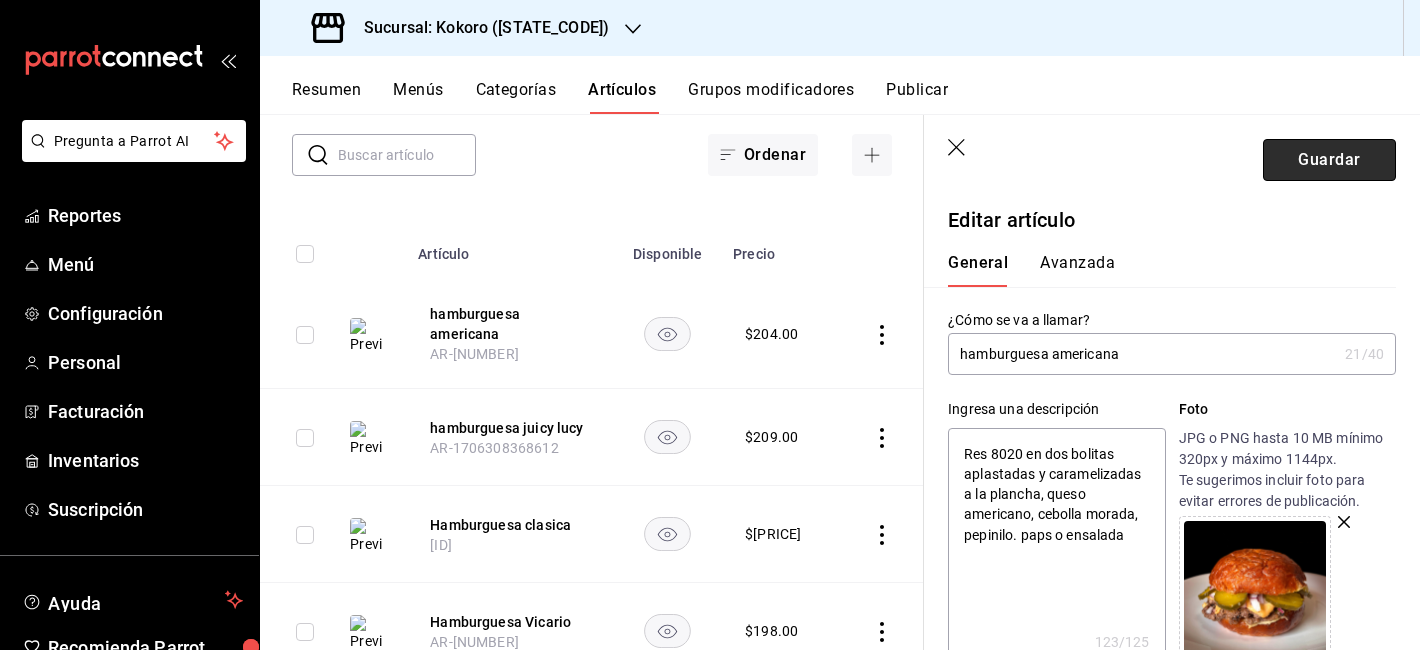 click on "Guardar" at bounding box center [1329, 160] 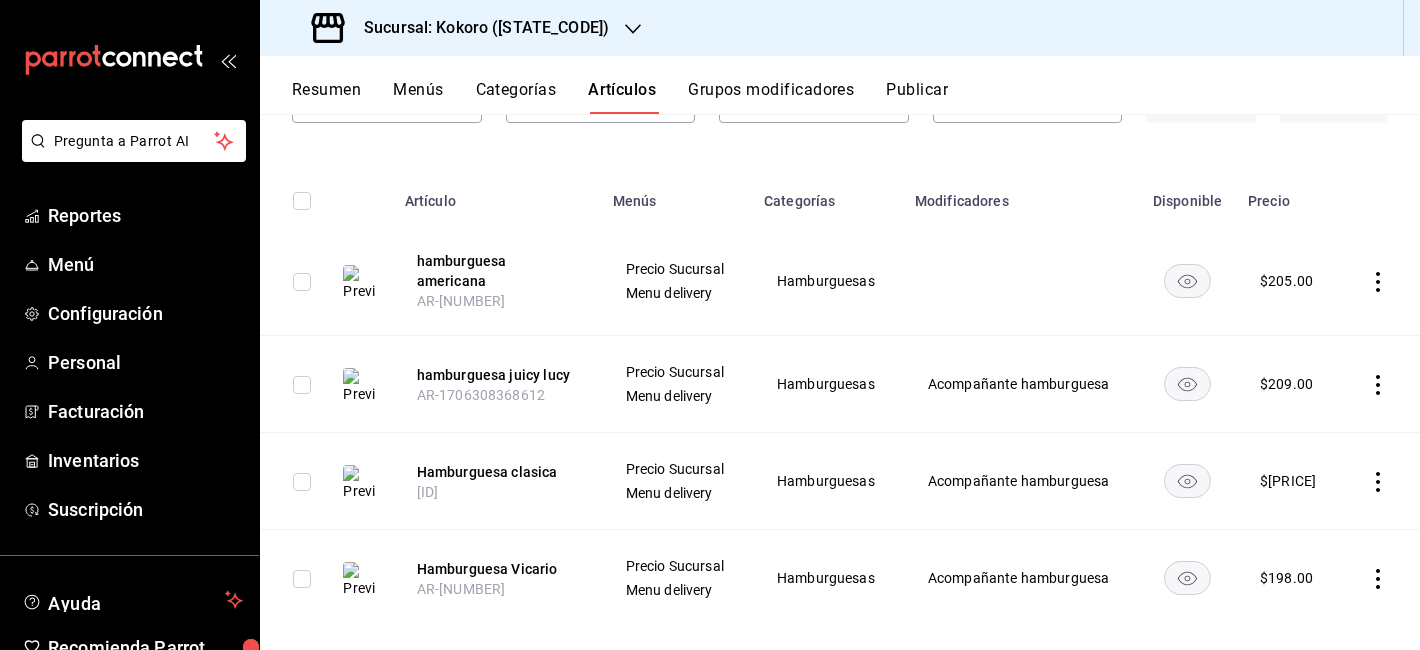 scroll, scrollTop: 183, scrollLeft: 0, axis: vertical 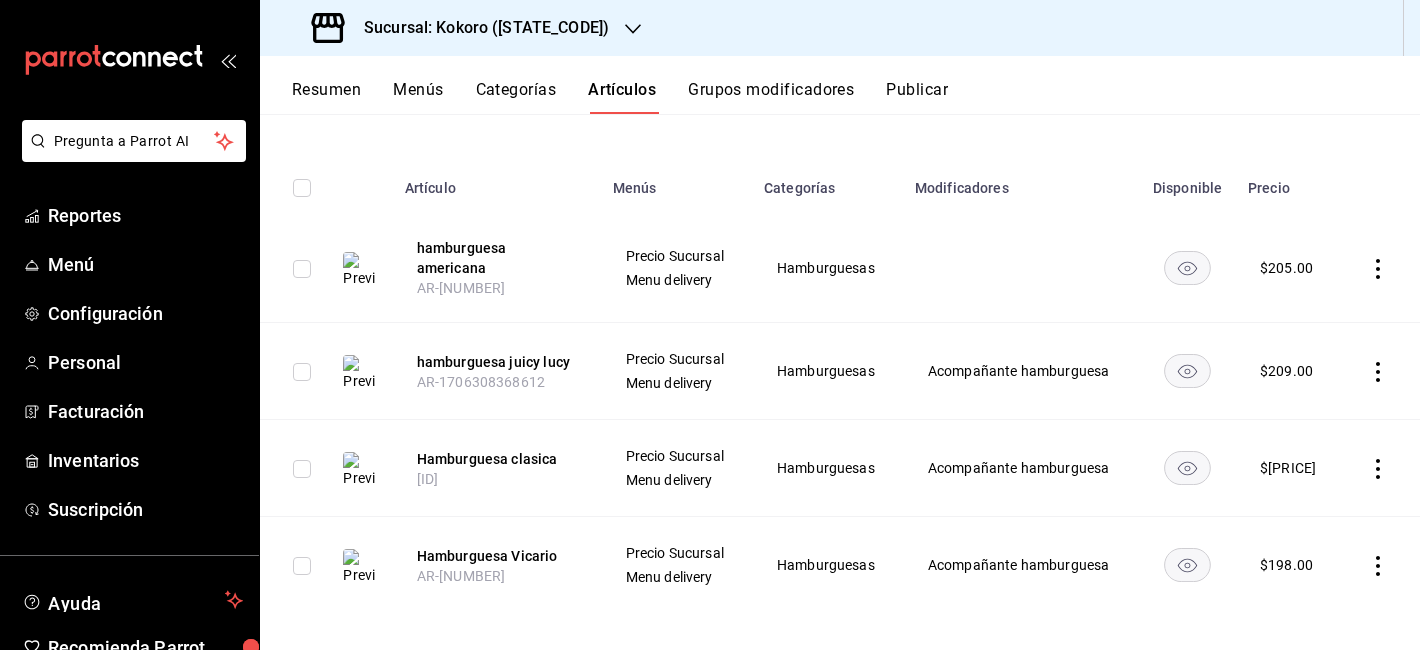 click at bounding box center (1381, 565) 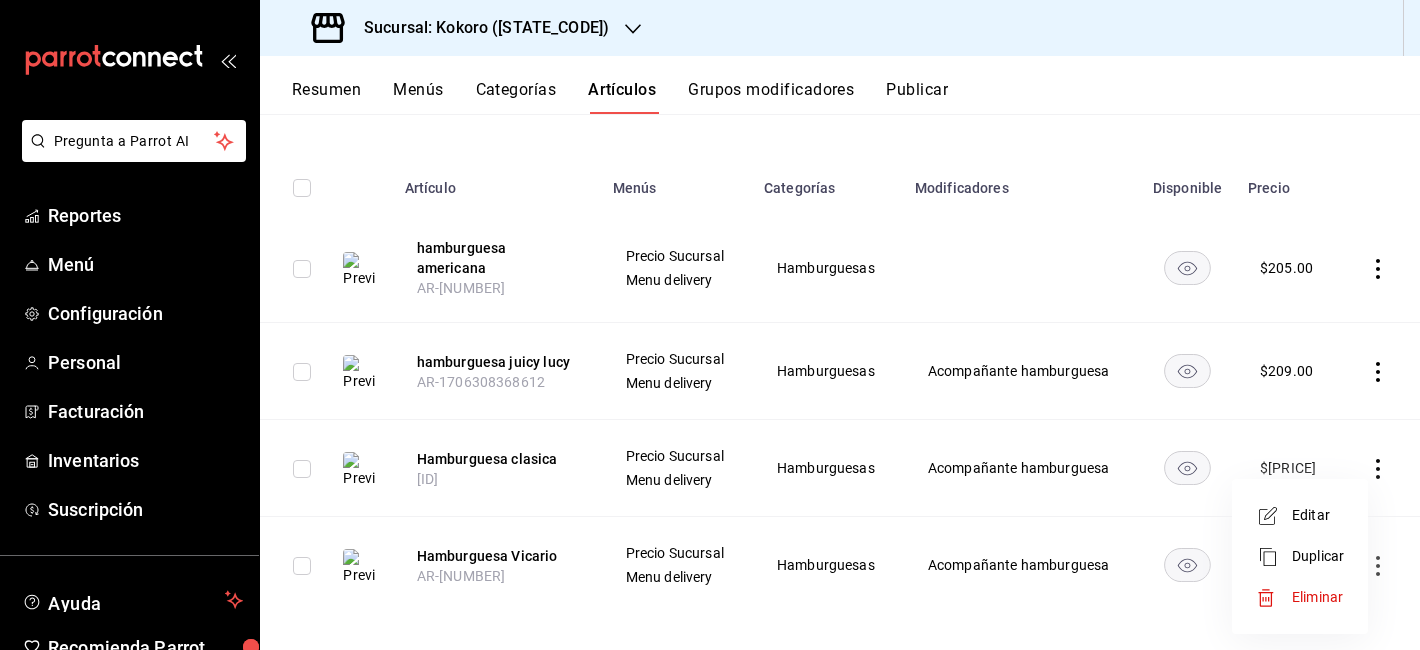 click on "Editar" at bounding box center (1300, 515) 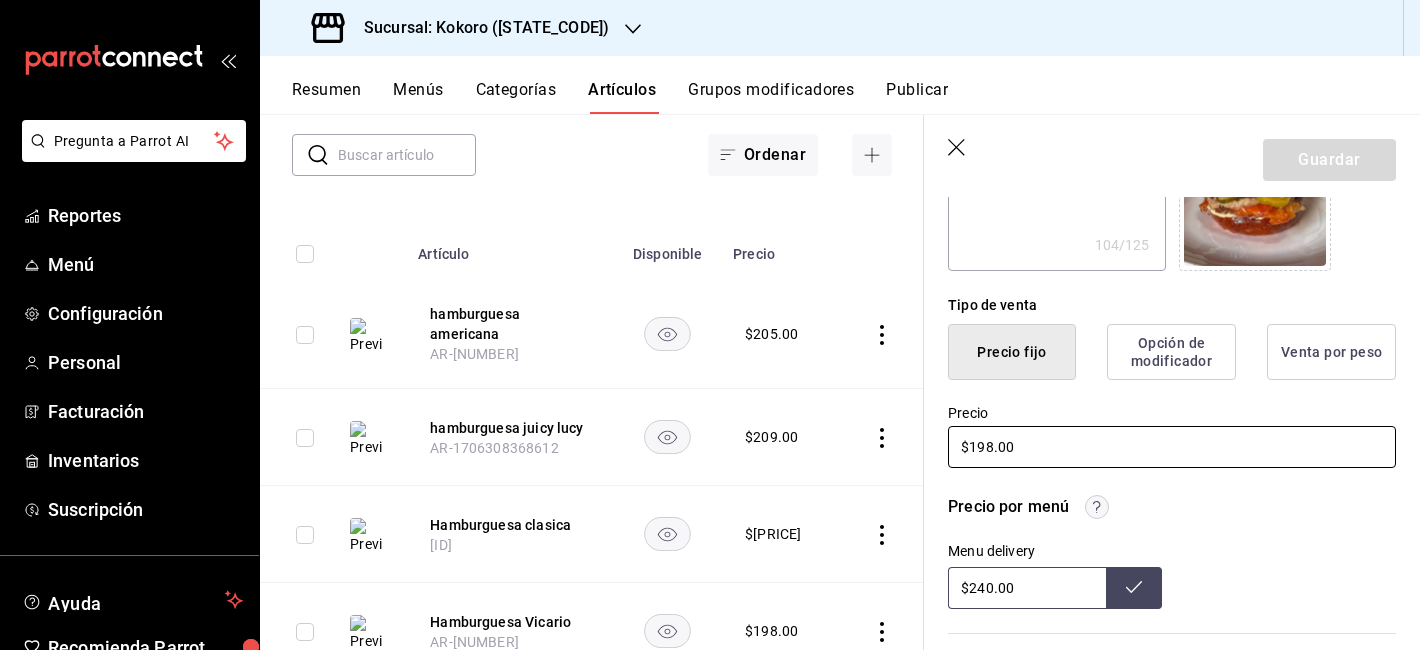 scroll, scrollTop: 405, scrollLeft: 0, axis: vertical 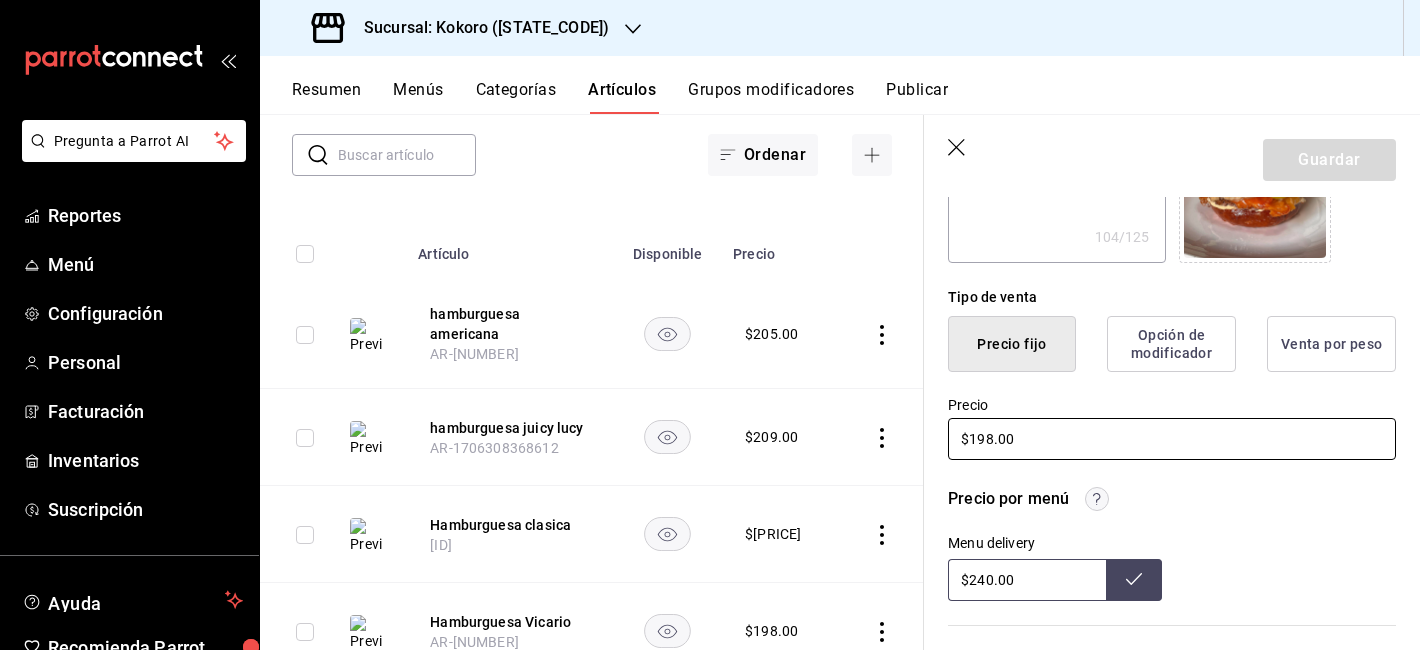 click on "$198.00" at bounding box center (1172, 439) 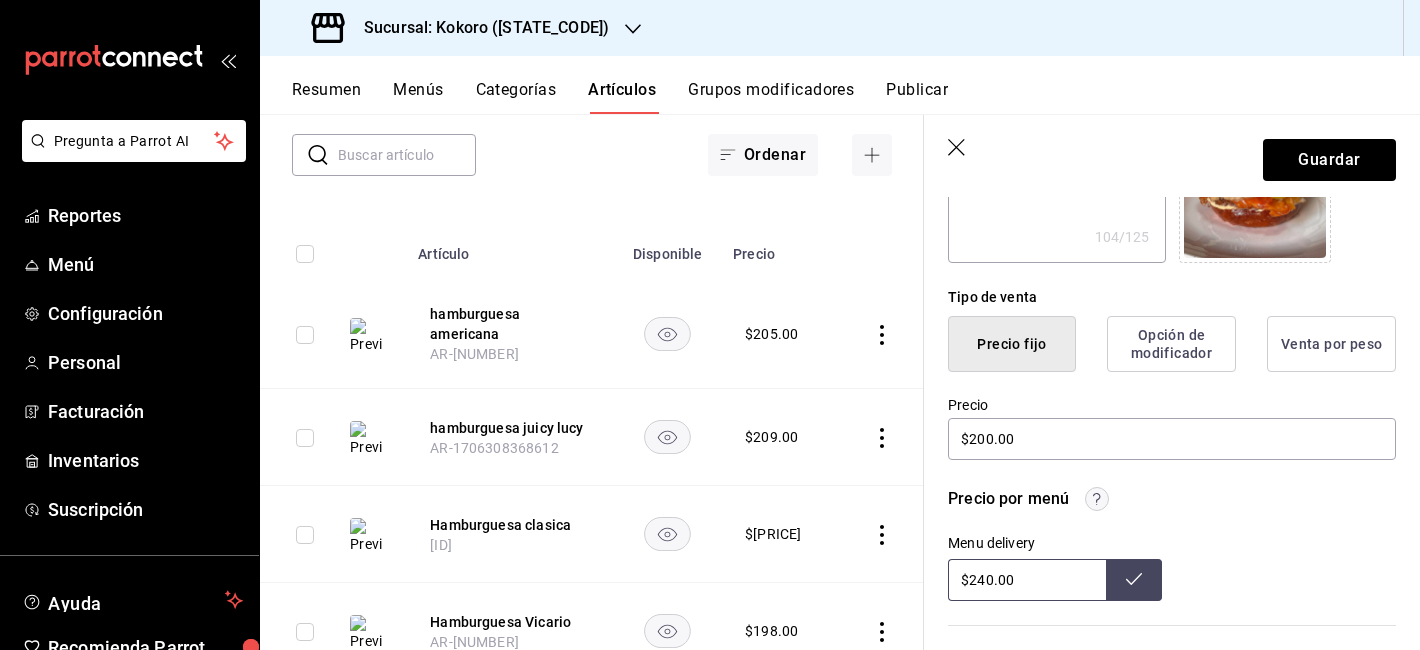 click on "$240.00" at bounding box center (1027, 580) 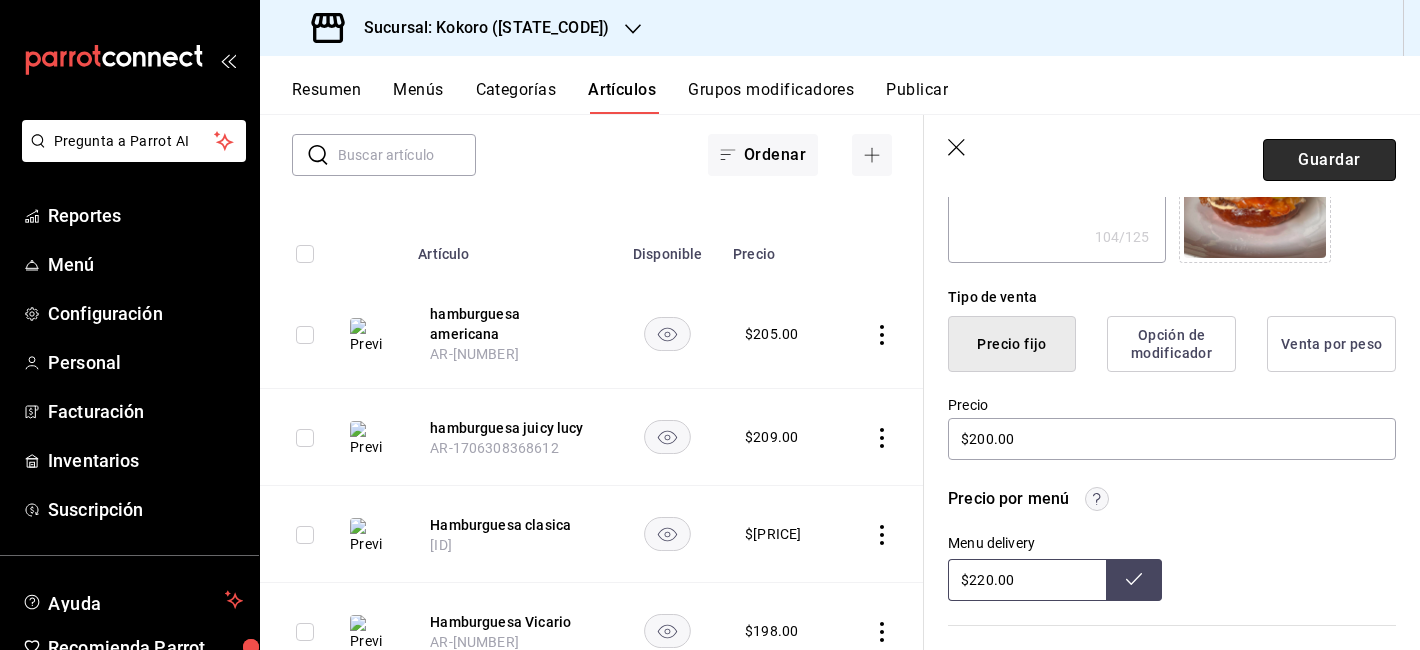 click on "Guardar" at bounding box center (1329, 160) 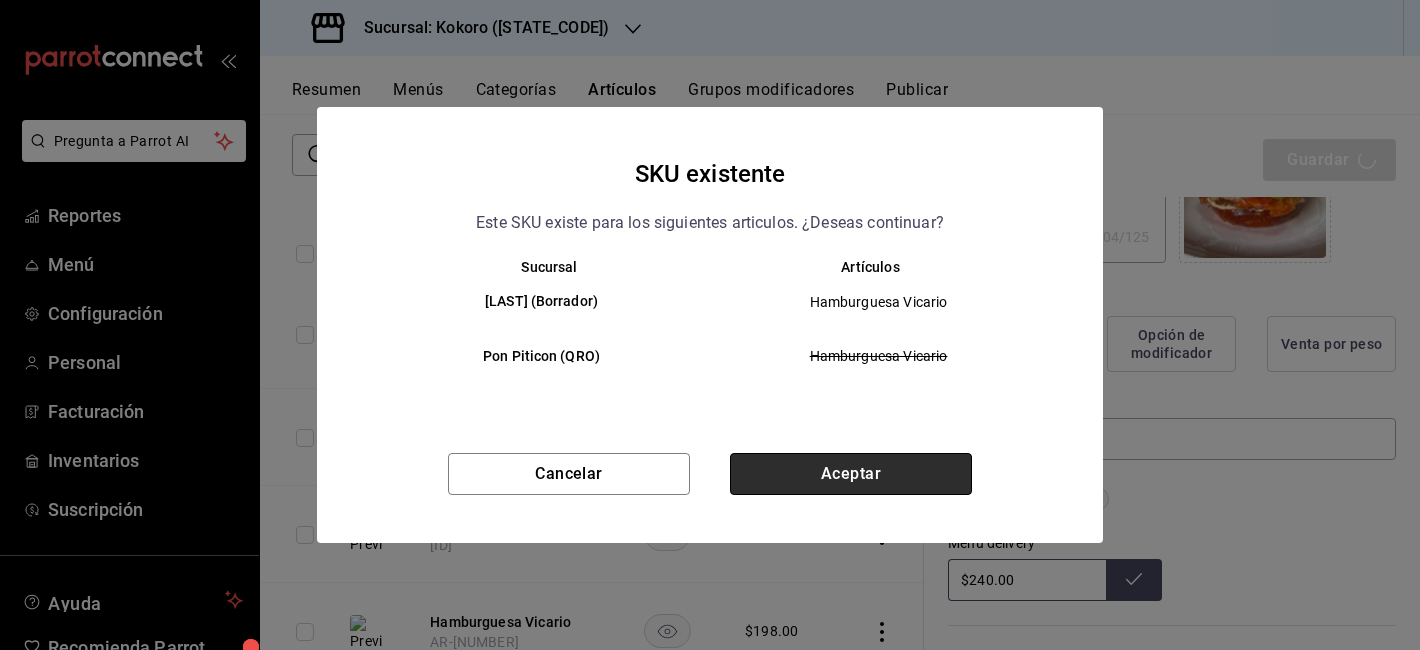 click on "Aceptar" at bounding box center [851, 474] 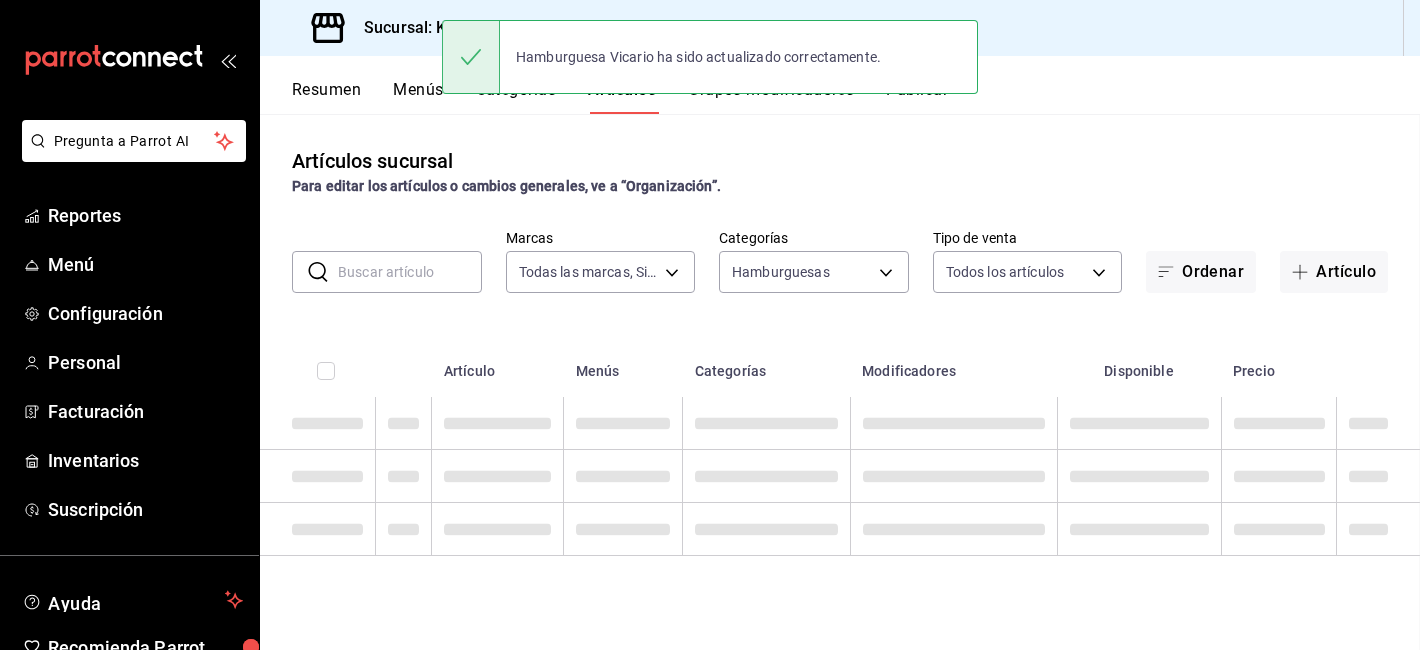 scroll, scrollTop: 0, scrollLeft: 0, axis: both 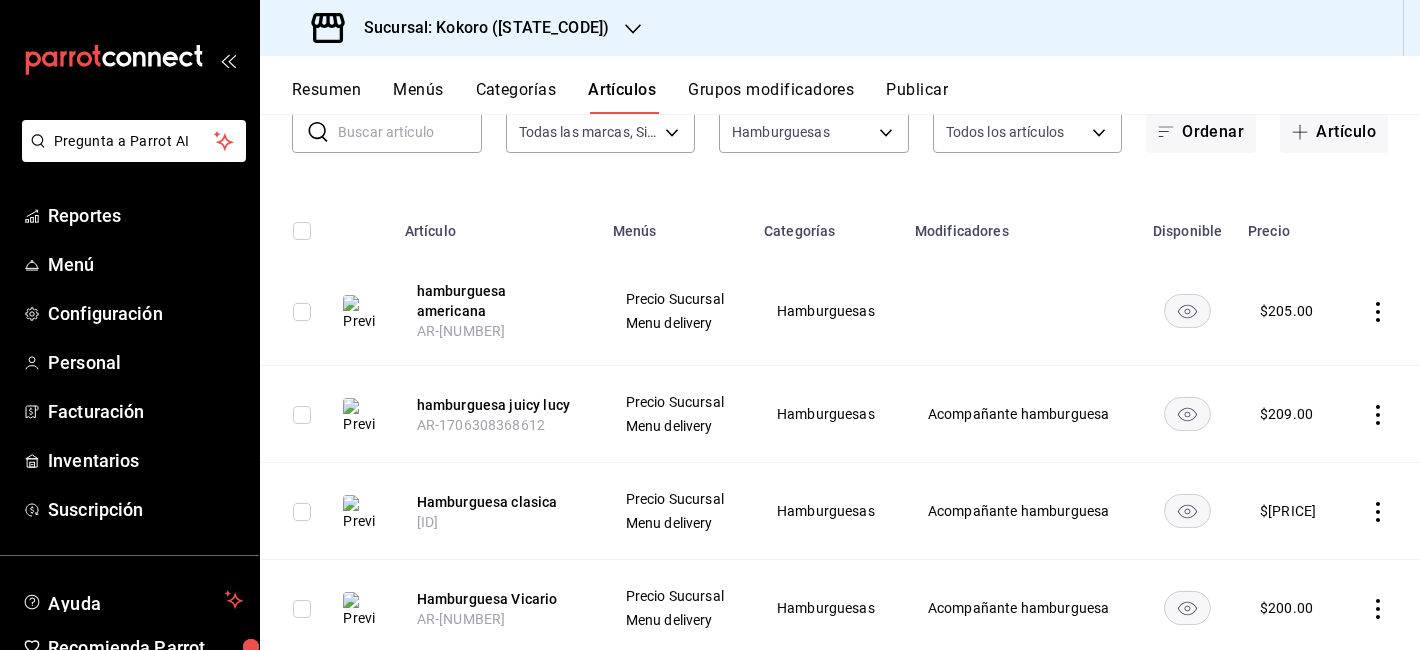click 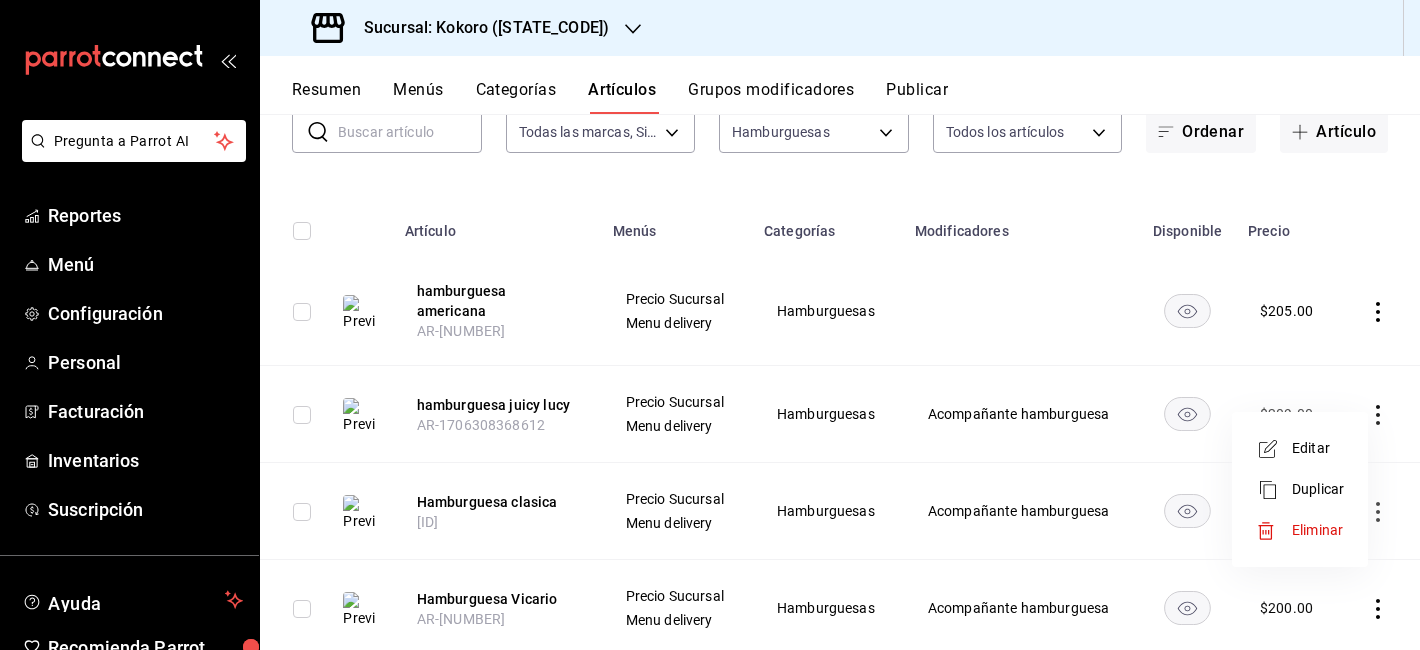click on "Editar" at bounding box center (1318, 448) 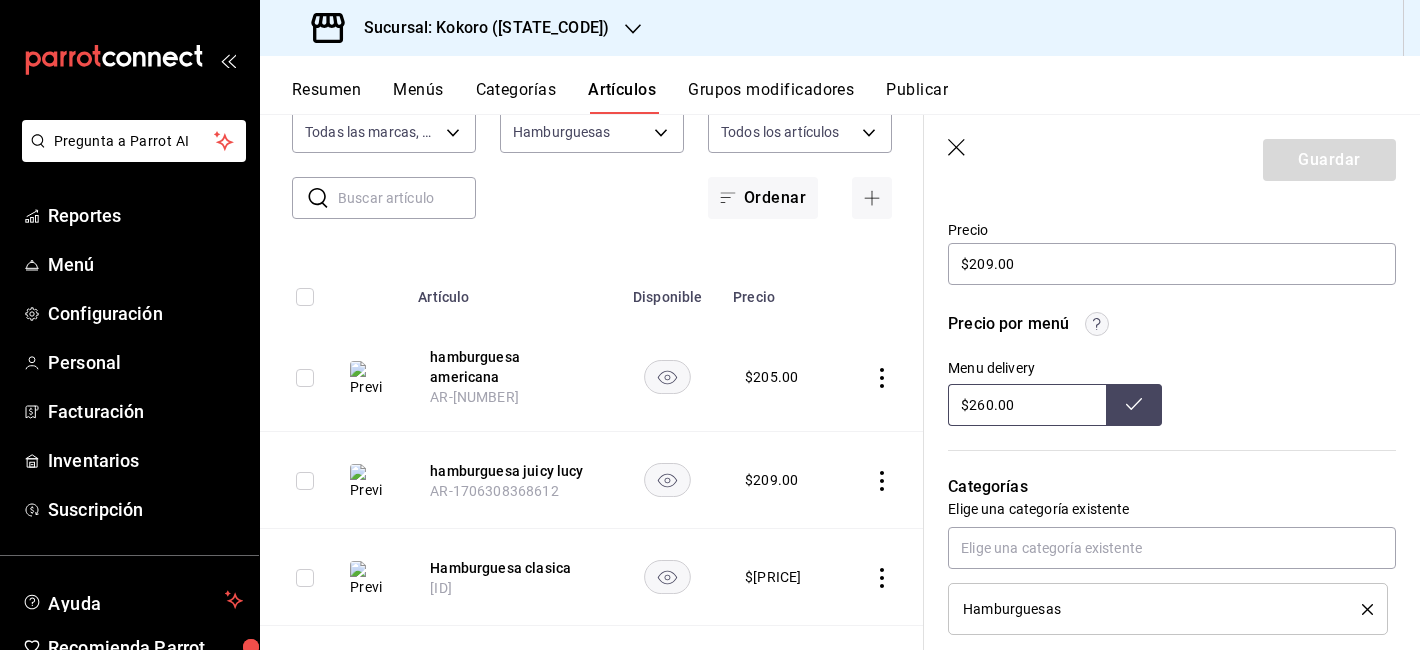 scroll, scrollTop: 572, scrollLeft: 0, axis: vertical 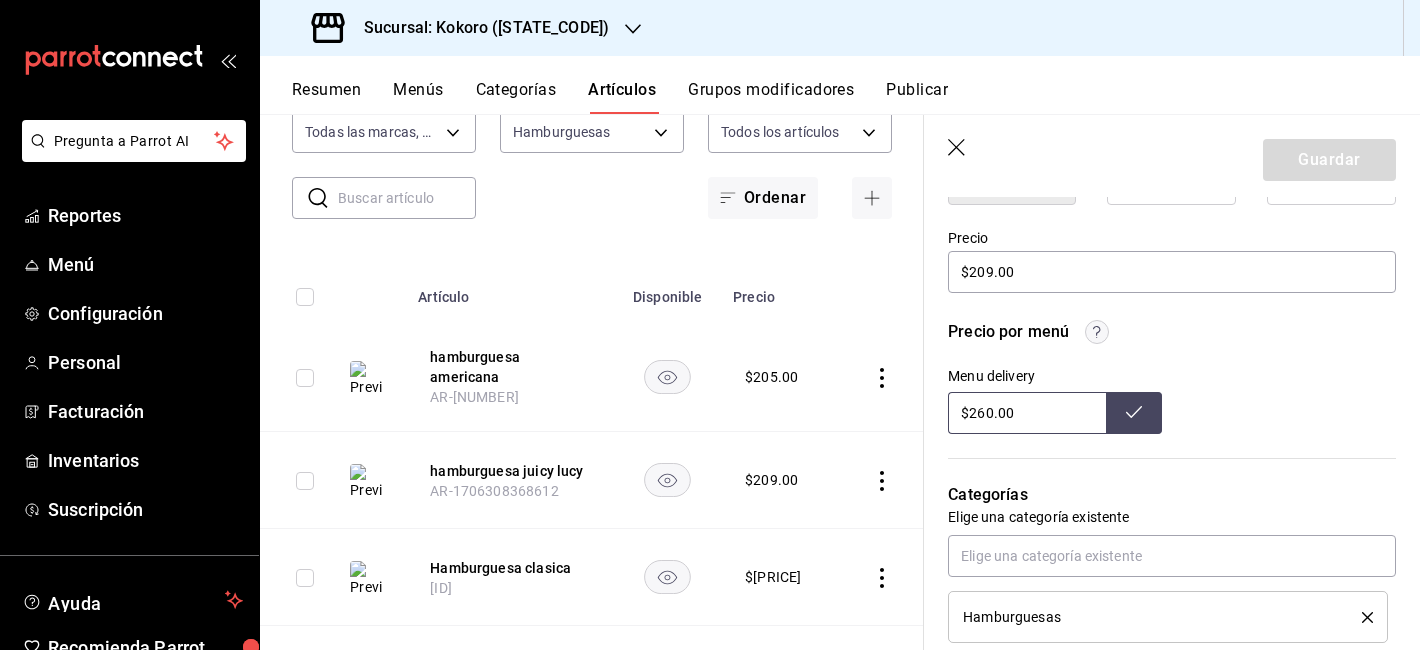 click on "$260.00" at bounding box center (1027, 413) 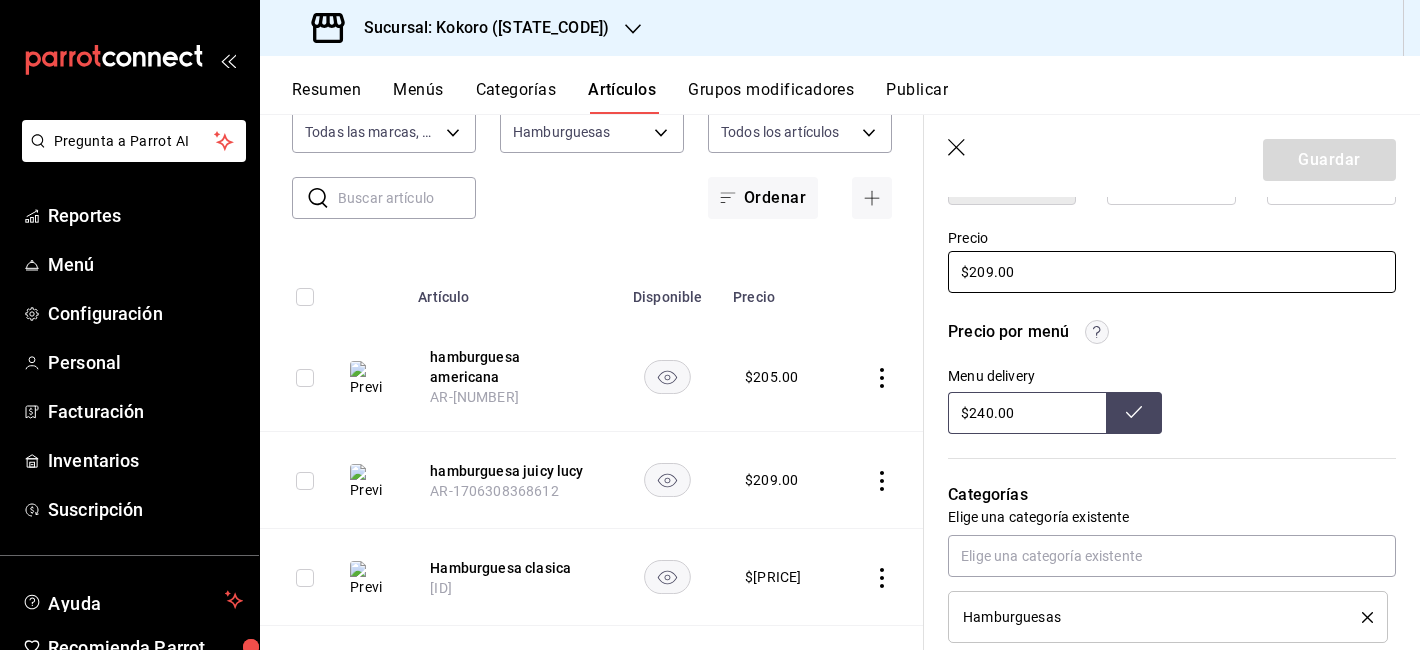 click on "$209.00" at bounding box center (1172, 272) 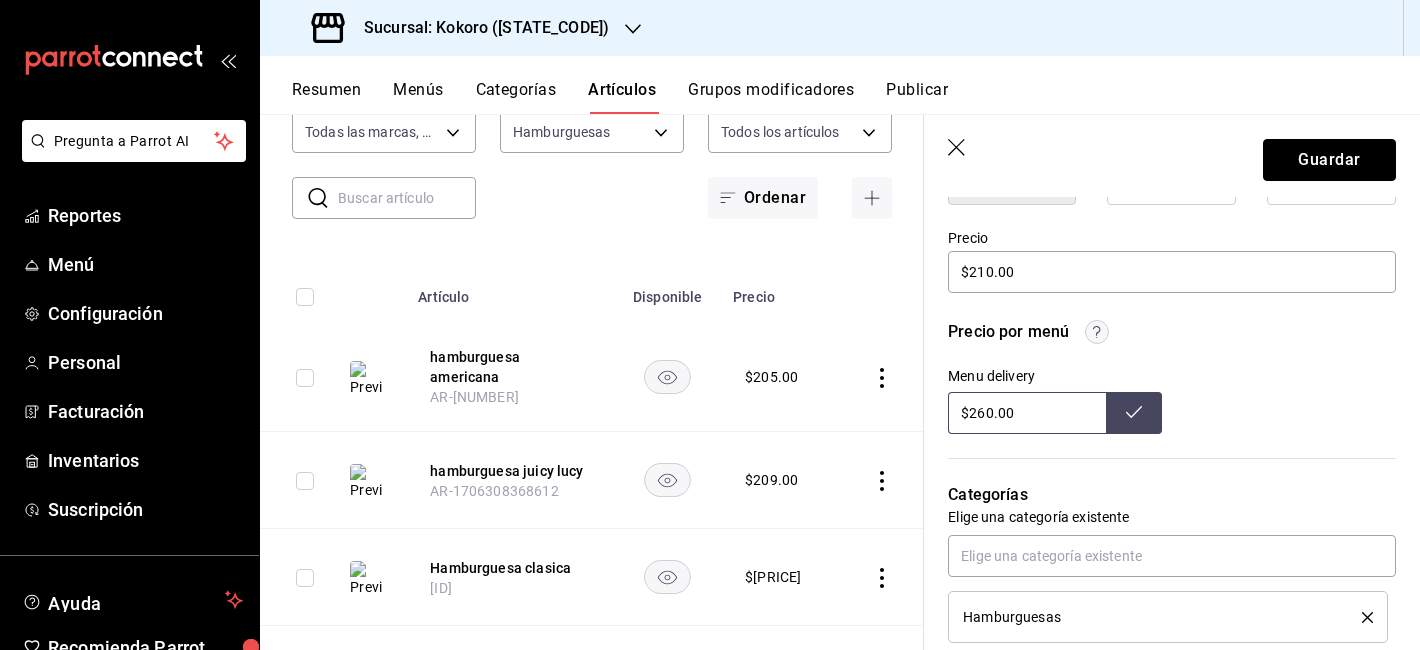 click on "Guardar" at bounding box center [1329, 160] 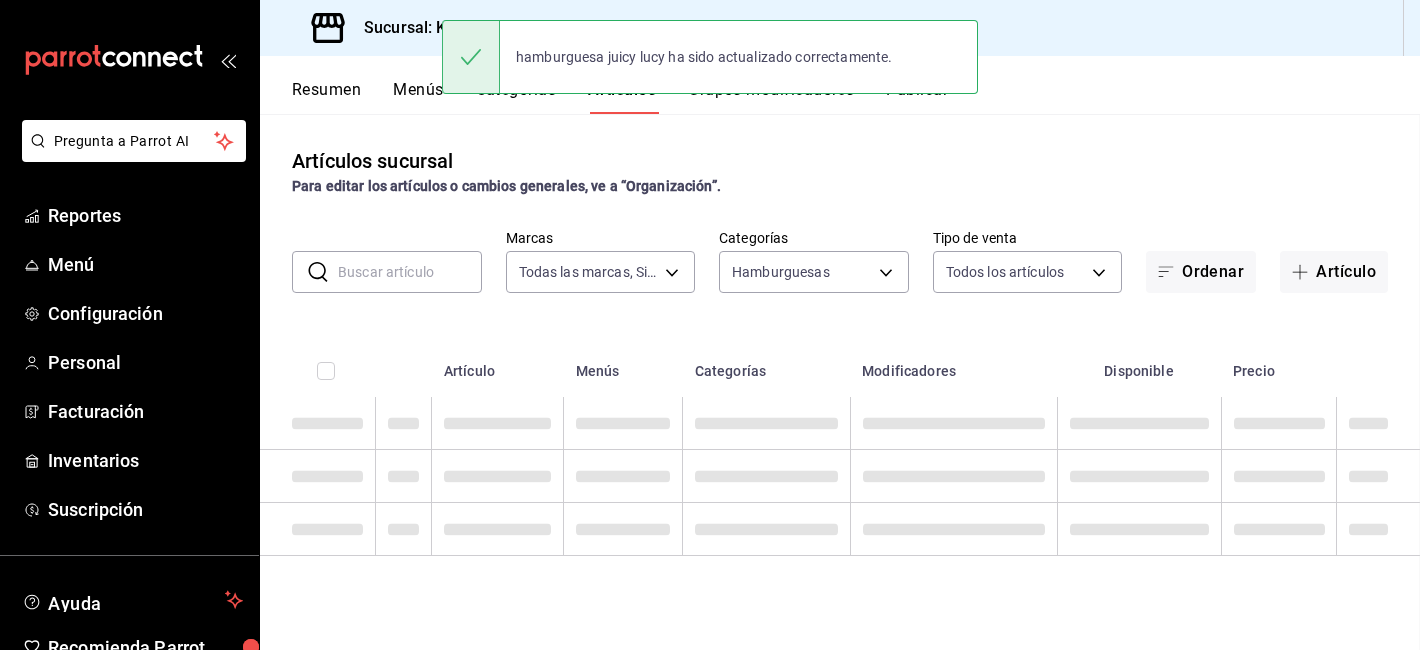 scroll, scrollTop: 0, scrollLeft: 0, axis: both 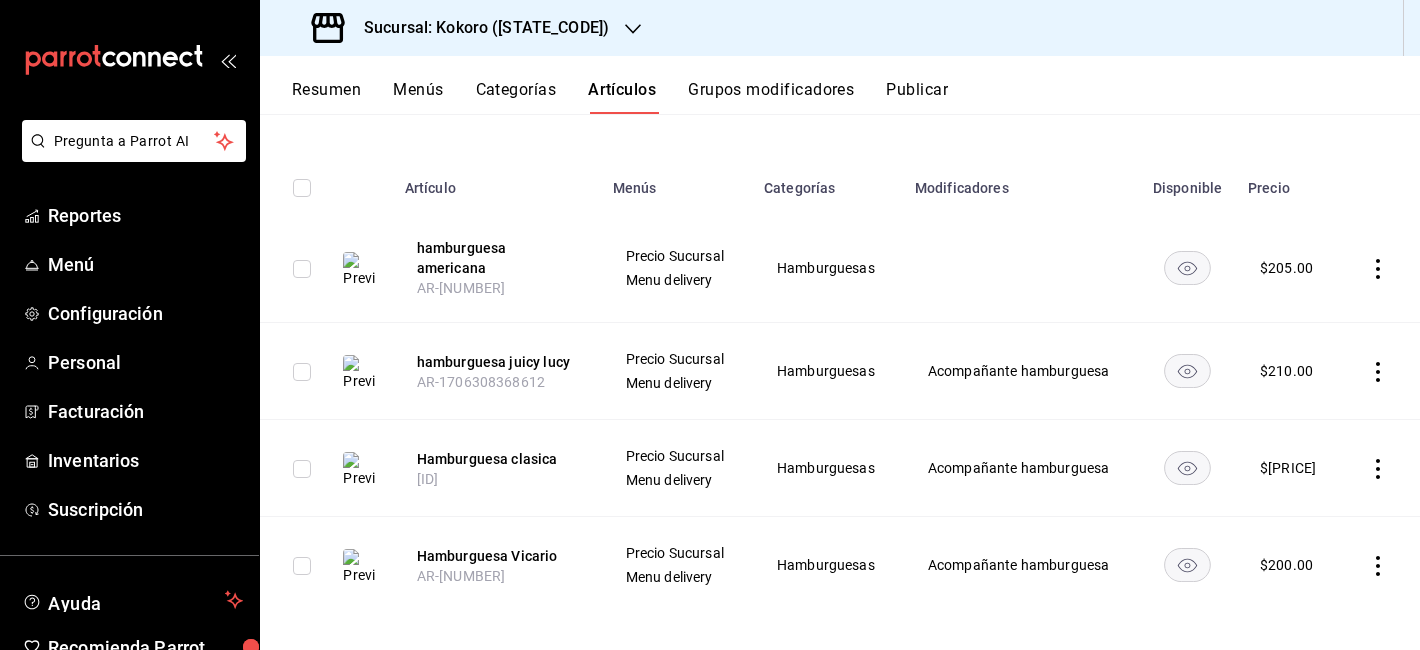 click at bounding box center (1381, 468) 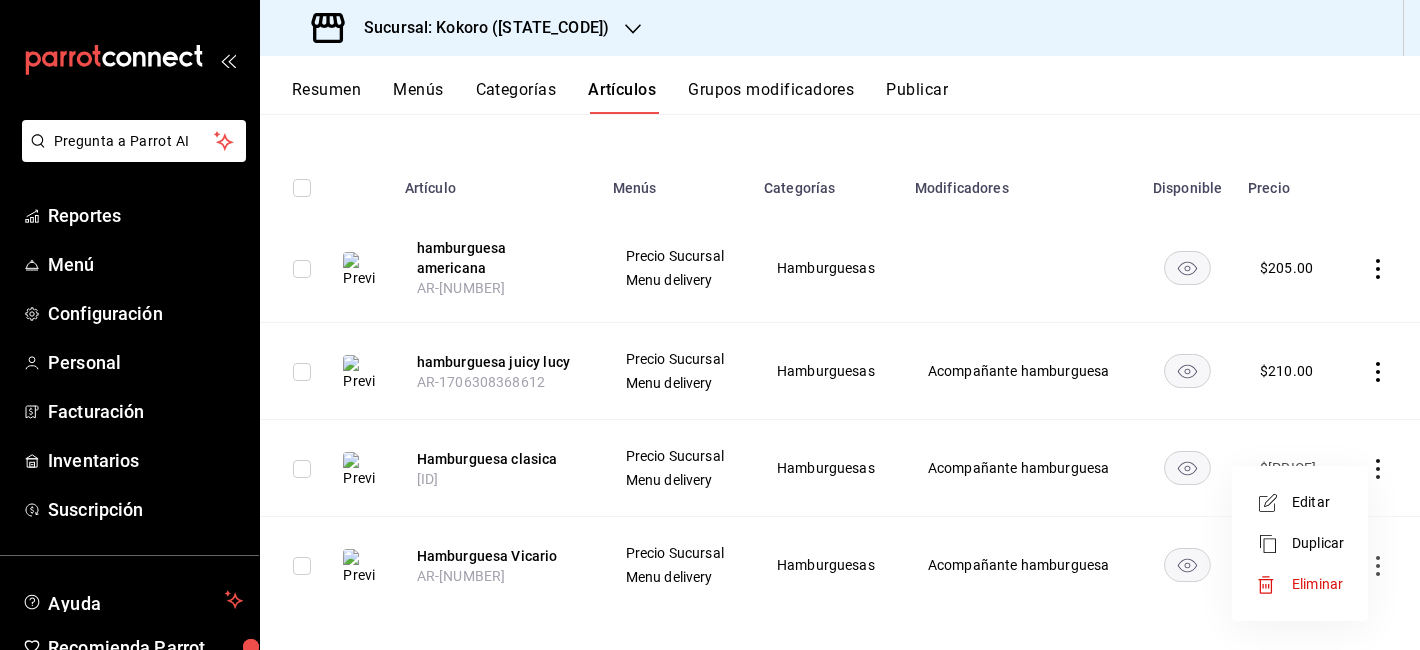 click on "Editar" at bounding box center (1318, 502) 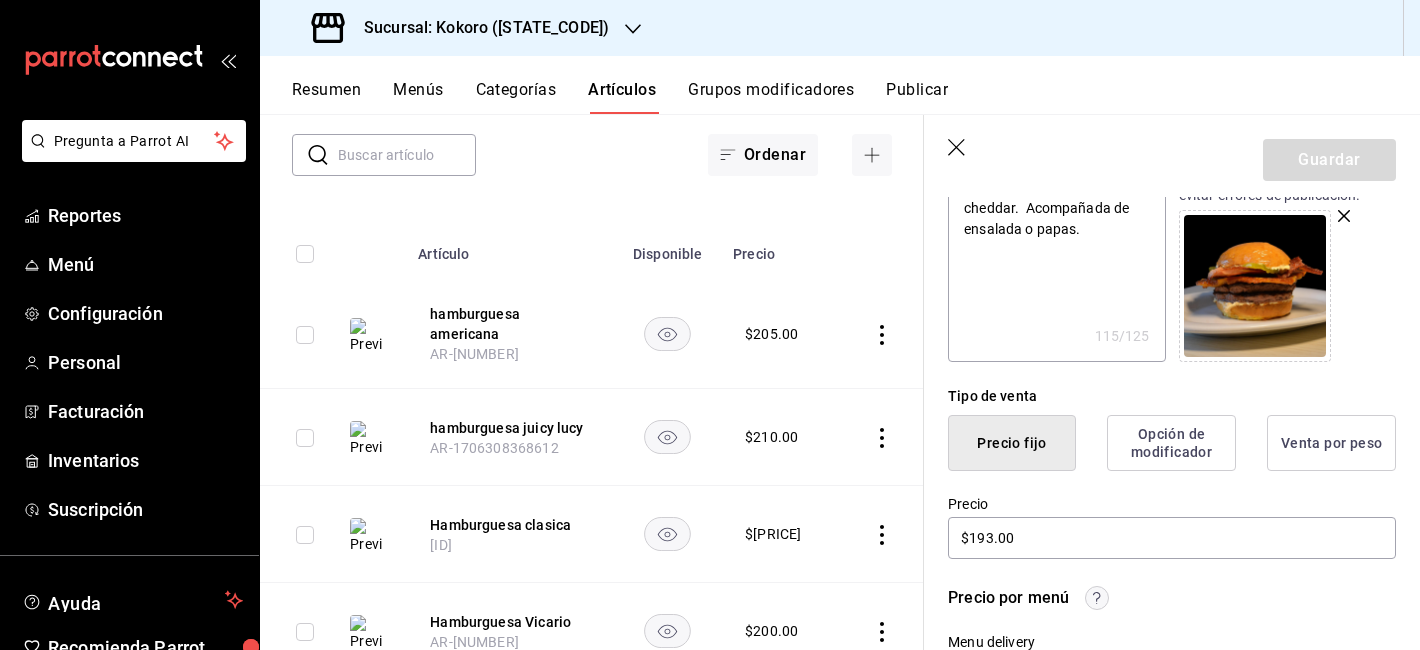 scroll, scrollTop: 344, scrollLeft: 0, axis: vertical 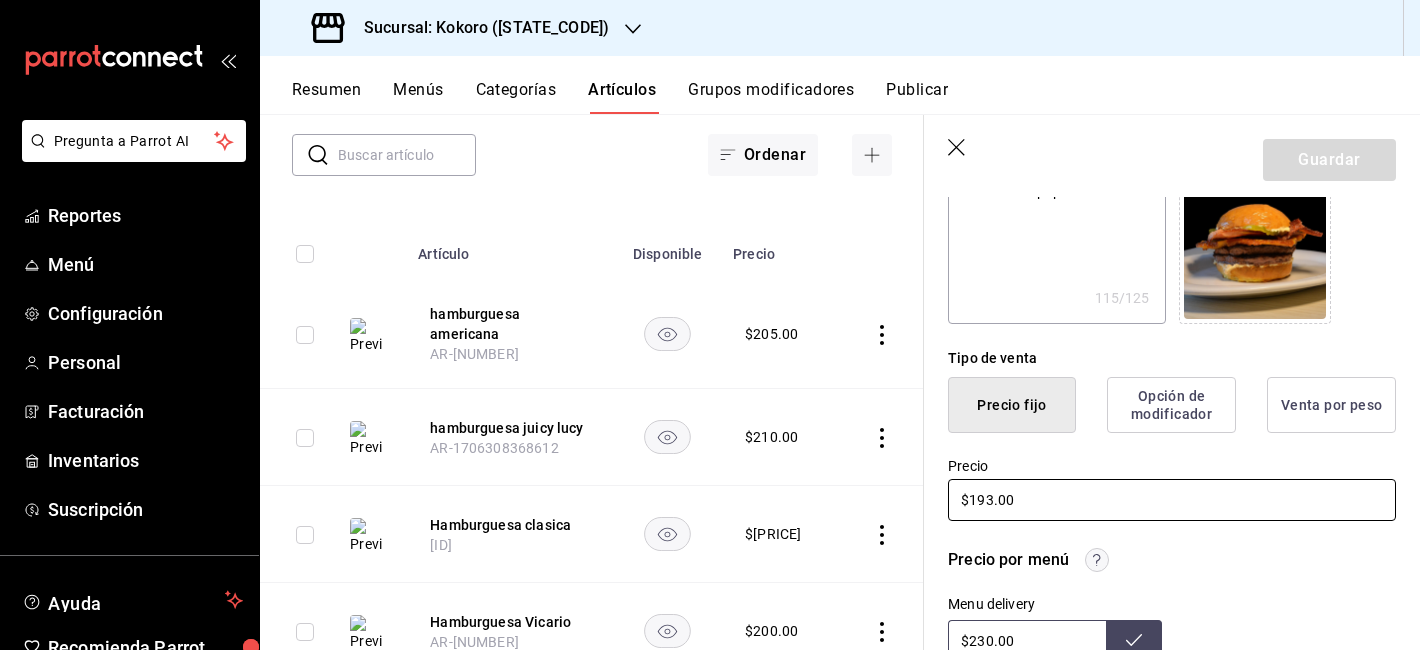 click on "$193.00" at bounding box center [1172, 500] 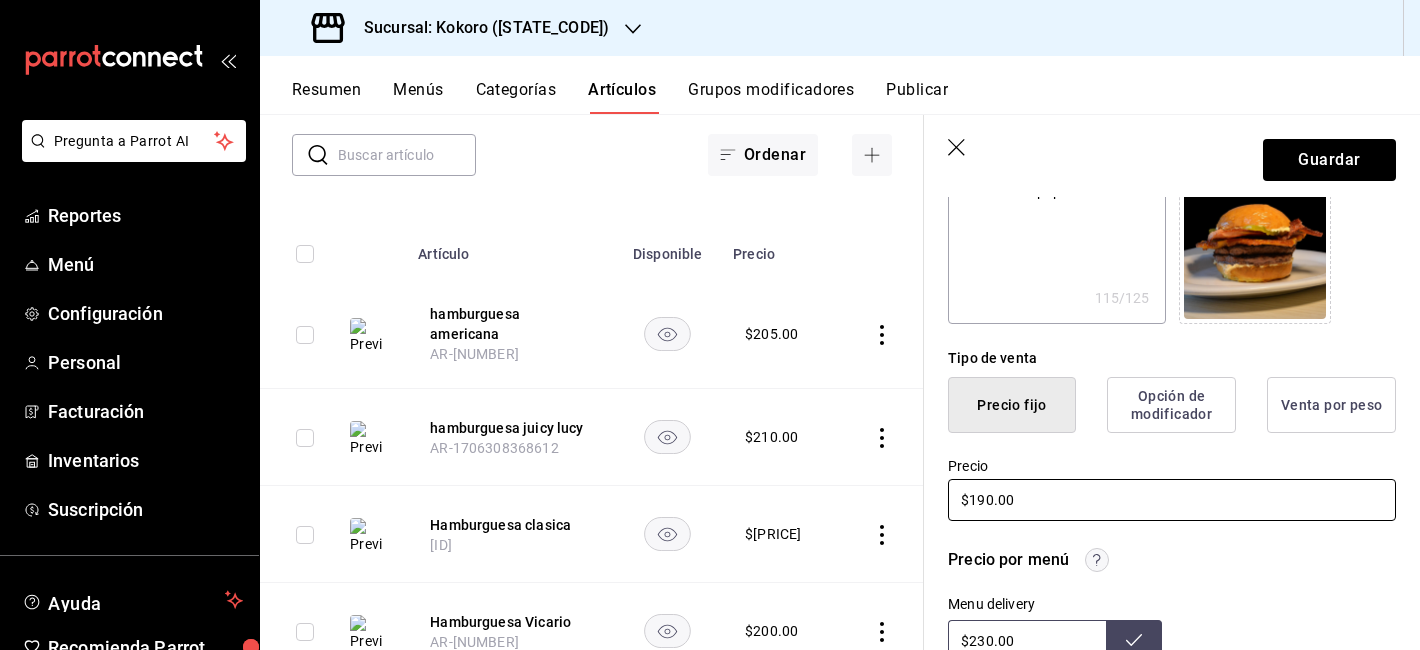 scroll, scrollTop: 608, scrollLeft: 0, axis: vertical 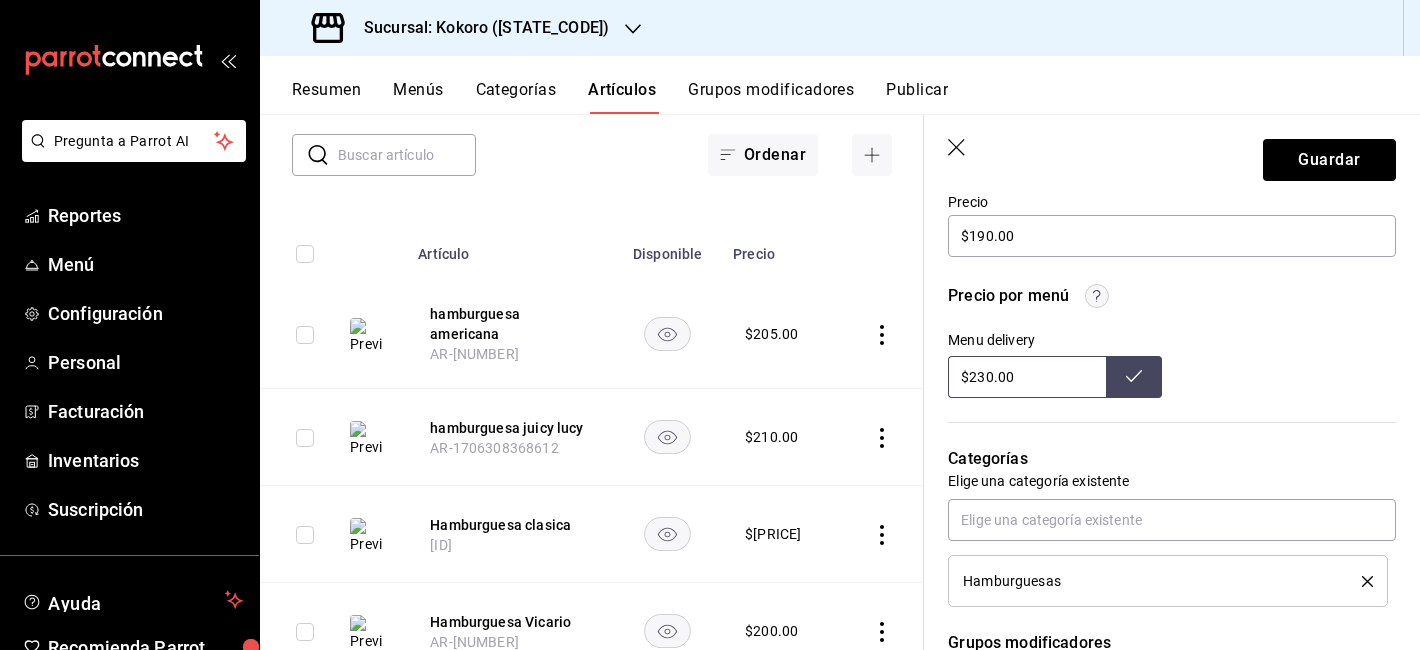click on "$230.00" at bounding box center [1027, 377] 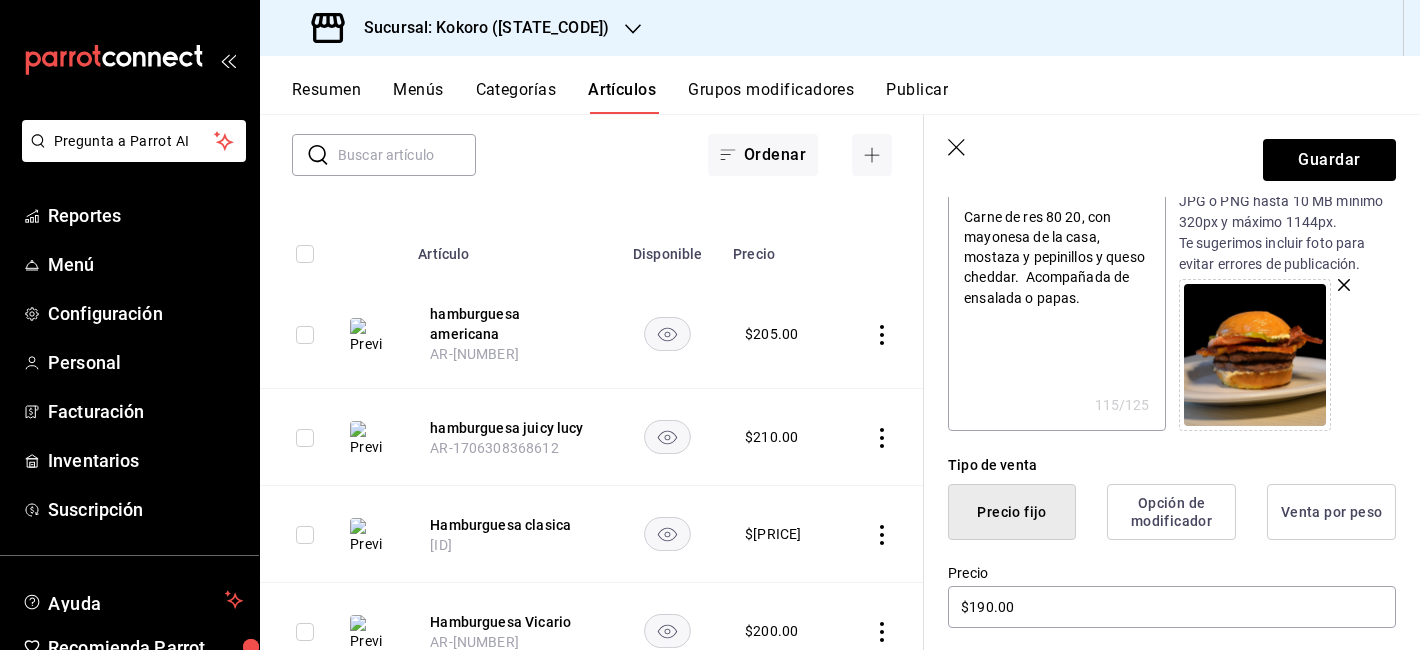 scroll, scrollTop: 0, scrollLeft: 0, axis: both 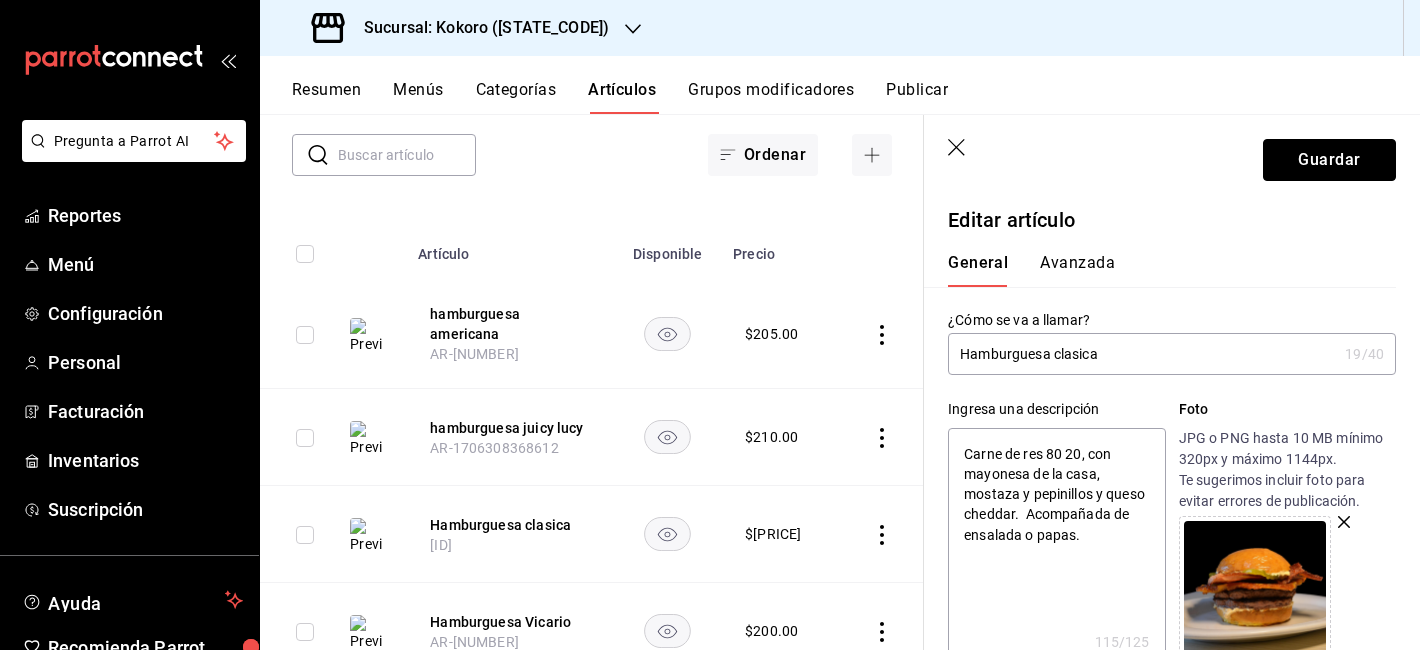 click on "Guardar" at bounding box center [1329, 160] 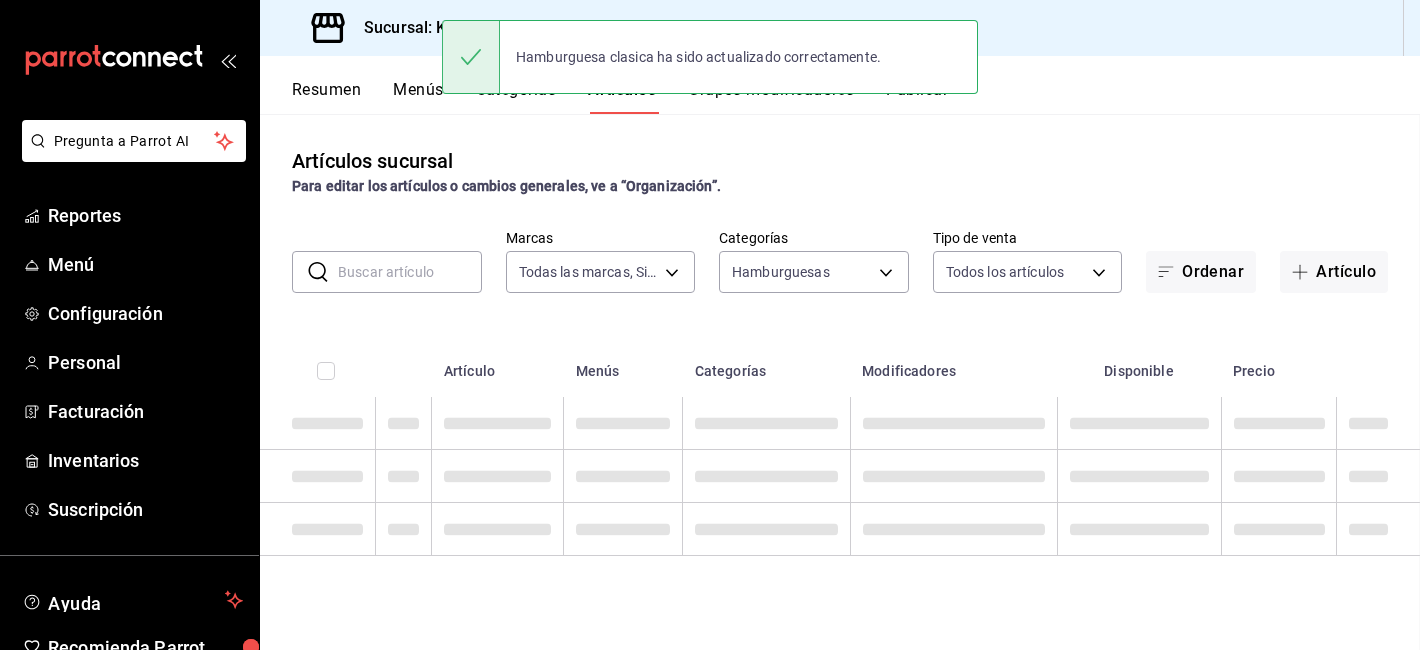 scroll, scrollTop: 0, scrollLeft: 0, axis: both 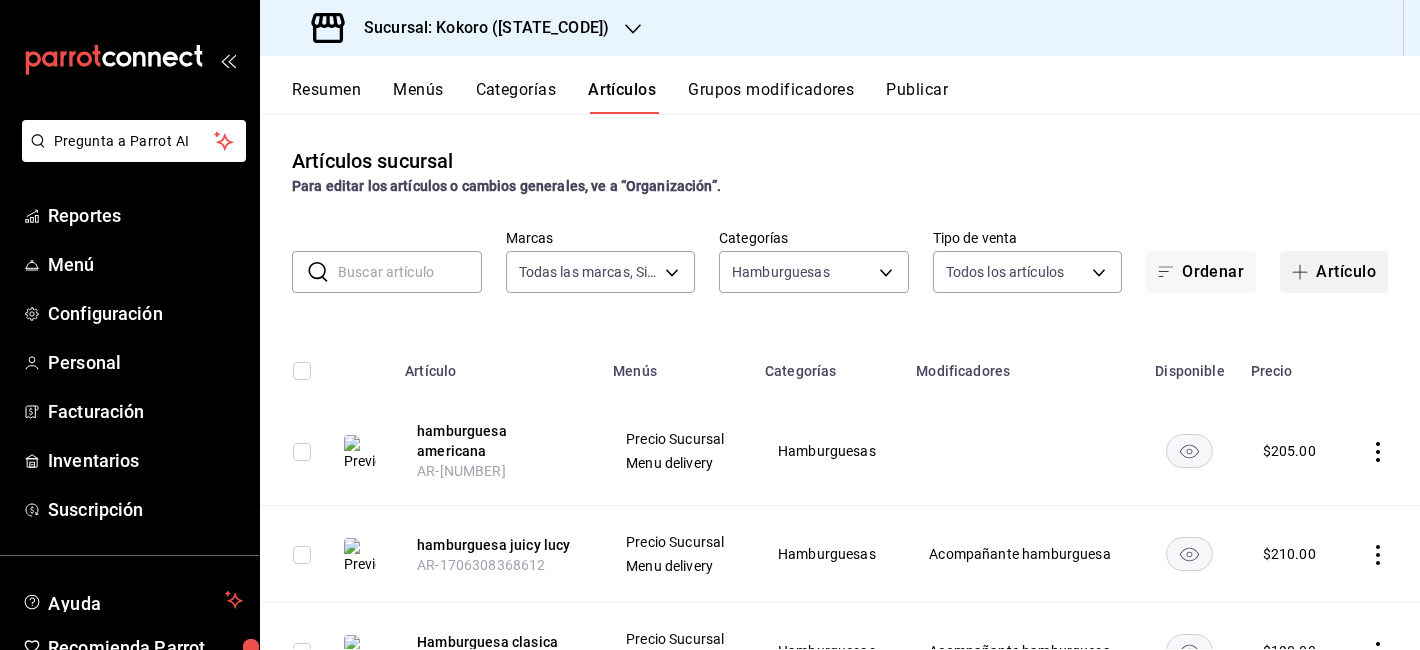 click on "Artículo" at bounding box center [1334, 272] 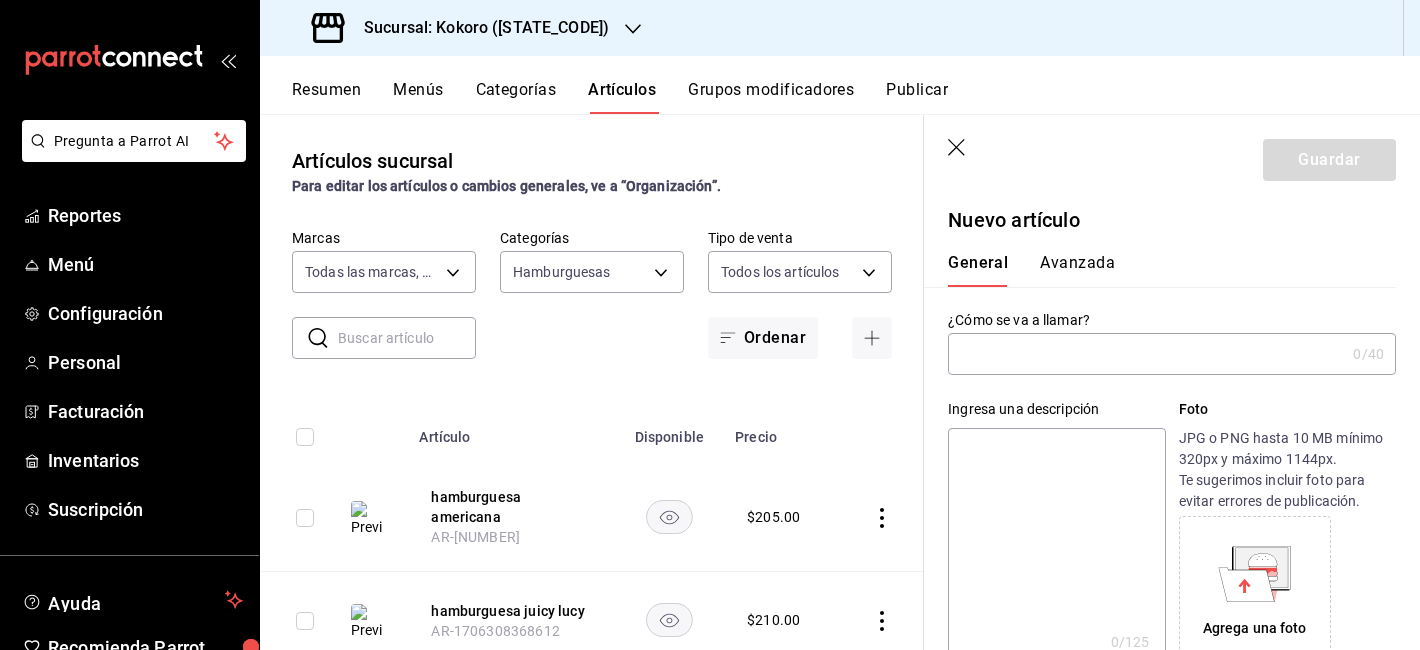 click at bounding box center [1146, 354] 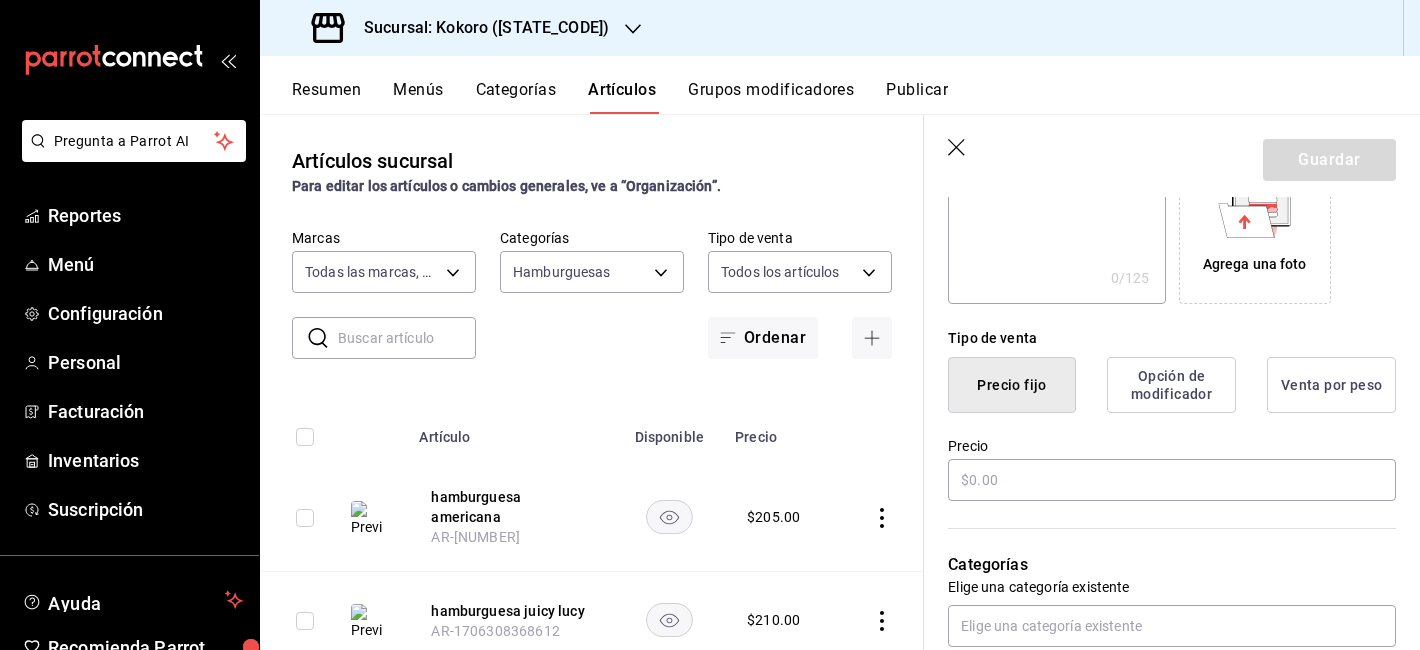 scroll, scrollTop: 368, scrollLeft: 0, axis: vertical 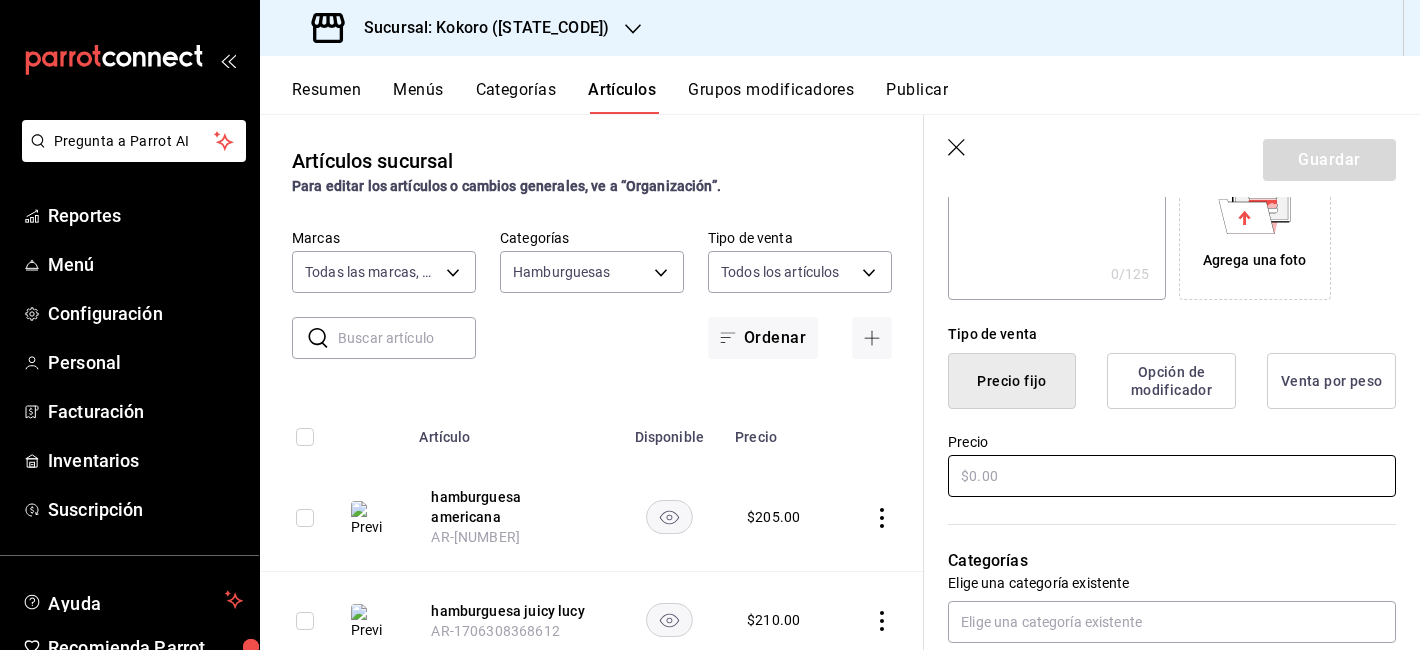 click at bounding box center [1172, 476] 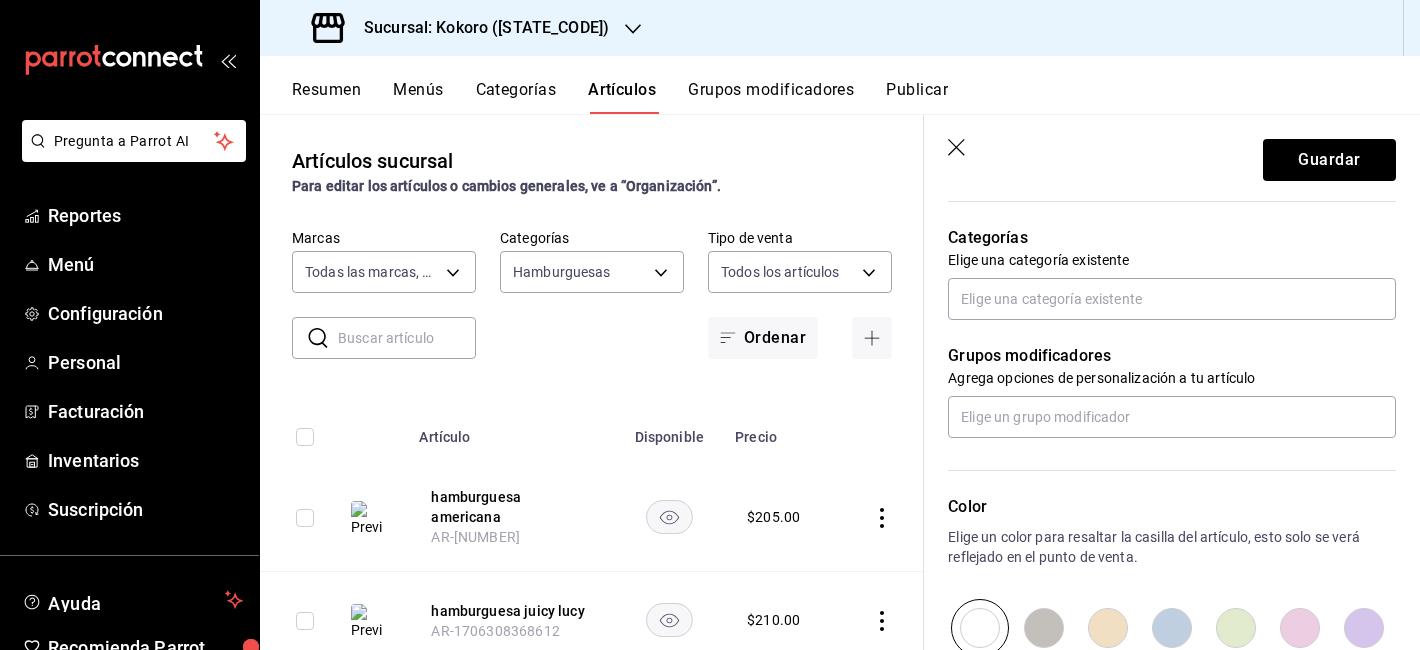 scroll, scrollTop: 712, scrollLeft: 0, axis: vertical 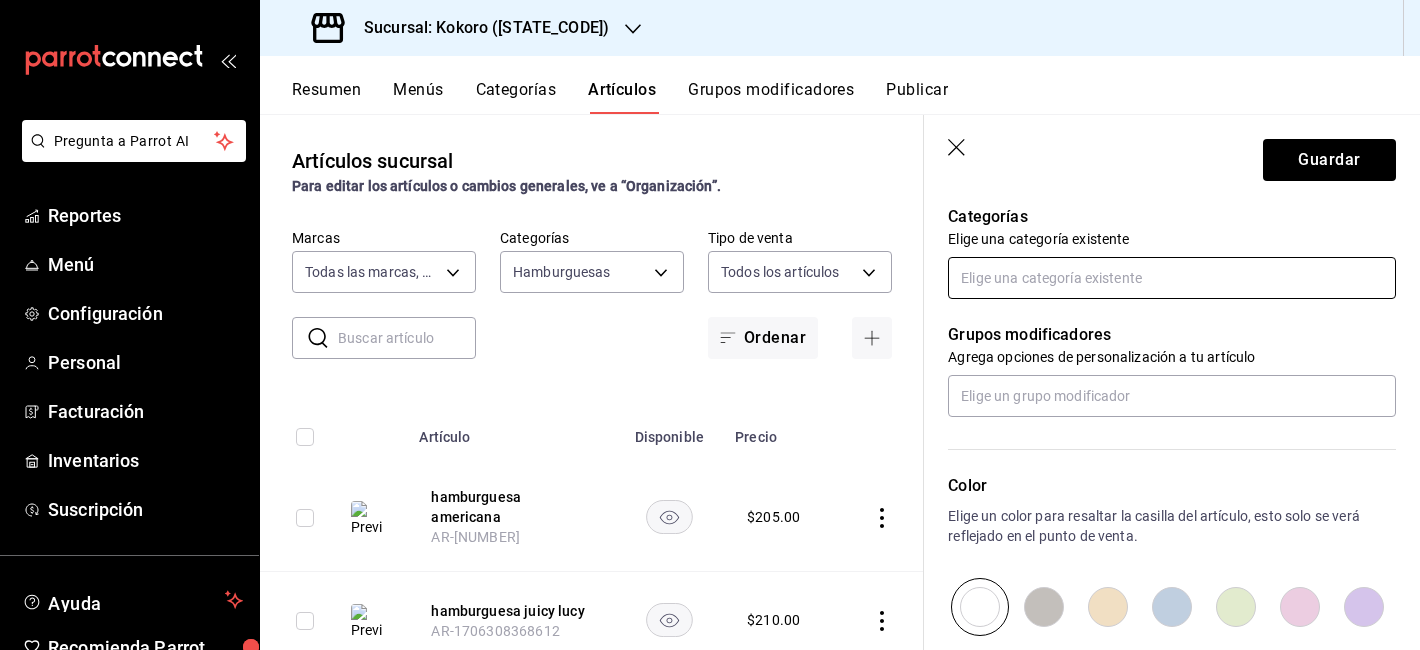 click at bounding box center [1172, 278] 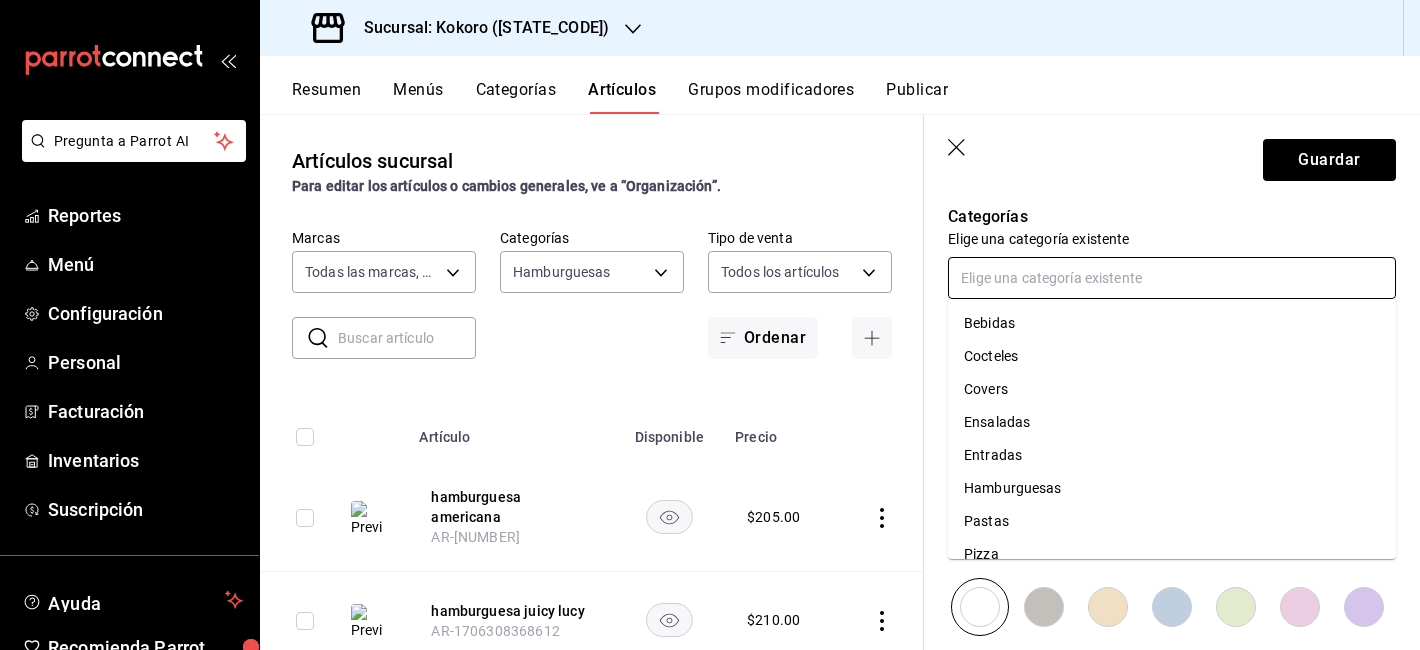 click on "Hamburguesas" at bounding box center [1172, 488] 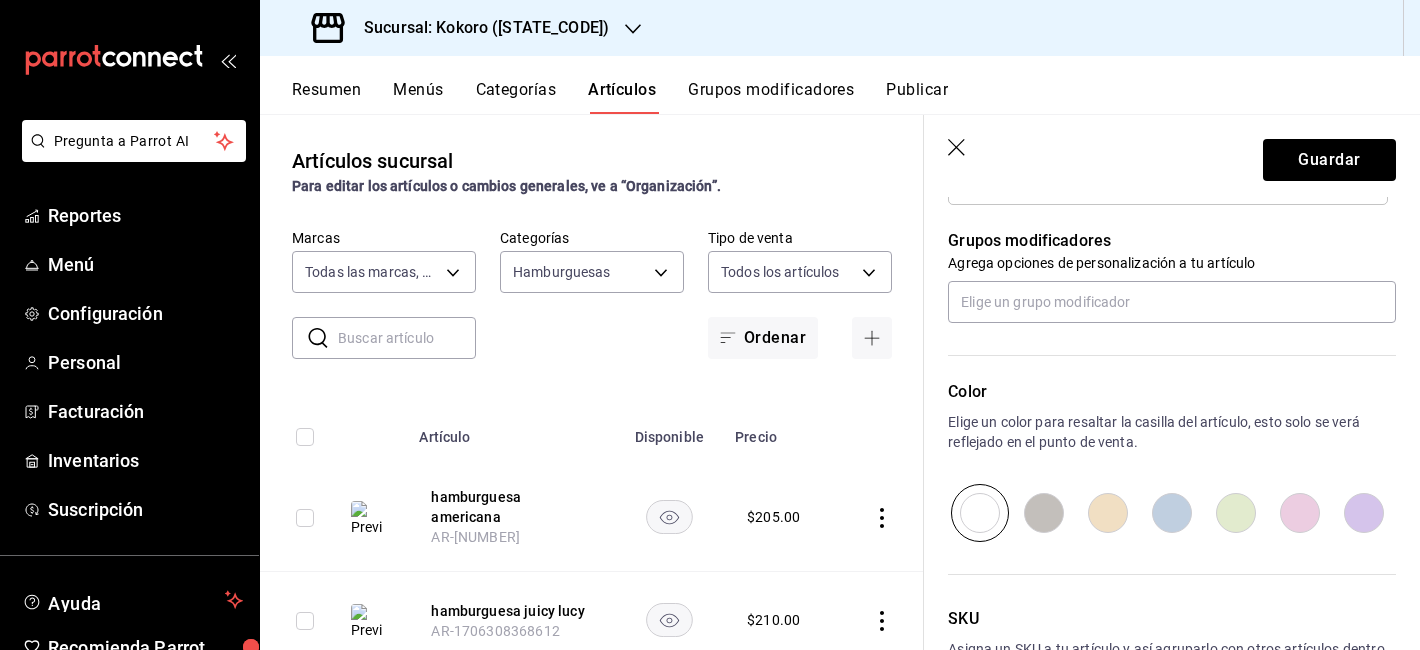 scroll, scrollTop: 1015, scrollLeft: 0, axis: vertical 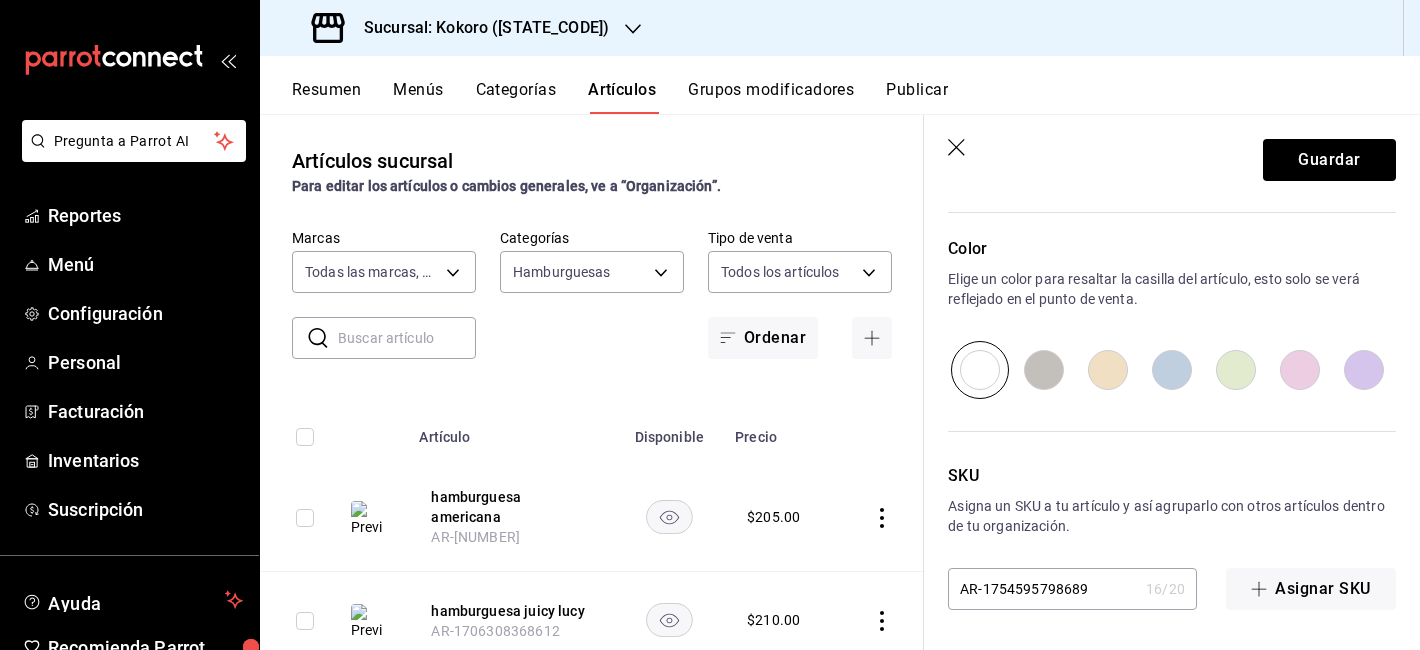 click on "Guardar" at bounding box center (1172, 156) 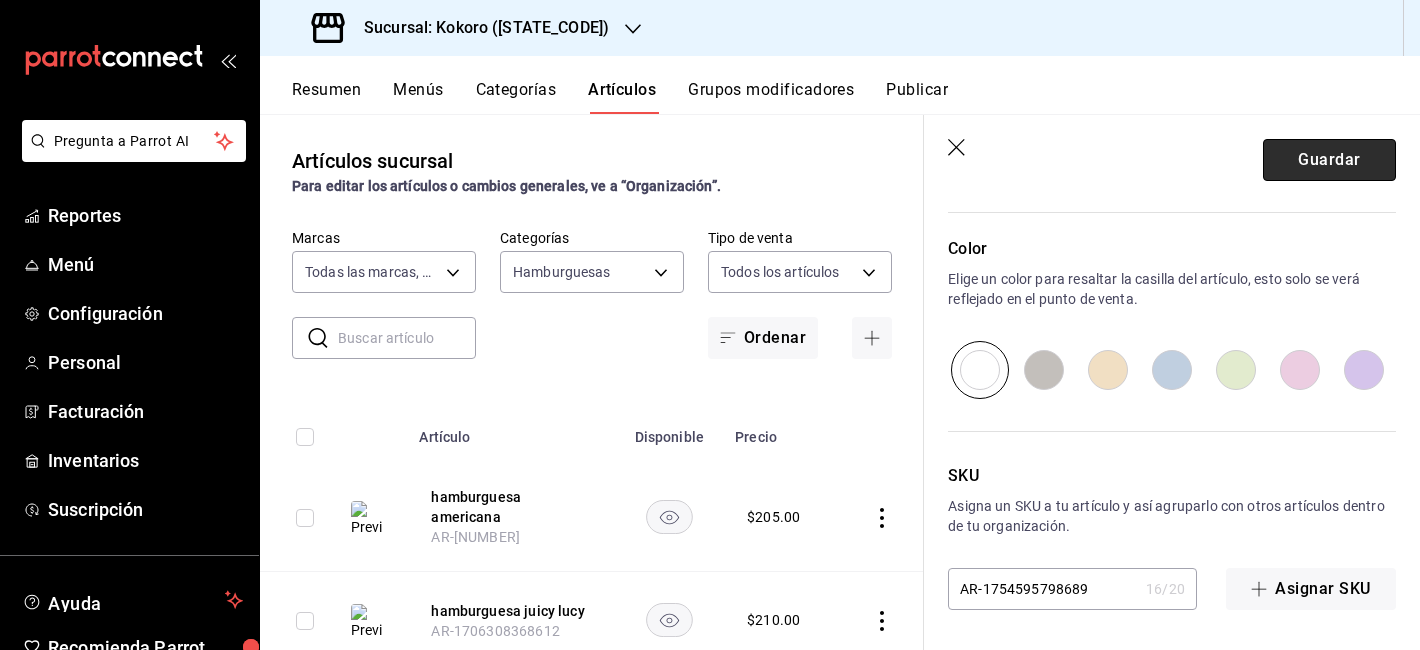 click on "Guardar" at bounding box center (1329, 160) 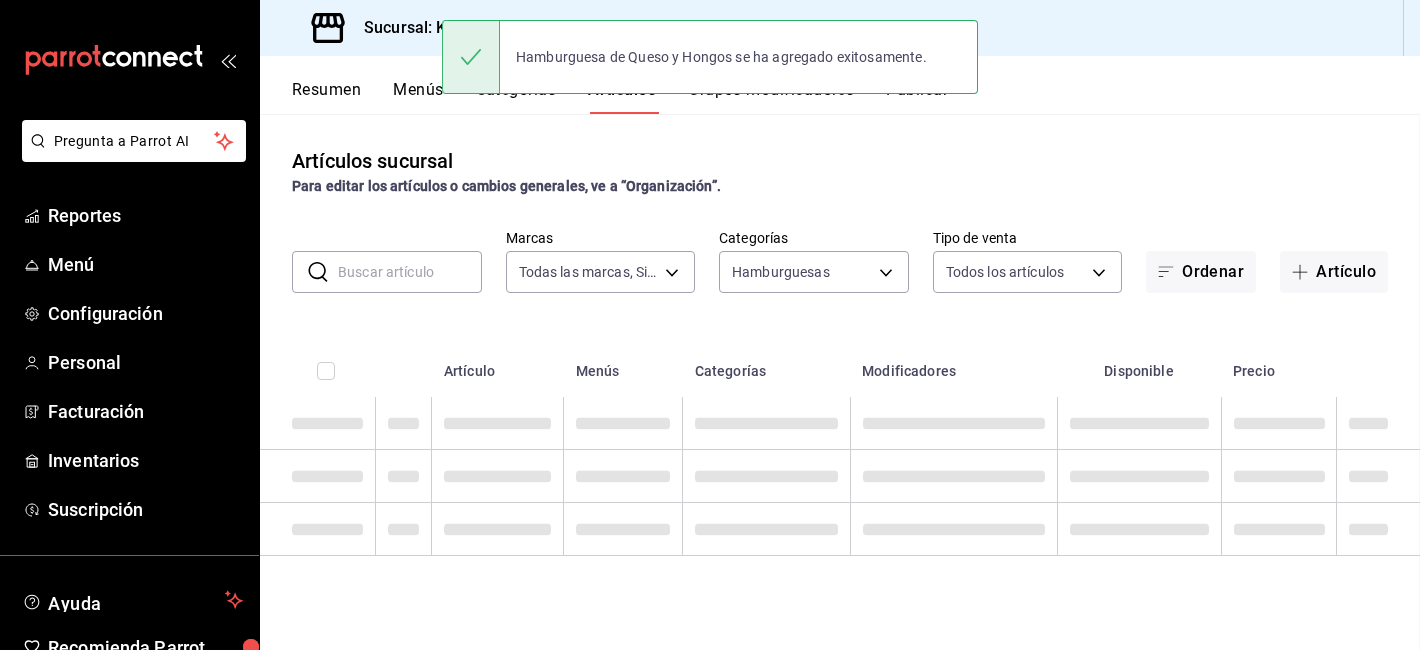 scroll, scrollTop: 0, scrollLeft: 0, axis: both 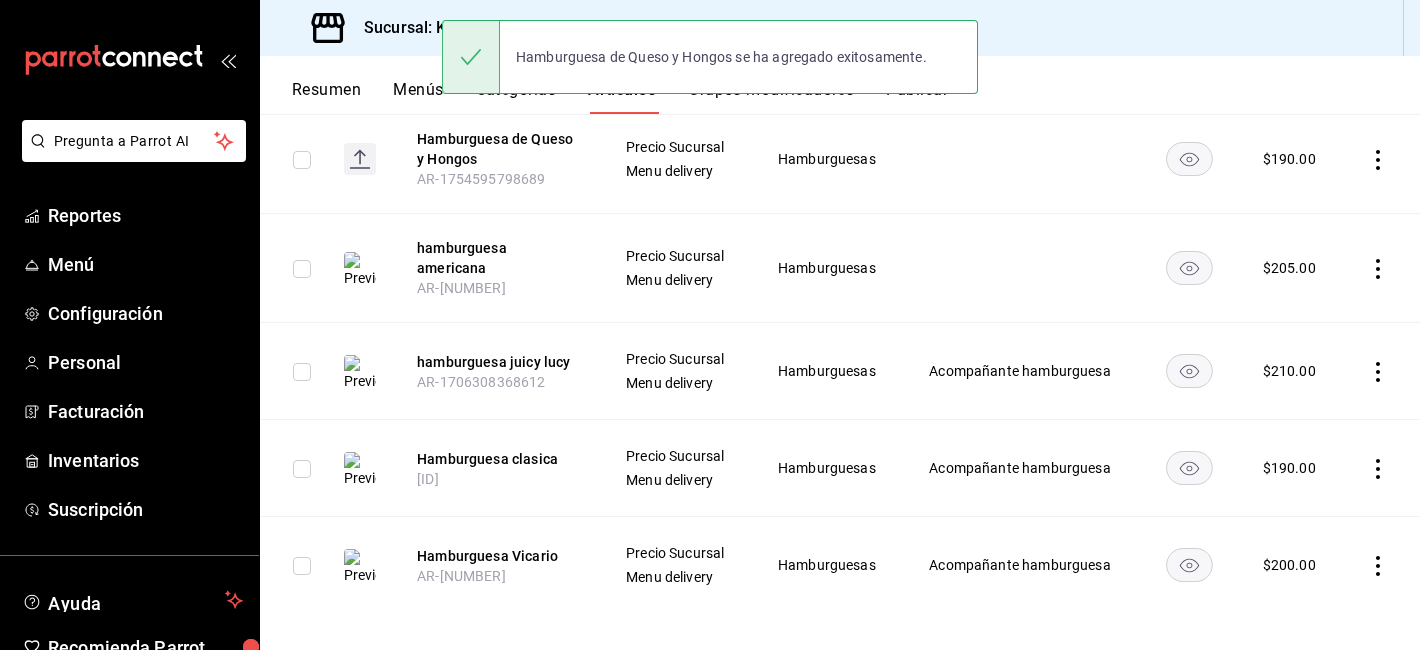 click at bounding box center [1022, 268] 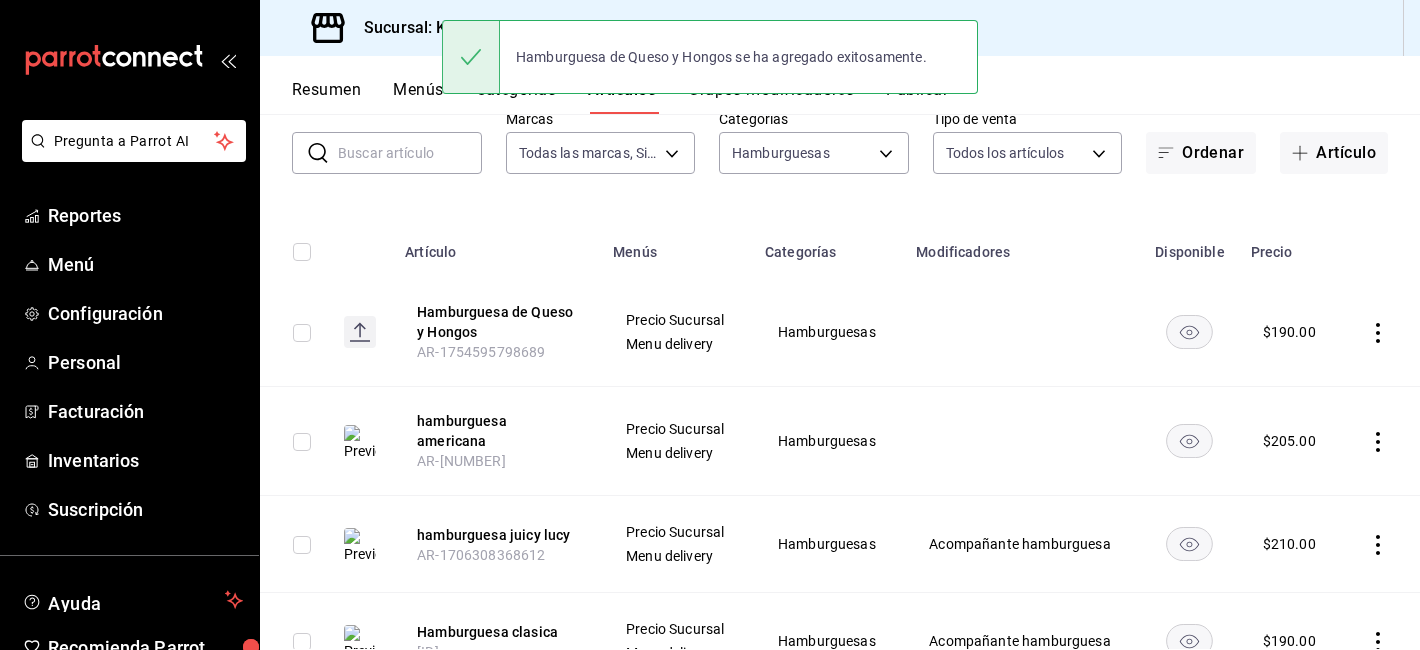 scroll, scrollTop: 0, scrollLeft: 0, axis: both 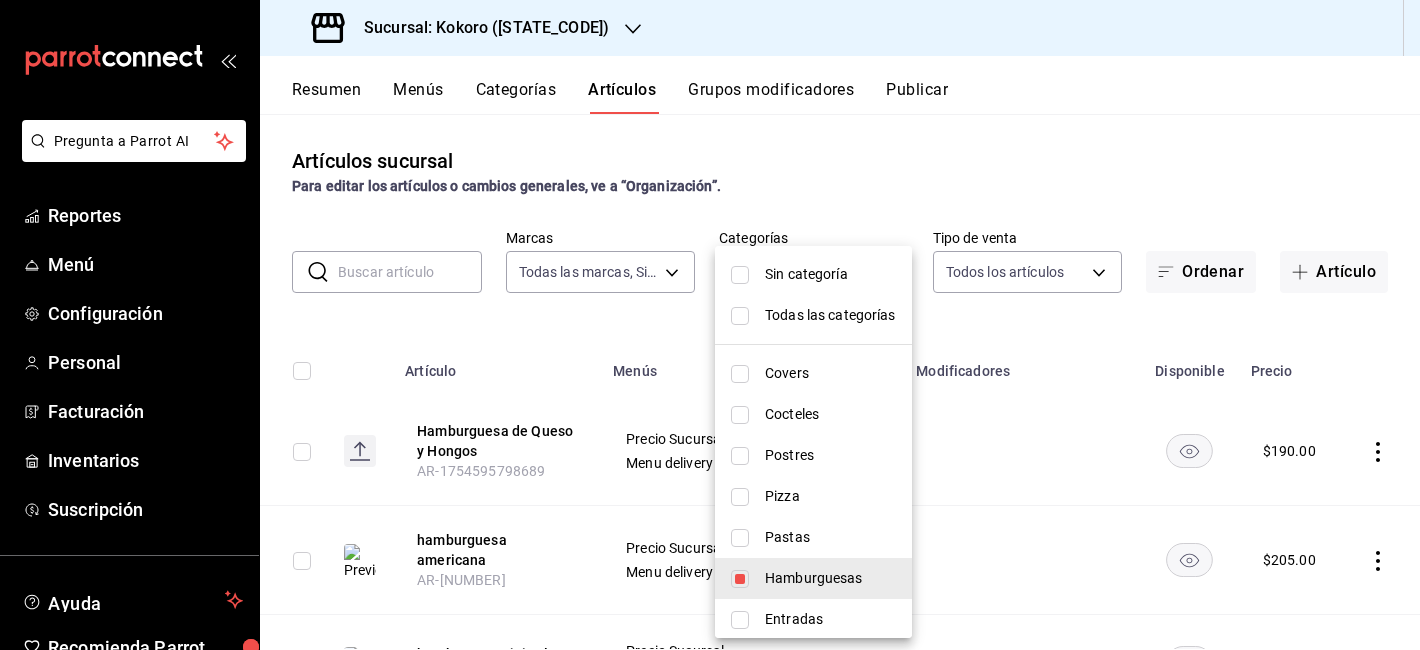 click on "Hamburguesa de Queso y Hongos AR-1754595798689 Precio Sucursal Menu delivery Hamburguesas $ 190.00 hamburguesa americana AR-1718938159768 Precio Sucursal Menu delivery Hamburguesas $ 205.00 hamburguesa juicy lucy AR-1706308368612 Precio Sucursal Menu delivery Hamburguesas Acompañante hamburguesa $ 210.00 Hamburguesa clasica AR-1706308323727 Precio Sucursal Menu delivery Hamburguesas $ 190.00" at bounding box center (710, 325) 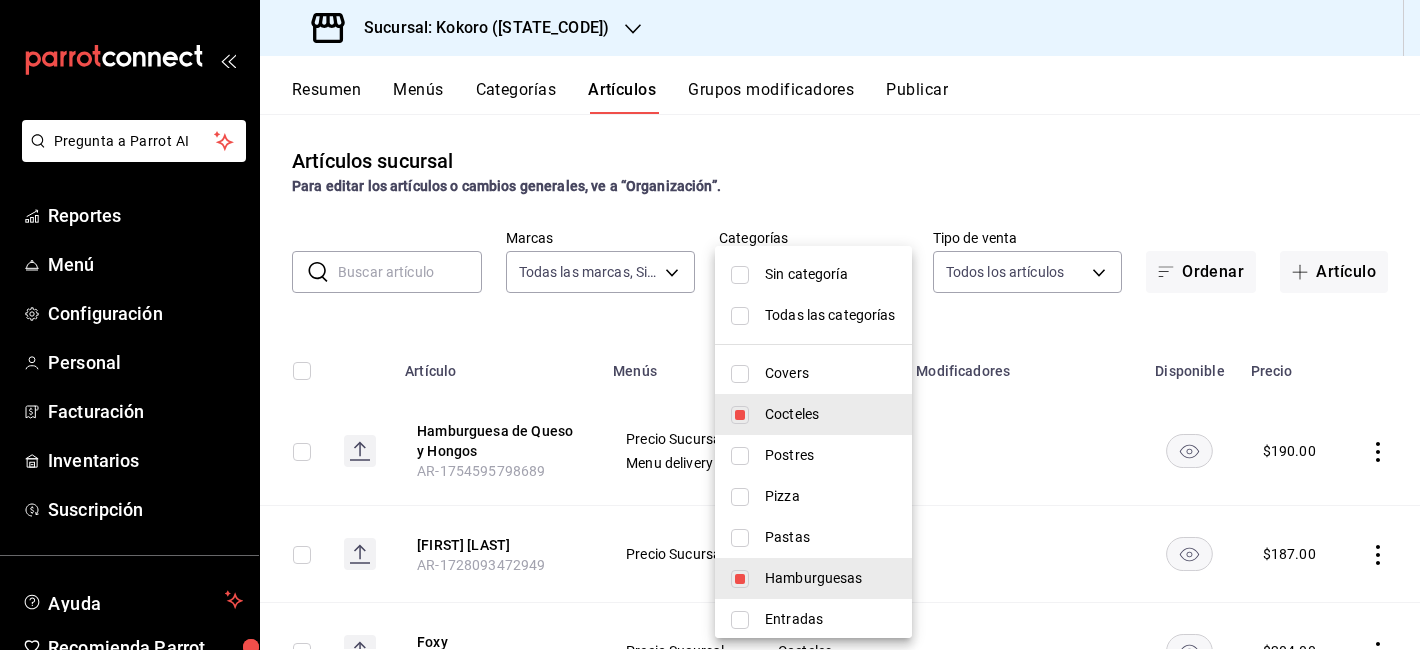 click on "Hamburguesas" at bounding box center (830, 578) 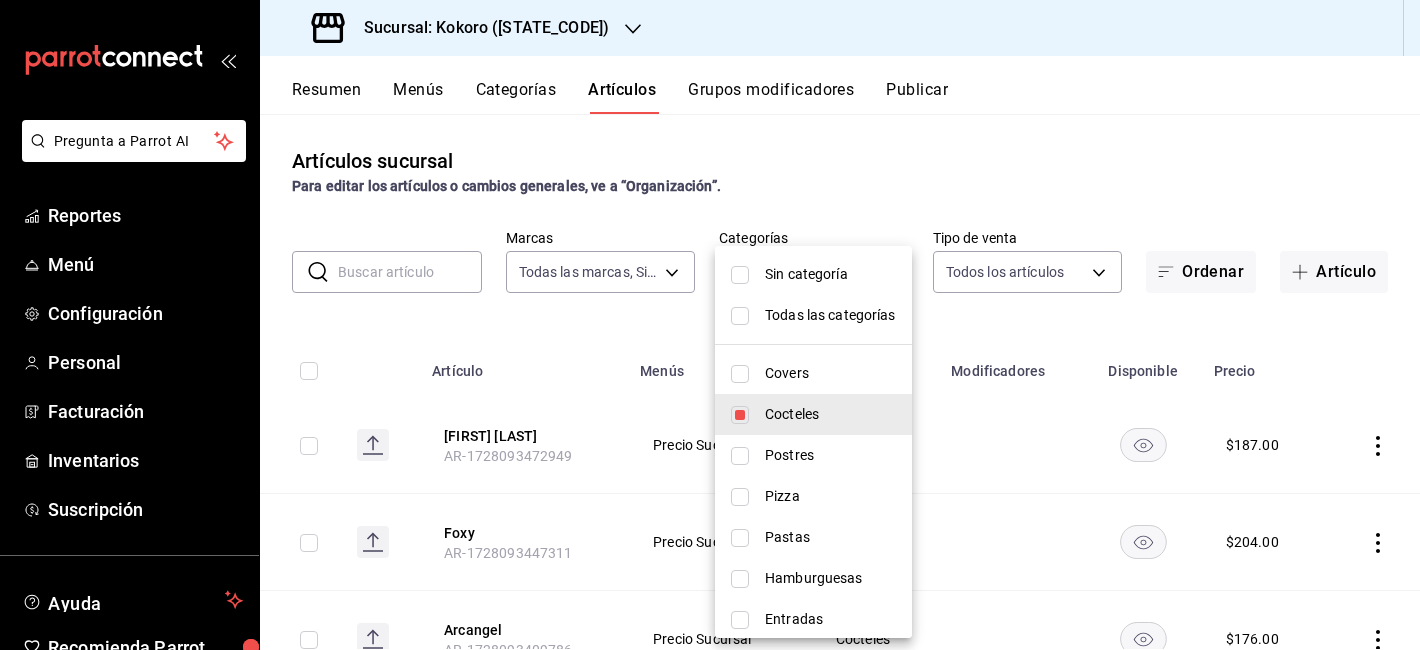 click at bounding box center [710, 325] 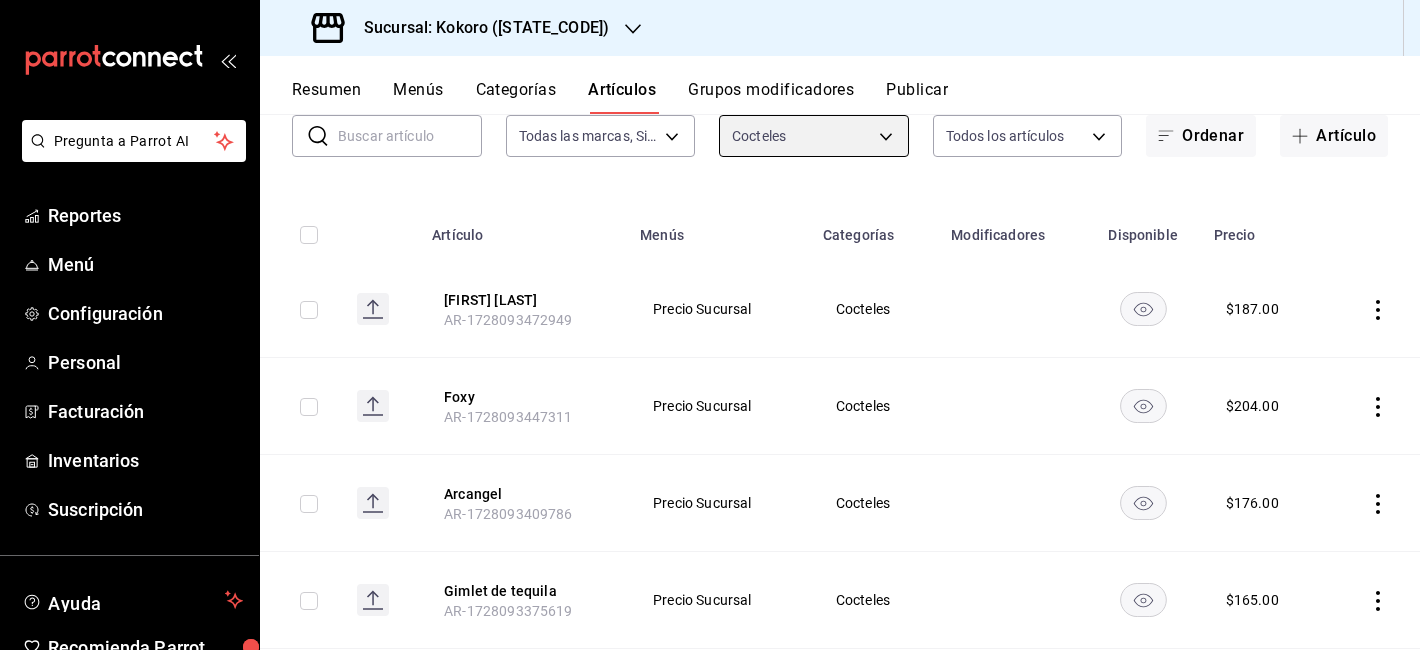 scroll, scrollTop: 150, scrollLeft: 0, axis: vertical 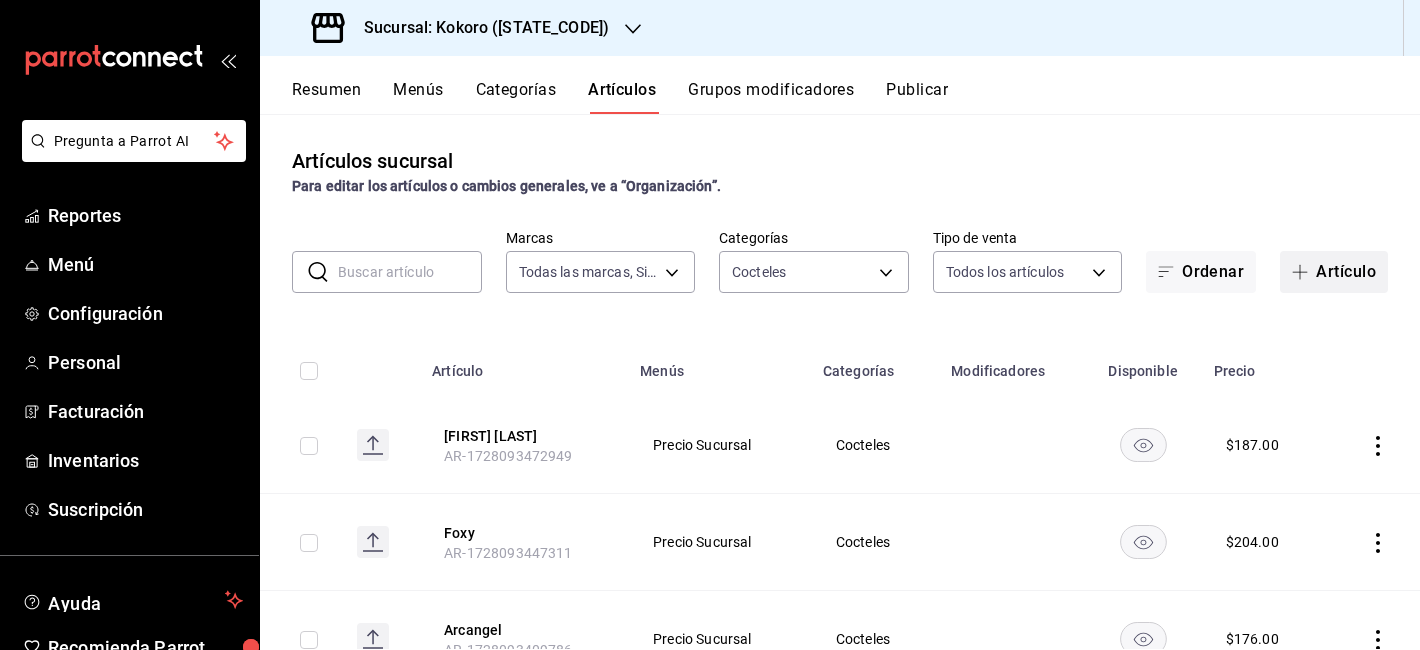 click on "Artículo" at bounding box center [1334, 272] 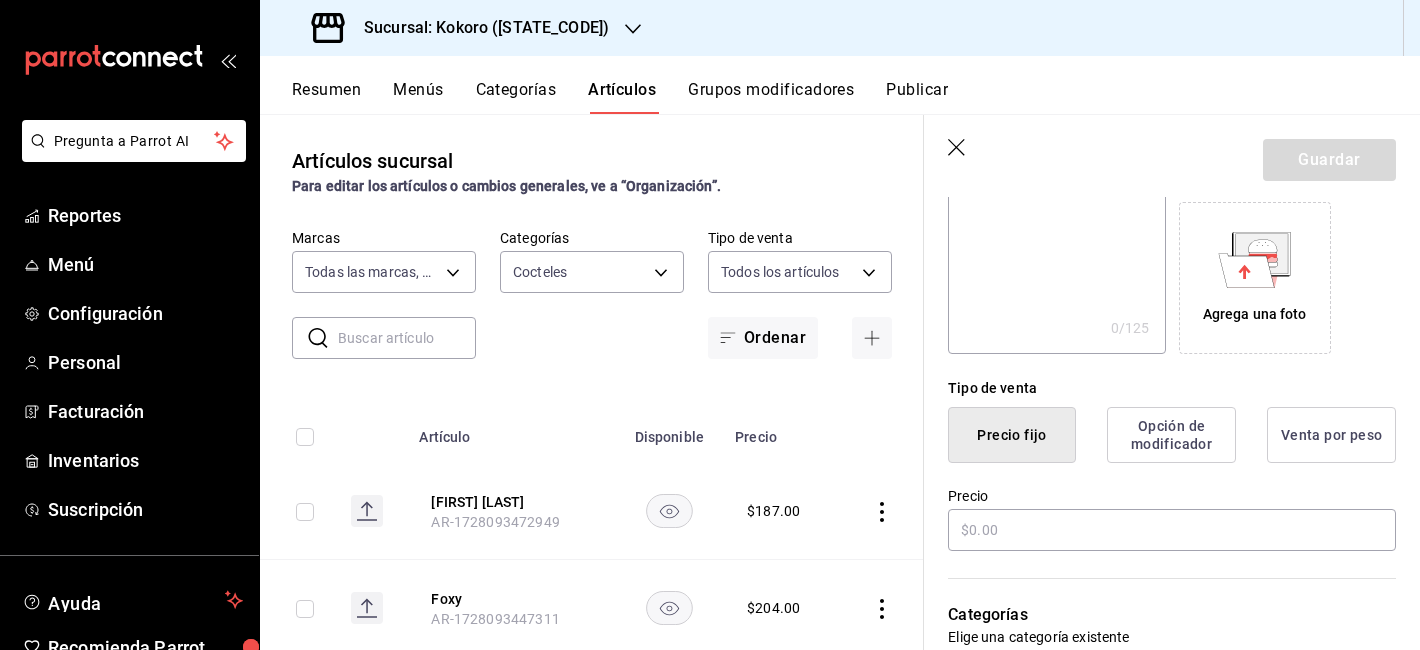scroll, scrollTop: 372, scrollLeft: 0, axis: vertical 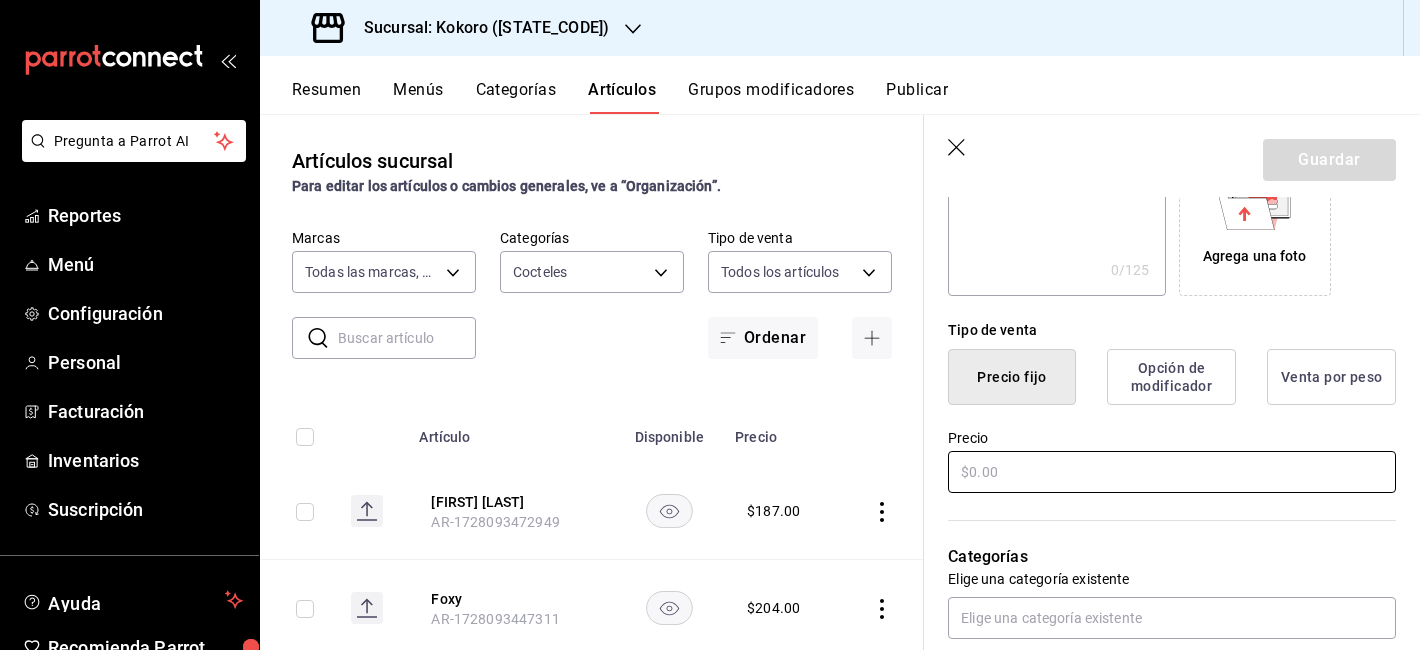 click at bounding box center (1172, 472) 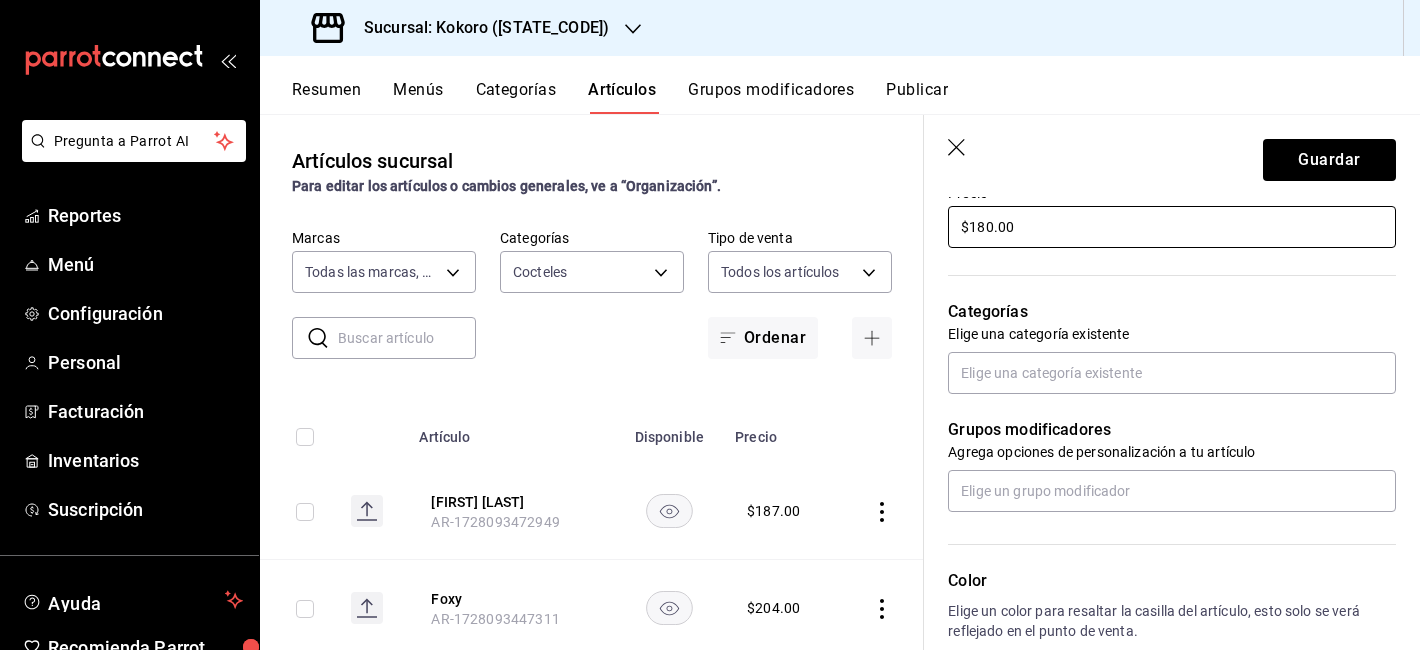 scroll, scrollTop: 771, scrollLeft: 0, axis: vertical 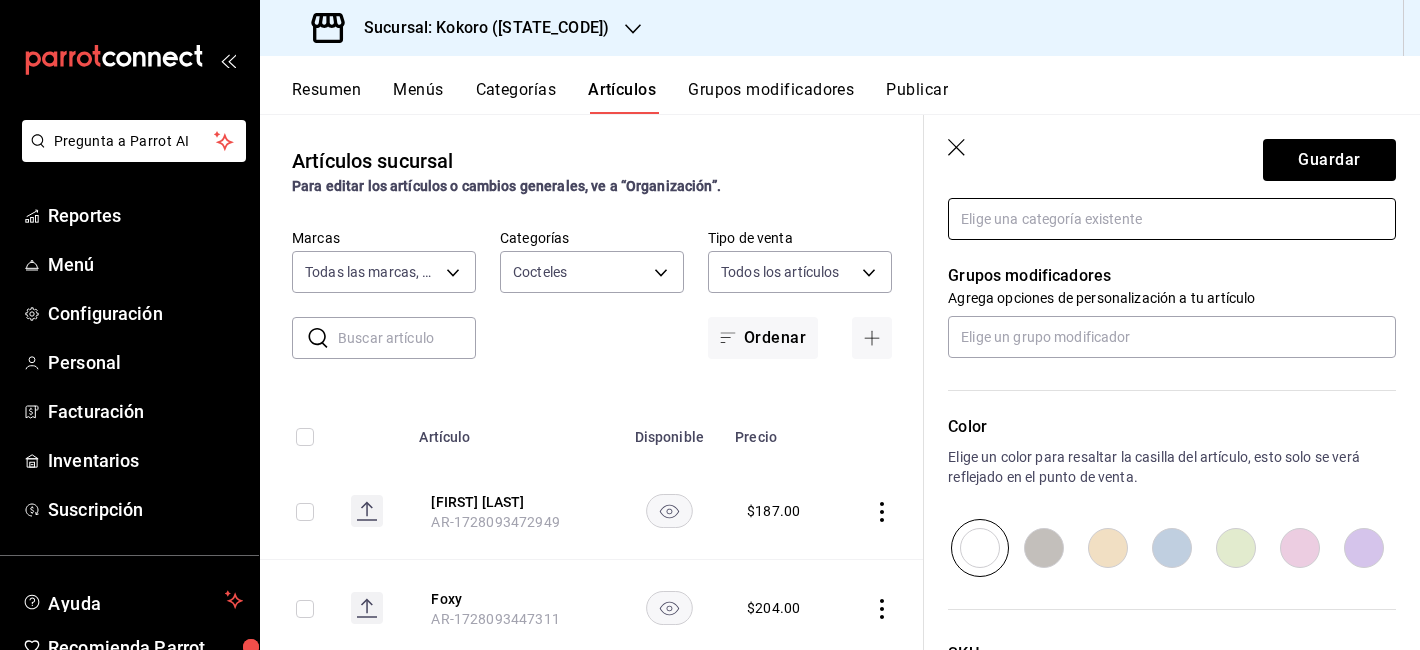 click at bounding box center [1172, 219] 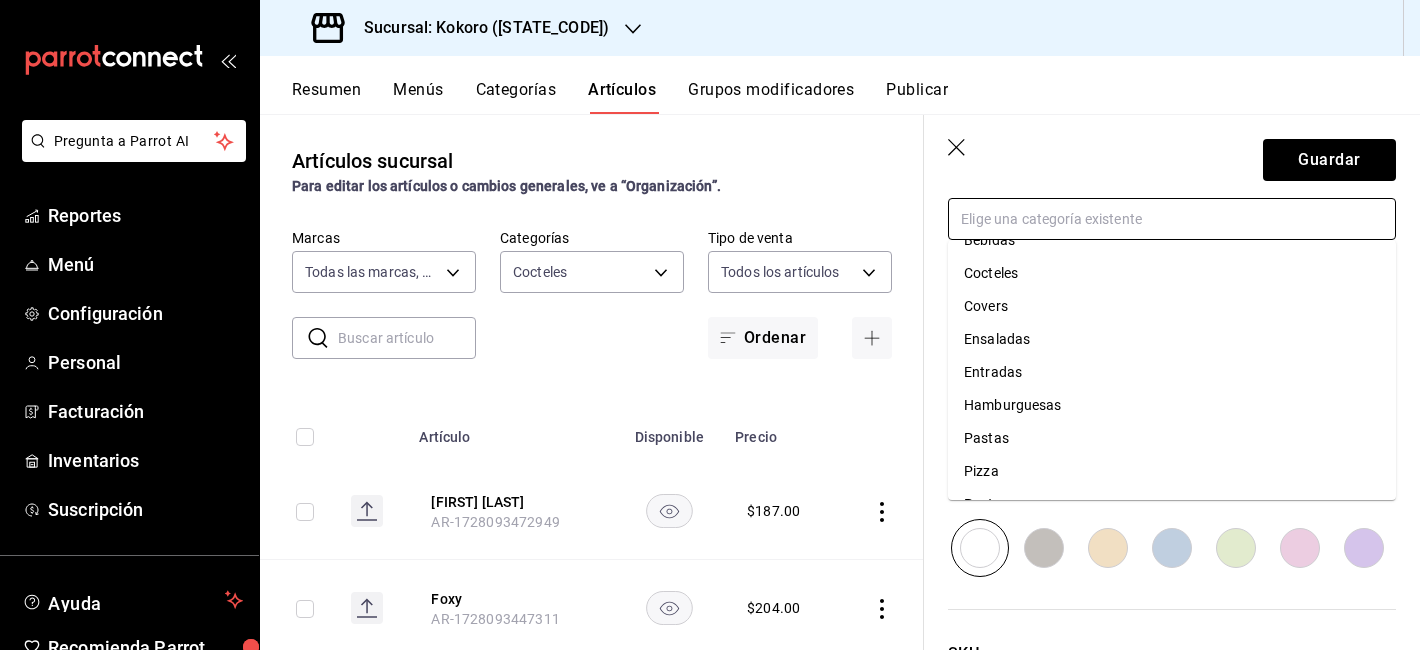 scroll, scrollTop: 22, scrollLeft: 0, axis: vertical 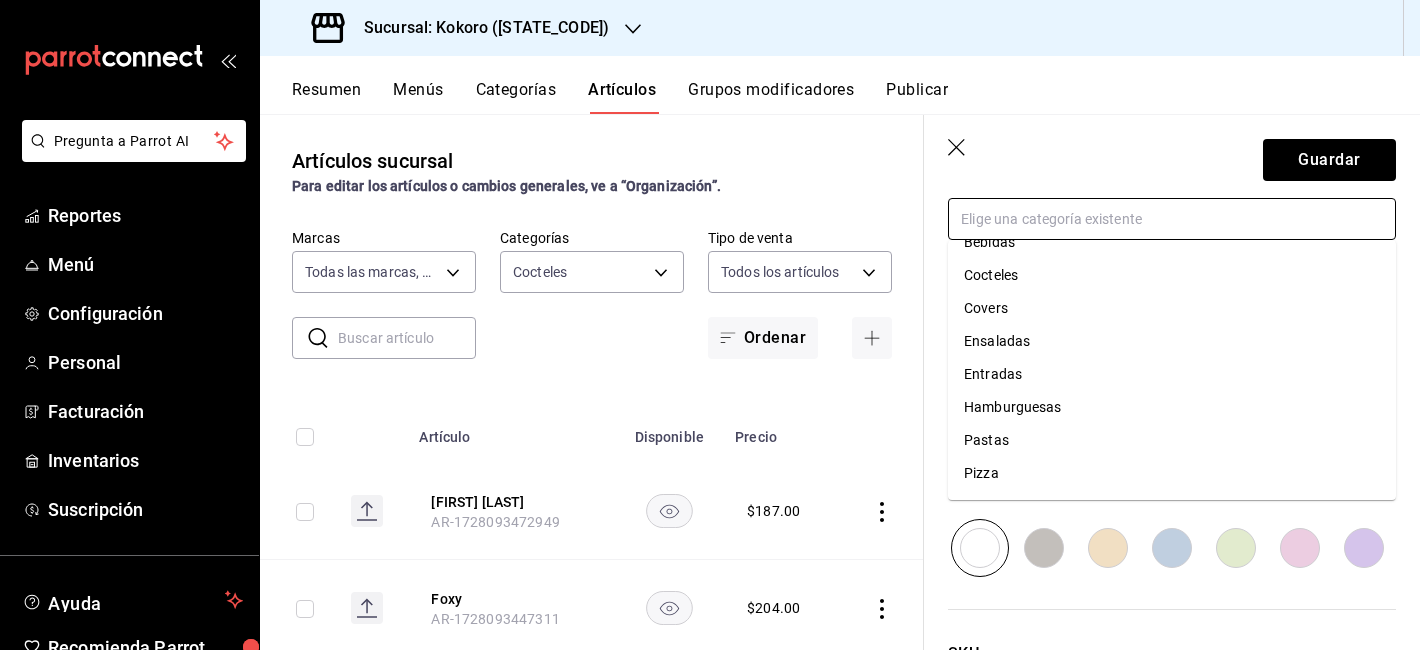 click on "Hamburguesas" at bounding box center [1172, 407] 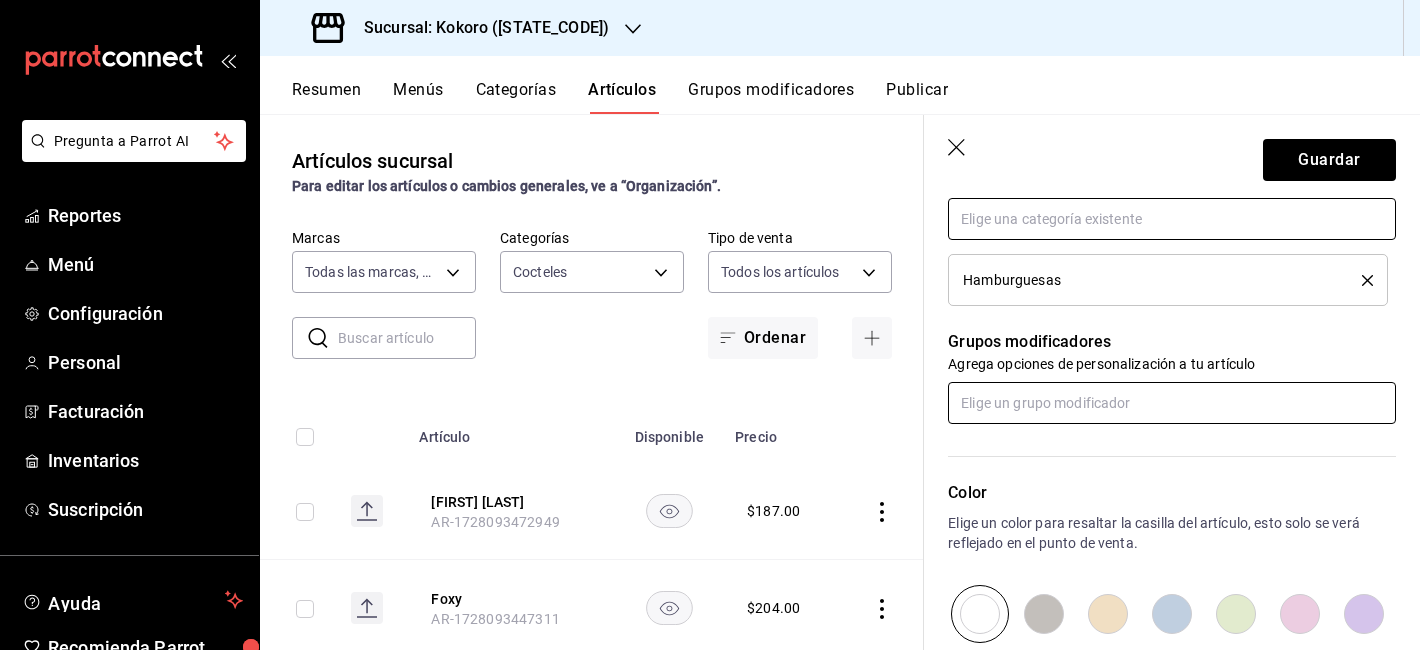 scroll, scrollTop: 1015, scrollLeft: 0, axis: vertical 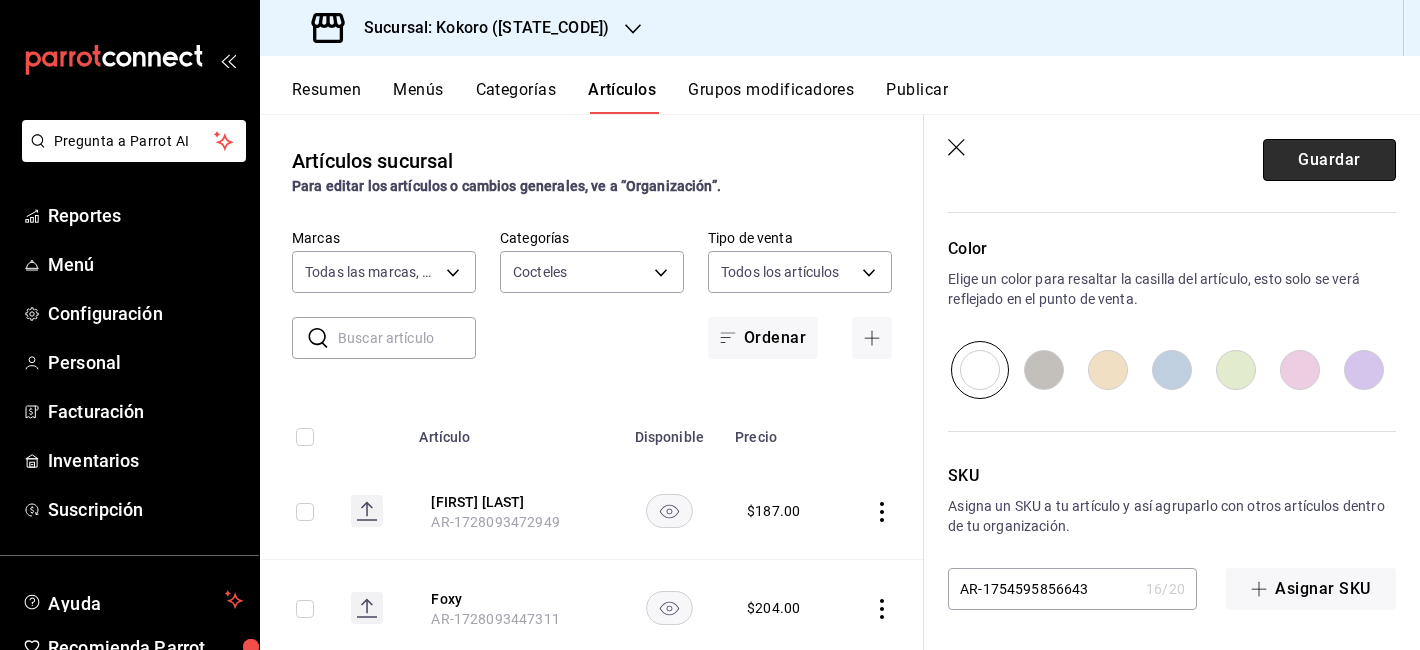click on "Guardar" at bounding box center (1329, 160) 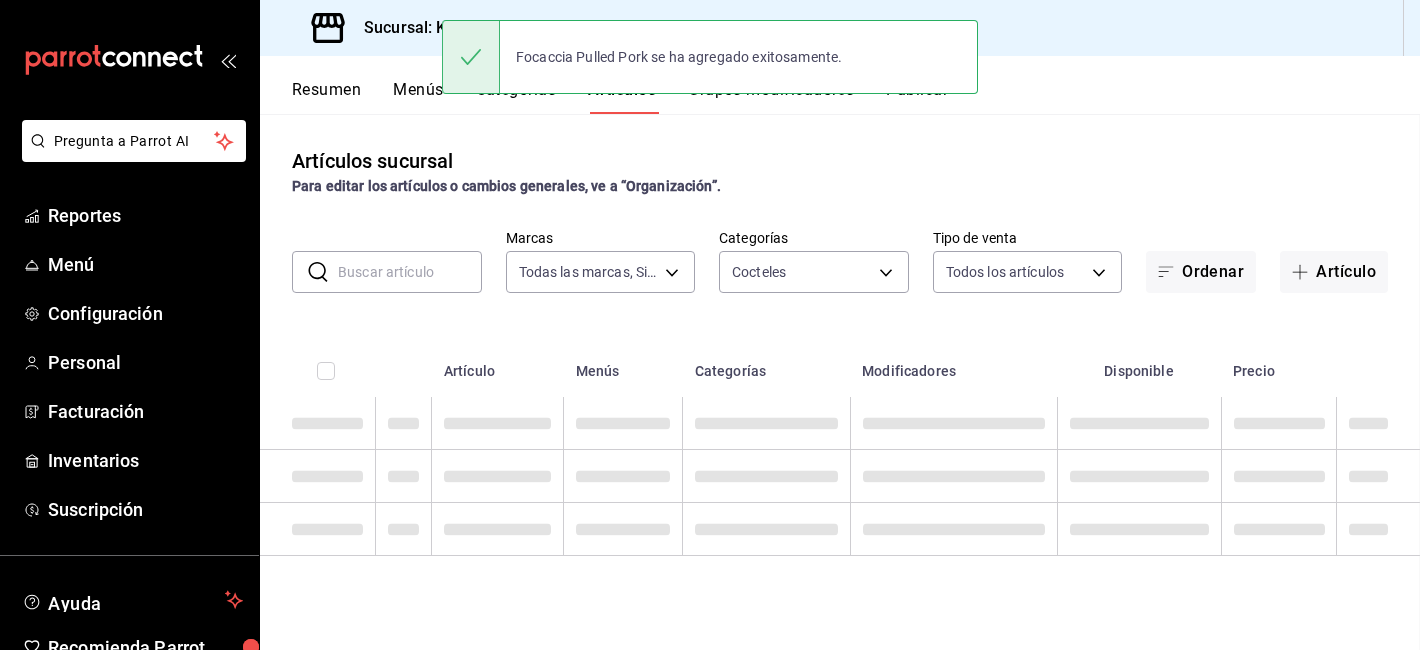 scroll, scrollTop: 0, scrollLeft: 0, axis: both 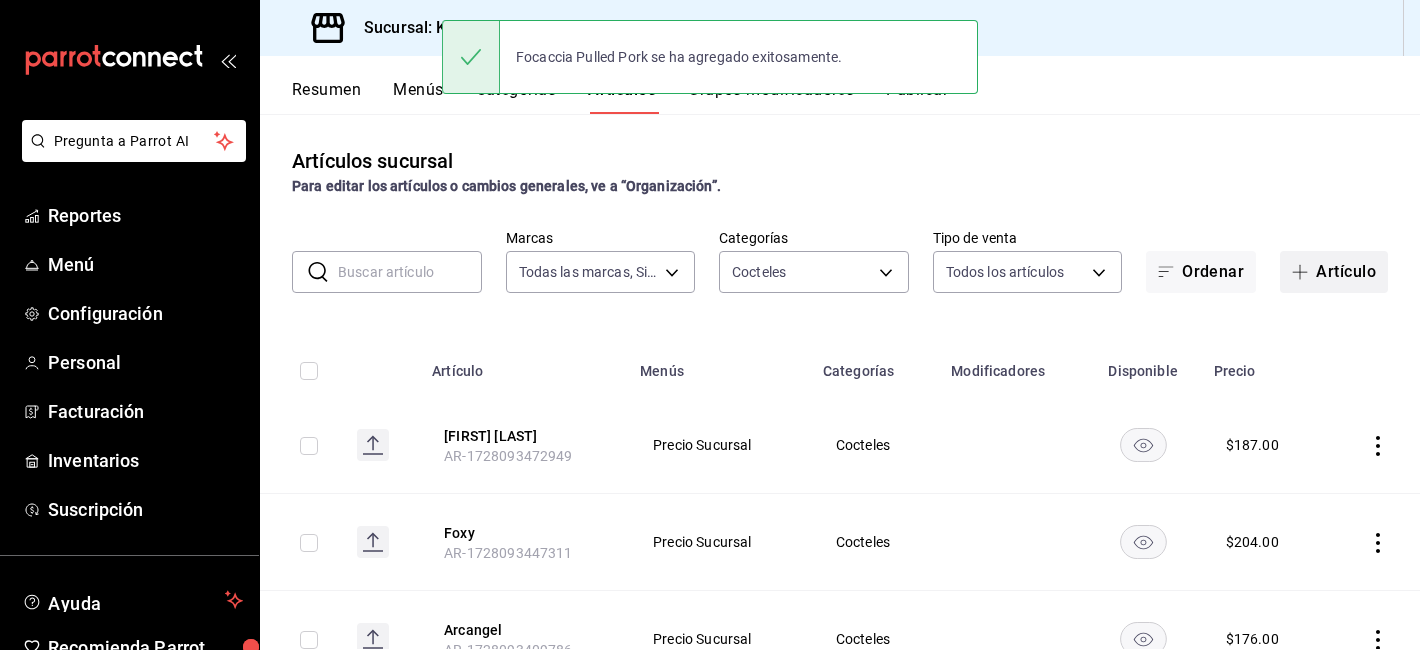 click on "Artículo" at bounding box center (1334, 272) 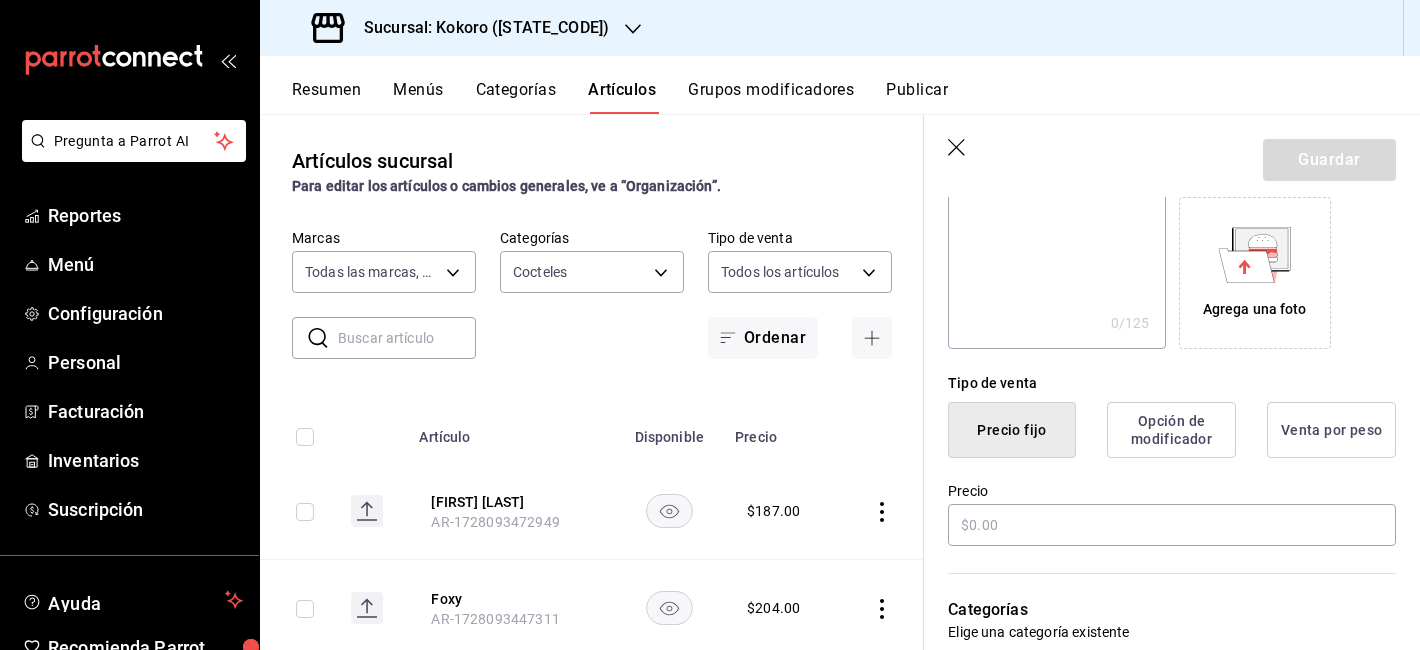 scroll, scrollTop: 435, scrollLeft: 0, axis: vertical 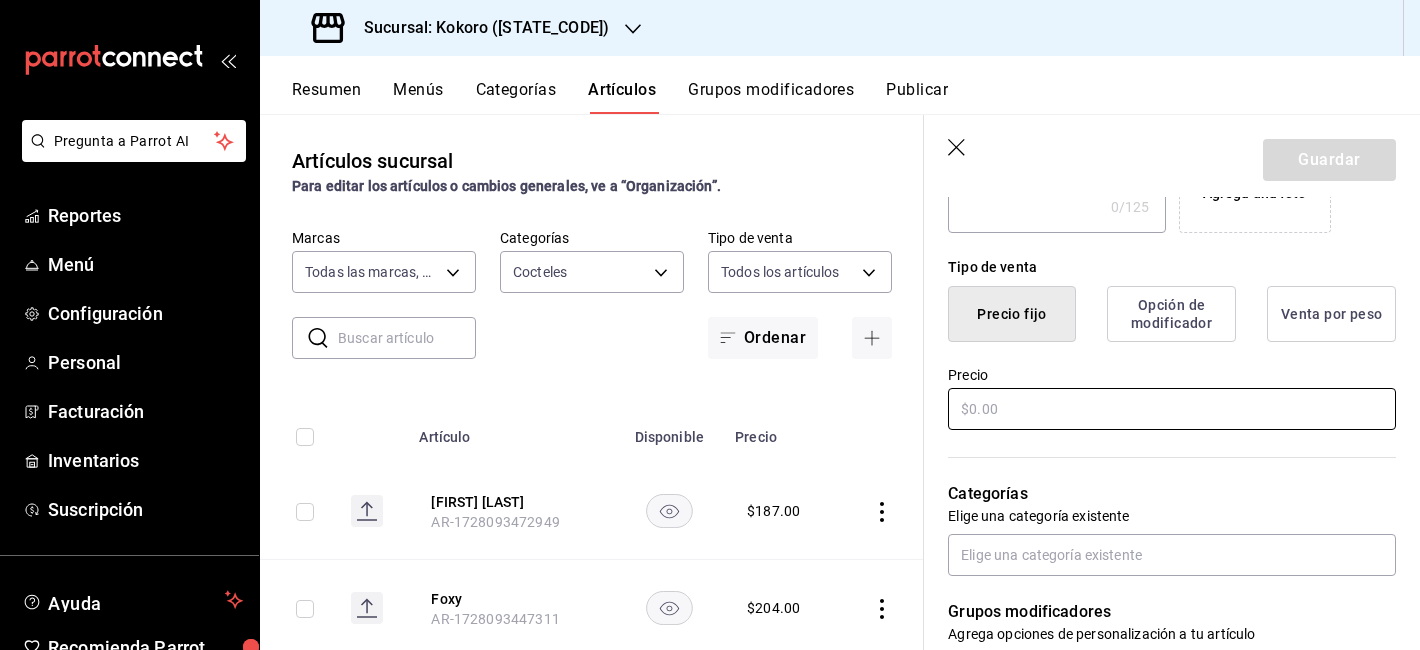 click at bounding box center (1172, 409) 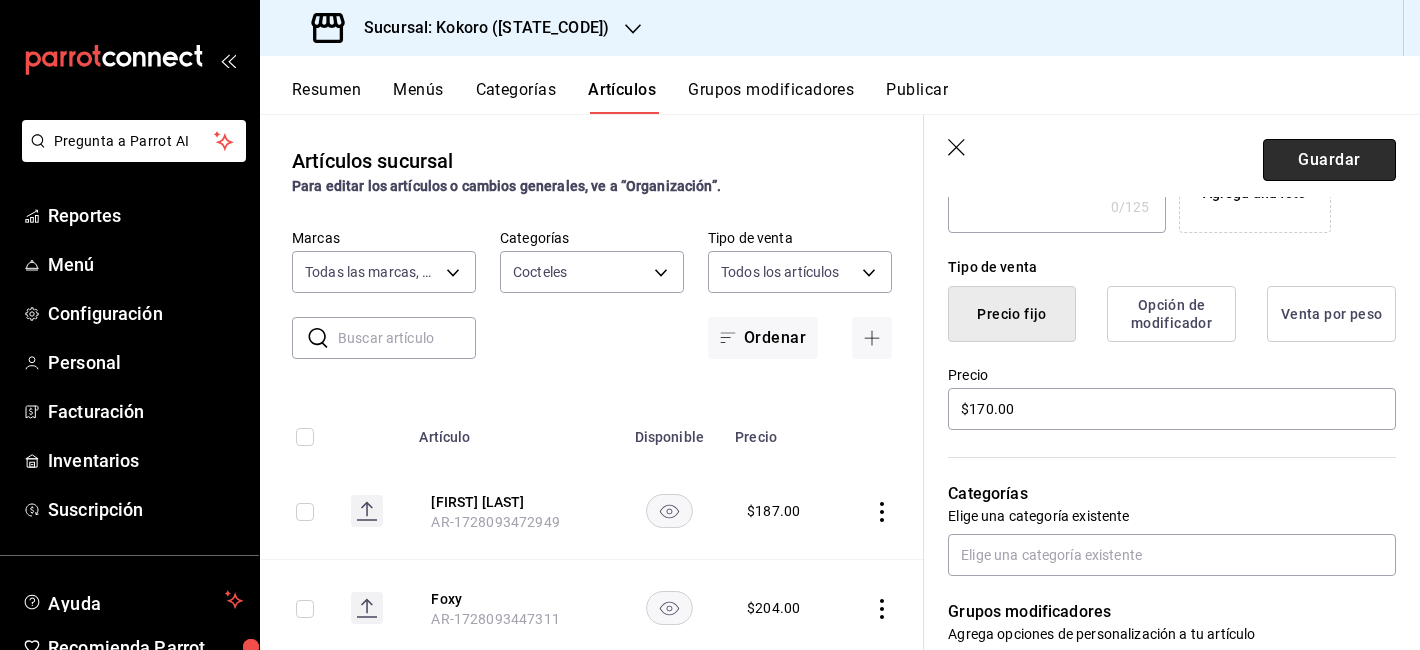 click on "Guardar" at bounding box center (1329, 160) 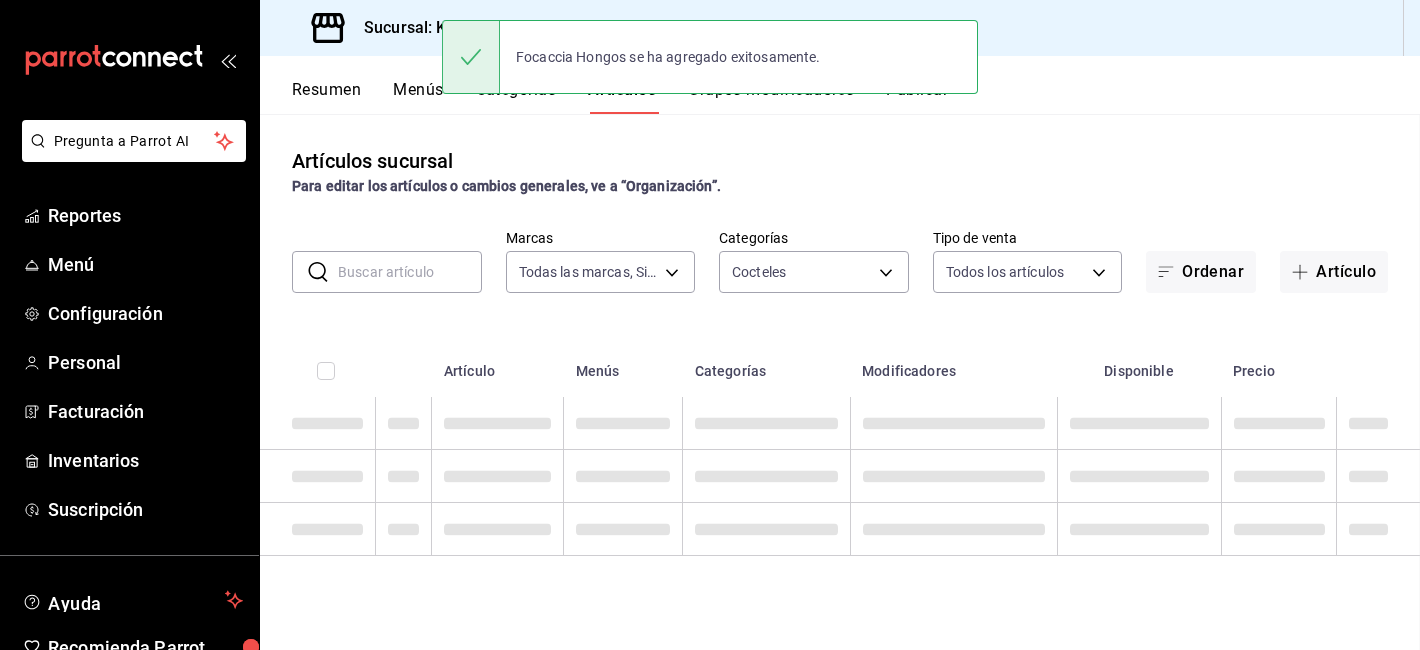 scroll, scrollTop: 0, scrollLeft: 0, axis: both 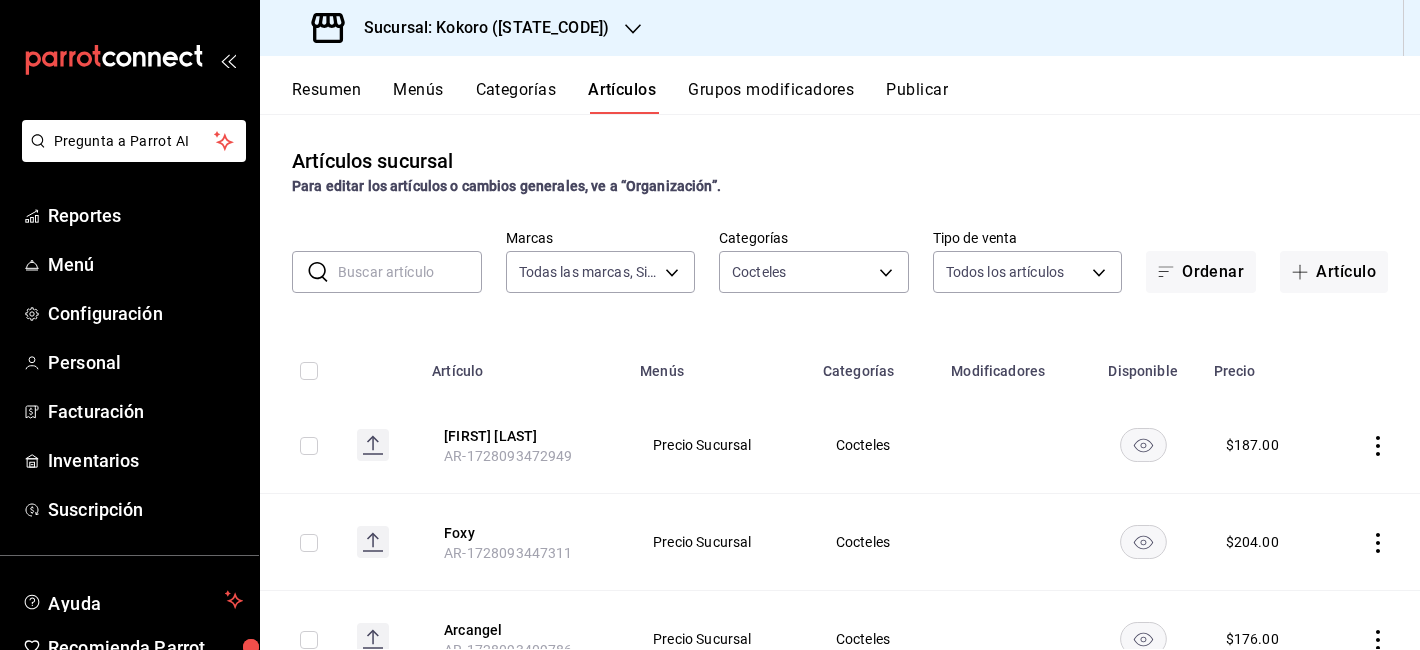 click at bounding box center [410, 272] 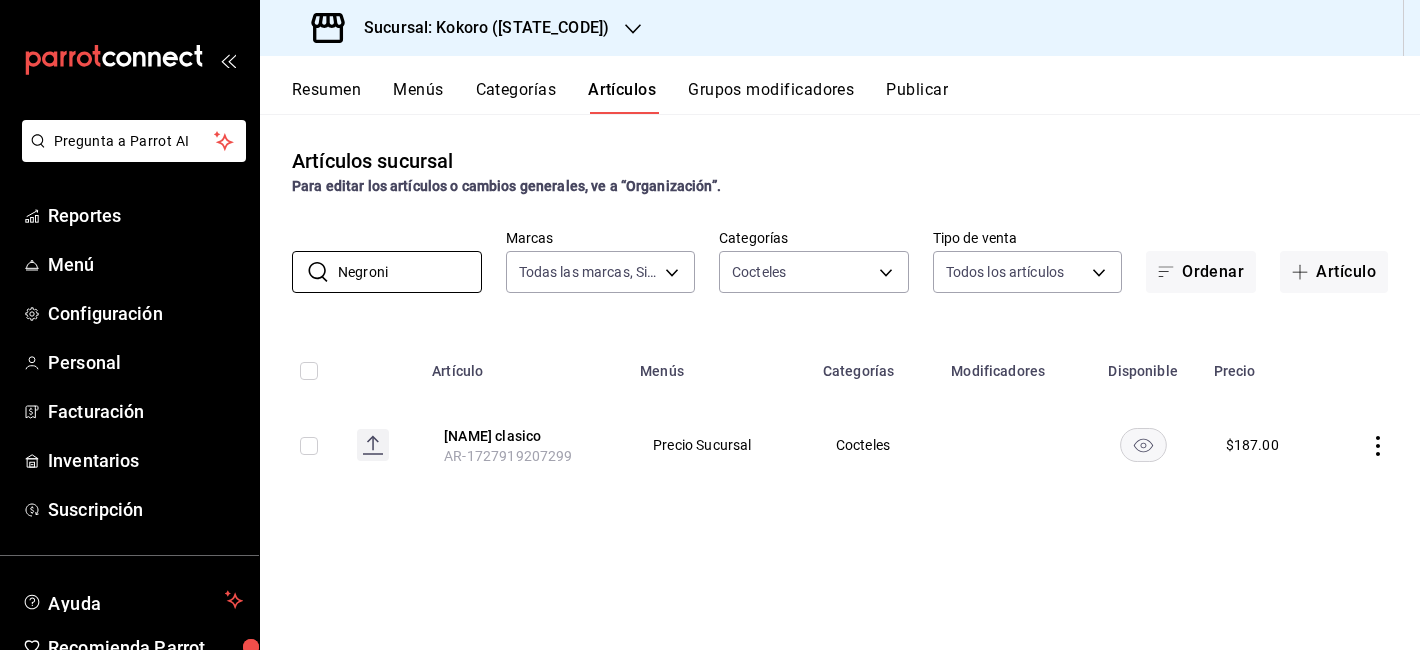 click 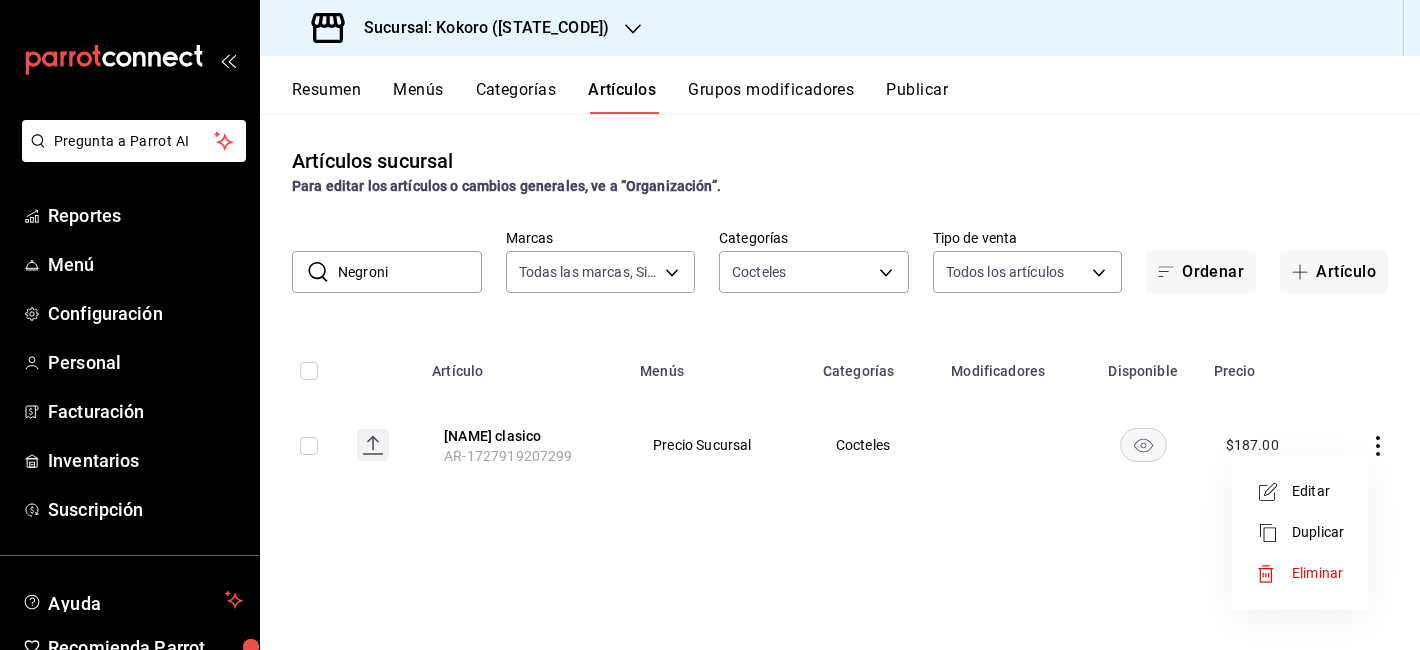 click on "Editar" at bounding box center [1300, 491] 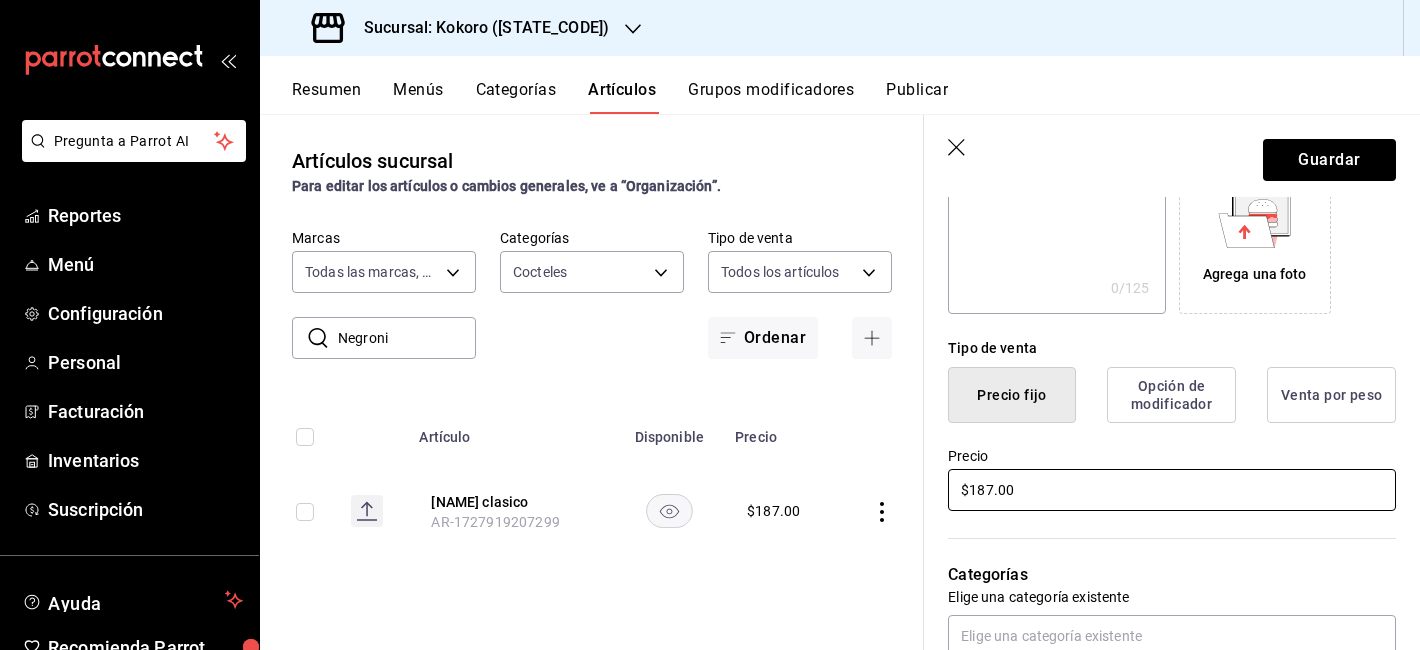 scroll, scrollTop: 378, scrollLeft: 0, axis: vertical 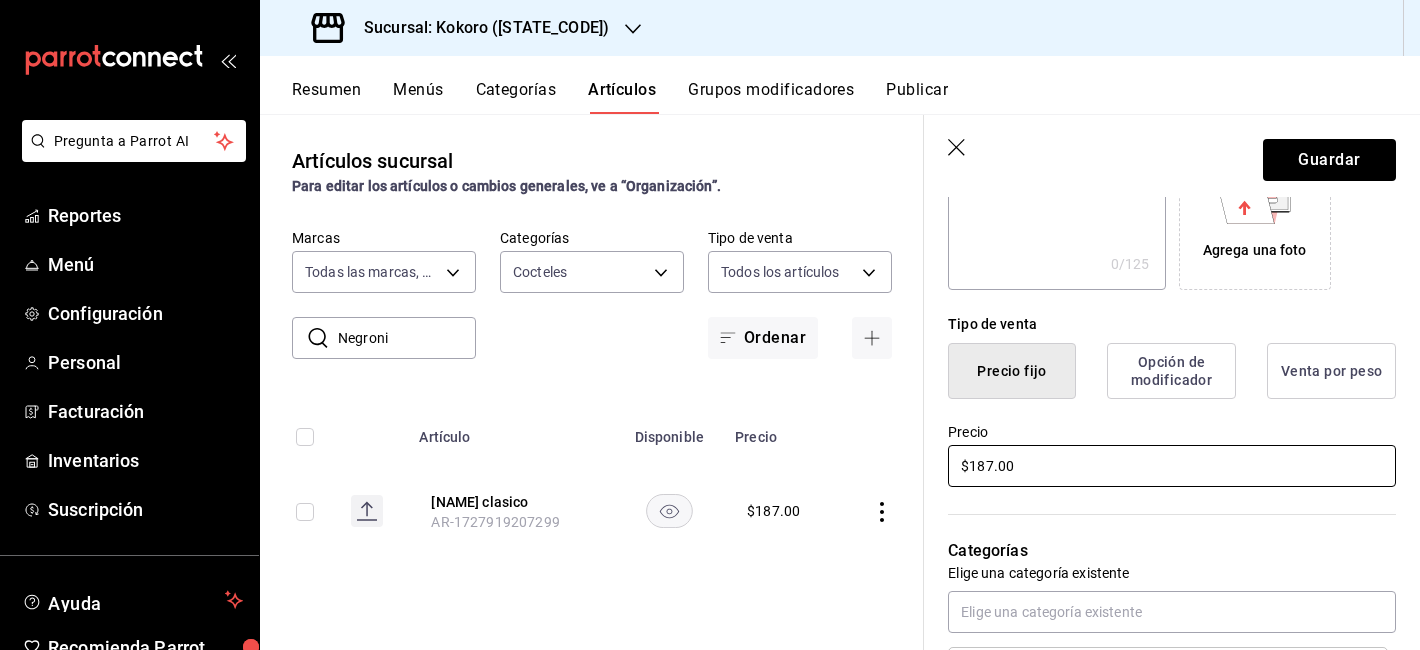 click on "$187.00" at bounding box center [1172, 466] 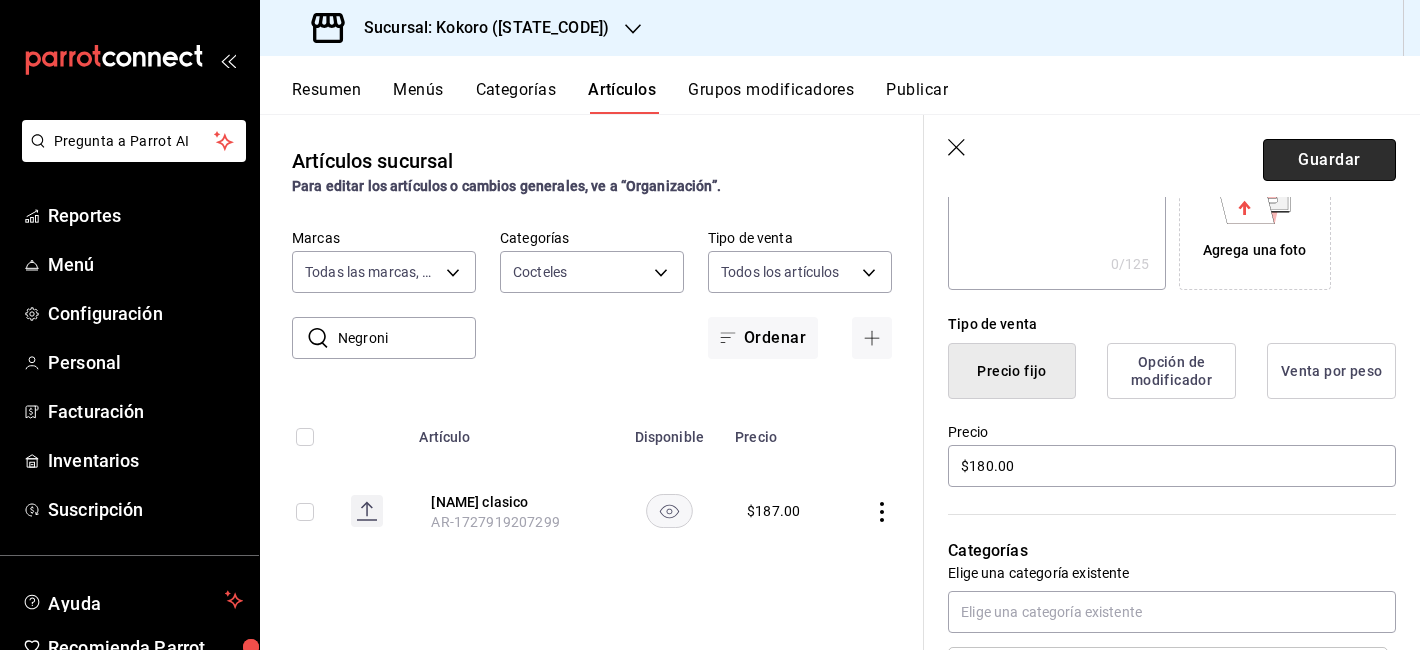 click on "Guardar" at bounding box center (1329, 160) 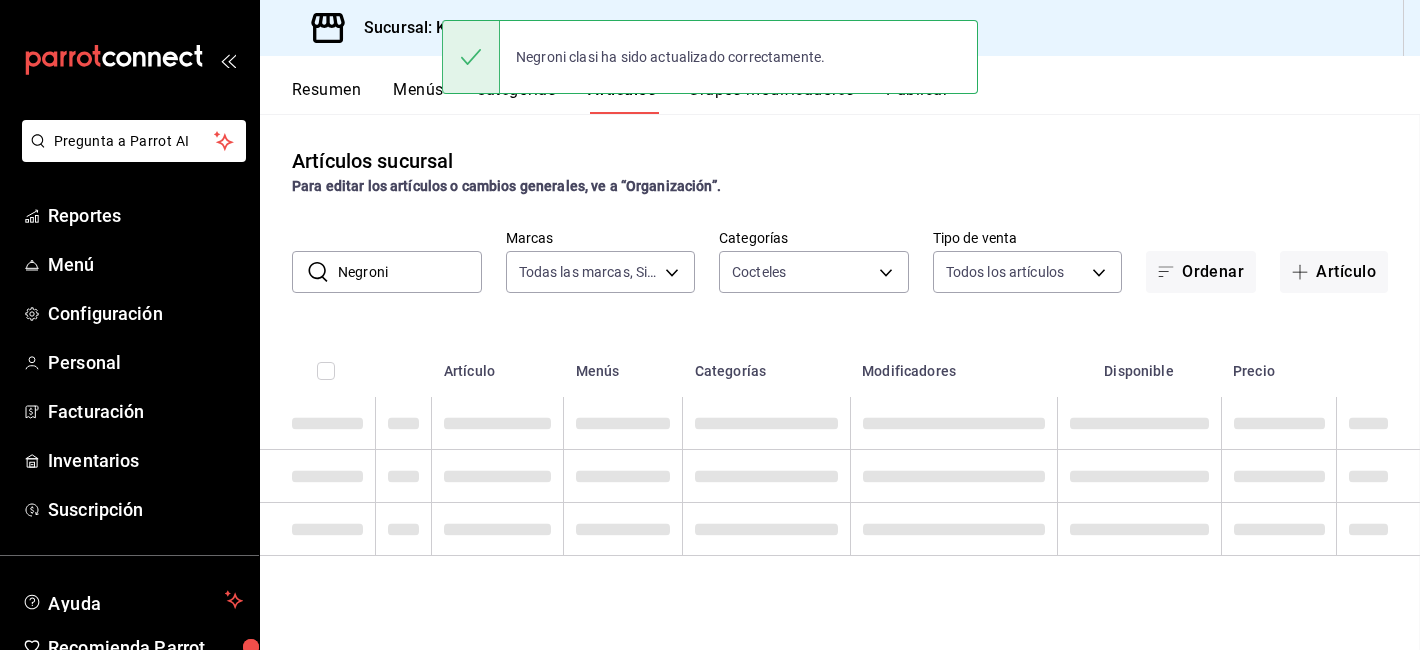 scroll, scrollTop: 0, scrollLeft: 0, axis: both 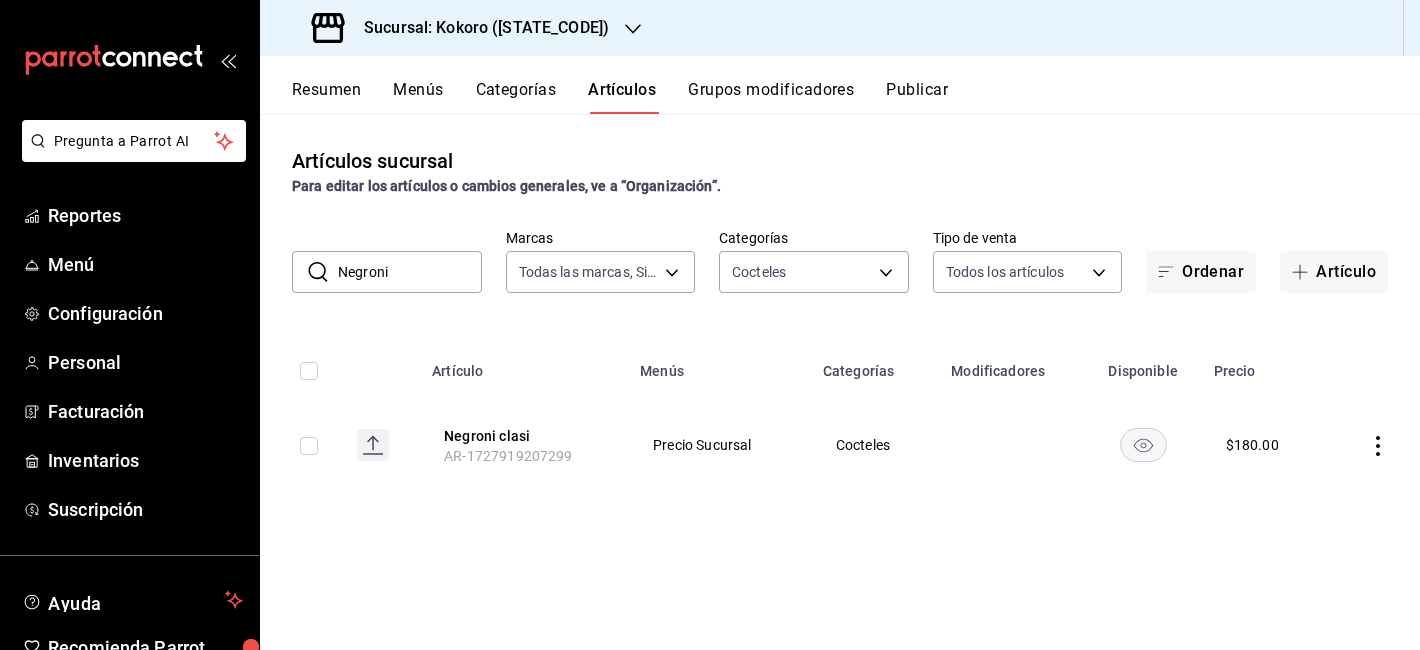 click on "Negroni" at bounding box center [410, 272] 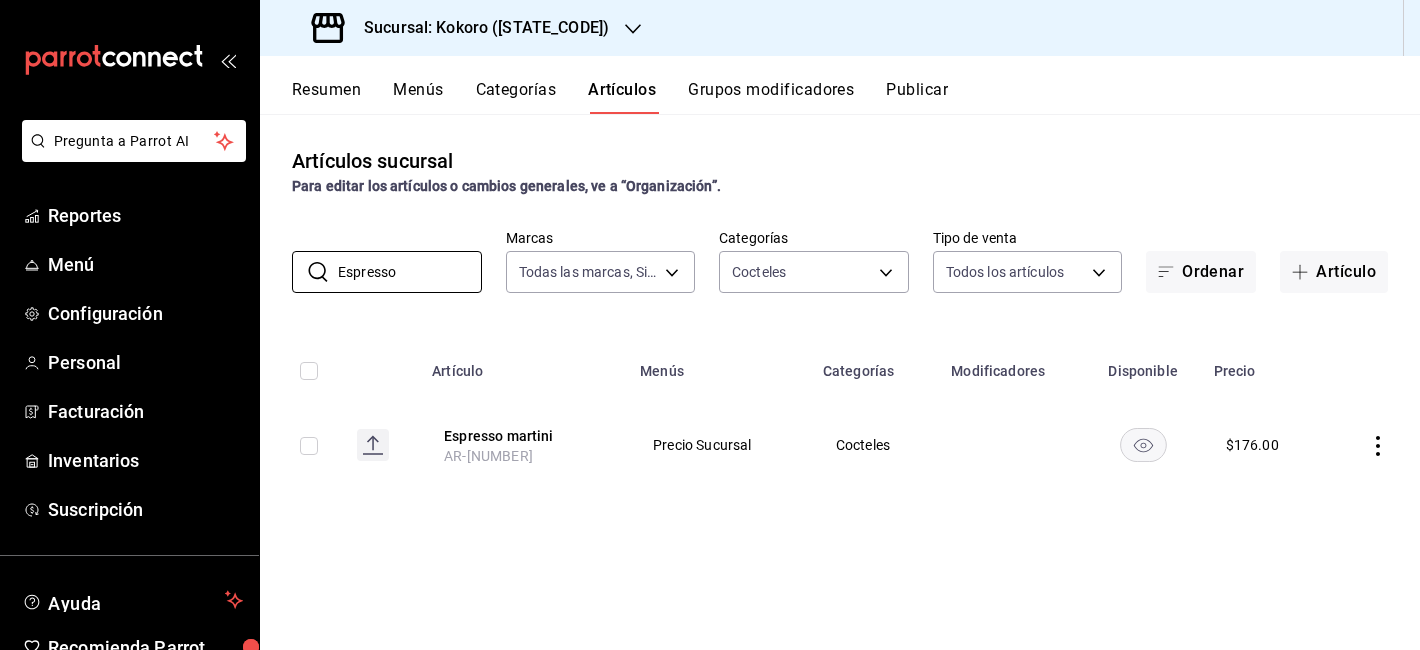 click at bounding box center [1373, 445] 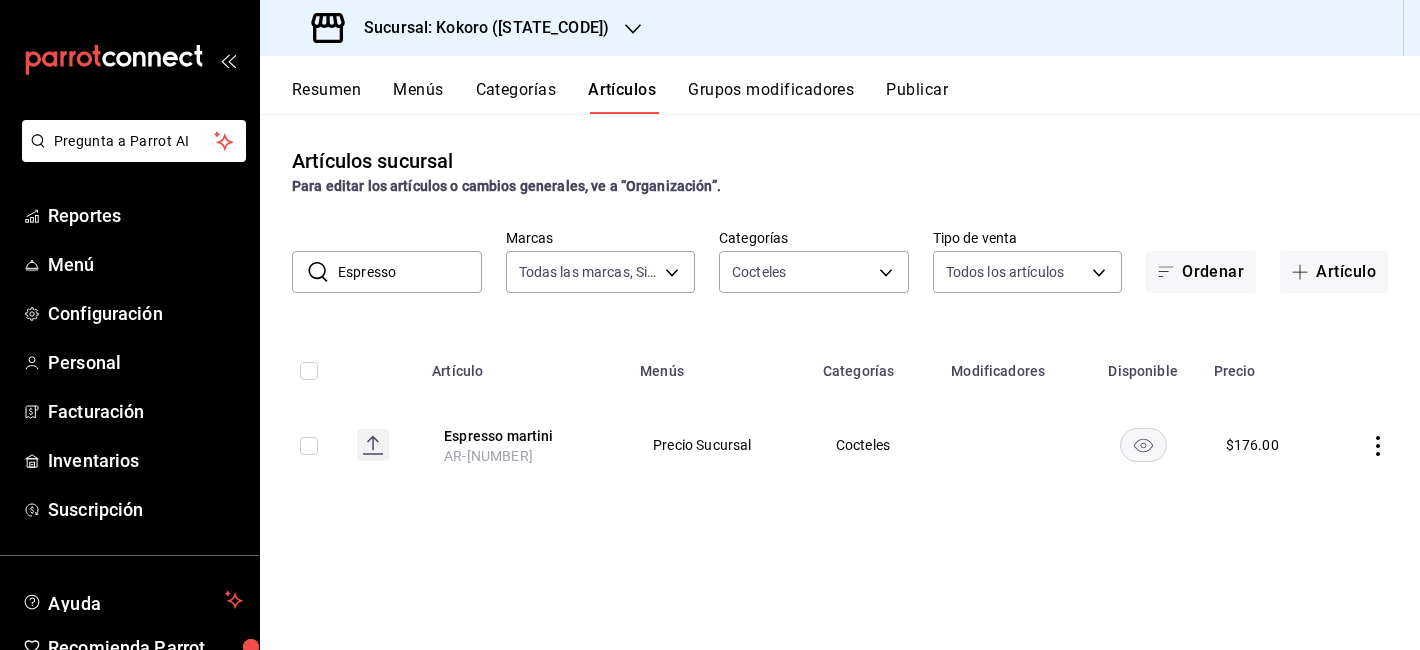 click 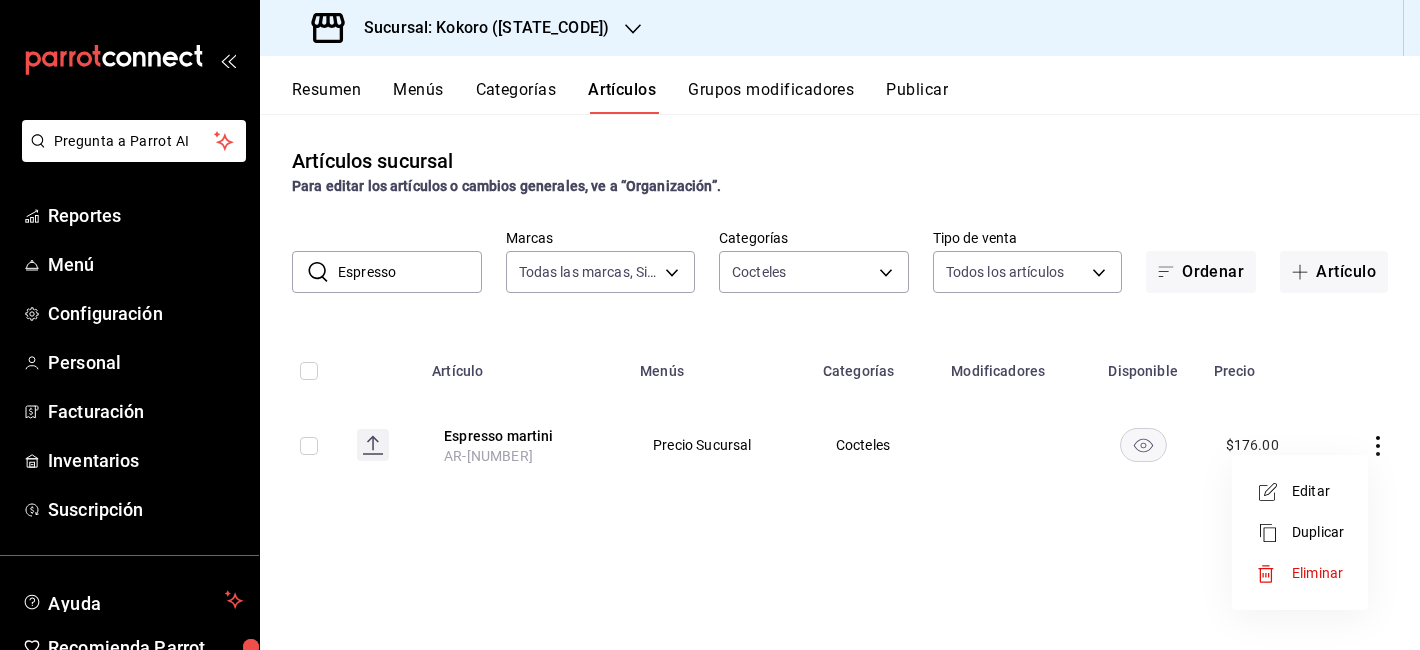 click on "Editar" at bounding box center (1318, 491) 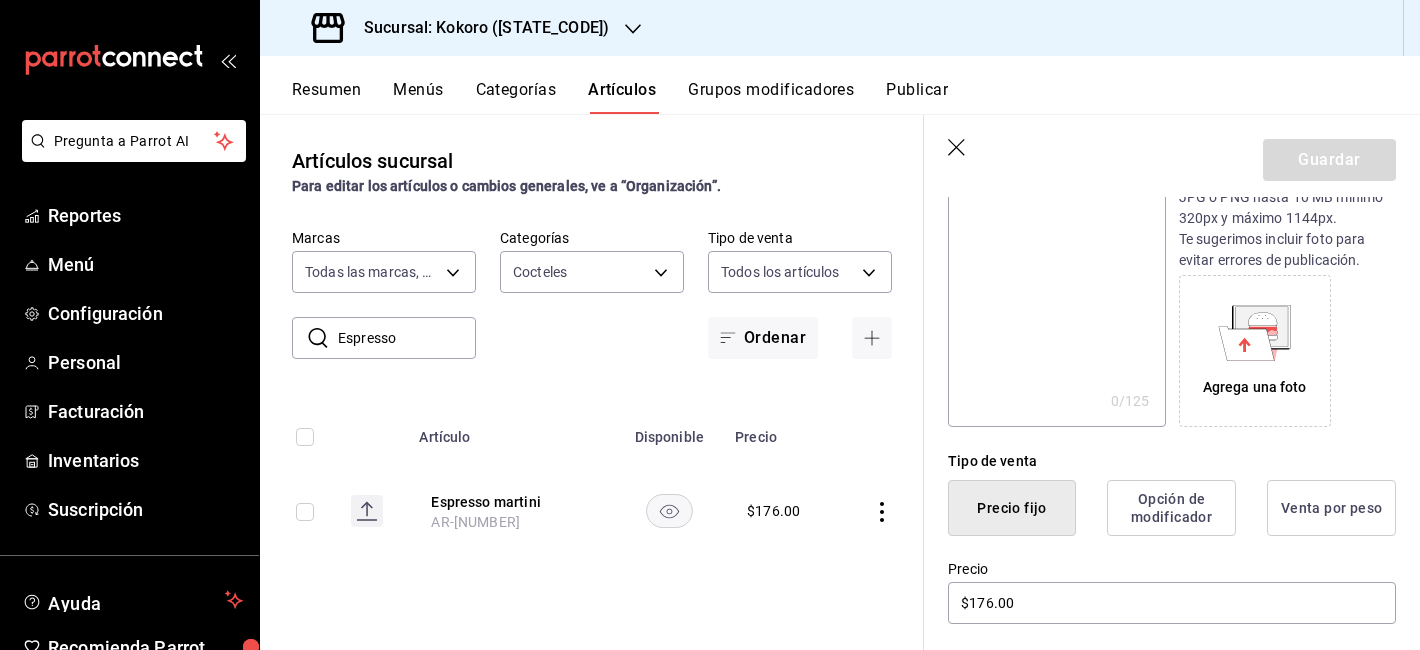 scroll, scrollTop: 439, scrollLeft: 0, axis: vertical 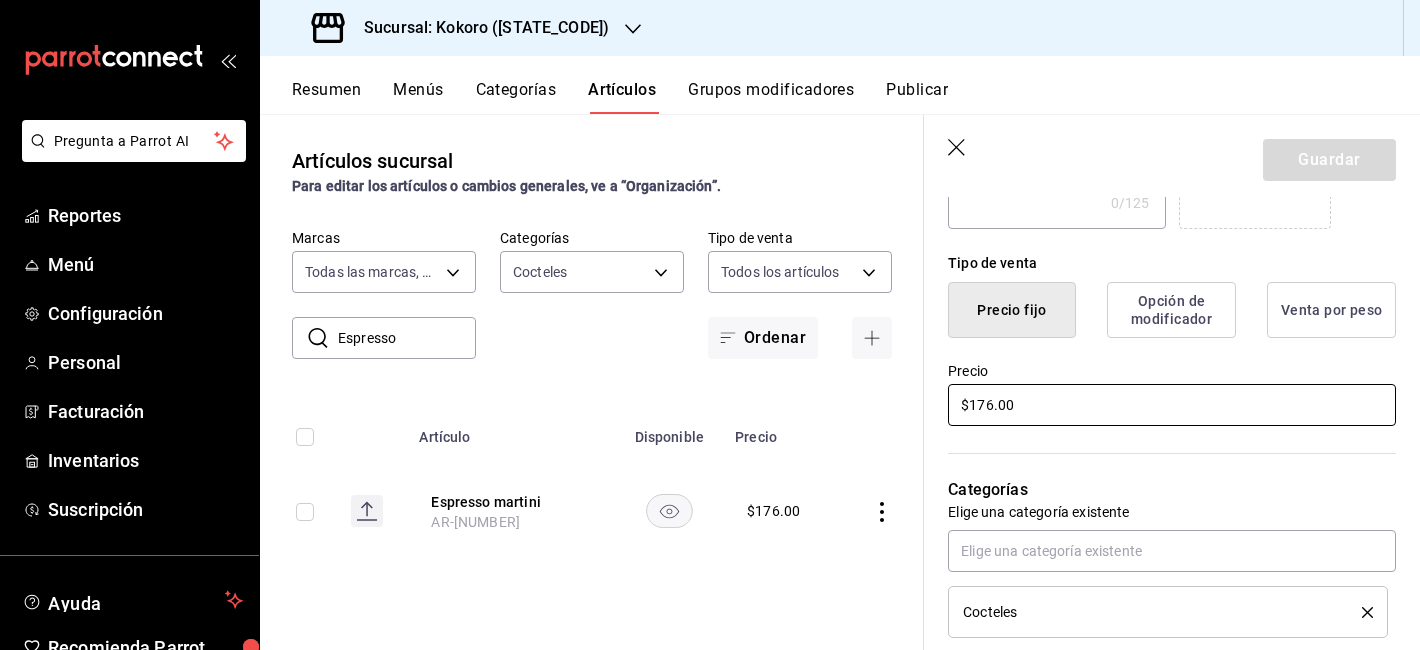 click on "$176.00" at bounding box center (1172, 405) 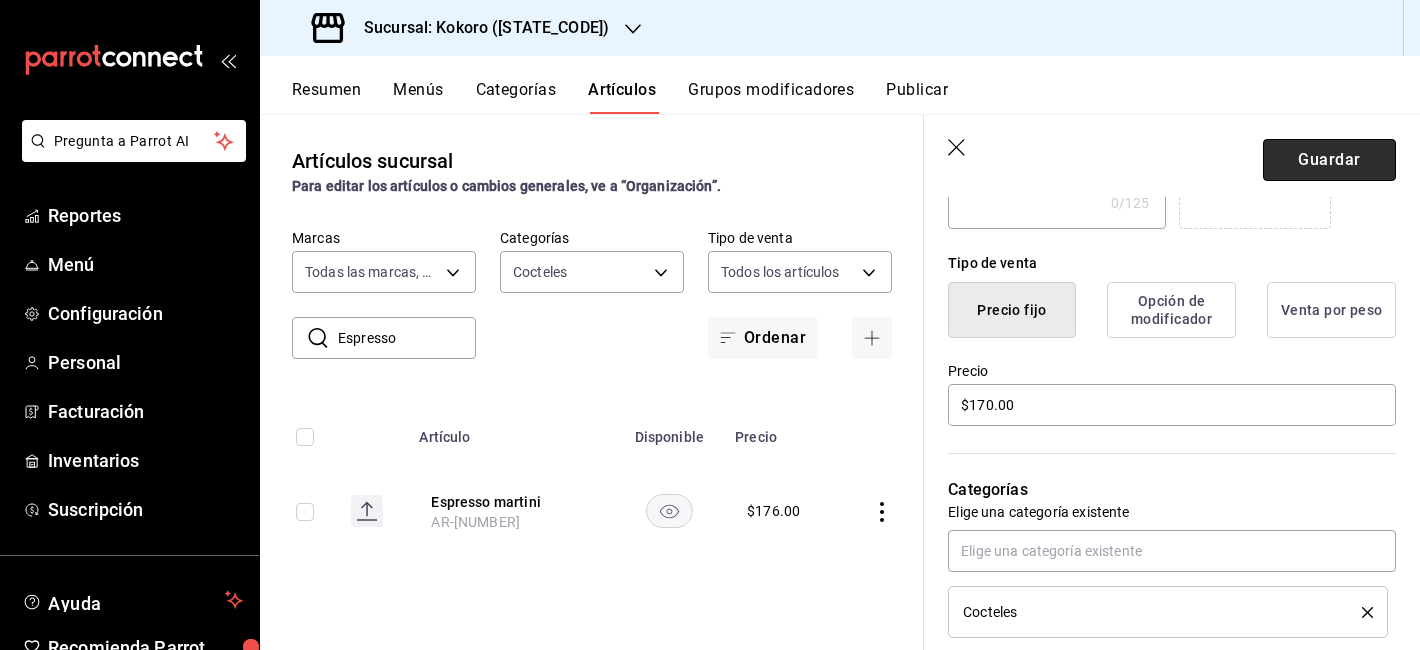 click on "Guardar" at bounding box center (1329, 160) 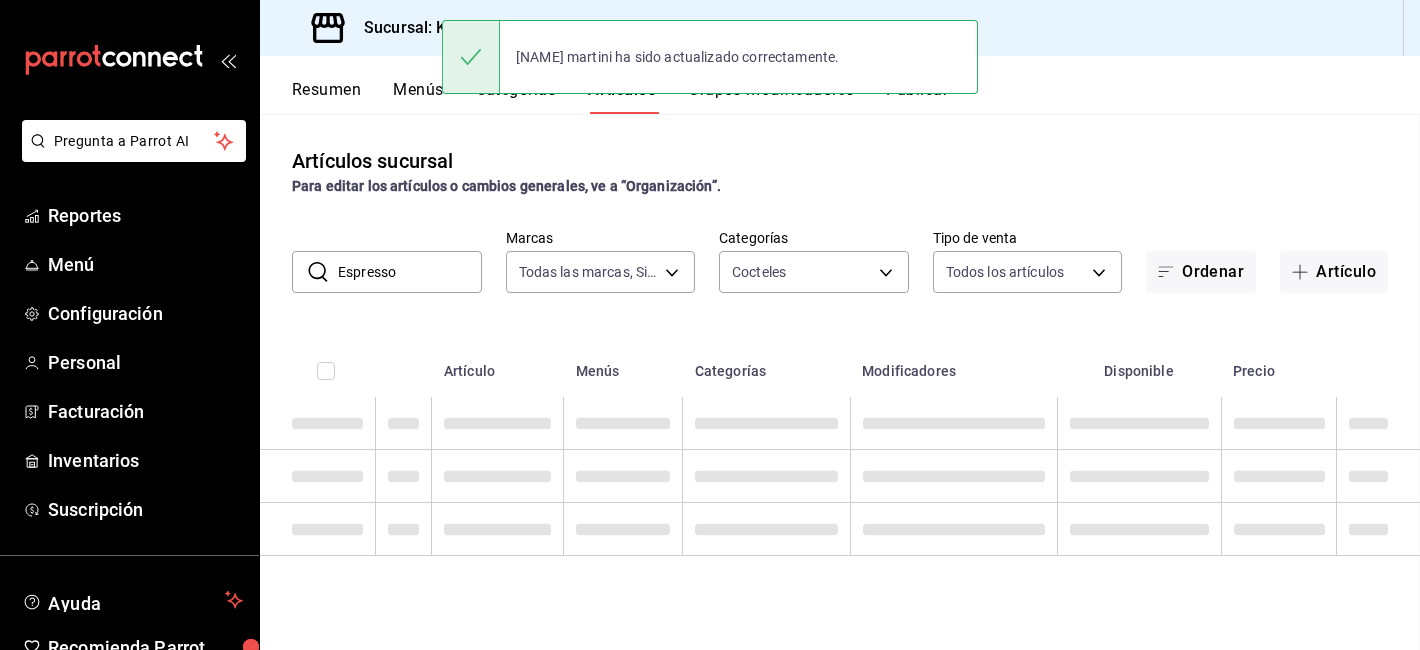 scroll, scrollTop: 0, scrollLeft: 0, axis: both 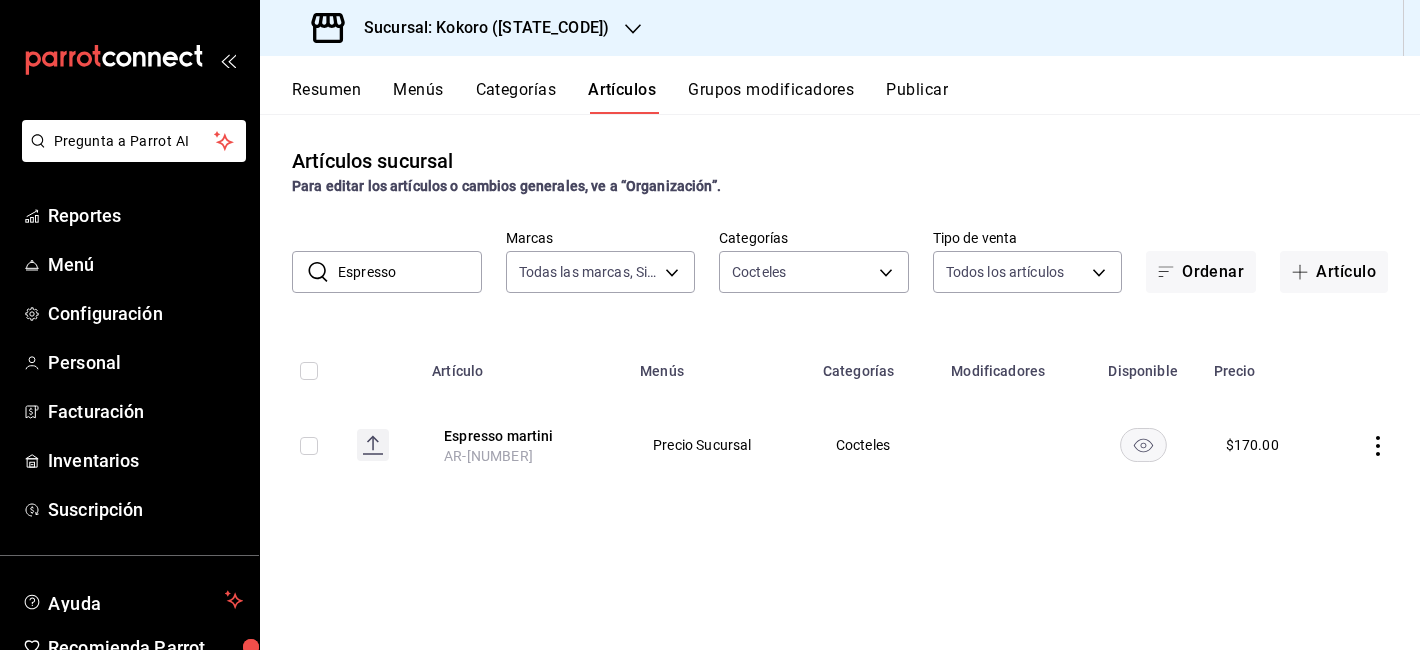 click on "Espresso" at bounding box center [410, 272] 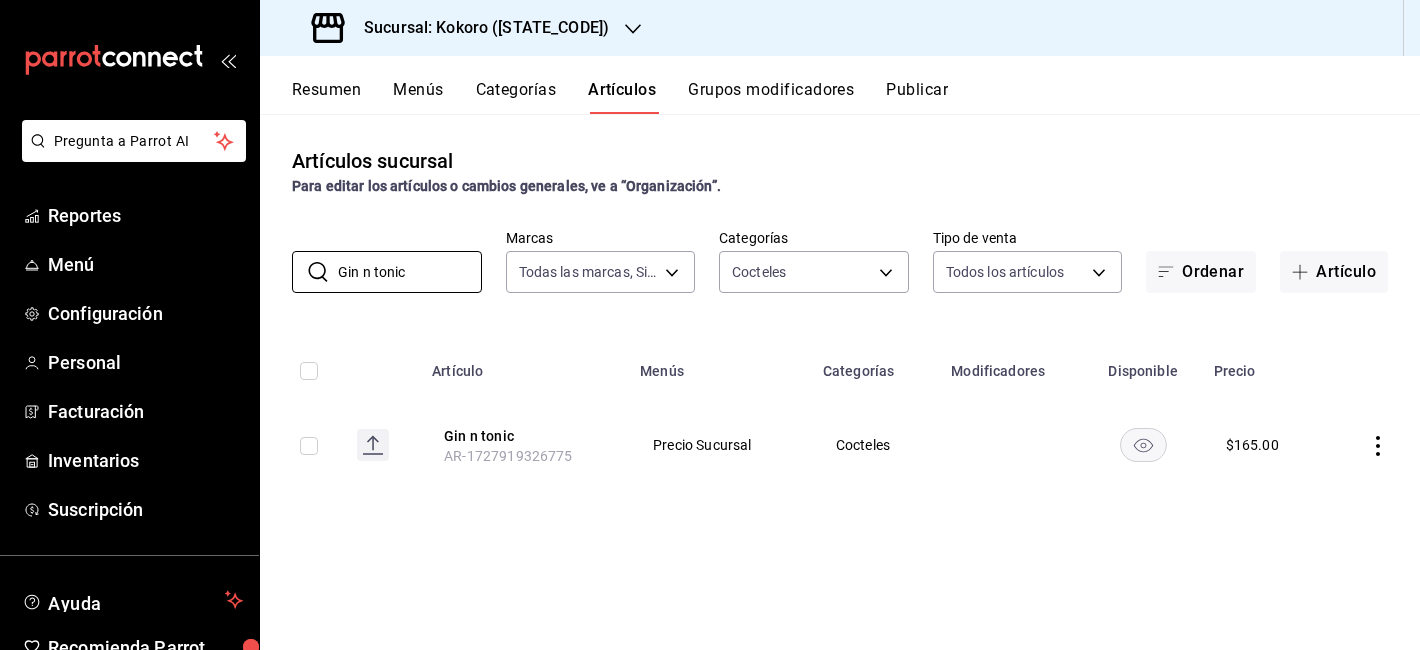 click 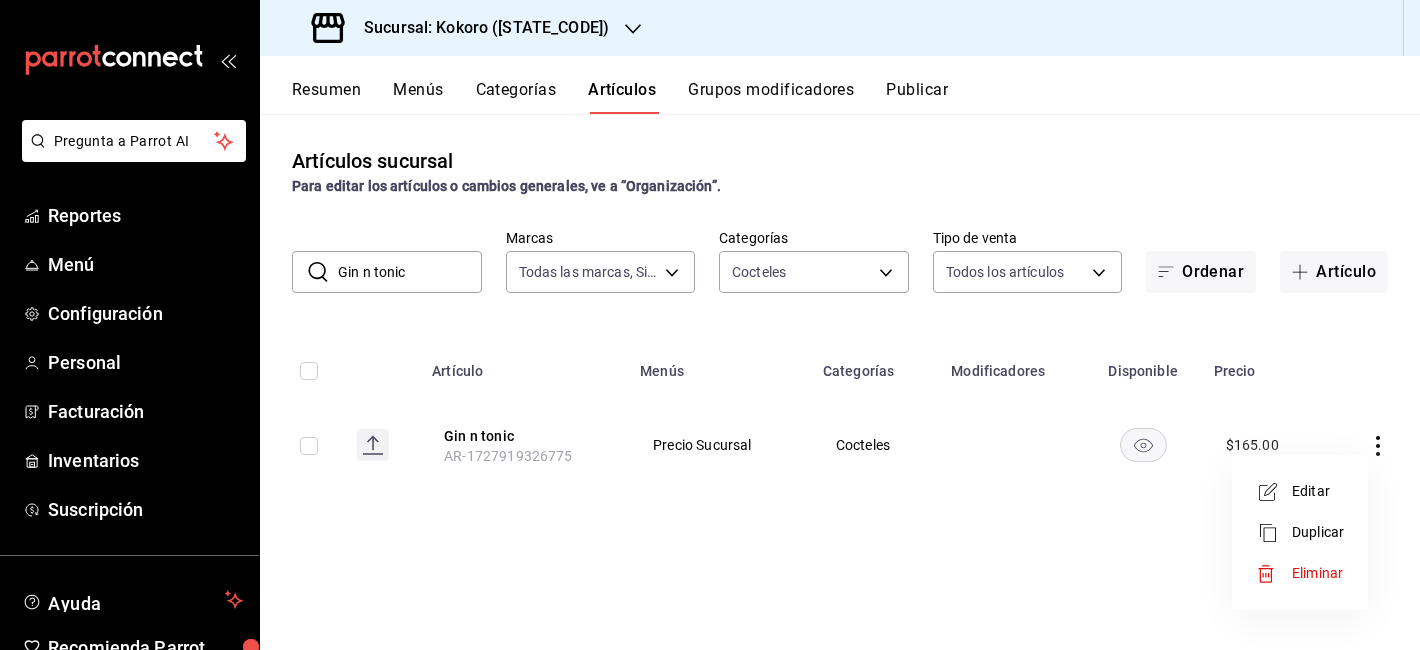 click on "Editar" at bounding box center (1318, 491) 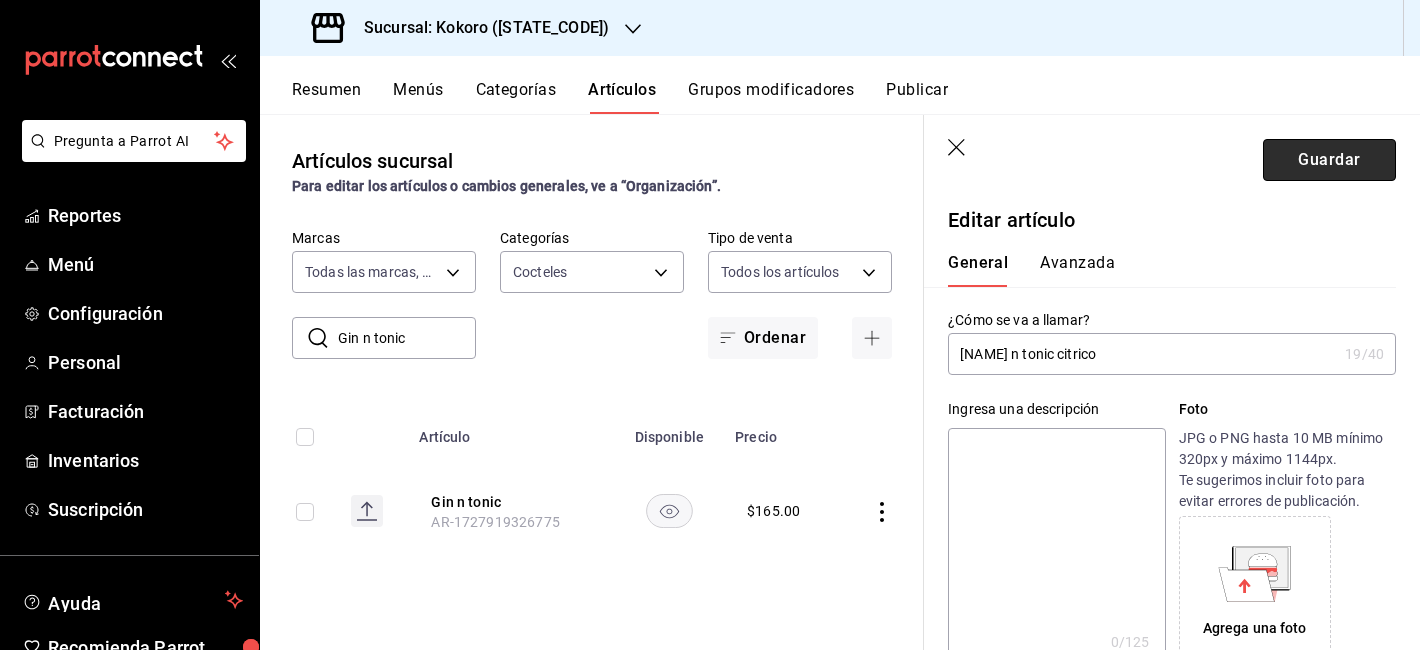 click on "Guardar" at bounding box center [1329, 160] 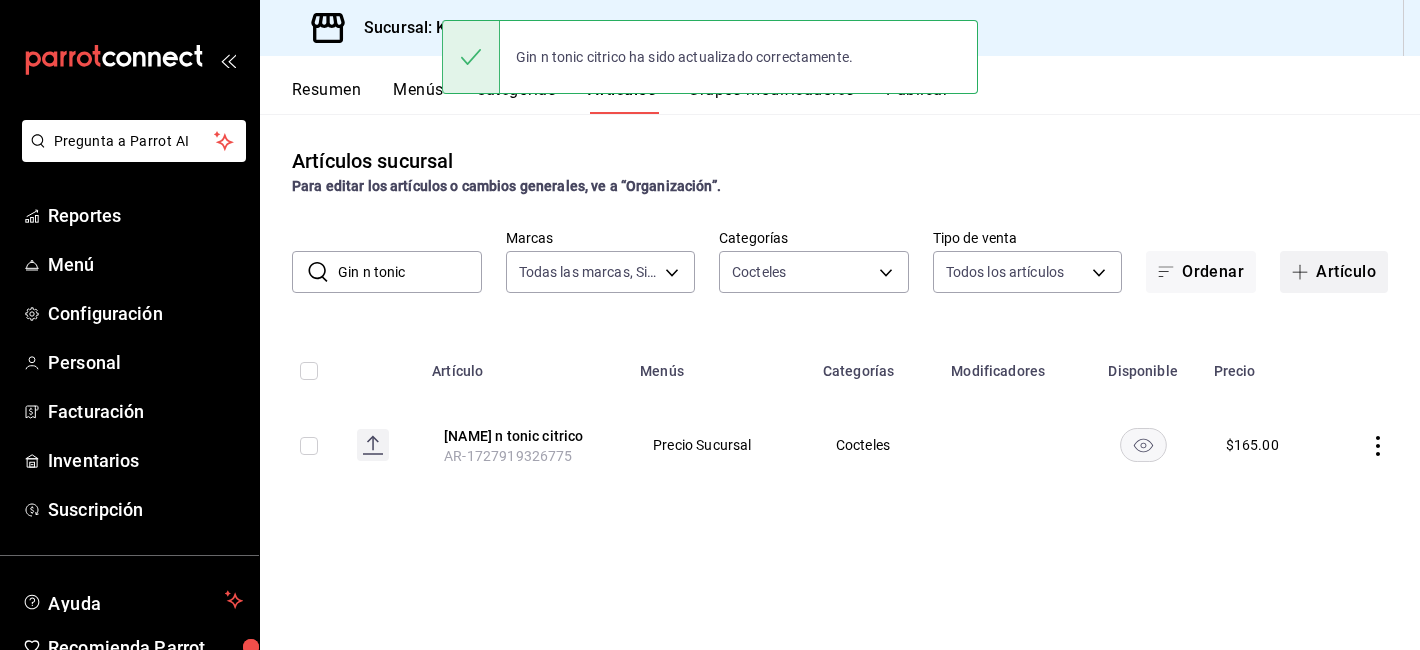 click on "Artículo" at bounding box center (1334, 272) 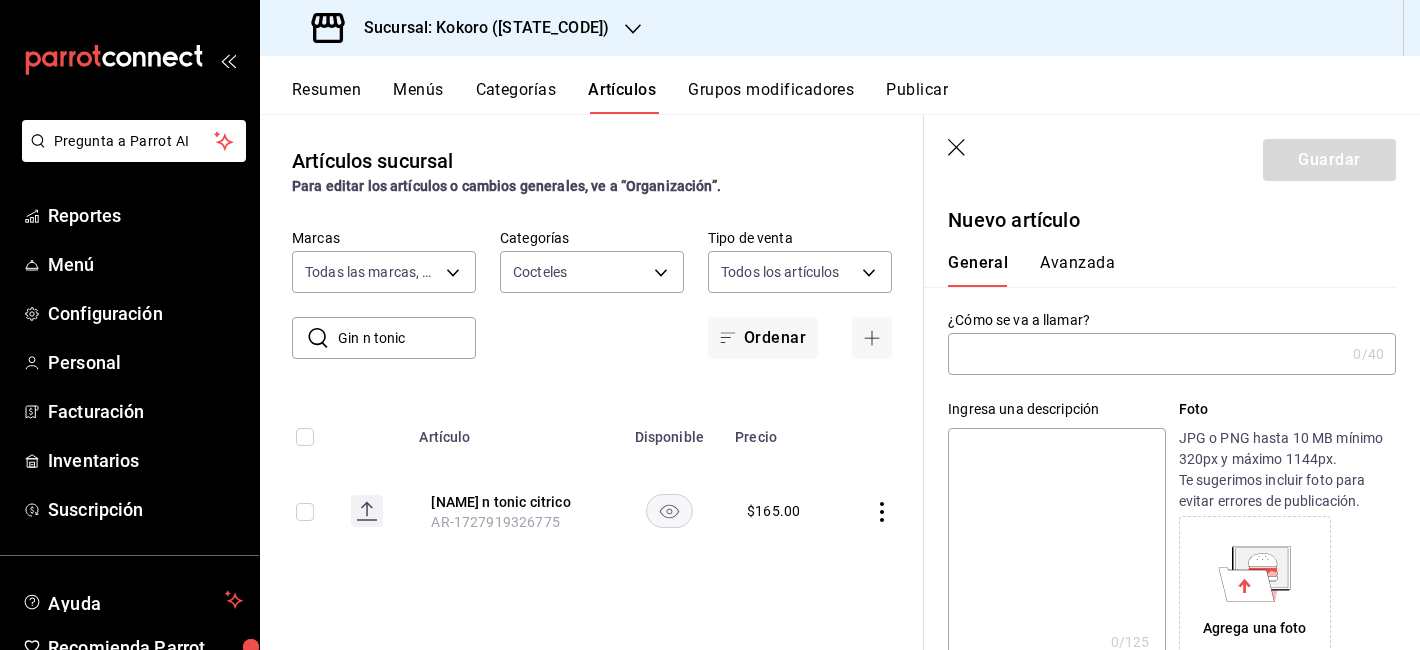 click at bounding box center (1146, 354) 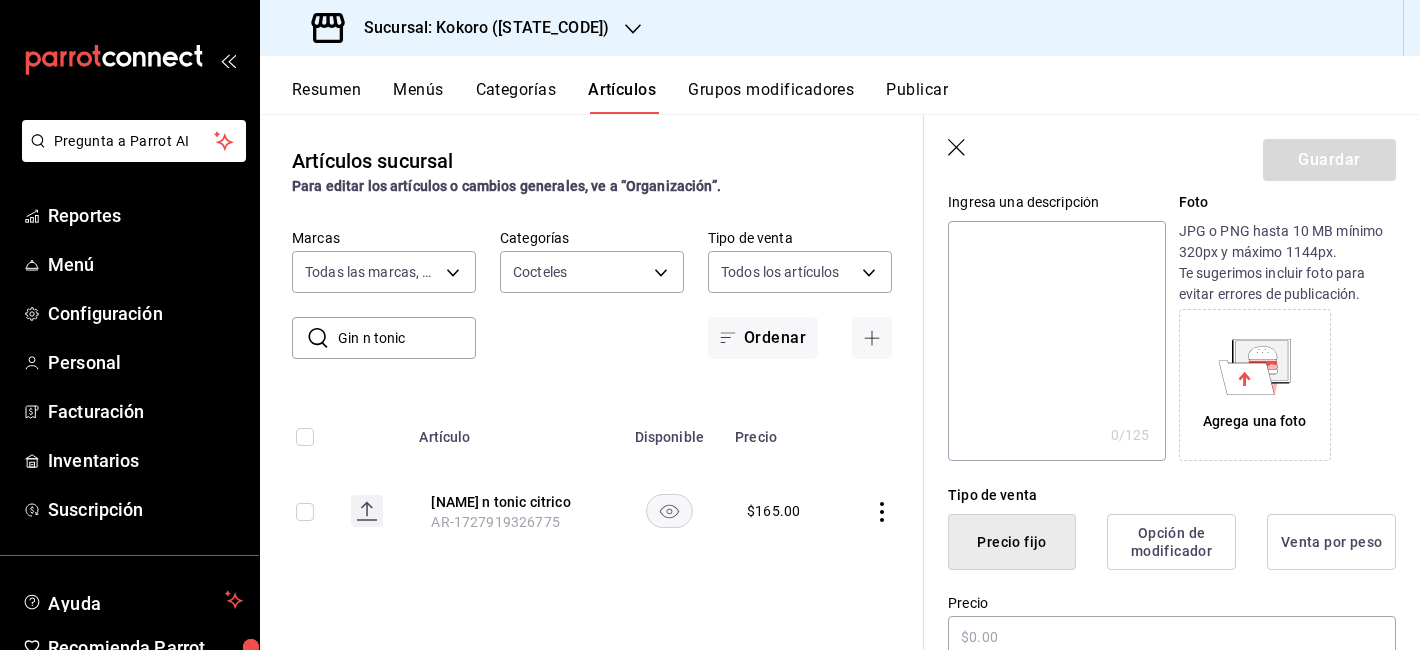 scroll, scrollTop: 285, scrollLeft: 0, axis: vertical 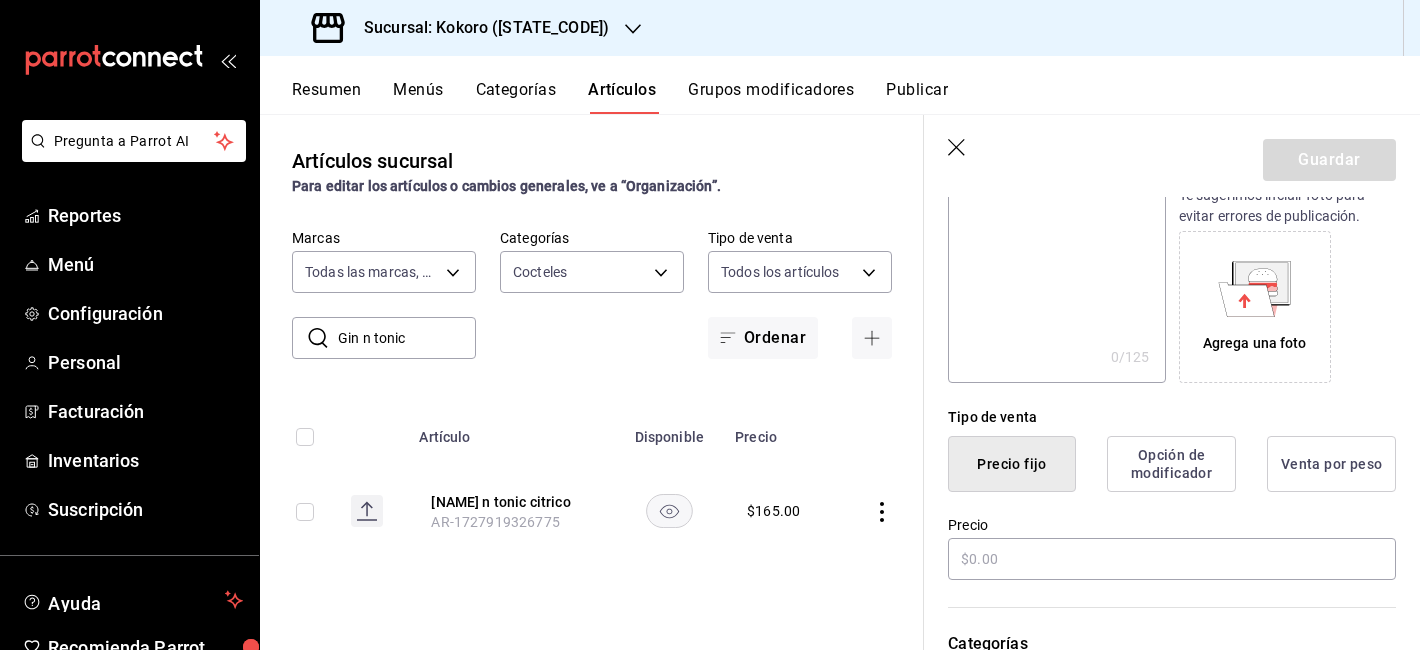 click on "Precio" at bounding box center [1172, 549] 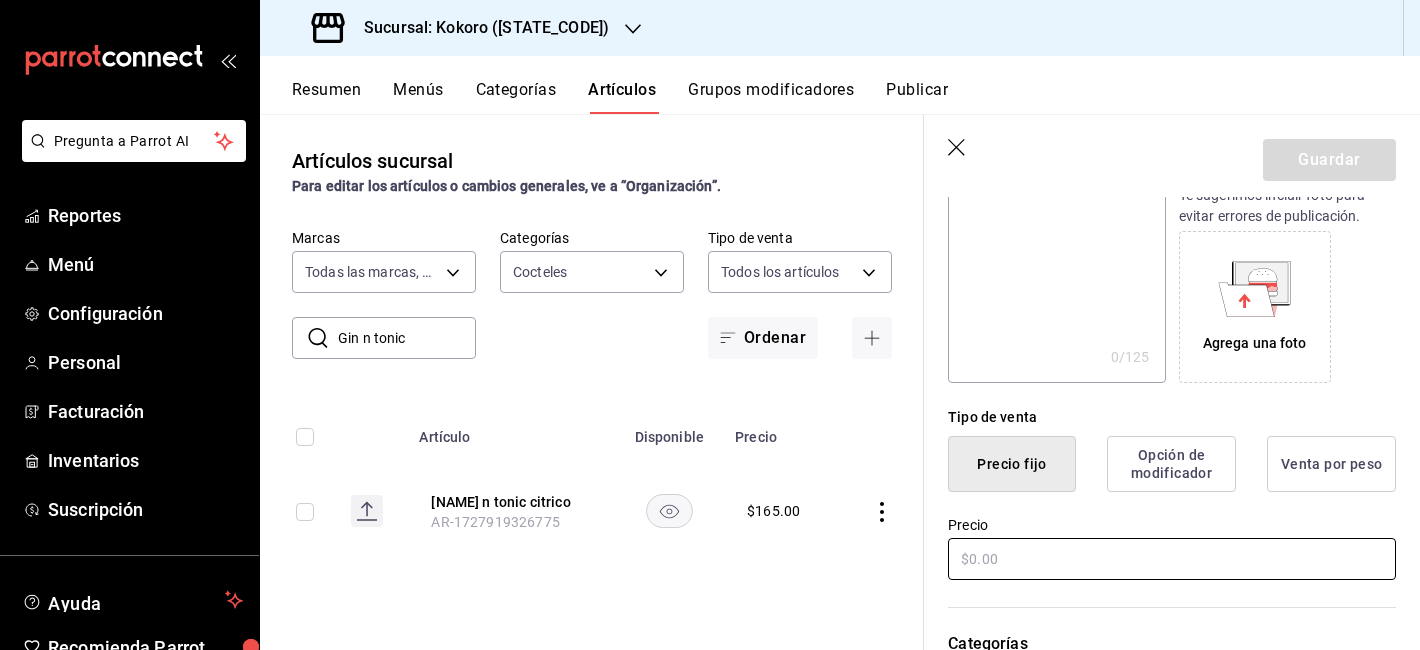 click at bounding box center [1172, 559] 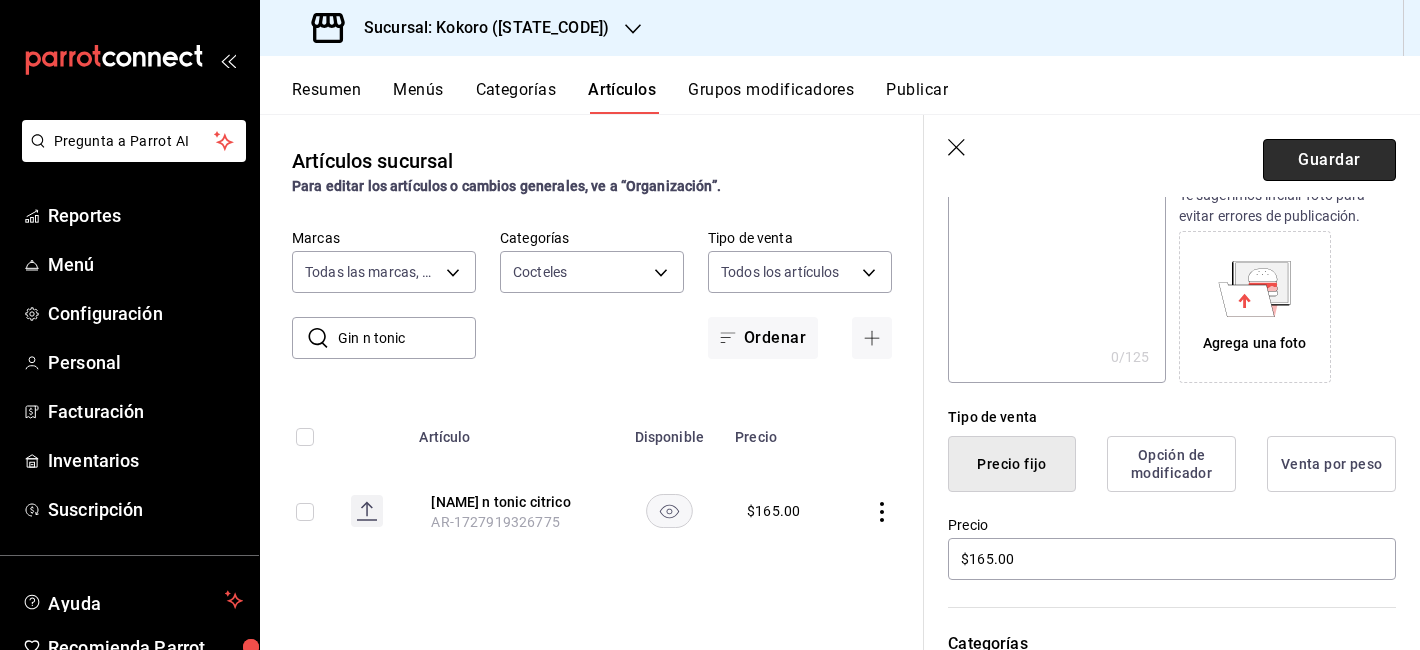 click on "Guardar" at bounding box center [1329, 160] 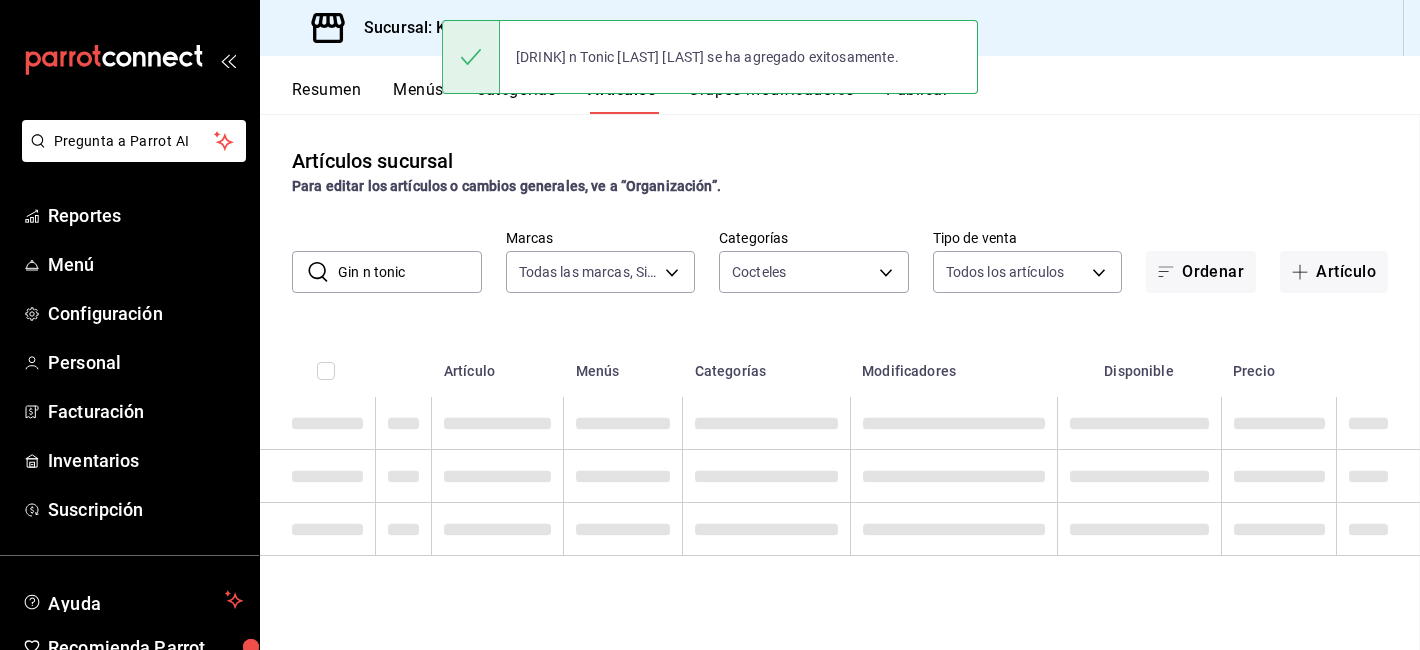 scroll, scrollTop: 0, scrollLeft: 0, axis: both 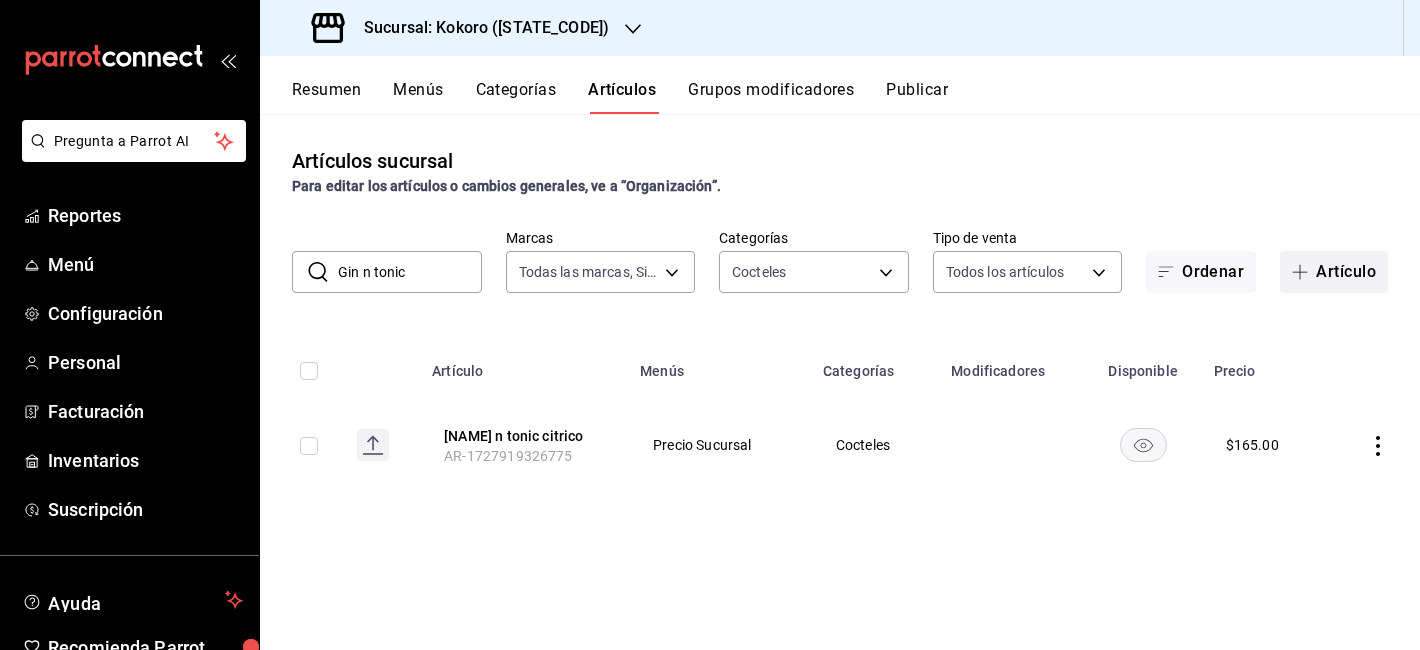 click on "Artículo" at bounding box center [1334, 272] 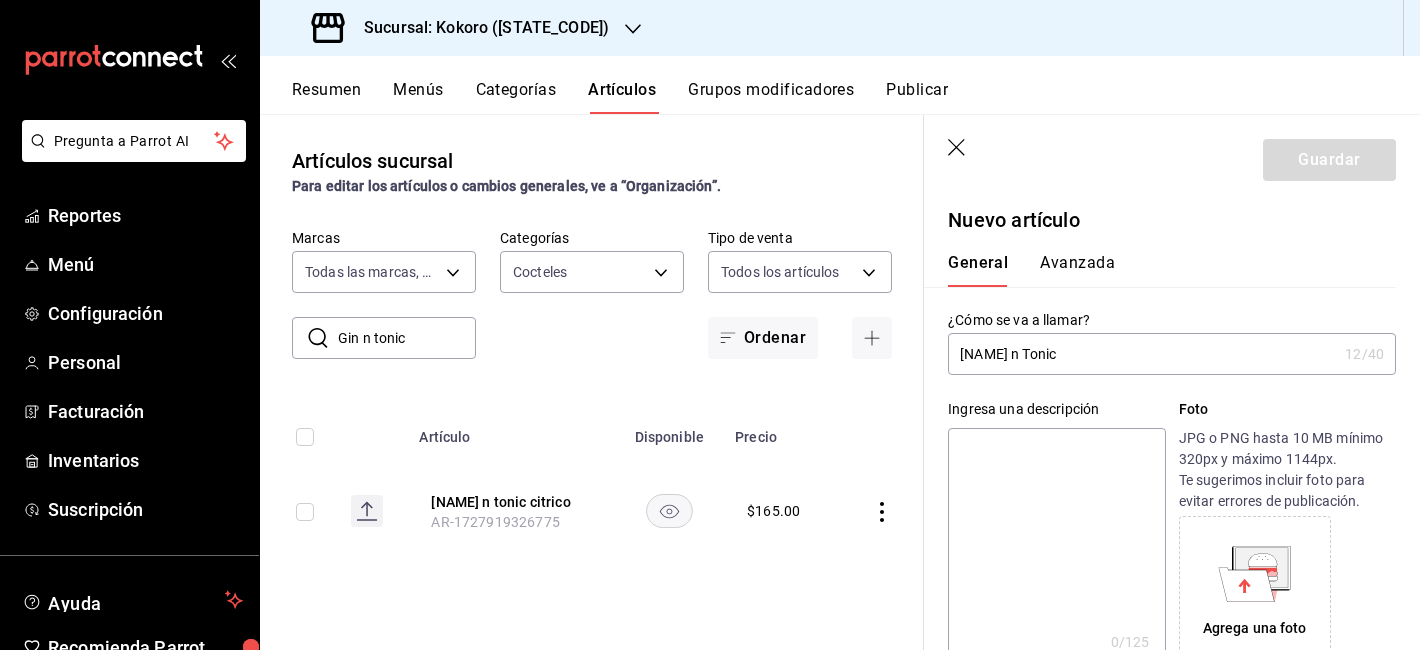 scroll, scrollTop: 250, scrollLeft: 0, axis: vertical 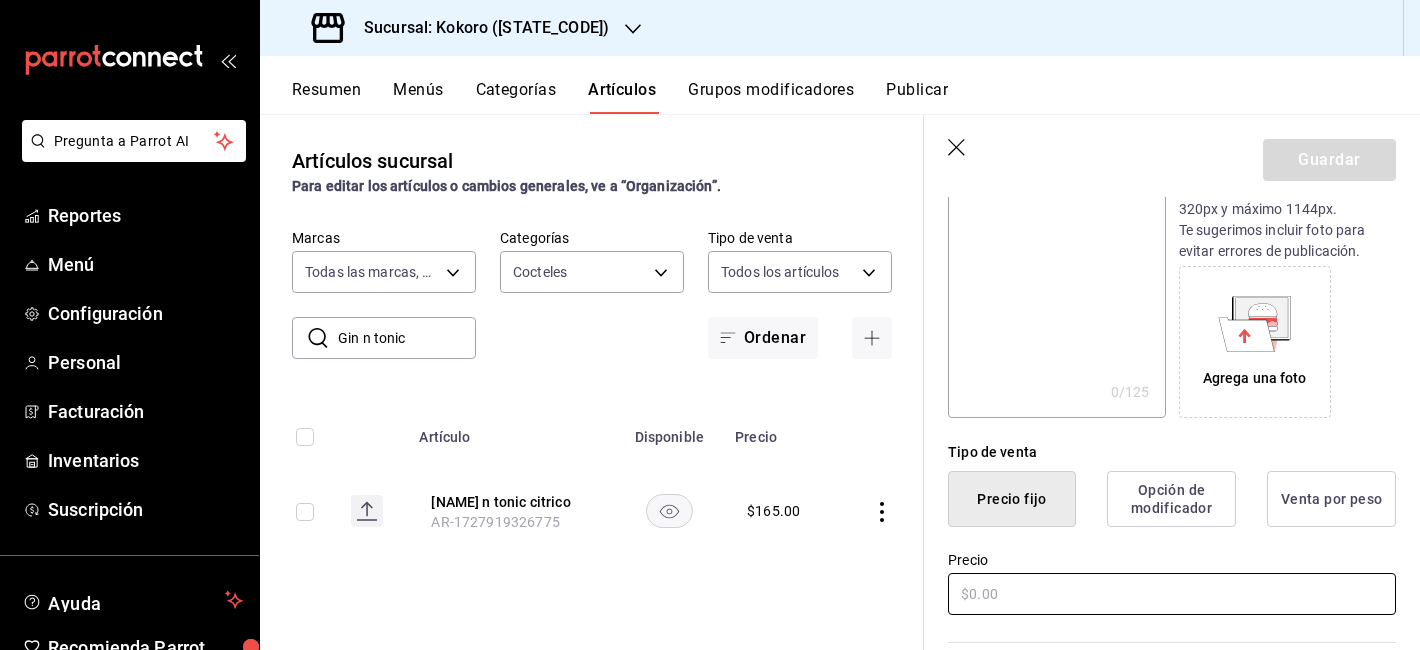 click at bounding box center (1172, 594) 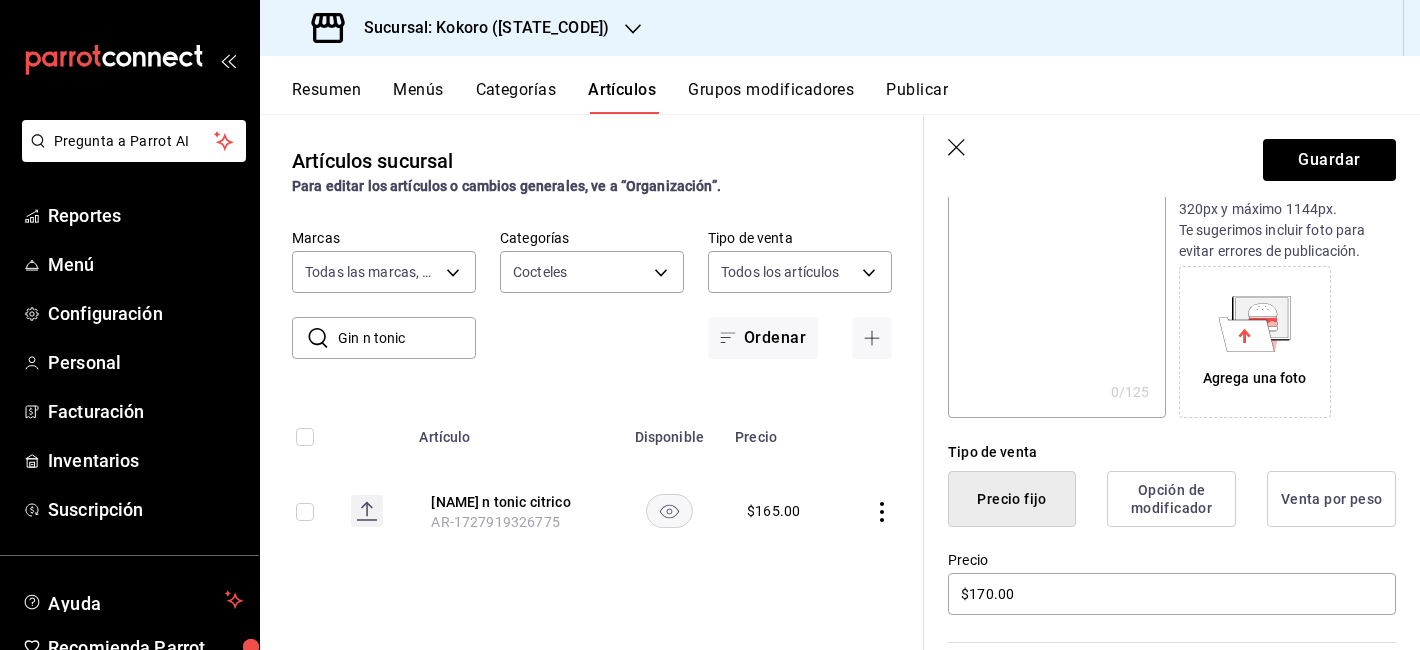click on "Guardar" at bounding box center (1172, 156) 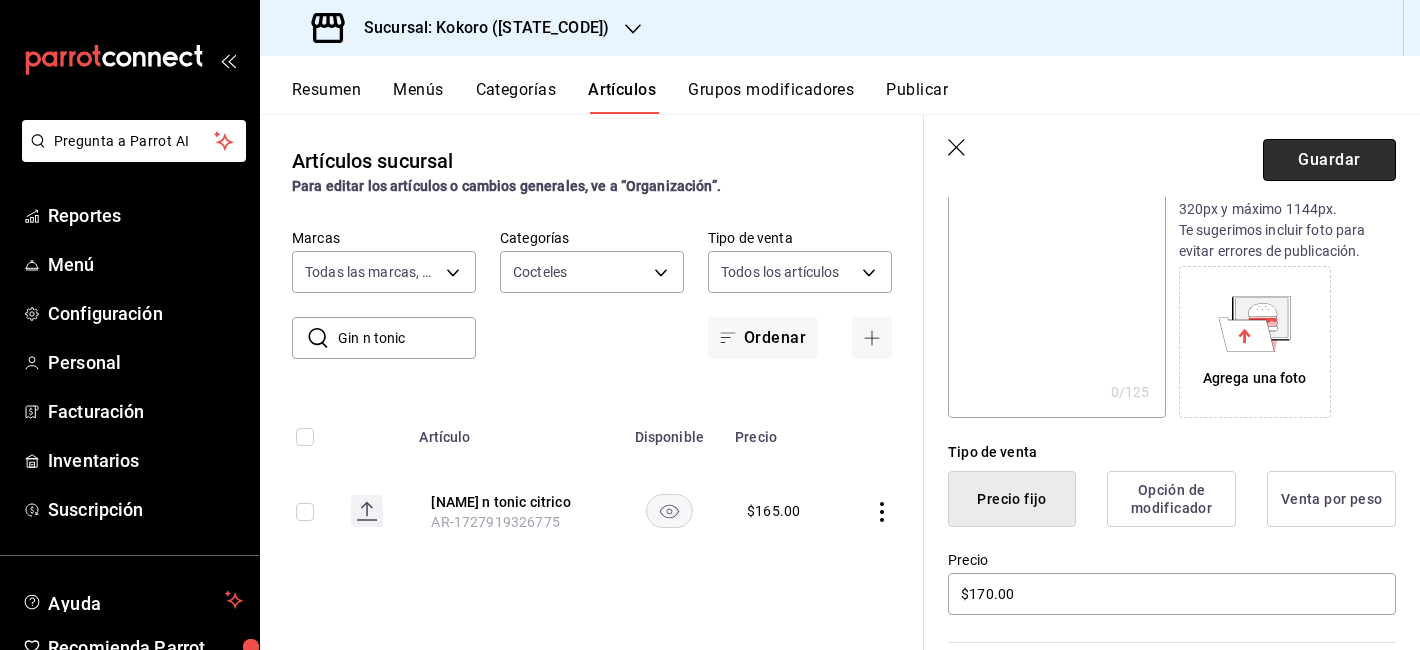 click on "Guardar" at bounding box center (1329, 160) 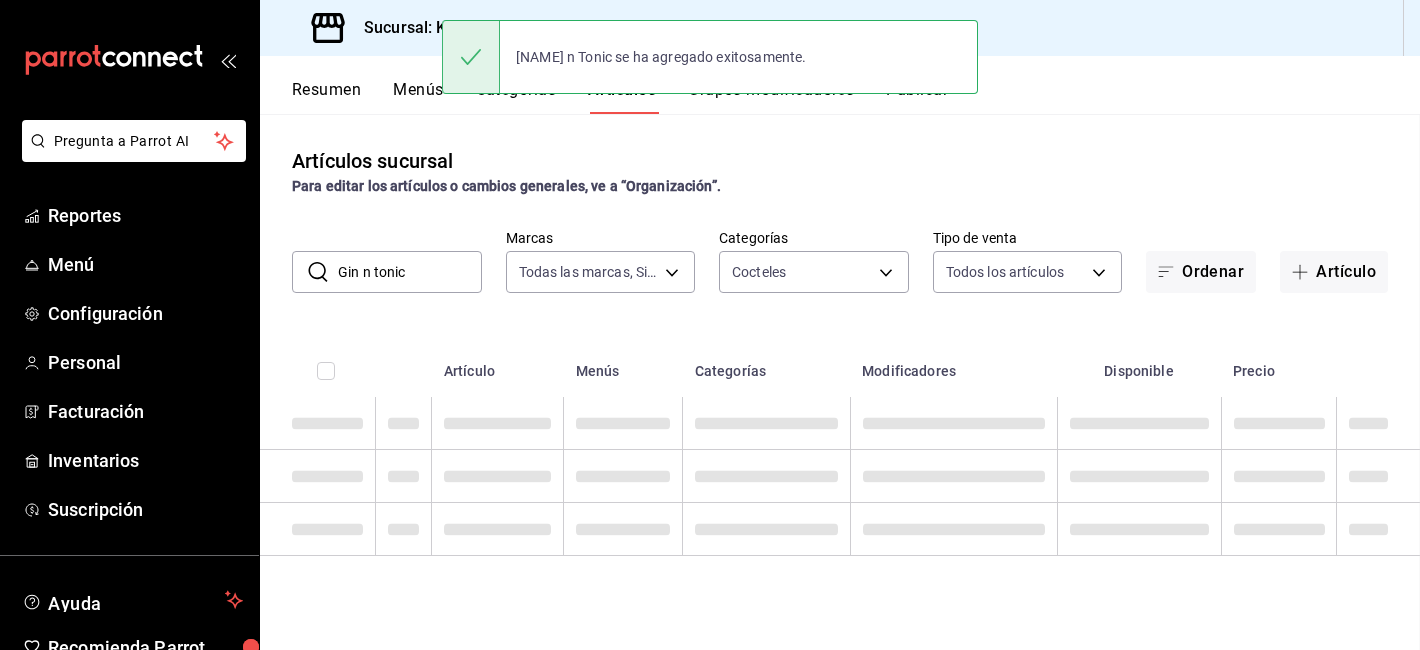 scroll, scrollTop: 0, scrollLeft: 0, axis: both 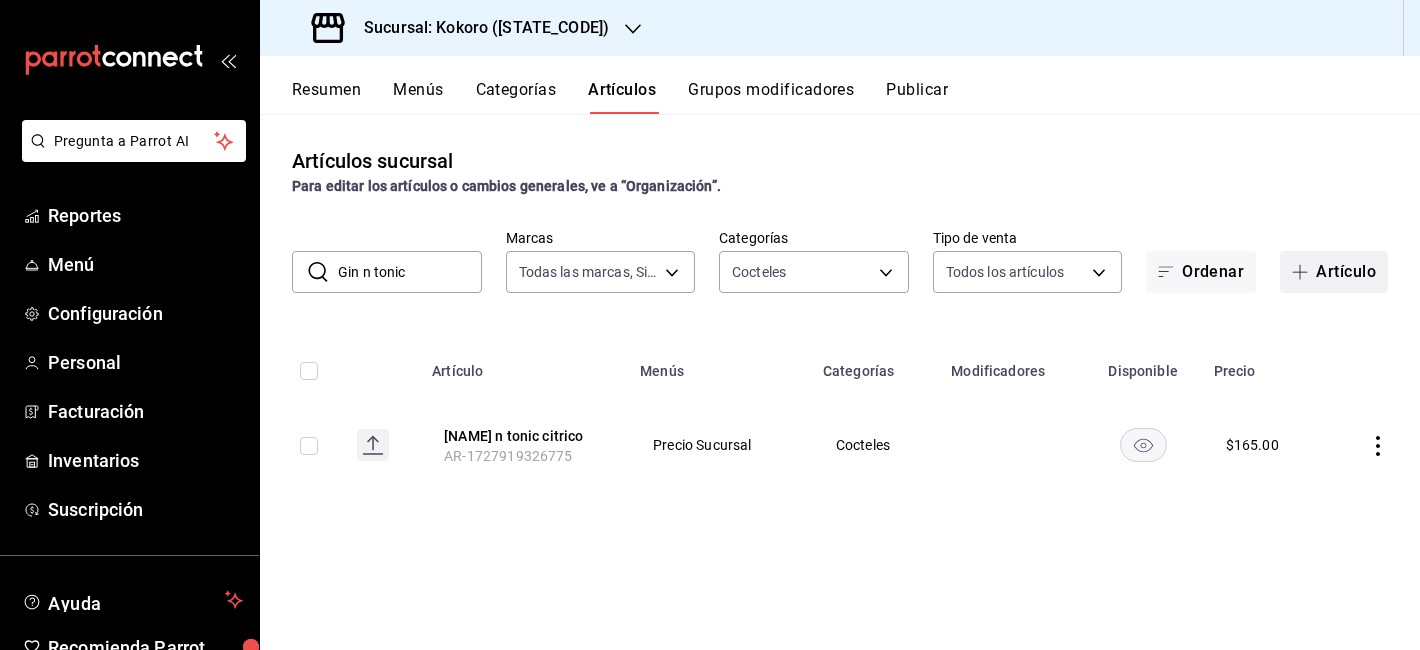 click on "Artículo" at bounding box center [1334, 272] 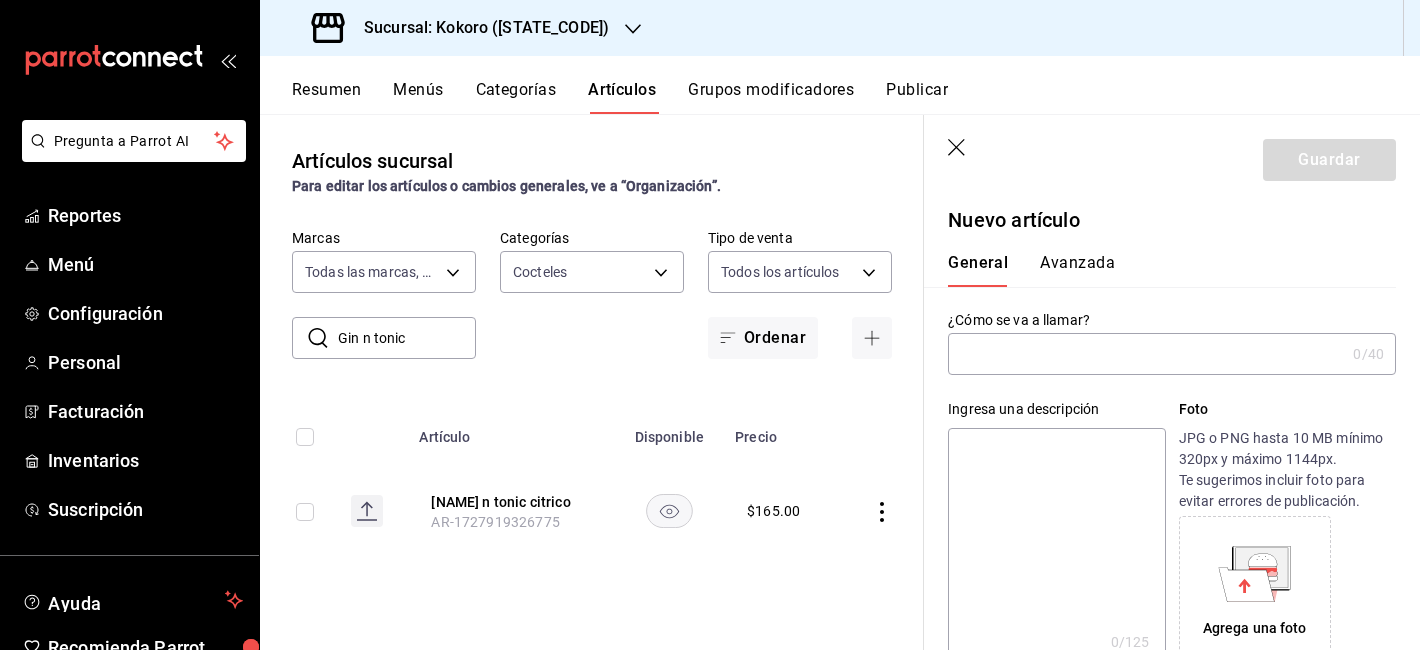 click at bounding box center [1146, 354] 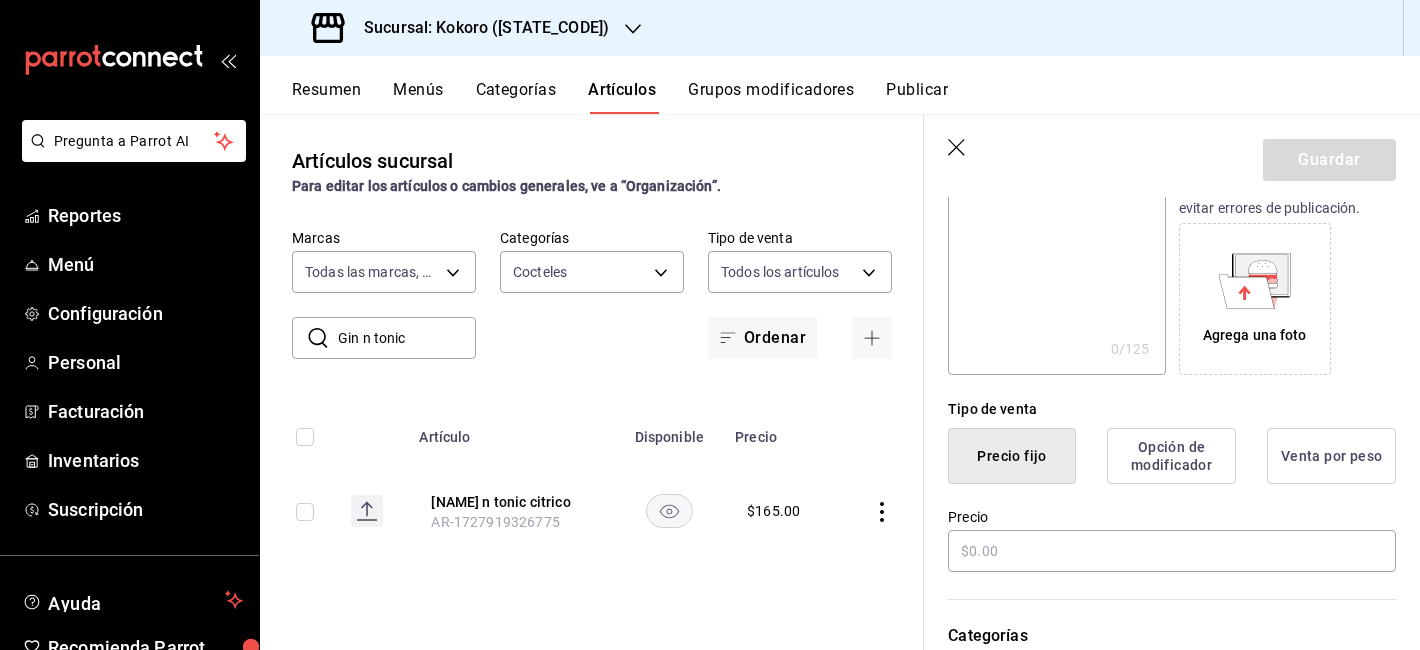scroll, scrollTop: 294, scrollLeft: 0, axis: vertical 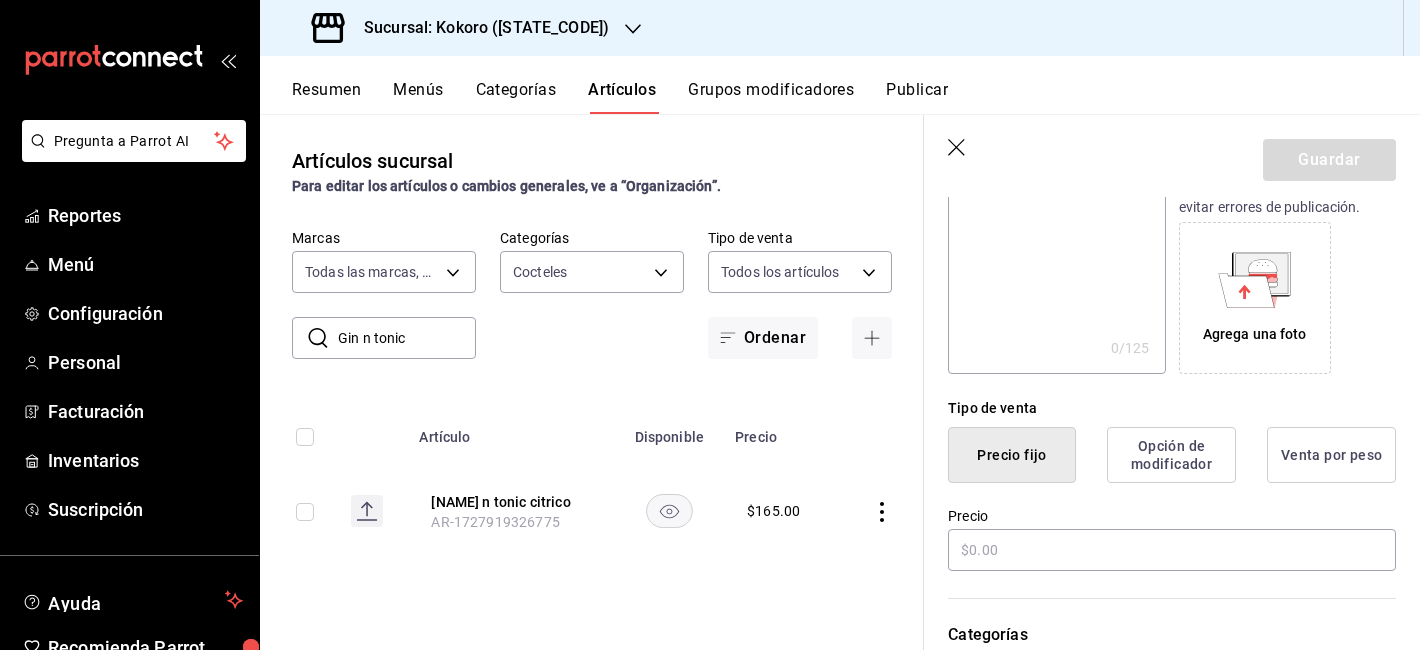 click on "Categorías Elige una categoría existente" at bounding box center [1160, 645] 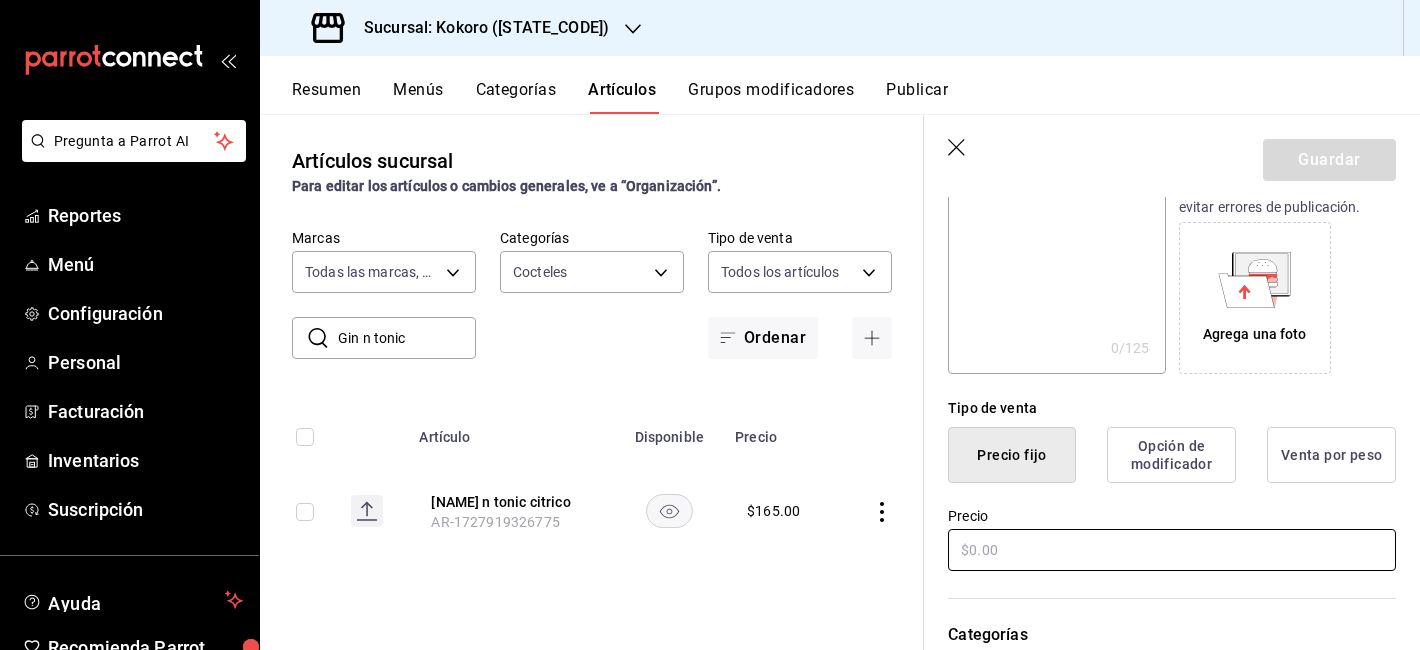 click at bounding box center [1172, 550] 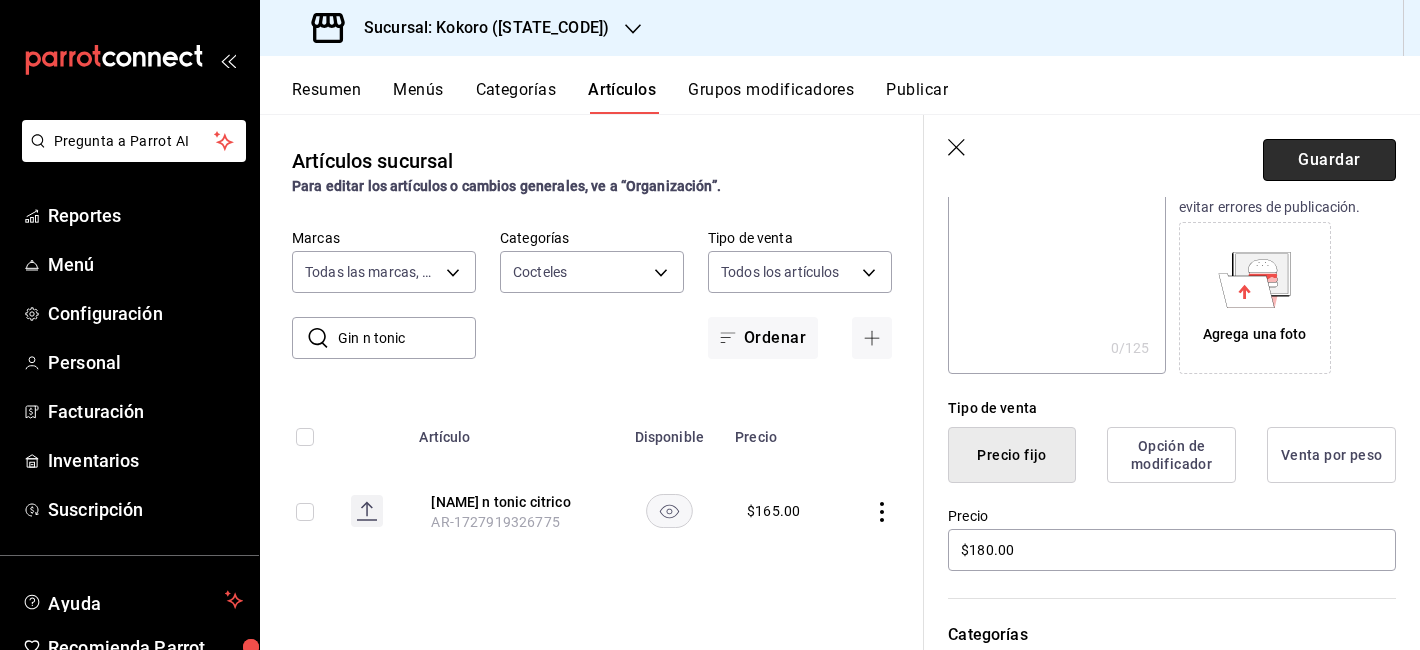 click on "Guardar" at bounding box center [1329, 160] 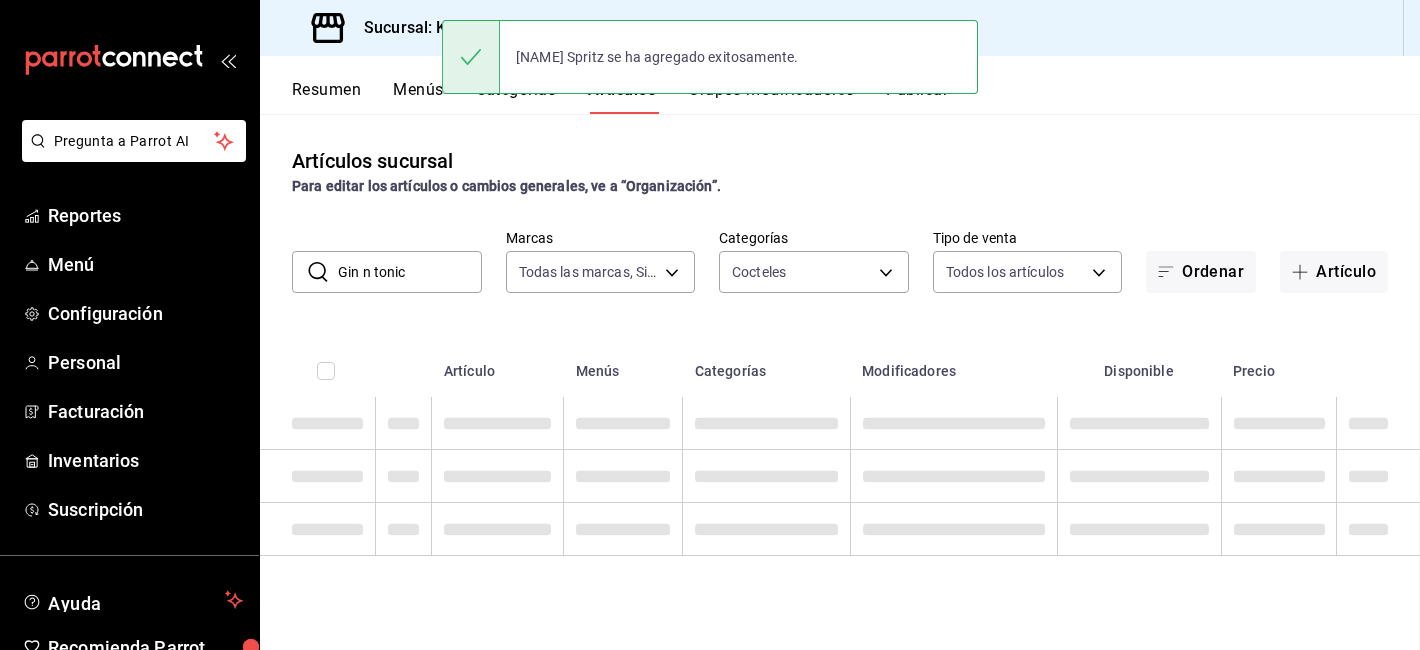 scroll, scrollTop: 0, scrollLeft: 0, axis: both 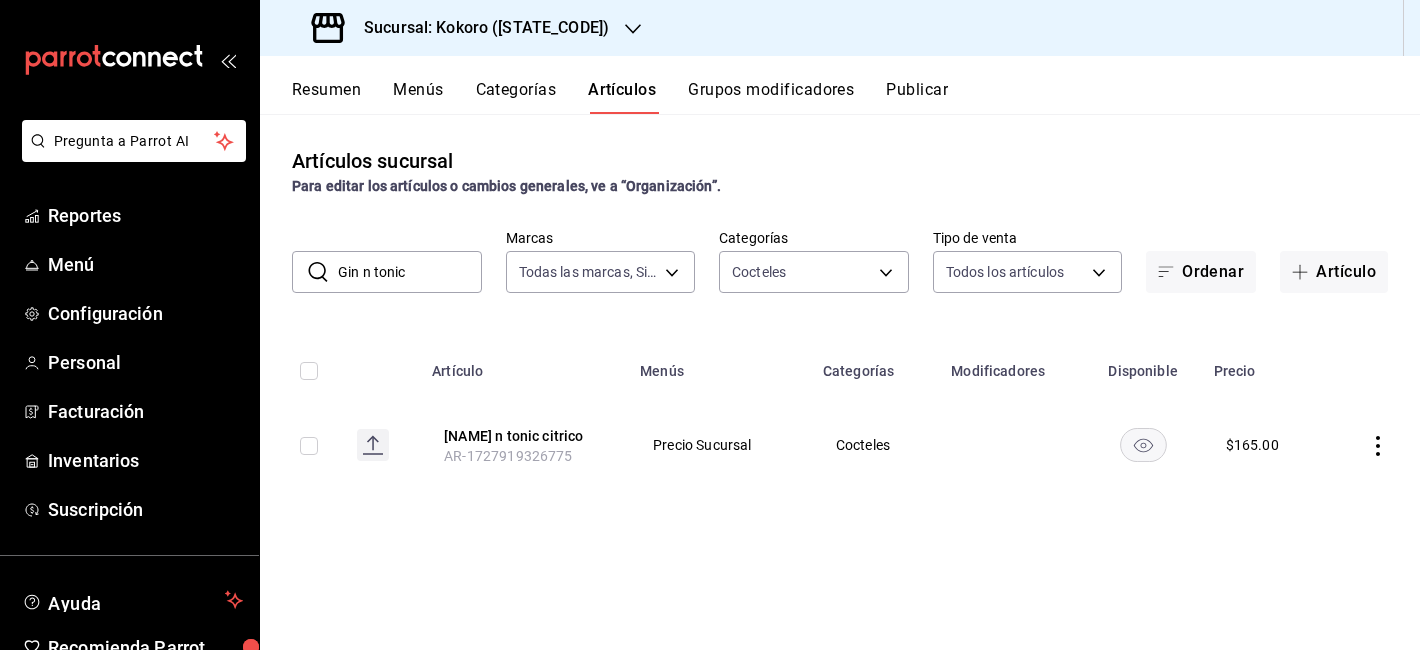 click on "​ [DRINK] n [DRINK] ​ Marcas Todas las marcas, Sin marca [UUID] Categorías Cocteles [UUID] Tipo de venta Todos los artículos ALL Ordenar Artículo" at bounding box center (840, 261) 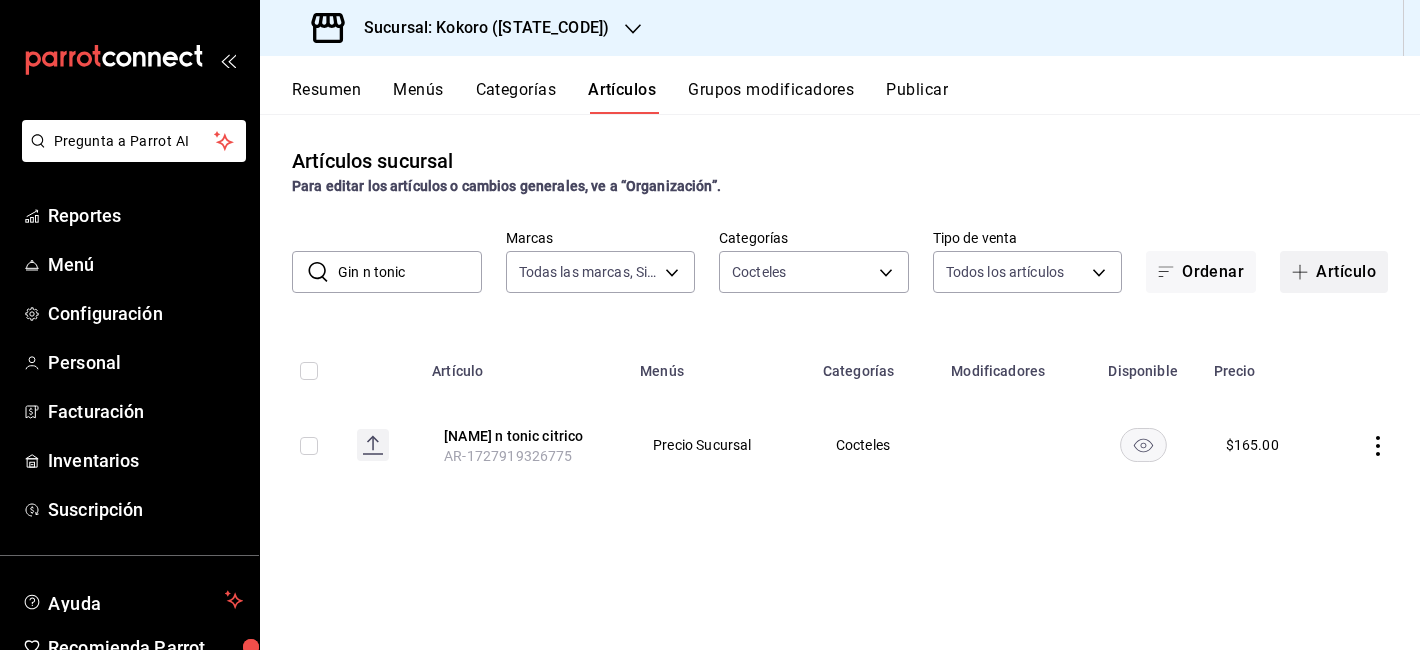 click on "Artículo" at bounding box center [1334, 272] 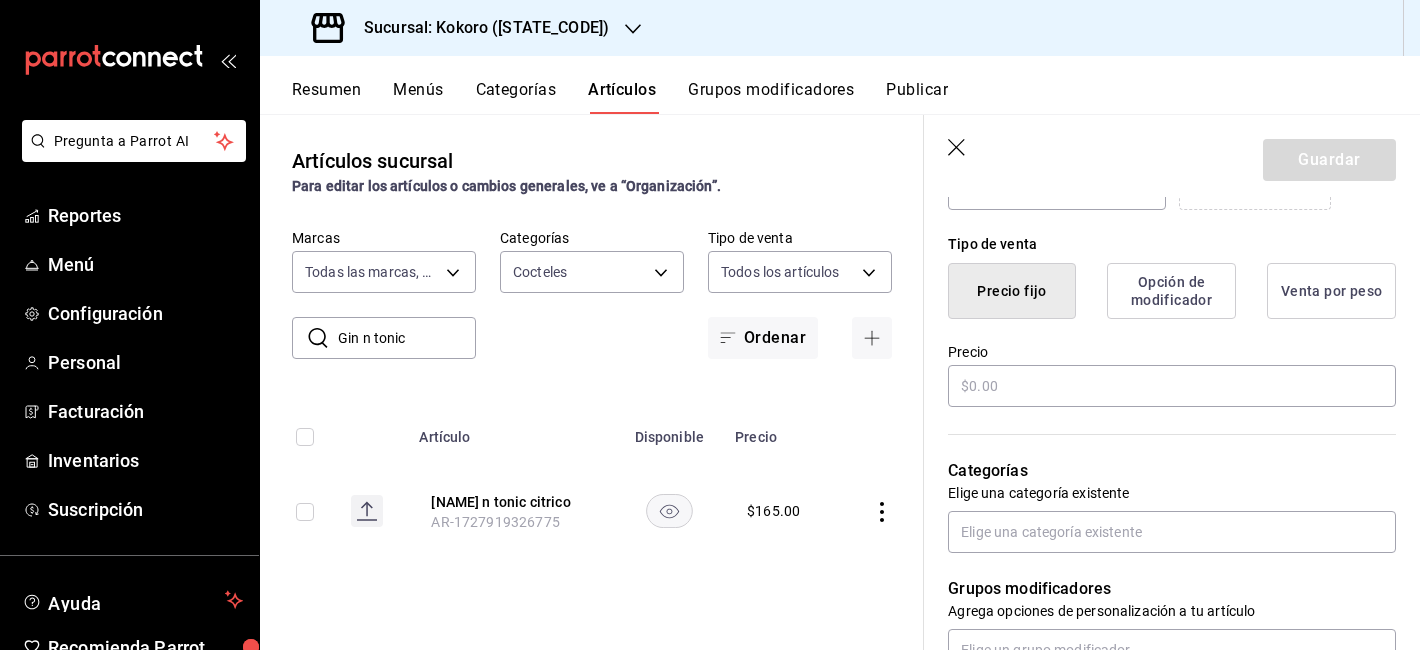 scroll, scrollTop: 459, scrollLeft: 0, axis: vertical 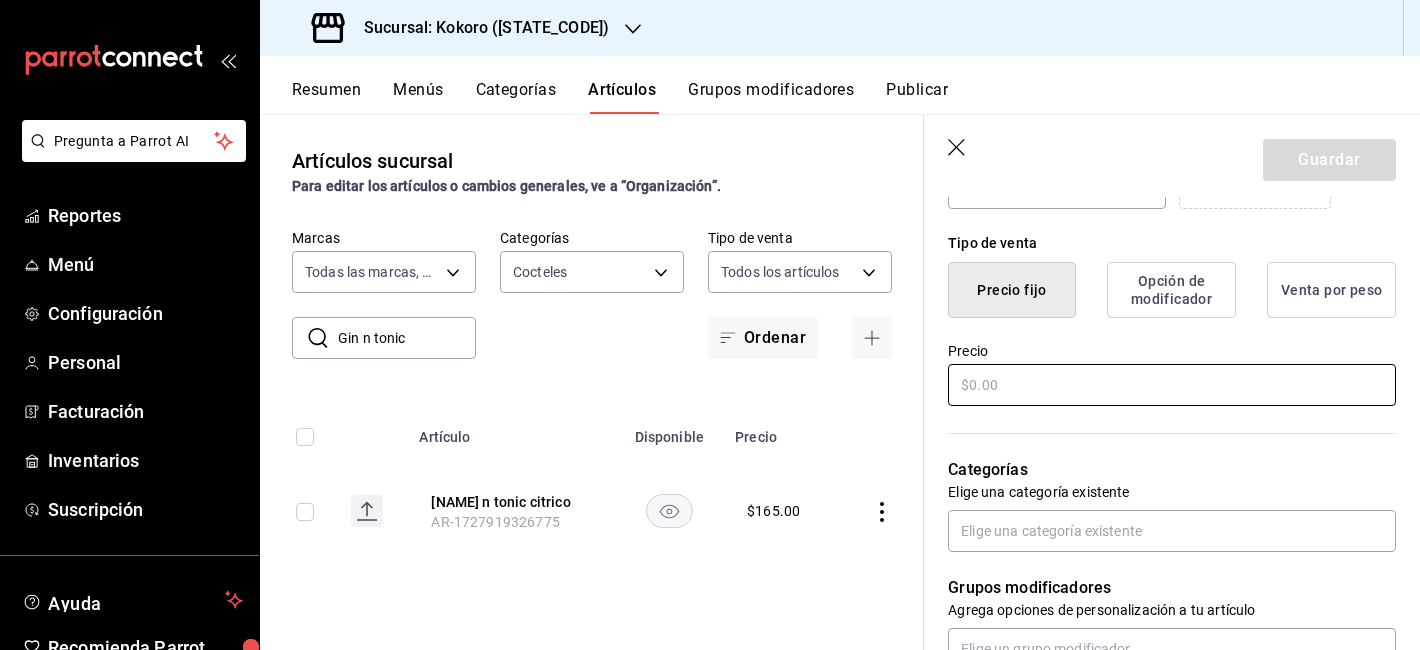 click at bounding box center (1172, 385) 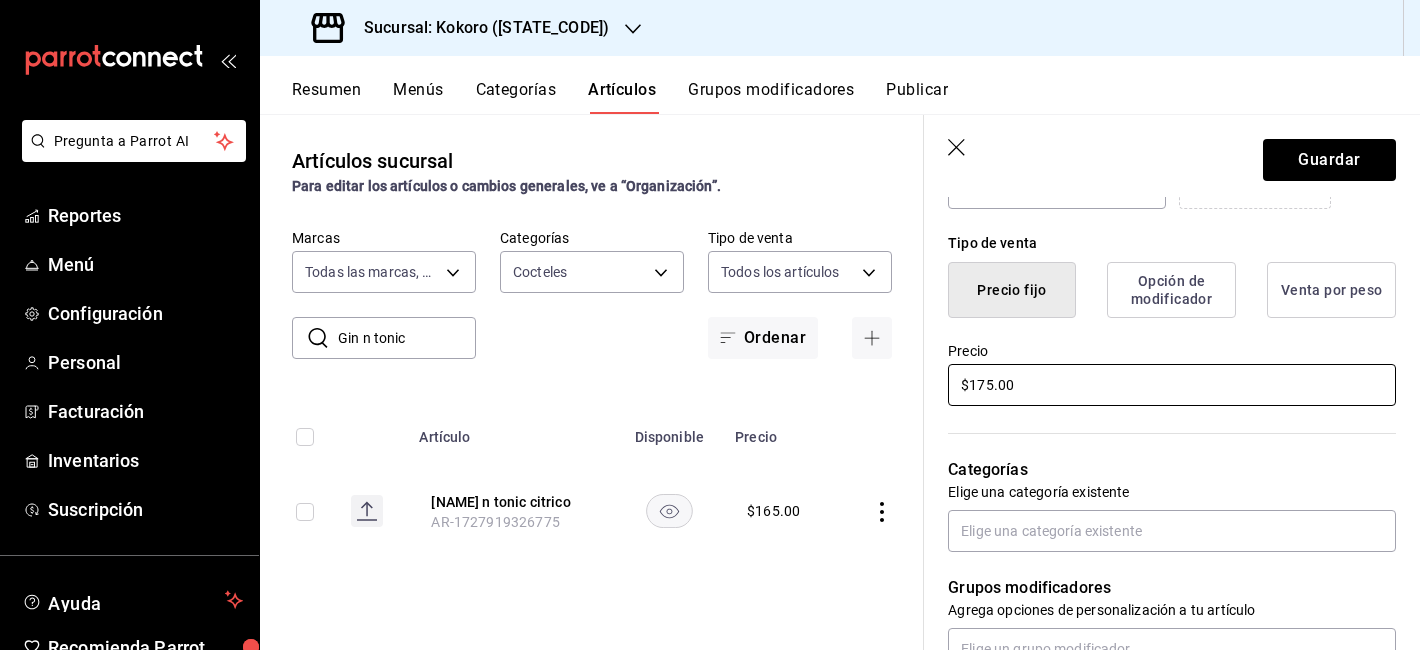 scroll, scrollTop: 608, scrollLeft: 0, axis: vertical 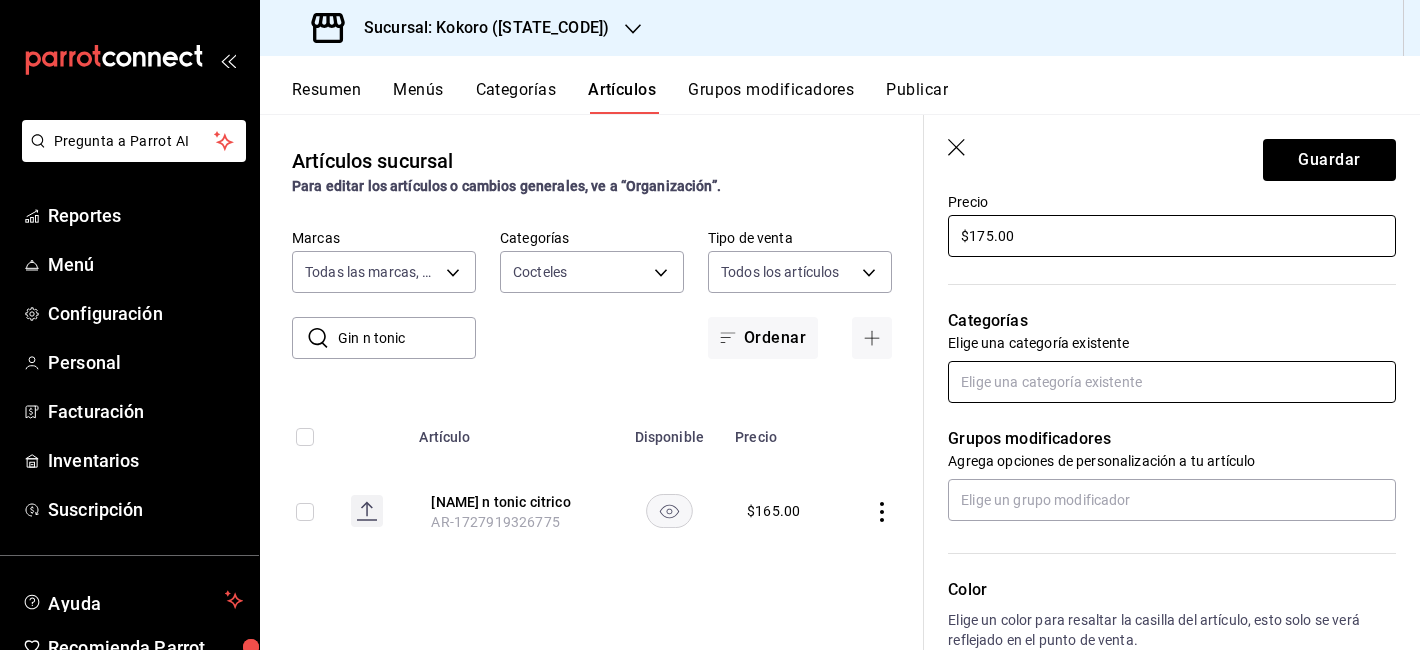 click at bounding box center [1172, 382] 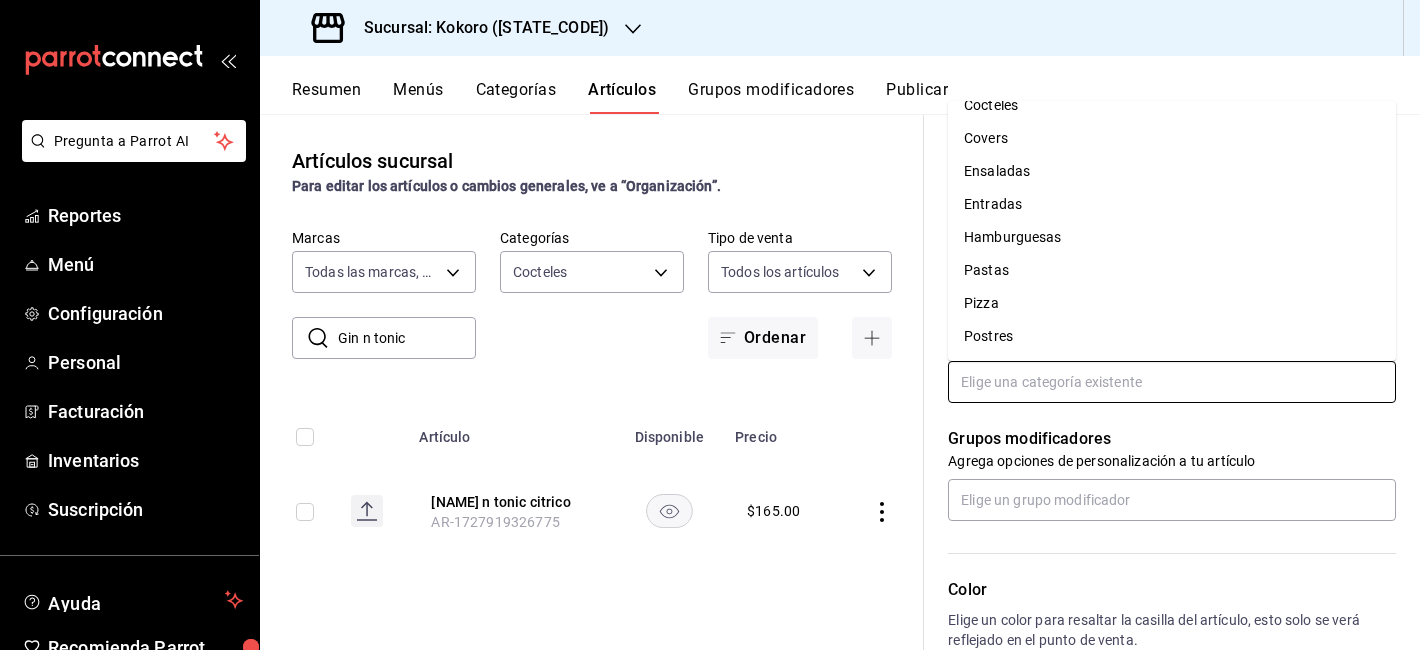 scroll, scrollTop: 0, scrollLeft: 0, axis: both 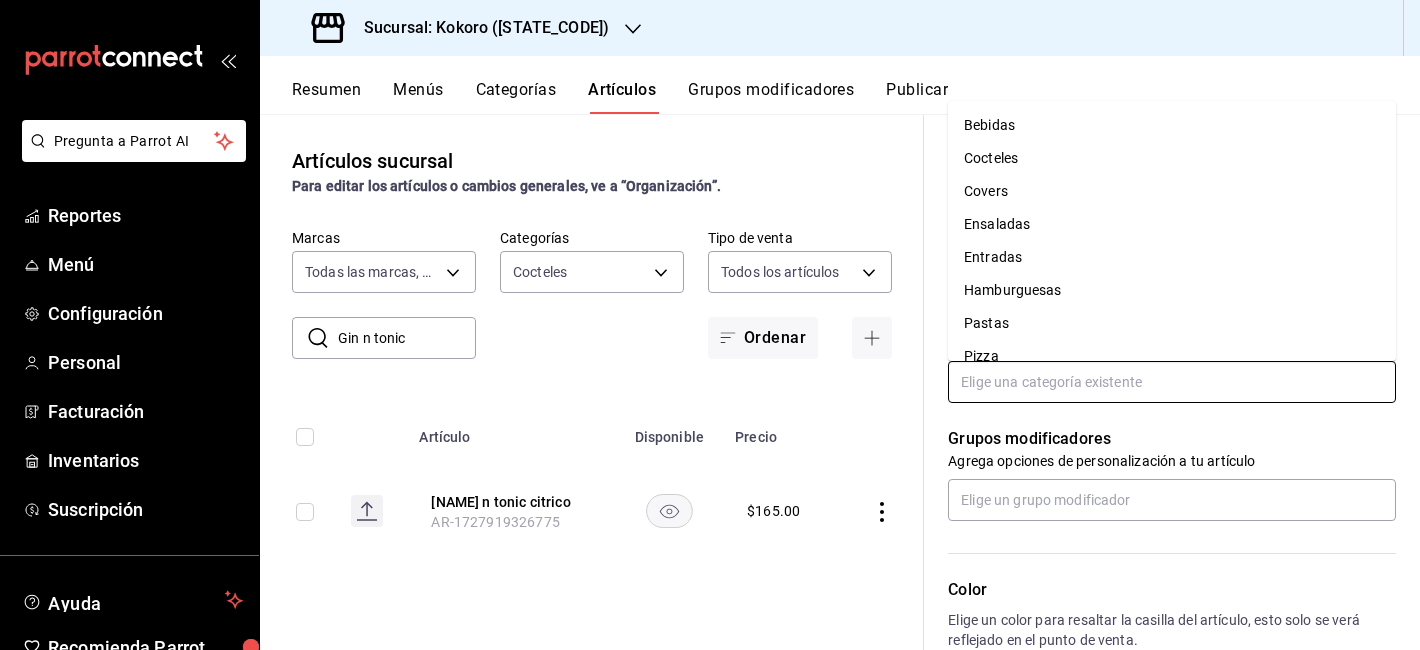 click on "Cocteles" at bounding box center [1172, 158] 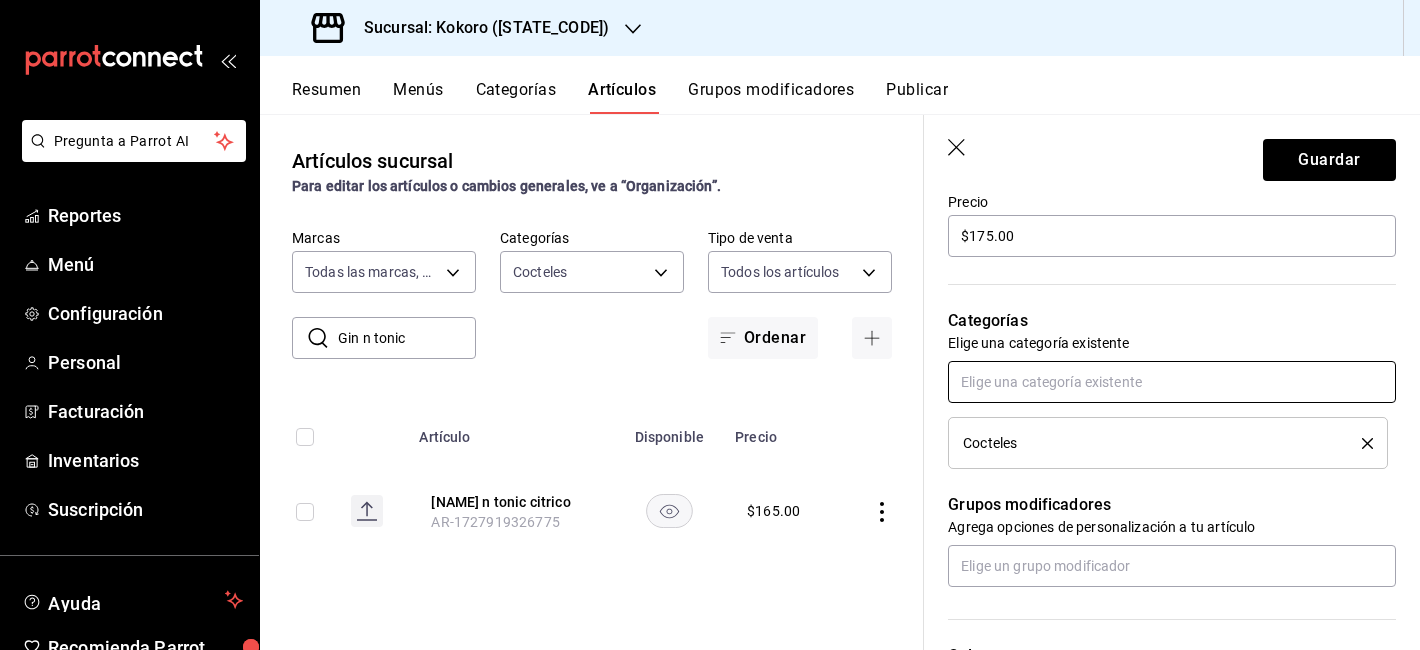 scroll, scrollTop: 0, scrollLeft: 0, axis: both 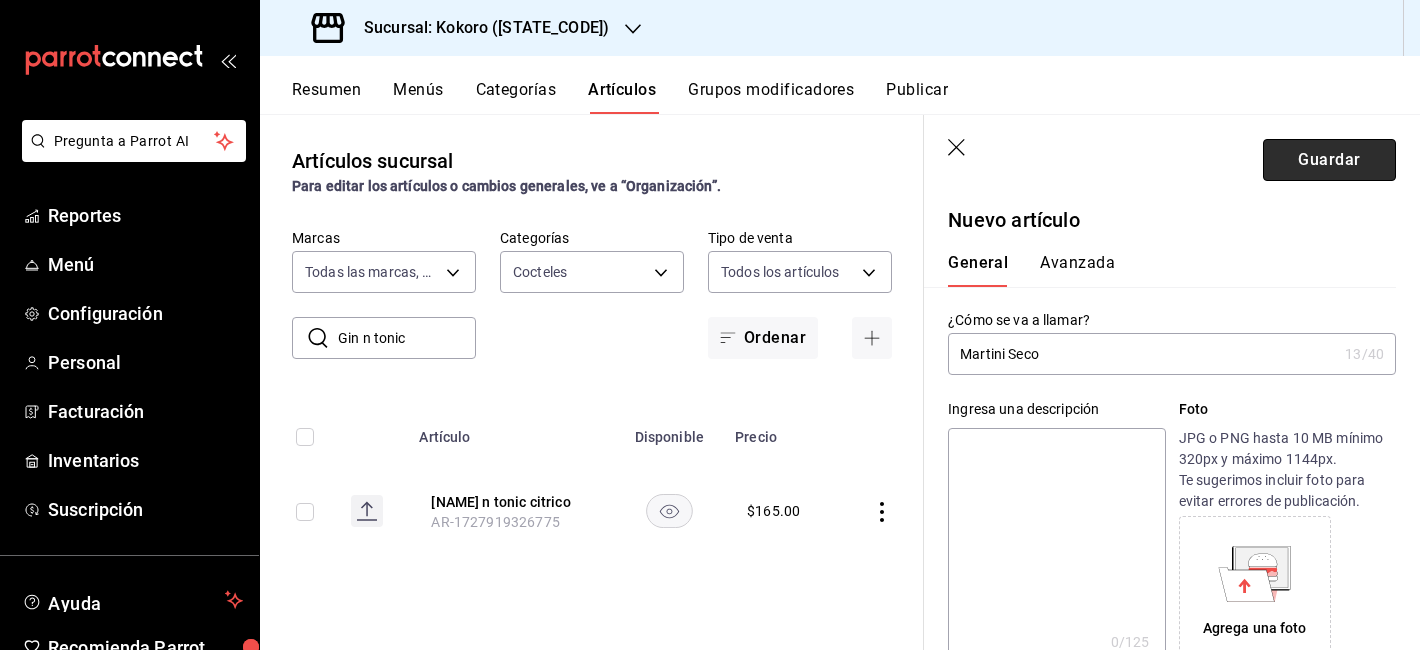 click on "Guardar" at bounding box center [1329, 160] 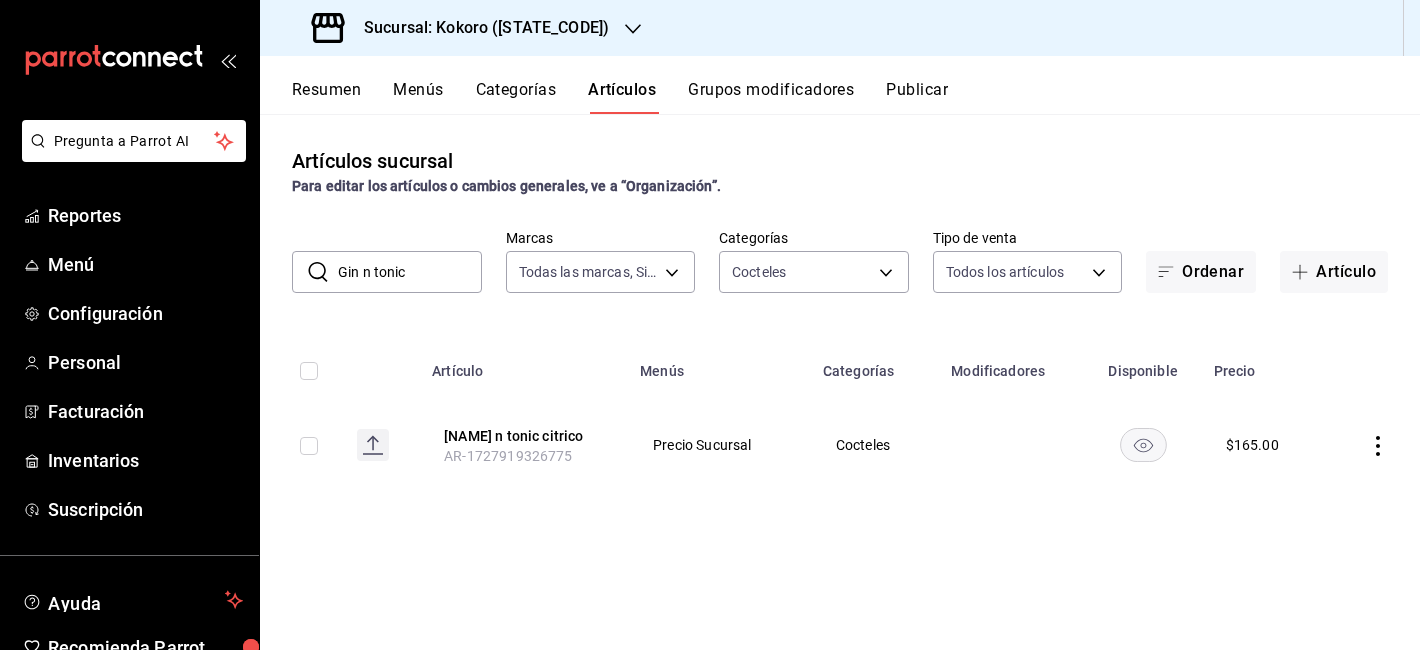 click on "Gin n tonic" at bounding box center (410, 272) 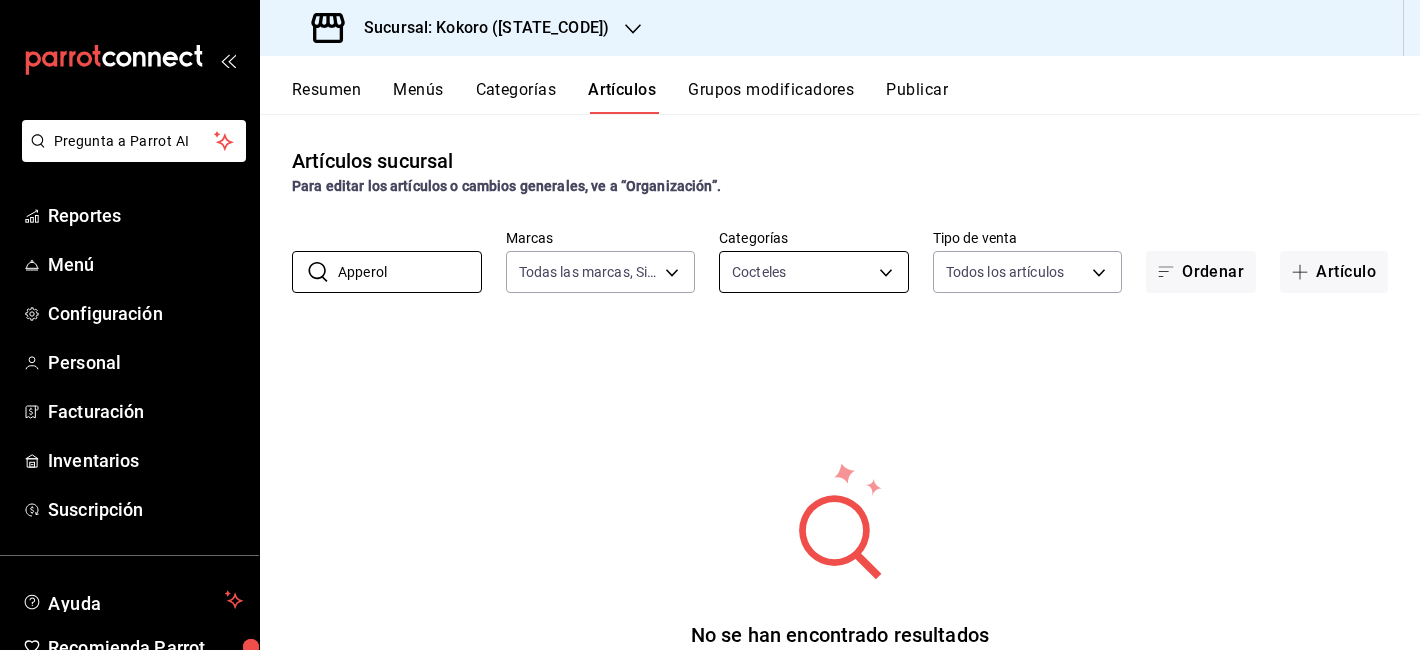 click on "Pregunta a Parrot AI Reportes   Menú   Configuración   Personal   Facturación   Inventarios   Suscripción   Ayuda Recomienda Parrot   [PERSON]   Sugerir nueva función   Sucursal: Kokoro (QRO) Resumen Menús Categorías Artículos Grupos modificadores Publicar Artículos sucursal Para editar los artículos o cambios generales, ve a “Organización”. ​ Apperol ​ Marcas Todas las marcas, Sin marca [UUID] Categorías Cocteles [UUID] Tipo de venta Todos los artículos ALL Ordenar Artículo No se han encontrado resultados Parece que no podemos encontrar ningún resultado basado en tu búsqueda, intenta de nuevo. Guardar Pregunta a Parrot AI Reportes   Menú   Configuración   Personal   Facturación   Inventarios   Suscripción   Ayuda Recomienda Parrot   [PERSON]   Sugerir nueva función   GANA 1 MES GRATIS EN TU SUSCRIPCIÓN AQUÍ Ver video tutorial Ir a video Visitar centro de ayuda ([PHONE]) [EMAIL]" at bounding box center (710, 325) 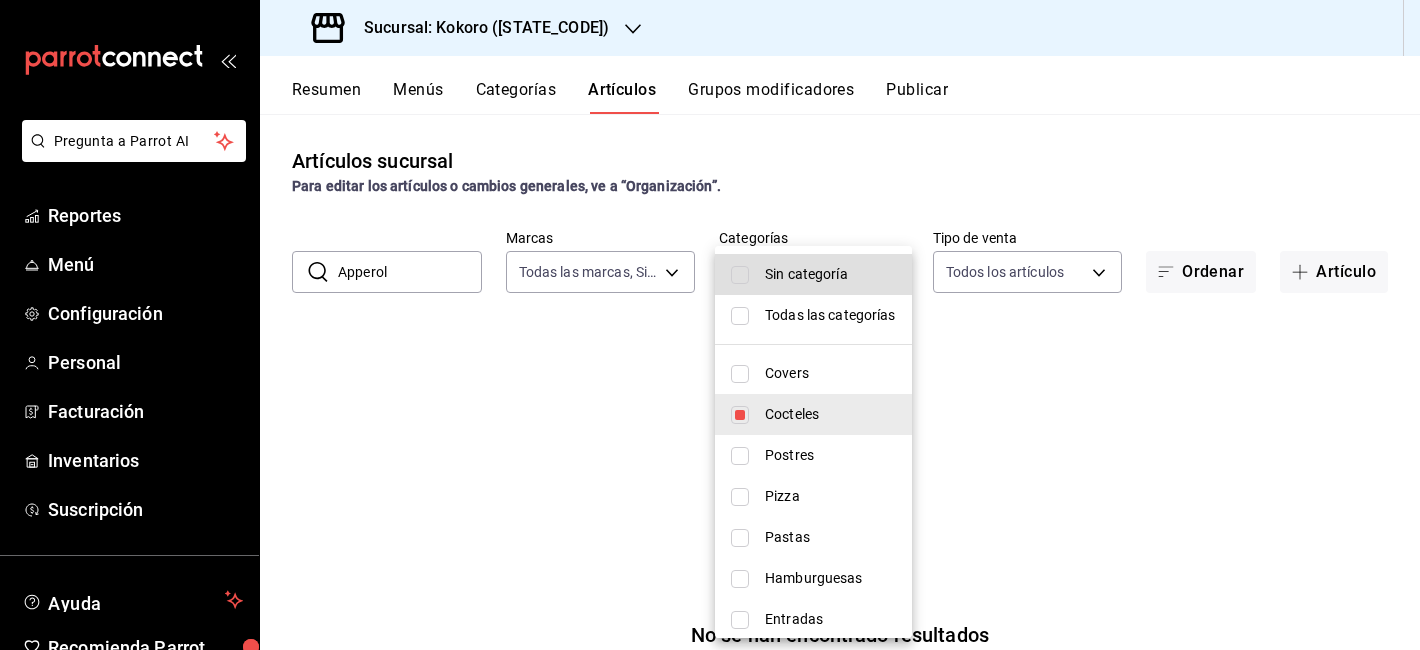 click on "Sin categoría" at bounding box center (830, 274) 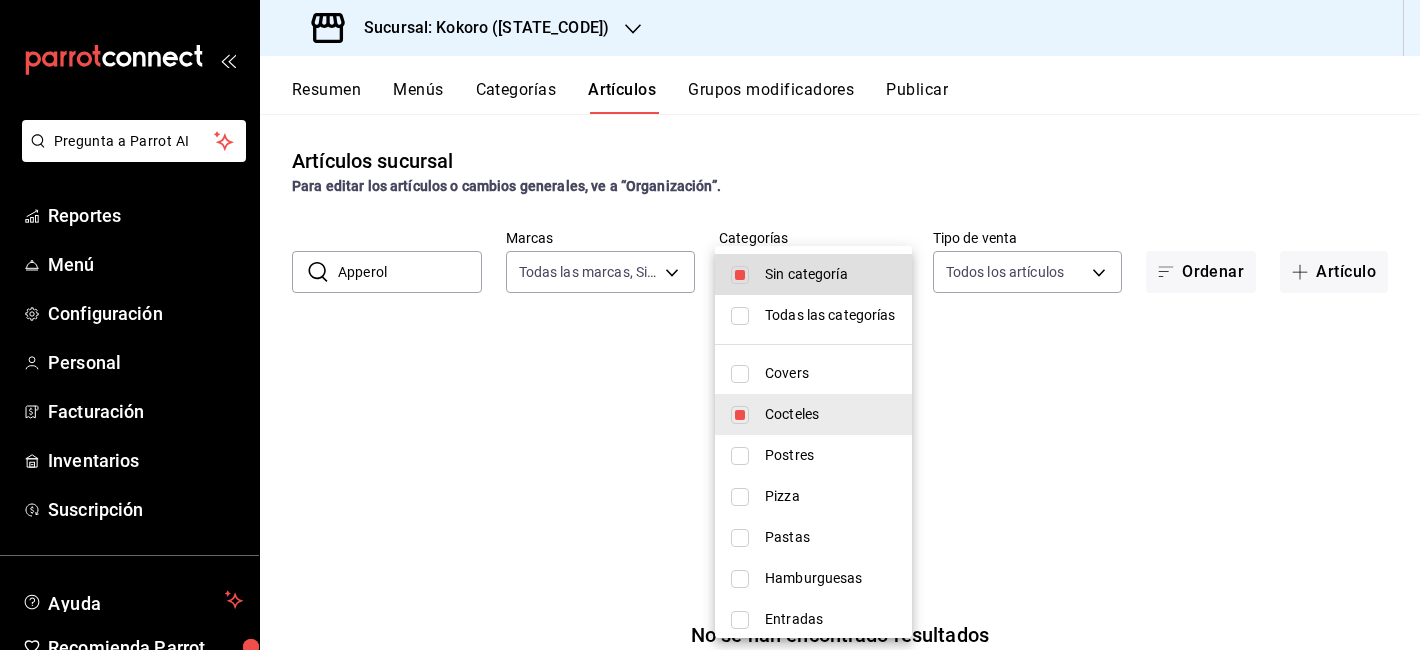 click at bounding box center [710, 325] 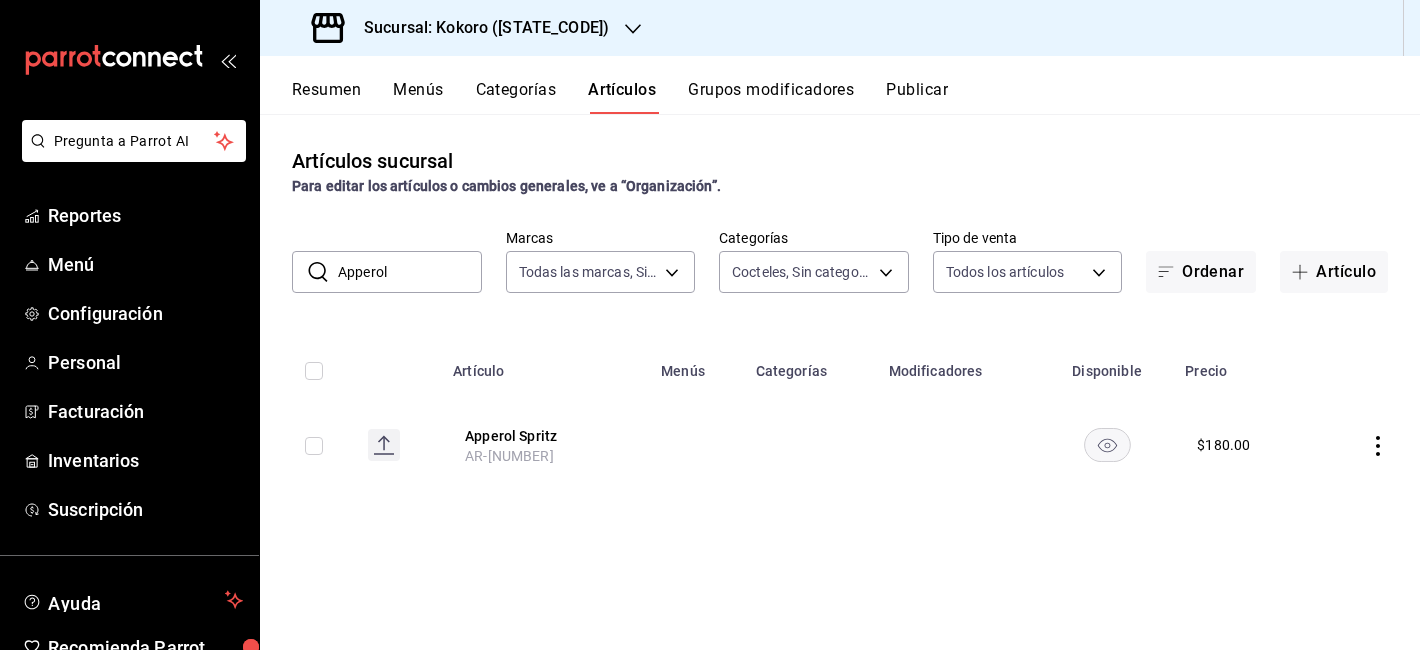 click at bounding box center (1367, 445) 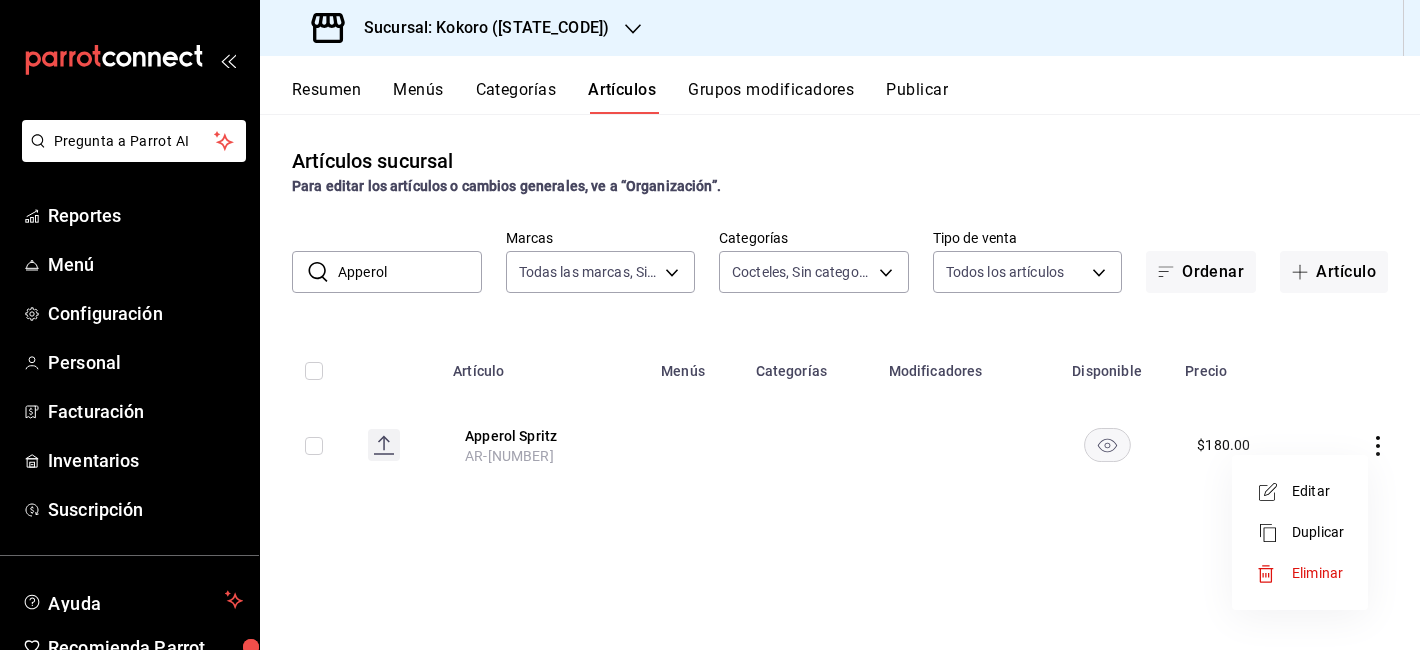 click on "Editar" at bounding box center (1318, 491) 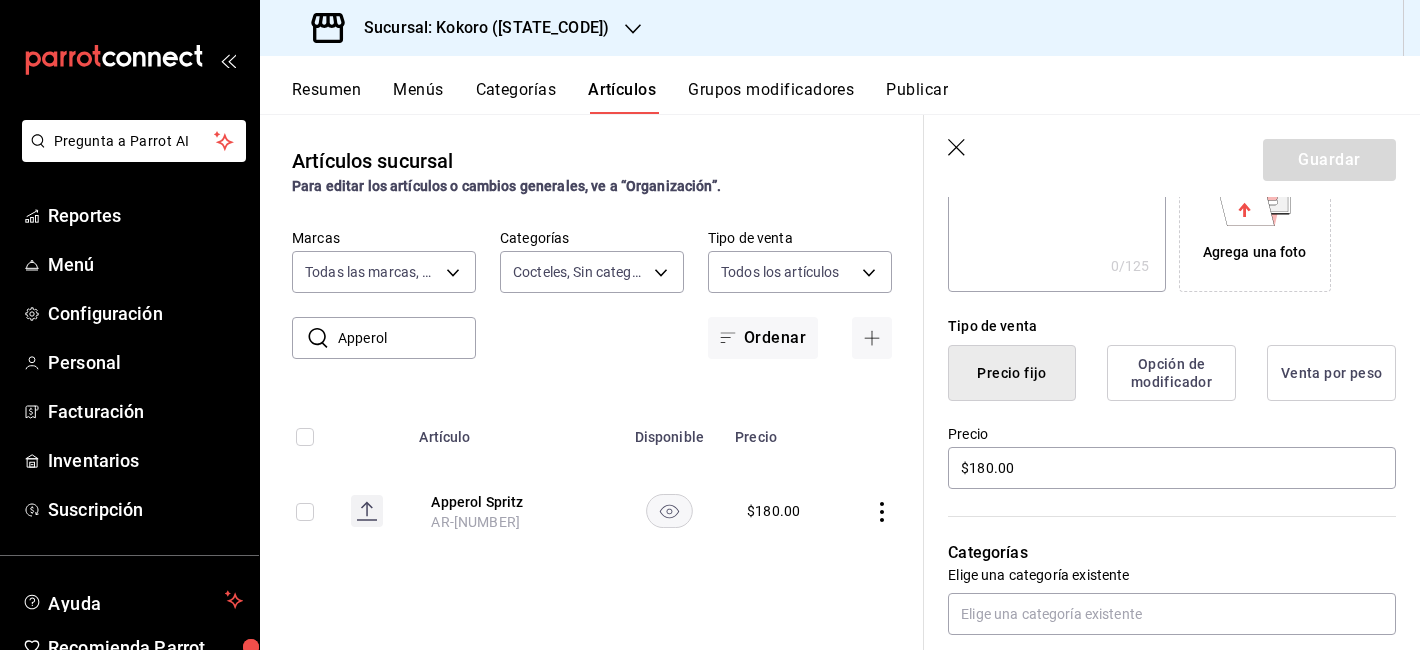 scroll, scrollTop: 534, scrollLeft: 0, axis: vertical 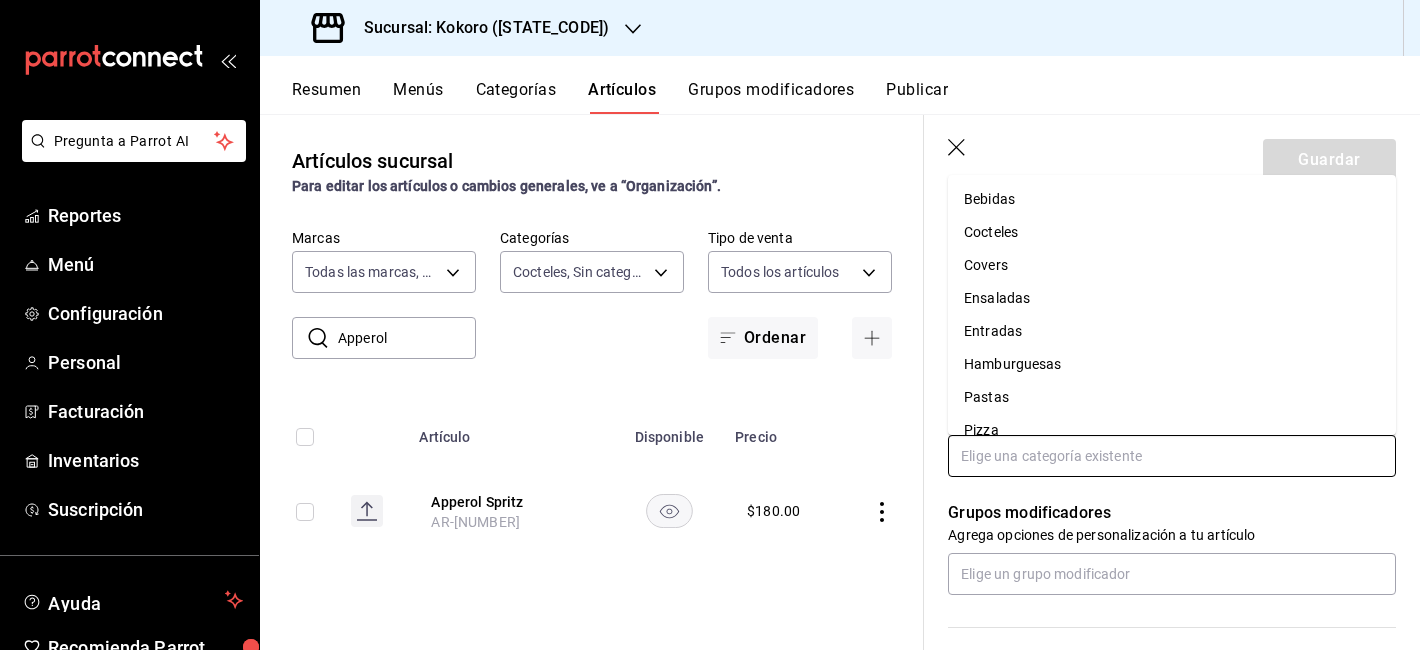 click at bounding box center [1172, 456] 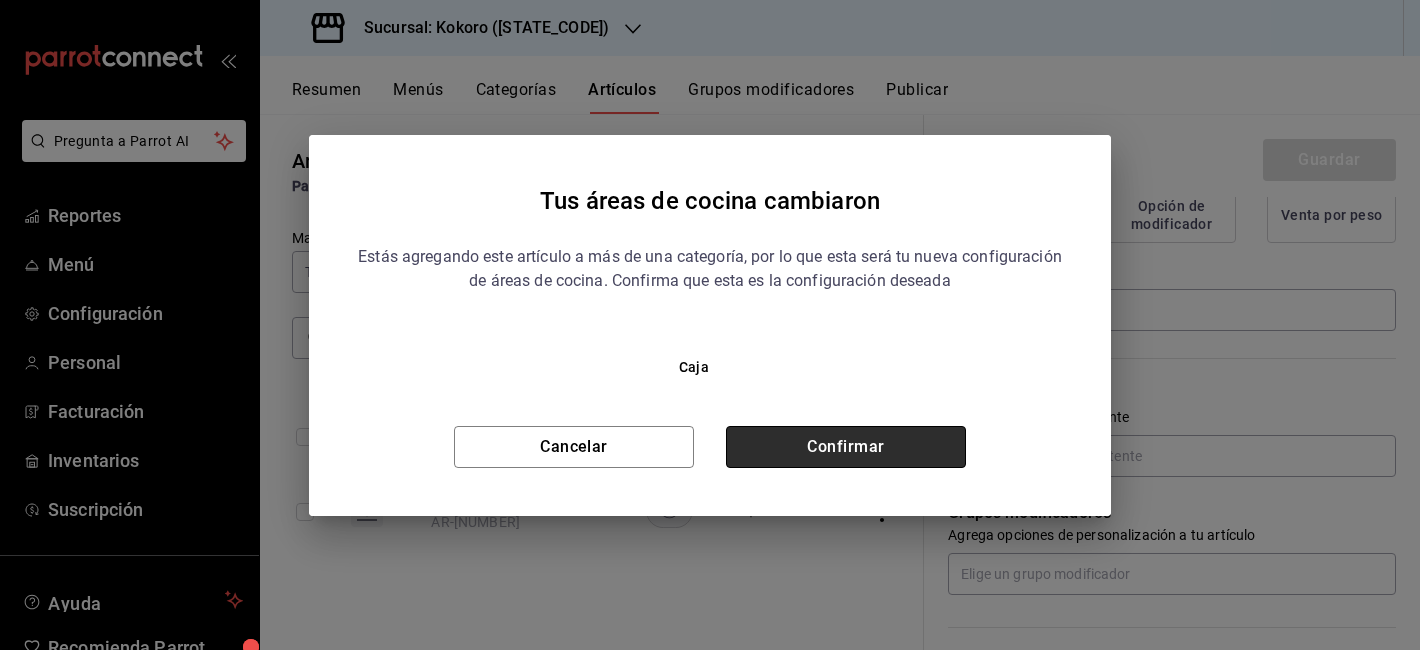 click on "Confirmar" at bounding box center (846, 447) 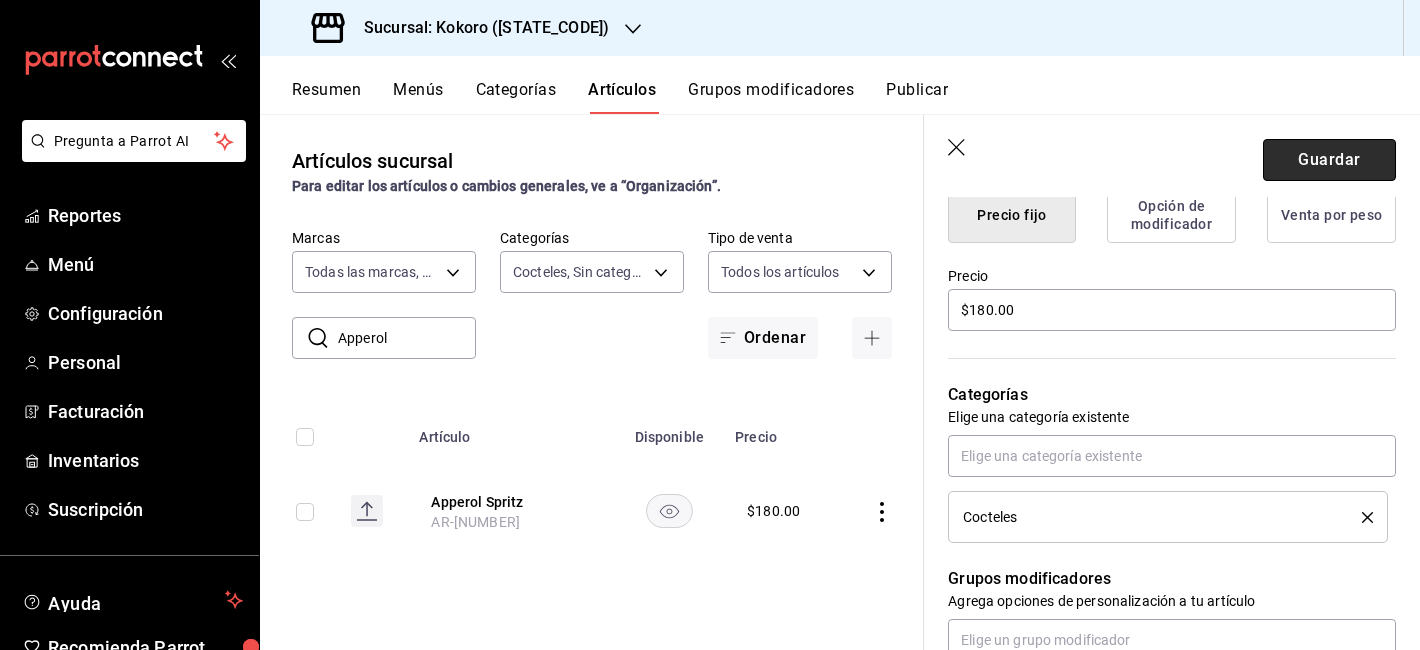 click on "Guardar" at bounding box center [1329, 160] 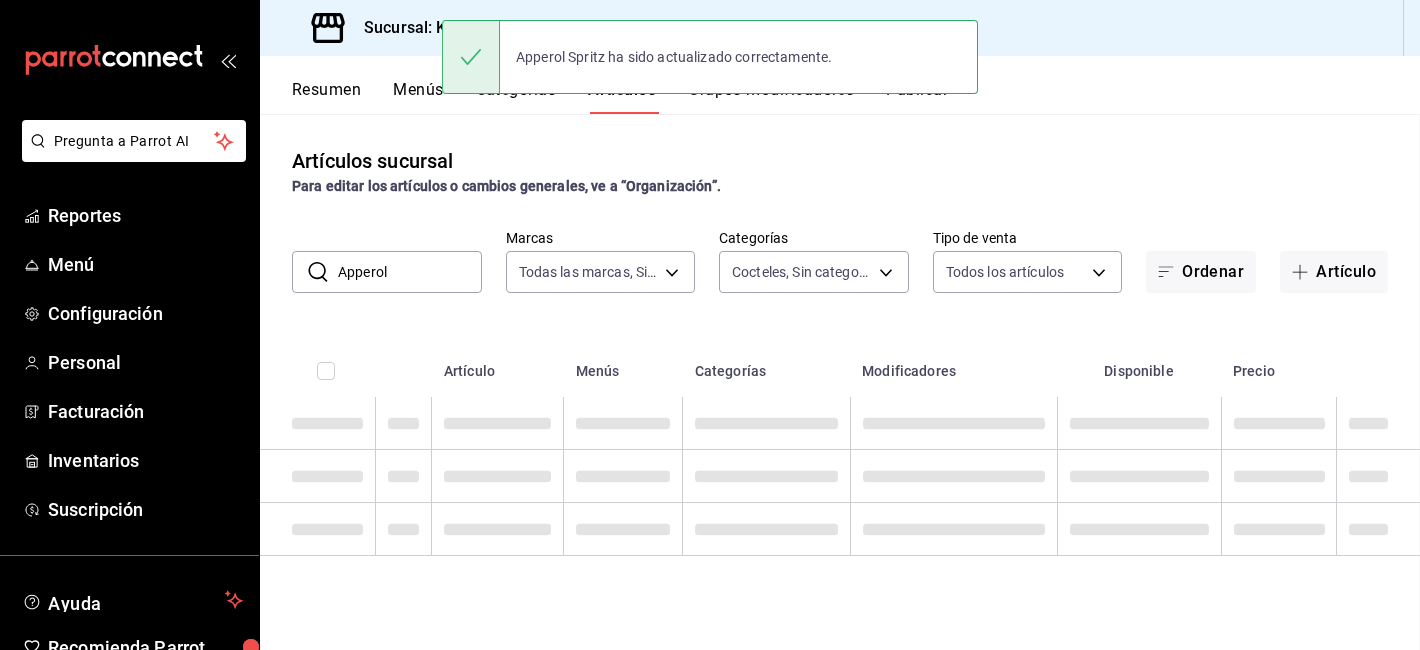scroll, scrollTop: 0, scrollLeft: 0, axis: both 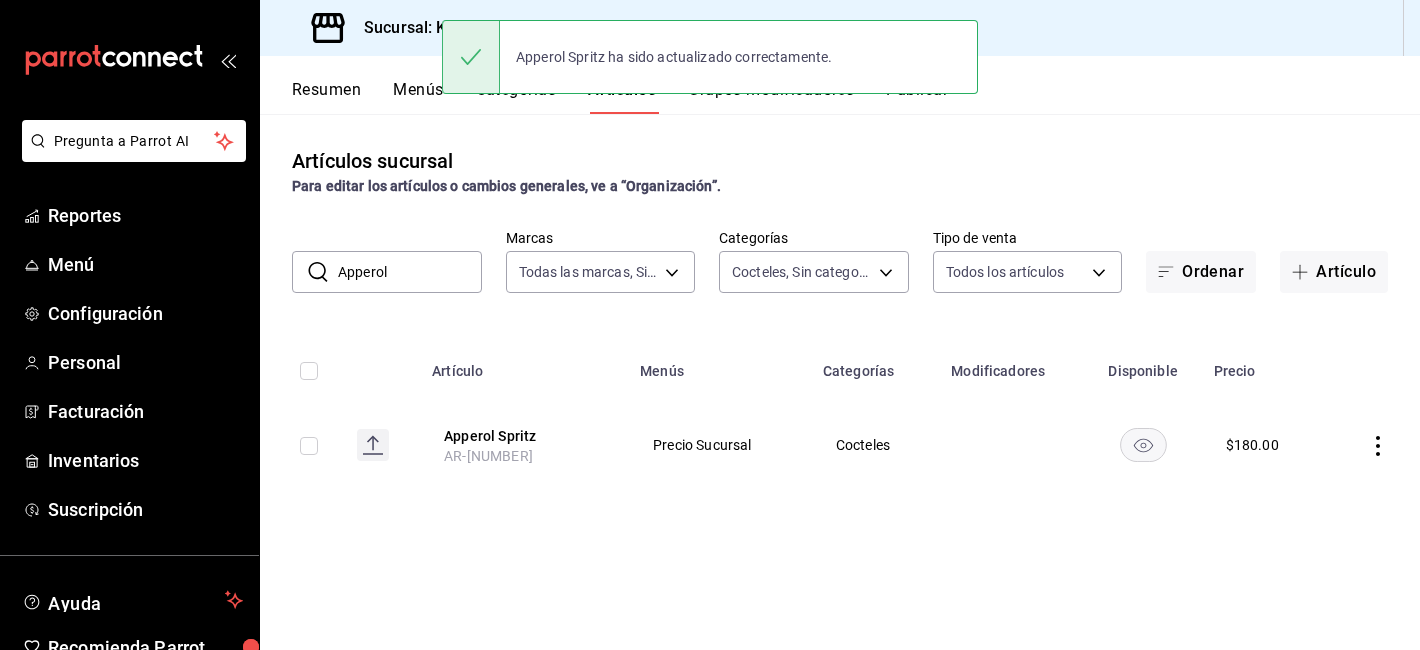click on "Apperol" at bounding box center [410, 272] 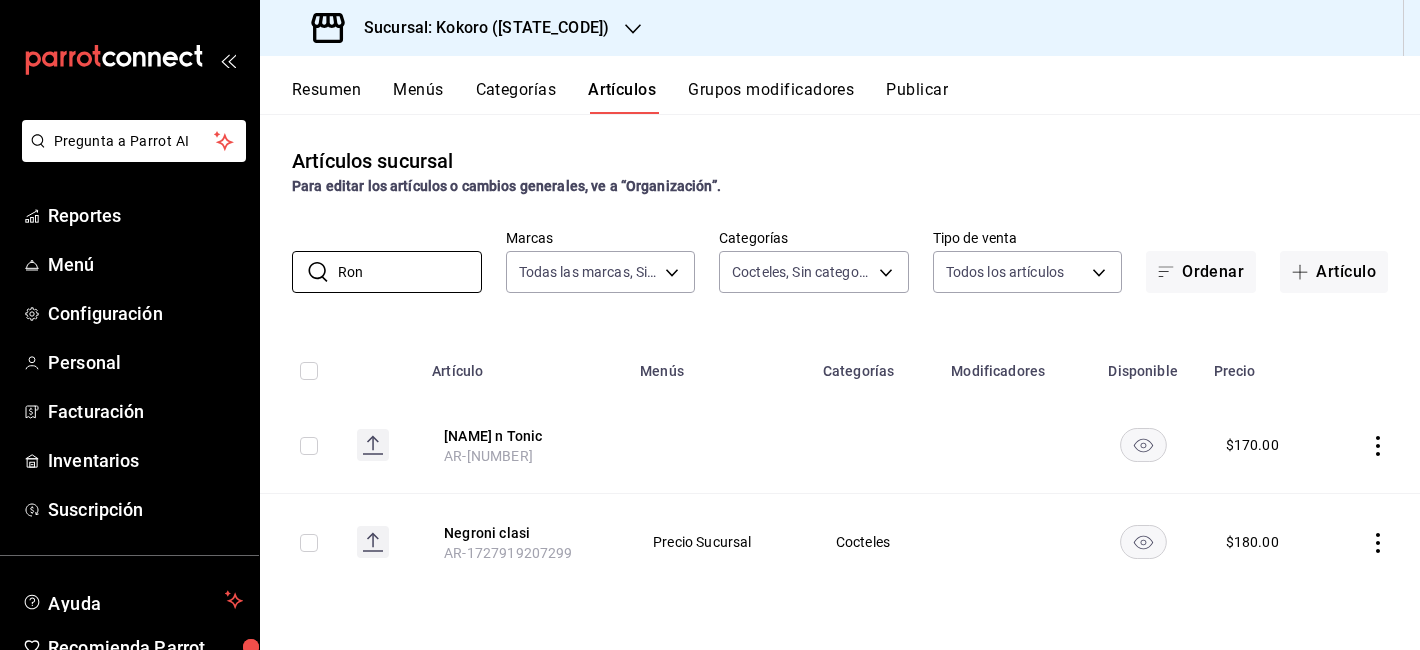 click 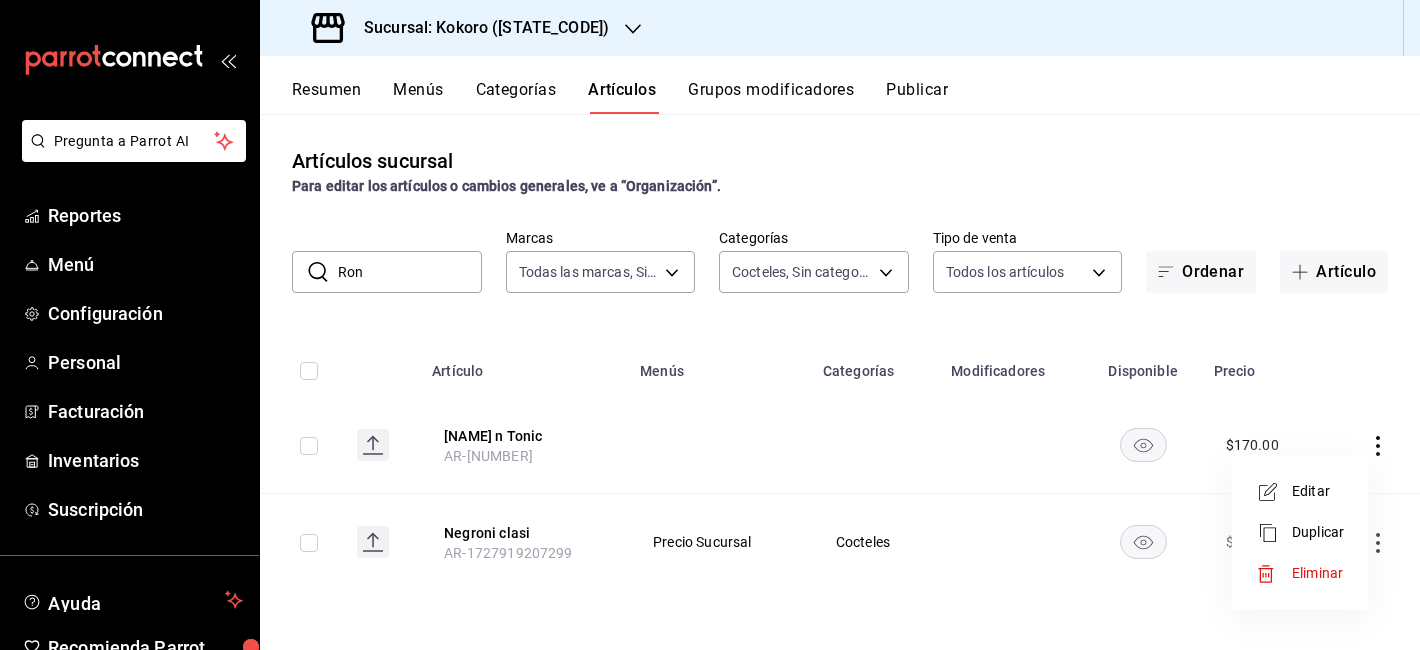 click on "Editar" at bounding box center (1318, 491) 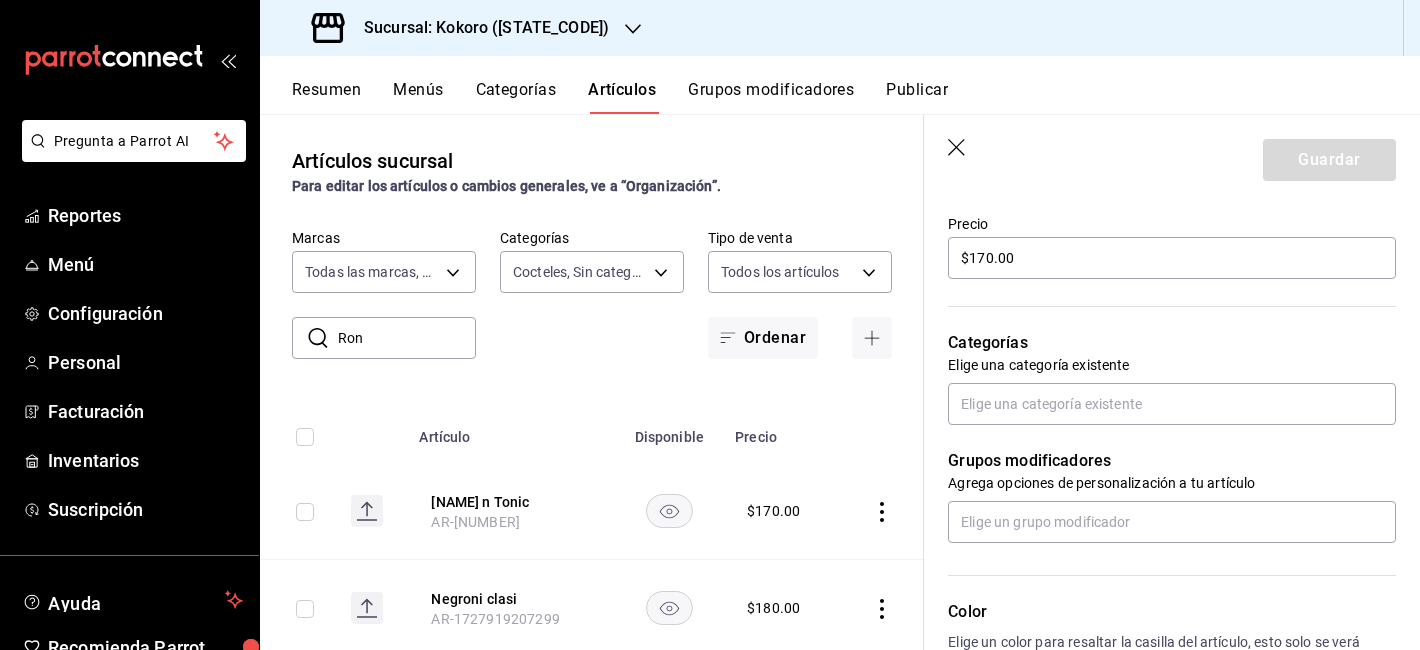 scroll, scrollTop: 599, scrollLeft: 0, axis: vertical 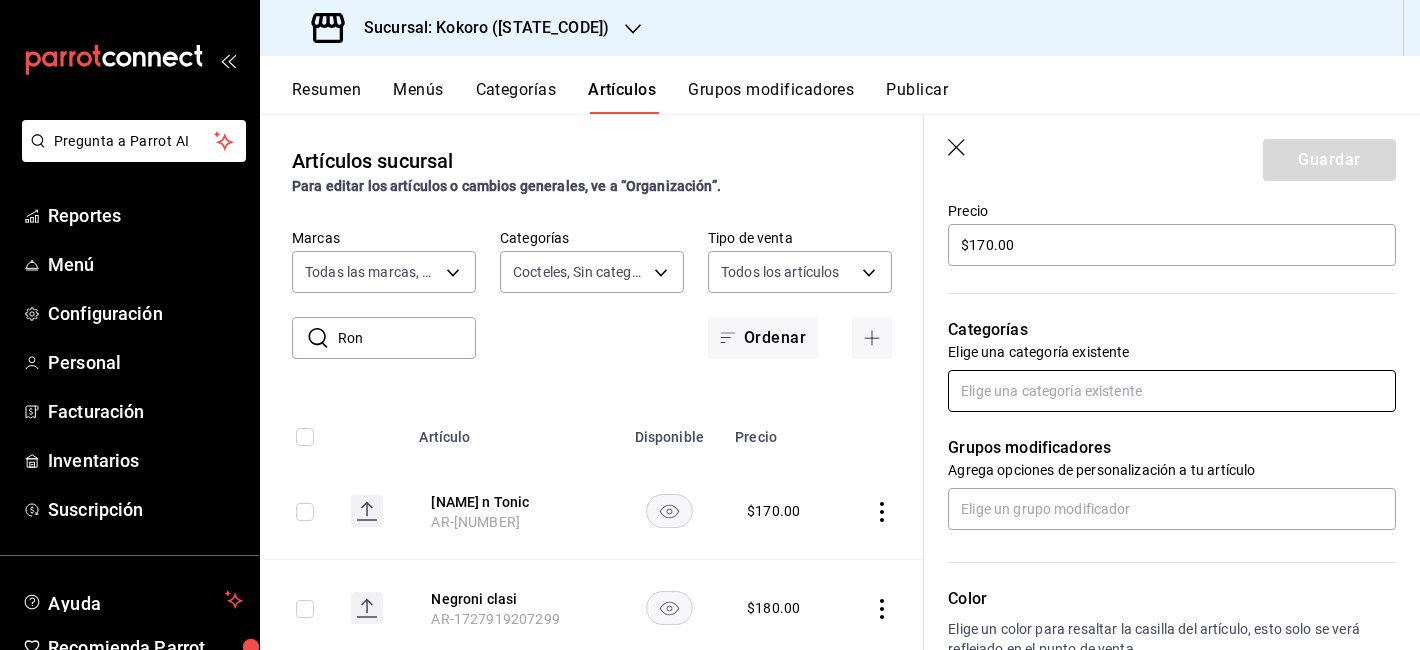 click at bounding box center [1172, 391] 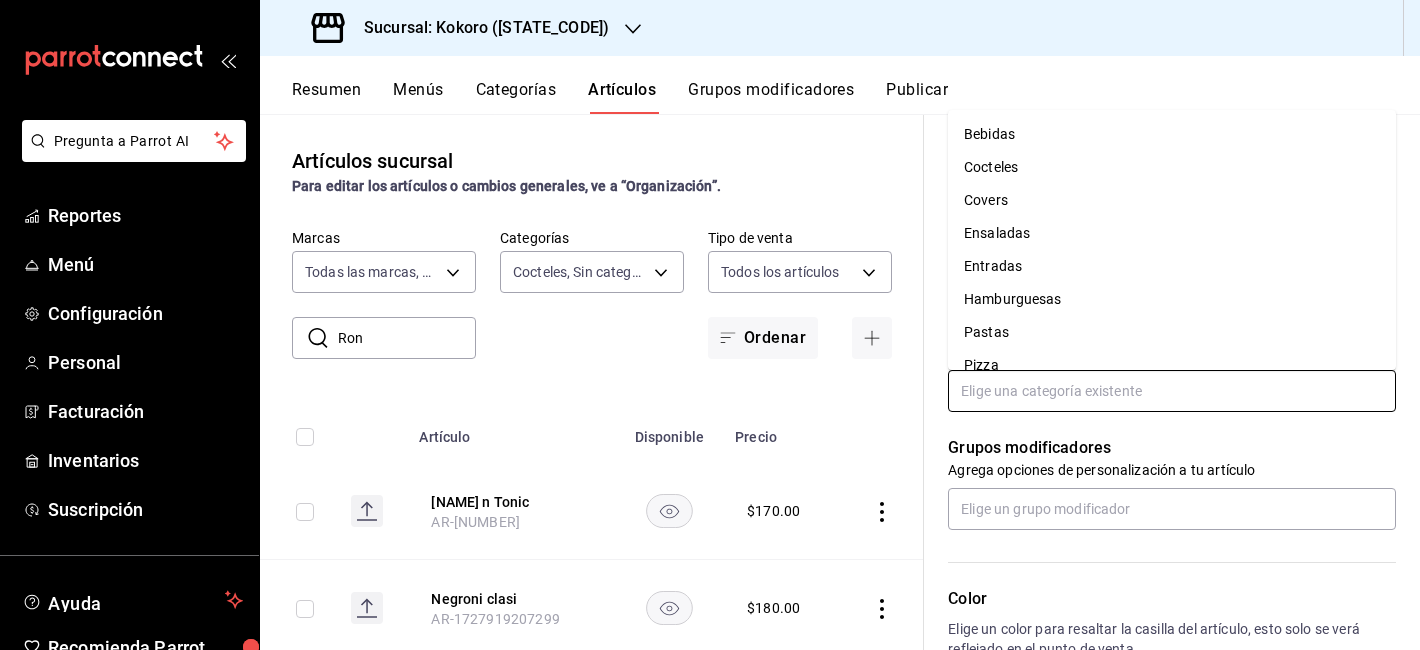 click on "Cocteles" at bounding box center [1172, 167] 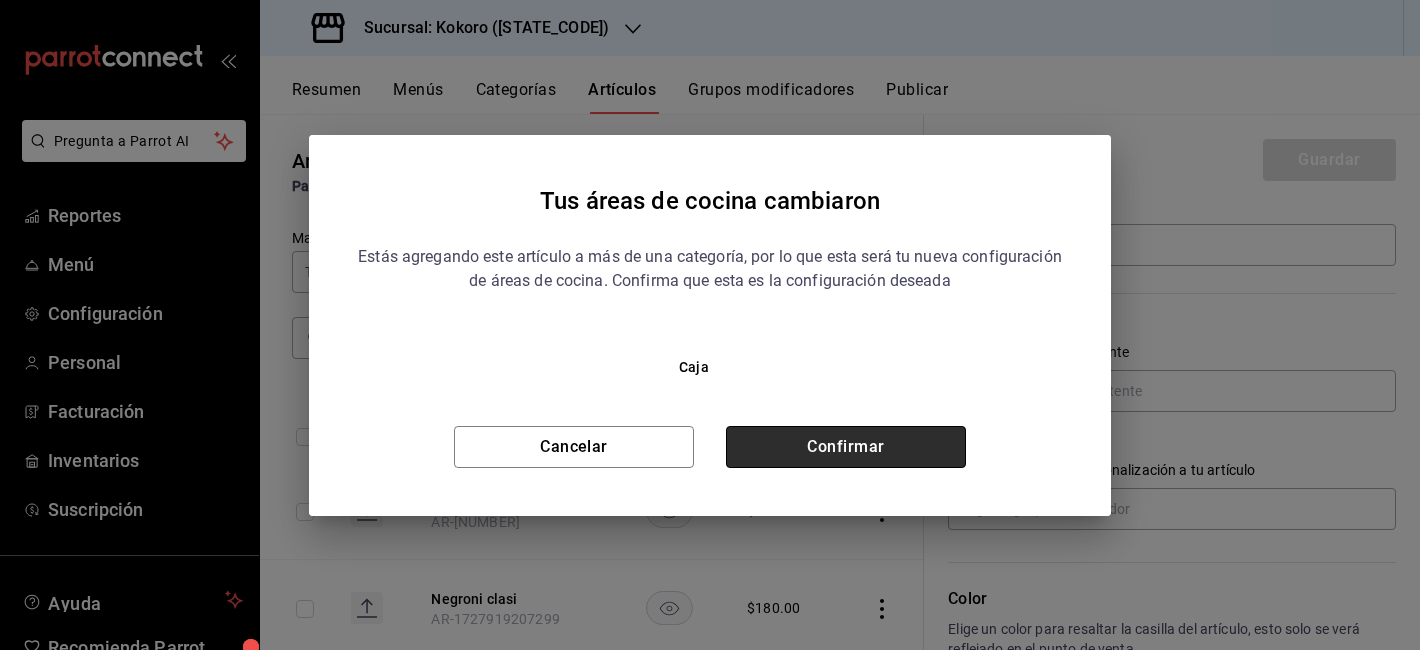 click on "Confirmar" at bounding box center (846, 447) 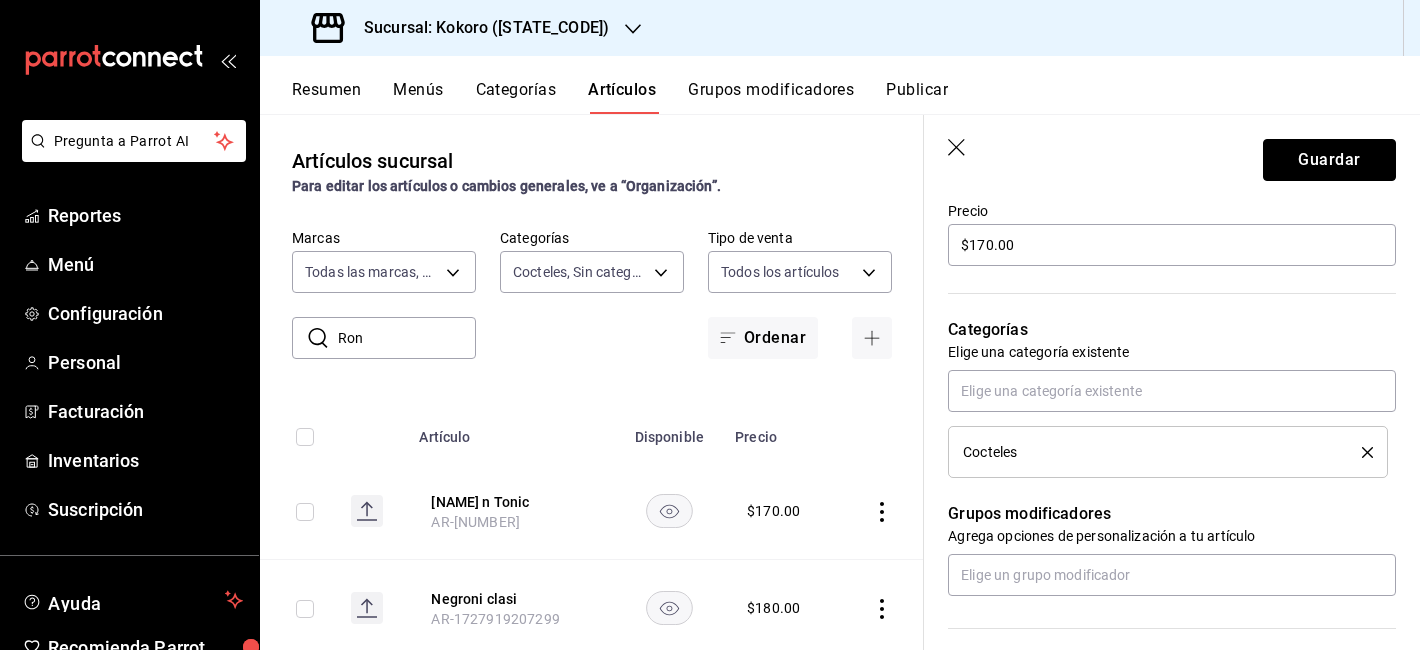 click on "Guardar" at bounding box center (1329, 160) 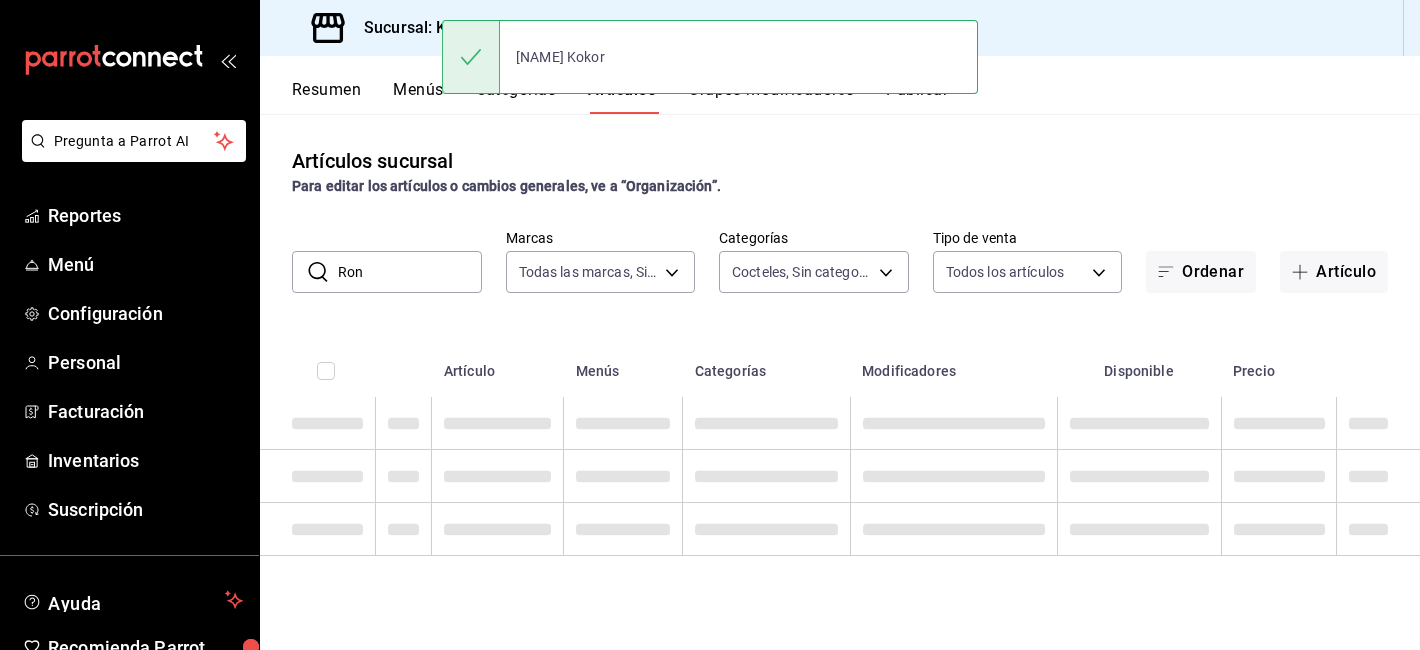 scroll, scrollTop: 0, scrollLeft: 0, axis: both 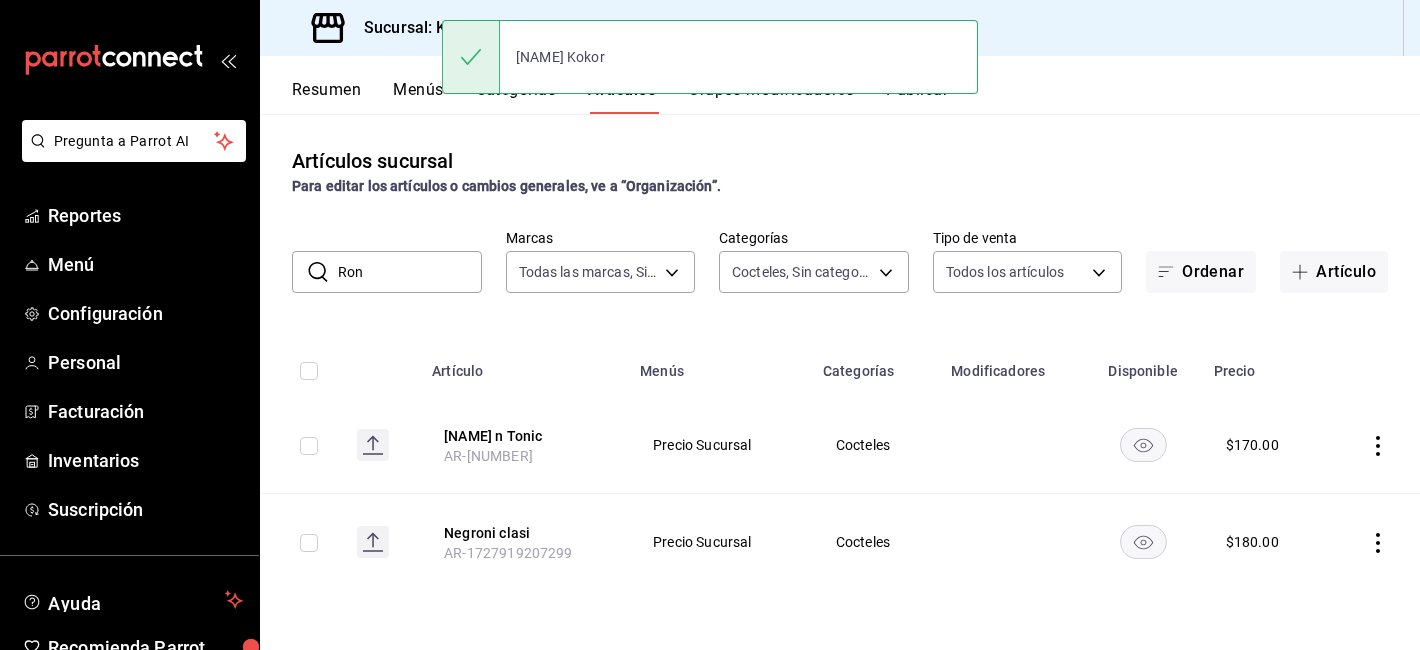 click on "​ [NAME] ​ Marcas Todas las marcas, Sin marca [UUID] Categorías Cocteles, Sin categoría [UUID] Tipo de venta Todos los artículos ALL Ordenar Artículo" at bounding box center [840, 261] 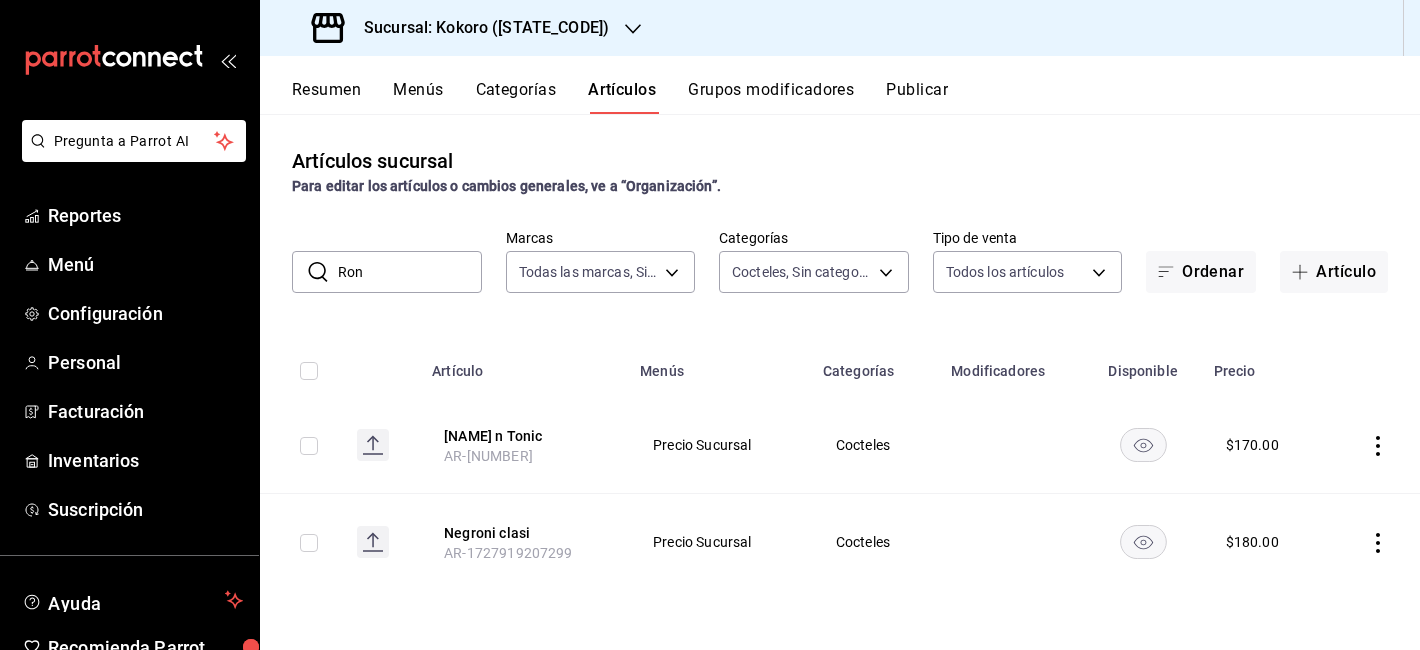 click on "Ron" at bounding box center [410, 272] 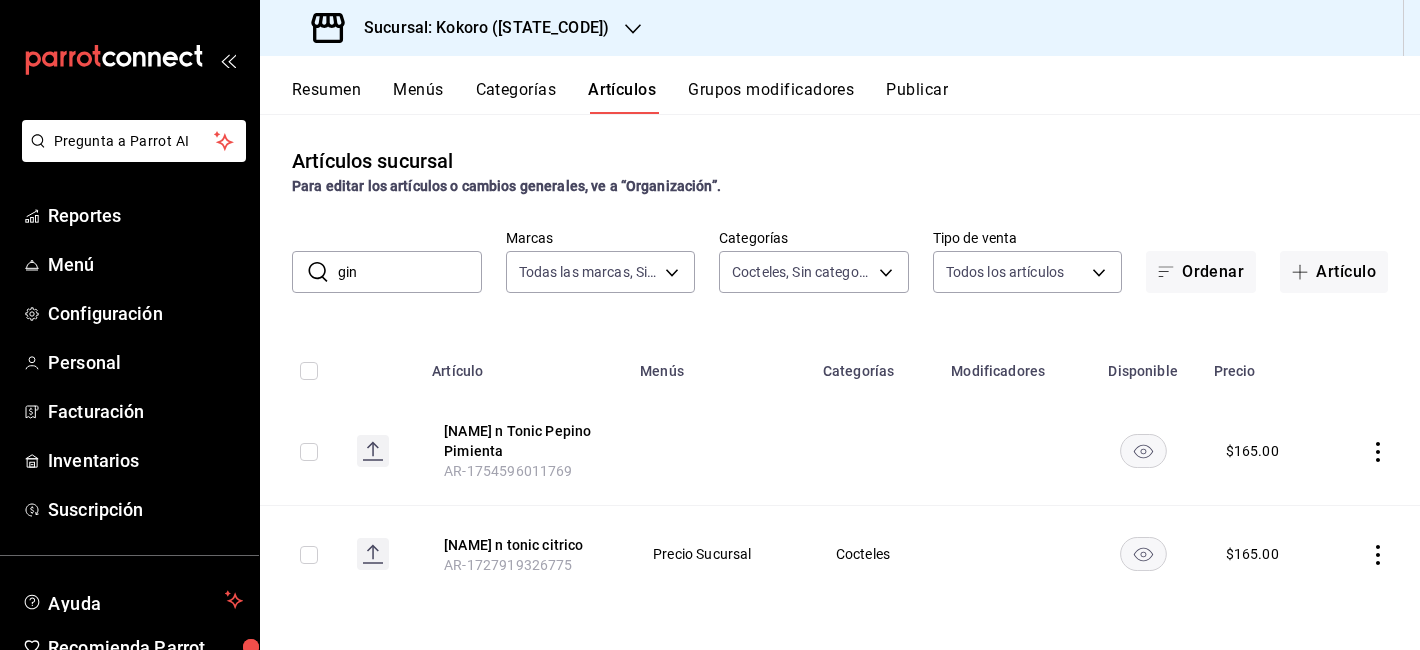 click on "Menús" at bounding box center [719, 365] 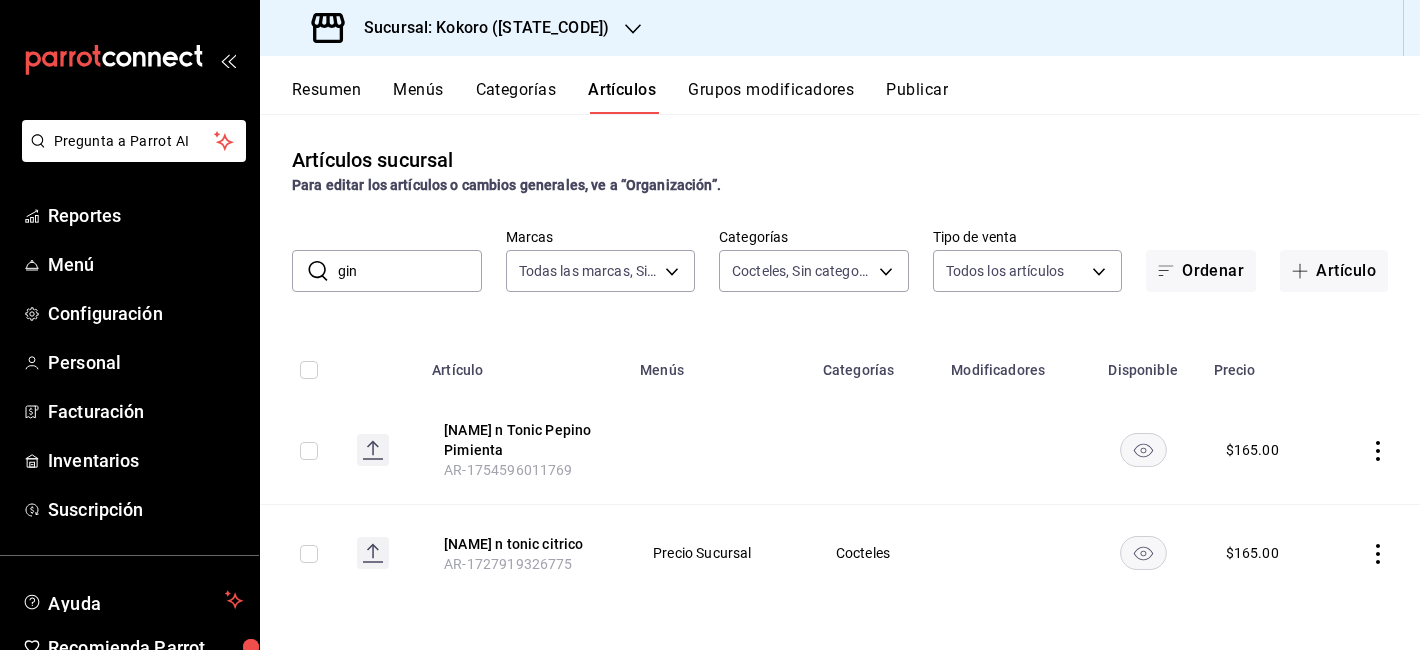 click 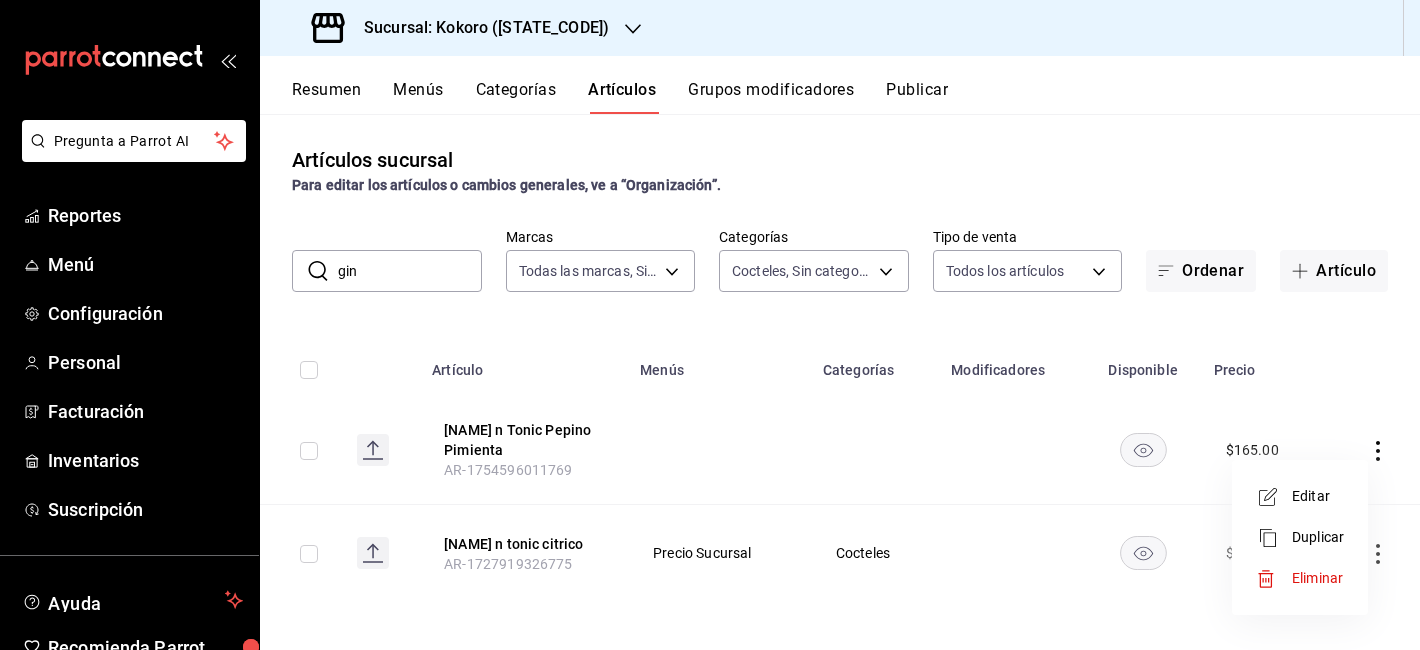 click on "Editar" at bounding box center (1318, 496) 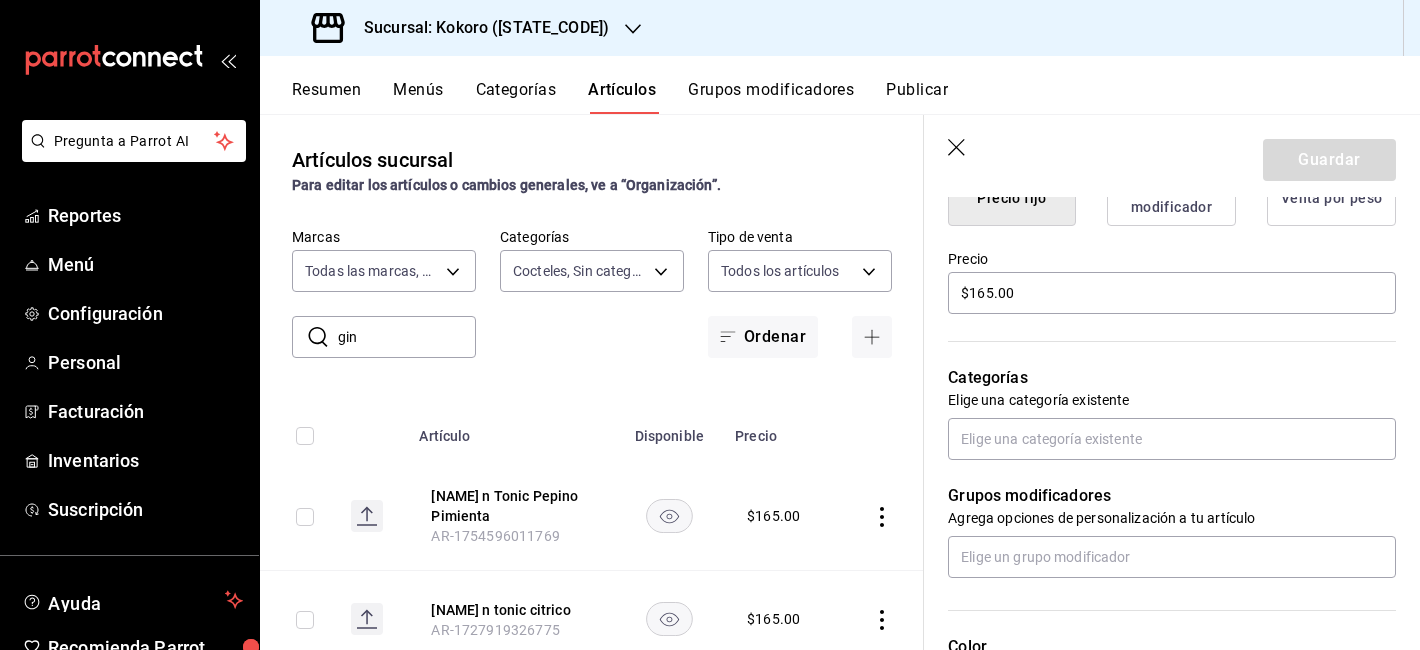 scroll, scrollTop: 555, scrollLeft: 0, axis: vertical 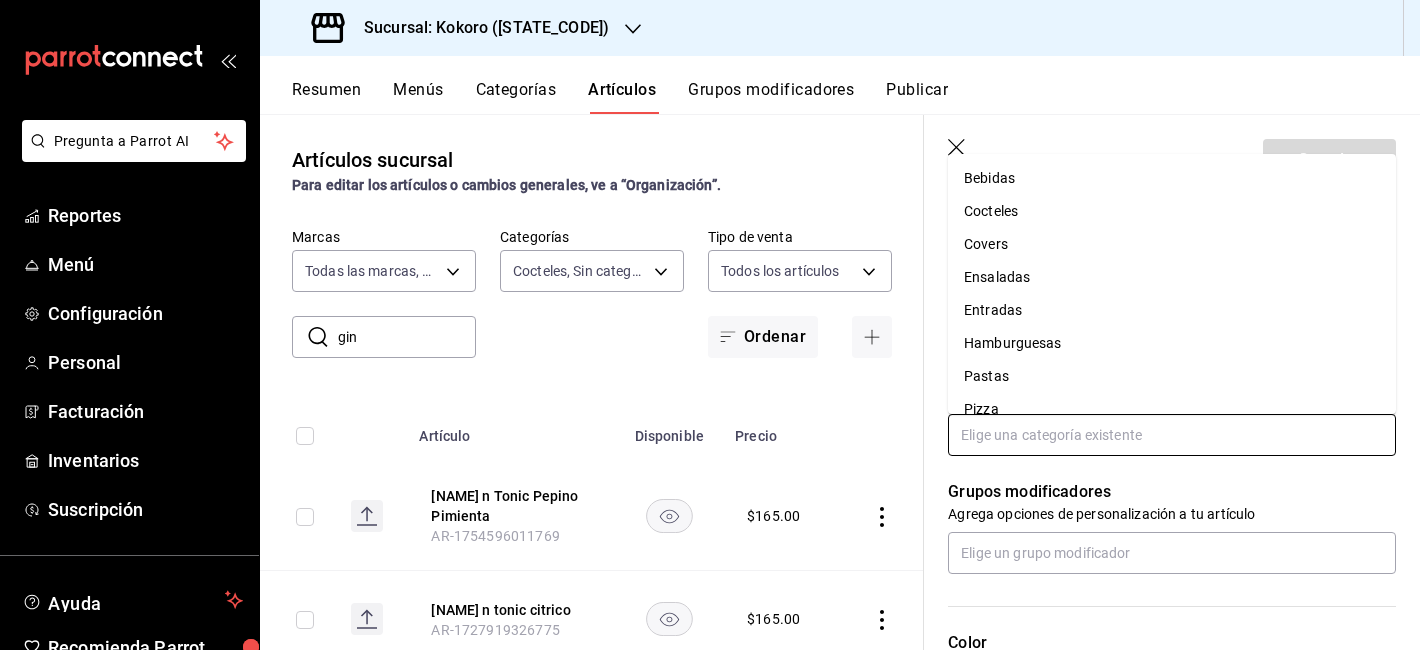 click at bounding box center [1172, 435] 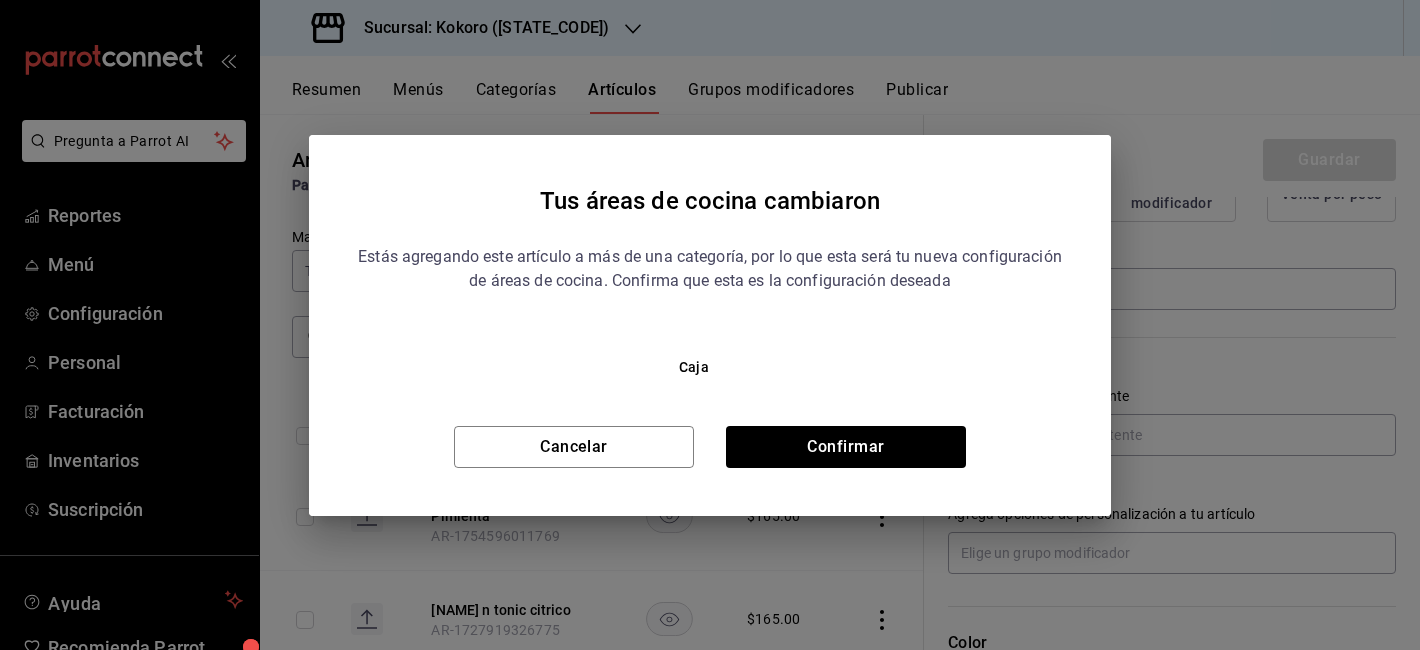click on "Tus áreas de cocina cambiaron Estás agregando este artículo a más de una categoría, por lo que esta será tu nueva configuración de áreas de cocina. Confirma que esta es la configuración deseada Caja Cancelar Confirmar" at bounding box center (710, 325) 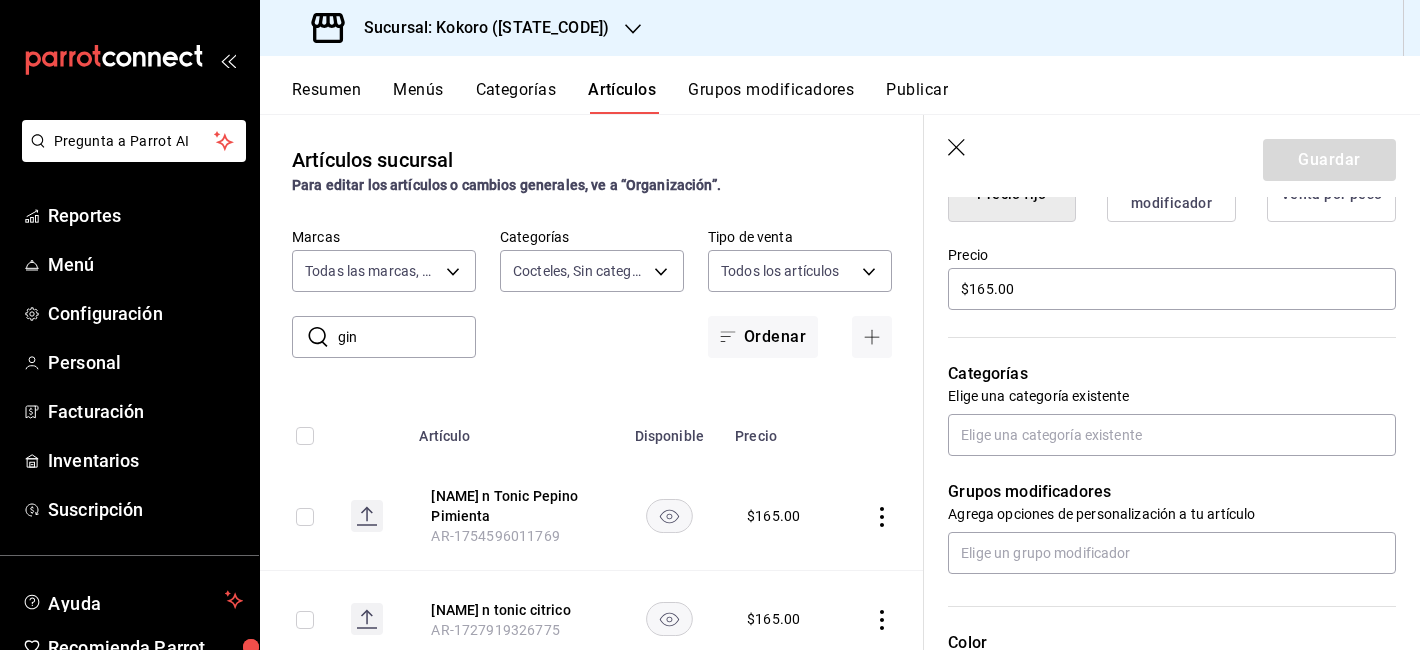 click on "Grupos modificadores Agrega opciones de personalización a tu artículo" at bounding box center (1160, 515) 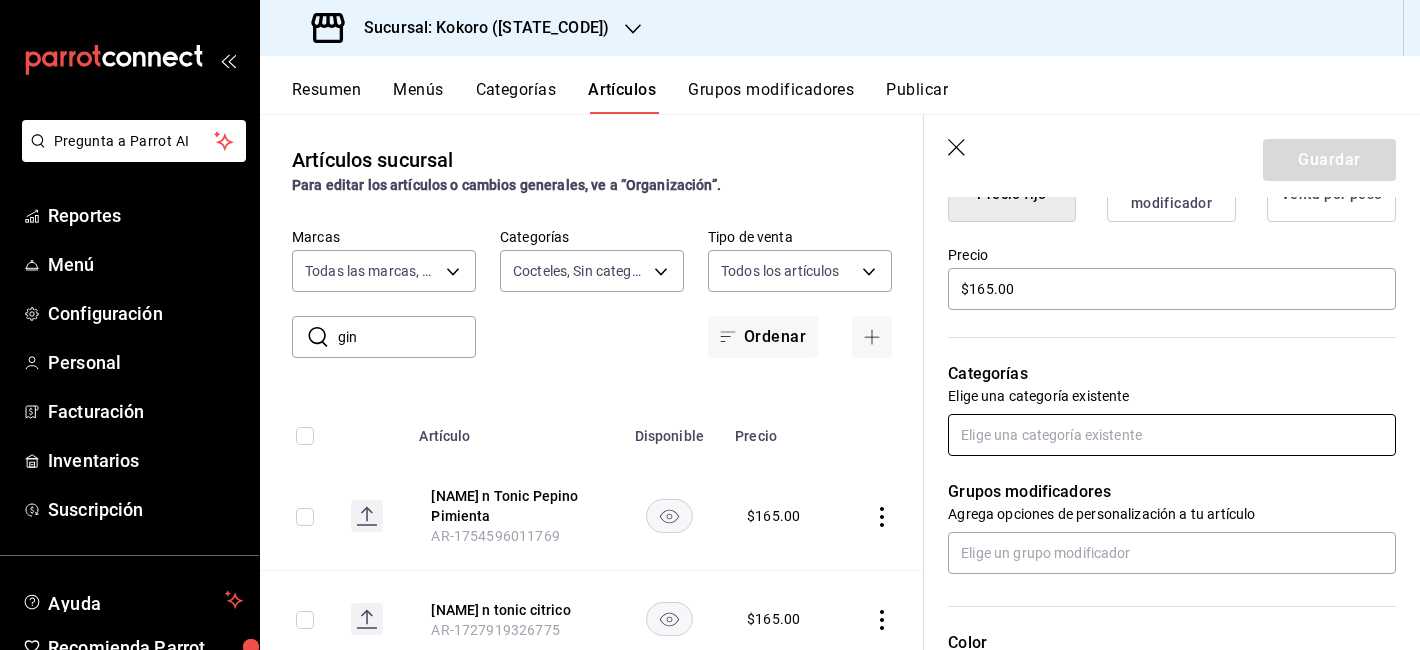 click at bounding box center [1172, 435] 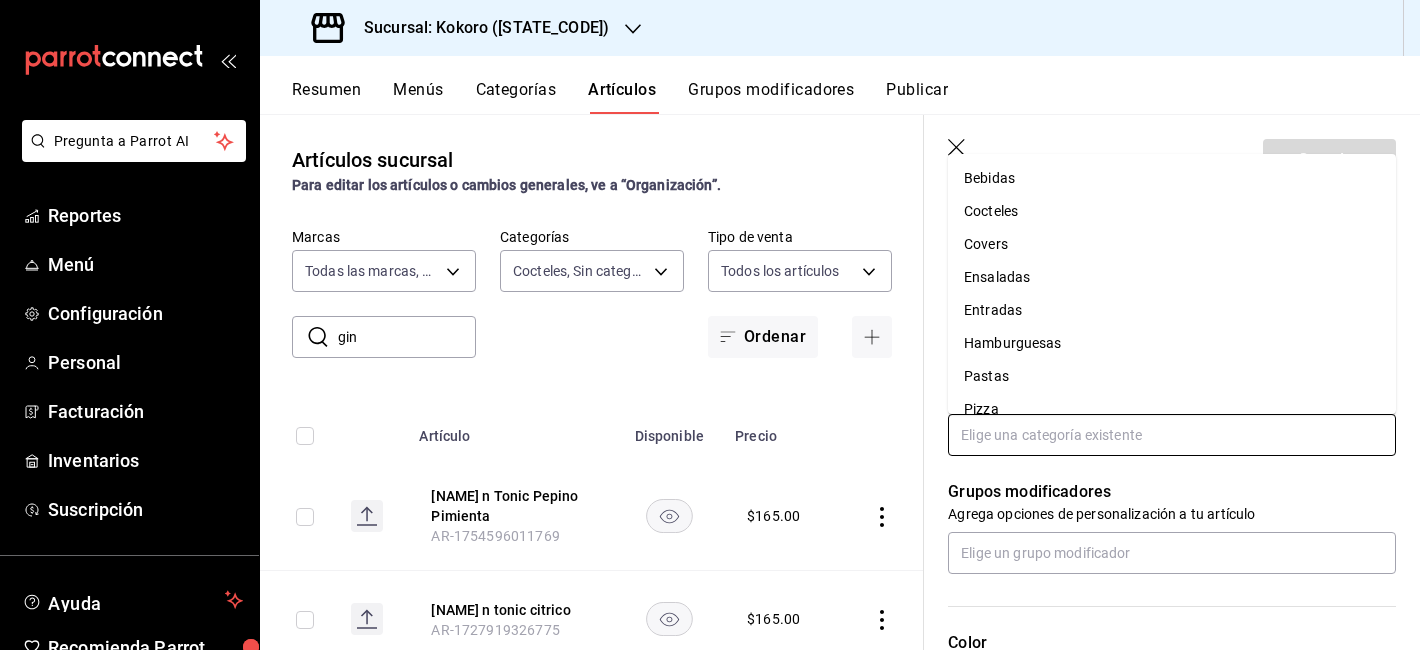 click on "Cocteles" at bounding box center (1172, 211) 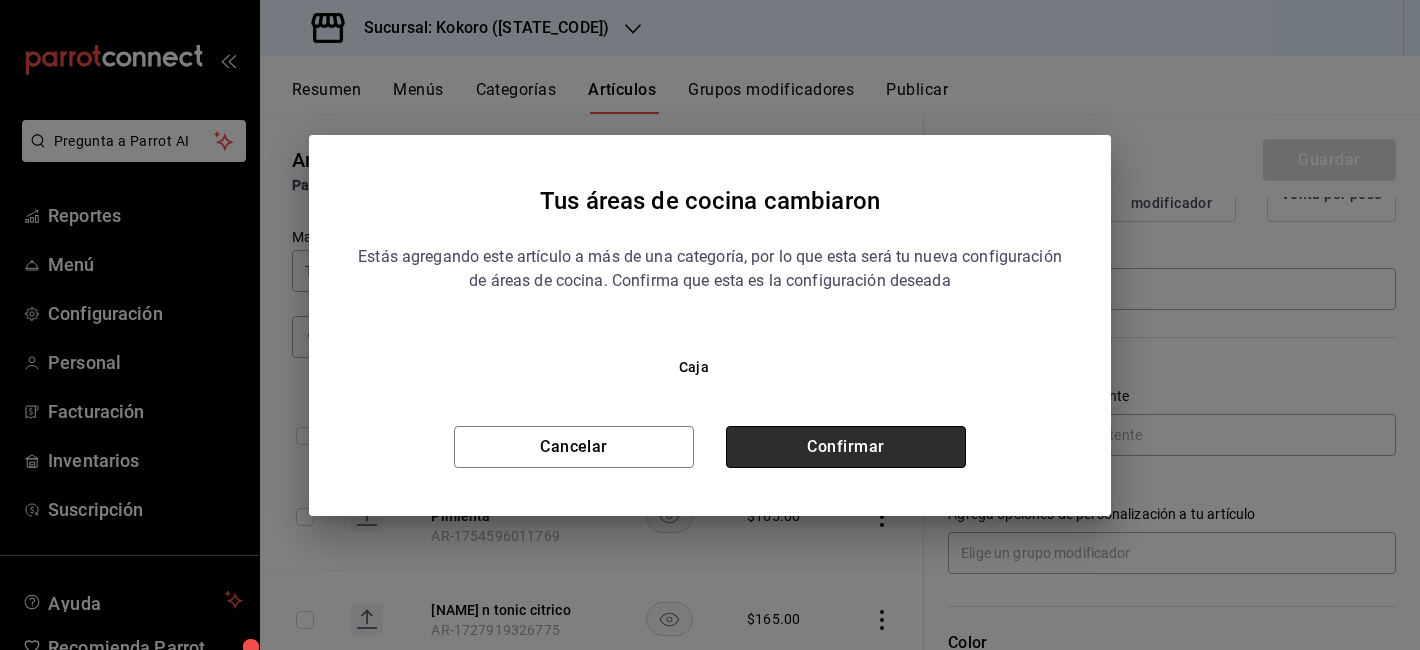 click on "Confirmar" at bounding box center (846, 447) 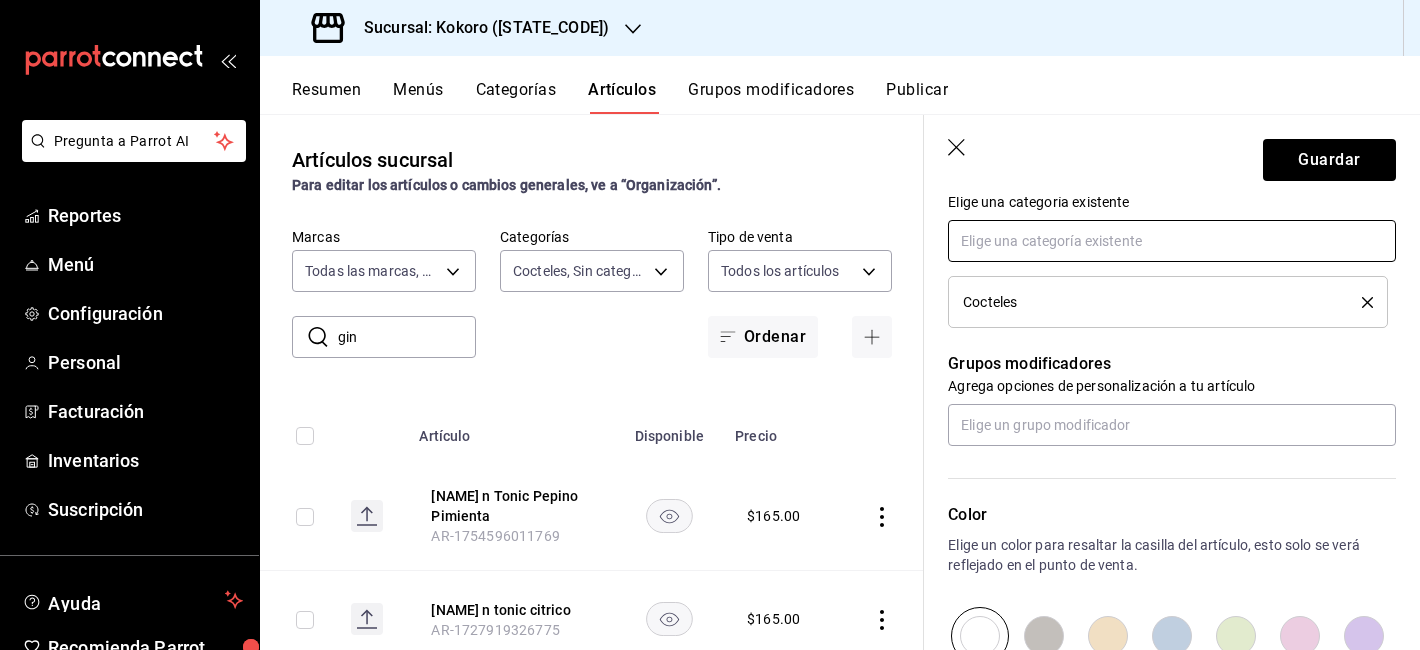 scroll, scrollTop: 1015, scrollLeft: 0, axis: vertical 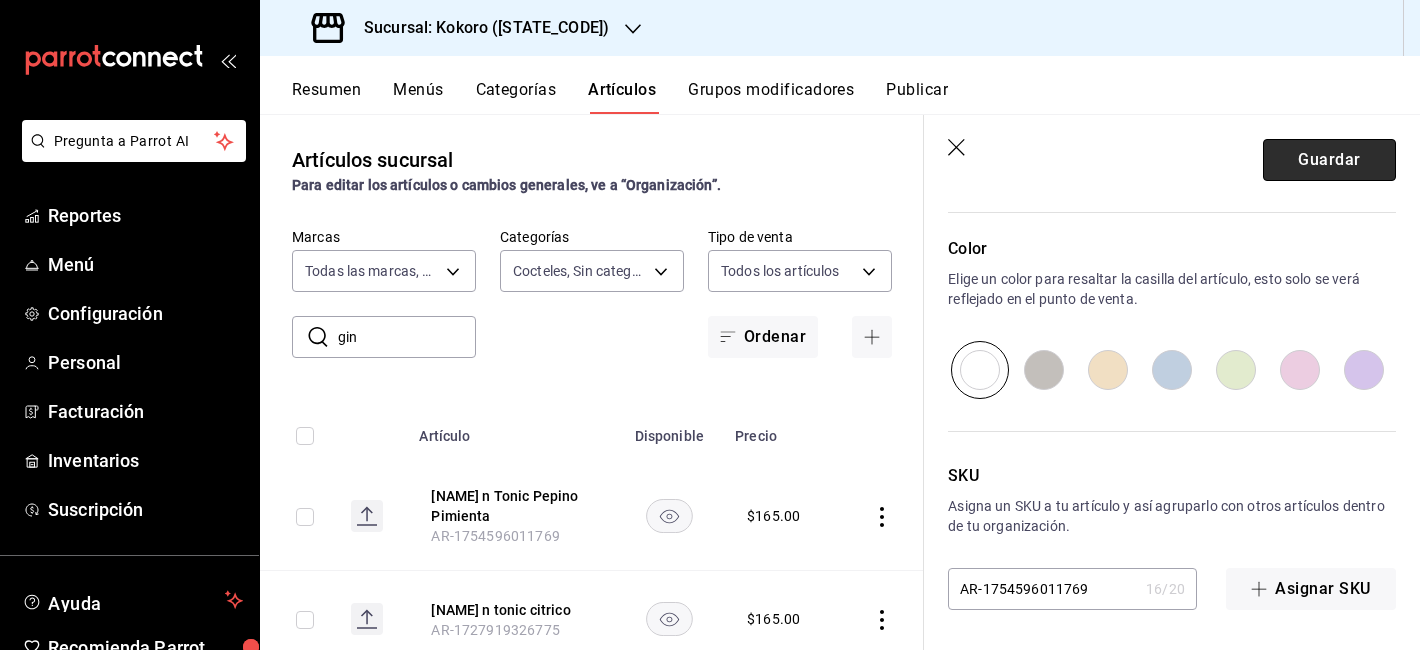 click on "Guardar" at bounding box center (1329, 160) 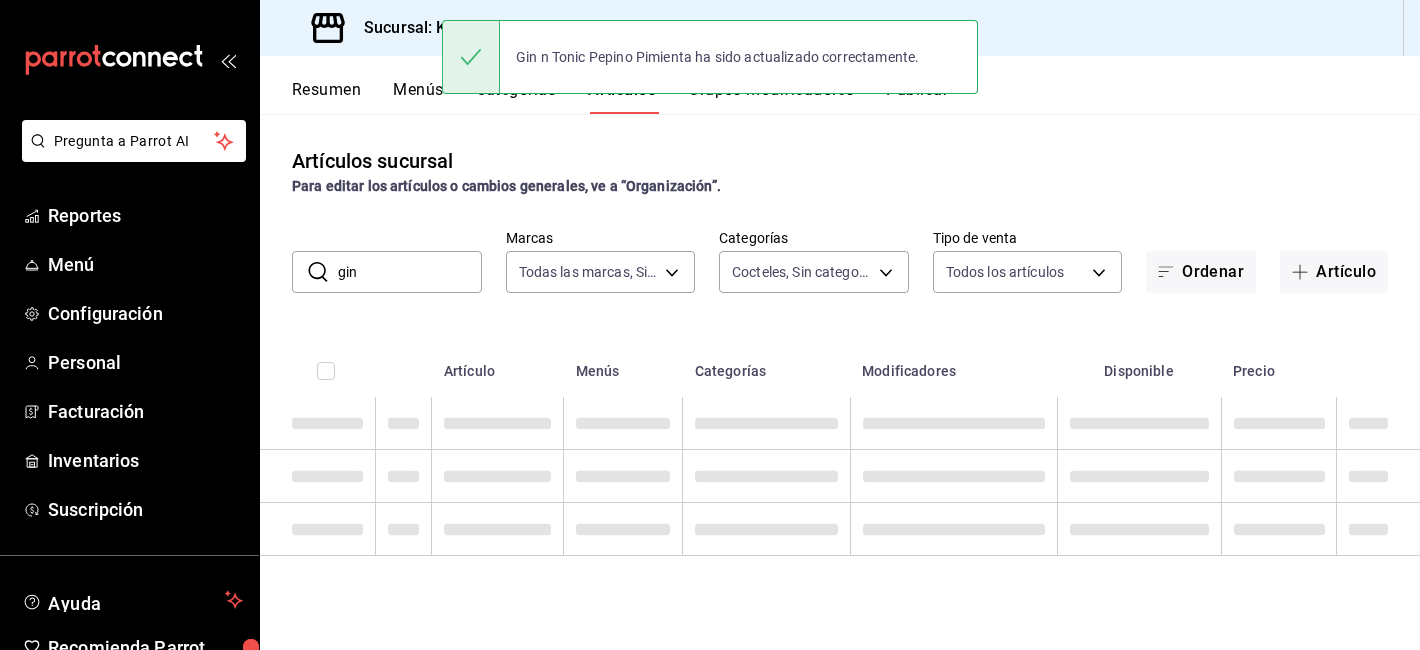 scroll, scrollTop: 0, scrollLeft: 0, axis: both 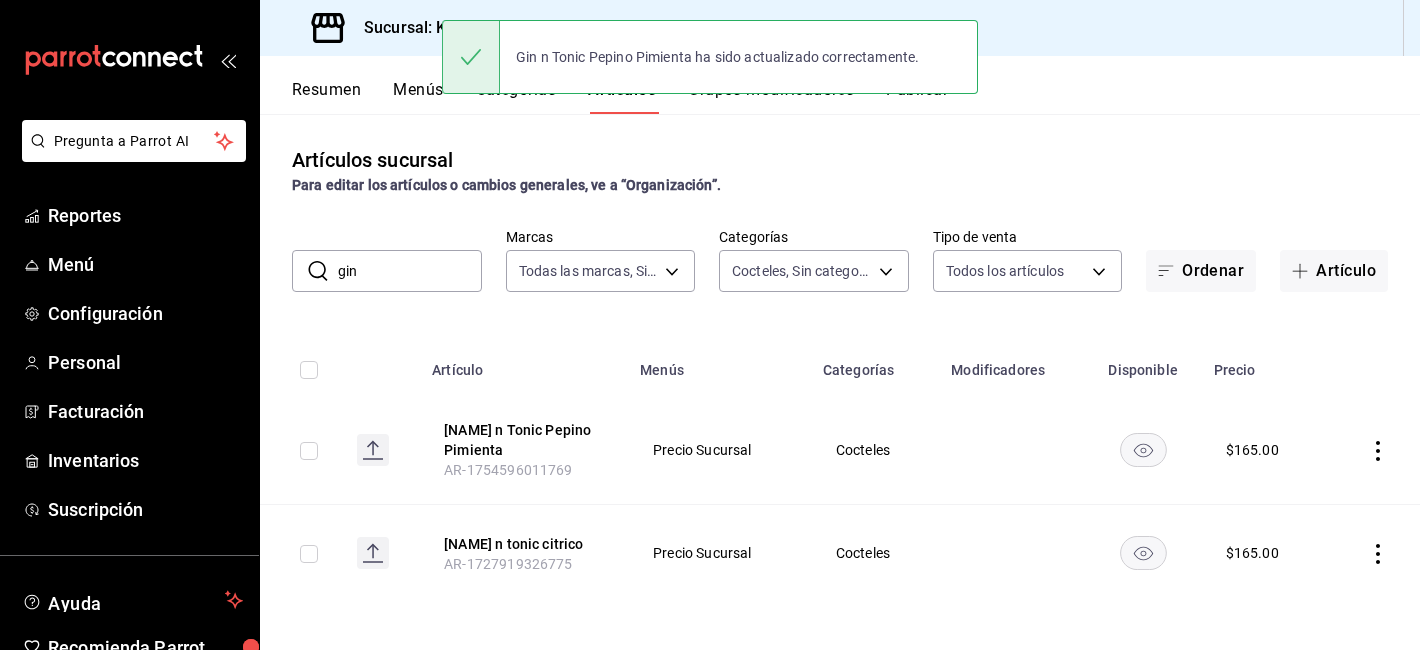 click on "gin" at bounding box center (410, 271) 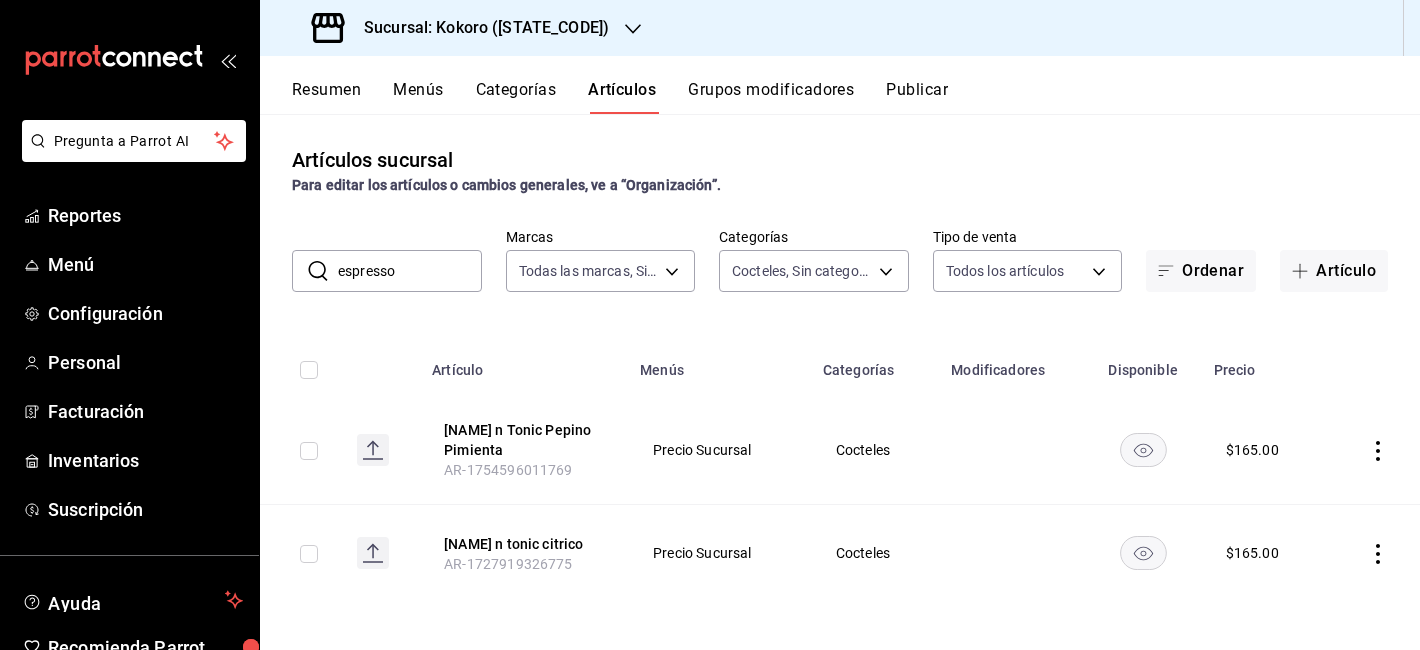 scroll, scrollTop: 0, scrollLeft: 0, axis: both 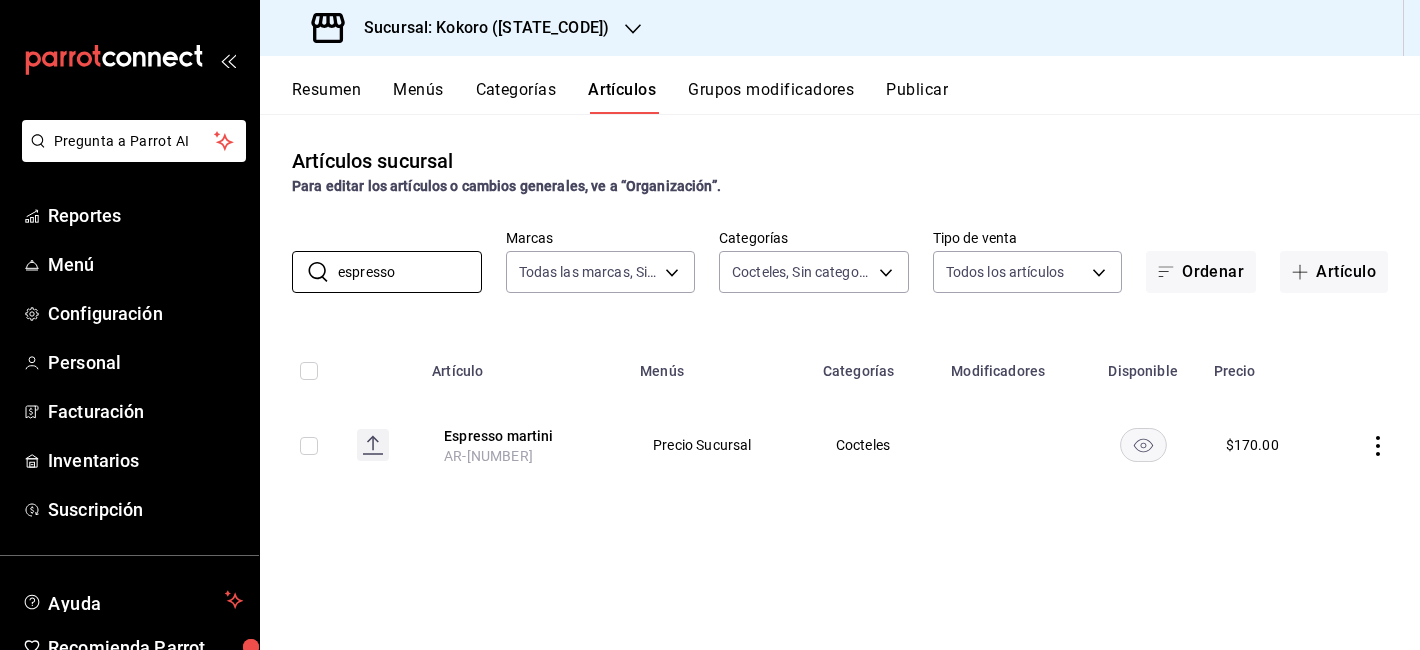 click 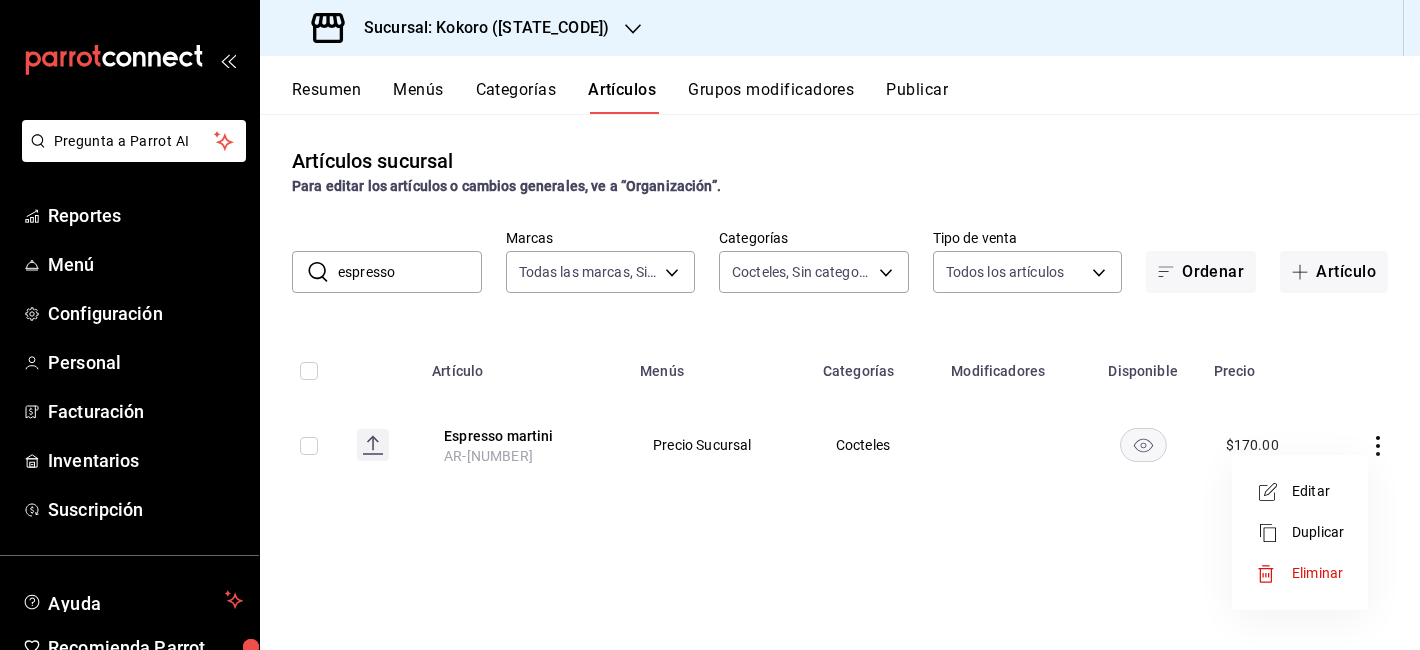 click on "Editar" at bounding box center (1318, 491) 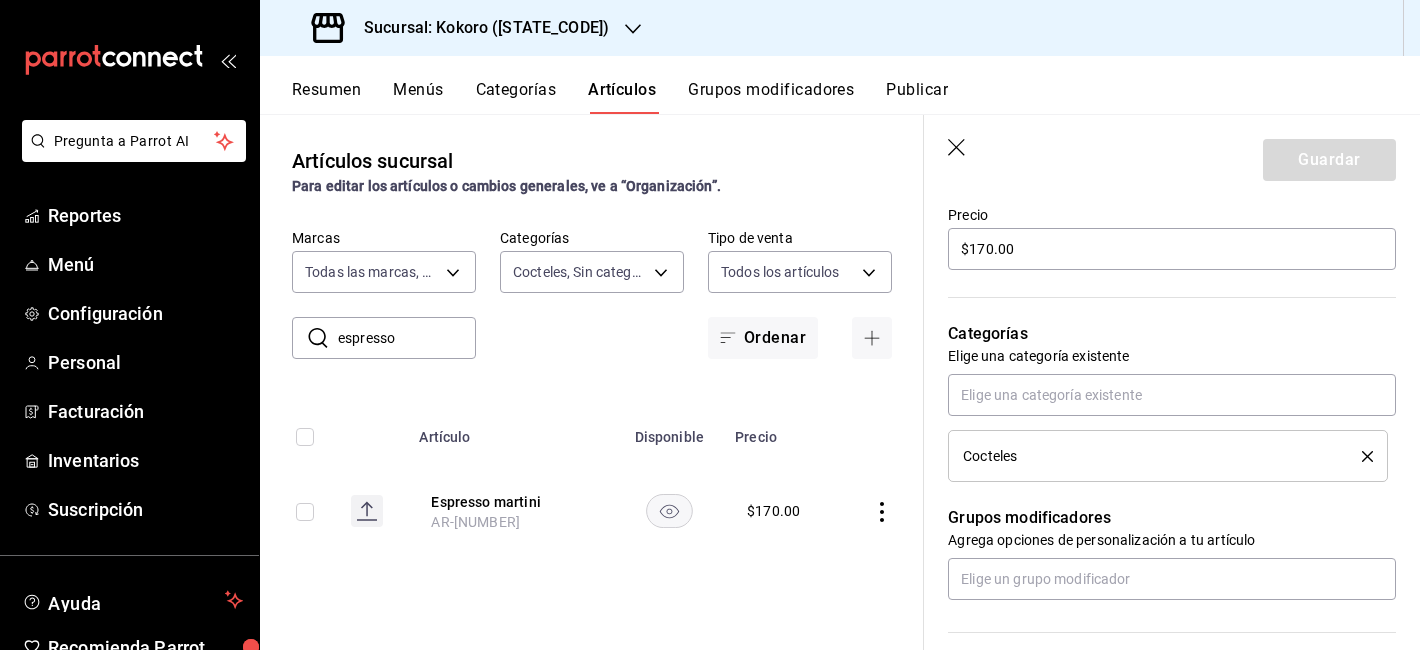 scroll, scrollTop: 599, scrollLeft: 0, axis: vertical 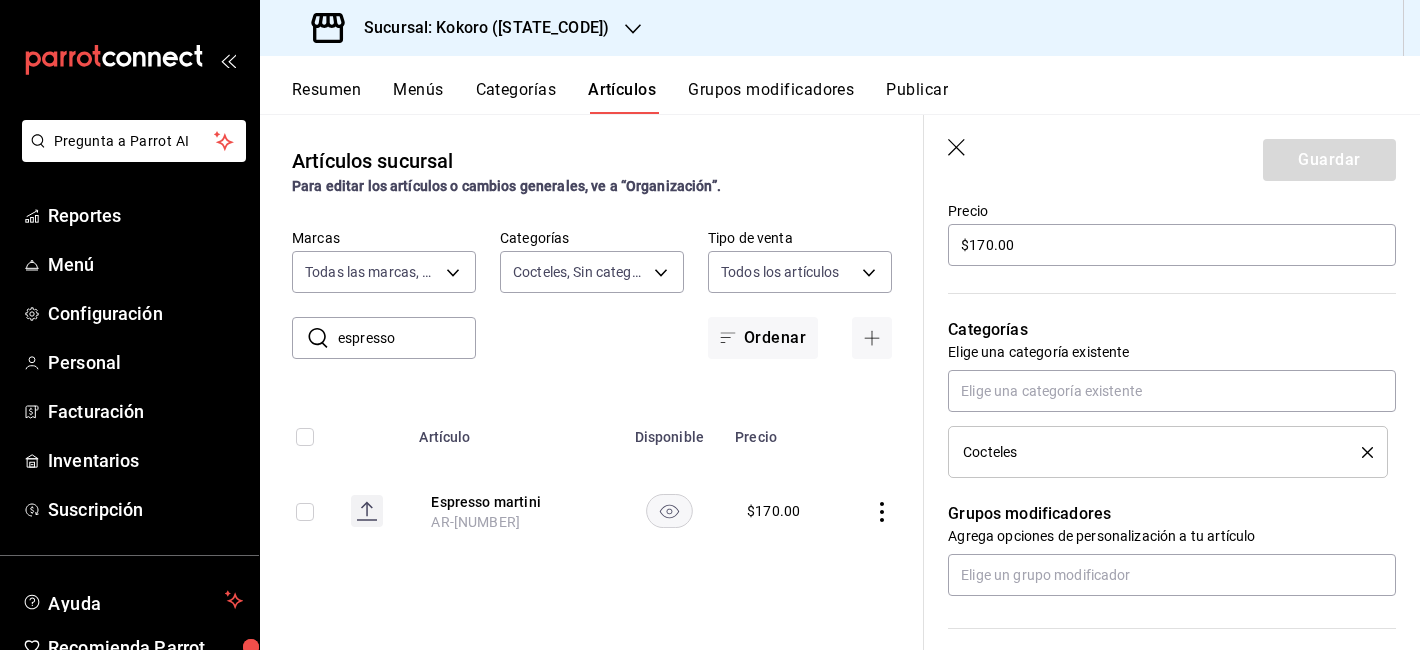click 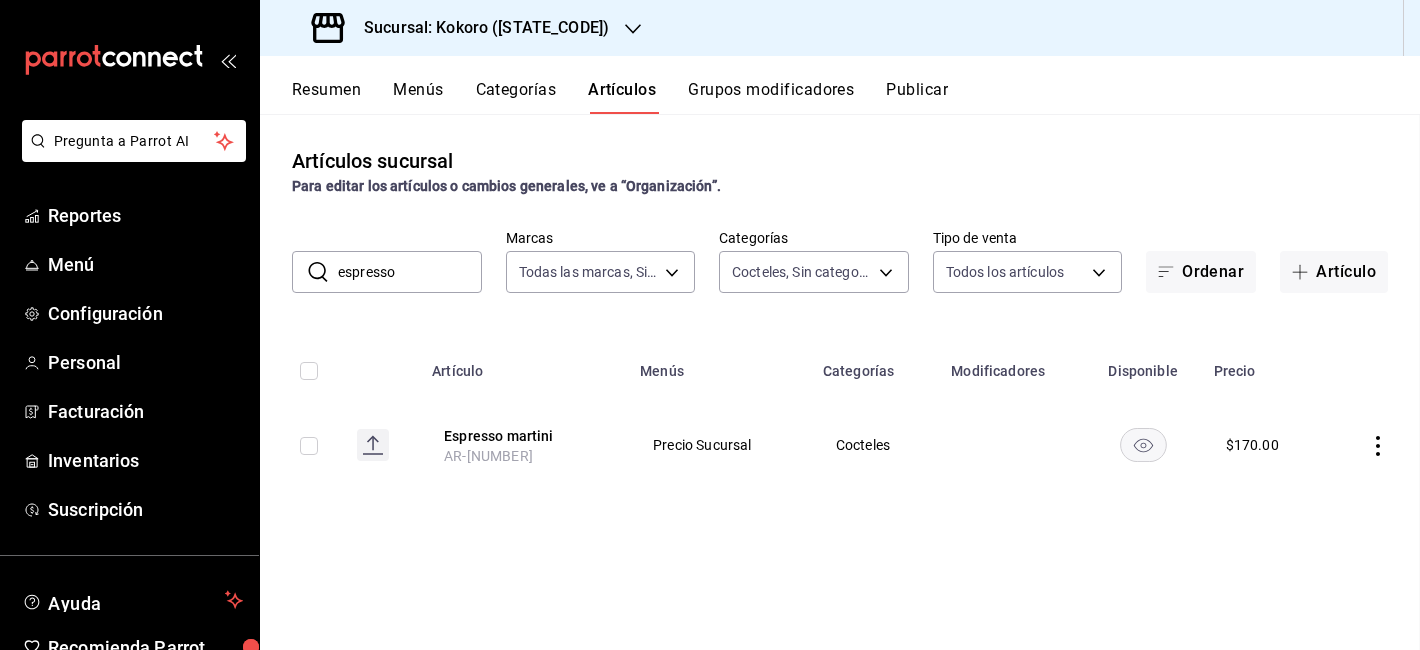 scroll, scrollTop: 0, scrollLeft: 0, axis: both 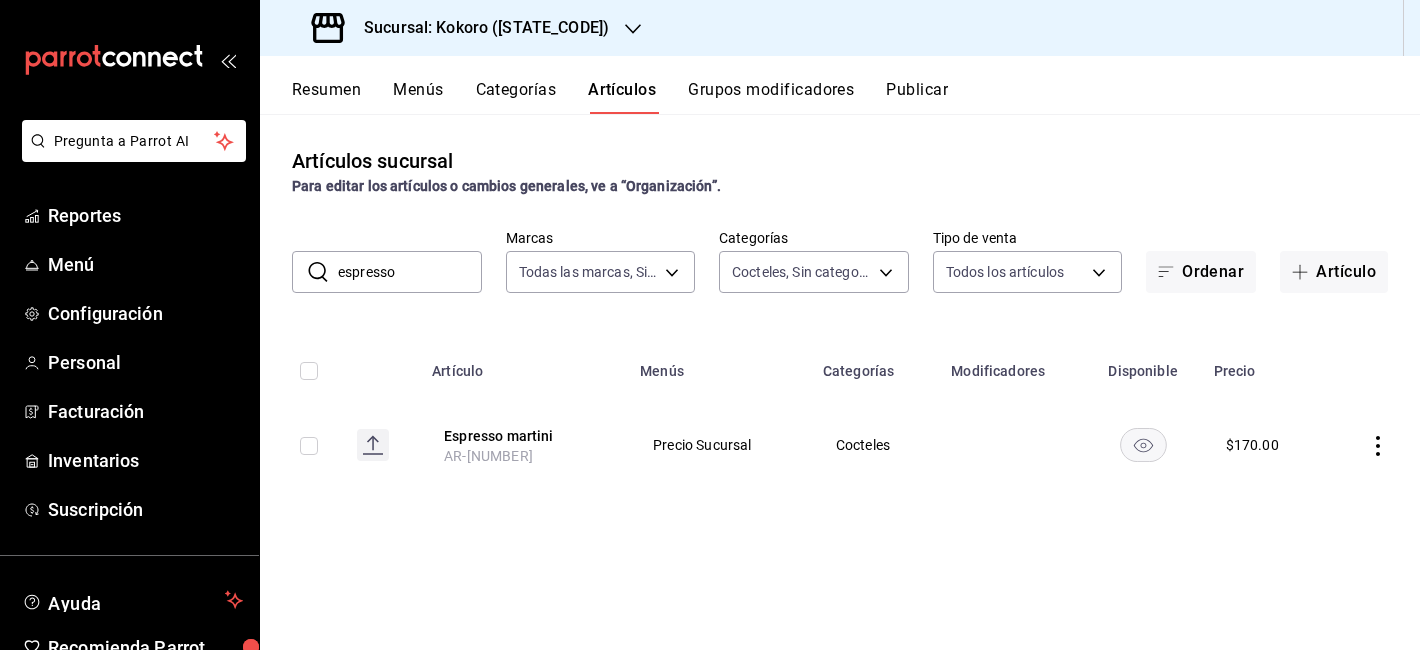 click on "espresso" at bounding box center [410, 272] 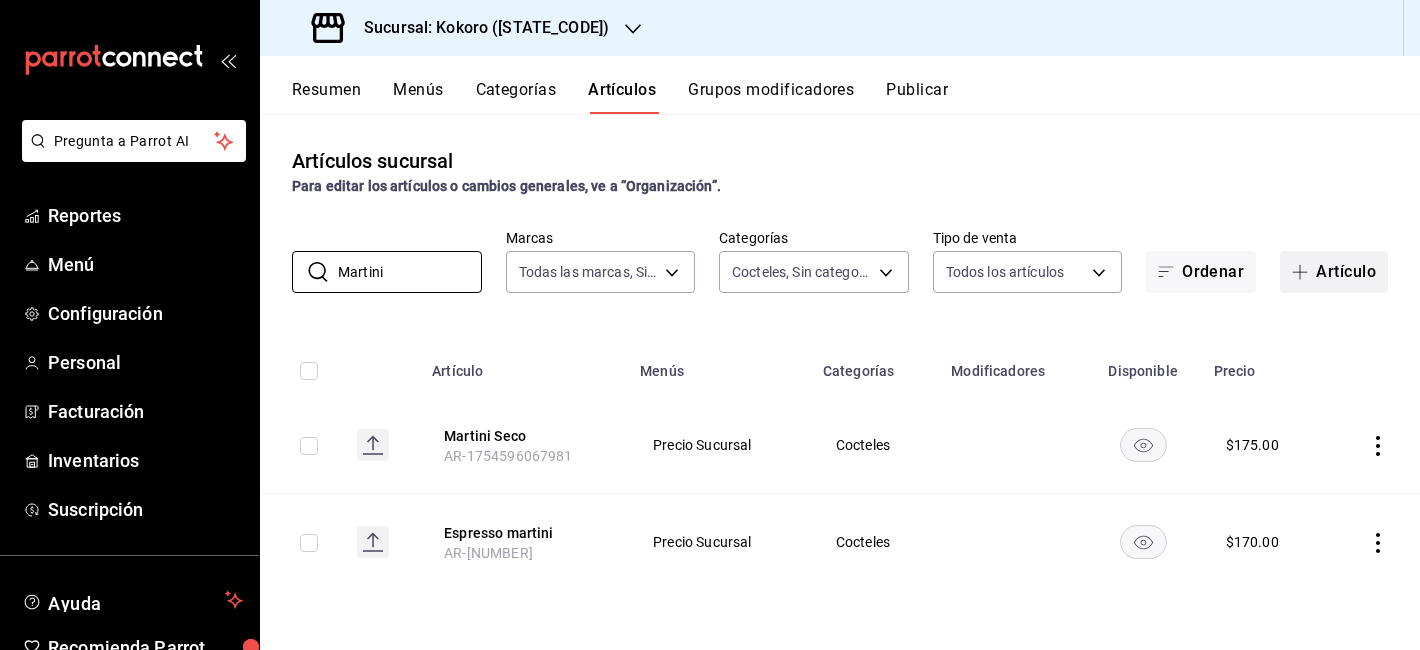 click 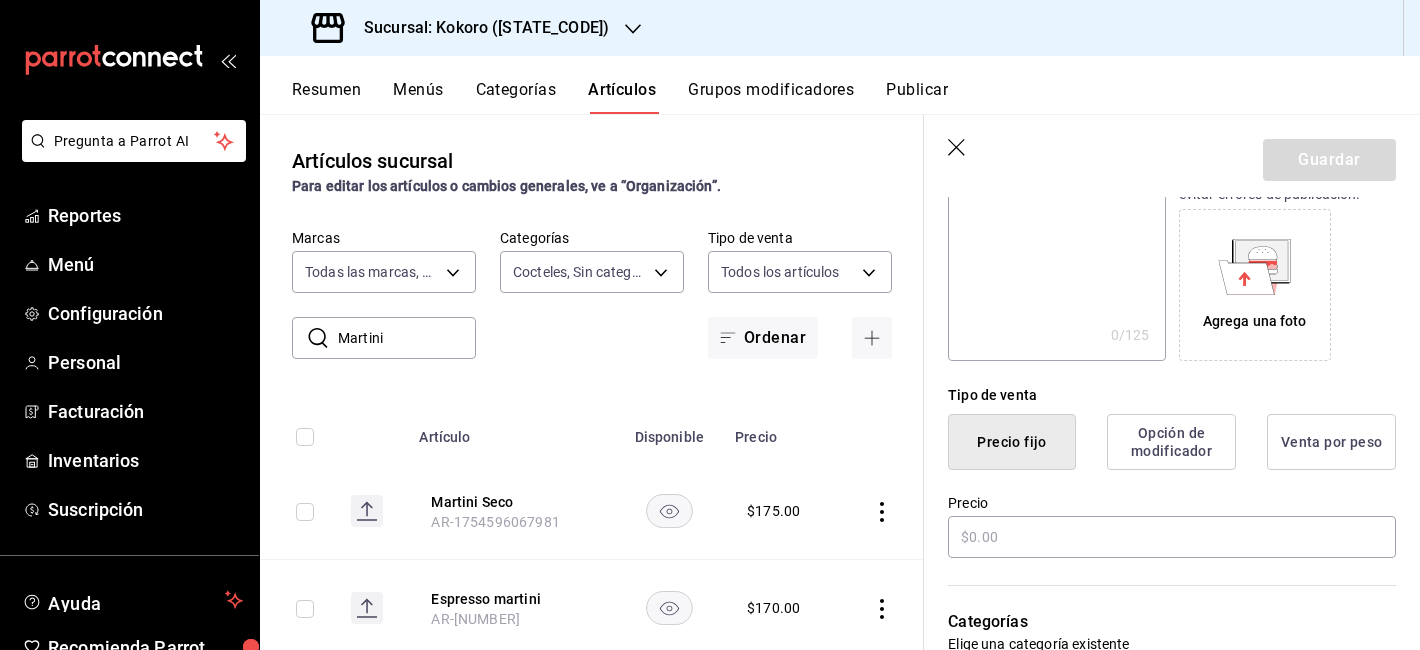 scroll, scrollTop: 328, scrollLeft: 0, axis: vertical 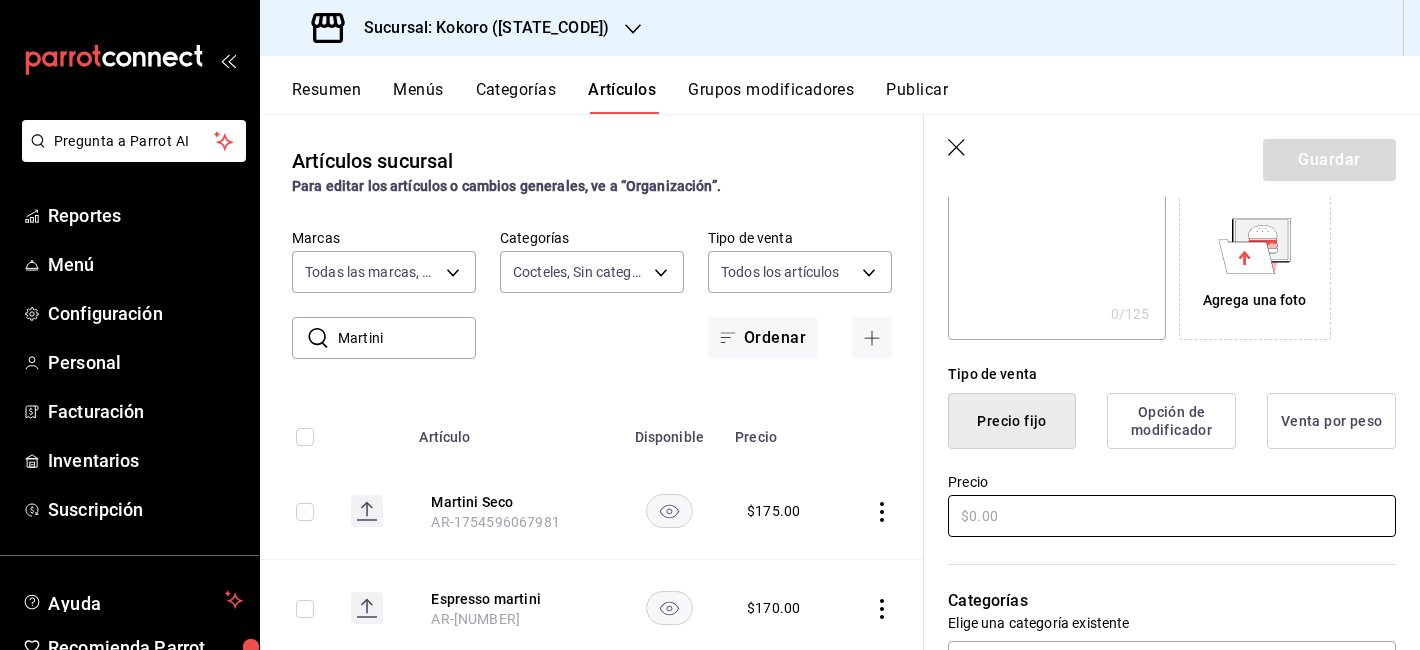click at bounding box center (1172, 516) 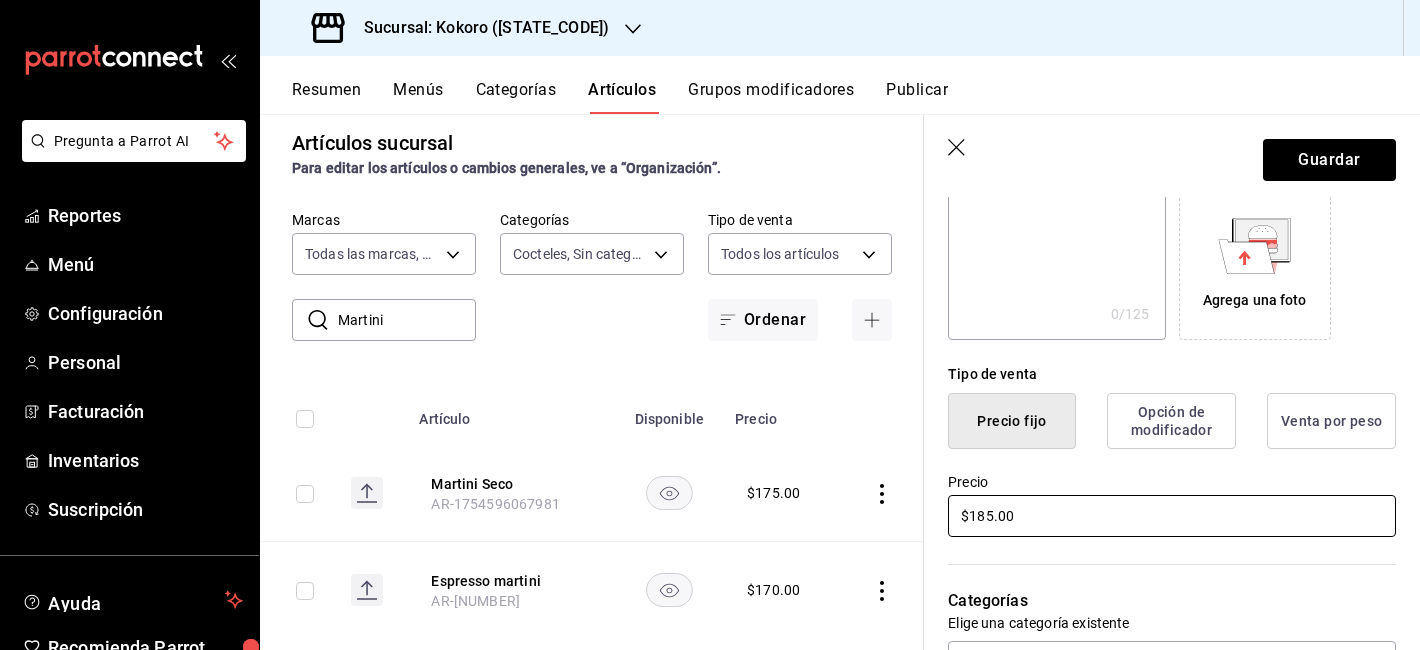 scroll, scrollTop: 0, scrollLeft: 0, axis: both 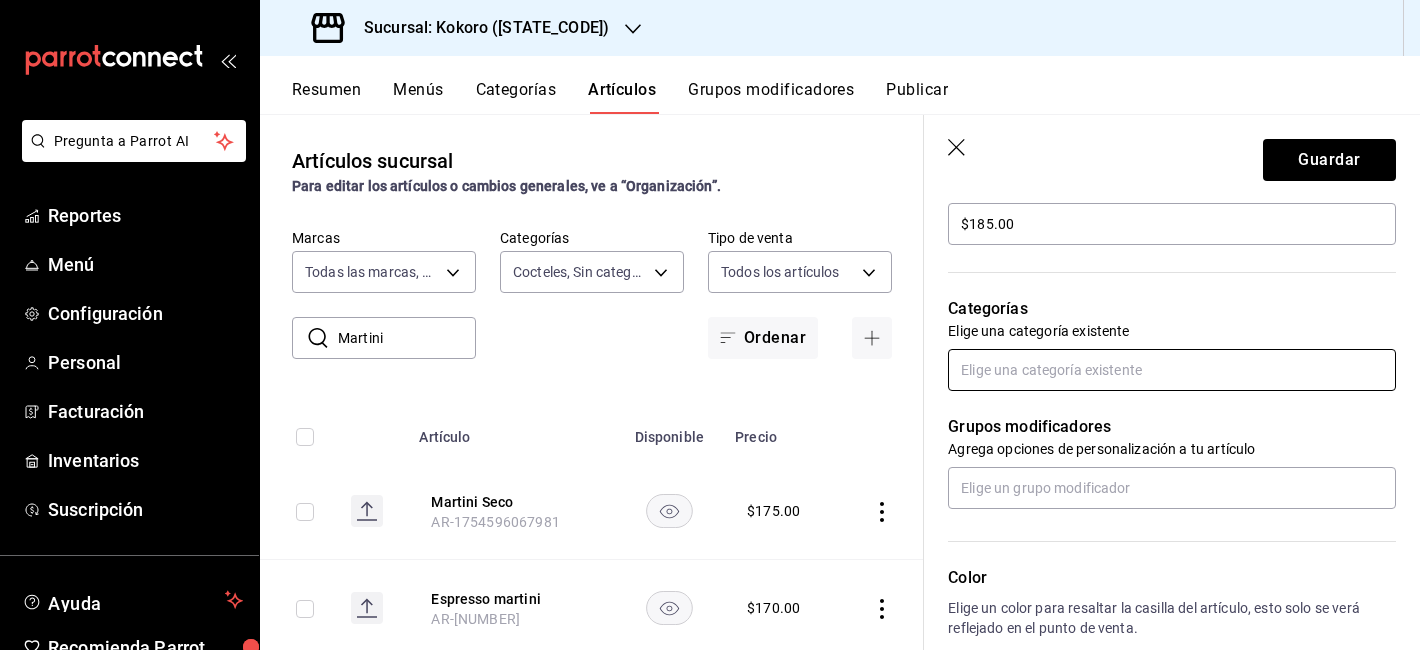 click at bounding box center (1172, 370) 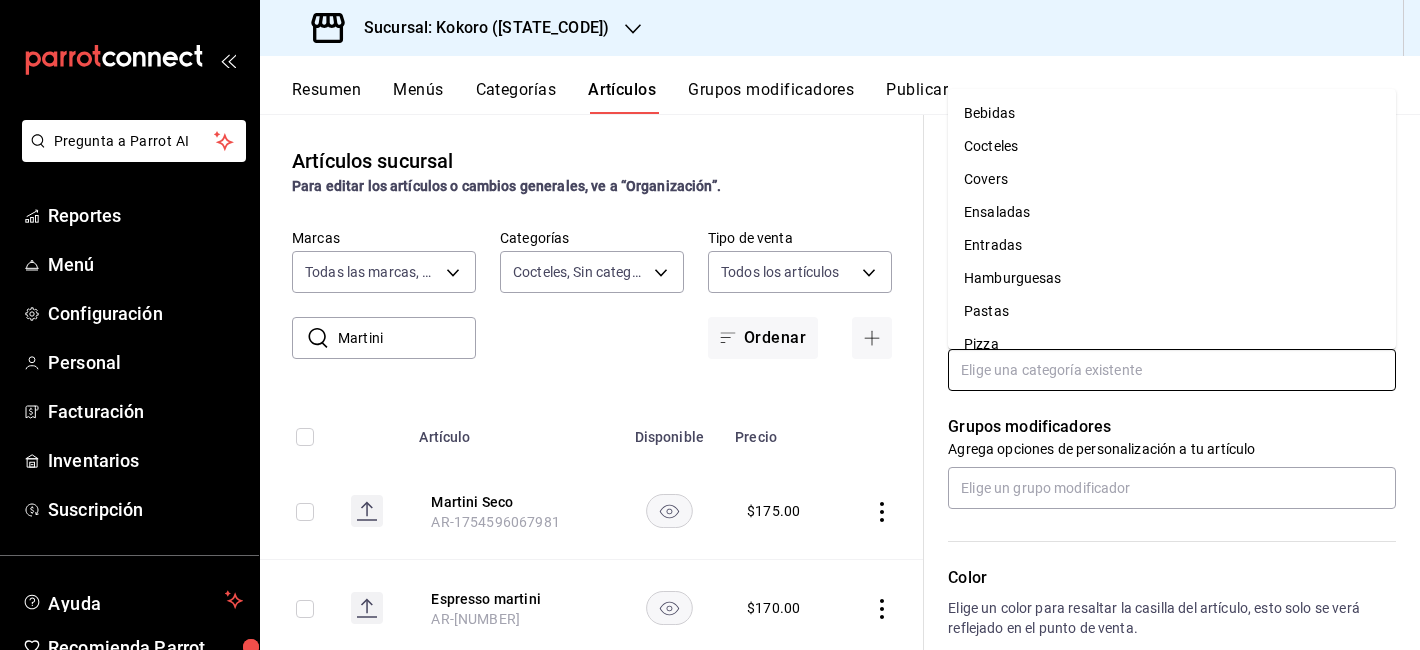 click on "Cocteles" at bounding box center [1172, 146] 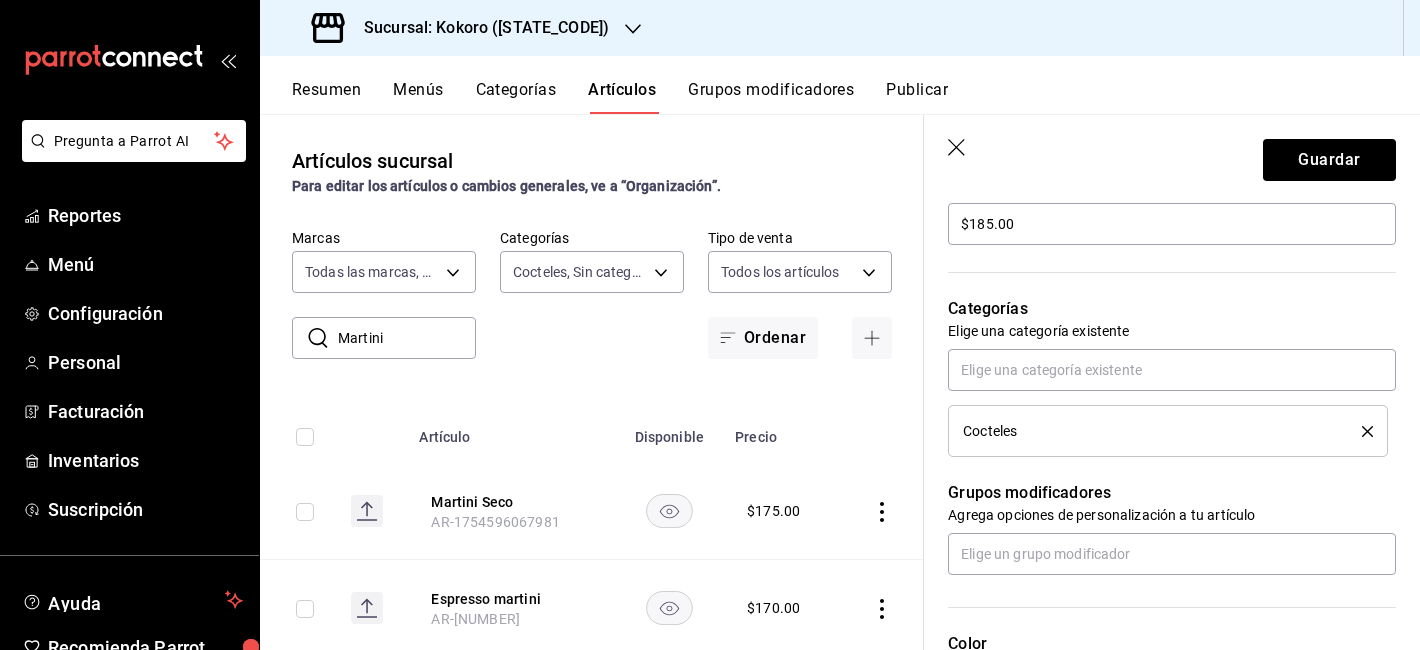 click on "Precio $185.00" at bounding box center (1172, 214) 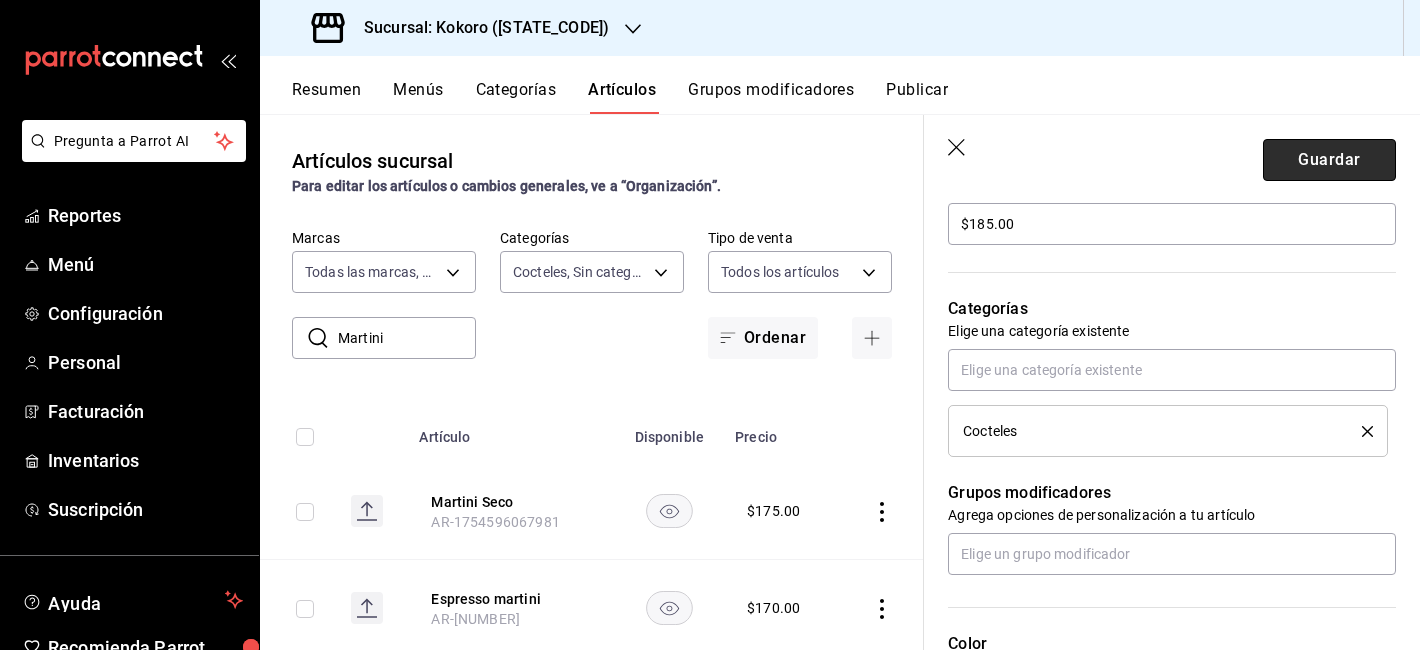 click on "Guardar" at bounding box center (1329, 160) 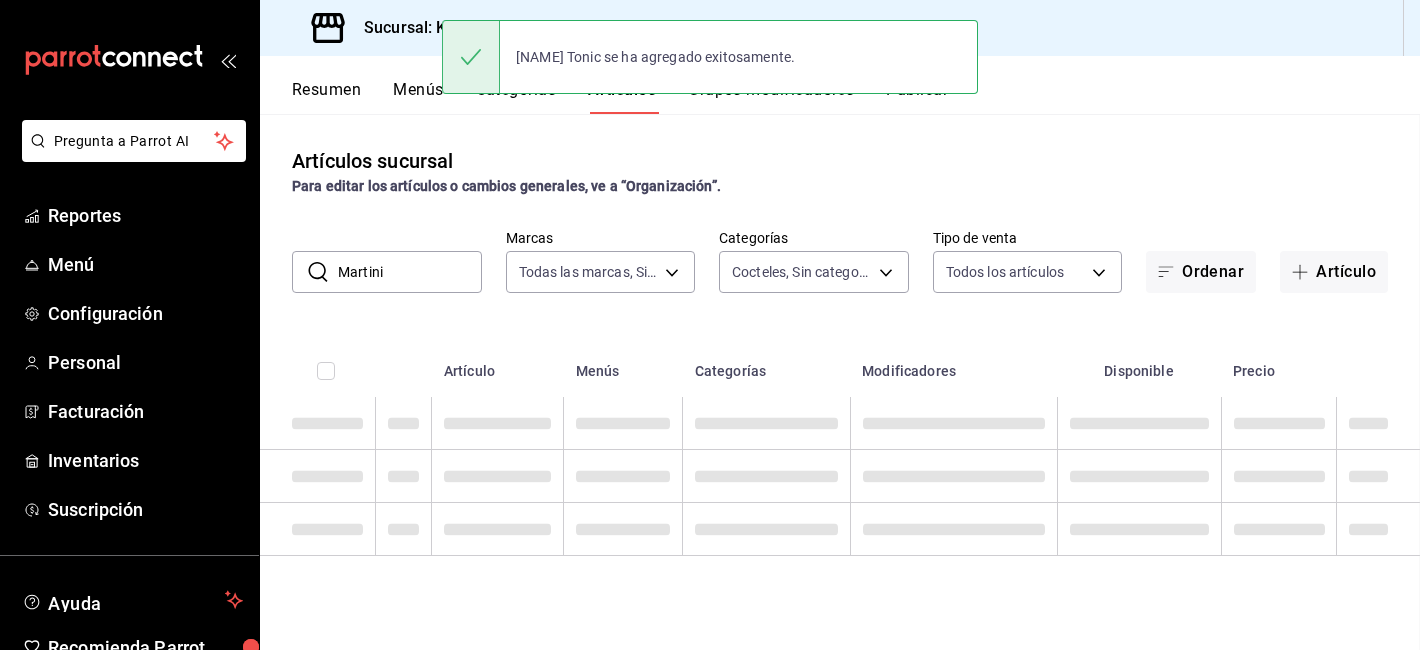 scroll, scrollTop: 0, scrollLeft: 0, axis: both 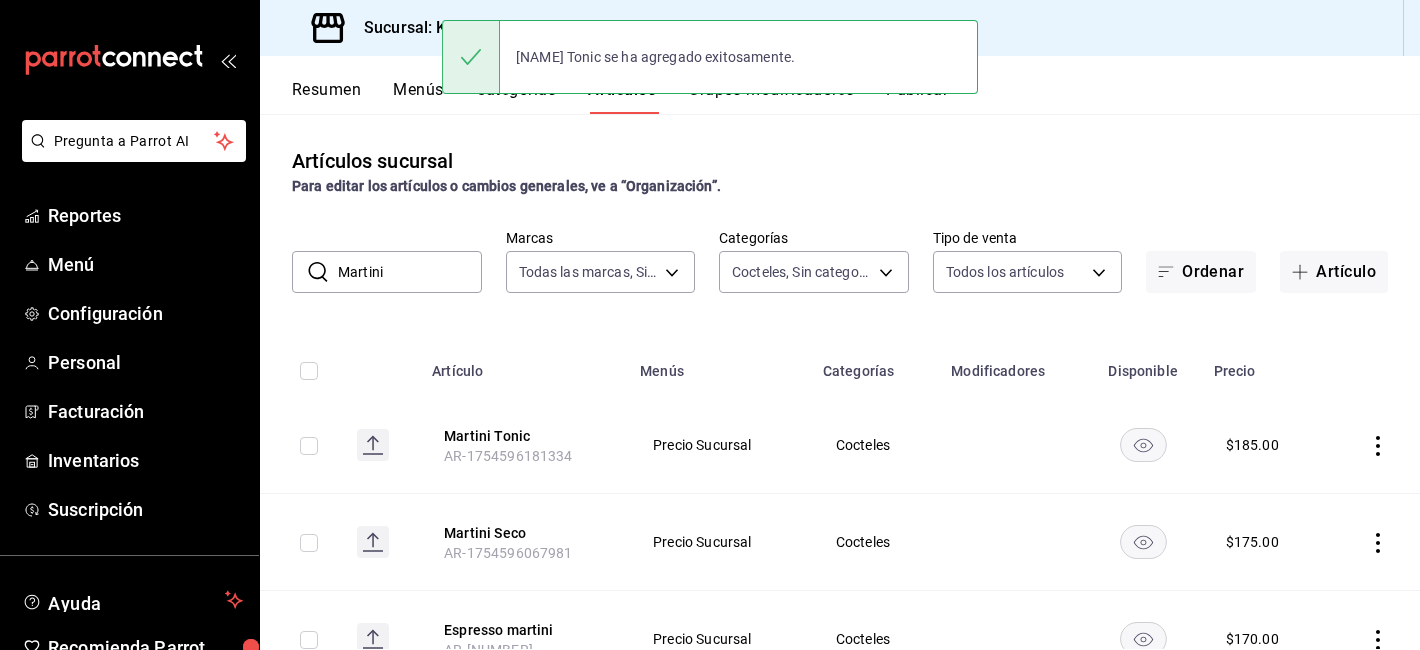 click on "Martini" at bounding box center (410, 272) 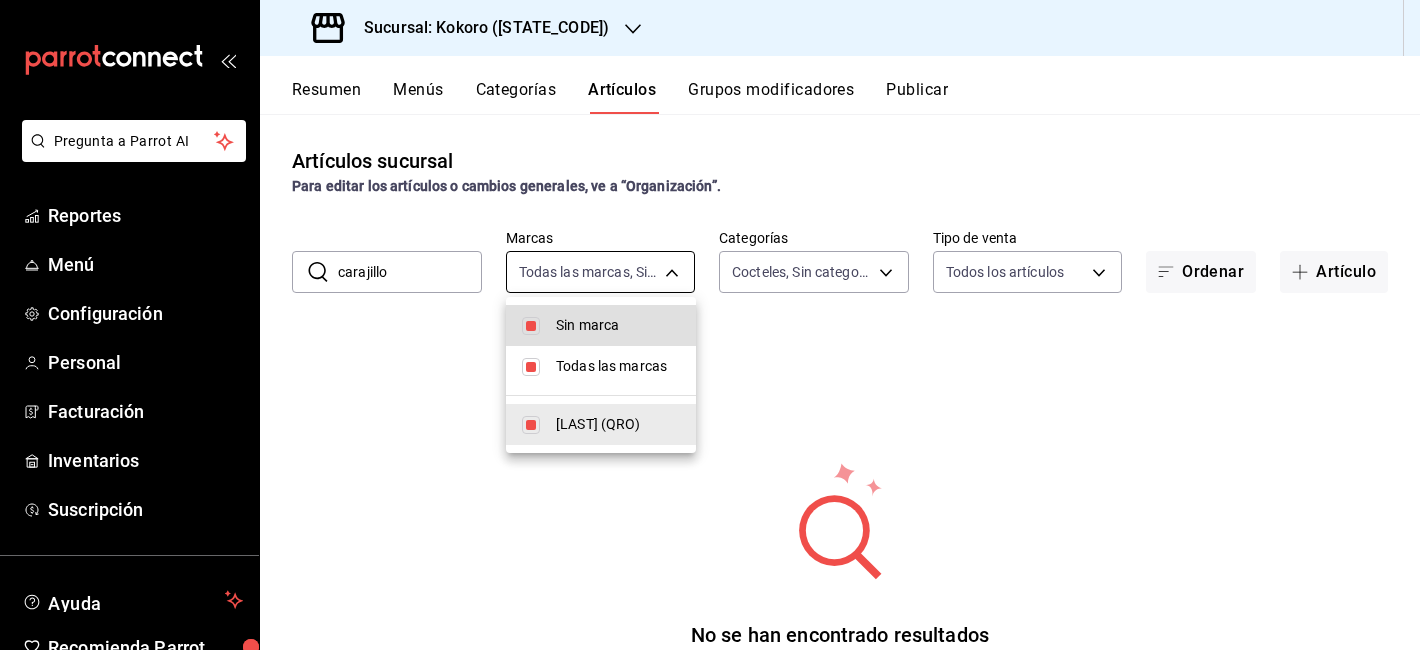 click on "Pregunta a Parrot AI Reportes   Menú   Configuración   Personal   Facturación   Inventarios   Suscripción   Ayuda Recomienda Parrot   [FIRST] [LAST]   Sugerir nueva función   Sucursal: Kokoro ([STATE_CODE]) Resumen Menús Categorías Artículos Grupos modificadores Publicar Artículos sucursal Para editar los artículos o cambios generales, ve a “Organización”. ​ cara ​ Marcas Todas las marcas, Sin marca [UUID] Categorías Cocteles, Sin categoría [UUID] Tipo de venta Todos los artículos ALL Ordenar Artículo No se han encontrado resultados Parece que no podemos encontrar ningún resultado basado en tu búsqueda, intenta de nuevo. Guardar Pregunta a Parrot AI Reportes   Menú   Configuración   Personal   Facturación   Inventarios   Suscripción   Ayuda Recomienda Parrot   [FIRST] [LAST]   Sugerir nueva función   GANA 1 MES GRATIS EN TU SUSCRIPCIÓN AQUÍ Ver video tutorial Ir a video Visitar centro de ayuda ([PHONE])" at bounding box center [710, 325] 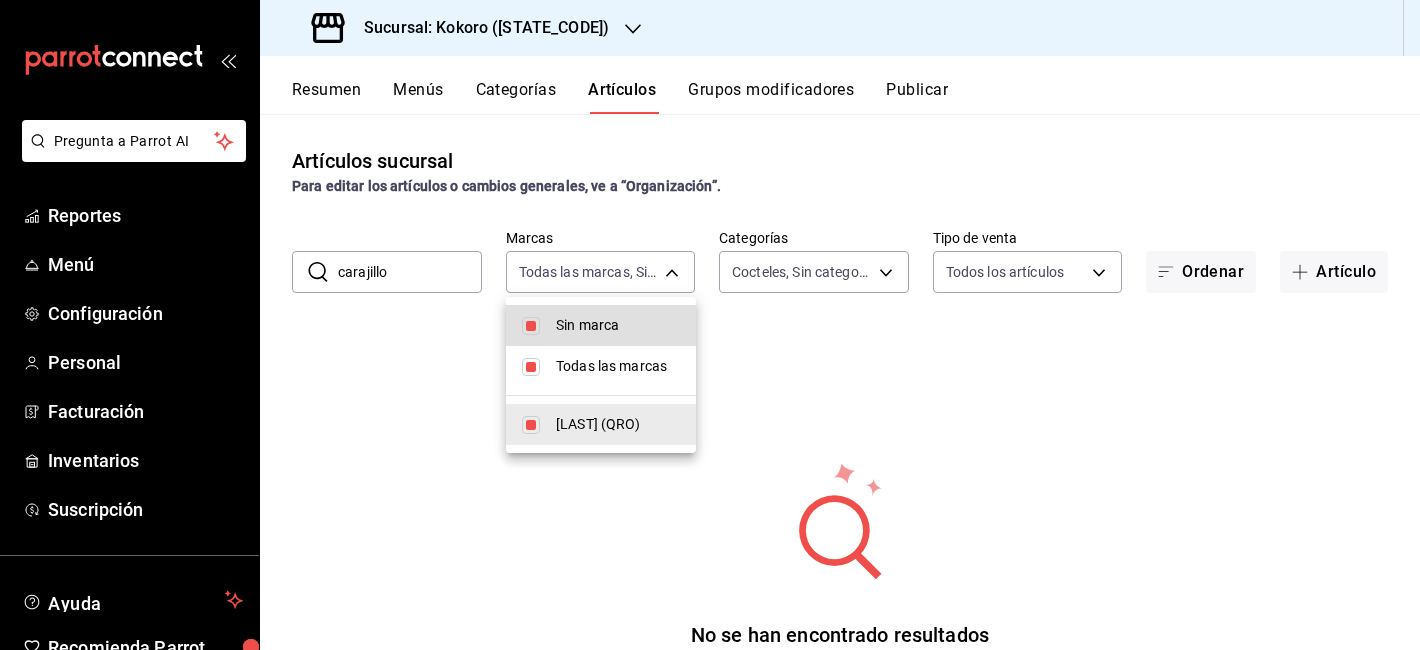click at bounding box center [710, 325] 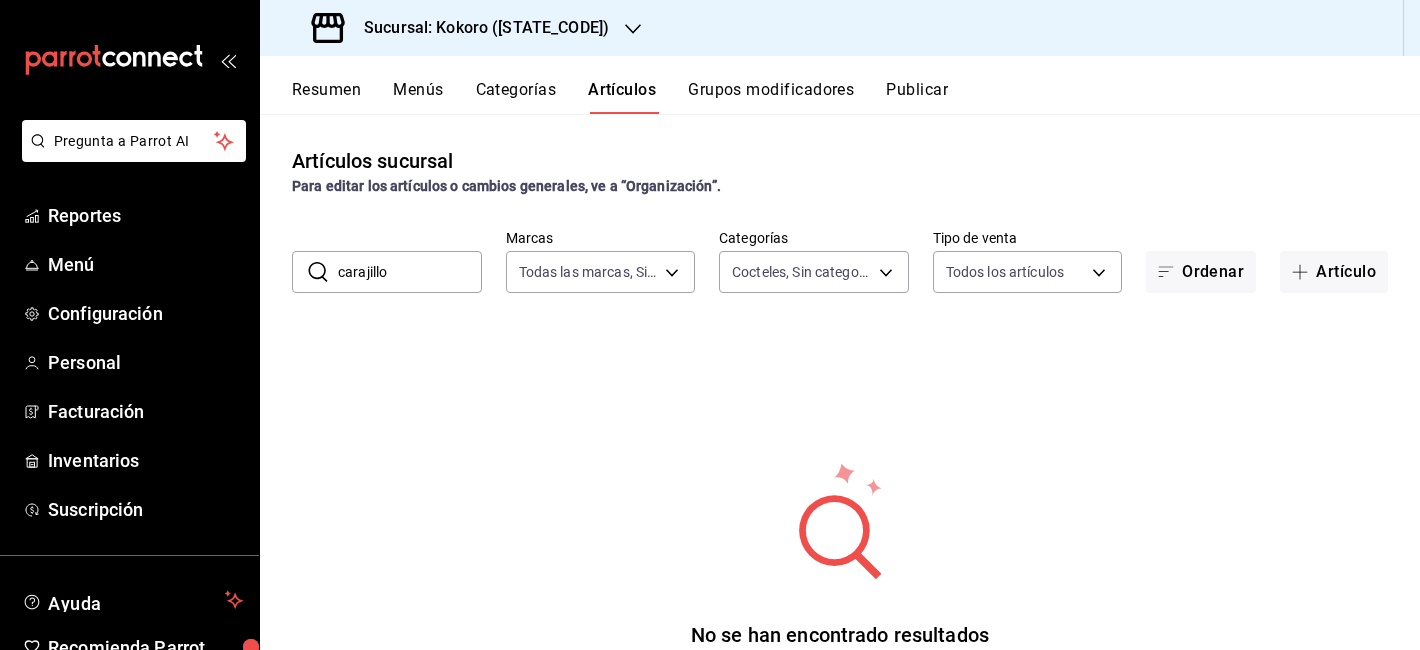 click on "carajillo" at bounding box center [410, 272] 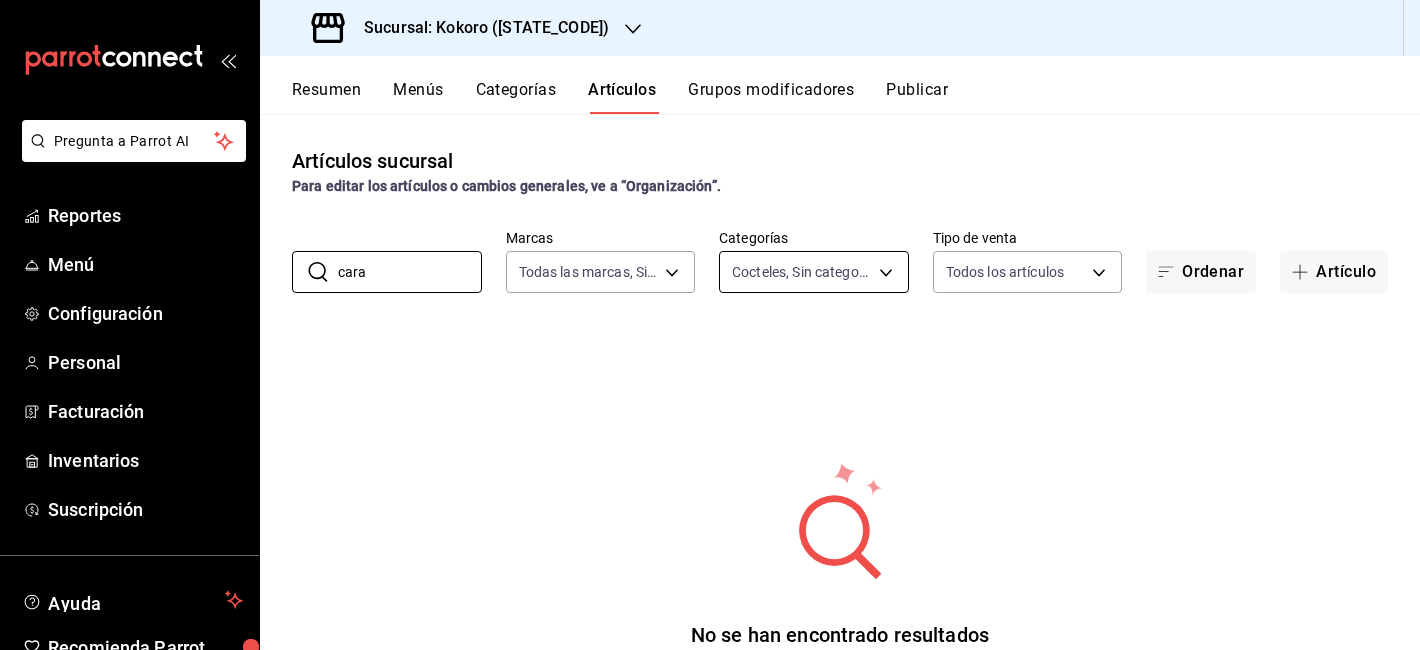 click on "Pregunta a Parrot AI Reportes   Menú   Configuración   Personal   Facturación   Inventarios   Suscripción   Ayuda Recomienda Parrot   [FIRST] [LAST]   Sugerir nueva función   Sucursal: Kokoro ([STATE_CODE]) Resumen Menús Categorías Artículos Grupos modificadores Publicar Artículos sucursal Para editar los artículos o cambios generales, ve a “Organización”. ​ cara ​ Marcas Todas las marcas, Sin marca [UUID] Categorías Cocteles, Sin categoría [UUID] Tipo de venta Todos los artículos ALL Ordenar Artículo No se han encontrado resultados Parece que no podemos encontrar ningún resultado basado en tu búsqueda, intenta de nuevo. Guardar Pregunta a Parrot AI Reportes   Menú   Configuración   Personal   Facturación   Inventarios   Suscripción   Ayuda Recomienda Parrot   [FIRST] [LAST]   Sugerir nueva función   GANA 1 MES GRATIS EN TU SUSCRIPCIÓN AQUÍ Ver video tutorial Ir a video Visitar centro de ayuda ([PHONE])" at bounding box center [710, 325] 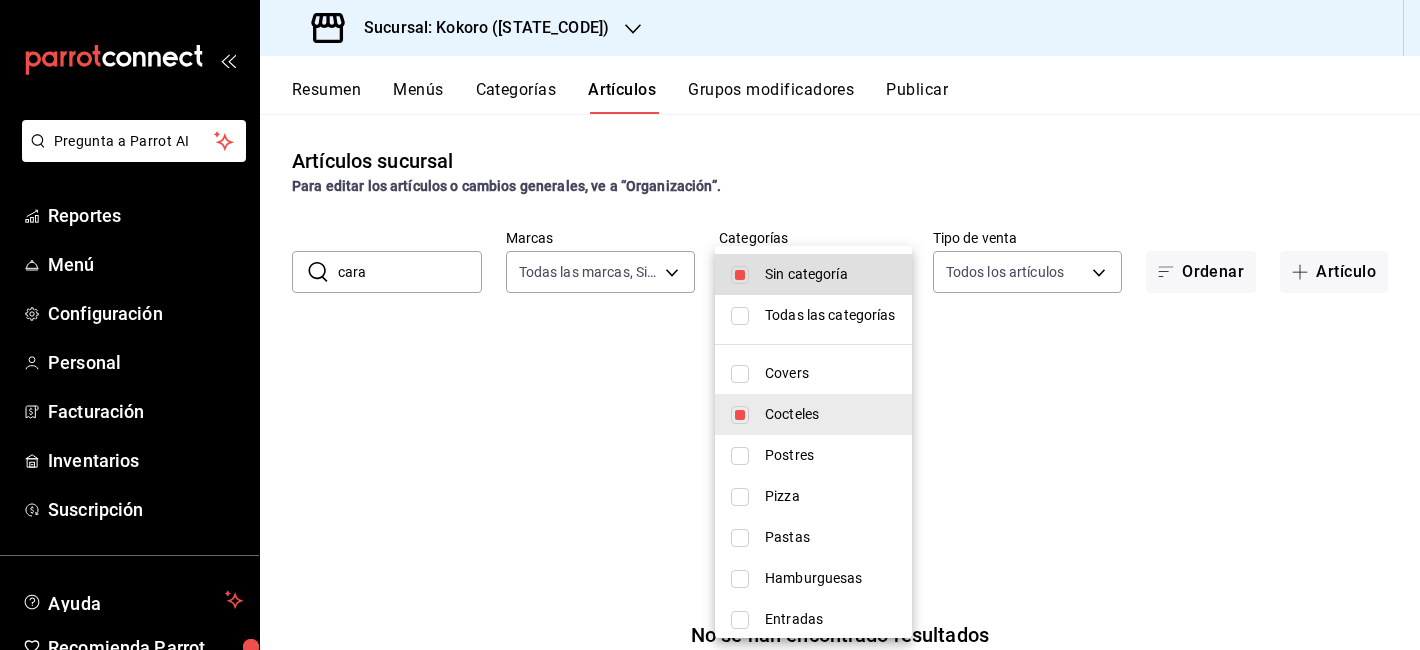 click on "Todas las categorías" at bounding box center [830, 315] 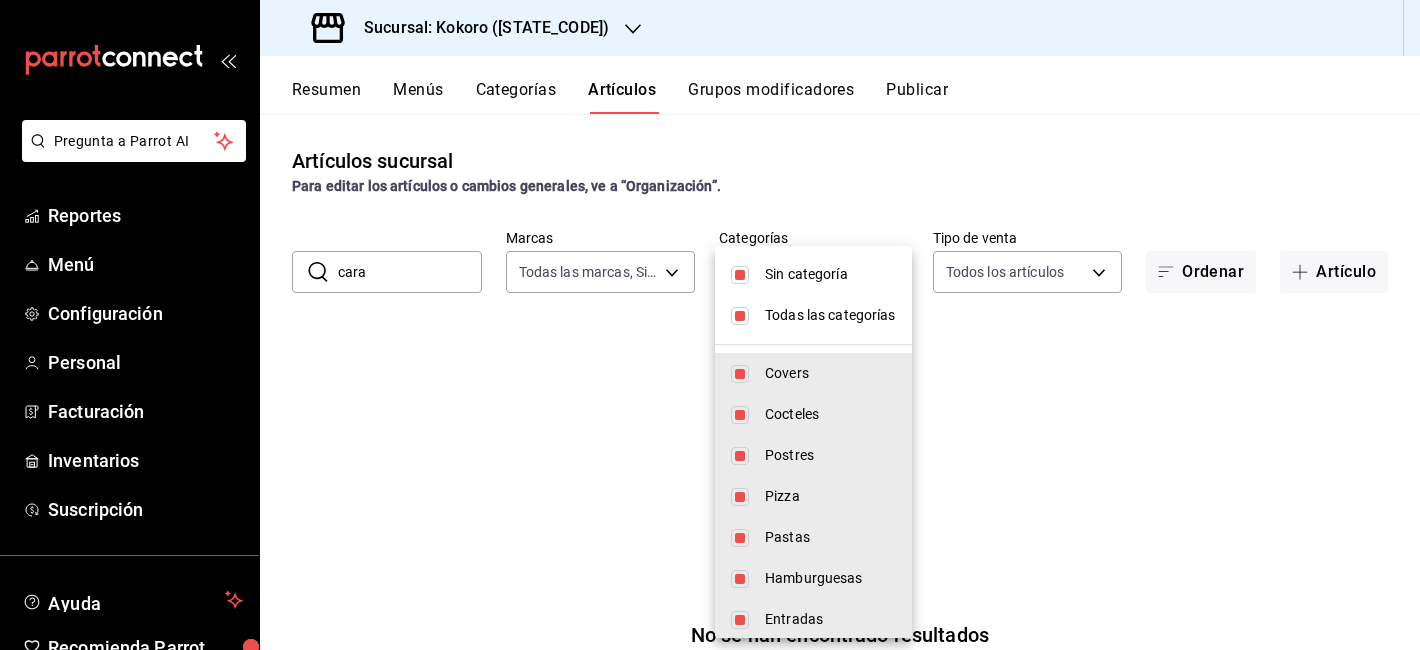 click at bounding box center (710, 325) 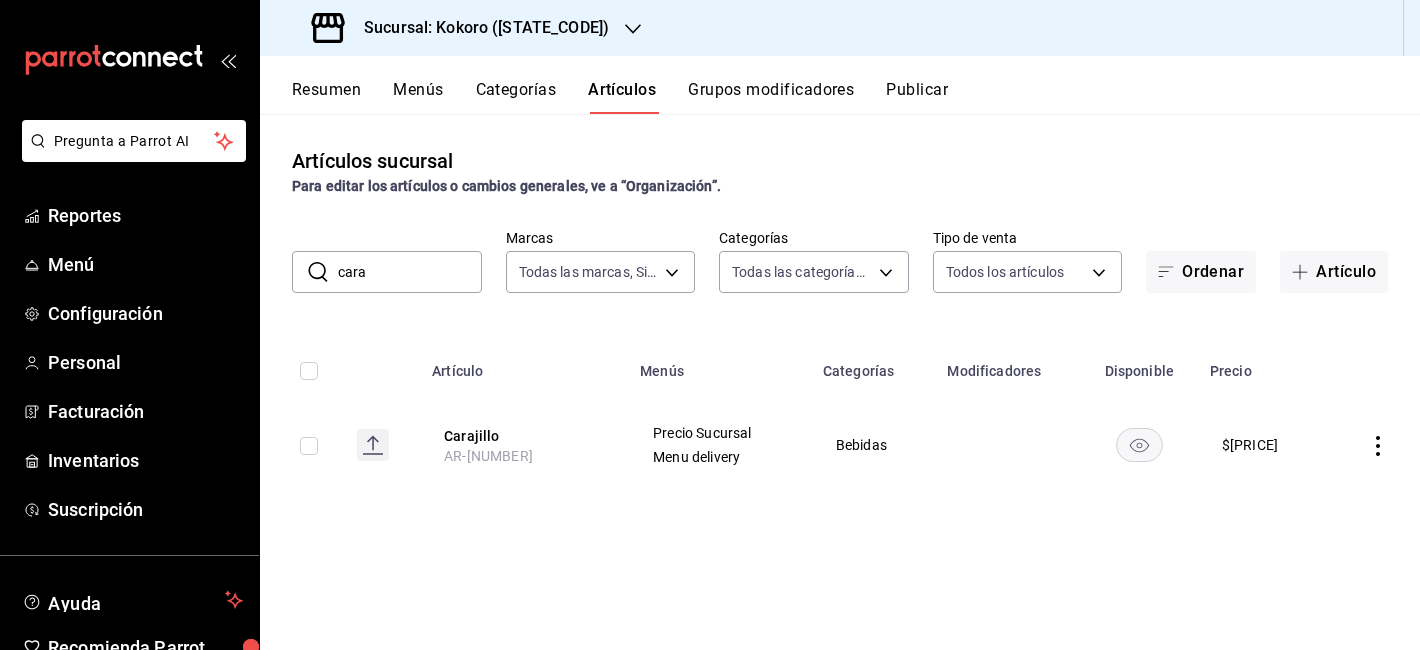 click at bounding box center [1373, 445] 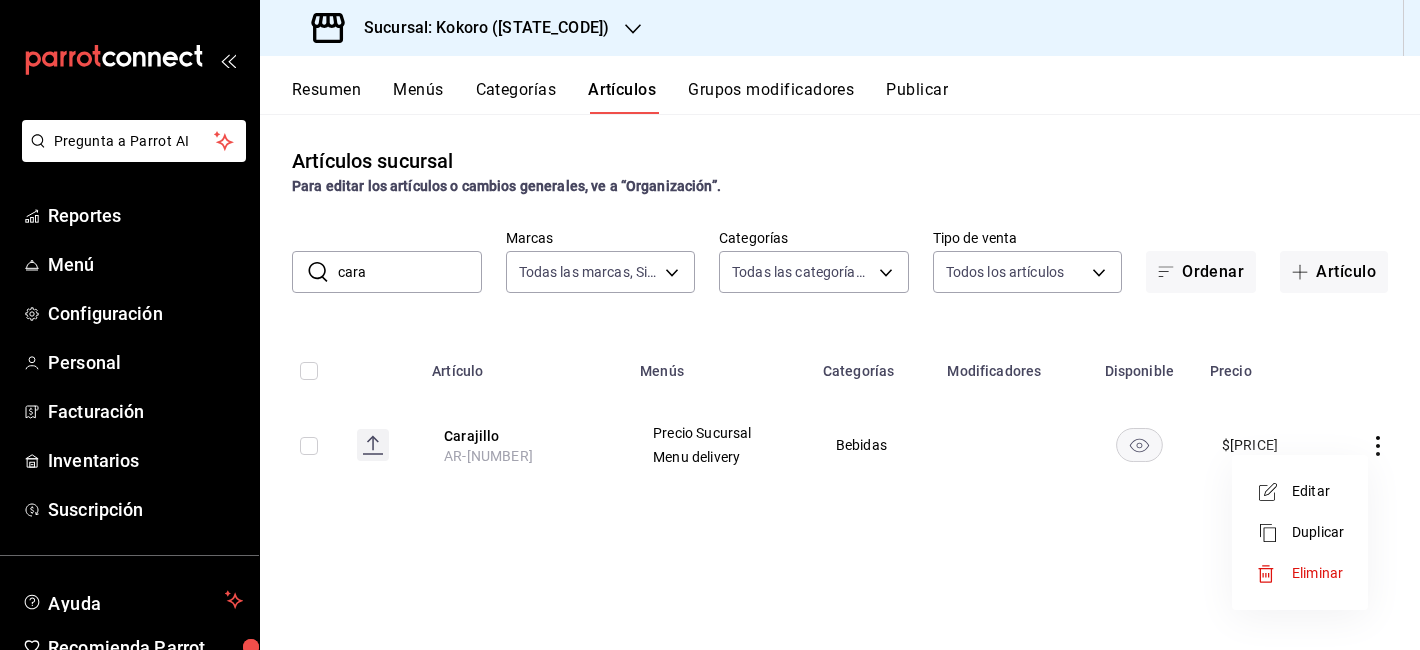 click on "Editar" at bounding box center (1300, 491) 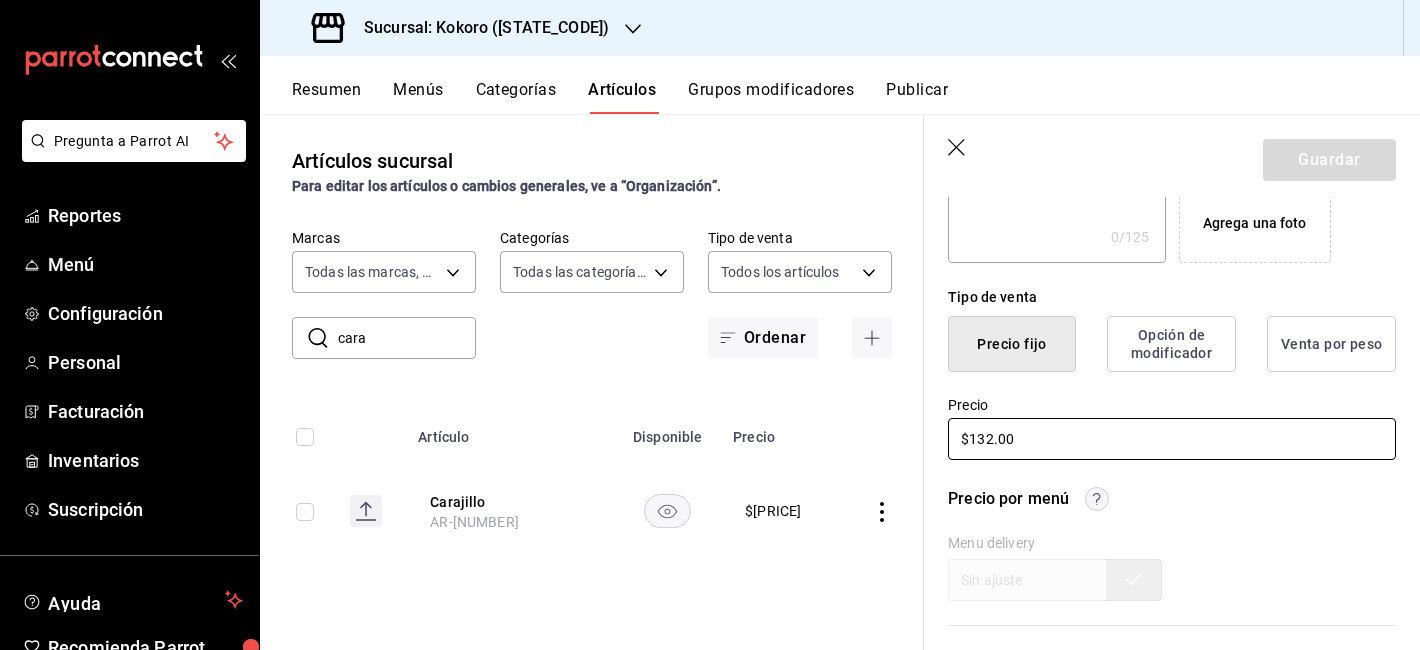 scroll, scrollTop: 401, scrollLeft: 0, axis: vertical 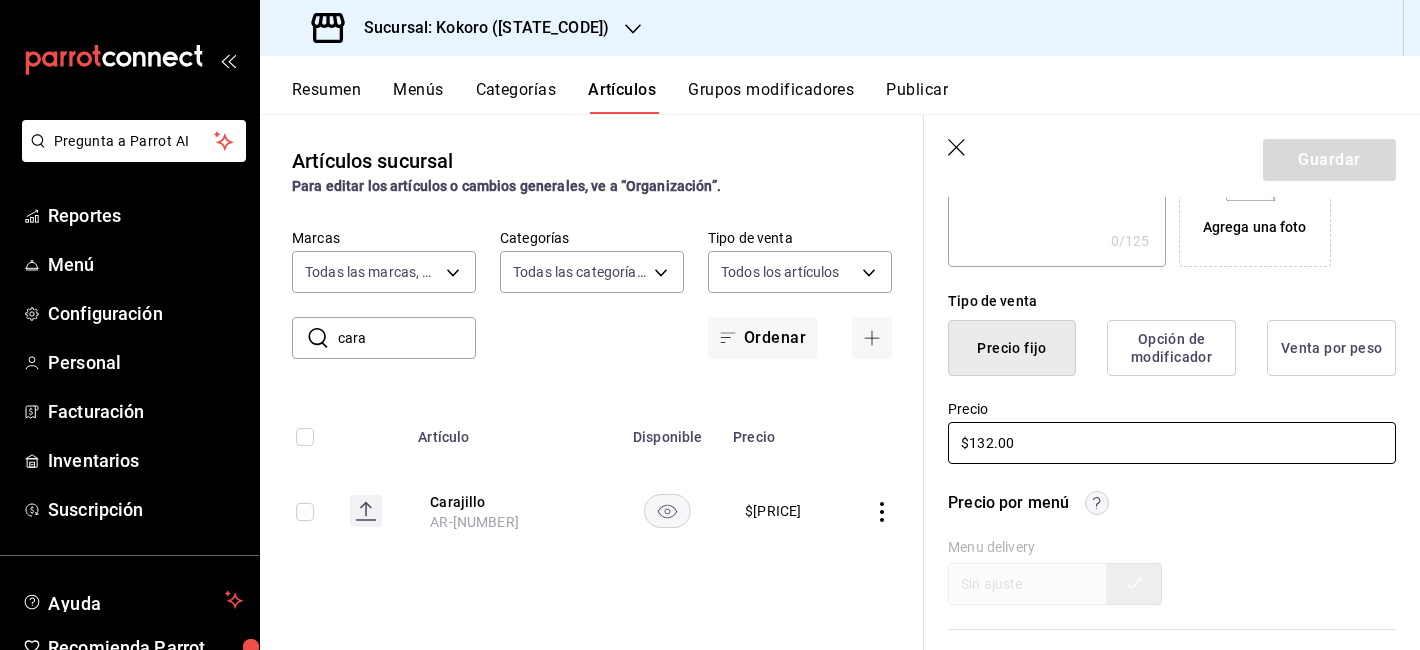 click on "$132.00" at bounding box center (1172, 443) 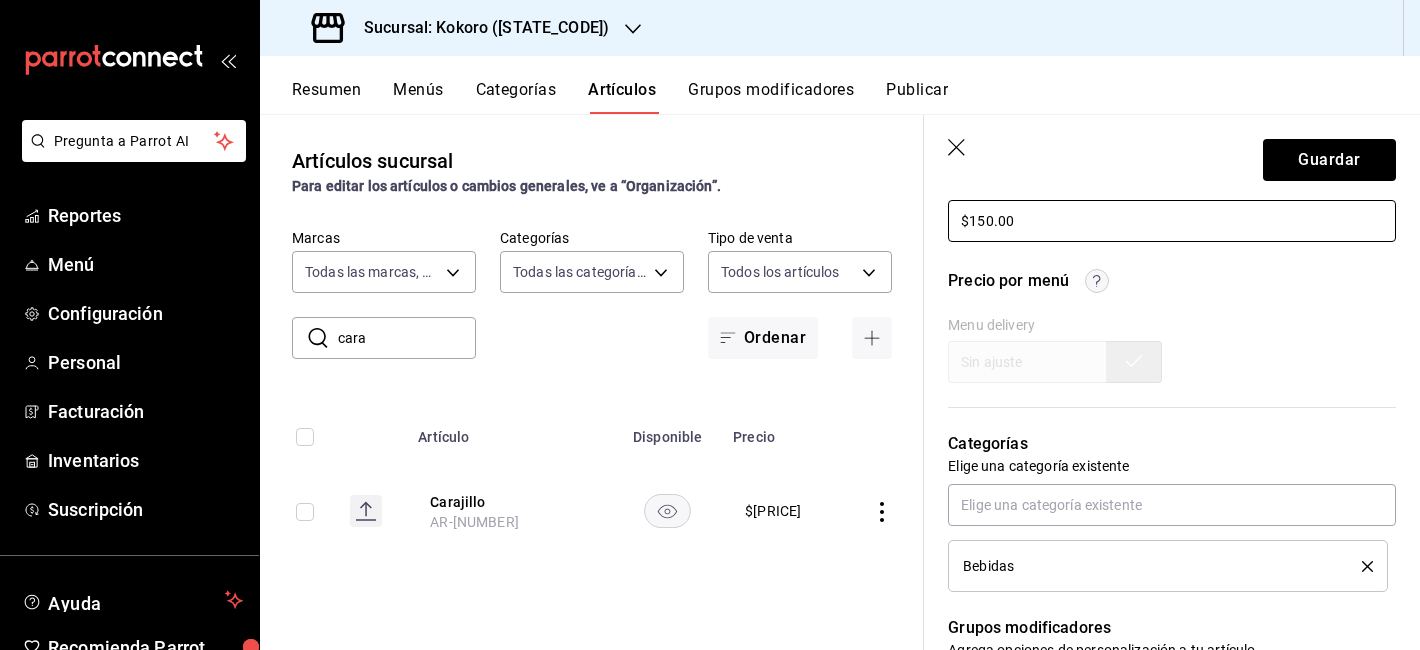 scroll, scrollTop: 625, scrollLeft: 0, axis: vertical 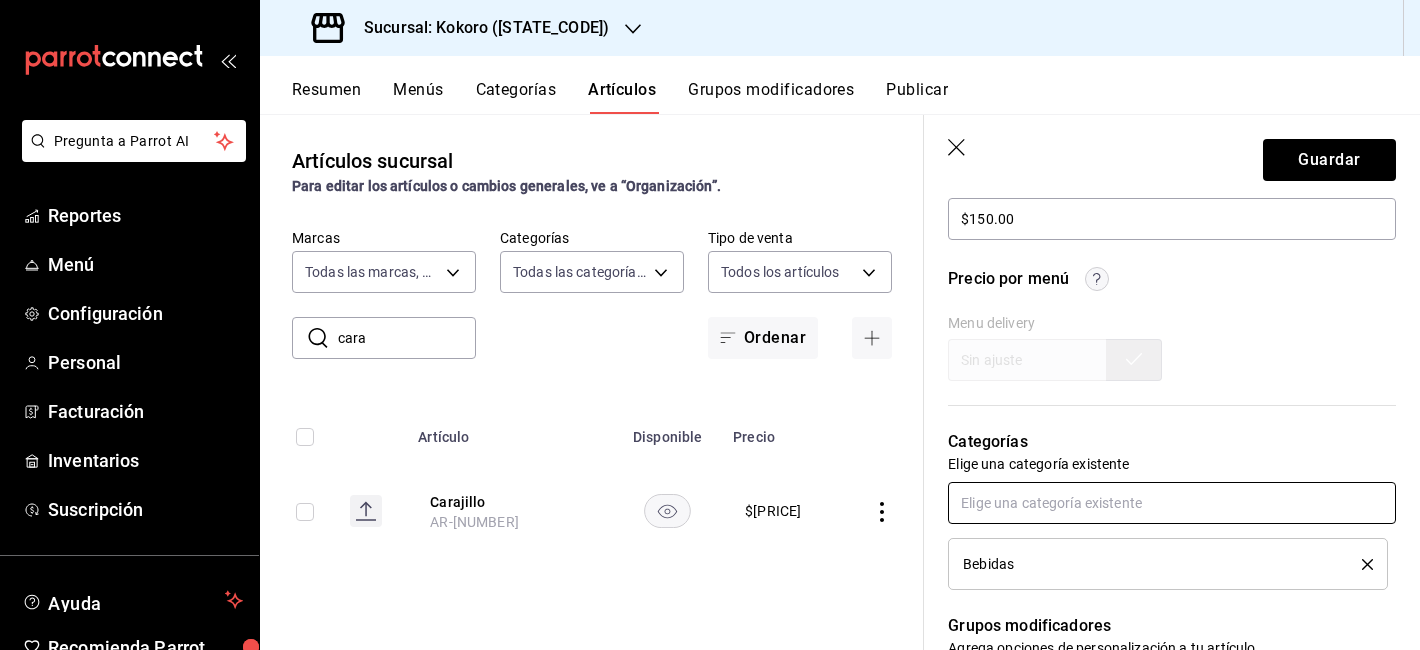 click at bounding box center (1172, 503) 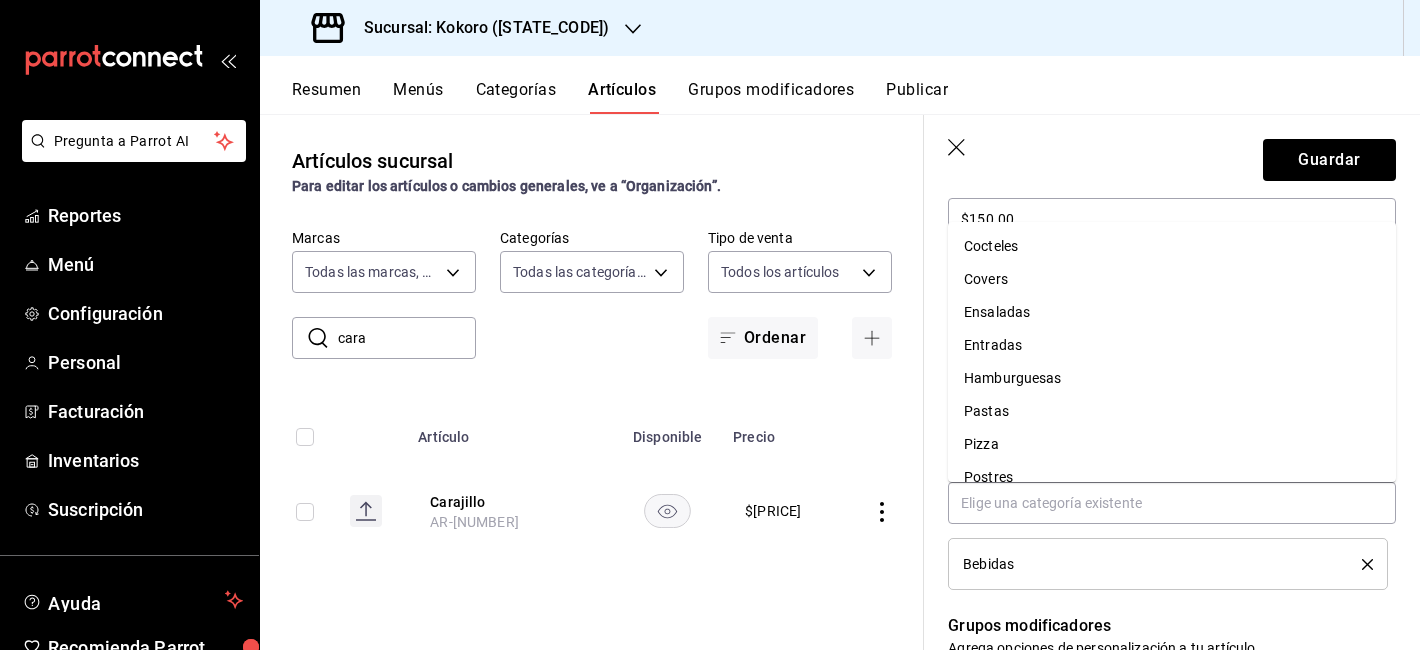 click on "Bebidas" at bounding box center (1168, 564) 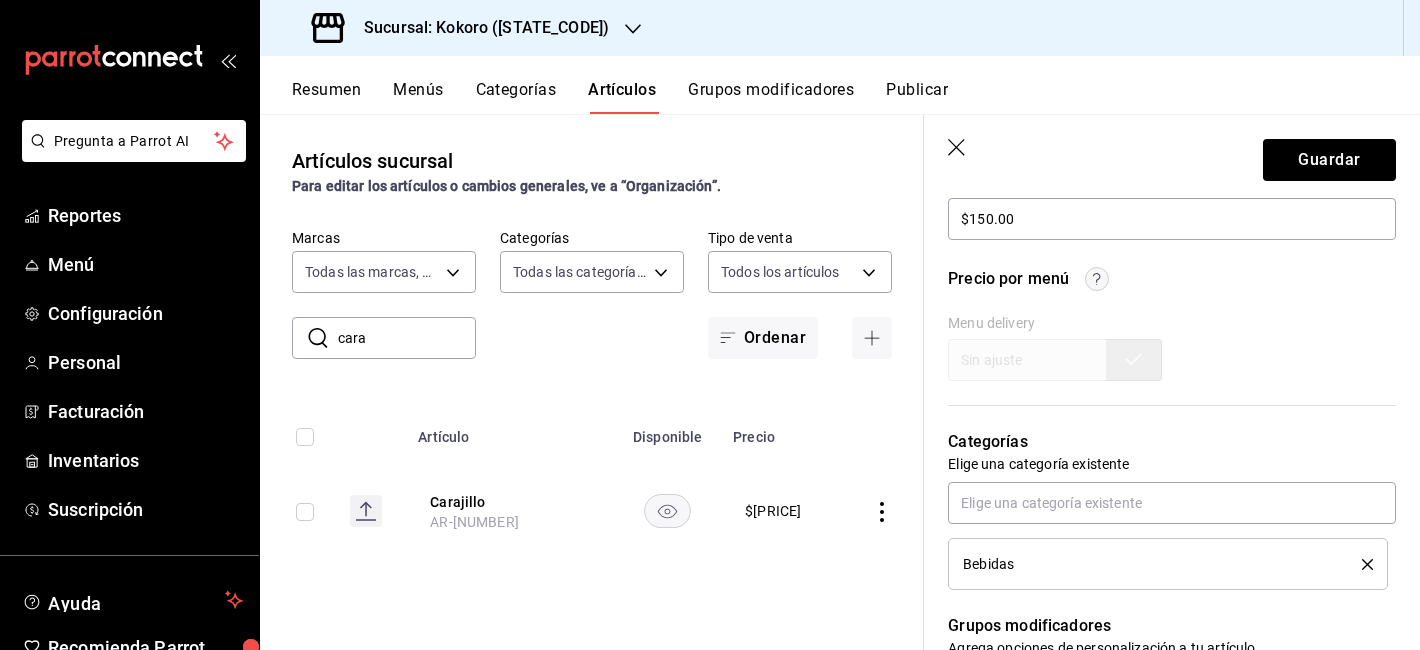click 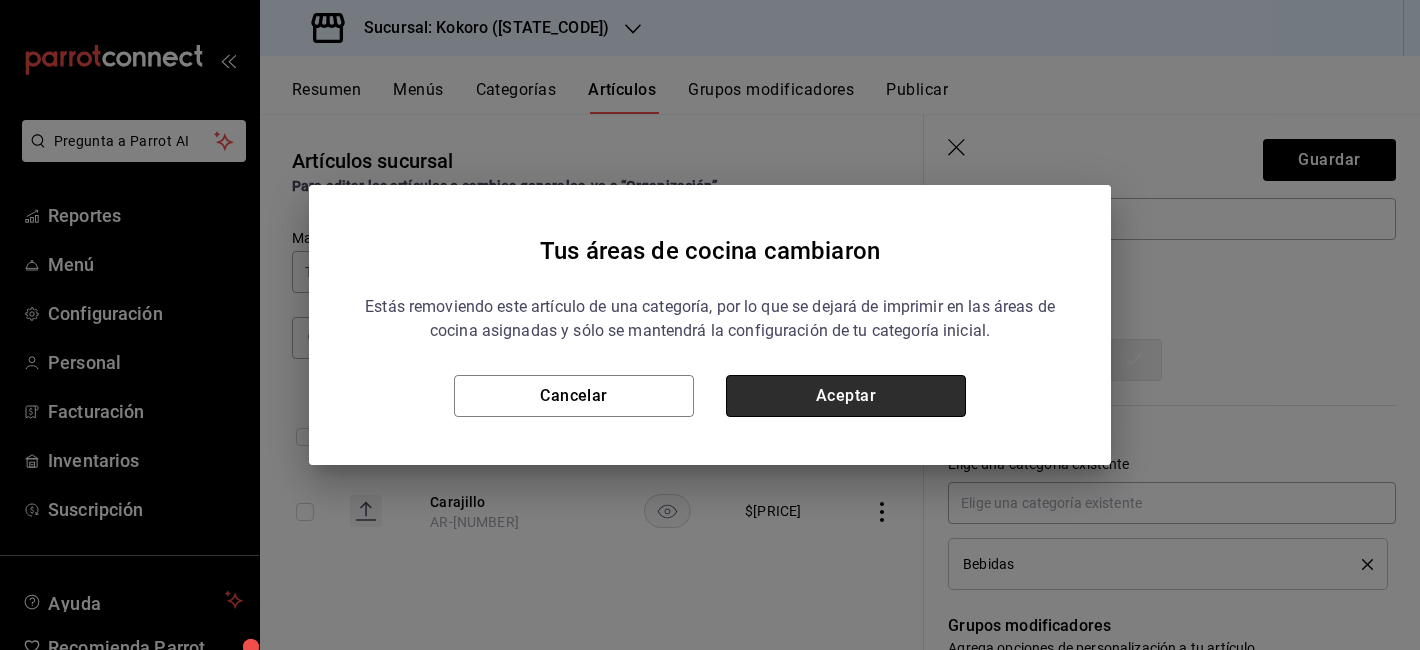 click on "Aceptar" at bounding box center [846, 396] 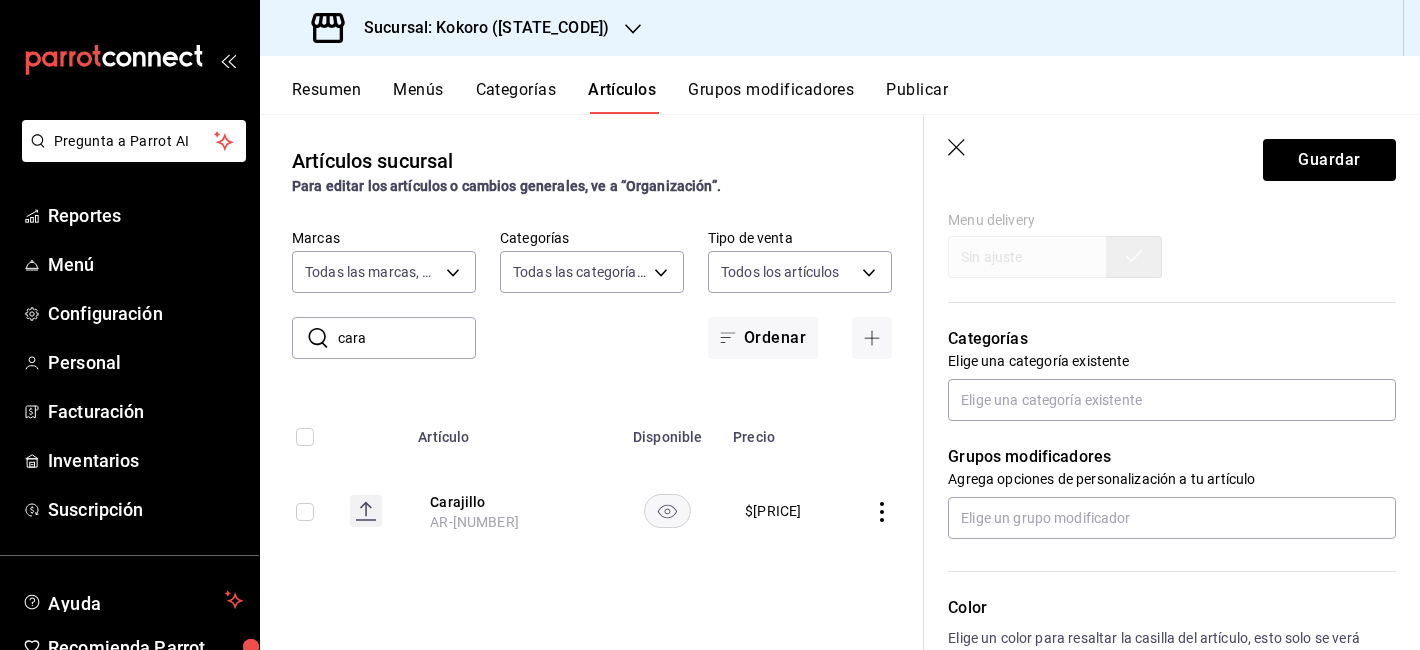 scroll, scrollTop: 735, scrollLeft: 0, axis: vertical 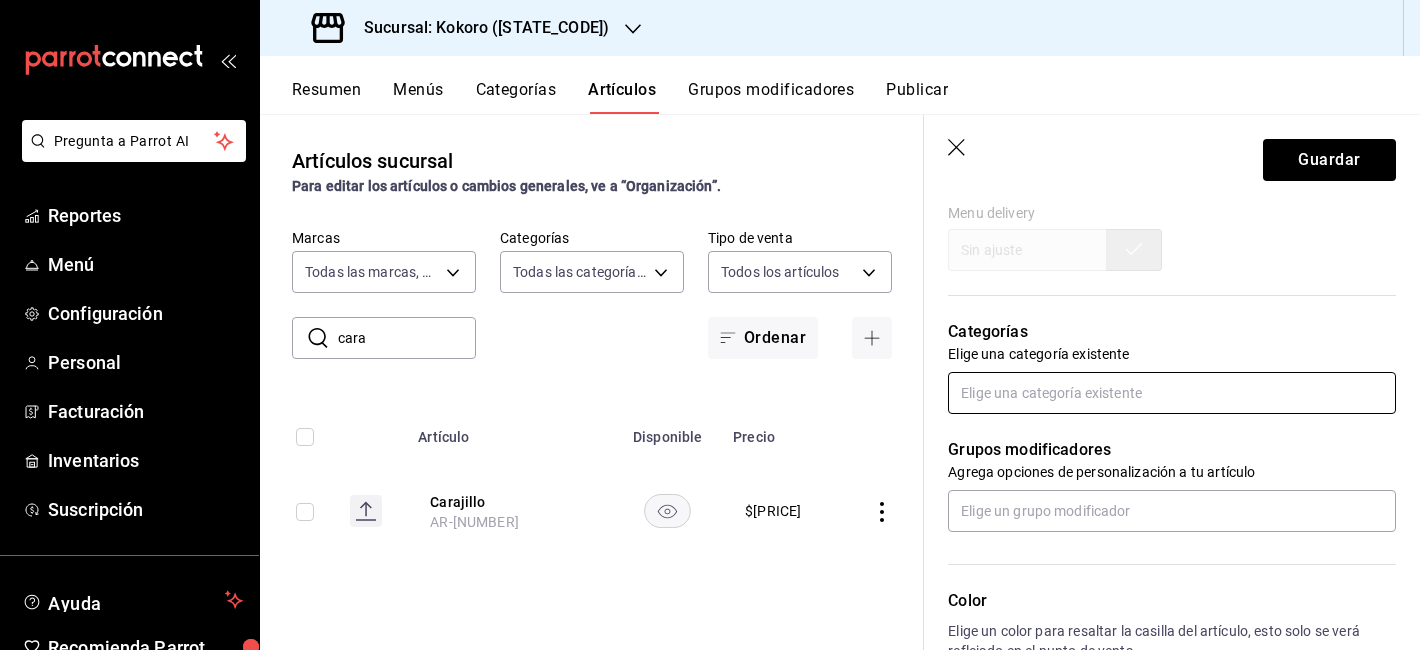 click at bounding box center (1172, 393) 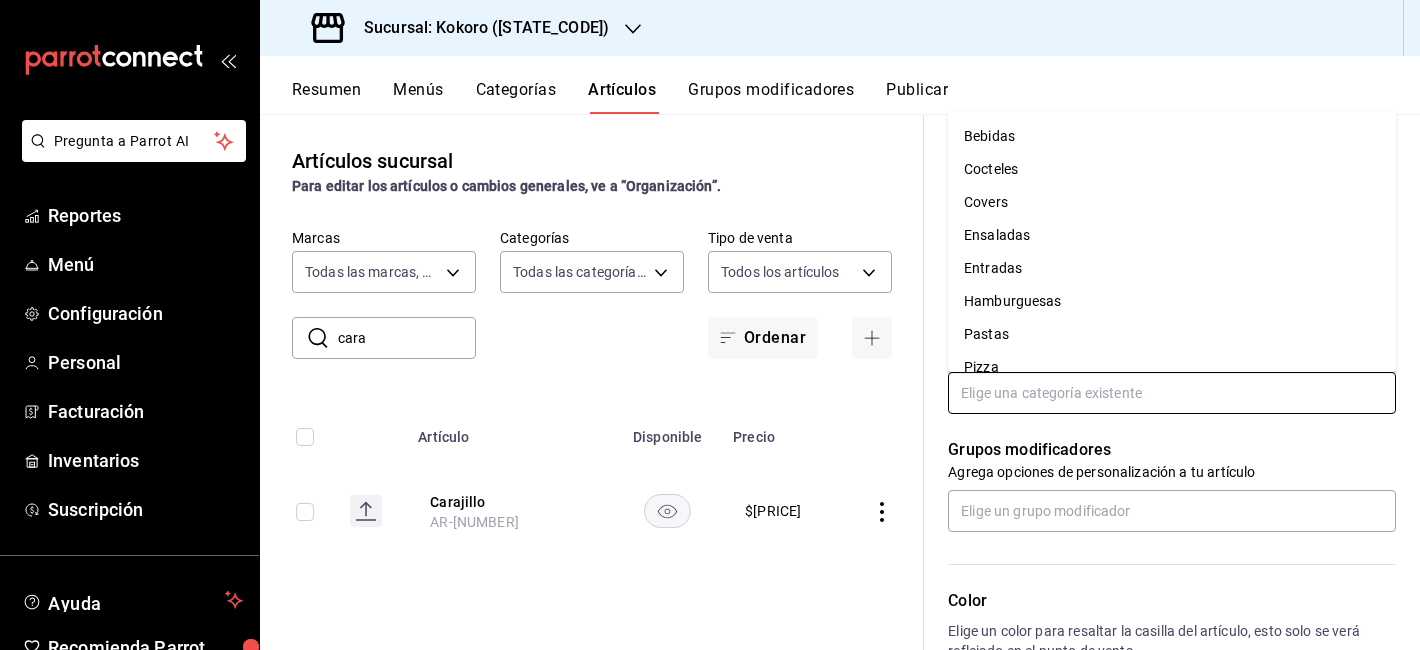 click on "Cocteles" at bounding box center [1172, 169] 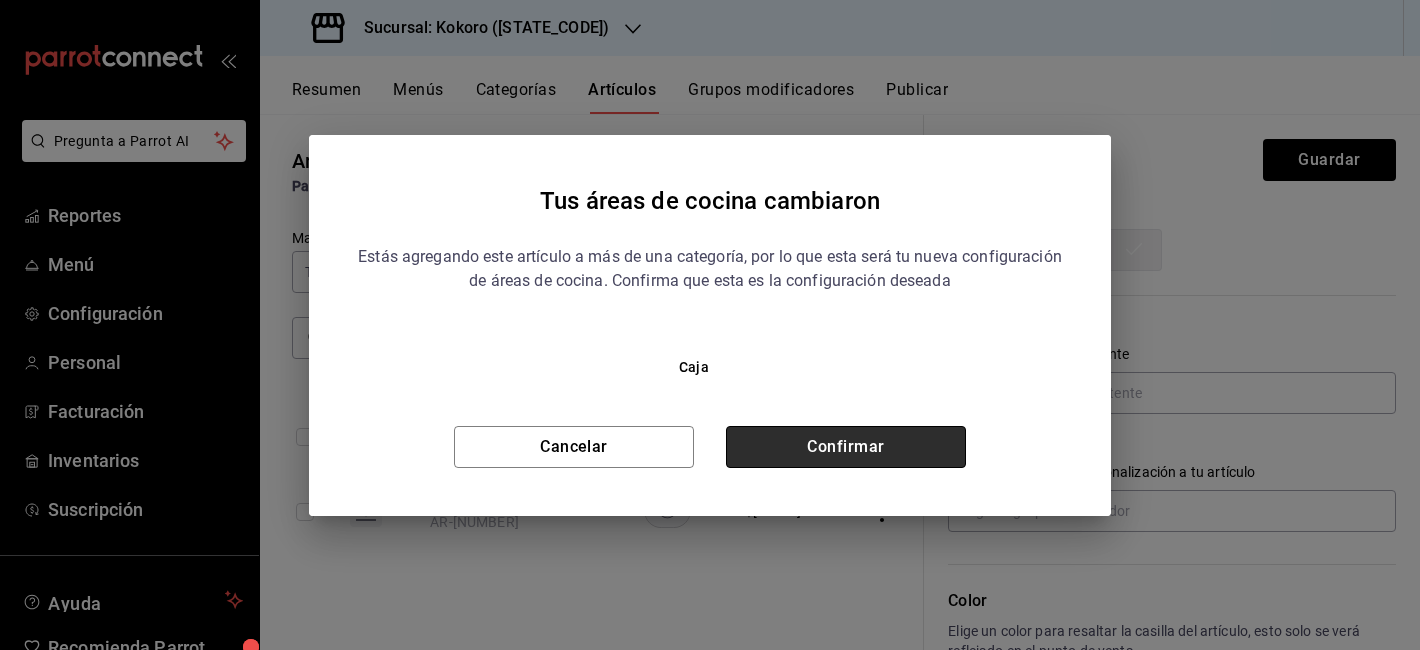 click on "Confirmar" at bounding box center [846, 447] 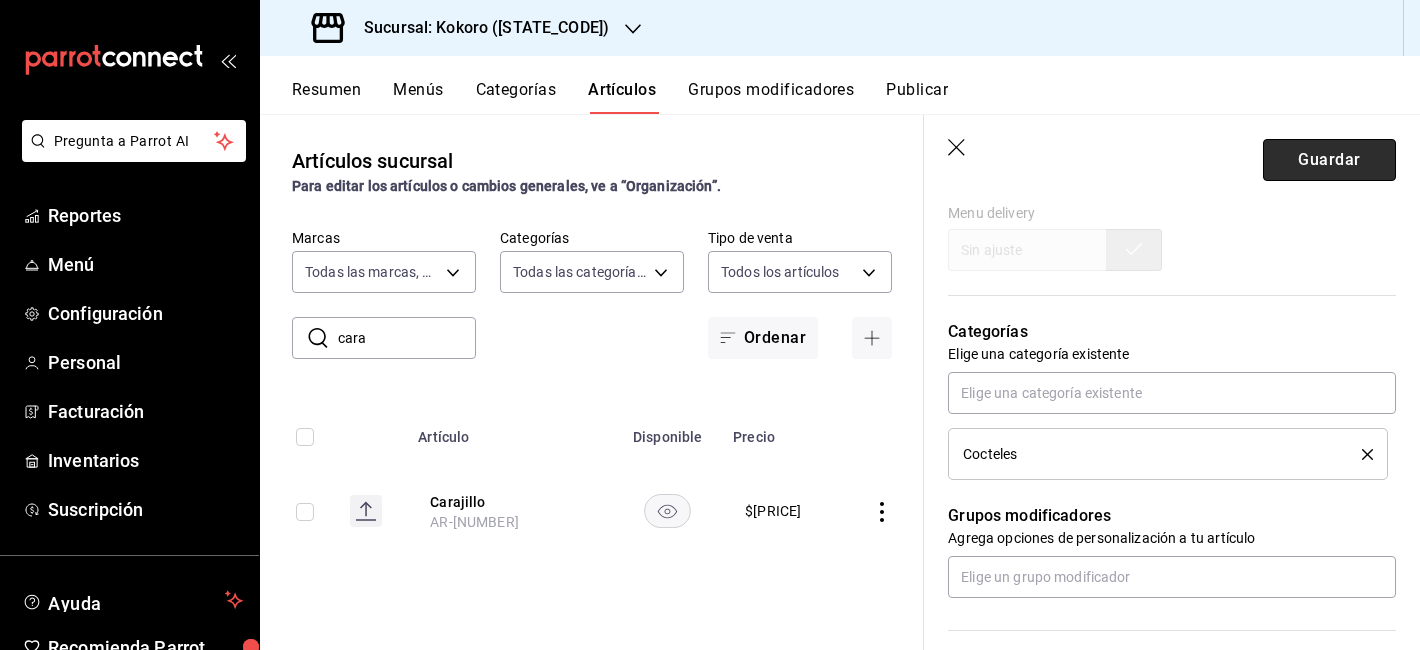 click on "Guardar" at bounding box center [1329, 160] 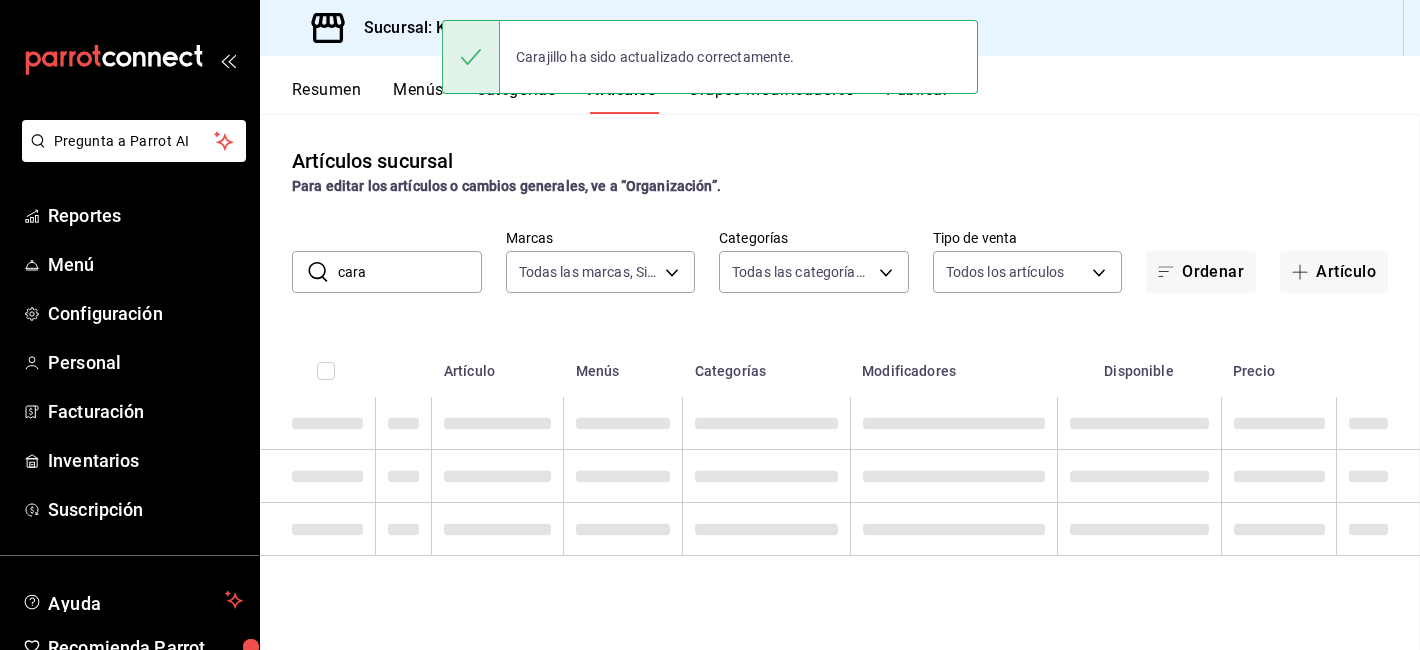 scroll, scrollTop: 0, scrollLeft: 0, axis: both 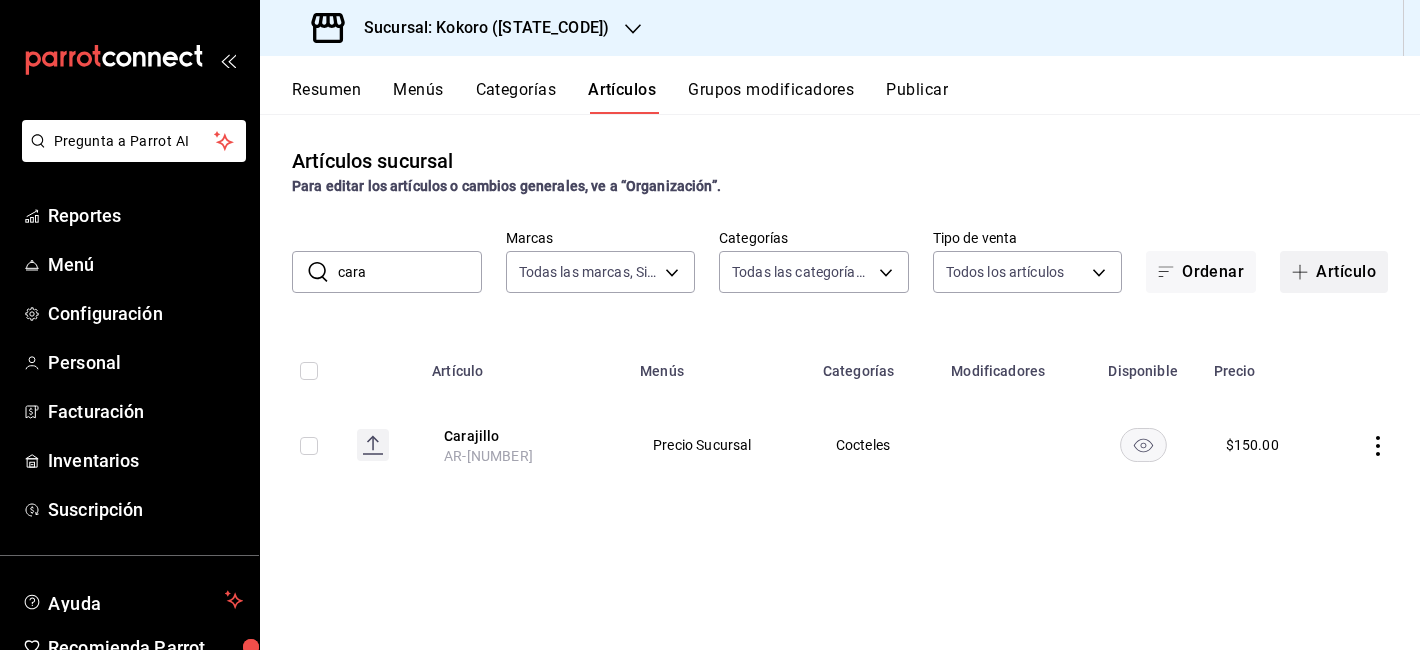 click on "Artículo" at bounding box center [1334, 272] 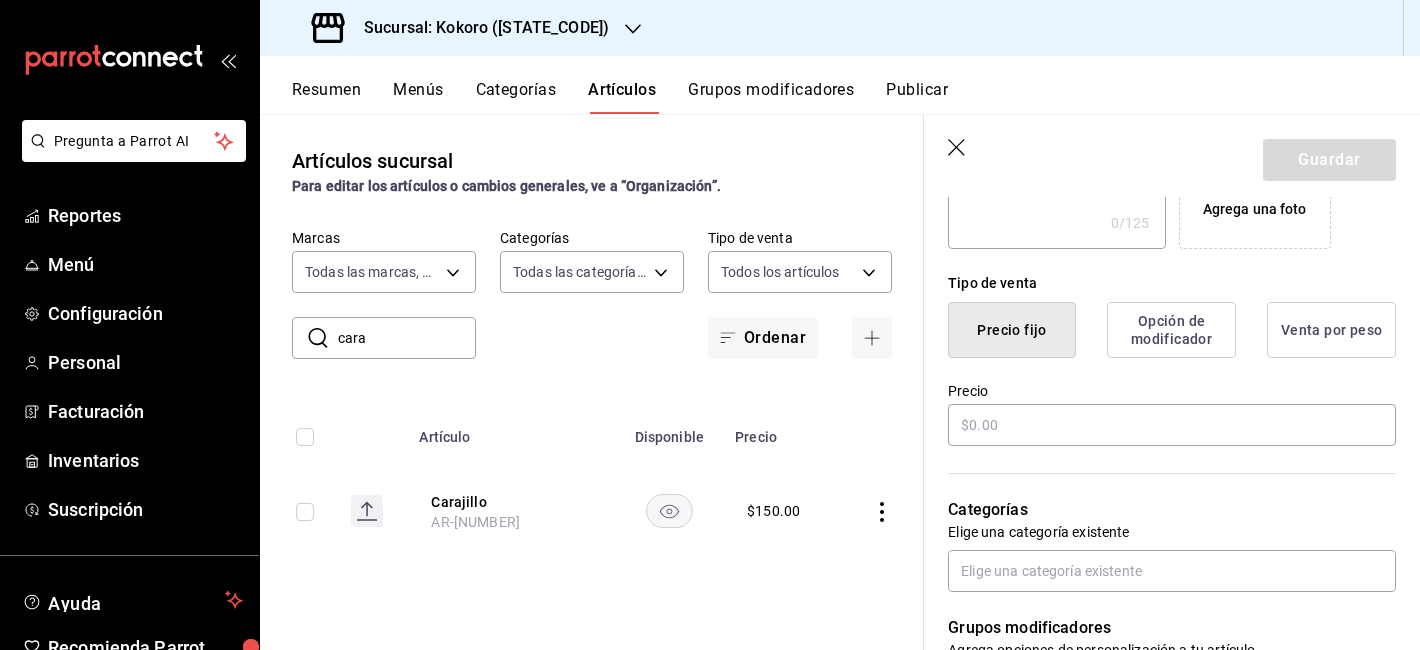 scroll, scrollTop: 425, scrollLeft: 0, axis: vertical 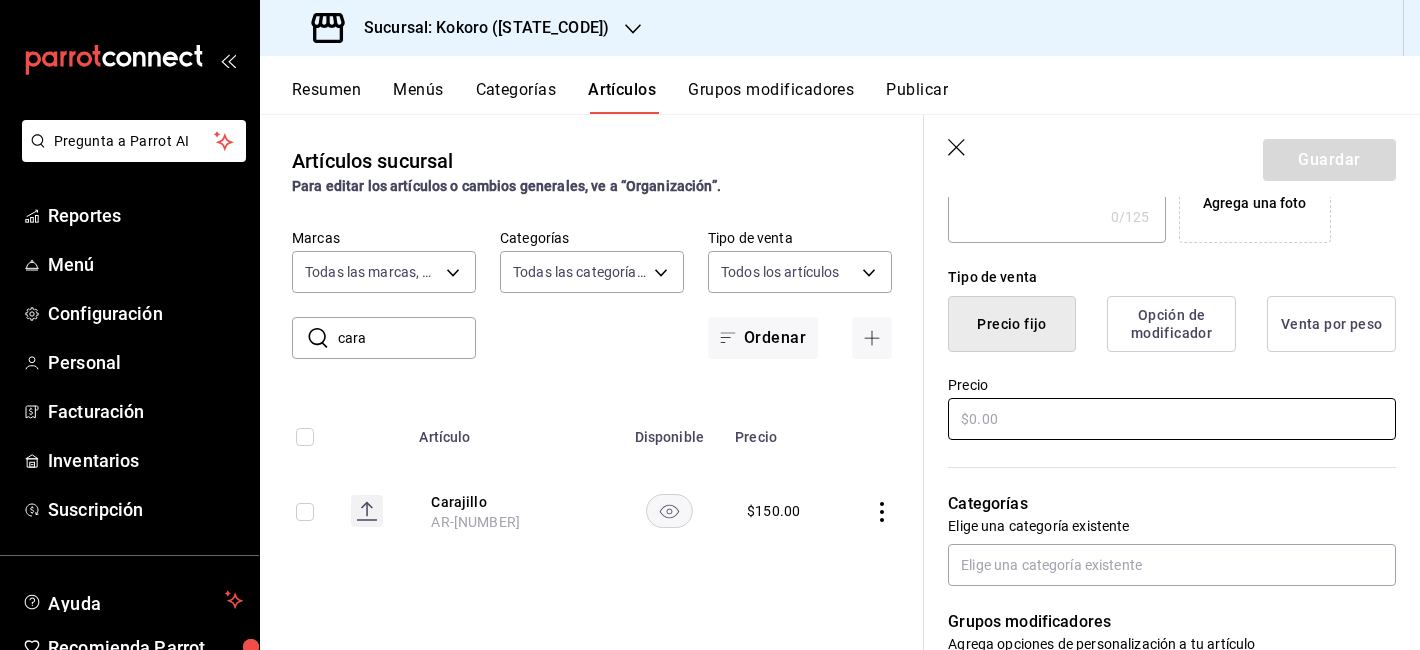 click at bounding box center (1172, 419) 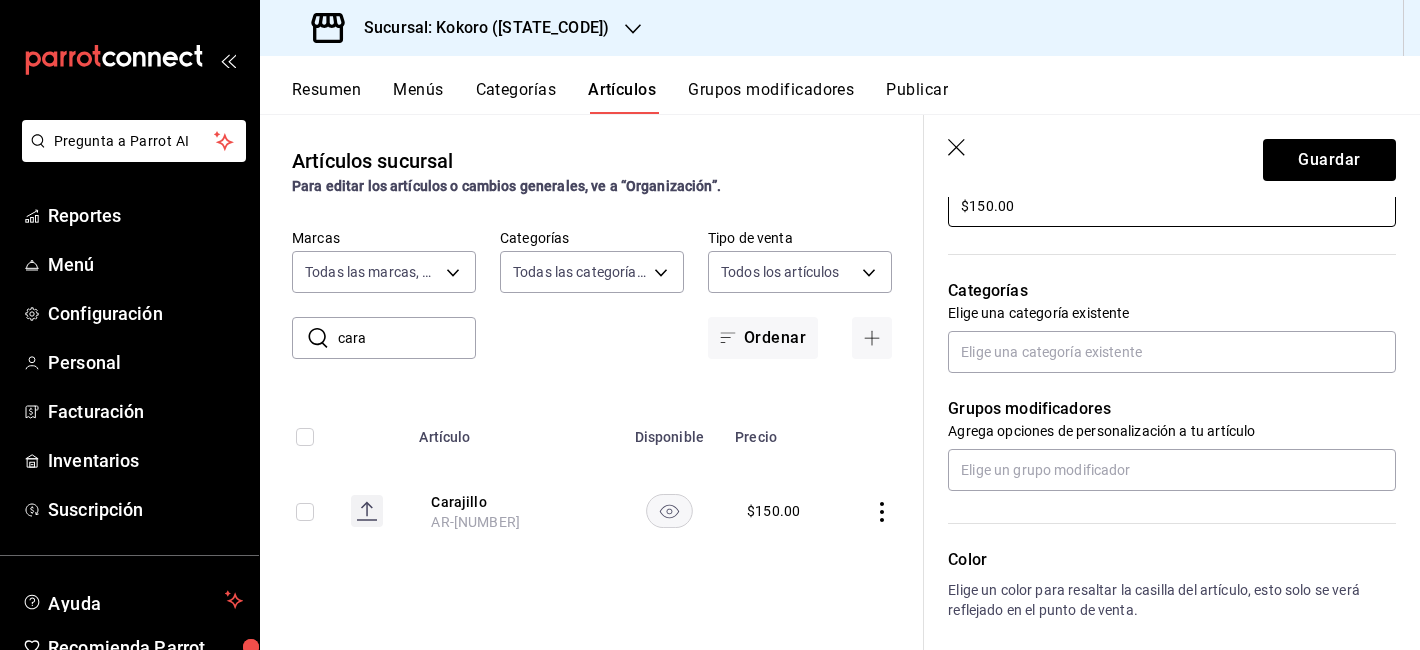 scroll, scrollTop: 639, scrollLeft: 0, axis: vertical 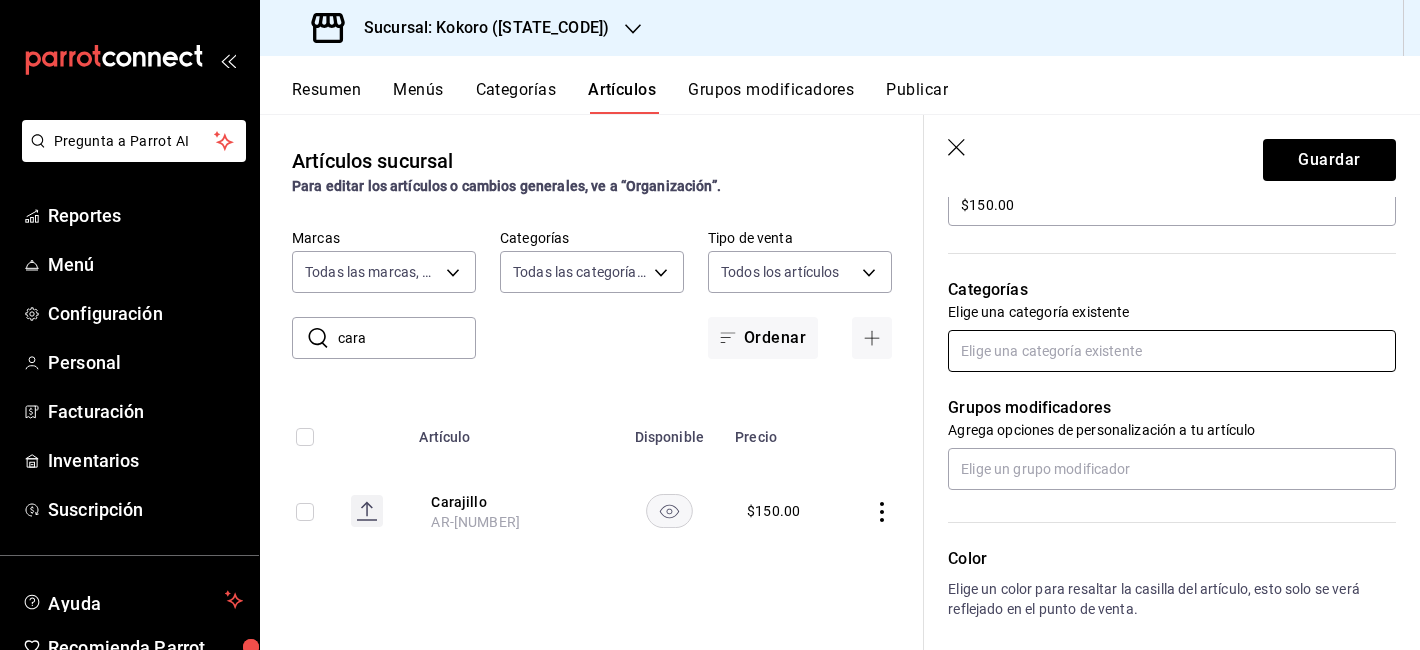 click at bounding box center [1172, 351] 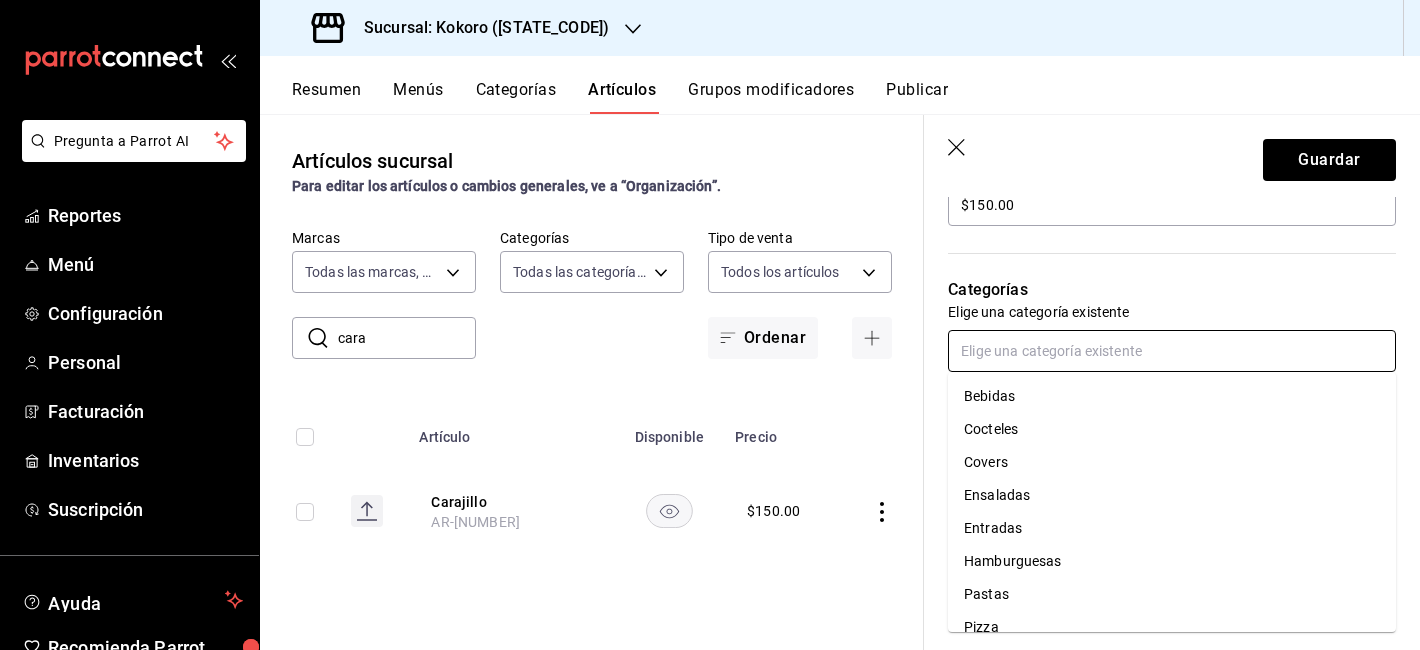 scroll, scrollTop: 53, scrollLeft: 0, axis: vertical 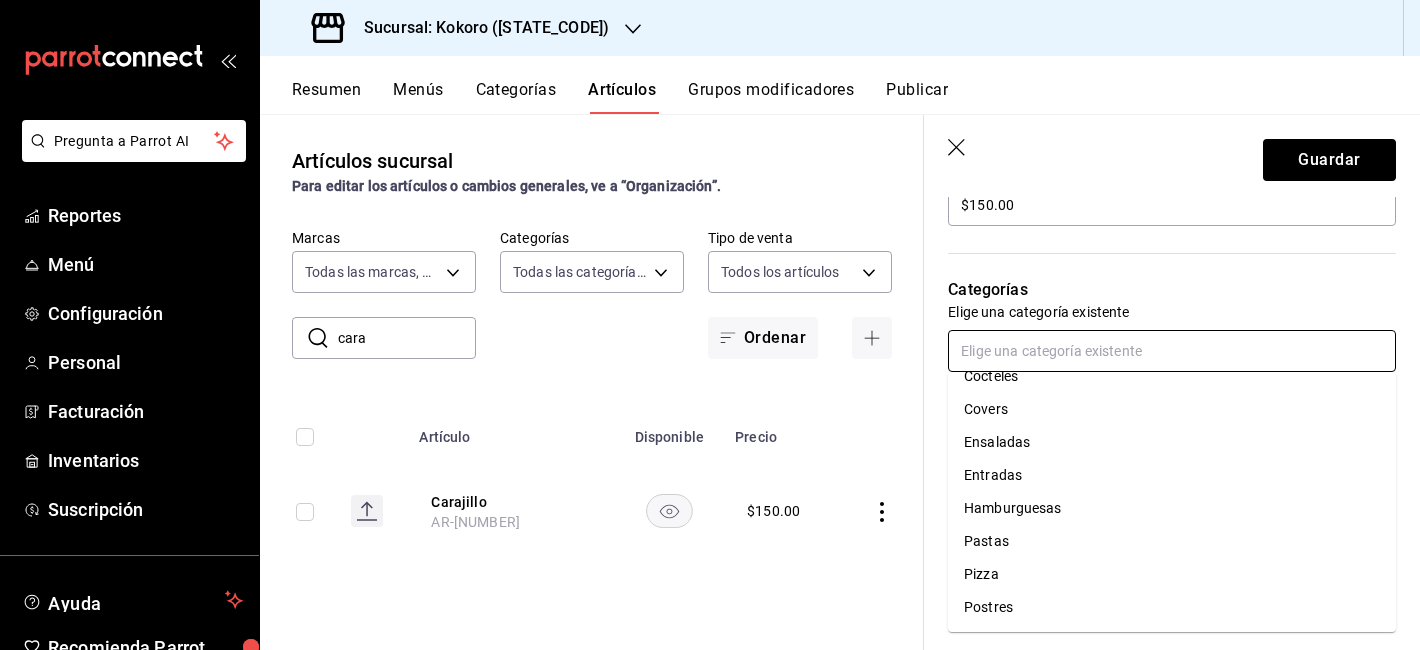 click on "Cocteles" at bounding box center [1172, 376] 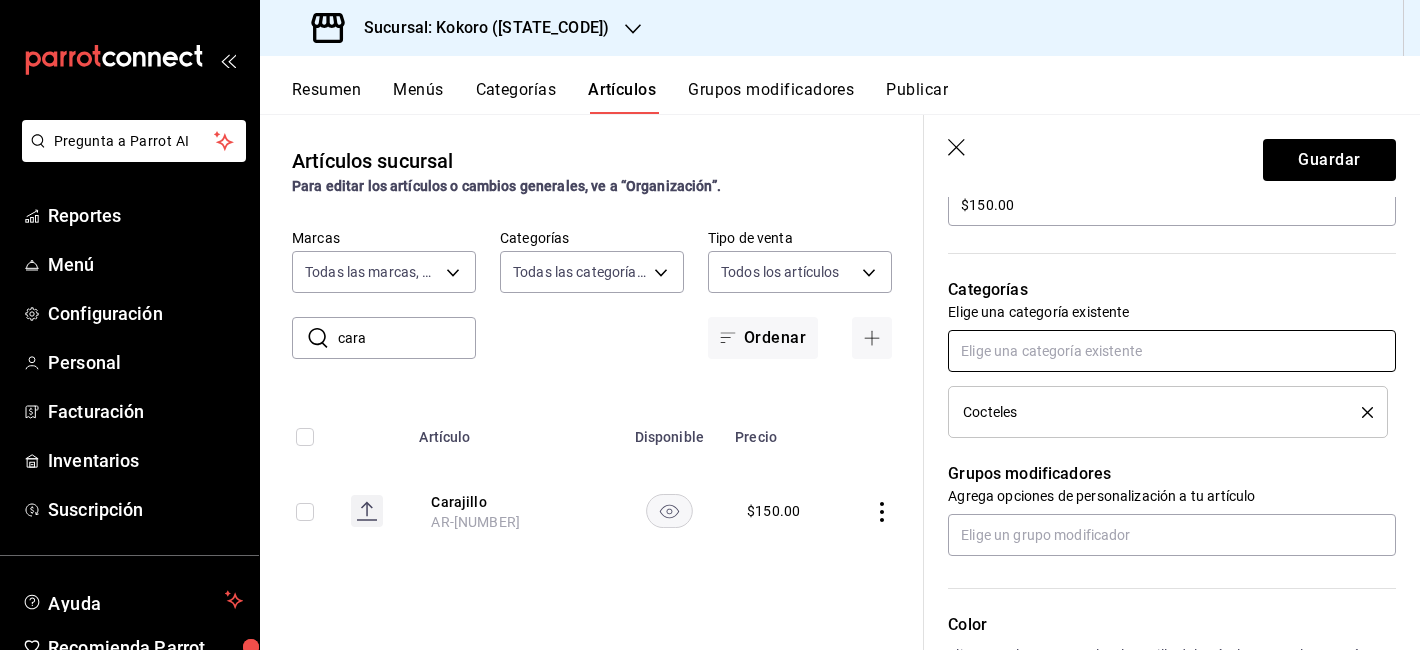 scroll, scrollTop: 1015, scrollLeft: 0, axis: vertical 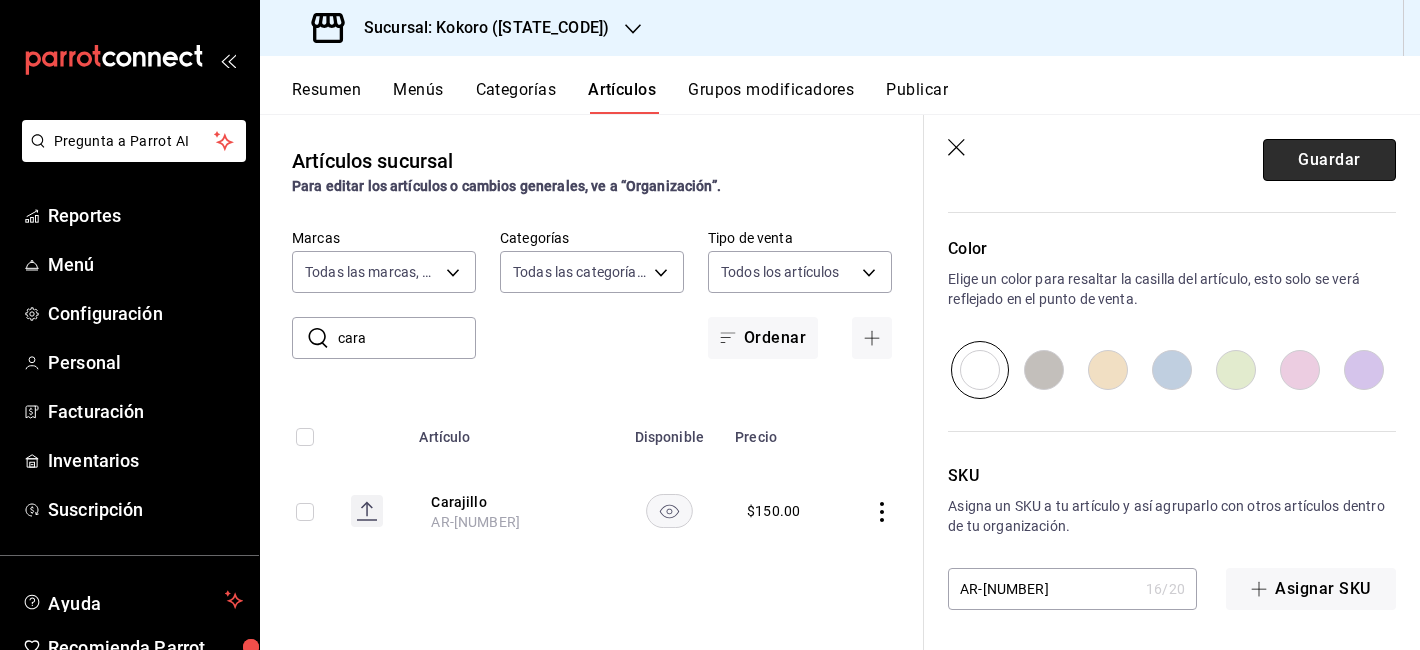 click on "Guardar" at bounding box center [1329, 160] 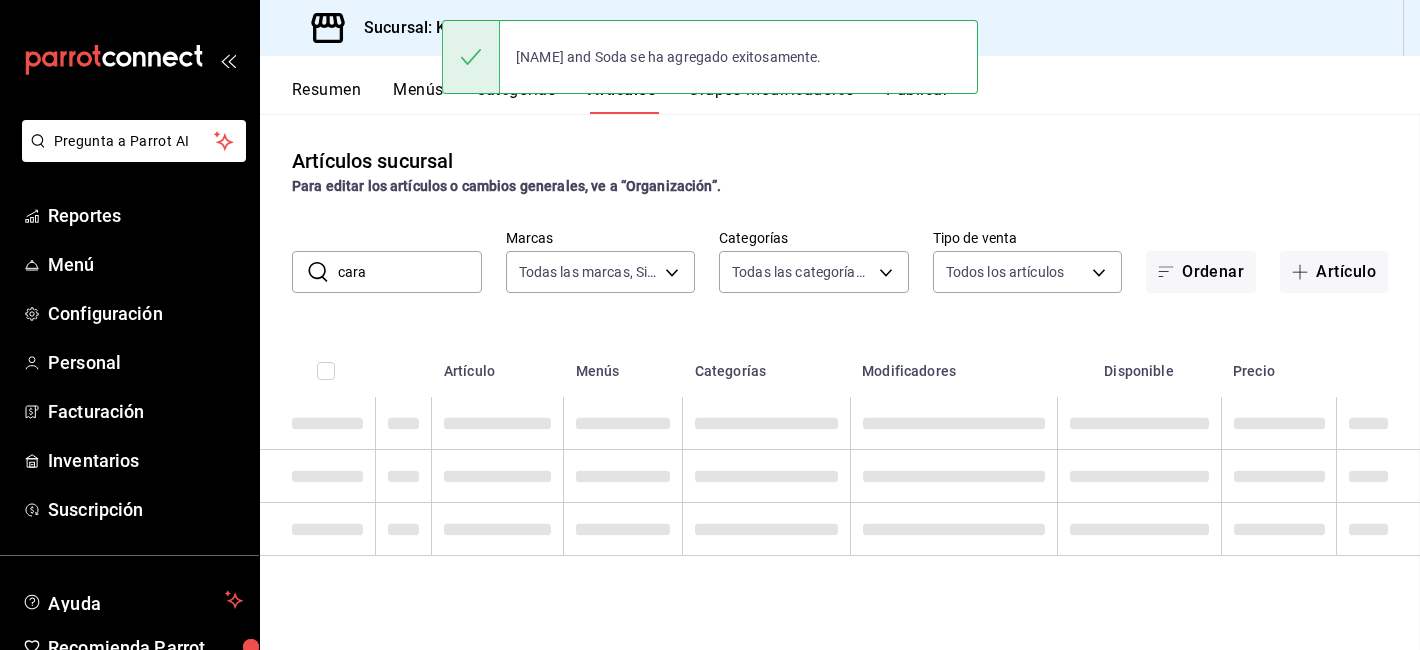 scroll, scrollTop: 0, scrollLeft: 0, axis: both 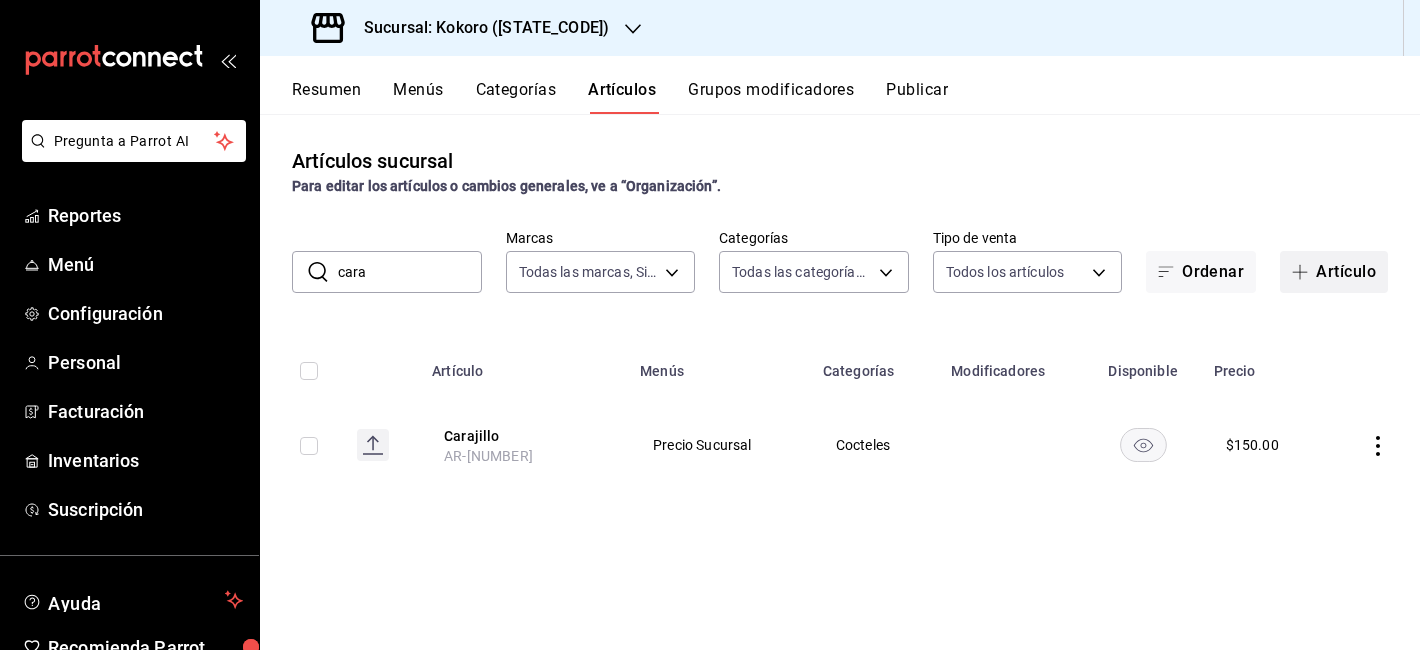 click on "Artículo" at bounding box center [1334, 272] 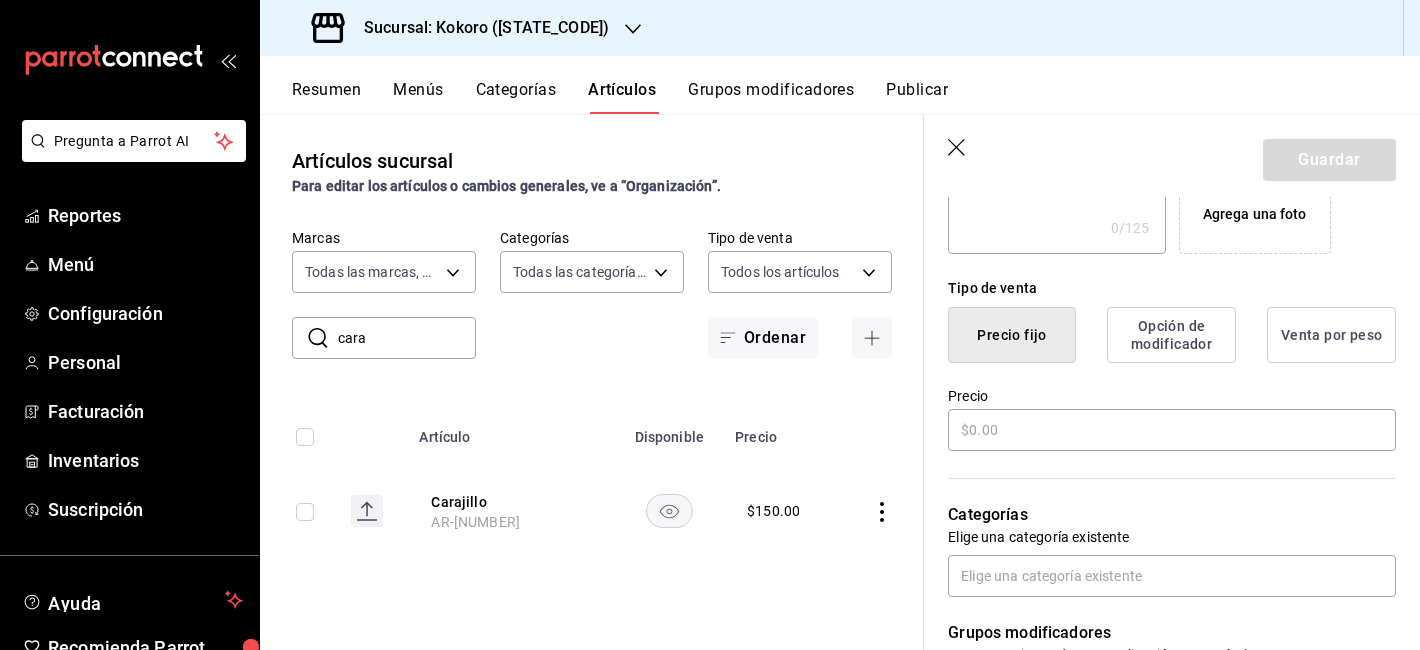 scroll, scrollTop: 415, scrollLeft: 0, axis: vertical 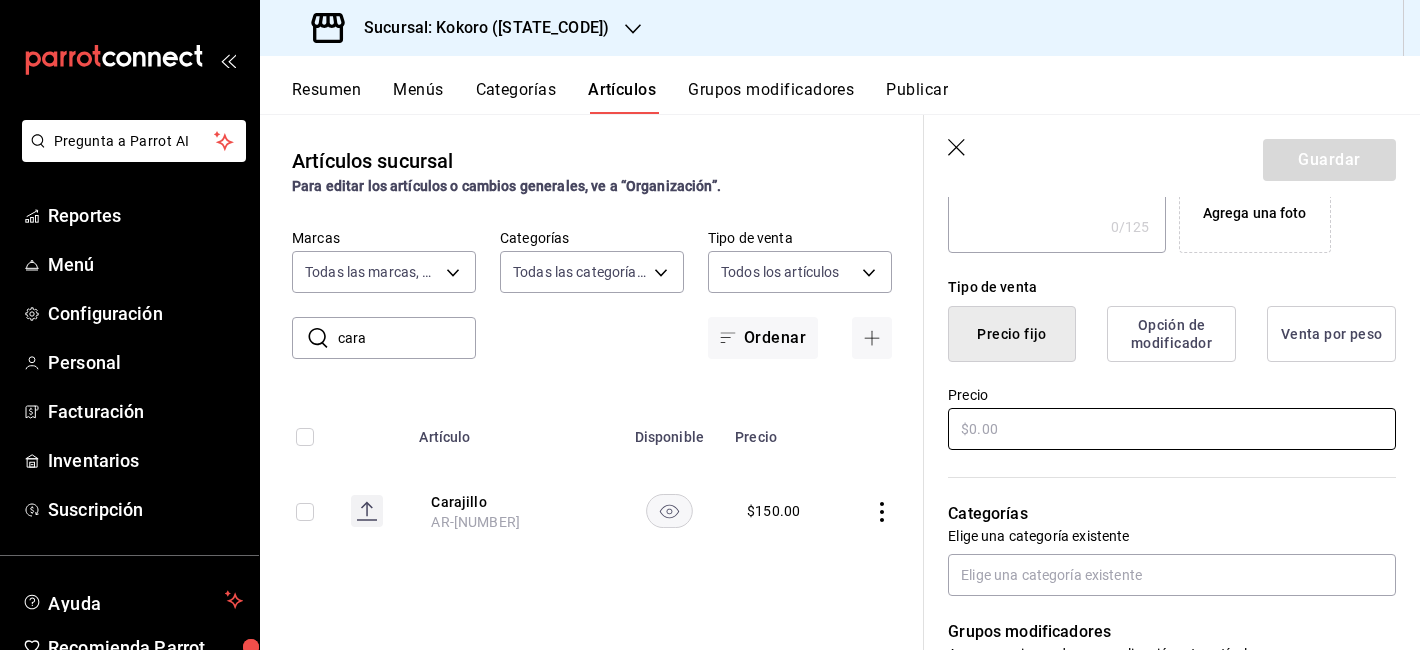 click at bounding box center [1172, 429] 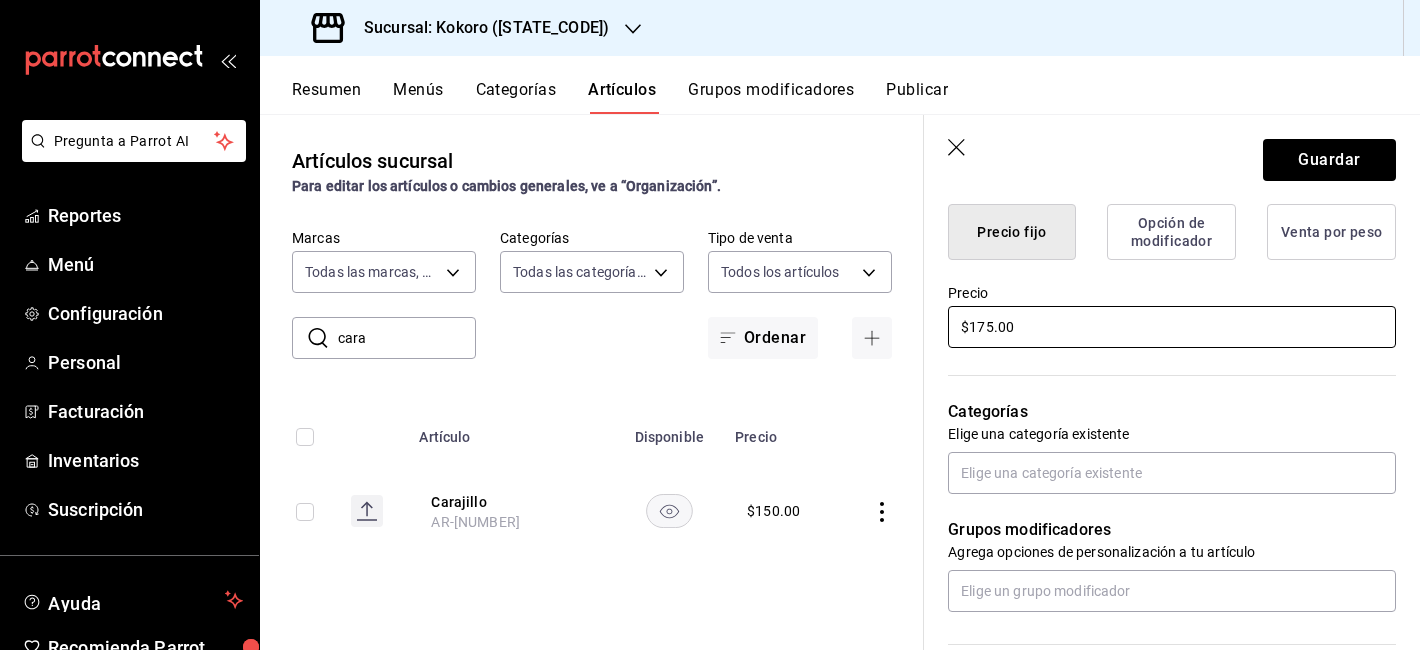 scroll, scrollTop: 513, scrollLeft: 0, axis: vertical 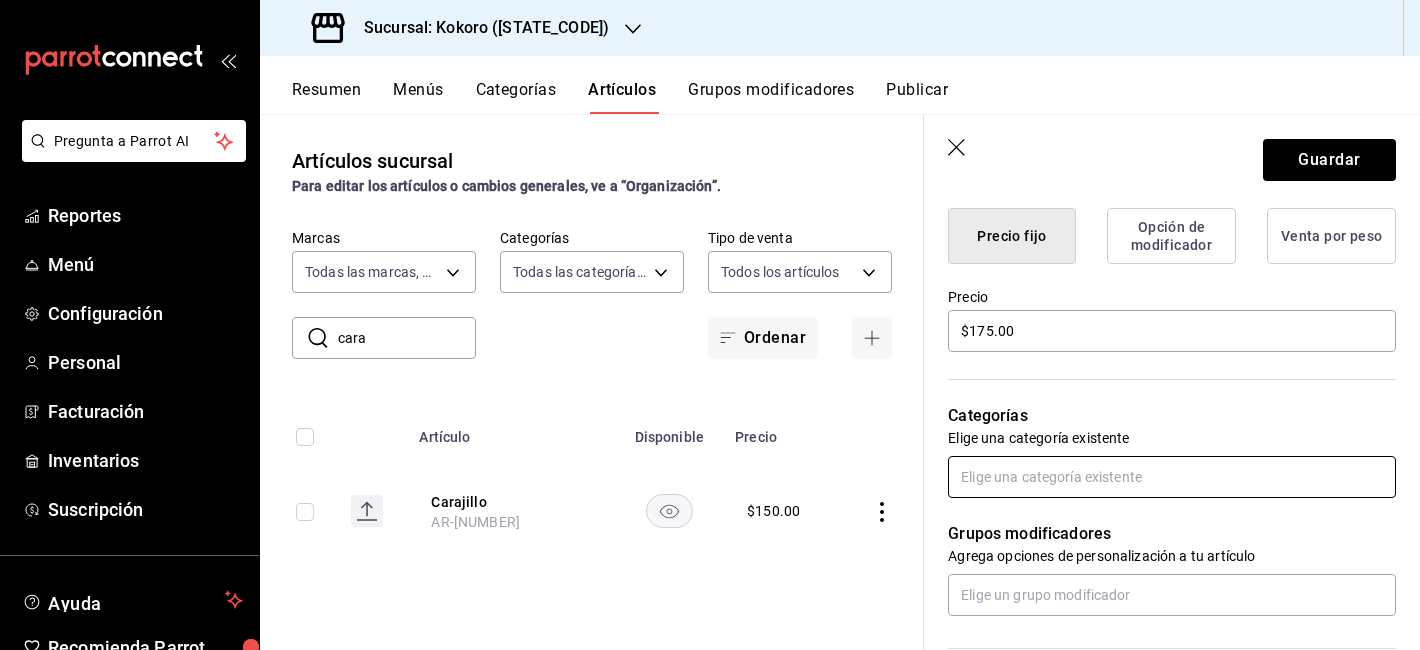 click at bounding box center [1172, 477] 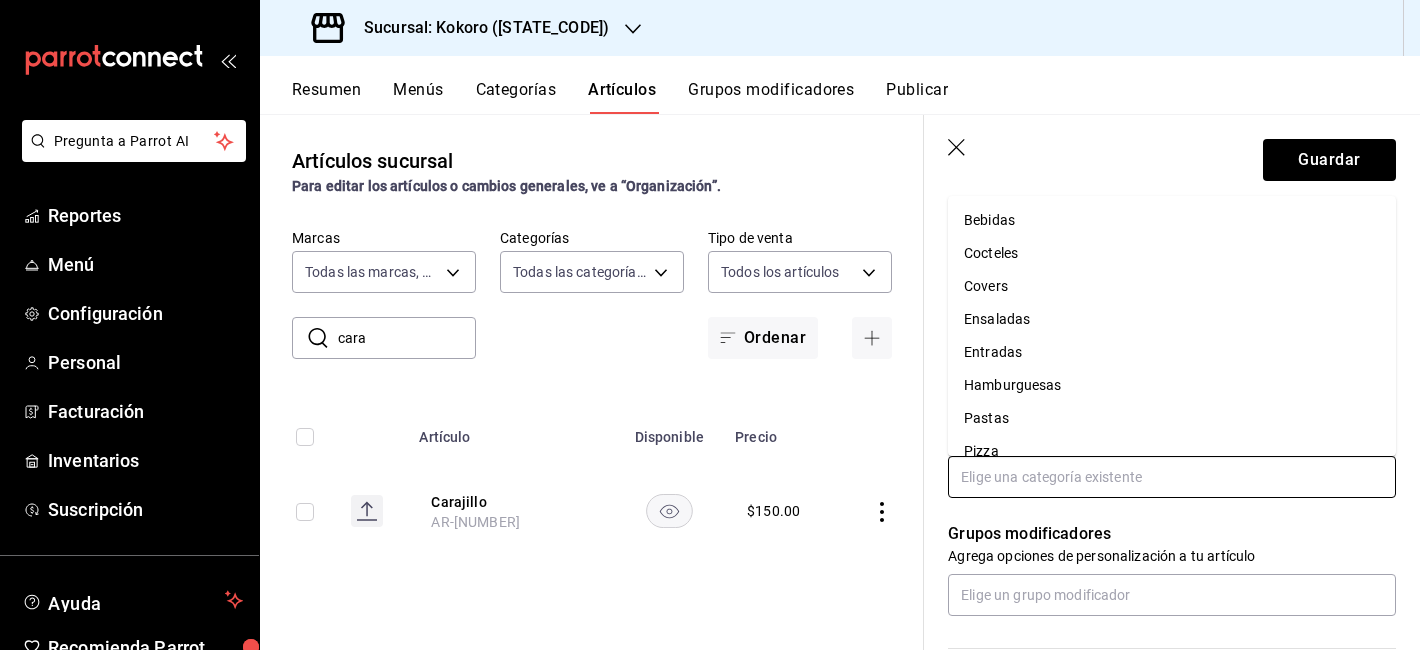 click on "Cocteles" at bounding box center [1172, 253] 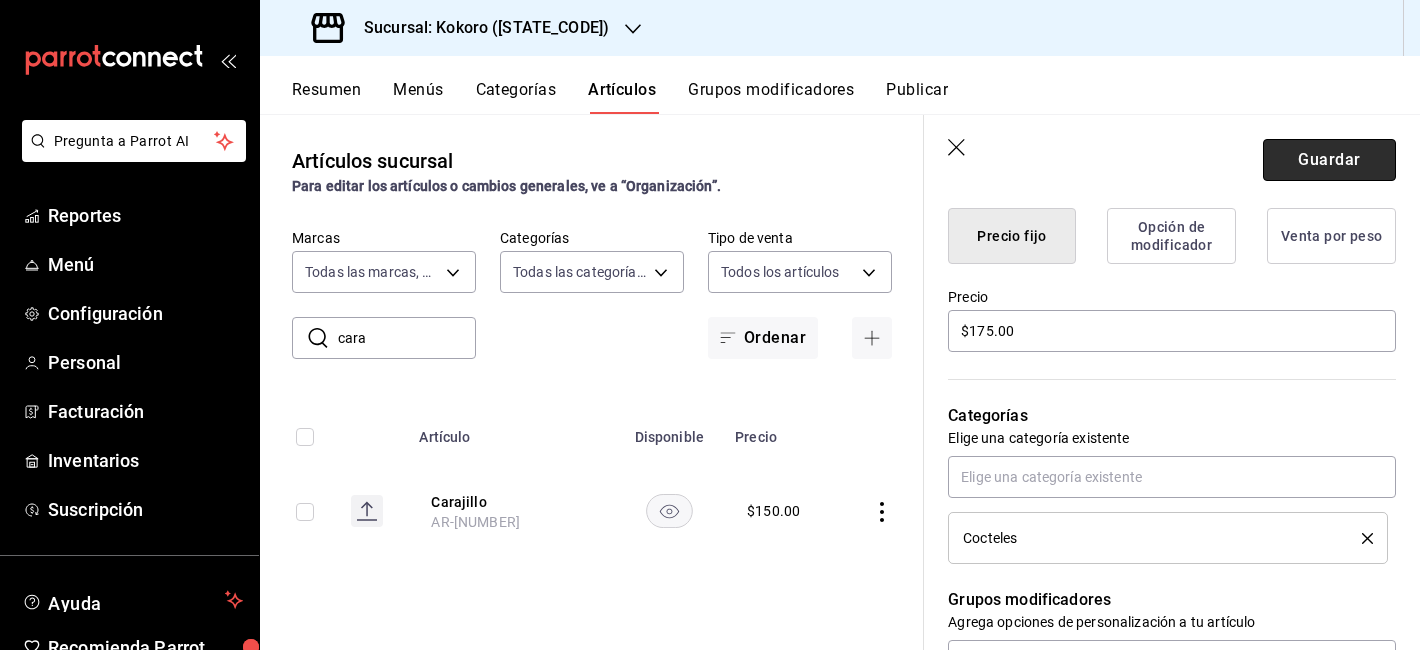 click on "Guardar" at bounding box center (1329, 160) 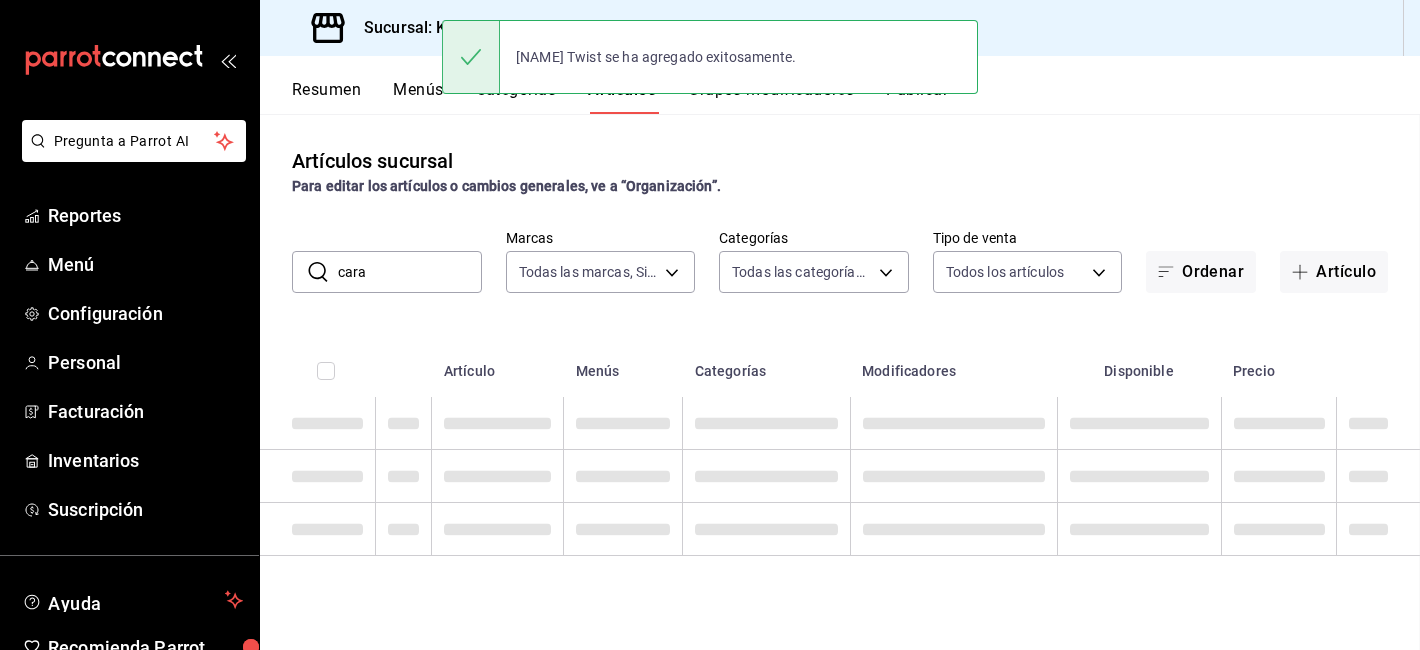 scroll, scrollTop: 0, scrollLeft: 0, axis: both 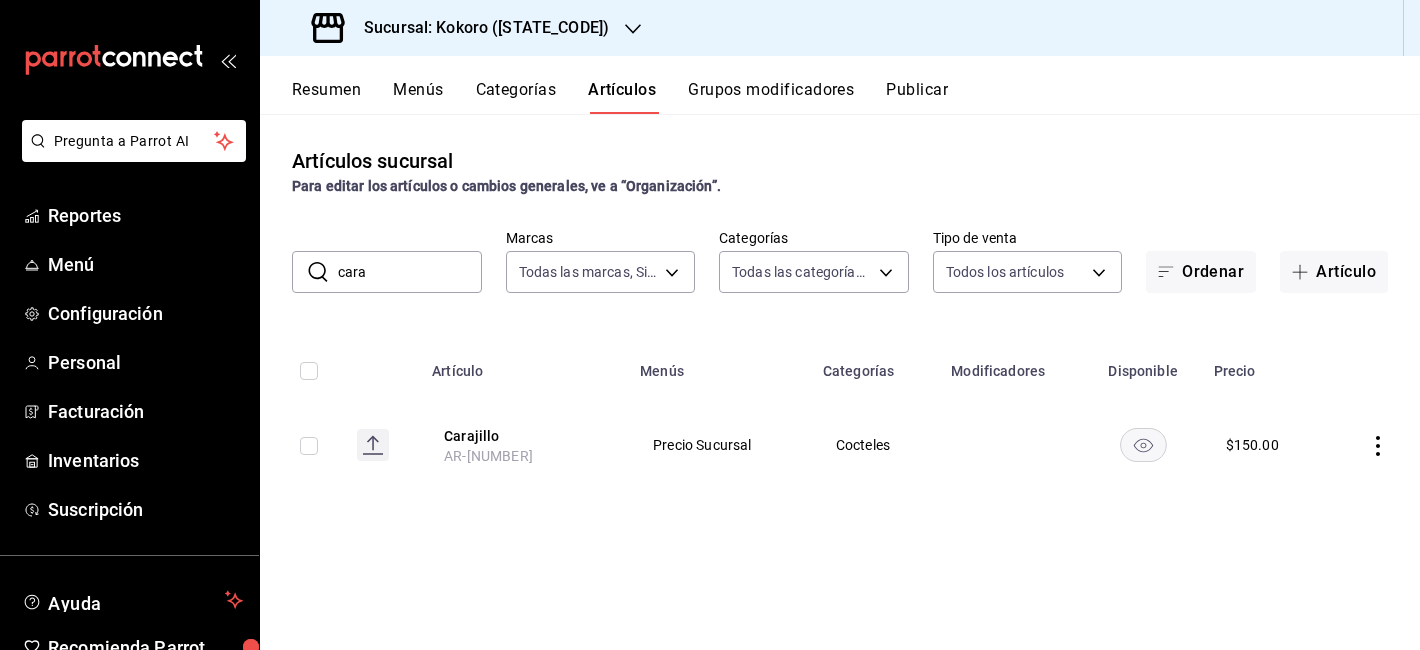 click on "cara" at bounding box center (410, 272) 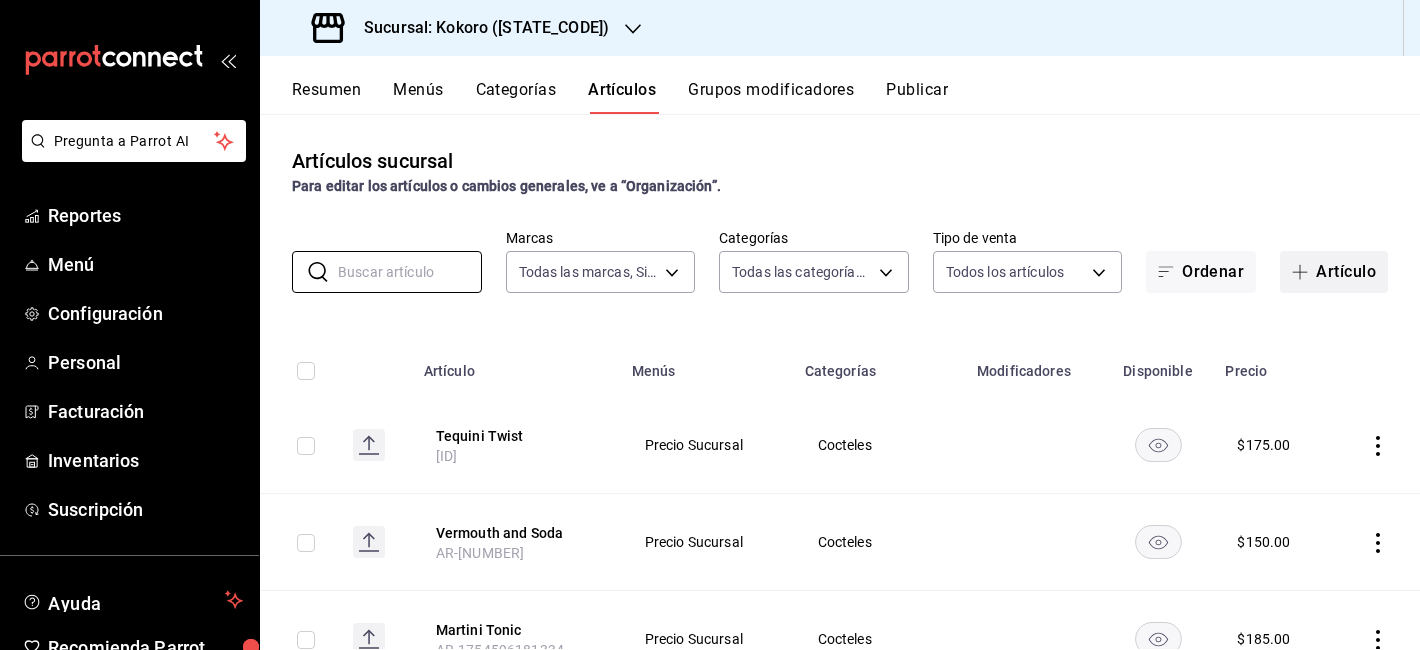 click on "Artículo" at bounding box center [1334, 272] 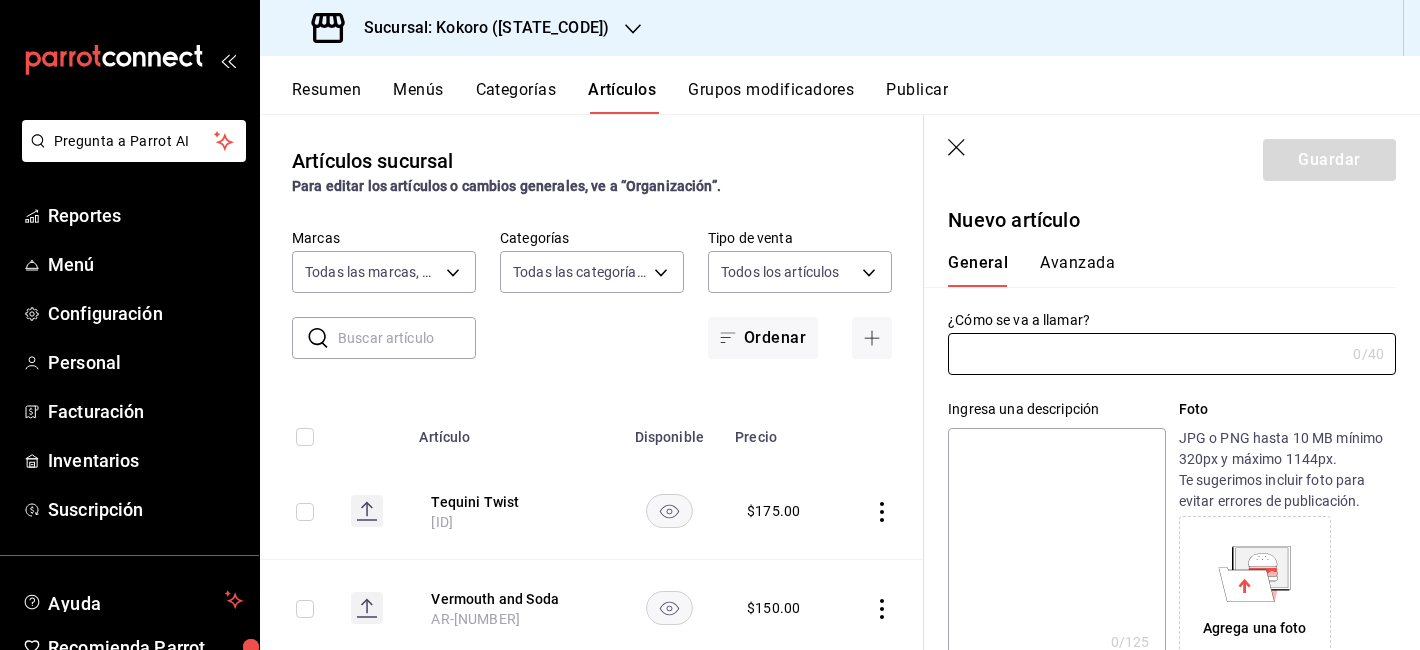 click on "¿Cómo se va a llamar? 0 /40 ¿Cómo se va a llamar?" at bounding box center [1160, 331] 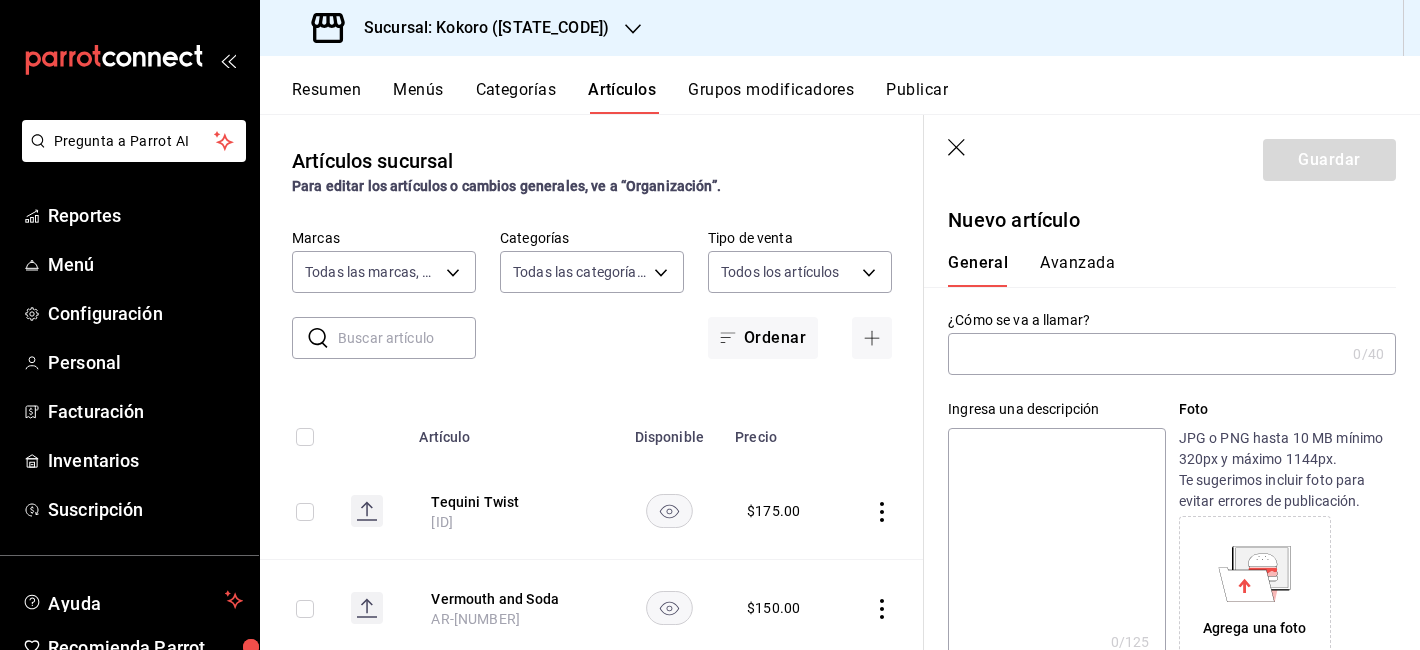 click at bounding box center (1146, 354) 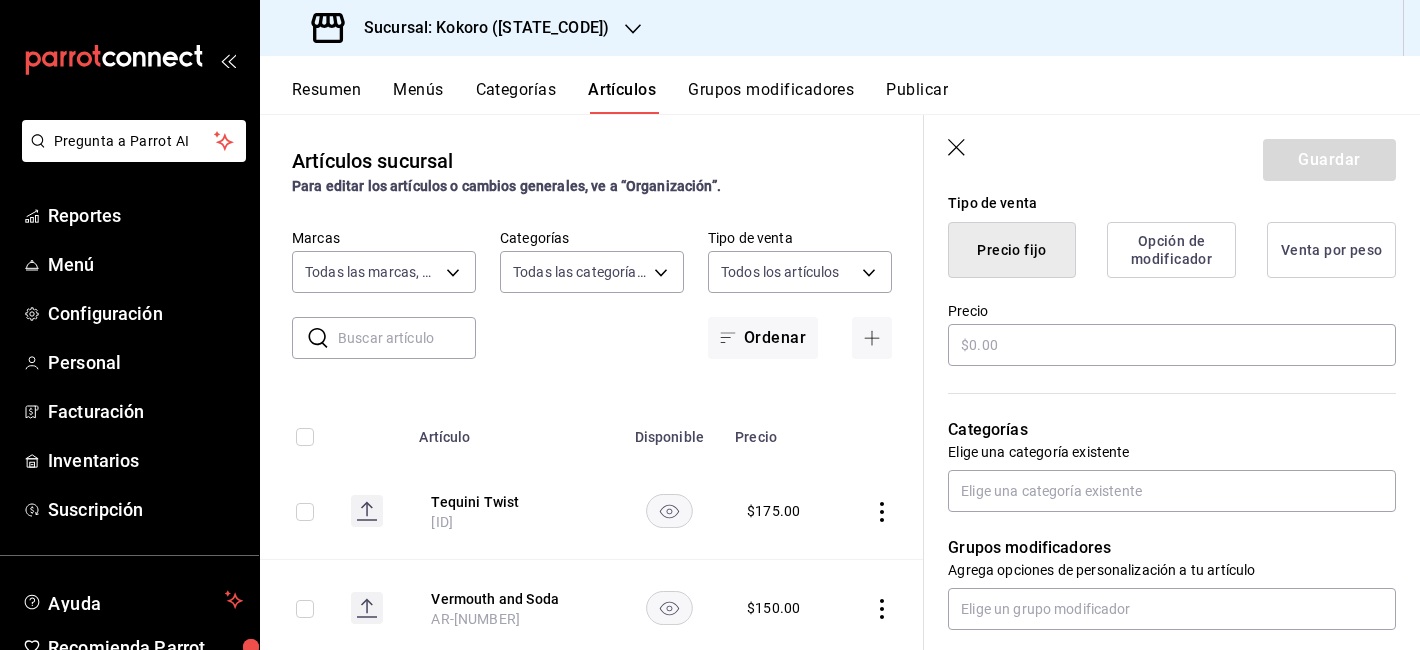 scroll, scrollTop: 500, scrollLeft: 0, axis: vertical 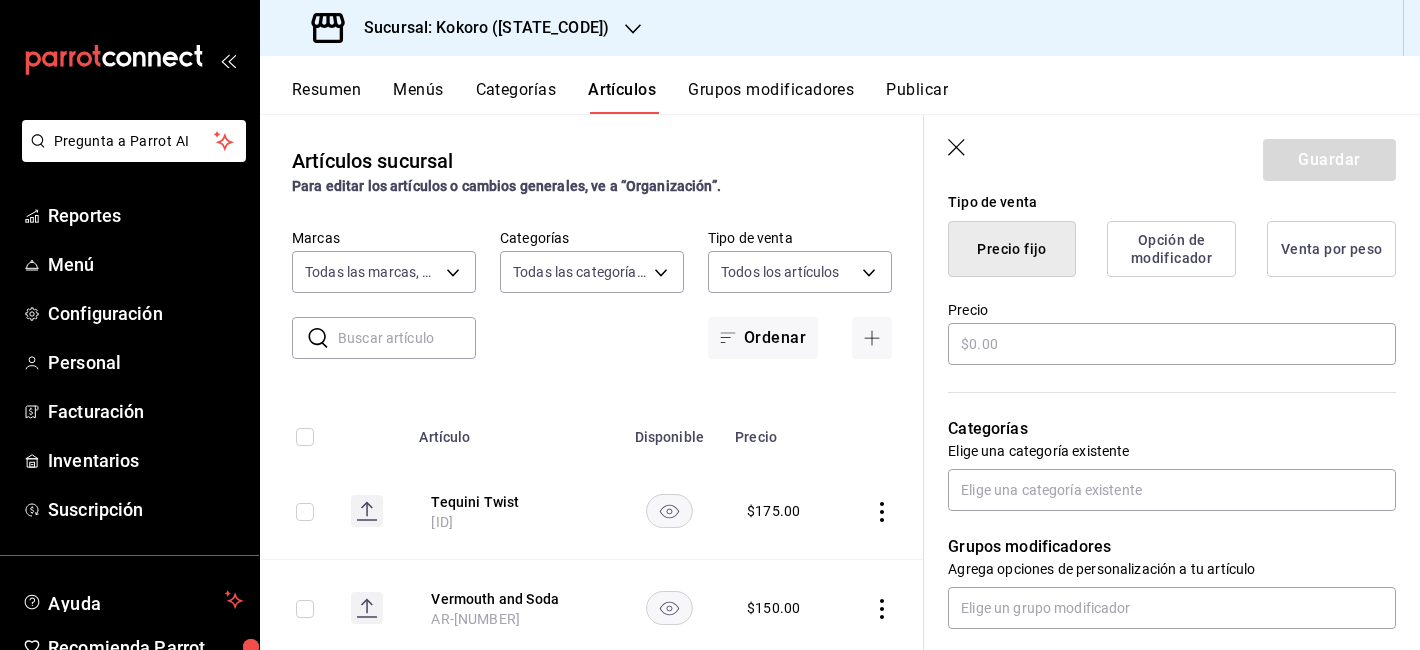 click on "Precio" at bounding box center (1172, 310) 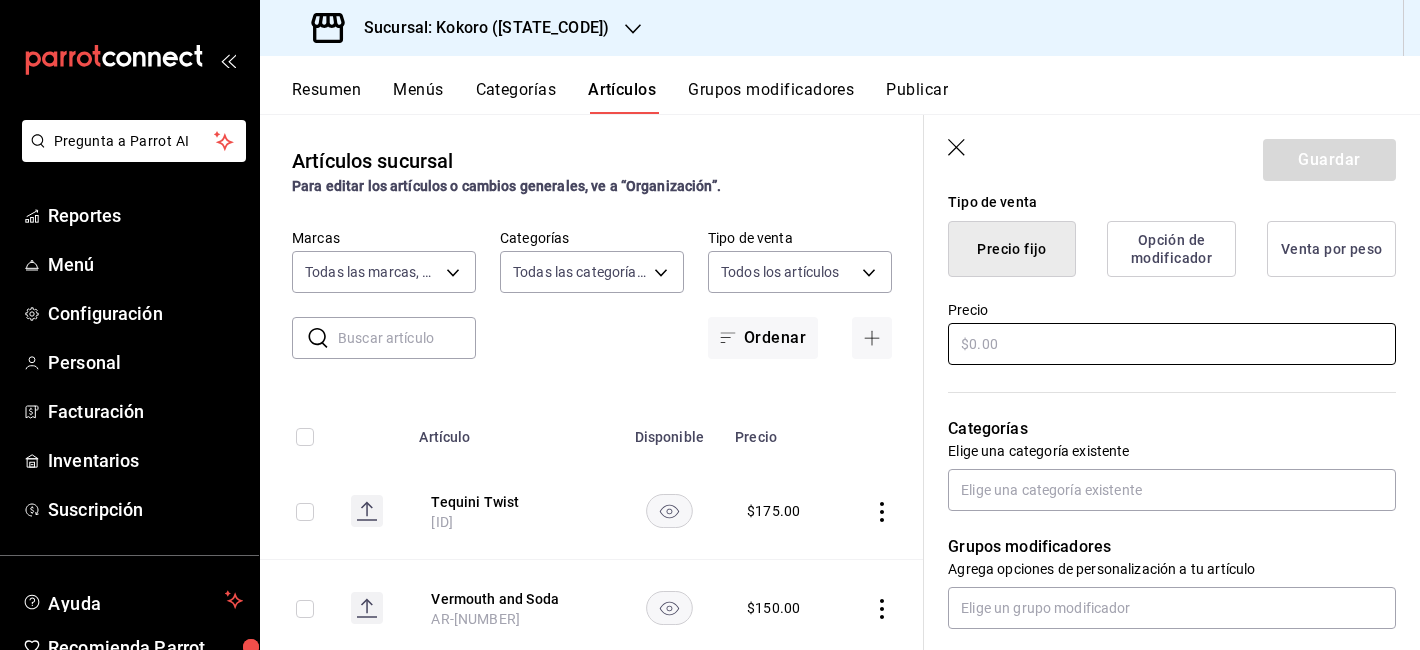 click at bounding box center (1172, 344) 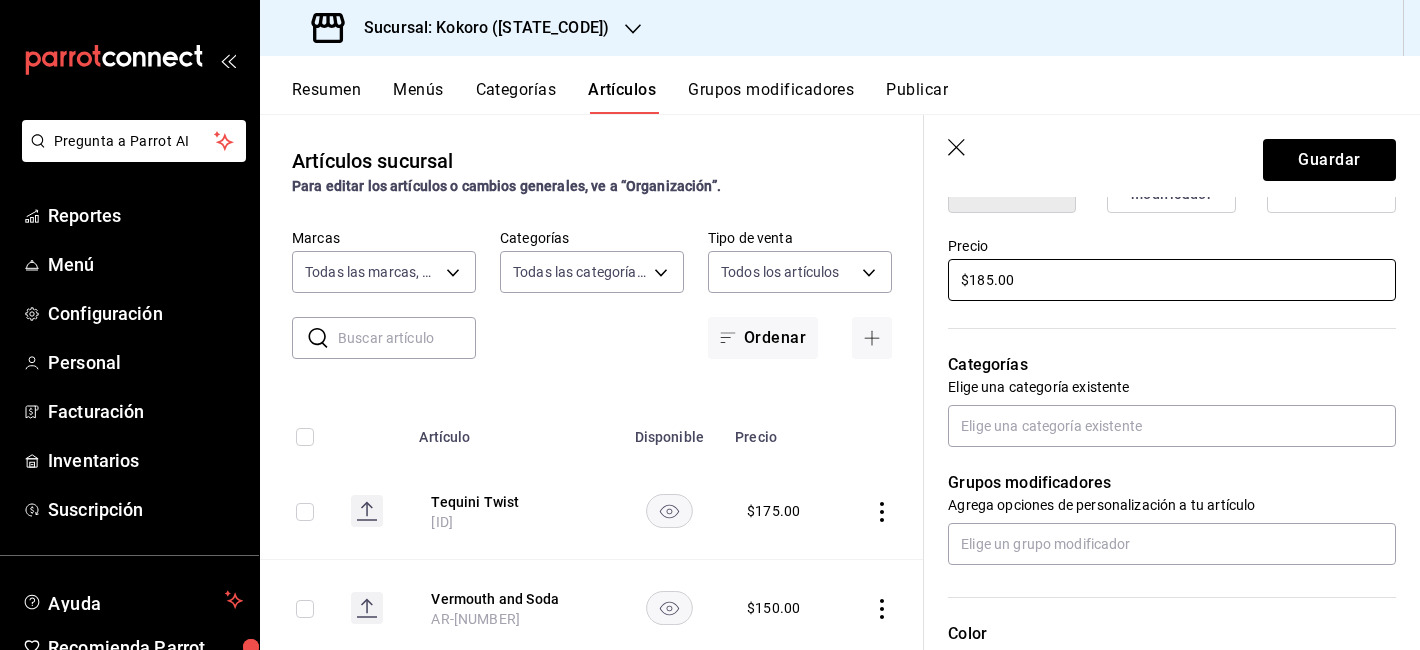 scroll, scrollTop: 579, scrollLeft: 0, axis: vertical 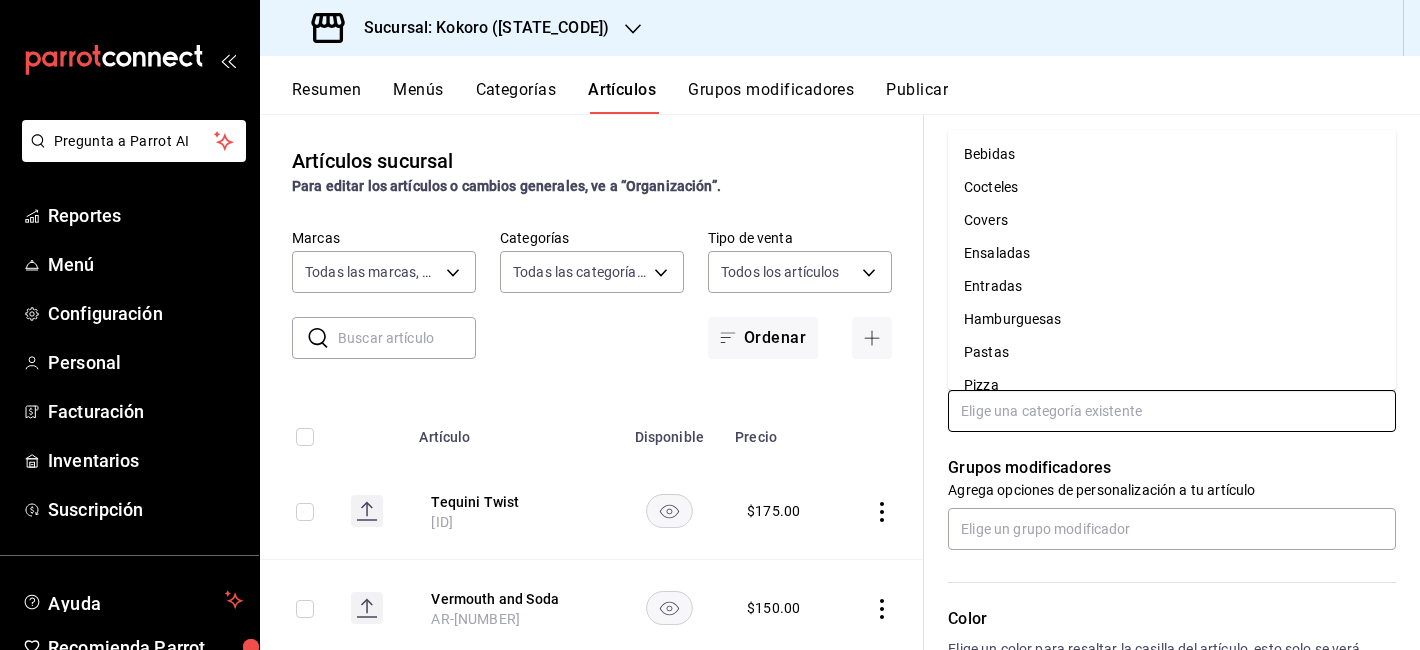 click at bounding box center [1172, 411] 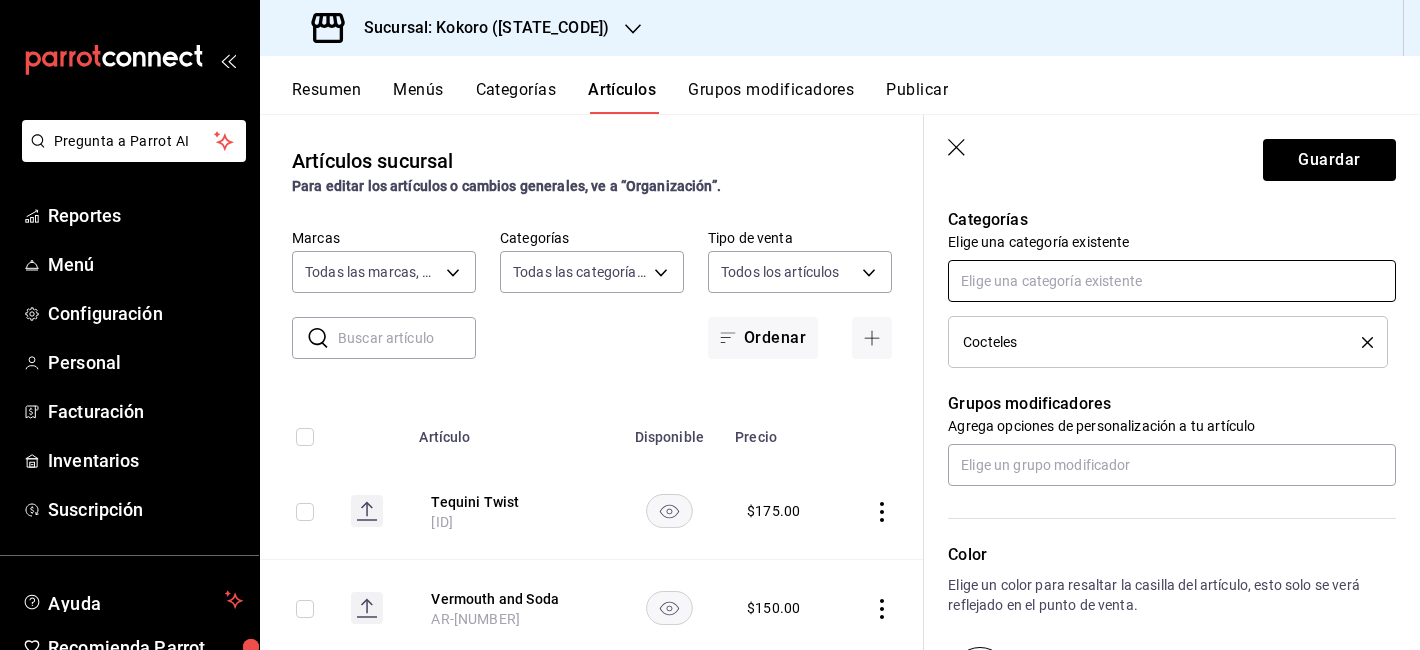 scroll, scrollTop: 1015, scrollLeft: 0, axis: vertical 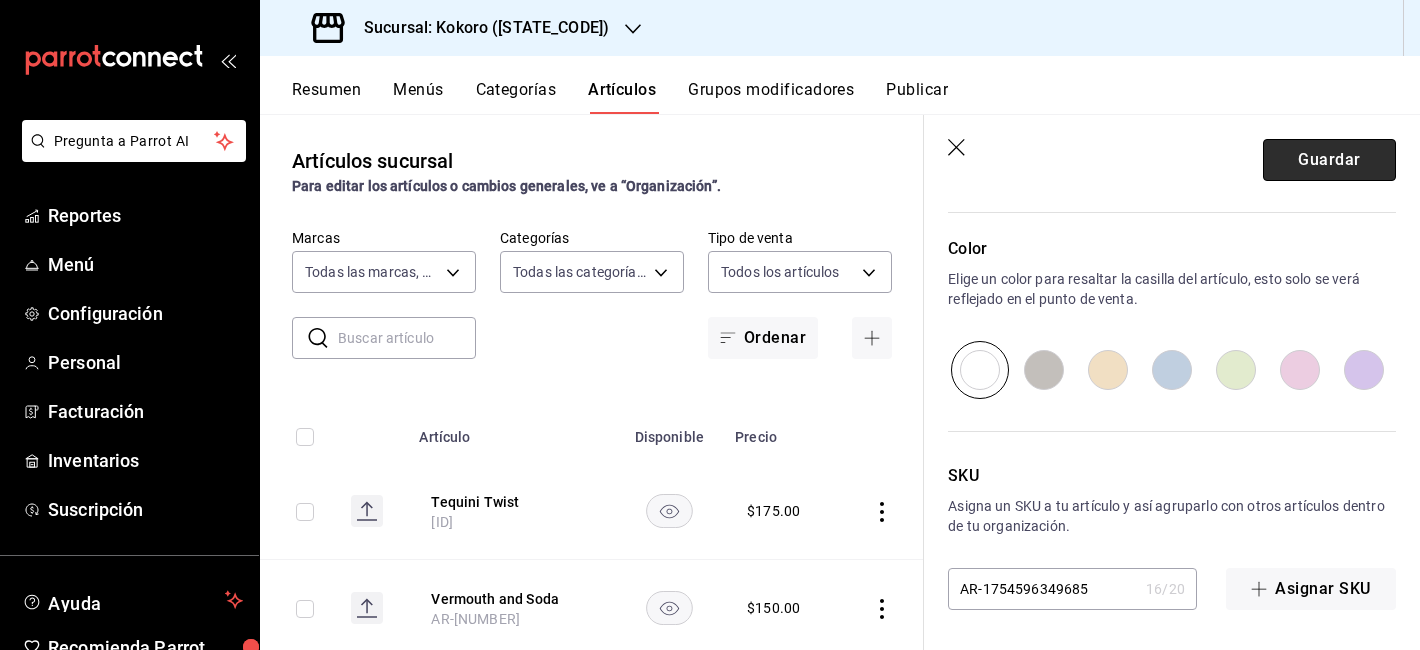click on "Guardar" at bounding box center [1329, 160] 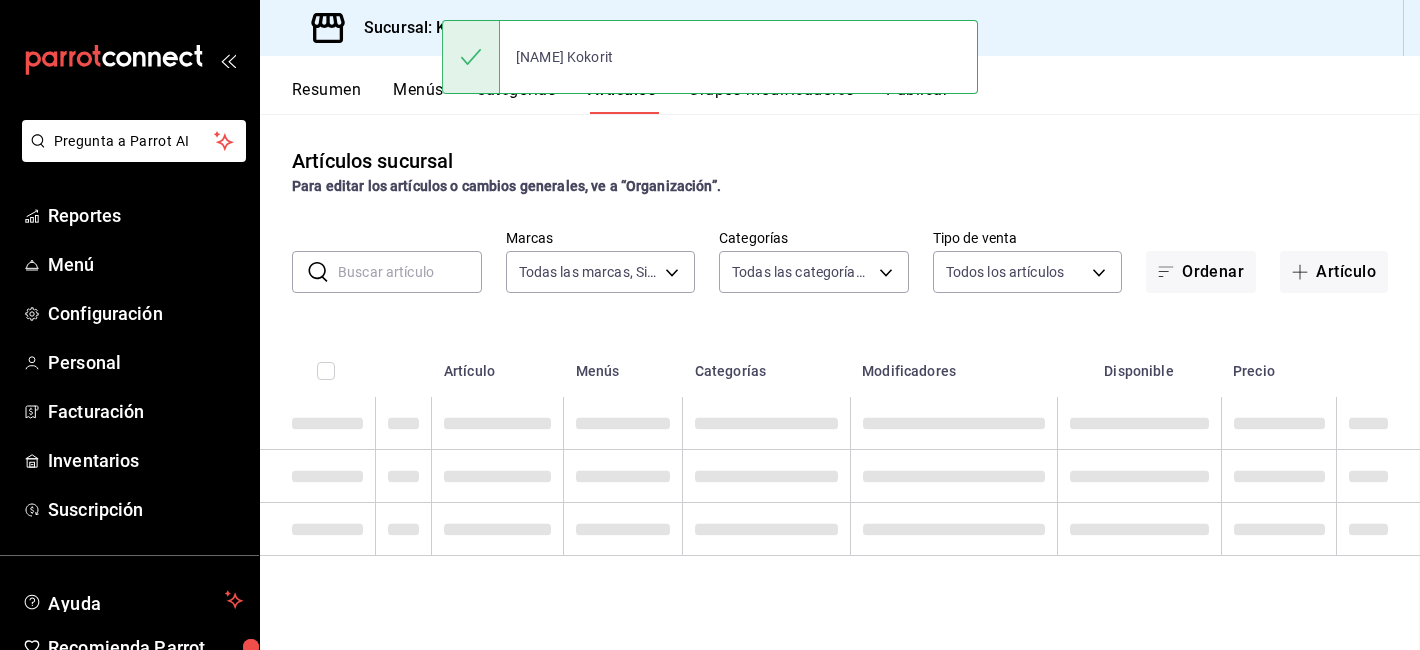 scroll, scrollTop: 0, scrollLeft: 0, axis: both 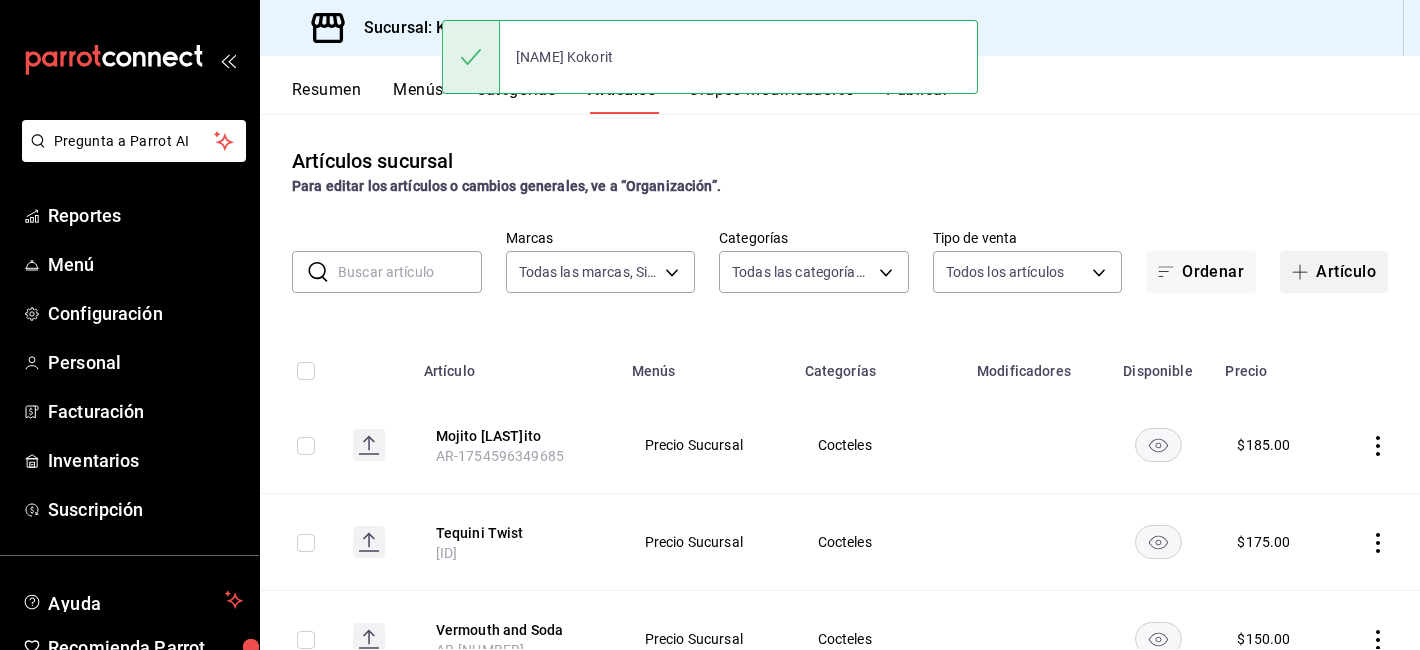 click on "Artículo" at bounding box center (1334, 272) 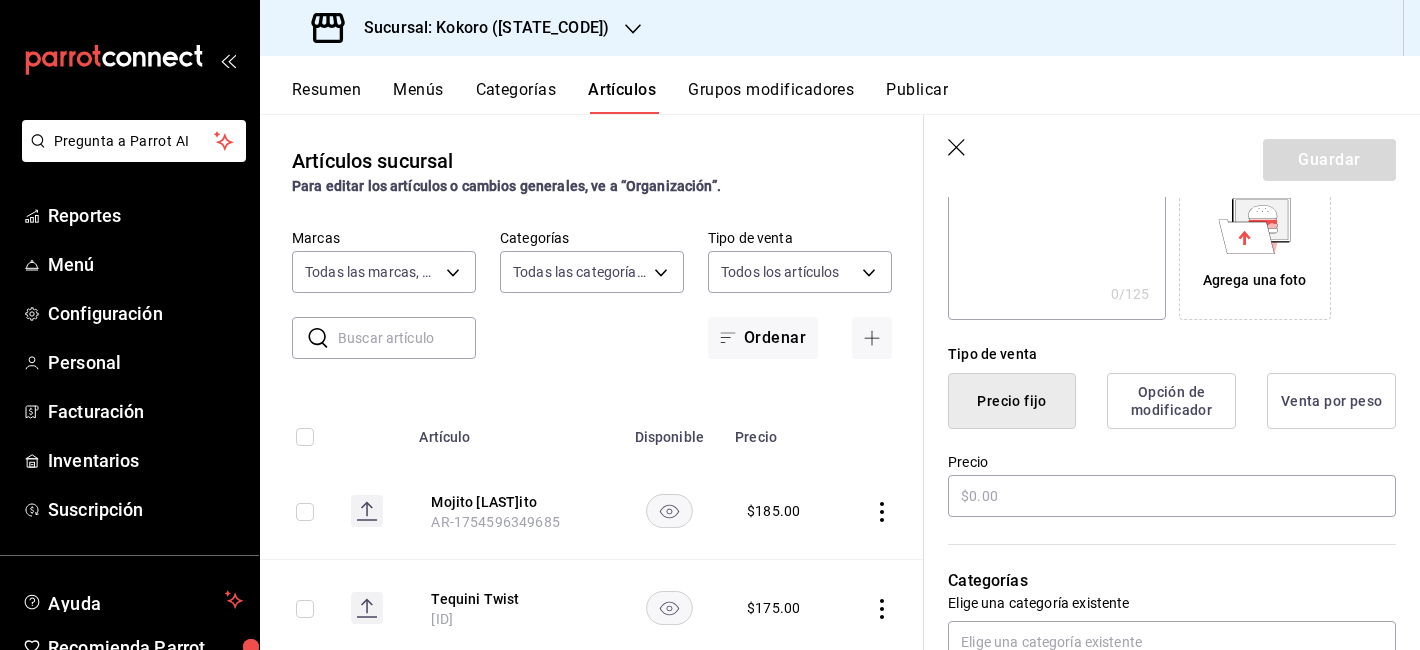 scroll, scrollTop: 462, scrollLeft: 0, axis: vertical 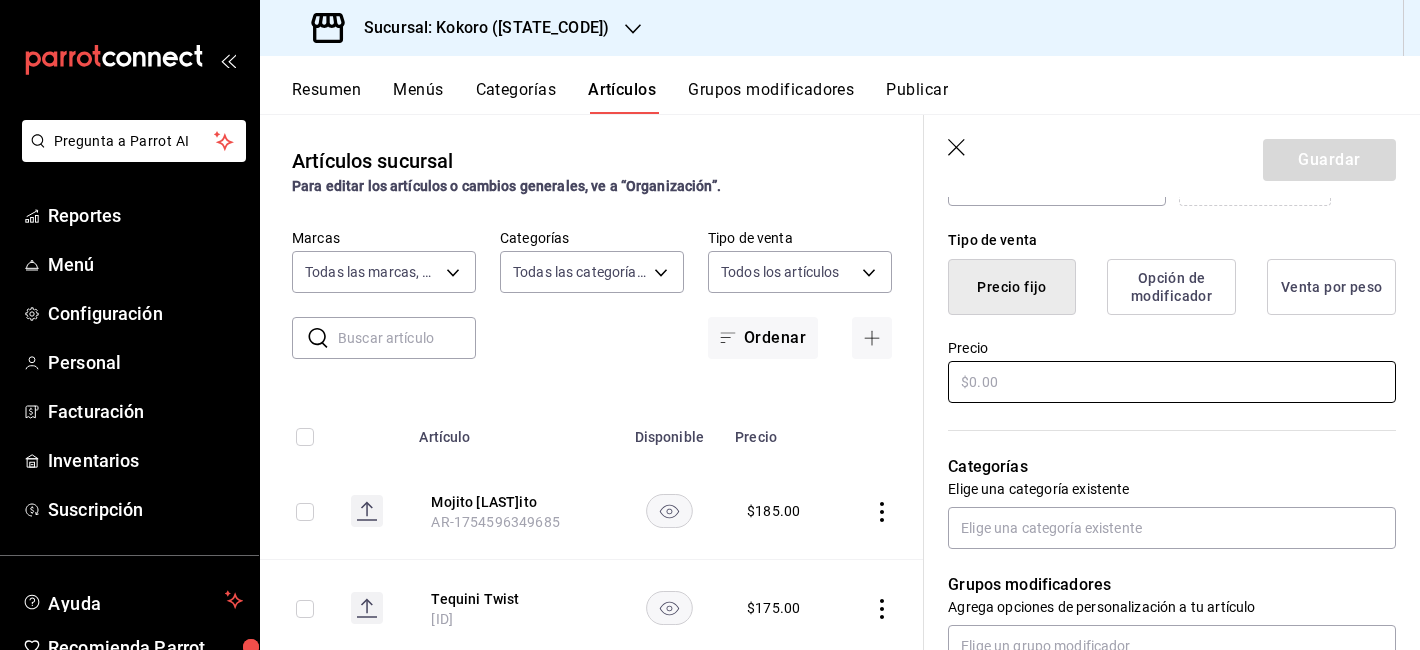 click at bounding box center [1172, 382] 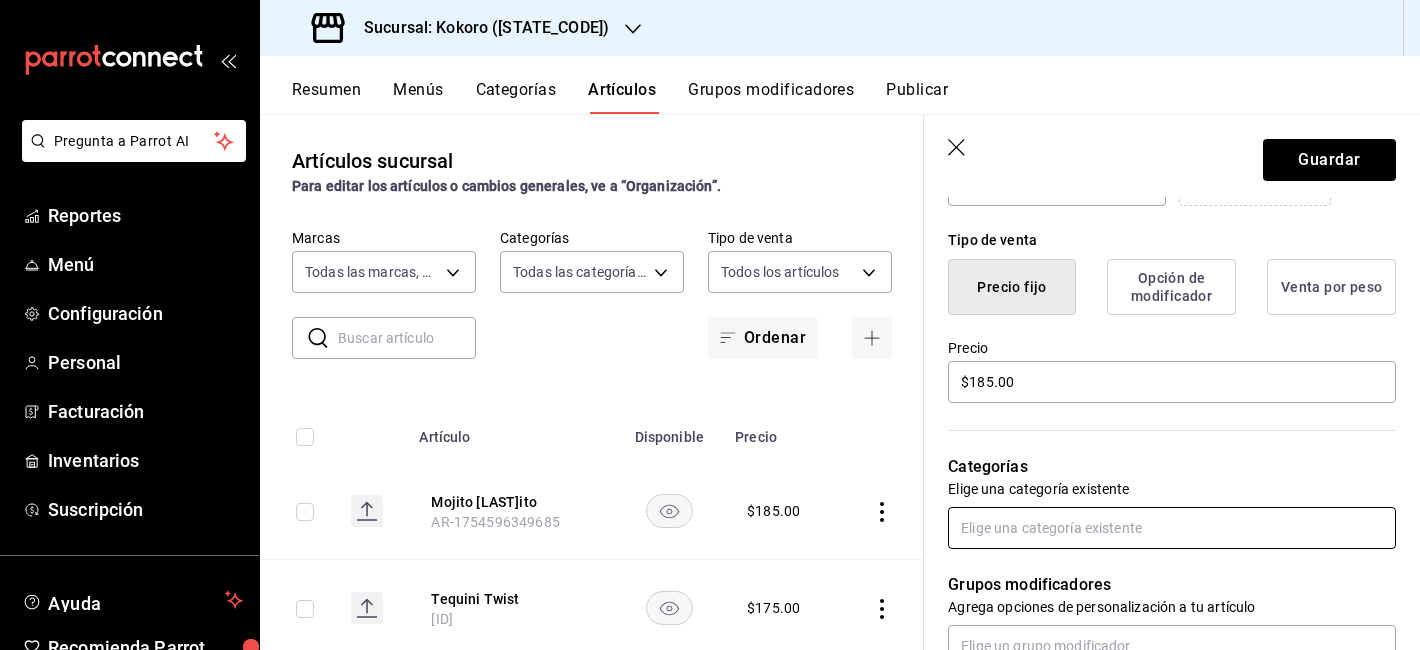 click at bounding box center (1172, 528) 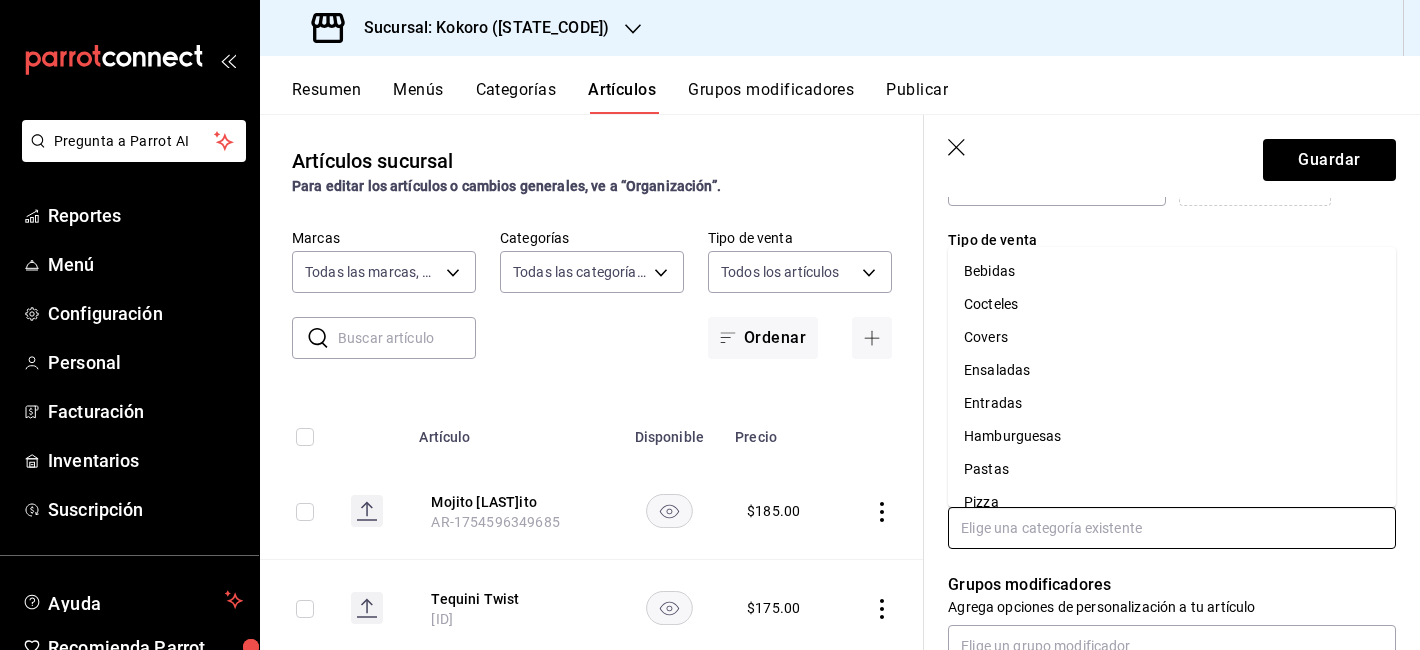 click on "Cocteles" at bounding box center (1172, 304) 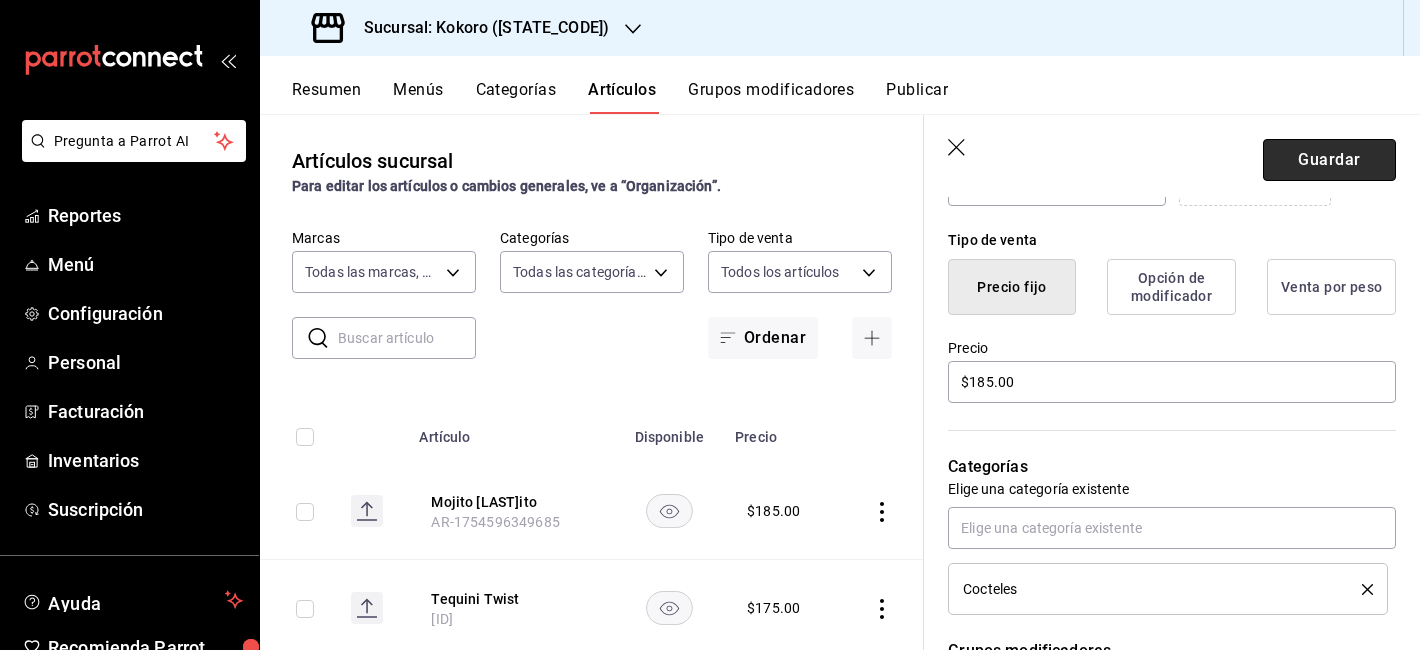 click on "Guardar" at bounding box center [1329, 160] 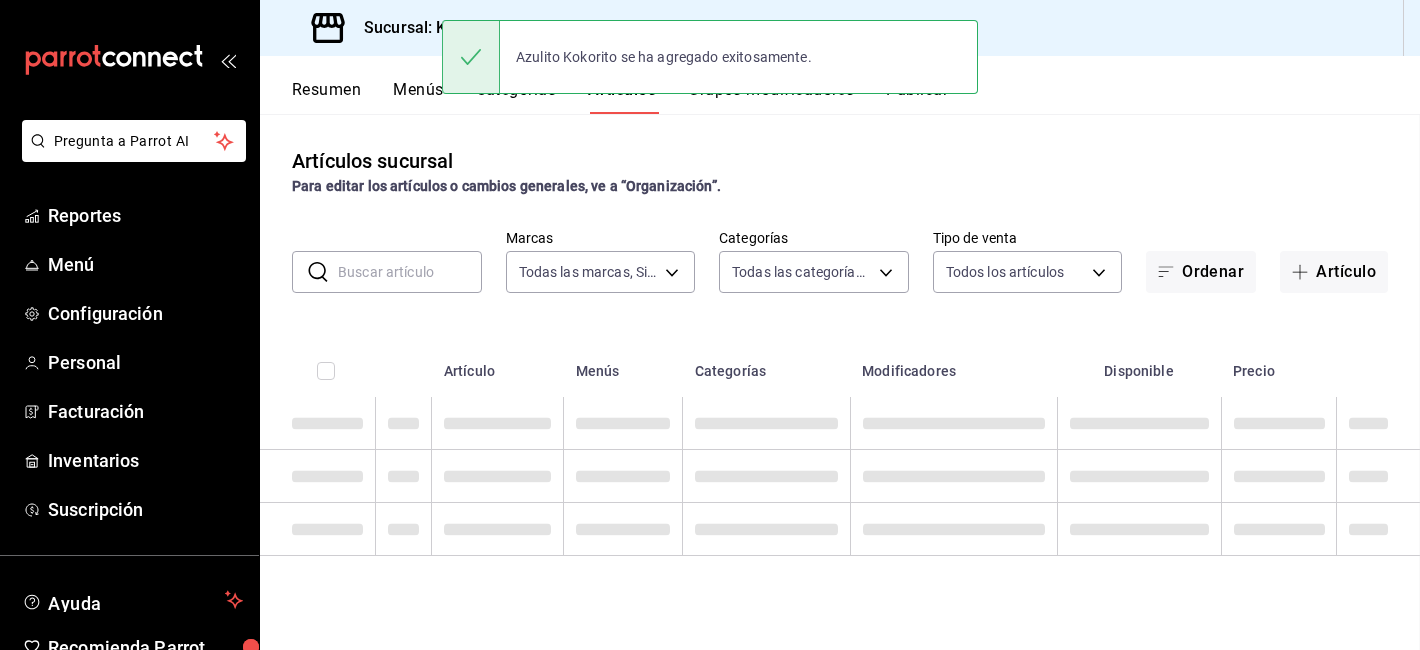 scroll, scrollTop: 0, scrollLeft: 0, axis: both 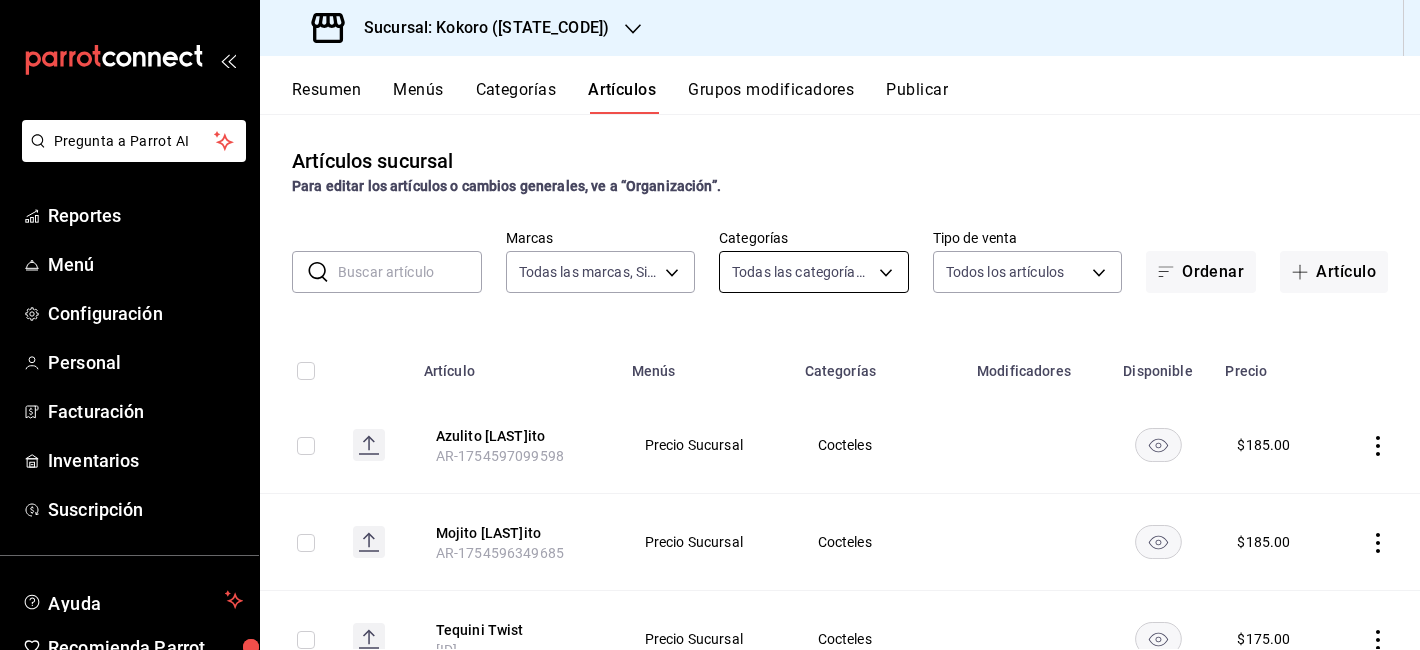 click on "Azulito [LAST]ito AR-1754597099598 Precio Sucursal Cocteles $ 185.00 $ $ $ $" at bounding box center [710, 325] 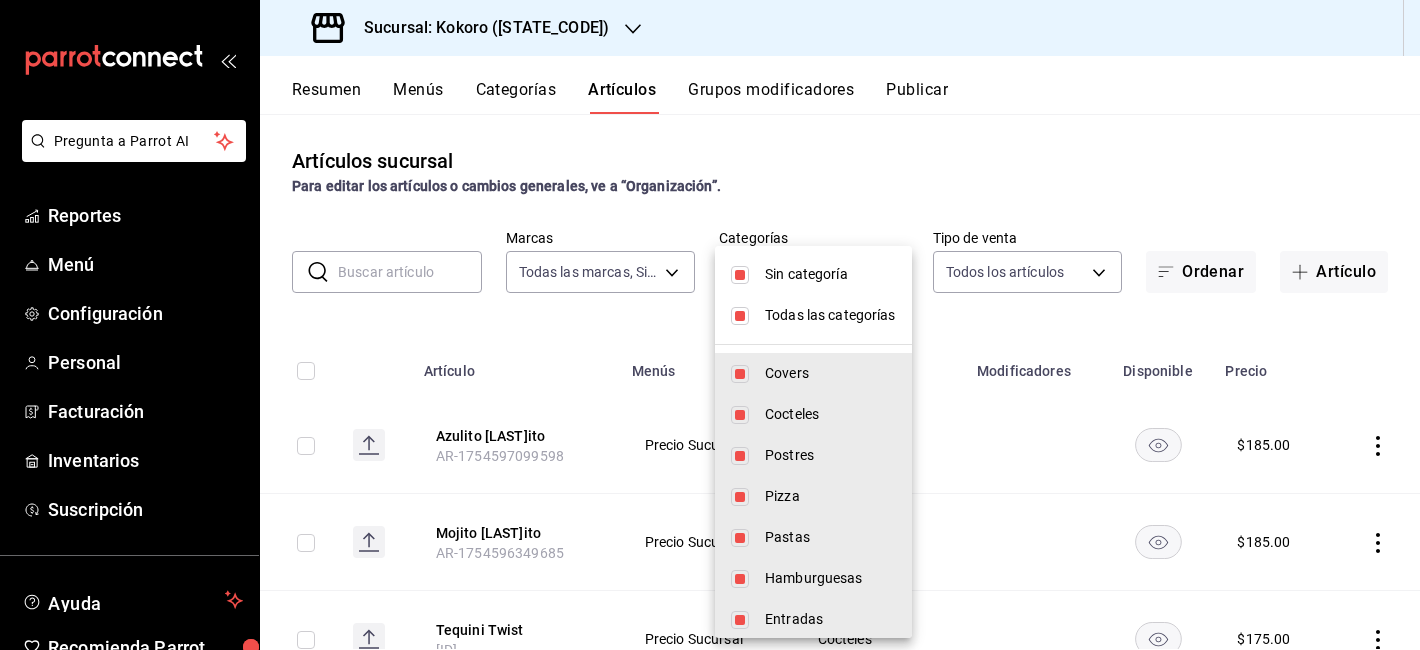 click on "Todas las categorías" at bounding box center [830, 315] 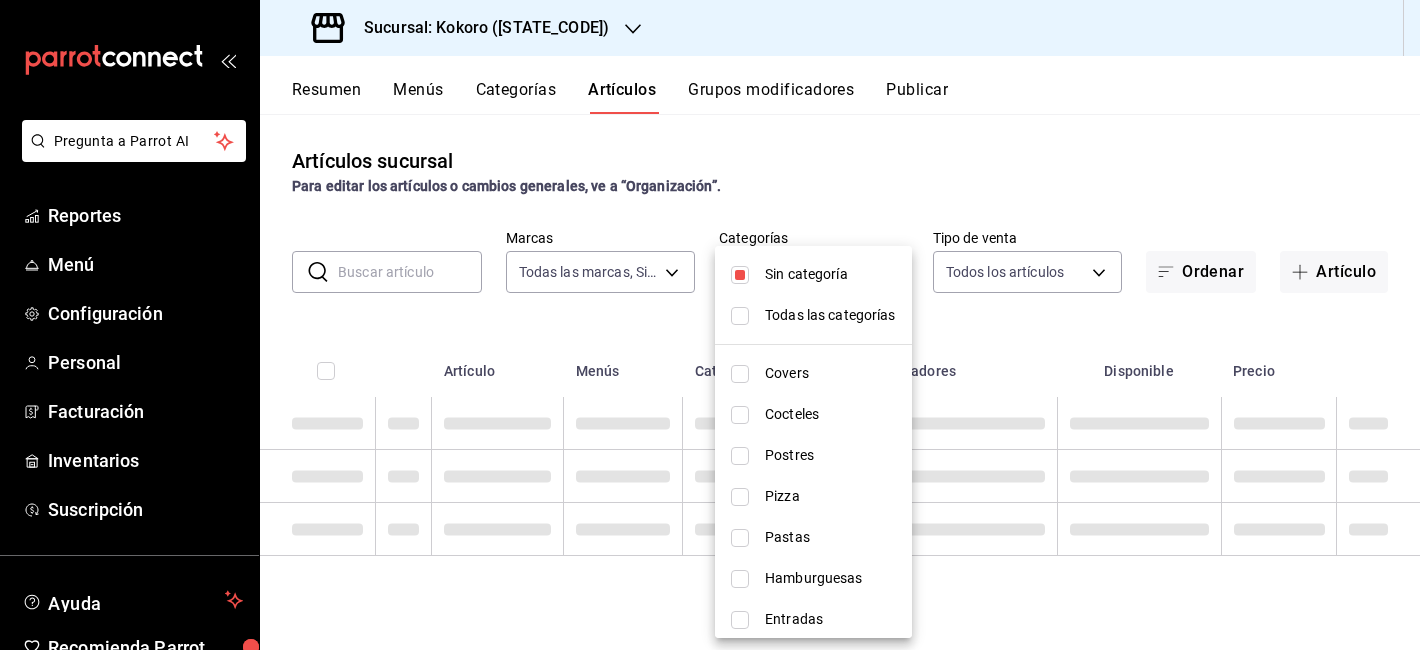 click on "Sin categoría" at bounding box center [830, 274] 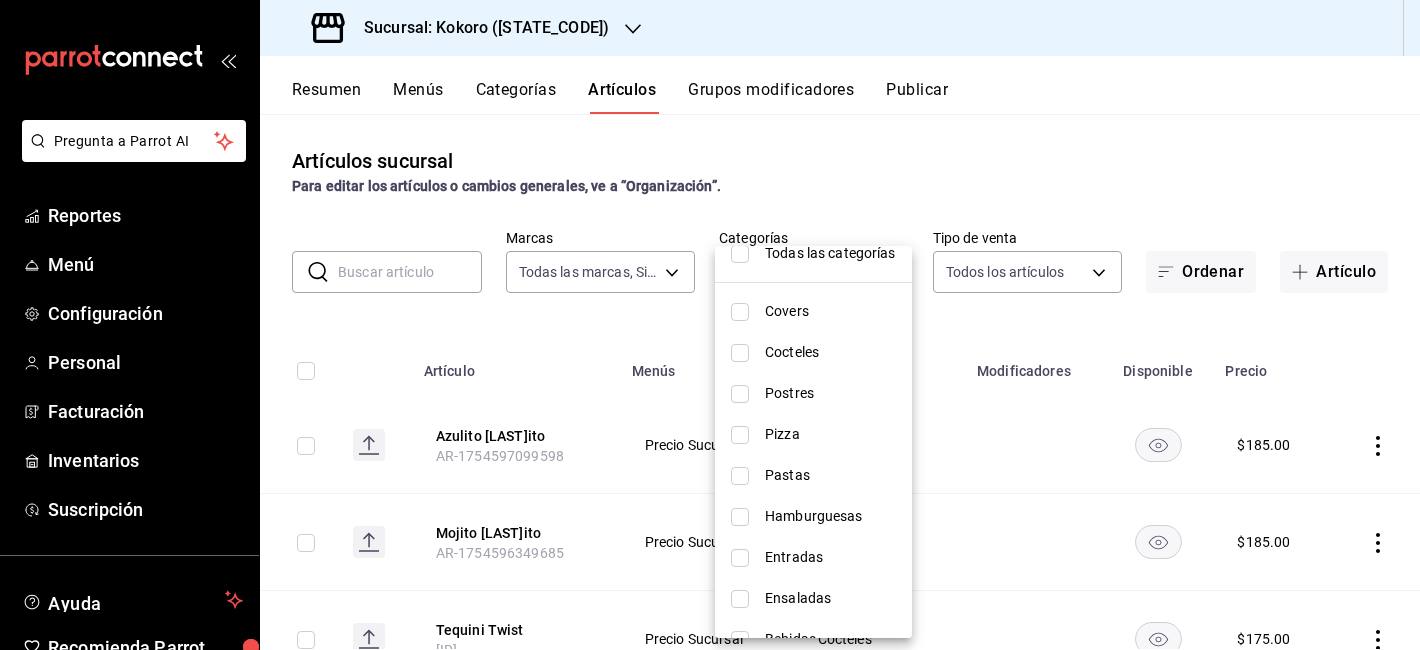 scroll, scrollTop: 92, scrollLeft: 0, axis: vertical 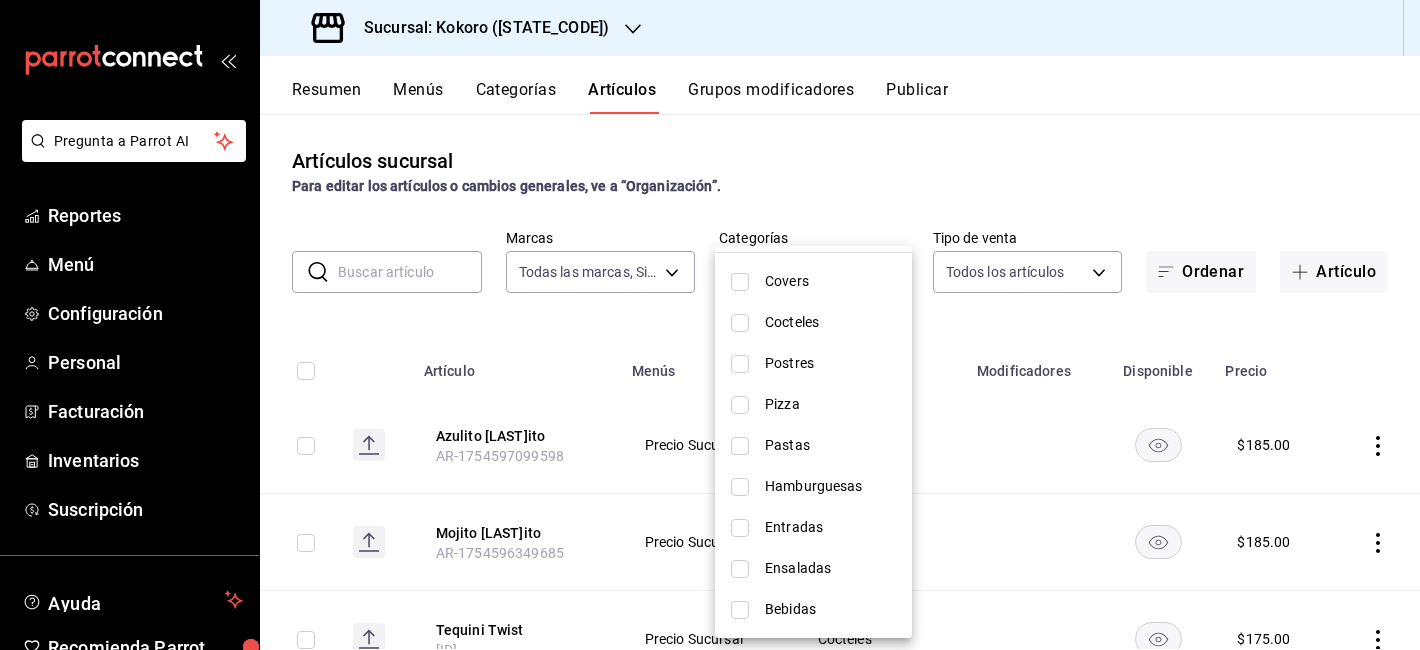 click on "Bebidas" at bounding box center (830, 609) 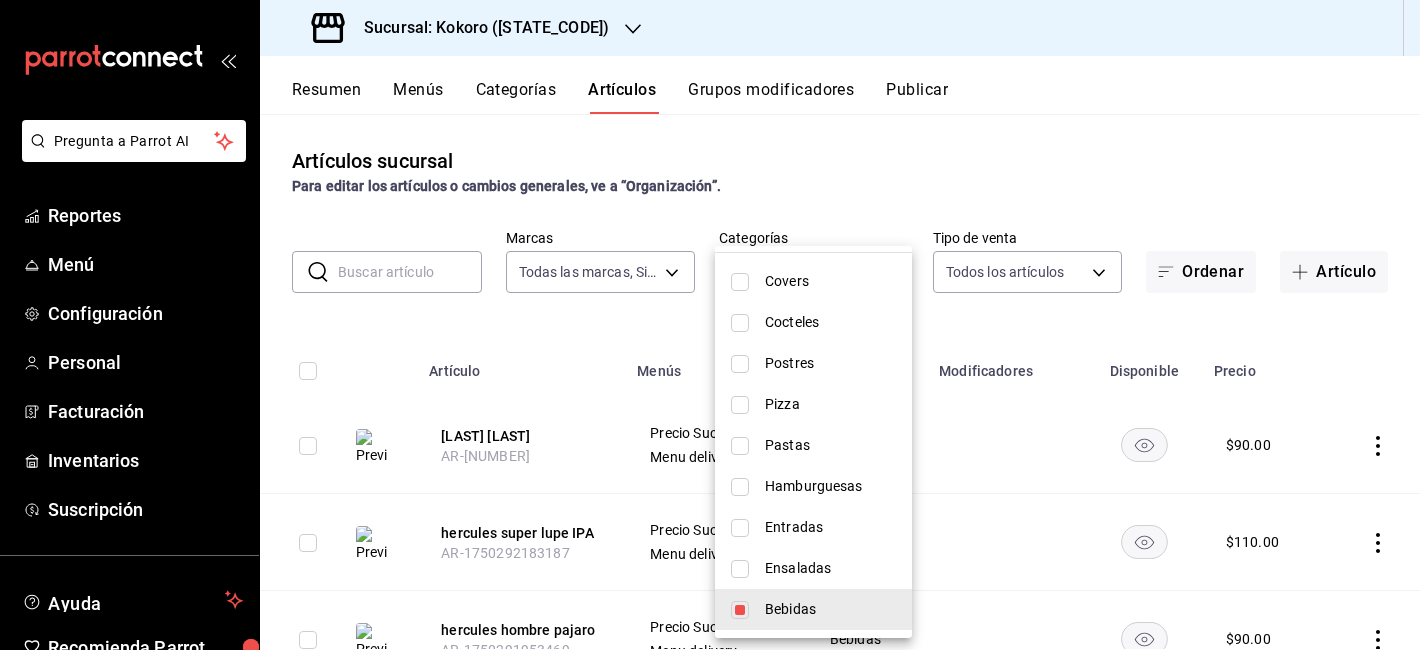 click at bounding box center (710, 325) 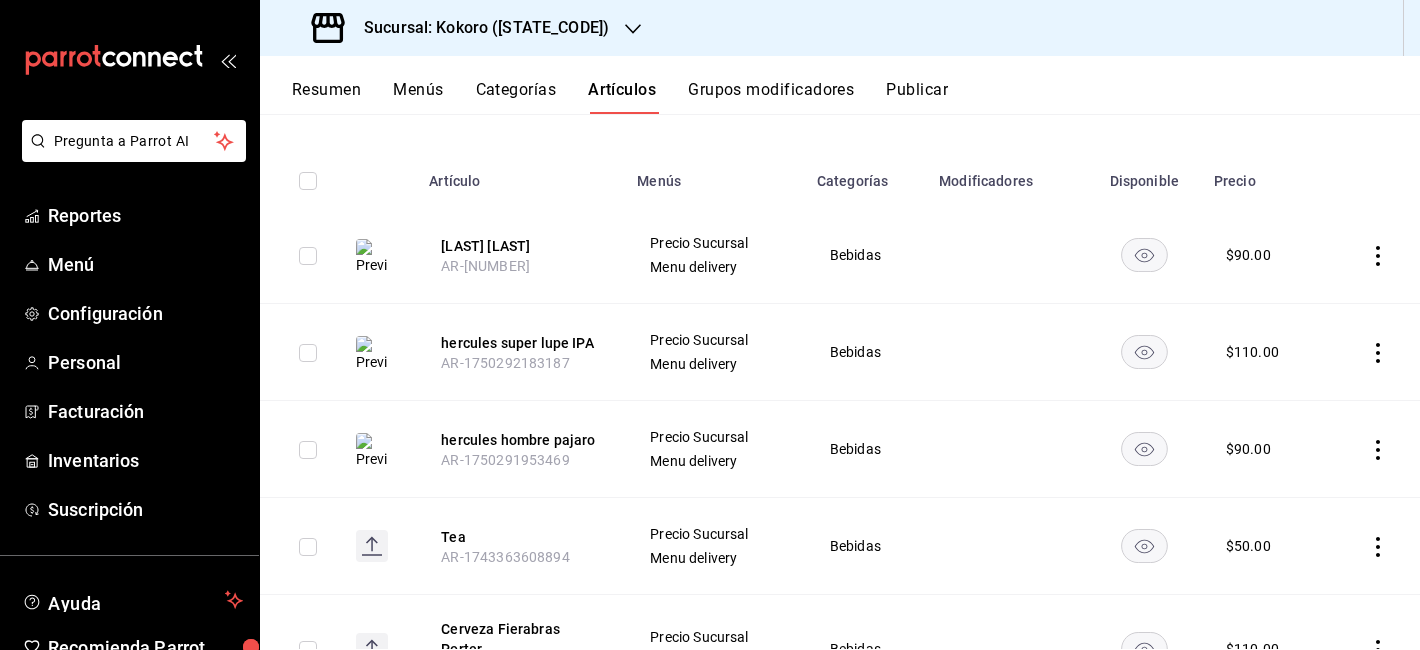 scroll, scrollTop: 225, scrollLeft: 0, axis: vertical 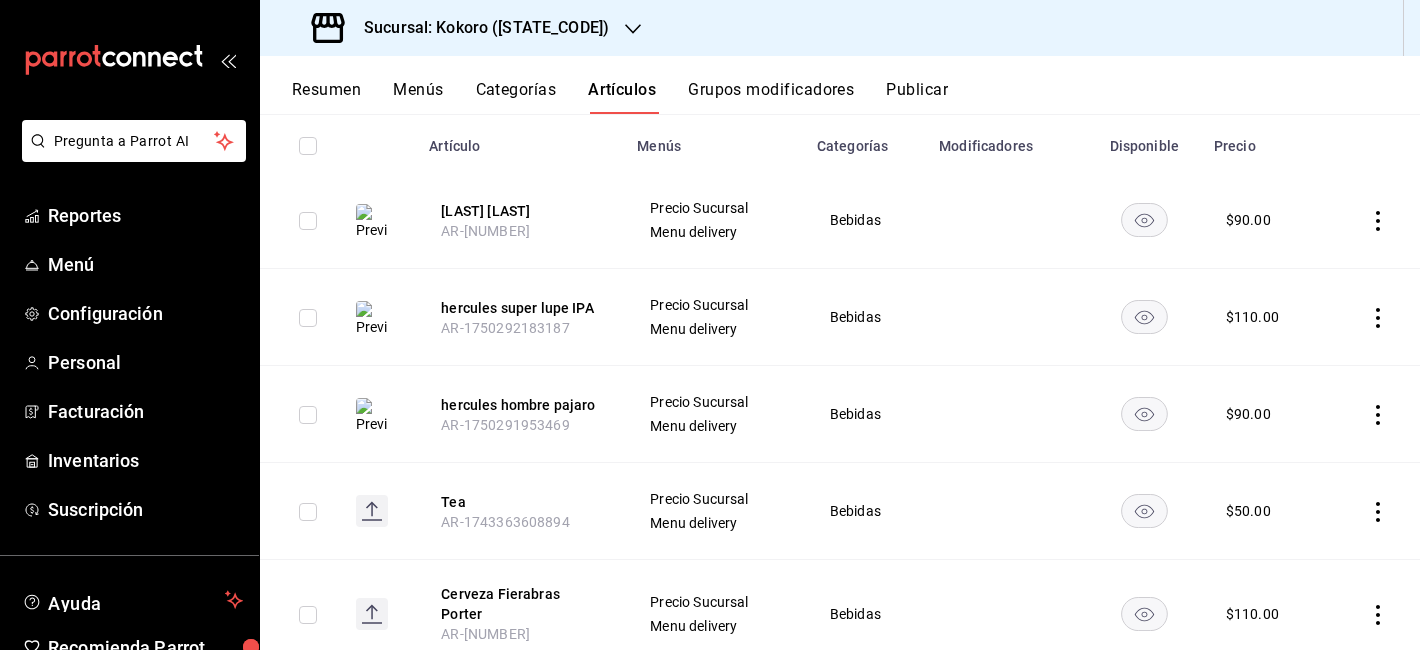 click 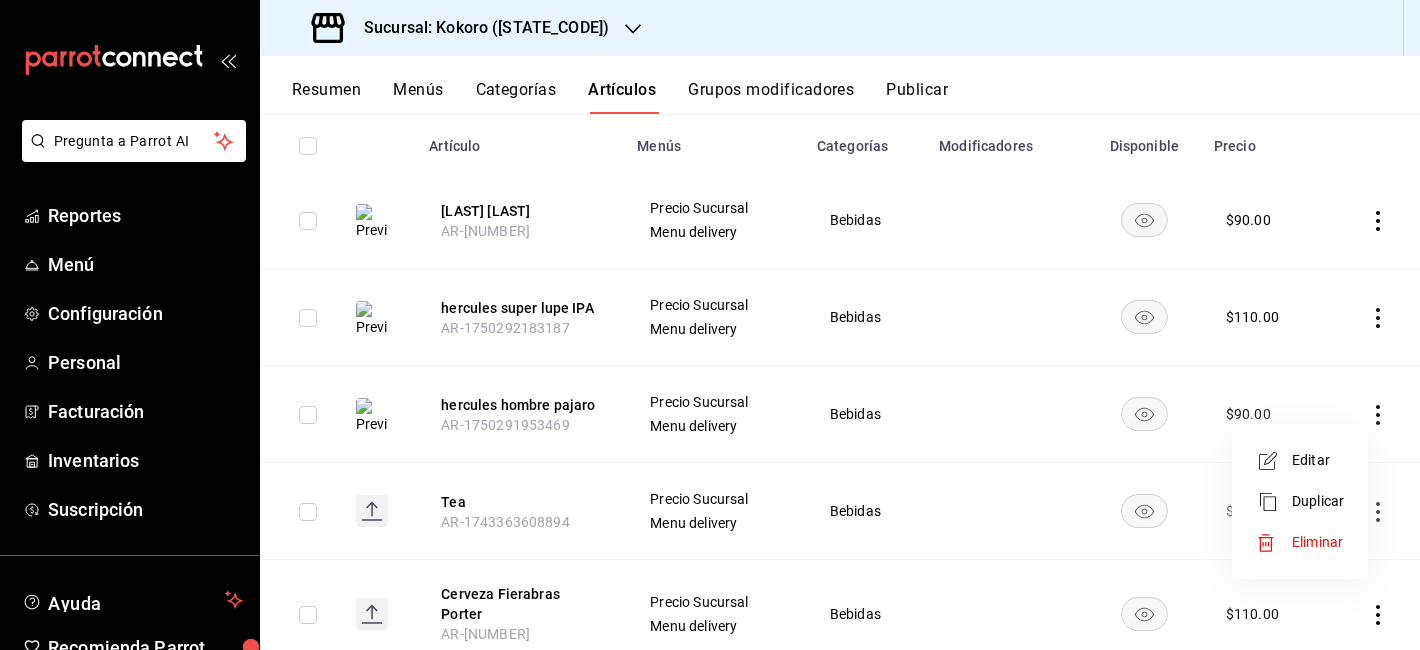 click on "Editar" at bounding box center [1318, 460] 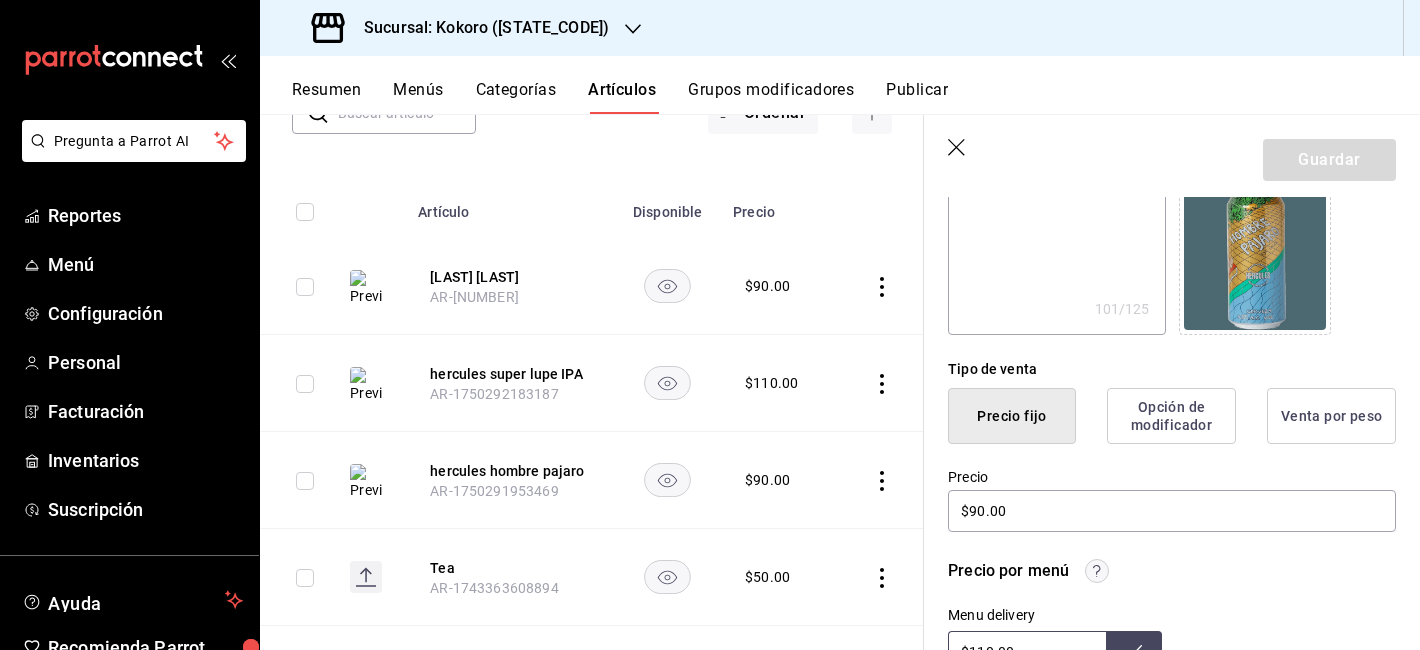 scroll, scrollTop: 399, scrollLeft: 0, axis: vertical 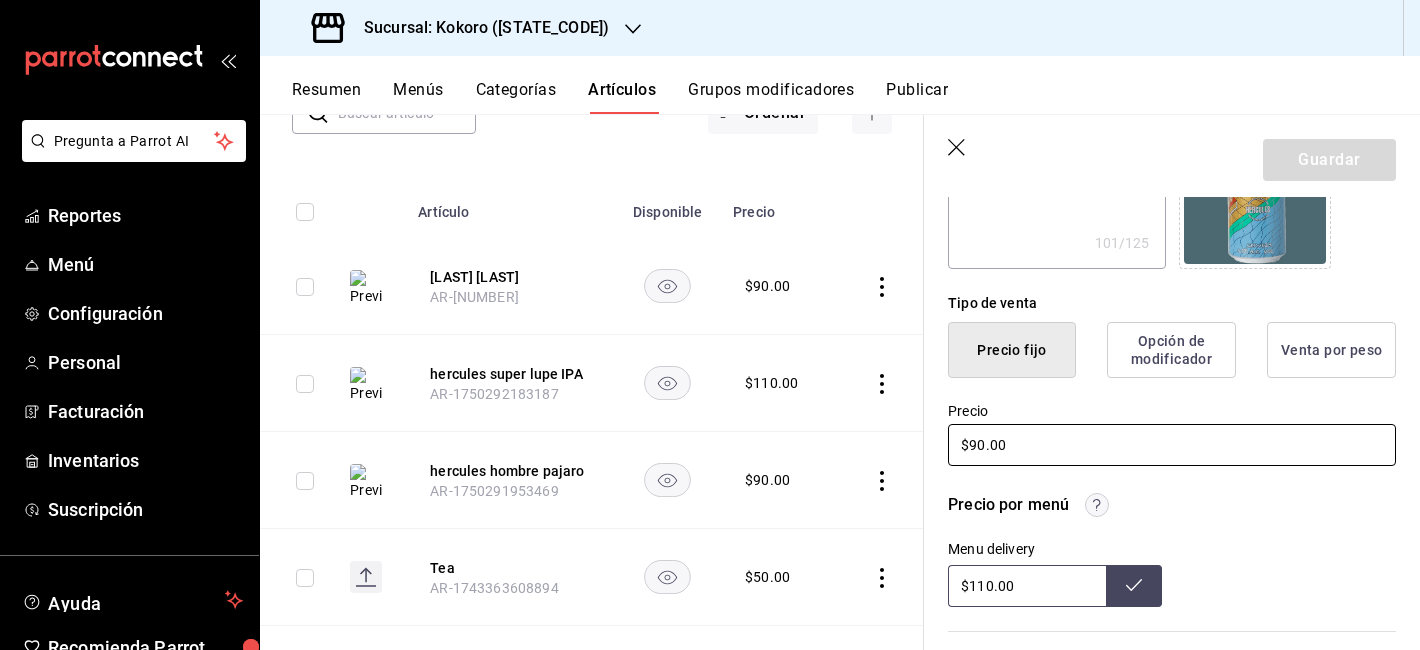 click on "$90.00" at bounding box center [1172, 445] 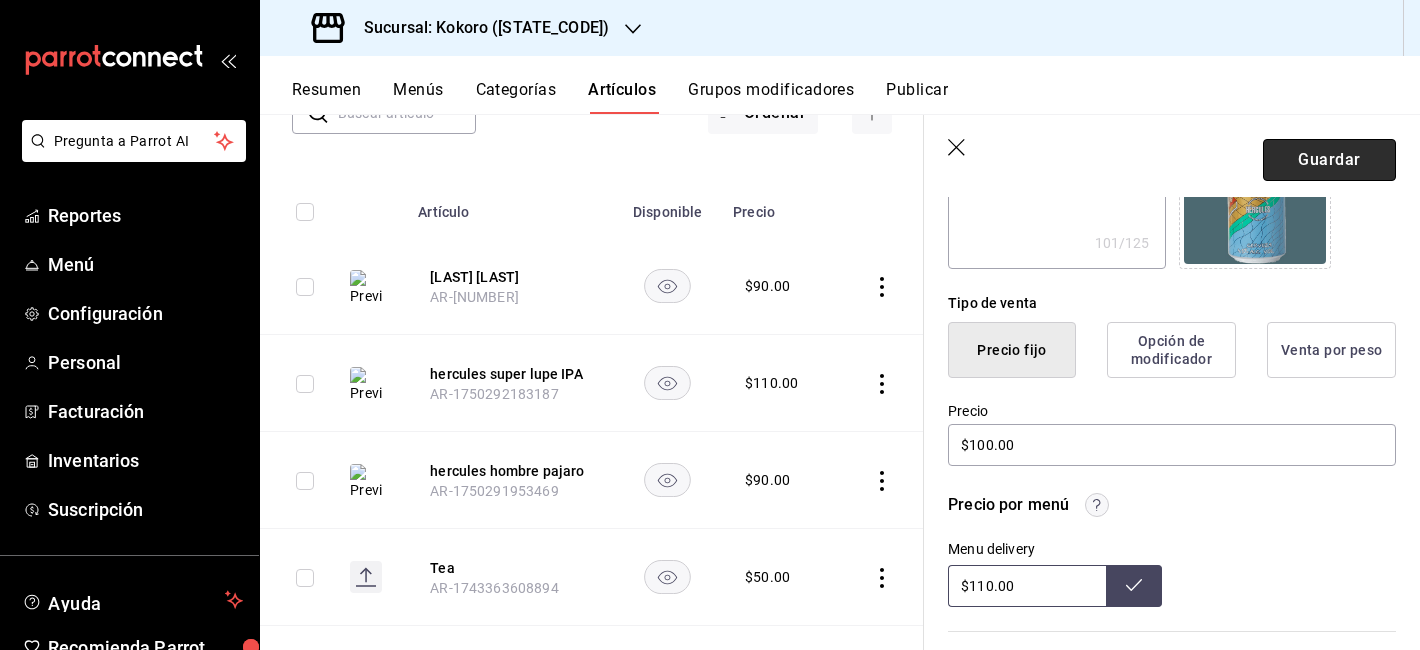 click on "Guardar" at bounding box center [1329, 160] 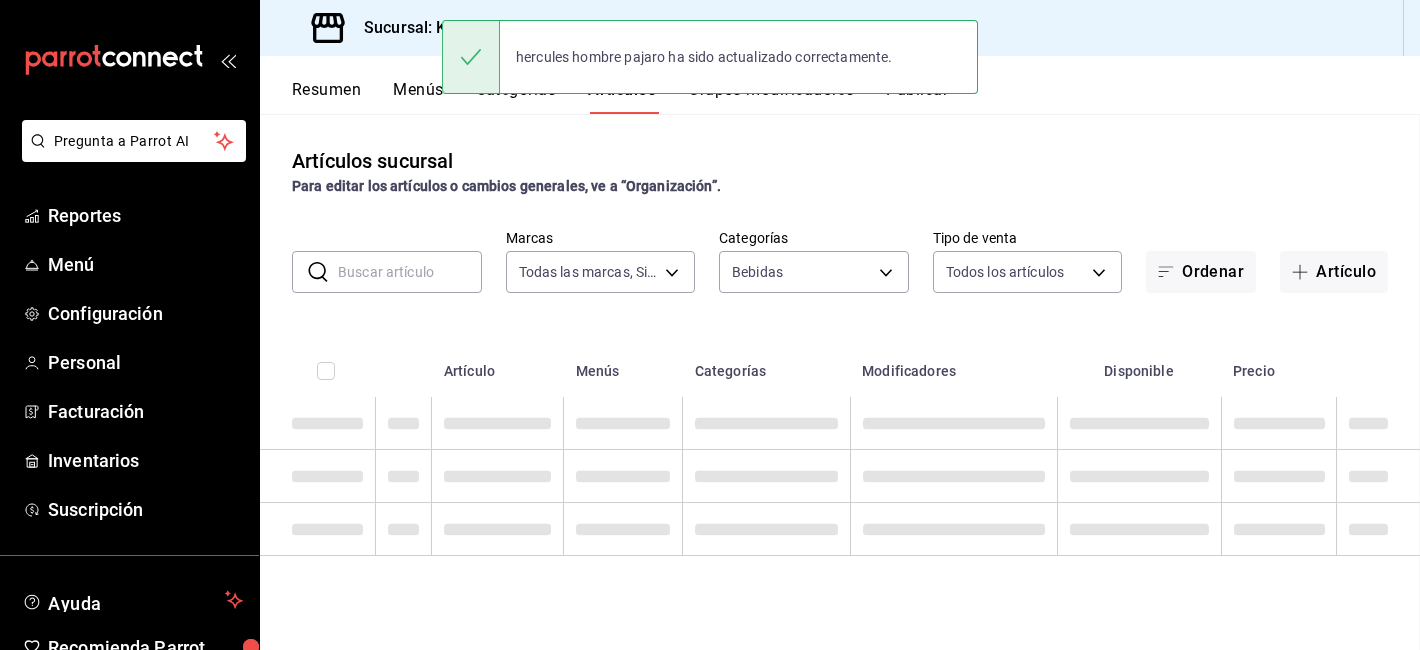 scroll, scrollTop: 0, scrollLeft: 0, axis: both 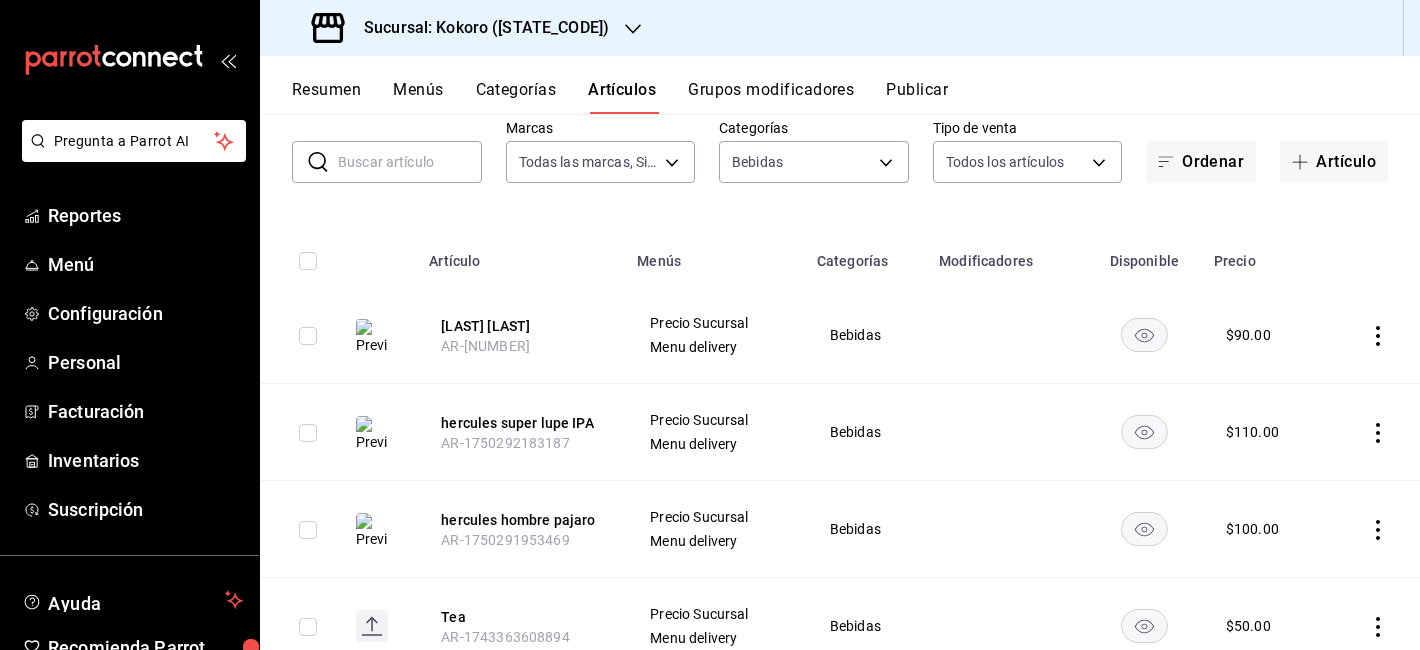 click 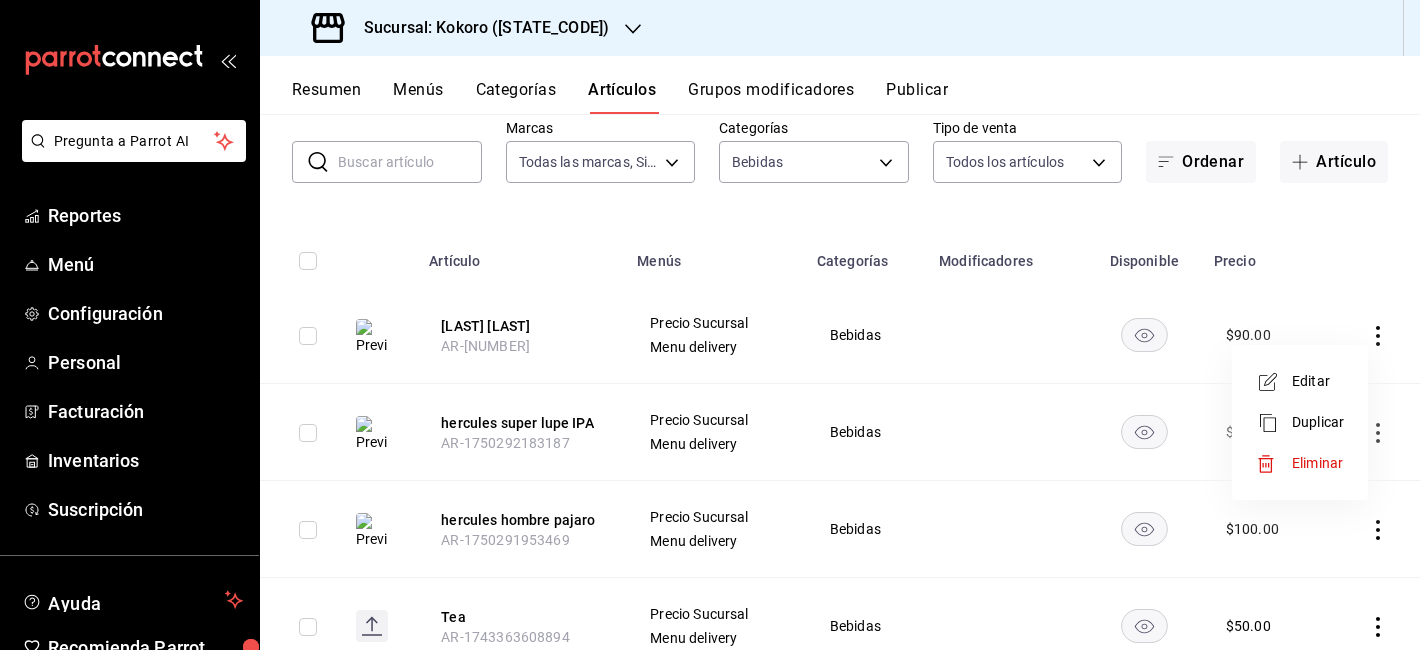 click on "Editar" at bounding box center (1318, 381) 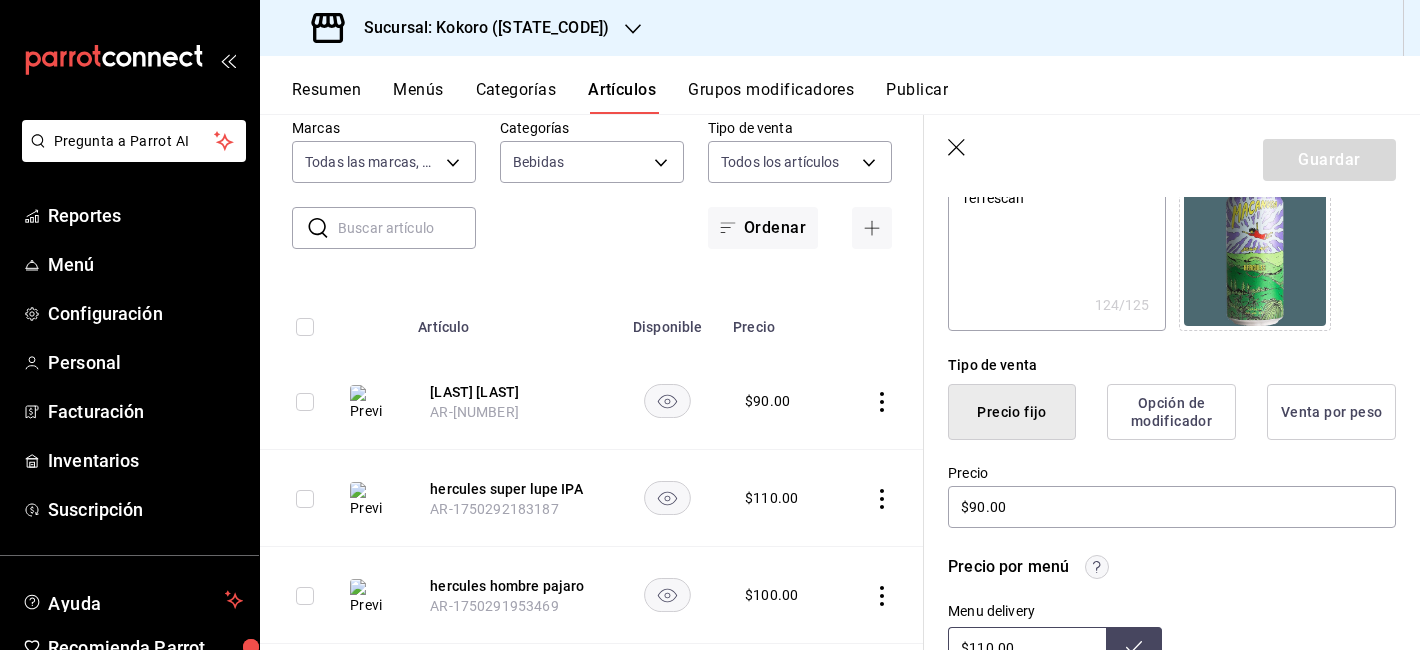 scroll, scrollTop: 336, scrollLeft: 0, axis: vertical 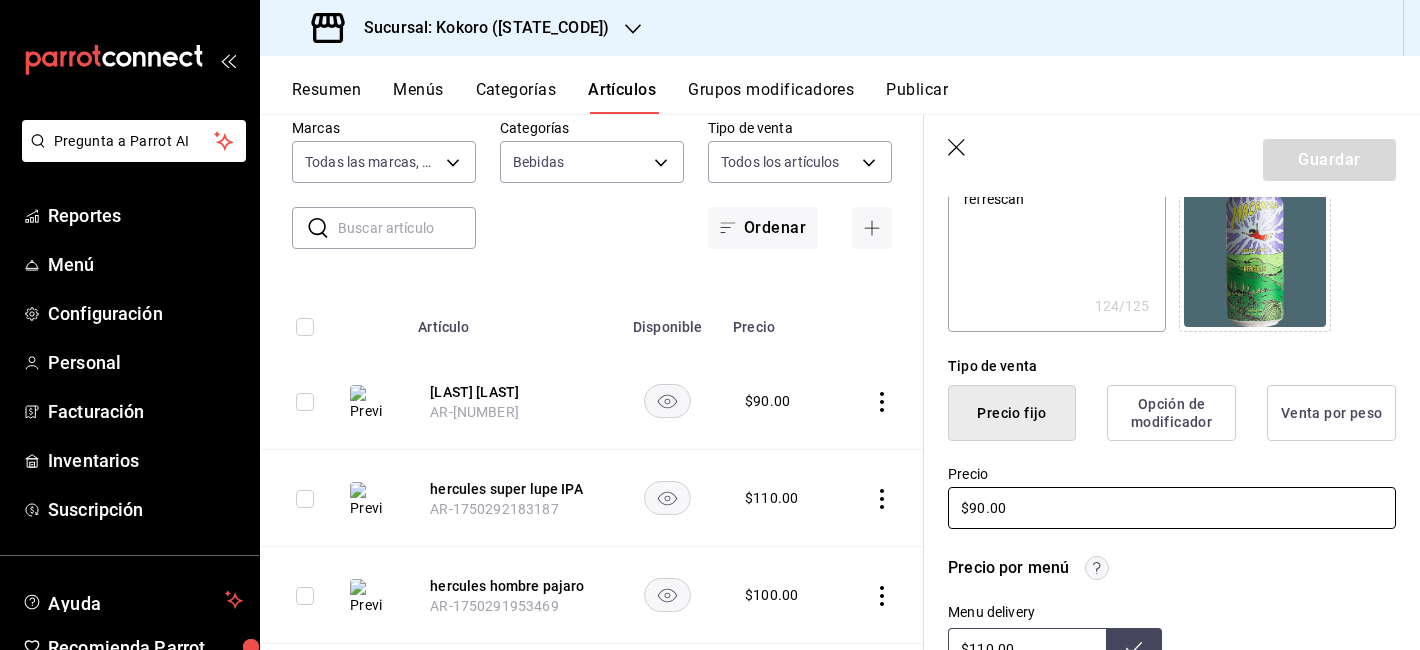 click on "$90.00" at bounding box center (1172, 508) 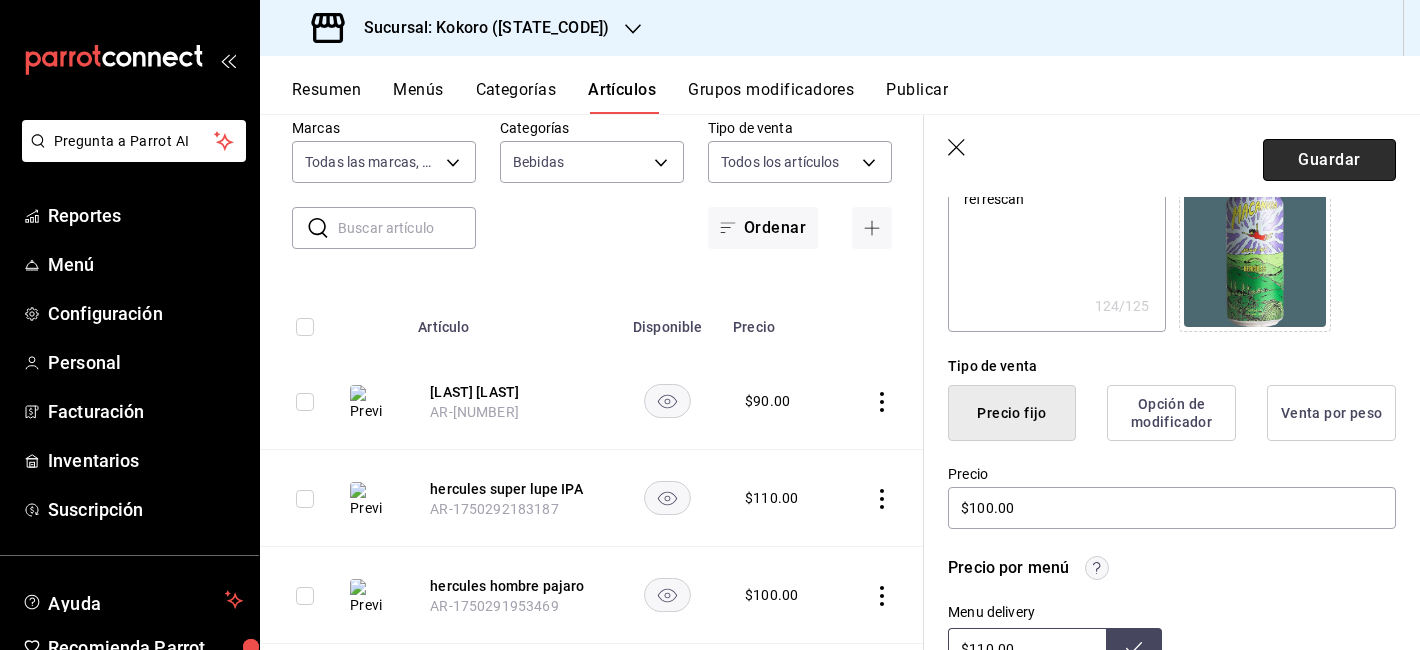 click on "Guardar" at bounding box center [1329, 160] 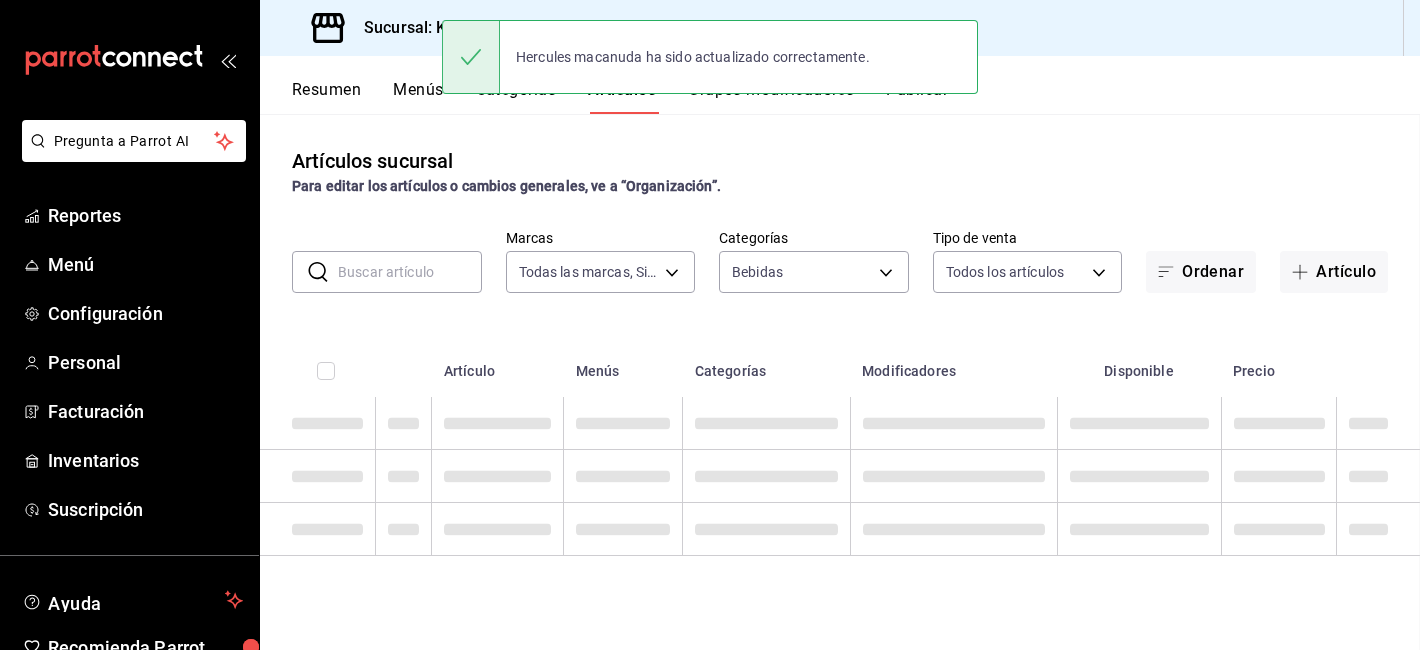 scroll, scrollTop: 0, scrollLeft: 0, axis: both 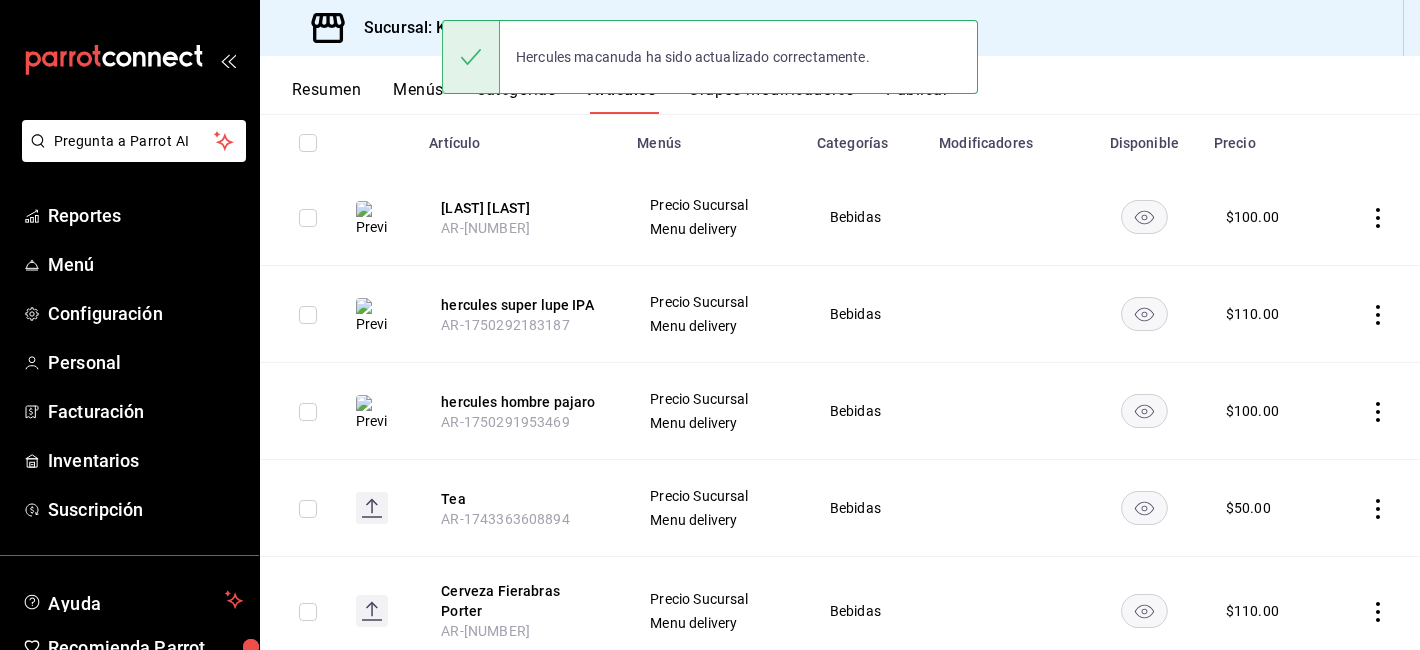 click 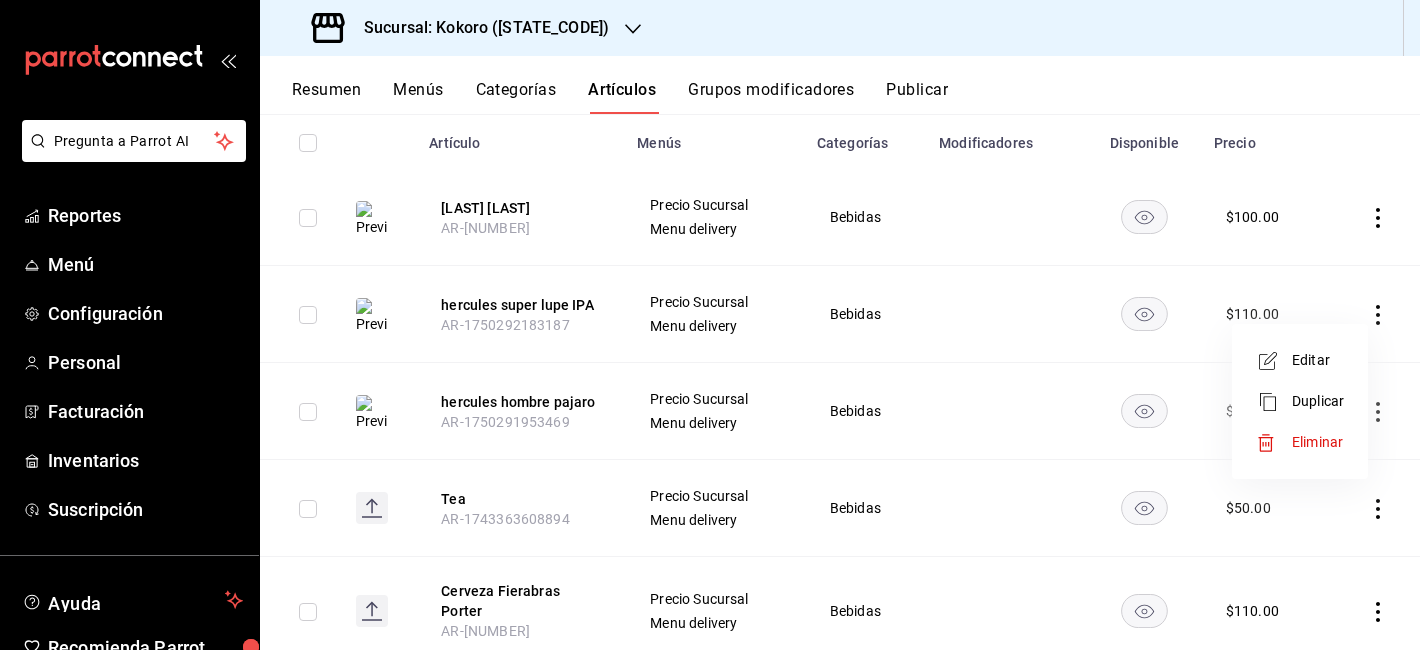 click on "Editar" at bounding box center (1300, 360) 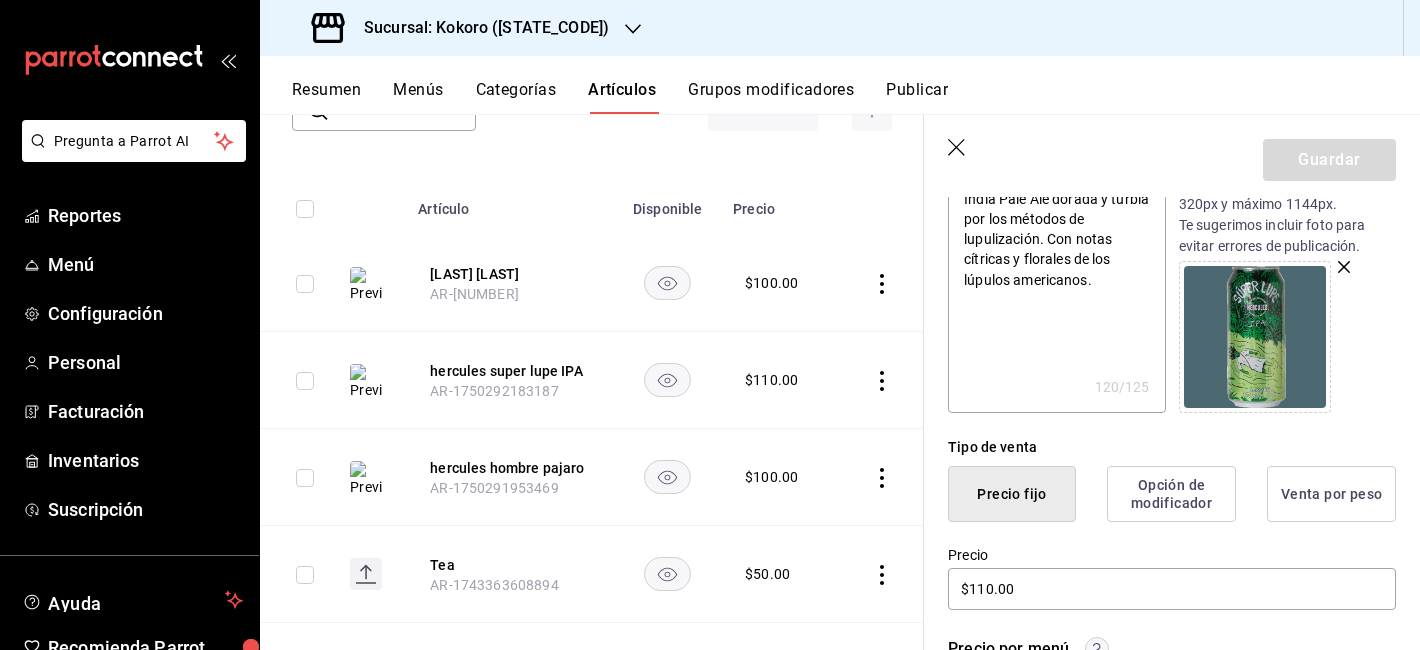 scroll, scrollTop: 258, scrollLeft: 0, axis: vertical 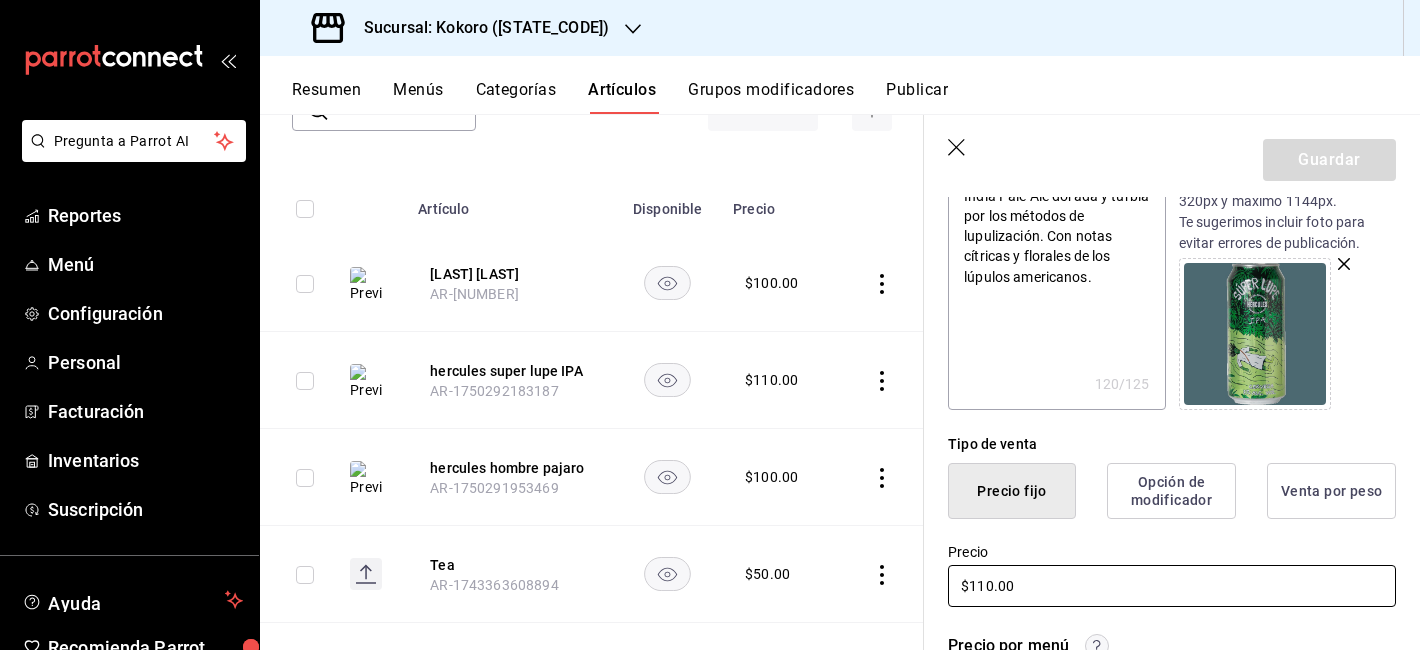 click on "$110.00" at bounding box center (1172, 586) 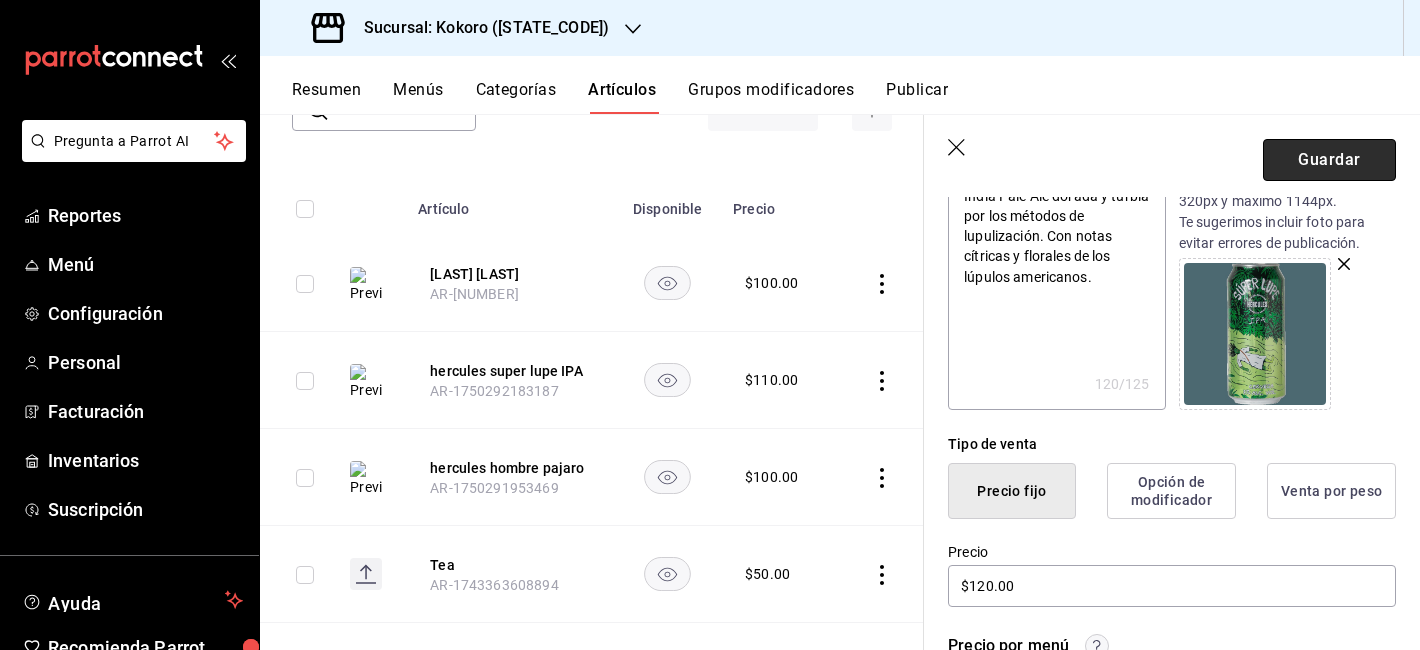 click on "Guardar" at bounding box center [1329, 160] 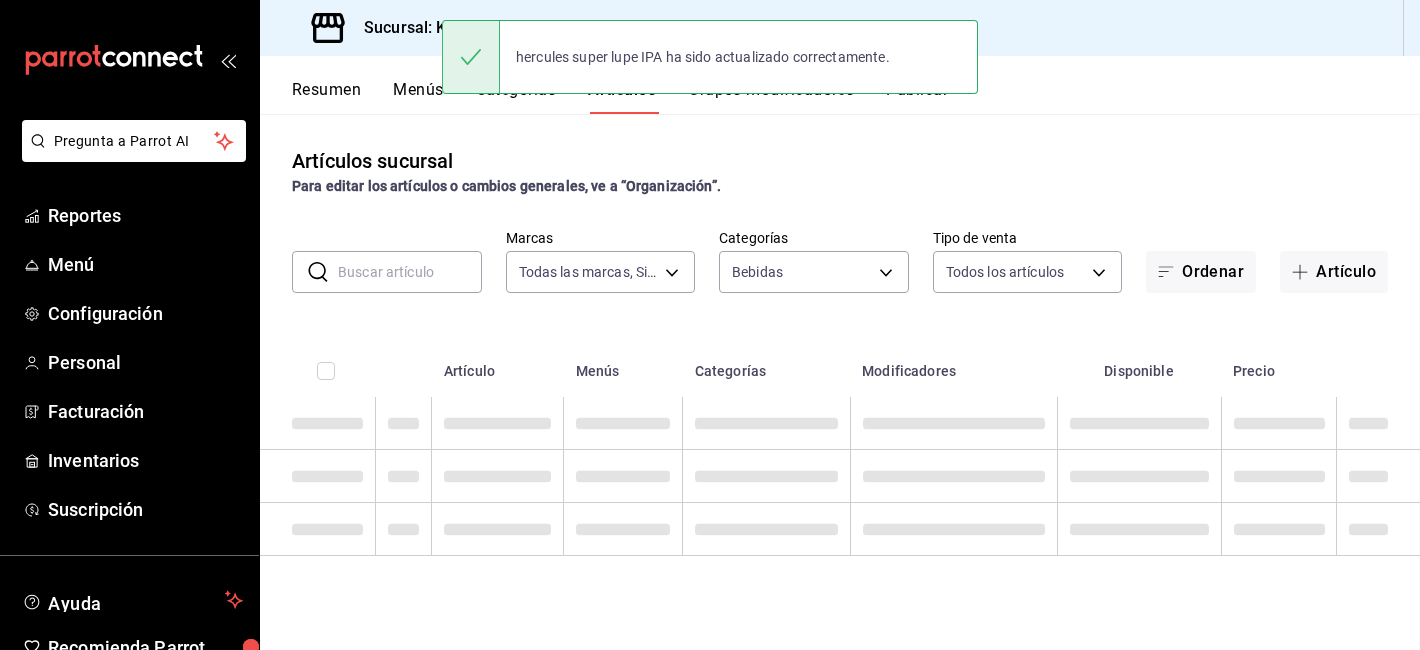 scroll, scrollTop: 0, scrollLeft: 0, axis: both 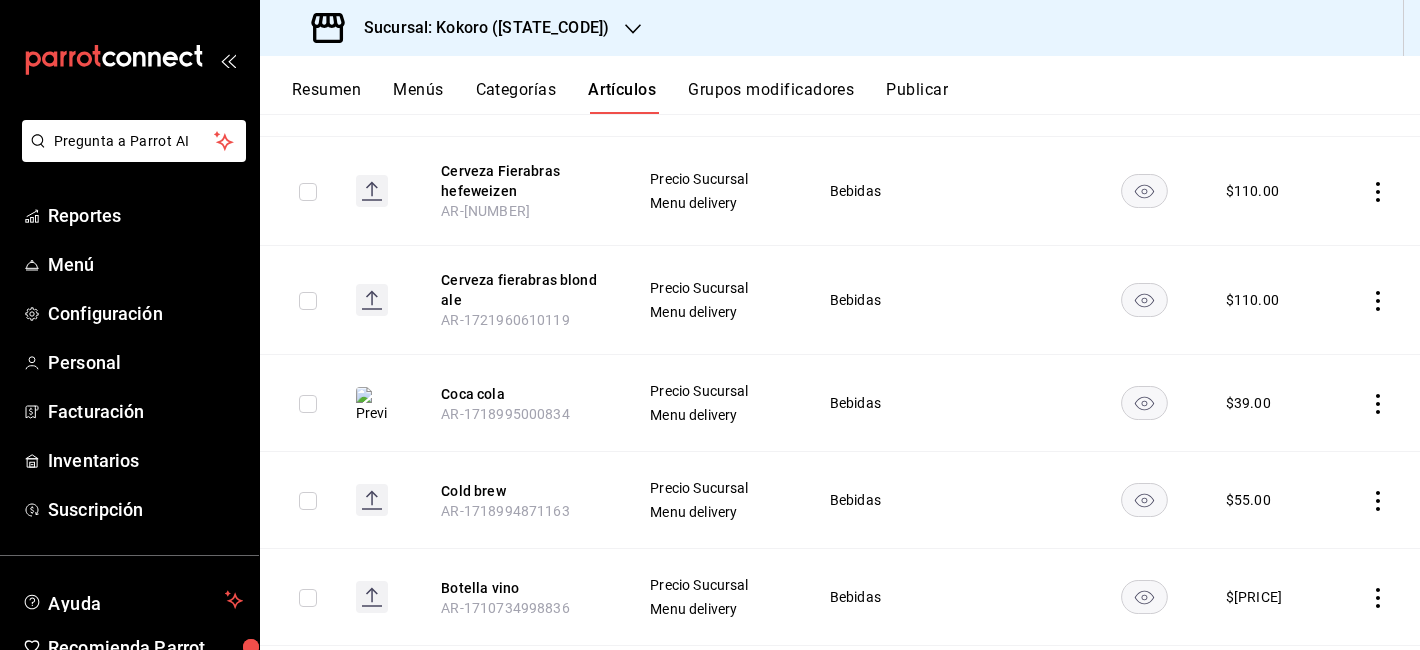 click at bounding box center (1374, 403) 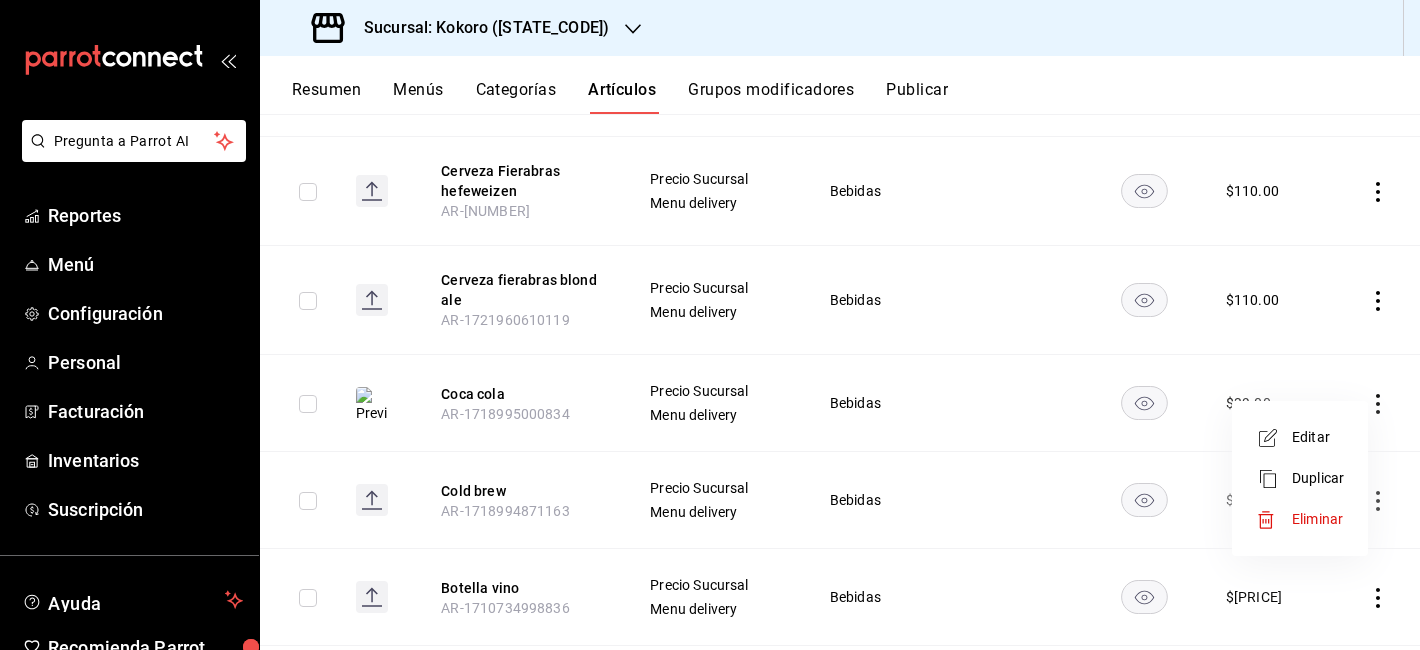 click on "Editar" at bounding box center (1318, 437) 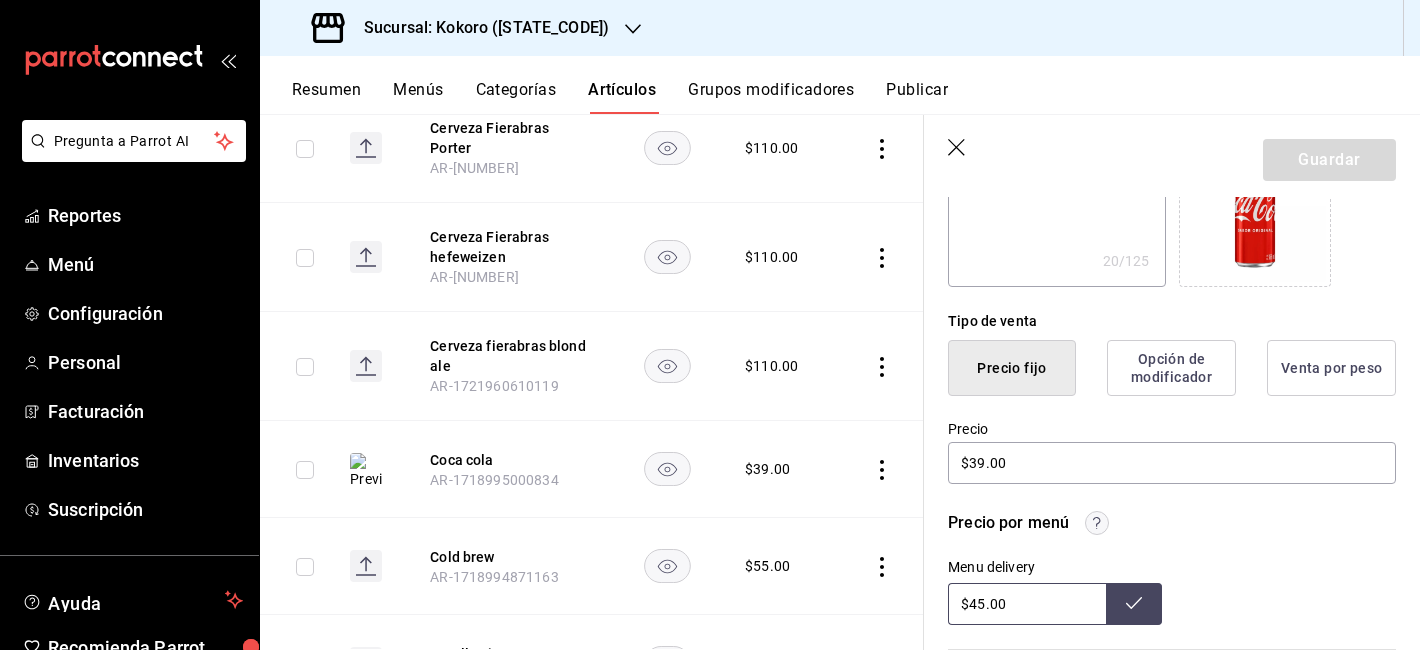 scroll, scrollTop: 383, scrollLeft: 0, axis: vertical 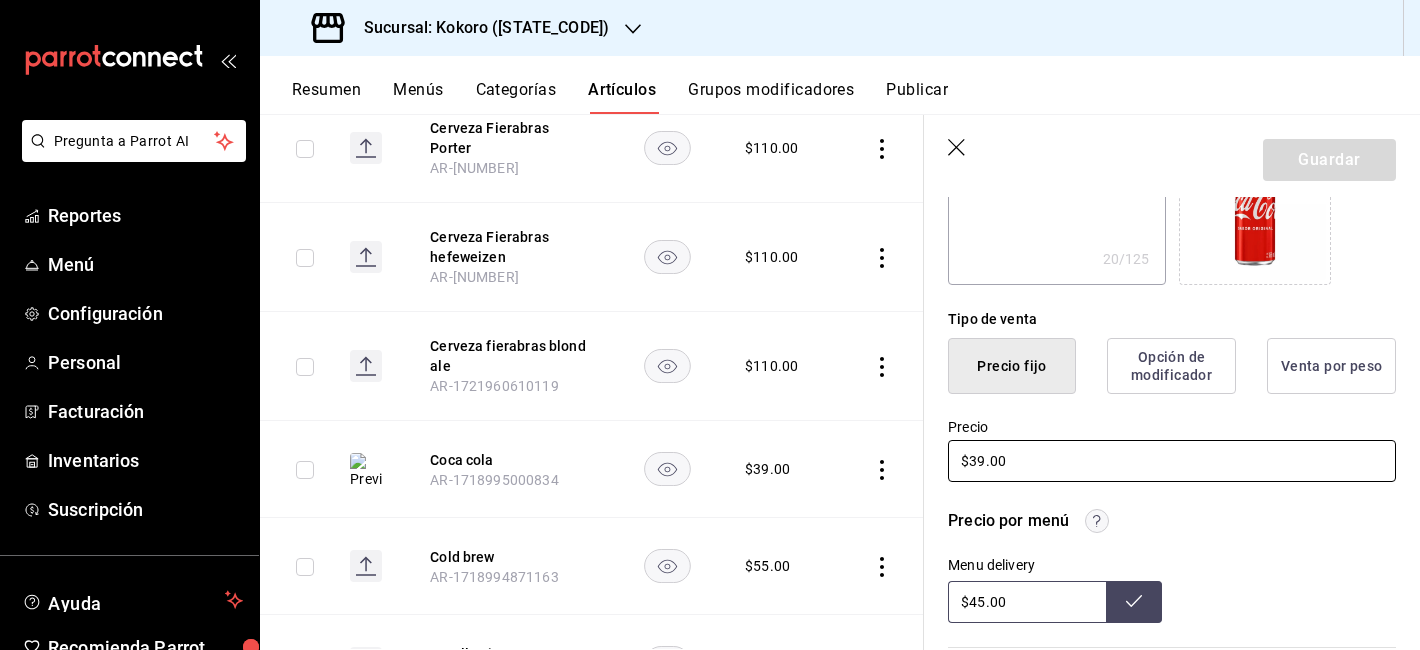 click on "$39.00" at bounding box center (1172, 461) 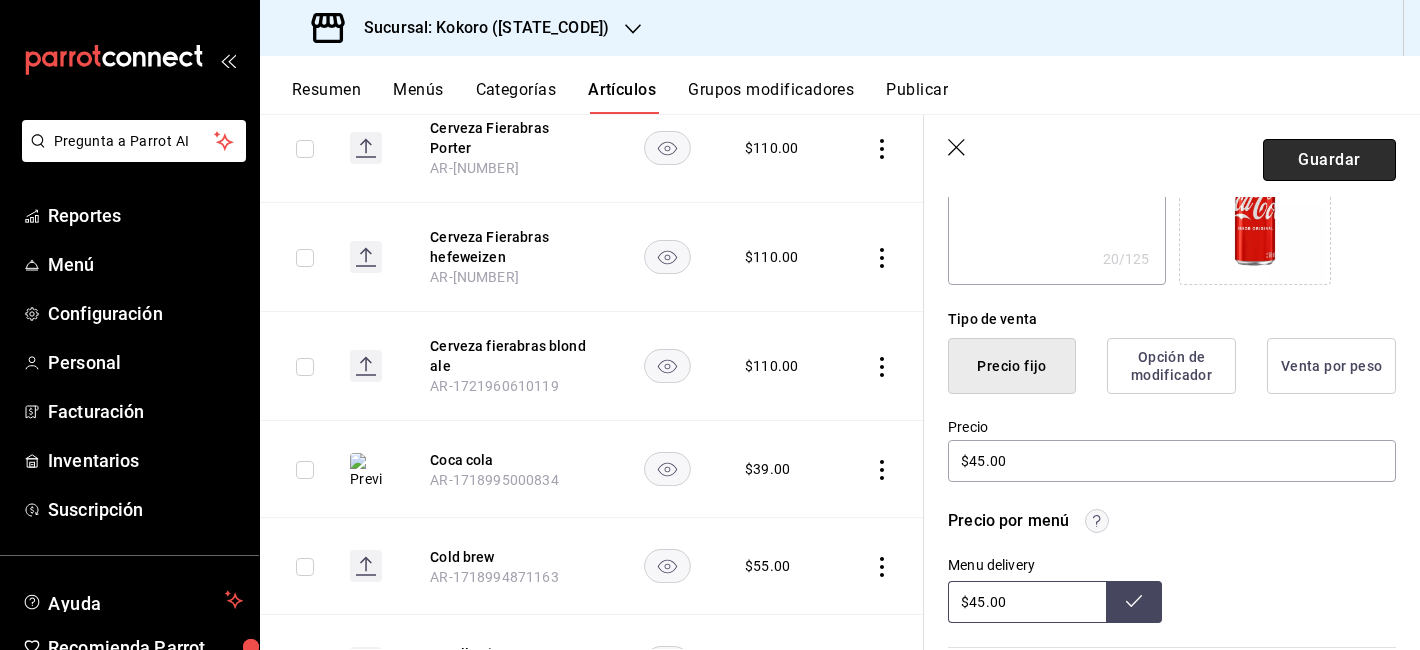 click on "Guardar" at bounding box center (1329, 160) 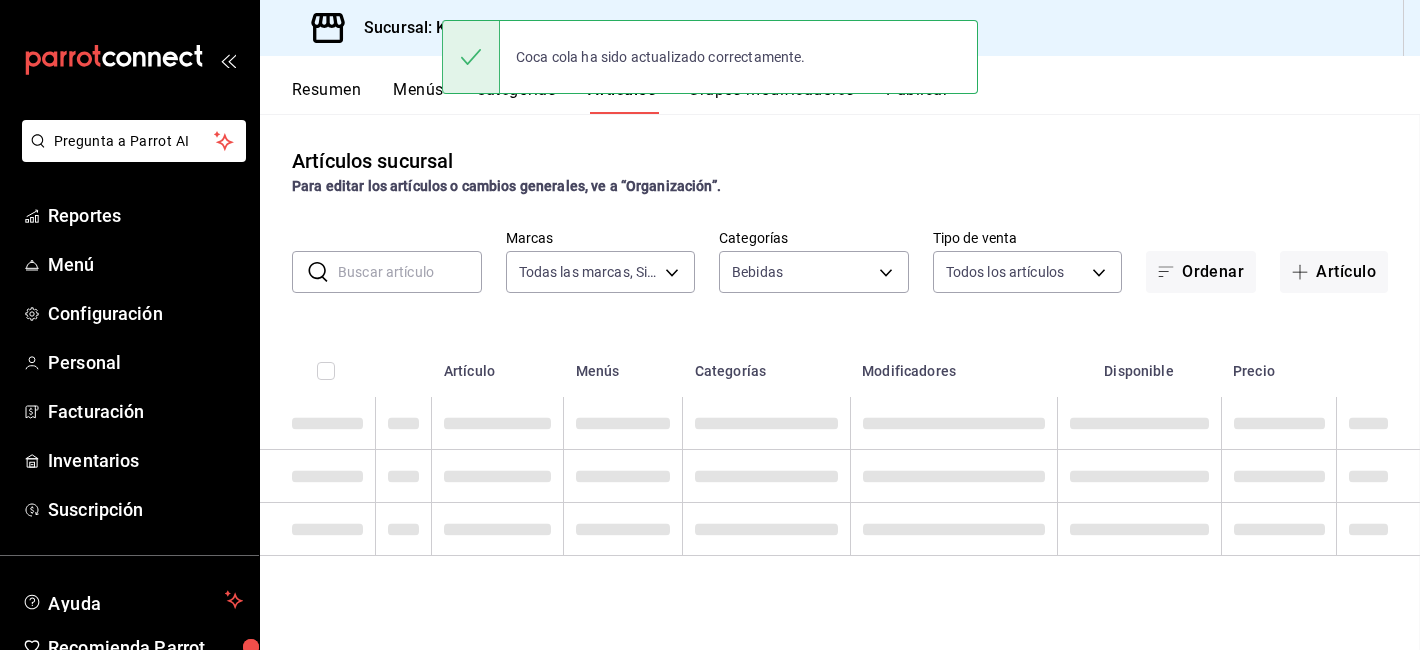 scroll, scrollTop: 0, scrollLeft: 0, axis: both 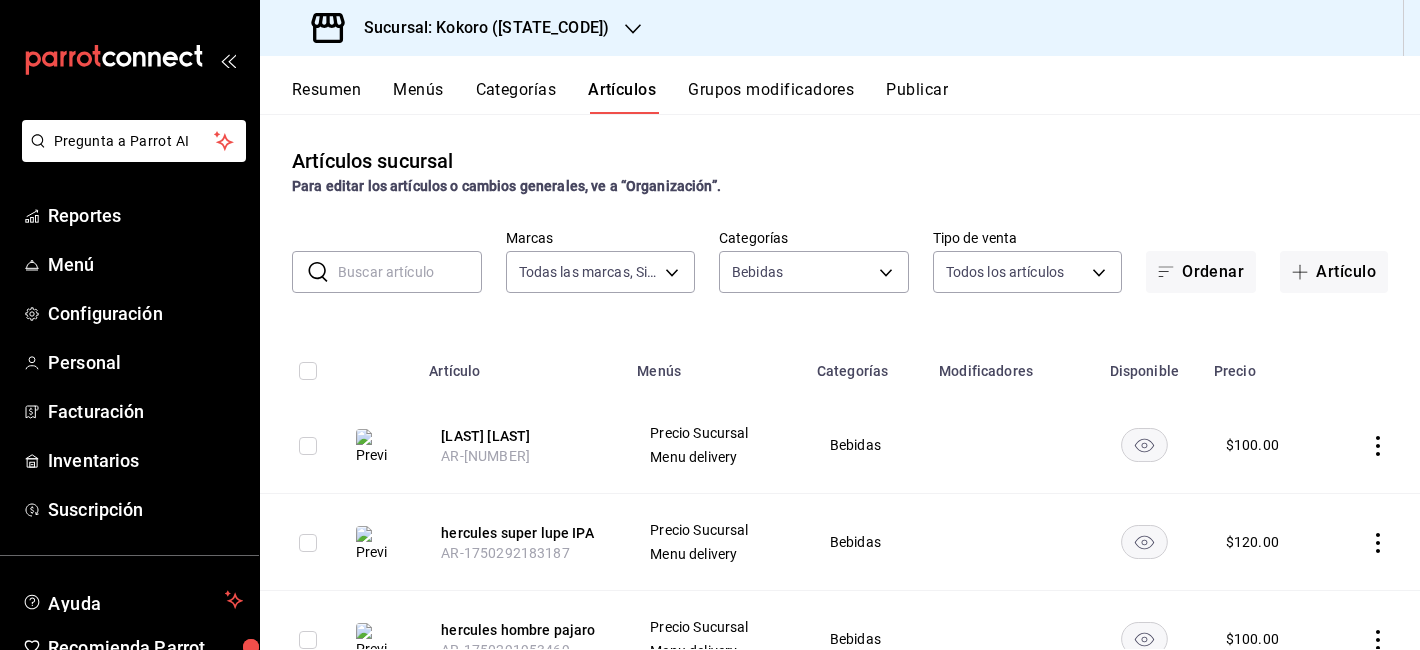 click at bounding box center (410, 272) 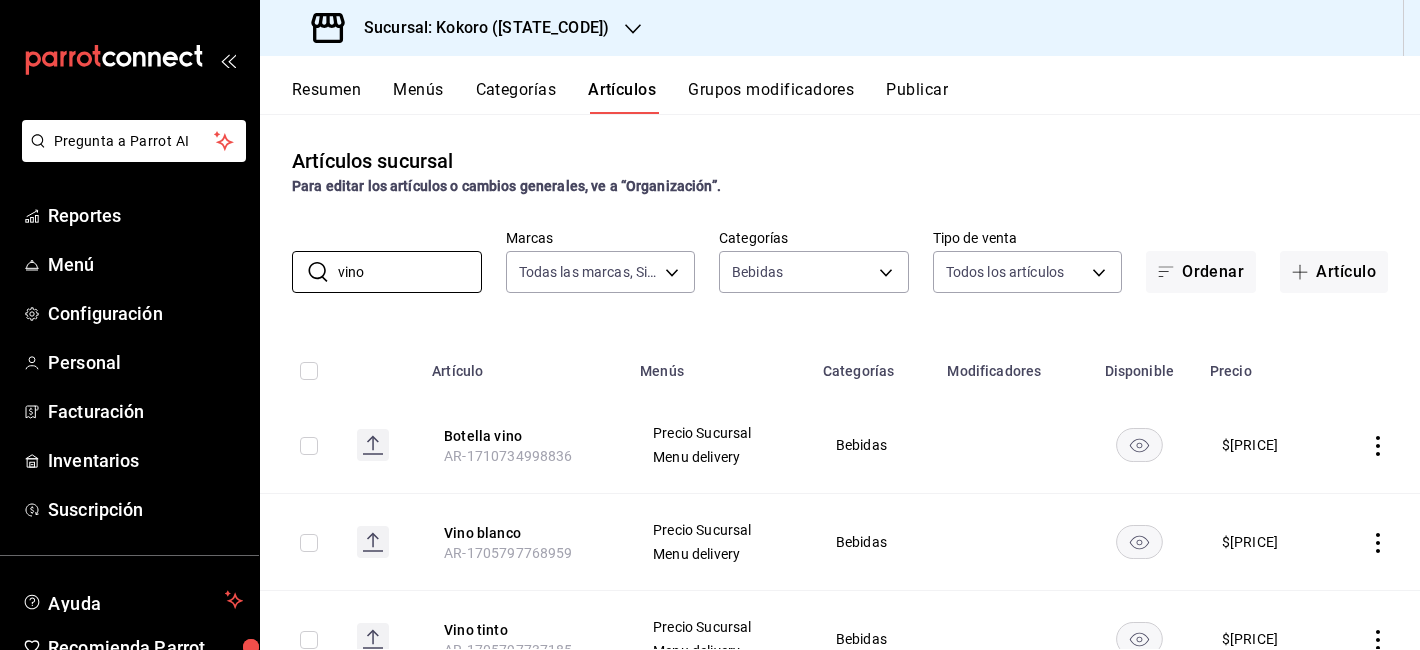 scroll, scrollTop: 86, scrollLeft: 0, axis: vertical 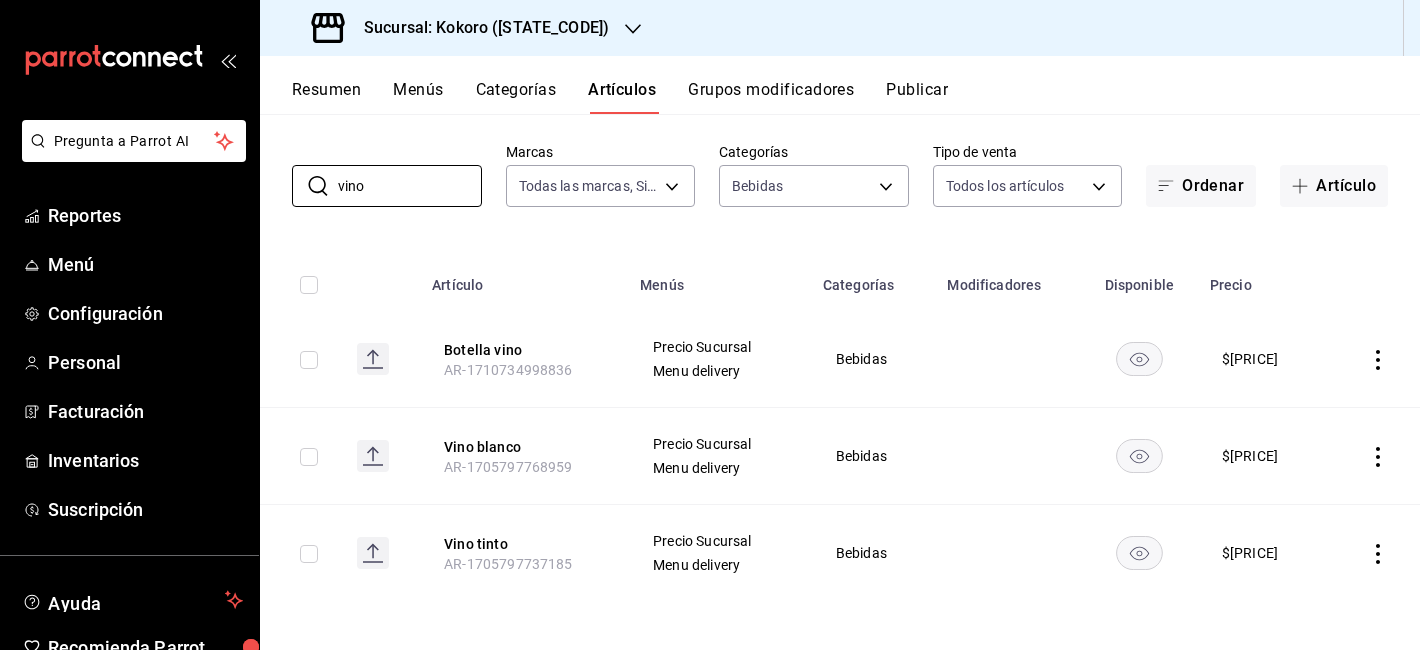 click 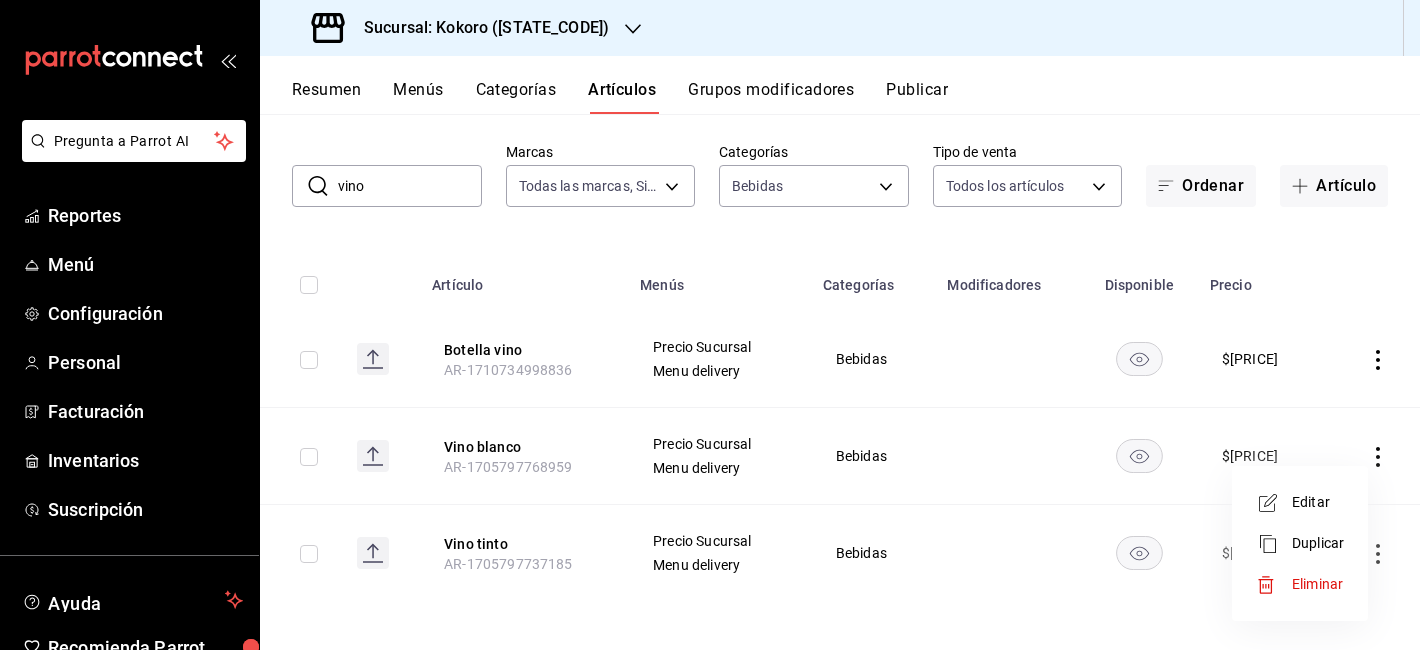 click on "Editar" at bounding box center (1318, 502) 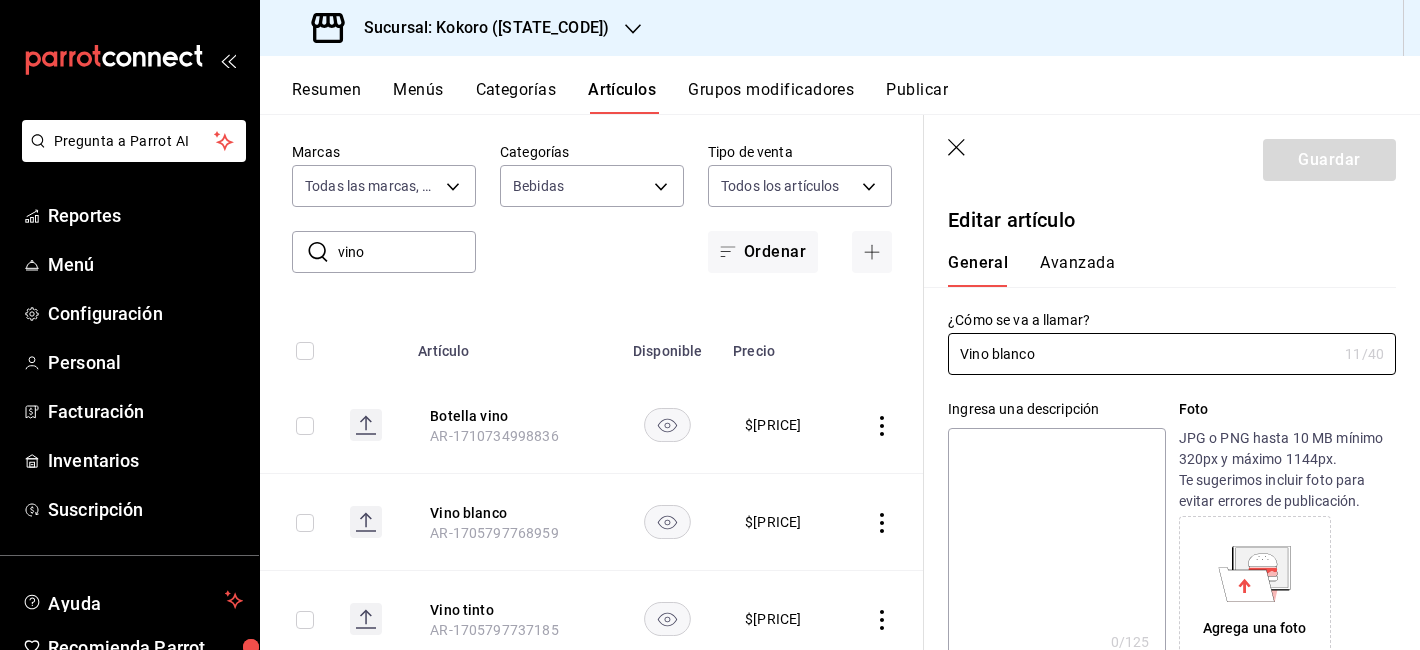 scroll, scrollTop: 395, scrollLeft: 0, axis: vertical 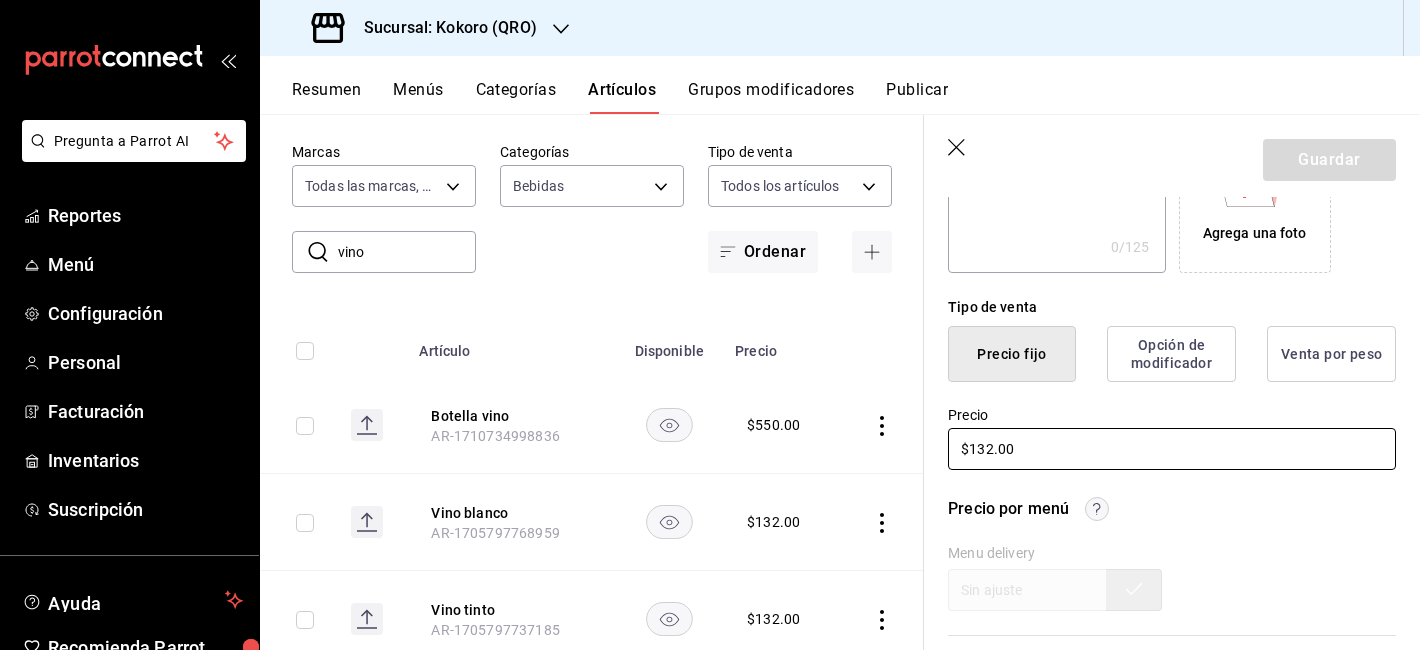 click on "$132.00" at bounding box center [1172, 449] 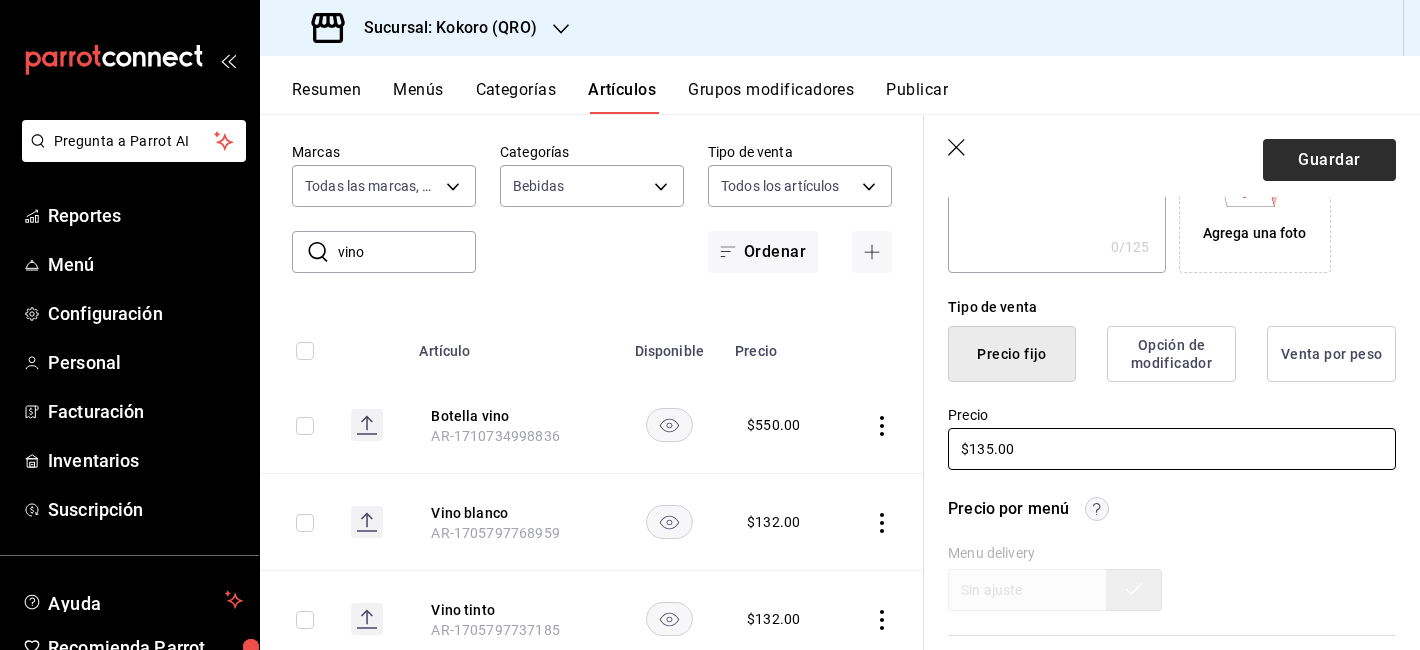 type on "$135.00" 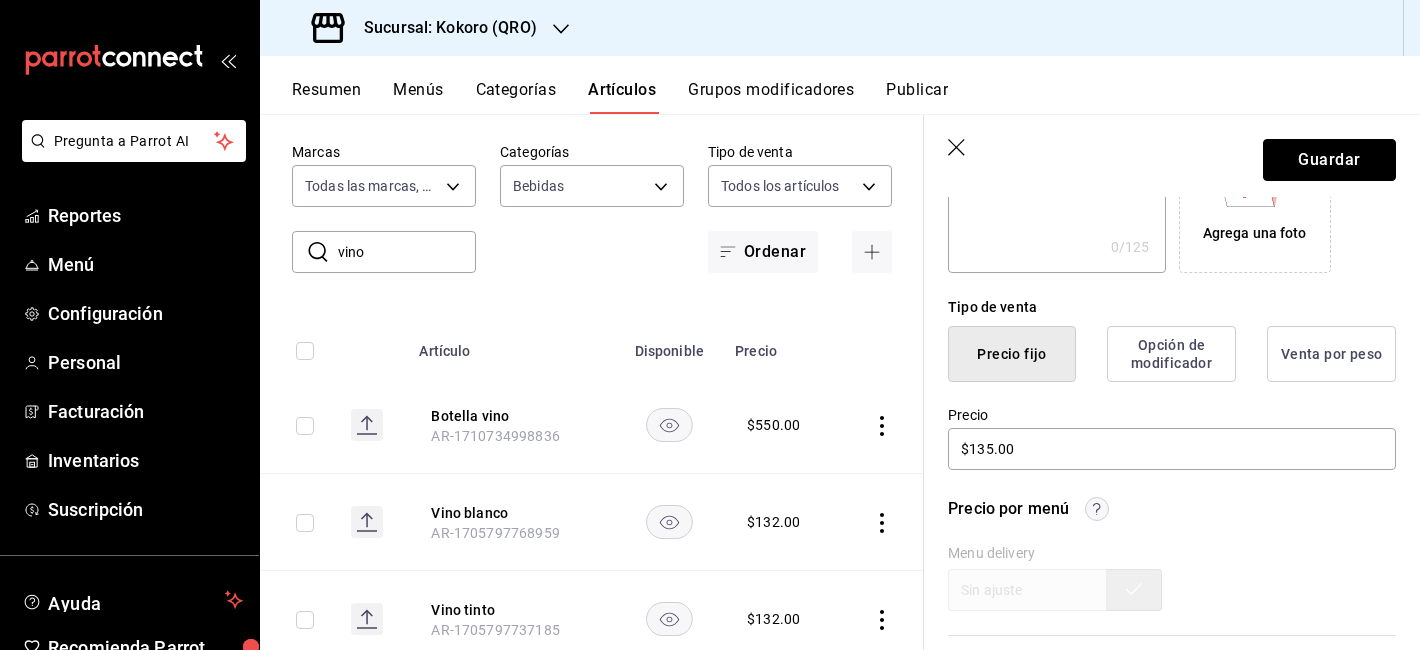click on "Guardar" at bounding box center (1329, 160) 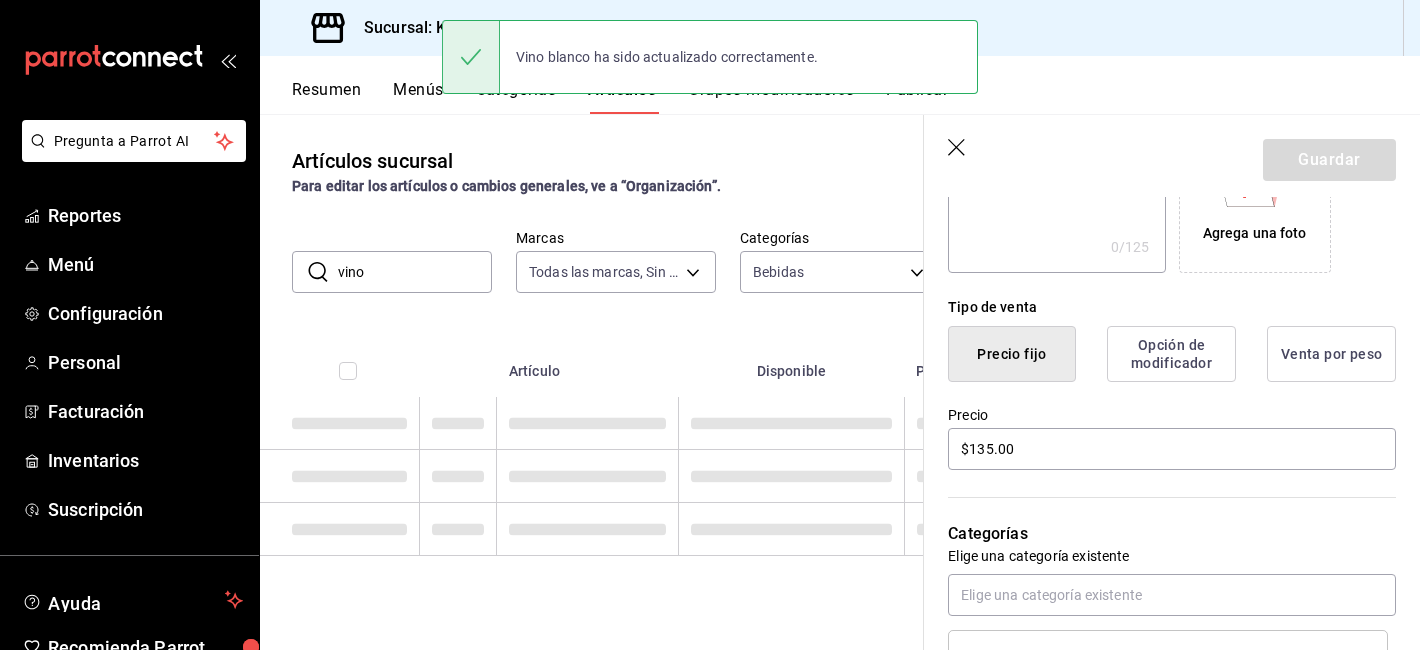 scroll, scrollTop: 0, scrollLeft: 0, axis: both 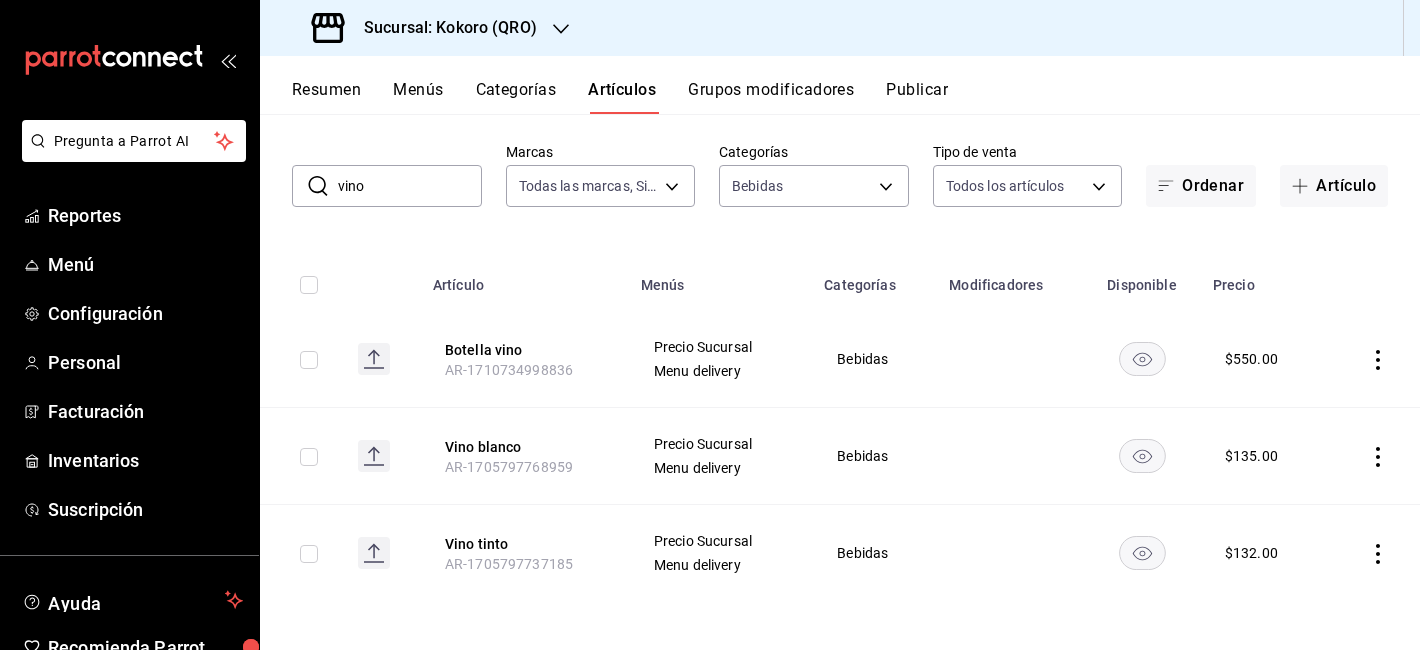 click 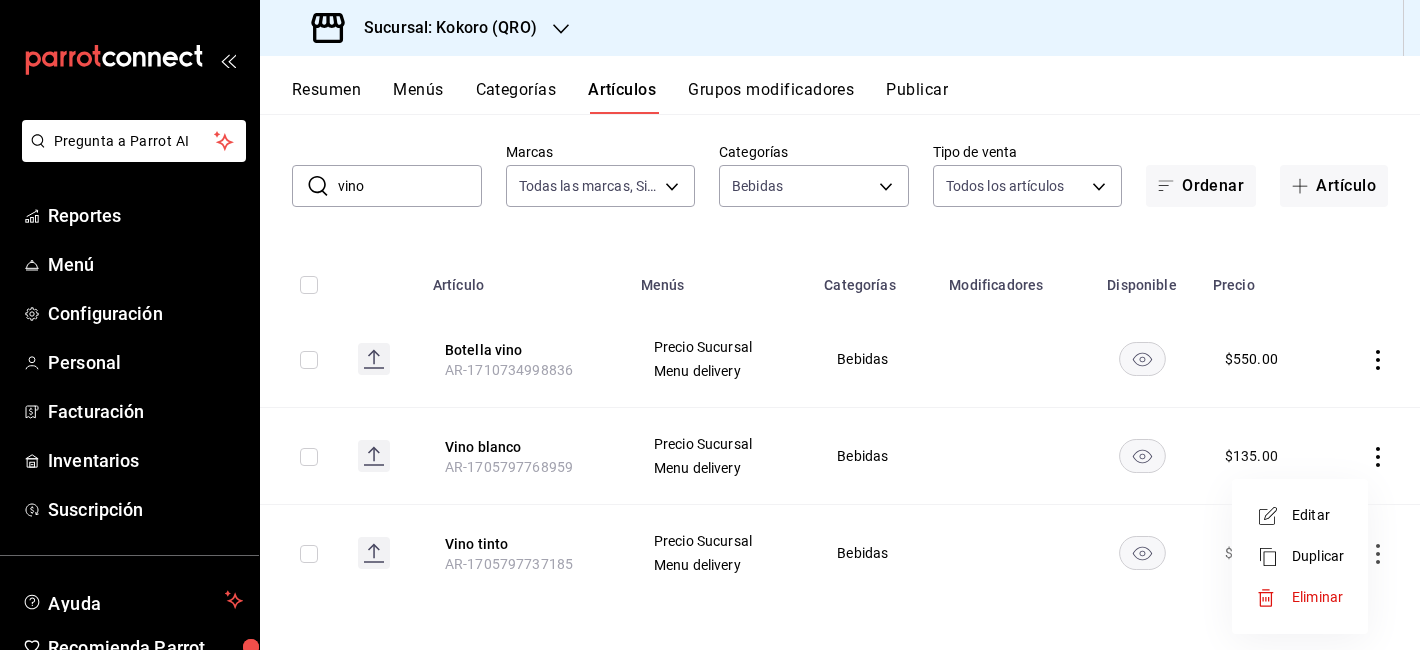 click on "Editar" at bounding box center (1300, 515) 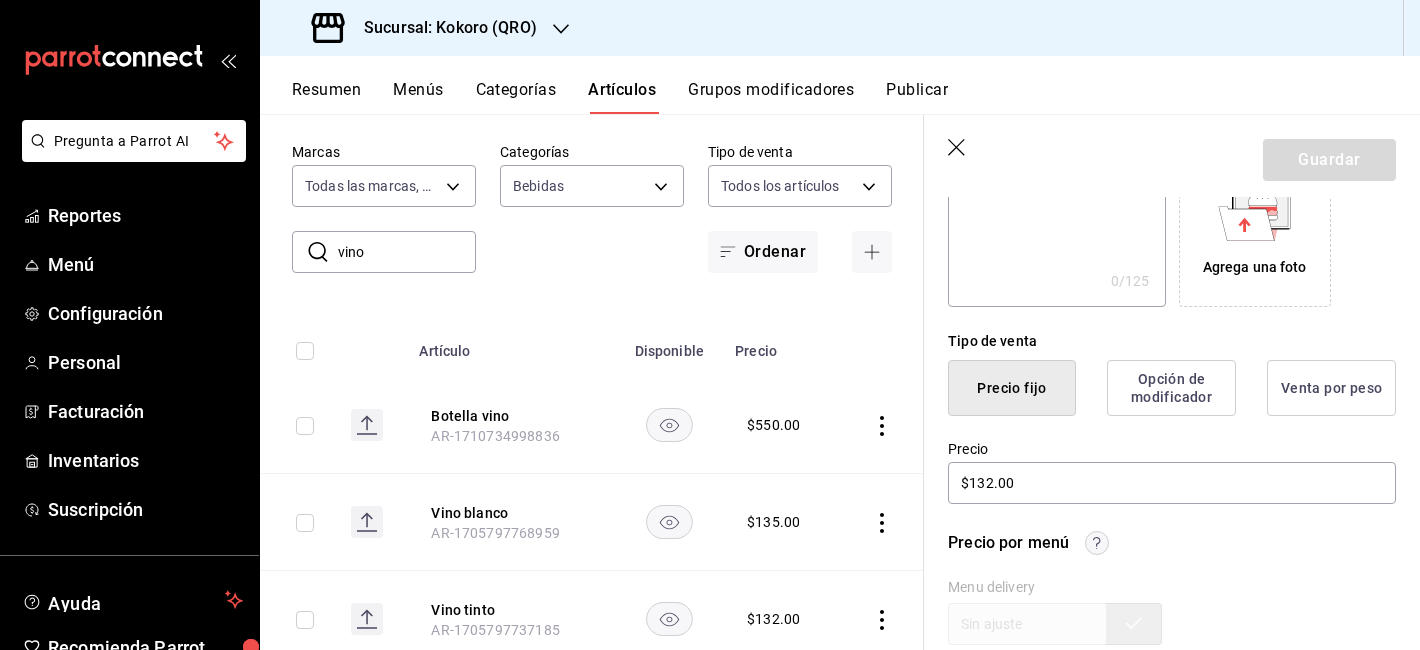 scroll, scrollTop: 358, scrollLeft: 0, axis: vertical 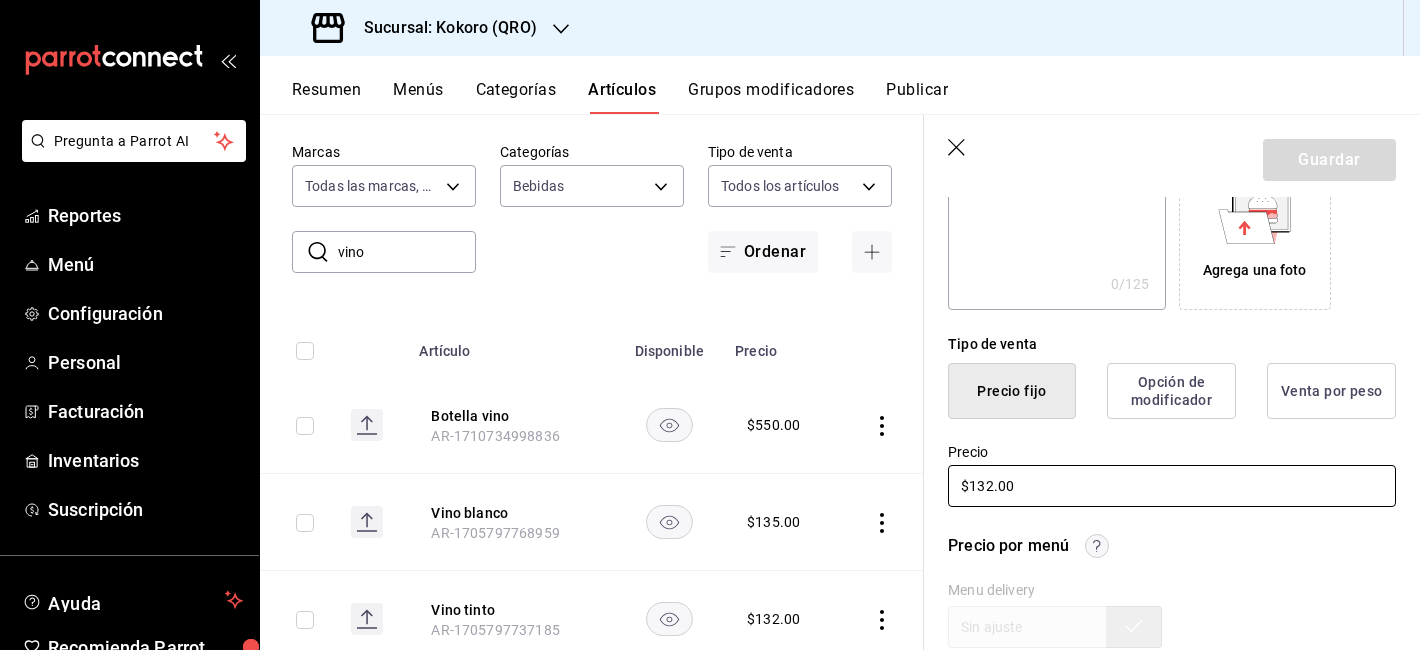 click on "$132.00" at bounding box center [1172, 486] 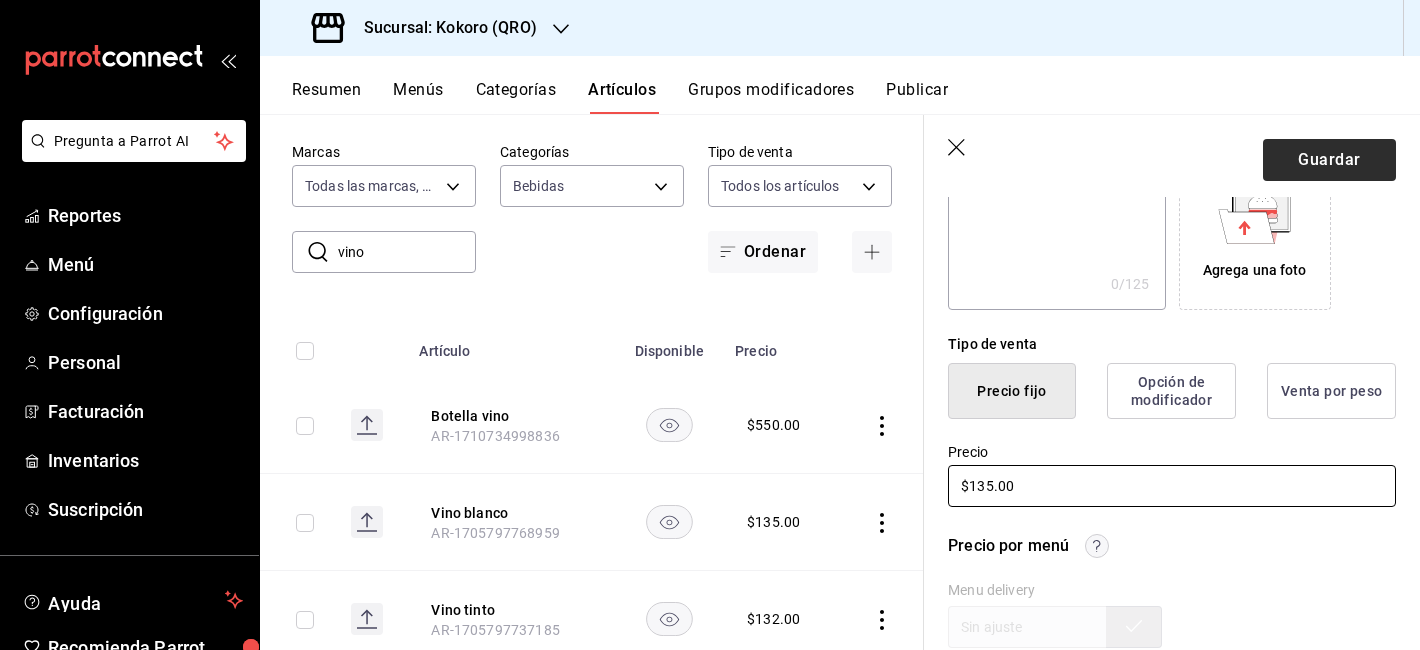 type on "$135.00" 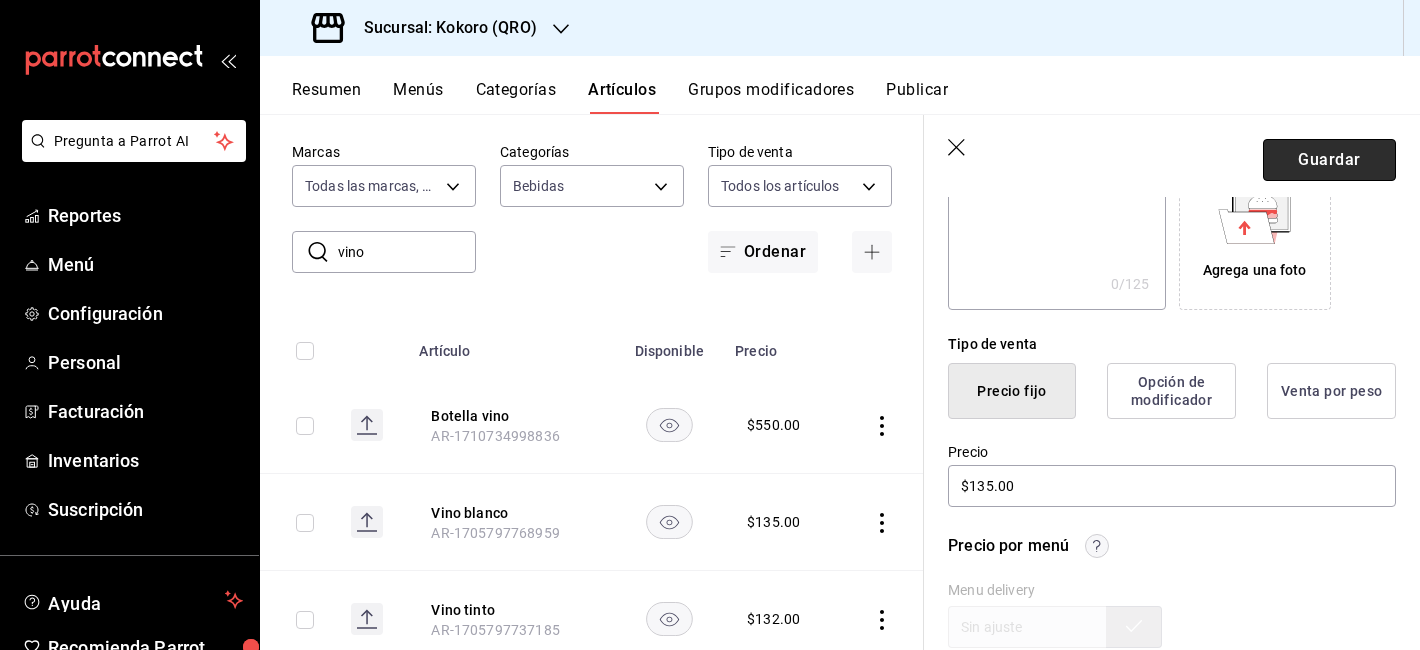 click on "Guardar" at bounding box center (1329, 160) 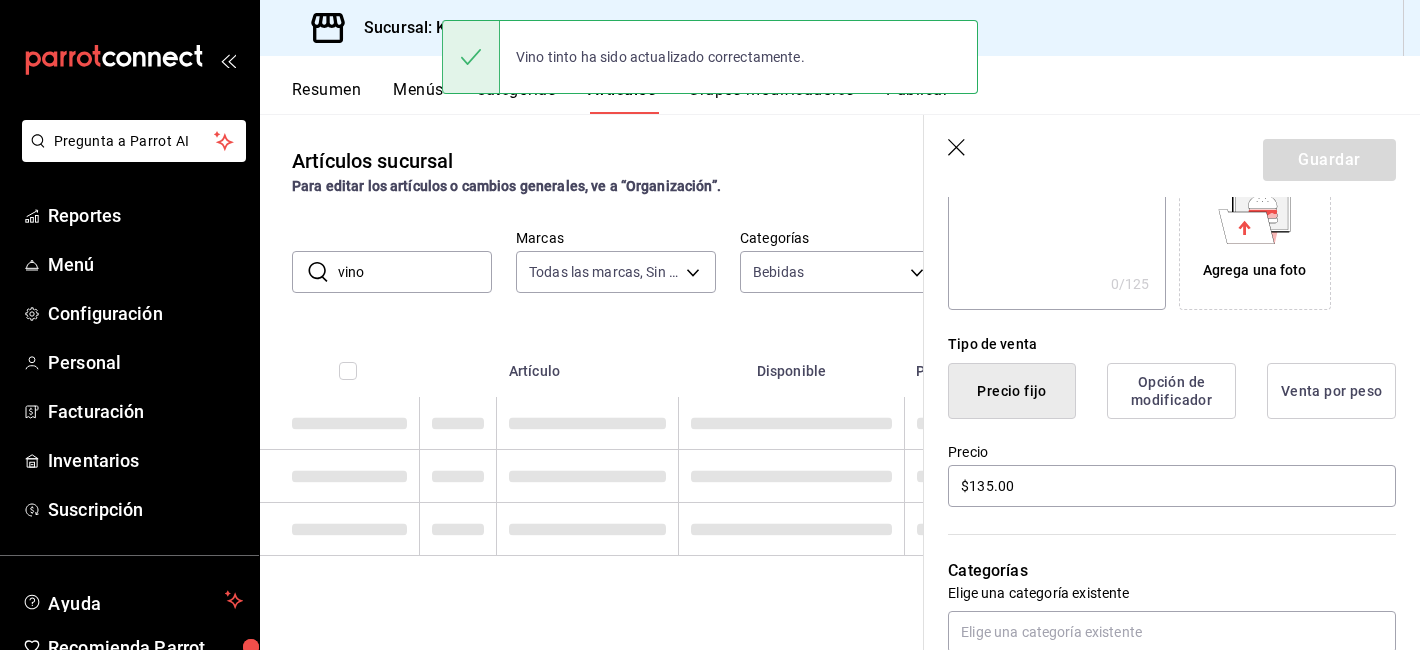 scroll, scrollTop: 0, scrollLeft: 0, axis: both 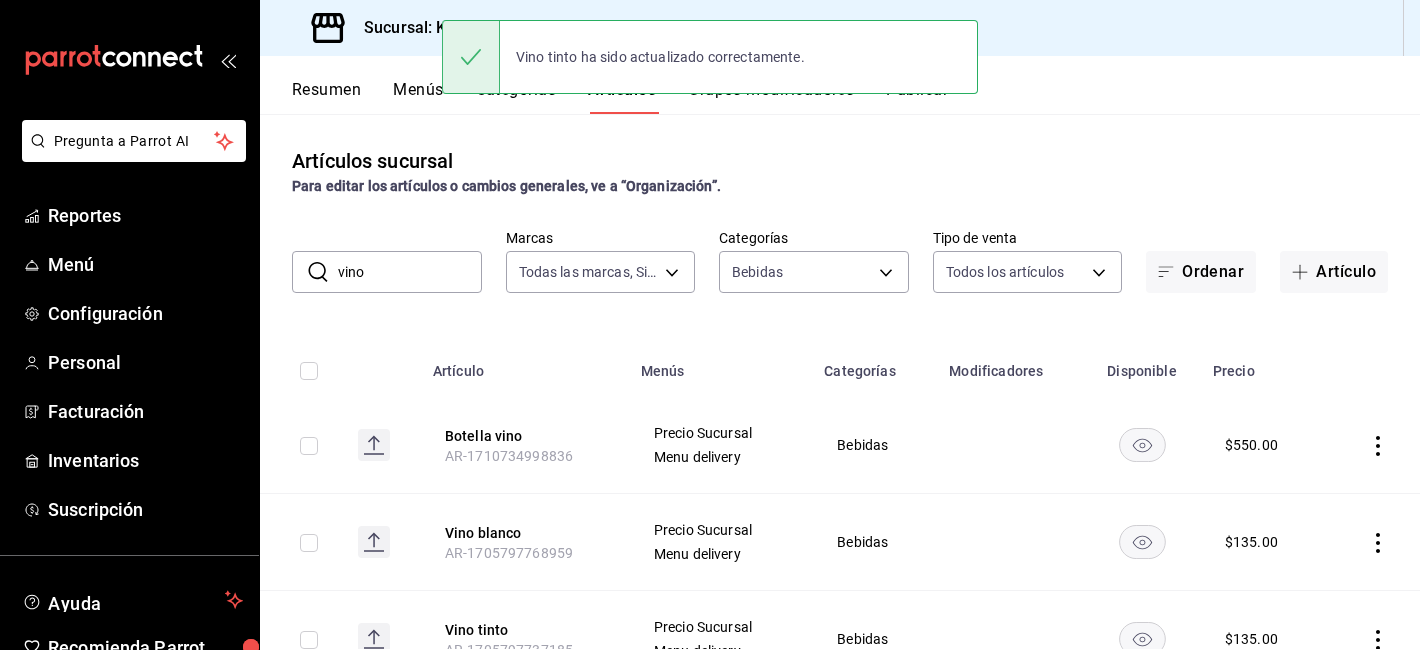 click on "vino" at bounding box center [410, 272] 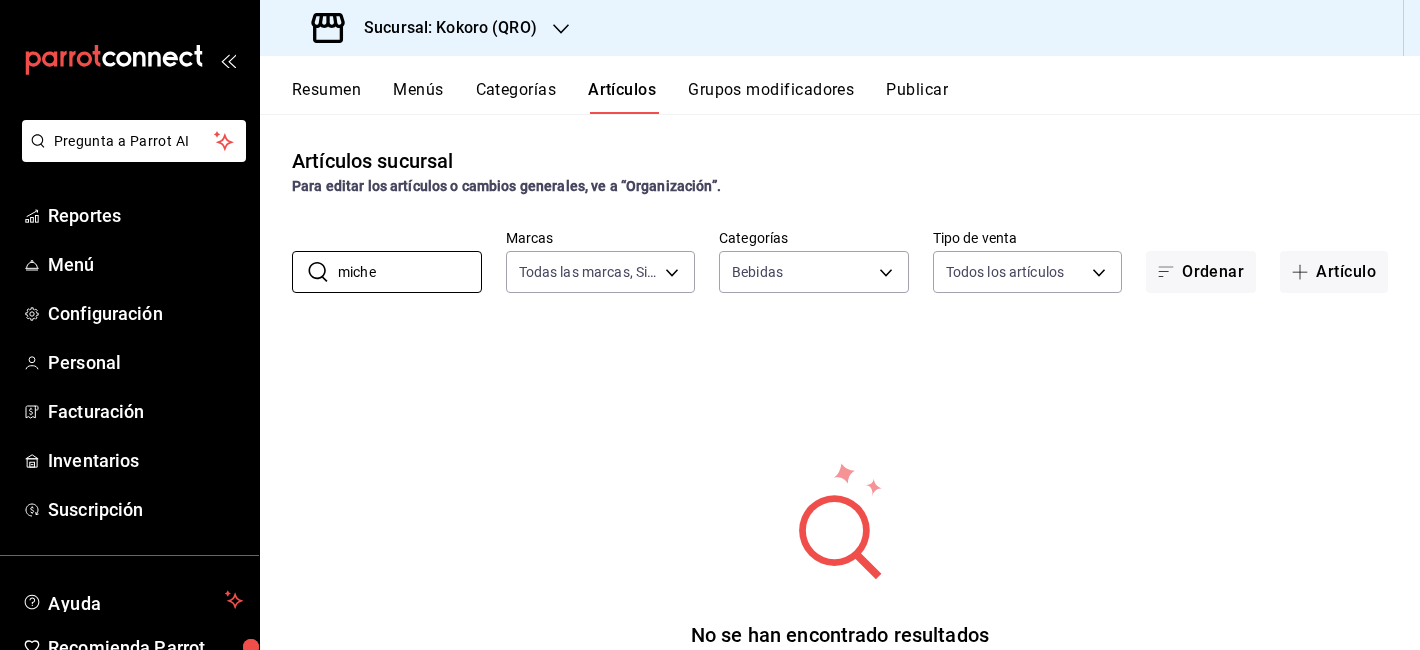 type on "miche" 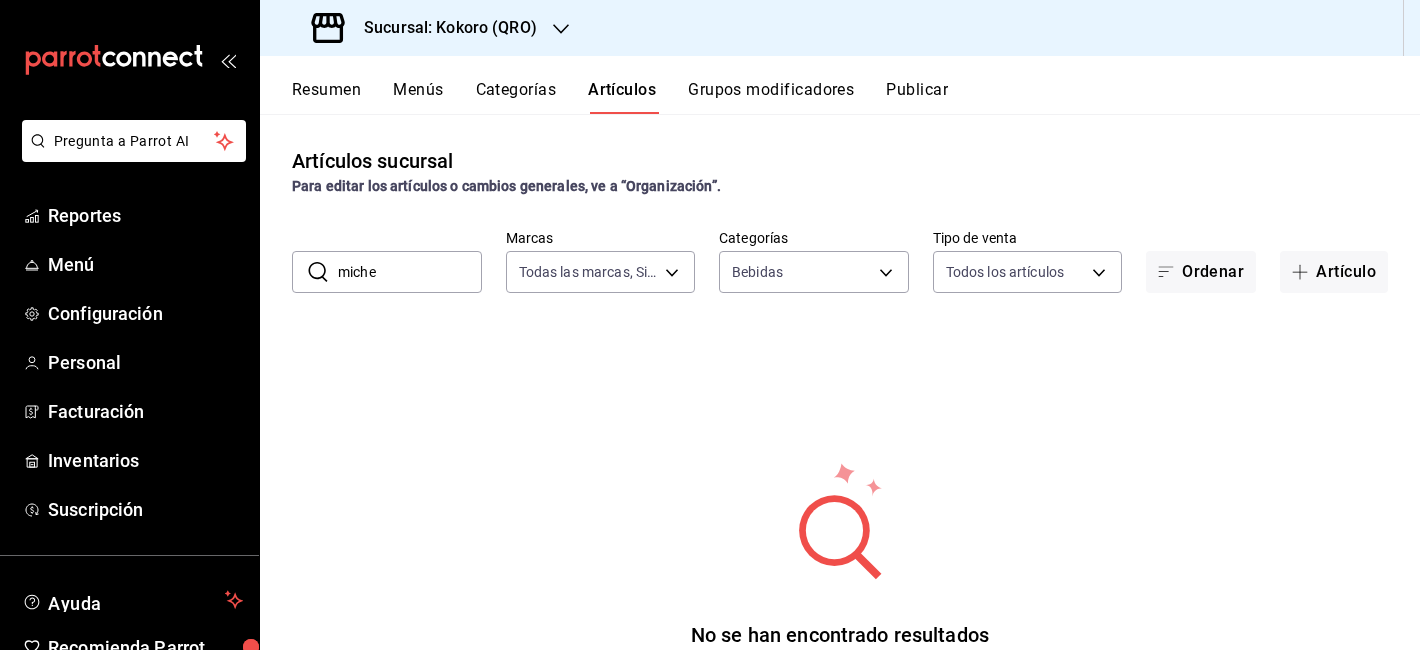 click on "No se han encontrado resultados Parece que no podemos encontrar ningún resultado basado en tu búsqueda, intenta de nuevo." at bounding box center [840, 583] 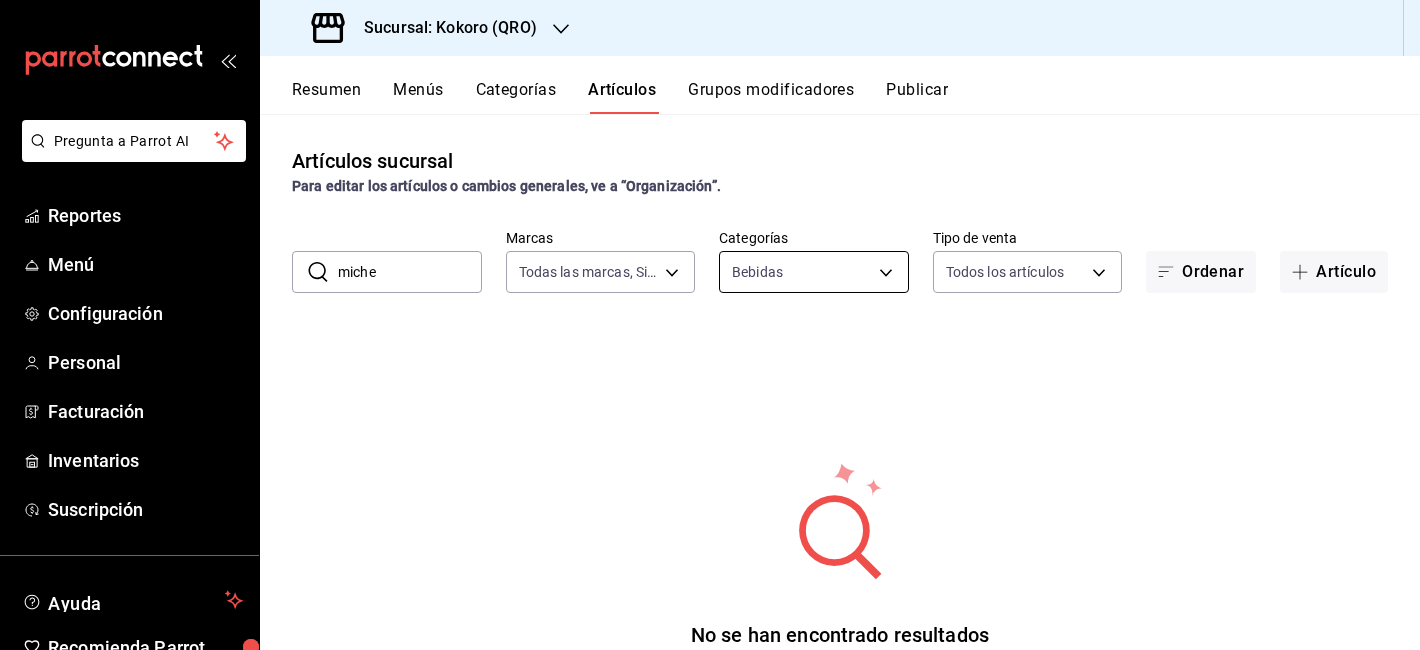 click on "Pregunta a Parrot AI Reportes   Menú   Configuración   Personal   Facturación   Inventarios   Suscripción   Ayuda Recomienda Parrot   Moises Villalobos   Sugerir nueva función   Sucursal: Kokoro (QRO) Resumen Menús Categorías Artículos Grupos modificadores Publicar Artículos sucursal Para editar los artículos o cambios generales, ve a “Organización”. ​ miche ​ Marcas Todas las marcas, Sin marca 5dd2431f-515e-47b5-ba9f-8586cfd3a091 Categorías Bebidas b9d7f510-d573-4313-95dd-f755c36d07ff Tipo de venta Todos los artículos ALL Ordenar Artículo No se han encontrado resultados Parece que no podemos encontrar ningún resultado basado en tu búsqueda, intenta de nuevo. Guardar Pregunta a Parrot AI Reportes   Menú   Configuración   Personal   Facturación   Inventarios   Suscripción   Ayuda Recomienda Parrot   Moises Villalobos   Sugerir nueva función   GANA 1 MES GRATIS EN TU SUSCRIPCIÓN AQUÍ Ver video tutorial Ir a video Visitar centro de ayuda (81) 2046 6363 soporte@parrotsoftware.io" at bounding box center [710, 325] 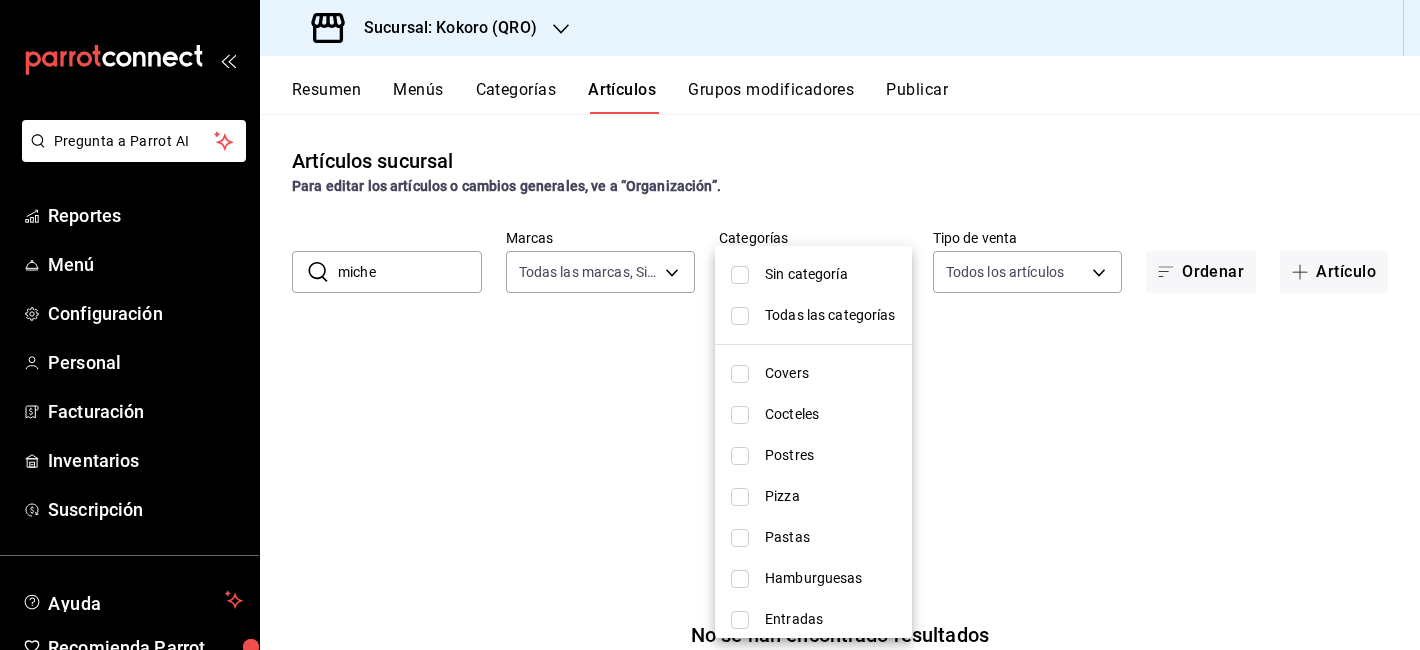 click on "Todas las categorías" at bounding box center [830, 315] 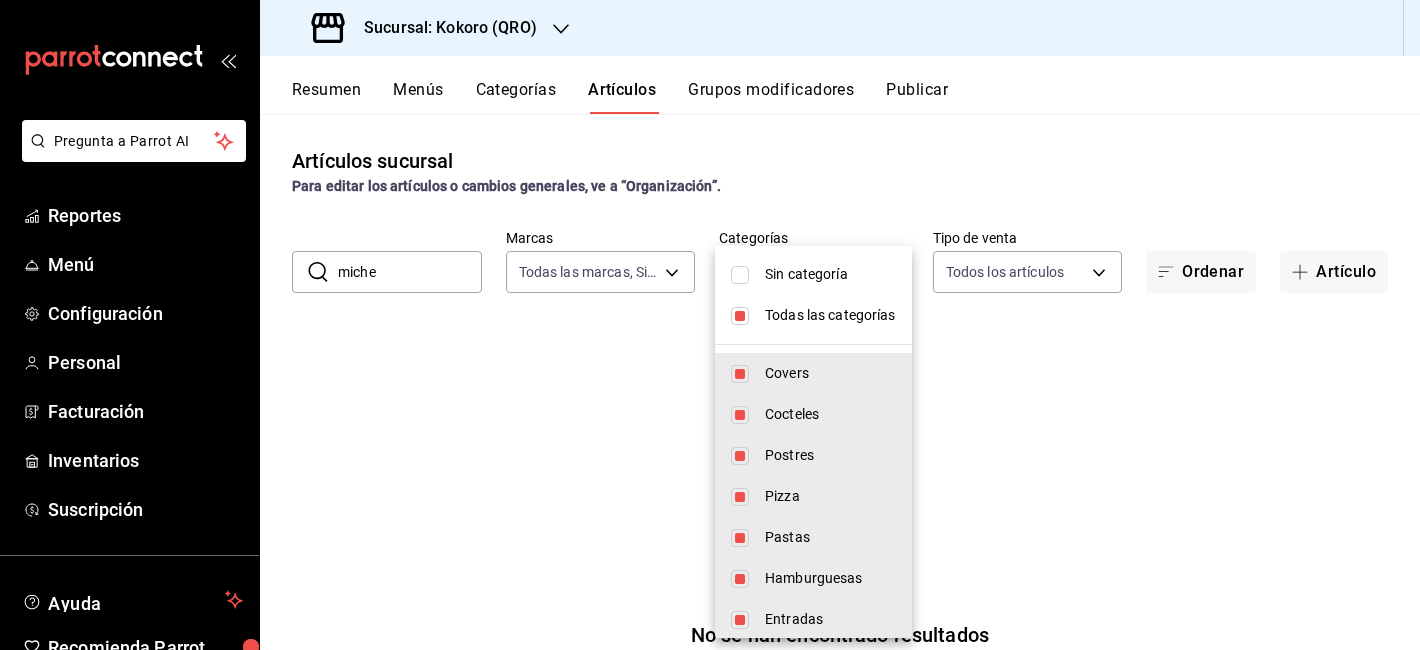 click at bounding box center (710, 325) 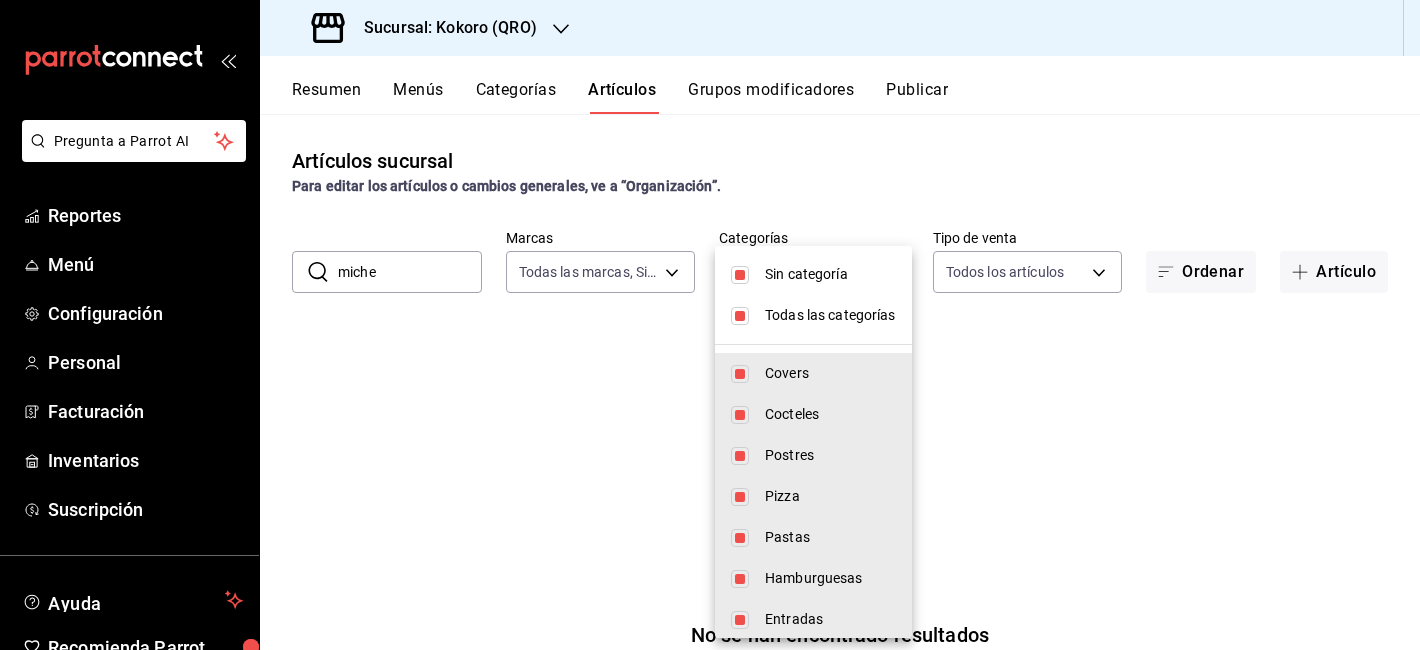click at bounding box center (710, 325) 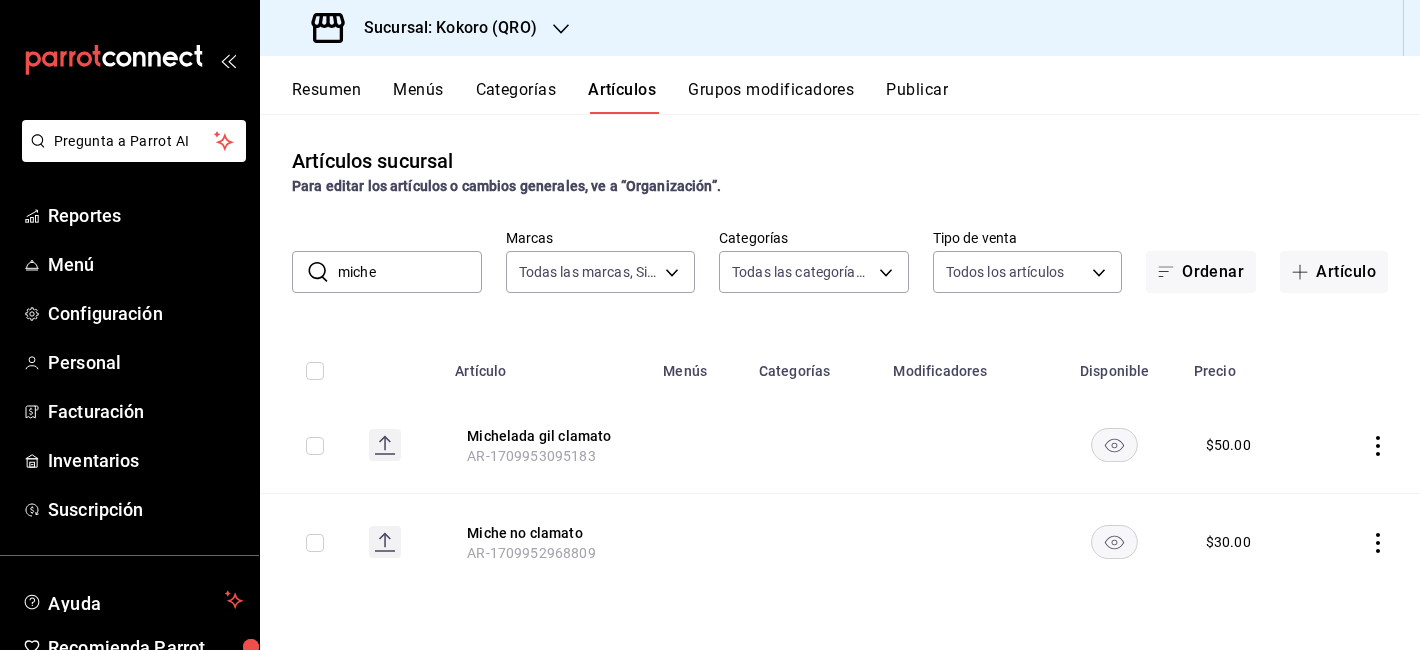 click 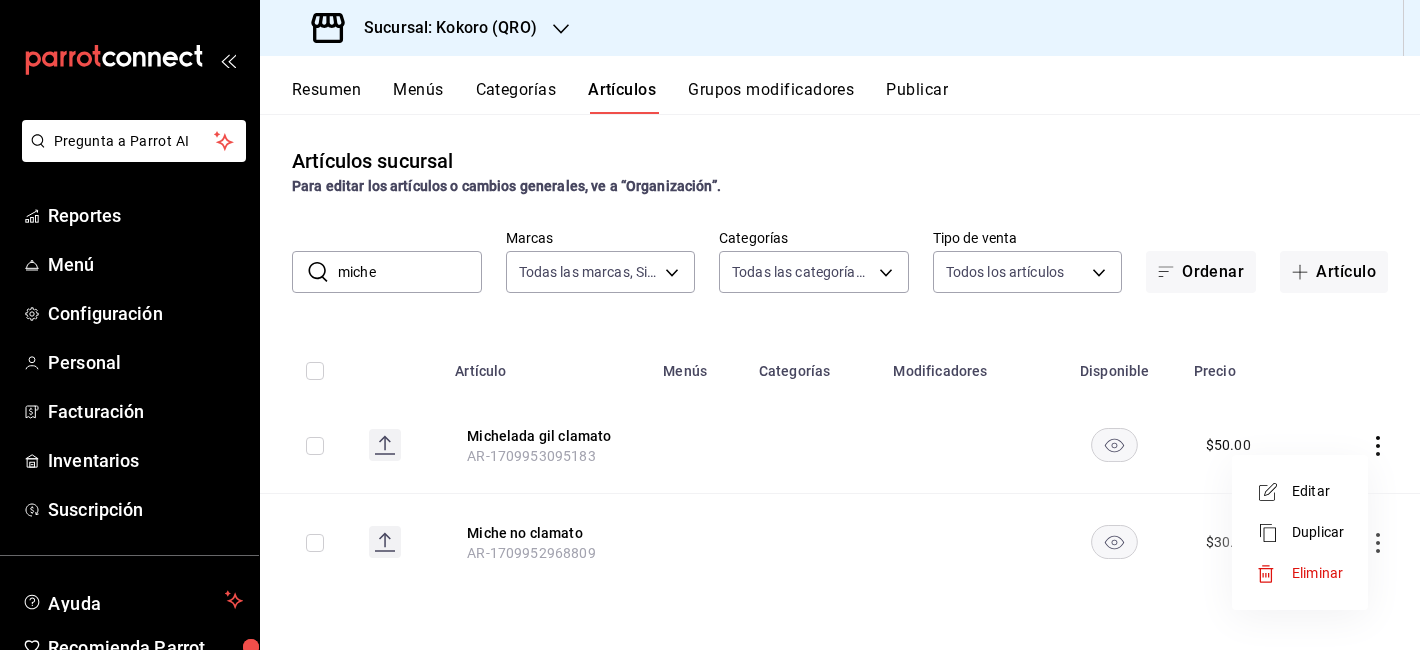 click on "Editar" at bounding box center (1318, 491) 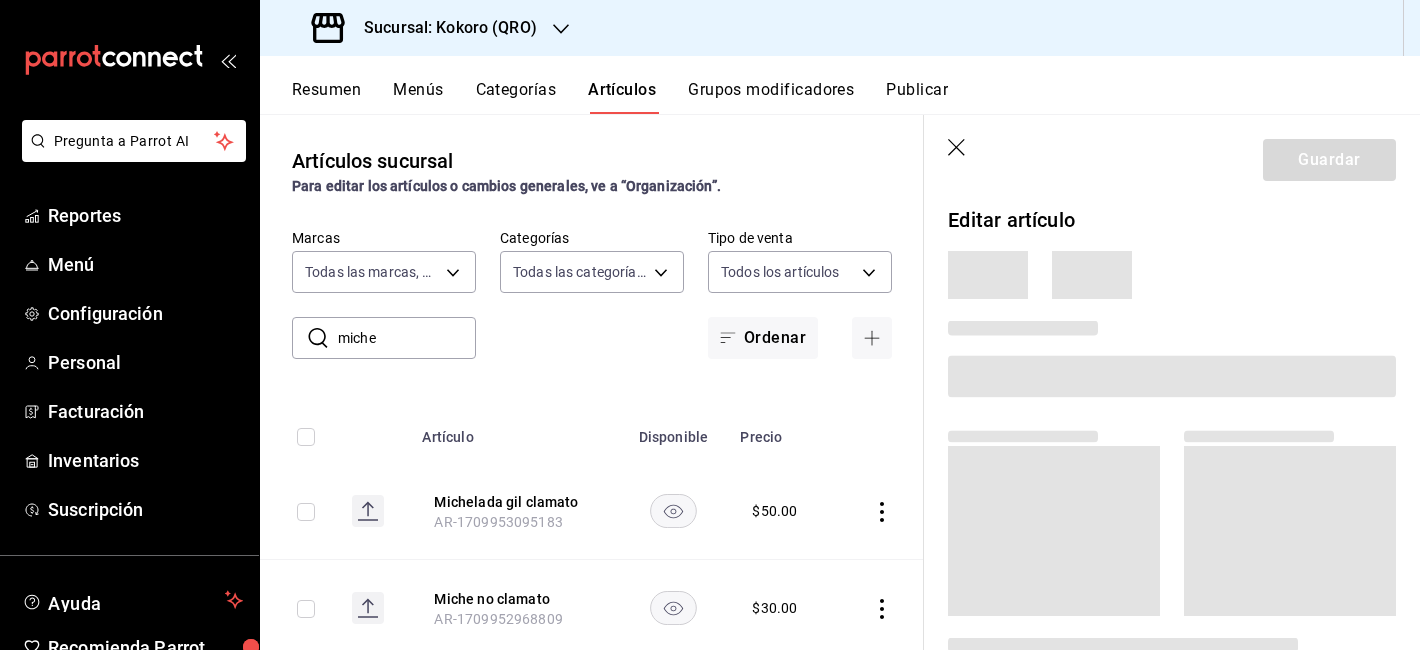 type 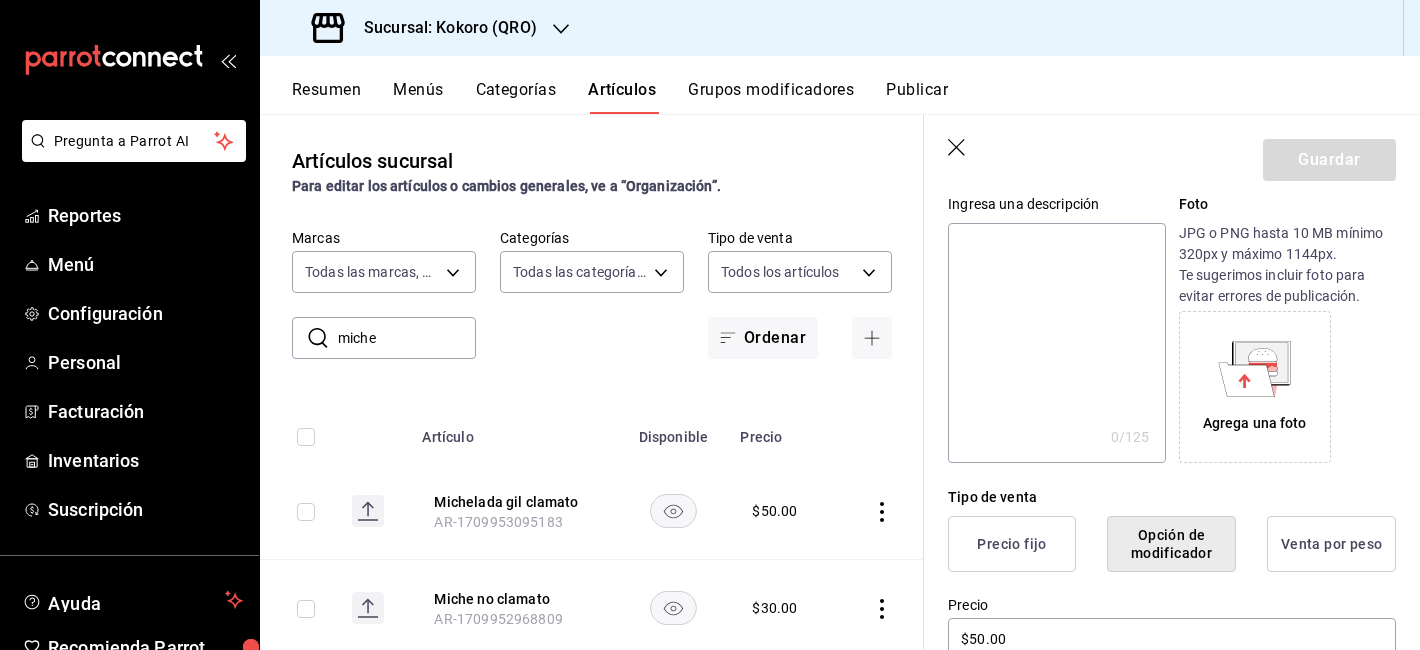 scroll, scrollTop: 591, scrollLeft: 0, axis: vertical 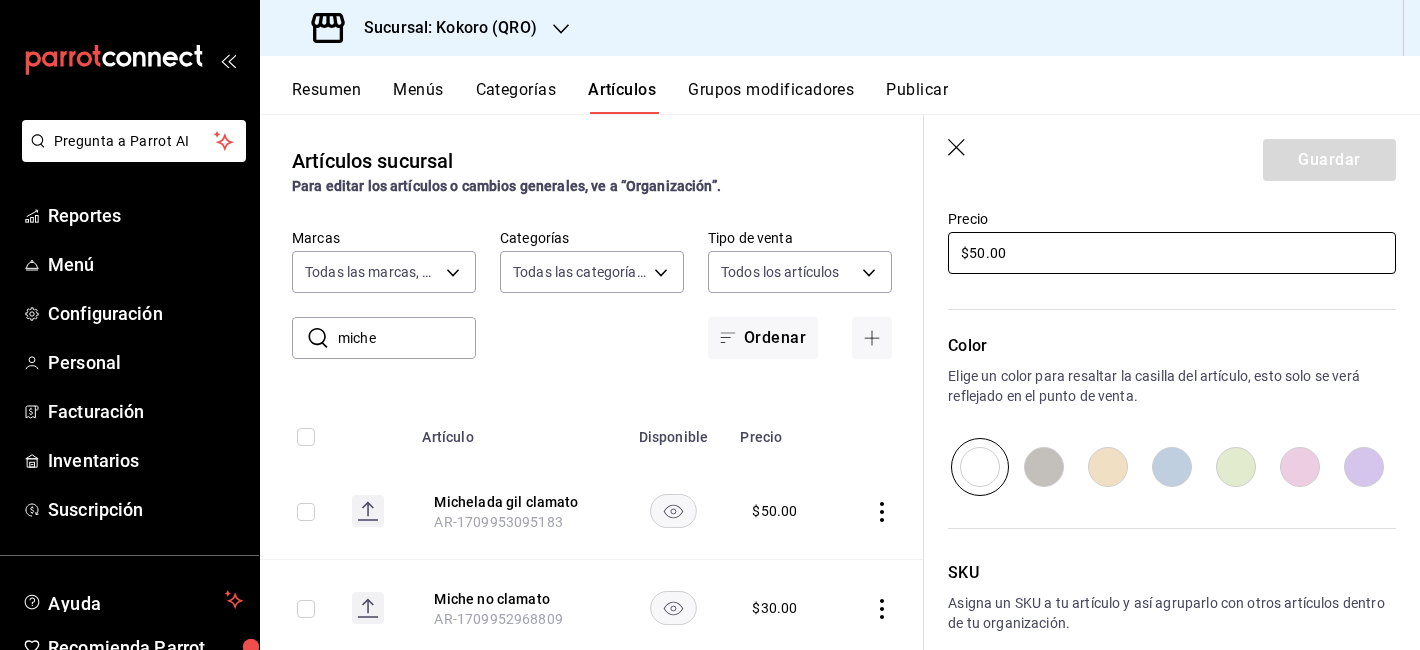 click on "$50.00" at bounding box center (1172, 253) 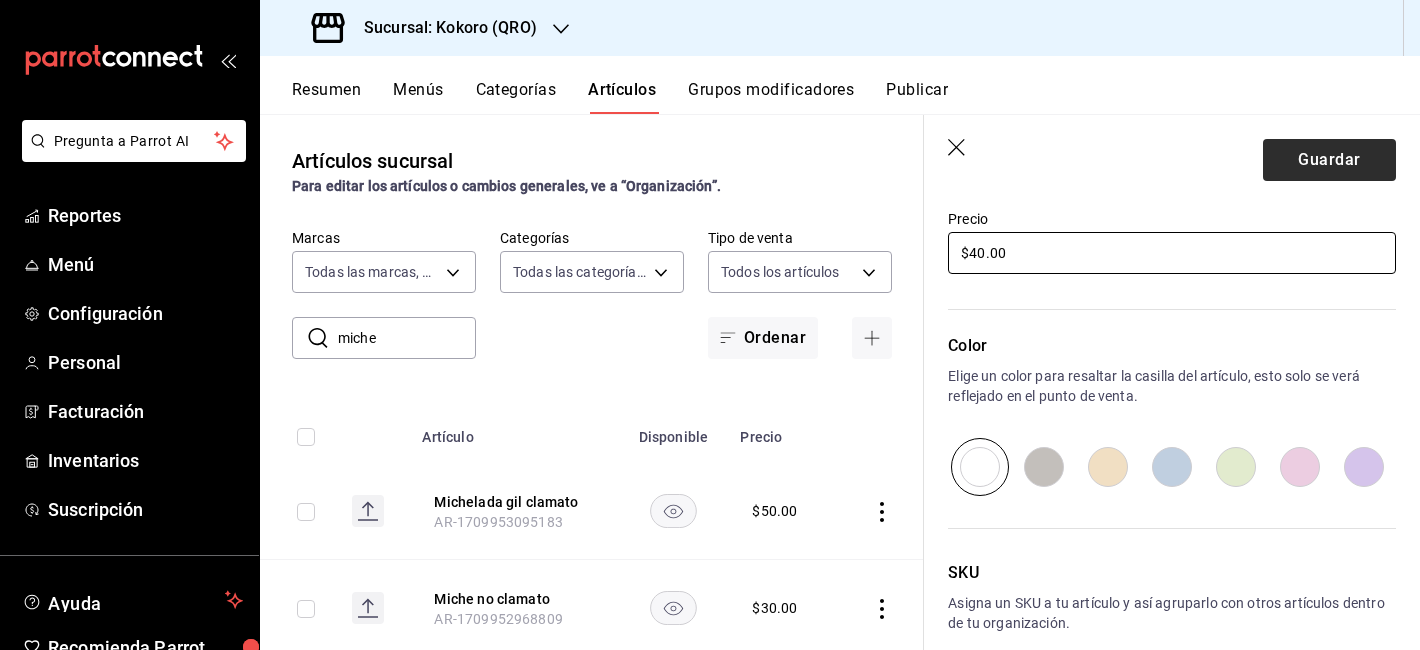 type on "$40.00" 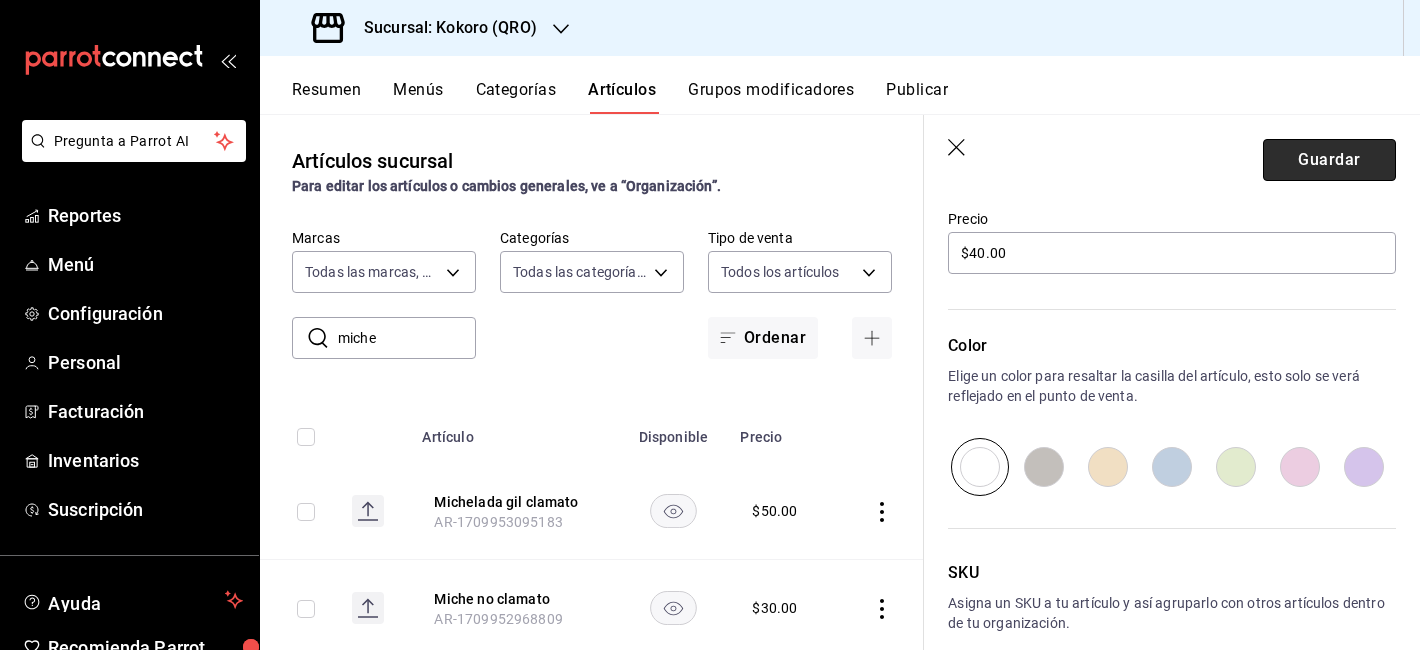 click on "Guardar" at bounding box center [1329, 160] 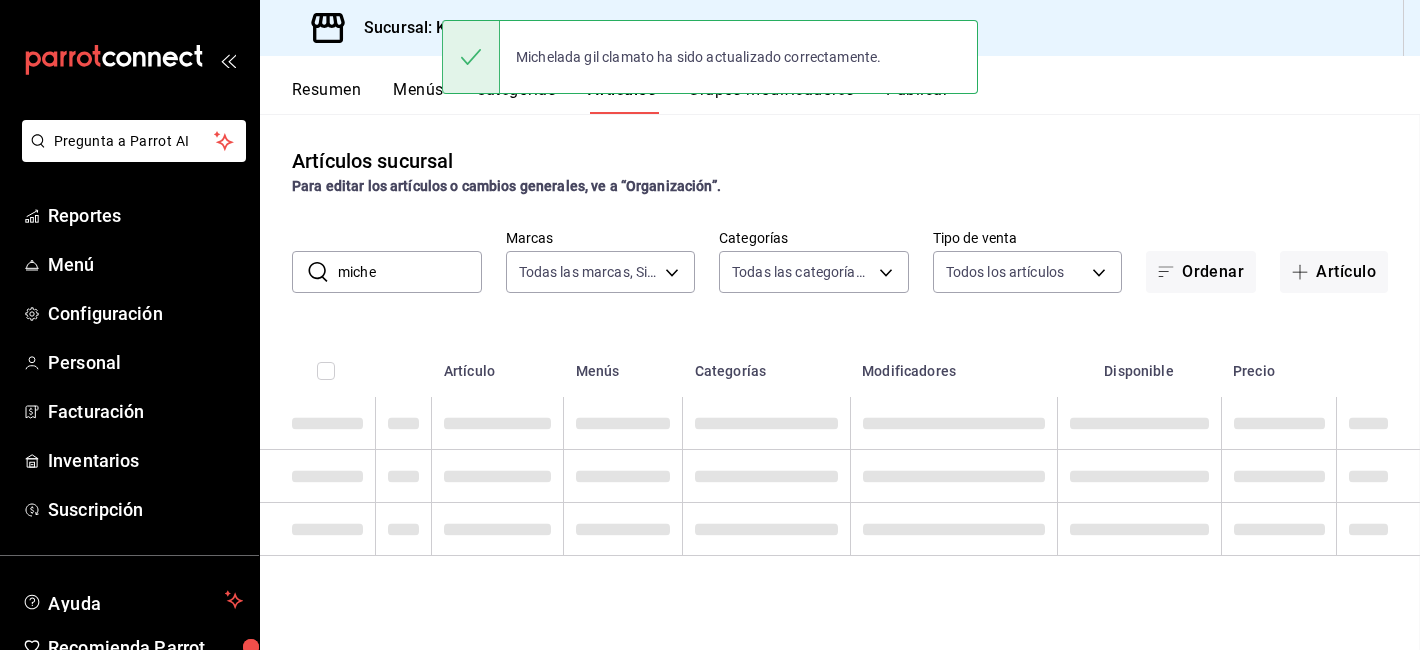 scroll, scrollTop: 0, scrollLeft: 0, axis: both 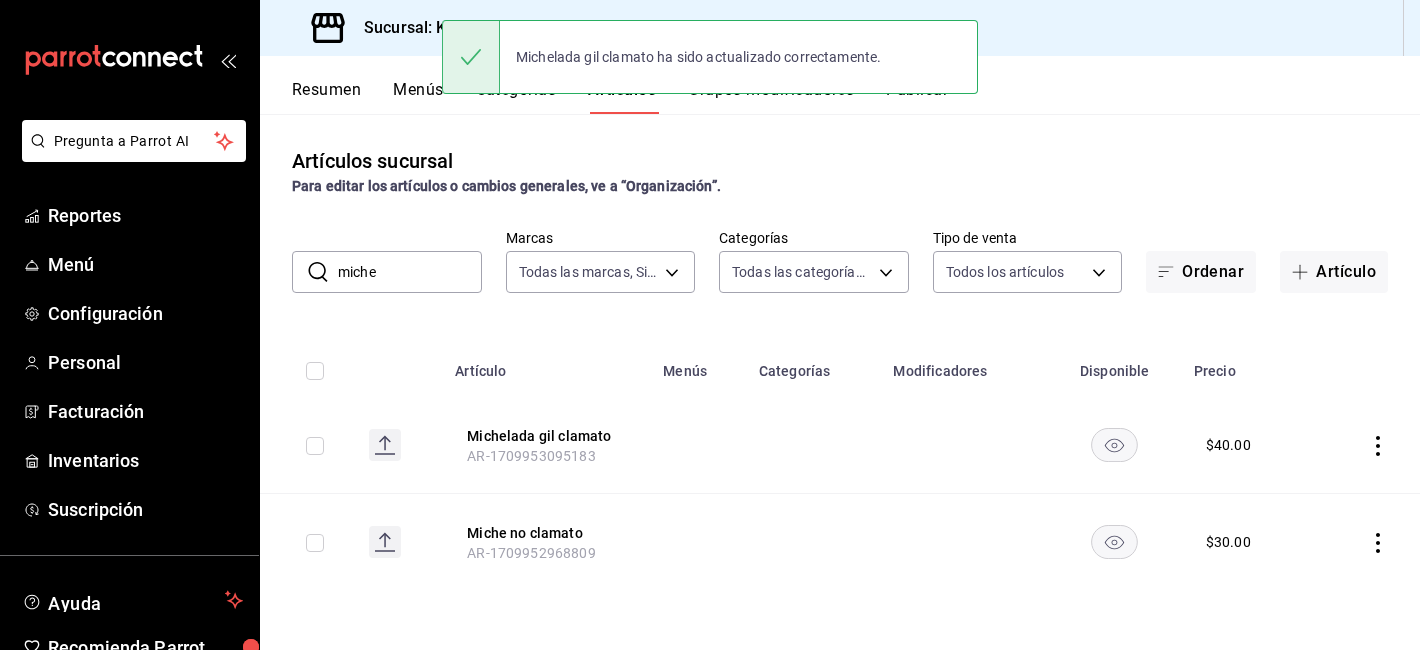 click 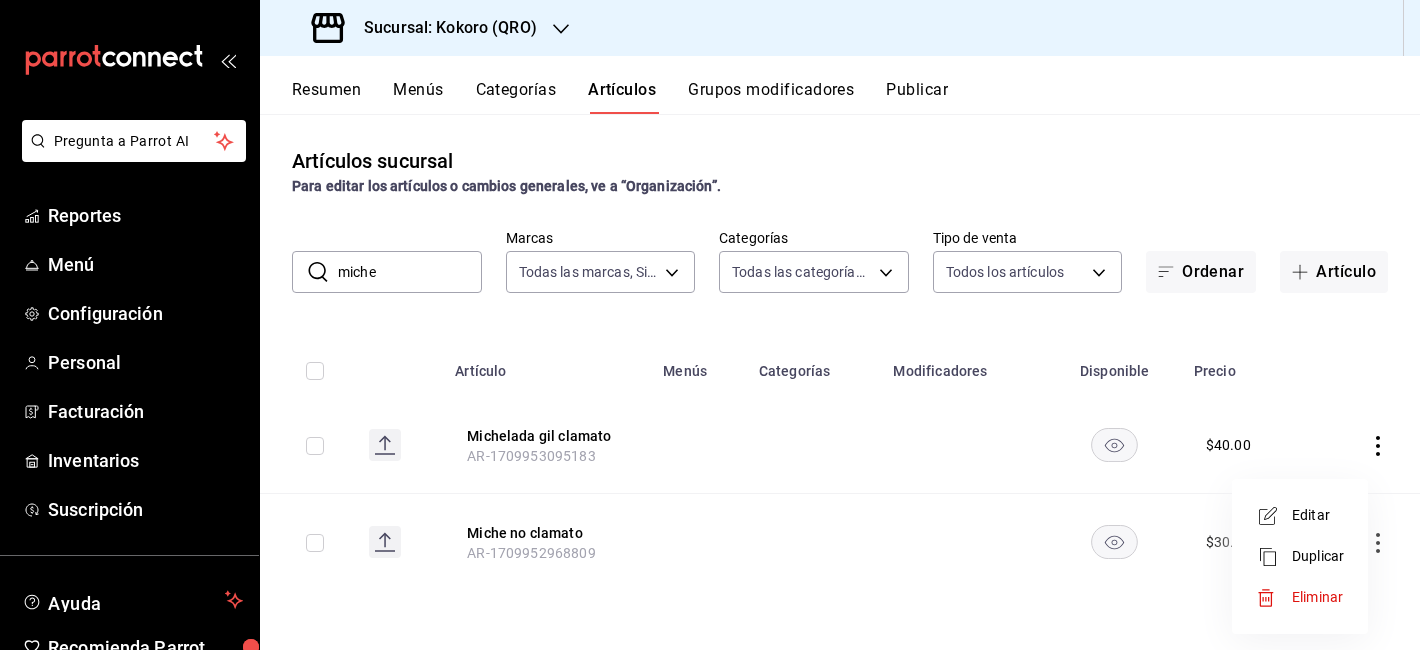 type 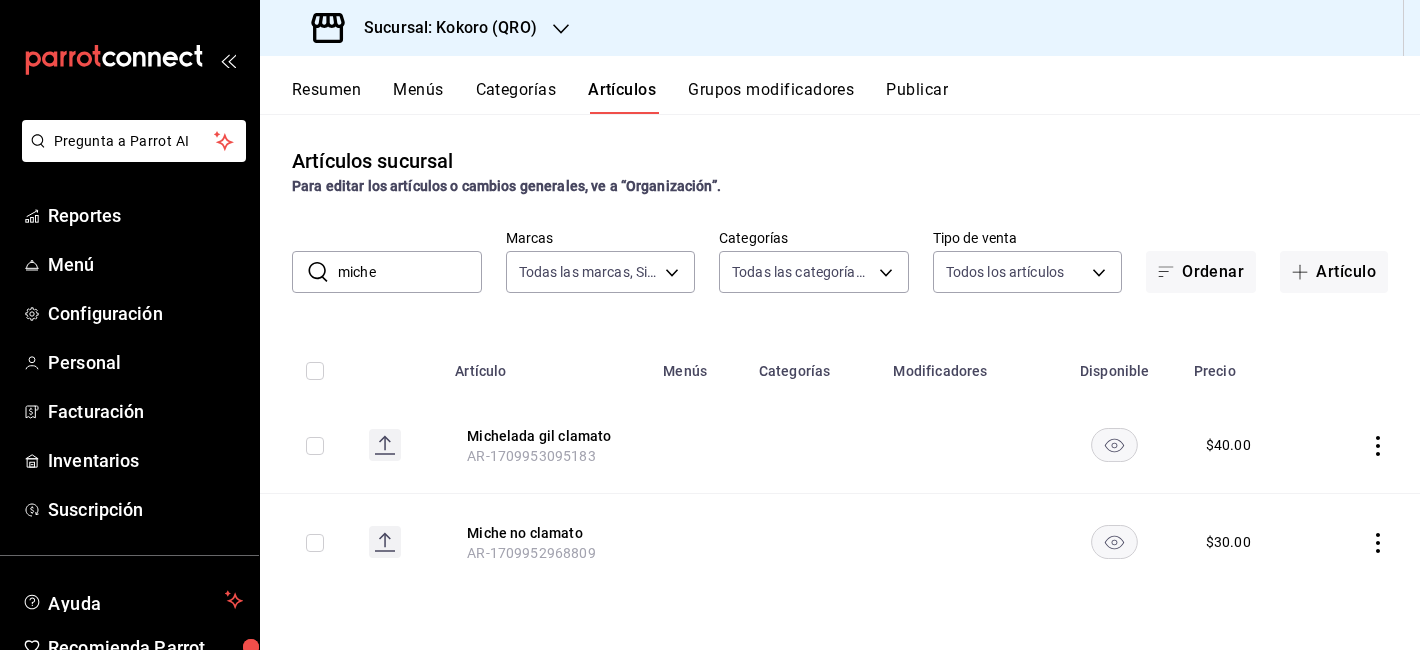 click at bounding box center (710, 325) 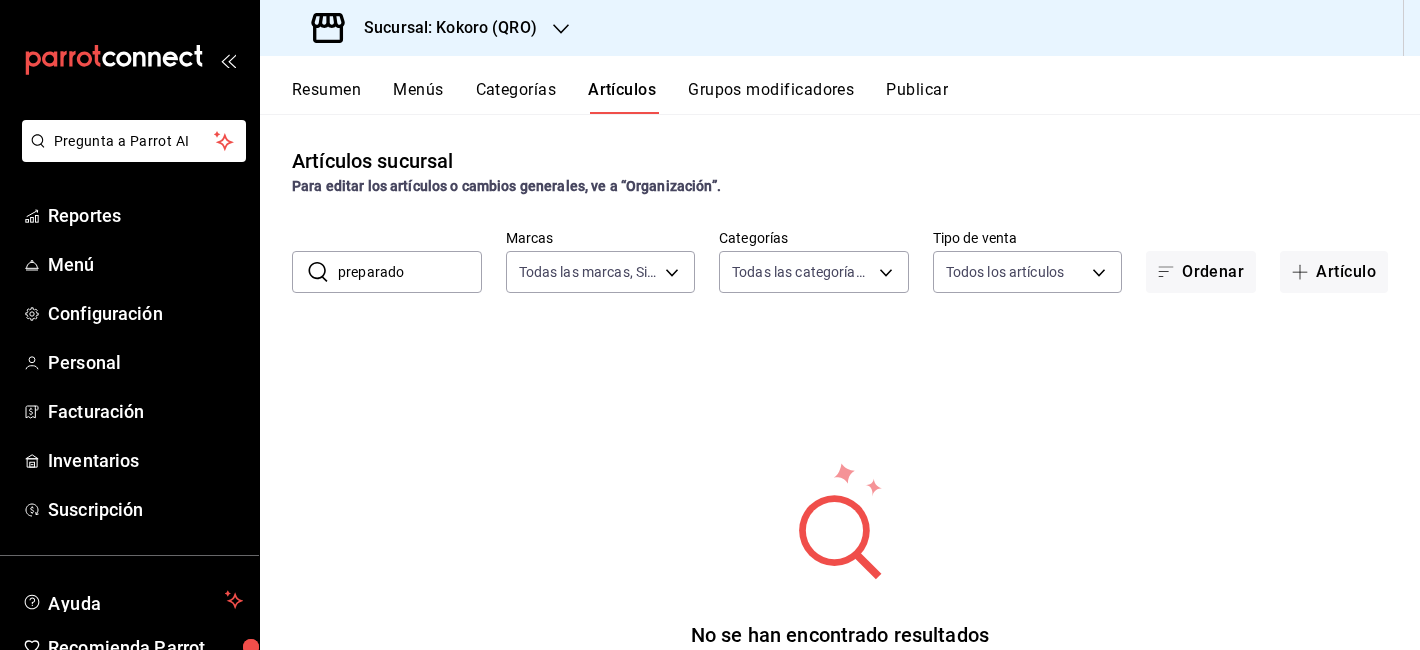 click on "preparado" at bounding box center (410, 272) 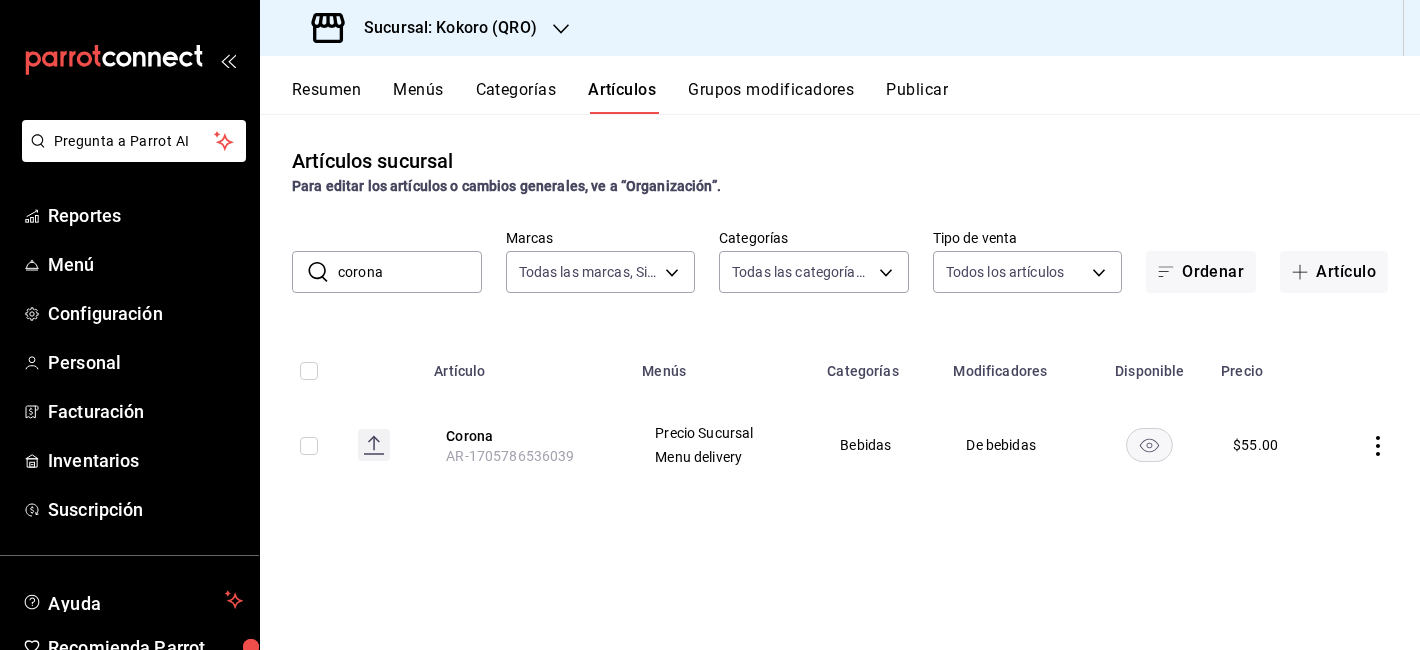 click on "De bebidas" at bounding box center (1015, 445) 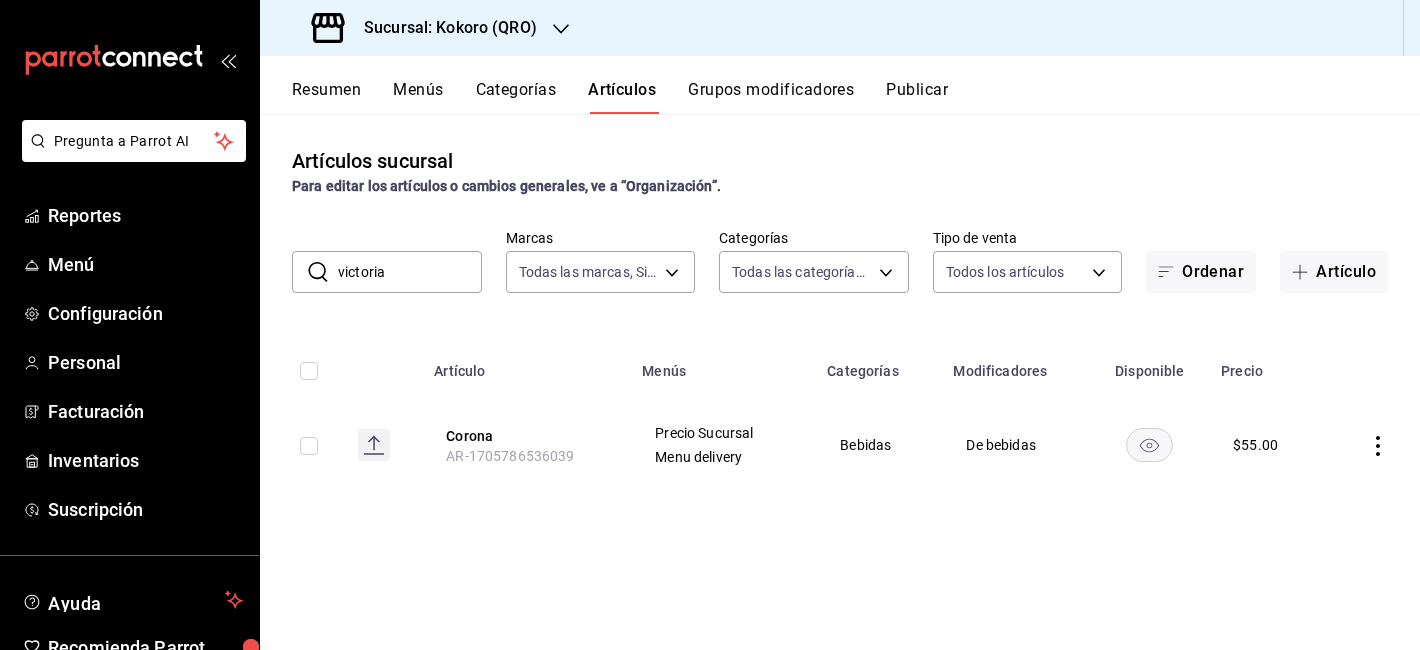 type on "victoria" 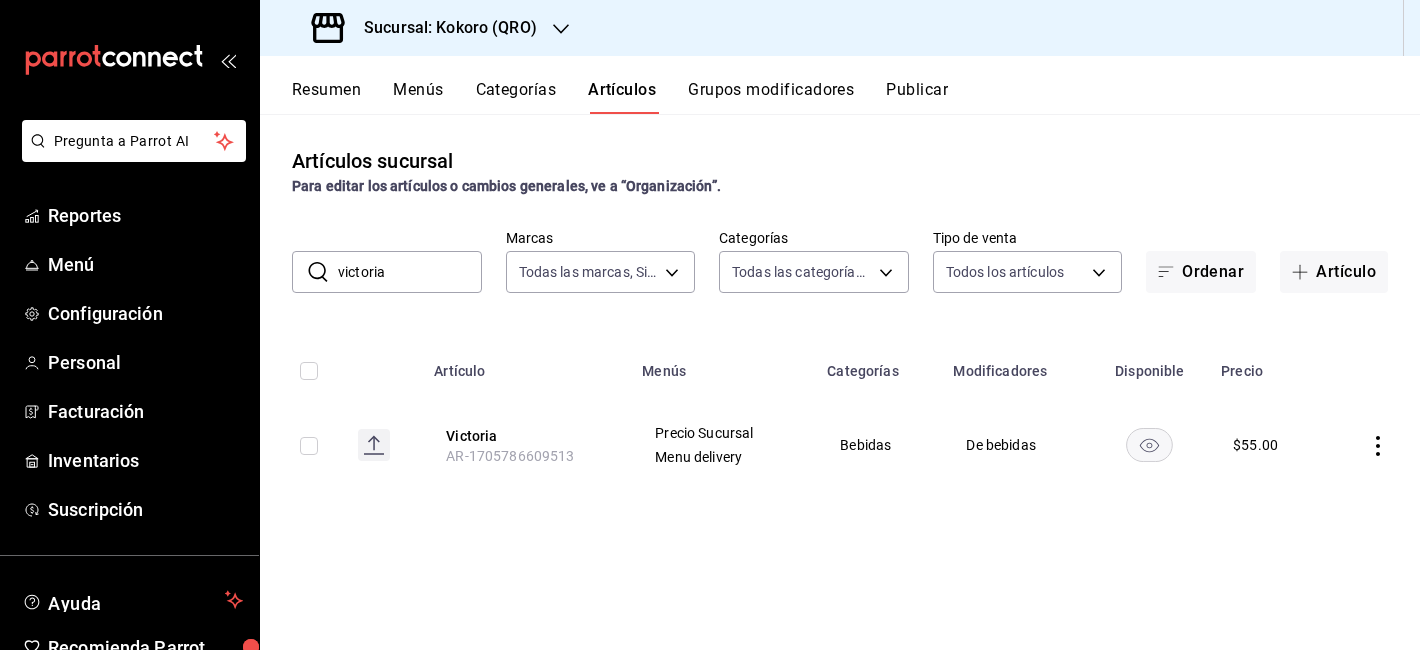 click on "victoria" at bounding box center [410, 272] 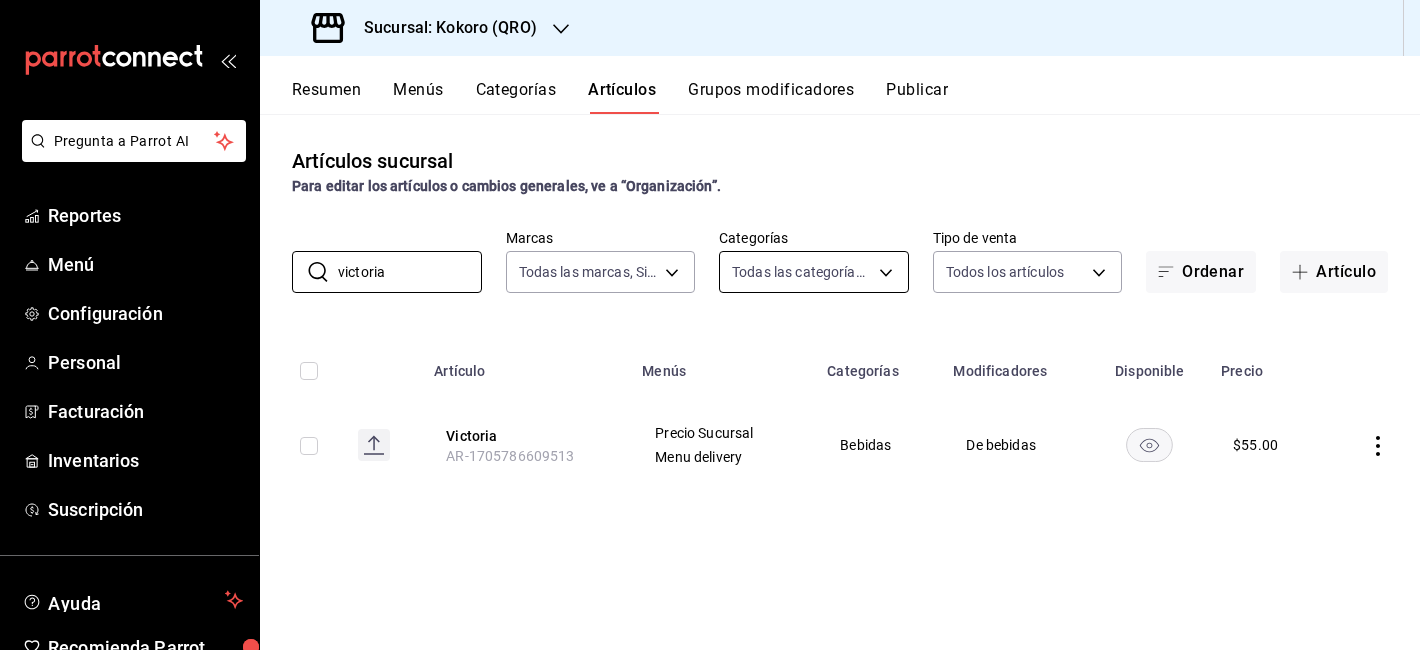 click on "Pregunta a Parrot AI Reportes   Menú   Configuración   Personal   Facturación   Inventarios   Suscripción   Ayuda Recomienda Parrot   Moises Villalobos   Sugerir nueva función   Sucursal: Kokoro (QRO) Resumen Menús Categorías Artículos Grupos modificadores Publicar Artículos sucursal Para editar los artículos o cambios generales, ve a “Organización”. ​ victoria ​ Marcas Todas las marcas, Sin marca 5dd2431f-515e-47b5-ba9f-8586cfd3a091 Categorías Todas las categorías, Sin categoría d27f57db-5b5d-4b64-958c-fe74e73cb8be,d6ed5f11-bdf9-413f-a6e3-c44361e5a335,e8f918d2-0b5b-4f1d-9b14-127d8eb6af5e,0452ff23-1605-4acf-add3-9ca3f63bedc7,757c1961-d86d-452c-891e-7f34faa120a8,941a789b-14f7-4360-b452-56a60136c2af,9f033581-1b94-4888-9fee-0f95c6b931b4,08fda51b-dfb7-437c-b2e1-1a093fe71fcc,b9d7f510-d573-4313-95dd-f755c36d07ff Tipo de venta Todos los artículos ALL Ordenar Artículo Artículo Menús Categorías Modificadores Disponible Precio Victoria AR-1705786609513 Precio Sucursal Menu delivery Bebidas $" at bounding box center (710, 325) 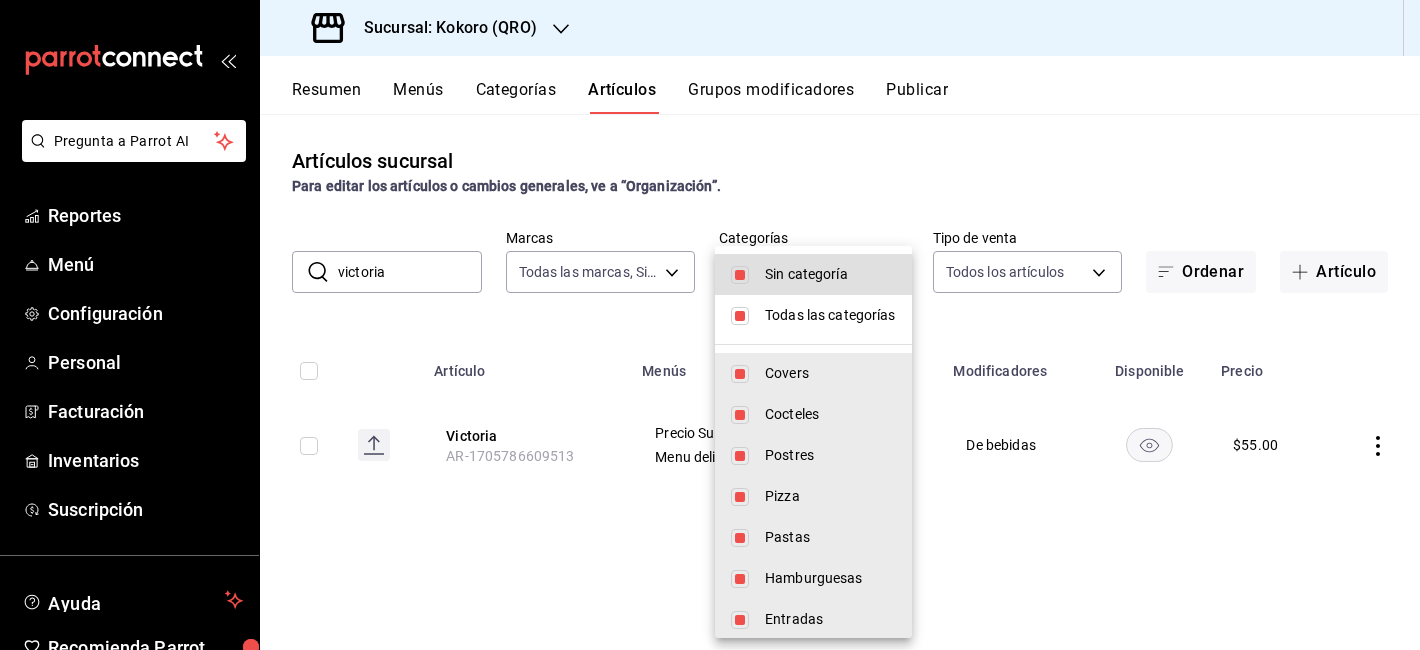 click on "Todas las categorías" at bounding box center [830, 315] 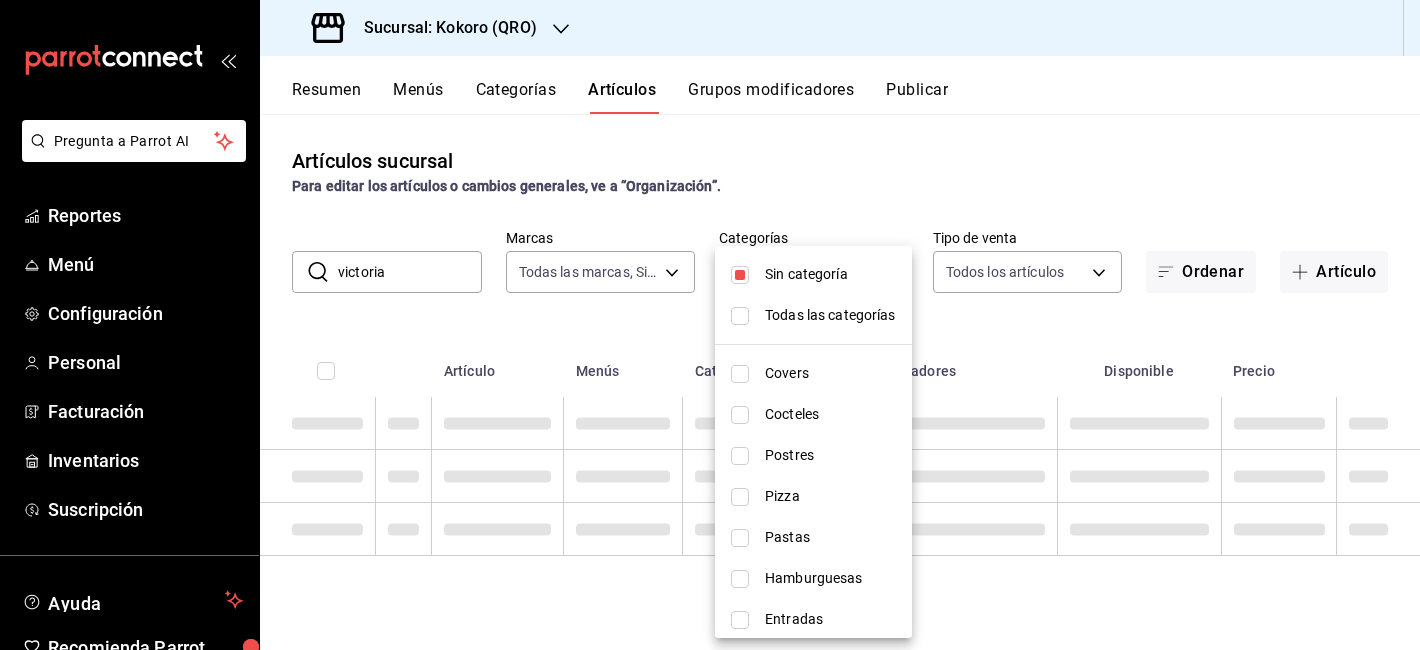 click on "Sin categoría" at bounding box center (830, 274) 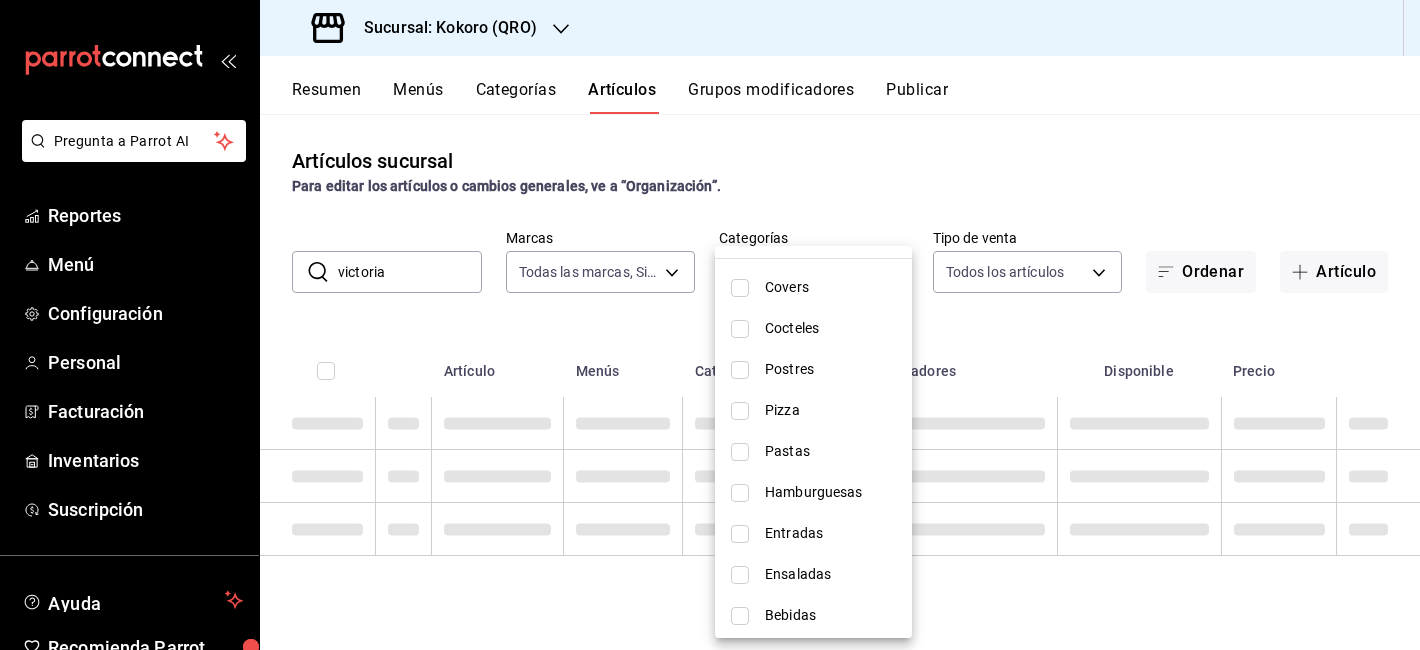scroll, scrollTop: 92, scrollLeft: 0, axis: vertical 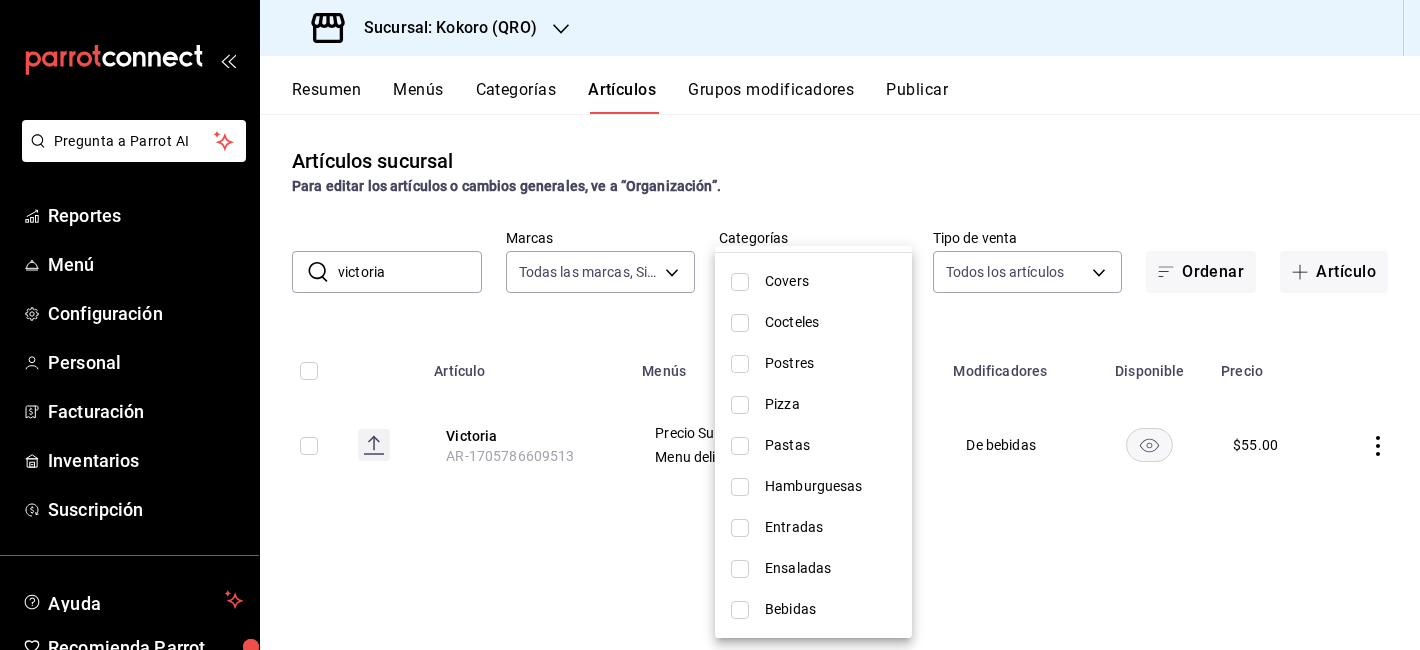 click on "Bebidas" at bounding box center (830, 609) 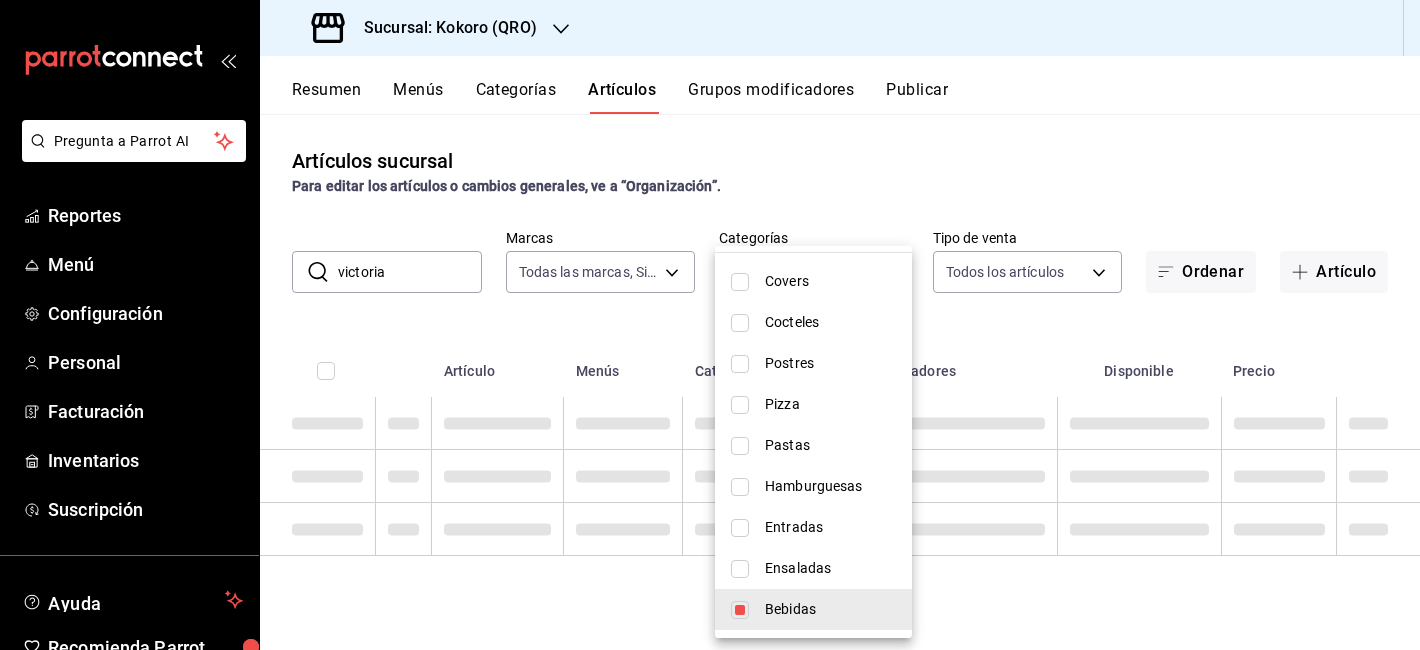 click at bounding box center [710, 325] 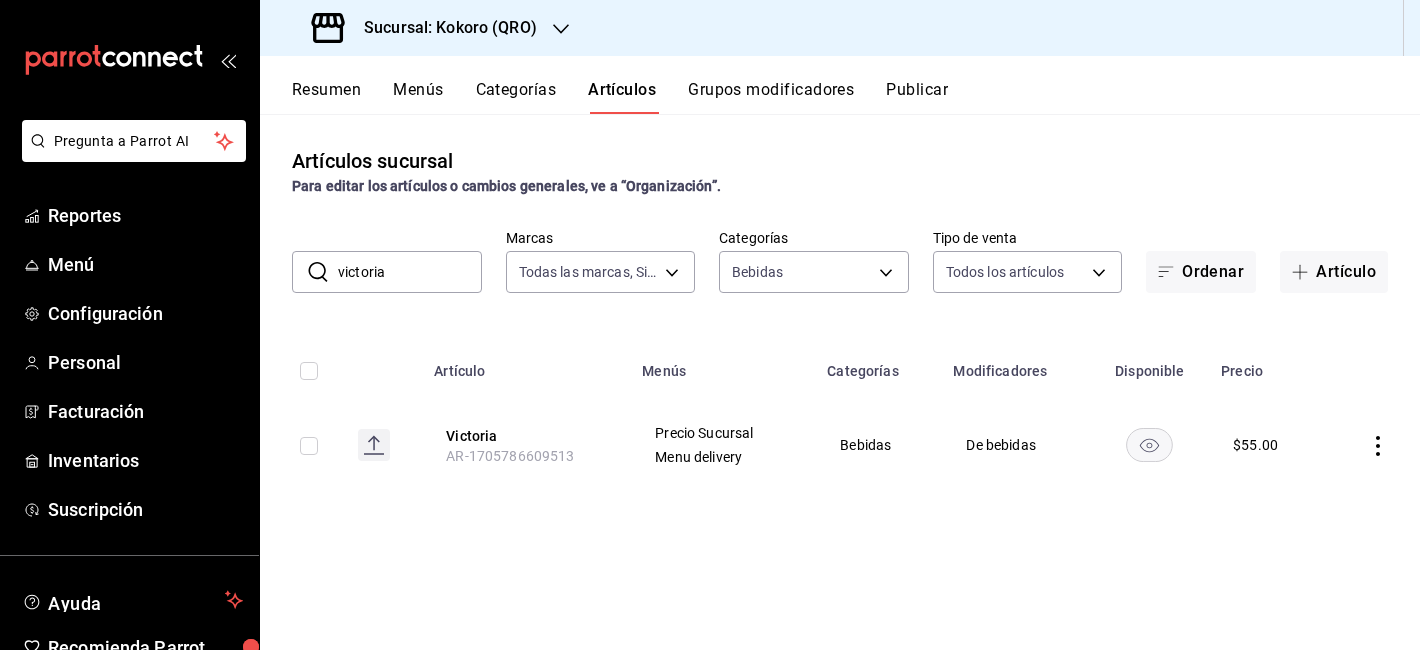 drag, startPoint x: 440, startPoint y: 290, endPoint x: 440, endPoint y: 279, distance: 11 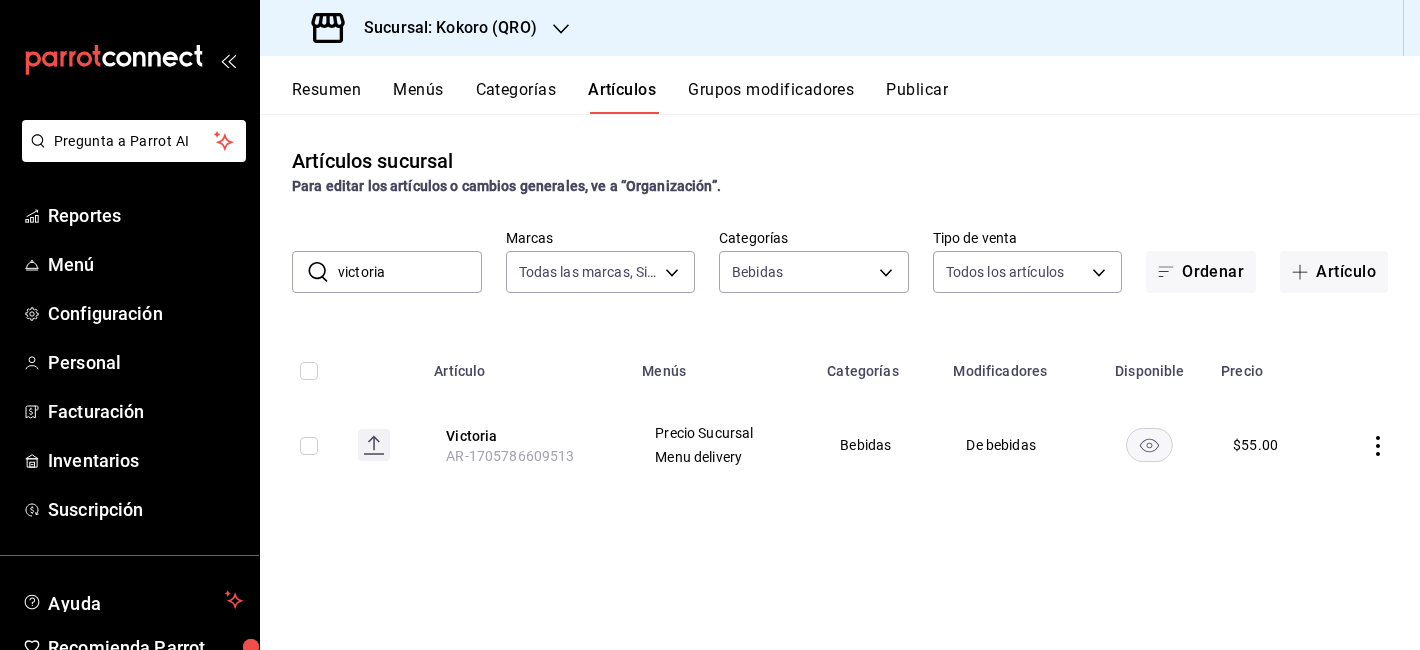 click on "Sin categoría Todas las categorías Covers Cocteles Postres Pizza Pastas Hamburguesas Entradas Ensaladas Bebidas" at bounding box center [710, 325] 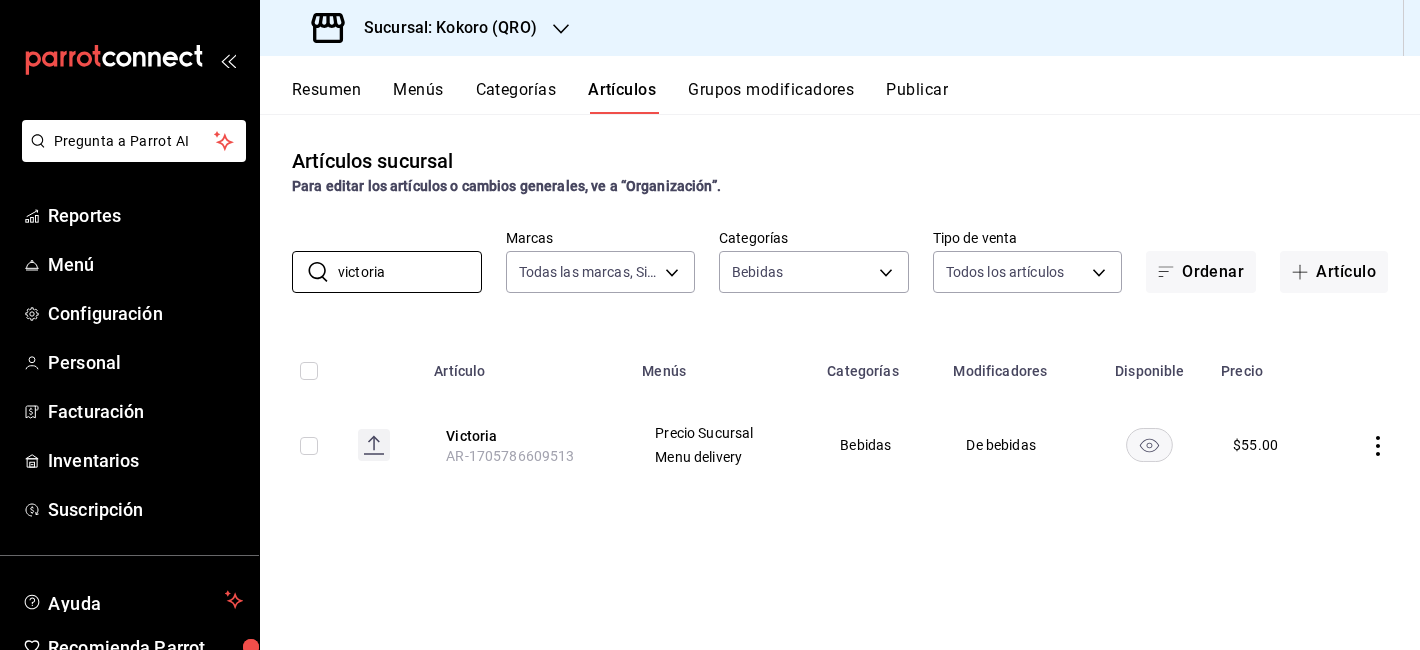 click on "victoria" at bounding box center [410, 272] 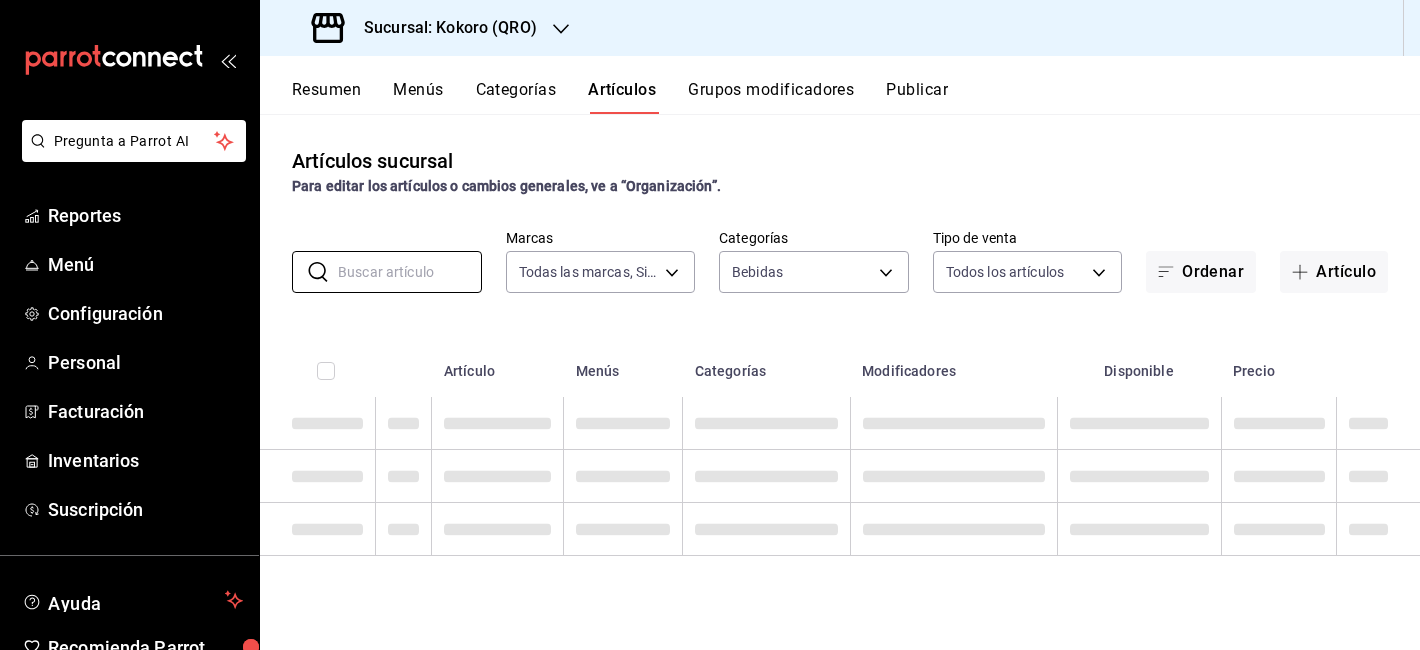 type 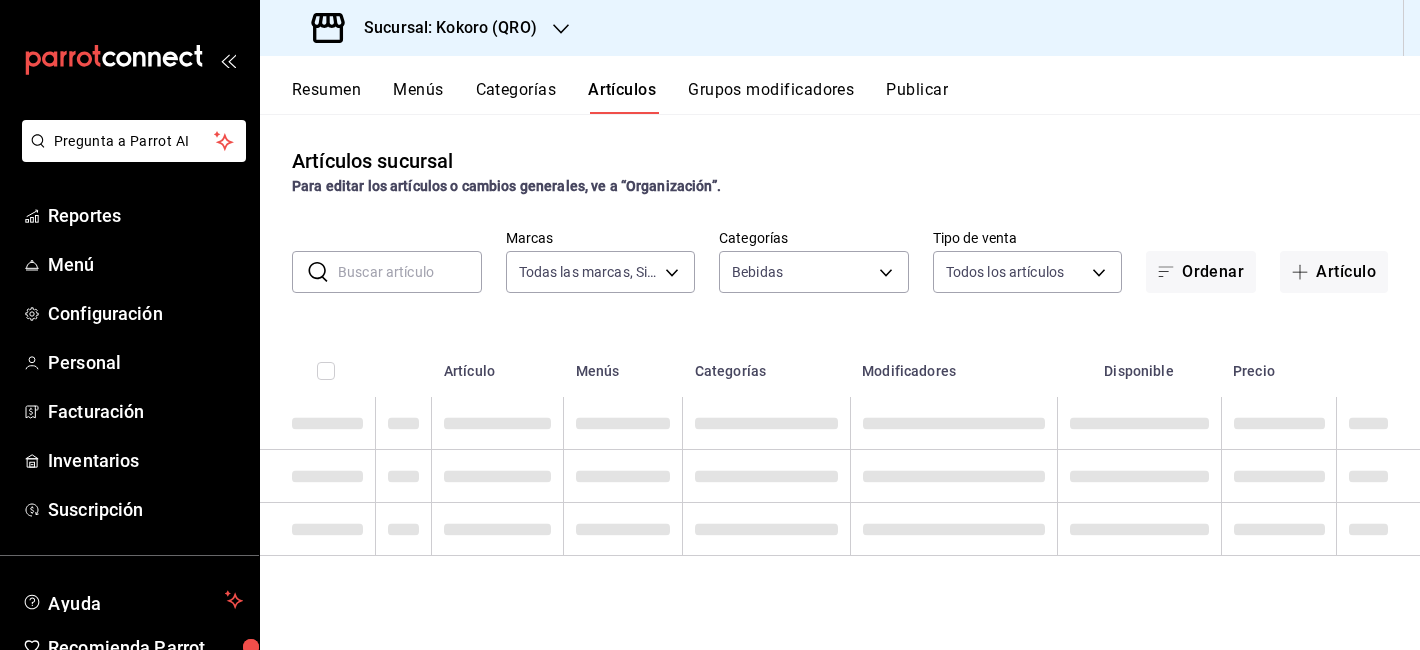 click on "Menús" at bounding box center [623, 365] 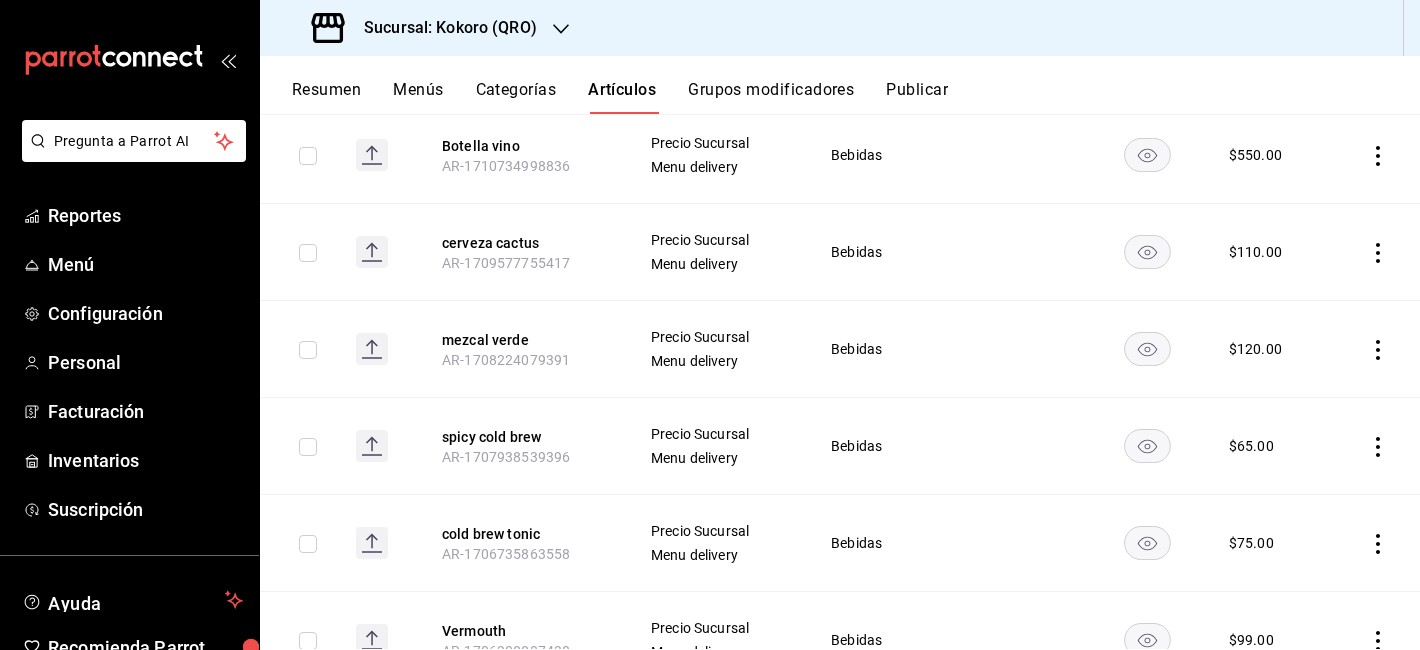 scroll, scrollTop: 1447, scrollLeft: 0, axis: vertical 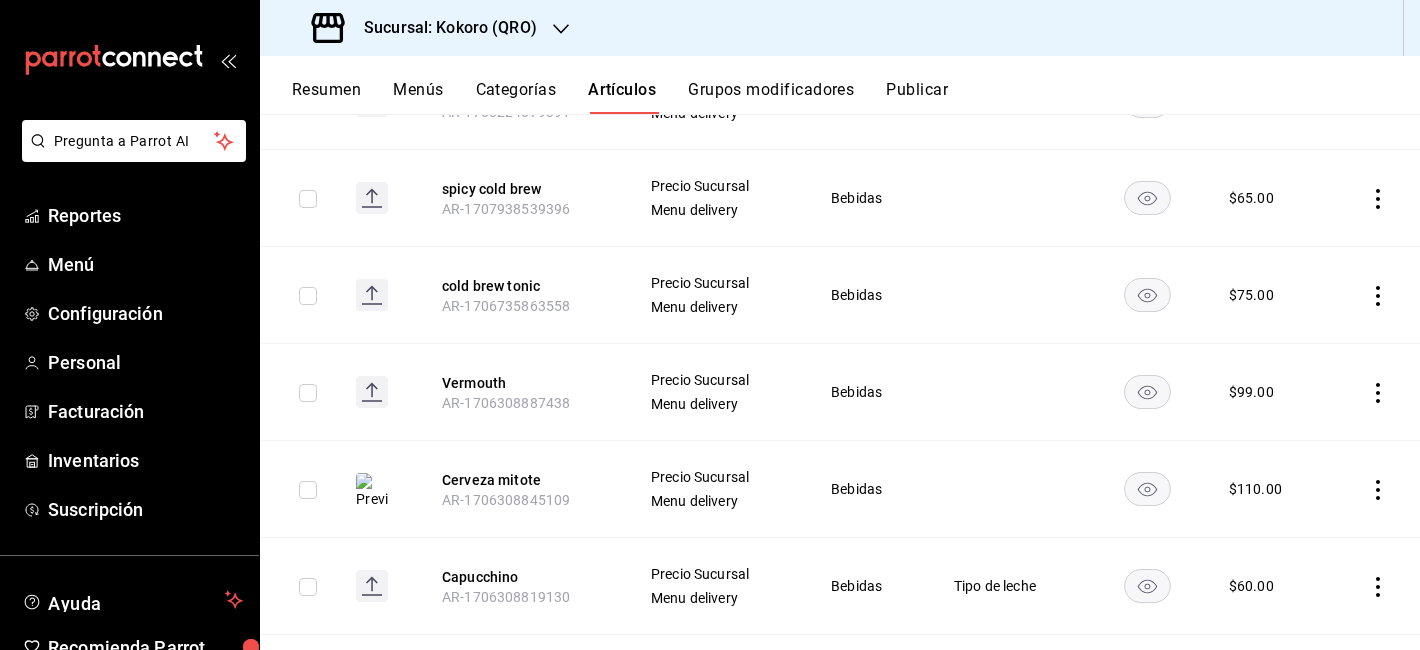 click 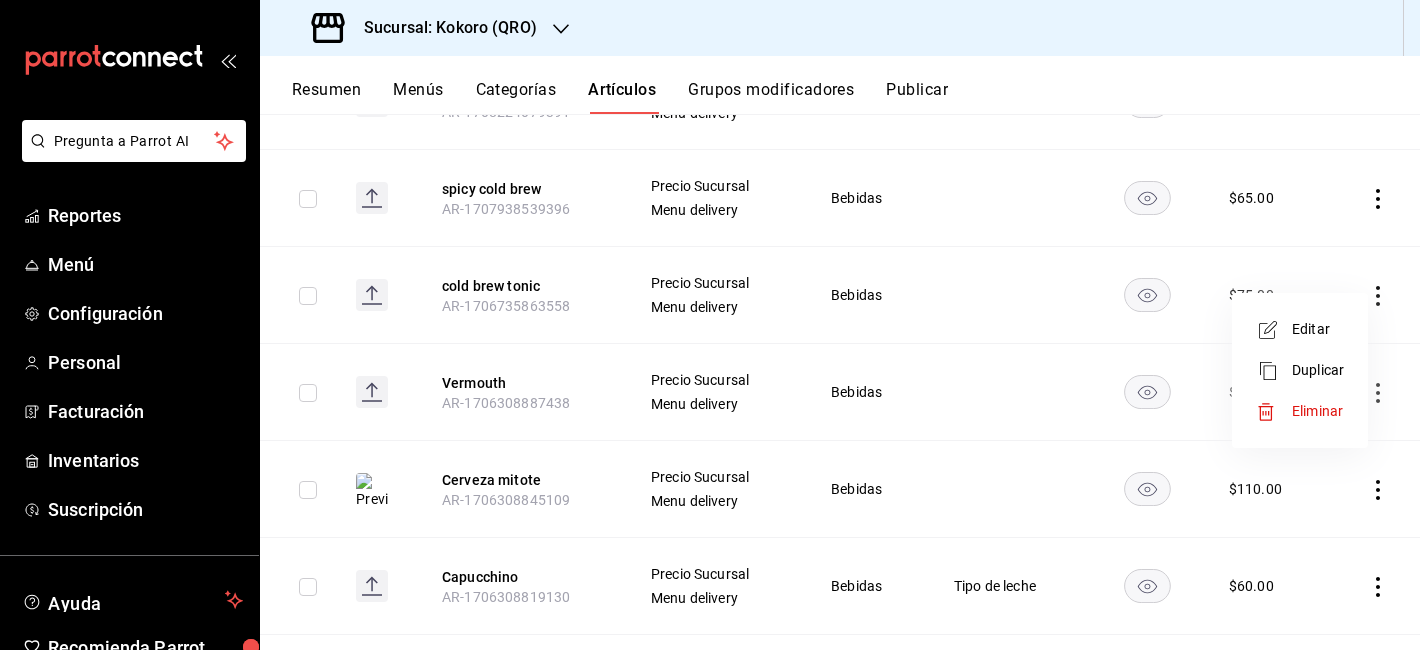 click on "Eliminar" at bounding box center [1317, 411] 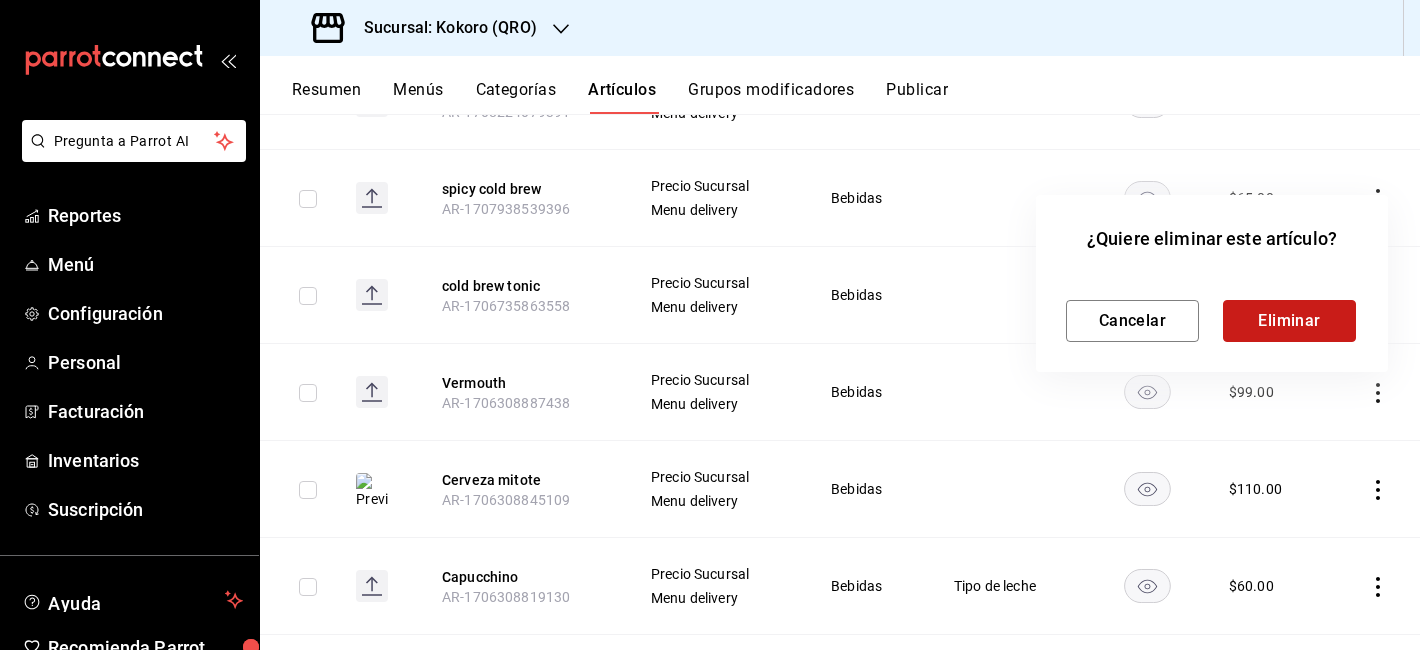 click on "Eliminar" at bounding box center [1289, 321] 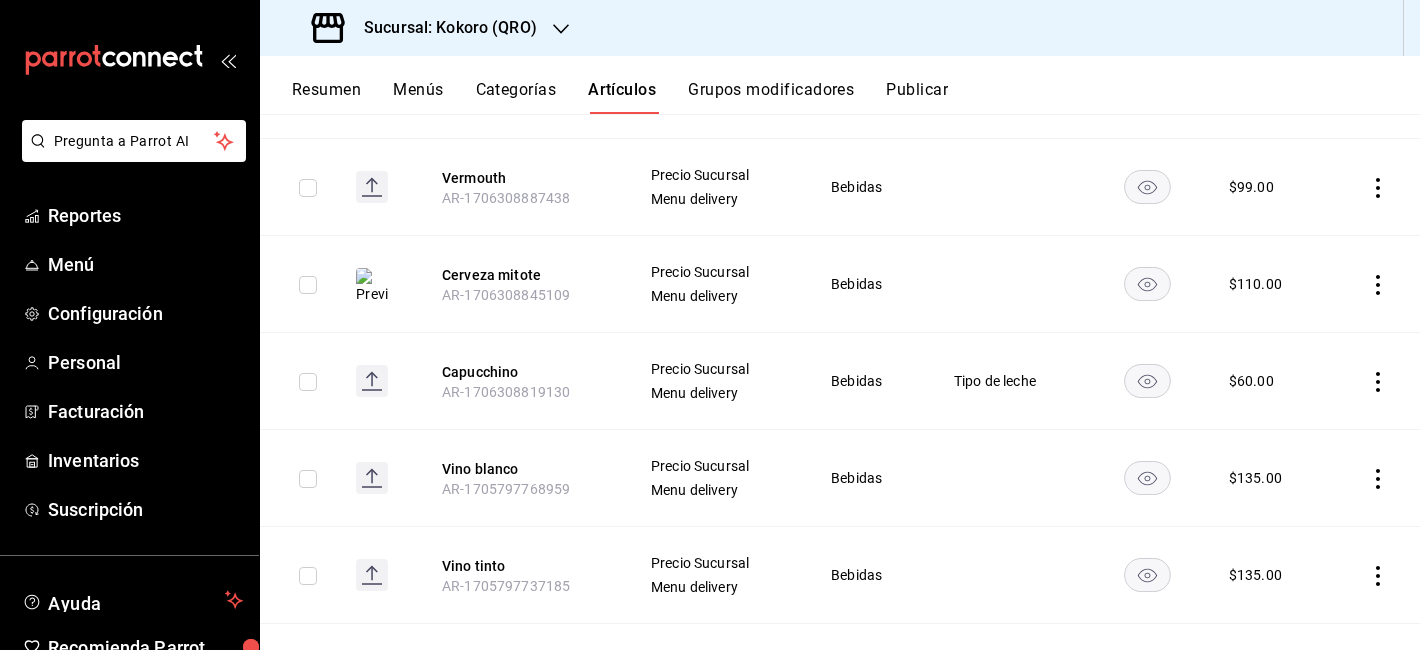 scroll, scrollTop: 1556, scrollLeft: 0, axis: vertical 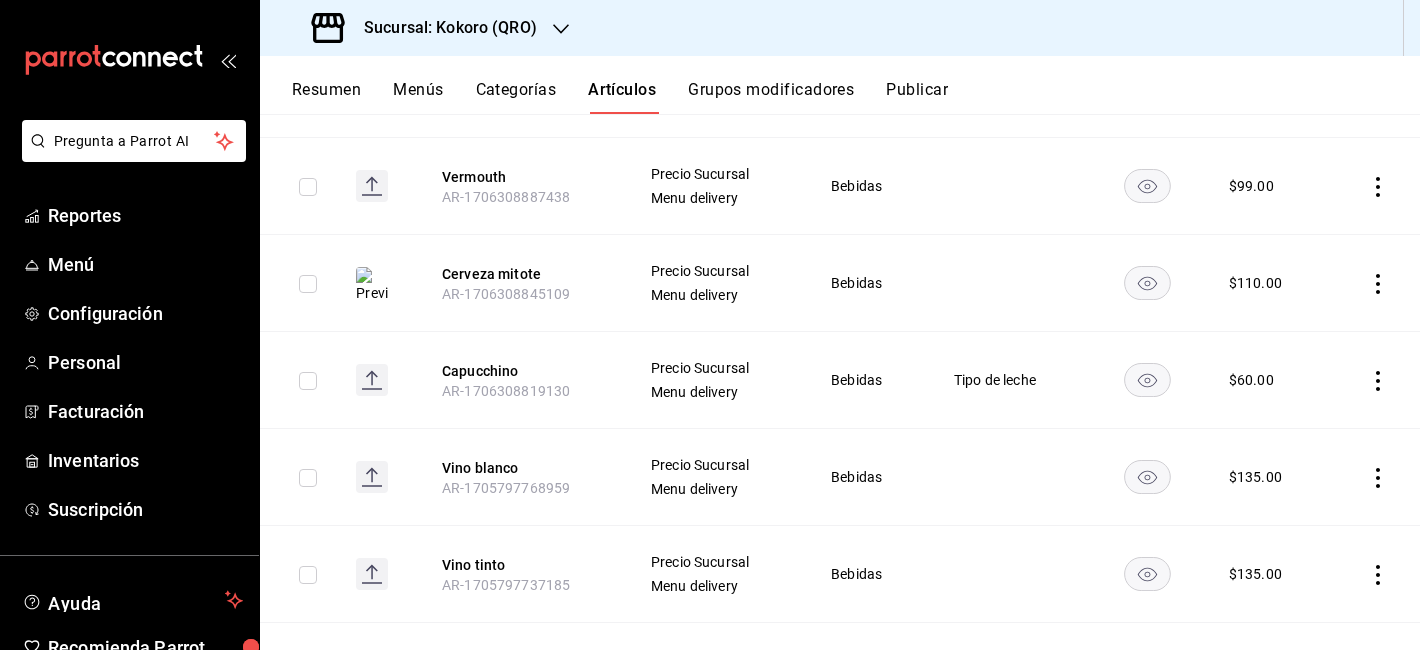 click 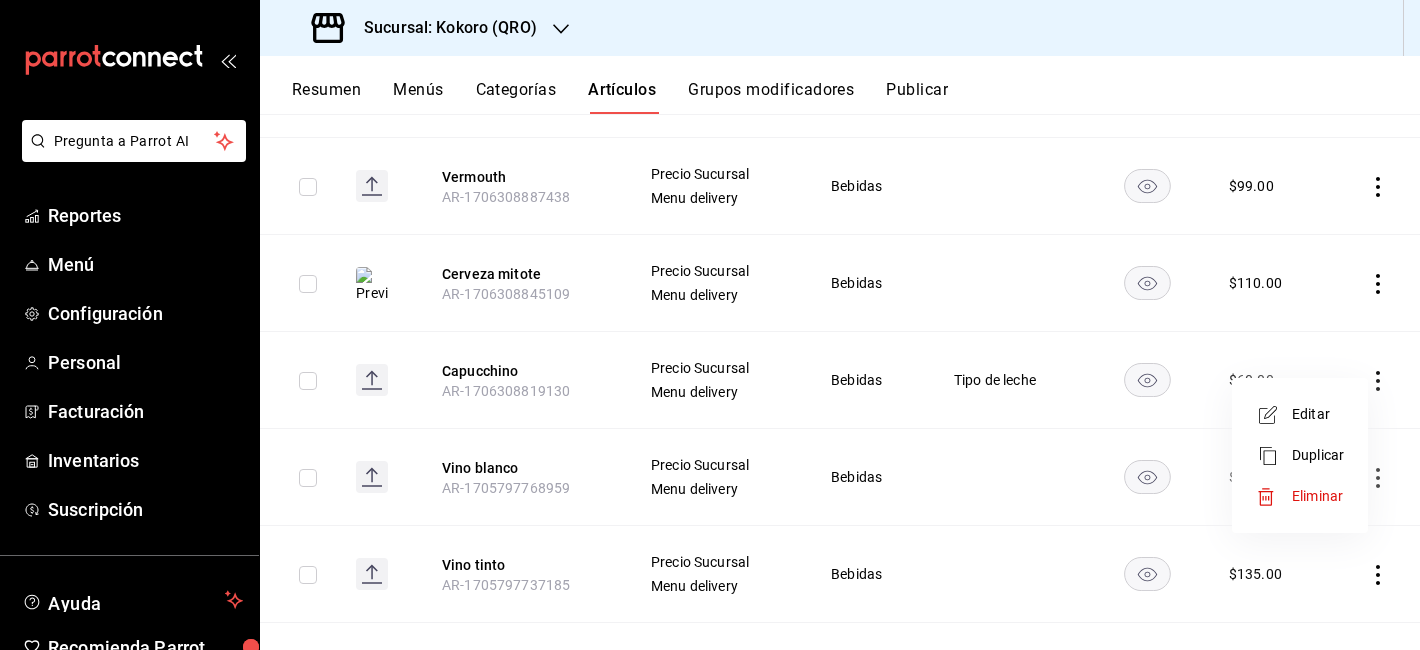 click on "Editar" at bounding box center [1300, 414] 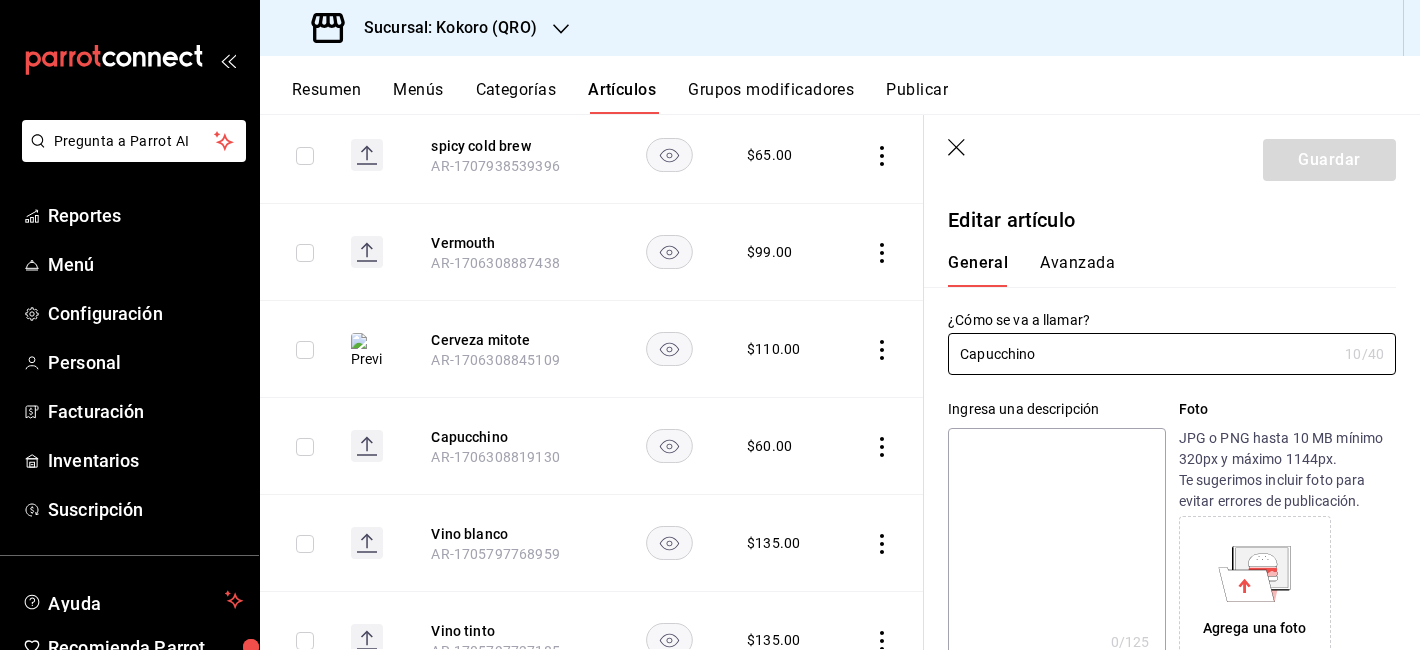 scroll, scrollTop: 525, scrollLeft: 0, axis: vertical 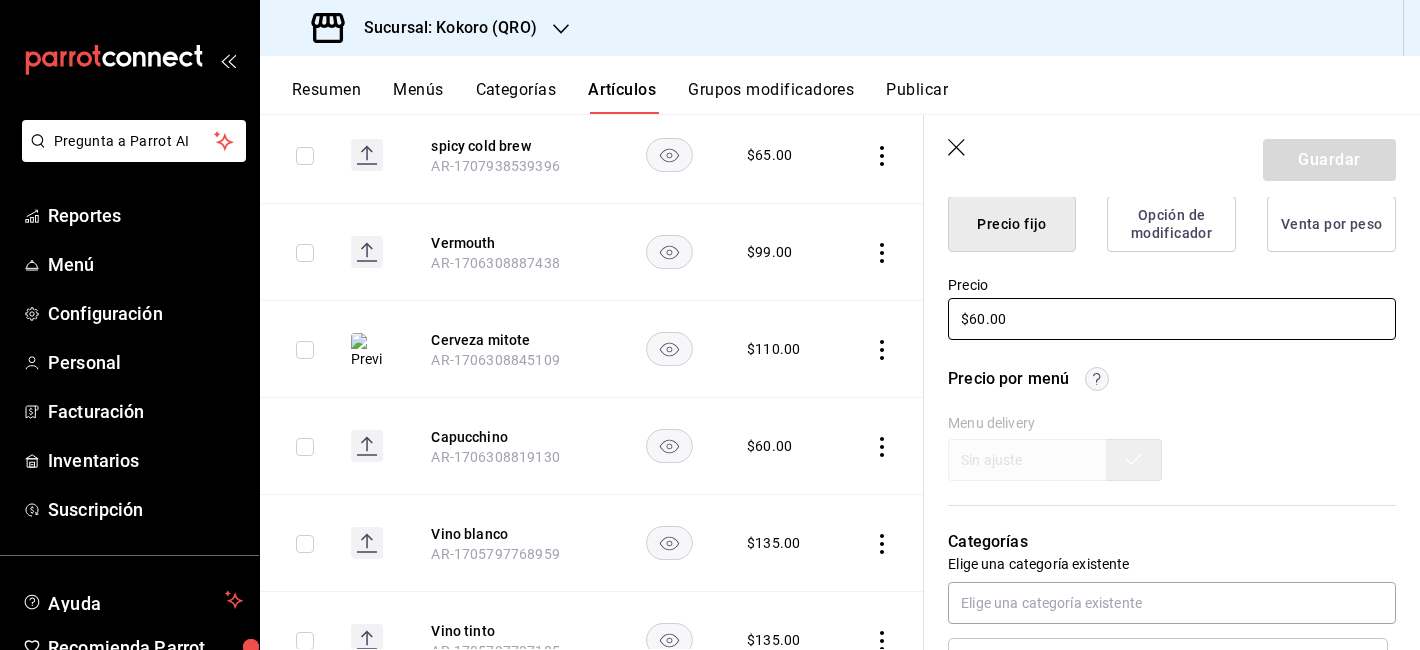 click on "$60.00" at bounding box center (1172, 319) 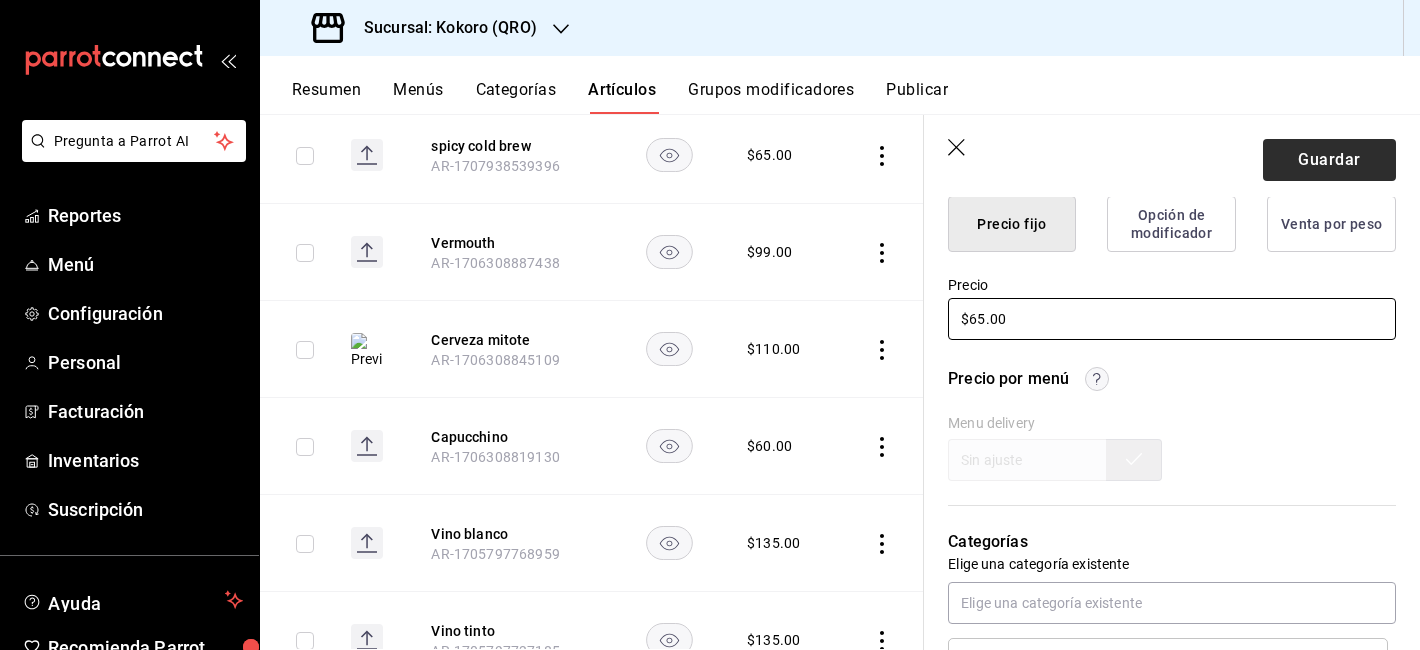 type on "$65.00" 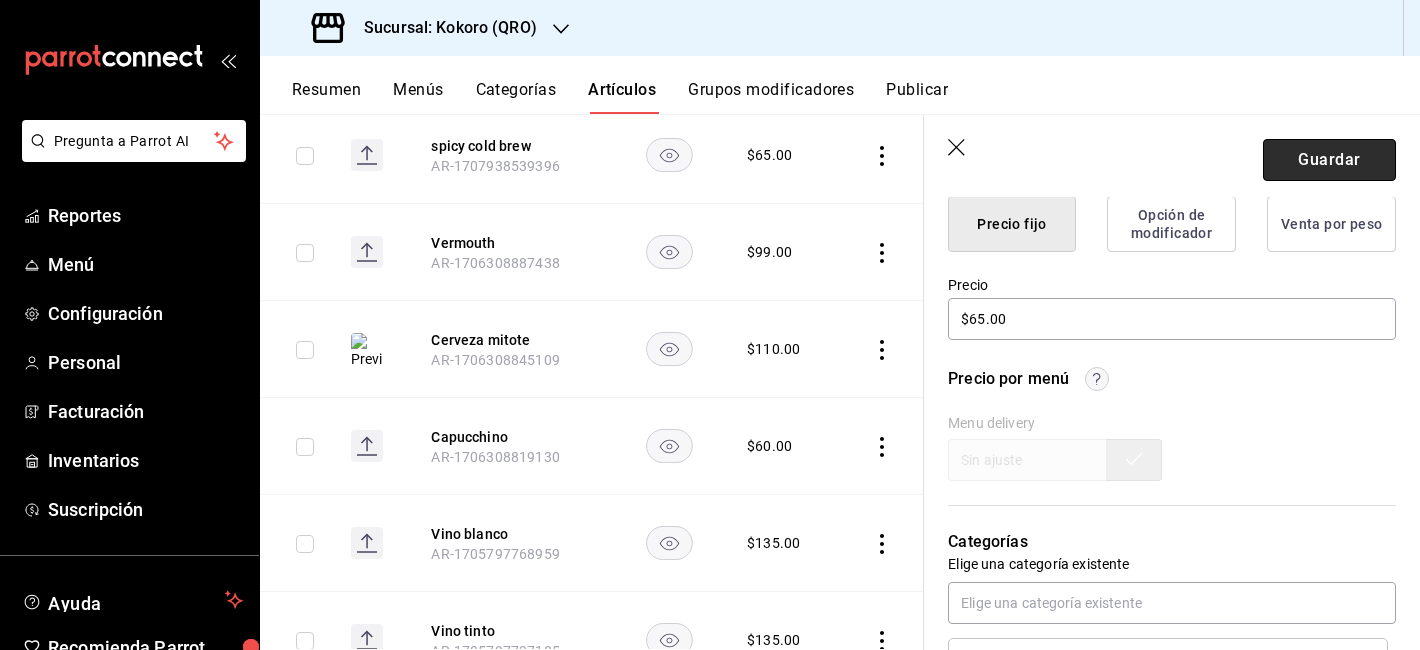click on "Guardar" at bounding box center (1329, 160) 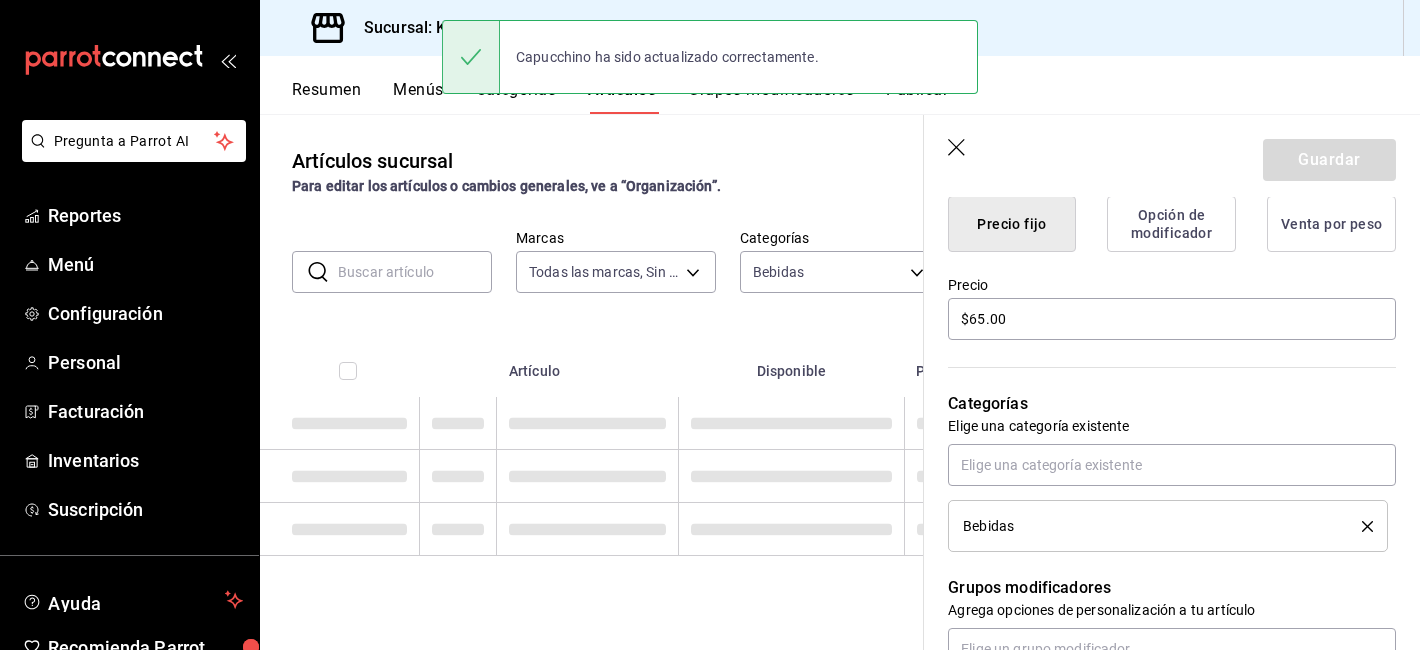 scroll, scrollTop: 0, scrollLeft: 0, axis: both 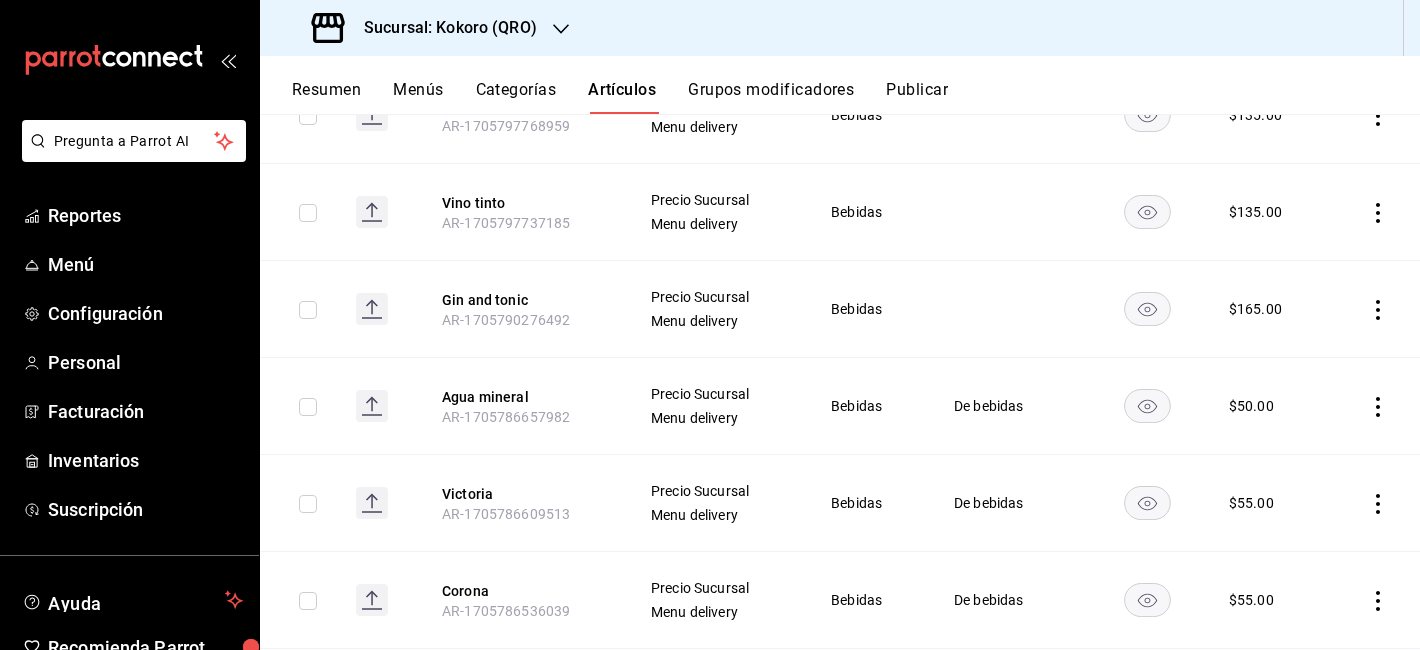 click 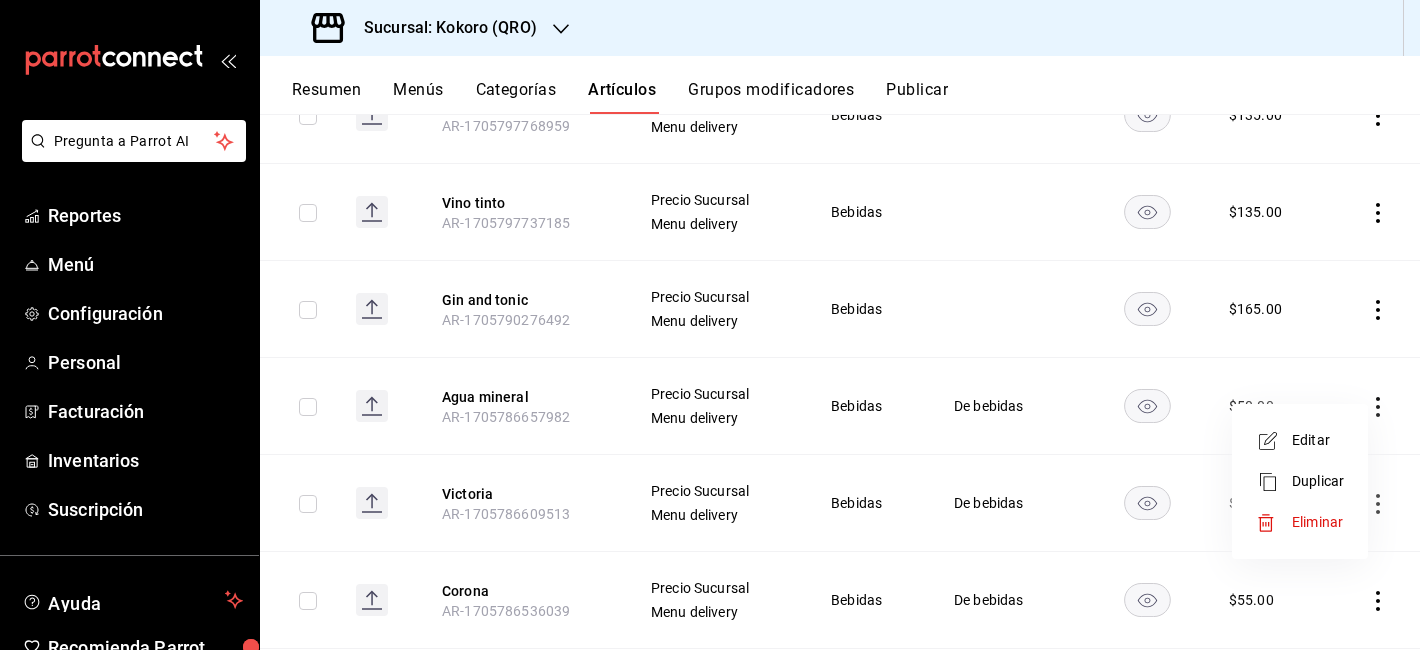 type 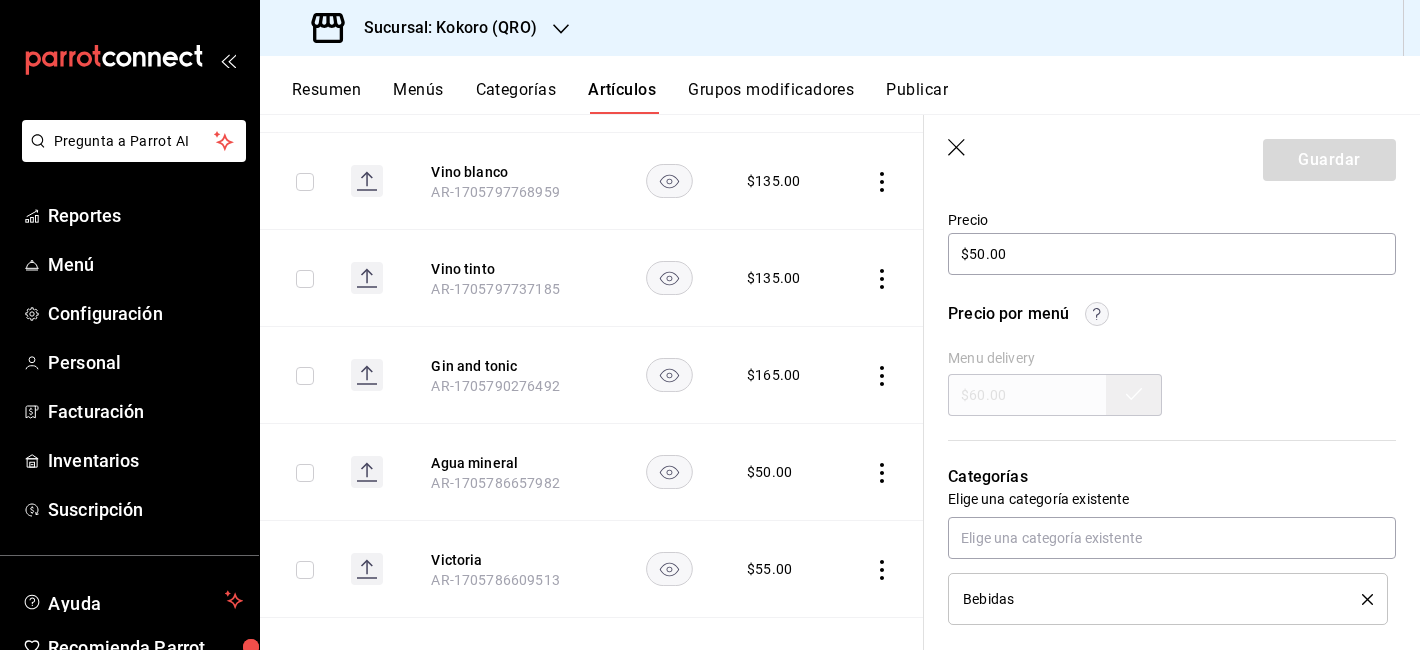 scroll, scrollTop: 572, scrollLeft: 0, axis: vertical 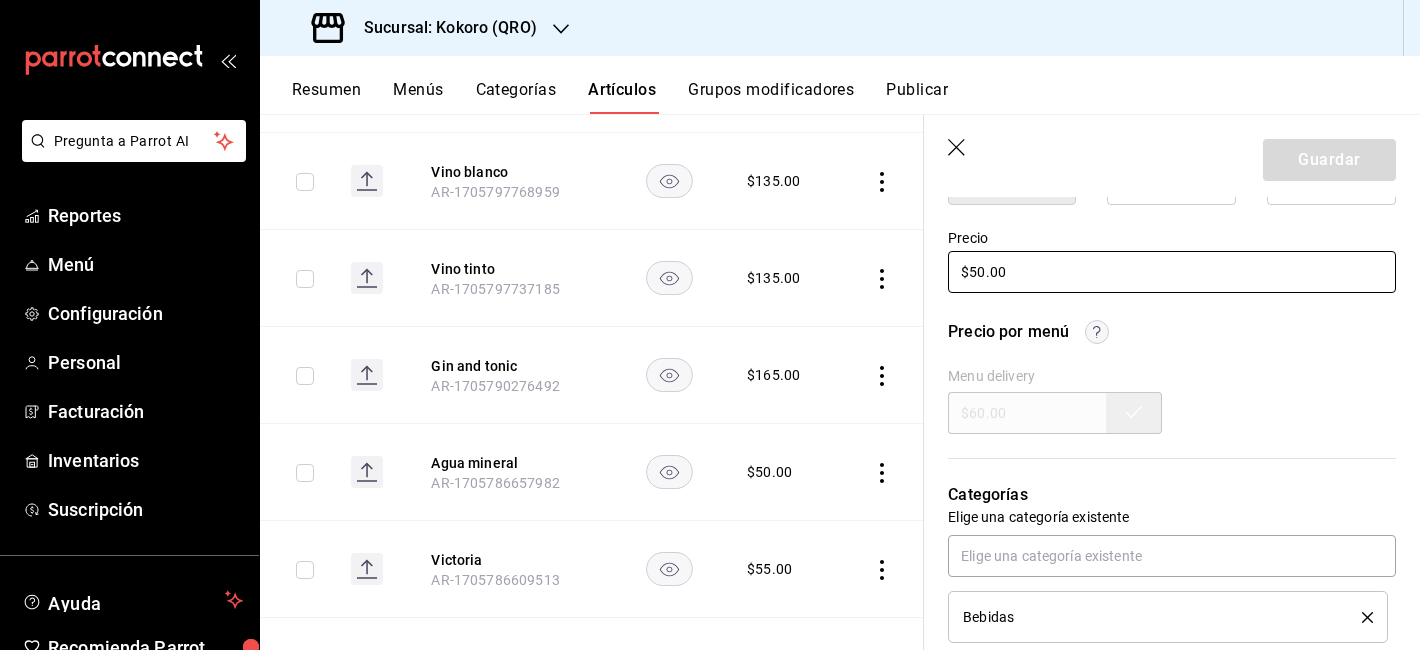 click on "$50.00" at bounding box center [1172, 272] 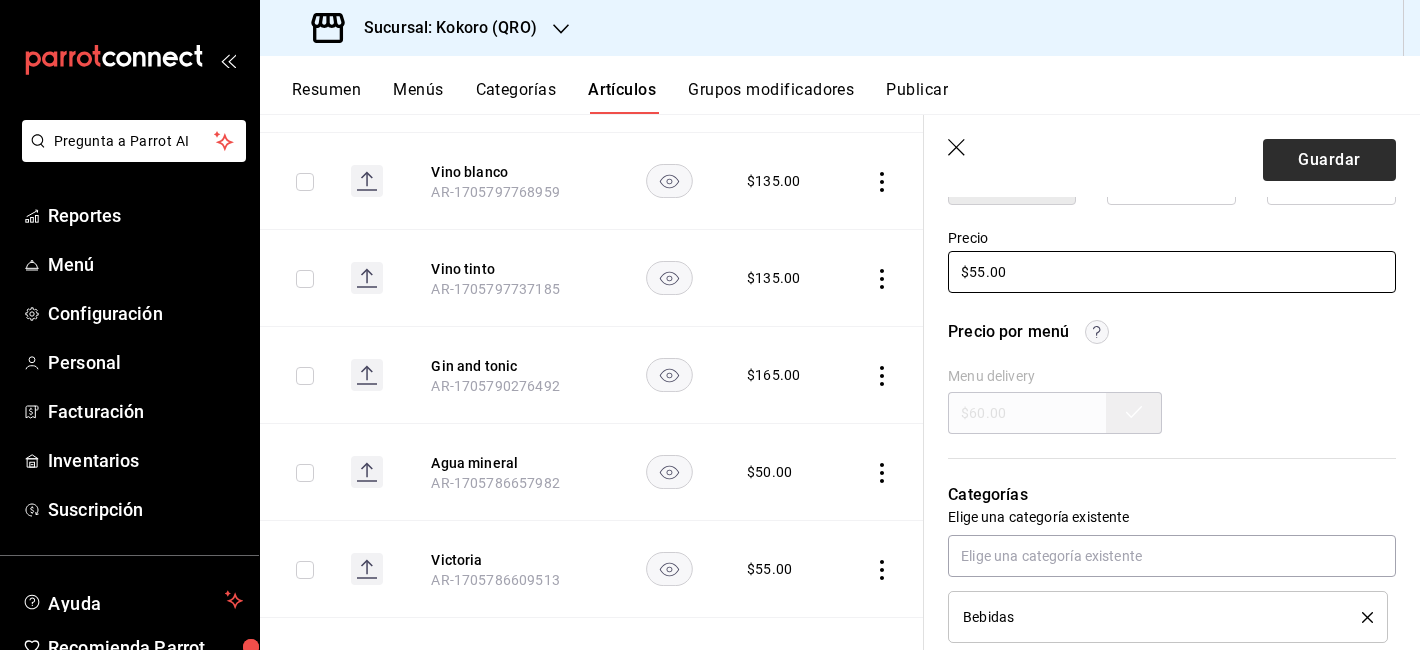type on "$55.00" 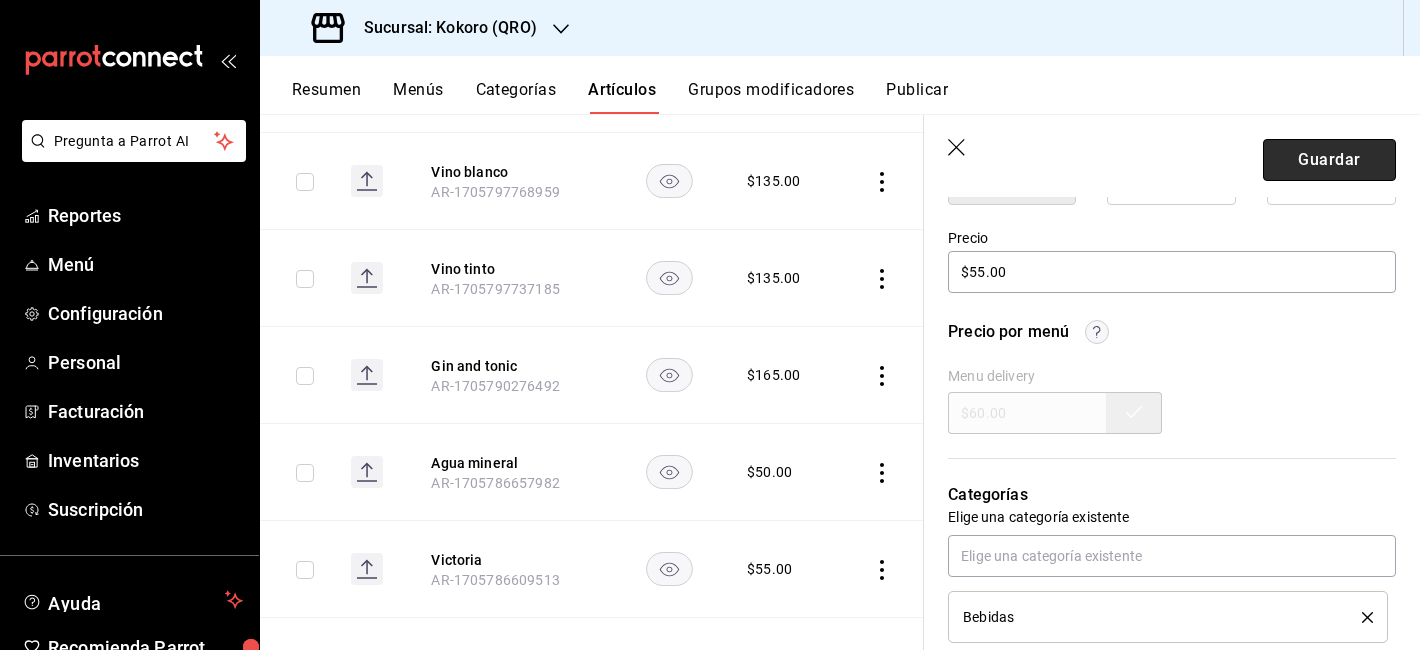 click on "Guardar" at bounding box center (1329, 160) 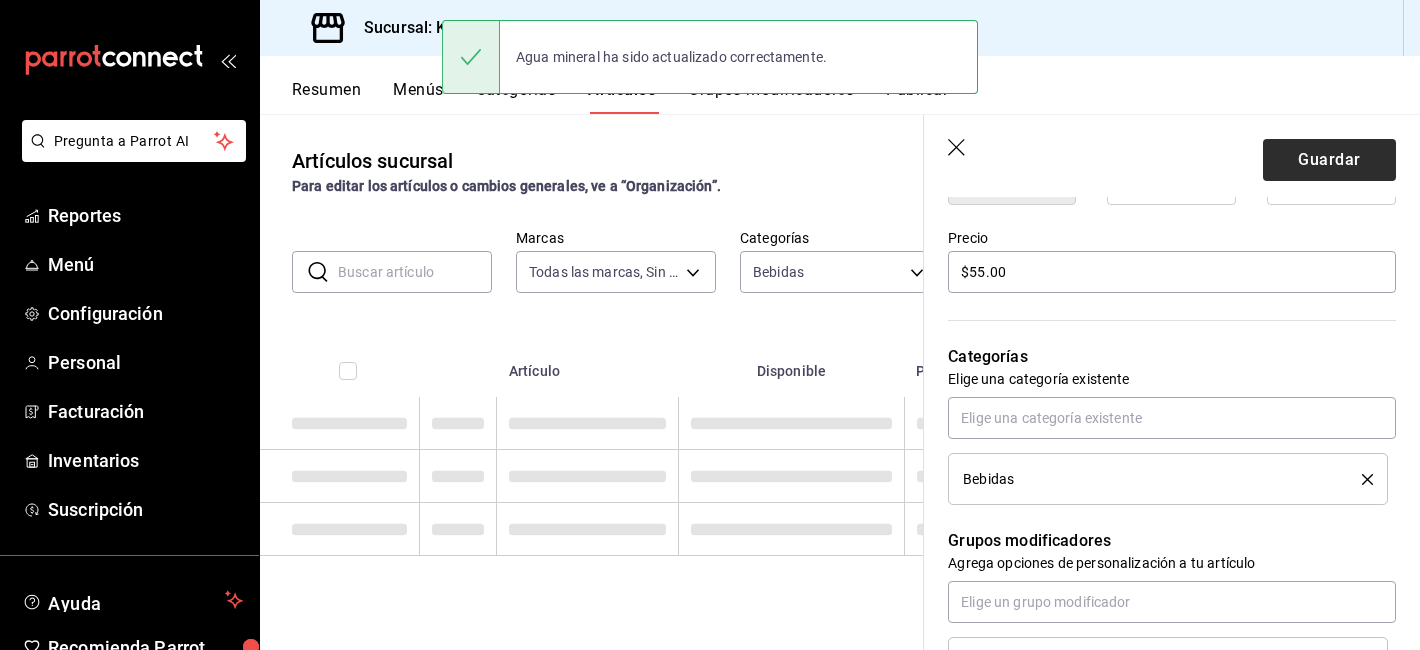 scroll, scrollTop: 0, scrollLeft: 0, axis: both 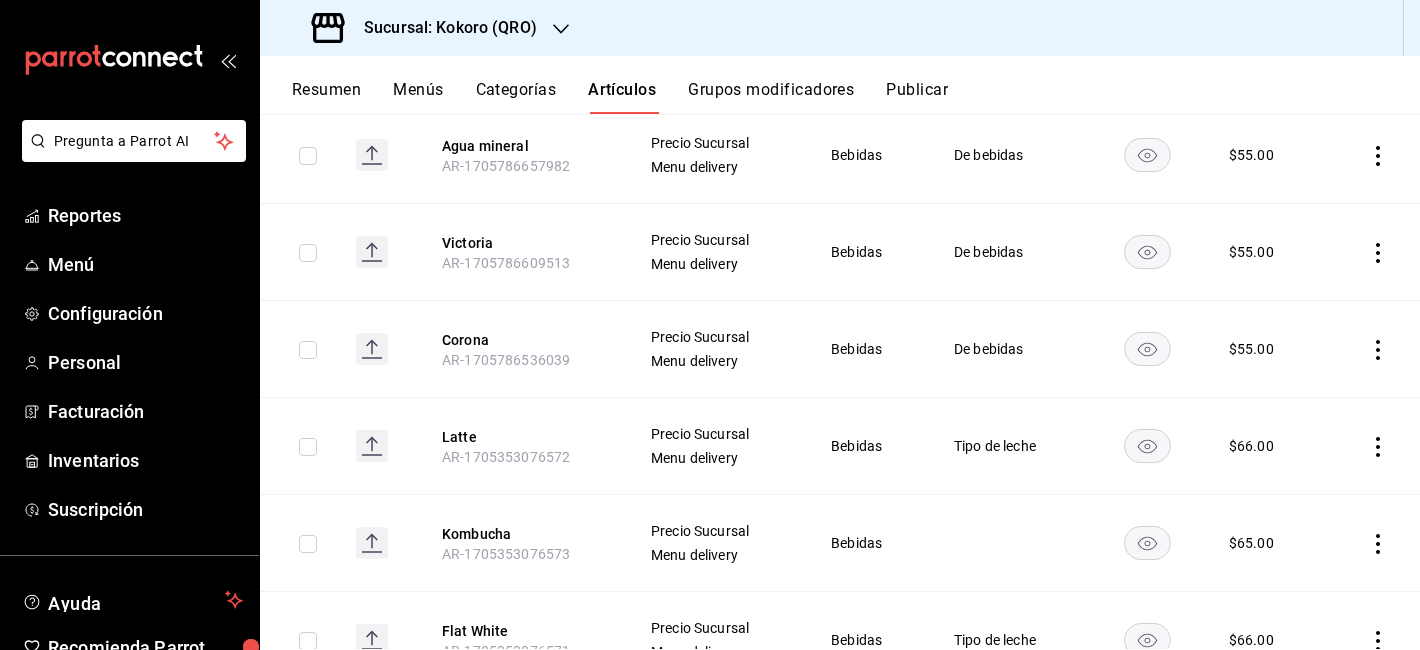 click 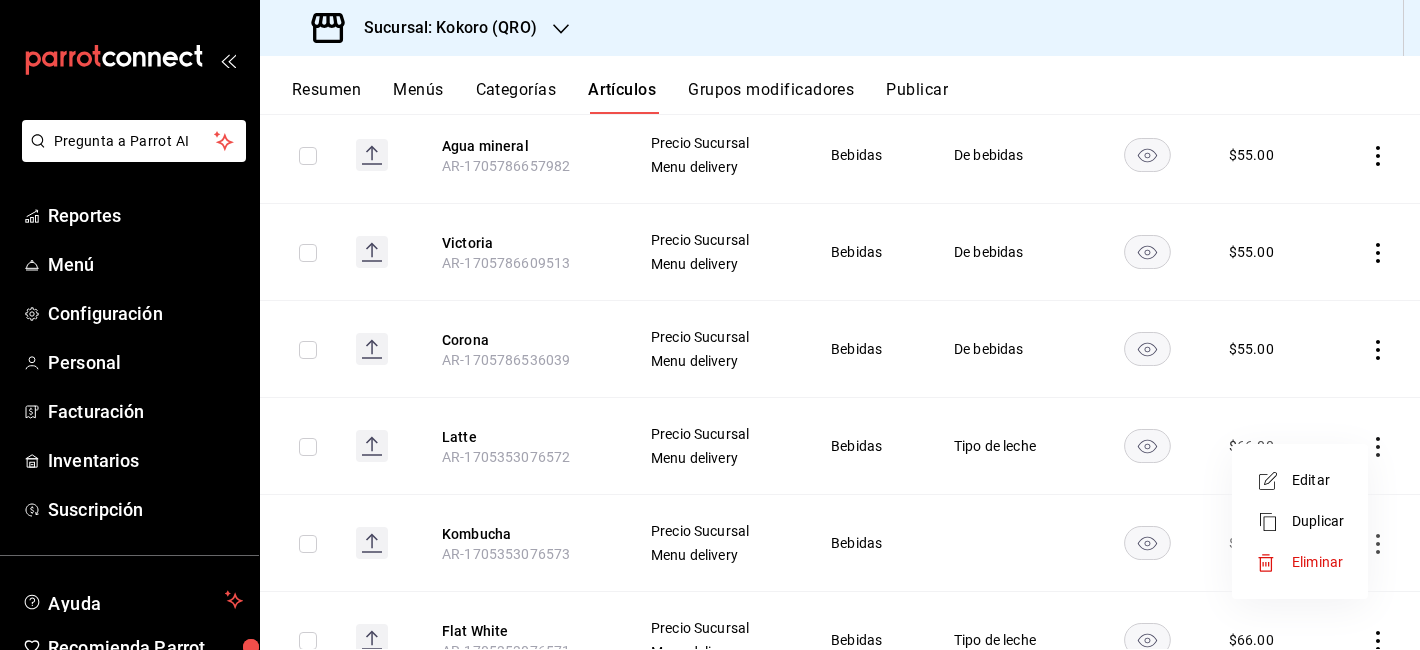 click on "Editar" at bounding box center (1318, 480) 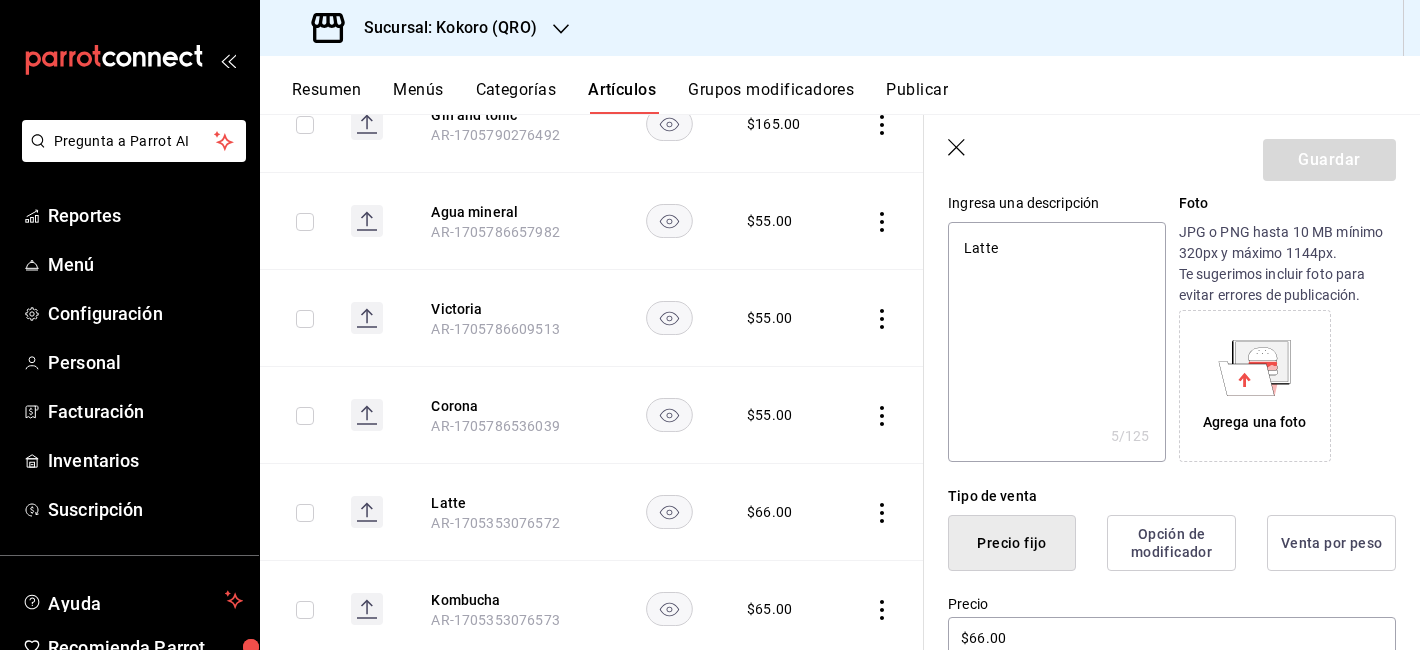 scroll, scrollTop: 517, scrollLeft: 0, axis: vertical 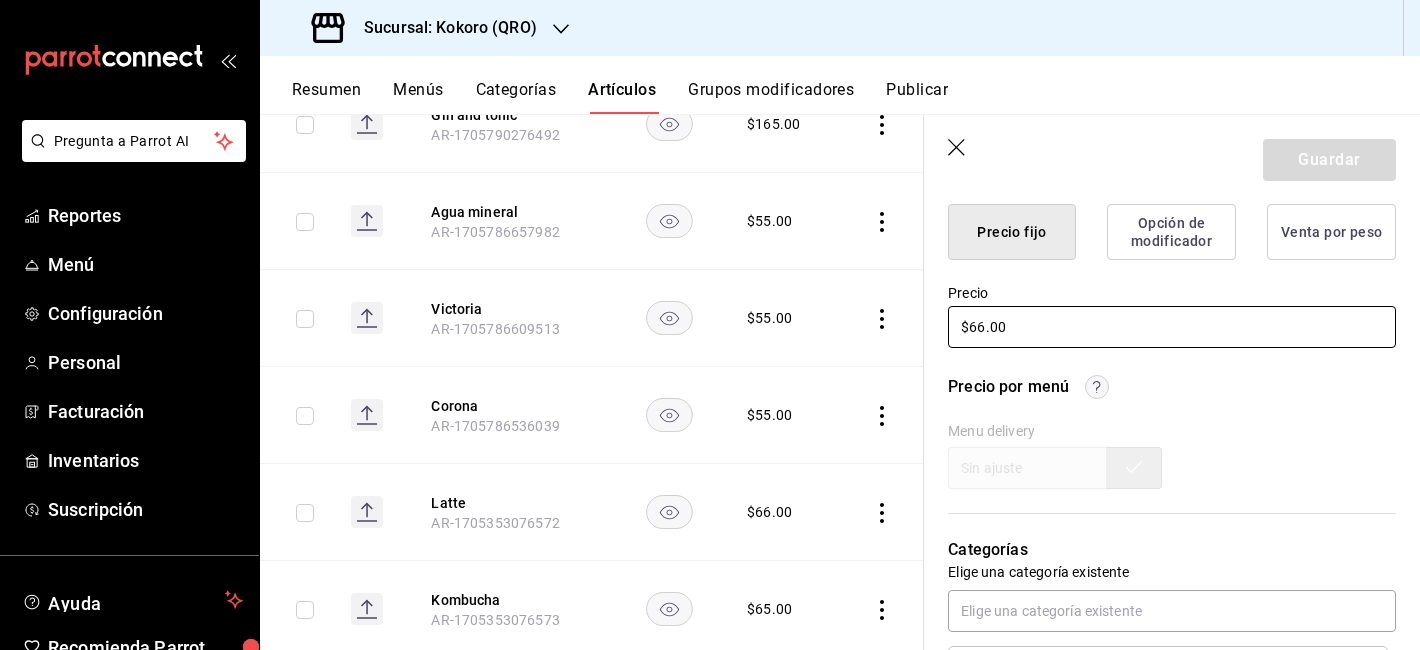 click on "$66.00" at bounding box center (1172, 327) 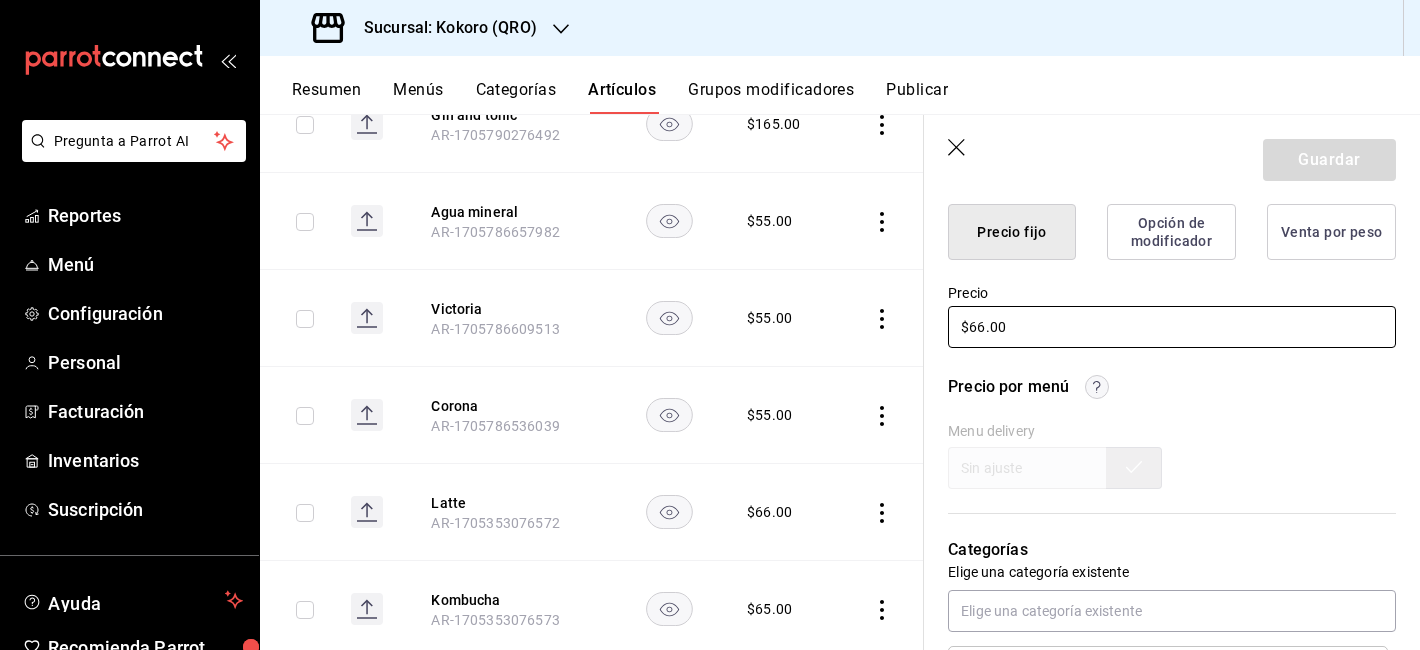 type on "x" 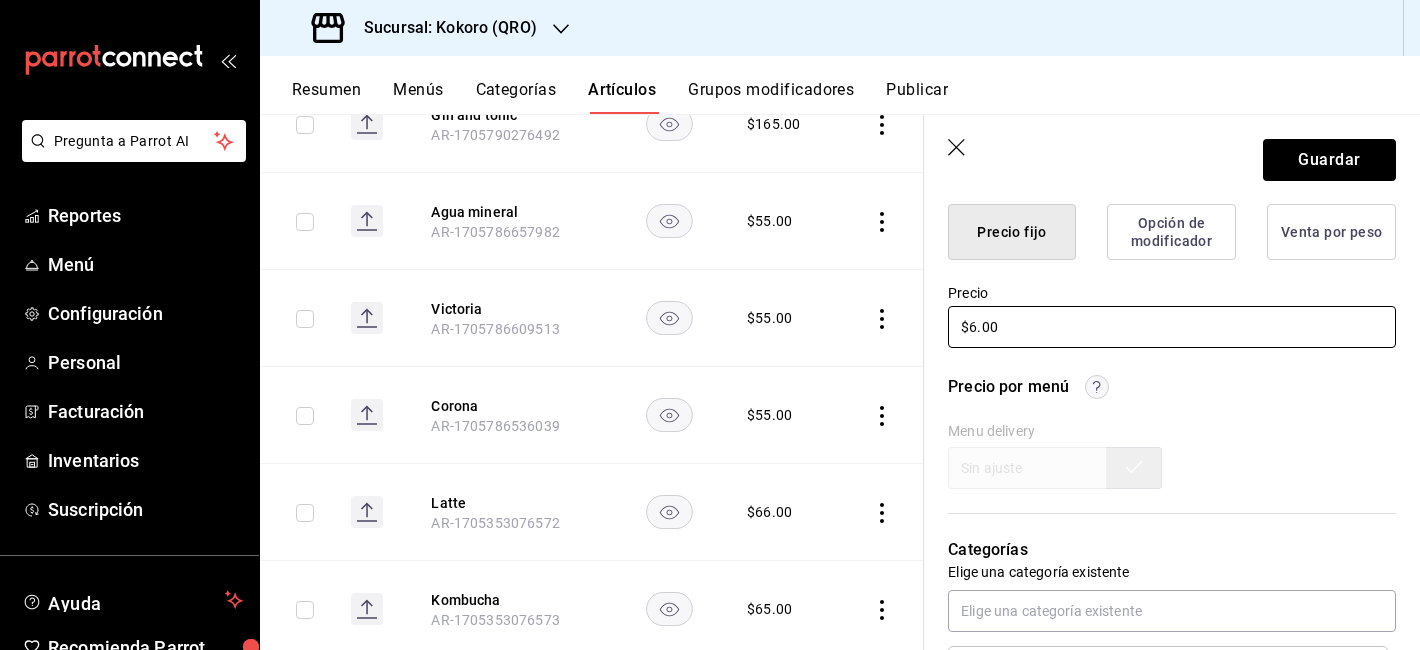 type on "x" 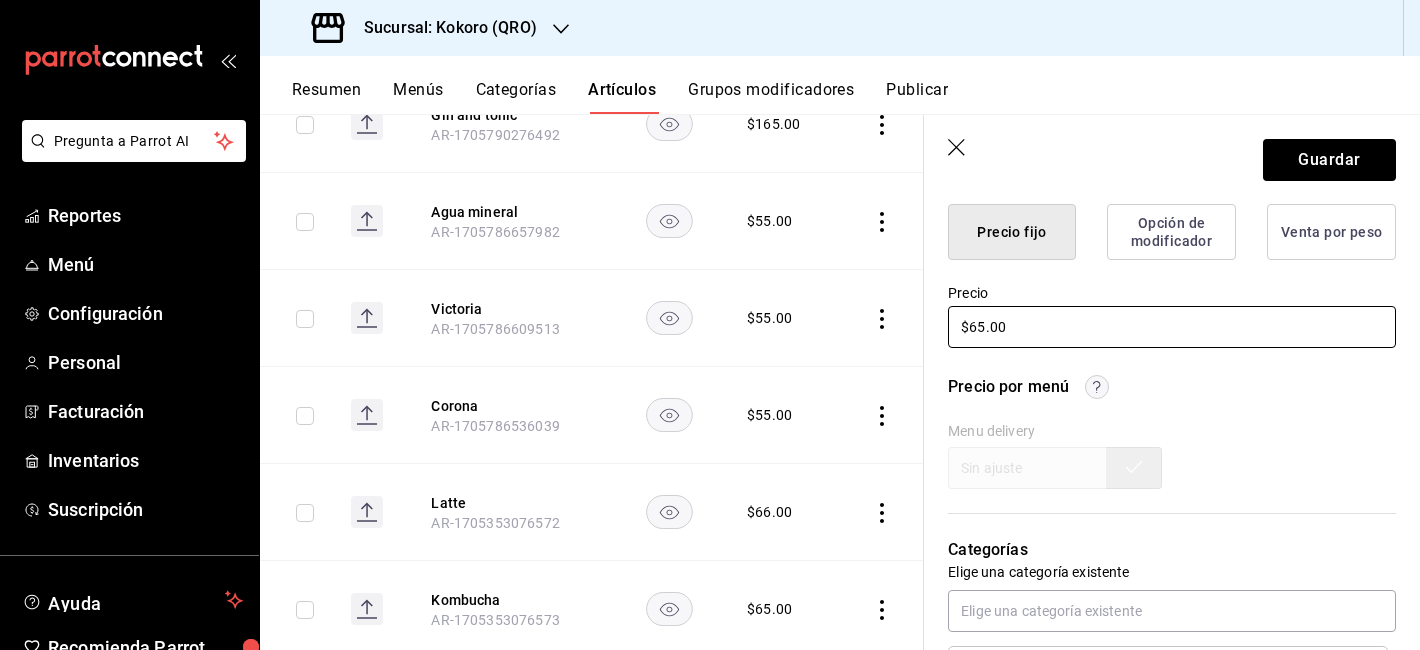 type on "x" 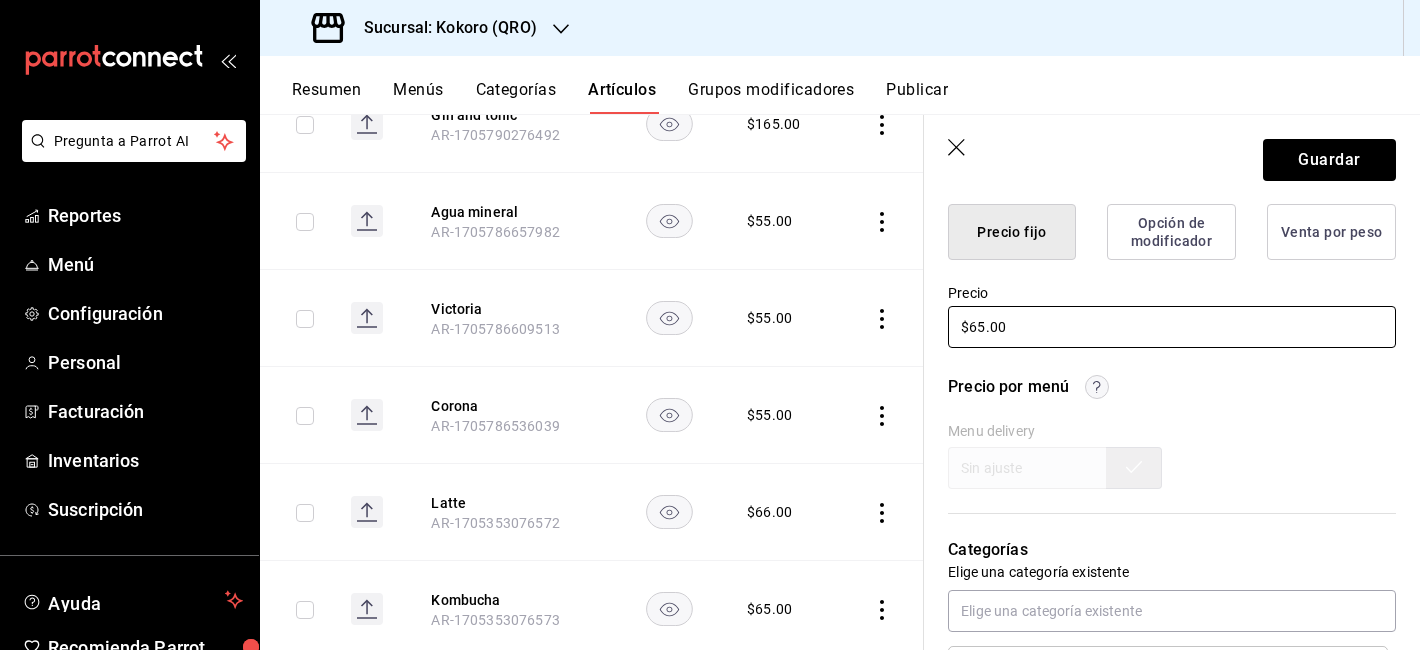 type on "$65.00" 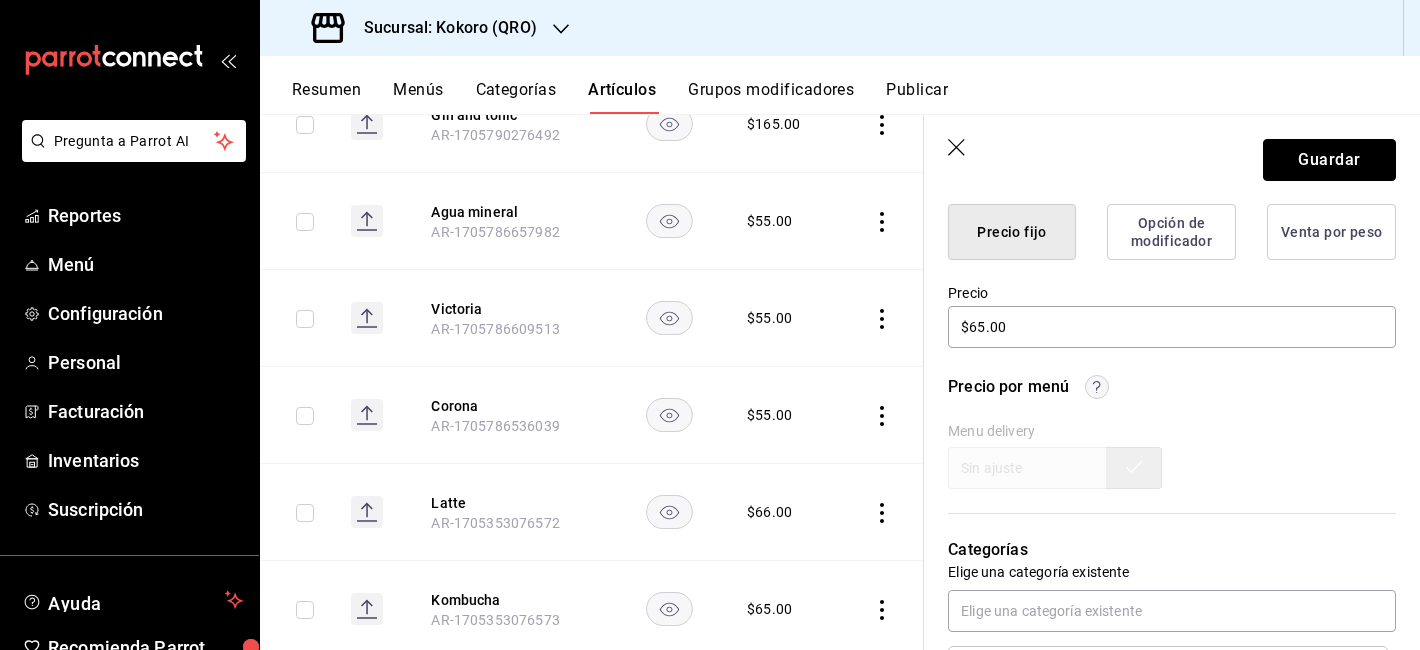 click on "Guardar" at bounding box center [1329, 160] 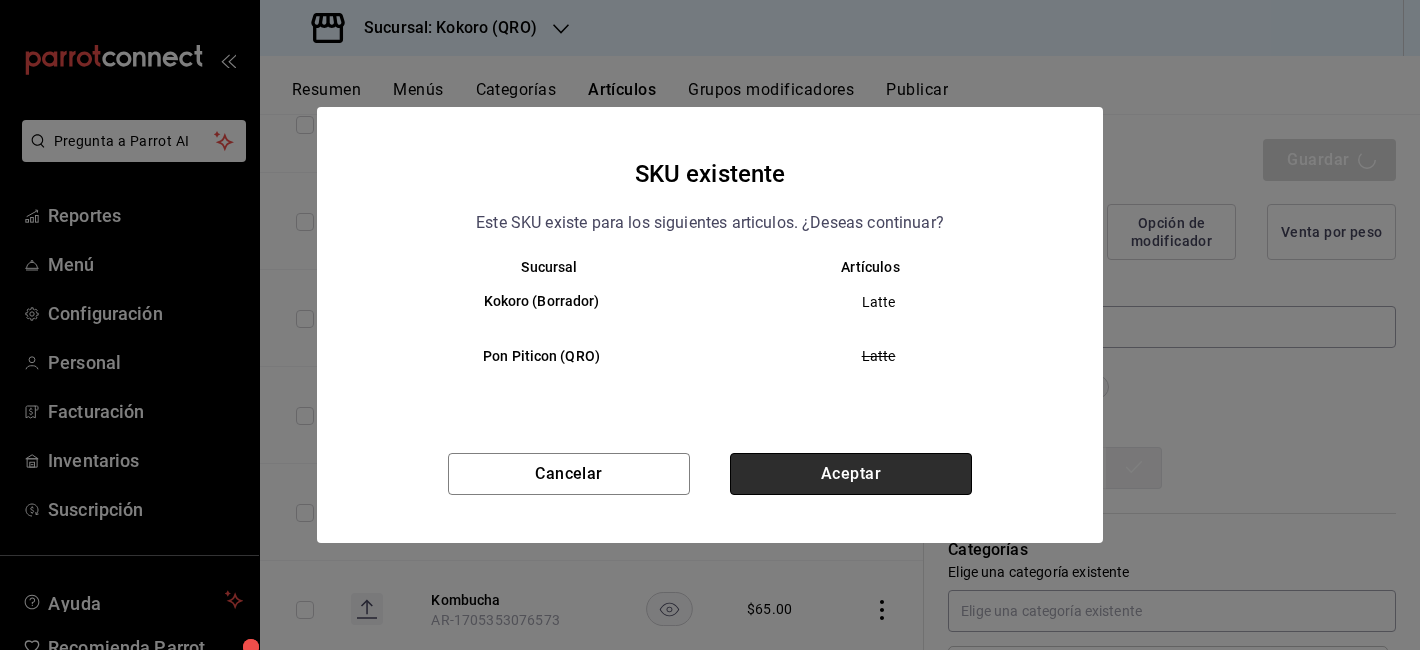 click on "Aceptar" at bounding box center [851, 474] 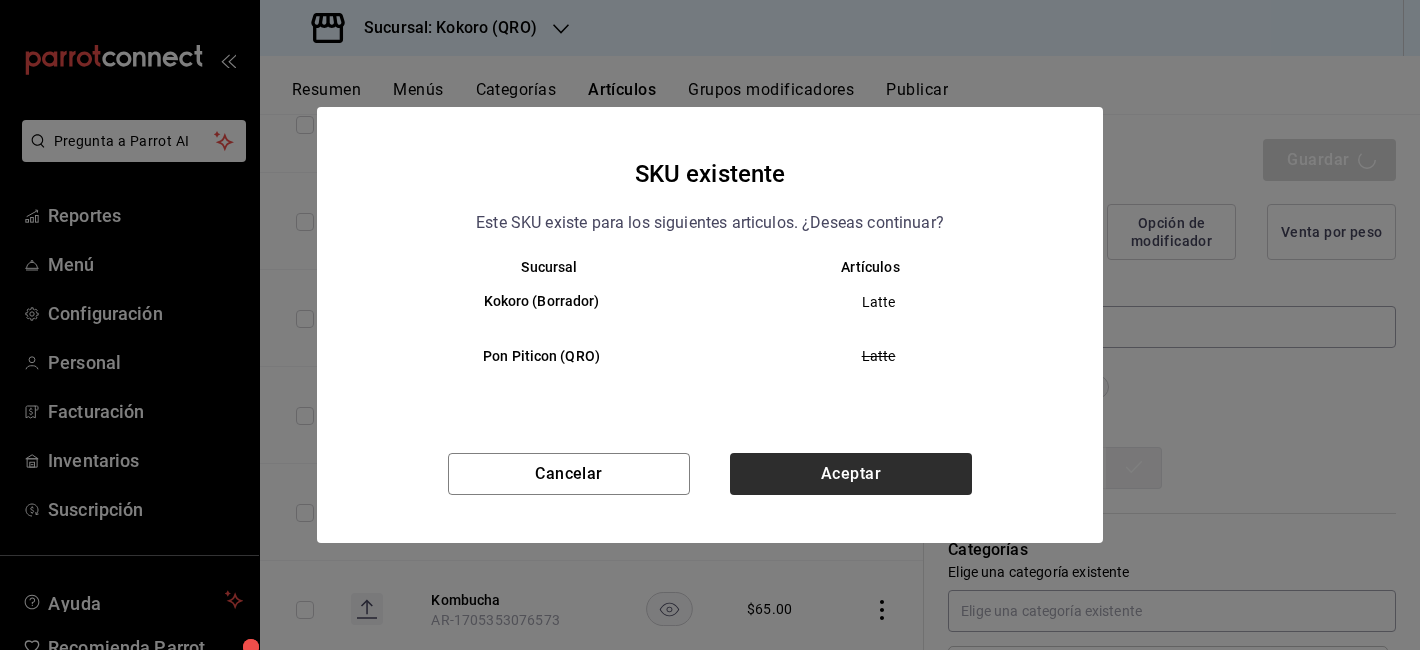 type on "x" 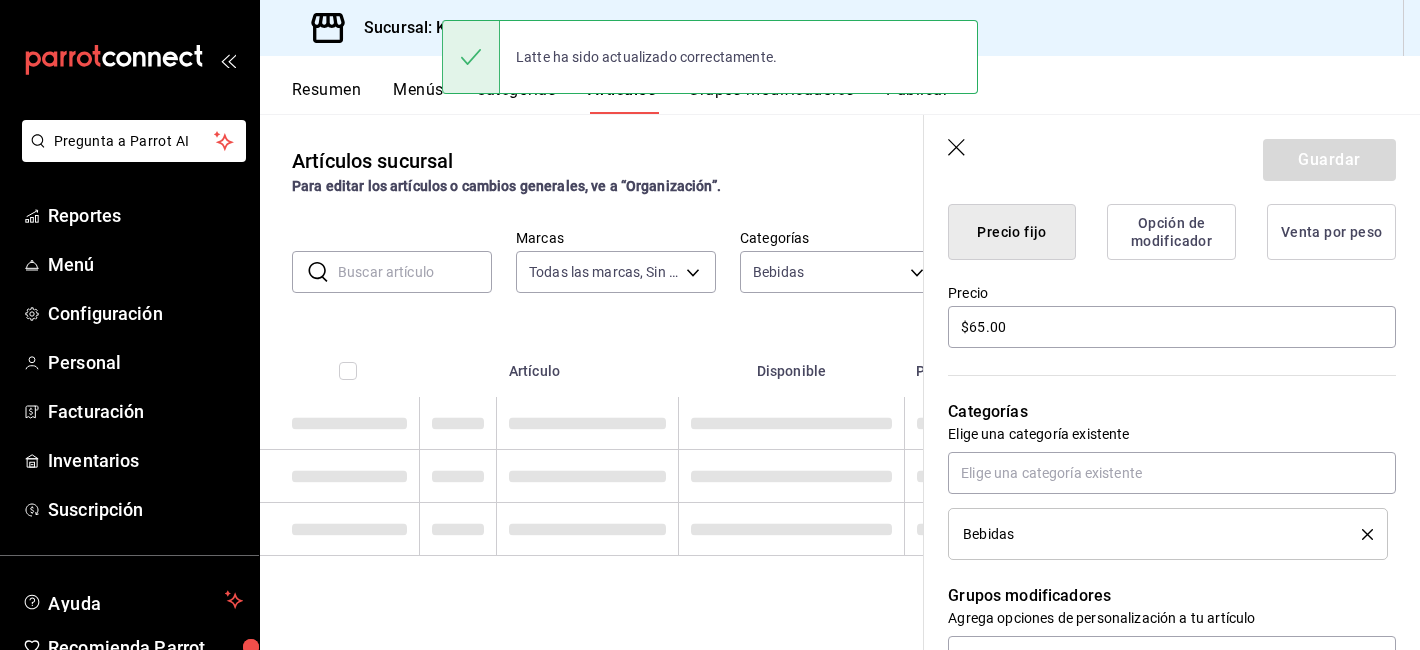 scroll, scrollTop: 0, scrollLeft: 0, axis: both 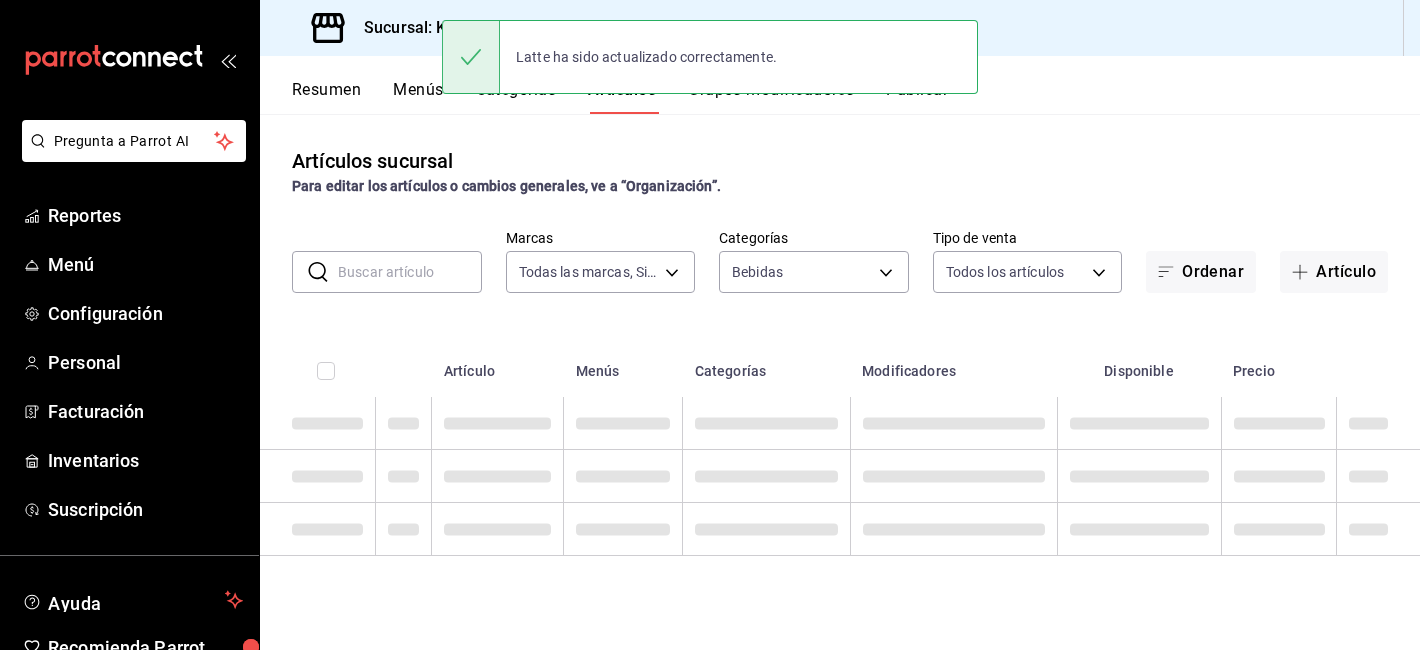 click at bounding box center [410, 272] 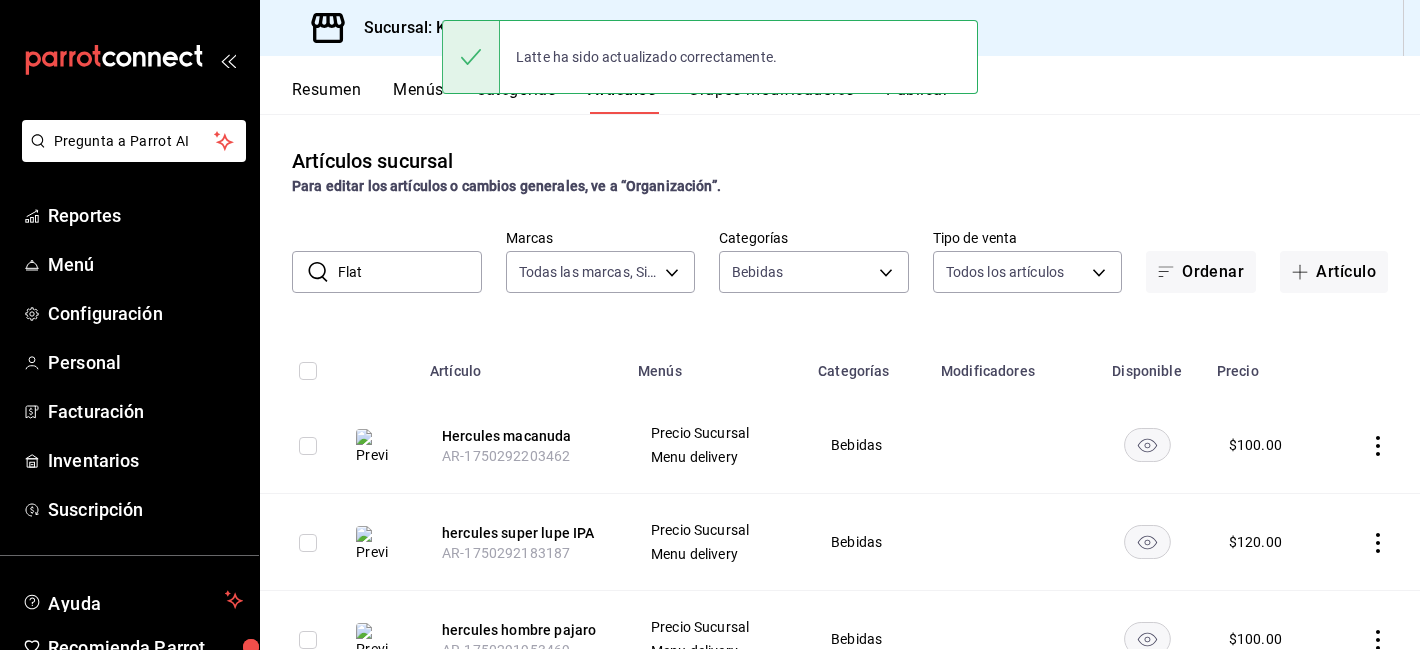 type on "Flat" 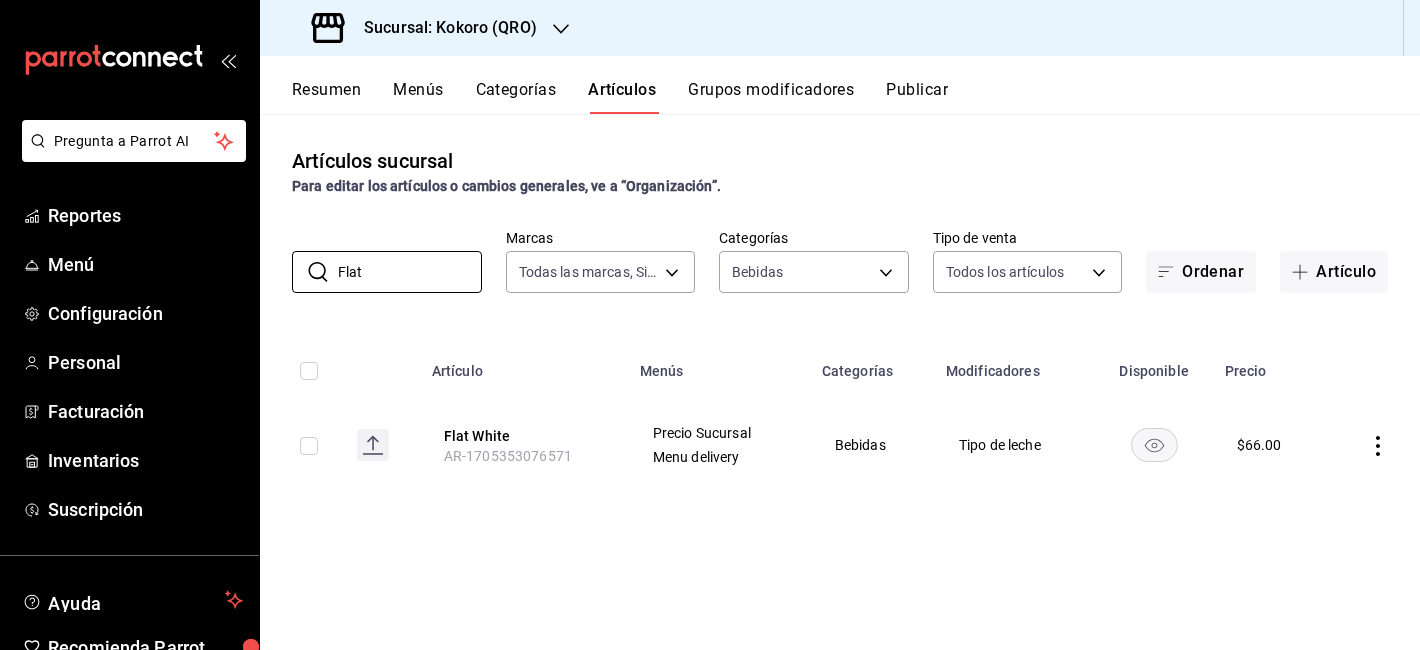 click 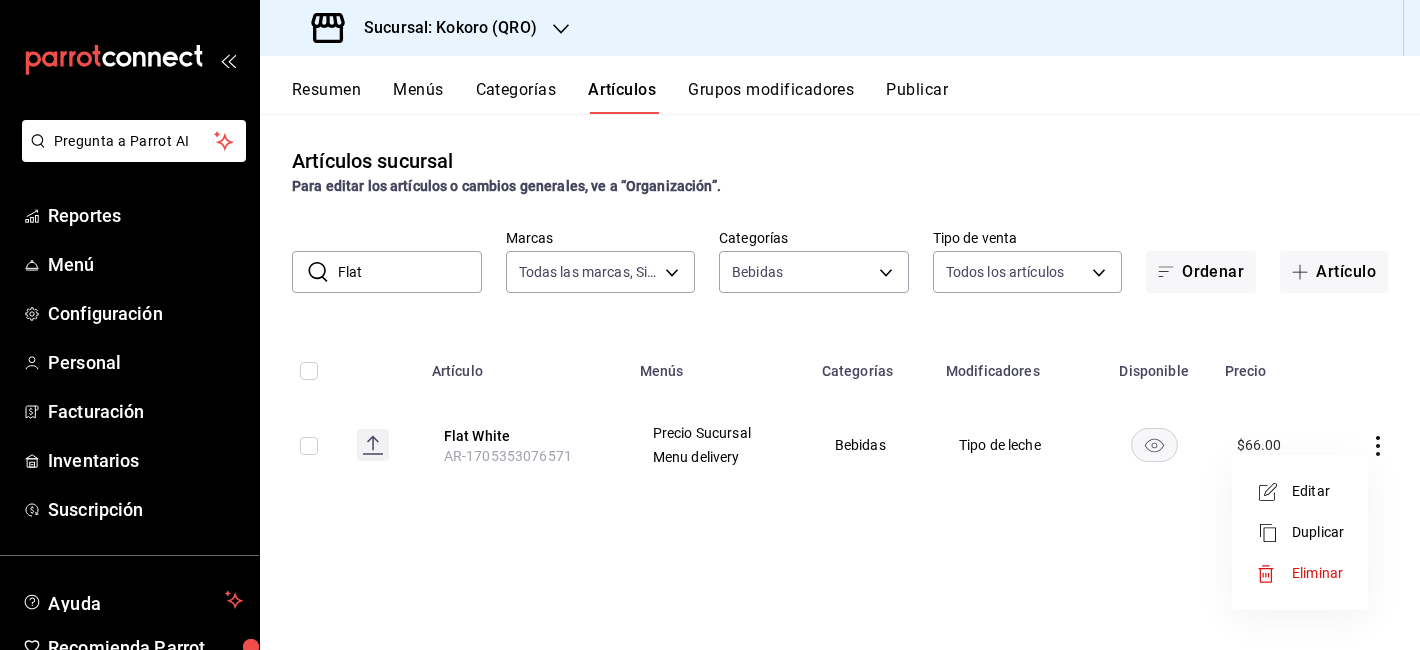 click on "Editar" at bounding box center [1300, 491] 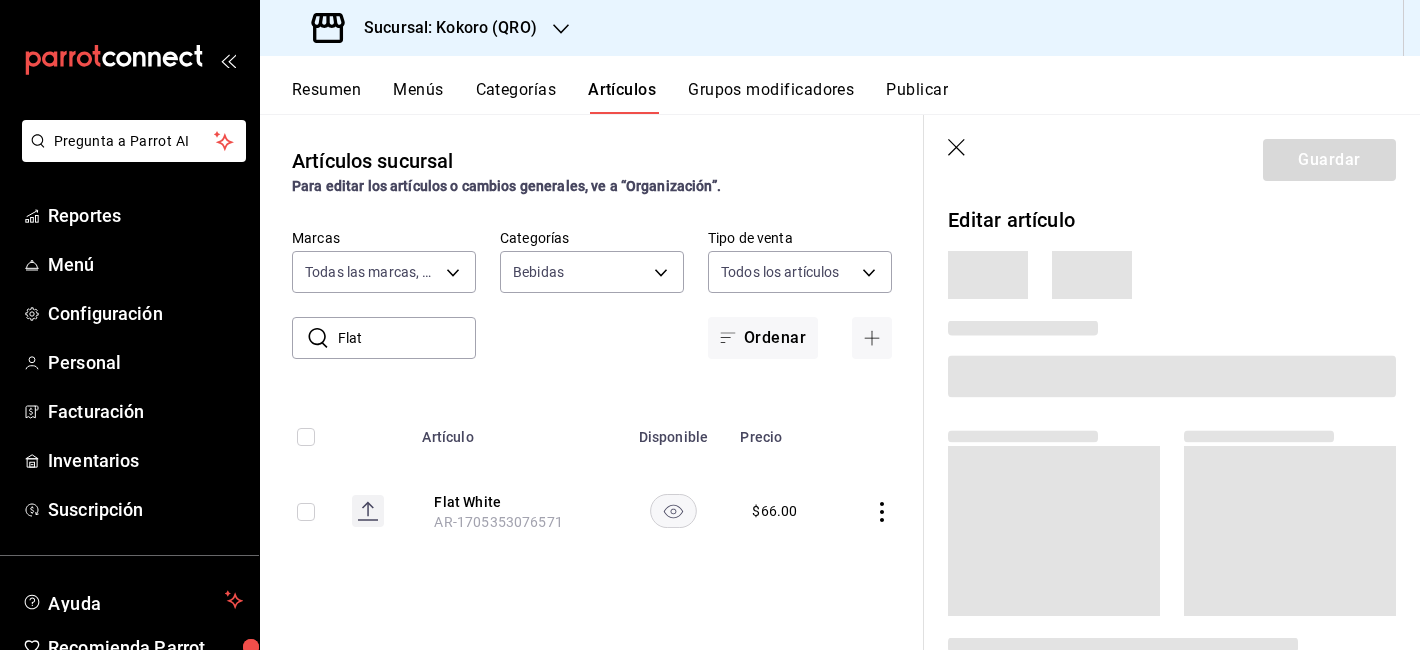 type 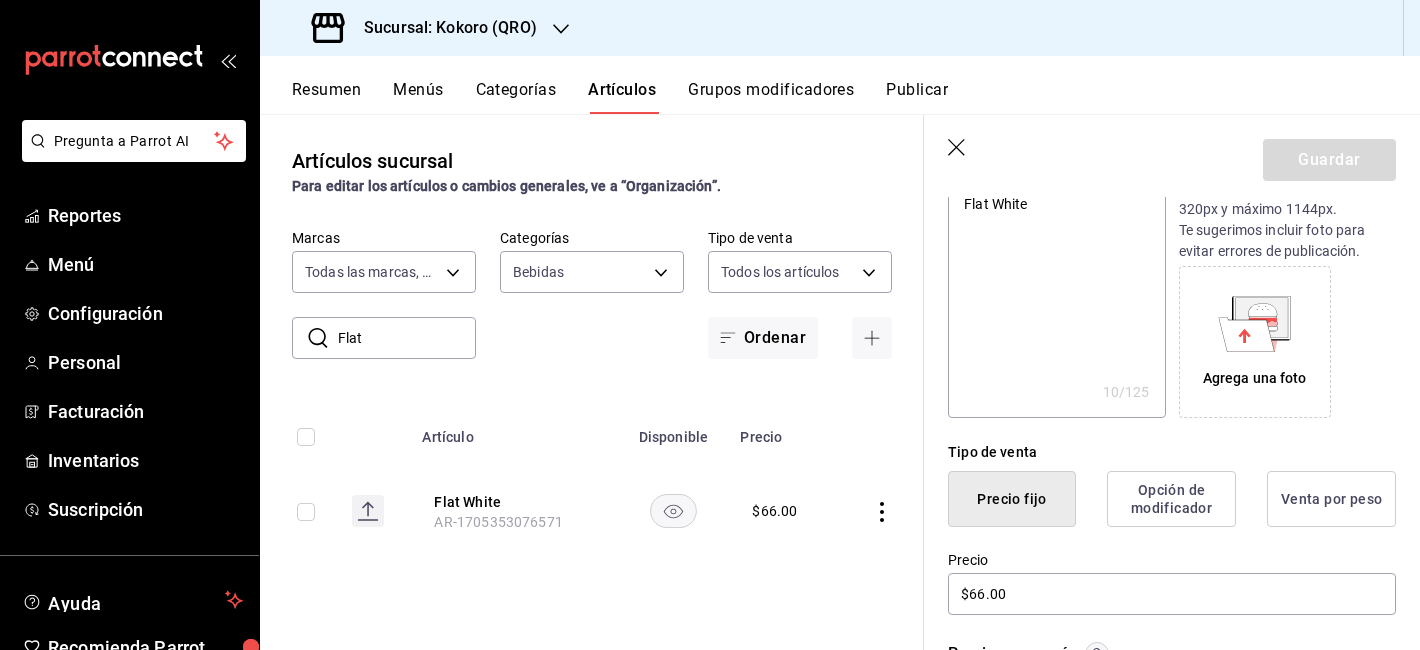 scroll, scrollTop: 305, scrollLeft: 0, axis: vertical 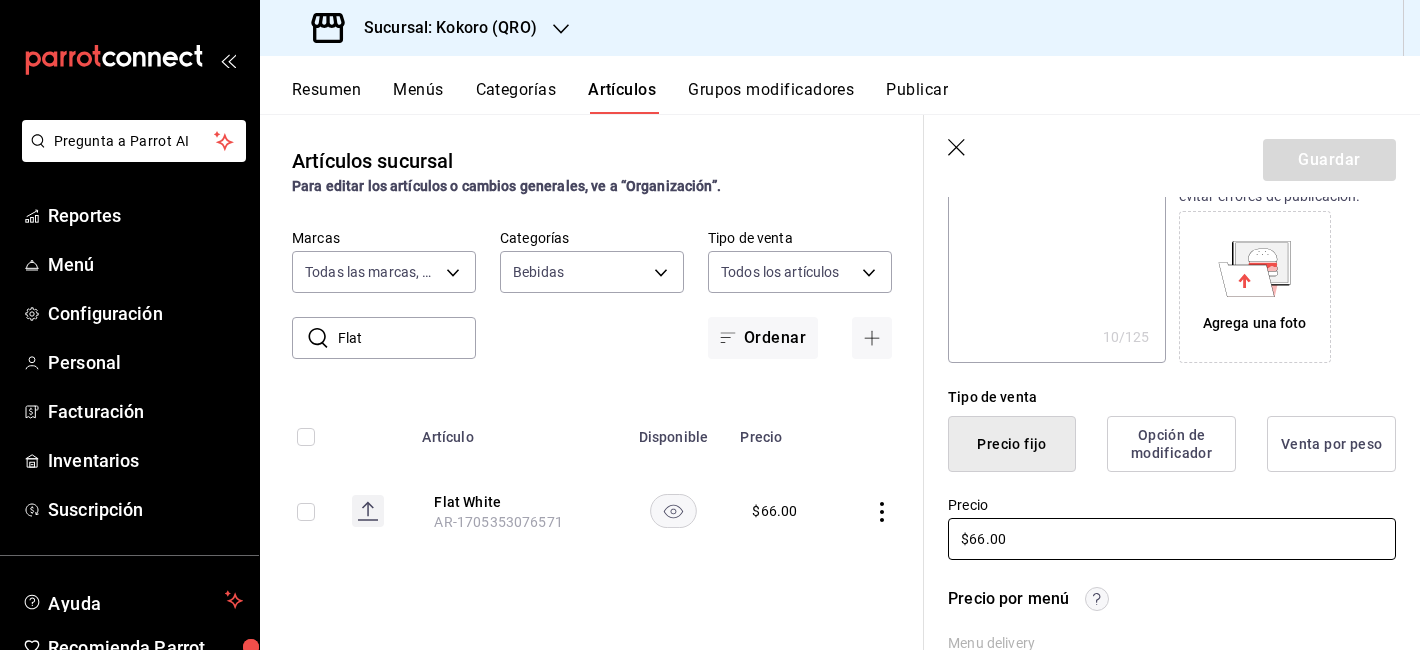 click on "$66.00" at bounding box center (1172, 539) 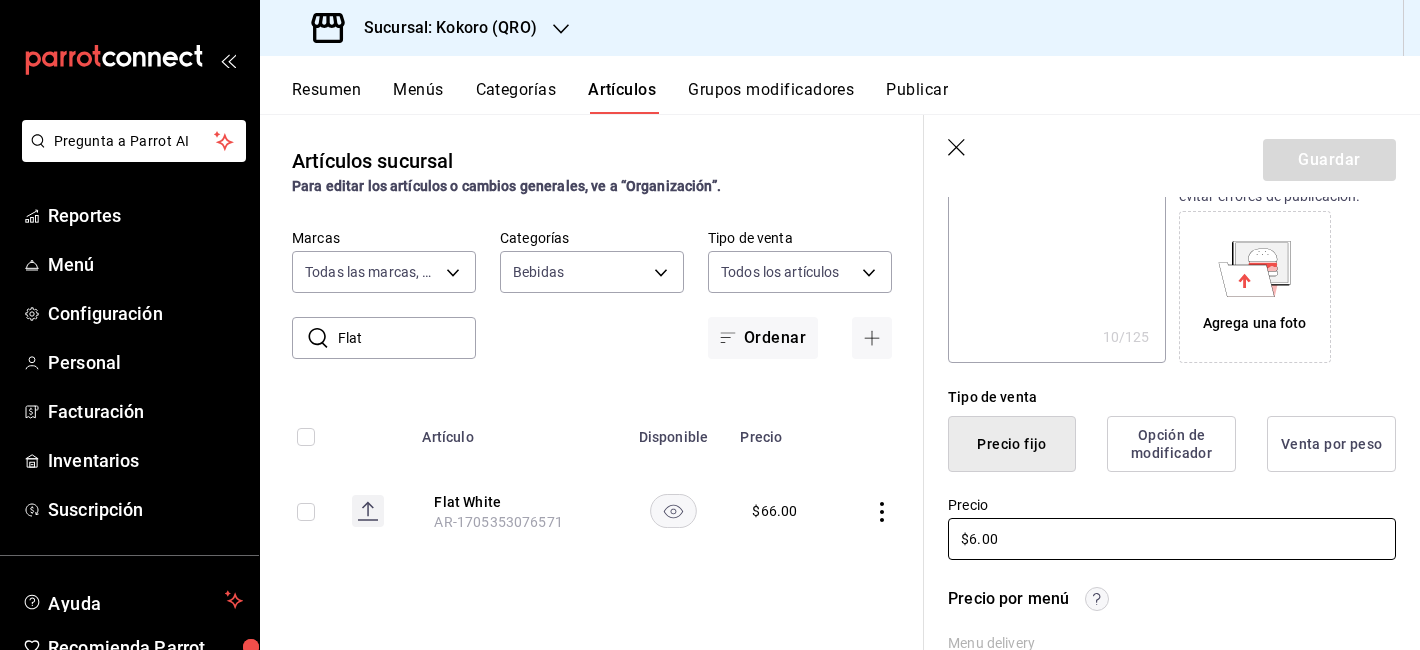 type on "x" 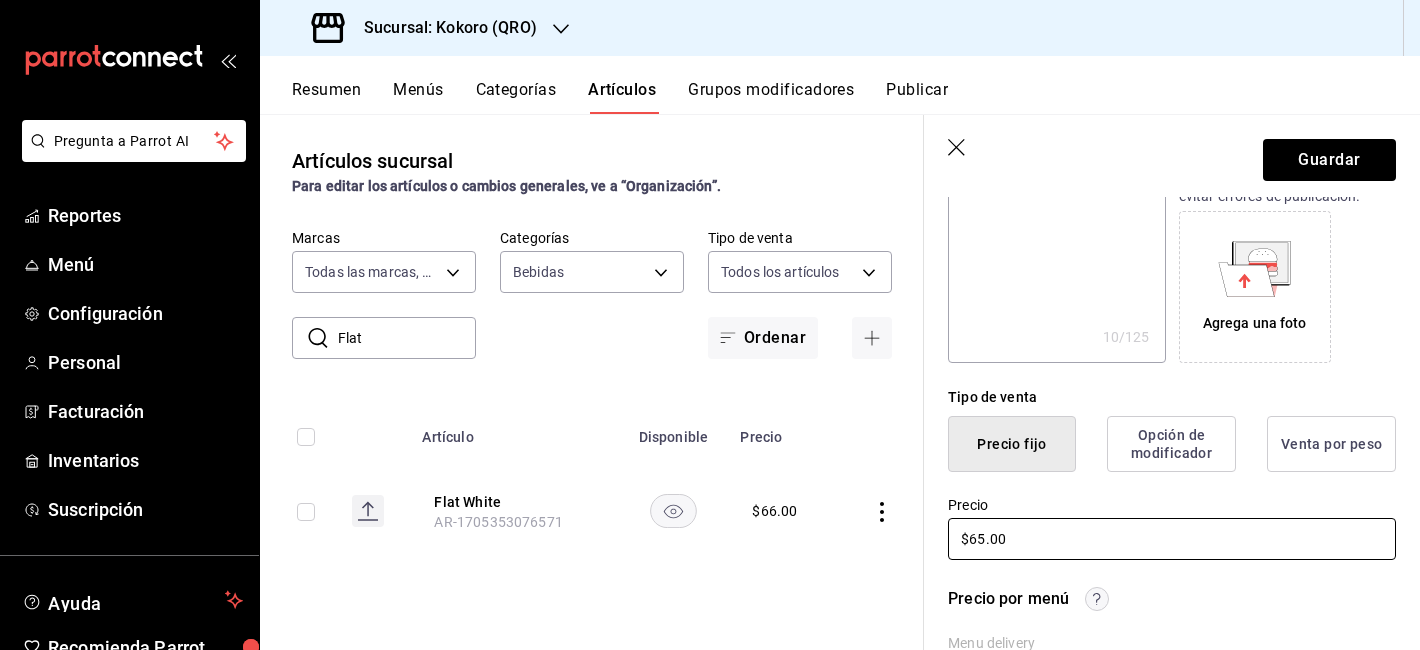 type on "$65.00" 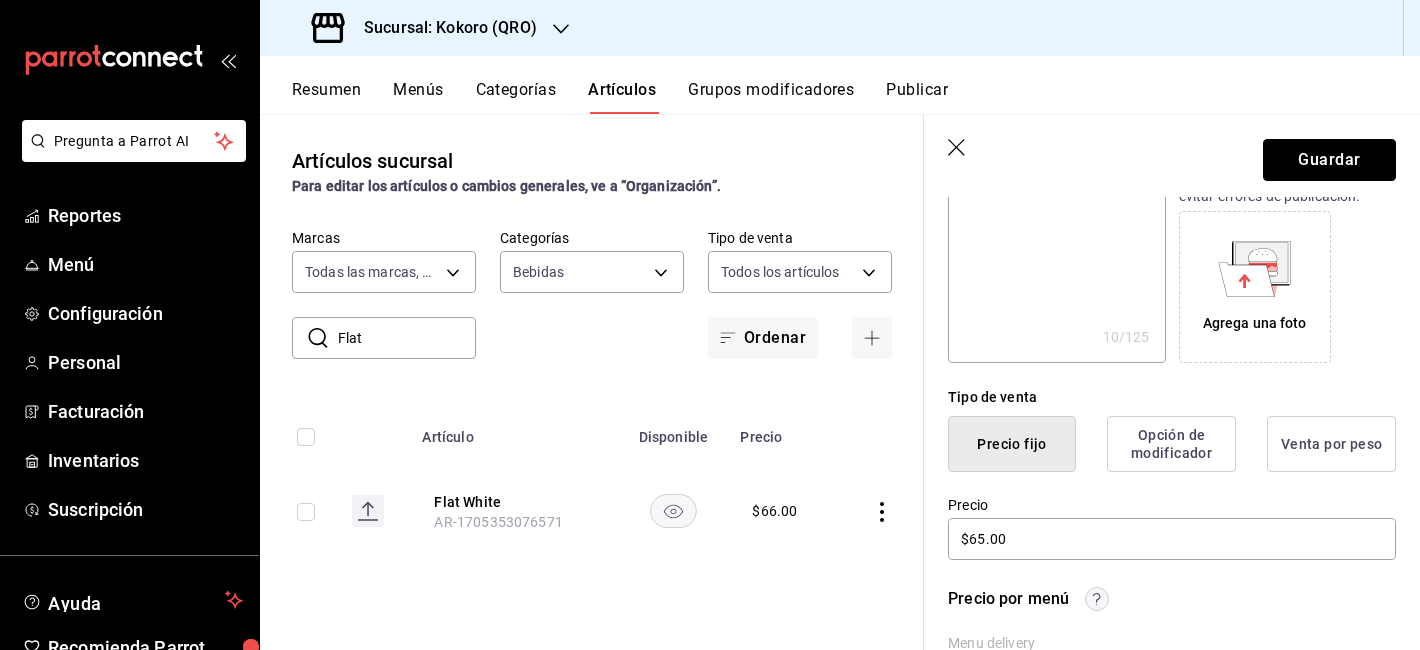 click on "Guardar" at bounding box center [1329, 160] 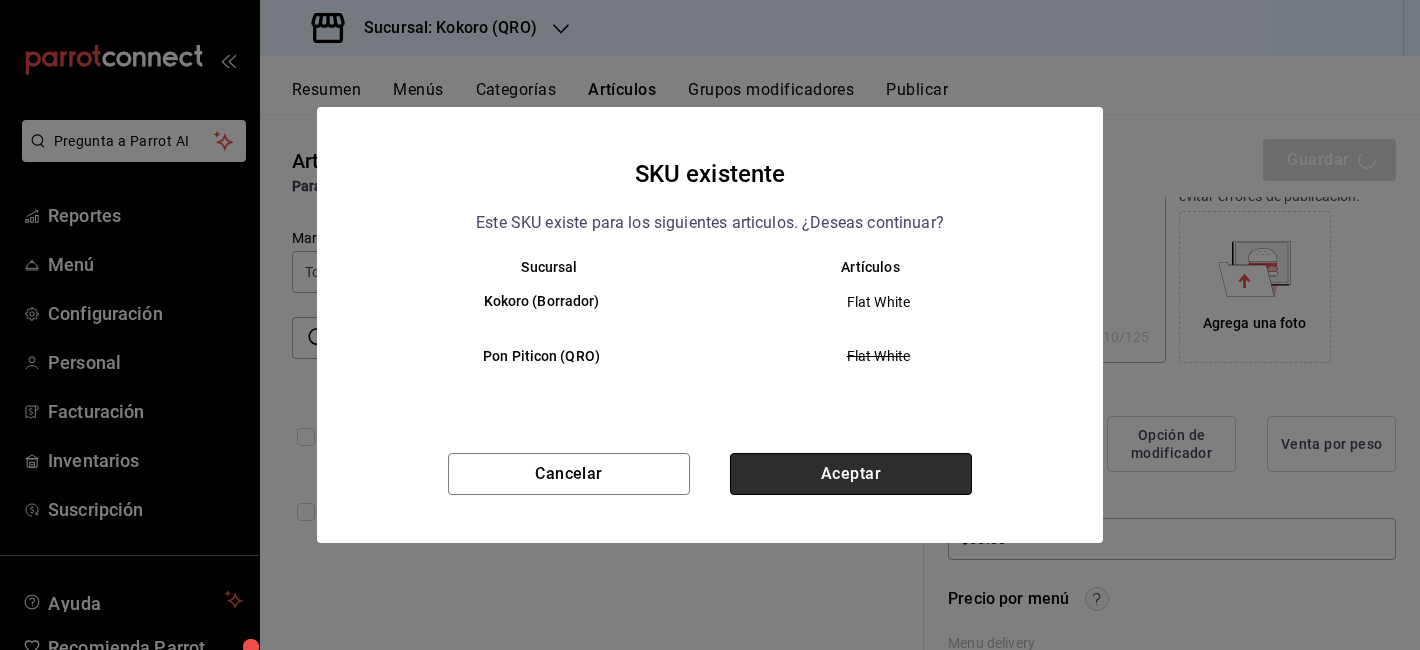 click on "Aceptar" at bounding box center [851, 474] 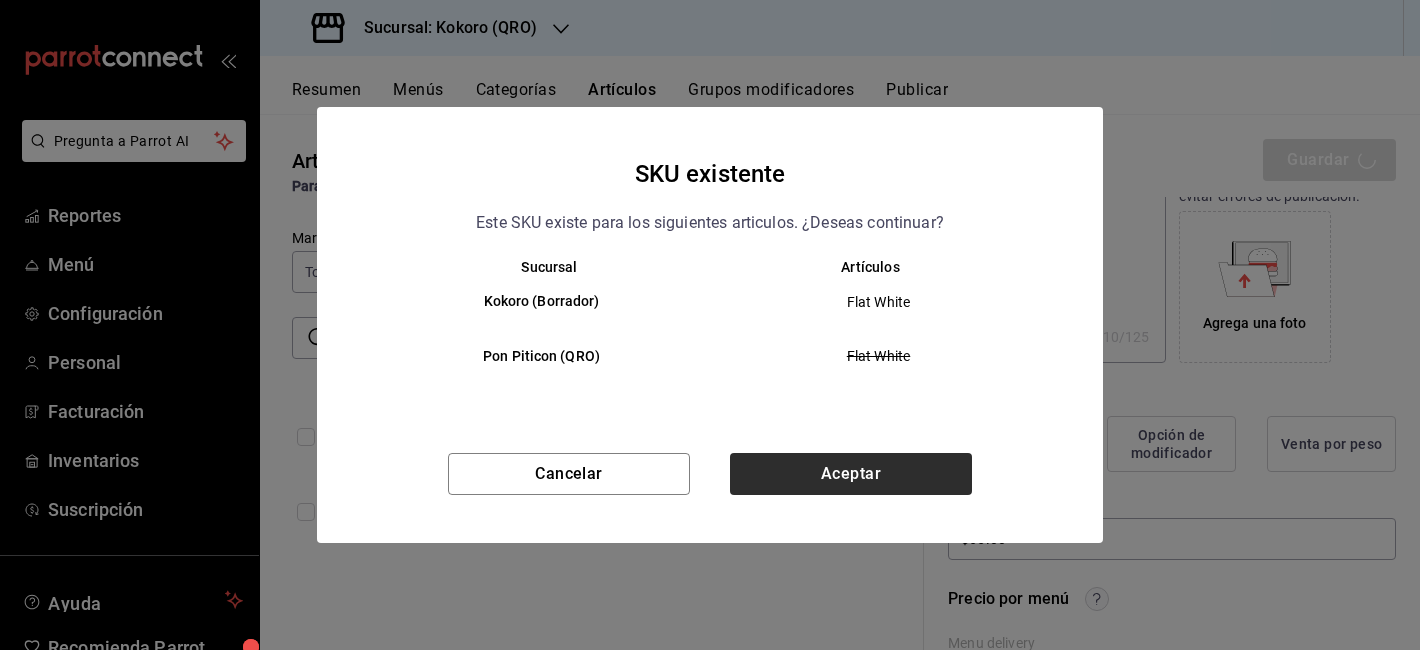 type on "x" 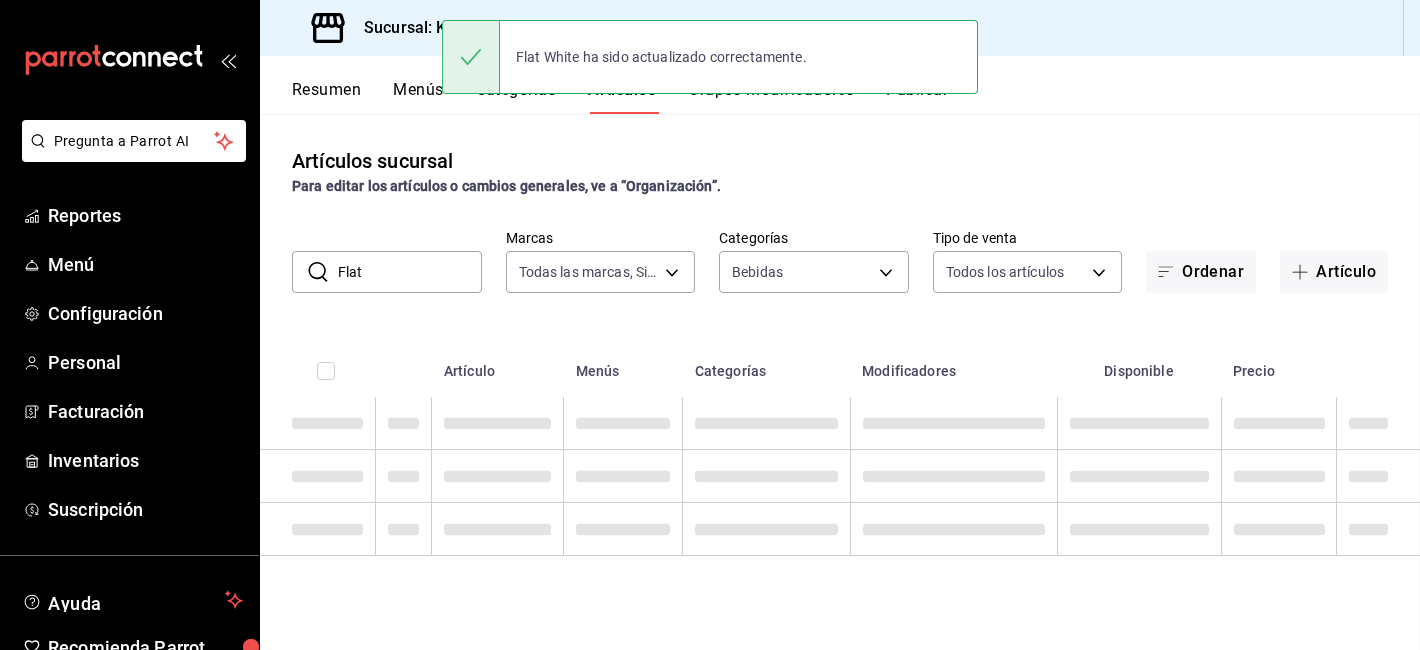 scroll, scrollTop: 0, scrollLeft: 0, axis: both 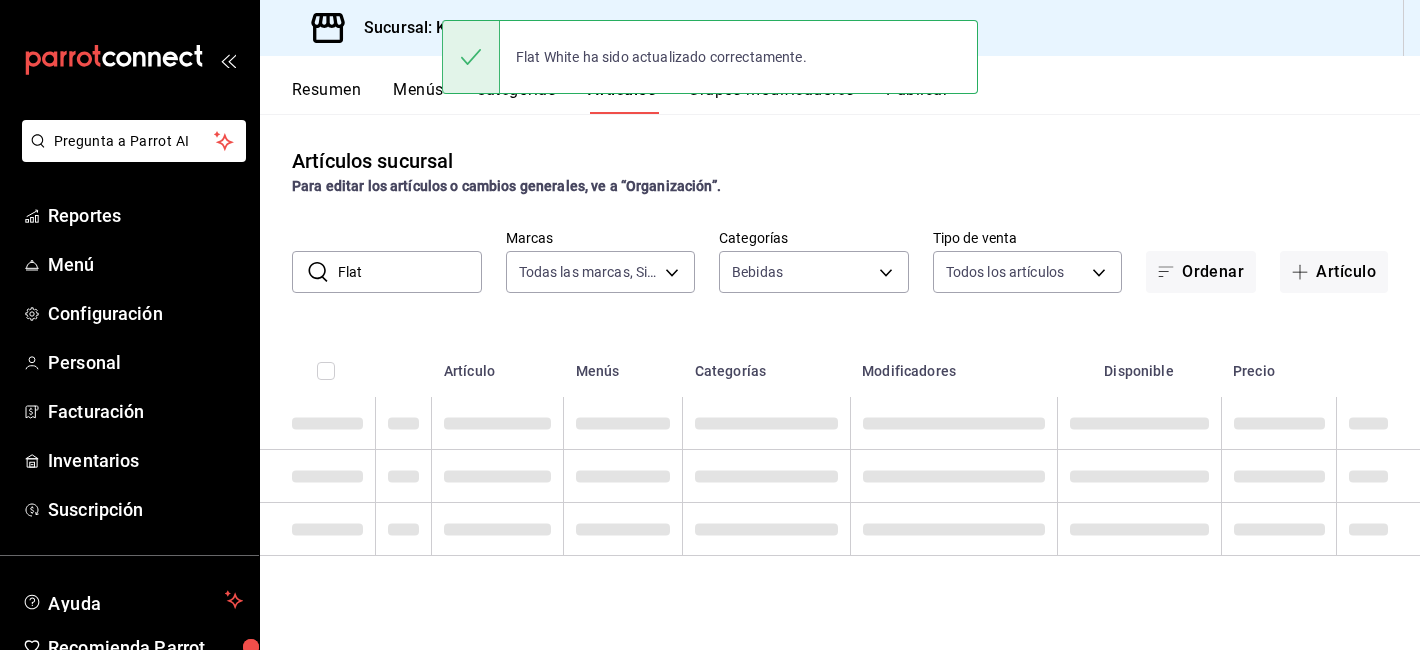 click on "Flat" at bounding box center [410, 272] 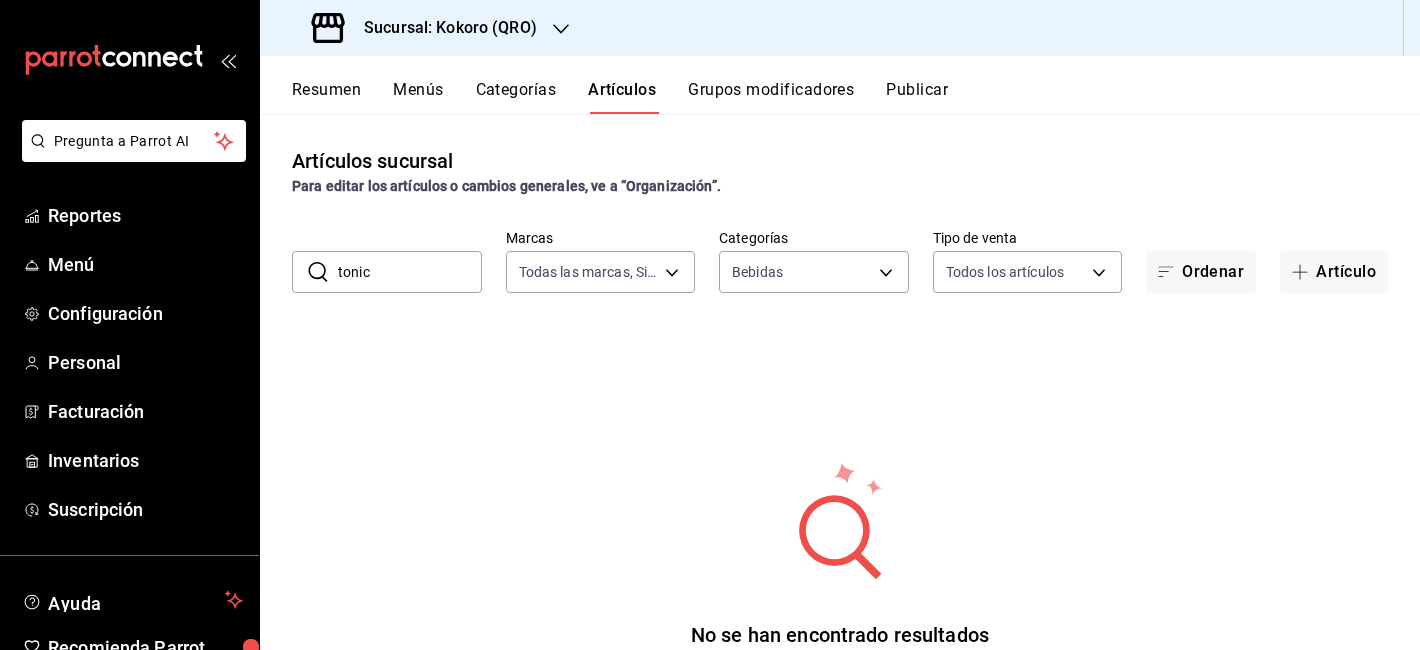 type on "tonic" 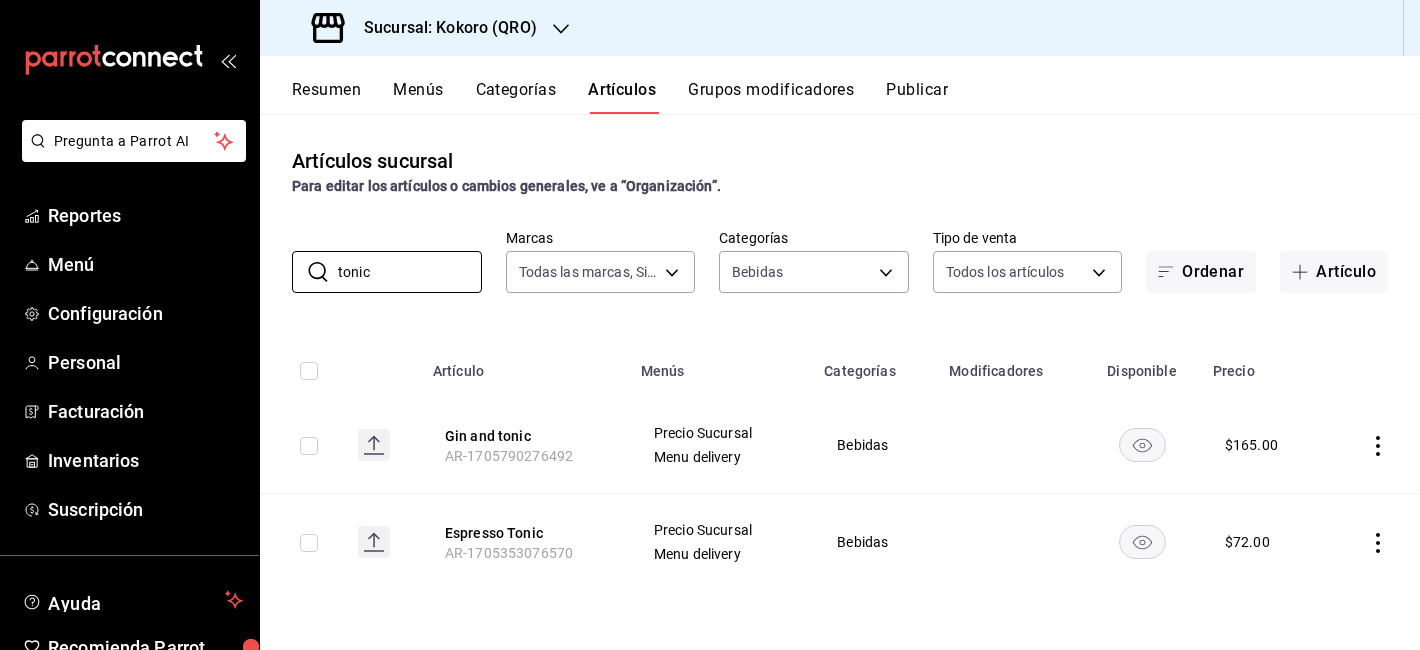 click 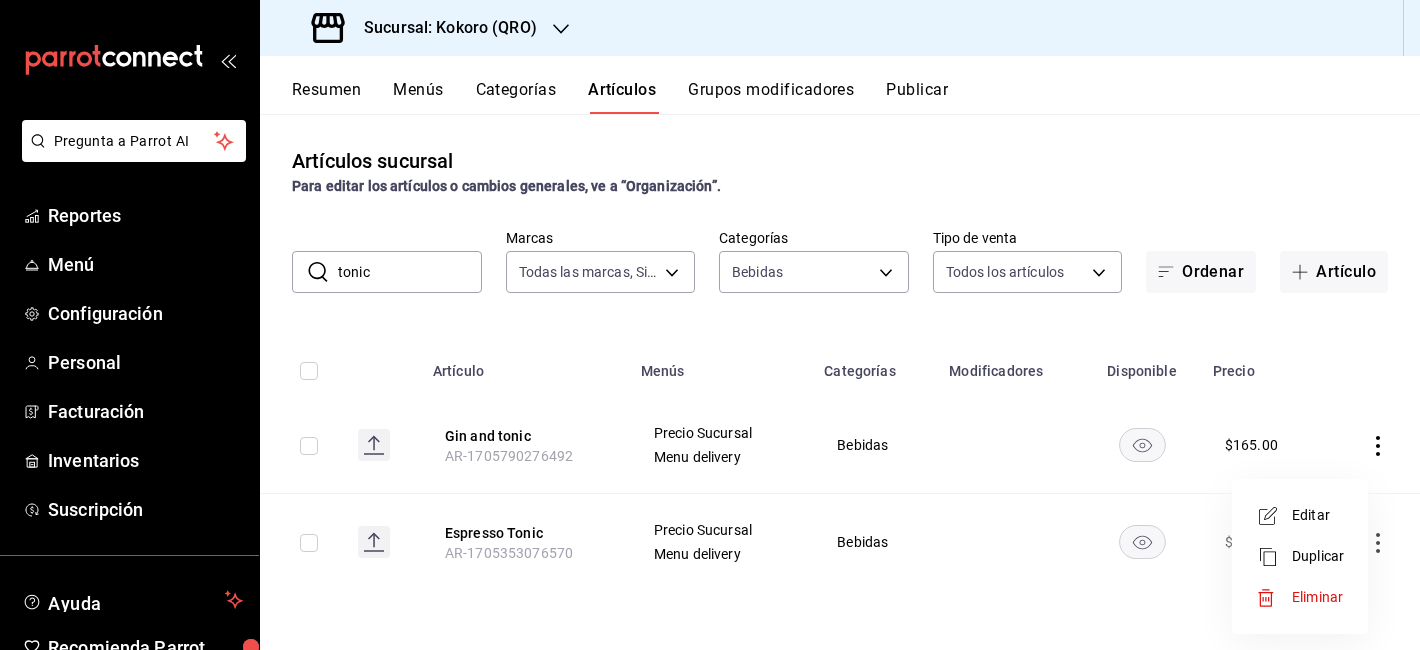click on "Editar" at bounding box center (1300, 515) 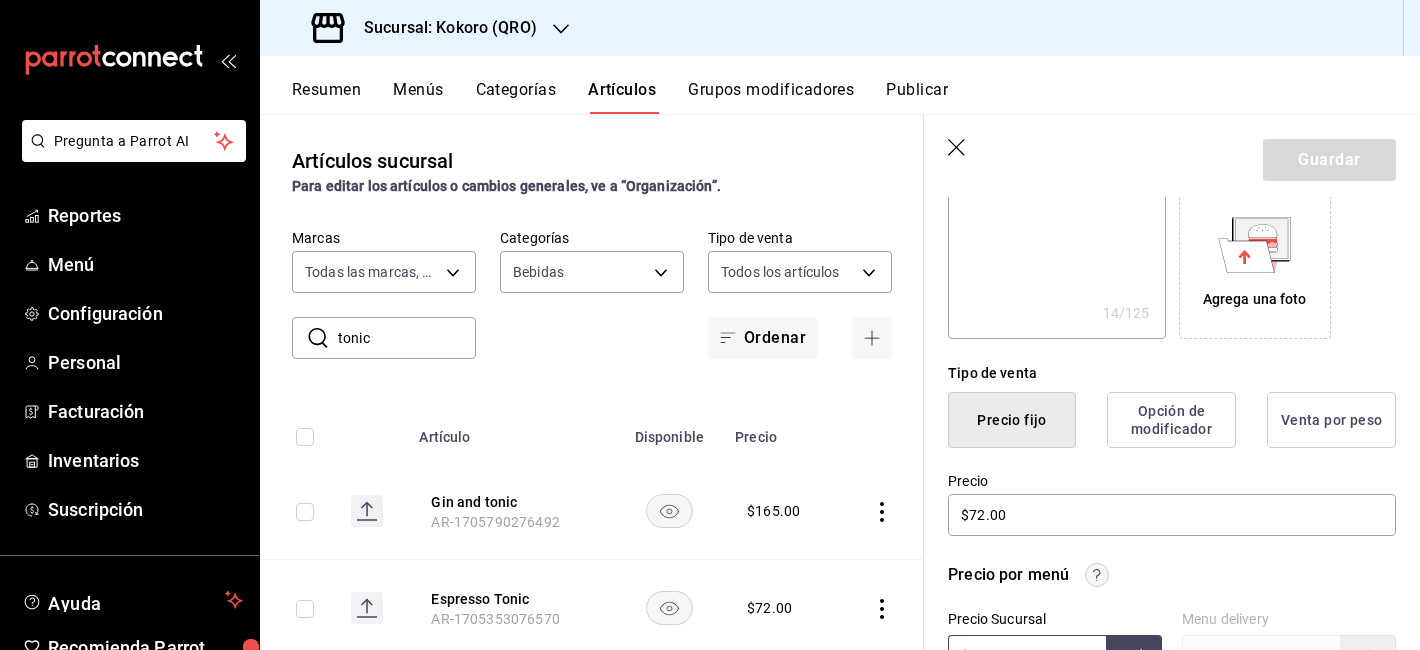scroll, scrollTop: 530, scrollLeft: 0, axis: vertical 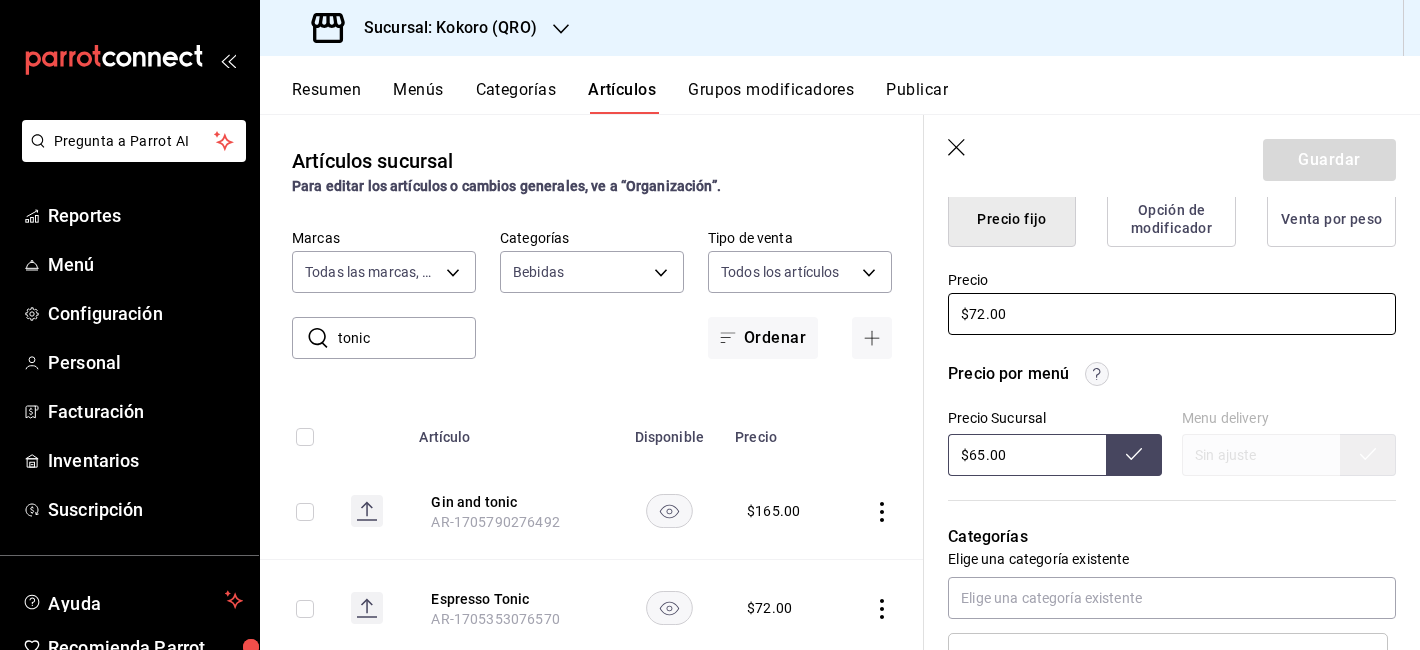 click on "$72.00" at bounding box center (1172, 314) 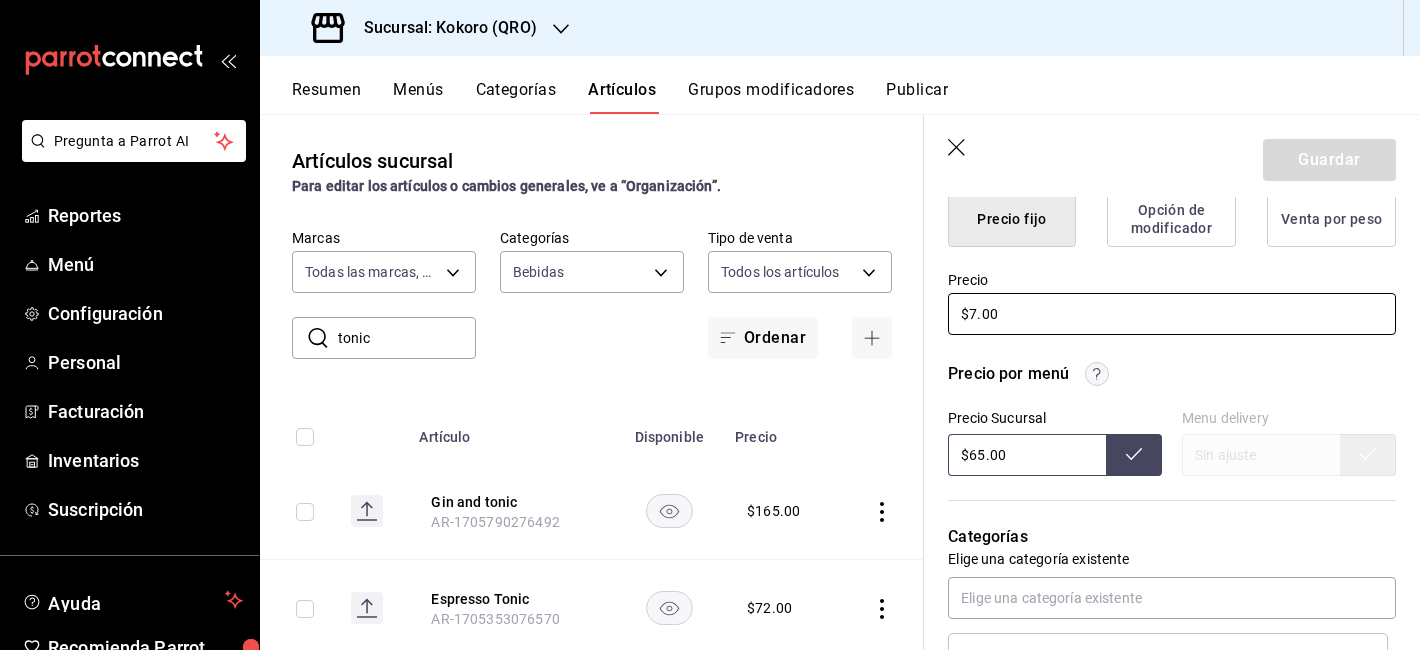 type on "$75.00" 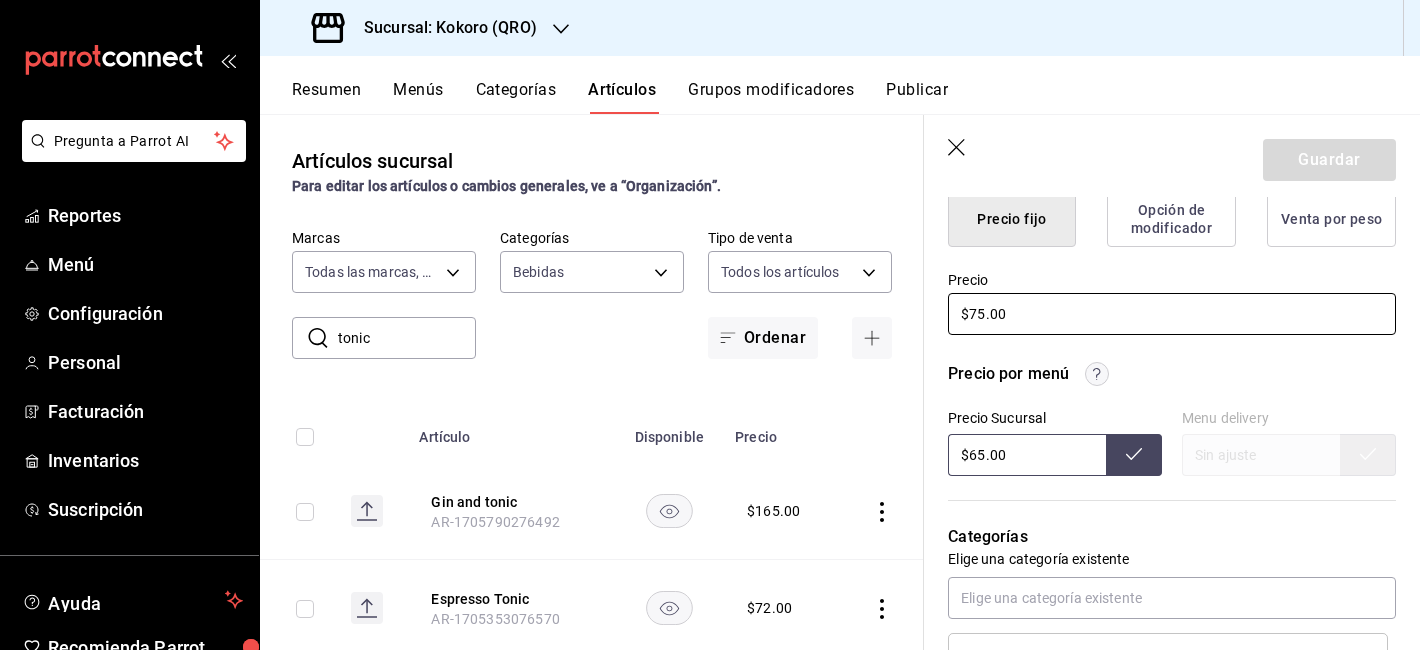 type on "x" 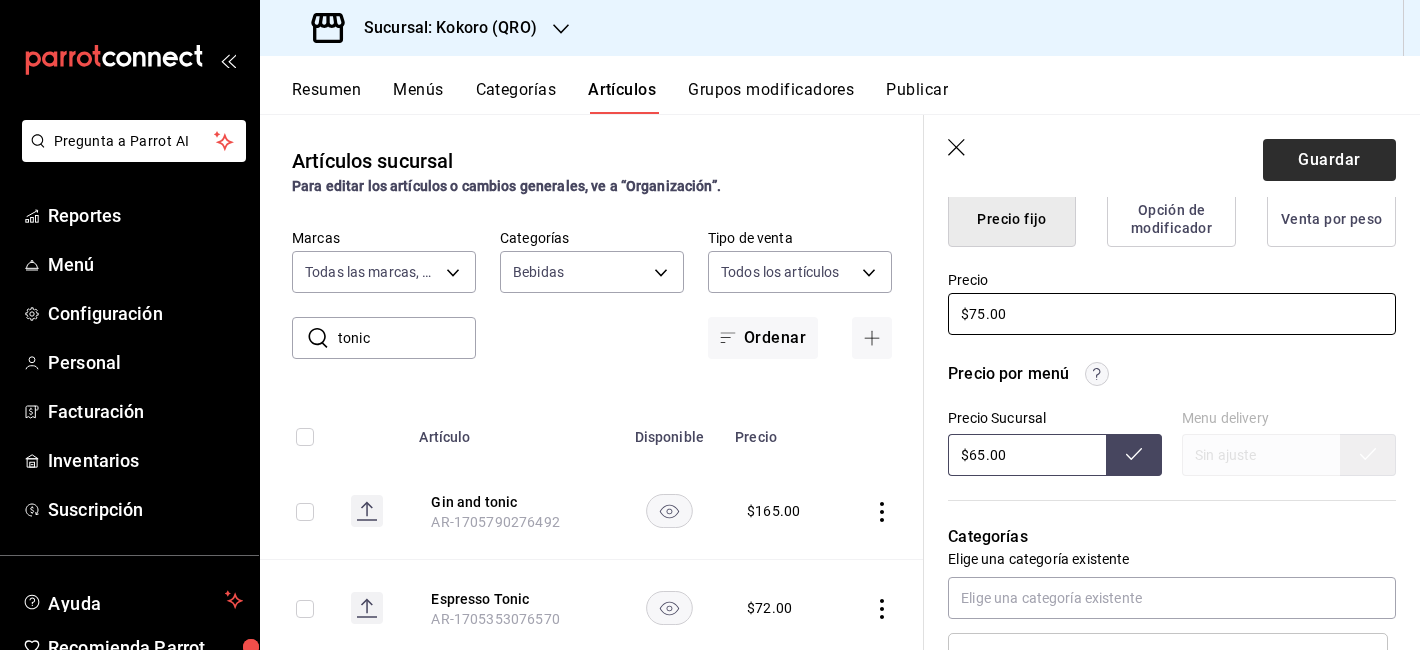 type on "$75.00" 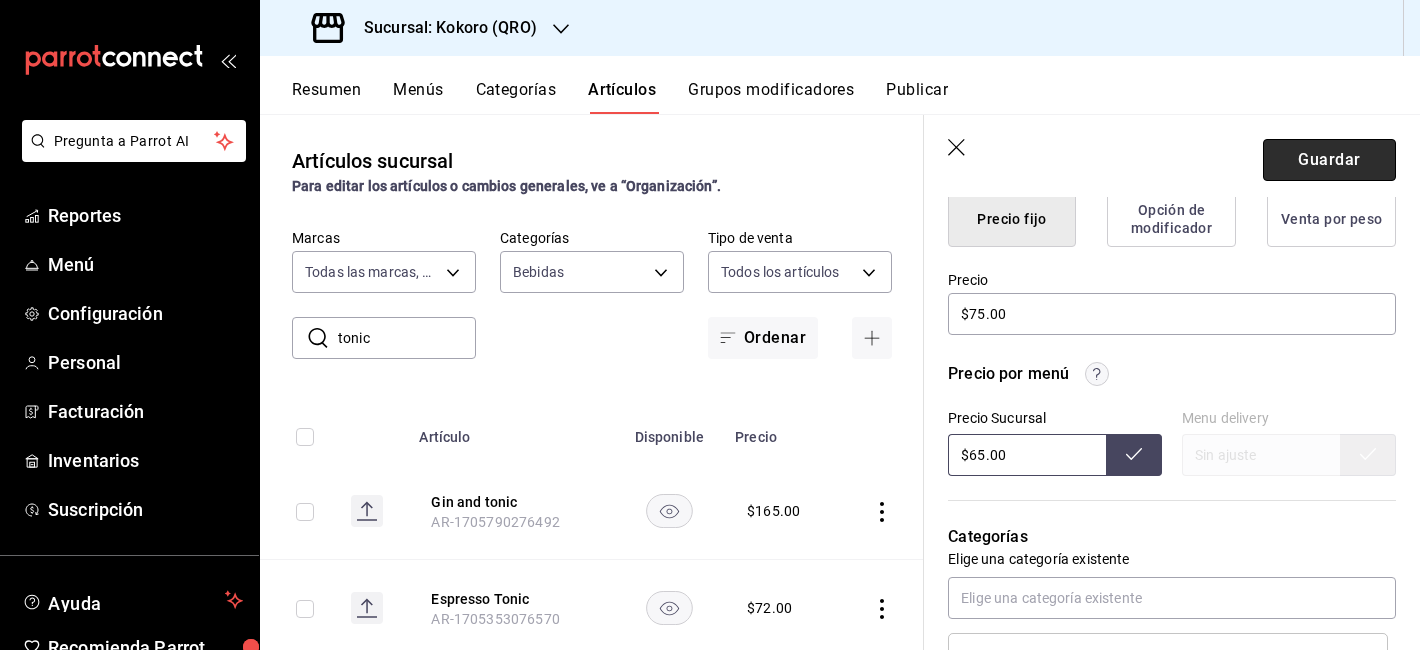 click on "Guardar" at bounding box center [1329, 160] 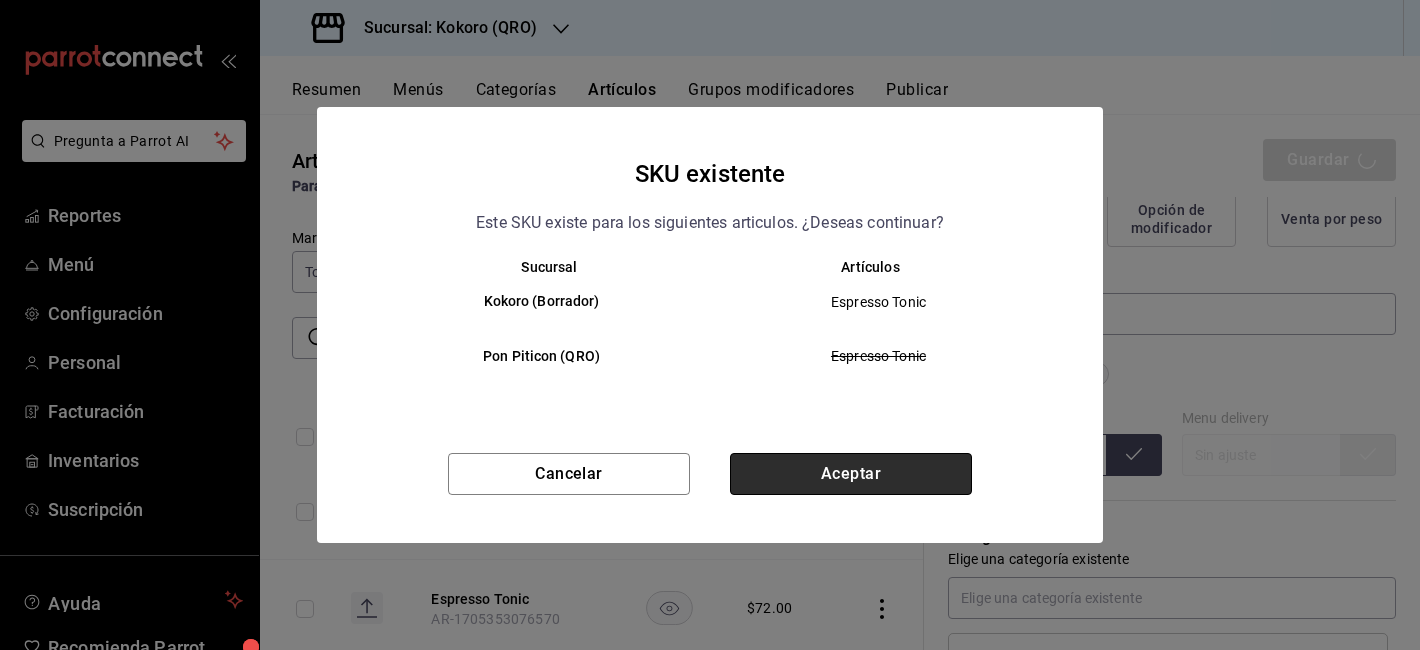 click on "Aceptar" at bounding box center (851, 474) 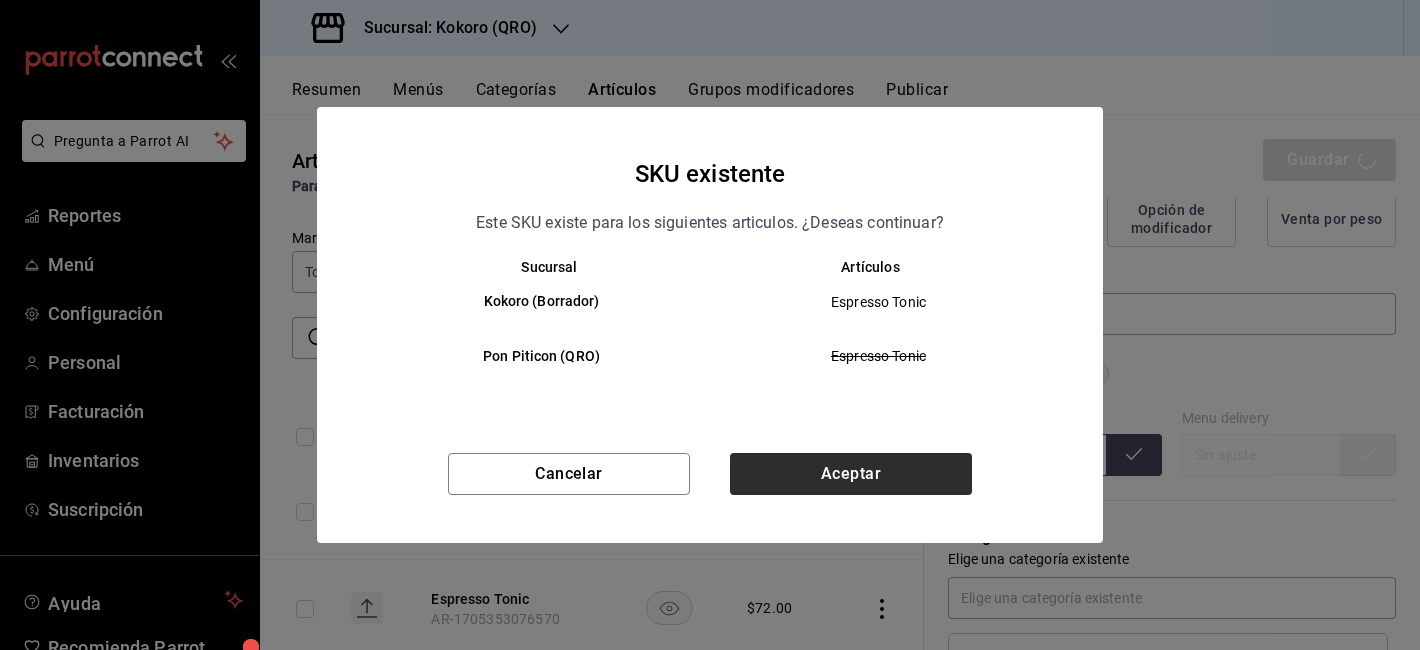 type on "x" 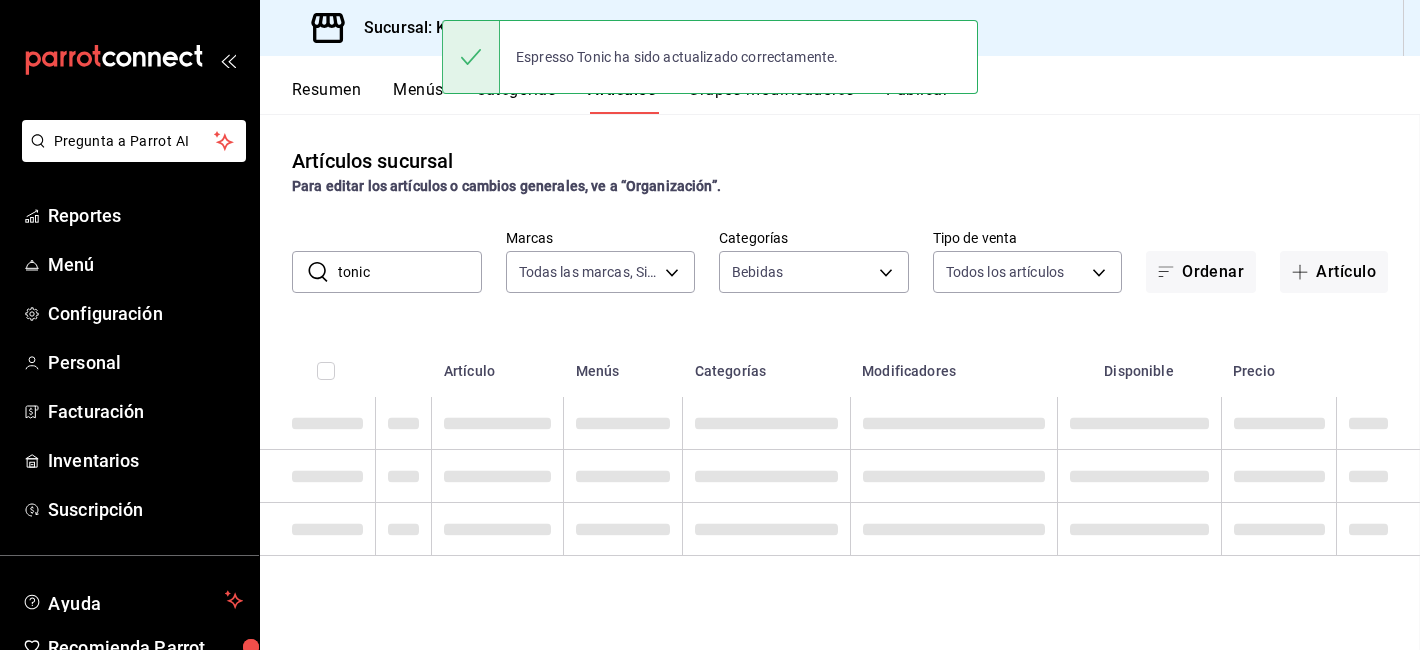 scroll, scrollTop: 0, scrollLeft: 0, axis: both 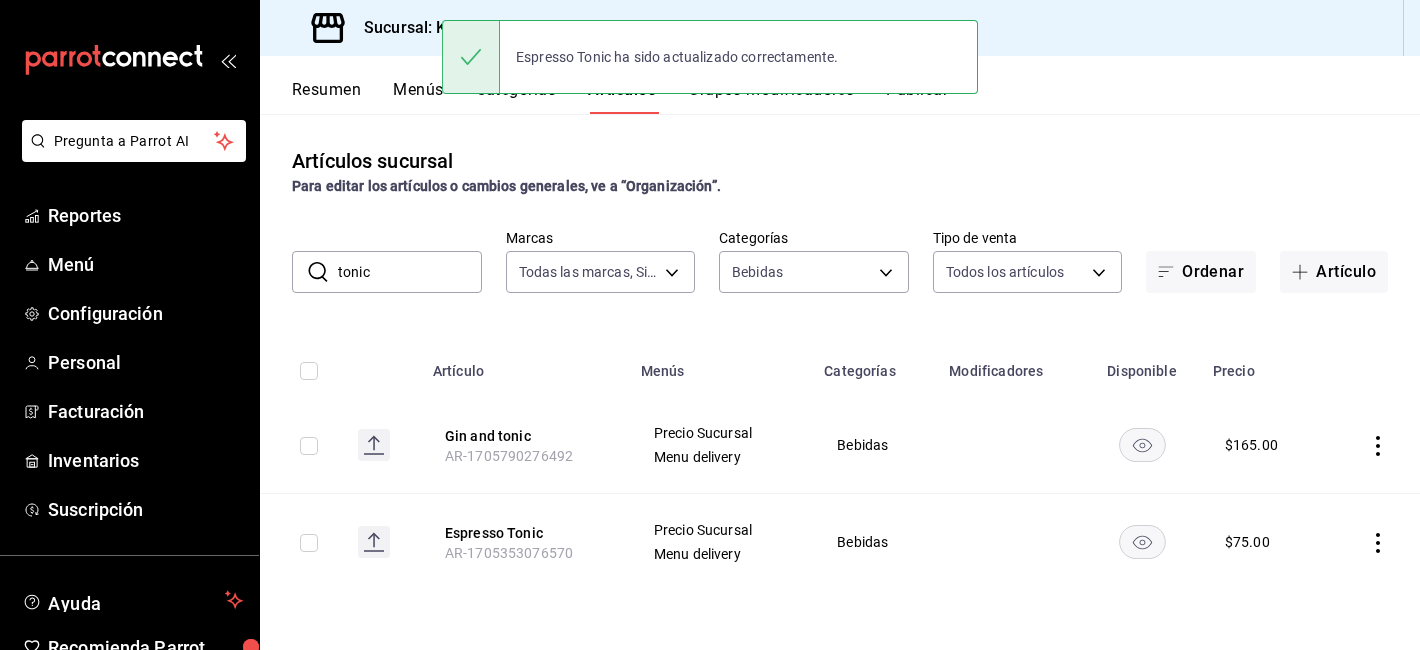 click on "tonic" at bounding box center (410, 272) 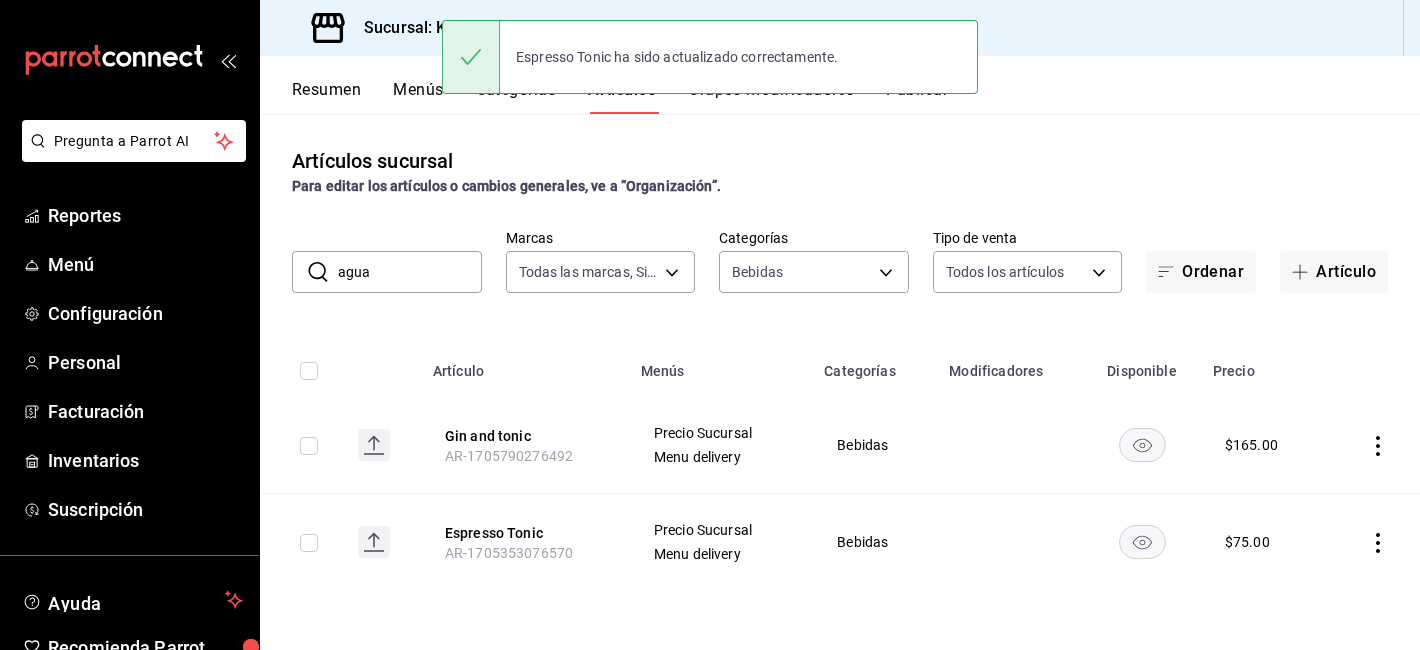 type on "agua" 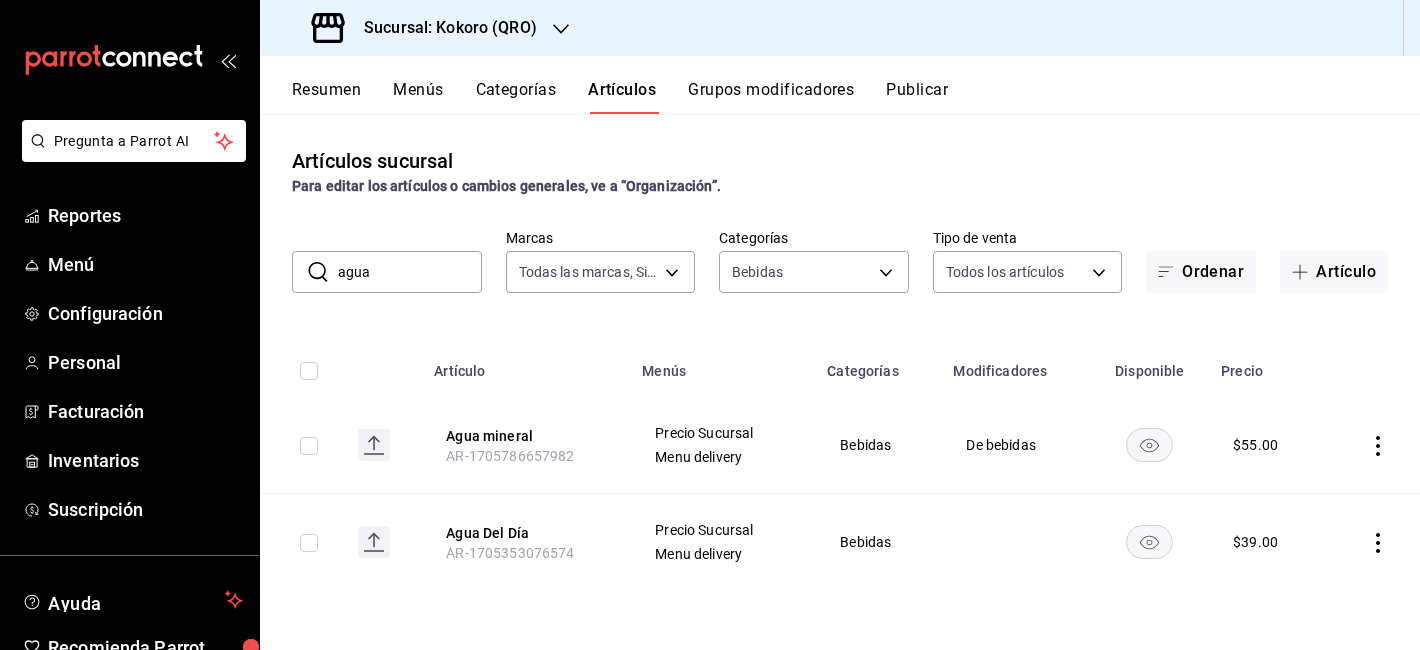 click 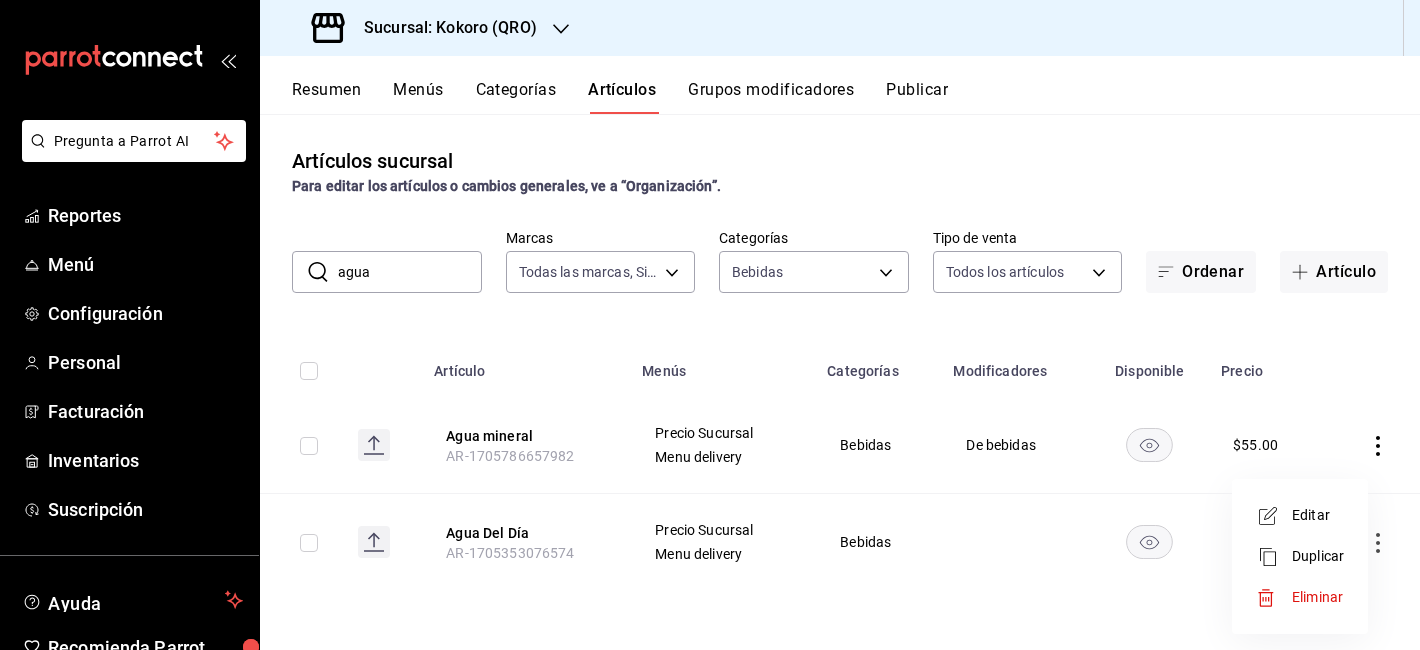 click on "Editar" at bounding box center [1318, 515] 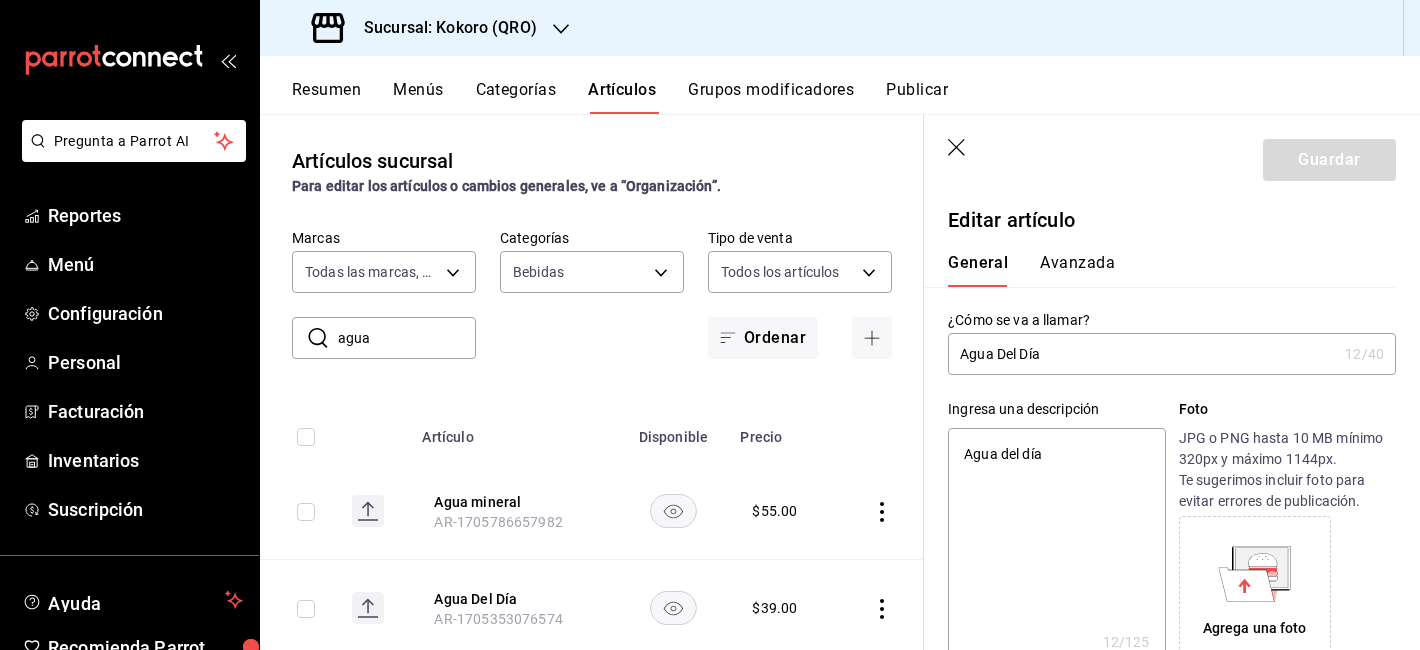 type on "x" 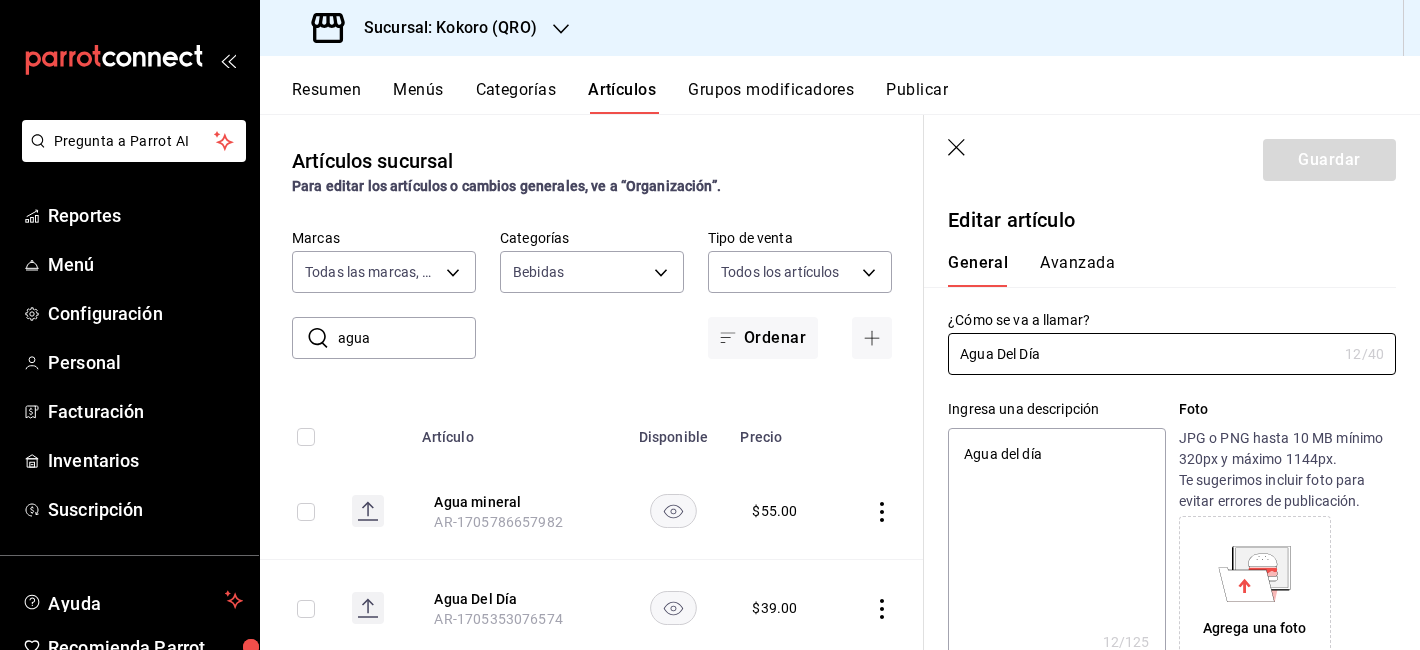 scroll, scrollTop: 523, scrollLeft: 0, axis: vertical 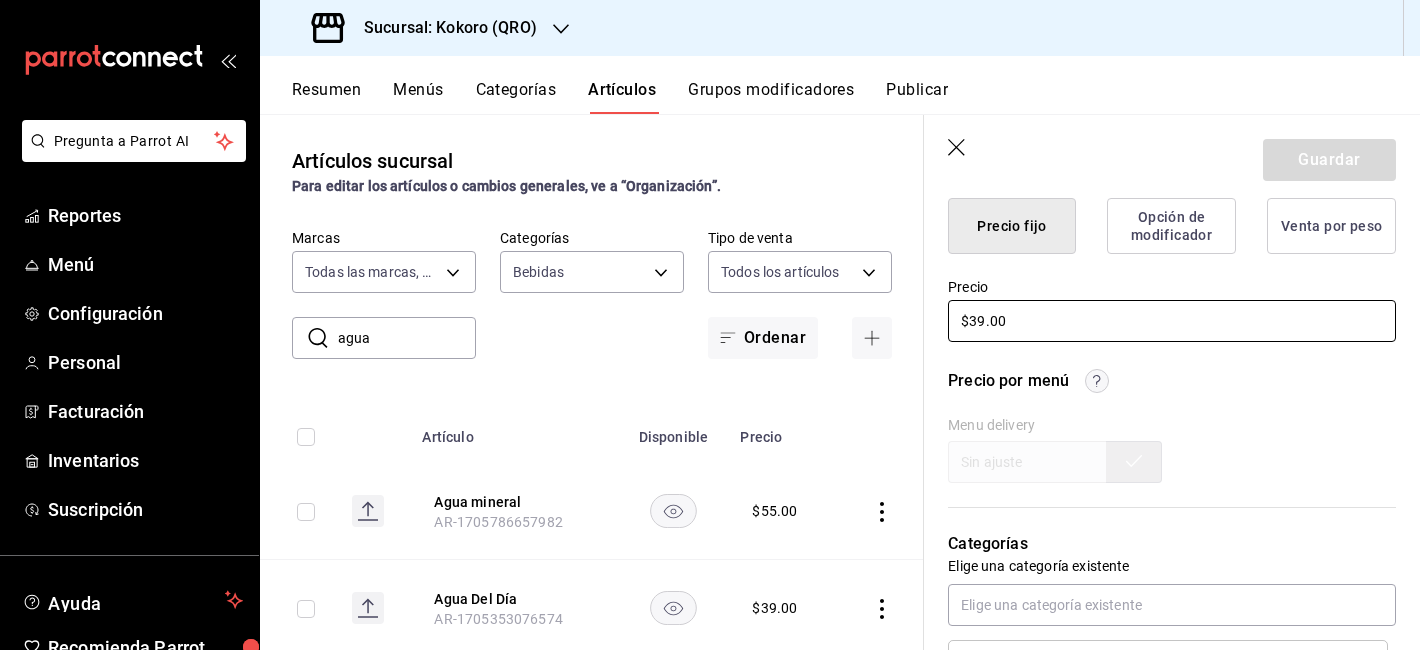 click on "$39.00" at bounding box center (1172, 321) 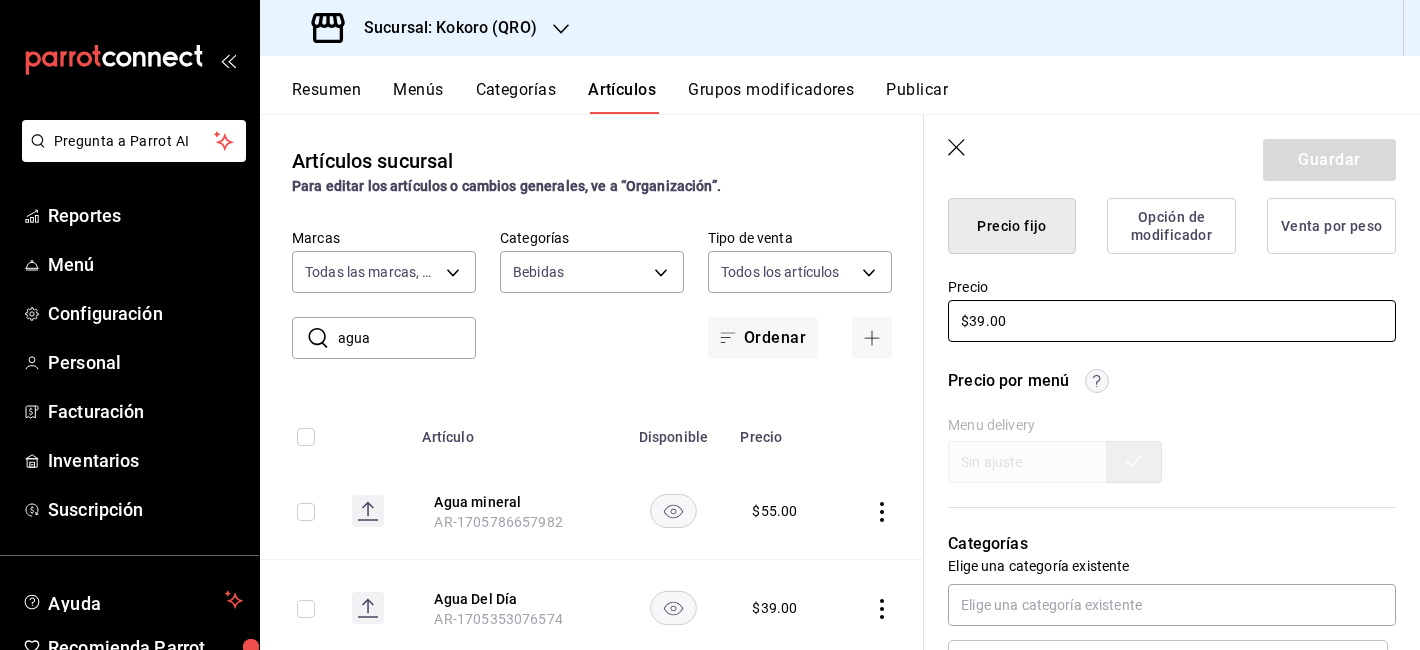 type on "x" 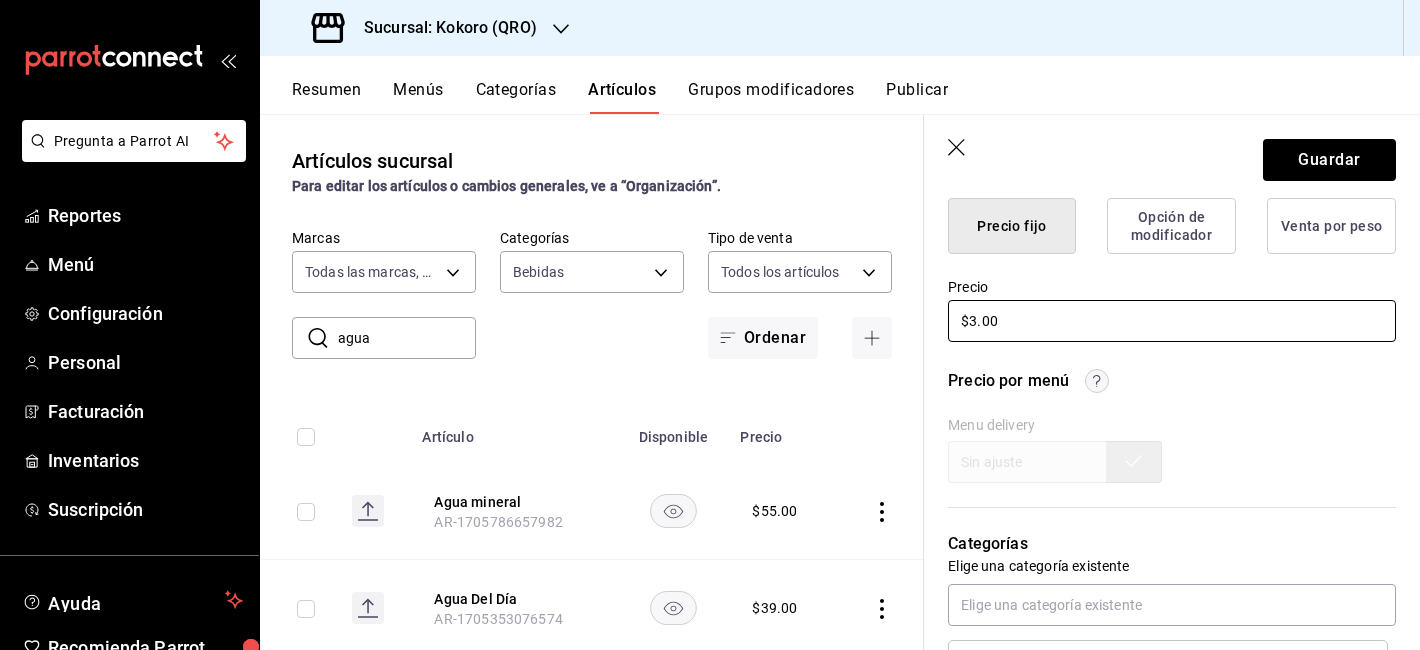 type on "x" 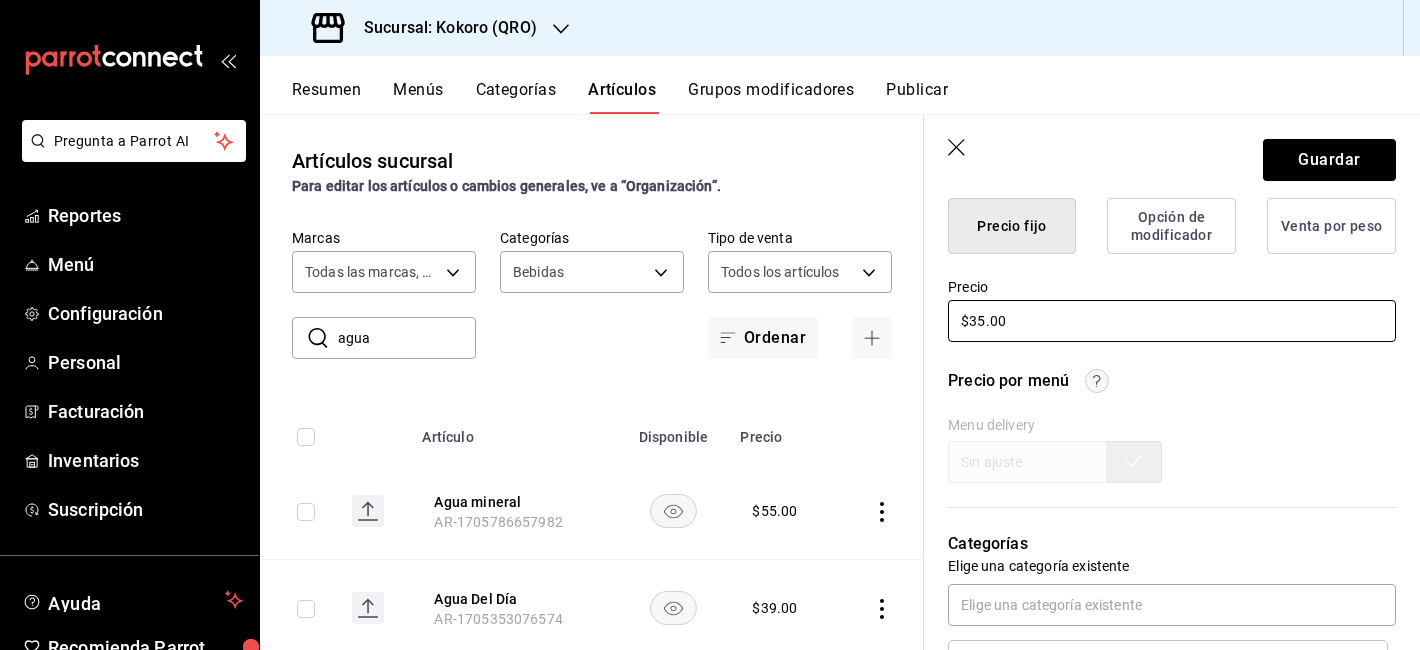 type on "$35.00" 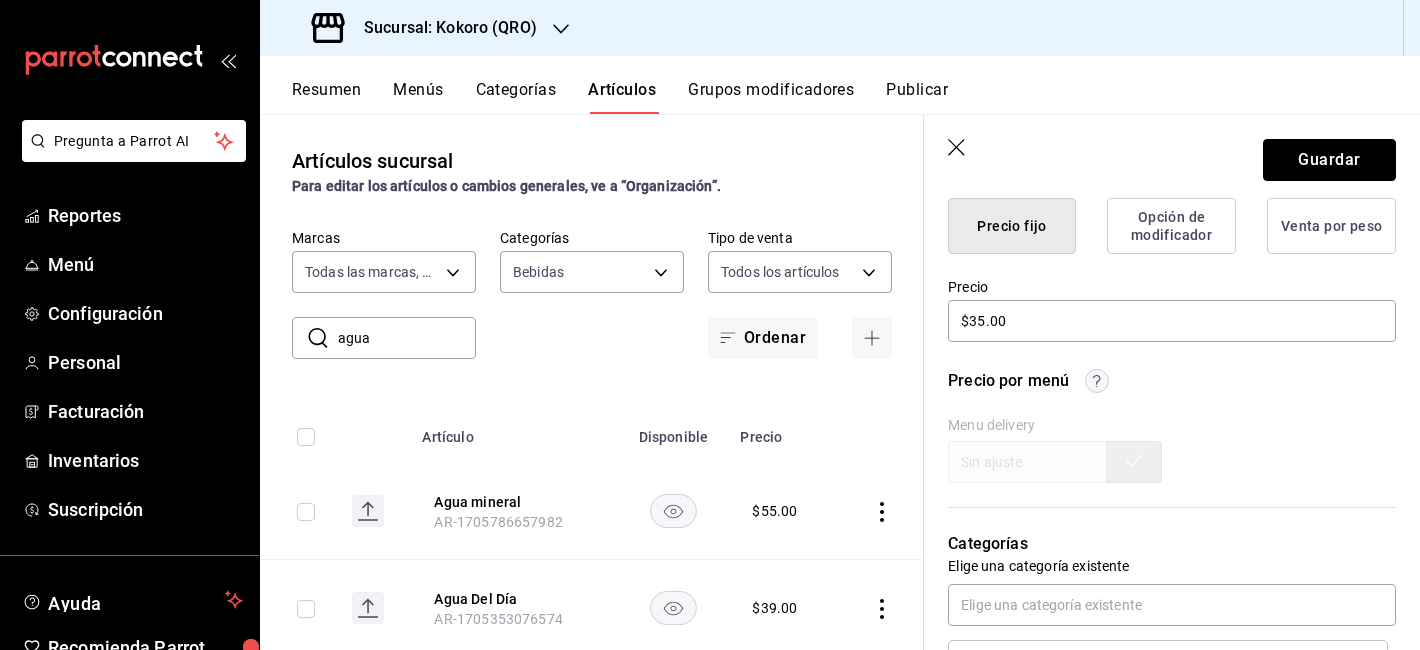 click on "Guardar" at bounding box center (1329, 160) 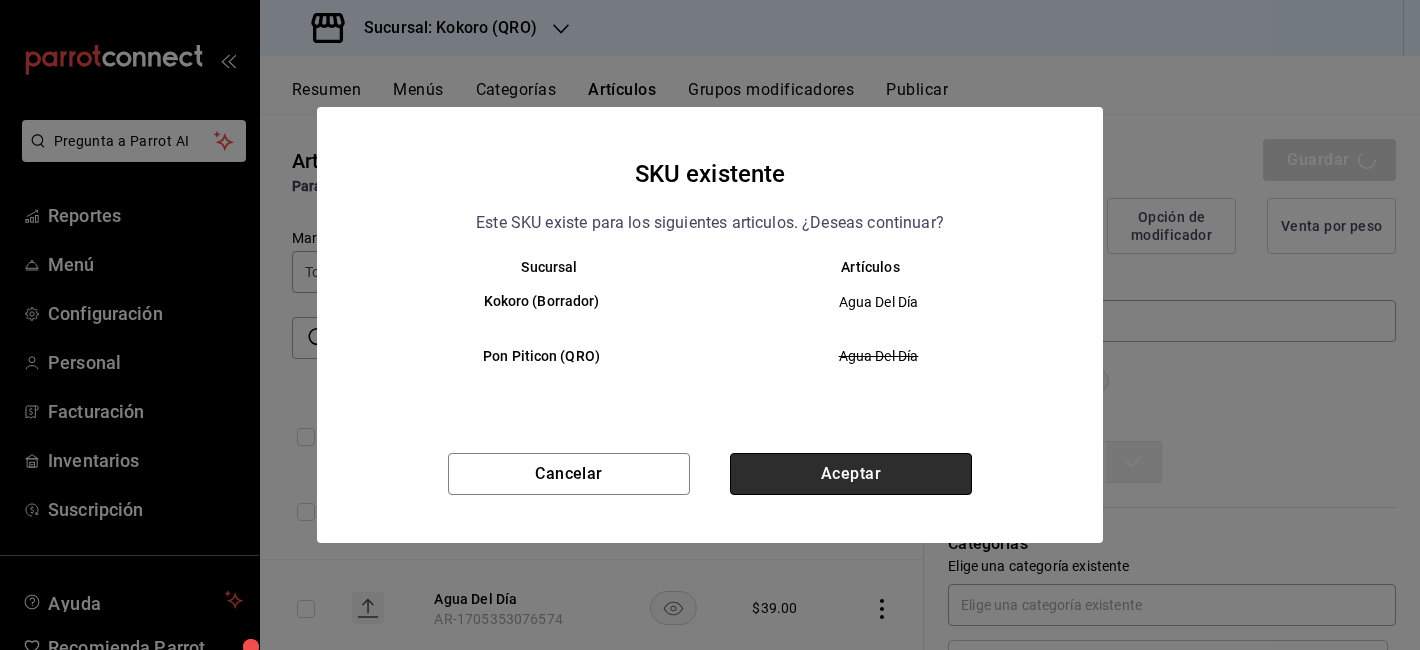 click on "Aceptar" at bounding box center [851, 474] 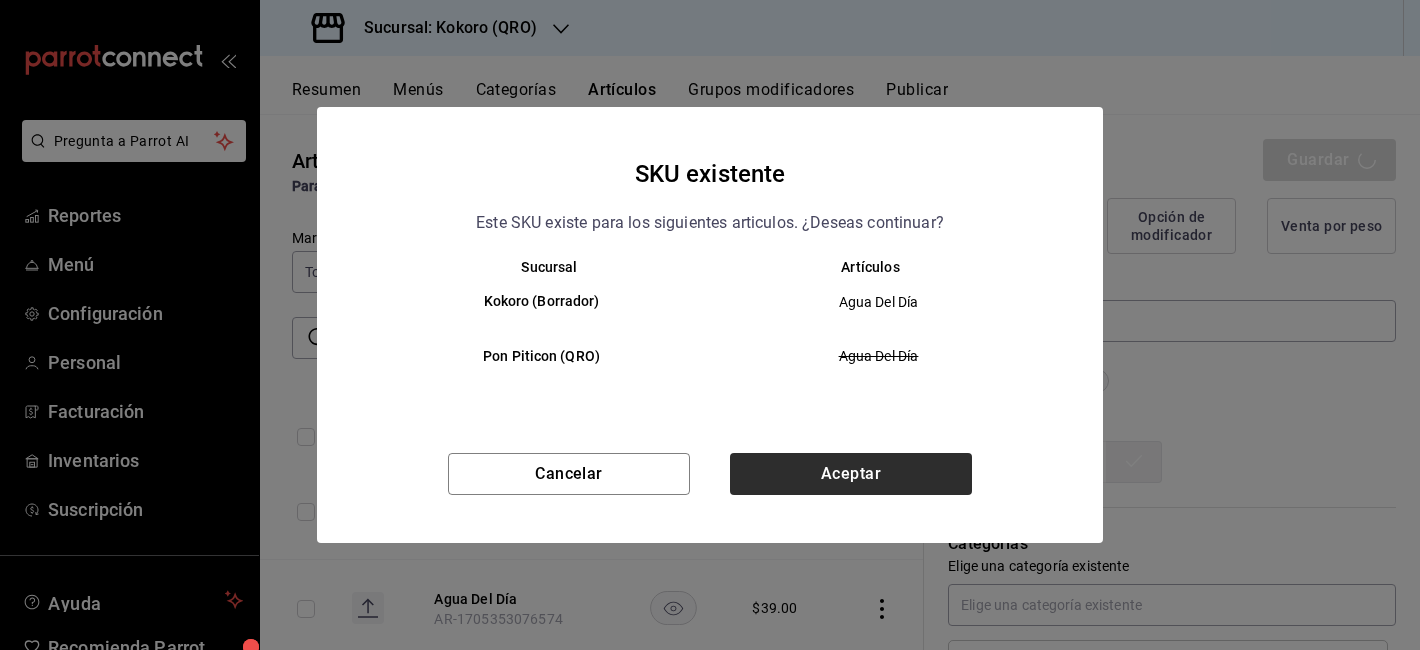 type on "x" 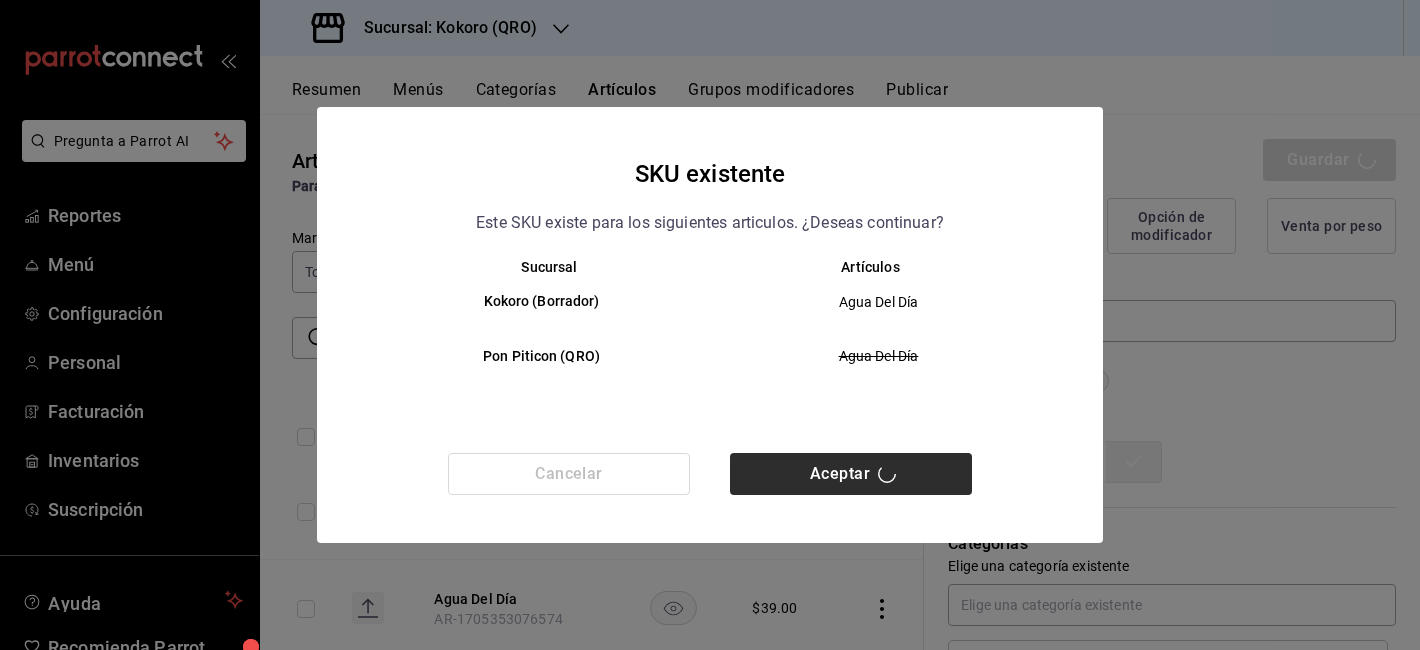 type 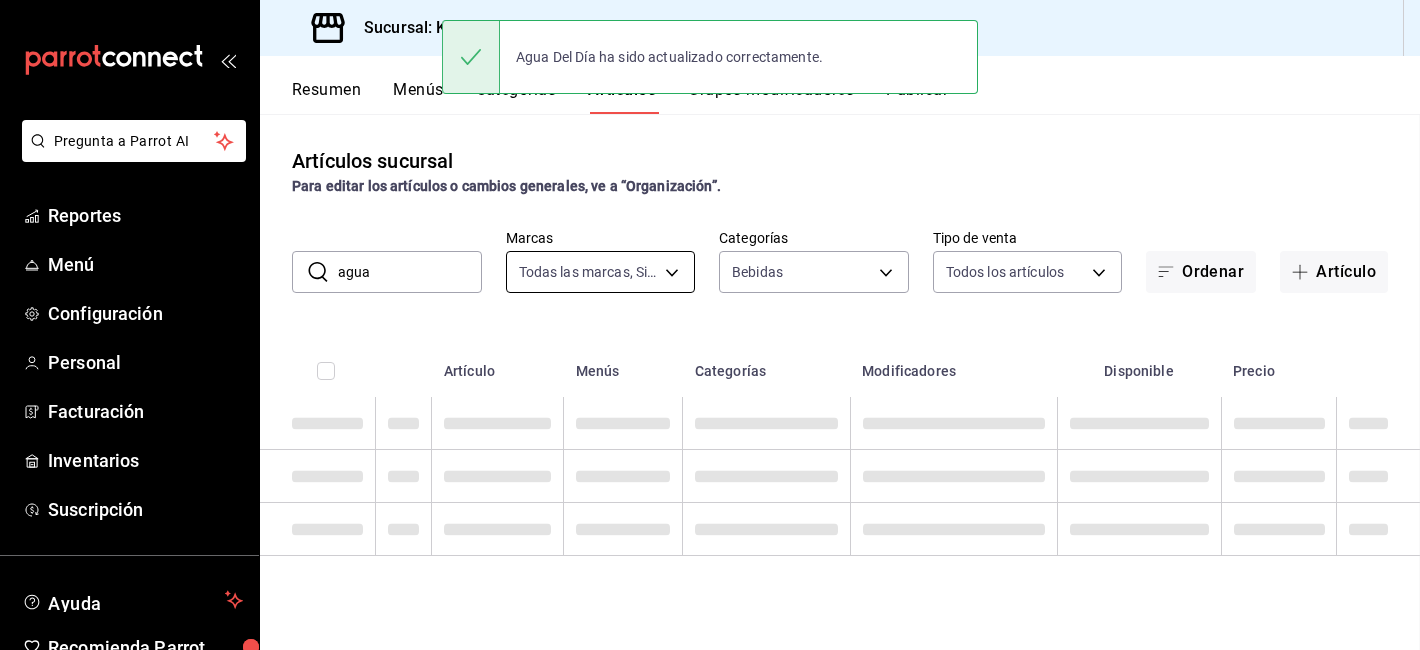scroll, scrollTop: 0, scrollLeft: 0, axis: both 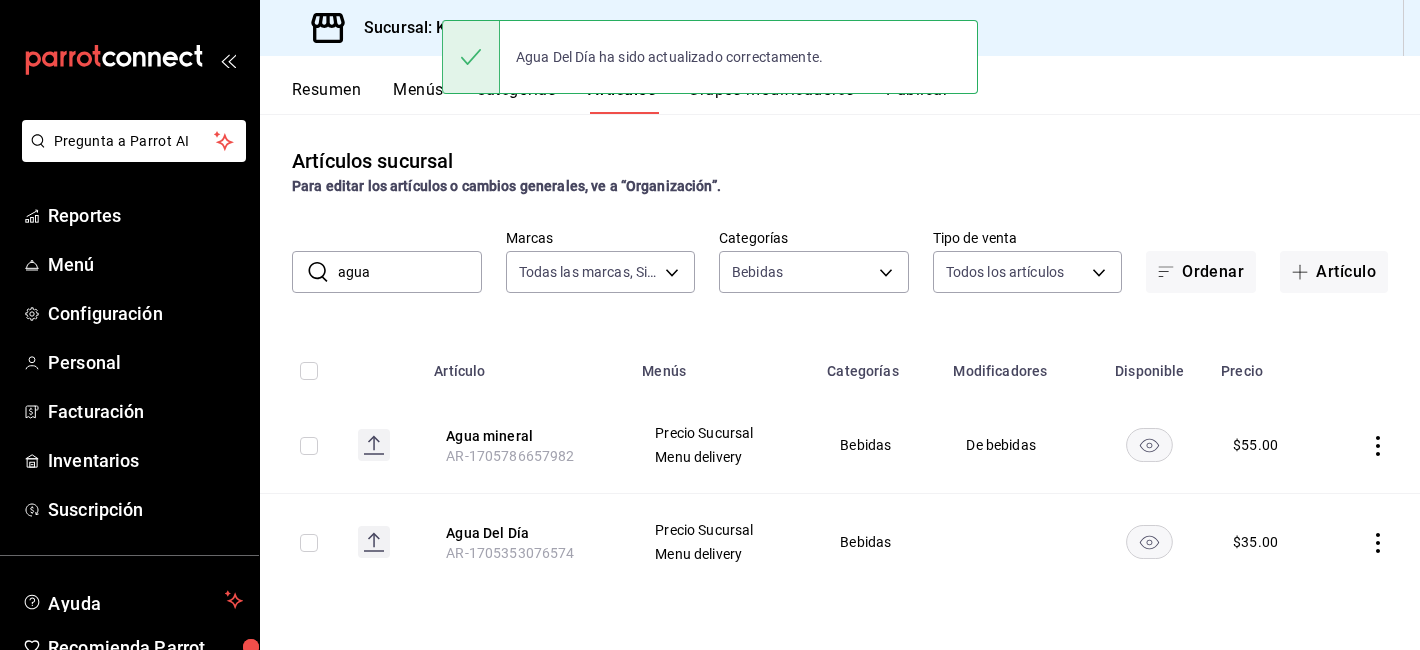 click on "agua" at bounding box center [410, 272] 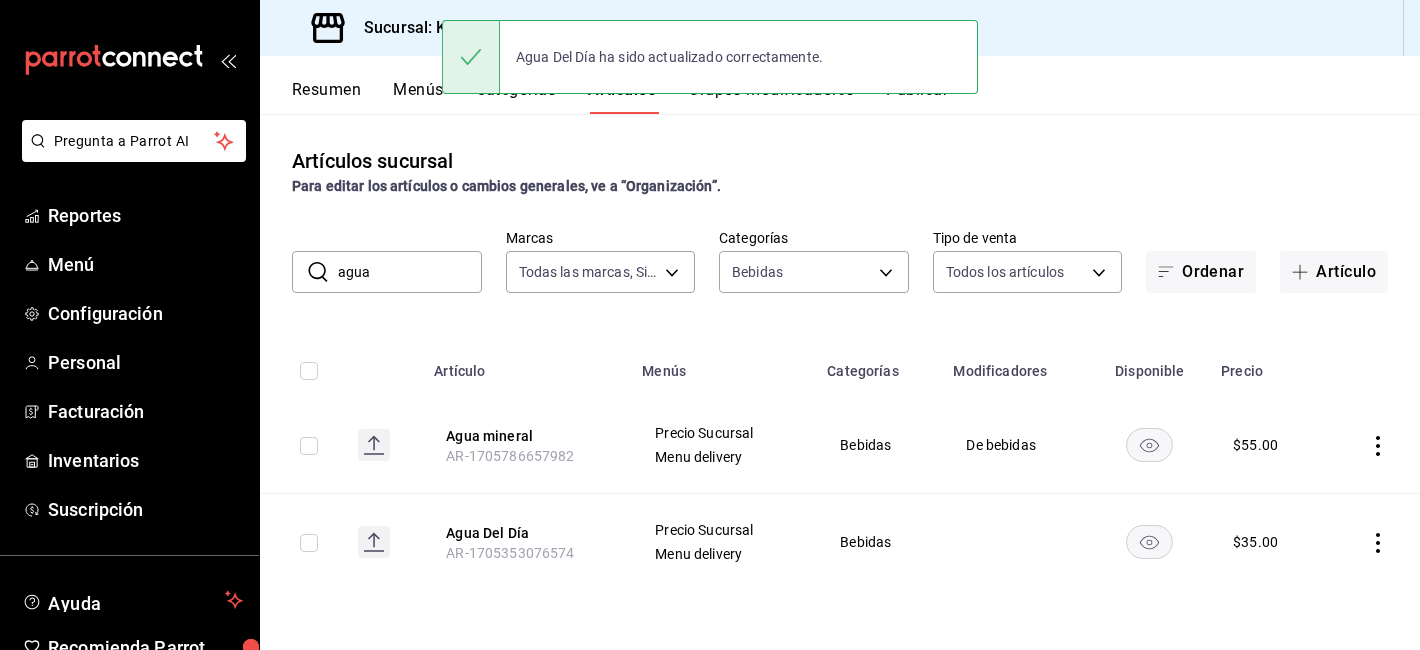 click on "agua" at bounding box center [410, 272] 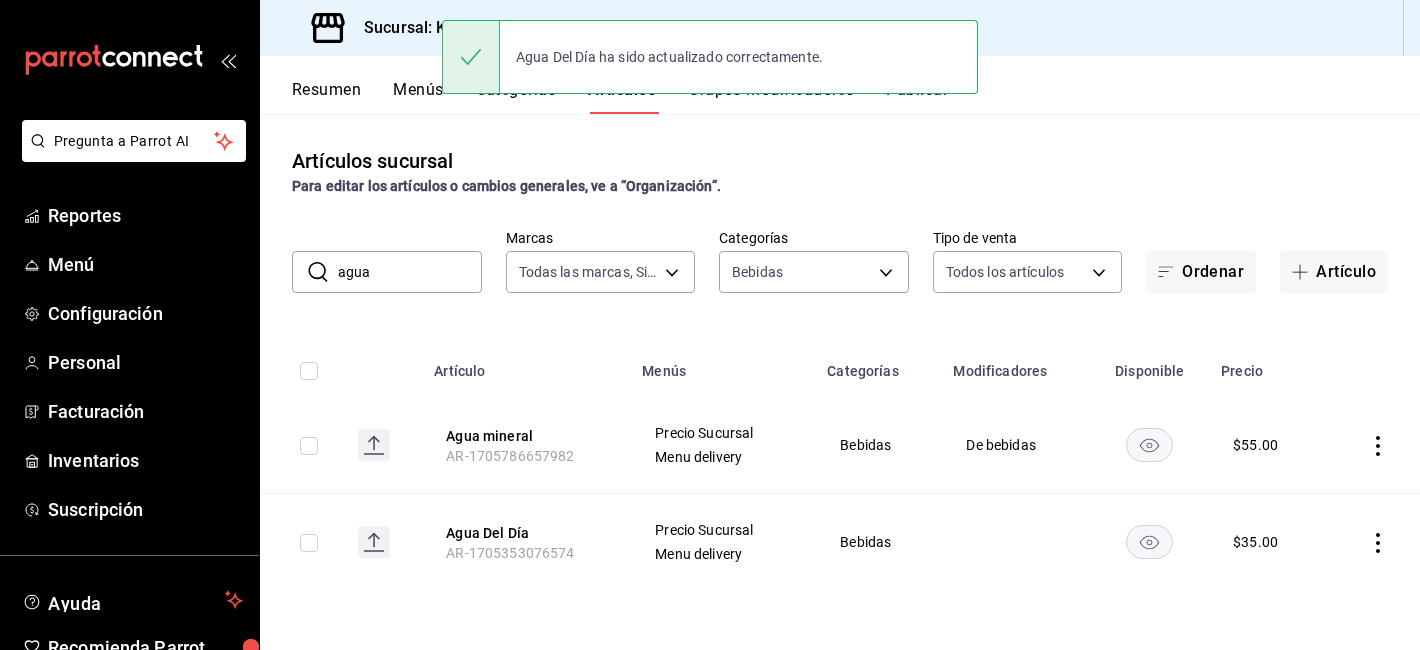 click on "agua" at bounding box center [410, 272] 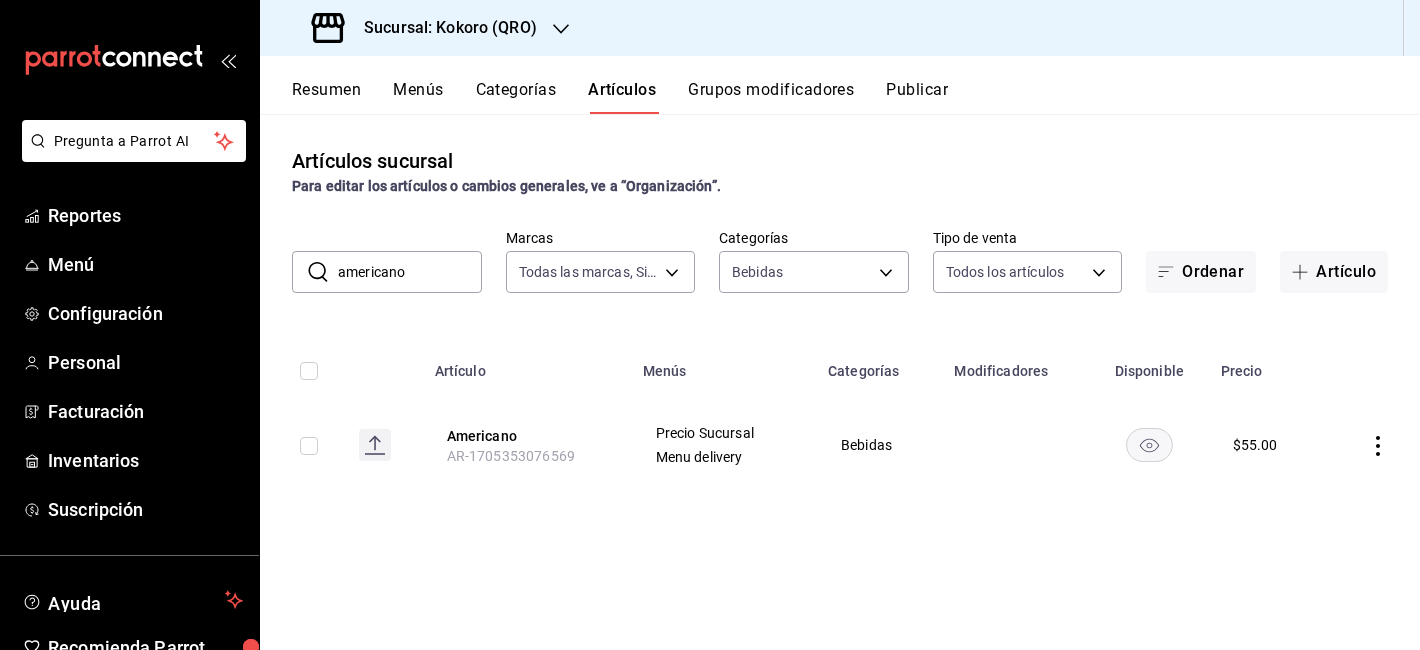 click on "americano" at bounding box center [410, 272] 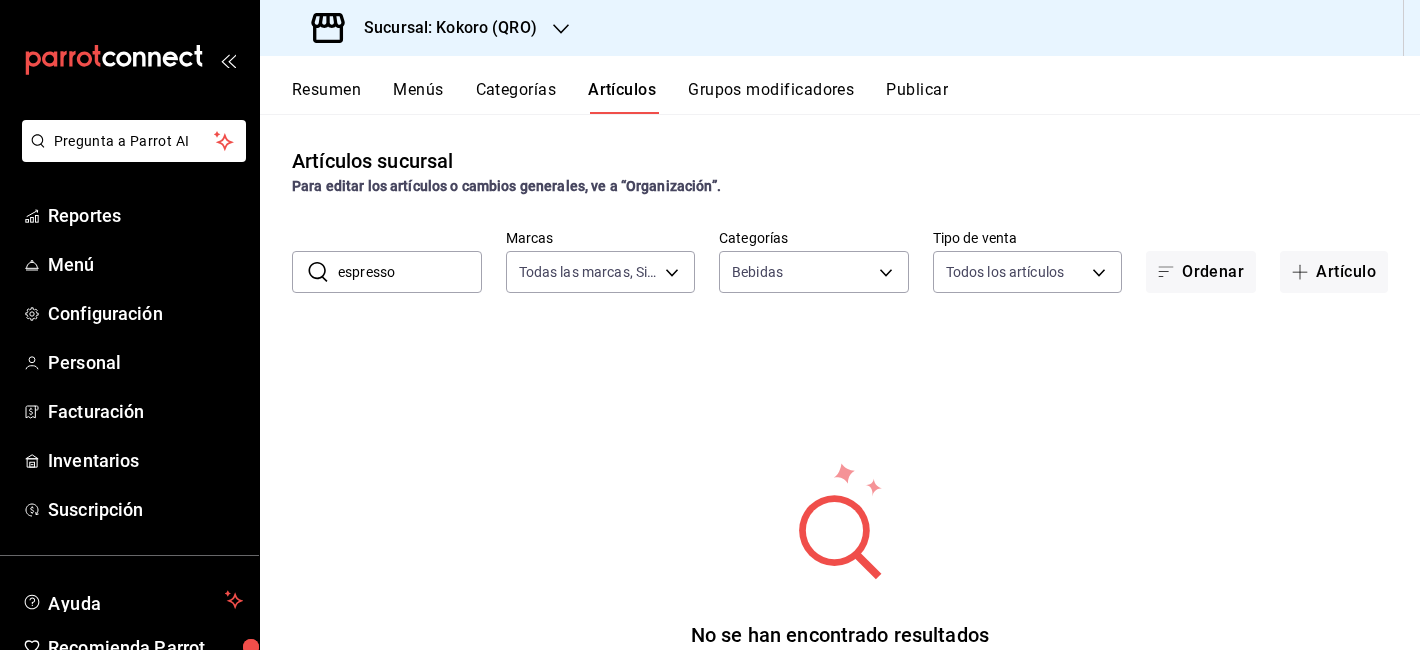 type on "espresso" 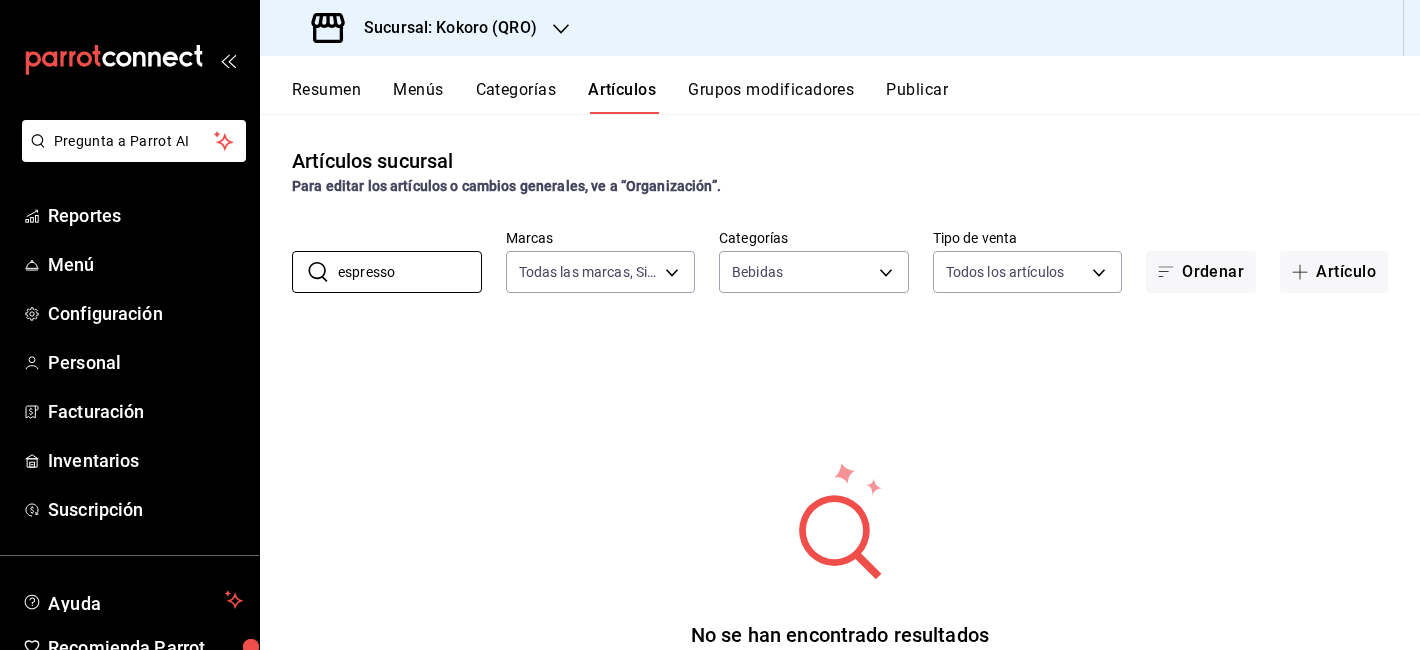 click on "No se han encontrado resultados Parece que no podemos encontrar ningún resultado basado en tu búsqueda, intenta de nuevo." at bounding box center [840, 583] 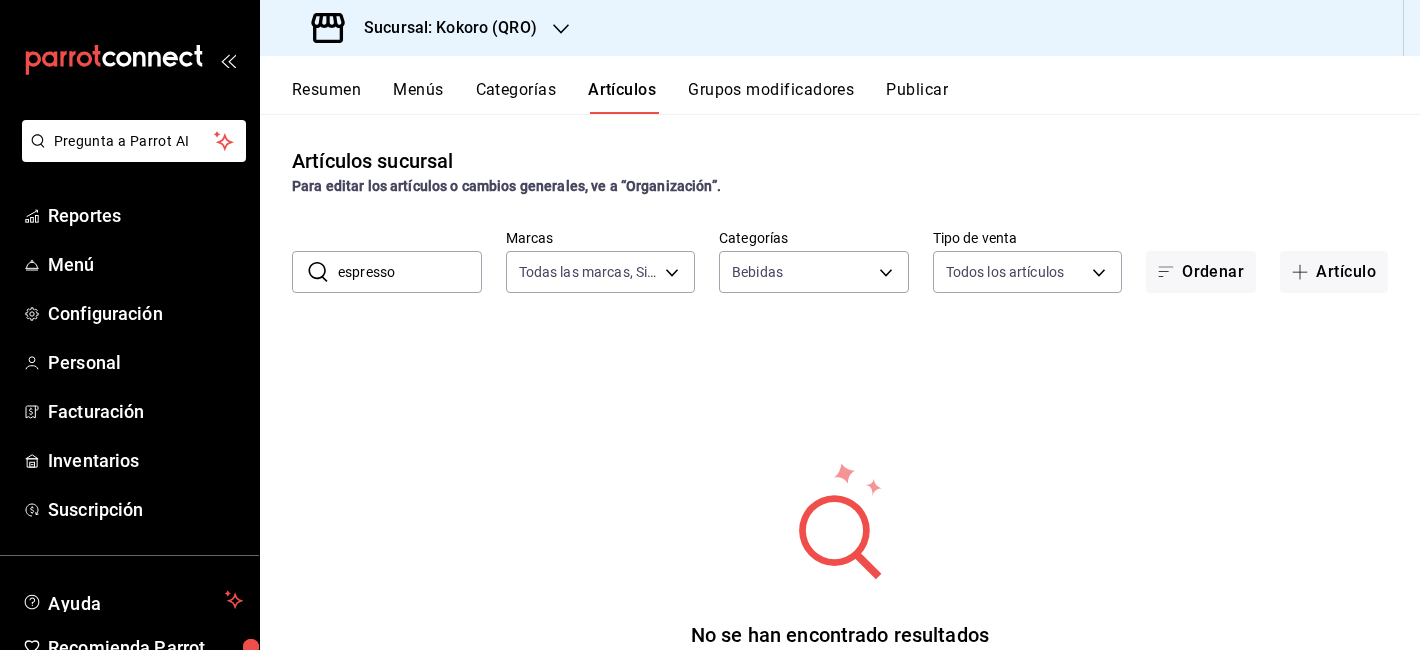 click on "No se han encontrado resultados Parece que no podemos encontrar ningún resultado basado en tu búsqueda, intenta de nuevo." at bounding box center [840, 583] 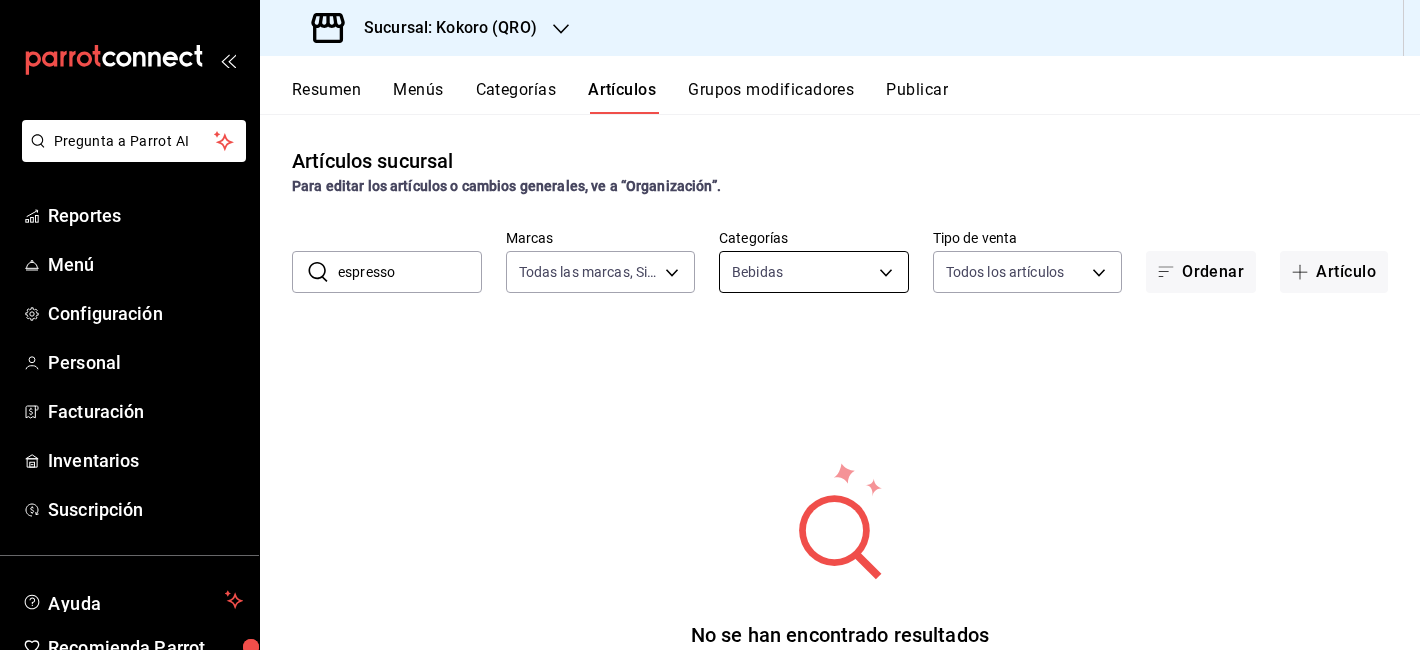 click on "Pregunta a Parrot AI Reportes   Menú   Configuración   Personal   Facturación   Inventarios   Suscripción   Ayuda Recomienda Parrot   Moises Villalobos   Sugerir nueva función   Sucursal: Kokoro (QRO) Resumen Menús Categorías Artículos Grupos modificadores Publicar Artículos sucursal Para editar los artículos o cambios generales, ve a “Organización”. ​ espresso ​ Marcas Todas las marcas, Sin marca 5dd2431f-515e-47b5-ba9f-8586cfd3a091 Categorías Bebidas b9d7f510-d573-4313-95dd-f755c36d07ff Tipo de venta Todos los artículos ALL Ordenar Artículo No se han encontrado resultados Parece que no podemos encontrar ningún resultado basado en tu búsqueda, intenta de nuevo. Guardar Pregunta a Parrot AI Reportes   Menú   Configuración   Personal   Facturación   Inventarios   Suscripción   Ayuda Recomienda Parrot   Moises Villalobos   Sugerir nueva función   GANA 1 MES GRATIS EN TU SUSCRIPCIÓN AQUÍ Ver video tutorial Ir a video Visitar centro de ayuda (81) 2046 6363 soporte@parrotsoftware.io" at bounding box center (710, 325) 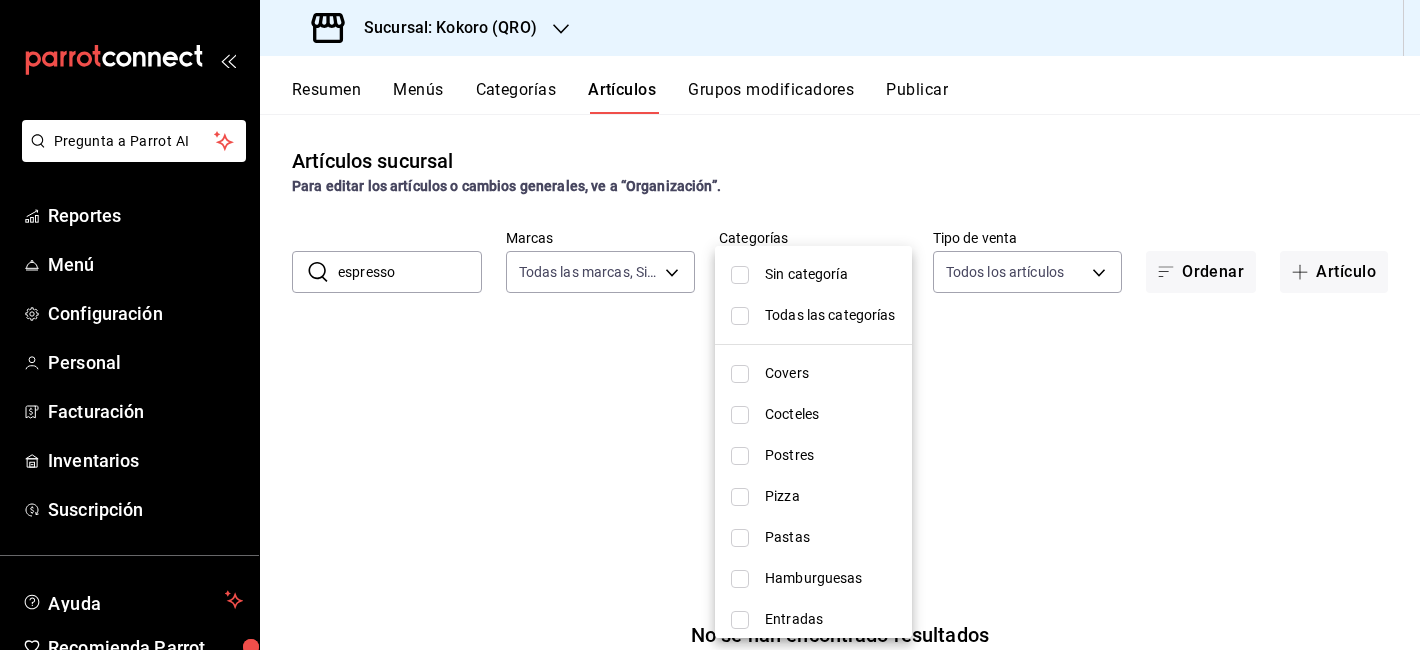 click on "Sin categoría" at bounding box center (830, 274) 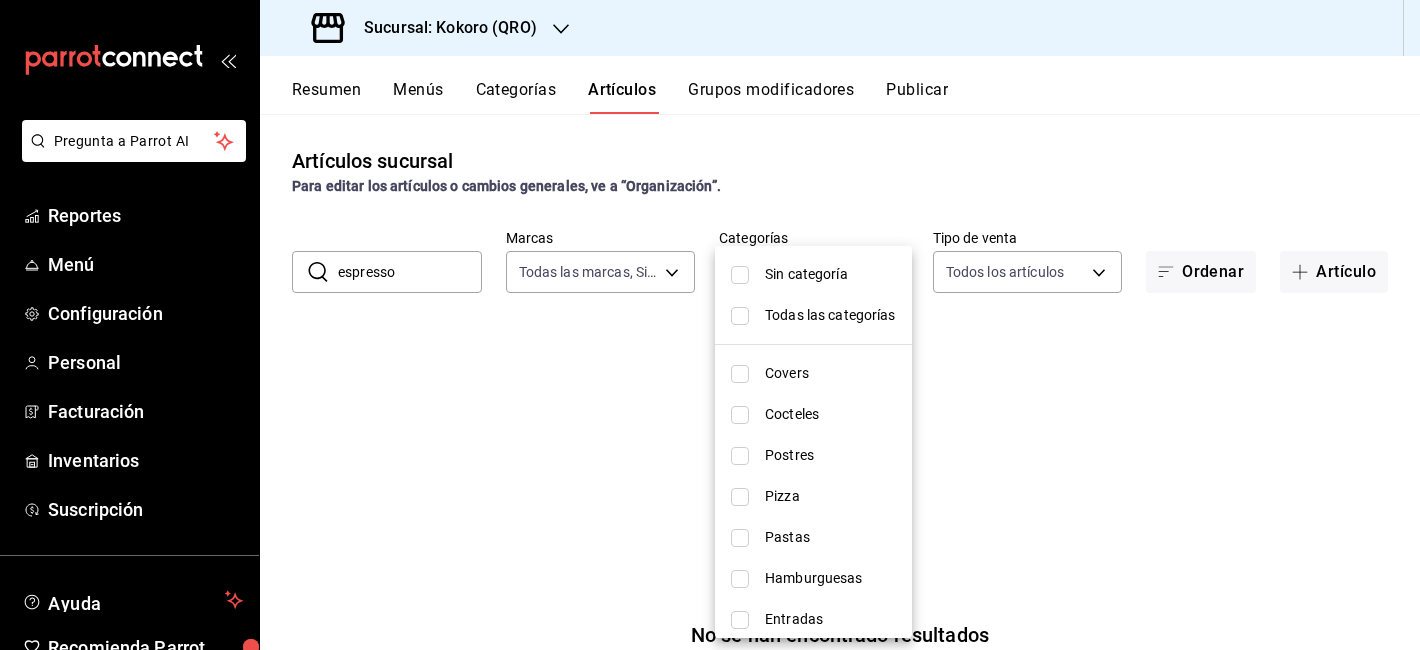 checkbox on "true" 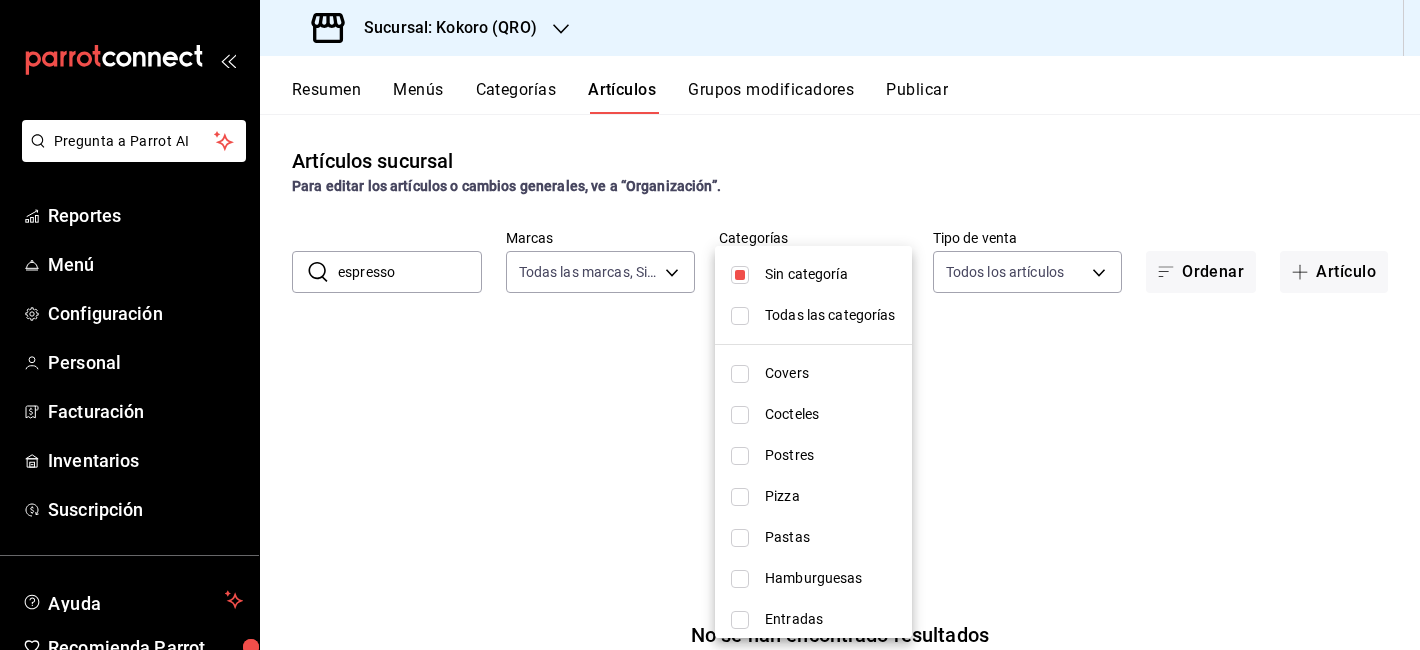 click at bounding box center (710, 325) 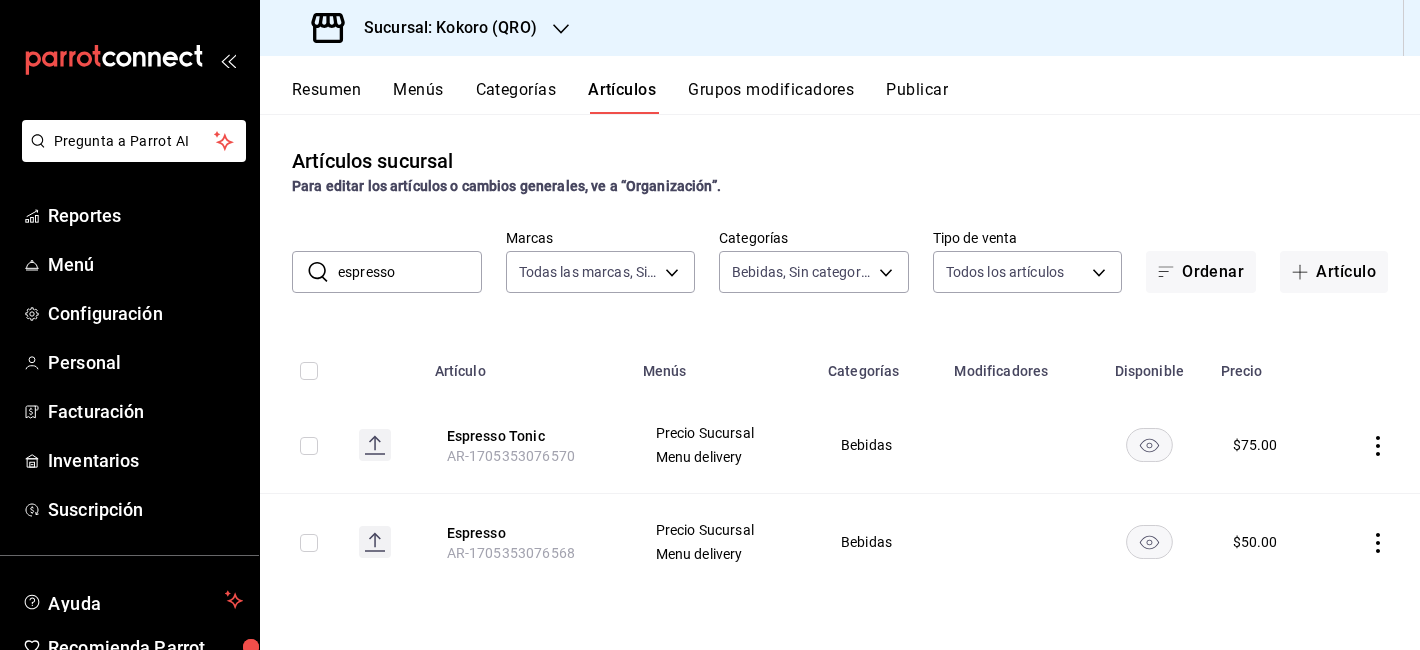 click on "espresso" at bounding box center [410, 272] 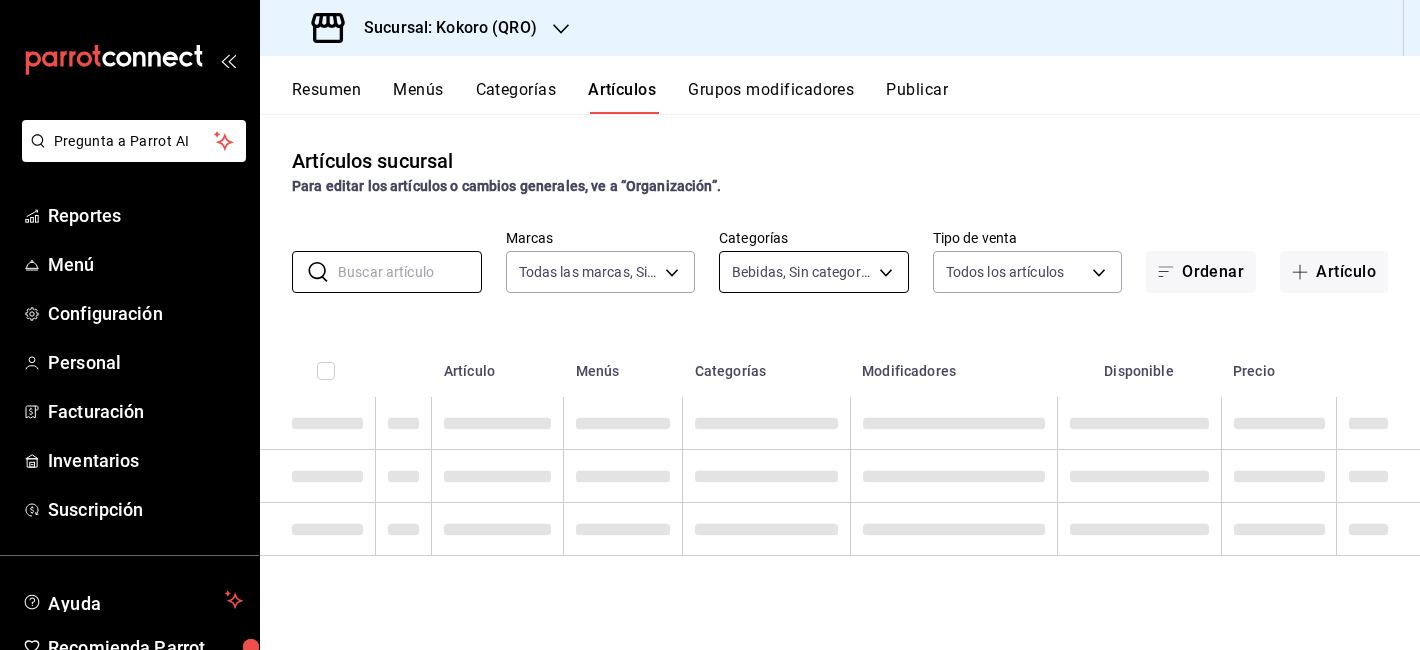 type 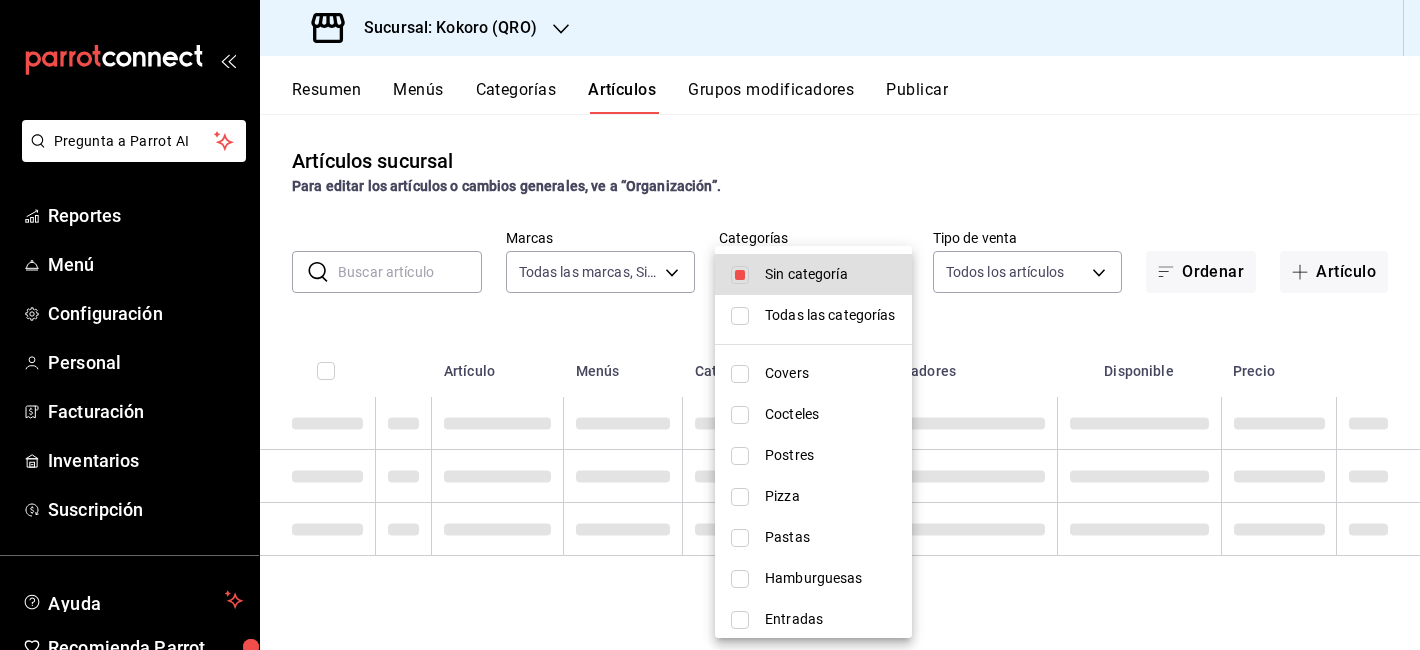 click on "Pregunta a Parrot AI Reportes   Menú   Configuración   Personal   Facturación   Inventarios   Suscripción   Ayuda Recomienda Parrot   Moises Villalobos   Sugerir nueva función   Sucursal: Kokoro (QRO) Resumen Menús Categorías Artículos Grupos modificadores Publicar Artículos sucursal Para editar los artículos o cambios generales, ve a “Organización”. ​ ​ Marcas Todas las marcas, Sin marca 5dd2431f-515e-47b5-ba9f-8586cfd3a091 Categorías Bebidas, Sin categoría b9d7f510-d573-4313-95dd-f755c36d07ff Tipo de venta Todos los artículos ALL Ordenar Artículo Artículo Menús Categorías Modificadores Disponible Precio Guardar Pregunta a Parrot AI Reportes   Menú   Configuración   Personal   Facturación   Inventarios   Suscripción   Ayuda Recomienda Parrot   Moises Villalobos   Sugerir nueva función   GANA 1 MES GRATIS EN TU SUSCRIPCIÓN AQUÍ Ver video tutorial Ir a video Visitar centro de ayuda (81) 2046 6363 soporte@parrotsoftware.io Visitar centro de ayuda (81) 2046 6363 Editar Duplicar" at bounding box center (710, 325) 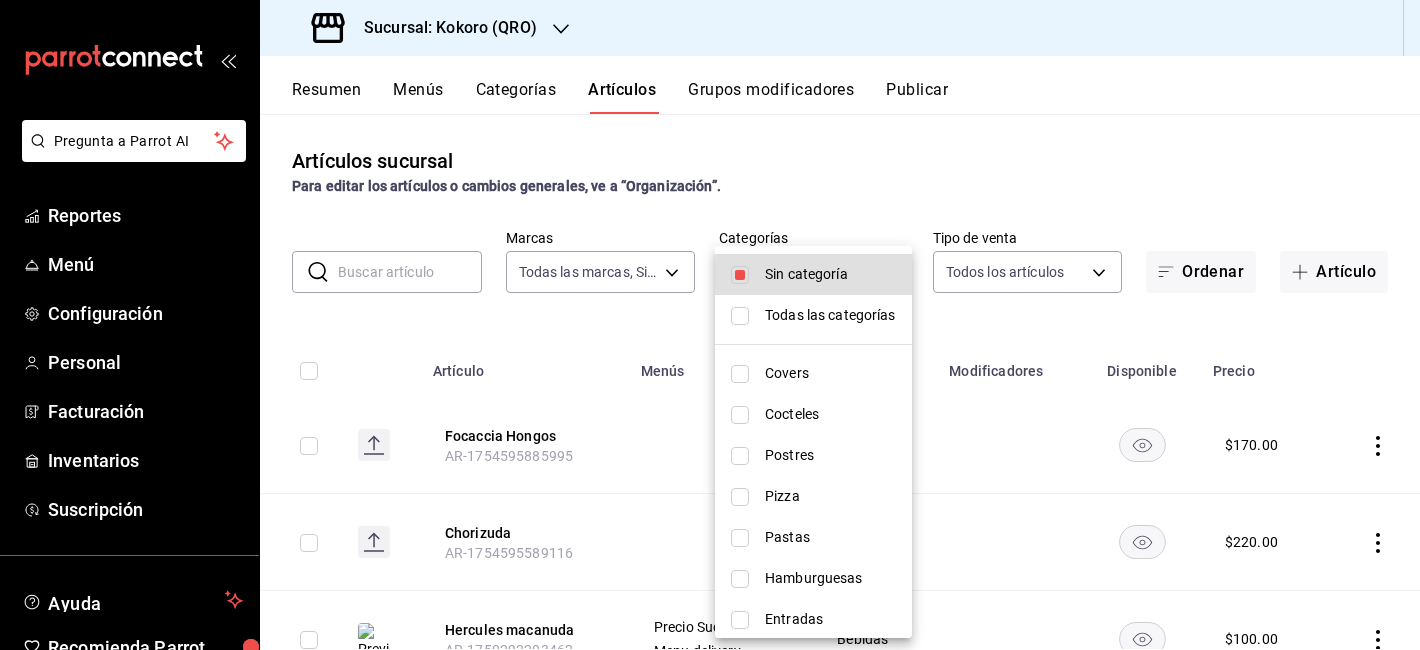click on "Todas las categorías" at bounding box center [830, 315] 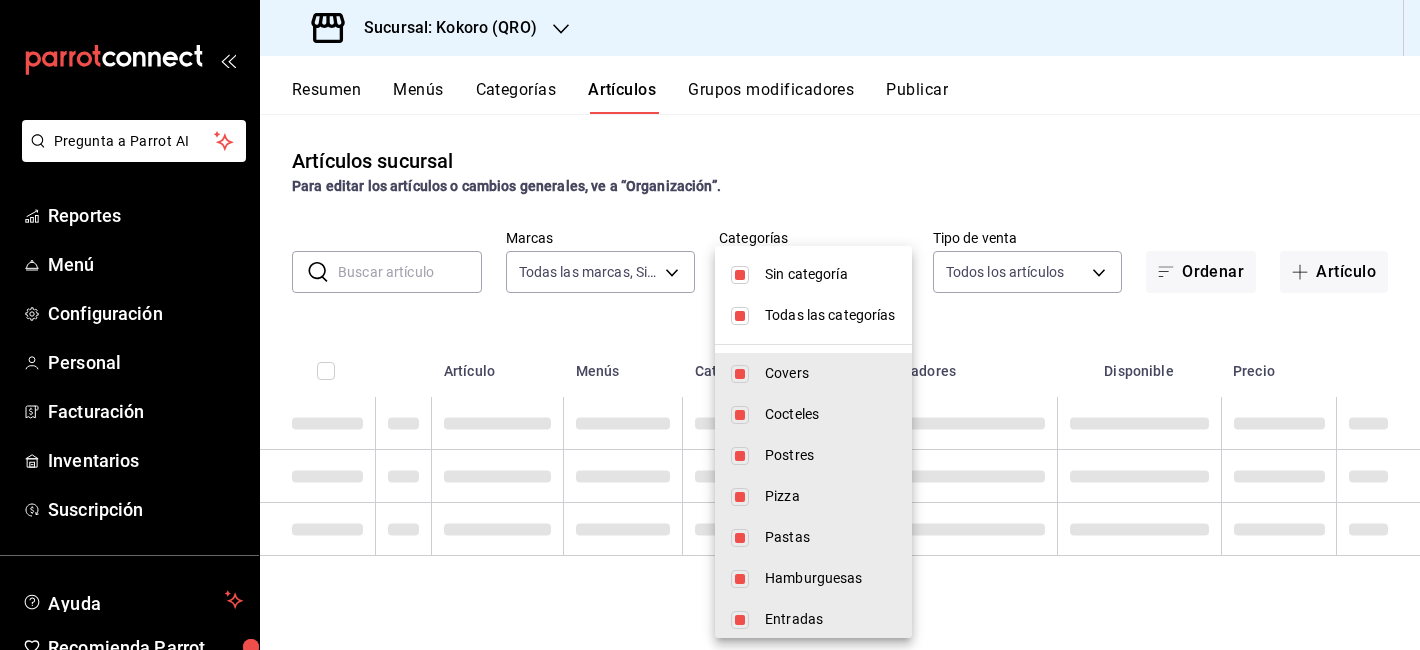 click on "Sin categoría" at bounding box center (830, 274) 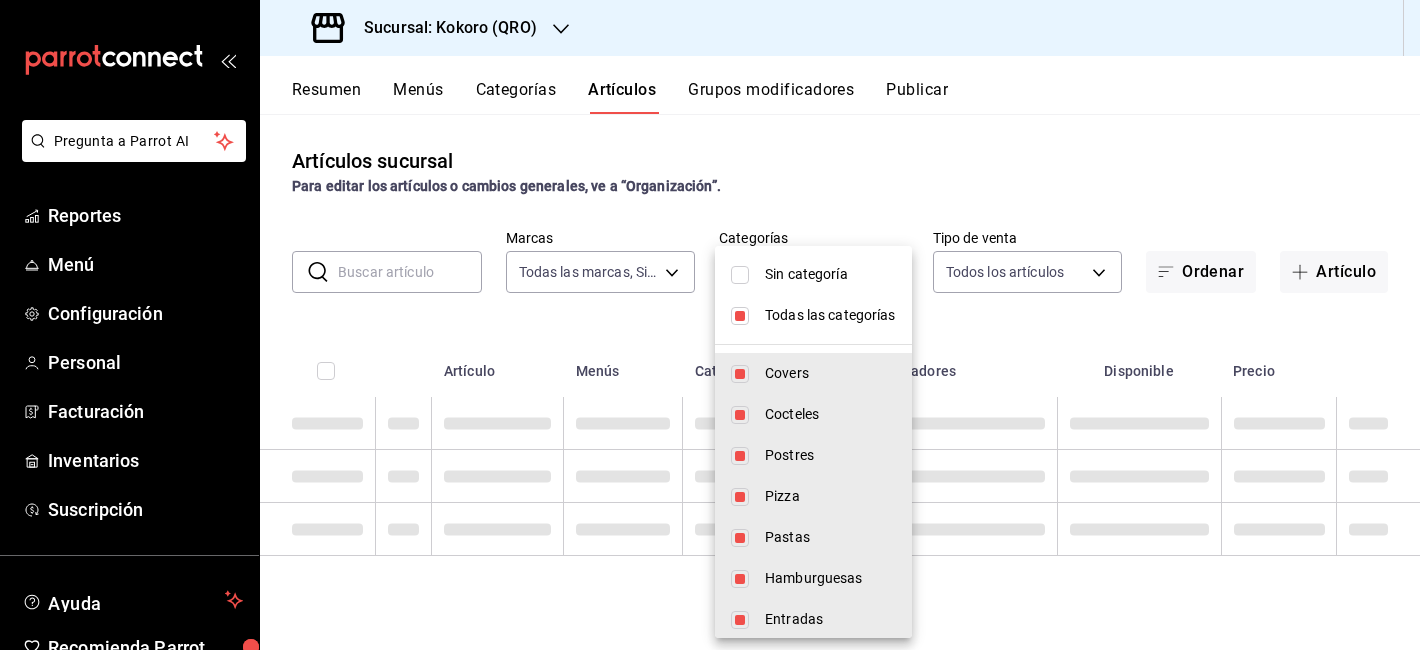 click on "Todas las categorías" at bounding box center (830, 315) 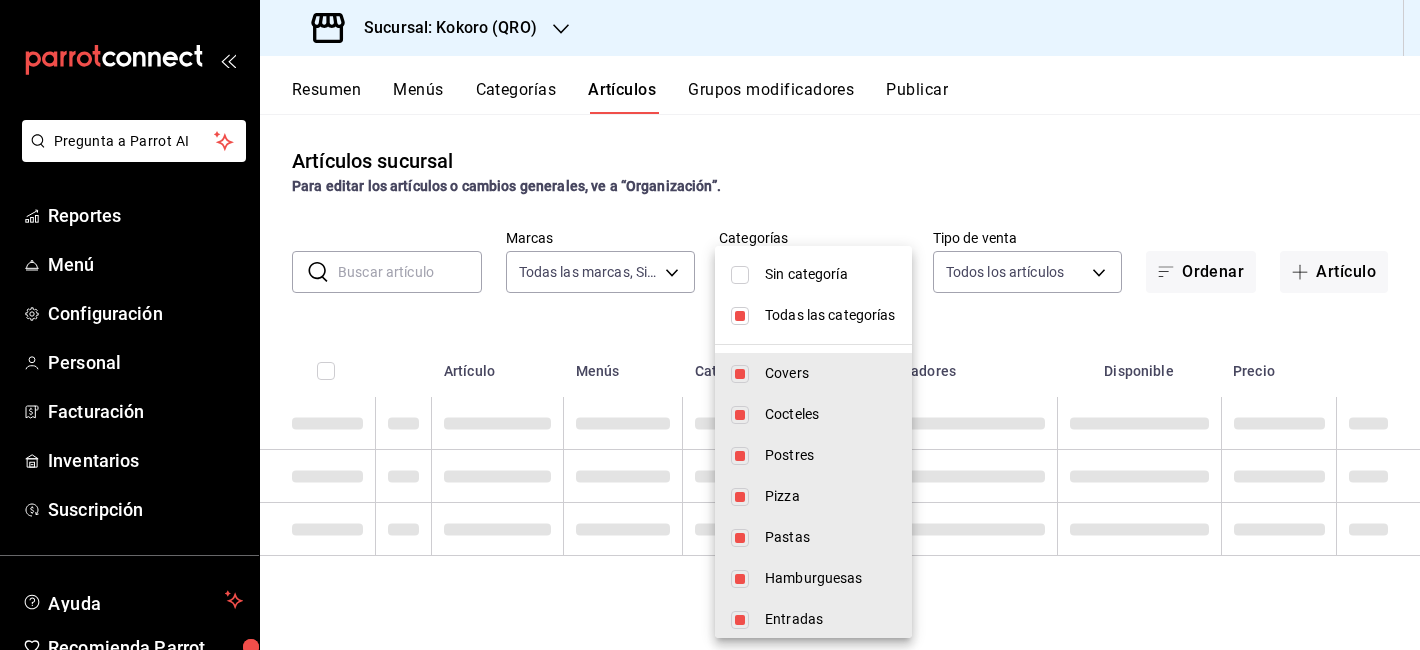 type 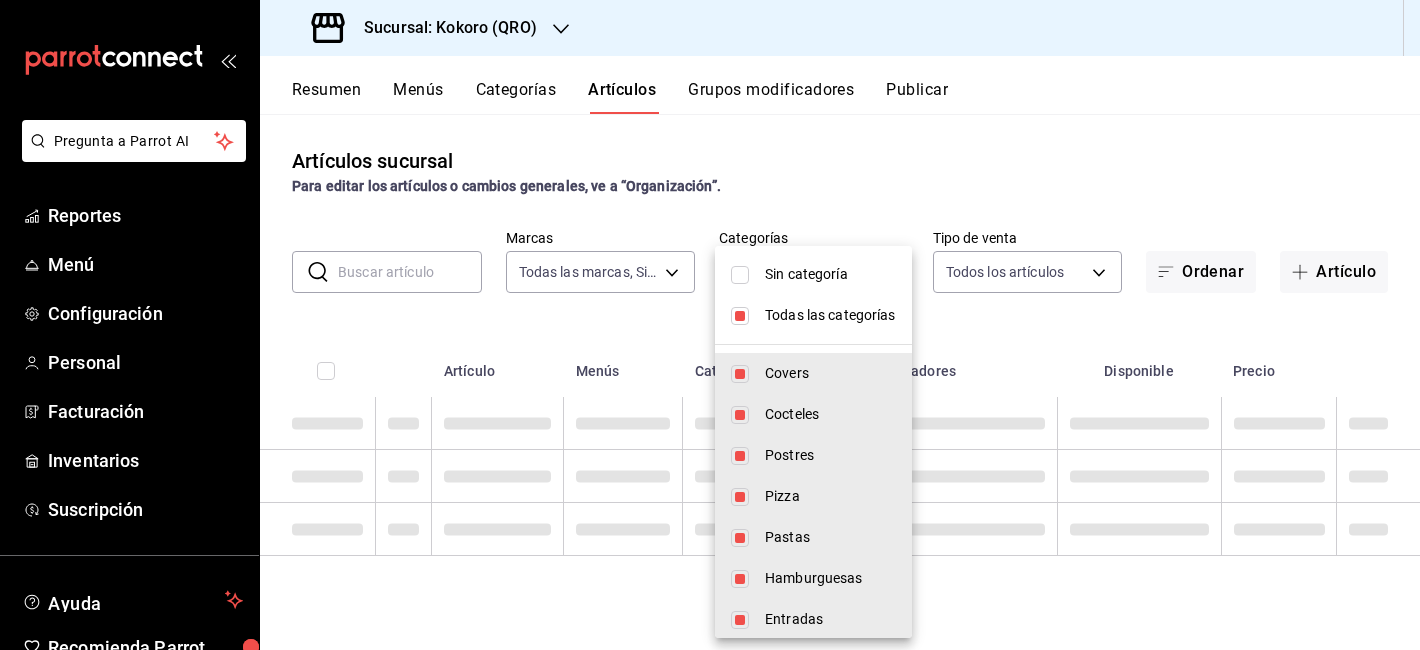 checkbox on "false" 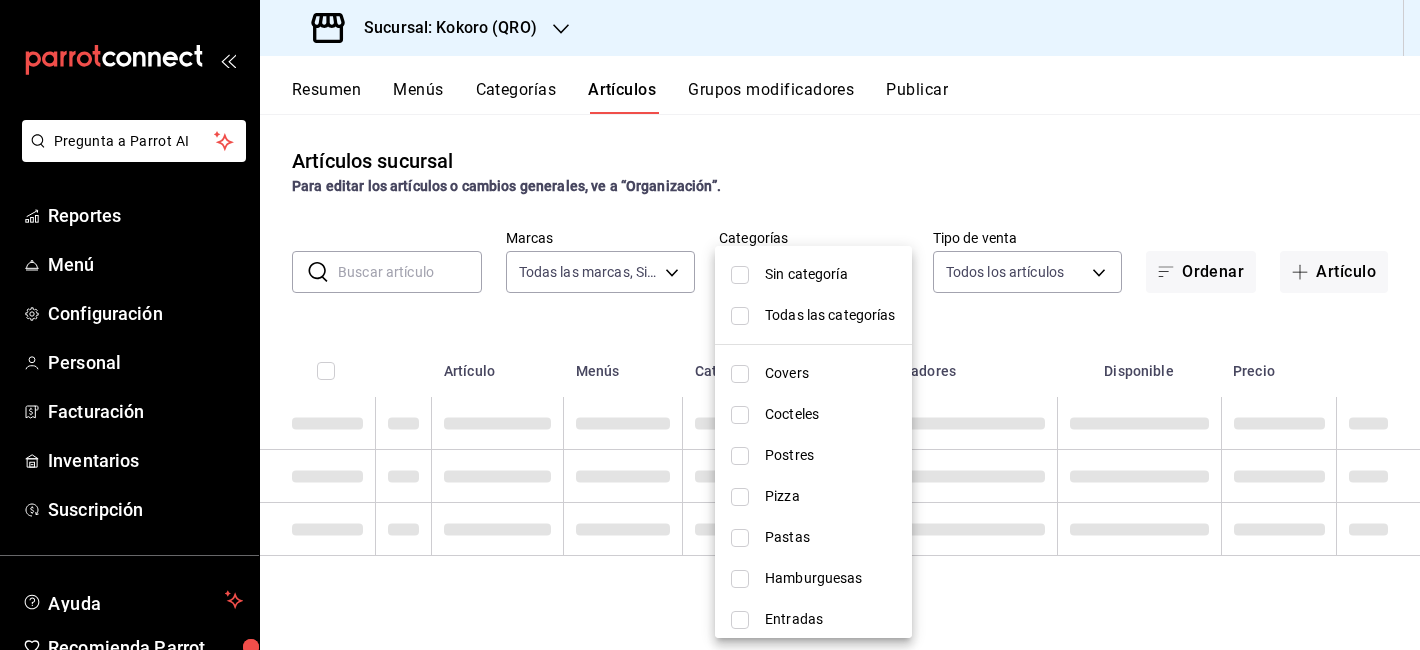 click on "Postres" at bounding box center [830, 455] 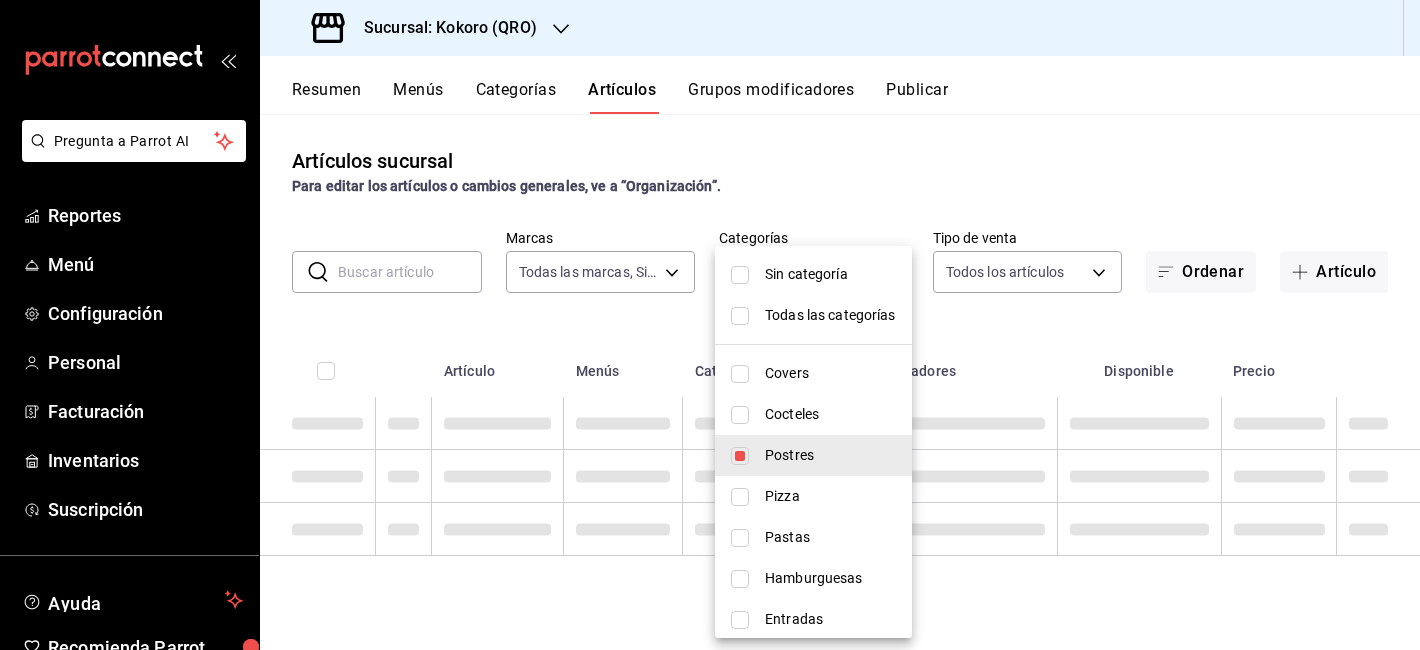 click at bounding box center [710, 325] 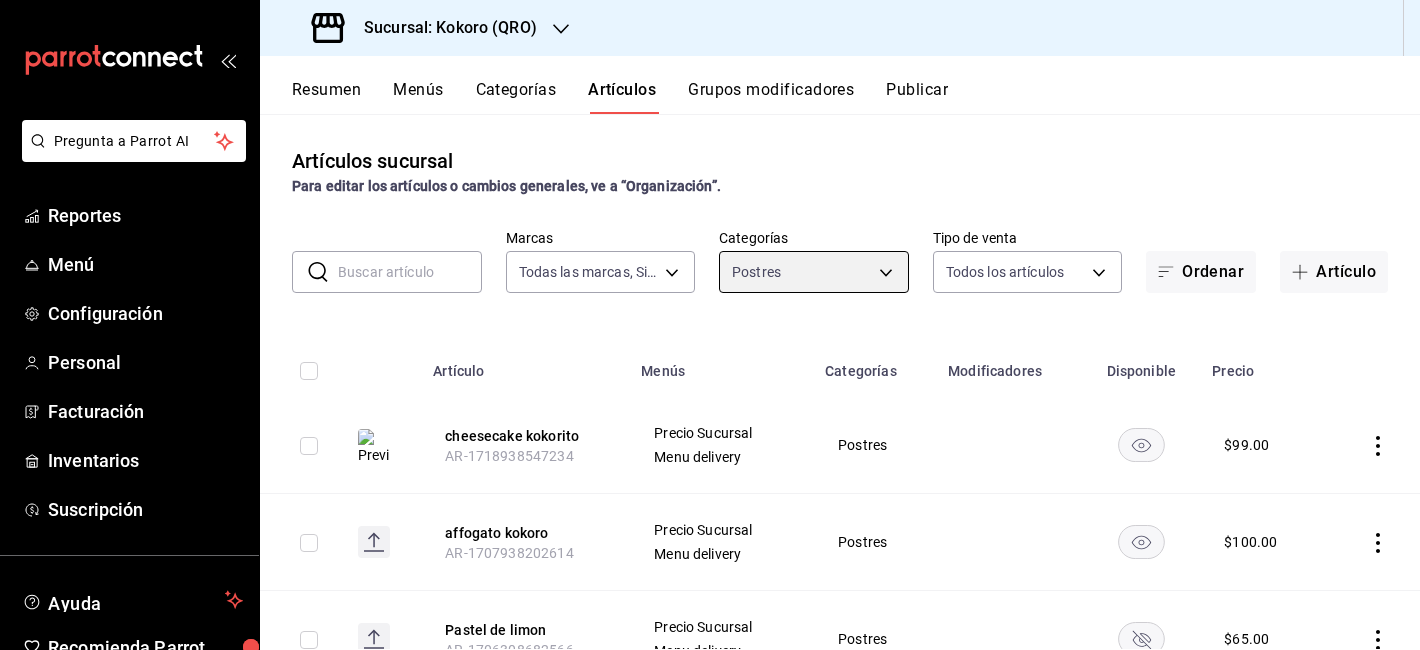 scroll, scrollTop: 86, scrollLeft: 0, axis: vertical 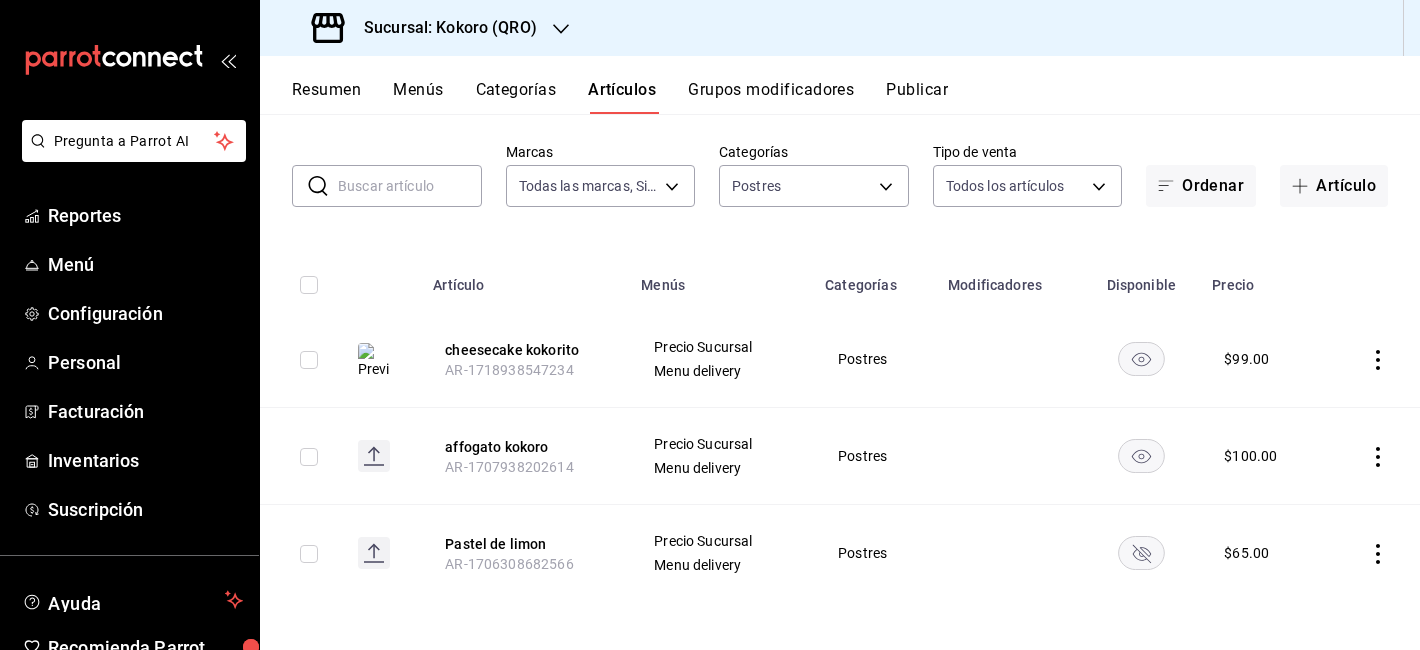 click at bounding box center (1373, 456) 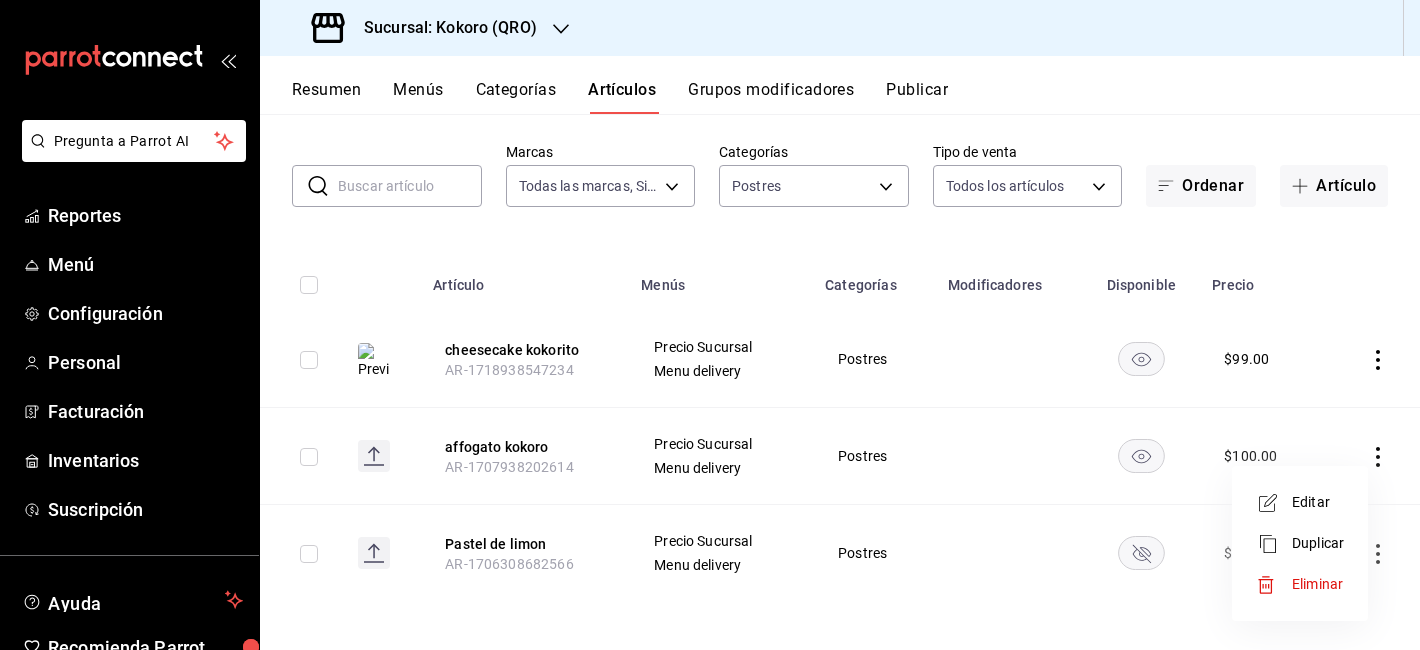 click on "Eliminar" at bounding box center (1300, 584) 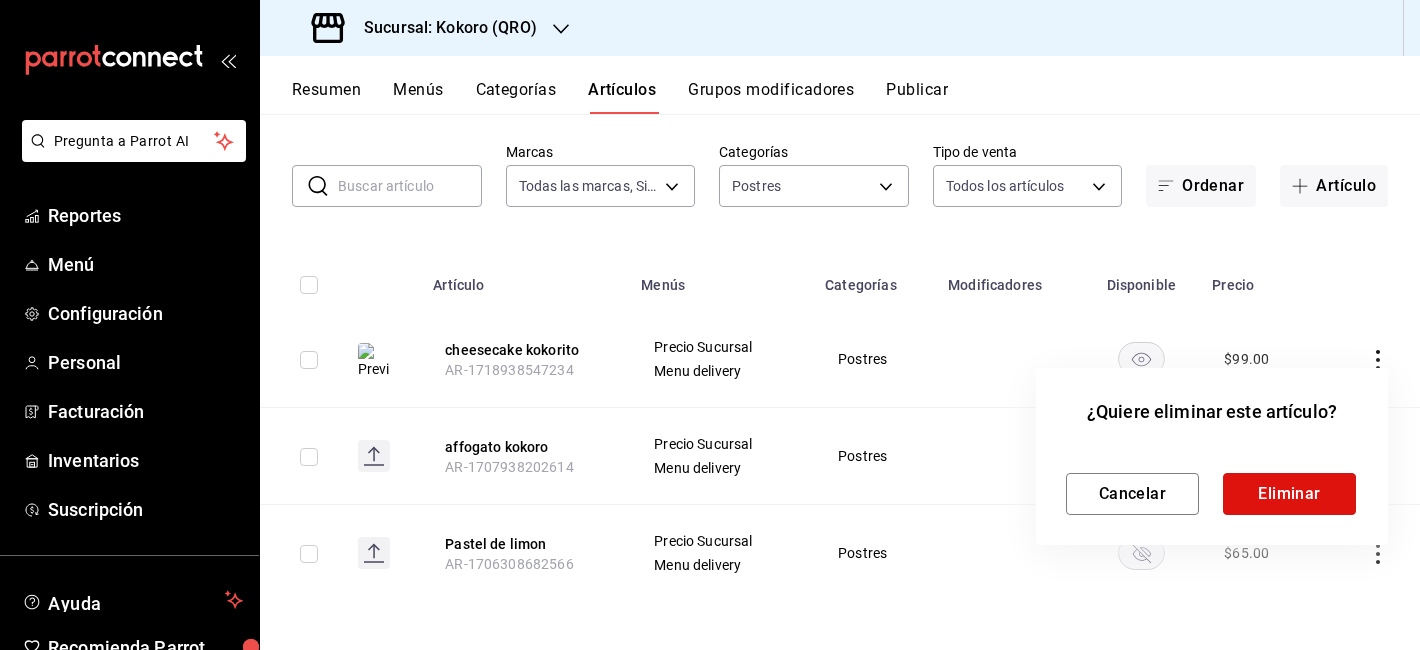 click on "Eliminar" at bounding box center [1289, 494] 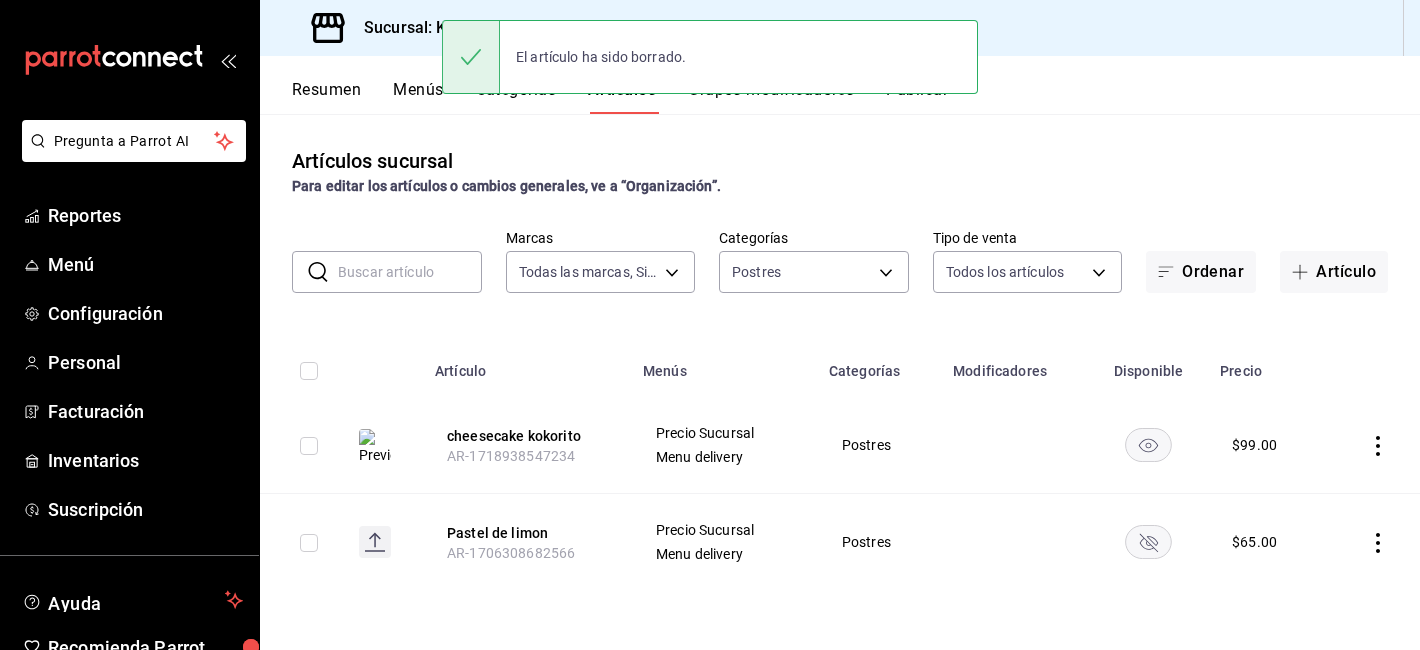 scroll, scrollTop: 0, scrollLeft: 0, axis: both 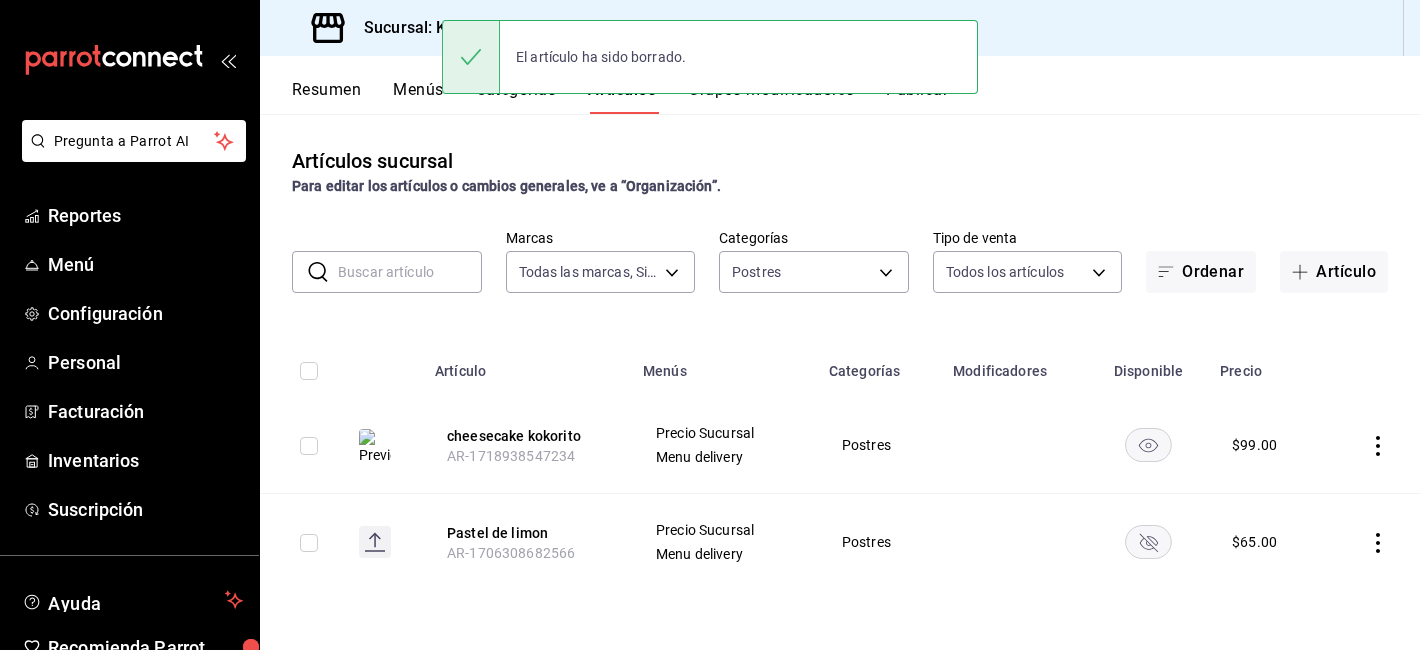 click 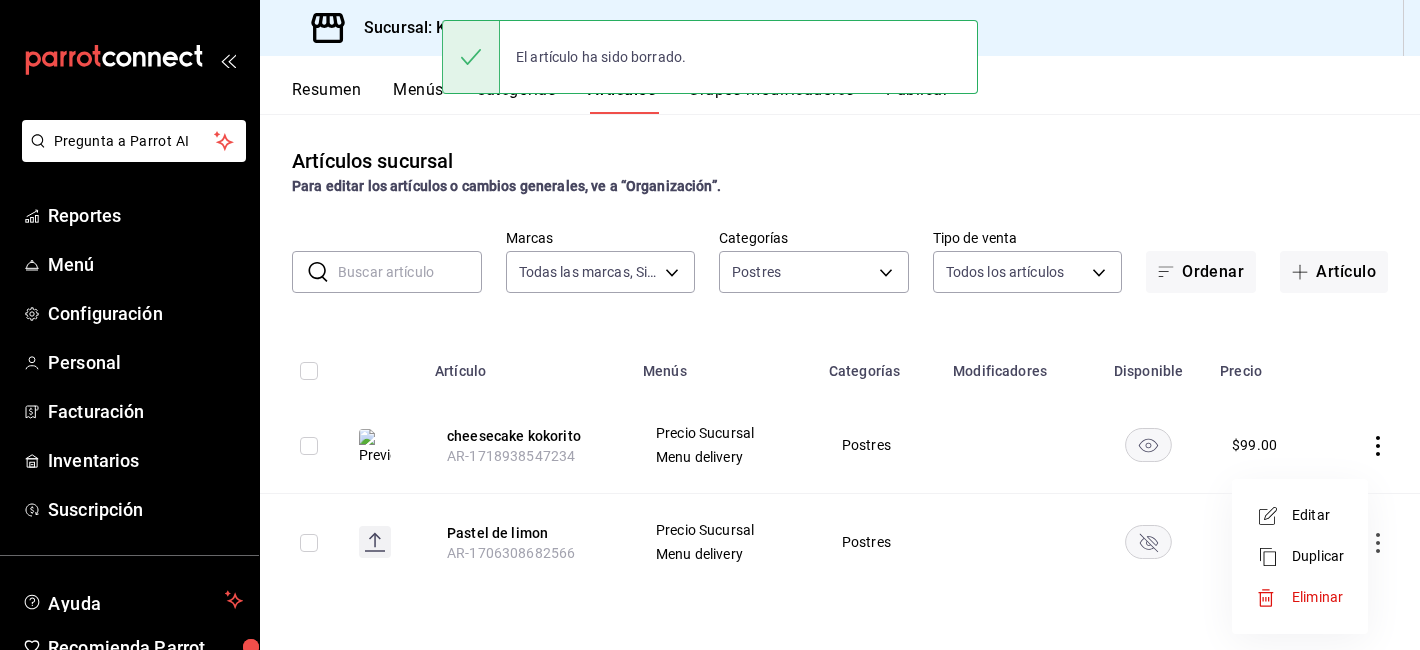 click on "Eliminar" at bounding box center (1318, 597) 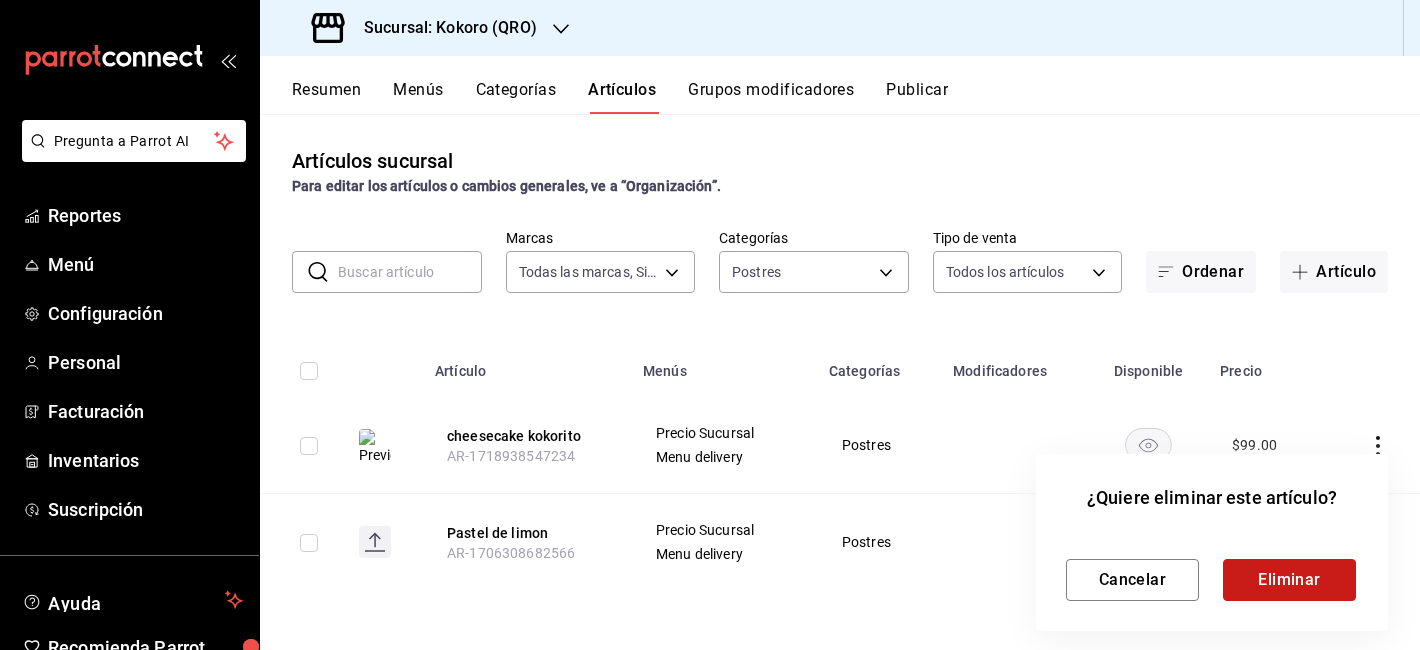 click on "Eliminar" at bounding box center (1289, 580) 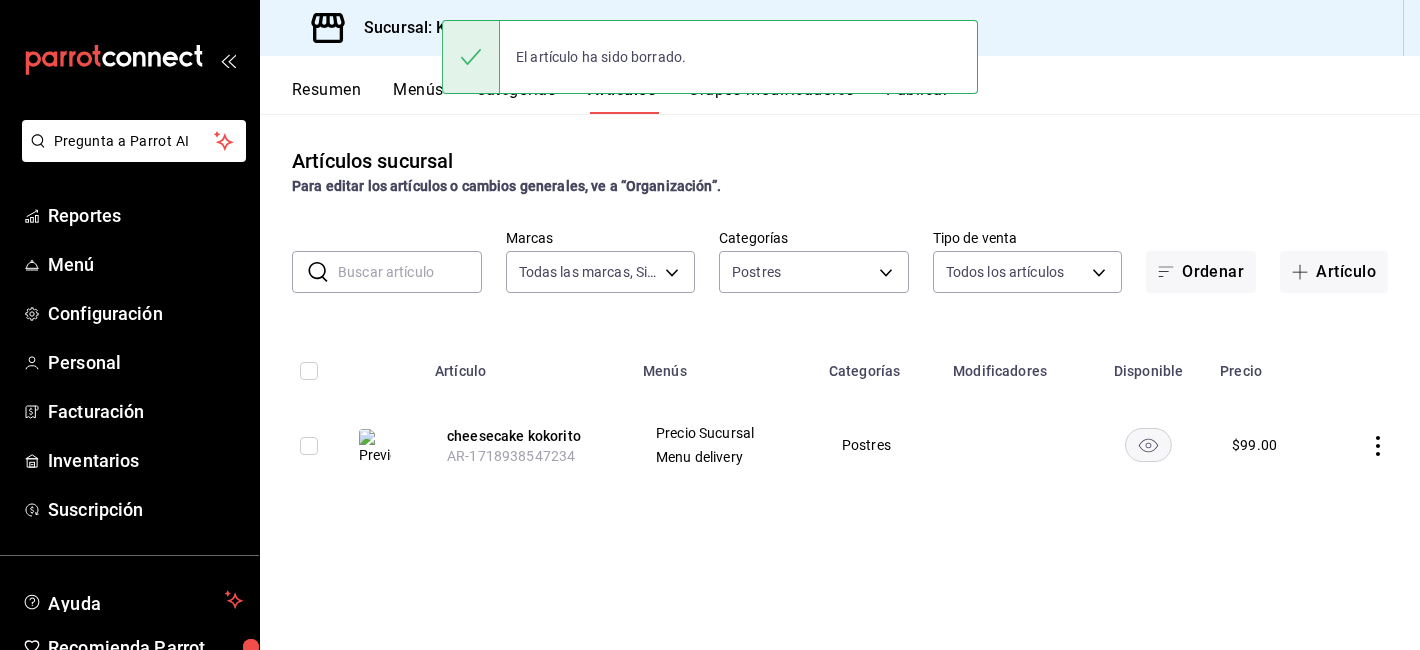 click at bounding box center (1372, 445) 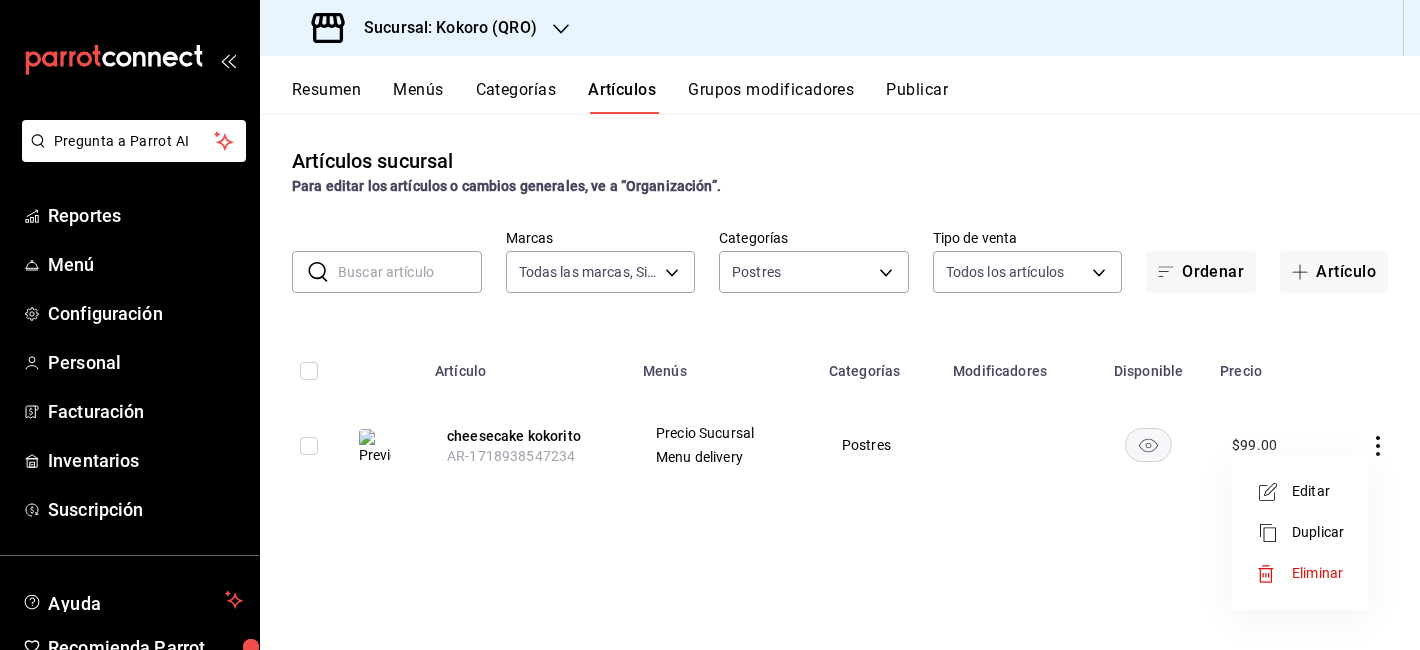 click on "Editar" at bounding box center [1318, 491] 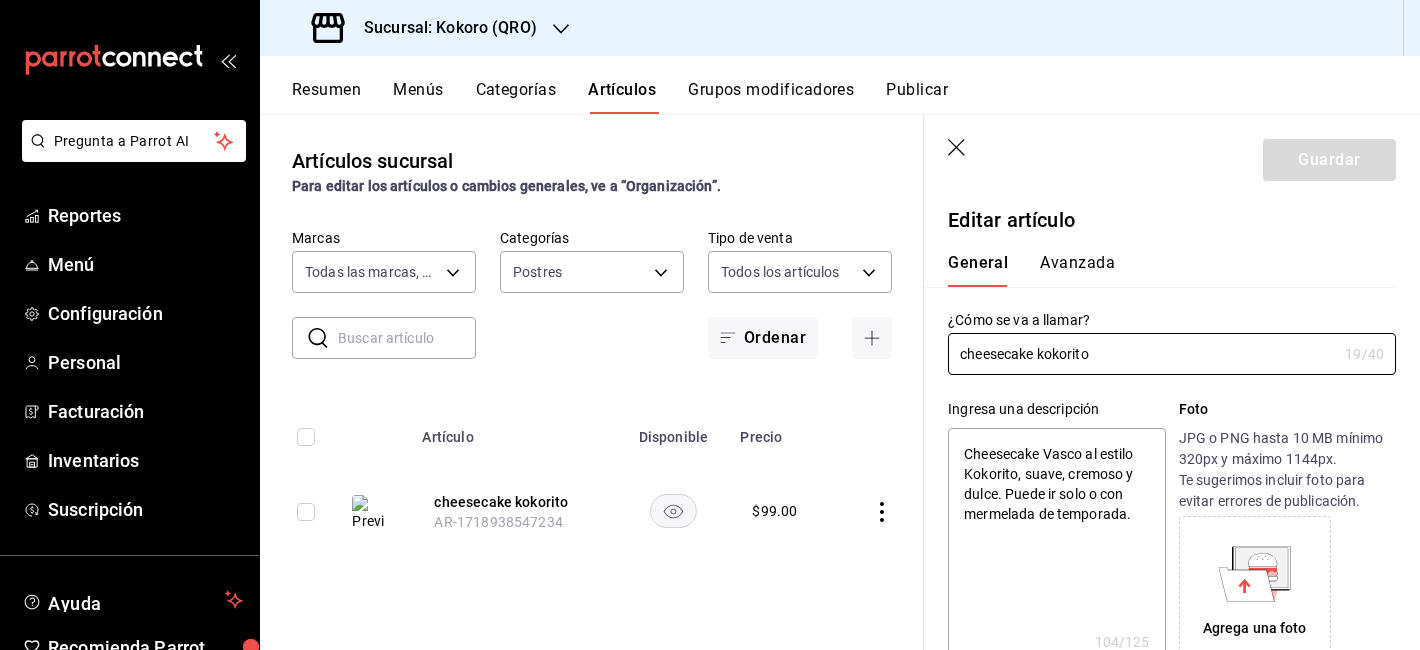 type on "x" 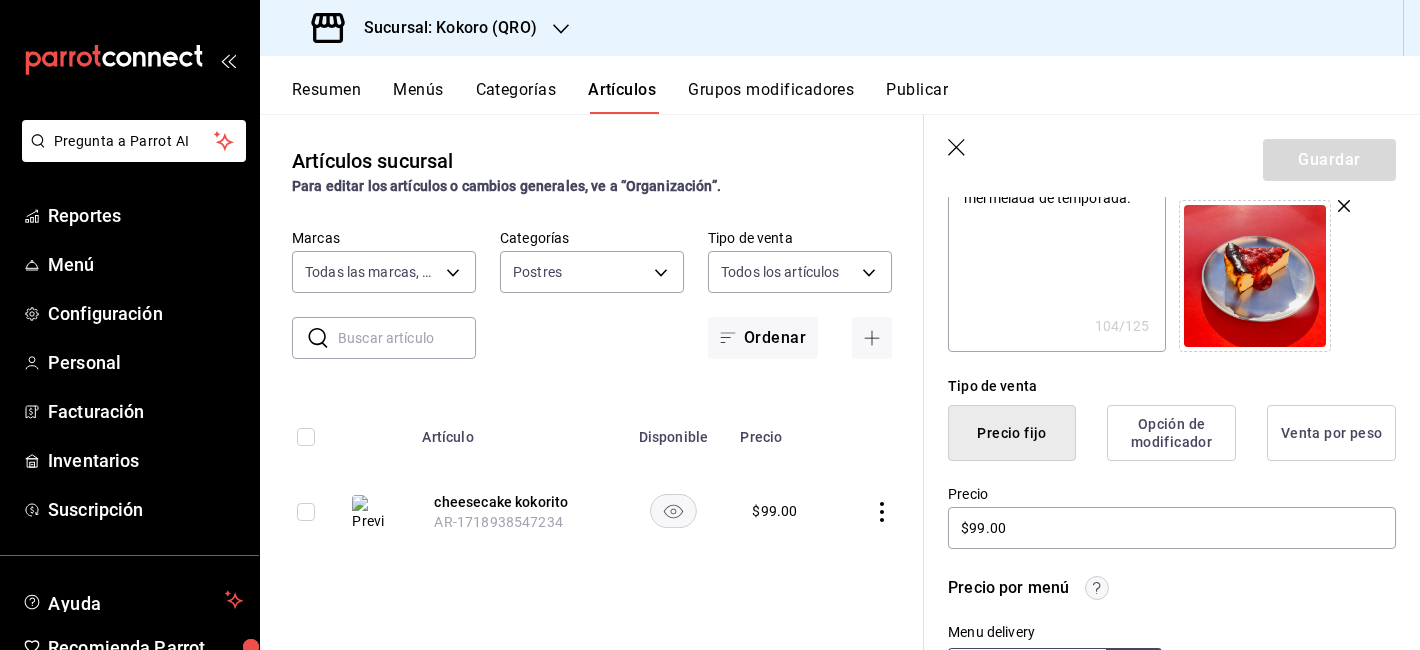scroll, scrollTop: 363, scrollLeft: 0, axis: vertical 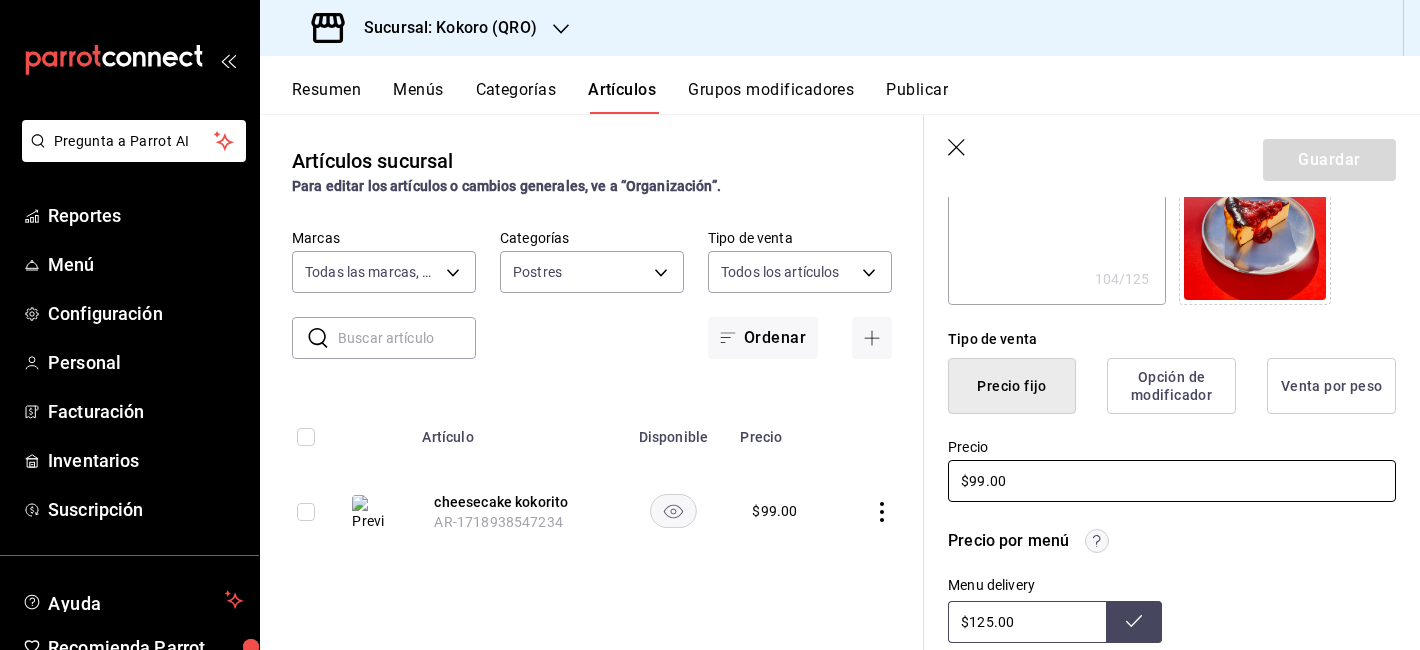 click on "$99.00" at bounding box center (1172, 481) 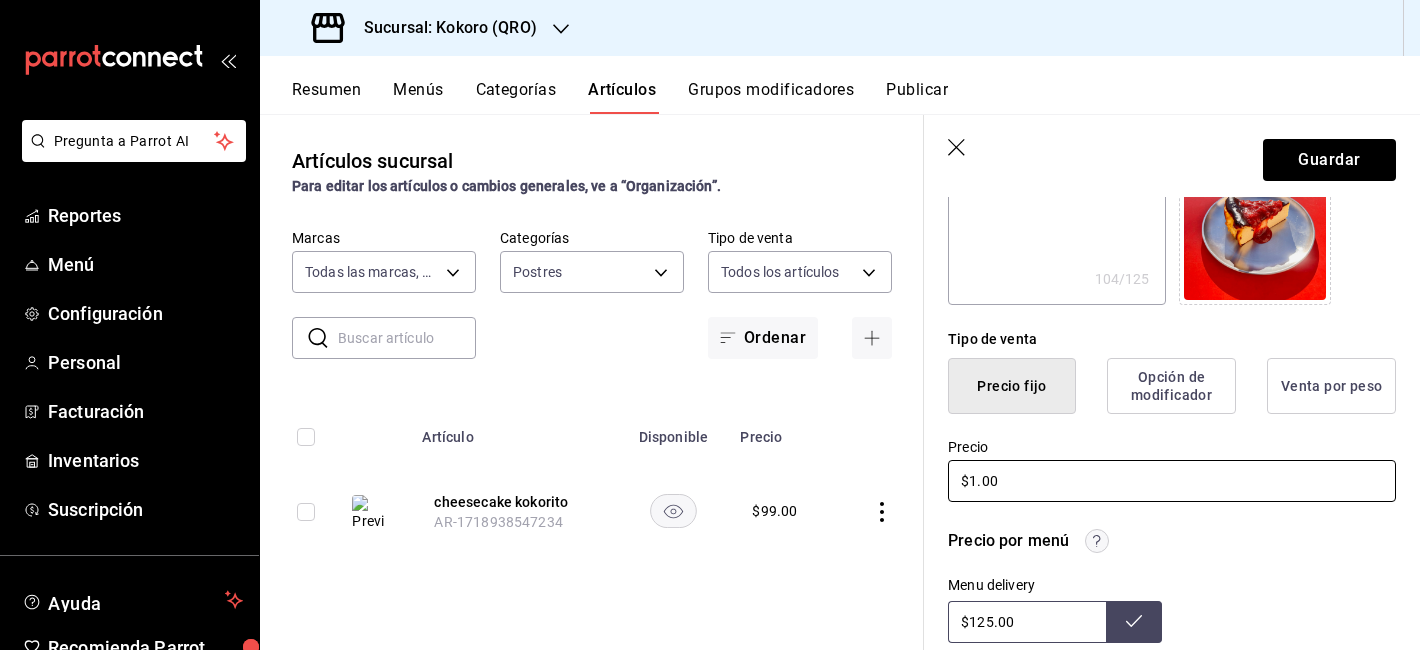 type on "x" 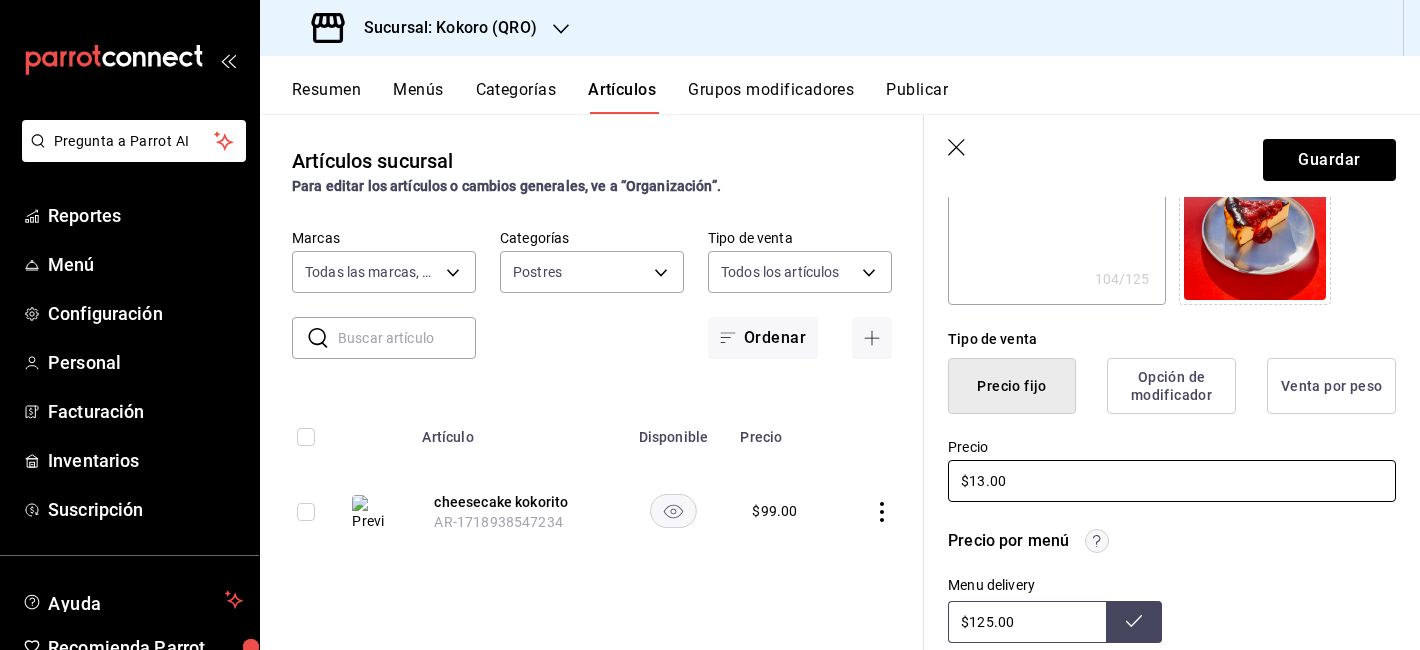 type on "$130.00" 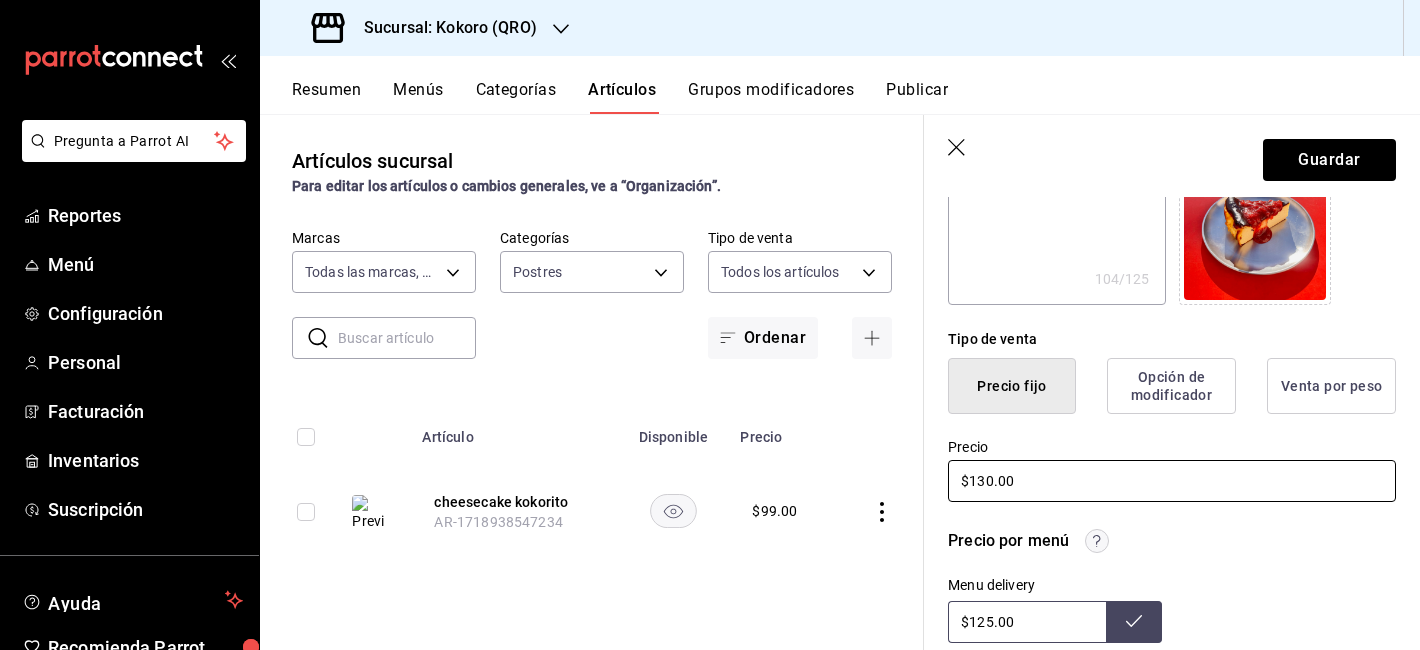 type on "x" 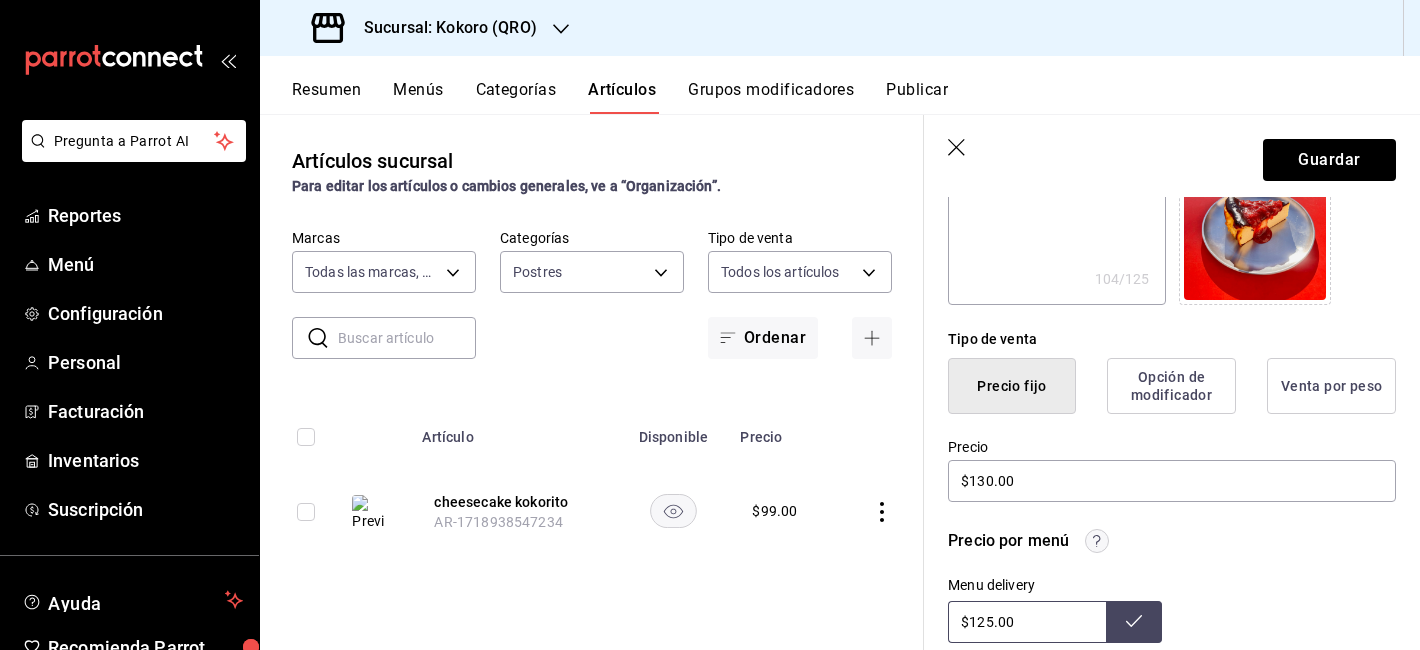 click on "$125.00" at bounding box center (1027, 622) 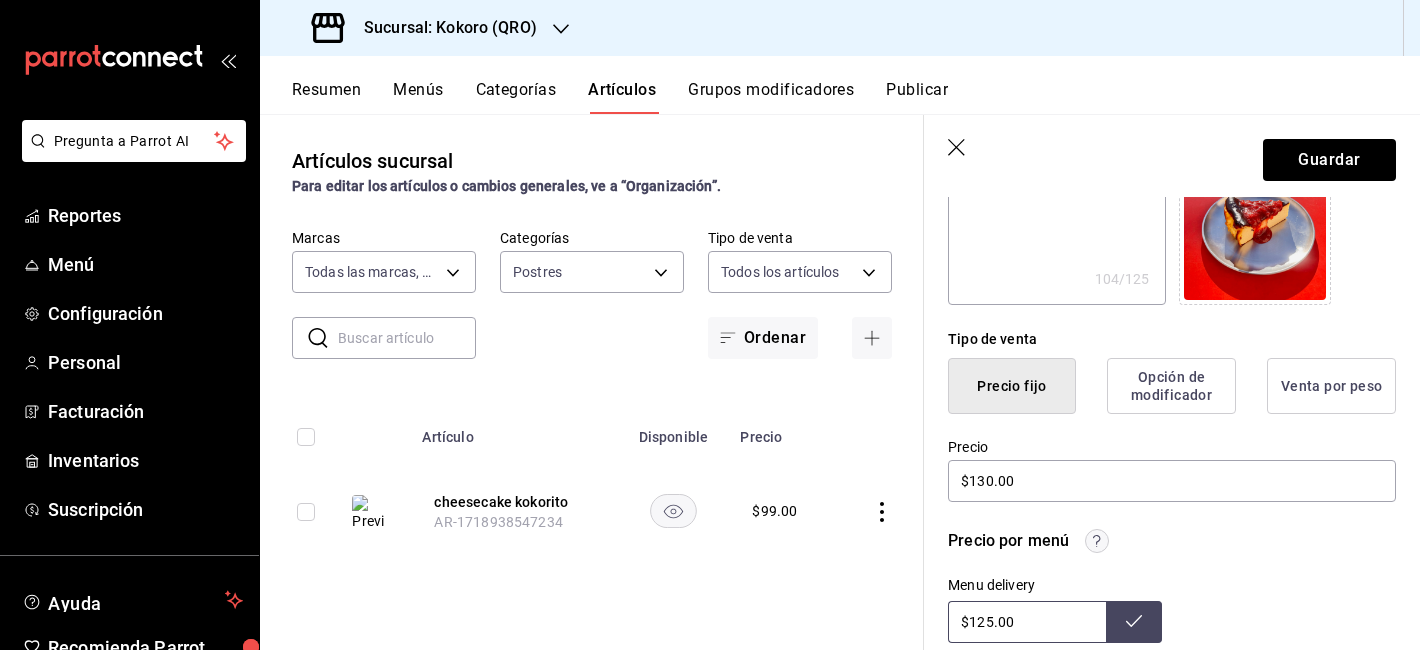click on "$125.00" at bounding box center [1027, 622] 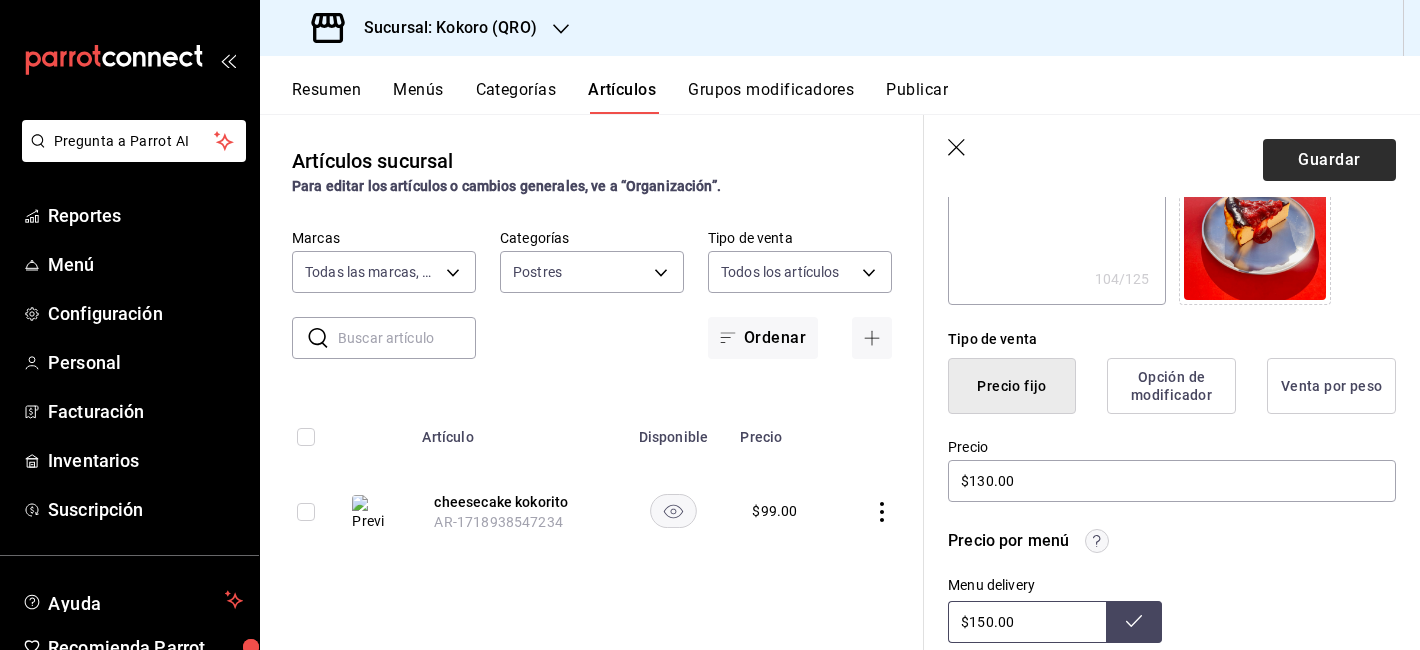 type on "$150.00" 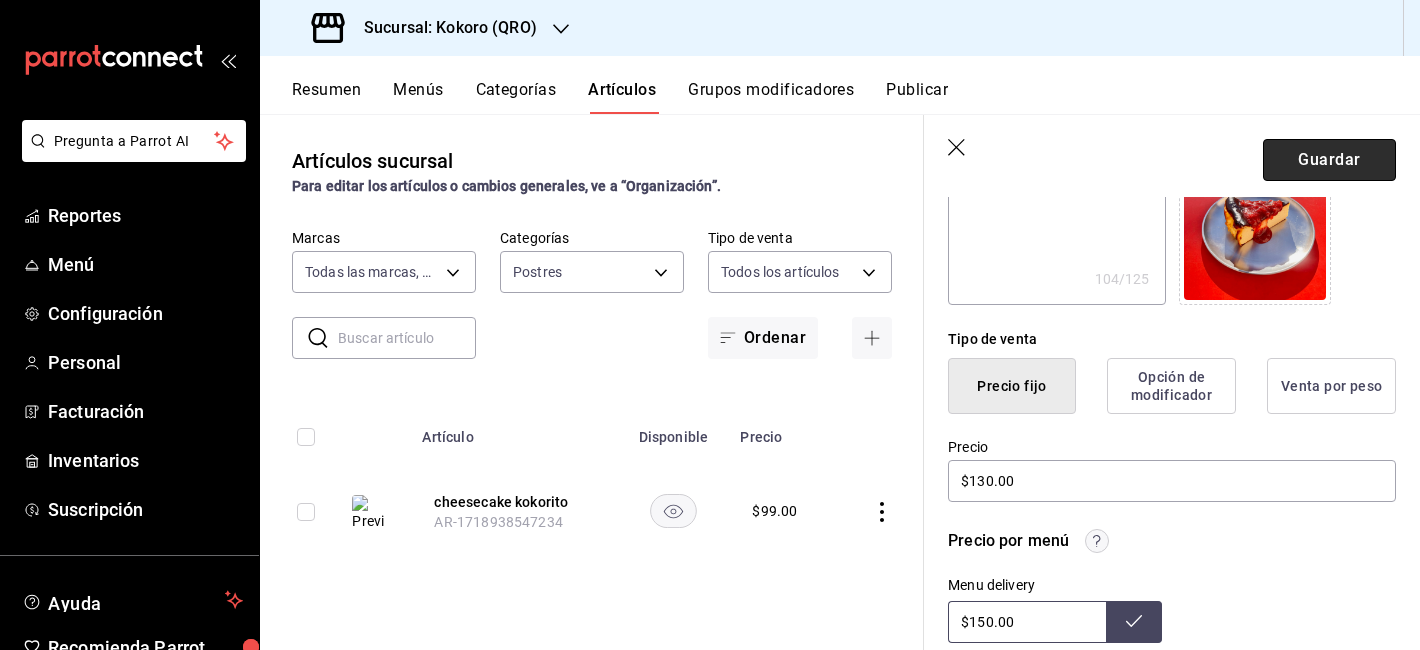 click on "Guardar" at bounding box center [1329, 160] 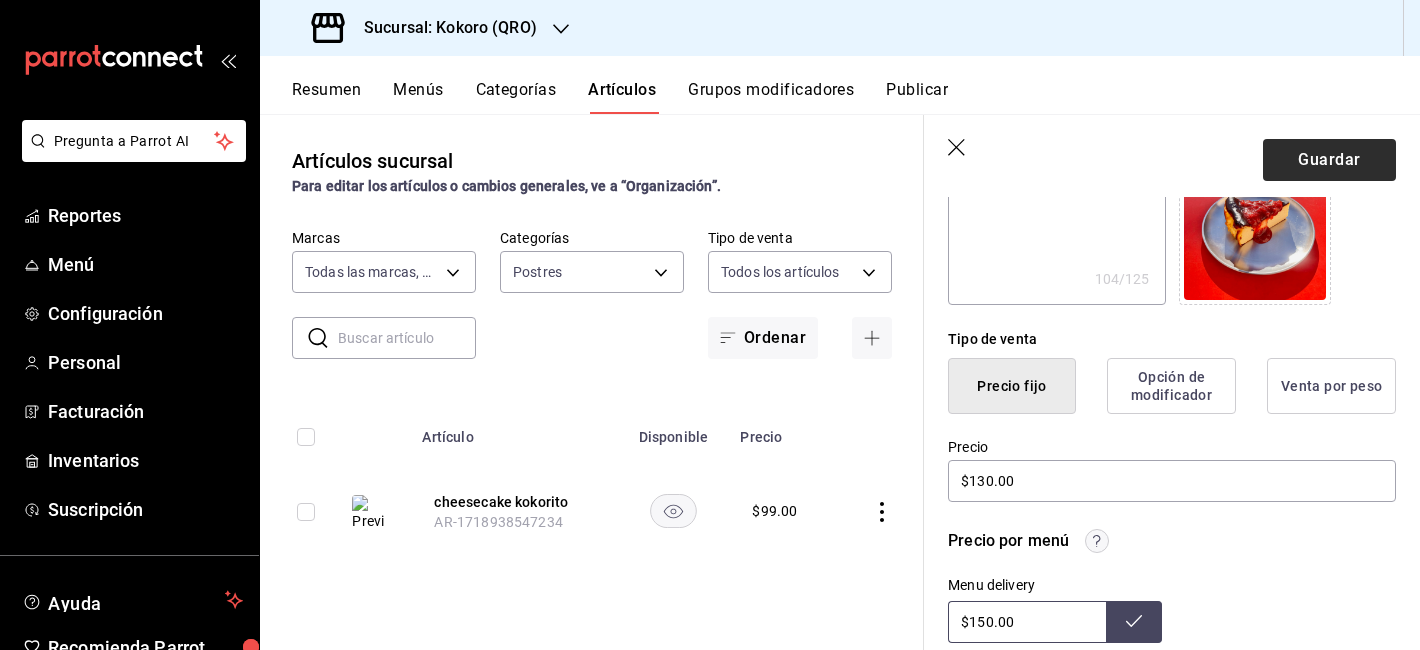type on "x" 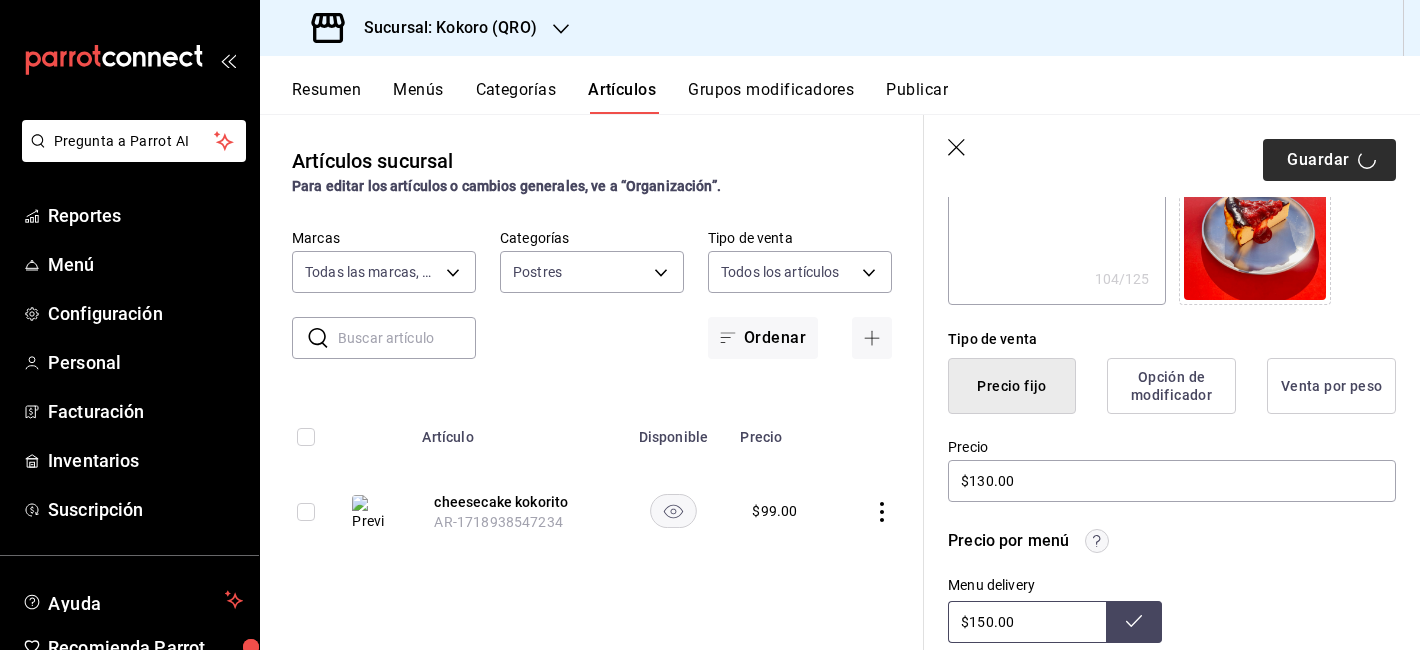 type on "$125.00" 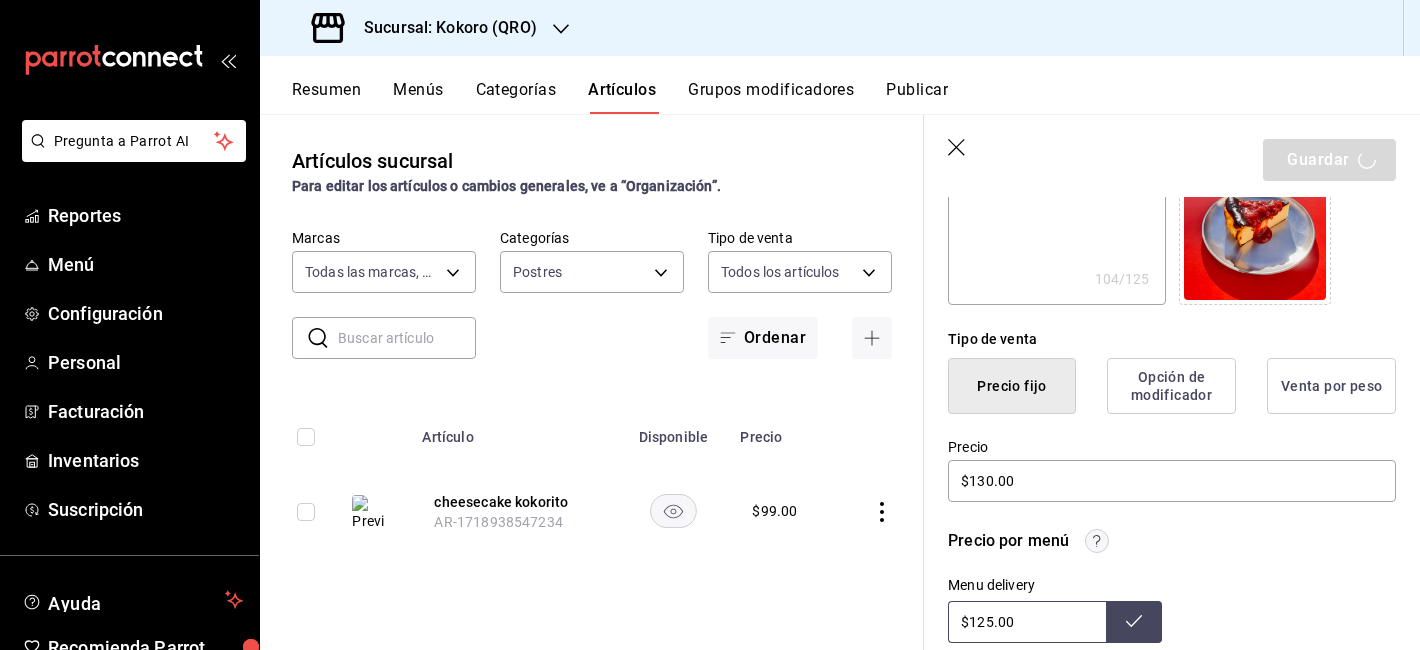 type on "x" 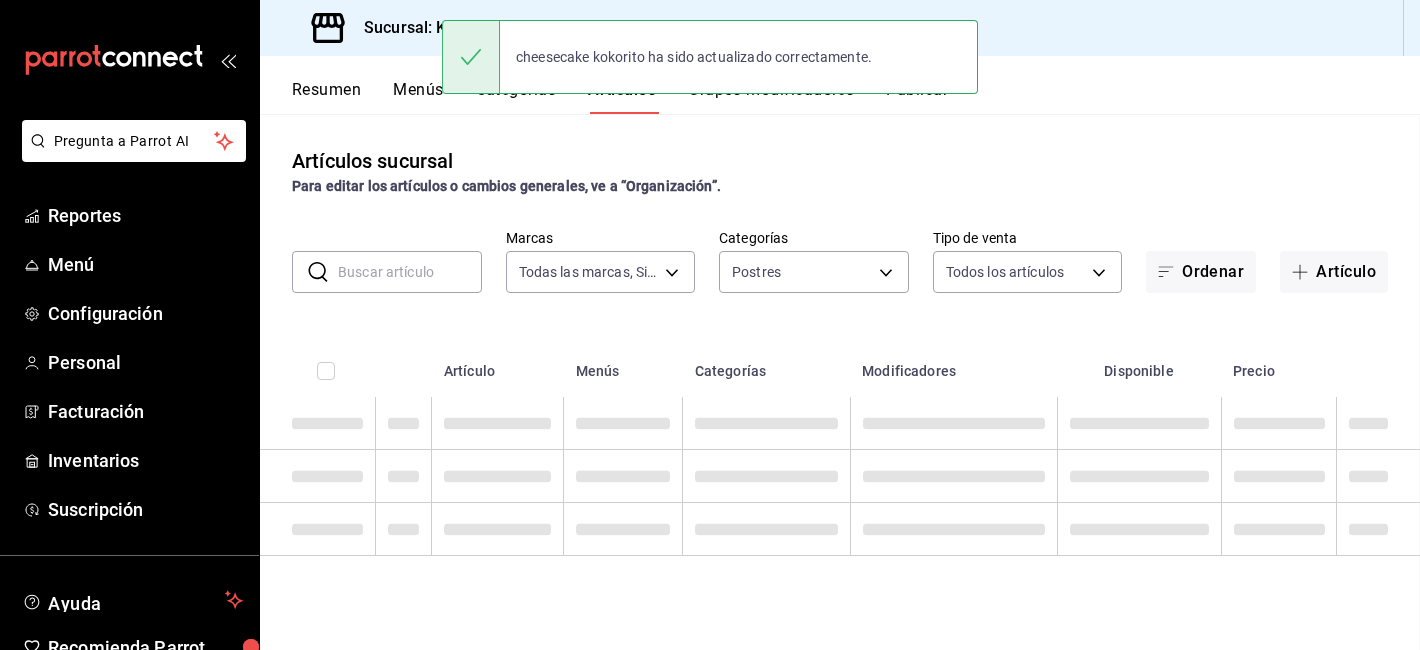 scroll, scrollTop: 0, scrollLeft: 0, axis: both 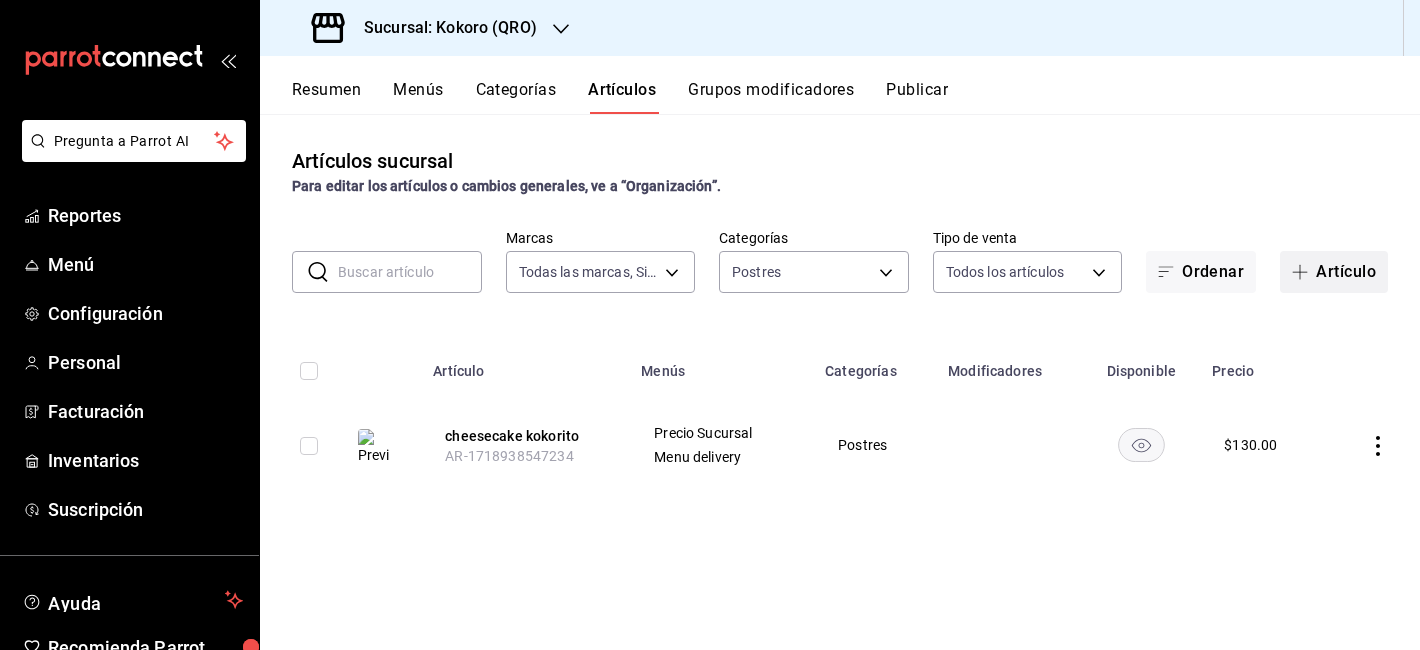 click 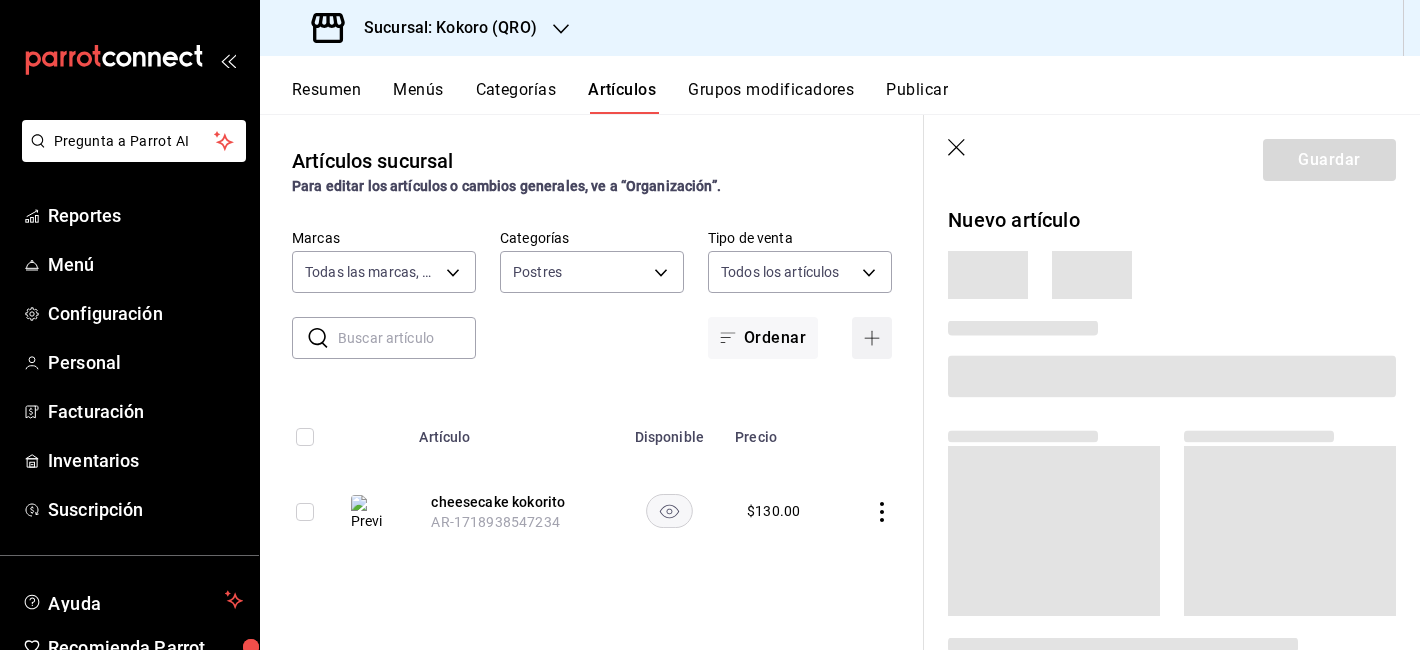 type 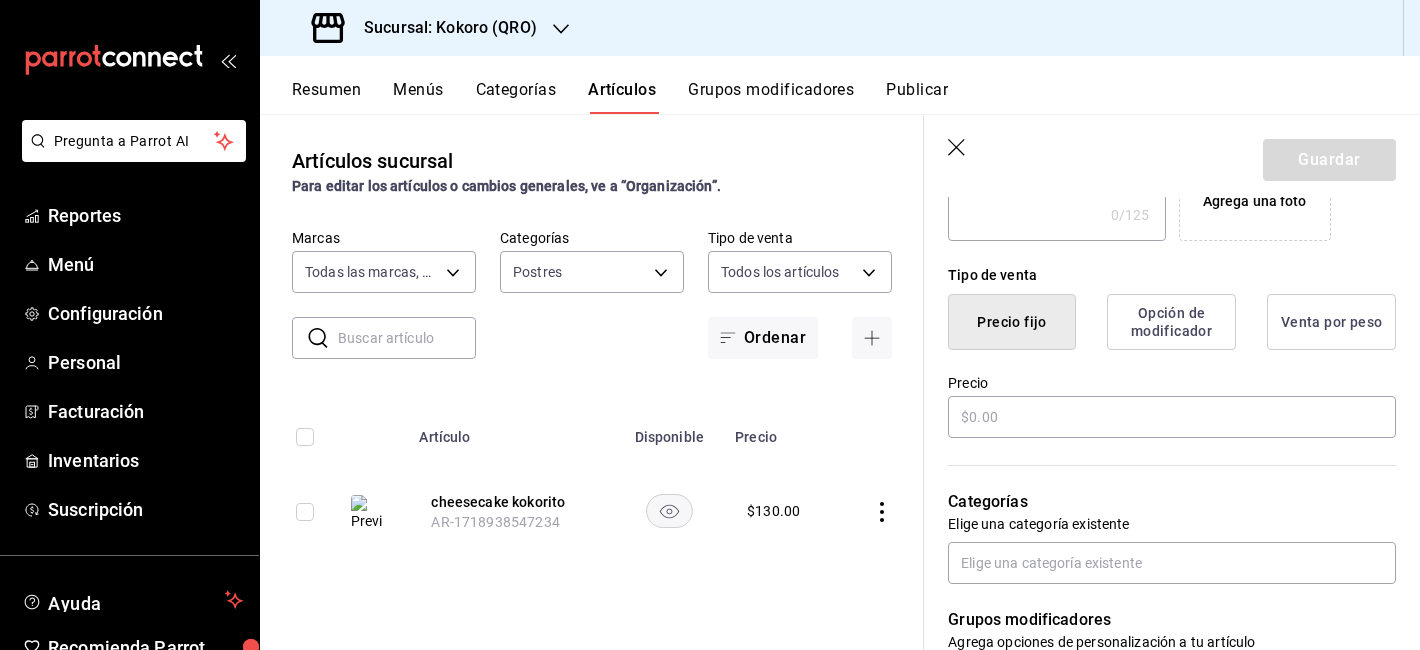 scroll, scrollTop: 446, scrollLeft: 0, axis: vertical 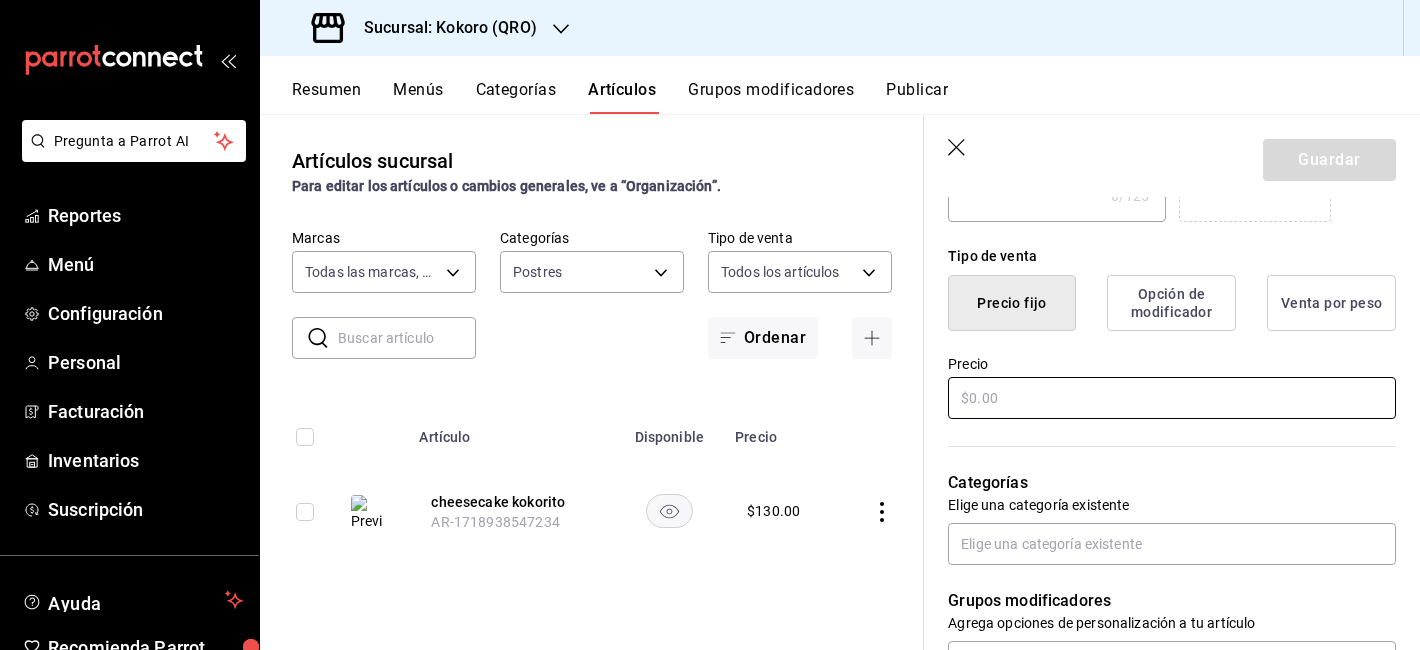 type on "Brownie" 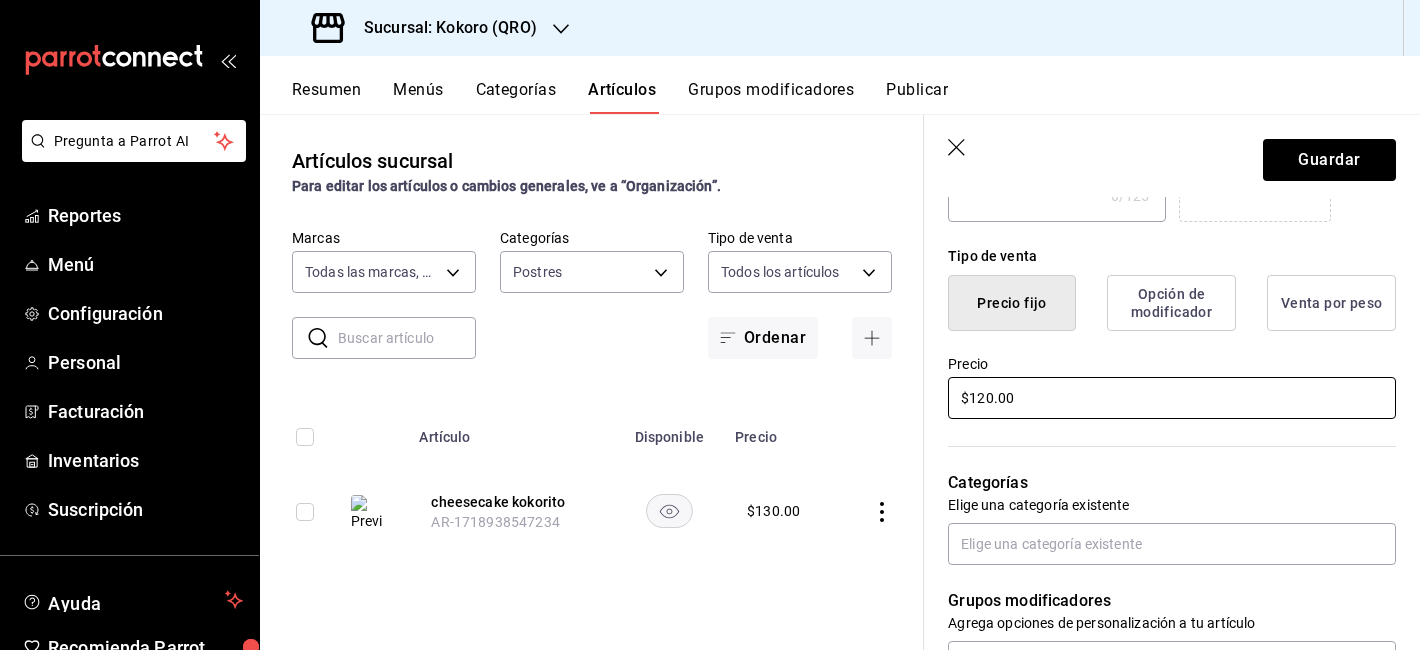 type on "$120.00" 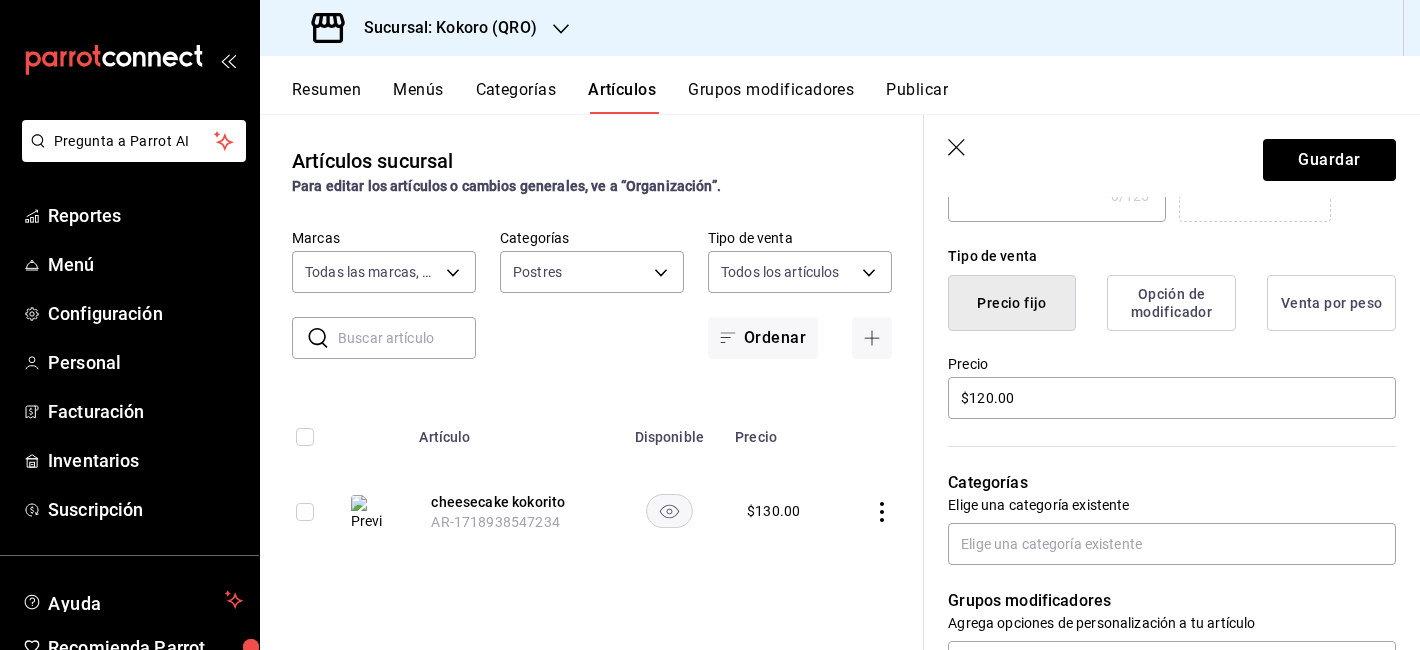 click on "Guardar" at bounding box center [1172, 156] 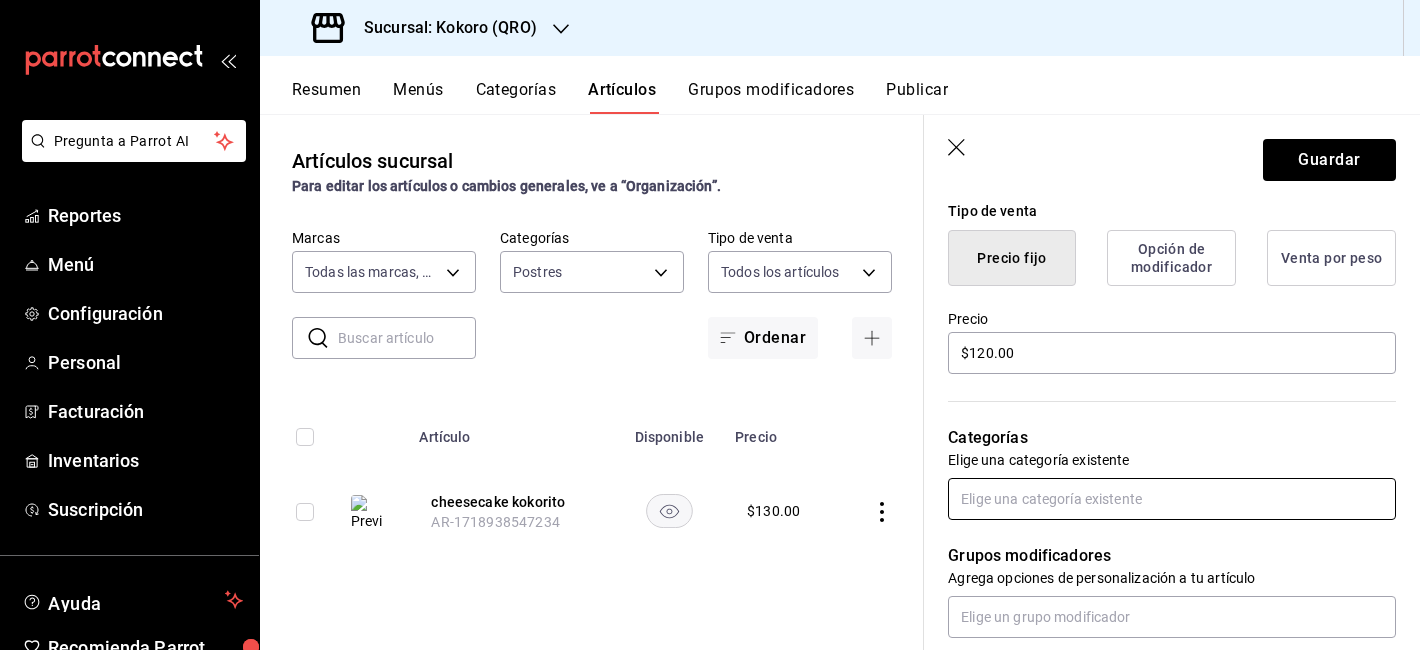 click at bounding box center [1172, 499] 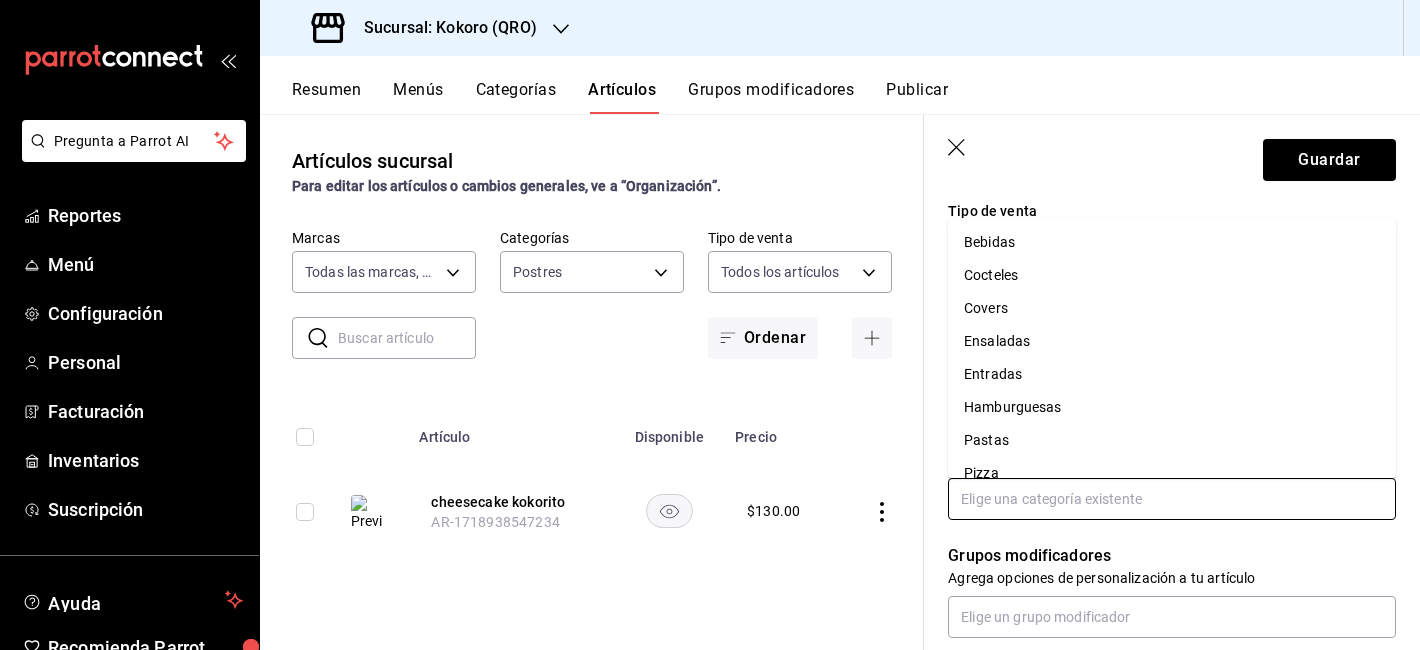 scroll, scrollTop: 515, scrollLeft: 0, axis: vertical 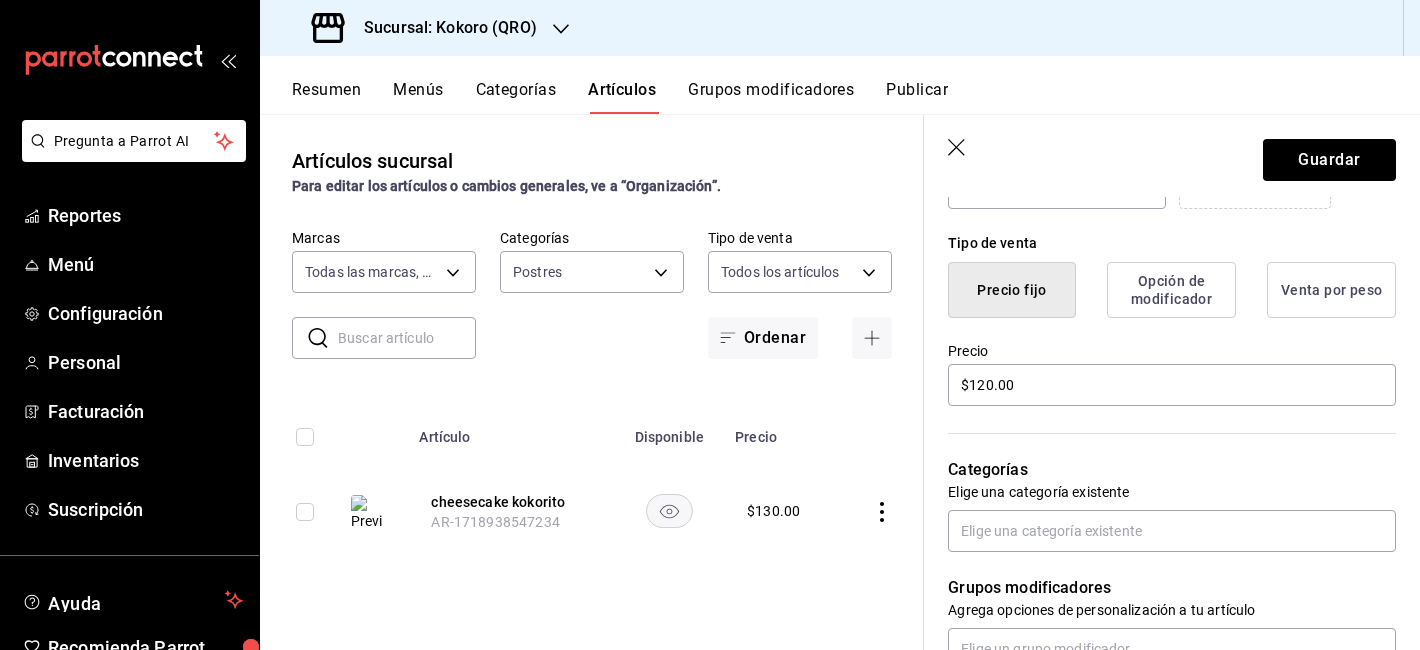 click on "Grupos modificadores Agrega opciones de personalización a tu artículo" at bounding box center [1160, 611] 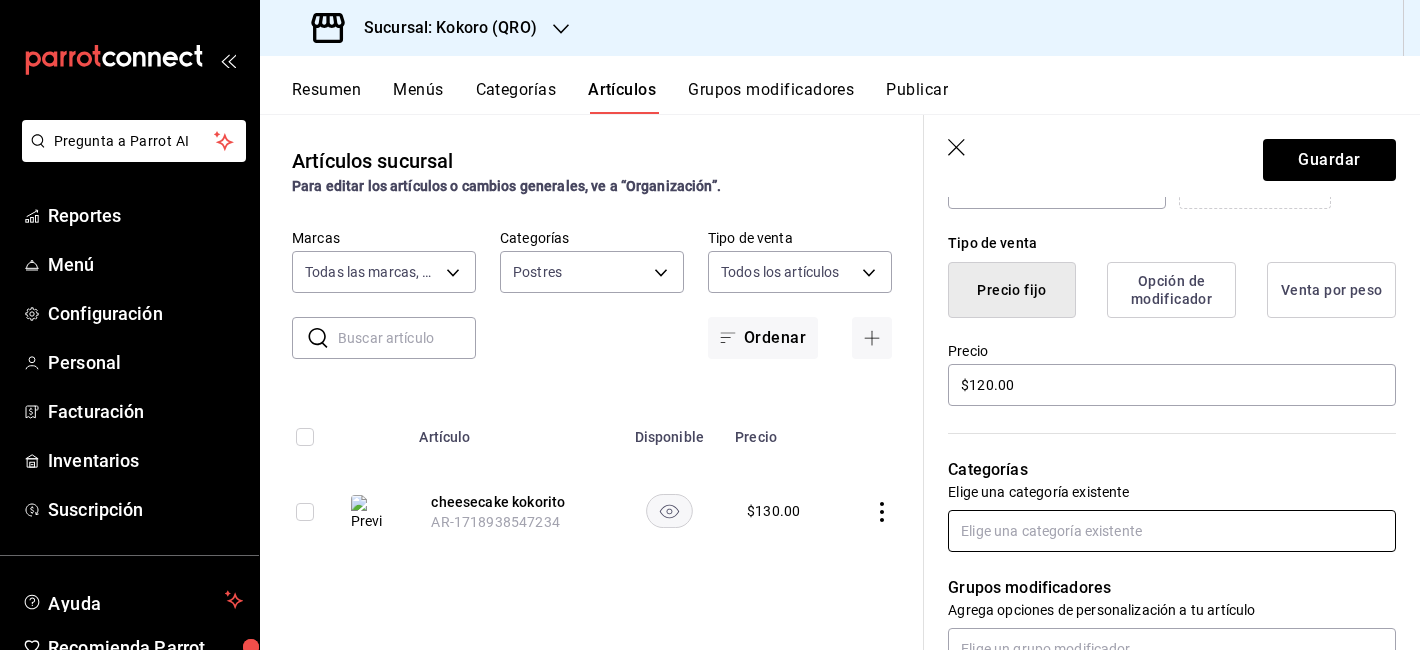 click at bounding box center [1172, 531] 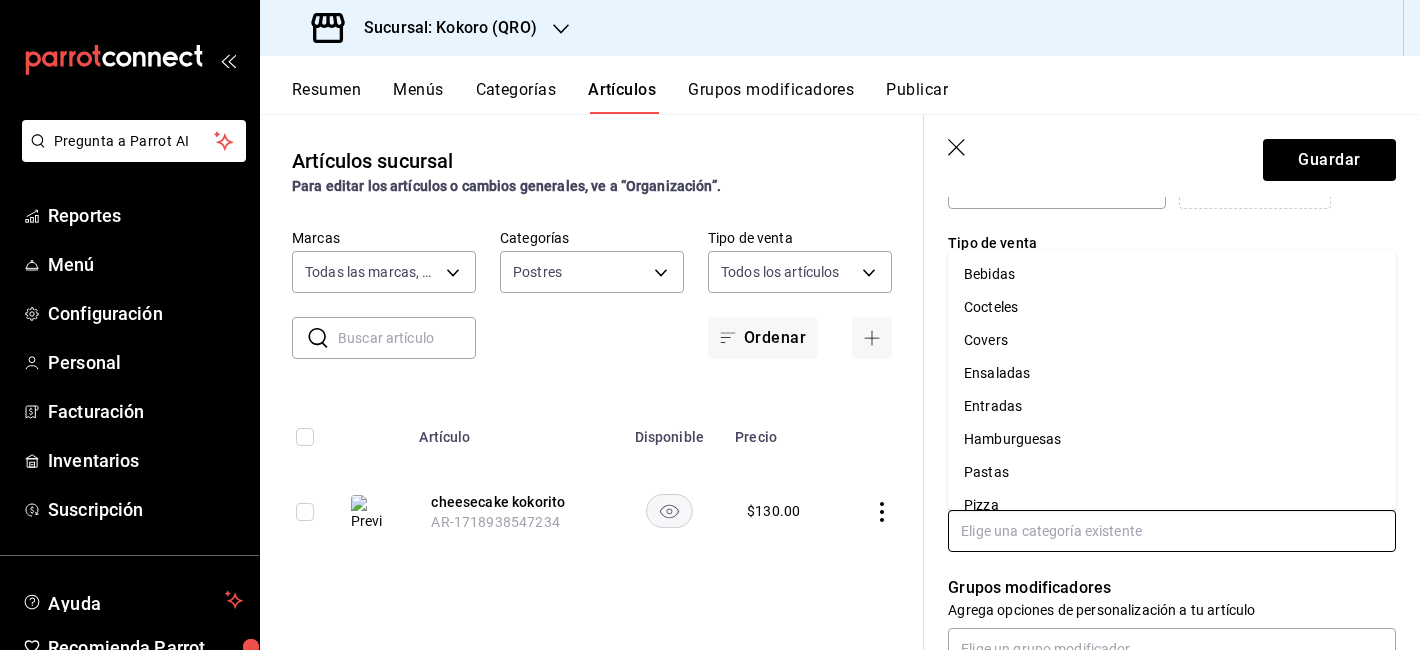 scroll, scrollTop: 53, scrollLeft: 0, axis: vertical 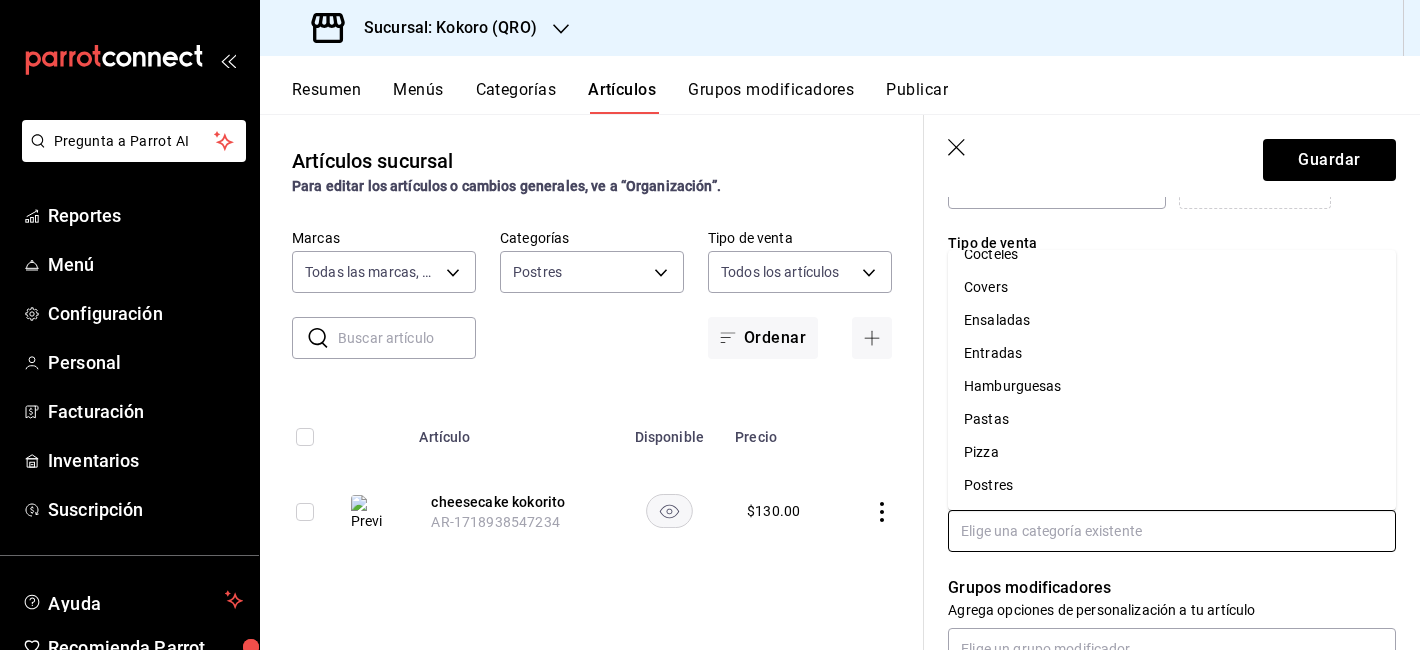 click on "Postres" at bounding box center (1172, 485) 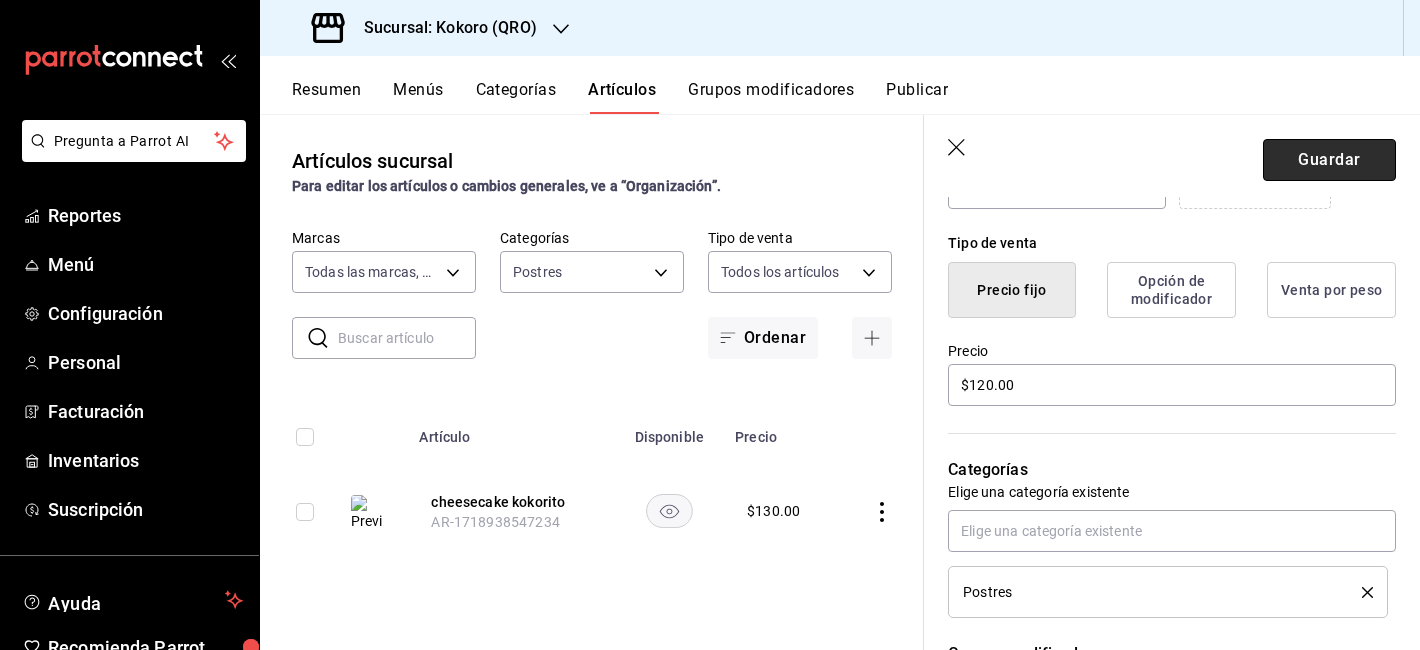 click on "Guardar" at bounding box center (1329, 160) 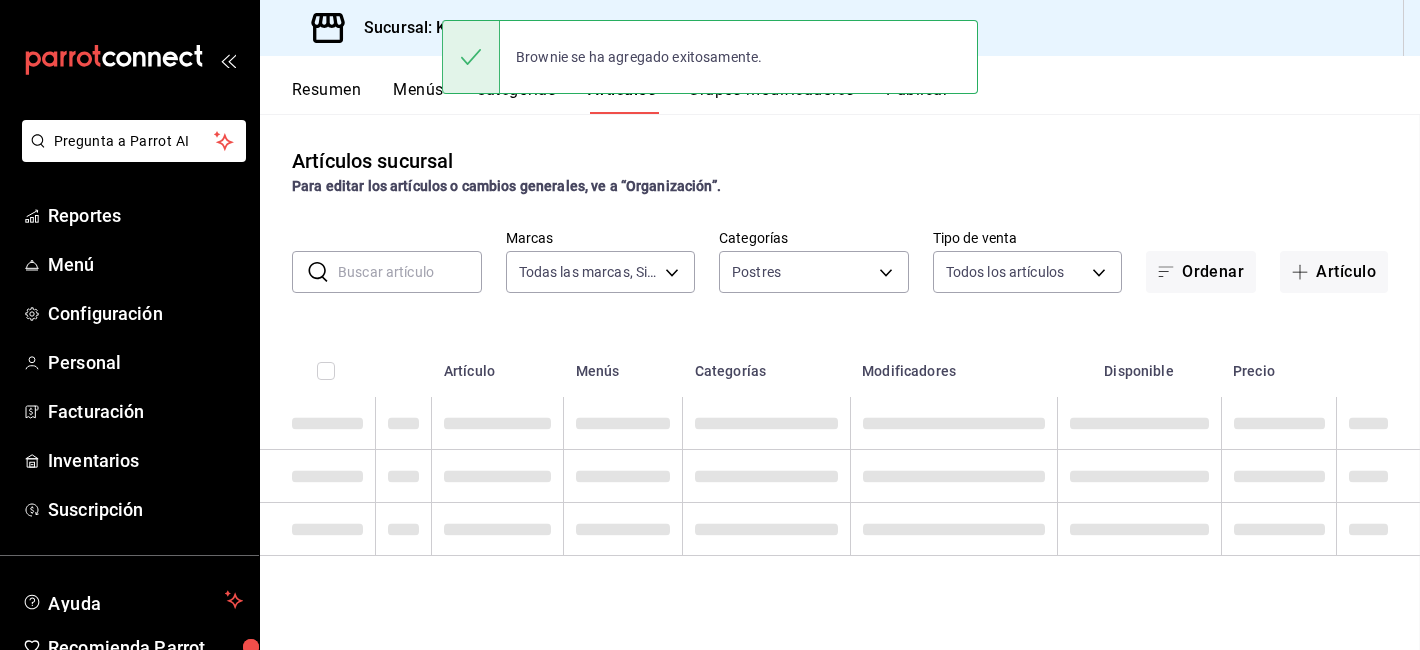 scroll, scrollTop: 0, scrollLeft: 0, axis: both 